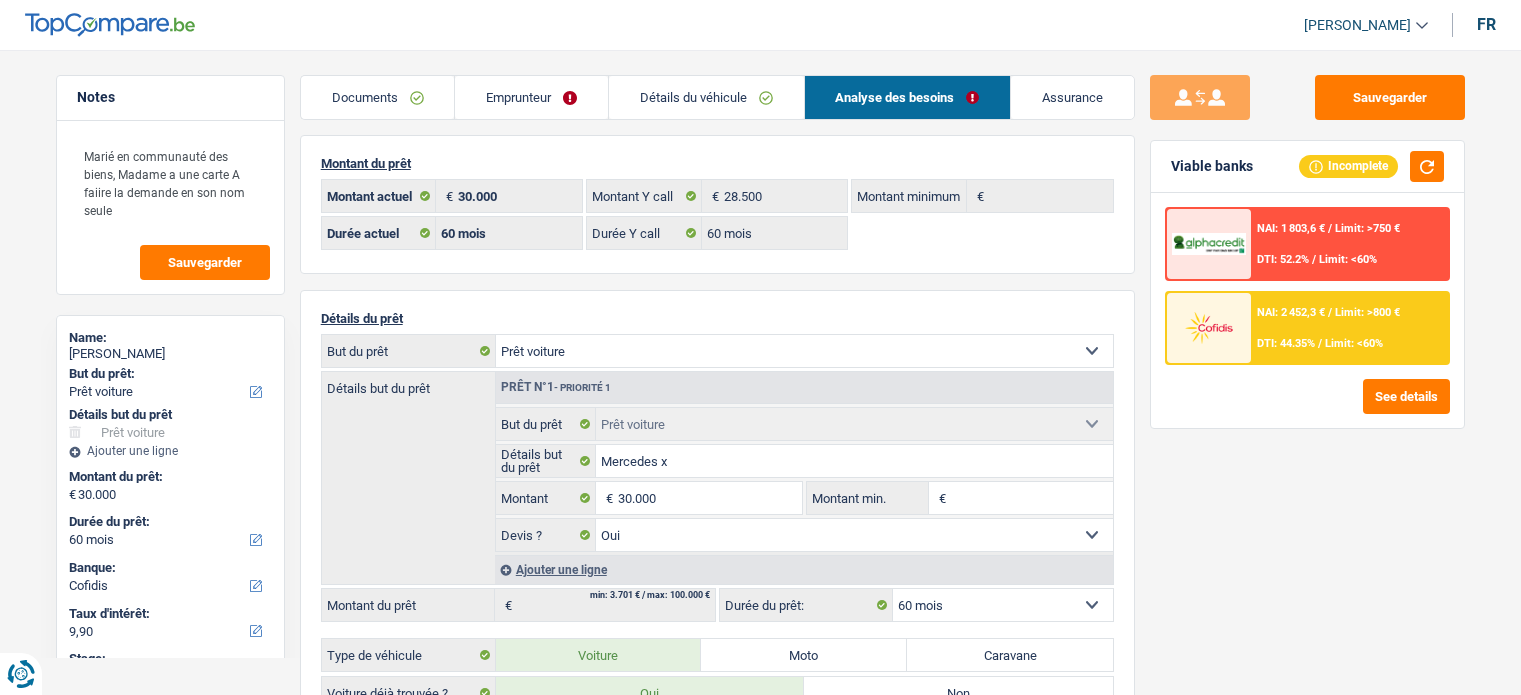 select on "car" 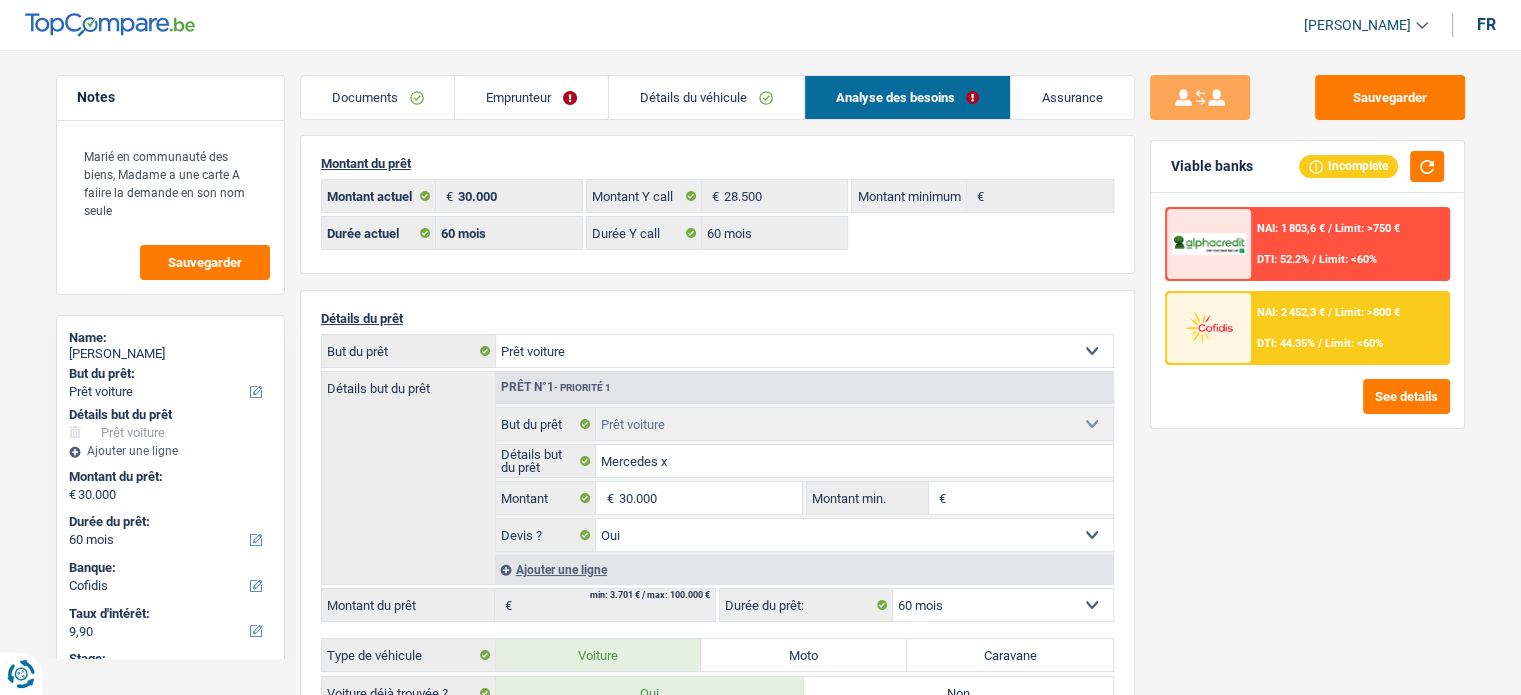 scroll, scrollTop: 0, scrollLeft: 0, axis: both 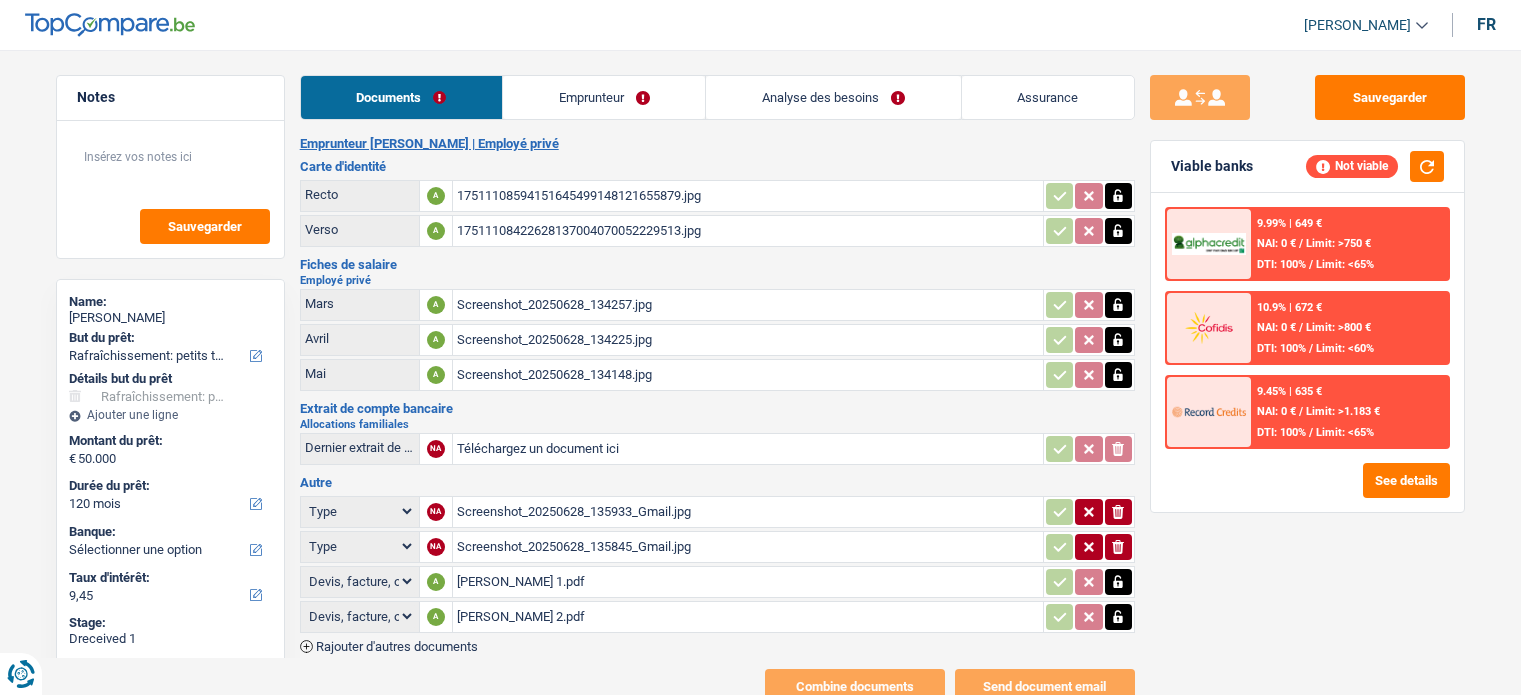select on "houseOrGarden" 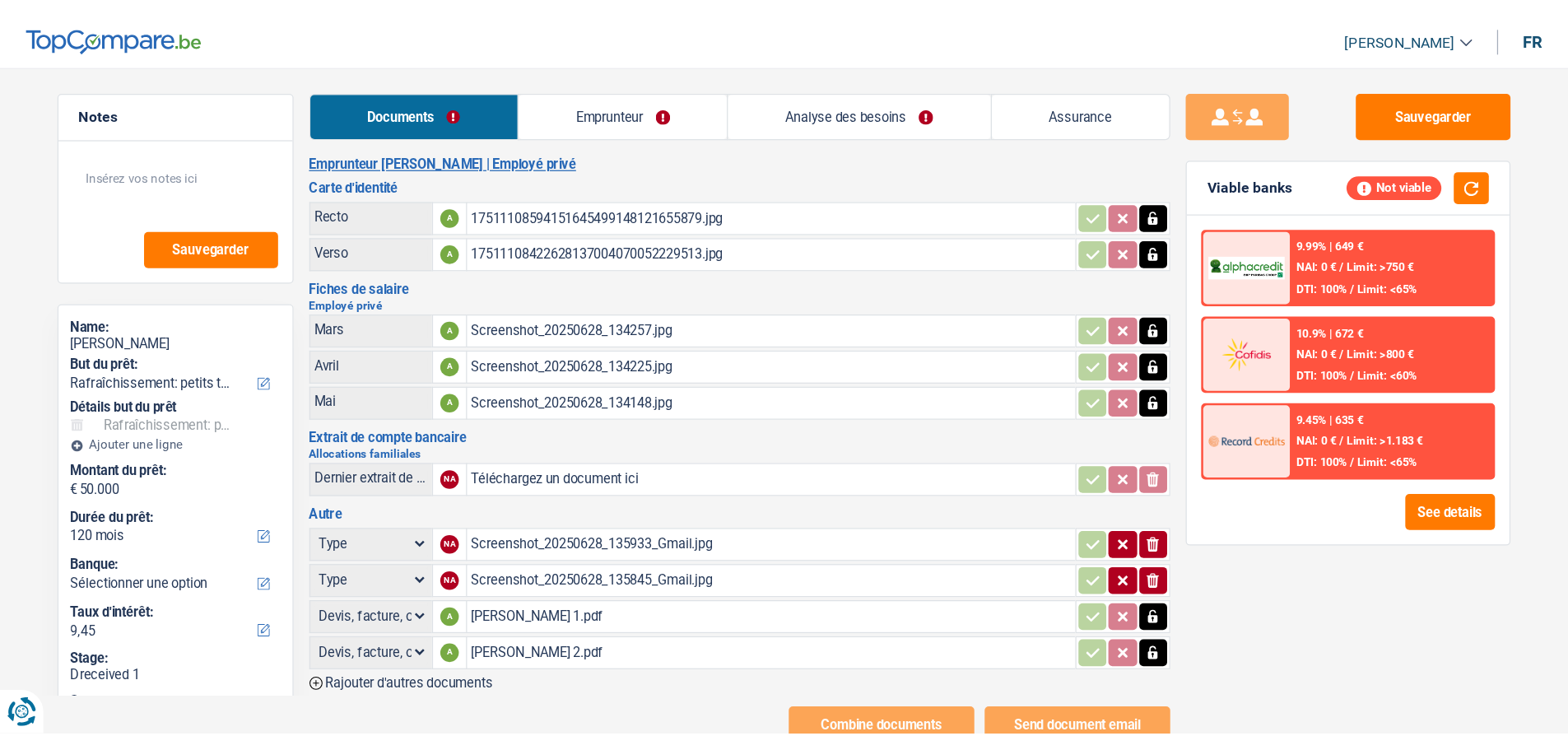 scroll, scrollTop: 0, scrollLeft: 0, axis: both 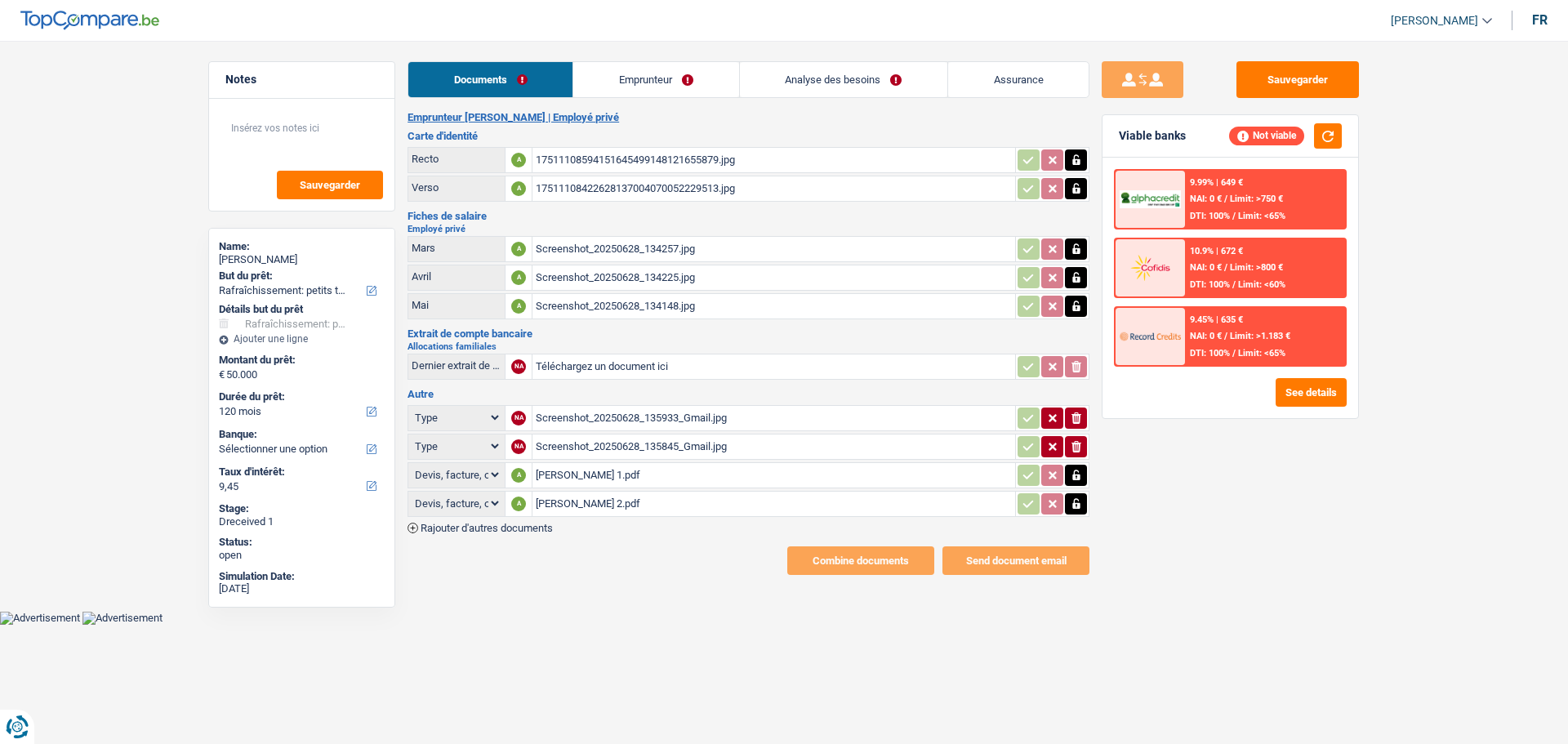 click on "Emprunteur" at bounding box center [656, 79] 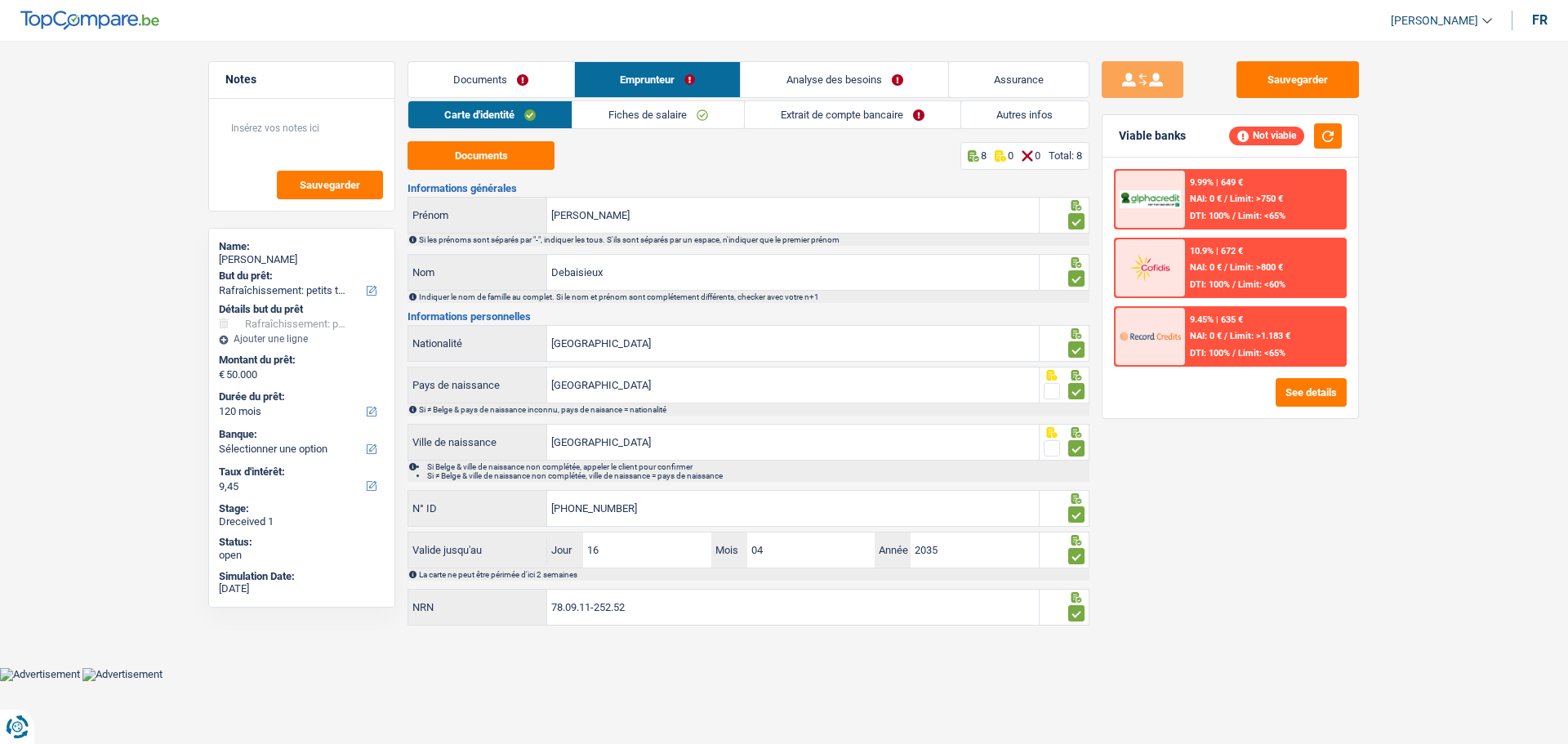 click on "Extrait de compte bancaire" at bounding box center [853, 114] 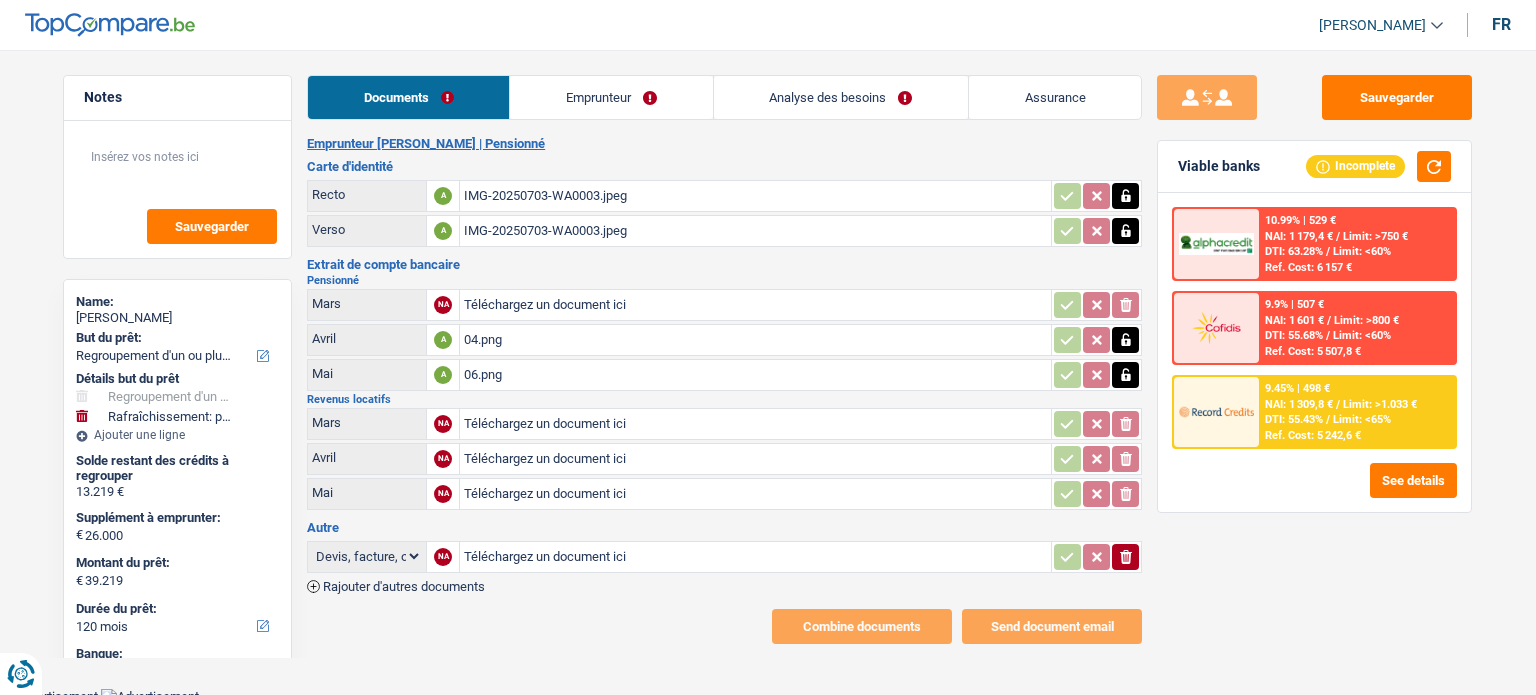 select on "refinancing" 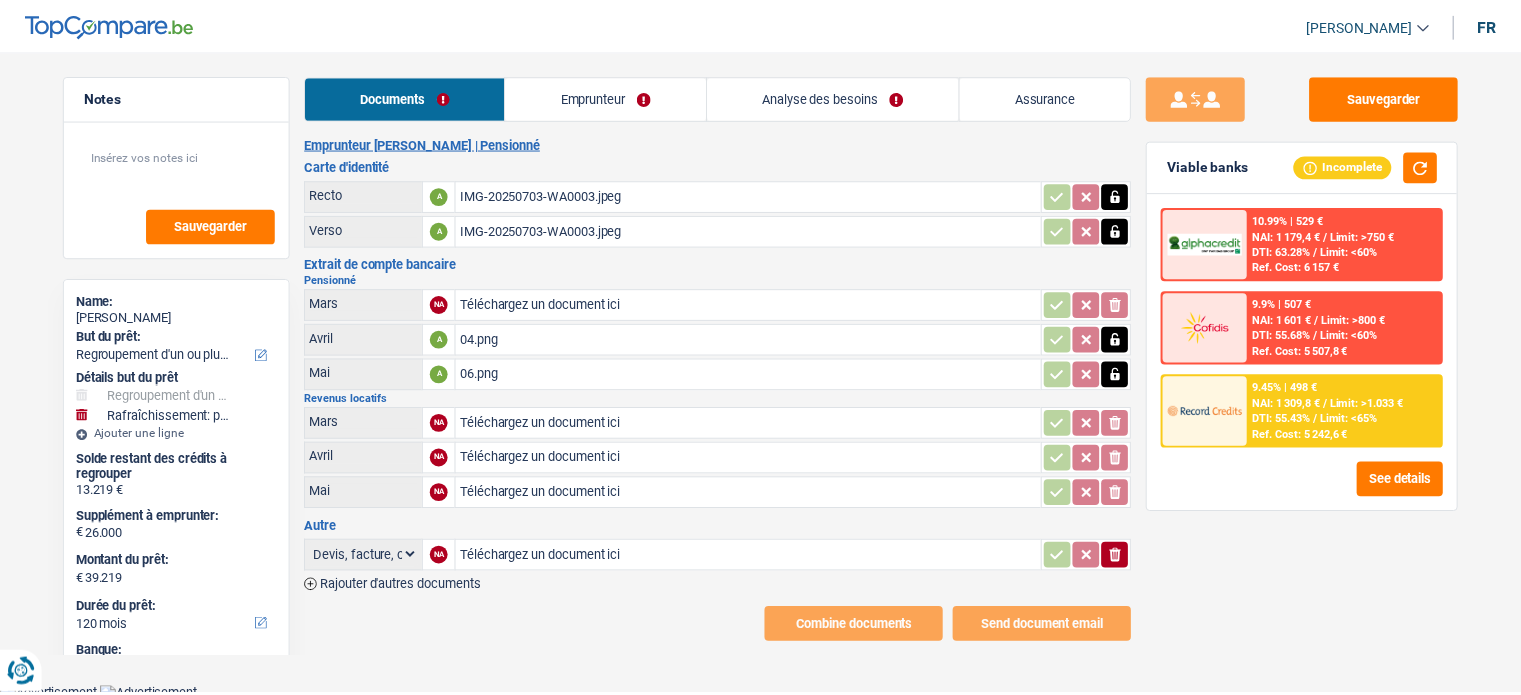 scroll, scrollTop: 0, scrollLeft: 0, axis: both 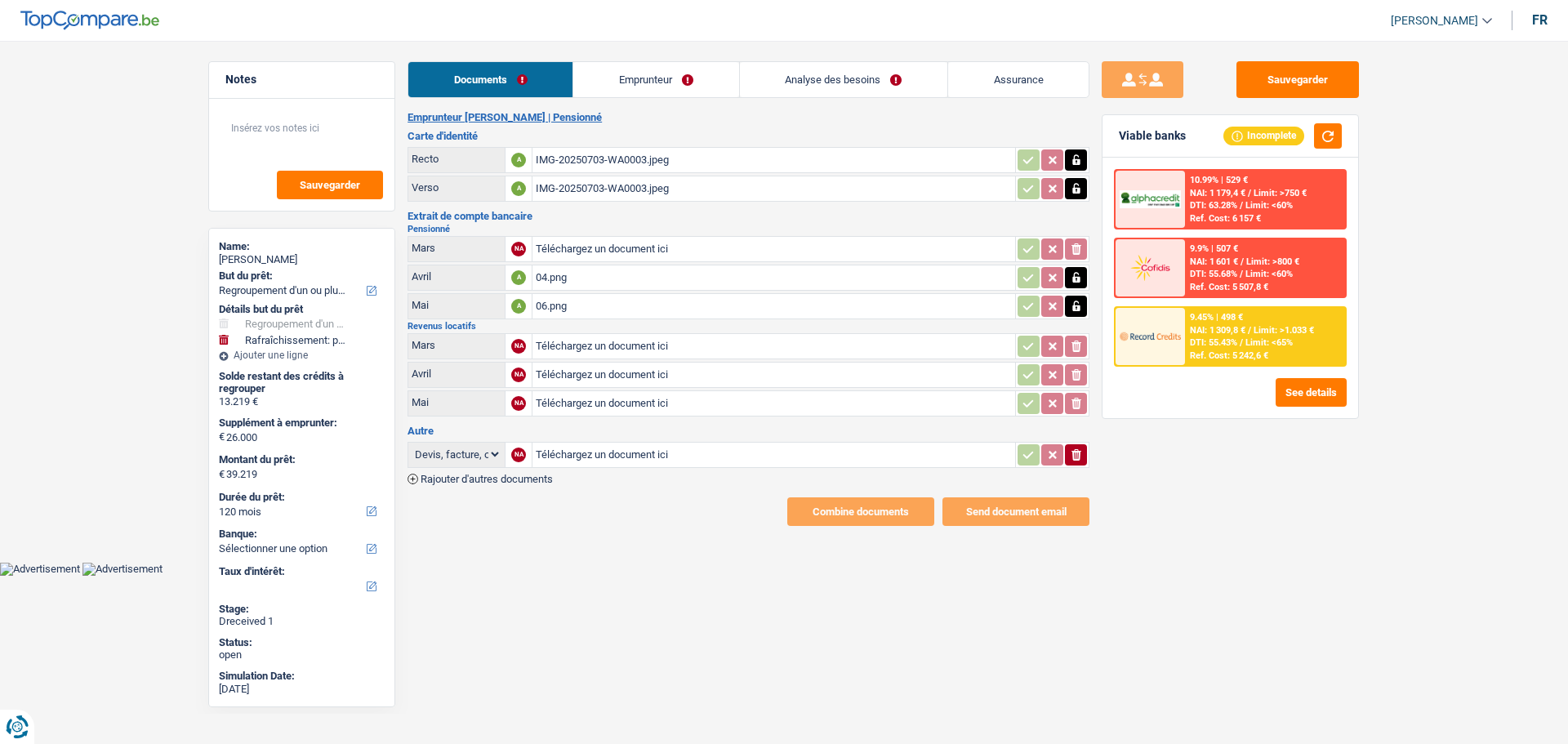 click on "Téléchargez un document ici" at bounding box center (773, 375) 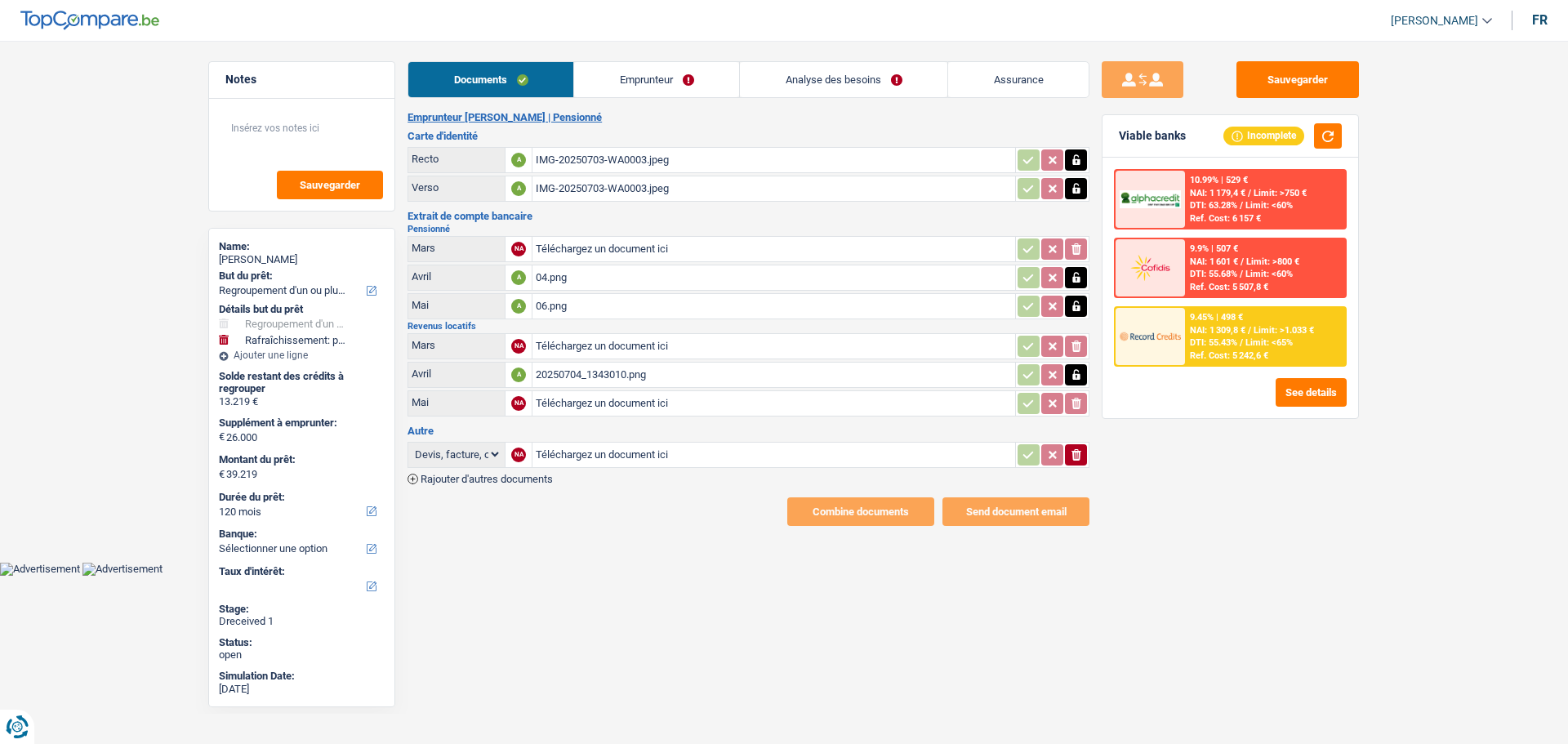 click 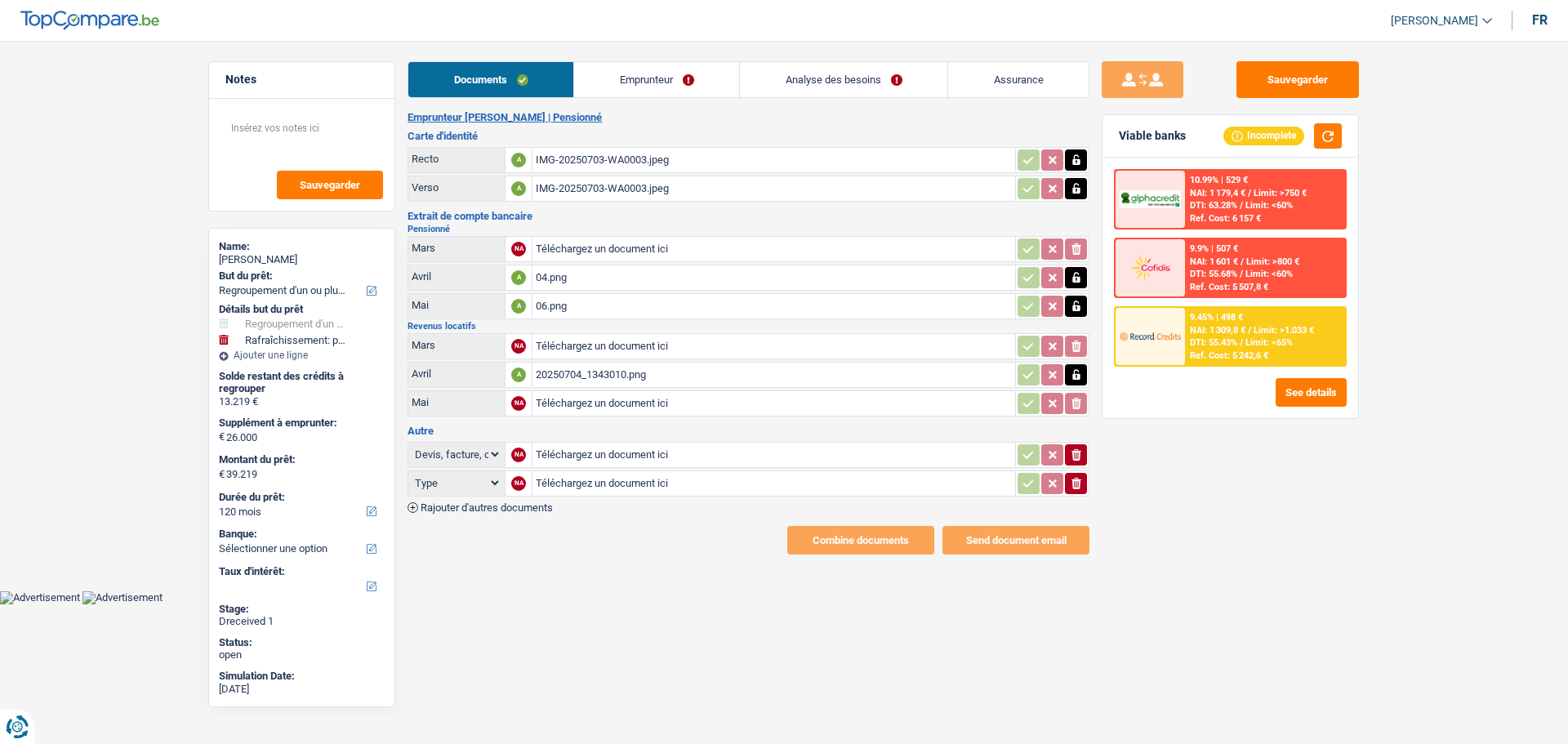 click on "Notes
Sauvegarder
Name:   Naziha Bakkali   But du prêt: Confort maison: meubles, textile, peinture, électroménager, outillage non-professionnel Hifi, multimédia, gsm, ordinateur Aménagement: frais d'installation, déménagement Evénement familial: naissance, mariage, divorce, communion, décès Frais médicaux Frais d'études Frais permis de conduire Regroupement d'un ou plusieurs crédits Loisirs: voyage, sport, musique Rafraîchissement: petits travaux maison et jardin Frais judiciaires Réparation voiture Prêt rénovation Prêt énergie Prêt voiture Taxes, impôts non professionnels Rénovation bien à l'étranger Dettes familiales Assurance Autre
Sélectionner une option
Détails but du prêt
Confort maison: meubles, textile, peinture, électroménager, outillage non-professionnel Hifi, multimédia, gsm, ordinateur Aménagement: frais d'installation, déménagement" at bounding box center (301, 387) 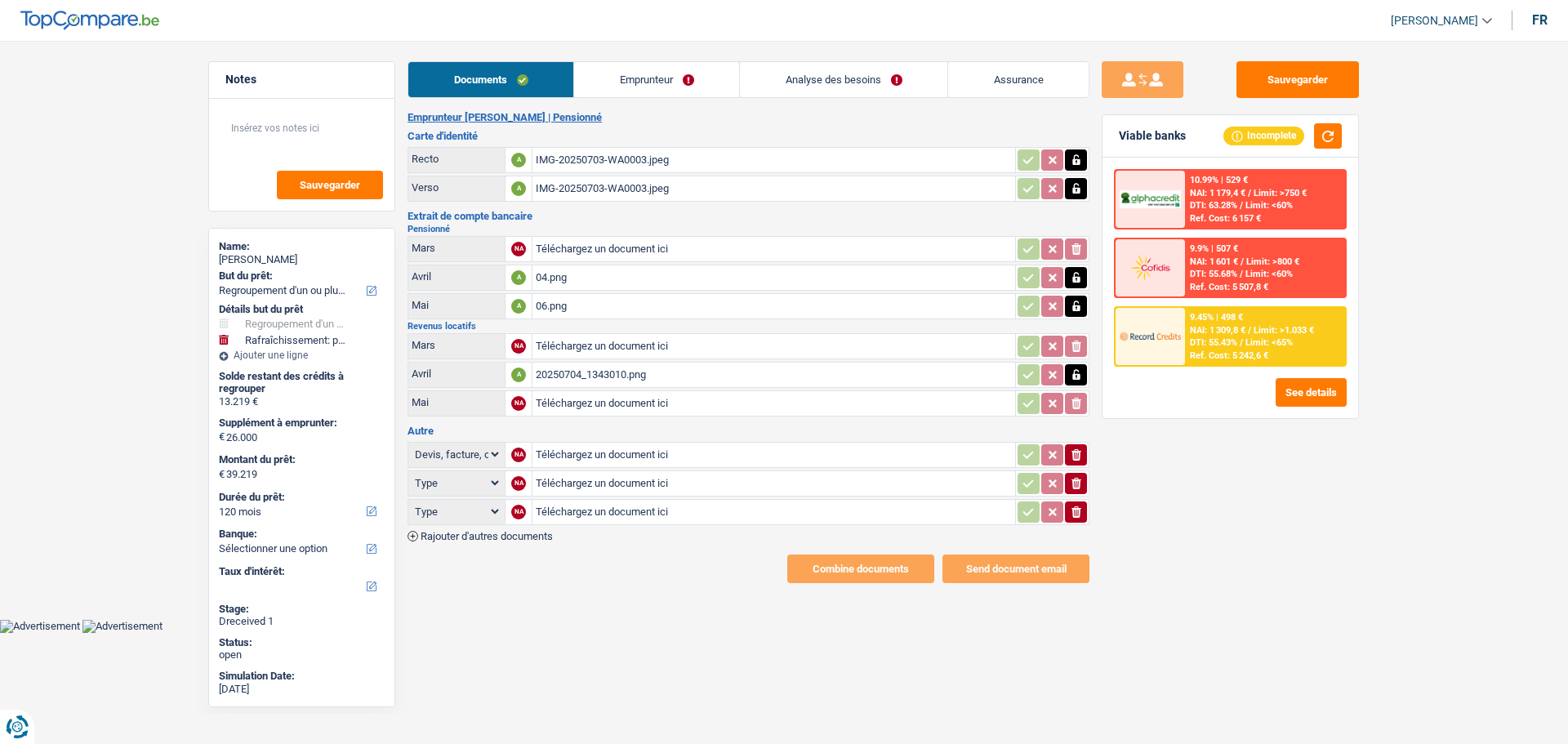 click on "Type
Analyse des besoins pour l'assurance
Attestation d'invalidité
Attestation de votre employeur
Attestation perte de la carte d'identité
Autre
Avertissement extrait de rôle 2023 concernant vos revenus 2022
Avertissement extrait de rôle 2024 concernant vos revenus 2023
Bulletin d'impôt
Carte bancaire
Certificat de composition de ménage
Certificat de résidence élargi
Certificat médical
Contrat de bail" at bounding box center (457, 454) 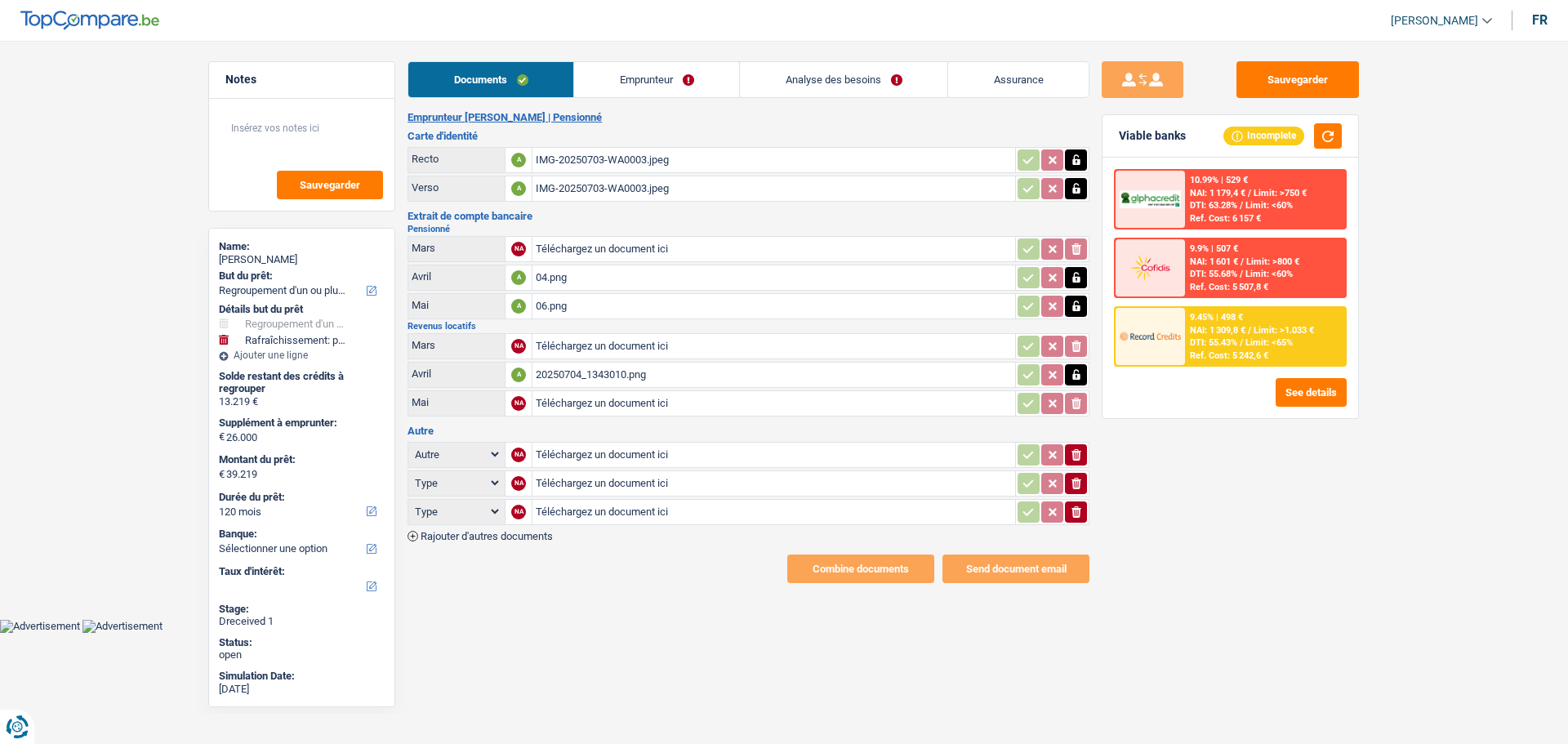click on "Type
Analyse des besoins pour l'assurance
Attestation d'invalidité
Attestation de votre employeur
Attestation perte de la carte d'identité
Autre
Avertissement extrait de rôle 2023 concernant vos revenus 2022
Avertissement extrait de rôle 2024 concernant vos revenus 2023
Bulletin d'impôt
Carte bancaire
Certificat de composition de ménage
Certificat de résidence élargi
Certificat médical
Contrat de bail" at bounding box center [457, 454] 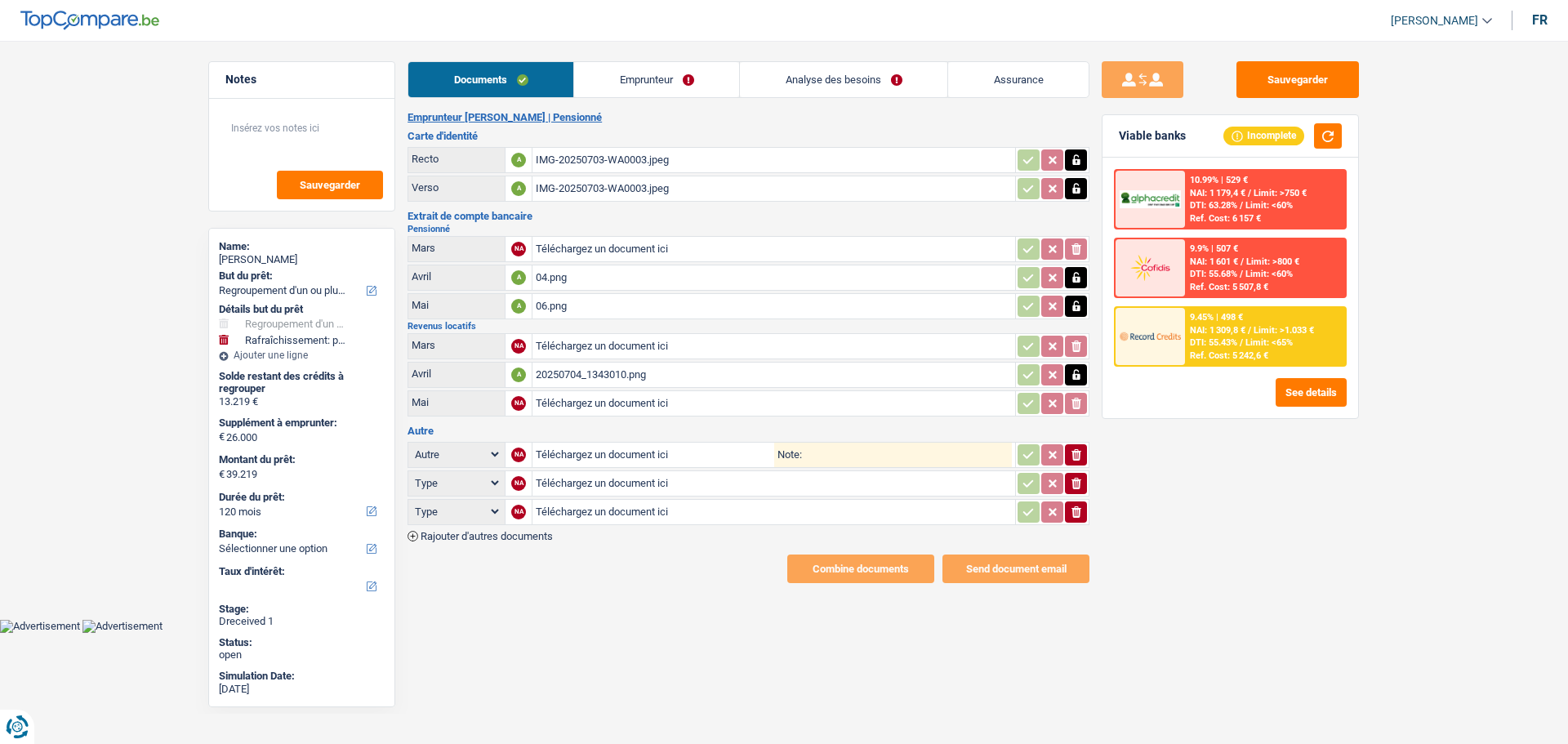 click on "Note:" at bounding box center [906, 455] 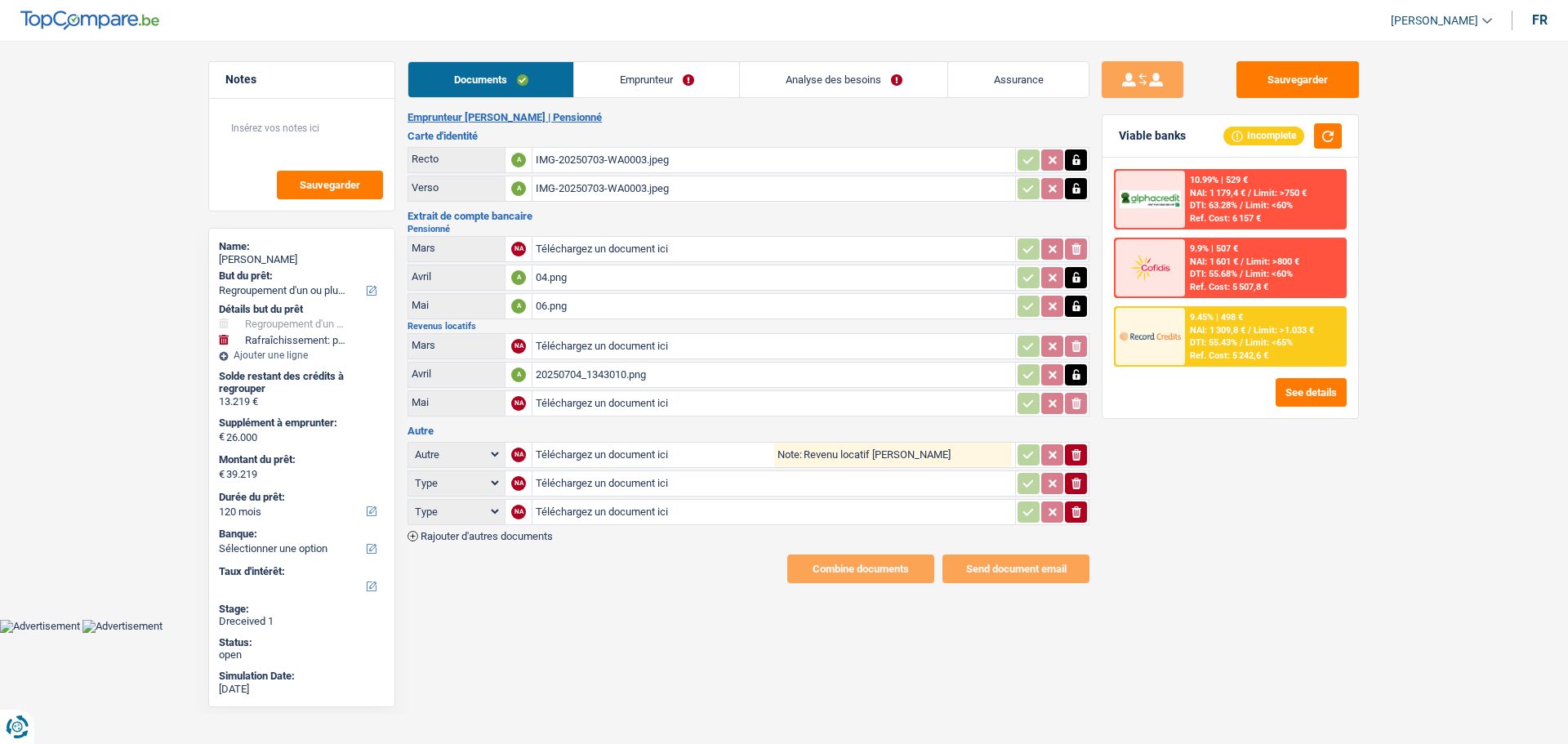 type on "Revenu locatif Avril" 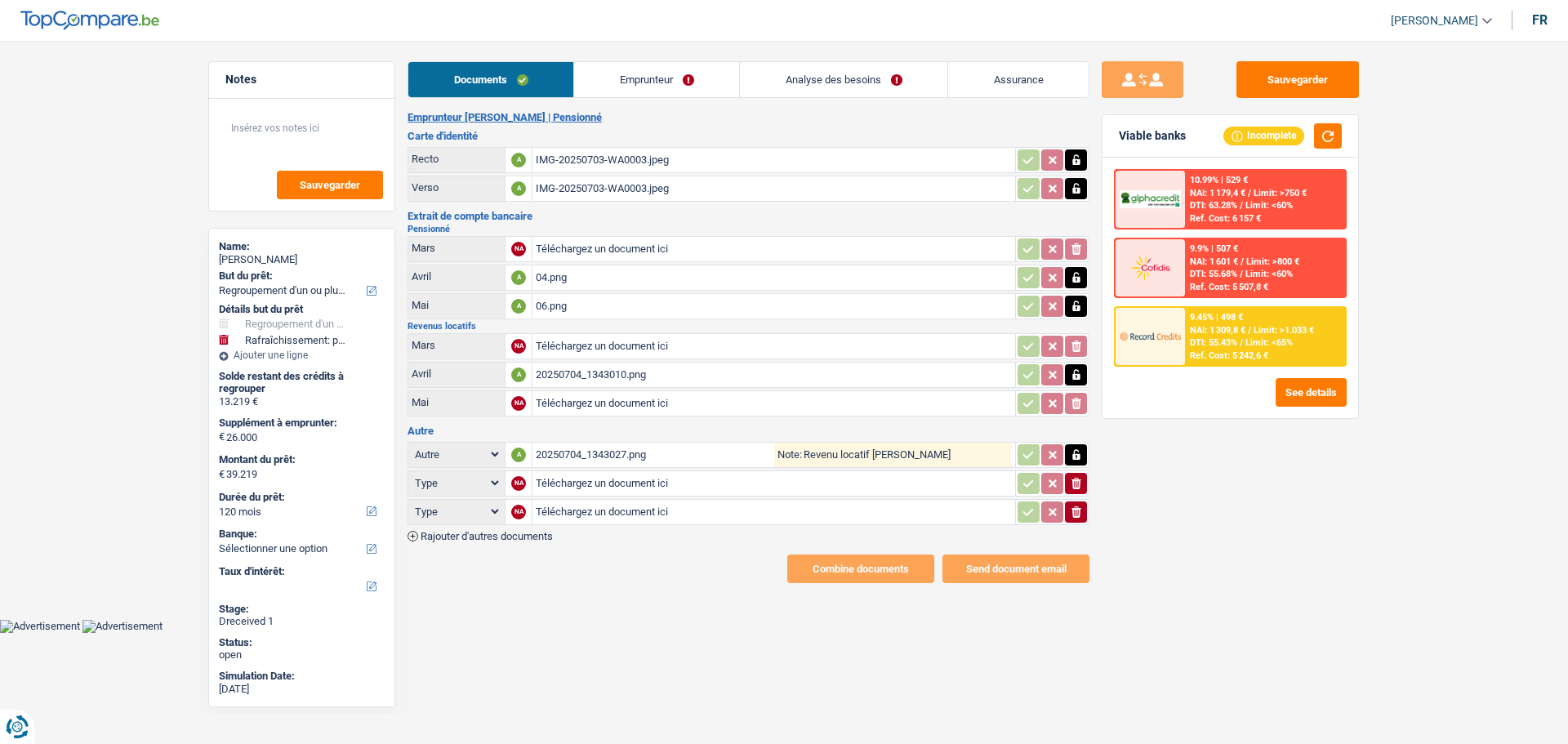 click on "20250704_1343027.png" at bounding box center [654, 455] 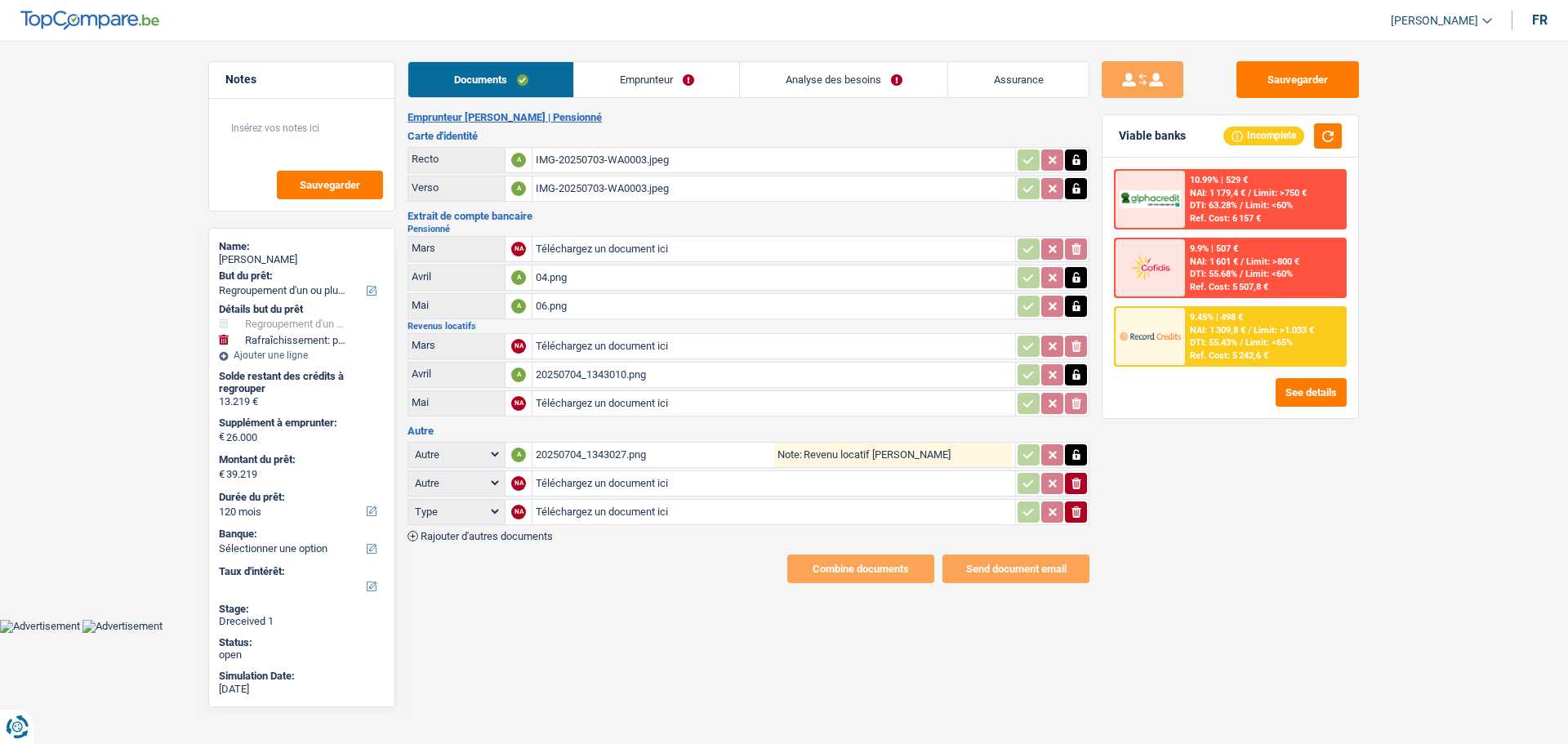 click on "Type
Analyse des besoins pour l'assurance
Attestation d'invalidité
Attestation de votre employeur
Attestation perte de la carte d'identité
Autre
Avertissement extrait de rôle 2023 concernant vos revenus 2022
Avertissement extrait de rôle 2024 concernant vos revenus 2023
Bulletin d'impôt
Carte bancaire
Certificat de composition de ménage
Certificat de résidence élargi
Certificat médical
Contrat de bail" at bounding box center [457, 483] 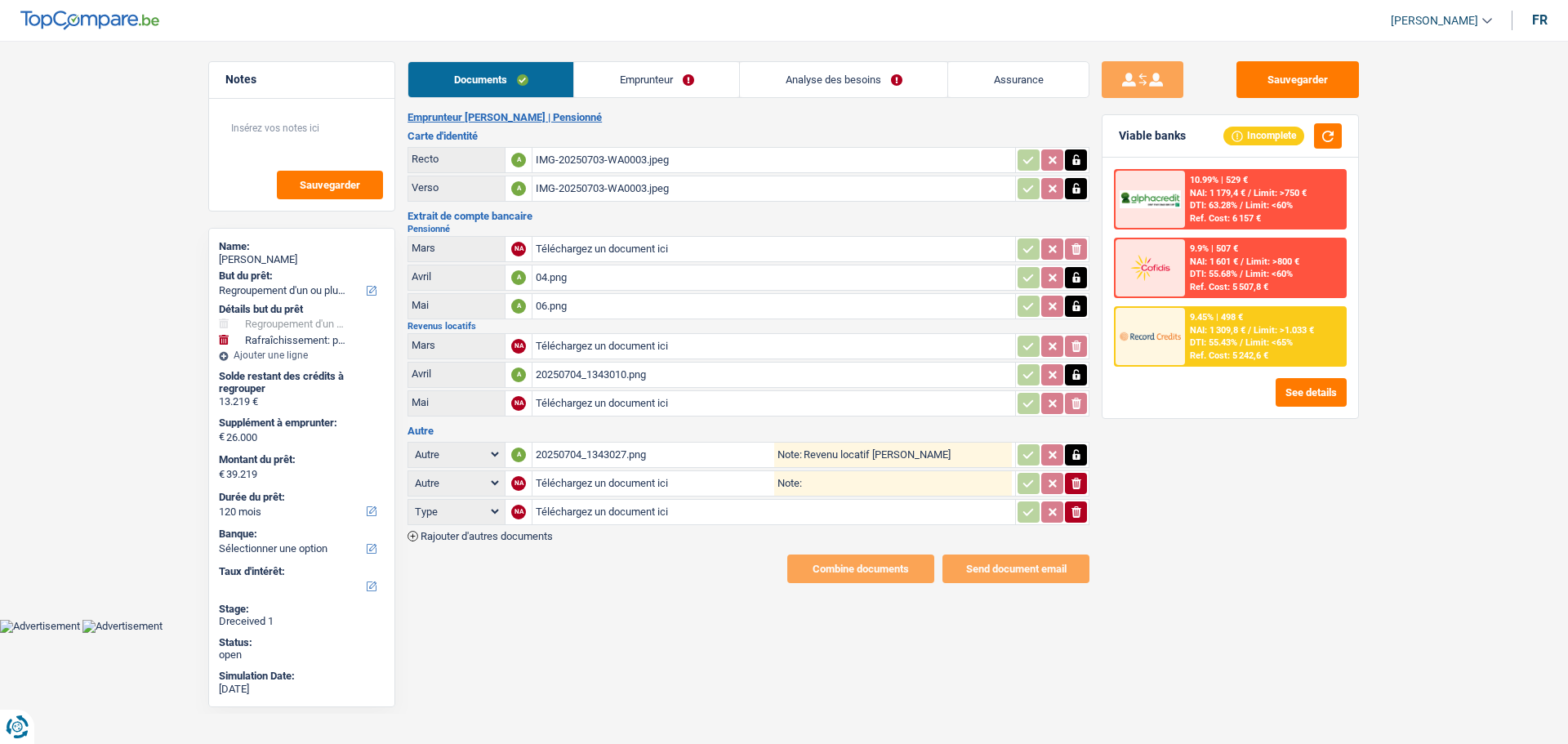 click on "Note:" at bounding box center [906, 483] 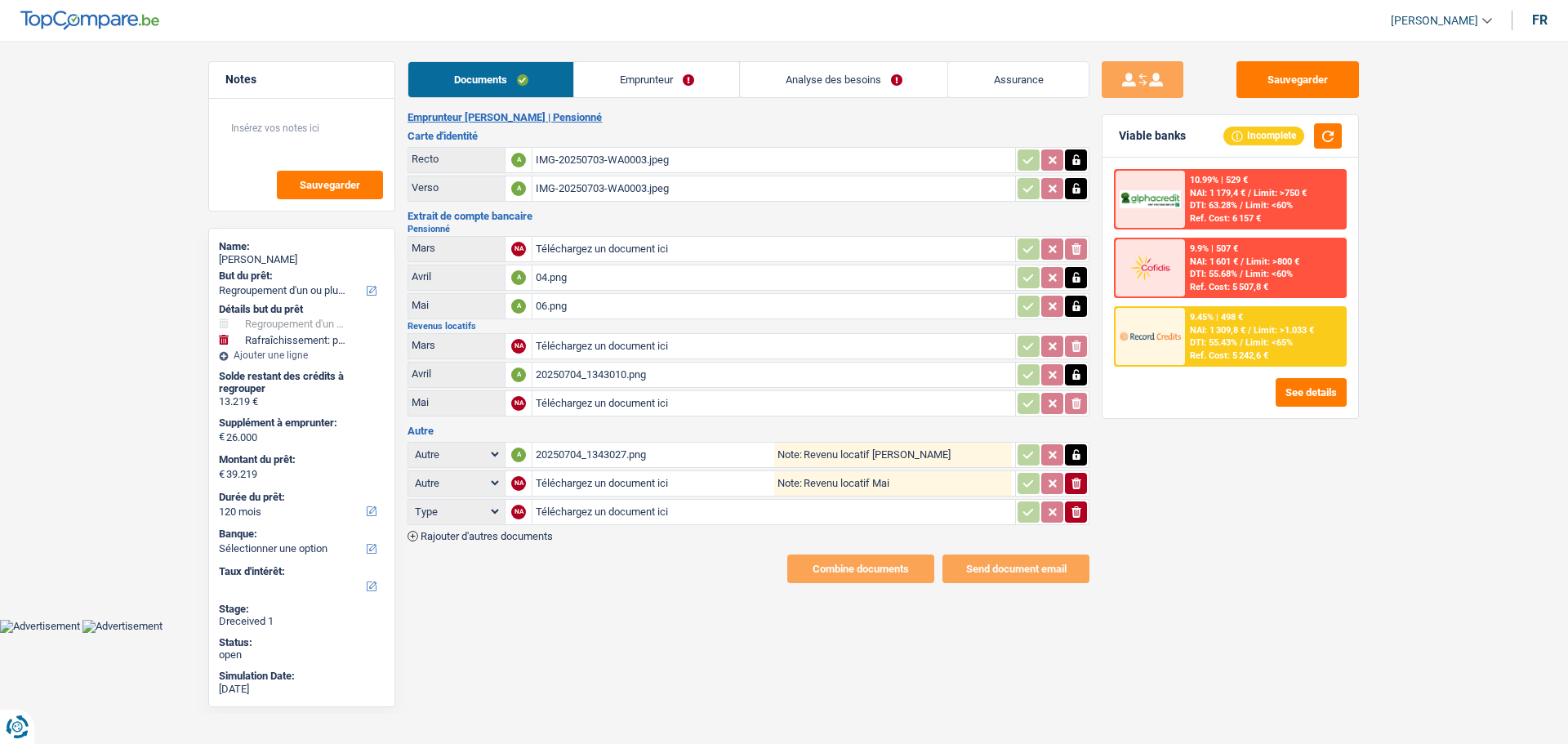 type on "Revenu locatif Mai" 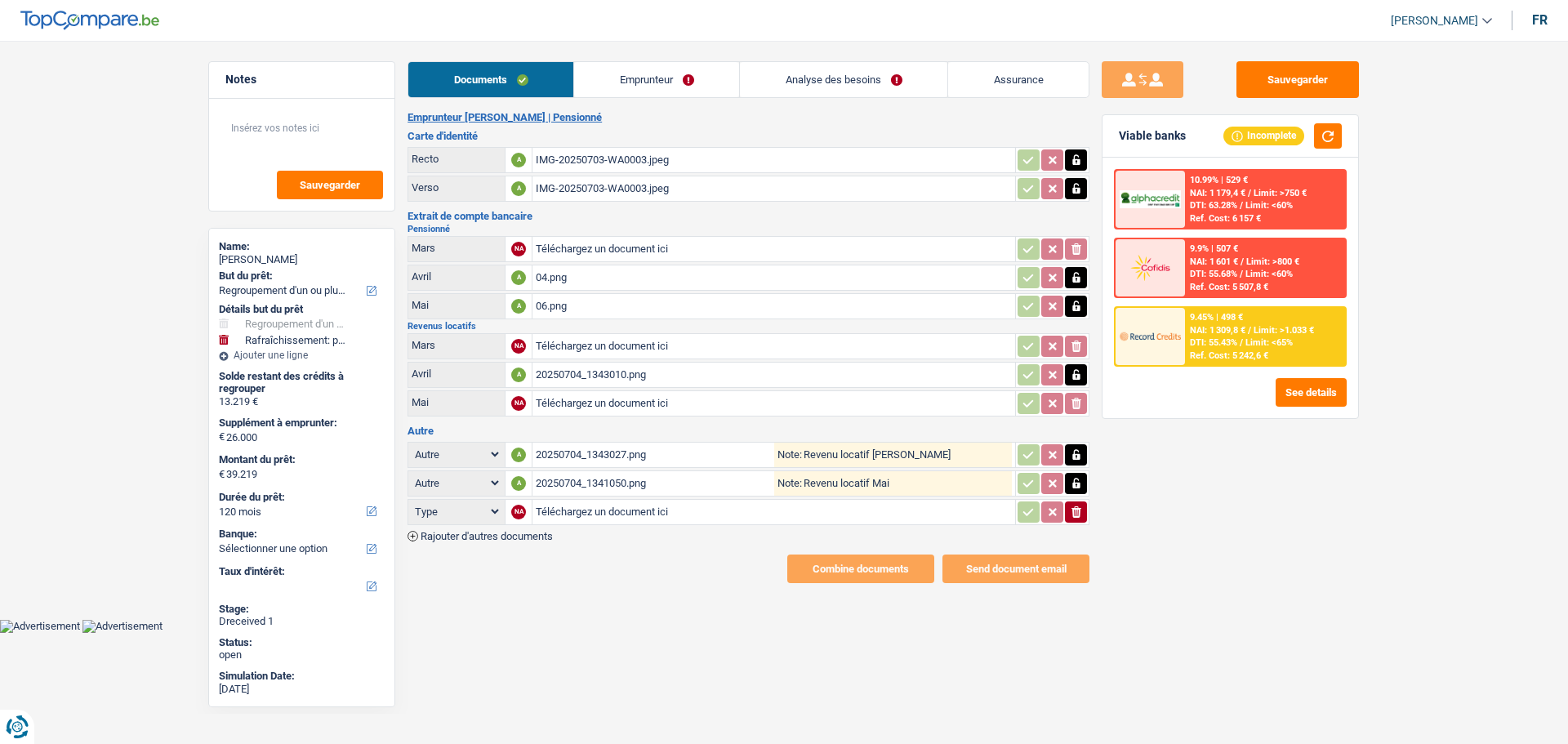 click on "Téléchargez un document ici" at bounding box center [773, 403] 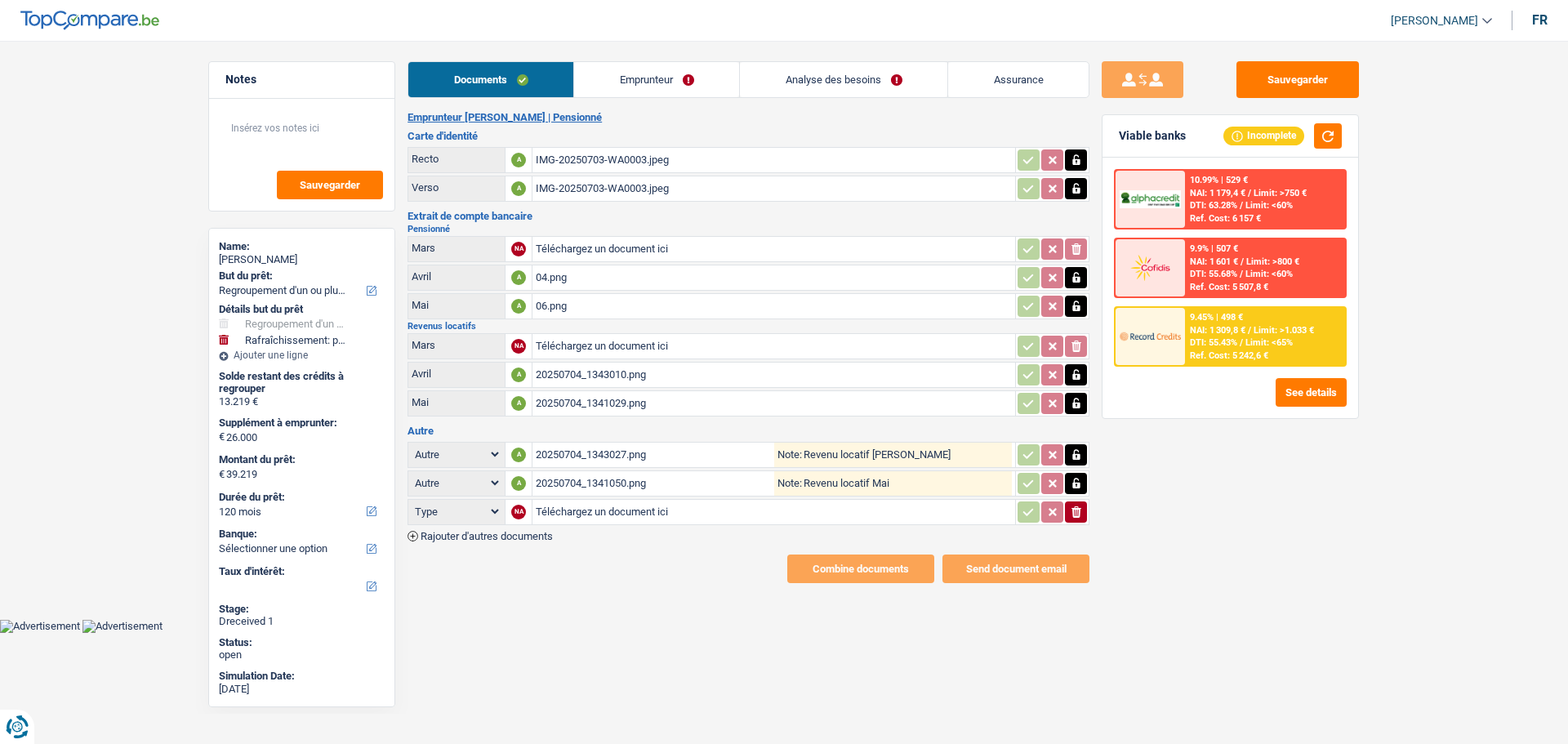 click on "Emprunteur" at bounding box center [657, 79] 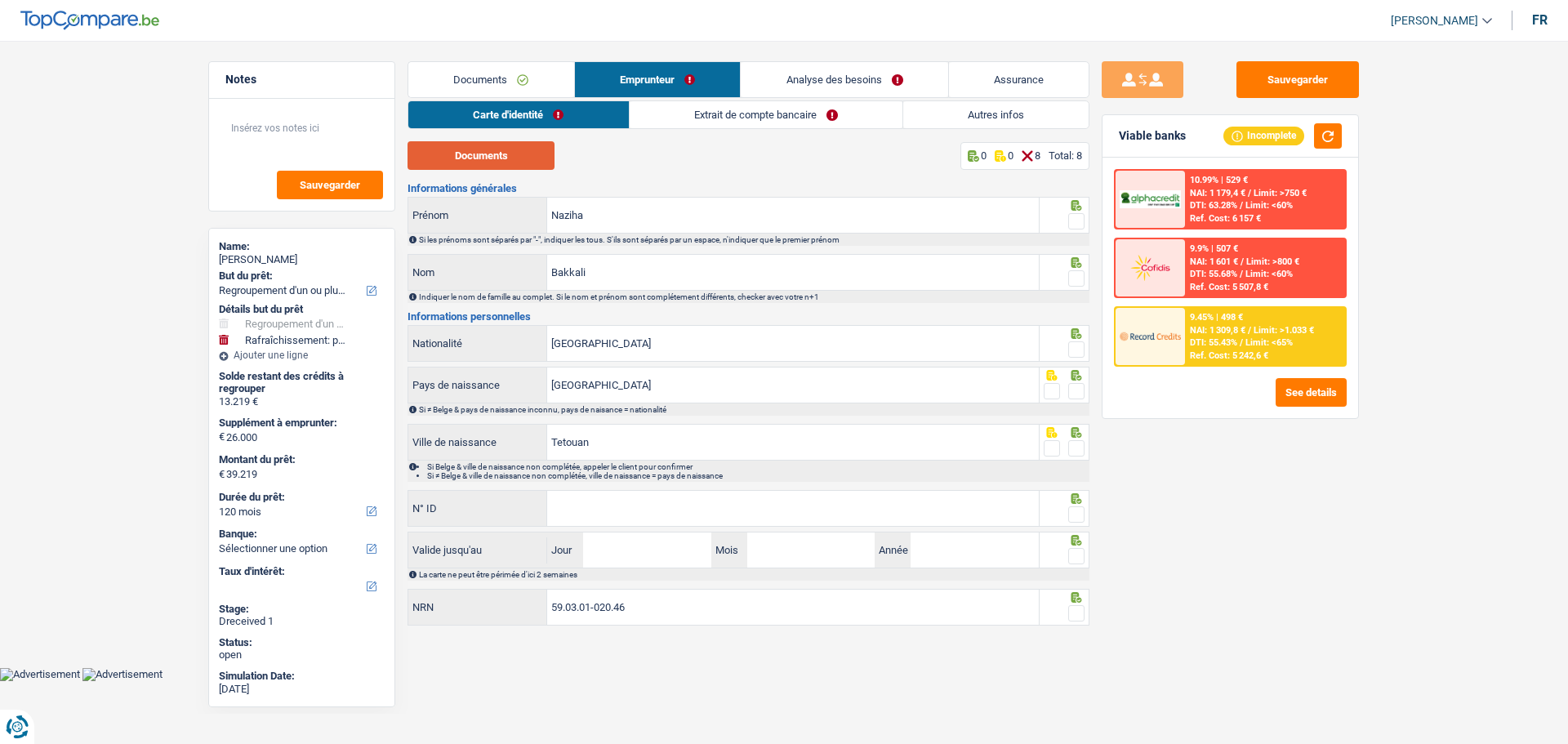 click on "Documents" at bounding box center (481, 155) 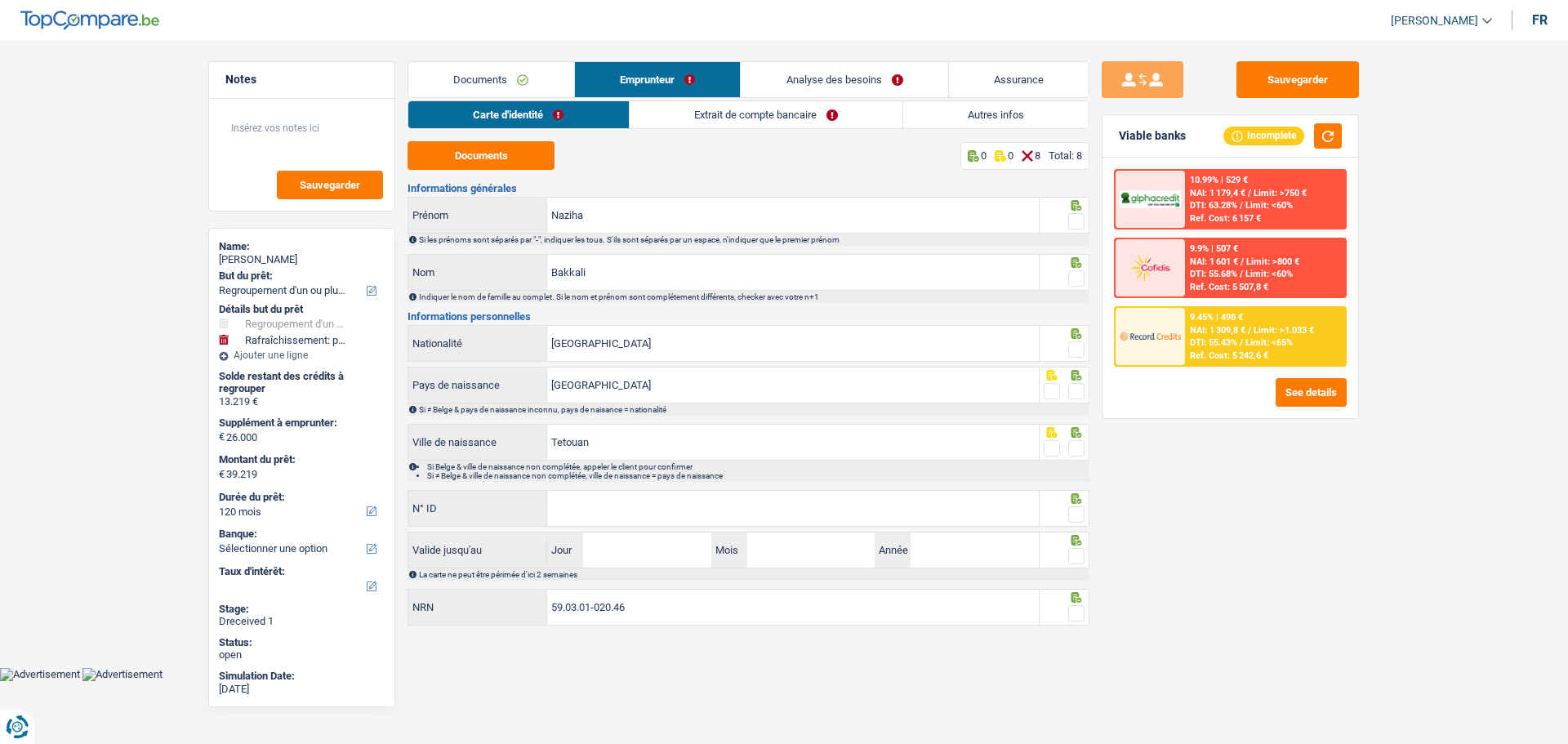 click on "Documents" at bounding box center [491, 79] 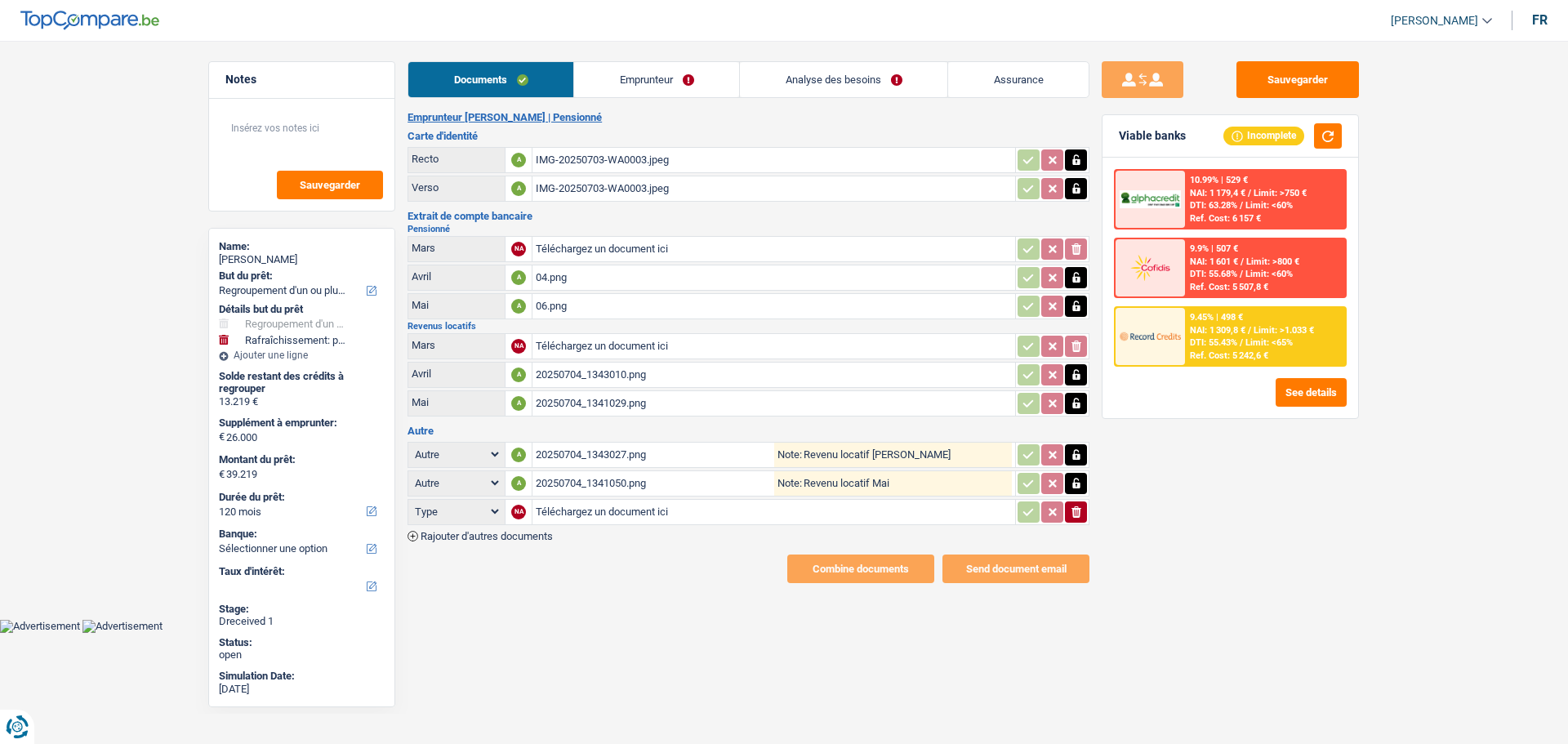click on "IMG-20250703-WA0003.jpeg" at bounding box center (773, 189) 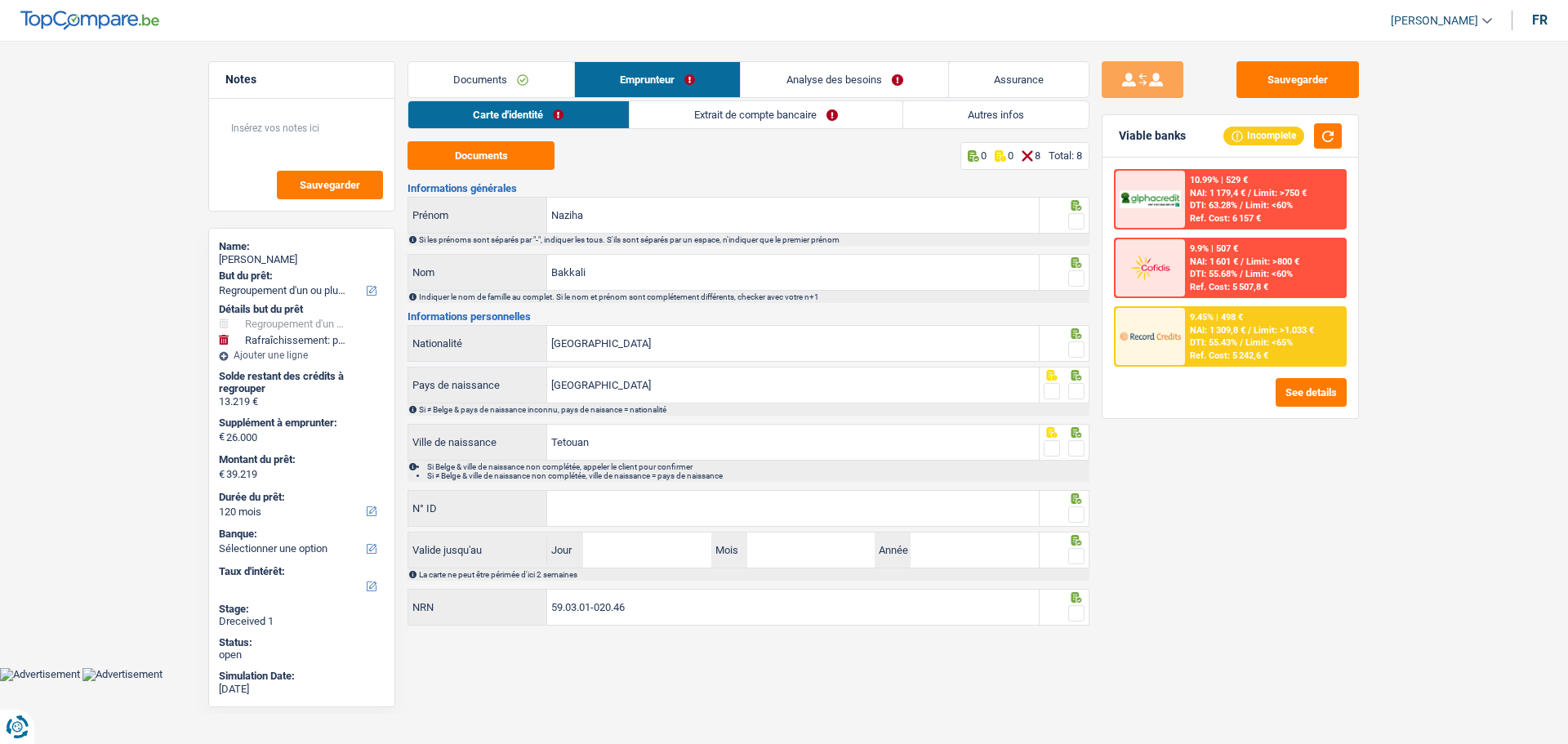 click on "Documents" at bounding box center (491, 79) 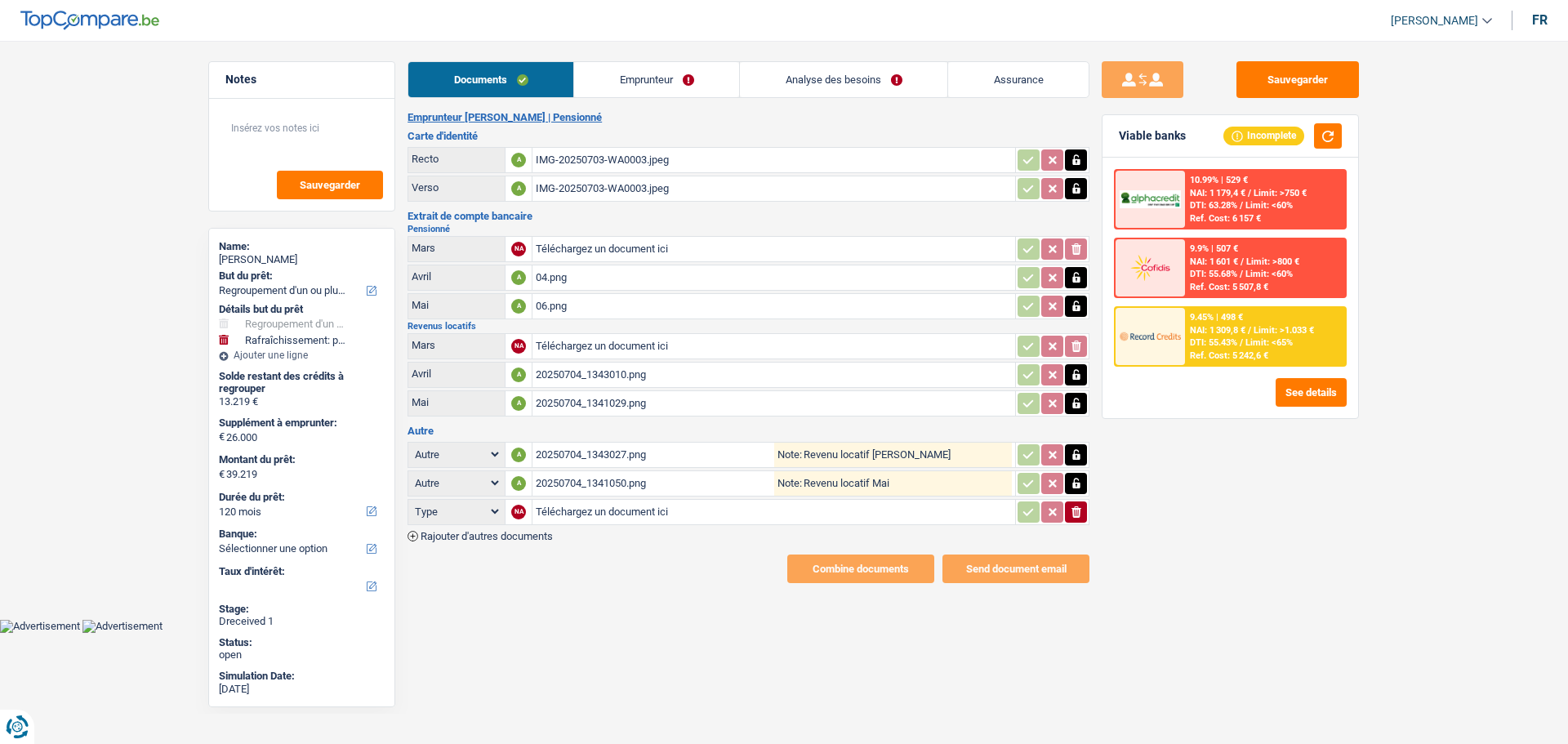 click on "IMG-20250703-WA0003.jpeg" at bounding box center (773, 160) 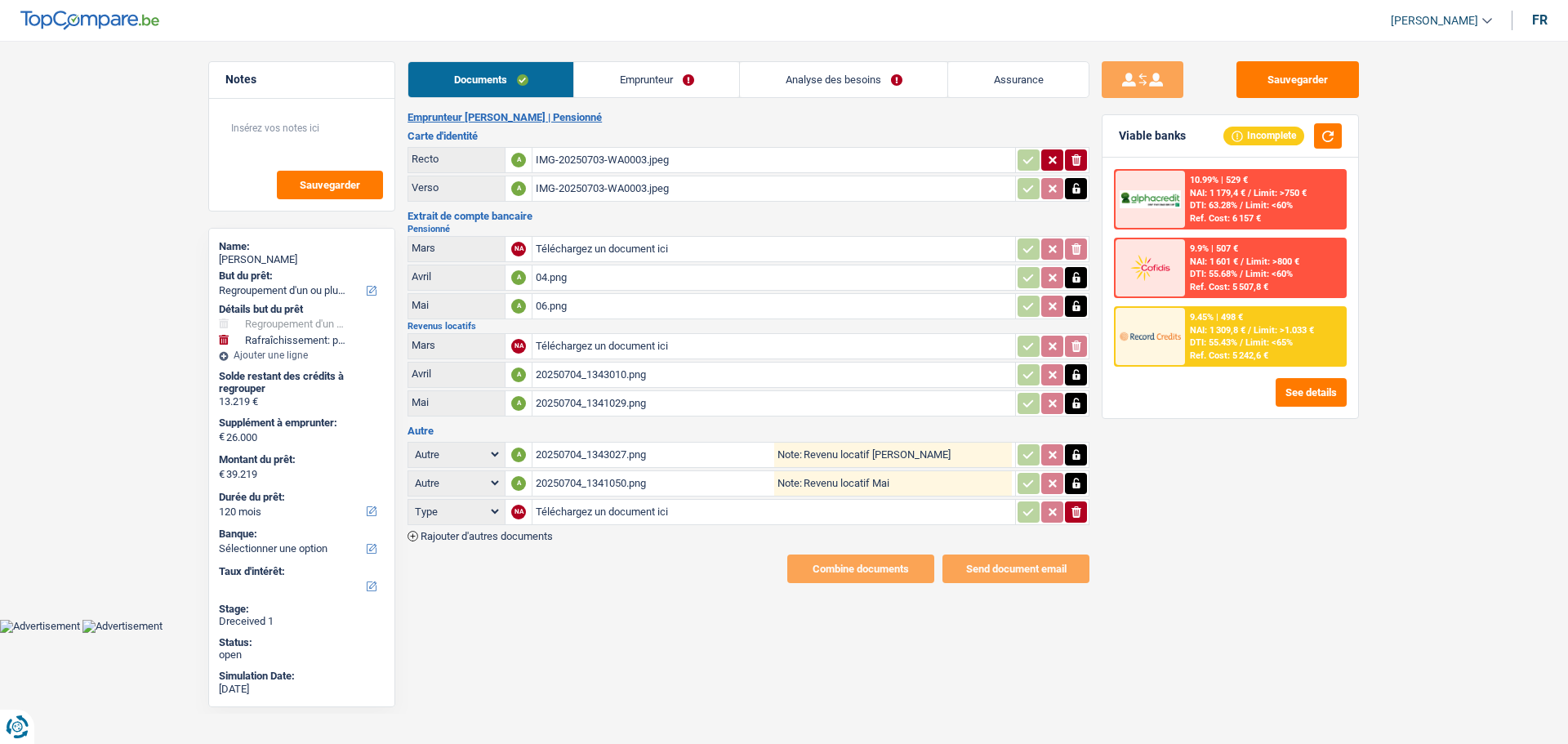 click on "ionicons-v5-e" 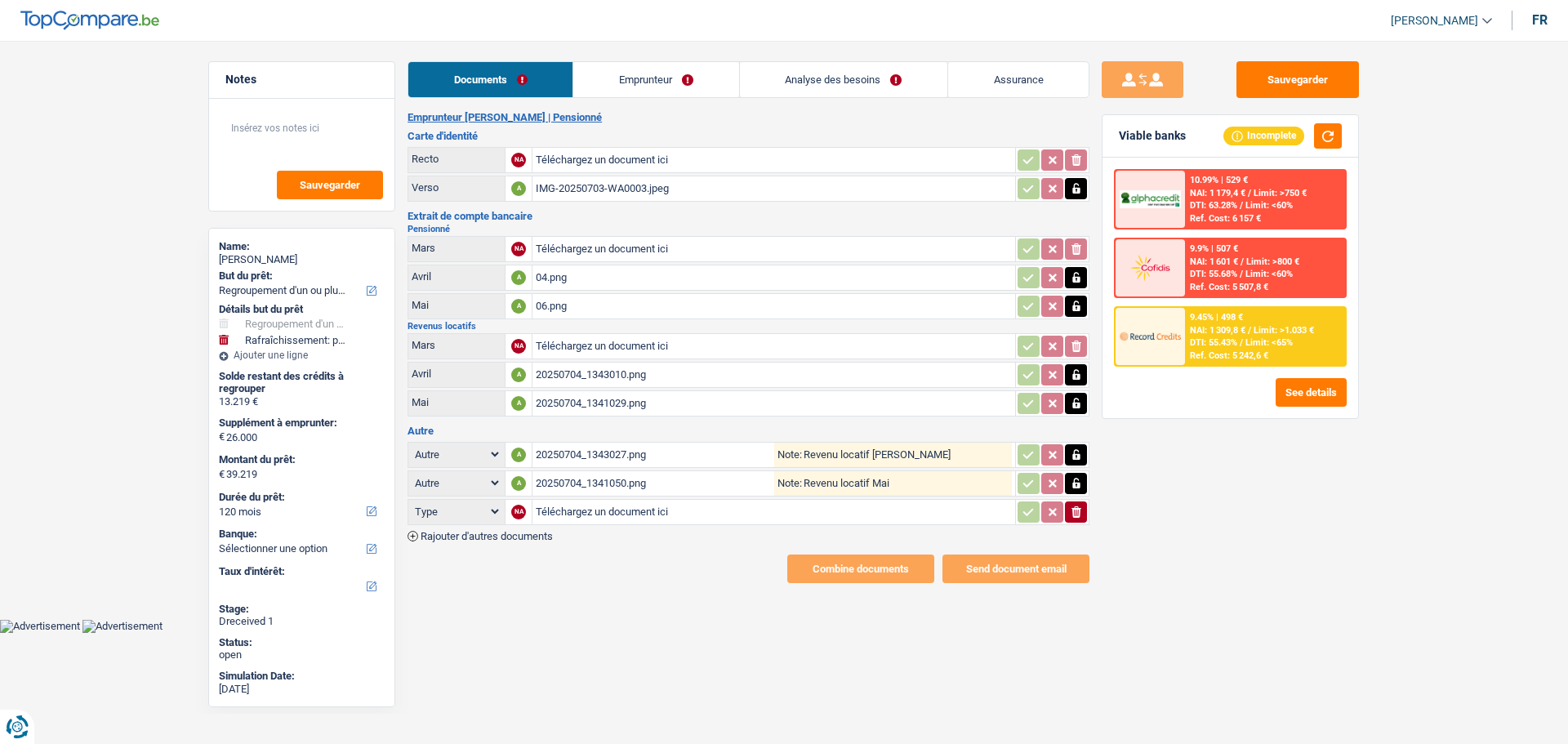 click on "Téléchargez un document ici" at bounding box center (773, 160) 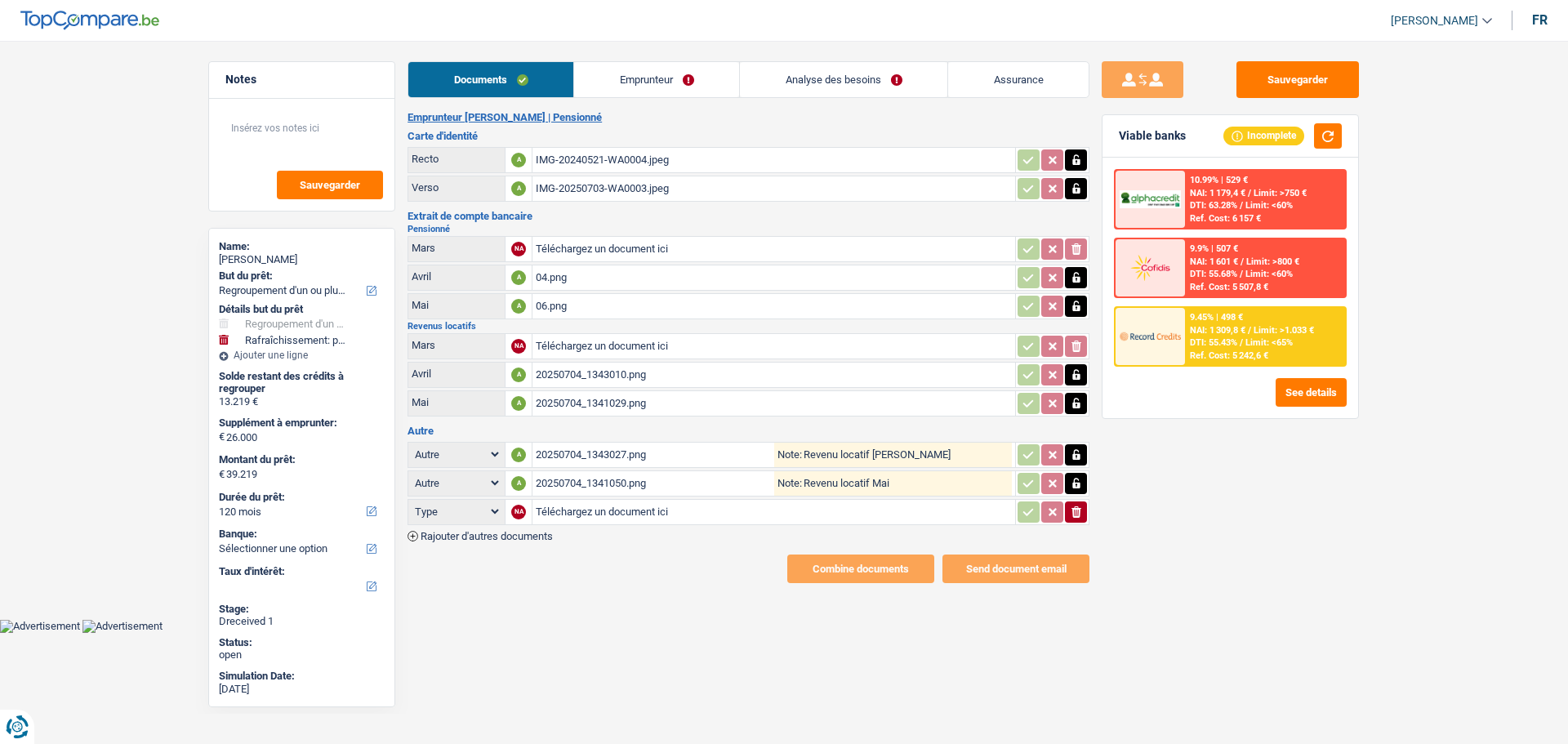 click on "Emprunteur" at bounding box center [657, 79] 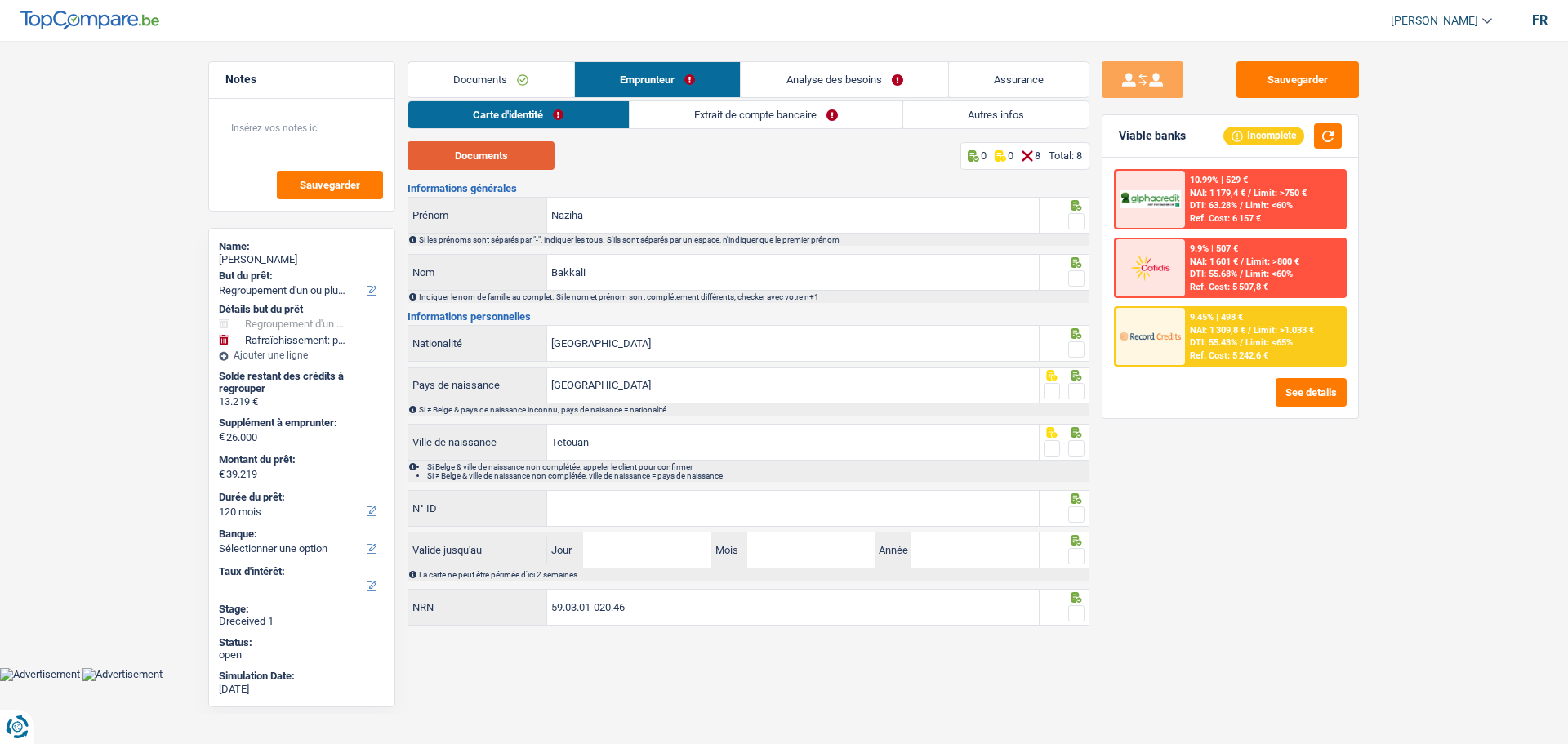 click on "Documents" at bounding box center [481, 155] 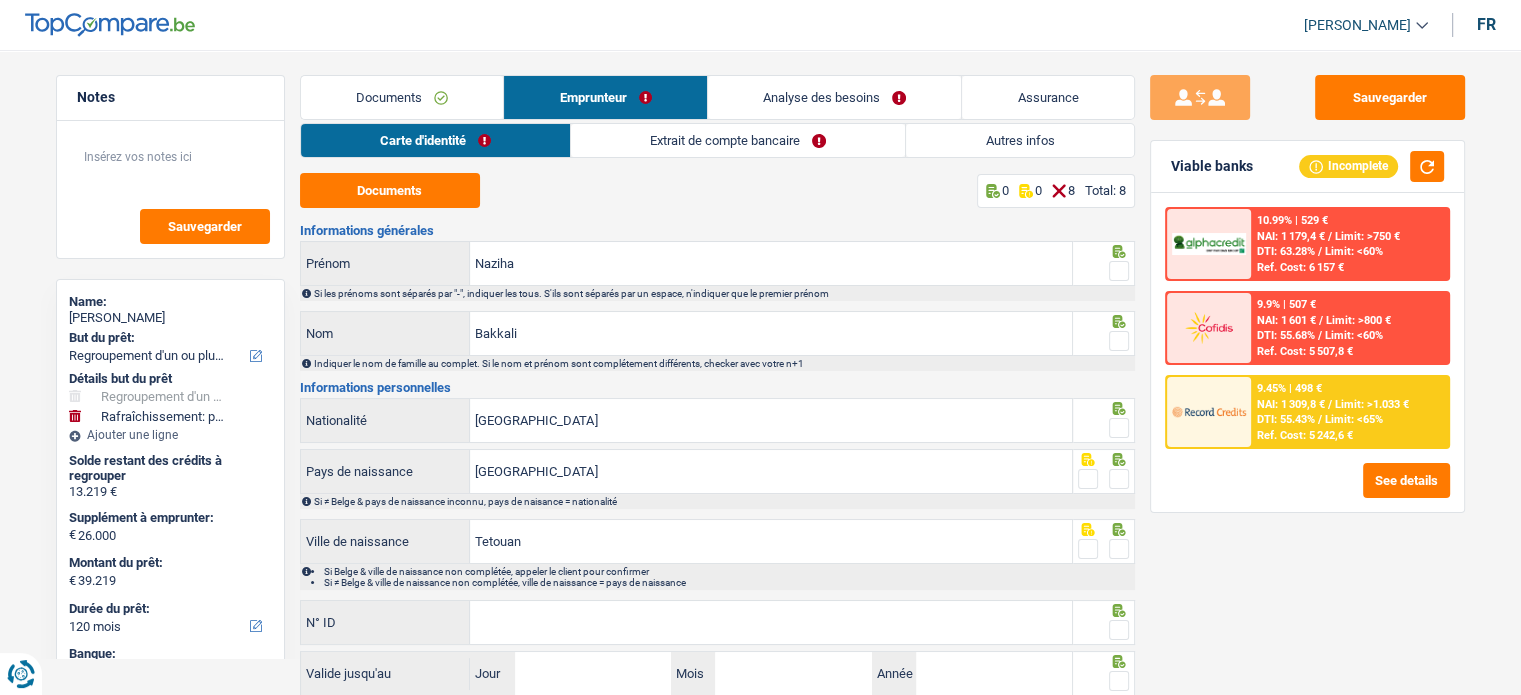 click at bounding box center (1119, 341) 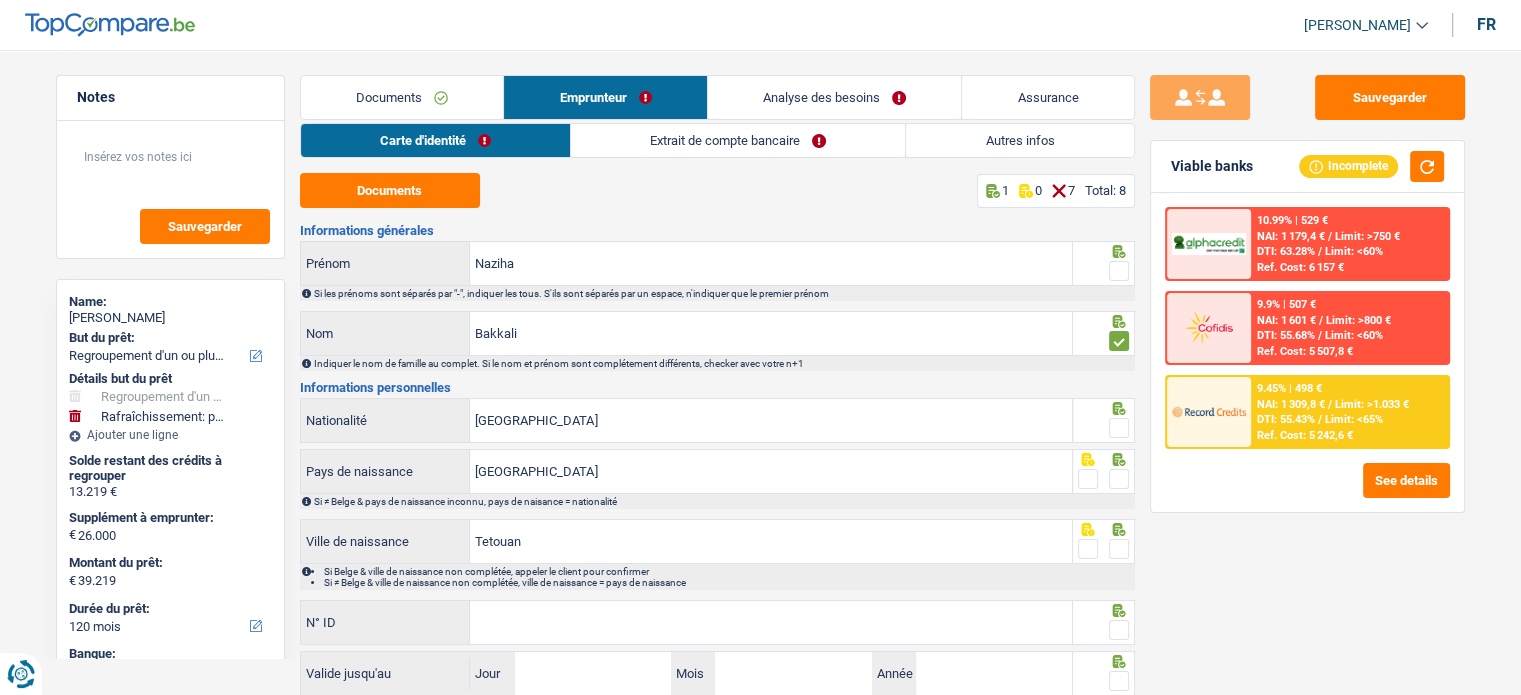 click at bounding box center (1119, 271) 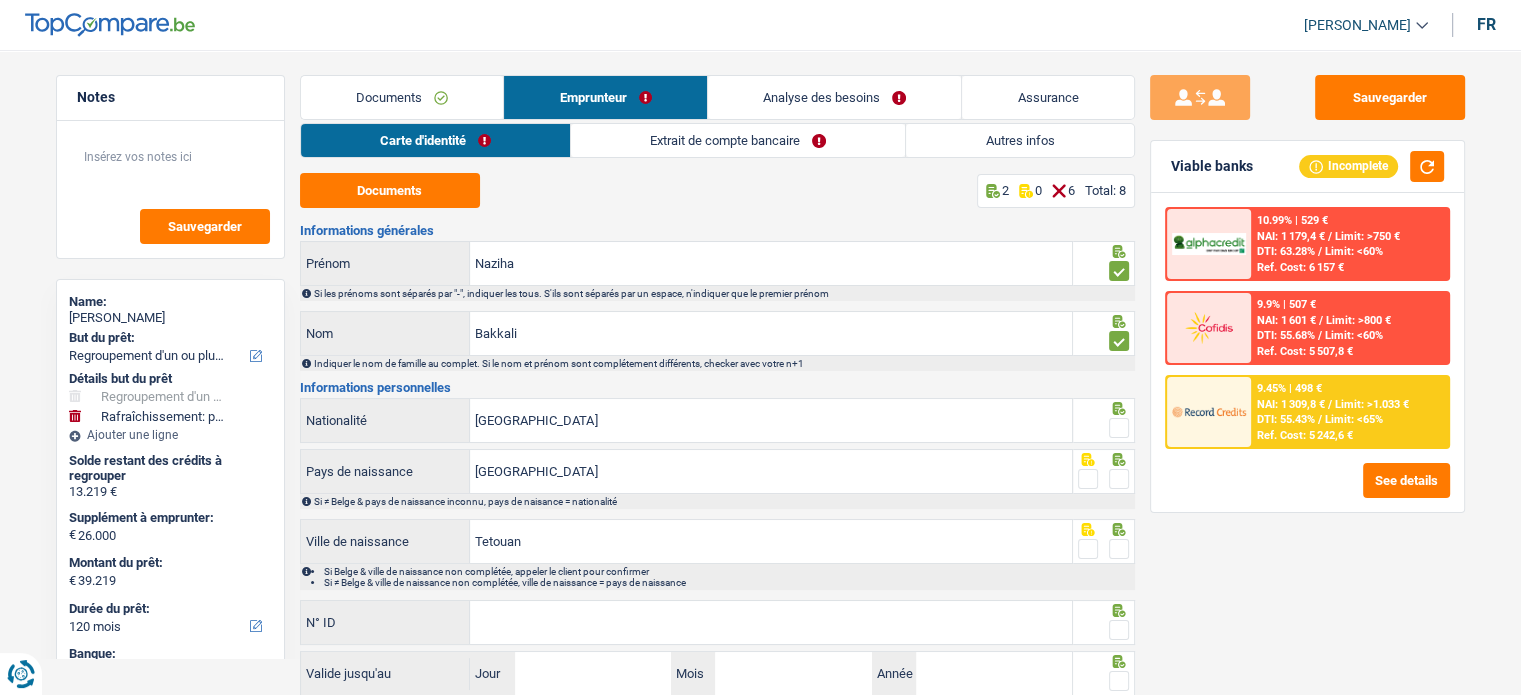 click on "Belgique
Nationalité" at bounding box center (687, 422) 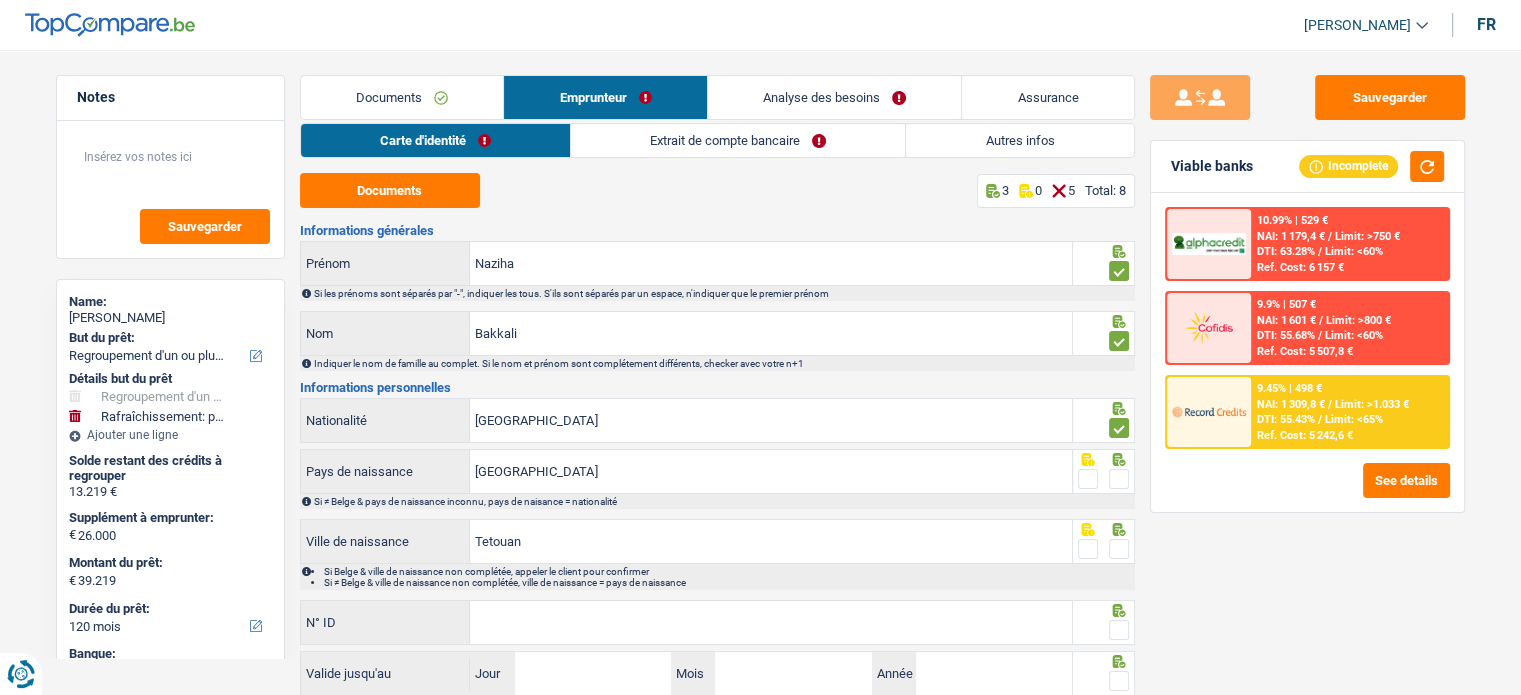 click at bounding box center [1119, 479] 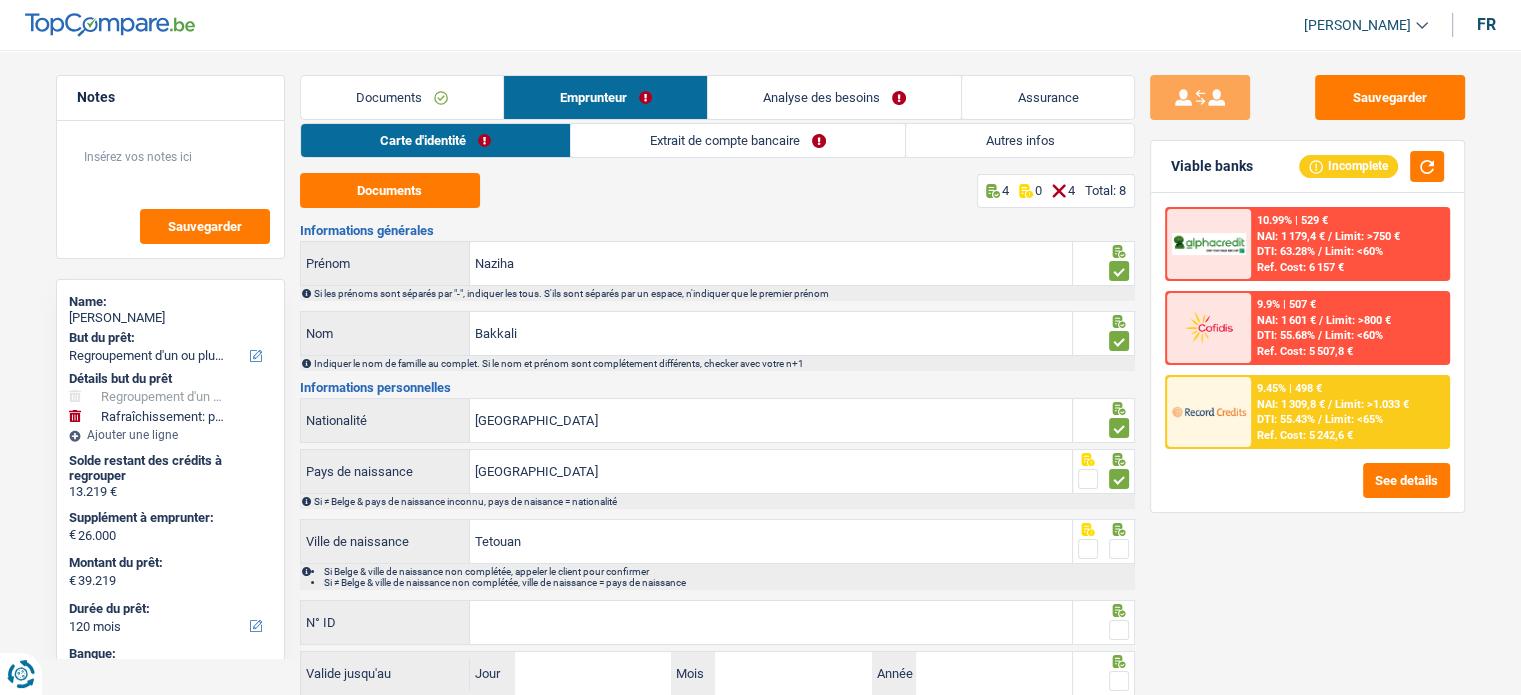 click at bounding box center (1119, 549) 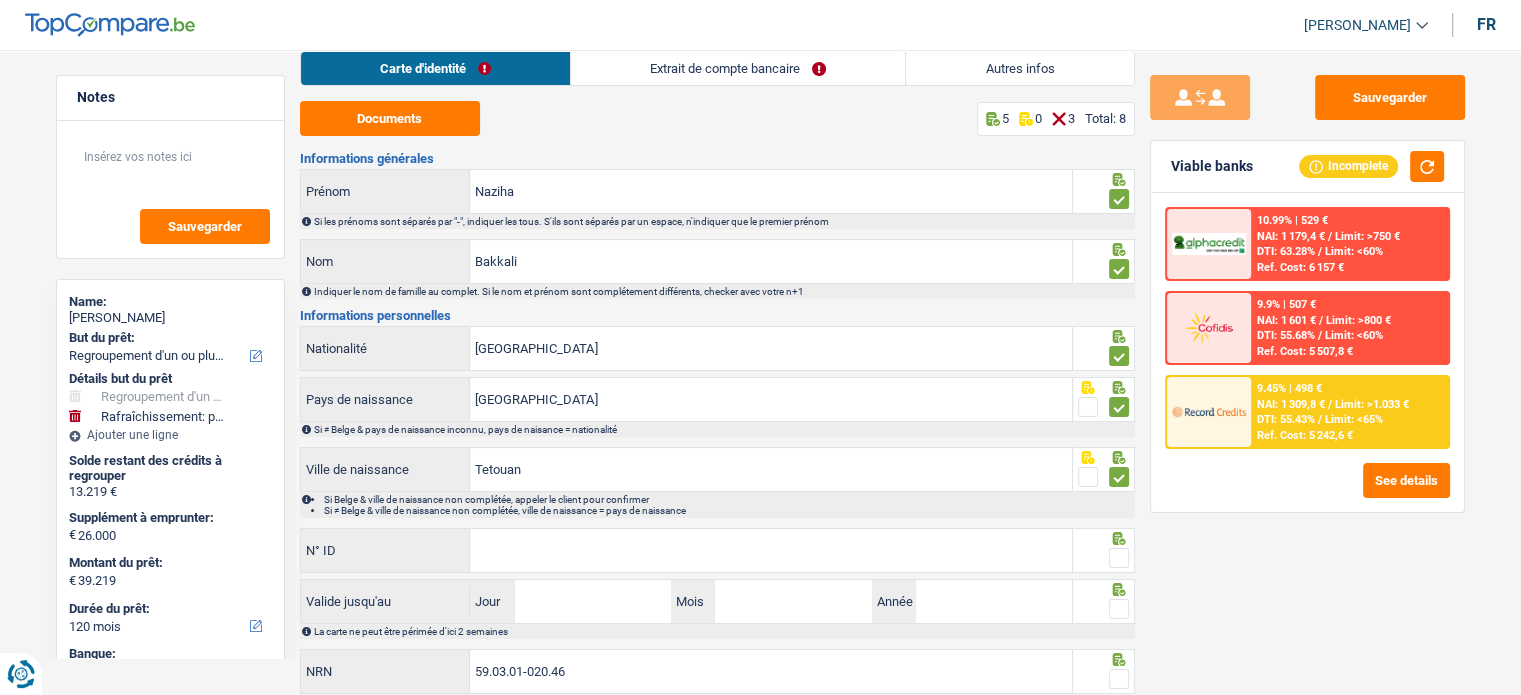 scroll, scrollTop: 129, scrollLeft: 0, axis: vertical 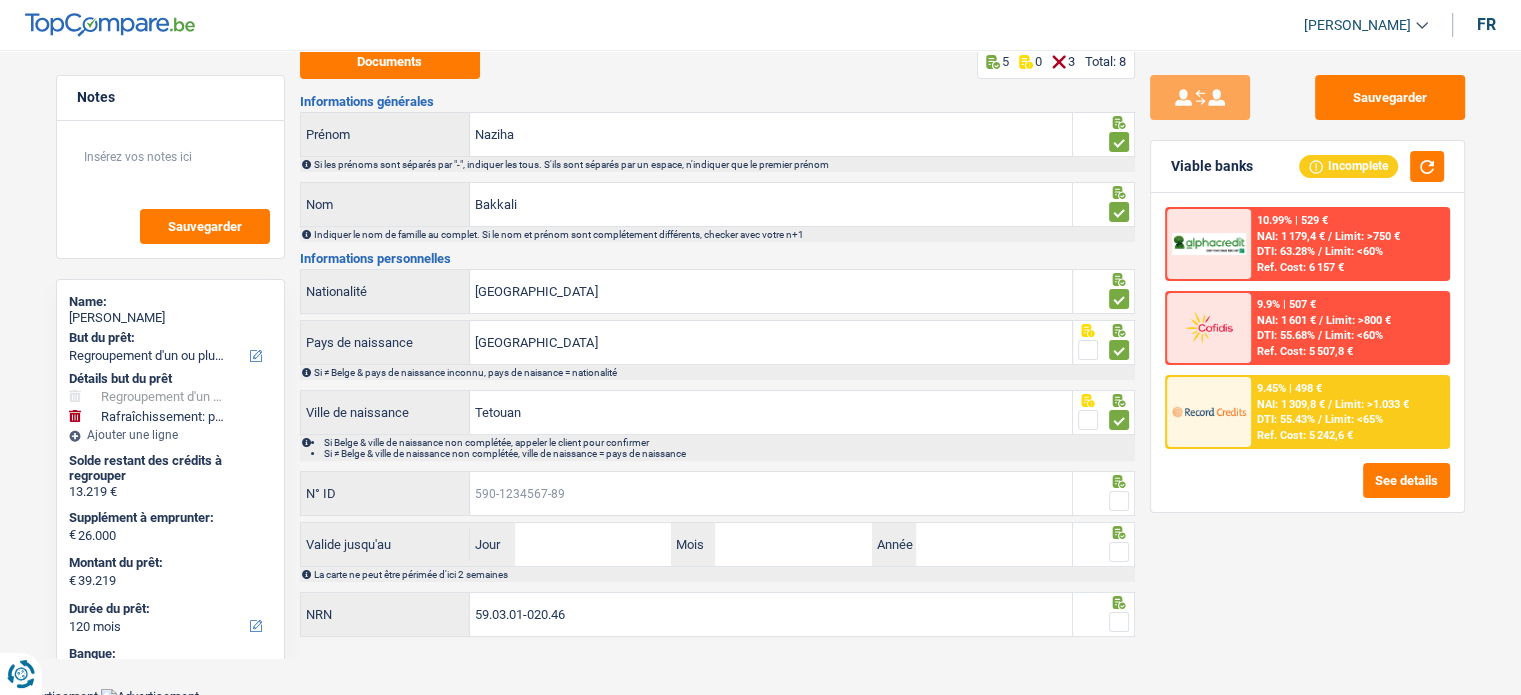 click on "N° ID" at bounding box center [771, 493] 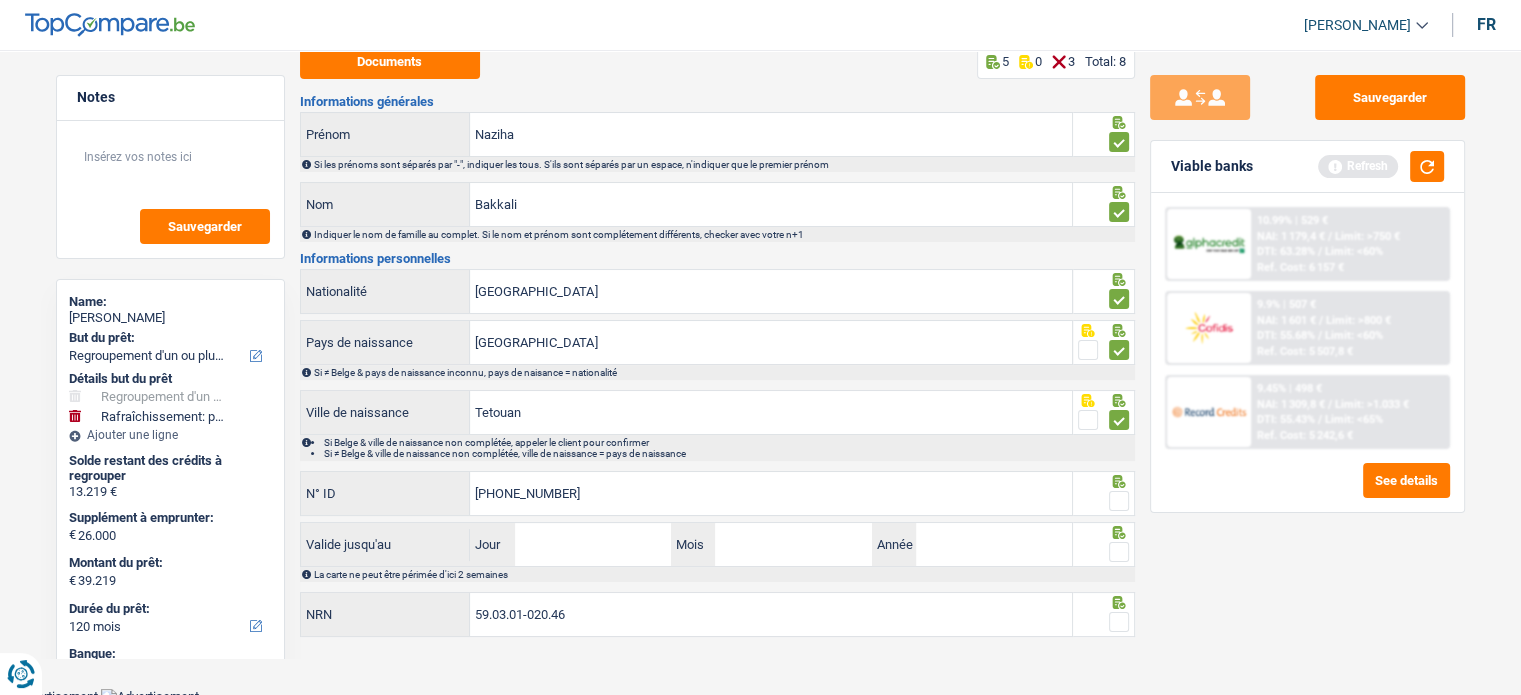 type on "592-5305732-10" 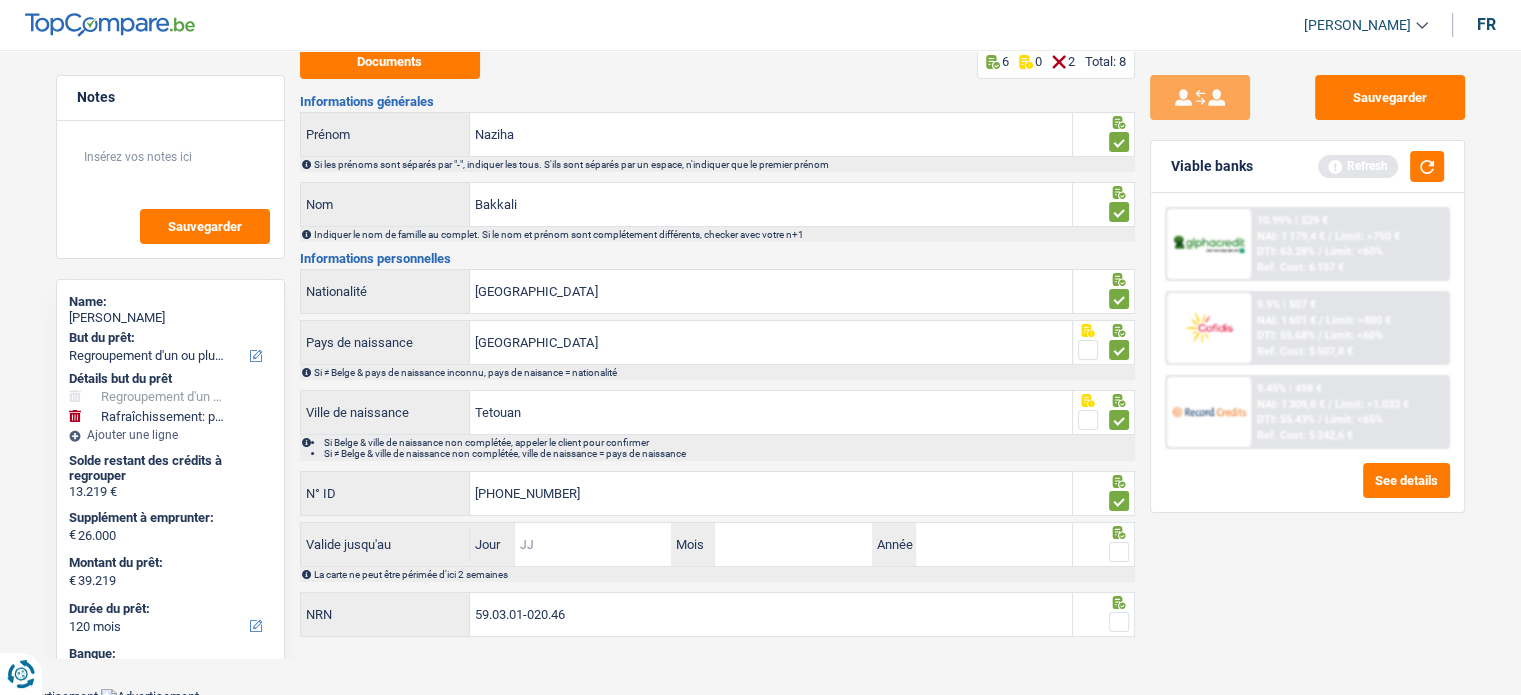 click on "Jour" at bounding box center (593, 544) 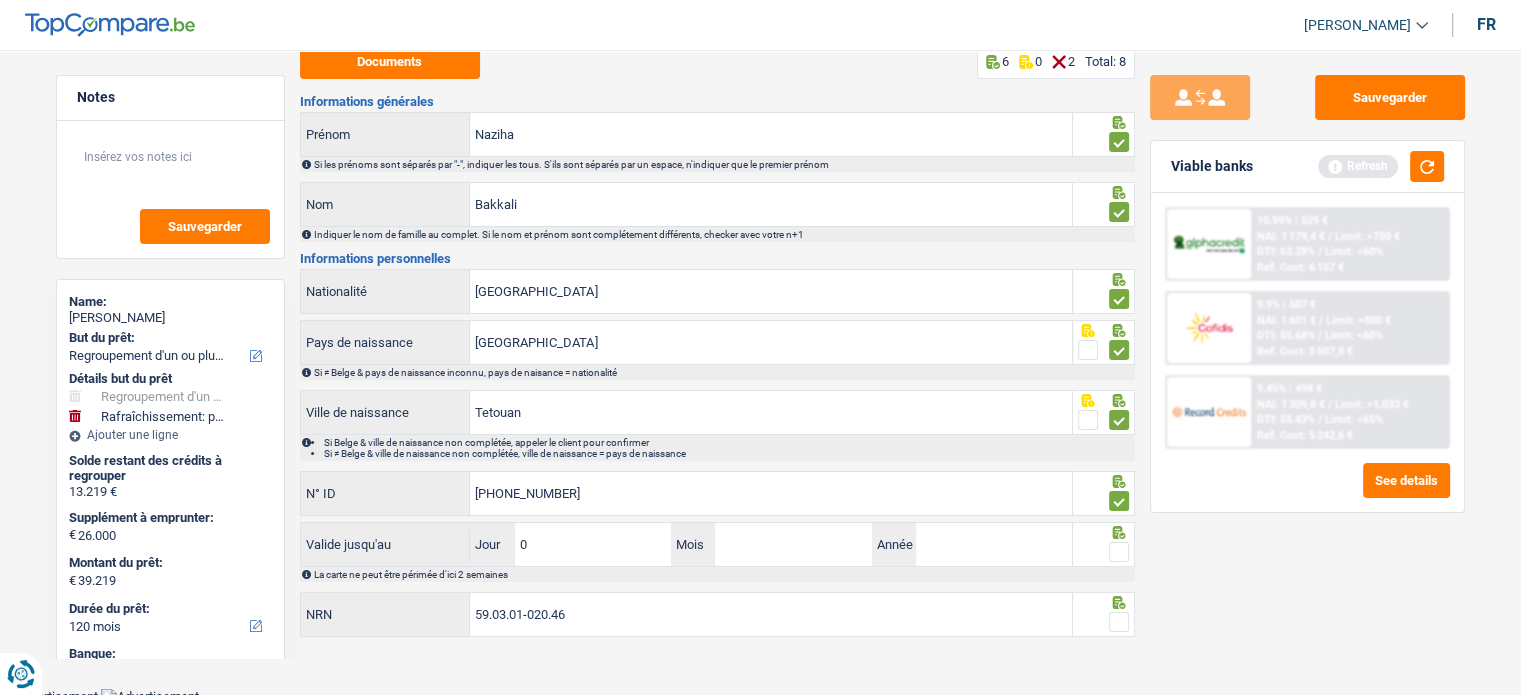 type on "01" 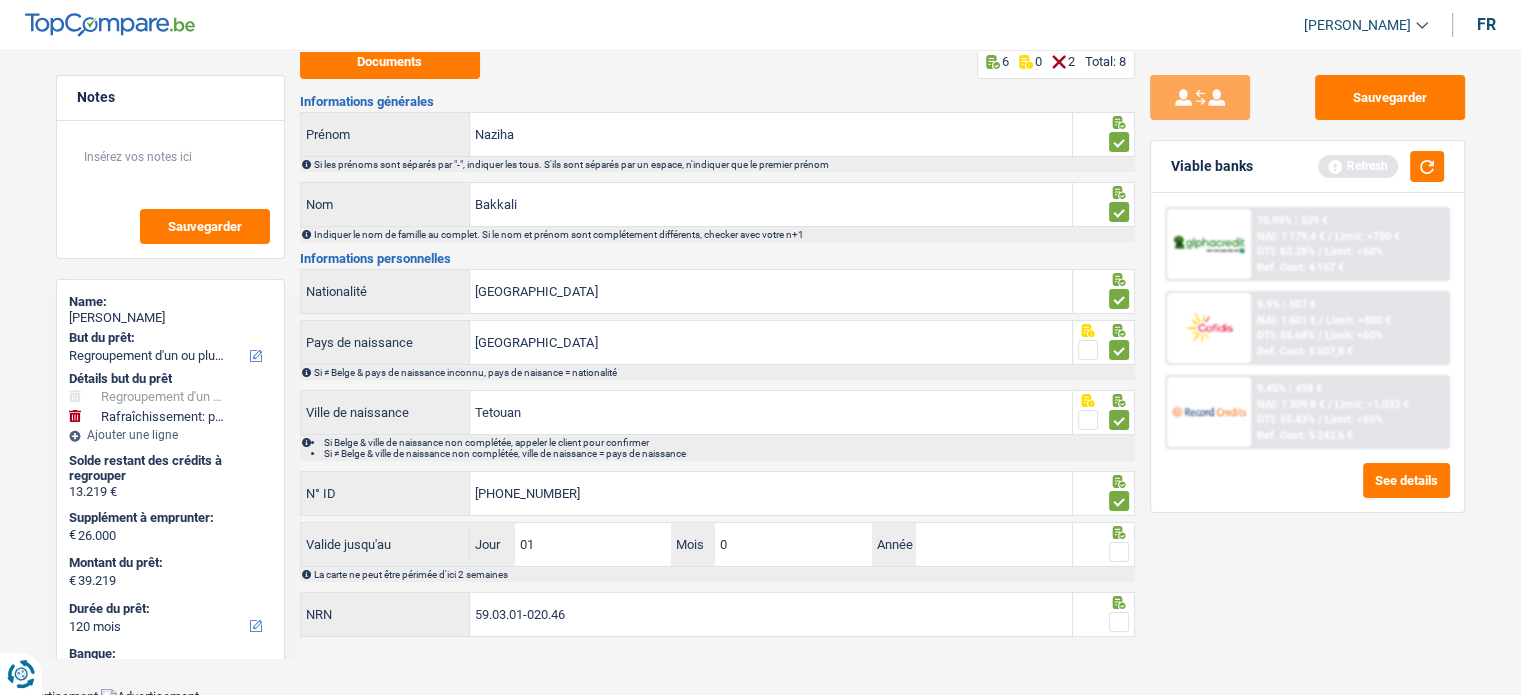 type on "02" 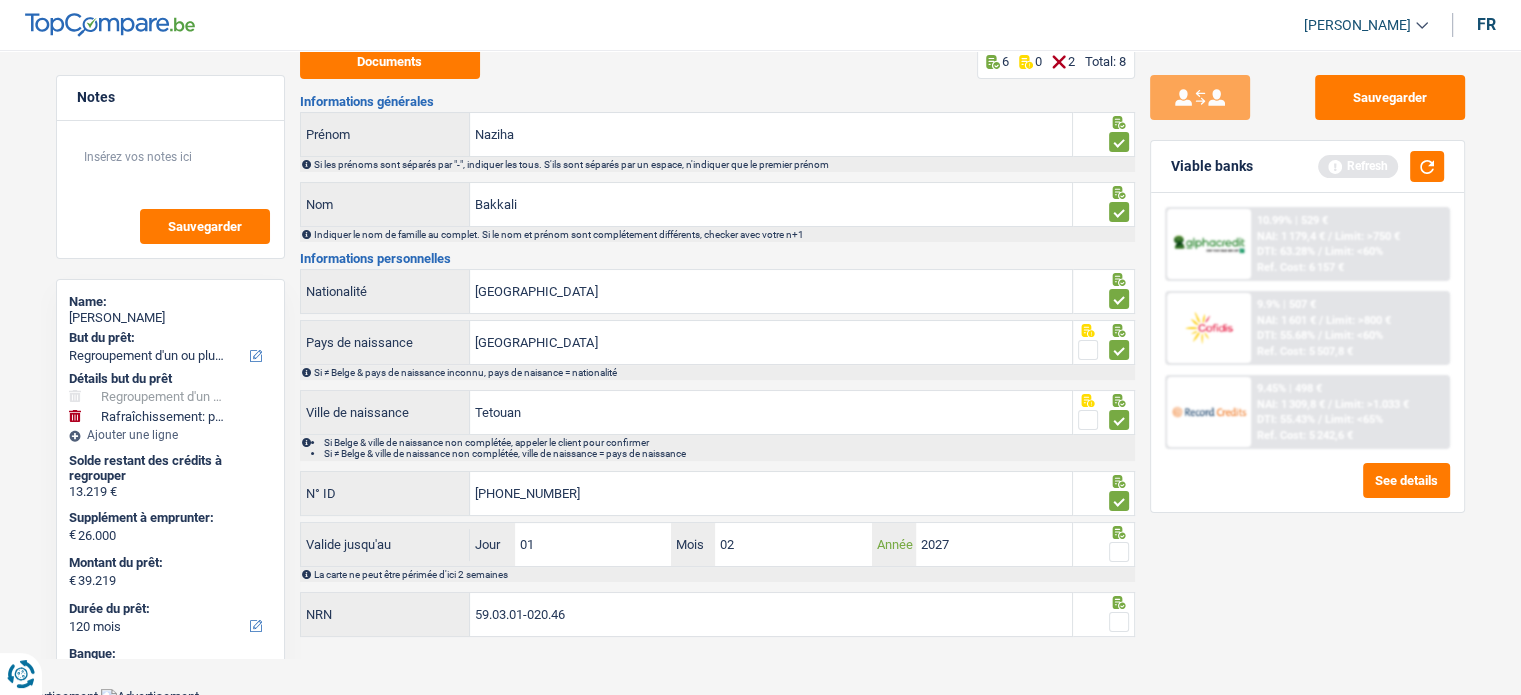 type on "2027" 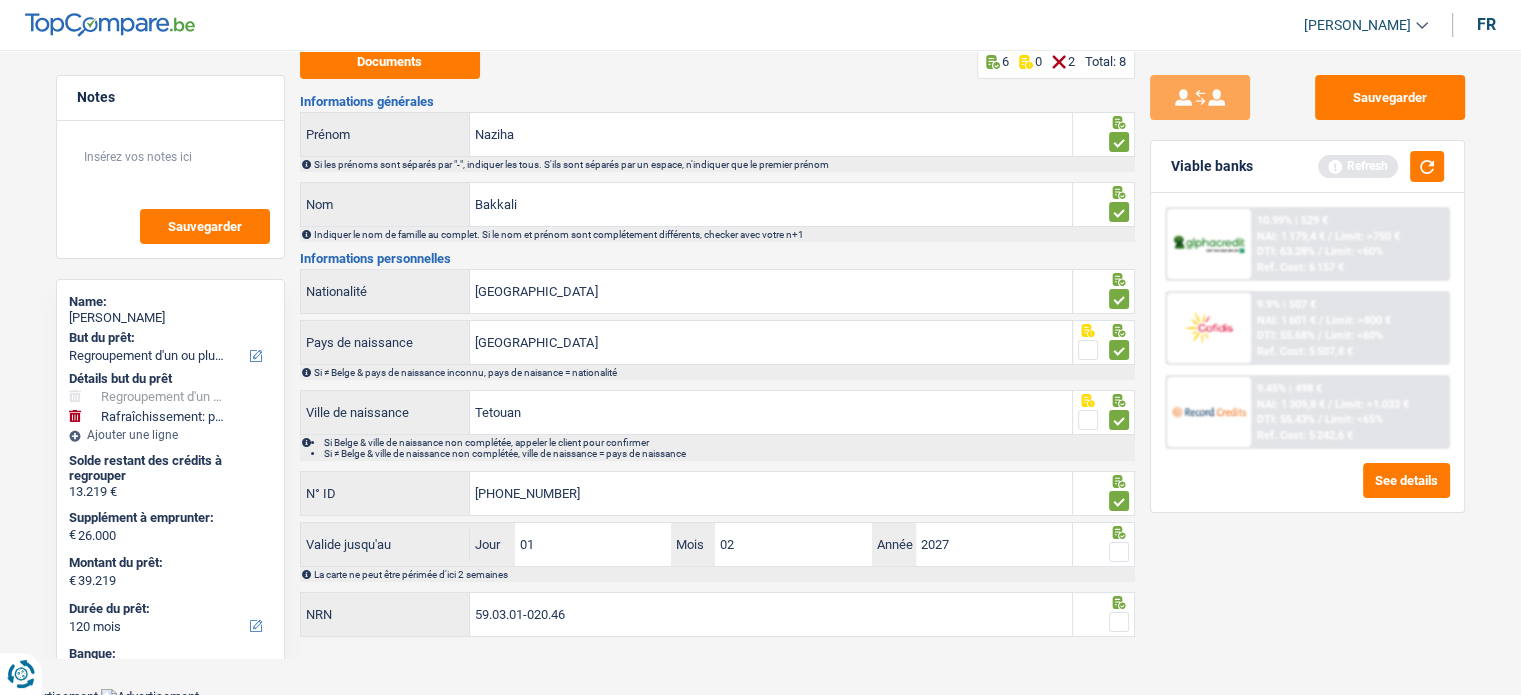 click at bounding box center [1119, 552] 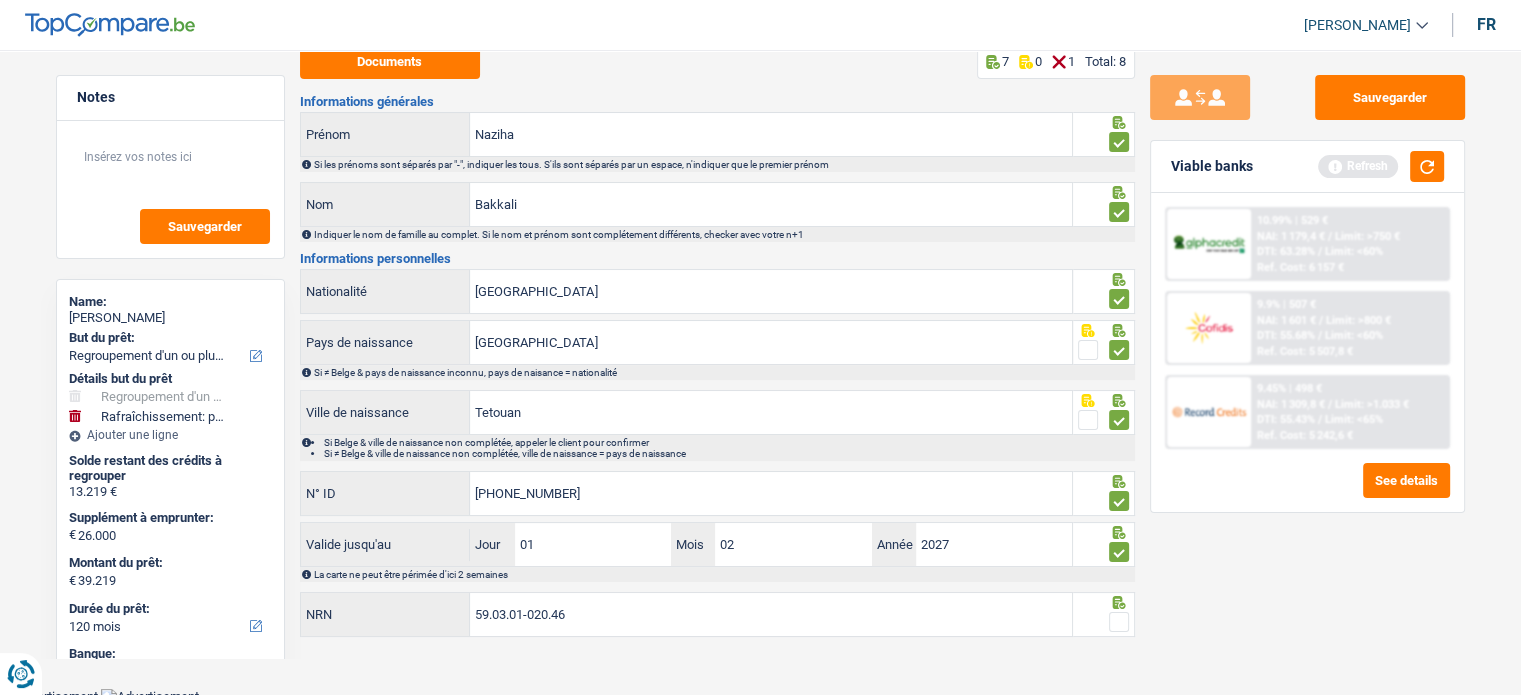 click at bounding box center [1119, 622] 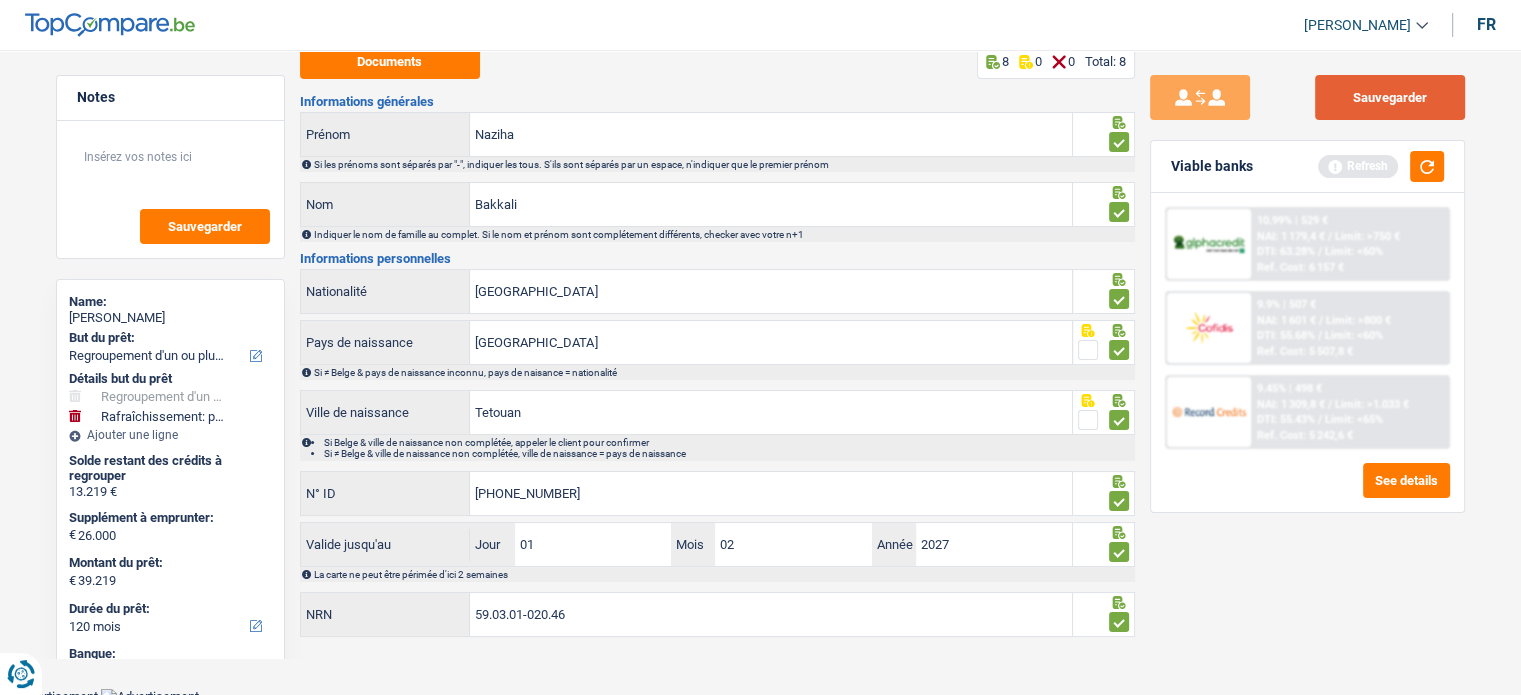 drag, startPoint x: 1414, startPoint y: 95, endPoint x: 1398, endPoint y: 97, distance: 16.124516 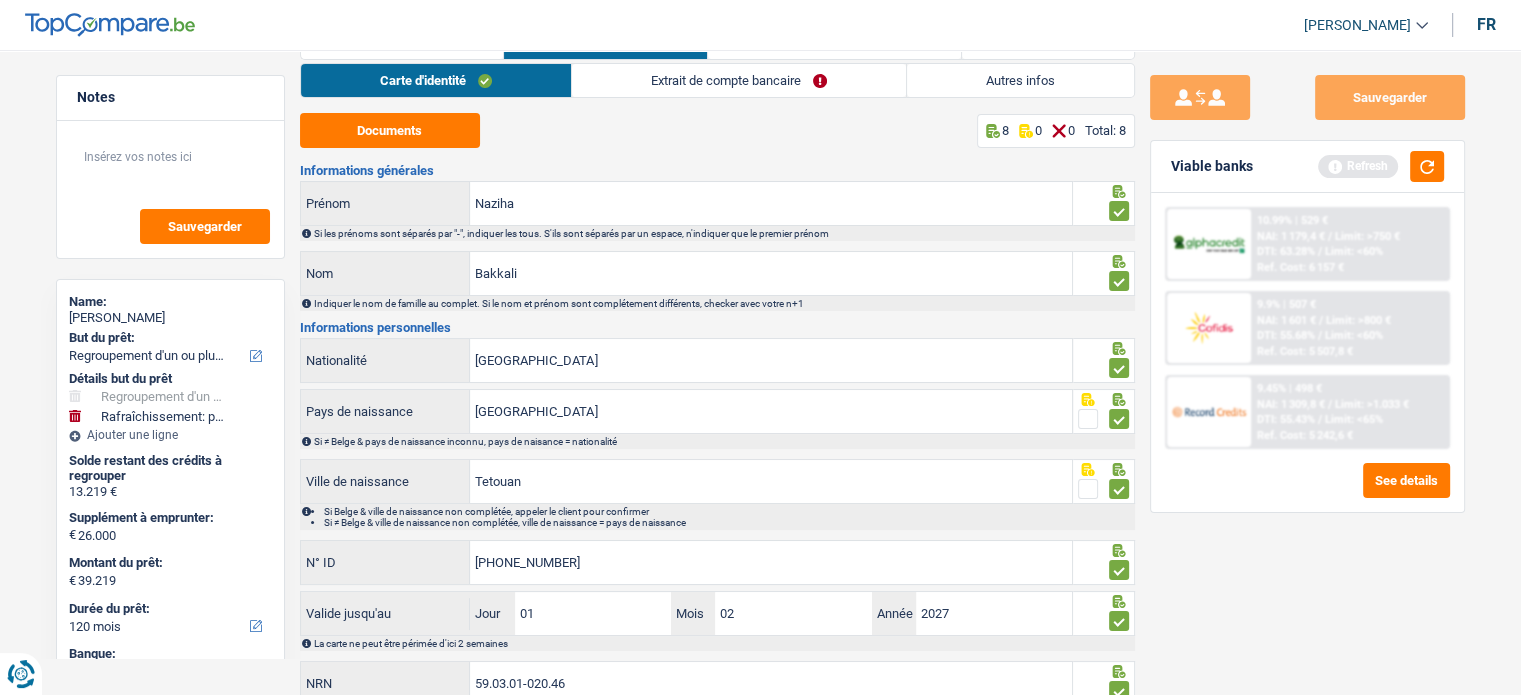 scroll, scrollTop: 0, scrollLeft: 0, axis: both 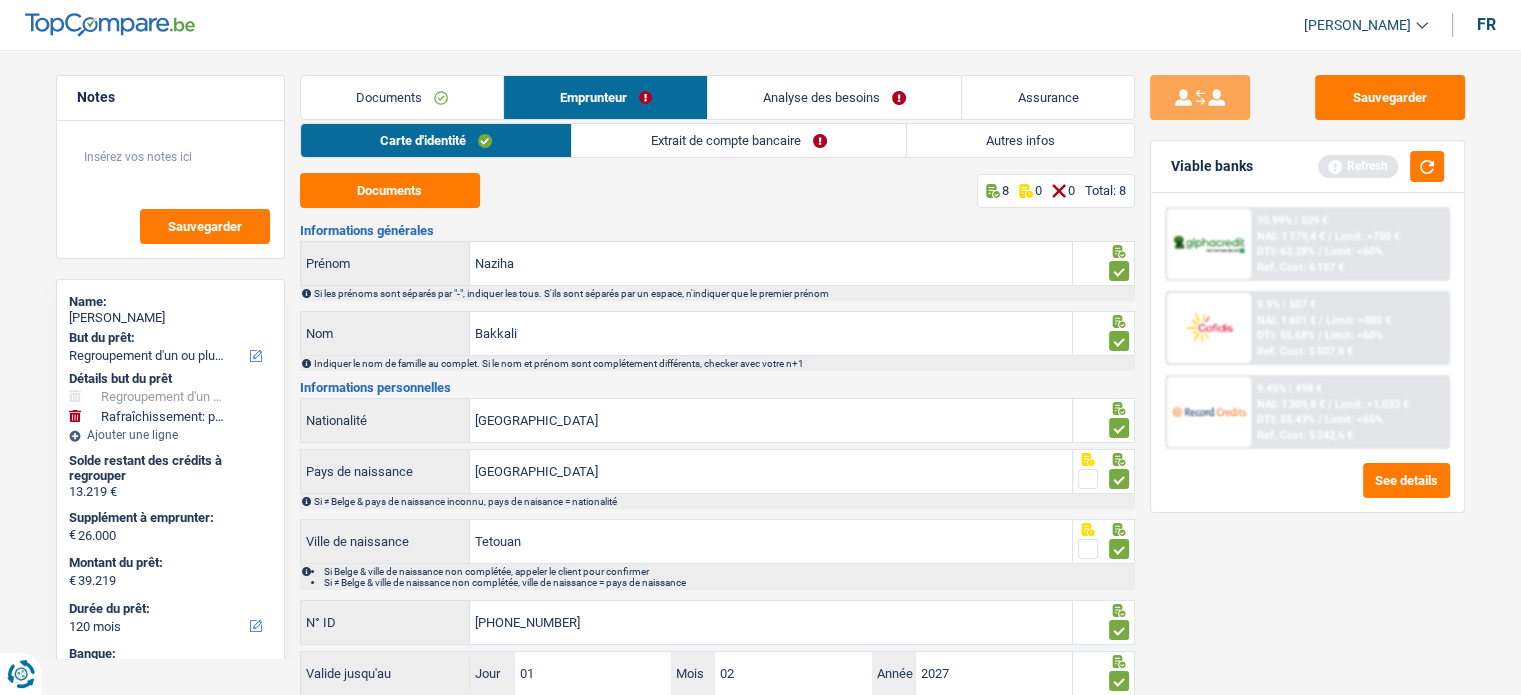 click on "Extrait de compte bancaire" at bounding box center (739, 140) 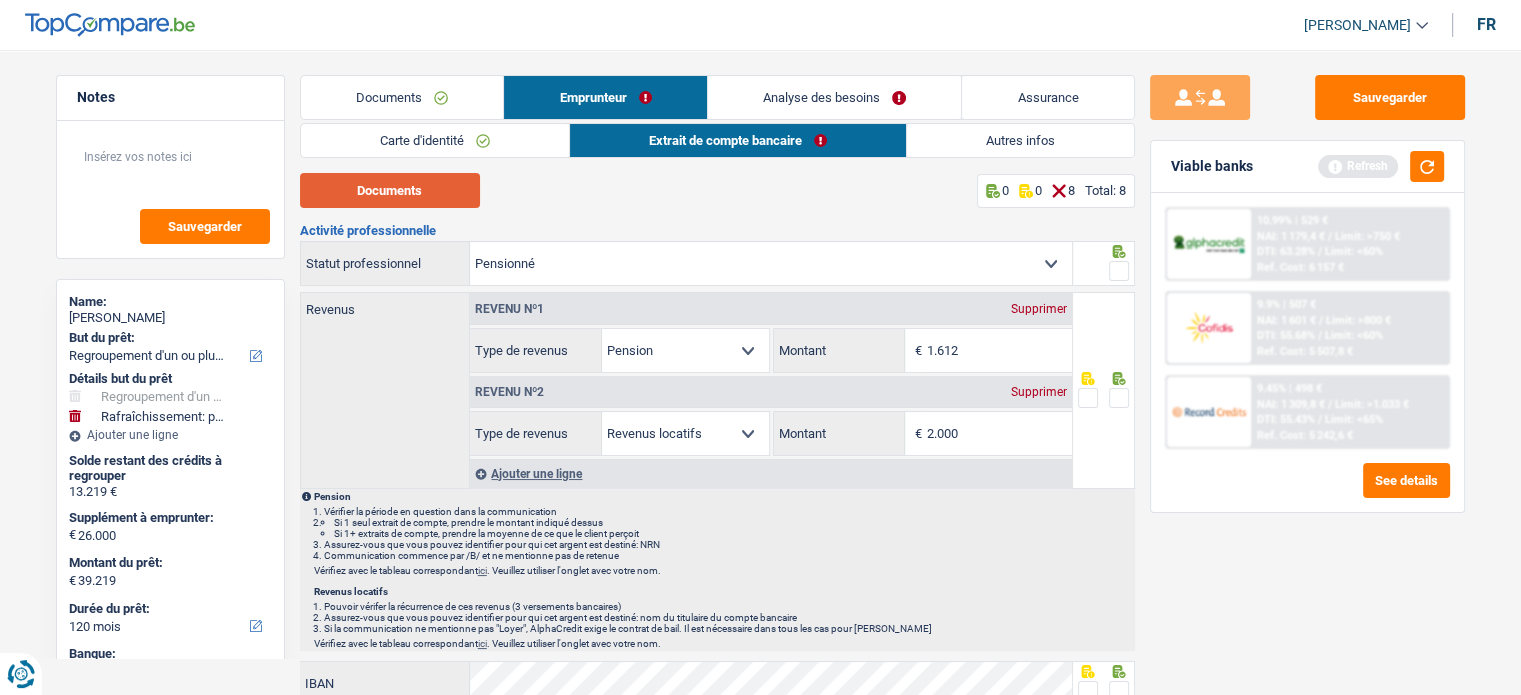 click on "Documents" at bounding box center (390, 190) 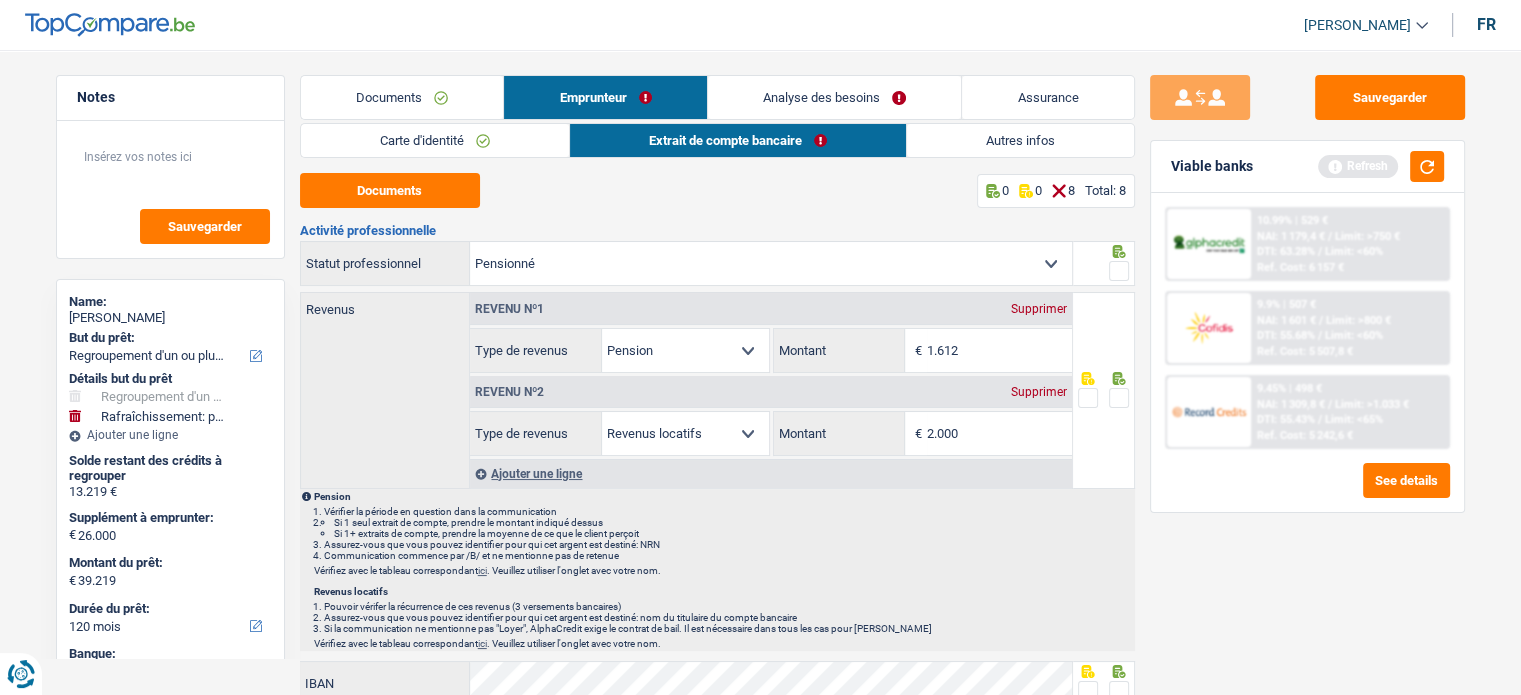 click on "Documents" at bounding box center [402, 97] 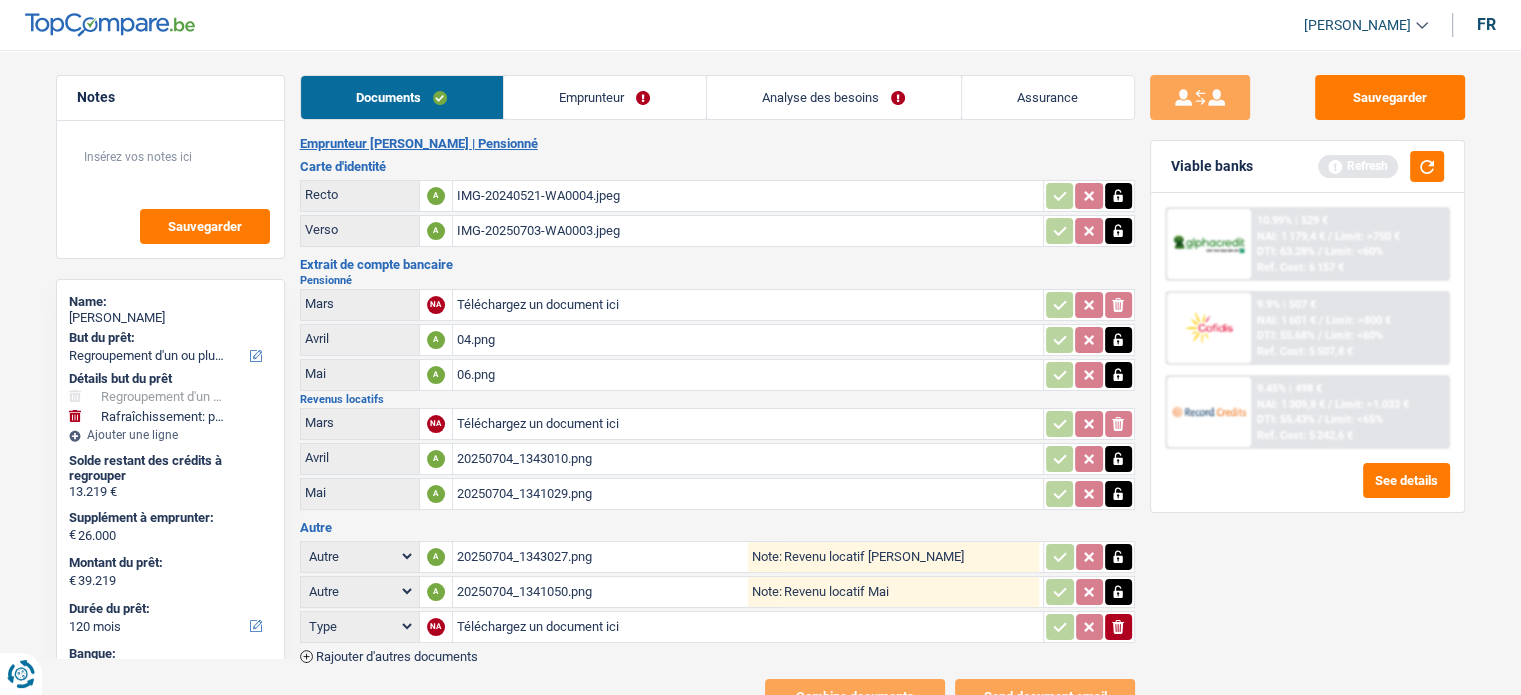 click on "20250704_1343010.png" at bounding box center (748, 459) 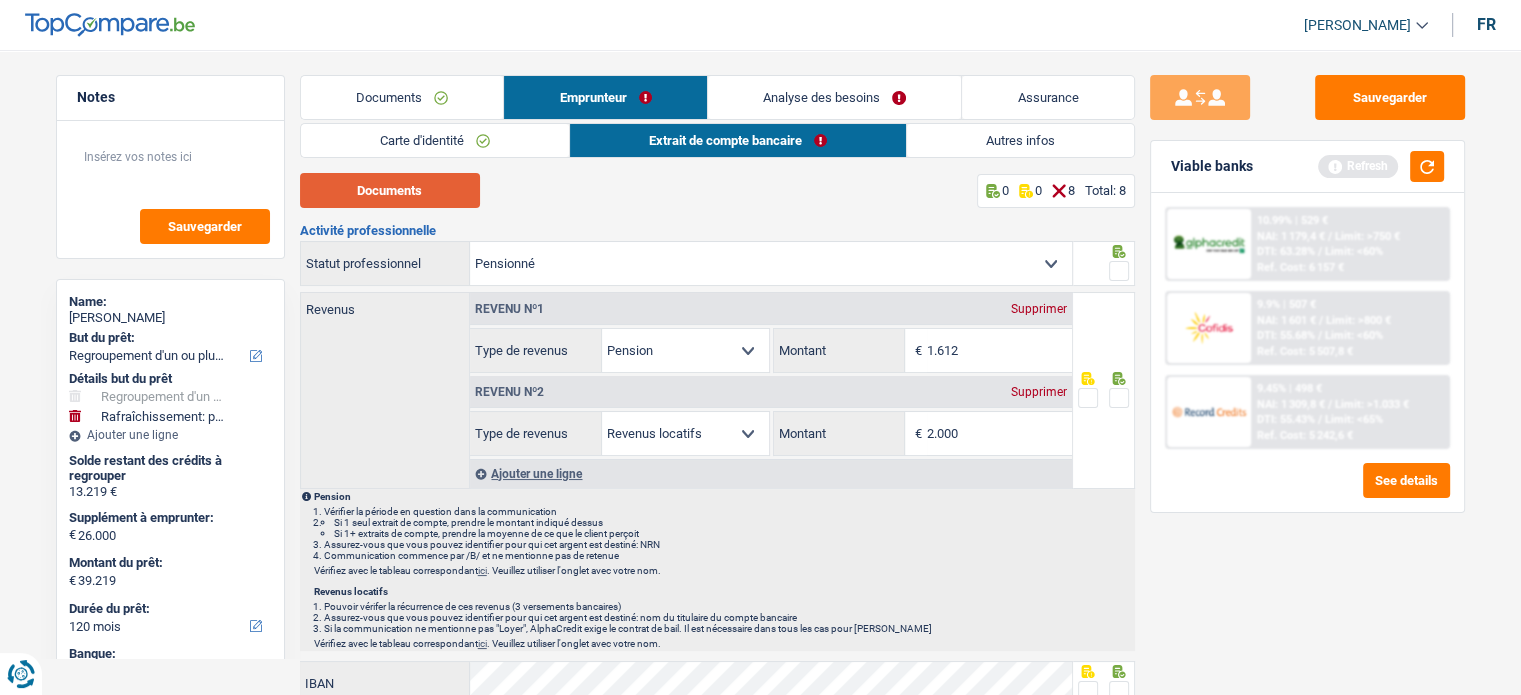 click on "Documents" at bounding box center (390, 190) 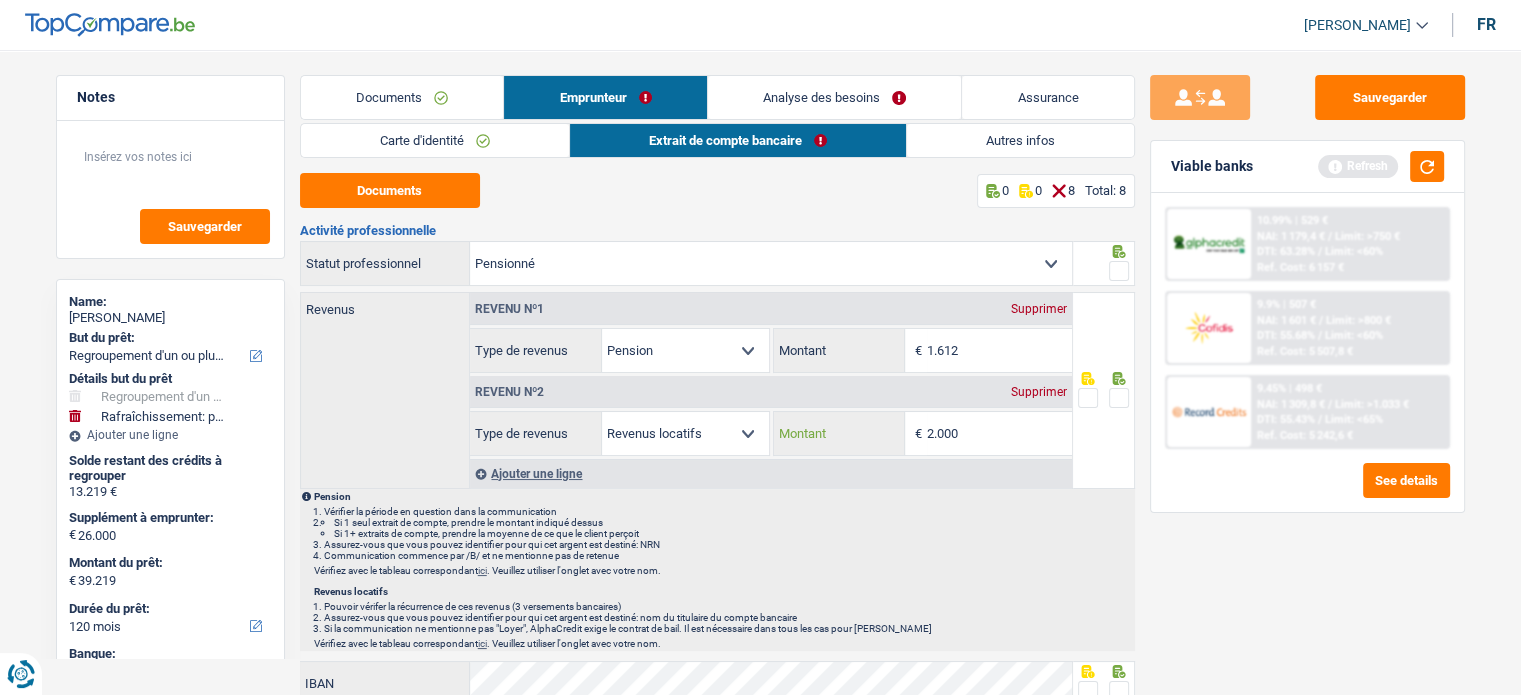 drag, startPoint x: 972, startPoint y: 417, endPoint x: 921, endPoint y: 427, distance: 51.971146 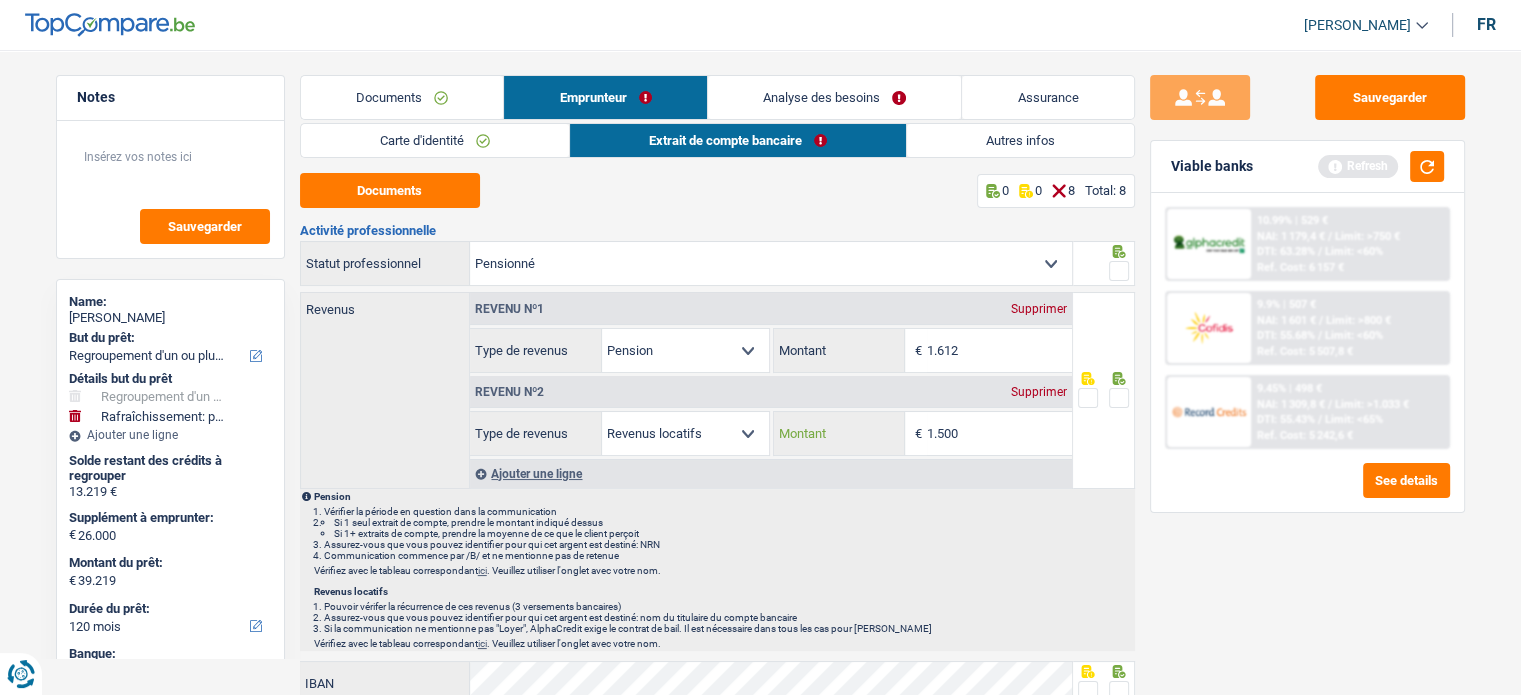 type on "1.500" 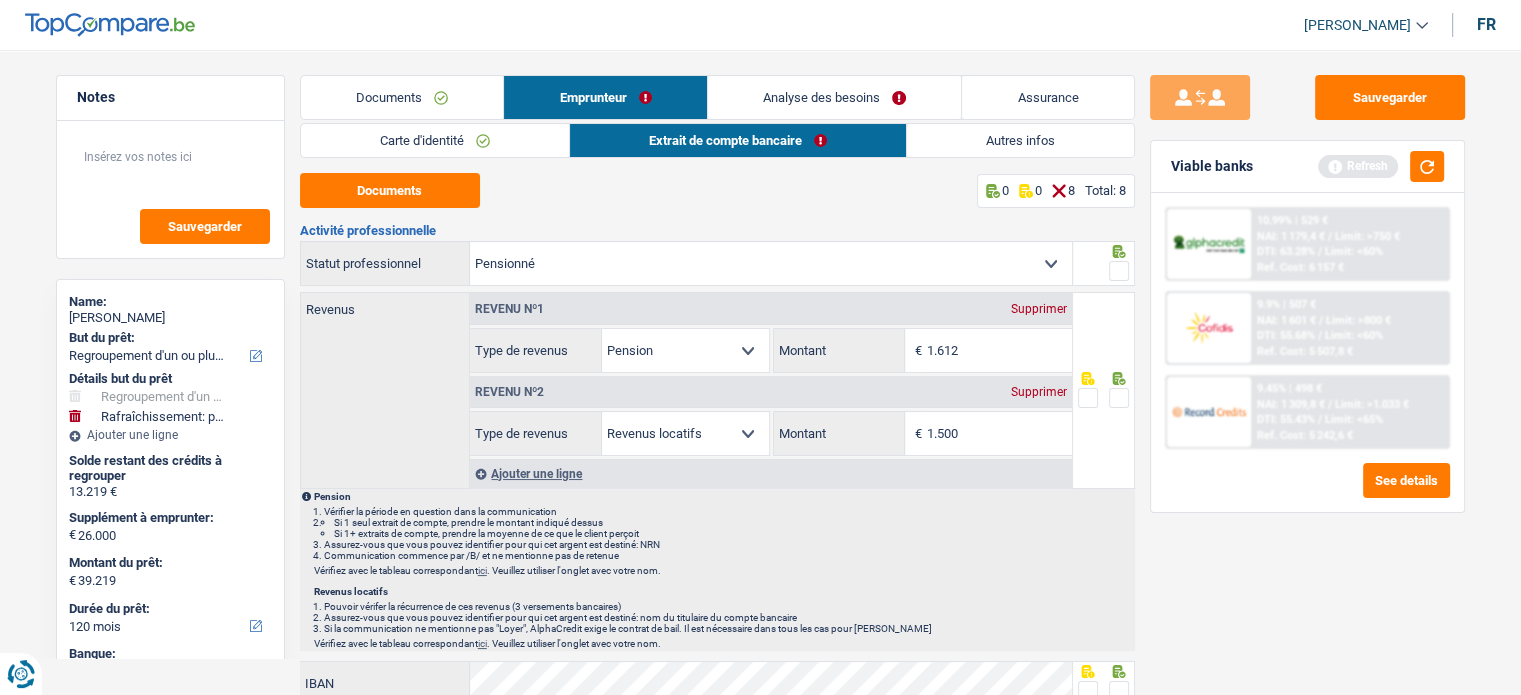 drag, startPoint x: 1160, startPoint y: 471, endPoint x: 1116, endPoint y: 459, distance: 45.607018 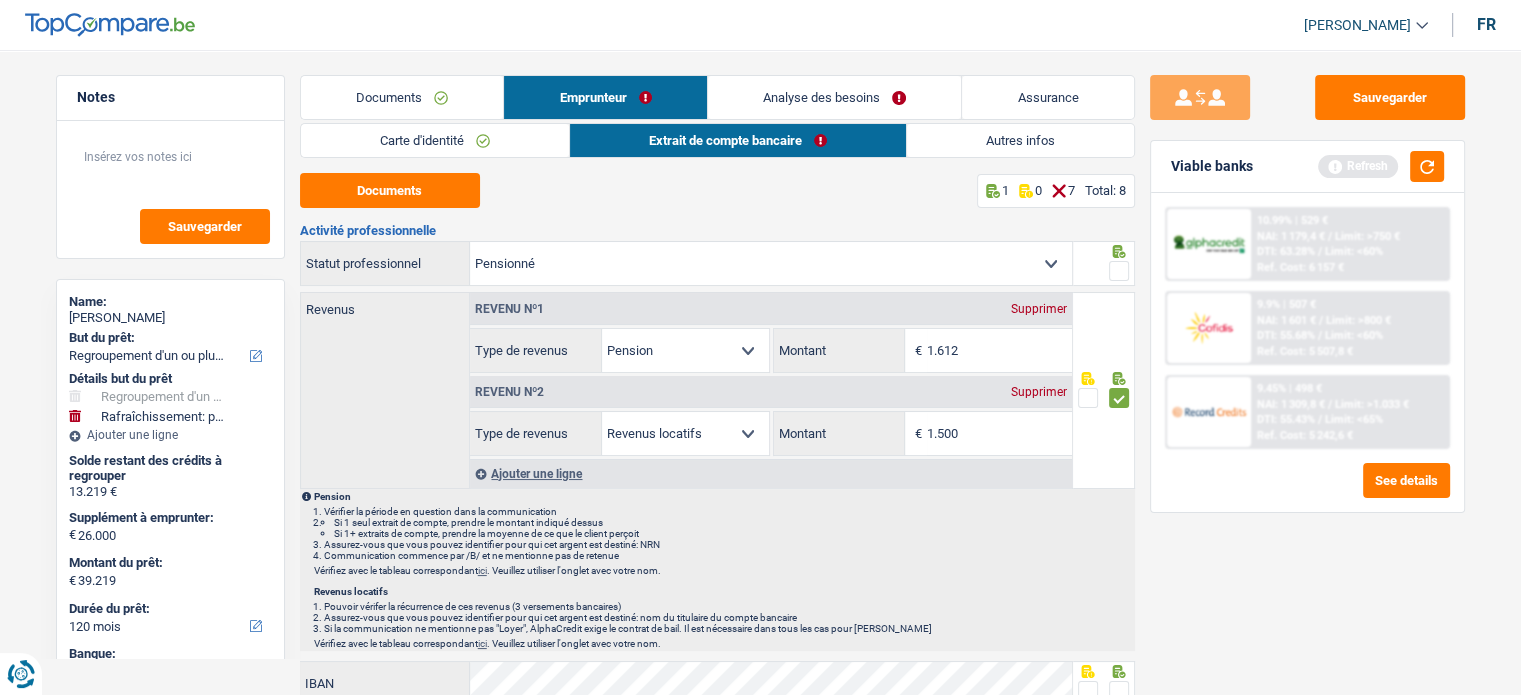 drag, startPoint x: 1108, startPoint y: 257, endPoint x: 1110, endPoint y: 288, distance: 31.06445 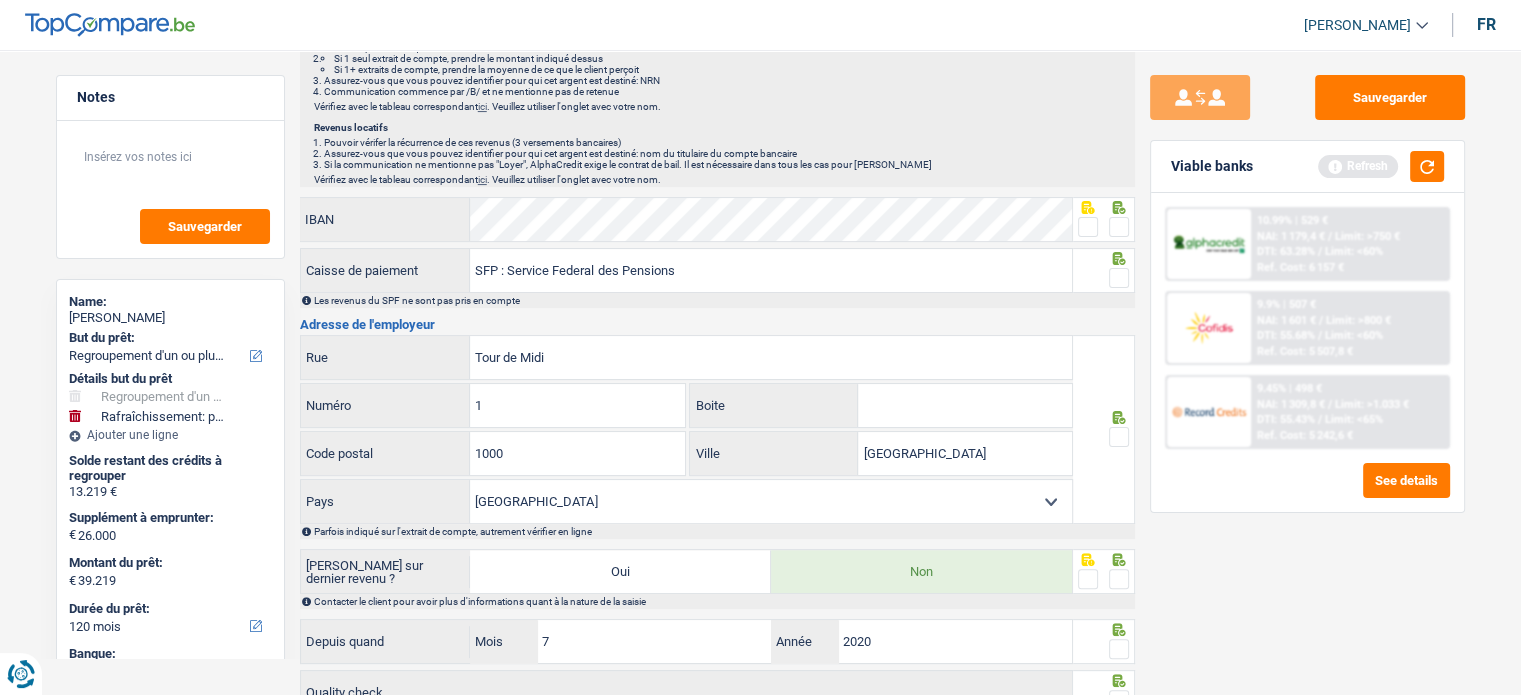 scroll, scrollTop: 500, scrollLeft: 0, axis: vertical 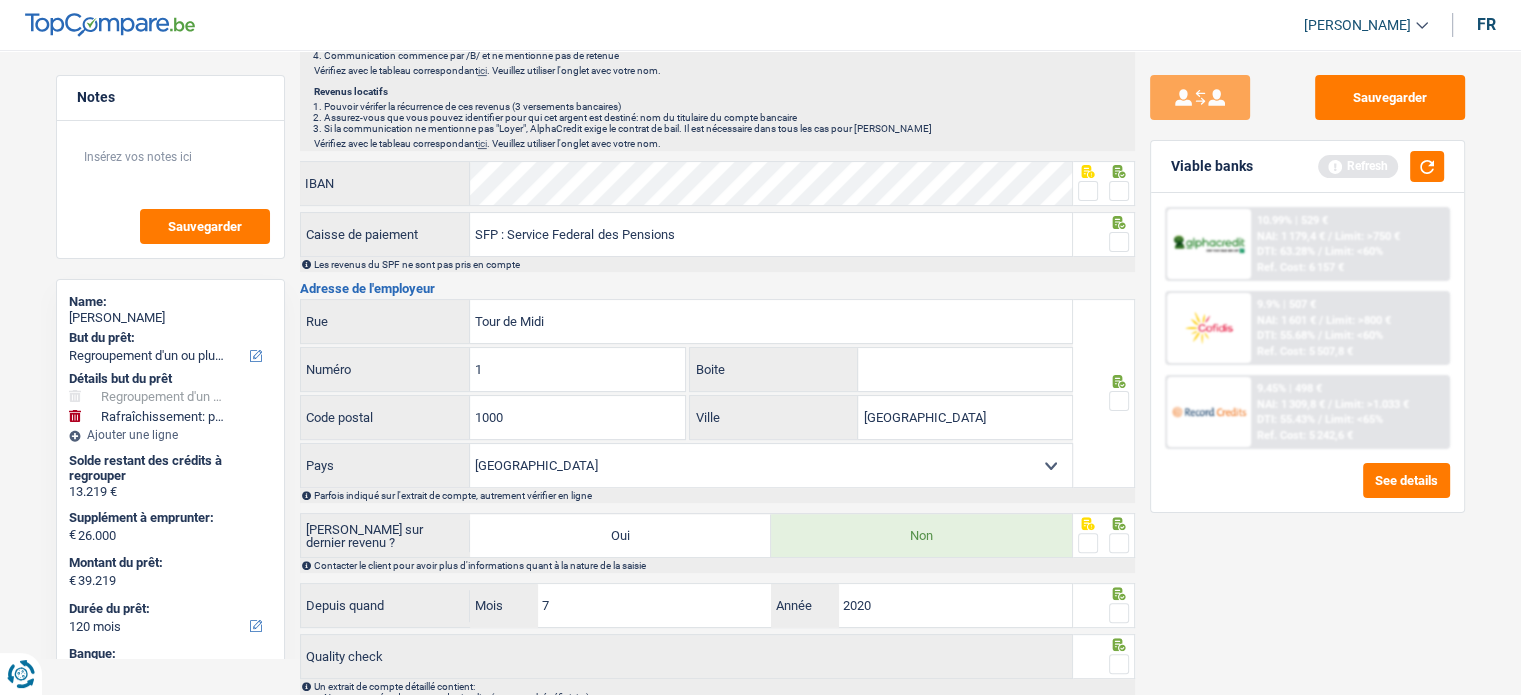 click at bounding box center (1119, 191) 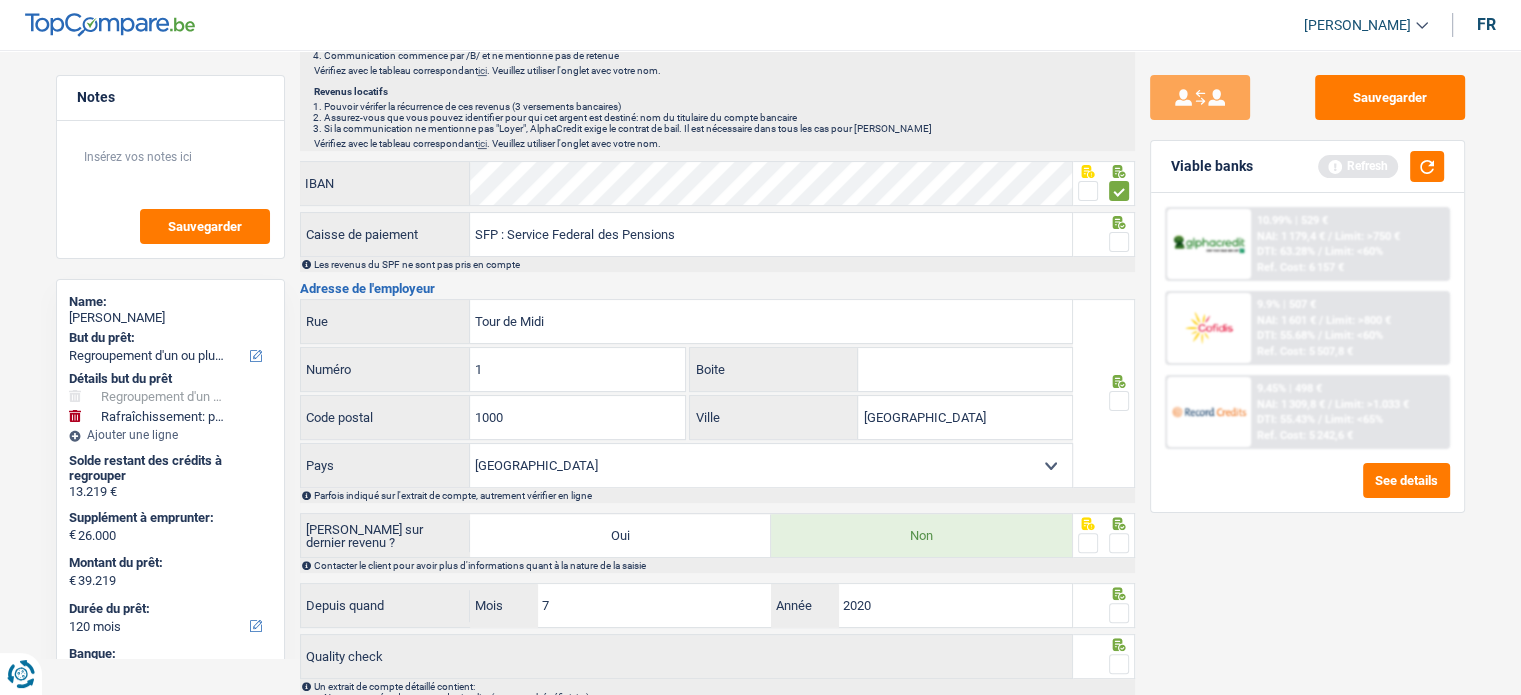 click at bounding box center [1119, 242] 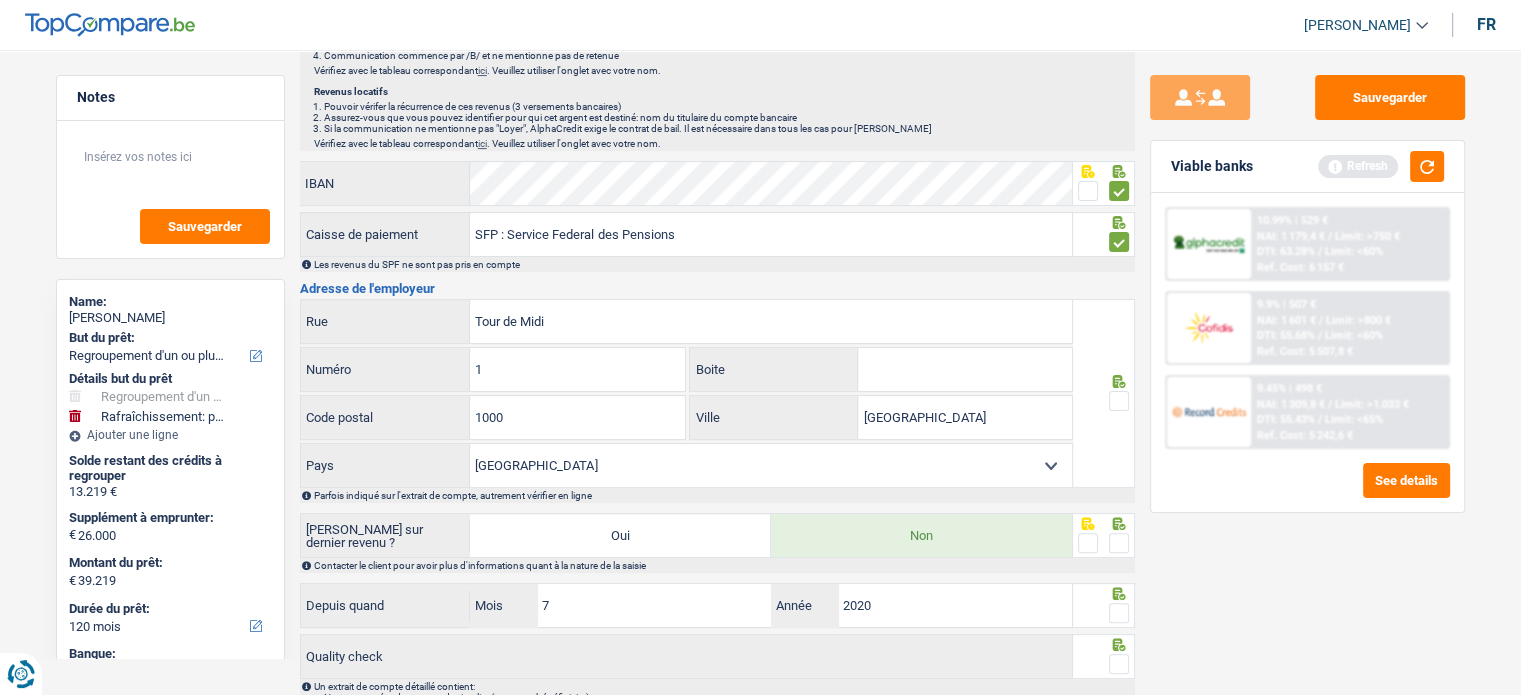 click at bounding box center [1088, 191] 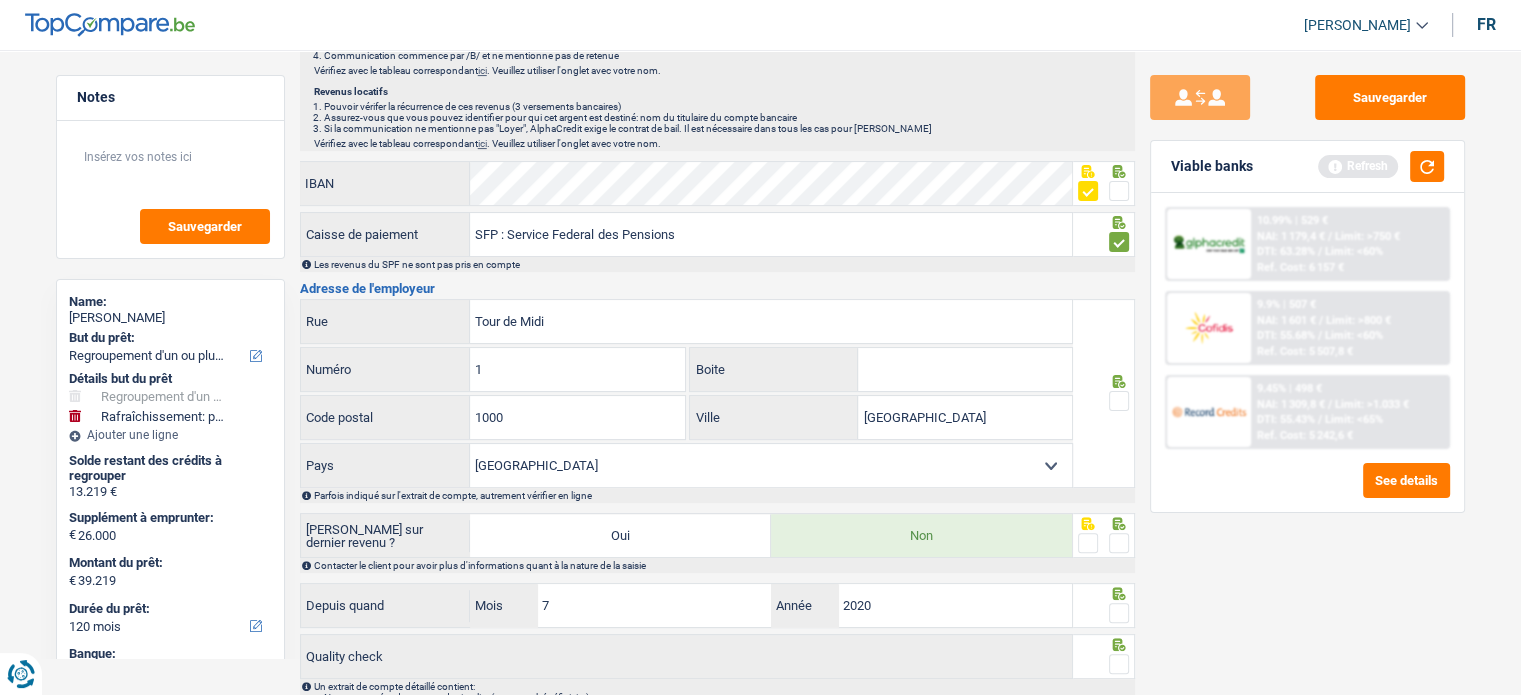 click at bounding box center (1119, 401) 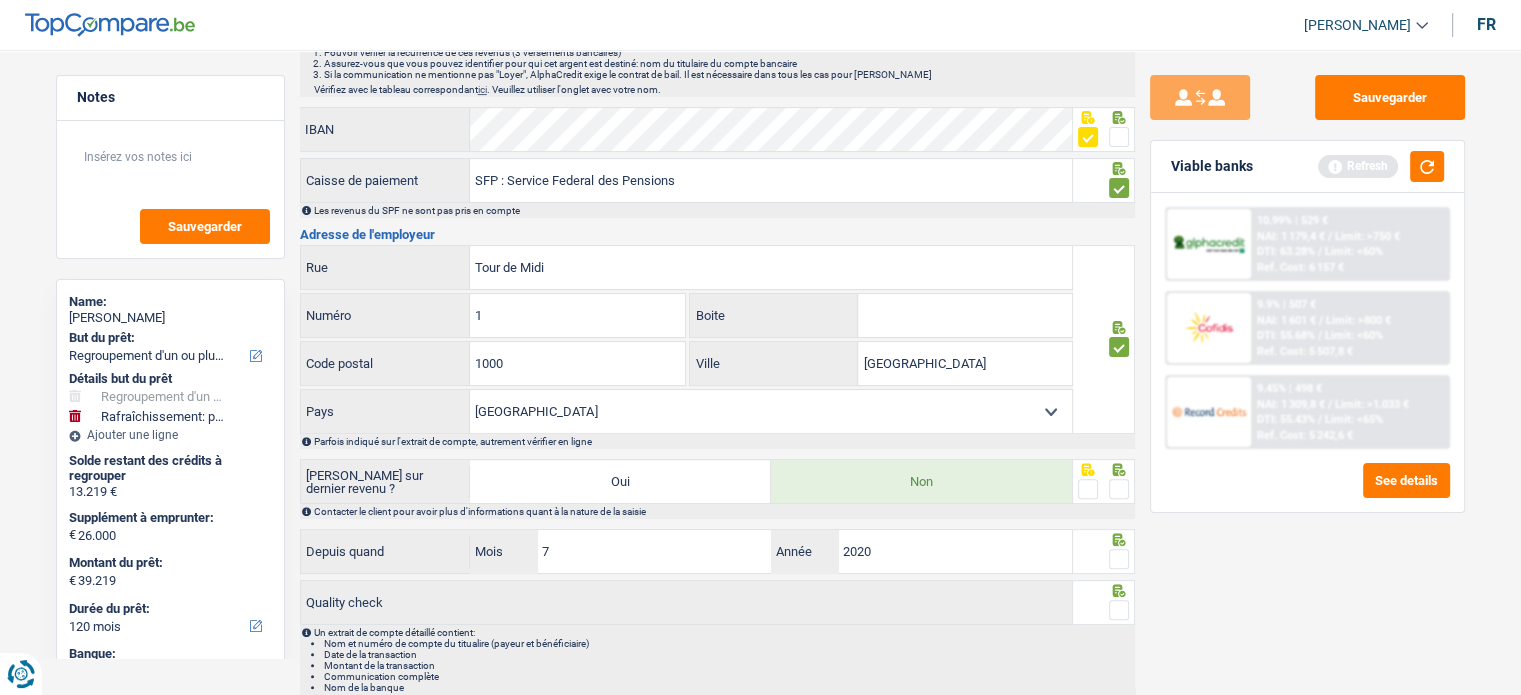 scroll, scrollTop: 600, scrollLeft: 0, axis: vertical 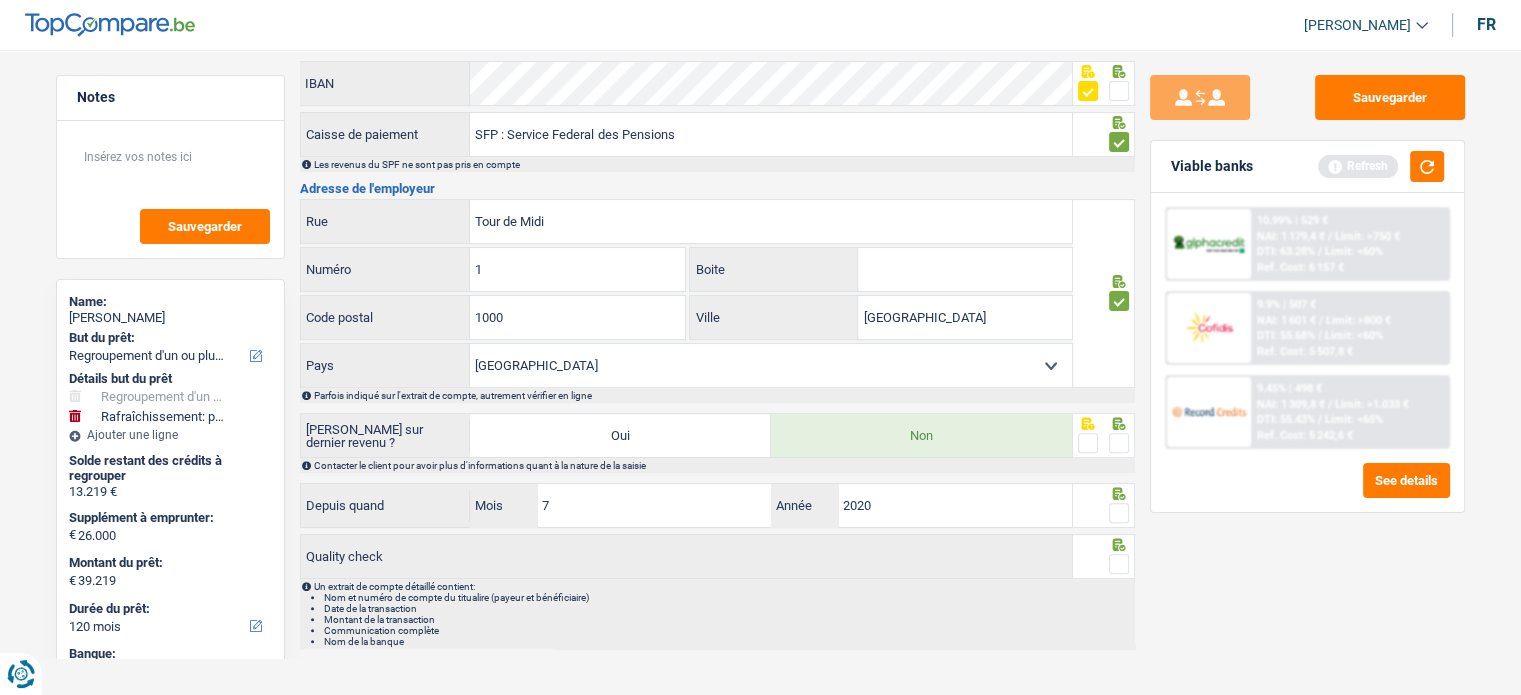 click at bounding box center (1119, 443) 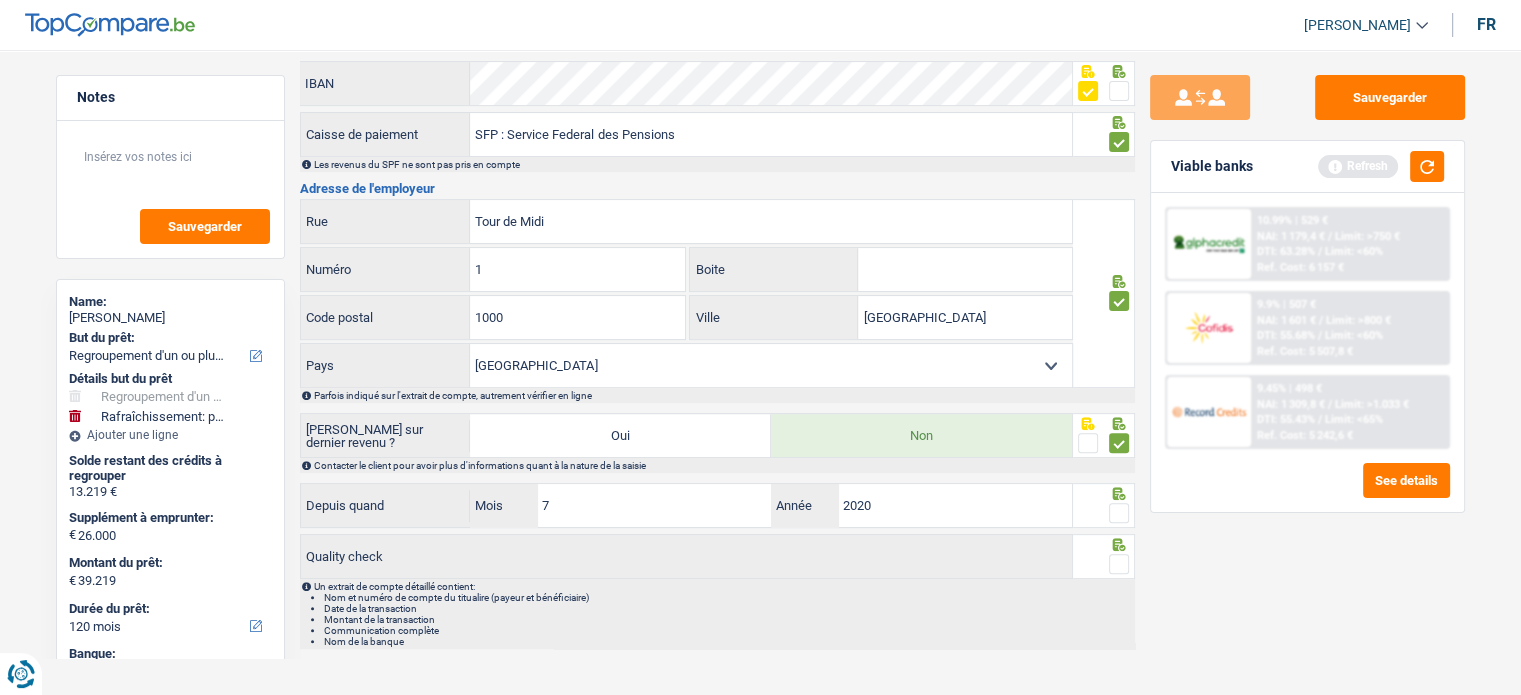 click at bounding box center (1119, 513) 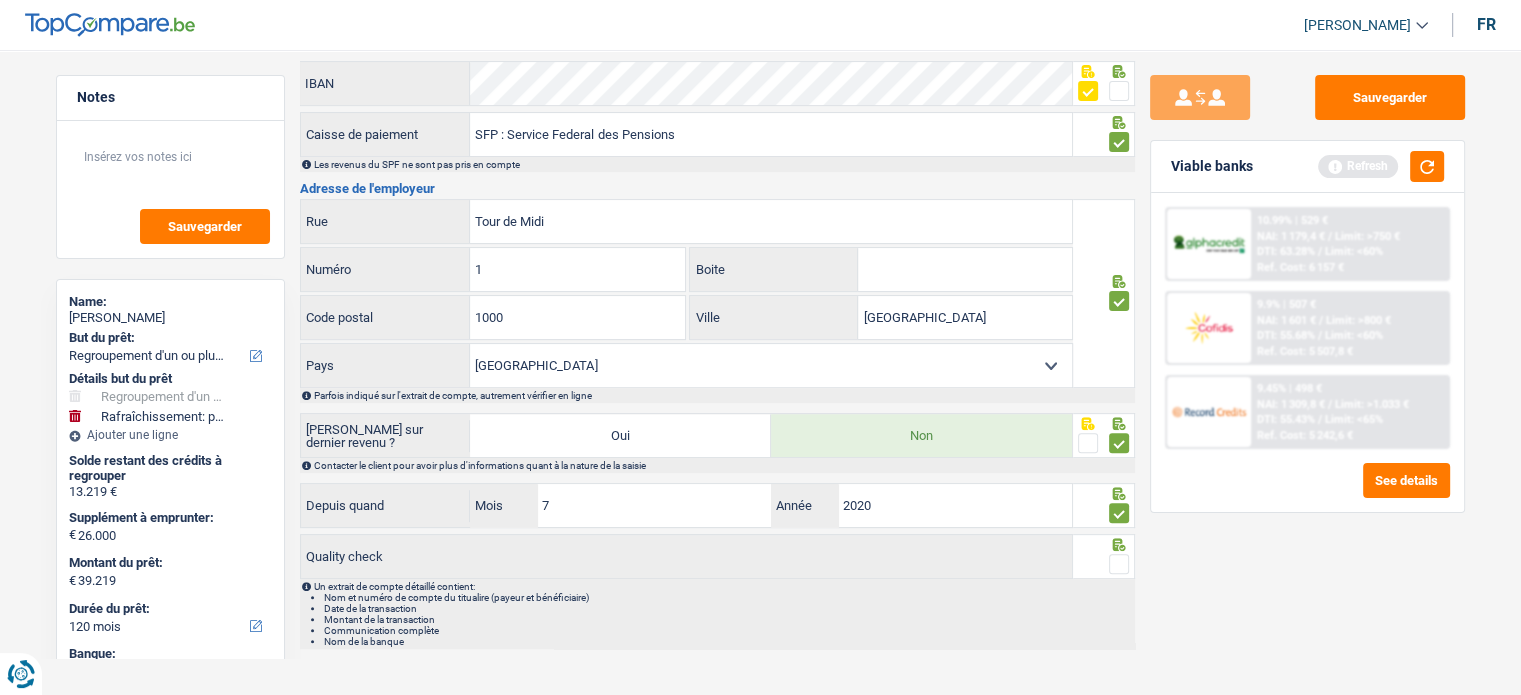 click at bounding box center [1119, 564] 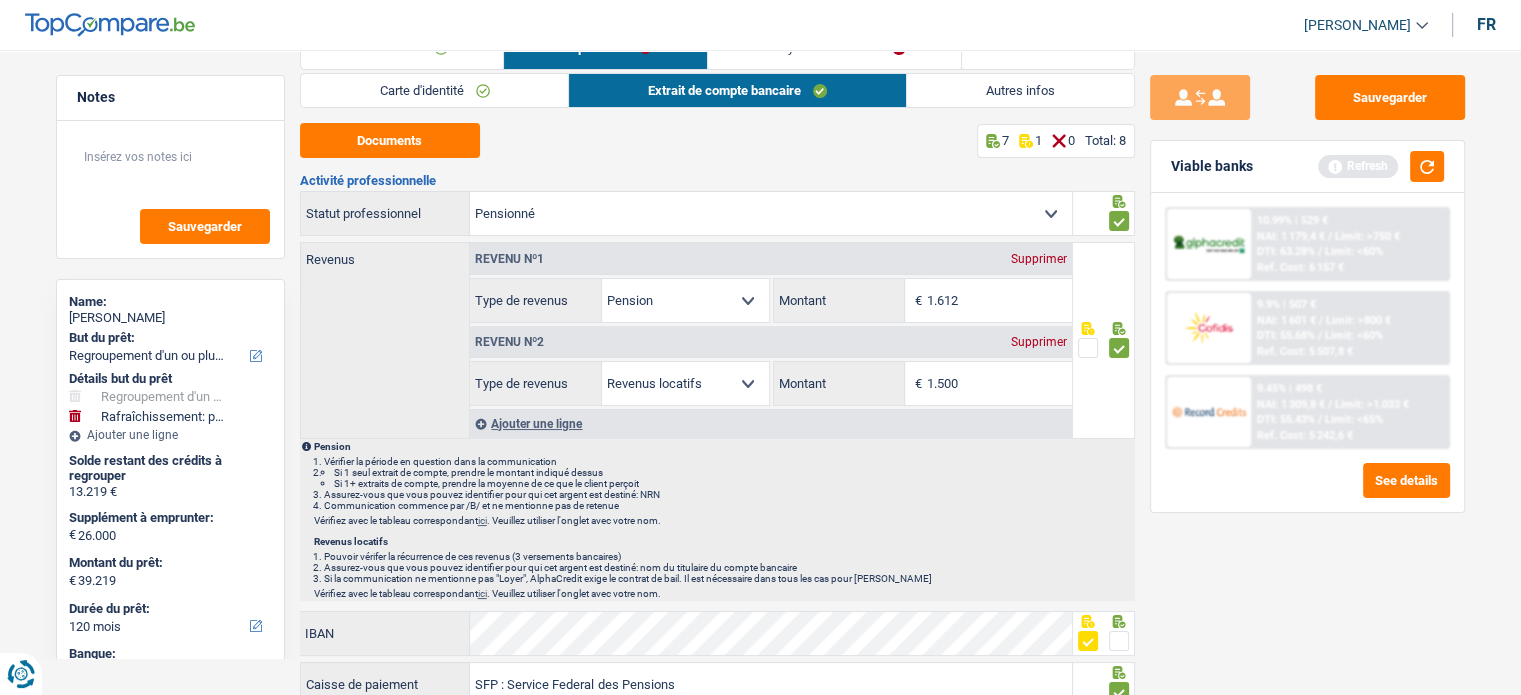 scroll, scrollTop: 0, scrollLeft: 0, axis: both 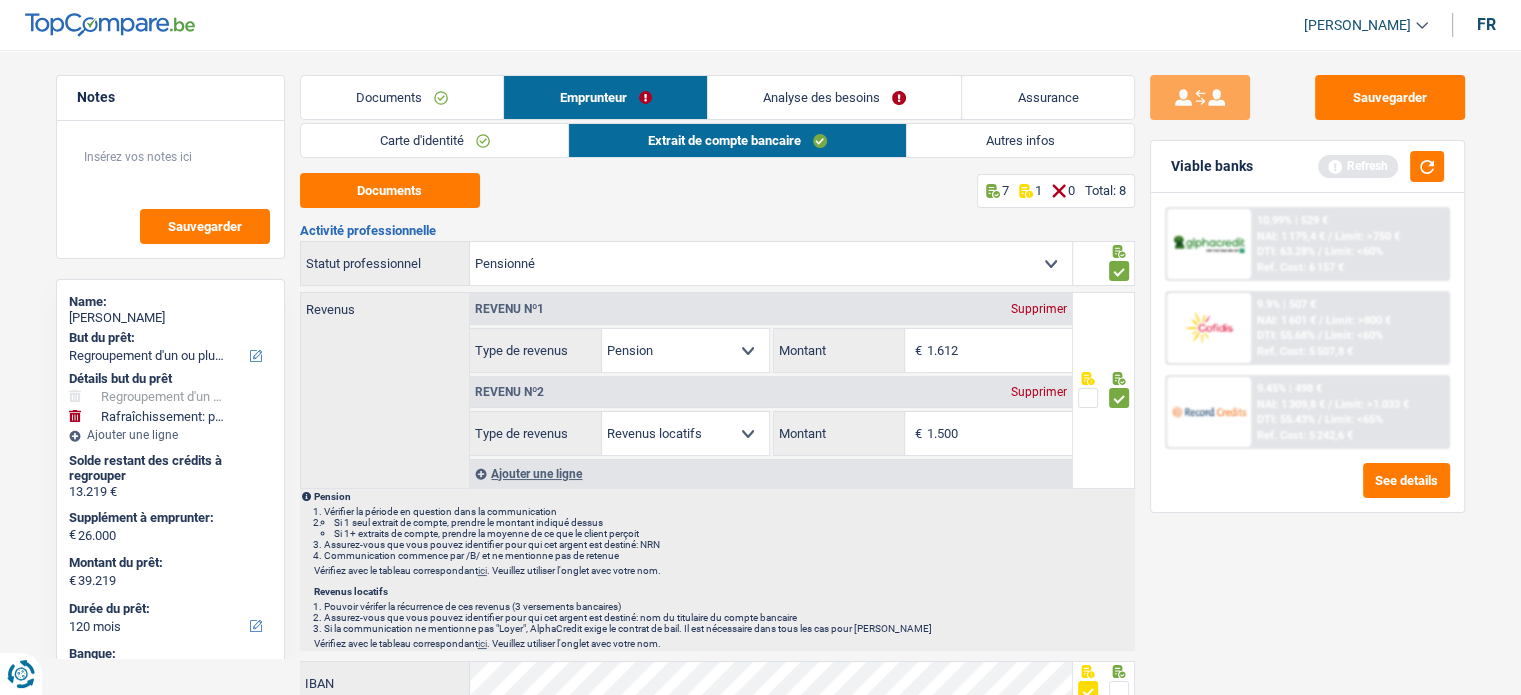 click on "Analyse des besoins" at bounding box center [835, 97] 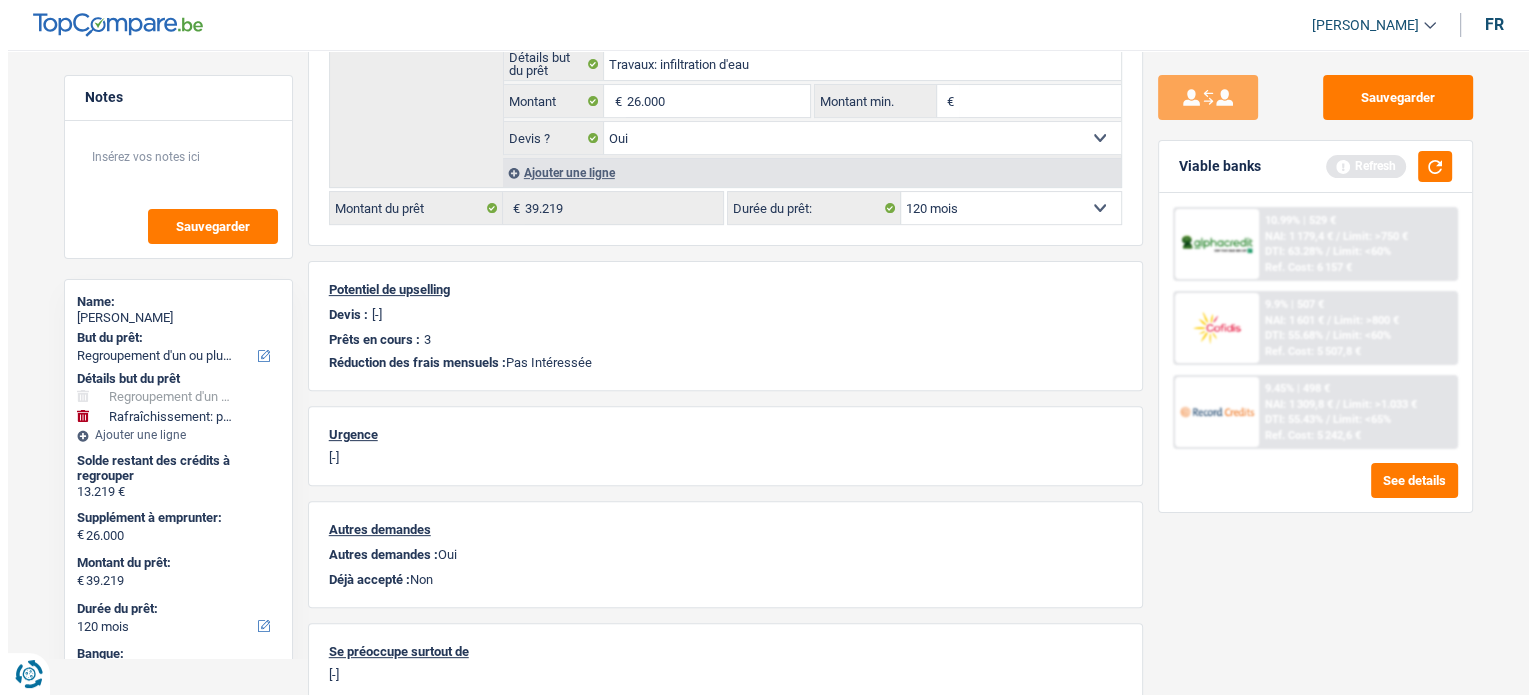 scroll, scrollTop: 764, scrollLeft: 0, axis: vertical 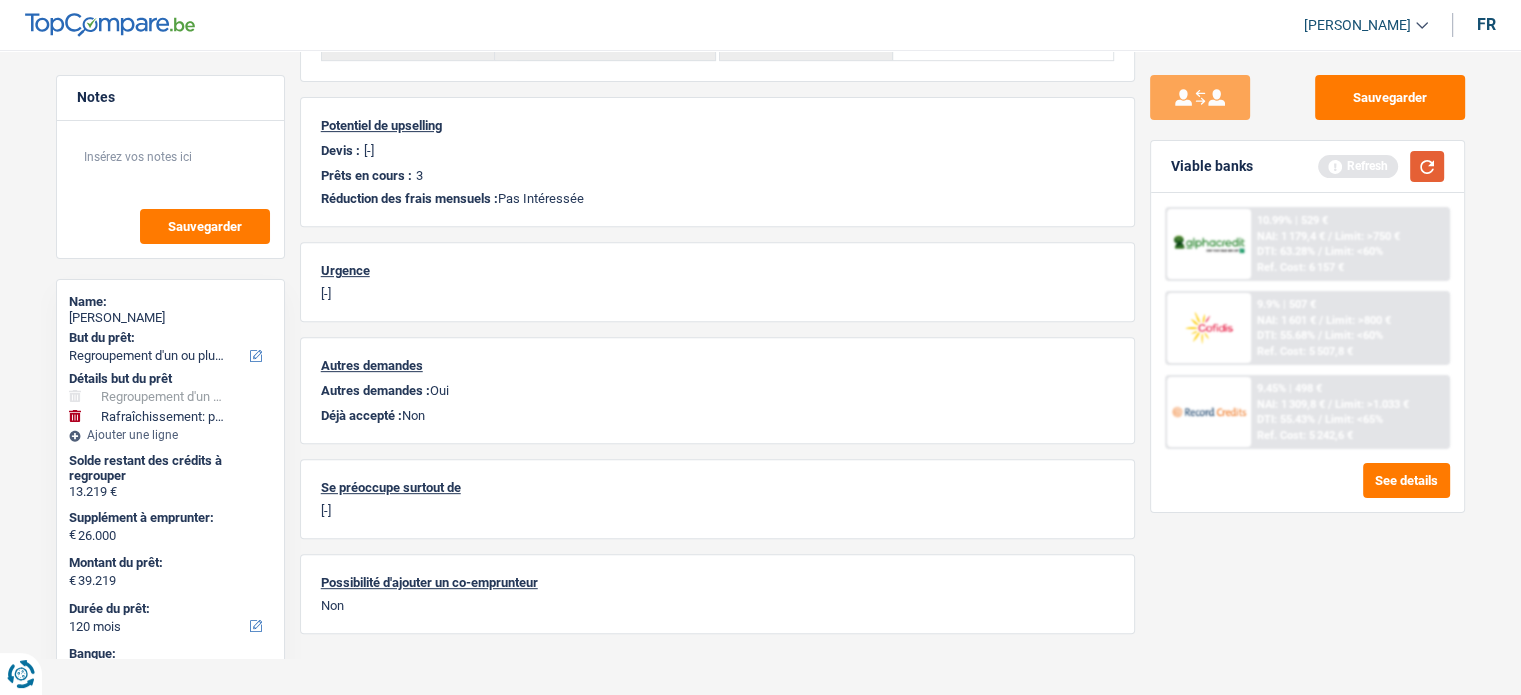 click at bounding box center (1427, 166) 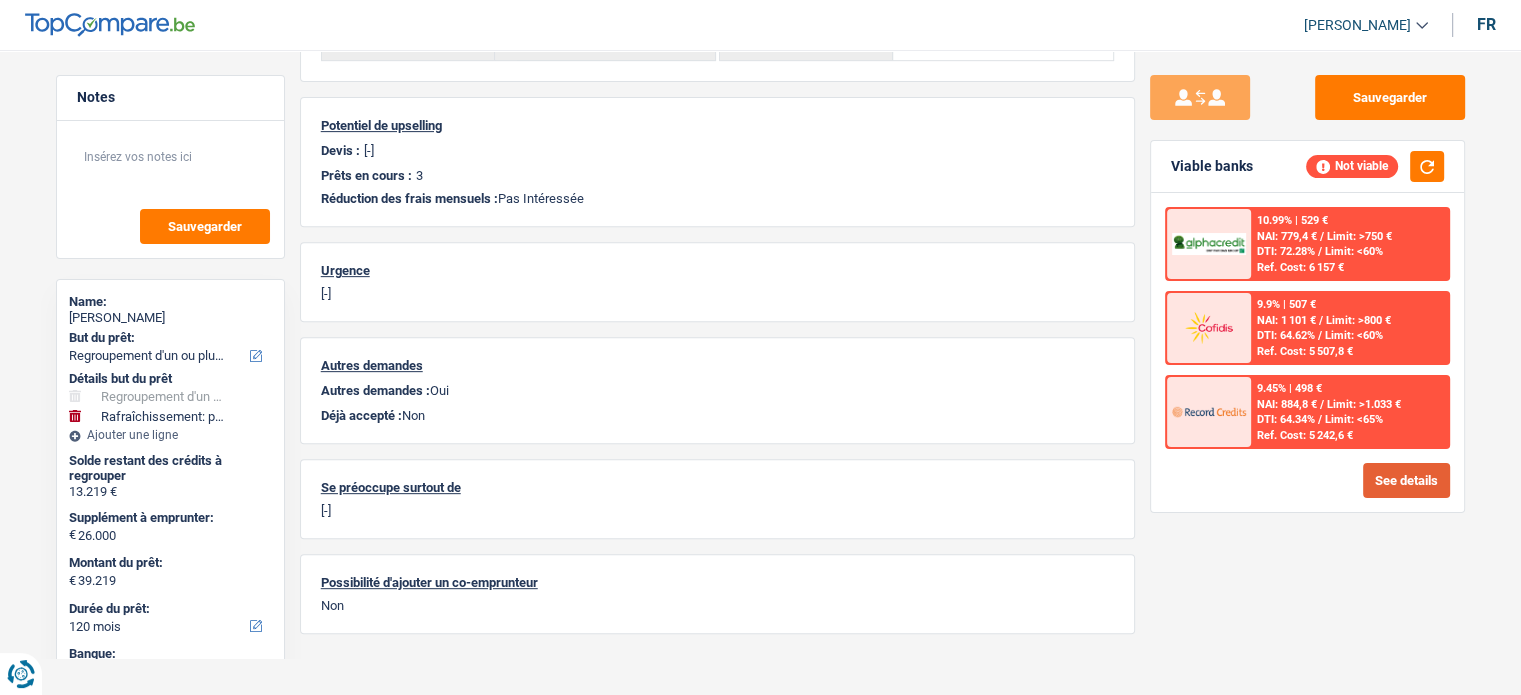click on "See details" at bounding box center [1406, 480] 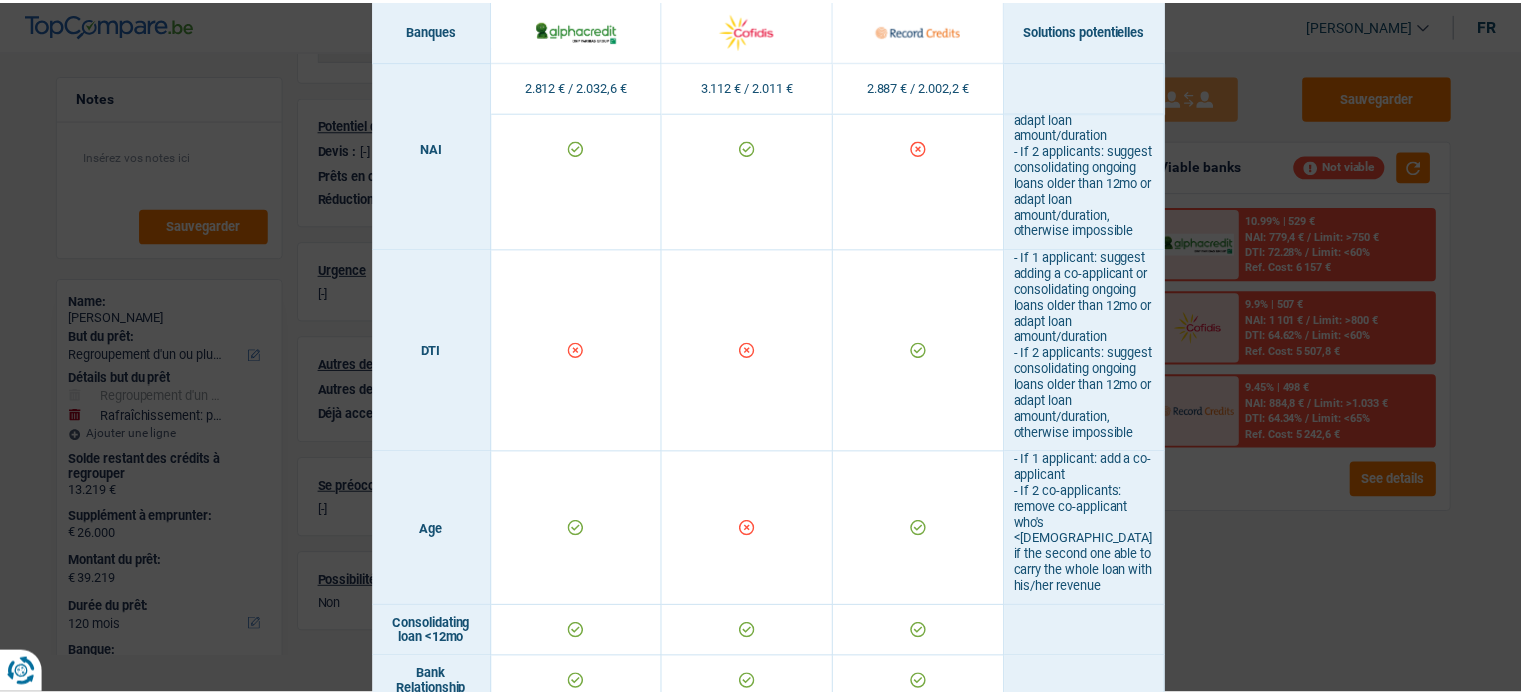 scroll, scrollTop: 700, scrollLeft: 0, axis: vertical 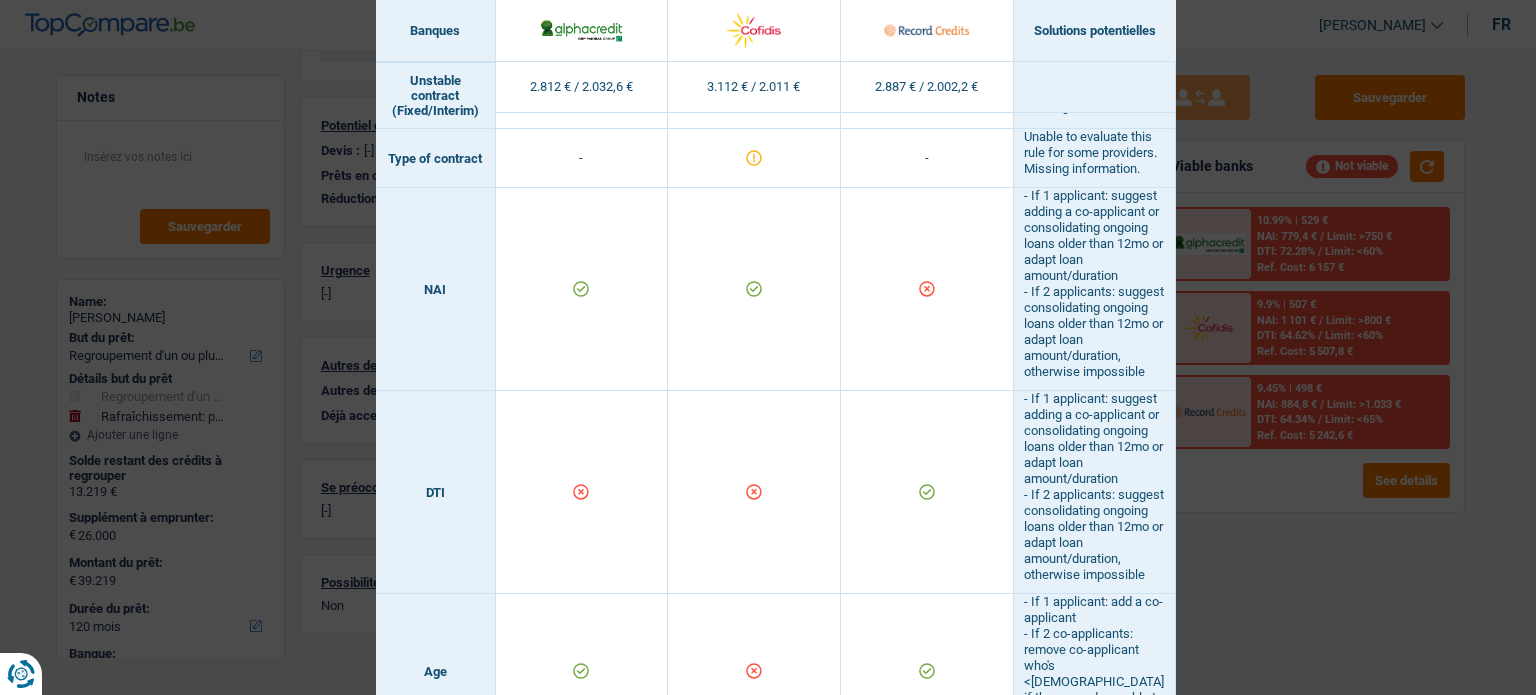 click on "Banks conditions ×
Banques
Solutions potentielles
Revenus / Charges
2.812 € / 2.032,6 €
3.112 € / 2.011 €
2.887 € / 2.002,2 €
Housing status & amount
-
Professional activity
Blacklisted" at bounding box center (768, 347) 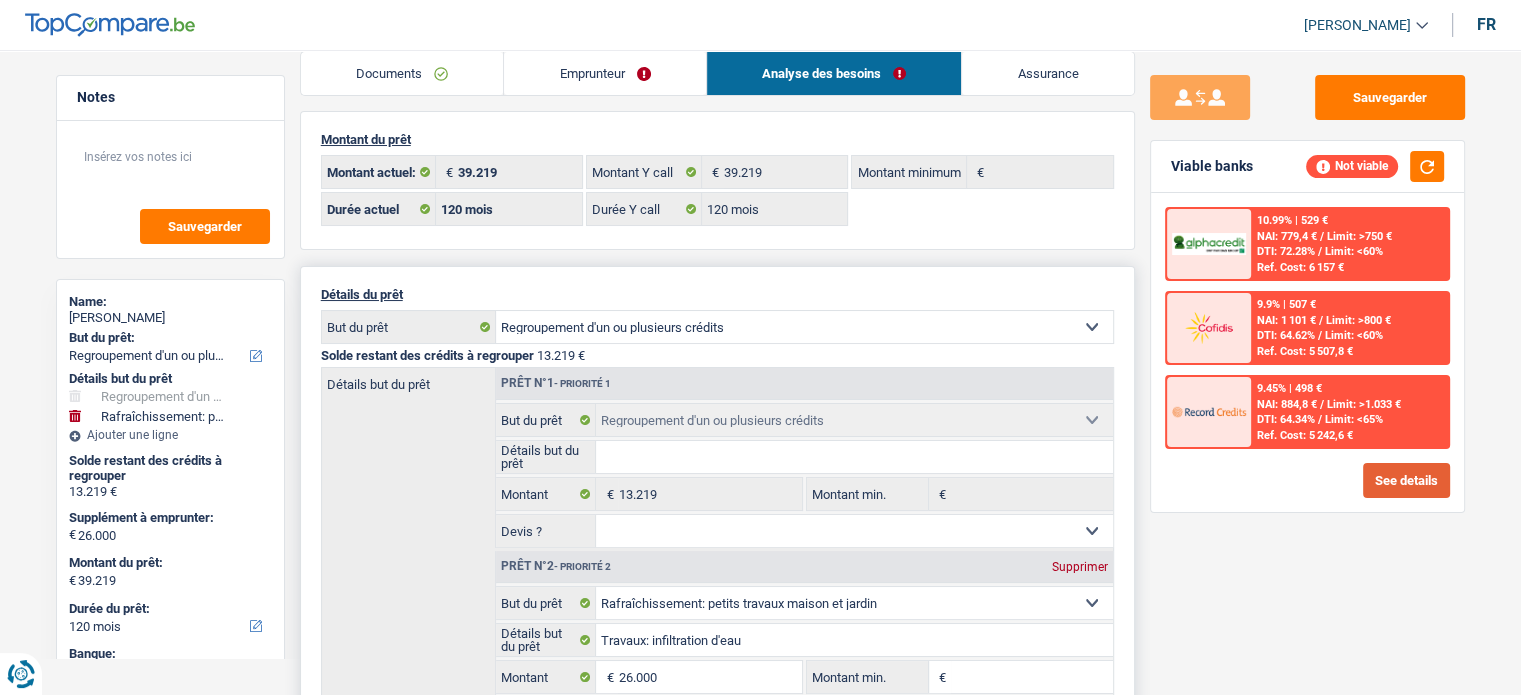 scroll, scrollTop: 0, scrollLeft: 0, axis: both 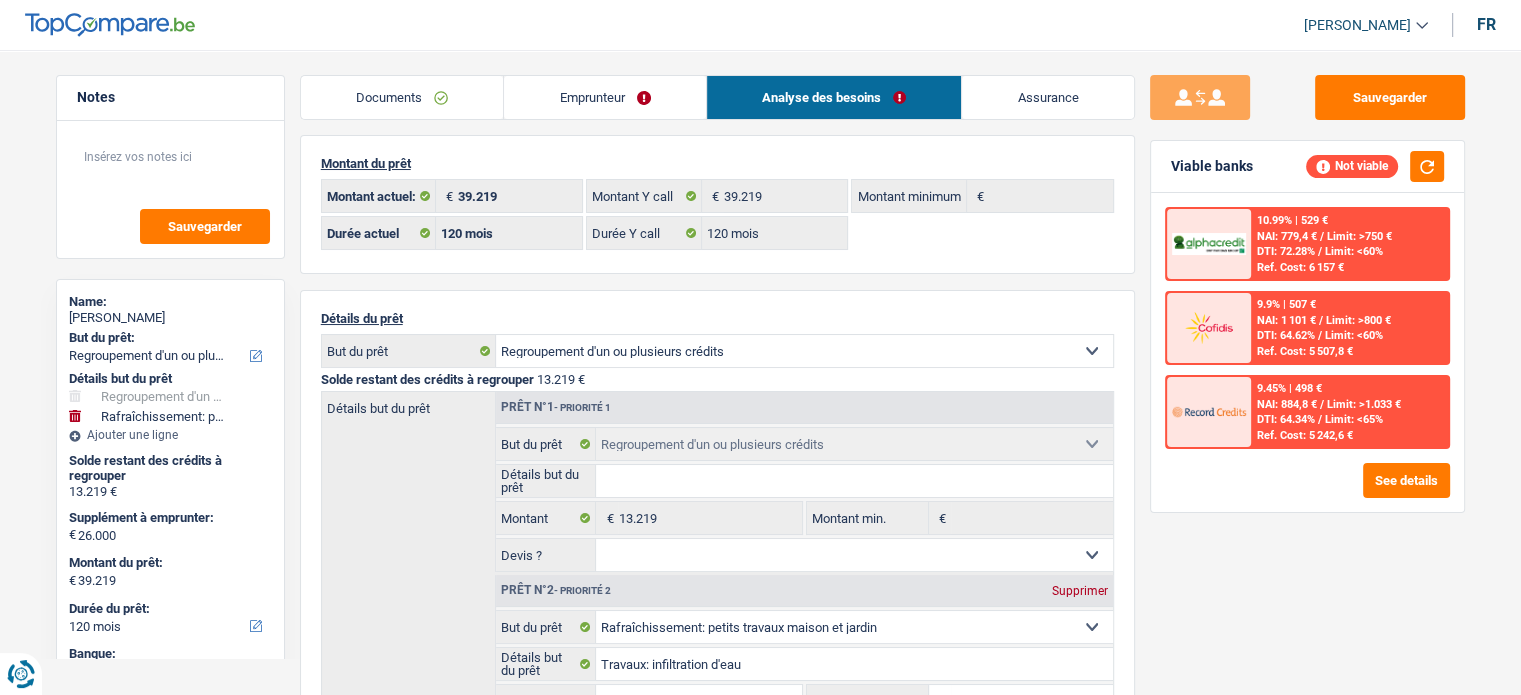 click on "Emprunteur" at bounding box center (605, 97) 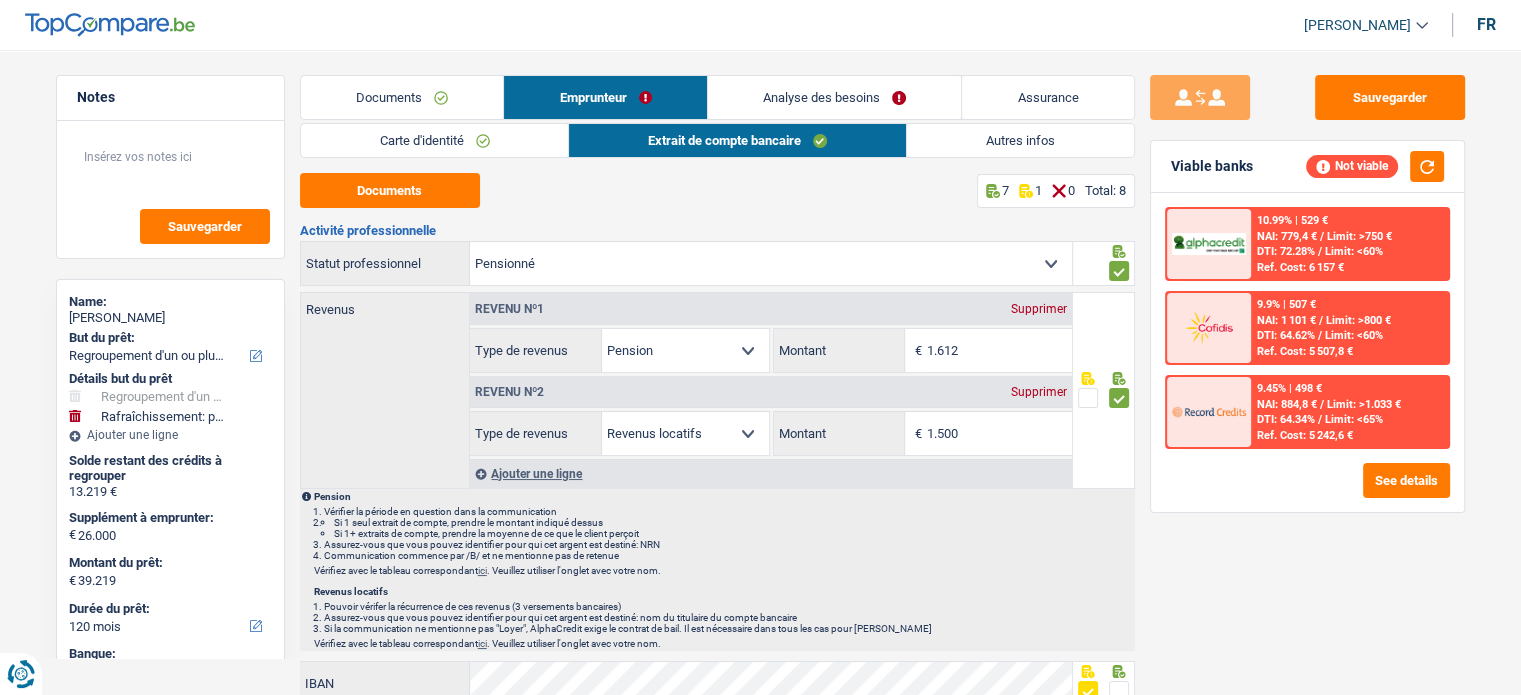 click on "Autres infos" at bounding box center [1020, 140] 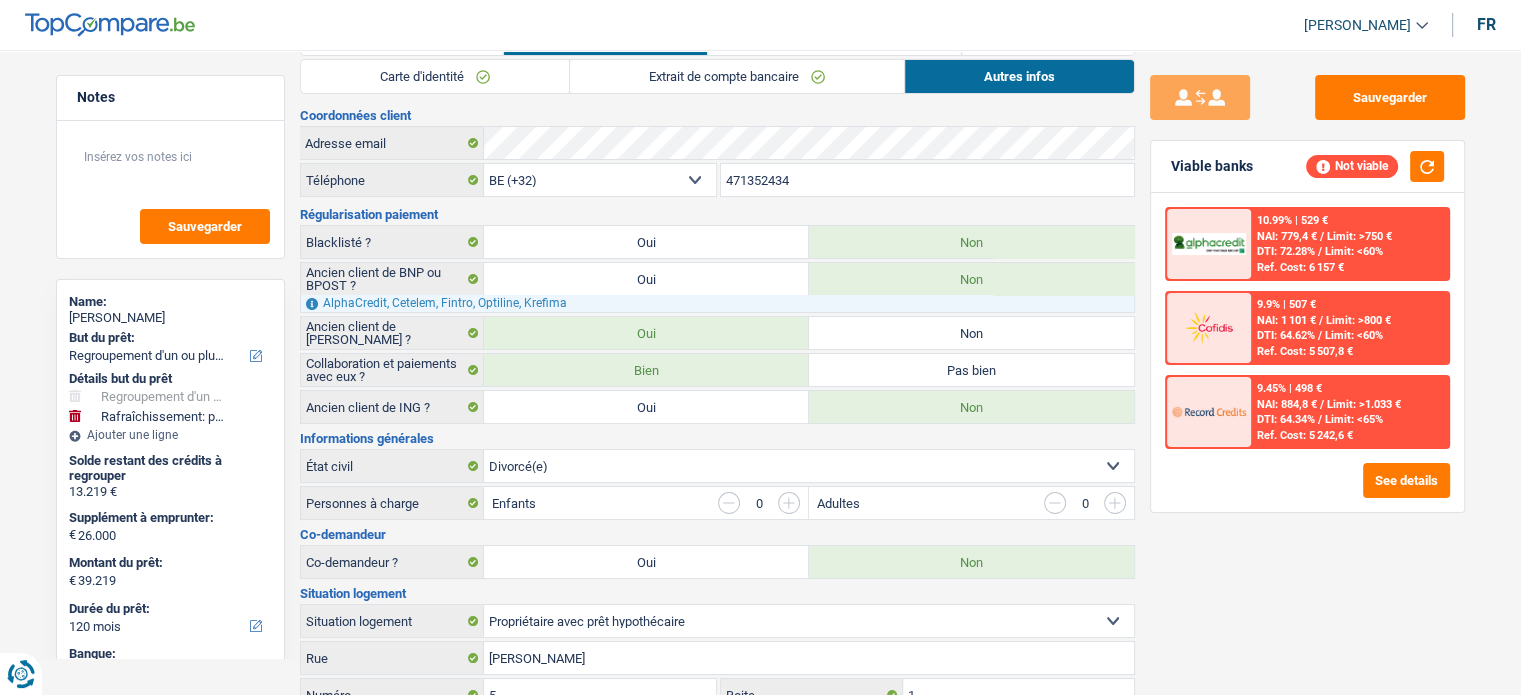 scroll, scrollTop: 0, scrollLeft: 0, axis: both 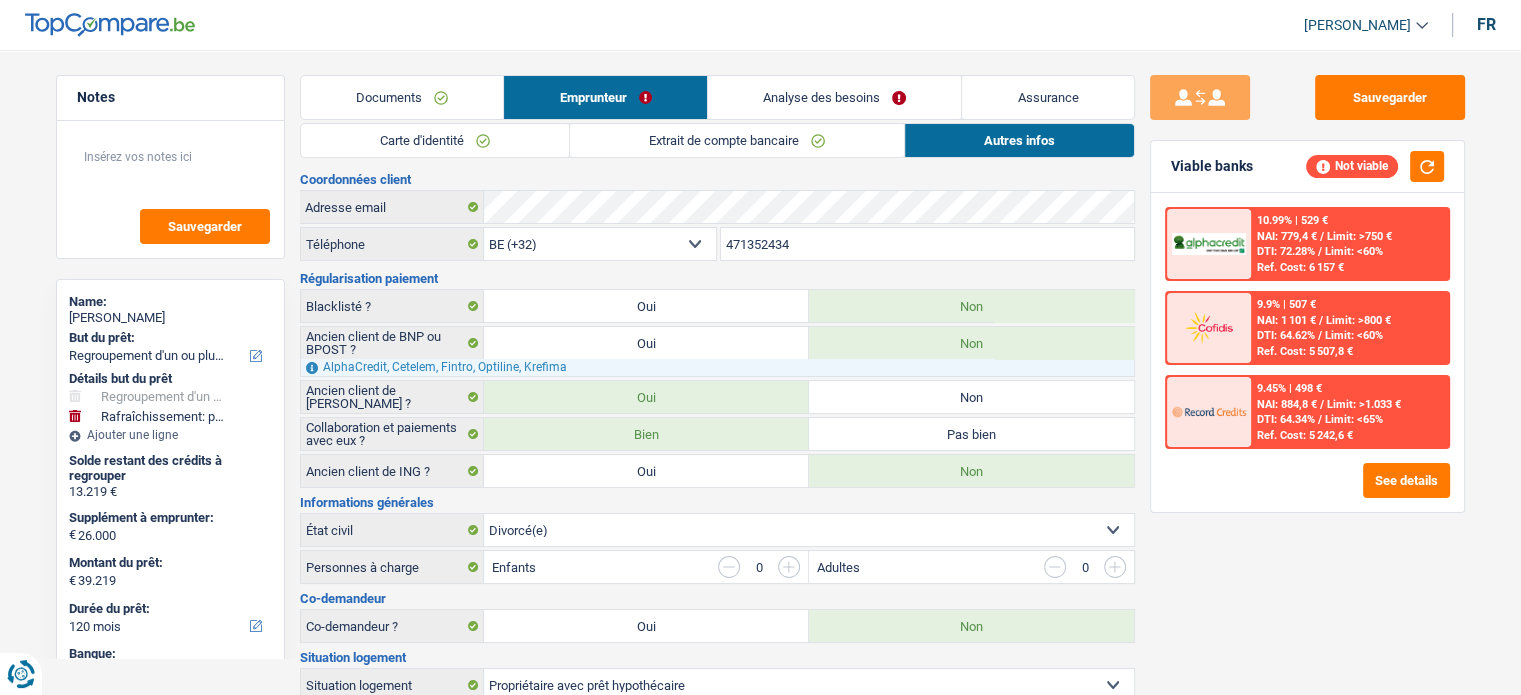 click on "Analyse des besoins" at bounding box center (835, 97) 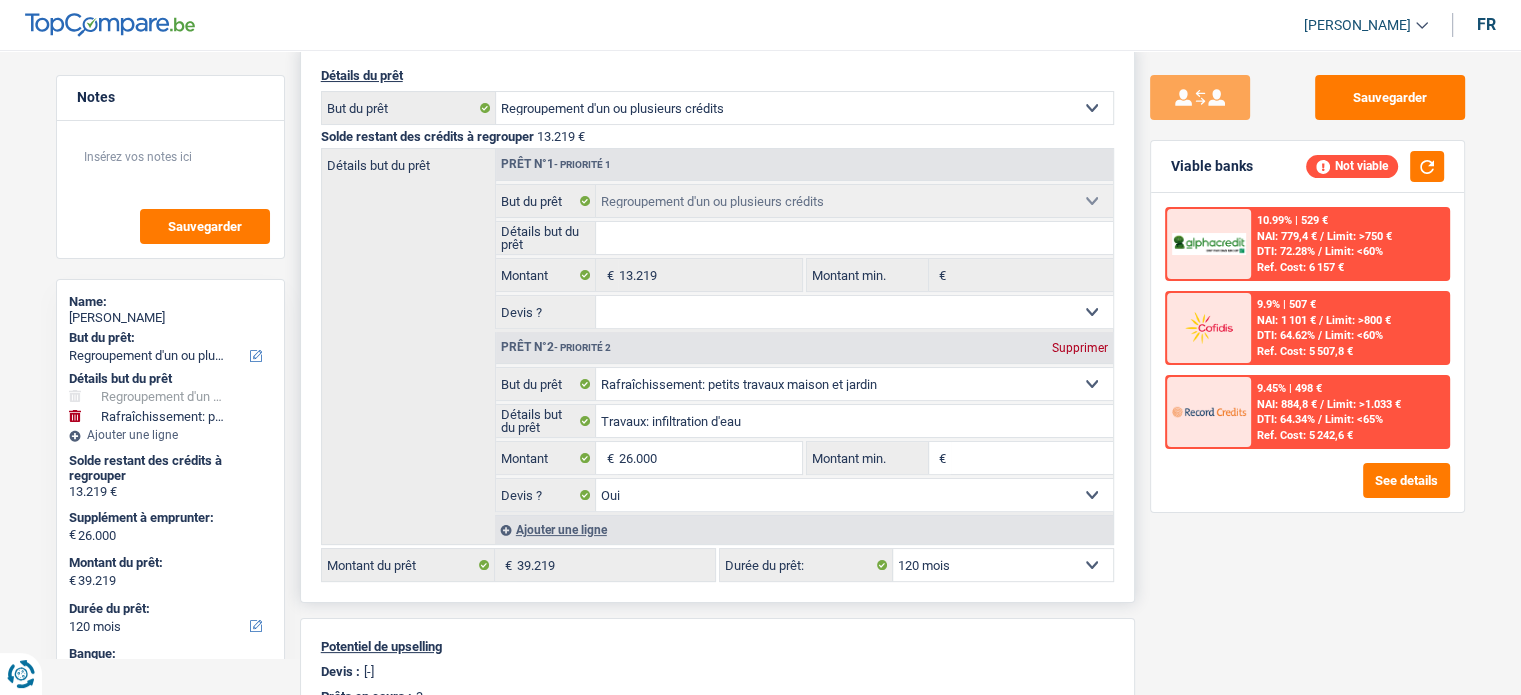 scroll, scrollTop: 200, scrollLeft: 0, axis: vertical 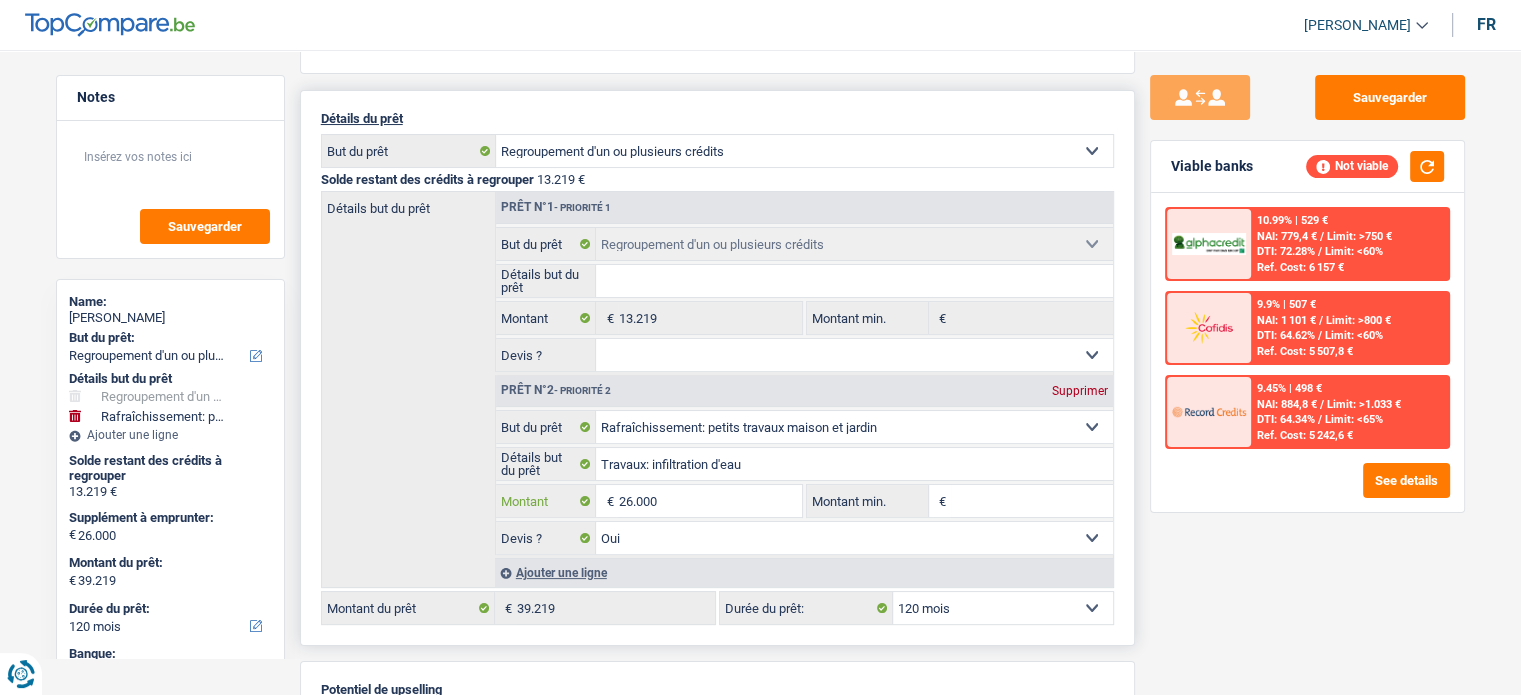 drag, startPoint x: 632, startPoint y: 491, endPoint x: 671, endPoint y: 502, distance: 40.5216 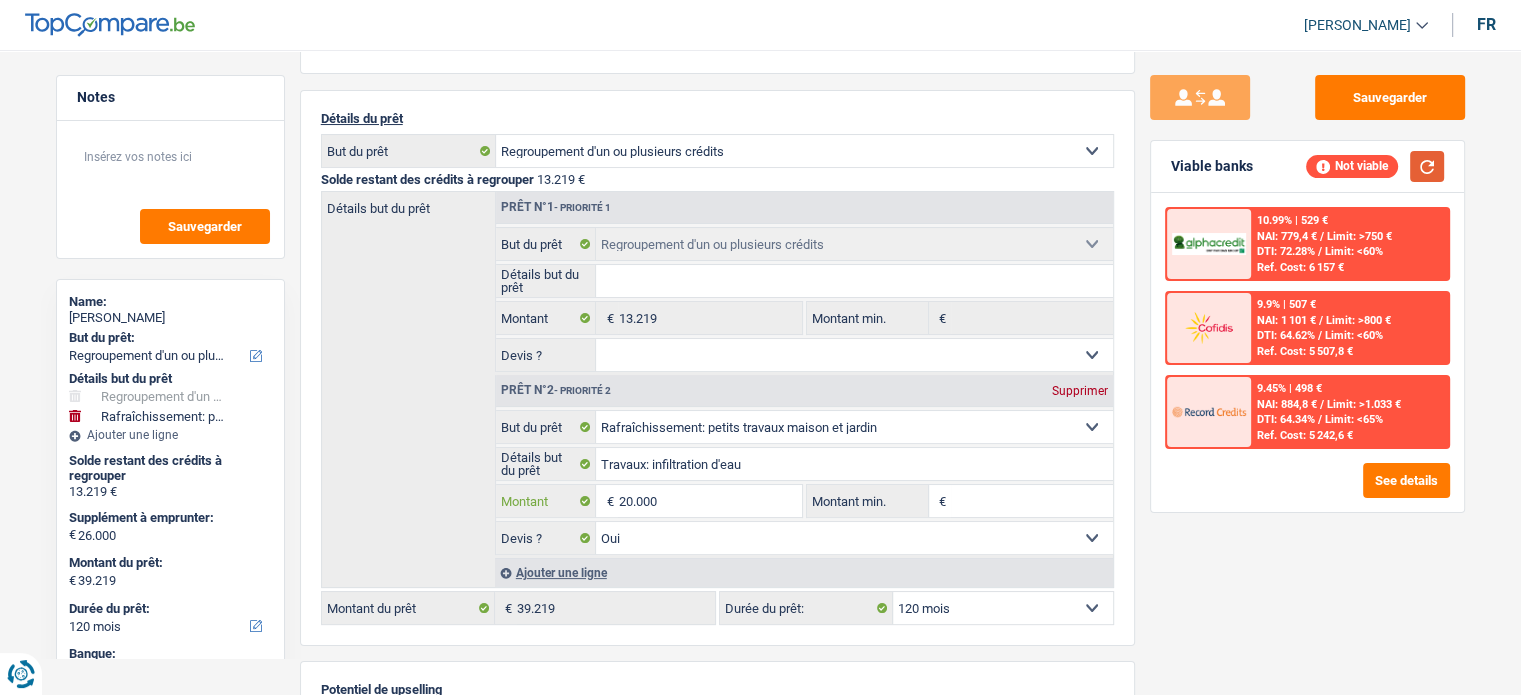 type on "20.000" 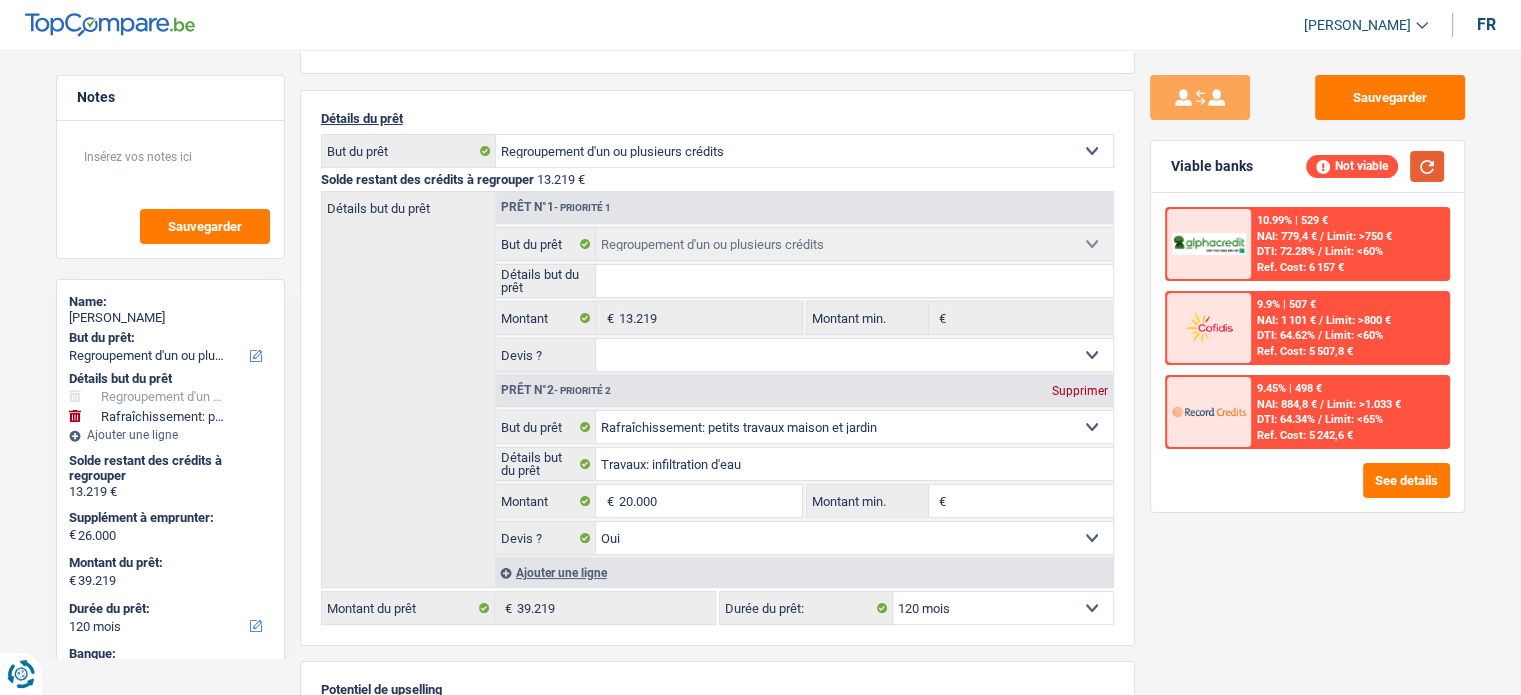 type on "20.000" 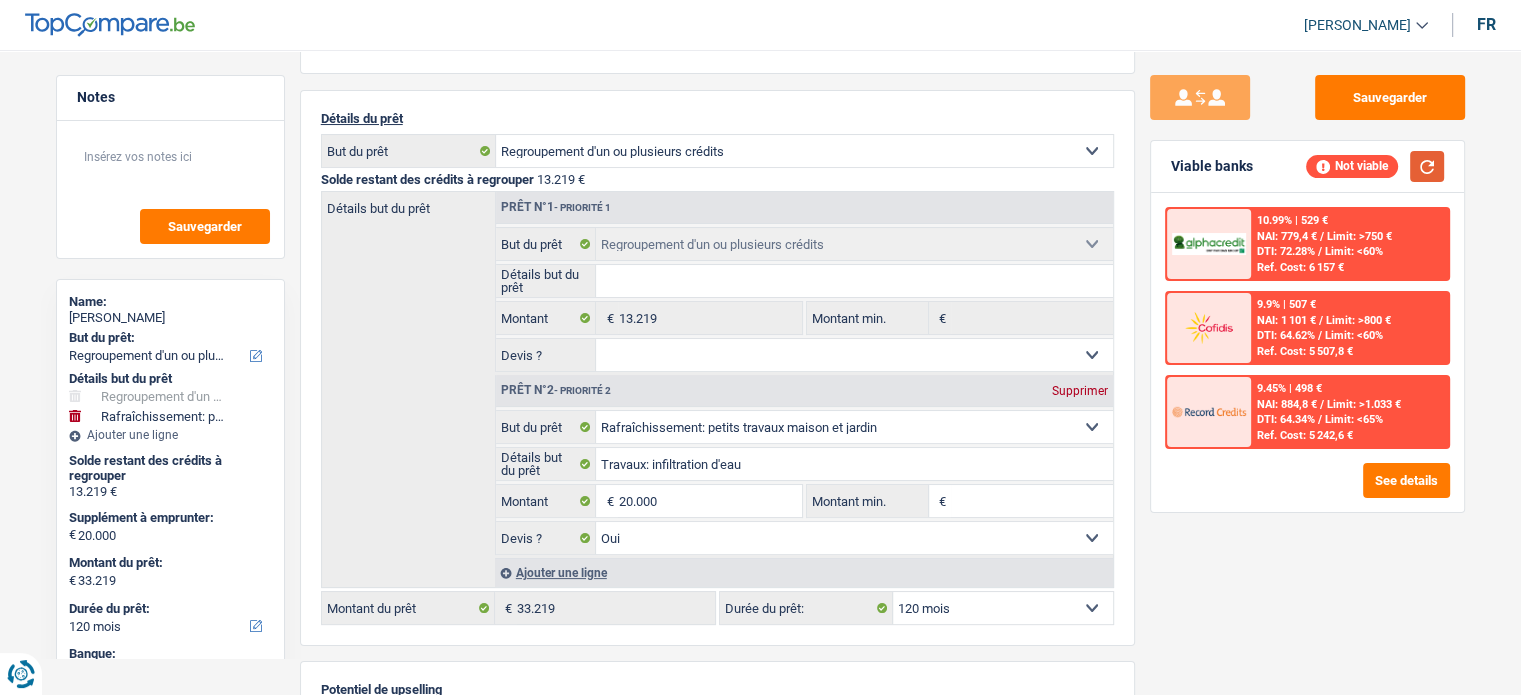 click at bounding box center [1427, 166] 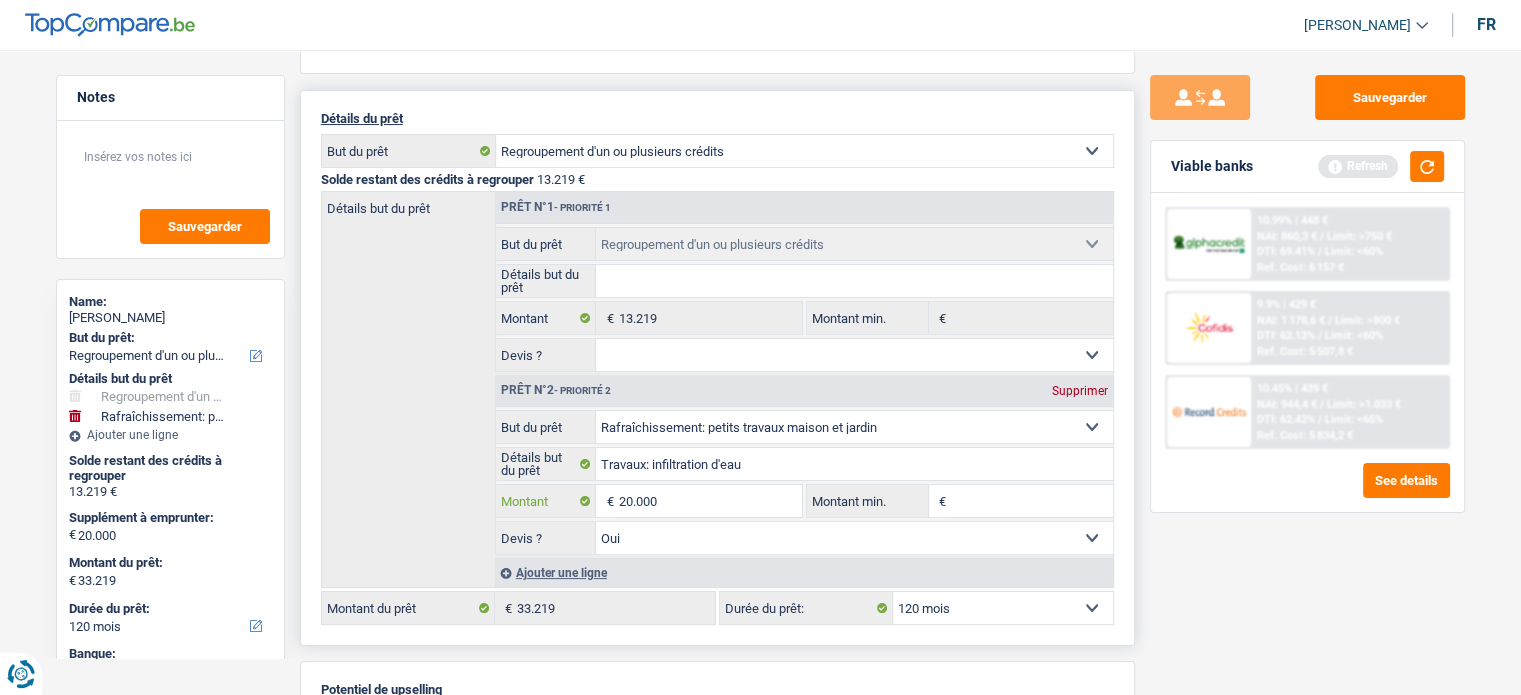 click on "20.000" at bounding box center [709, 501] 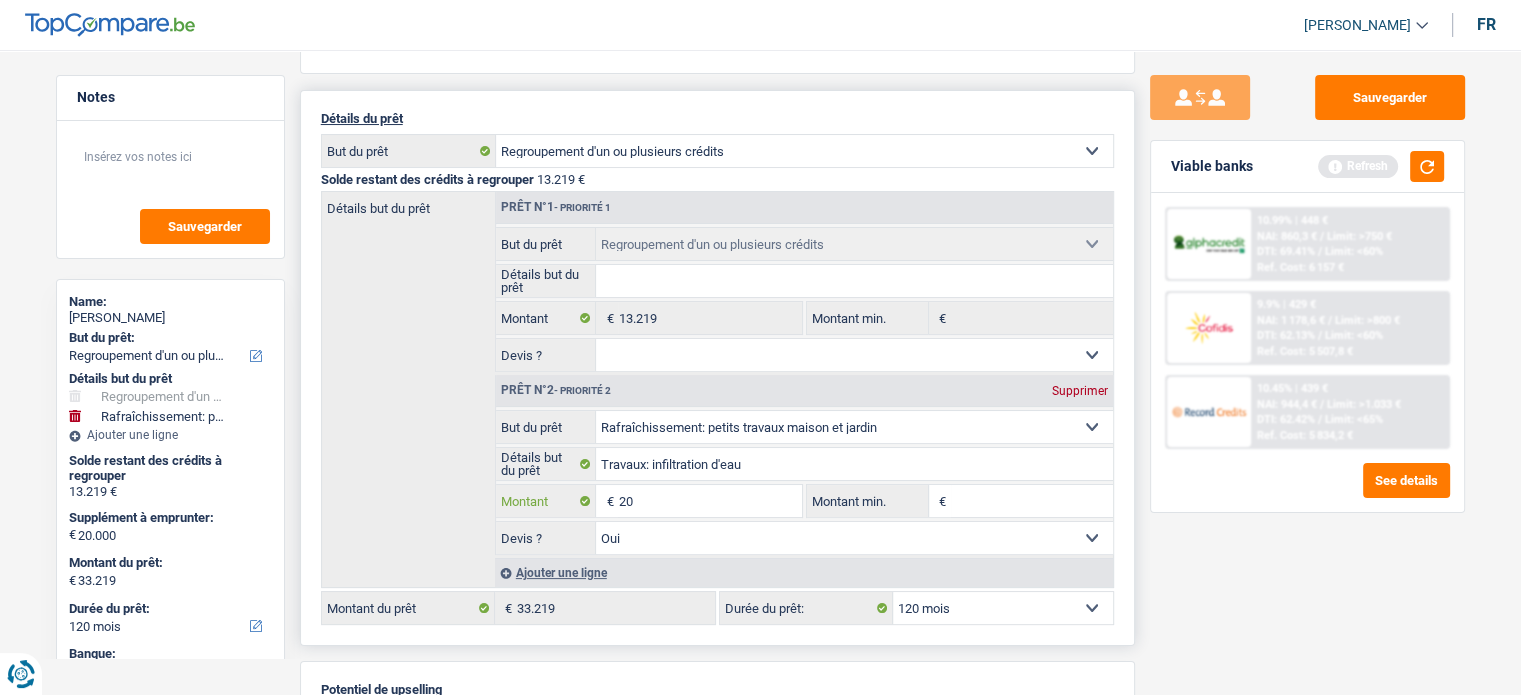 type on "2" 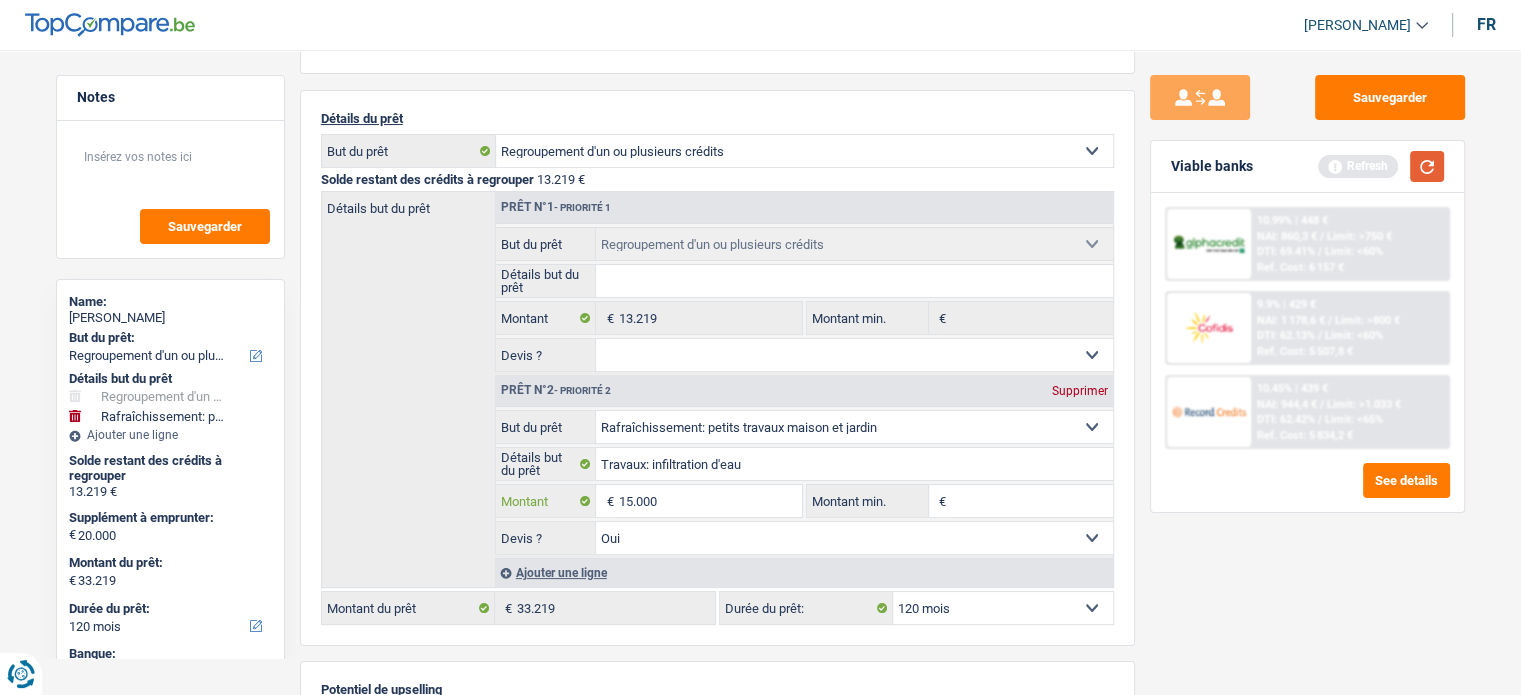 type on "15.000" 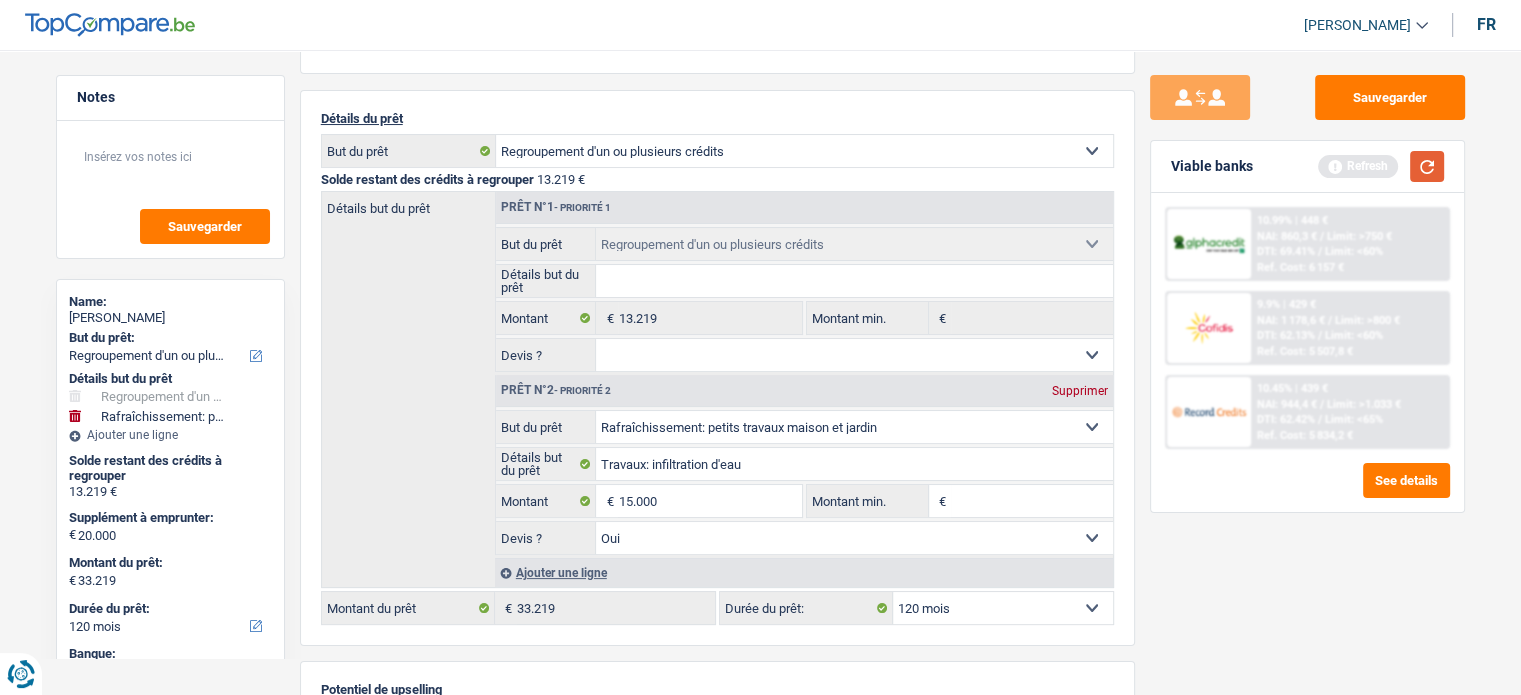 type on "15.000" 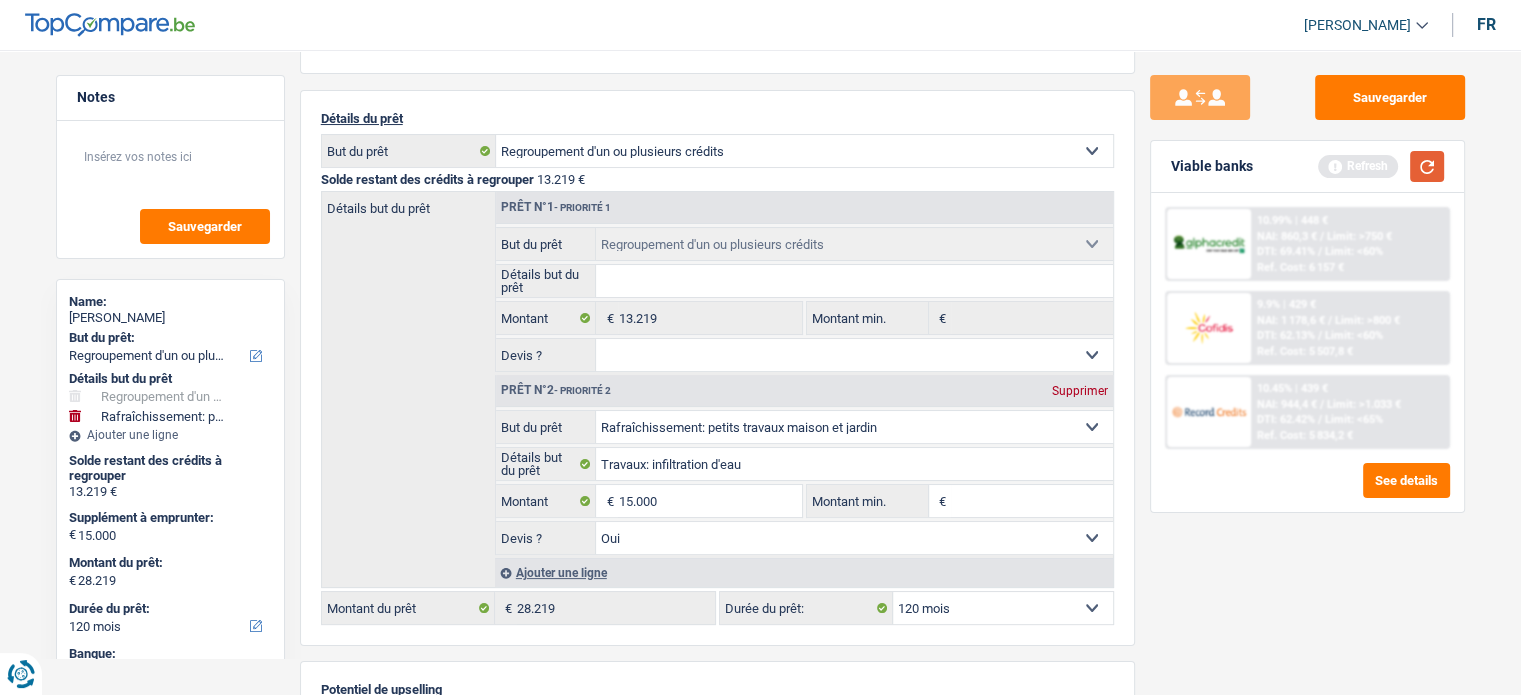 click at bounding box center (1427, 166) 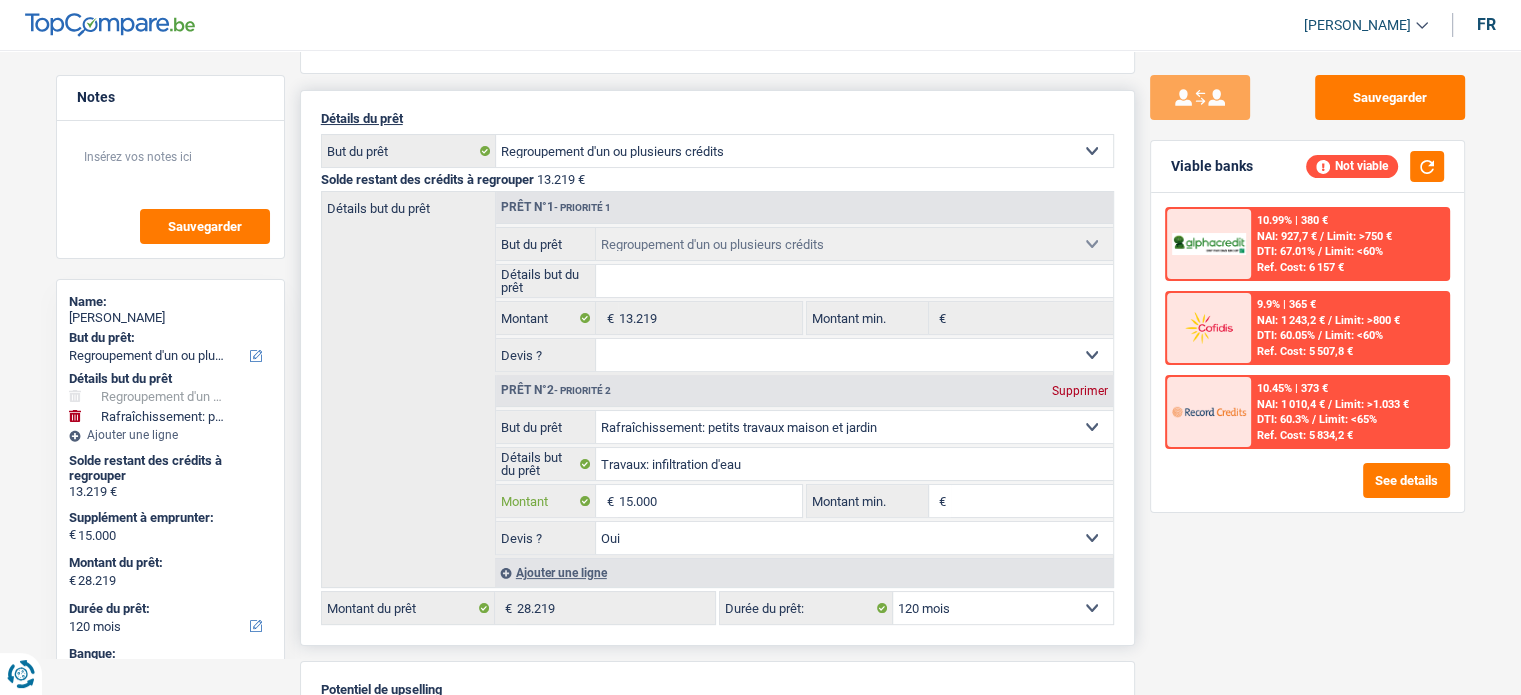 drag, startPoint x: 748, startPoint y: 492, endPoint x: 733, endPoint y: 487, distance: 15.811388 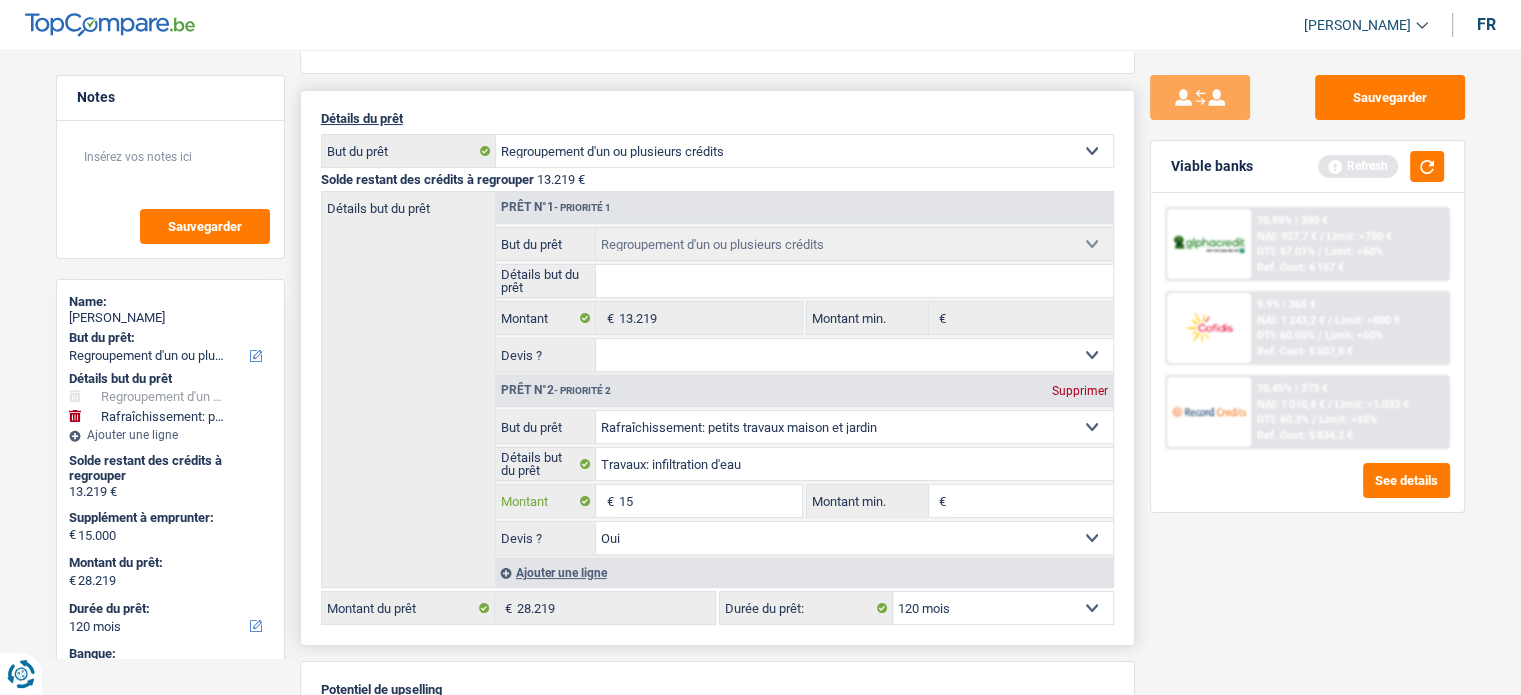 type on "1" 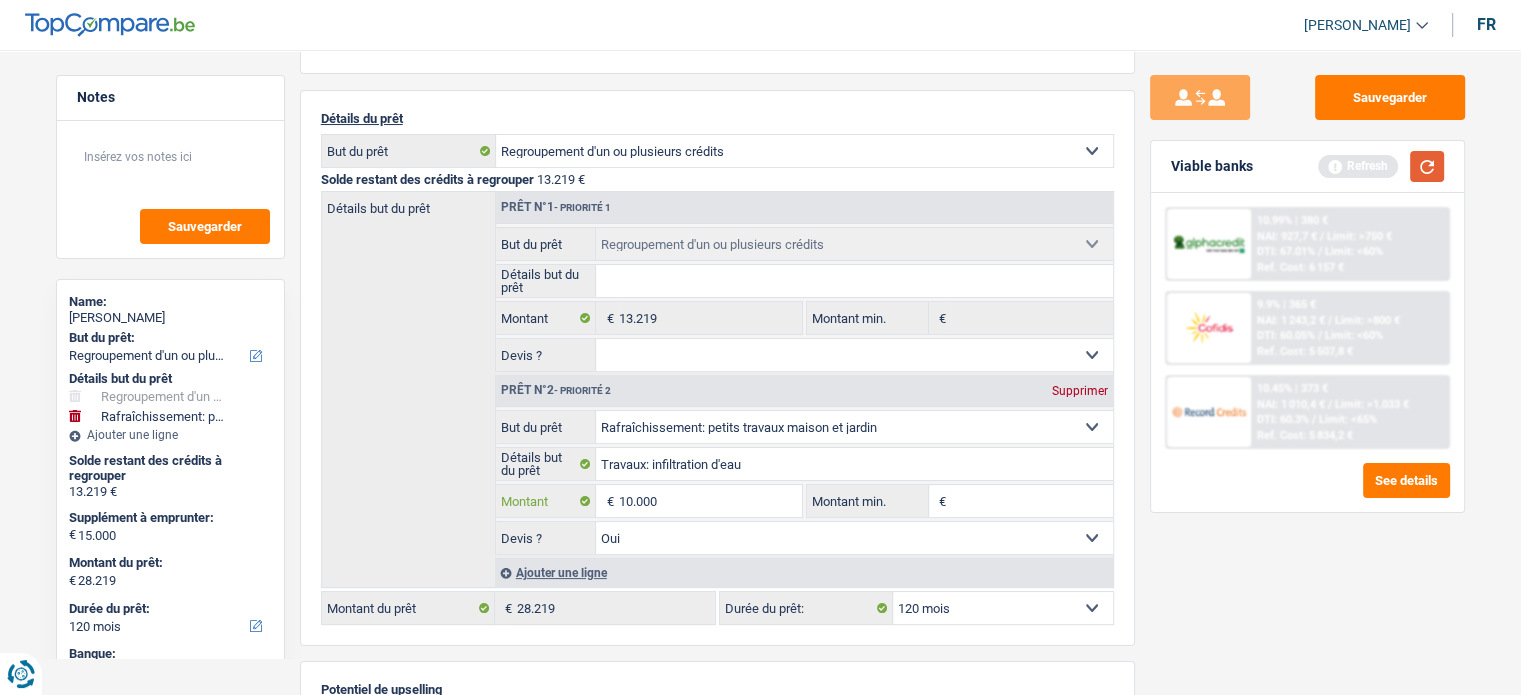 type on "10.000" 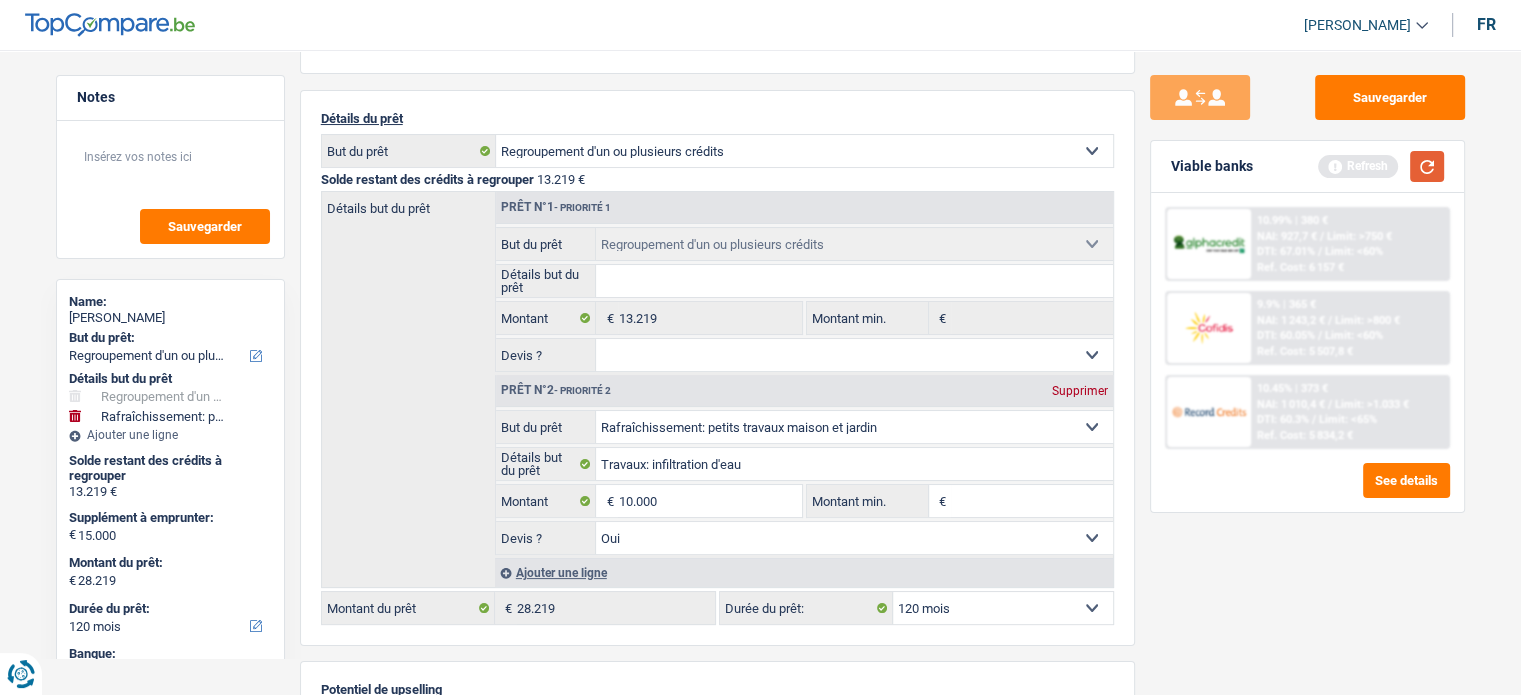 type on "10.000" 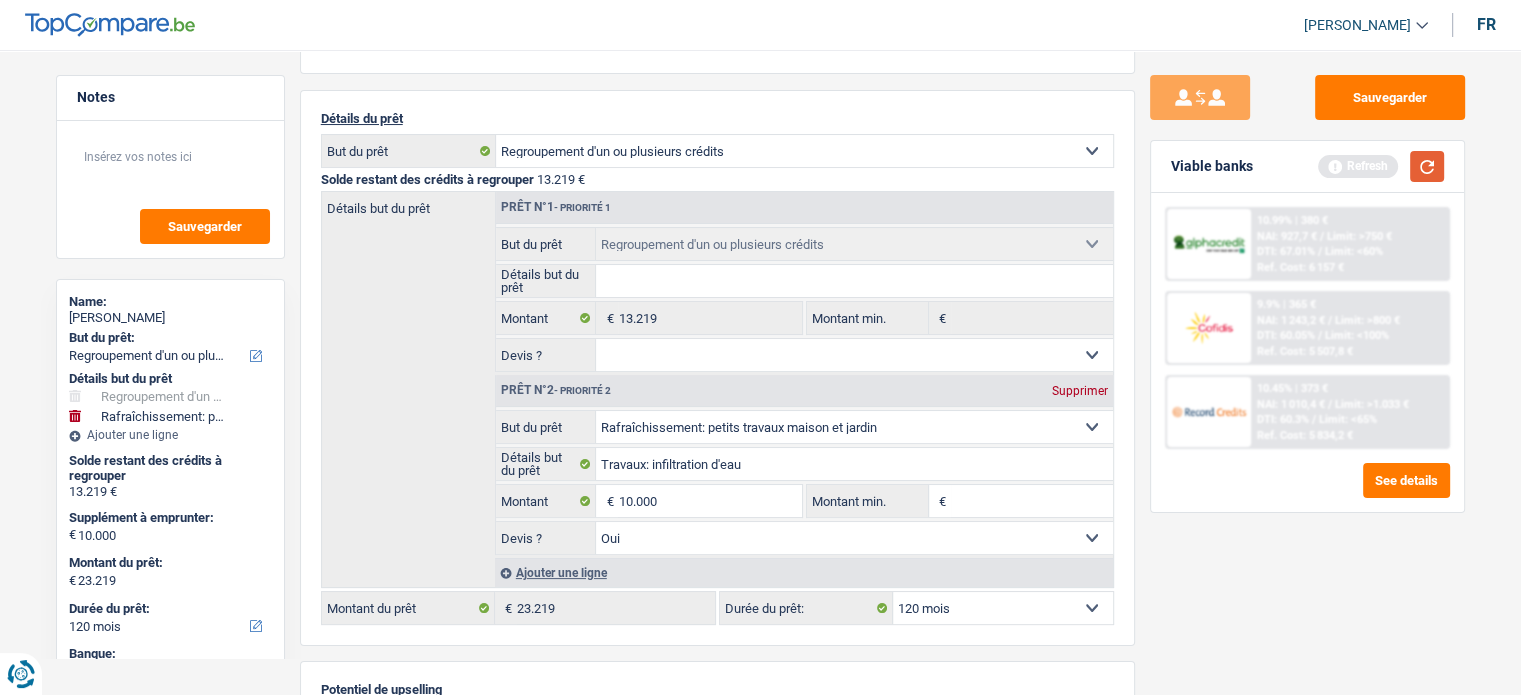 click at bounding box center [1427, 166] 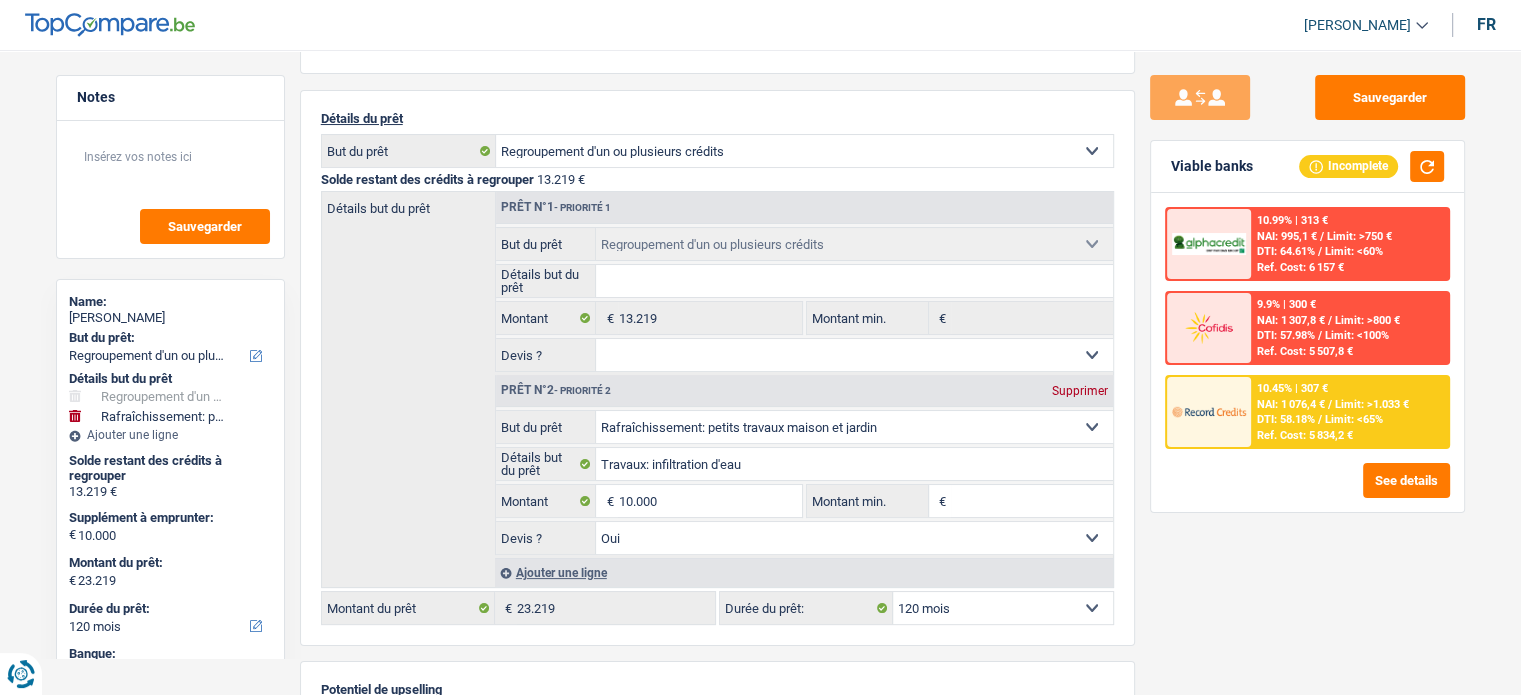 click on "10.45% | 307 €
NAI: 1 076,4 €
/
Limit: >1.033 €
DTI: 58.18%
/
Limit: <65%
Ref. Cost: 5 834,2 €" at bounding box center (1349, 412) 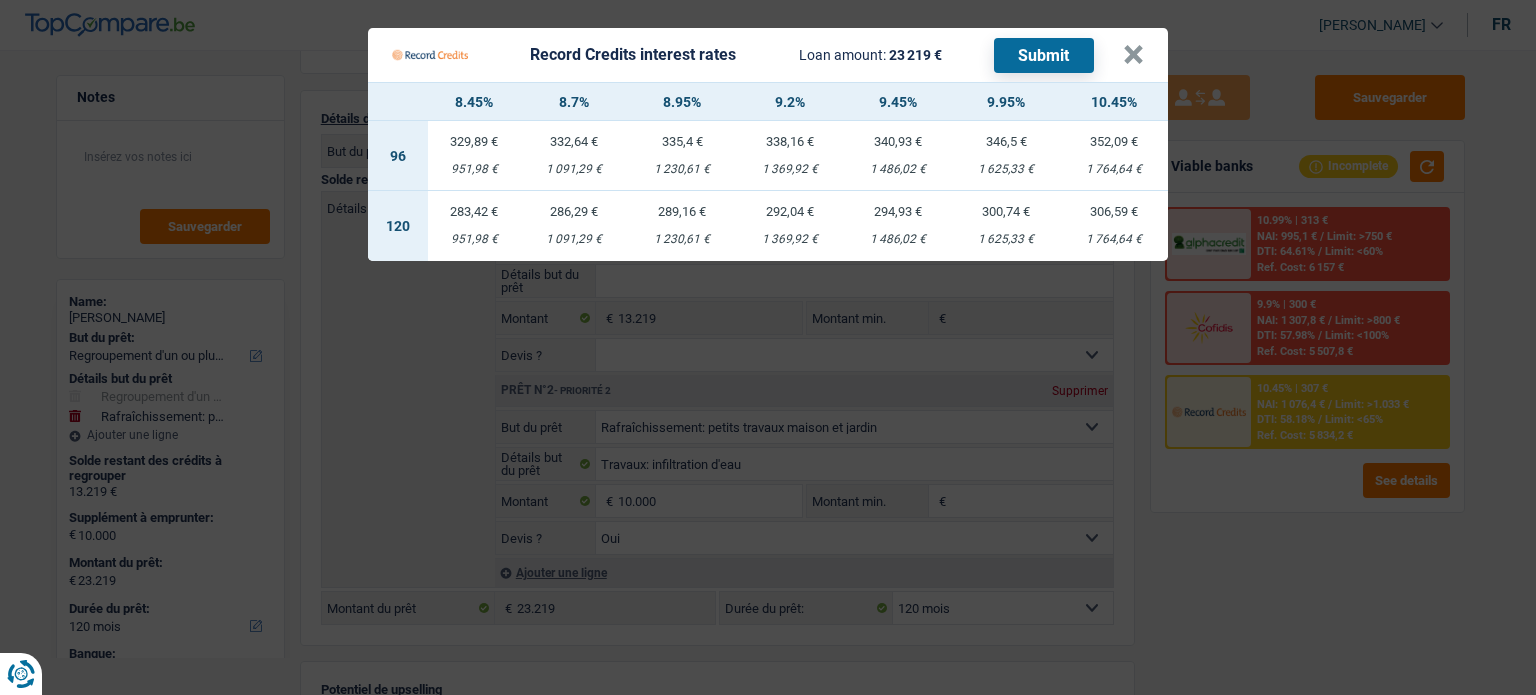 click on "283,42 €
951,98 €" at bounding box center (474, 226) 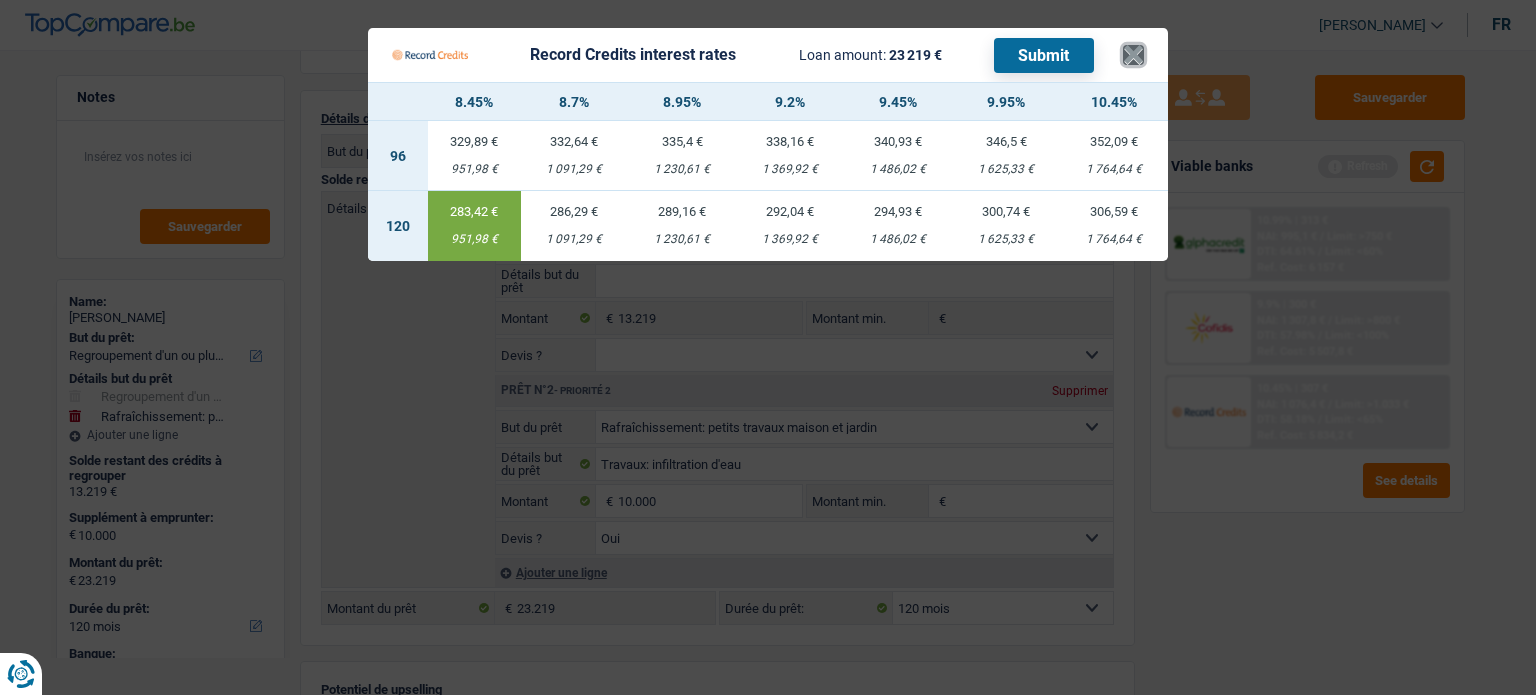 click on "×" at bounding box center (1133, 55) 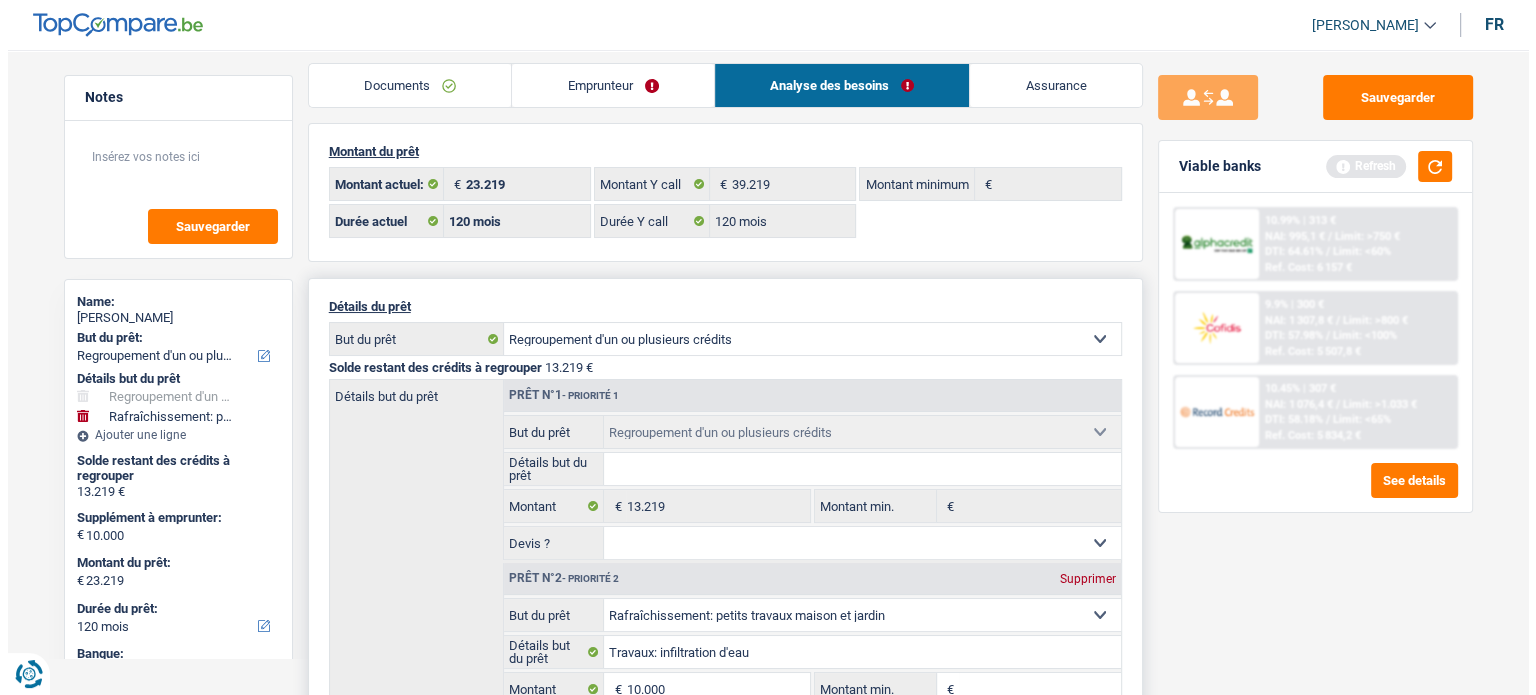 scroll, scrollTop: 0, scrollLeft: 0, axis: both 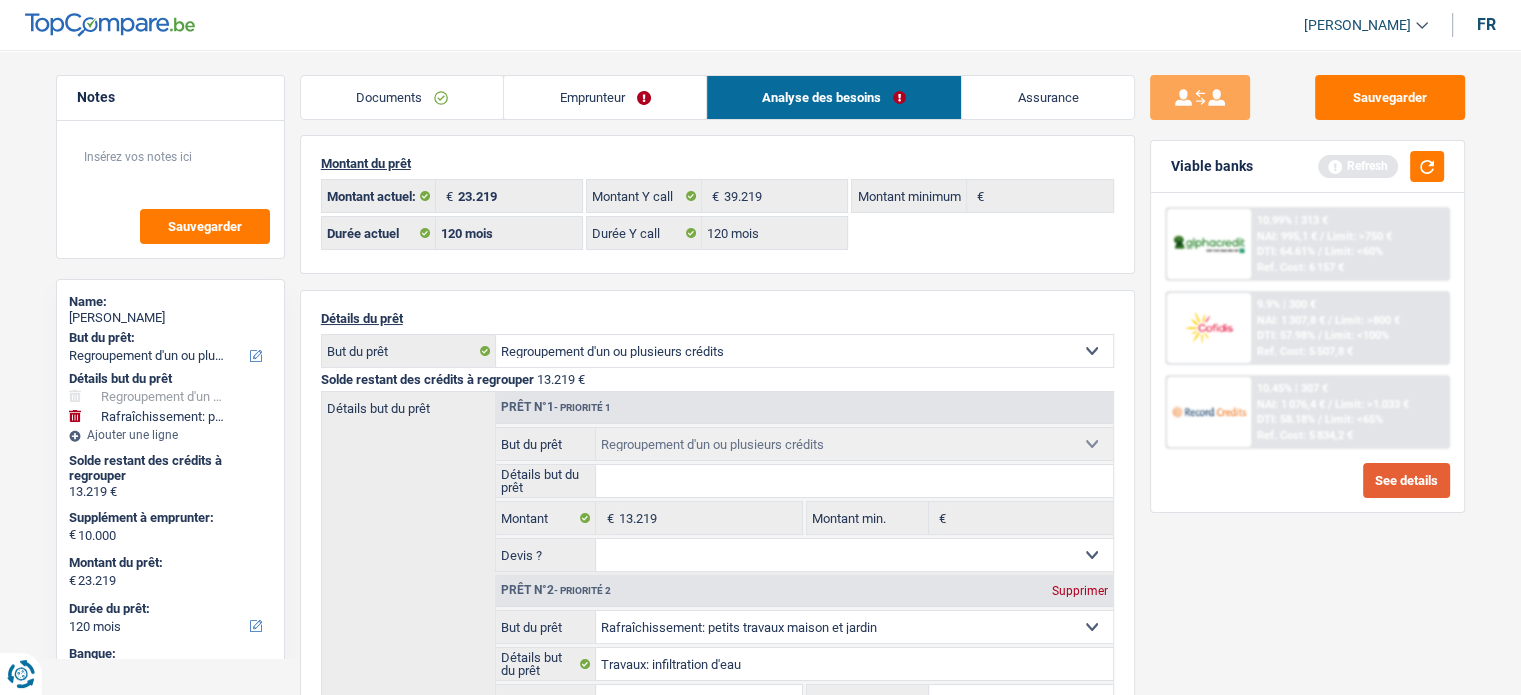 click on "See details" at bounding box center (1406, 480) 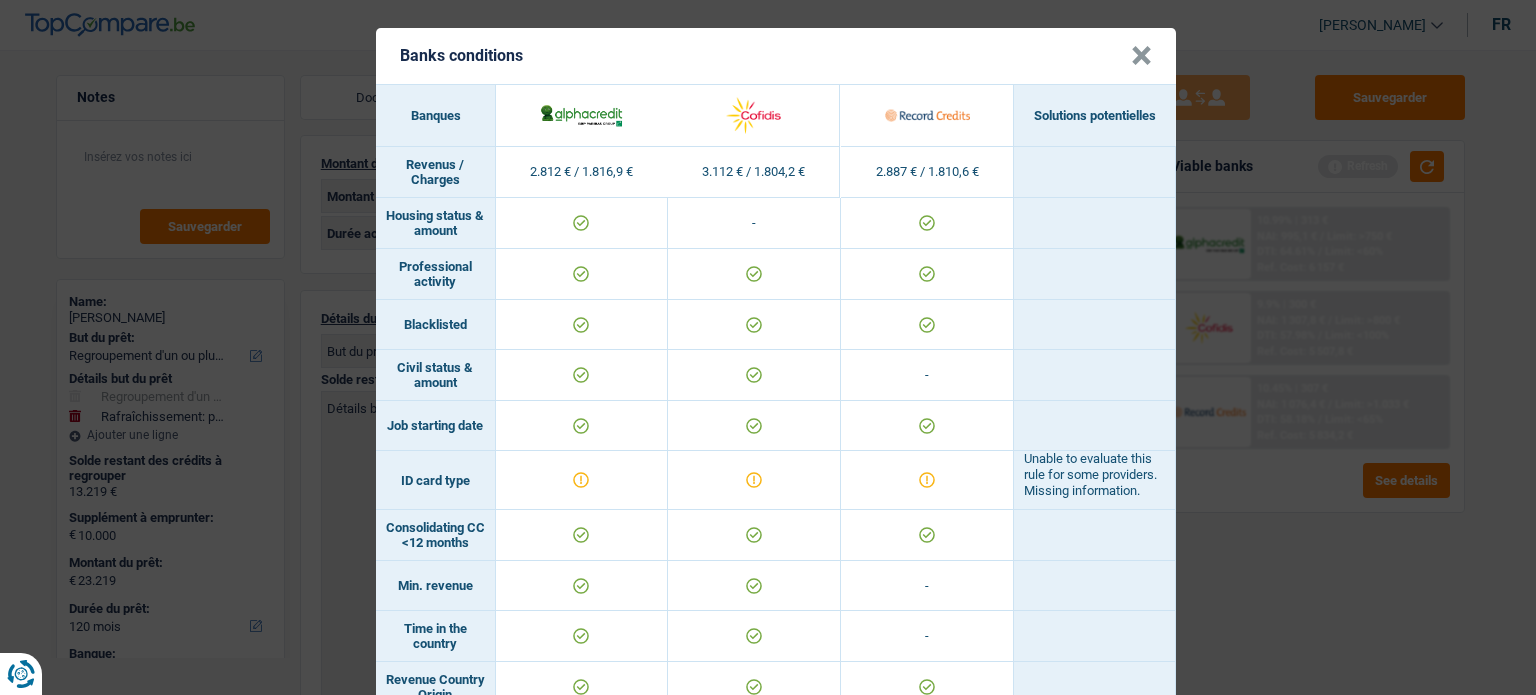 scroll, scrollTop: 0, scrollLeft: 0, axis: both 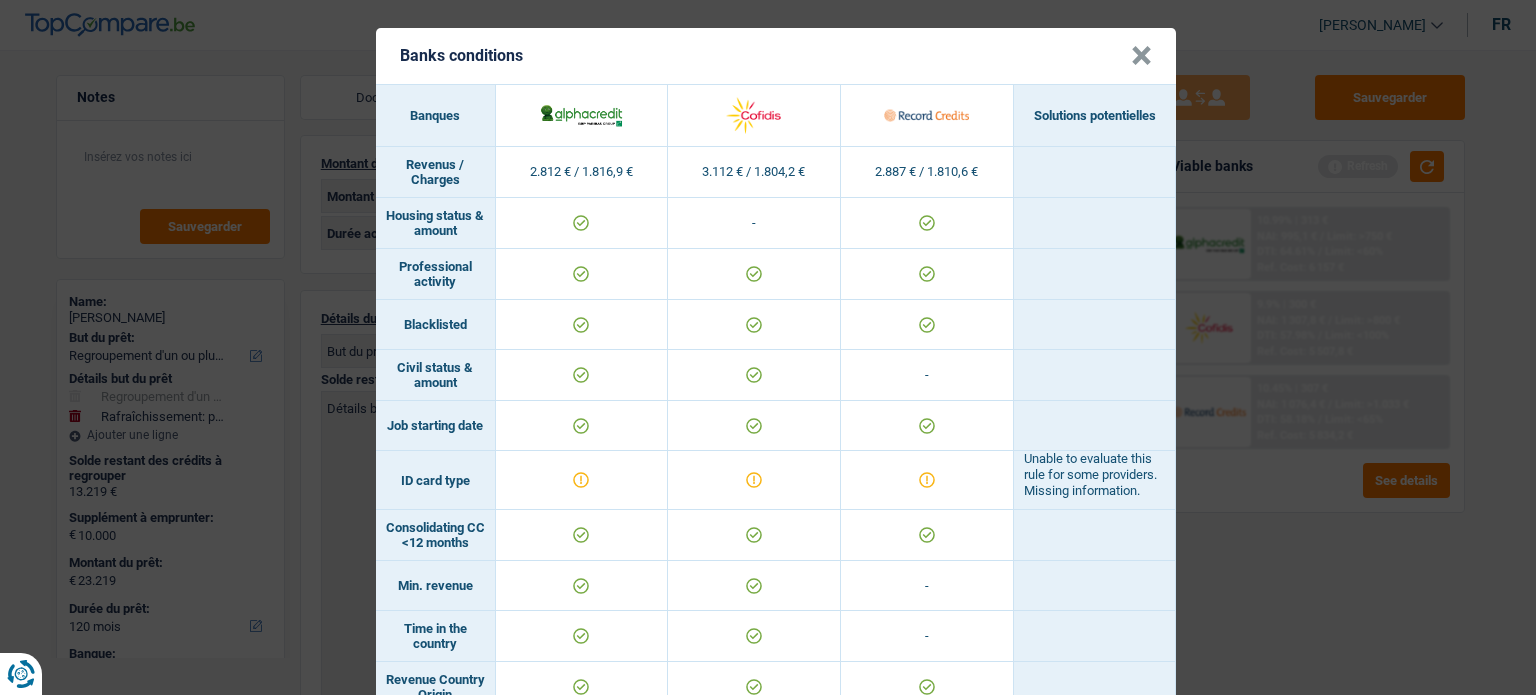 click on "×" at bounding box center (1141, 56) 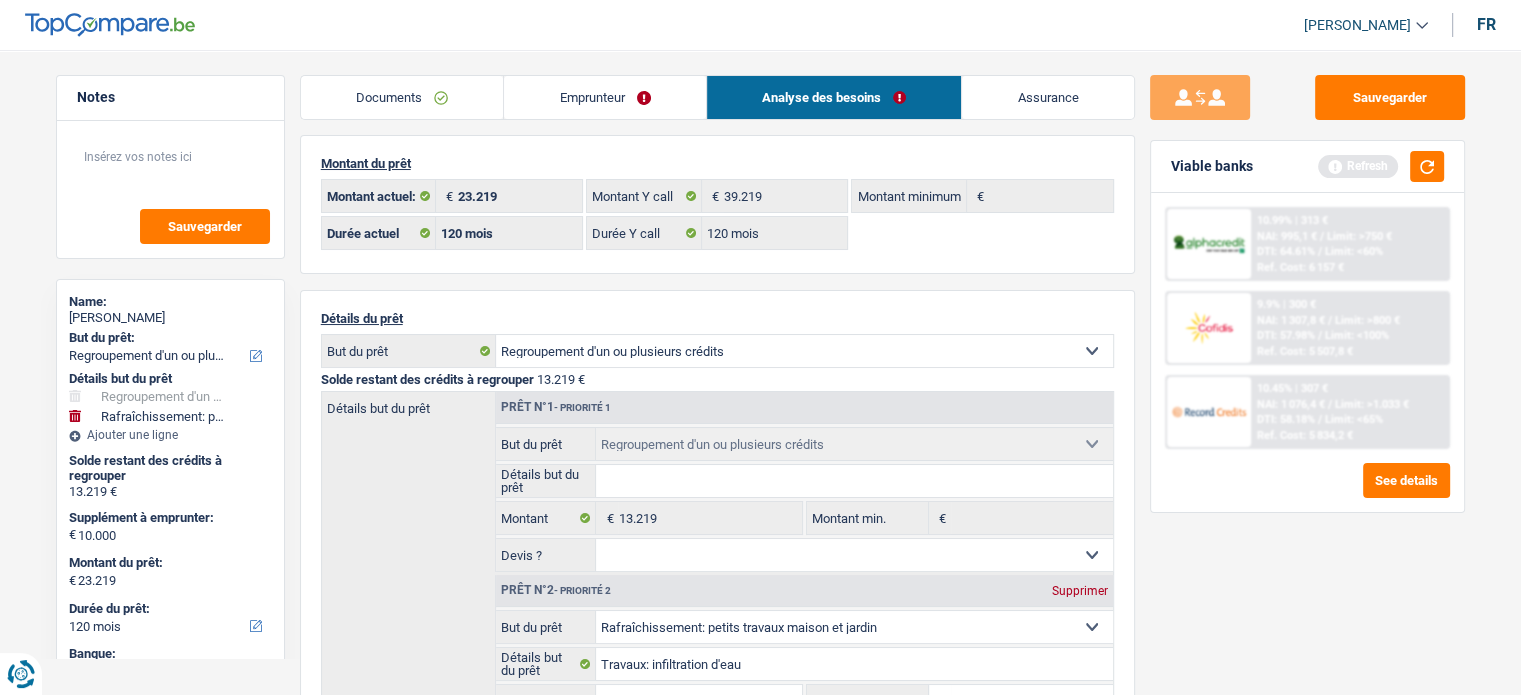 click on "Limit: <65%" at bounding box center (1354, 419) 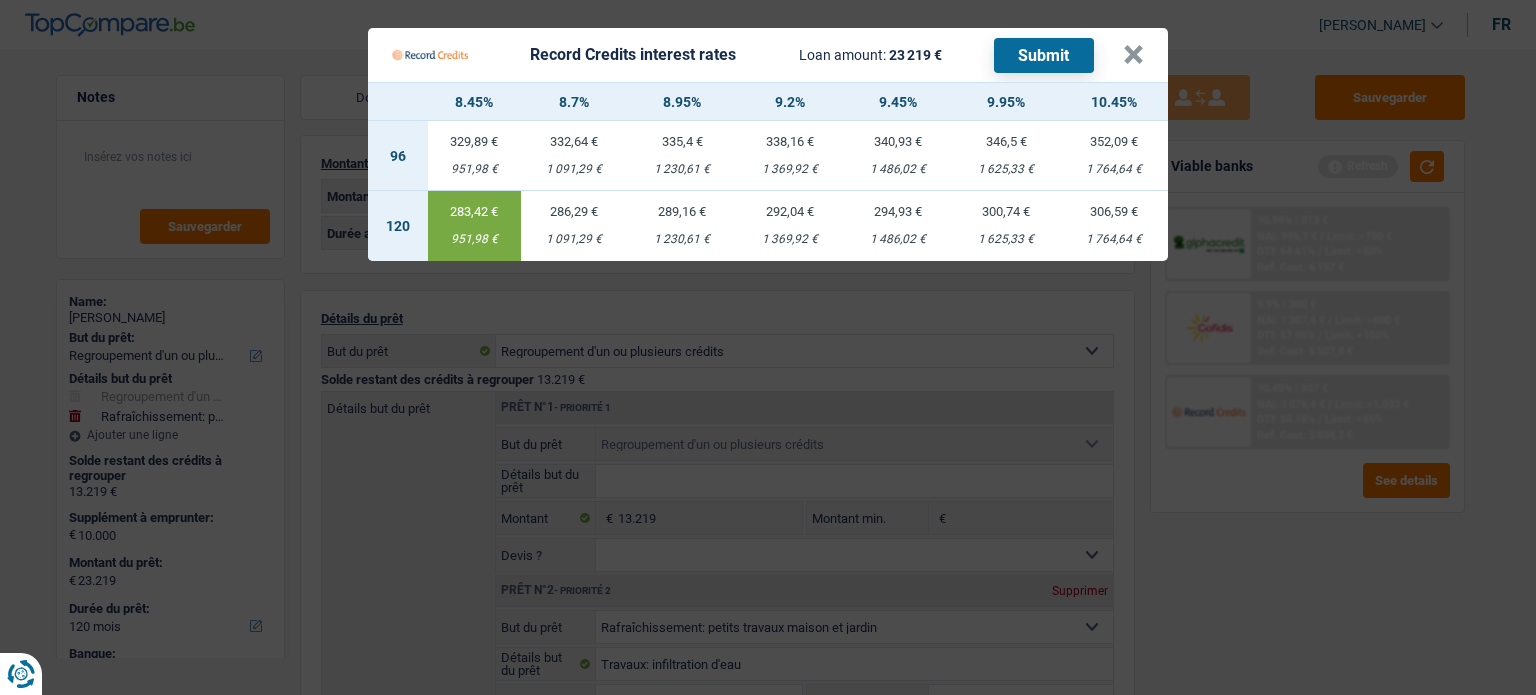 click on "1 091,29 €" at bounding box center (575, 239) 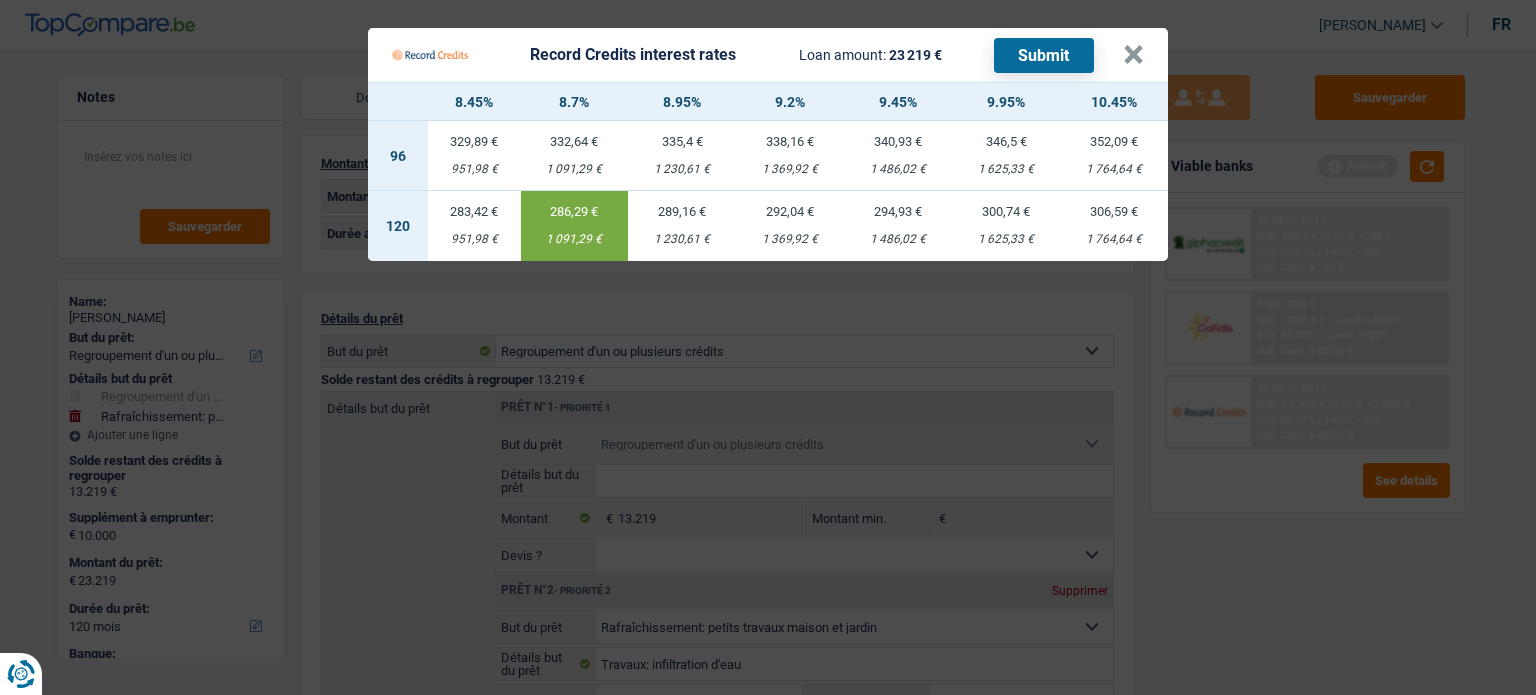 click on "Submit" at bounding box center (1044, 55) 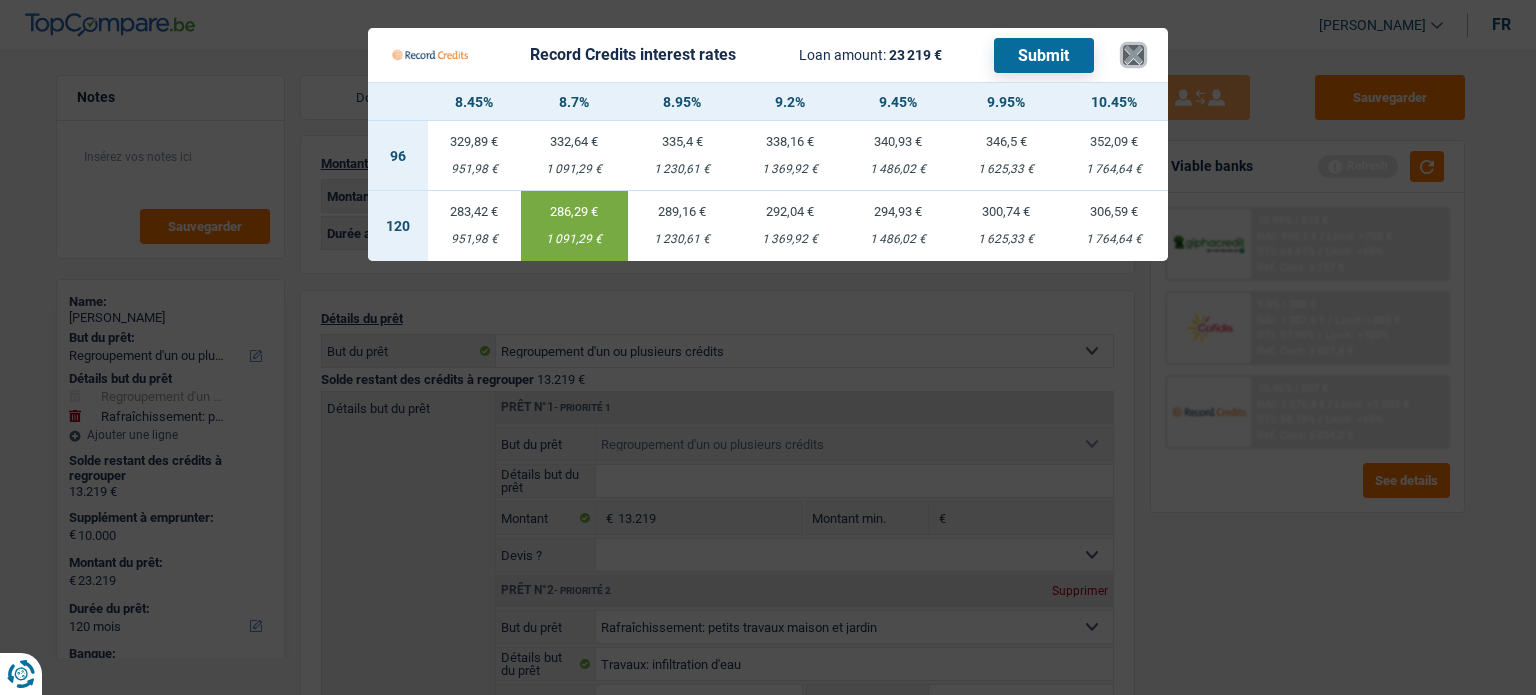 click on "×" at bounding box center (1133, 55) 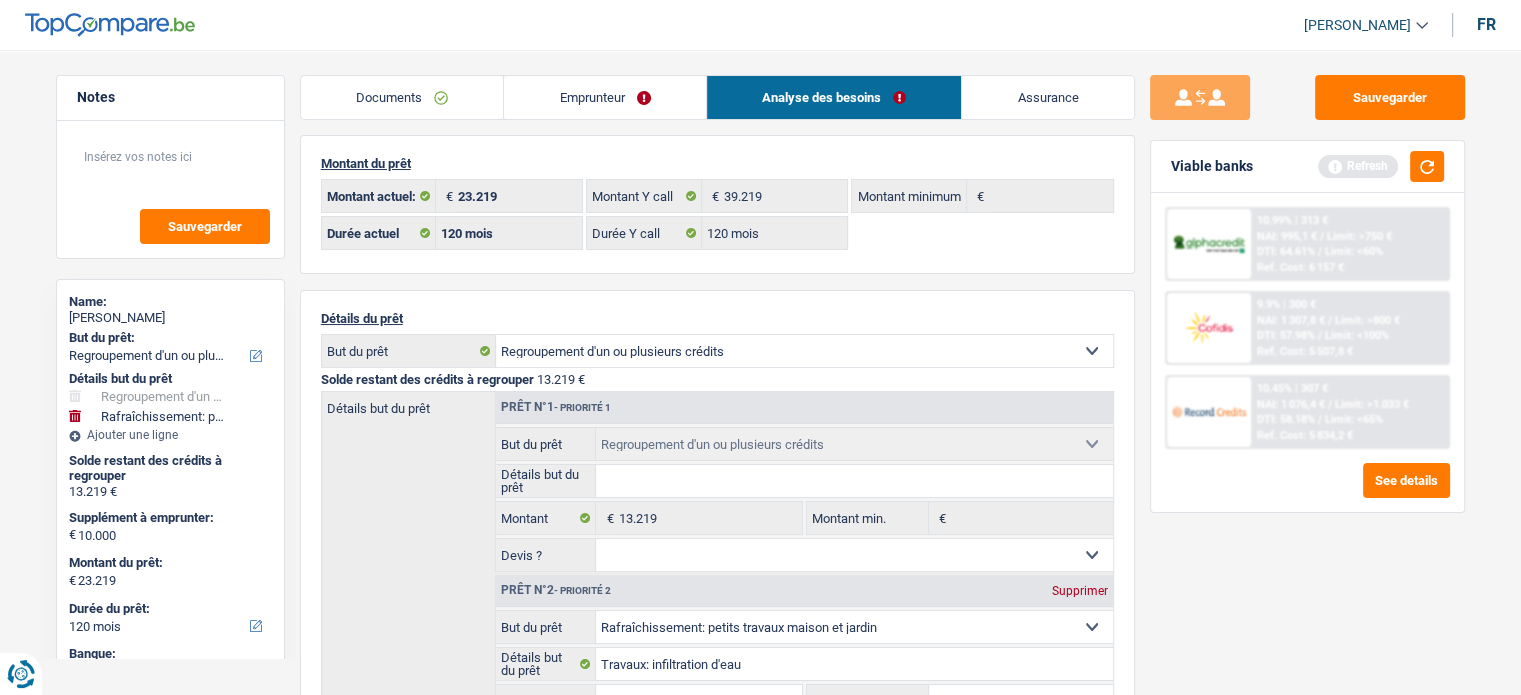click on "10.45% | 307 €
NAI: 1 076,4 €
/
Limit: >1.033 €
DTI: 58.18%
/
Limit: <65%
Ref. Cost: 5 834,2 €" at bounding box center (1349, 412) 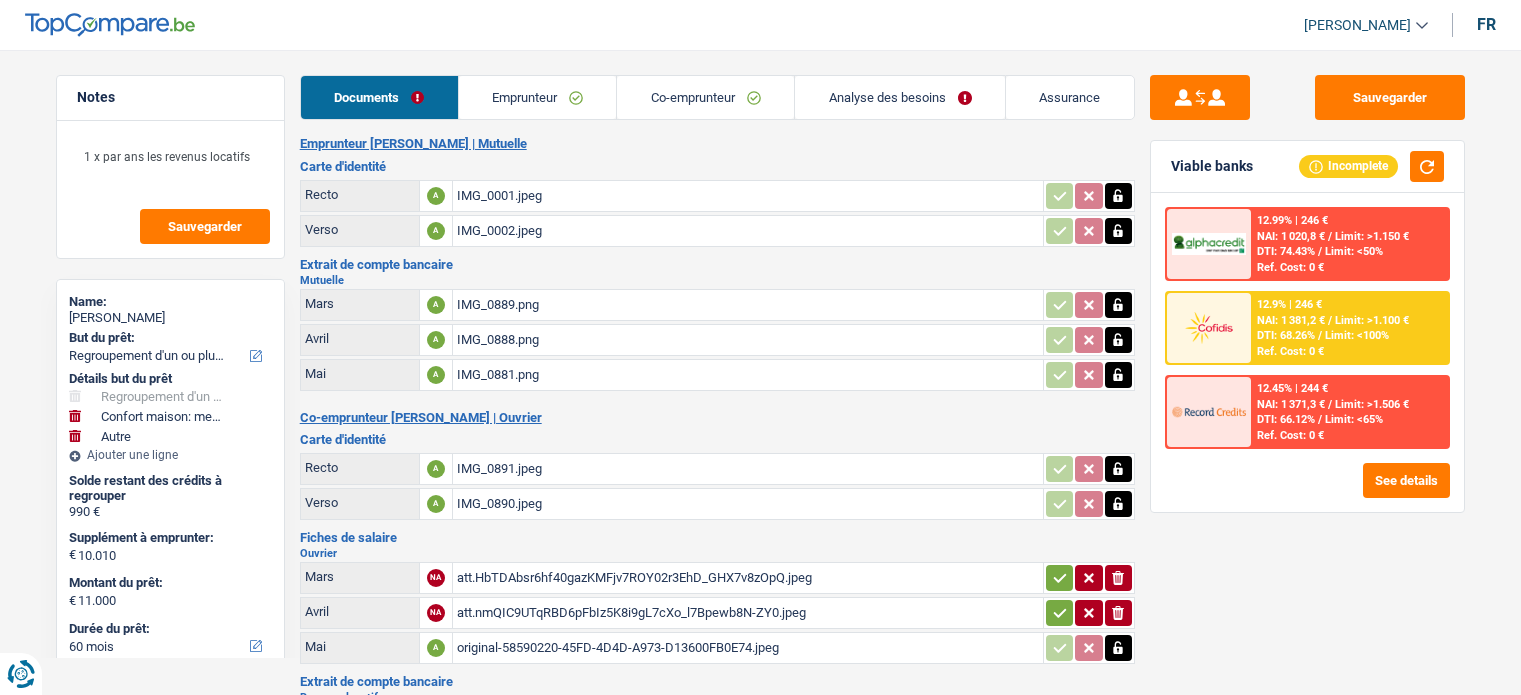 select on "refinancing" 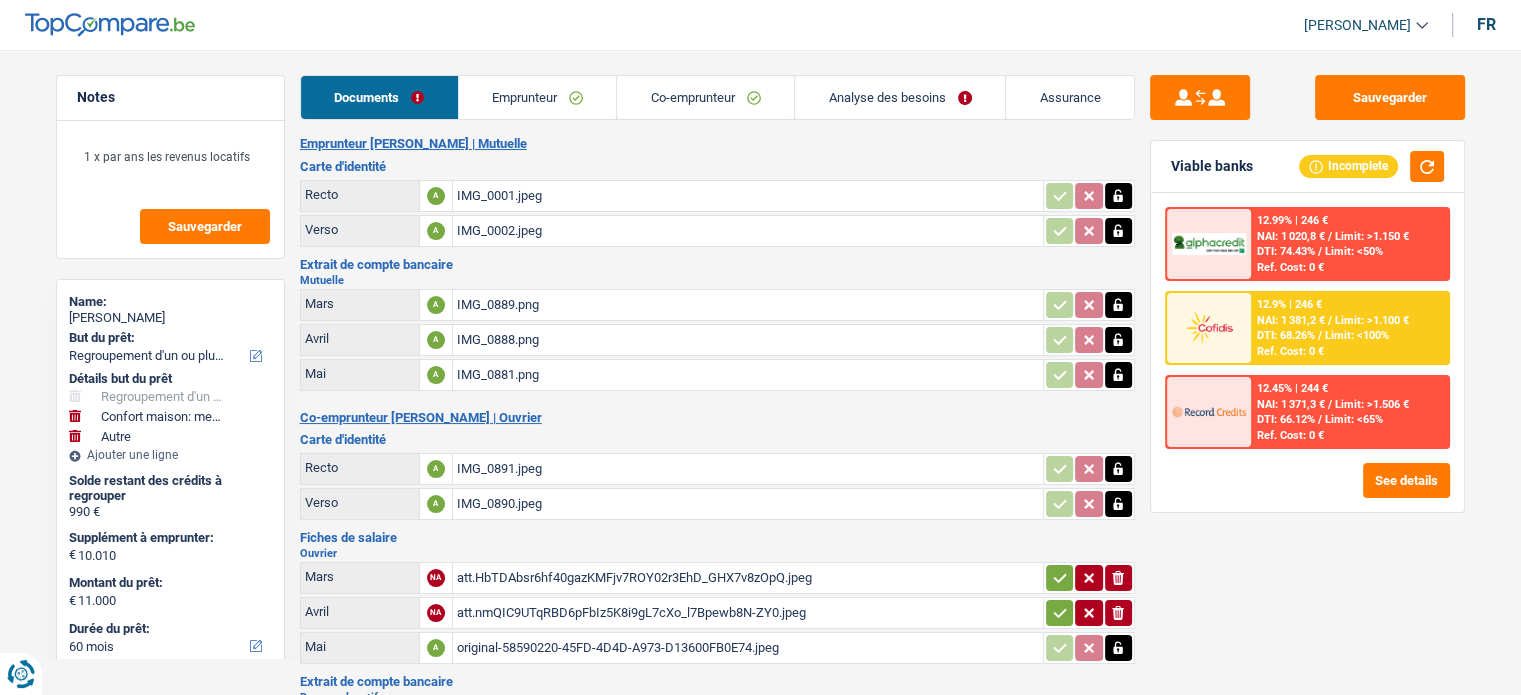 scroll, scrollTop: 0, scrollLeft: 0, axis: both 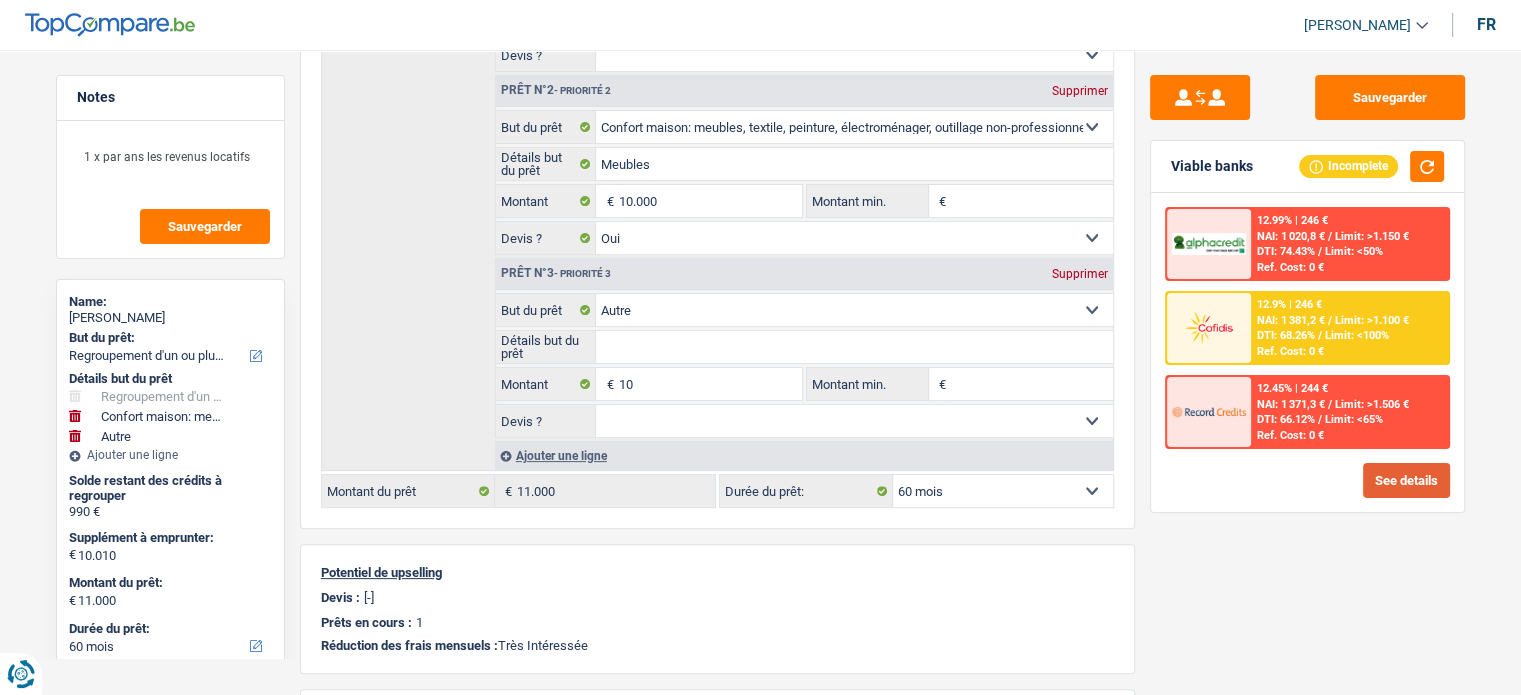 click on "See details" at bounding box center (1406, 480) 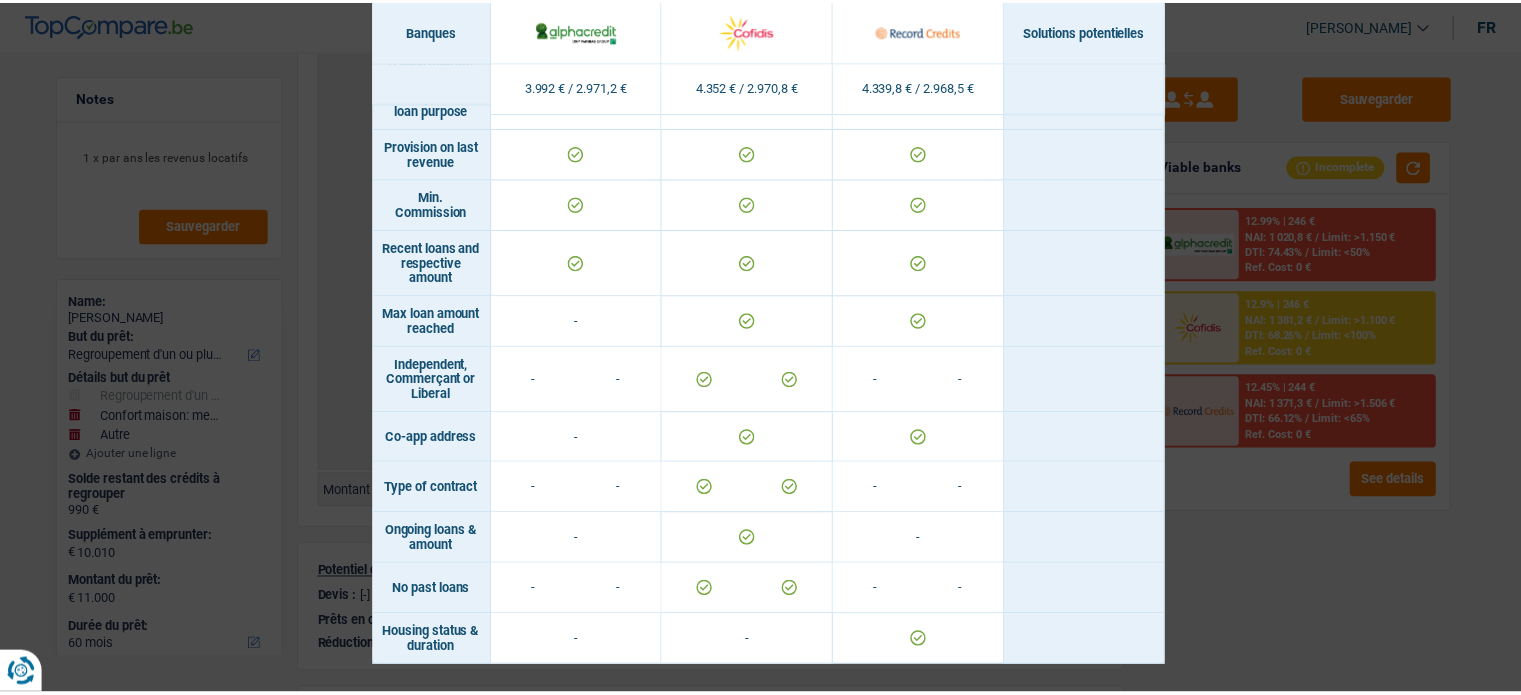 scroll, scrollTop: 1684, scrollLeft: 0, axis: vertical 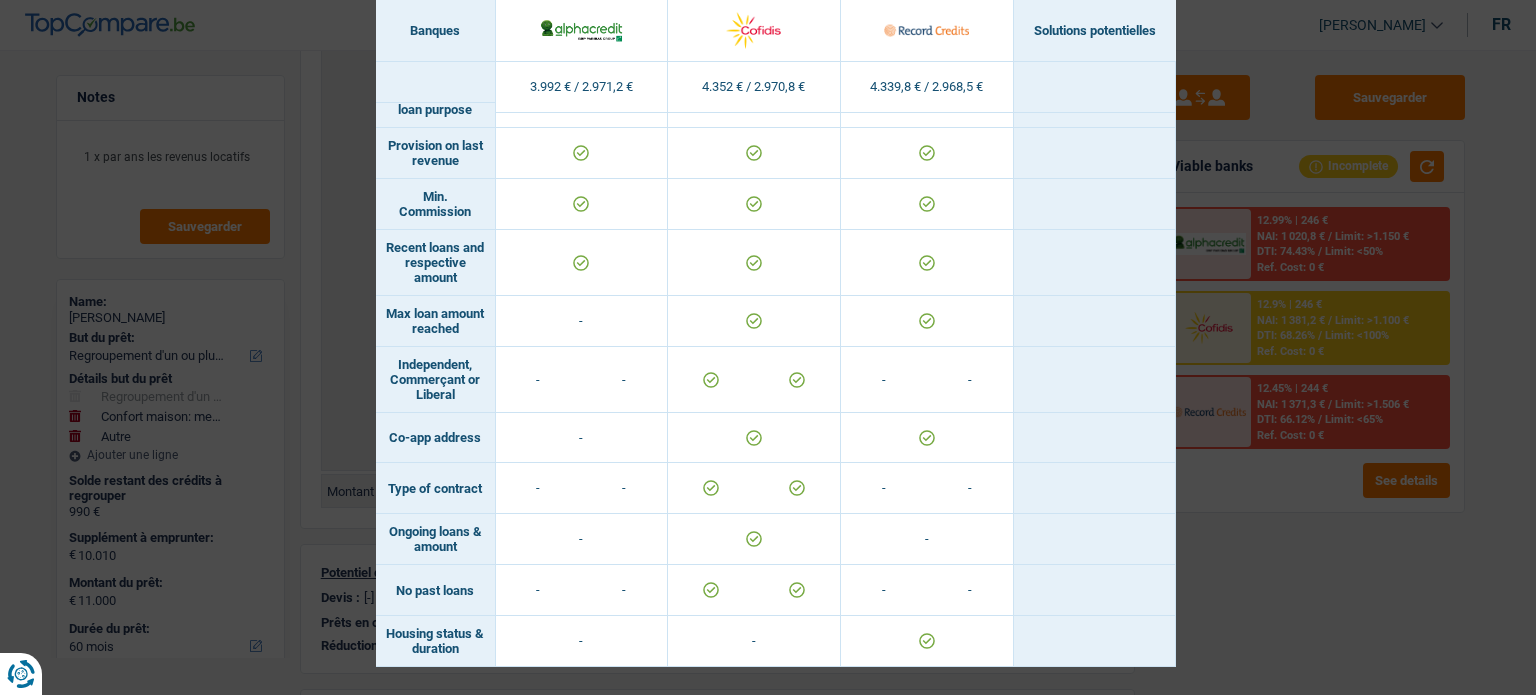 click on "Banks conditions ×
Banques
Solutions potentielles
Revenus / Charges
3.992 € / 2.971,2 €
4.352 € / 2.970,8 €
4.339,8 € / 2.968,5 €
Housing status & amount
-
Professional activity" at bounding box center (768, 347) 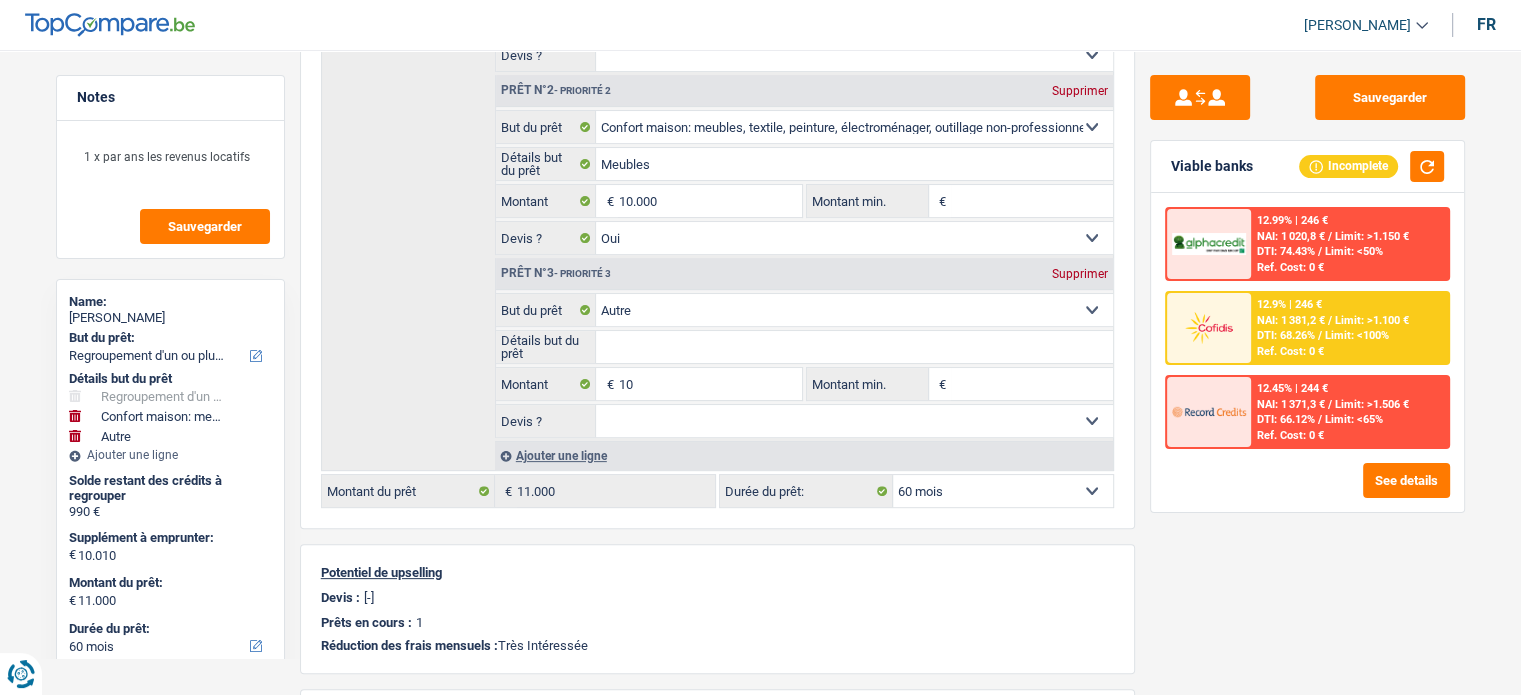click on "DTI: 68.26%" at bounding box center [1286, 335] 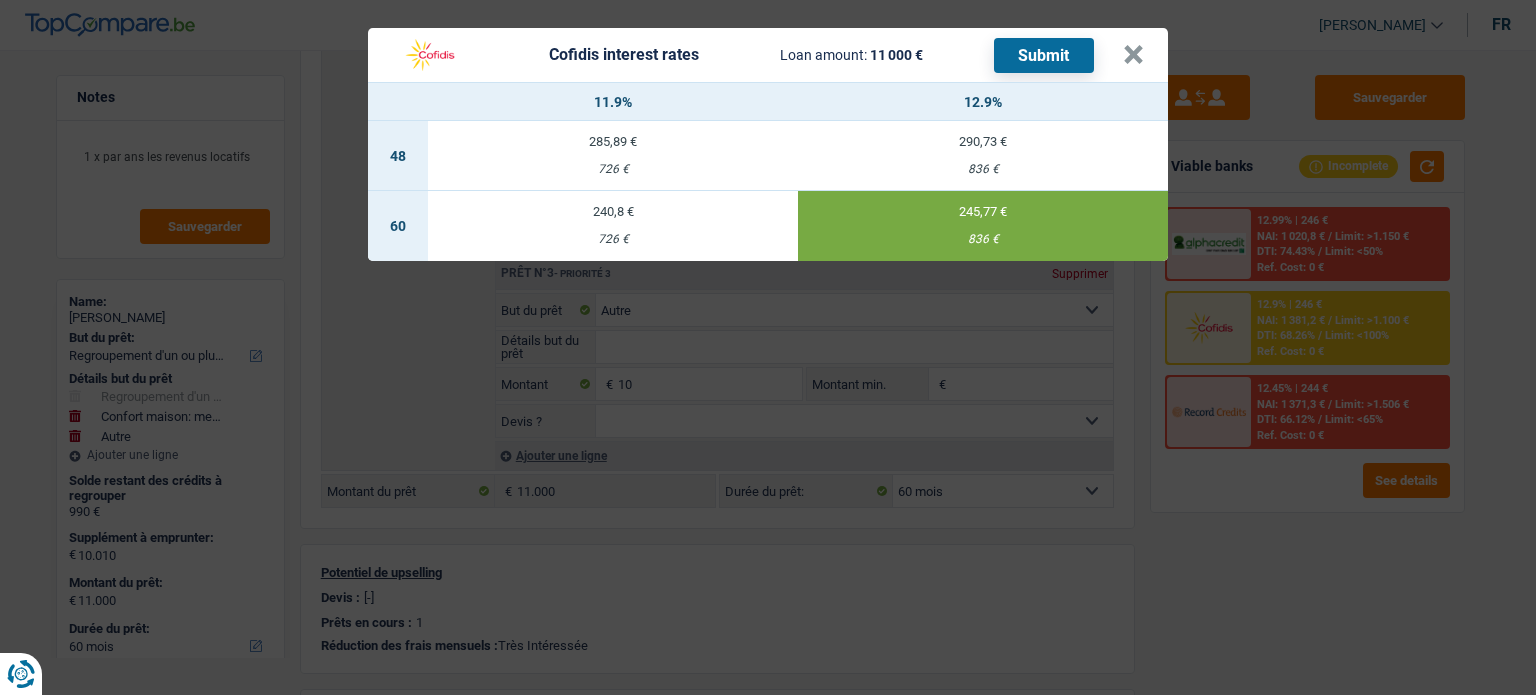 click on "240,8 €
726 €" at bounding box center (613, 226) 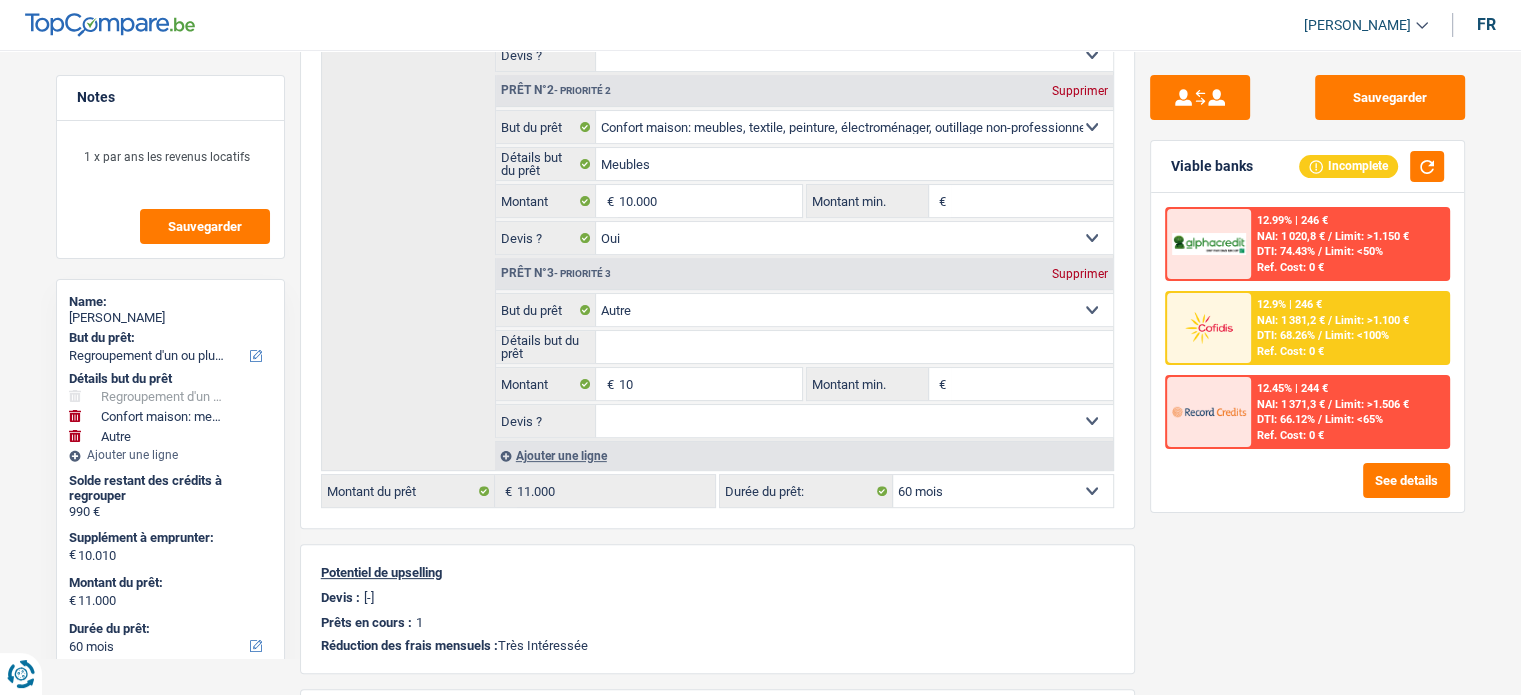 click on "DTI: 68.26%" at bounding box center [1286, 335] 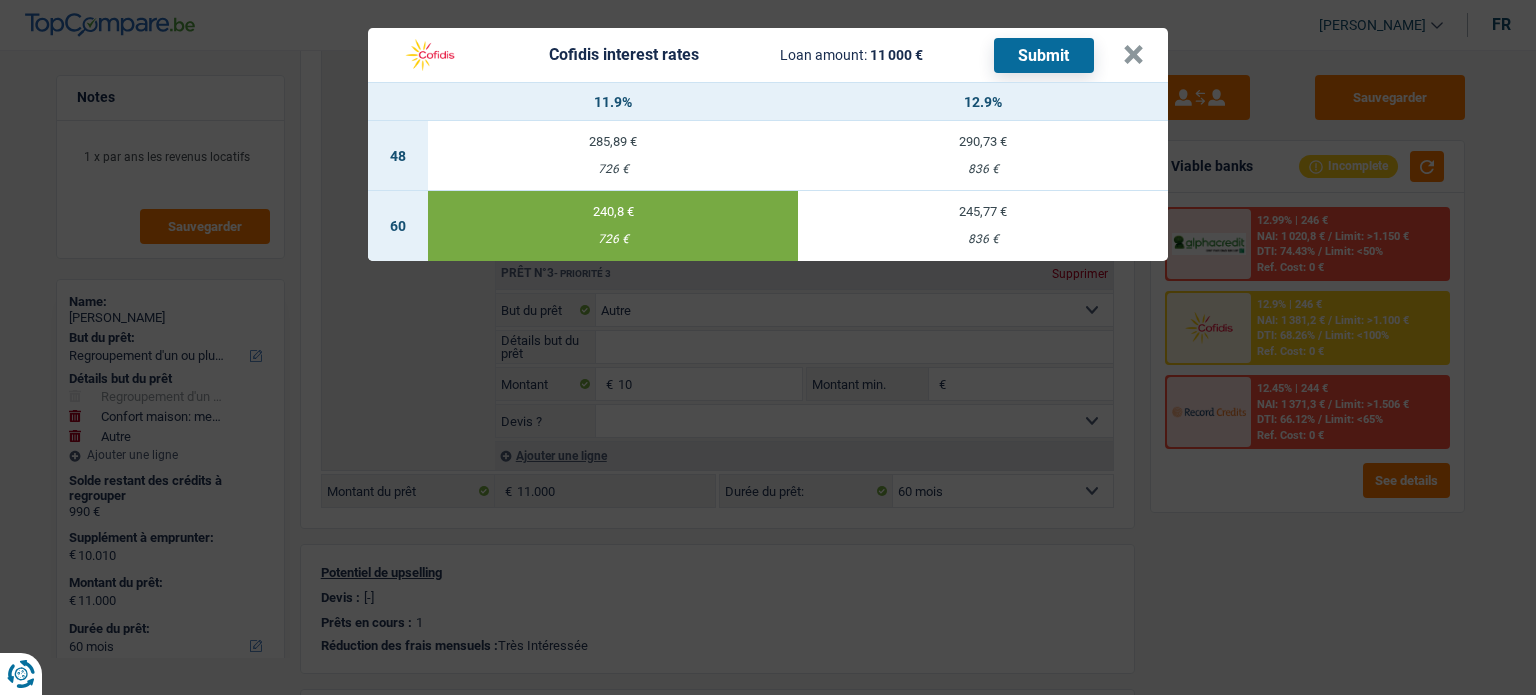 click on "Submit" at bounding box center (1044, 55) 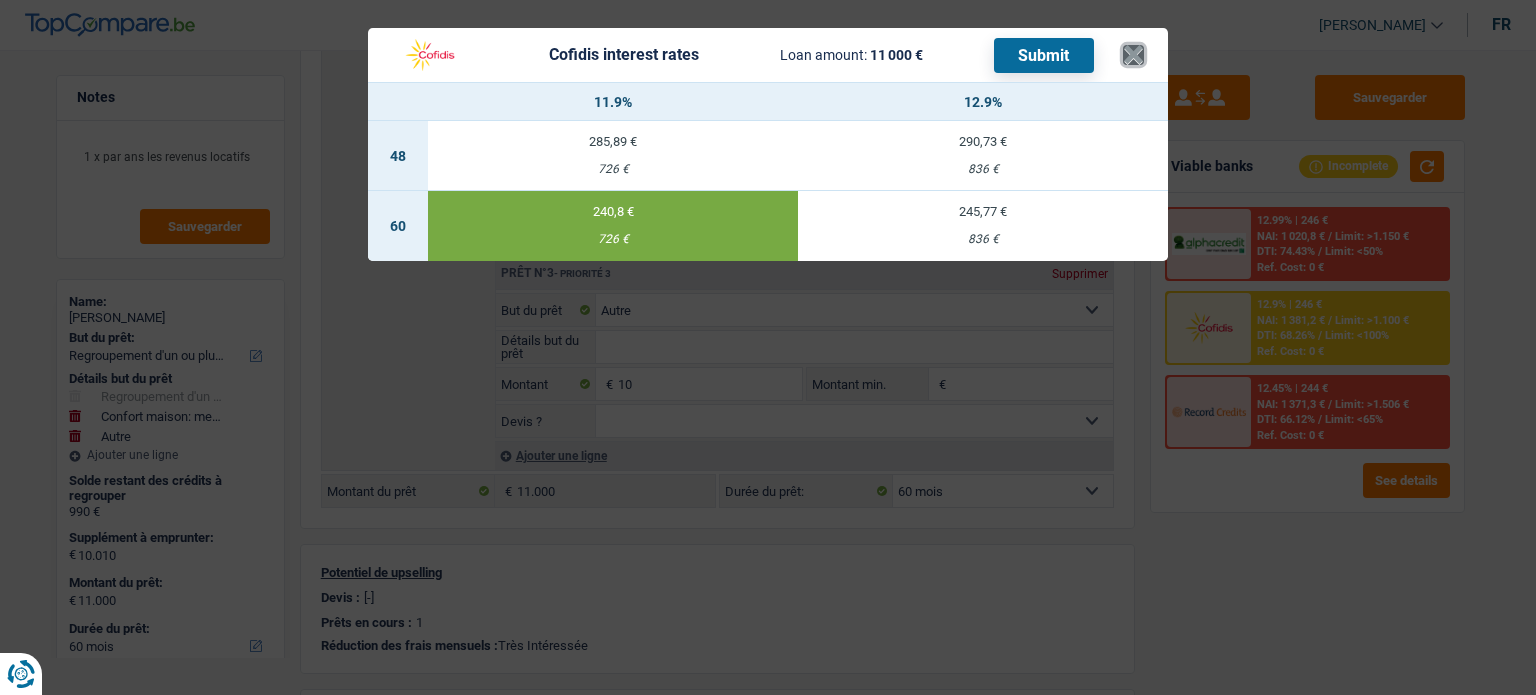 click on "×" at bounding box center [1133, 55] 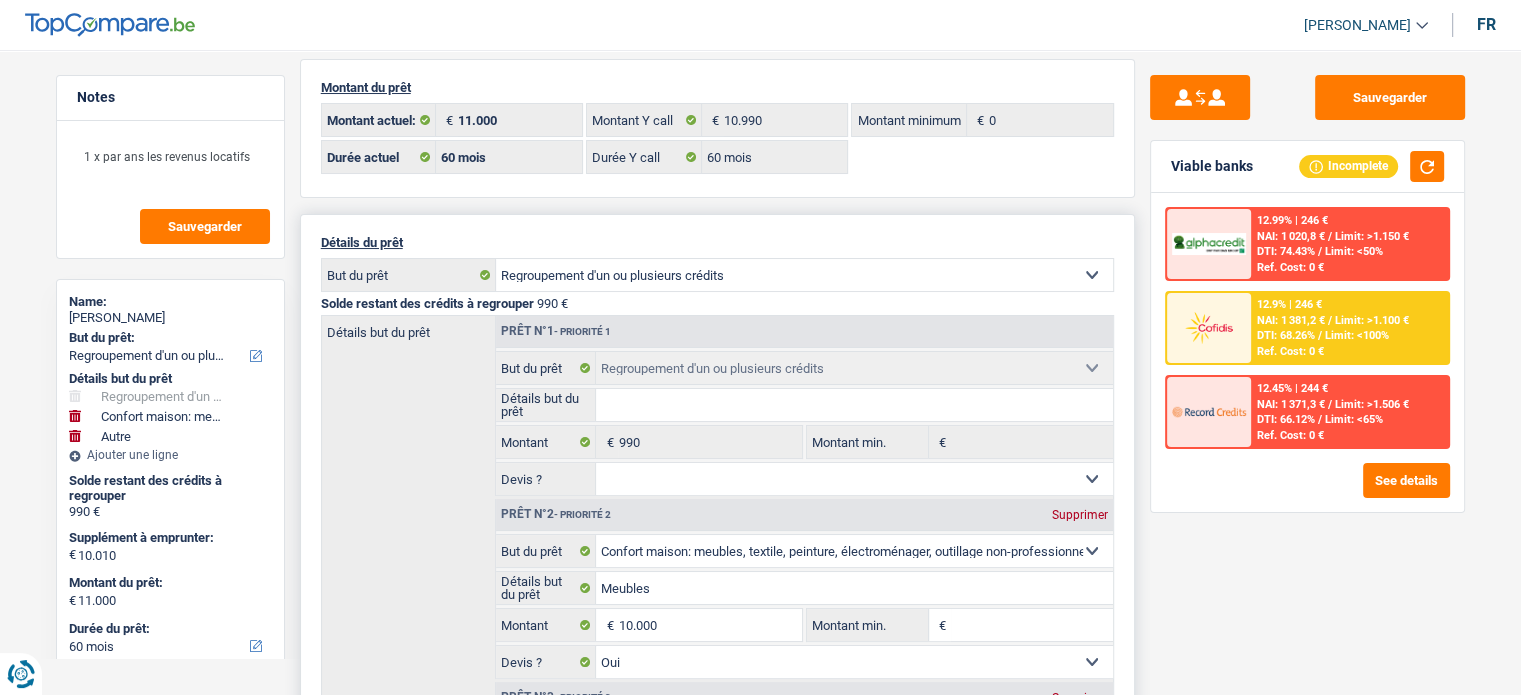 scroll, scrollTop: 0, scrollLeft: 0, axis: both 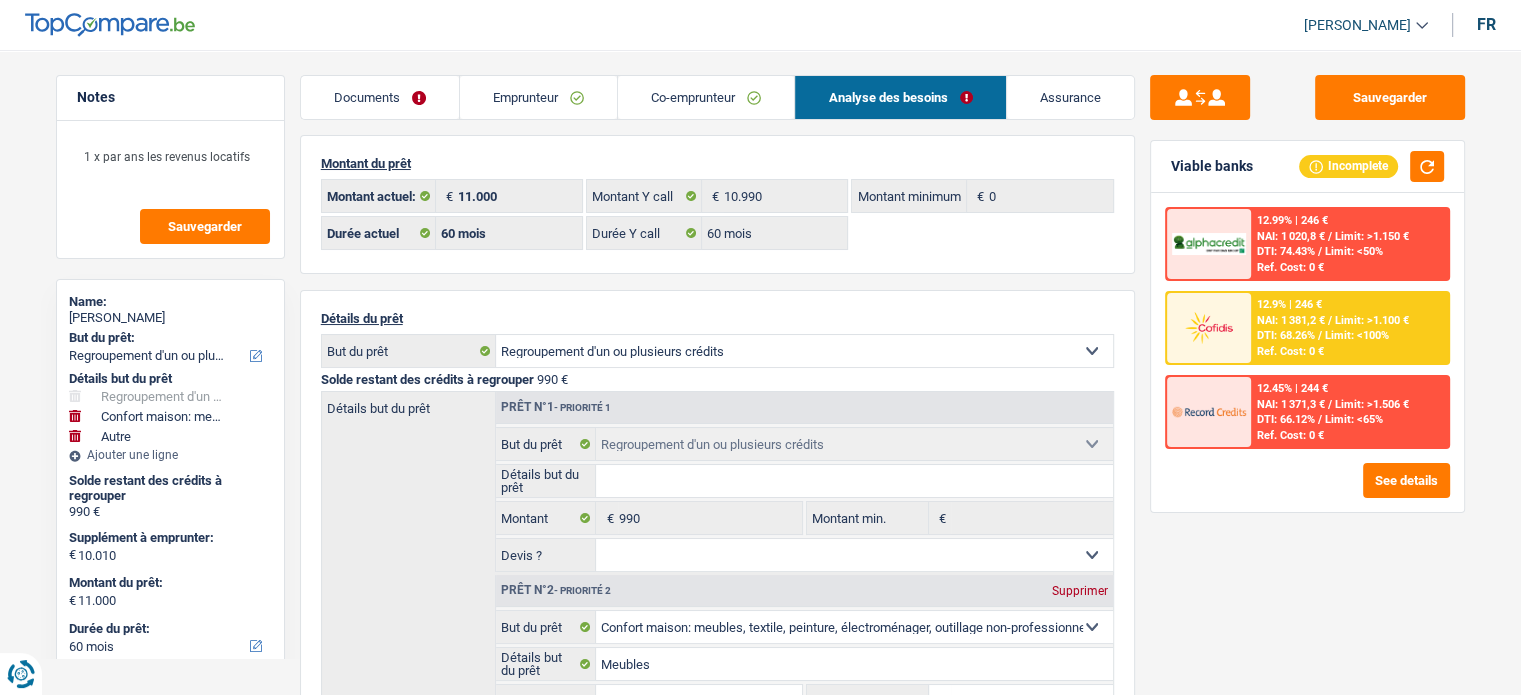 click on "Co-emprunteur" at bounding box center [706, 97] 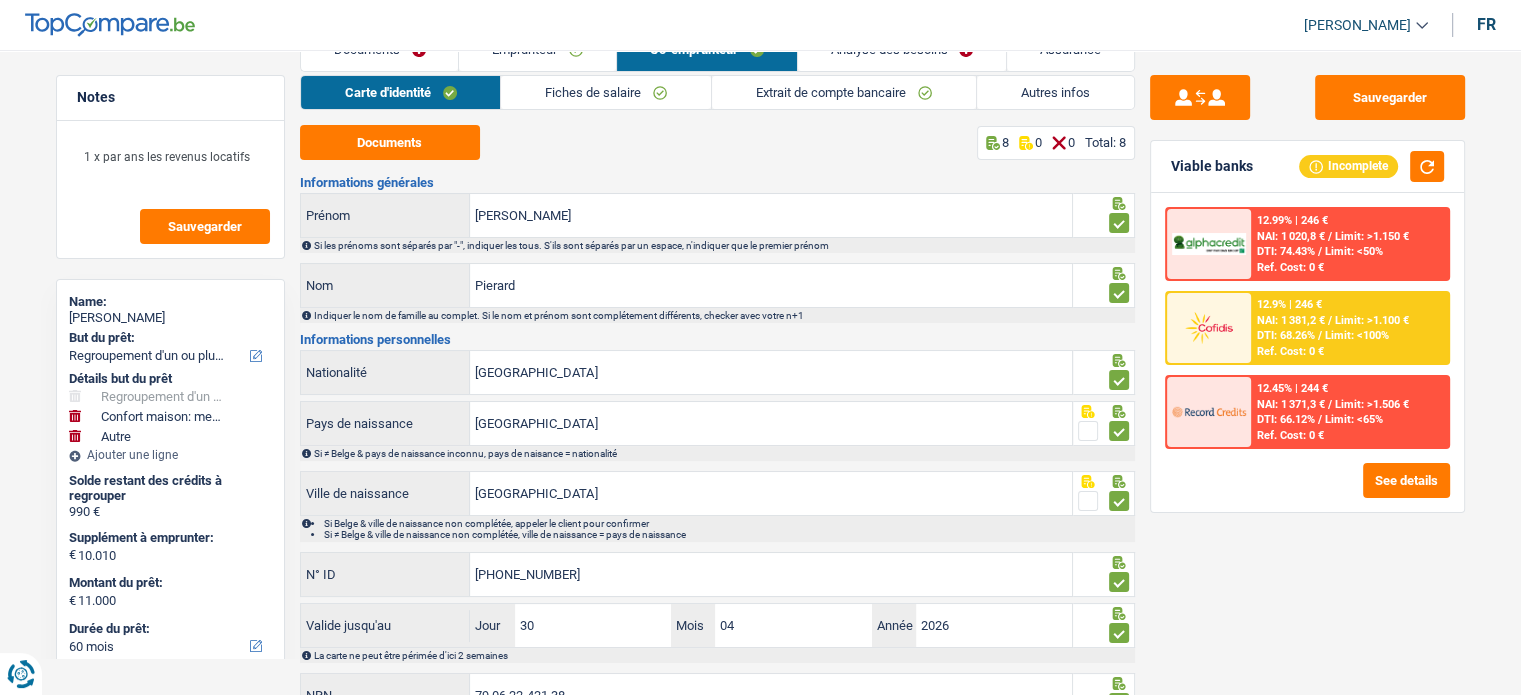scroll, scrollTop: 0, scrollLeft: 0, axis: both 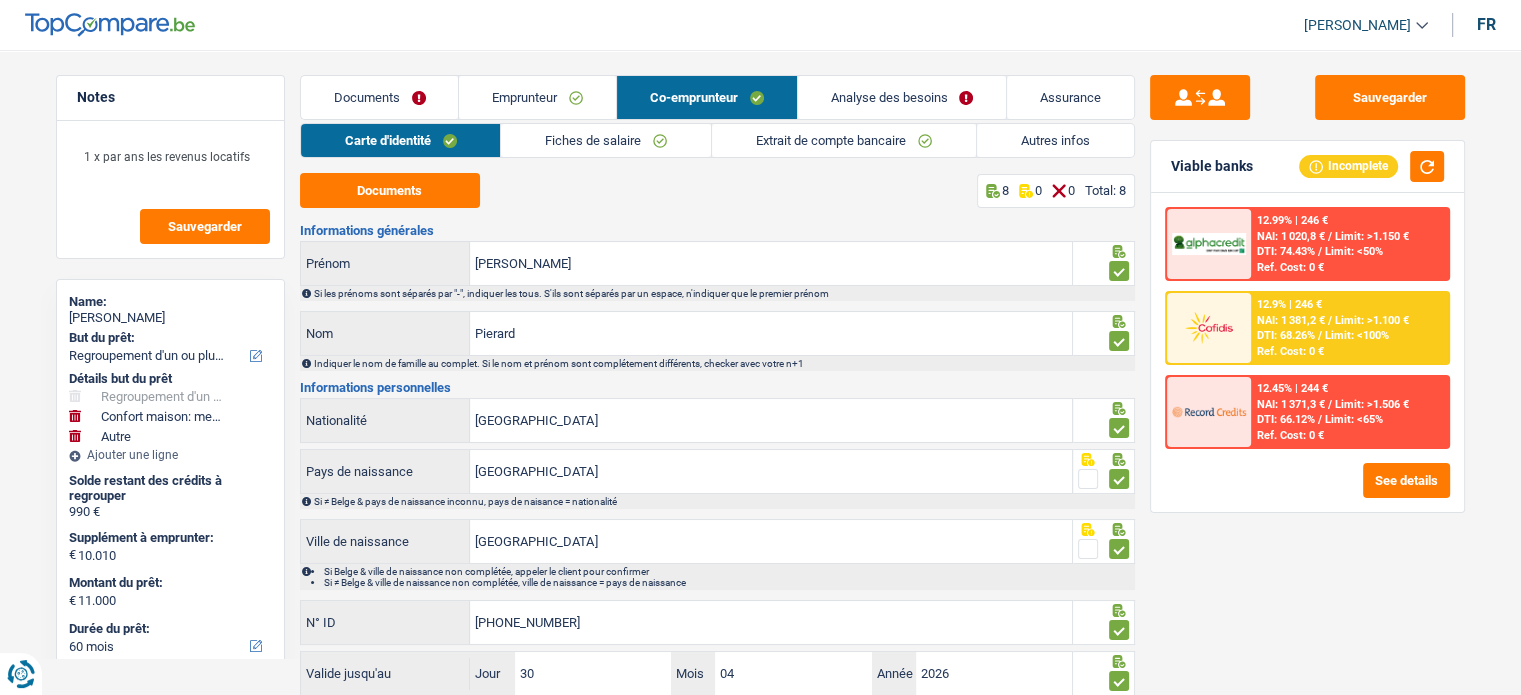 click on "Extrait de compte bancaire" at bounding box center (844, 140) 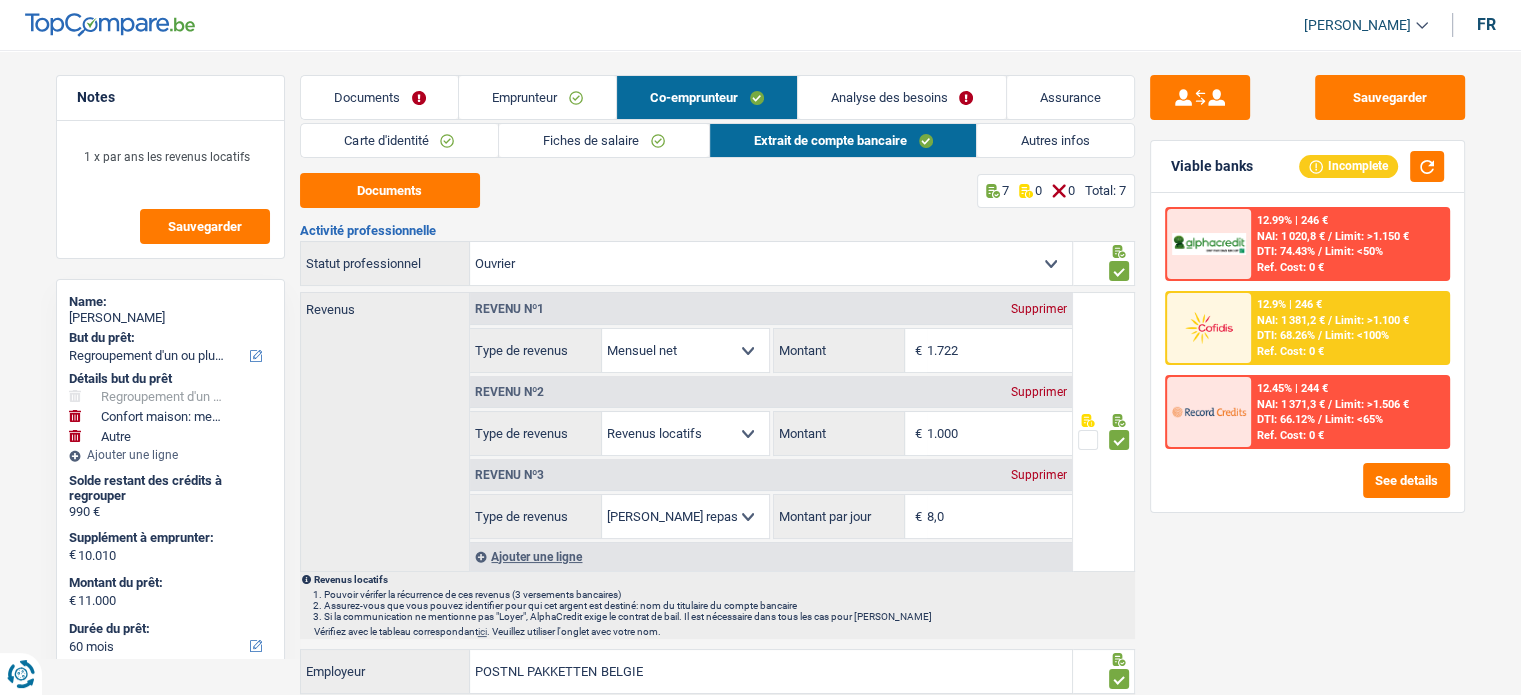 click on "Autres infos" at bounding box center [1055, 140] 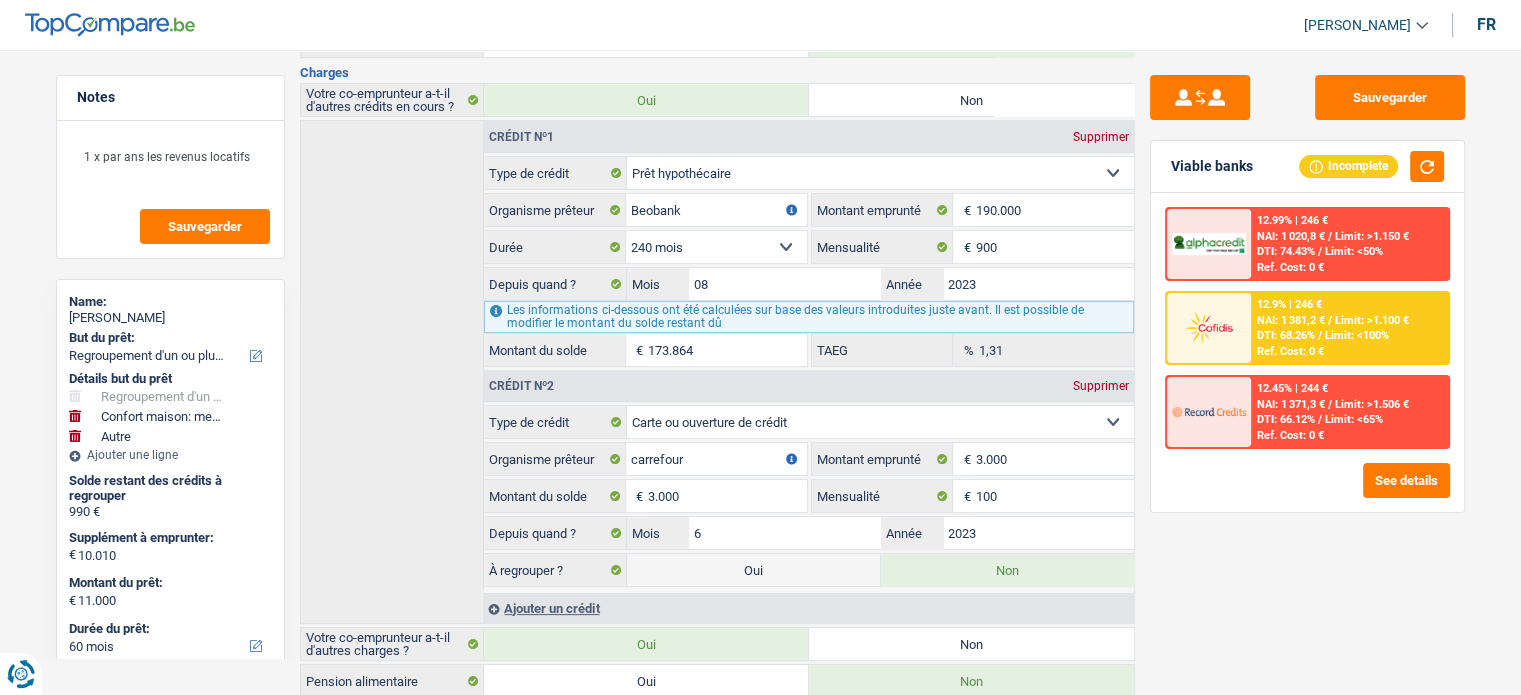scroll, scrollTop: 220, scrollLeft: 0, axis: vertical 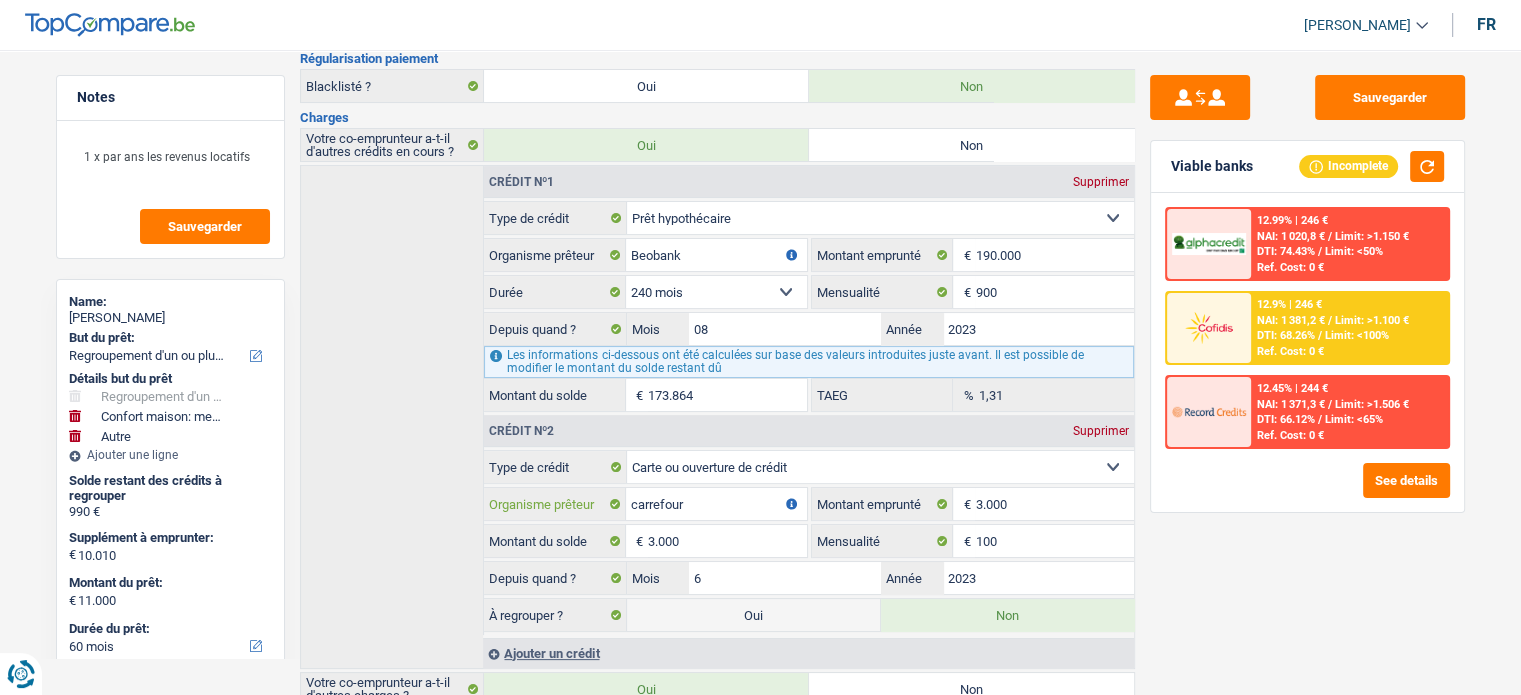 drag, startPoint x: 720, startPoint y: 495, endPoint x: 548, endPoint y: 493, distance: 172.01163 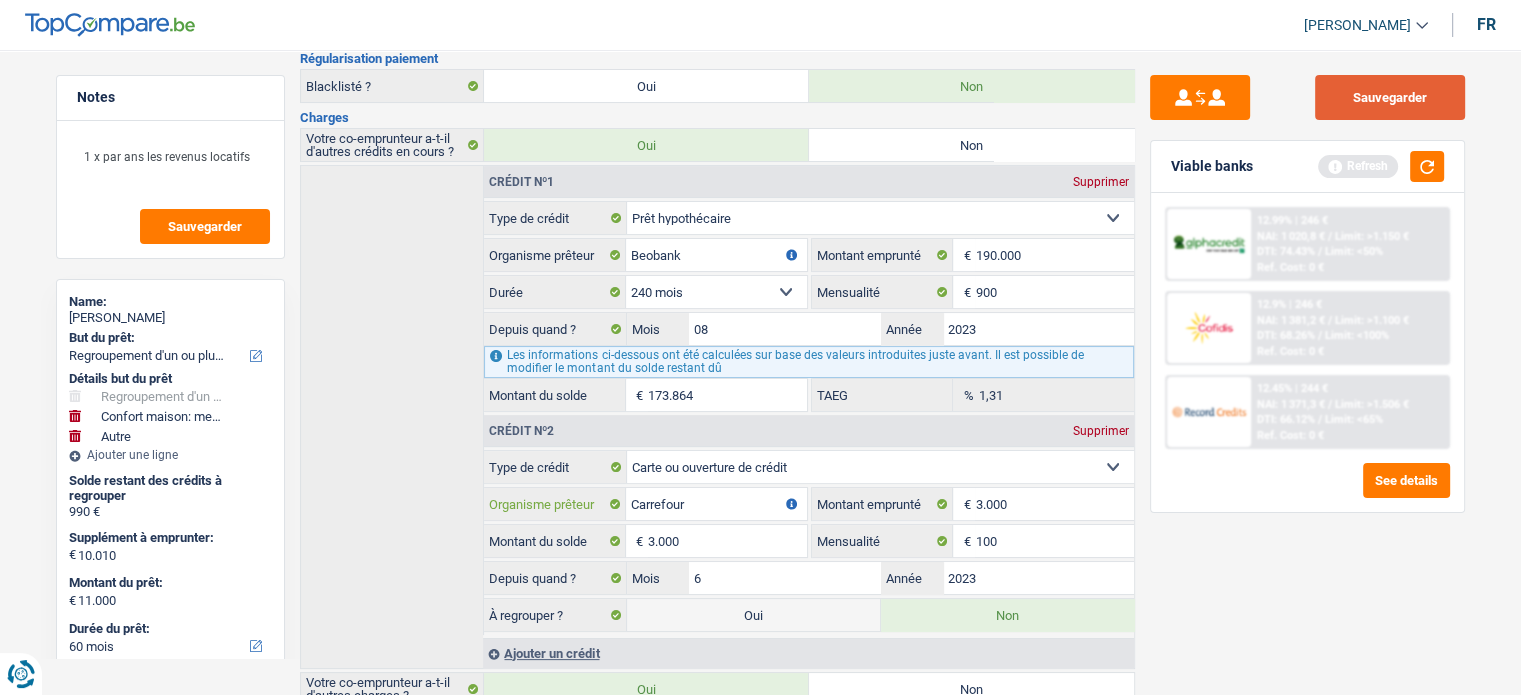 type on "Carrefour" 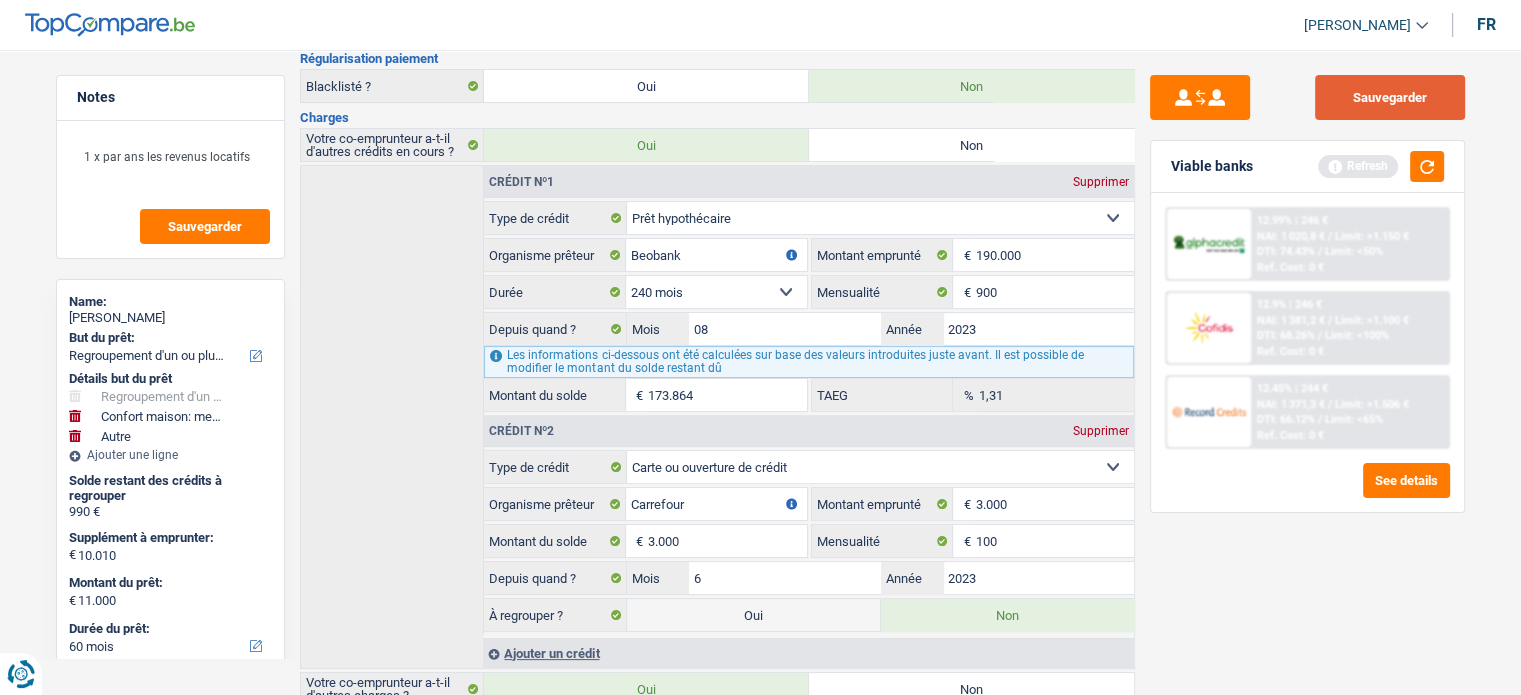 click on "Sauvegarder" at bounding box center (1390, 97) 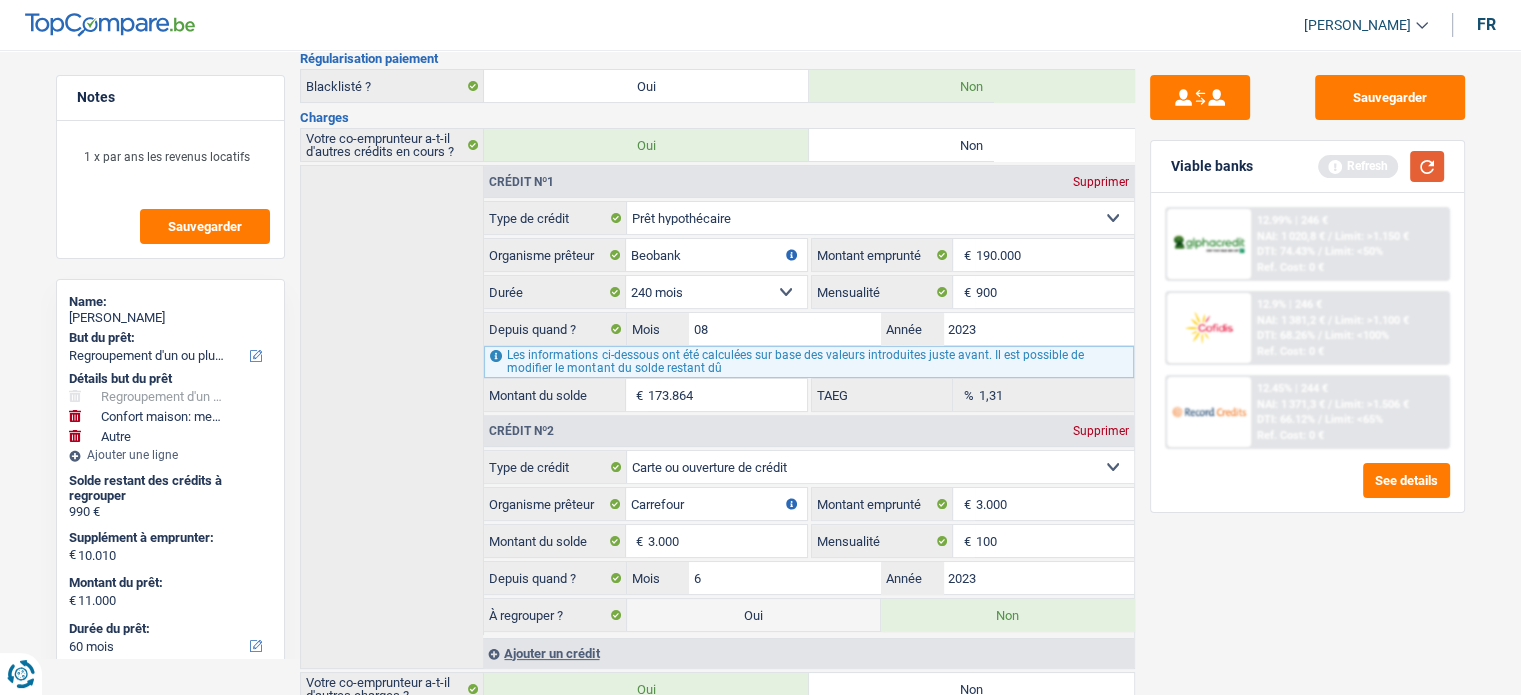 click at bounding box center (1427, 166) 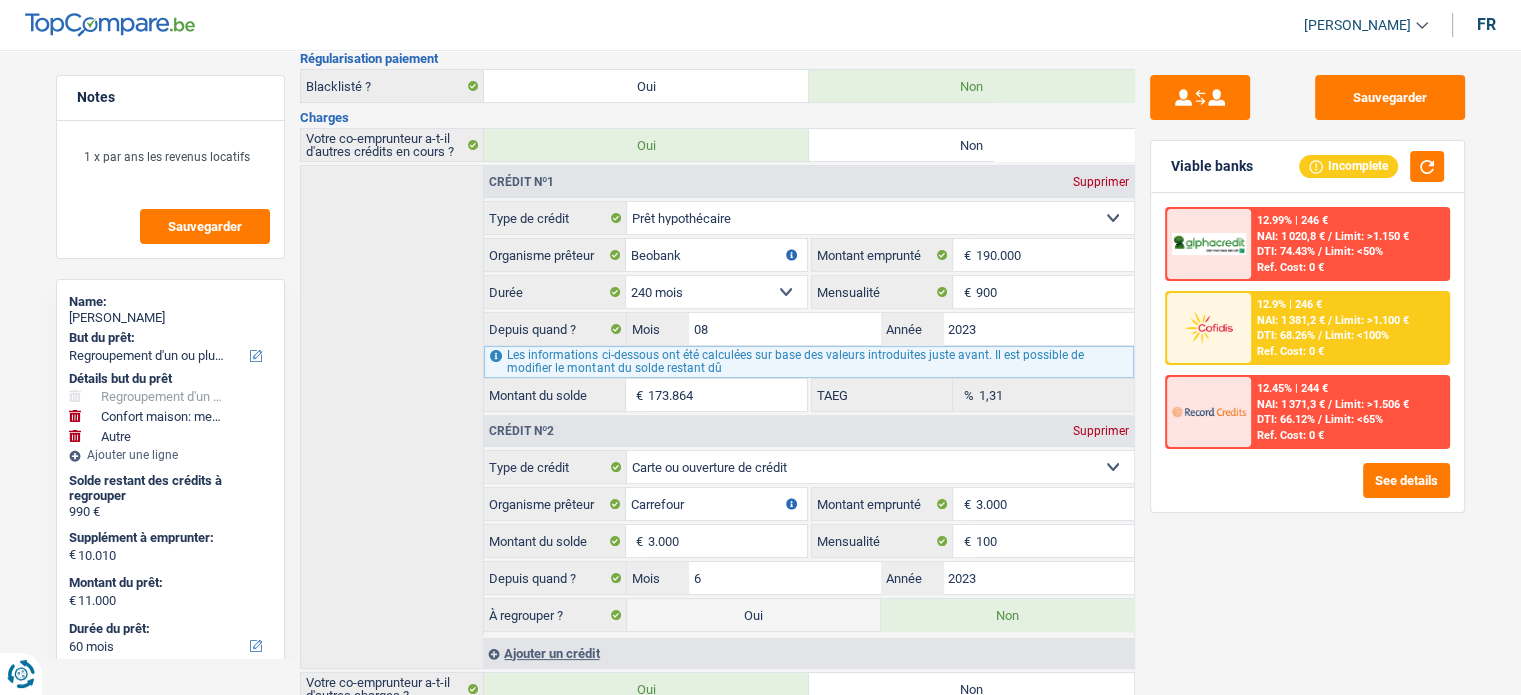 click on "Limit: <100%" at bounding box center (1357, 335) 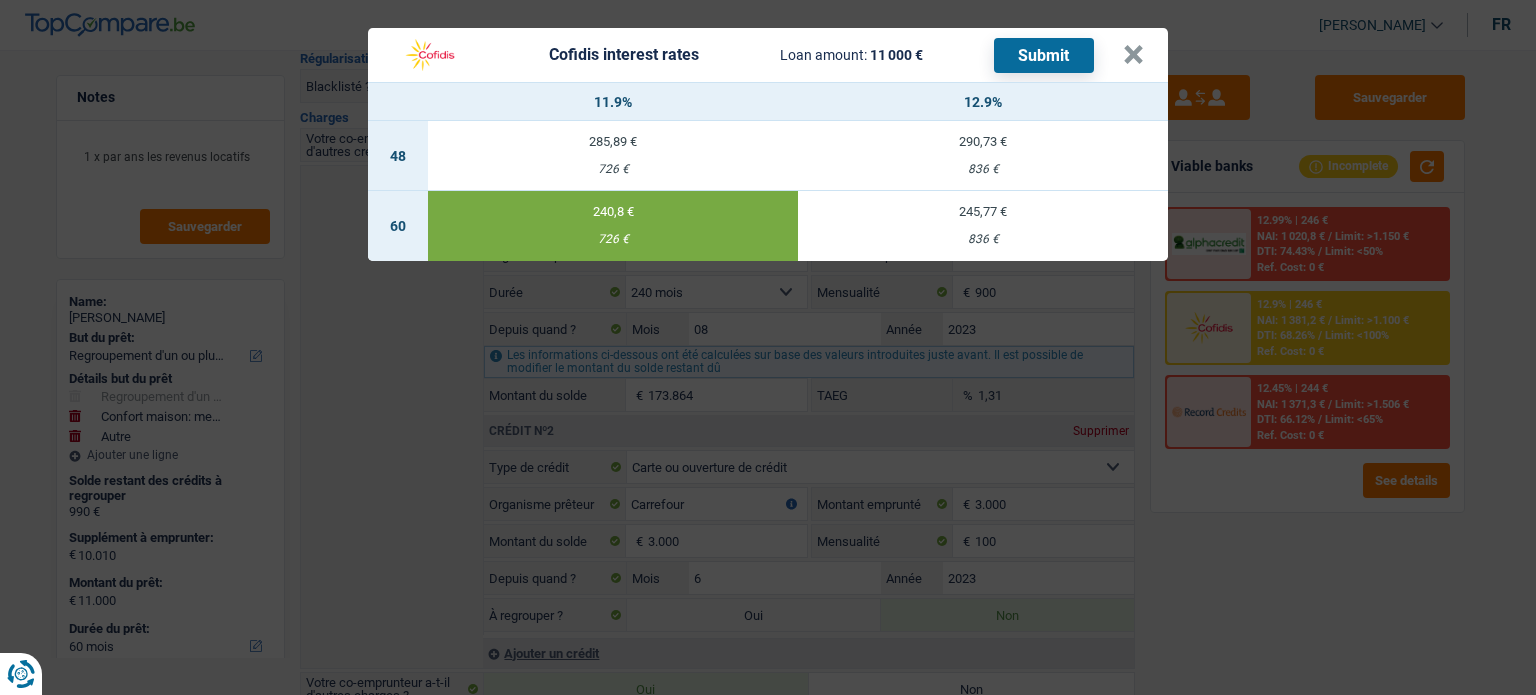 click on "Submit" at bounding box center [1044, 55] 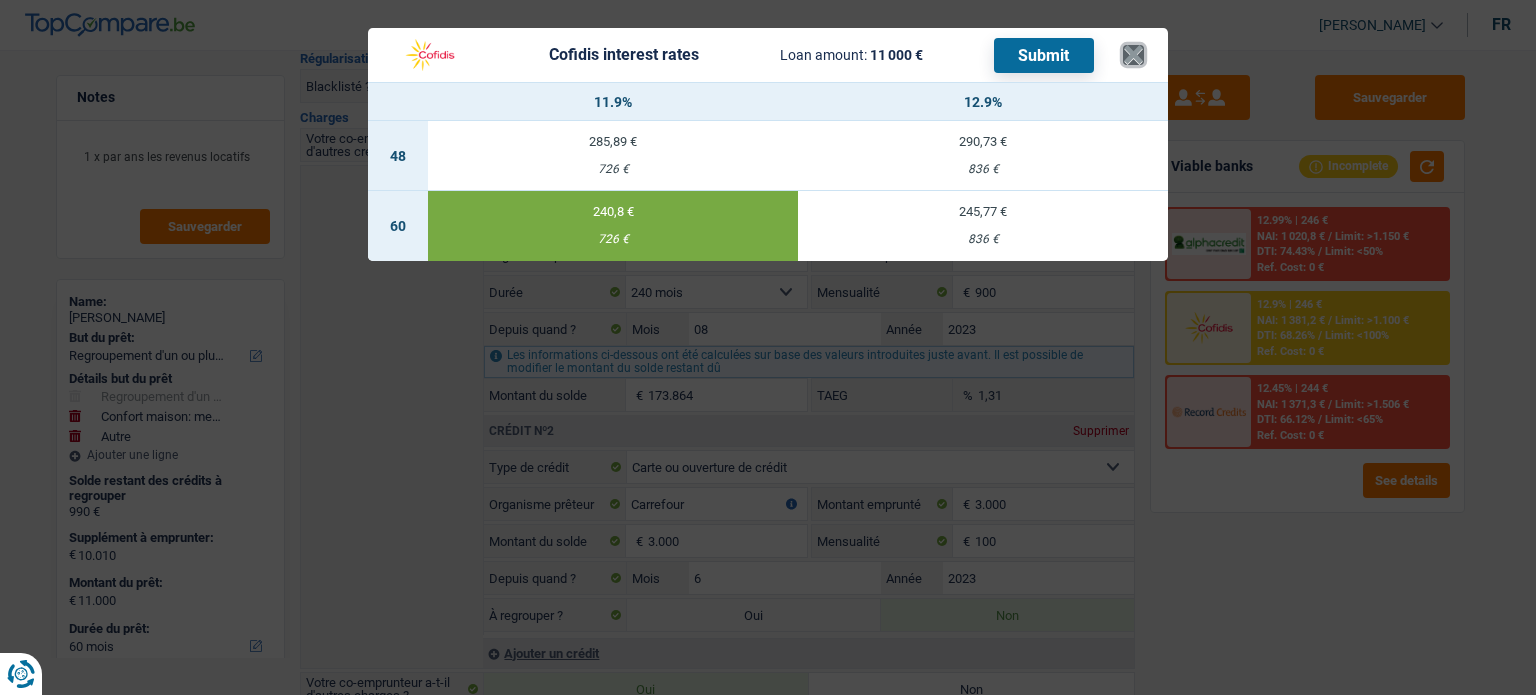 click on "×" at bounding box center (1133, 55) 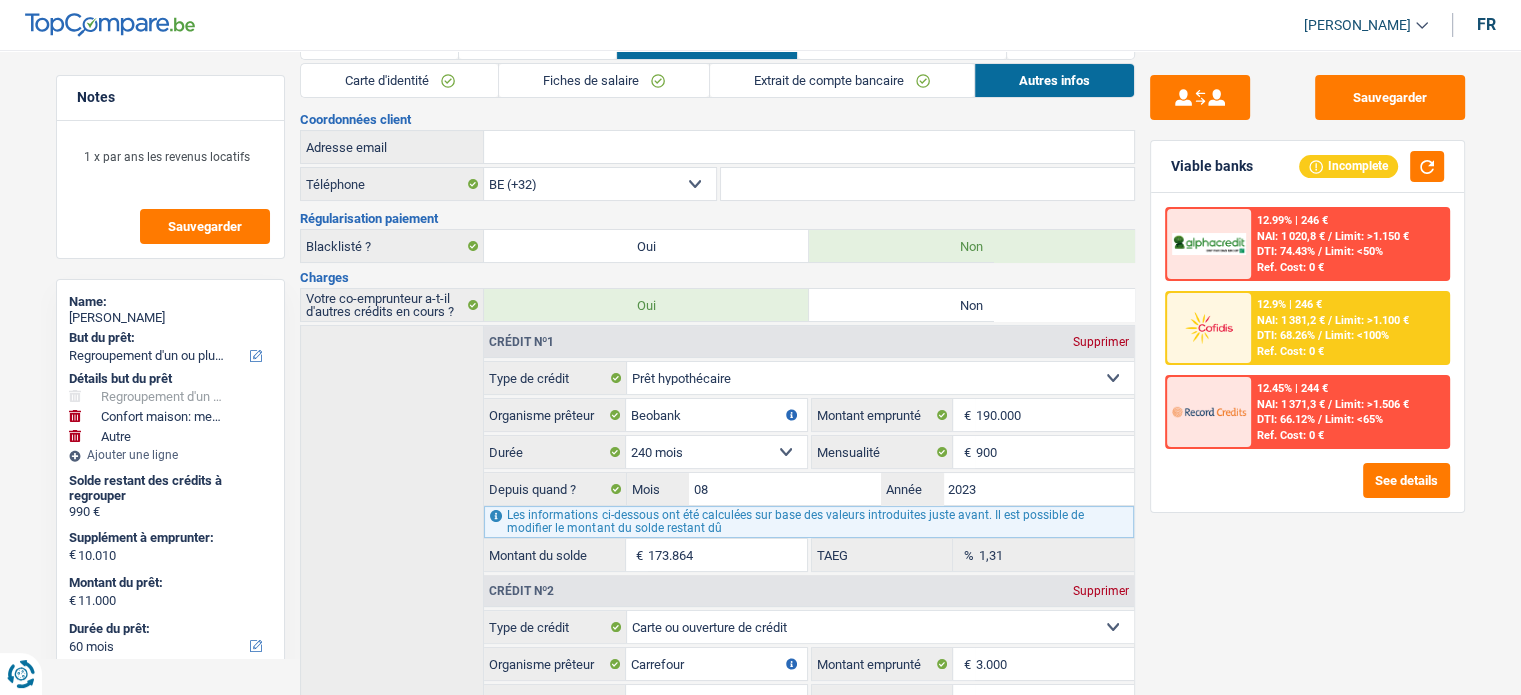 scroll, scrollTop: 0, scrollLeft: 0, axis: both 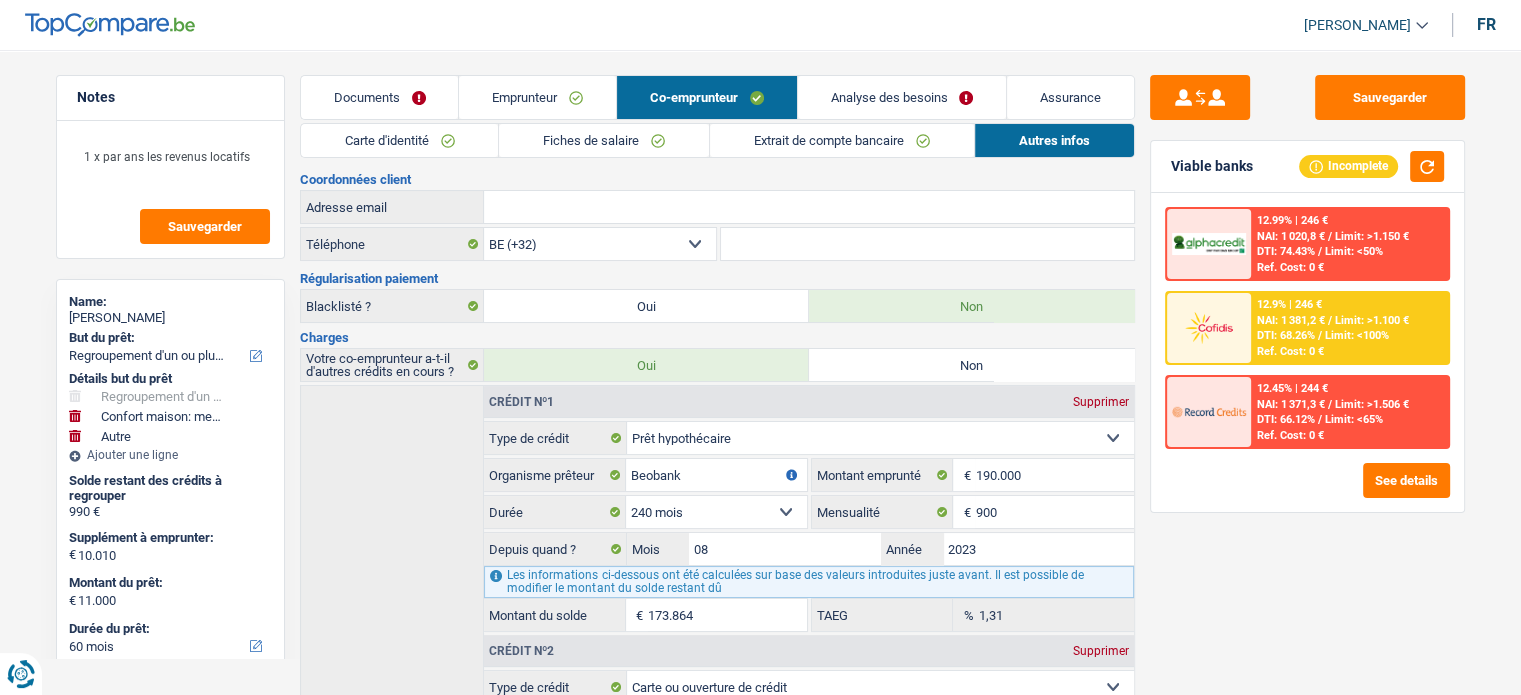click on "Analyse des besoins" at bounding box center (902, 97) 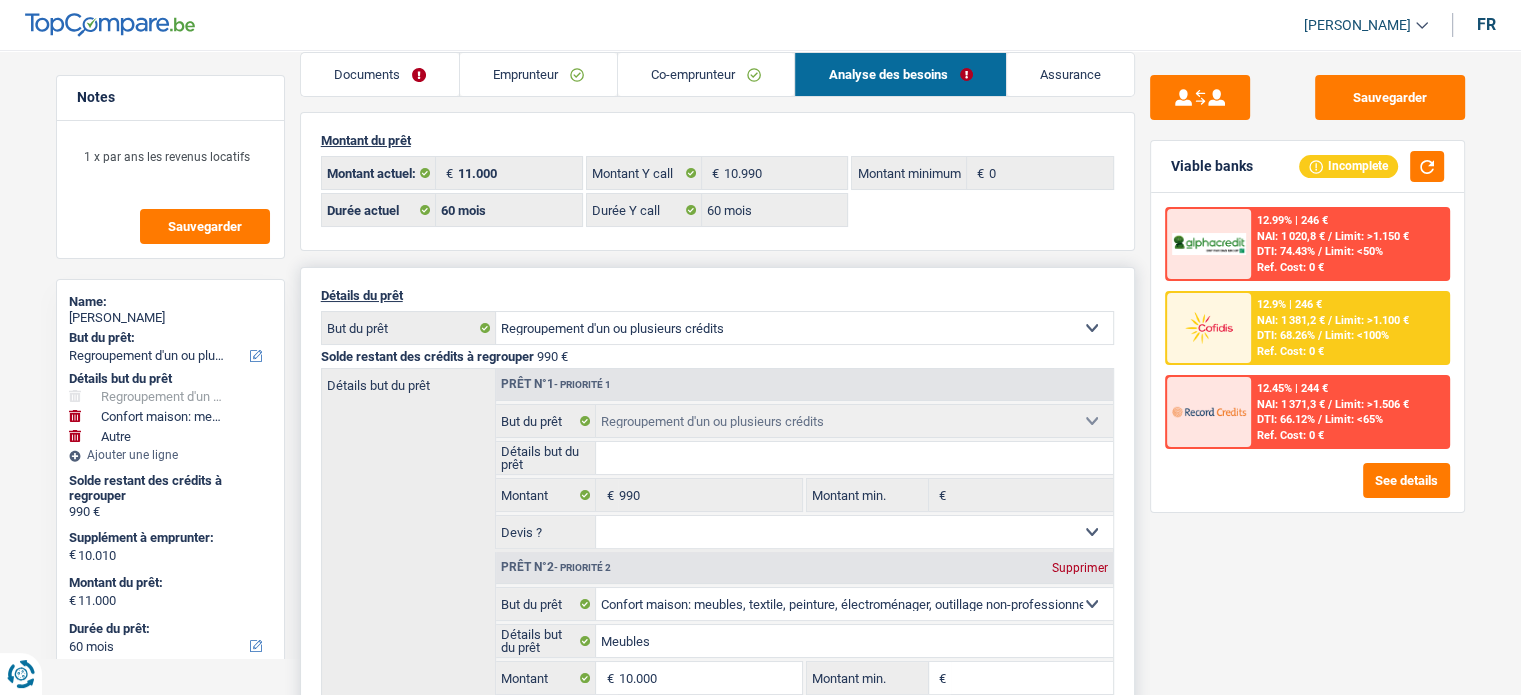 scroll, scrollTop: 0, scrollLeft: 0, axis: both 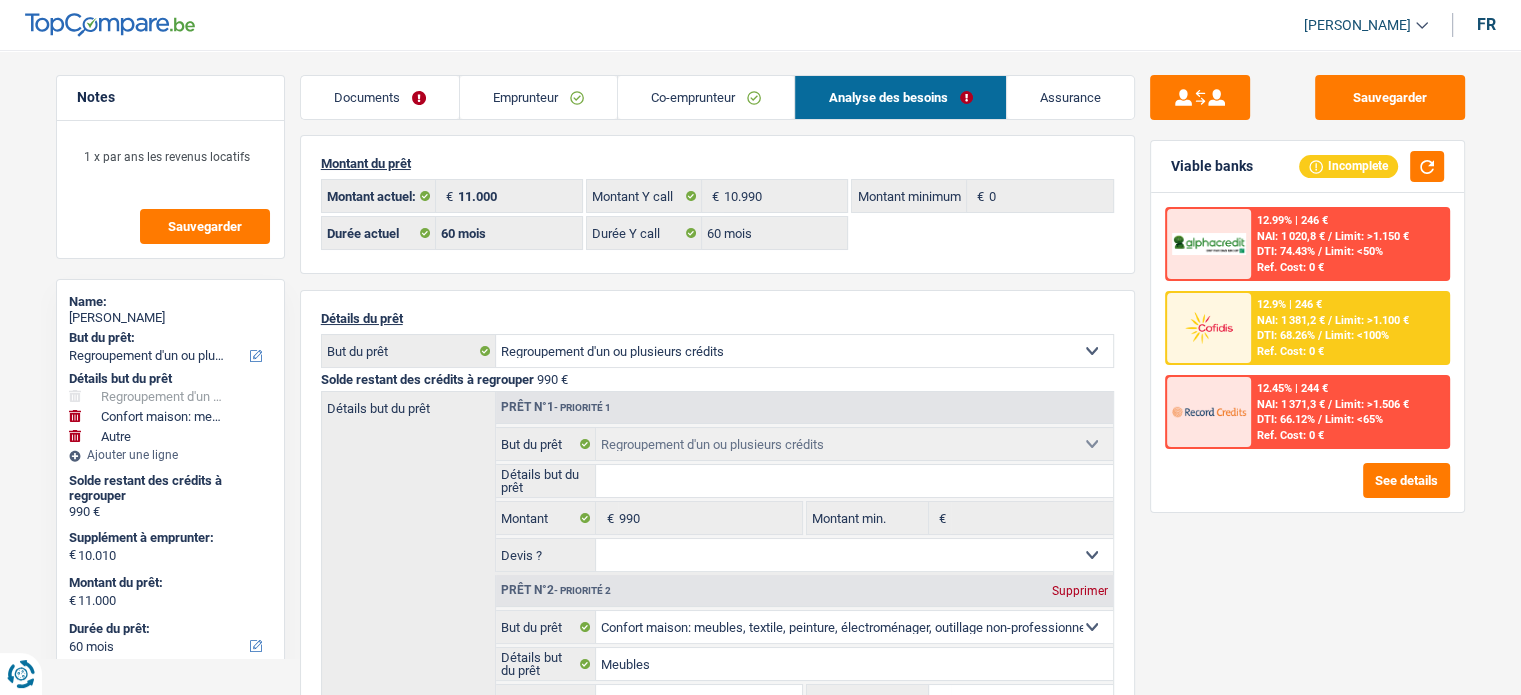click on "Co-emprunteur" at bounding box center (706, 97) 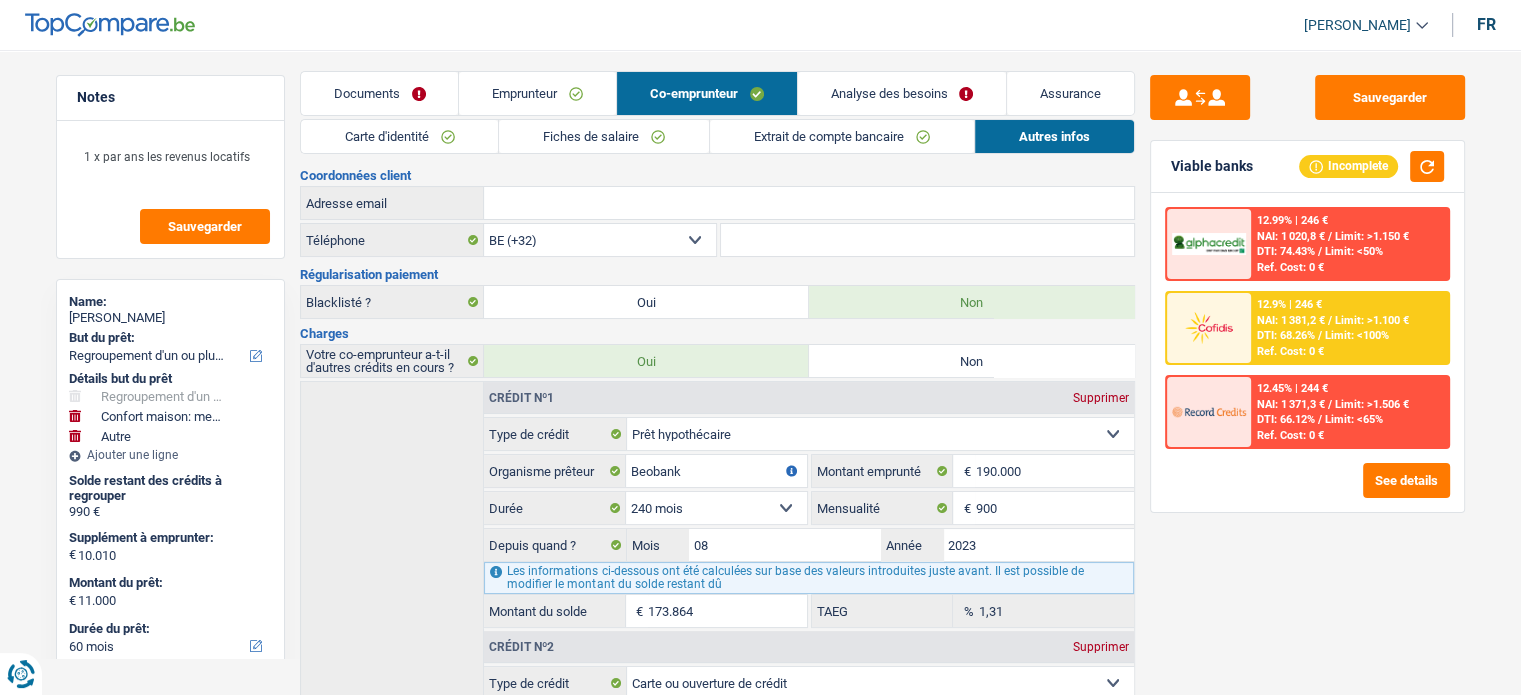 scroll, scrollTop: 0, scrollLeft: 0, axis: both 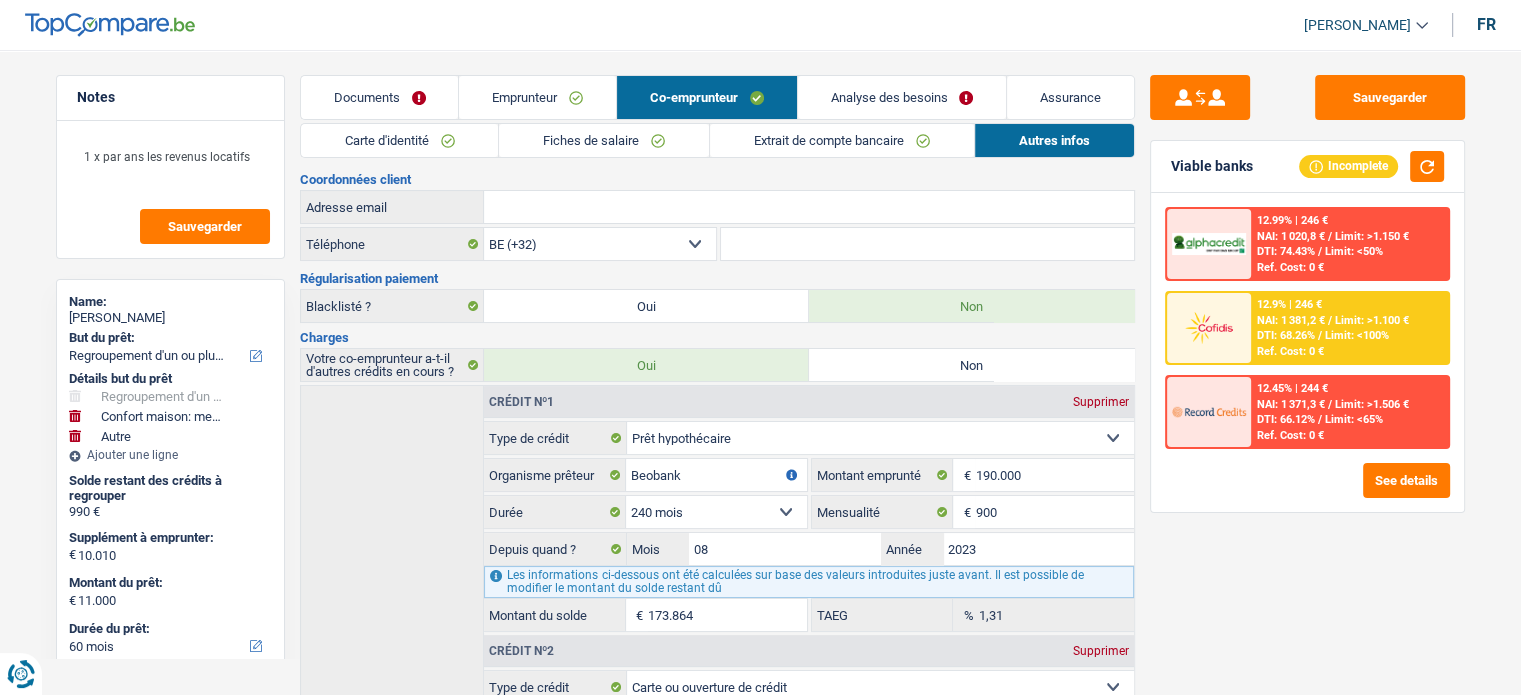 click on "Extrait de compte bancaire" at bounding box center [842, 140] 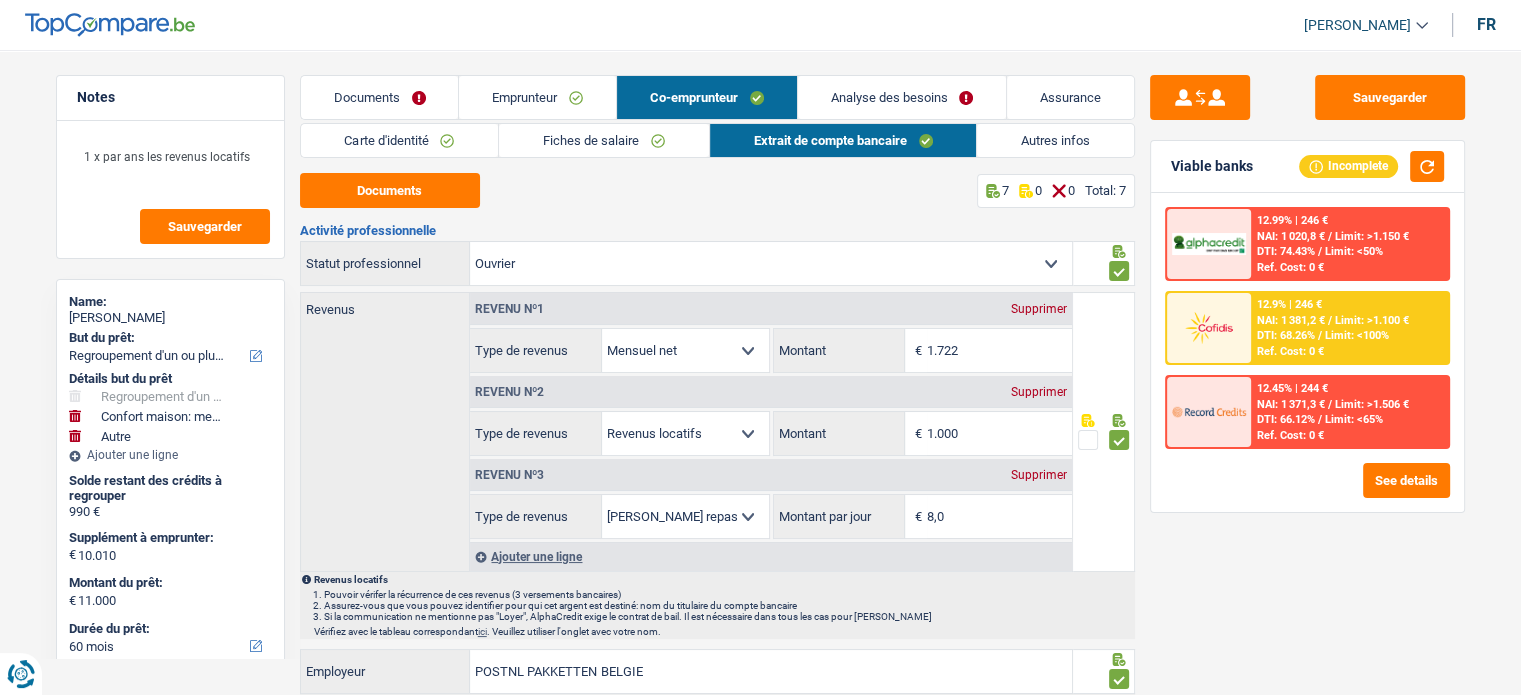 click on "Fiches de salaire" at bounding box center (604, 140) 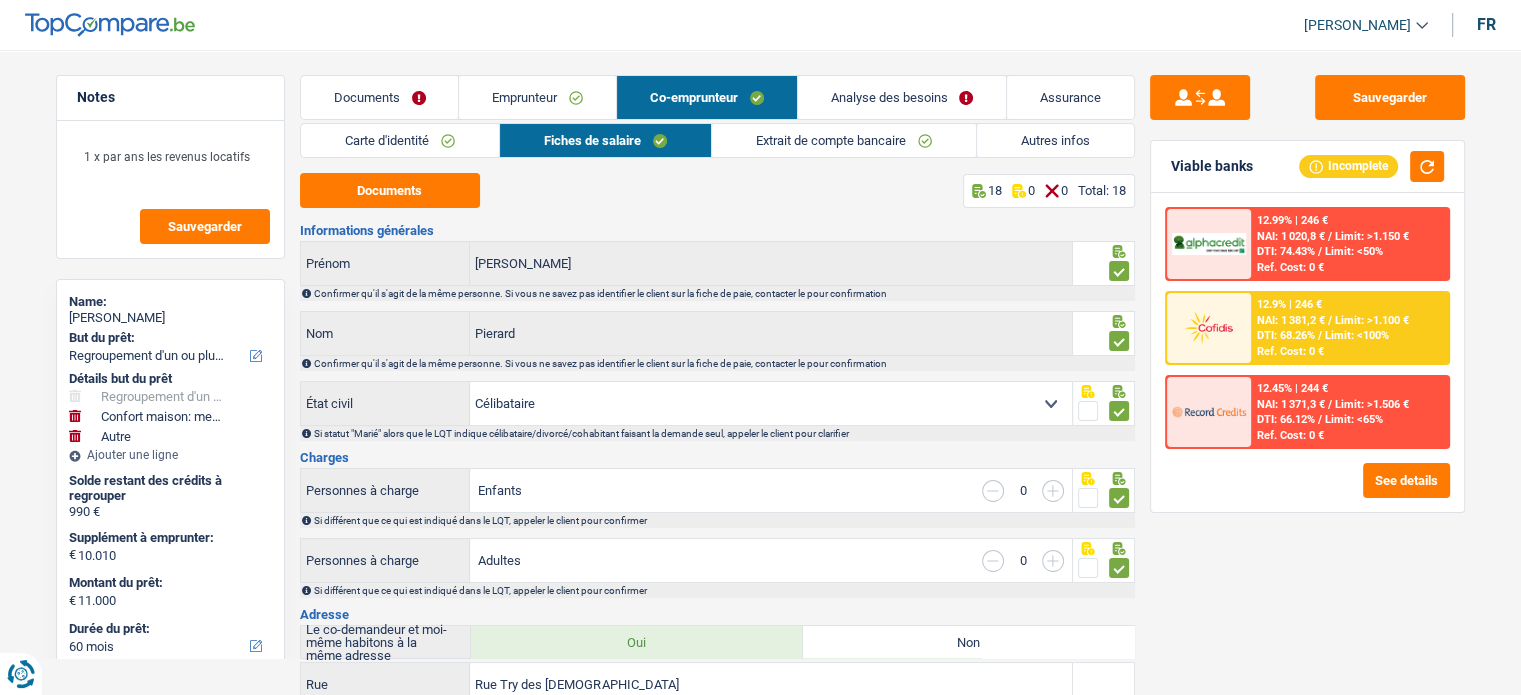 click on "Emprunteur" at bounding box center [537, 97] 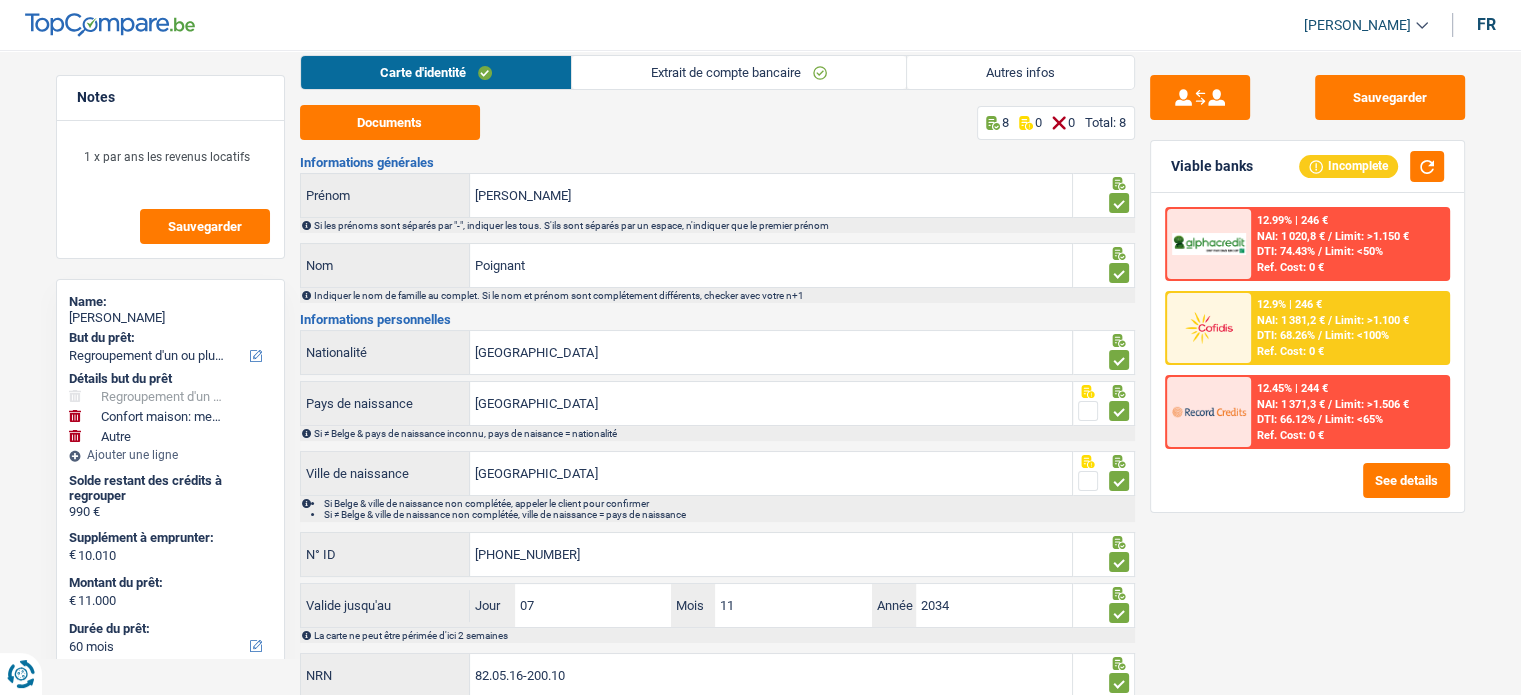 scroll, scrollTop: 0, scrollLeft: 0, axis: both 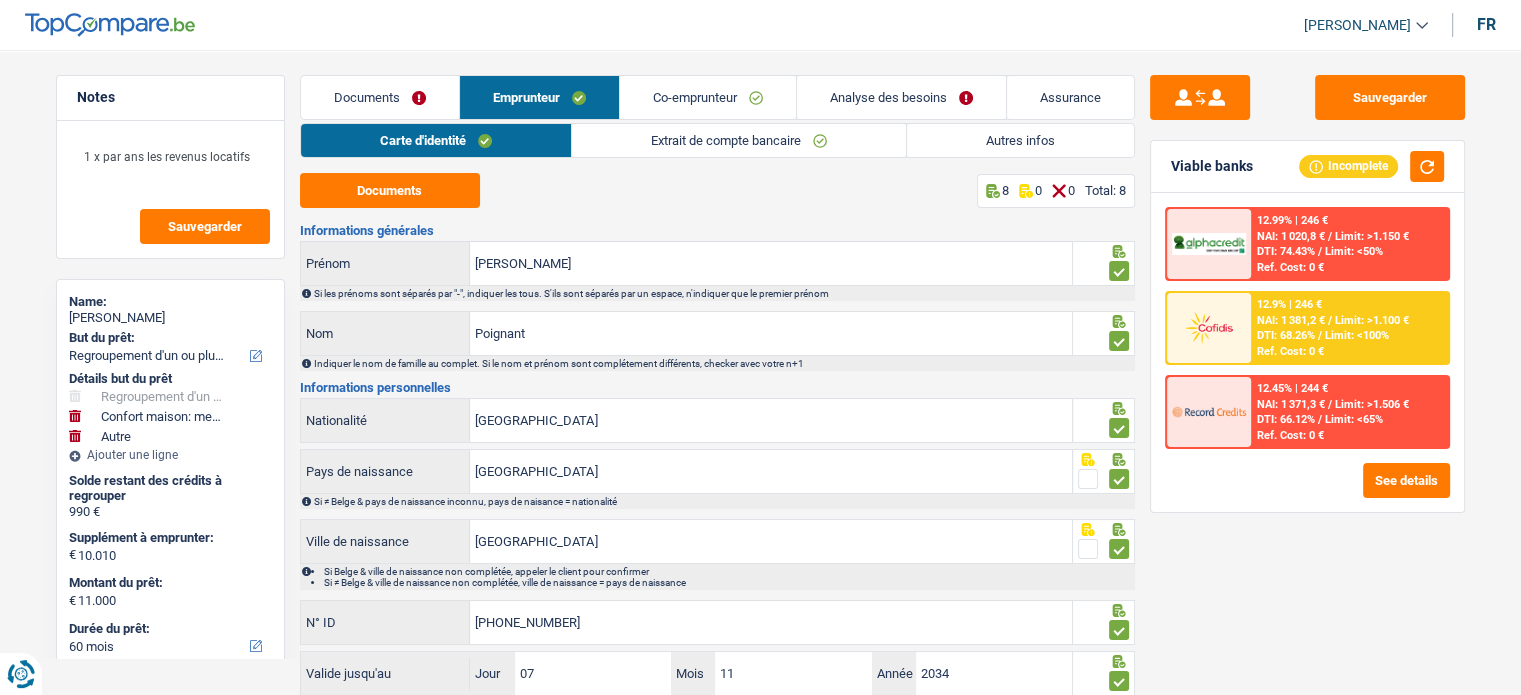 click on "Extrait de compte bancaire" at bounding box center [739, 140] 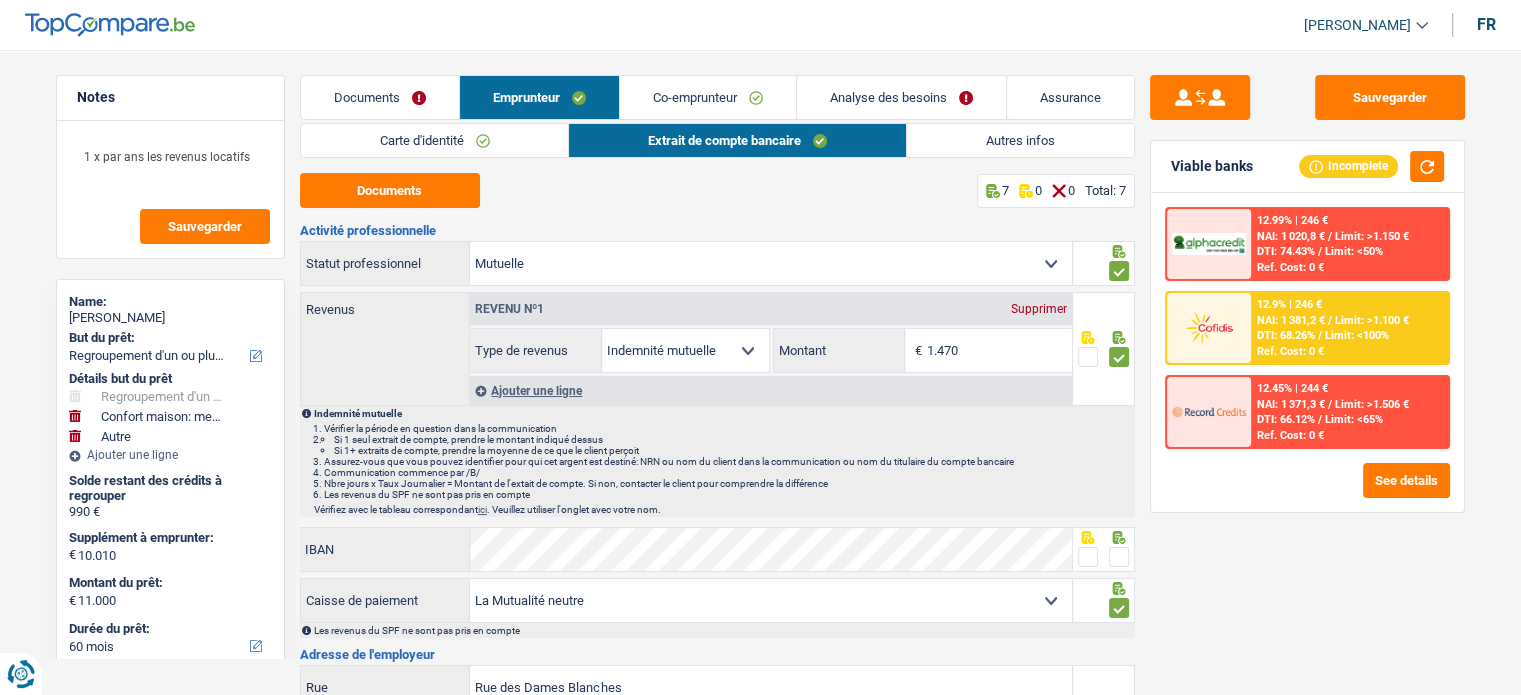 click on "Autres infos" at bounding box center (1020, 140) 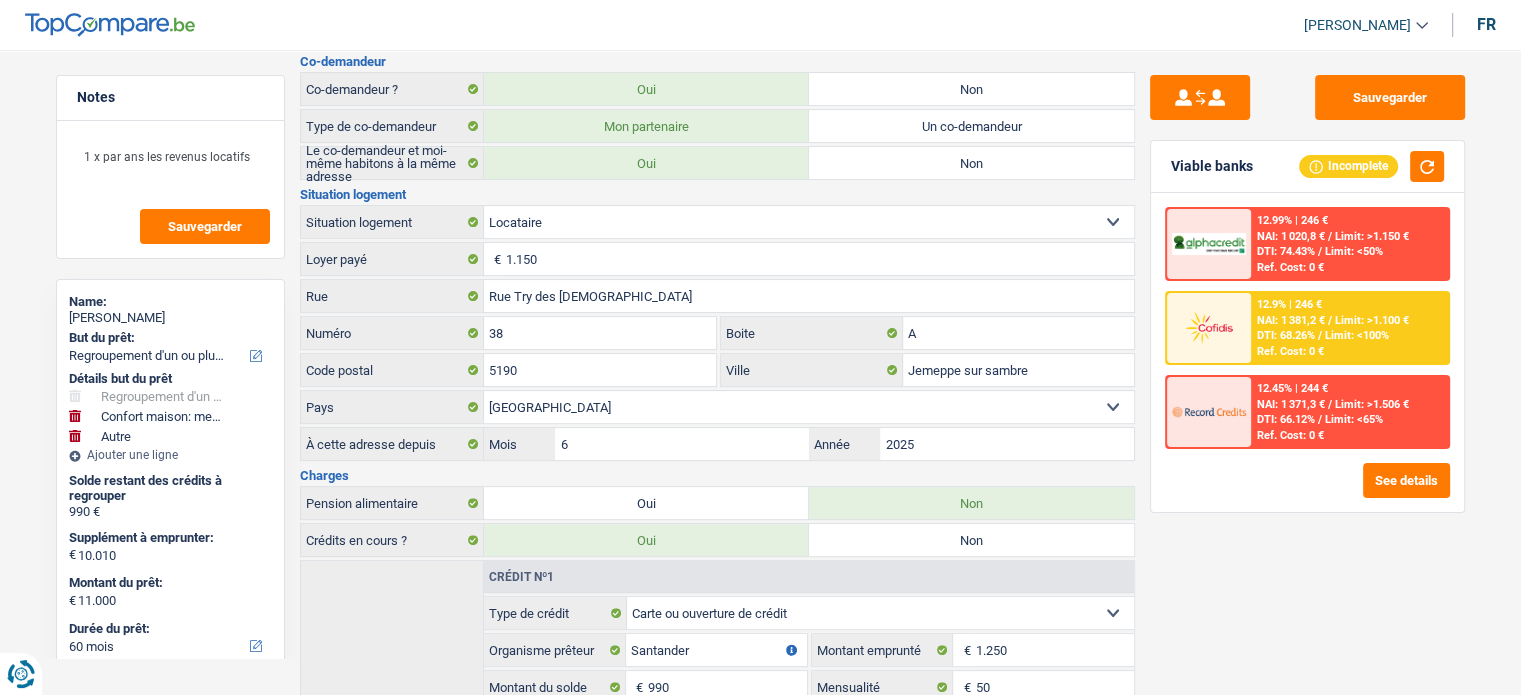 scroll, scrollTop: 662, scrollLeft: 0, axis: vertical 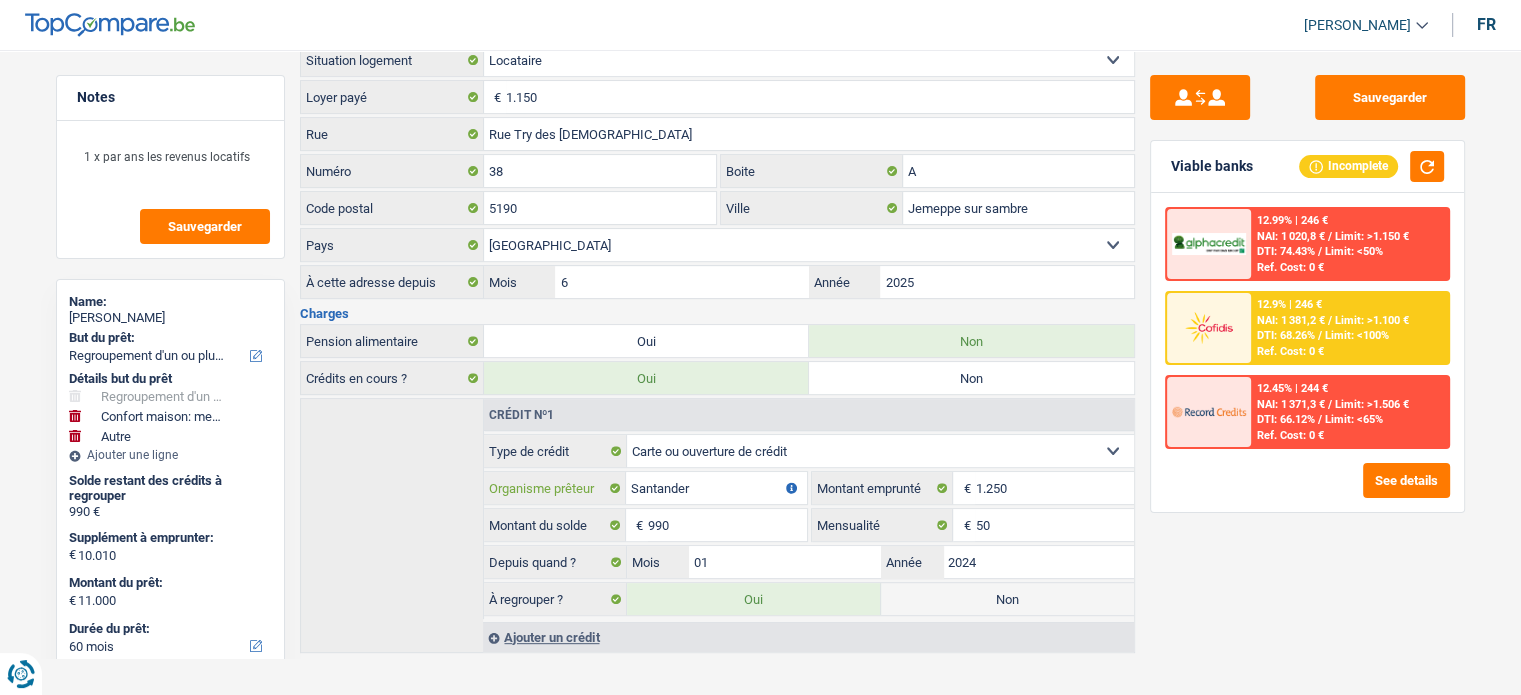 drag, startPoint x: 696, startPoint y: 467, endPoint x: 612, endPoint y: 464, distance: 84.05355 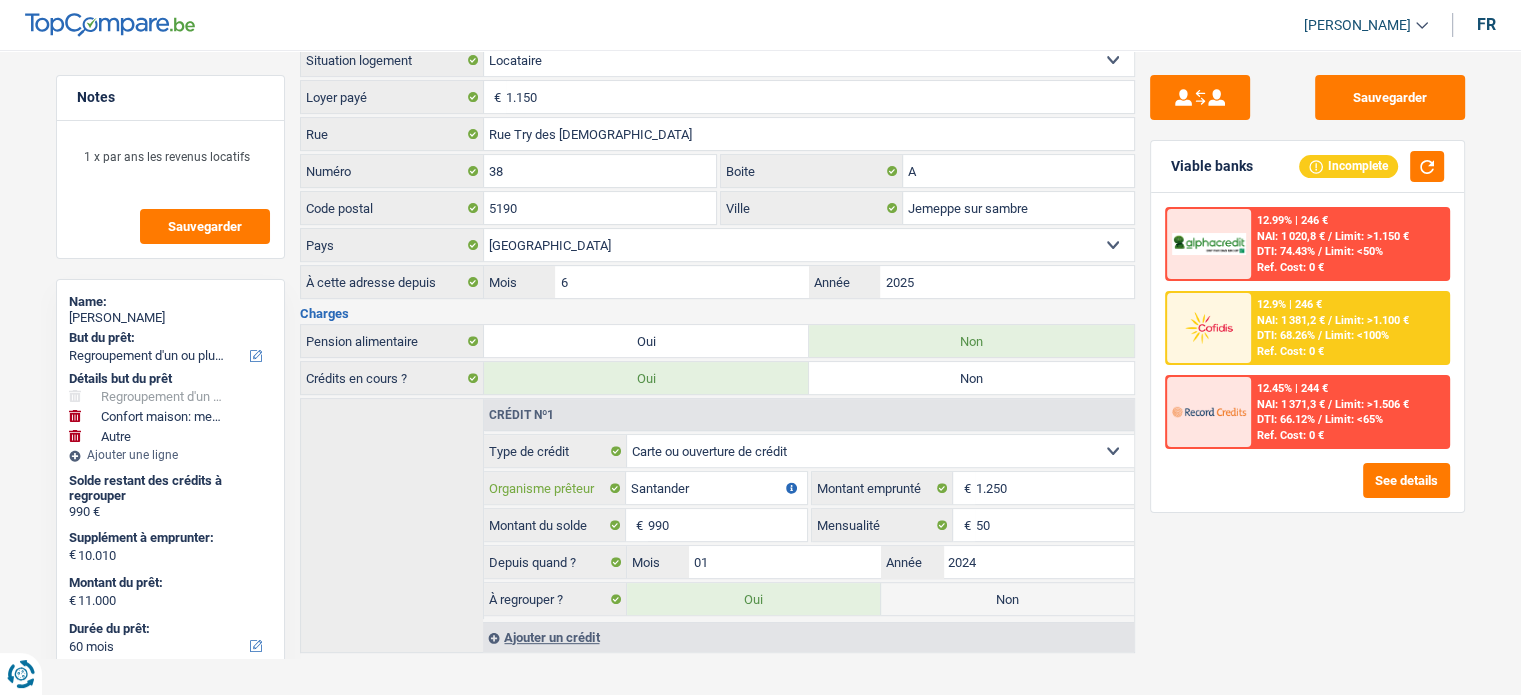 scroll, scrollTop: 0, scrollLeft: 0, axis: both 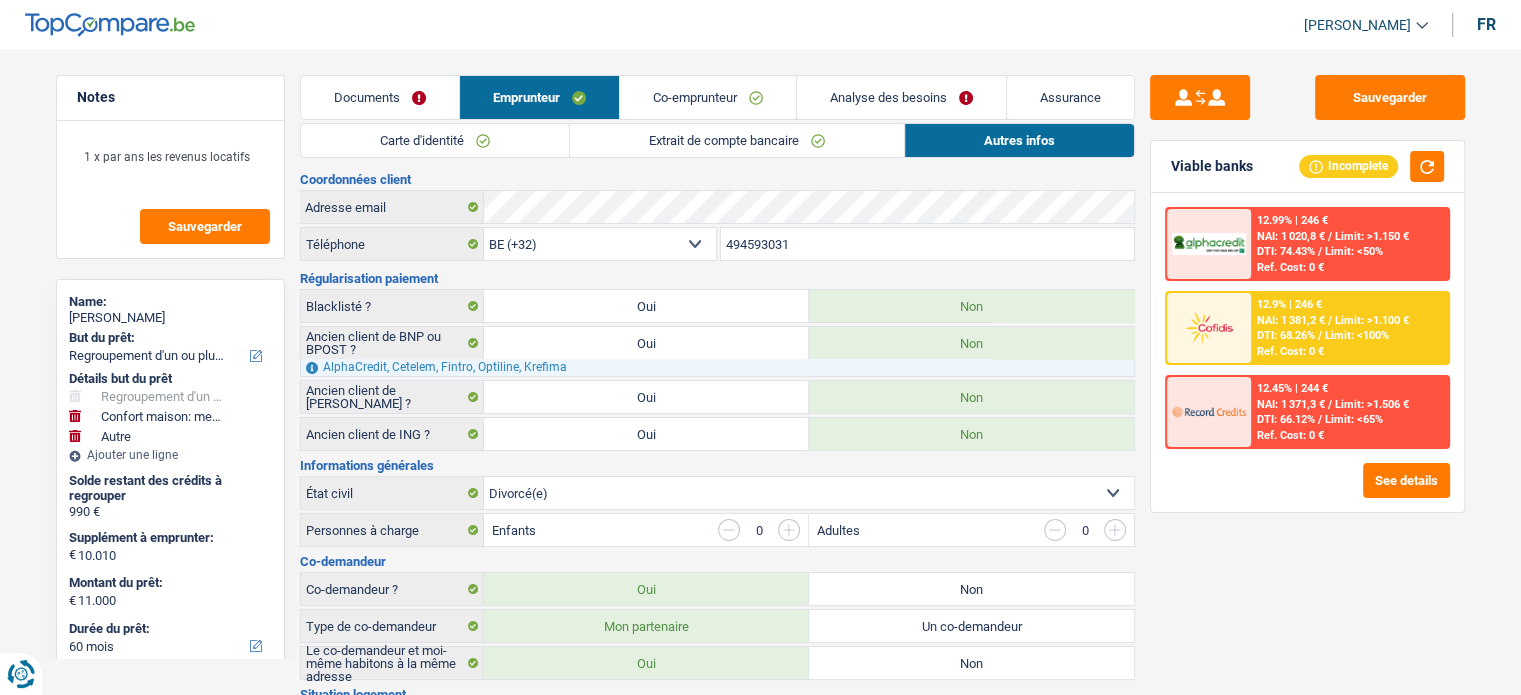 click on "Co-emprunteur" at bounding box center (708, 97) 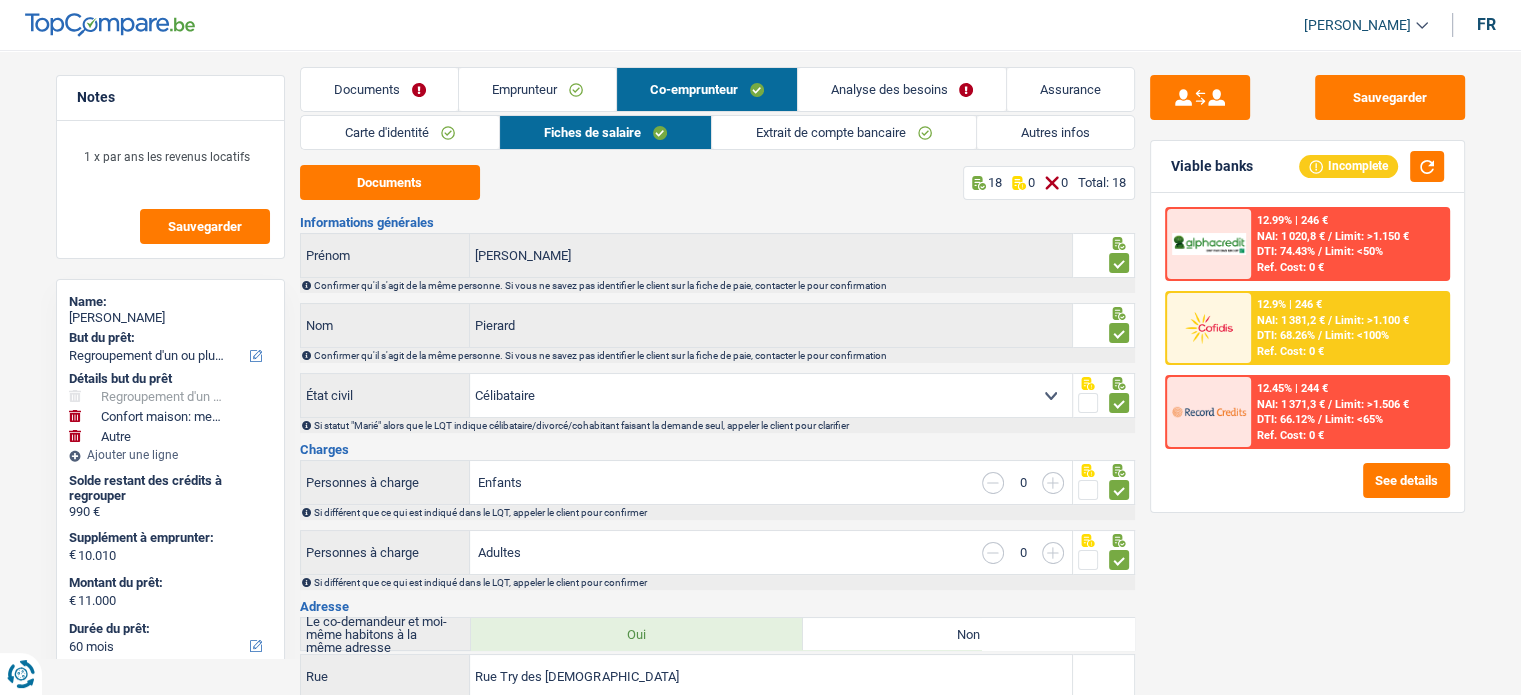scroll, scrollTop: 0, scrollLeft: 0, axis: both 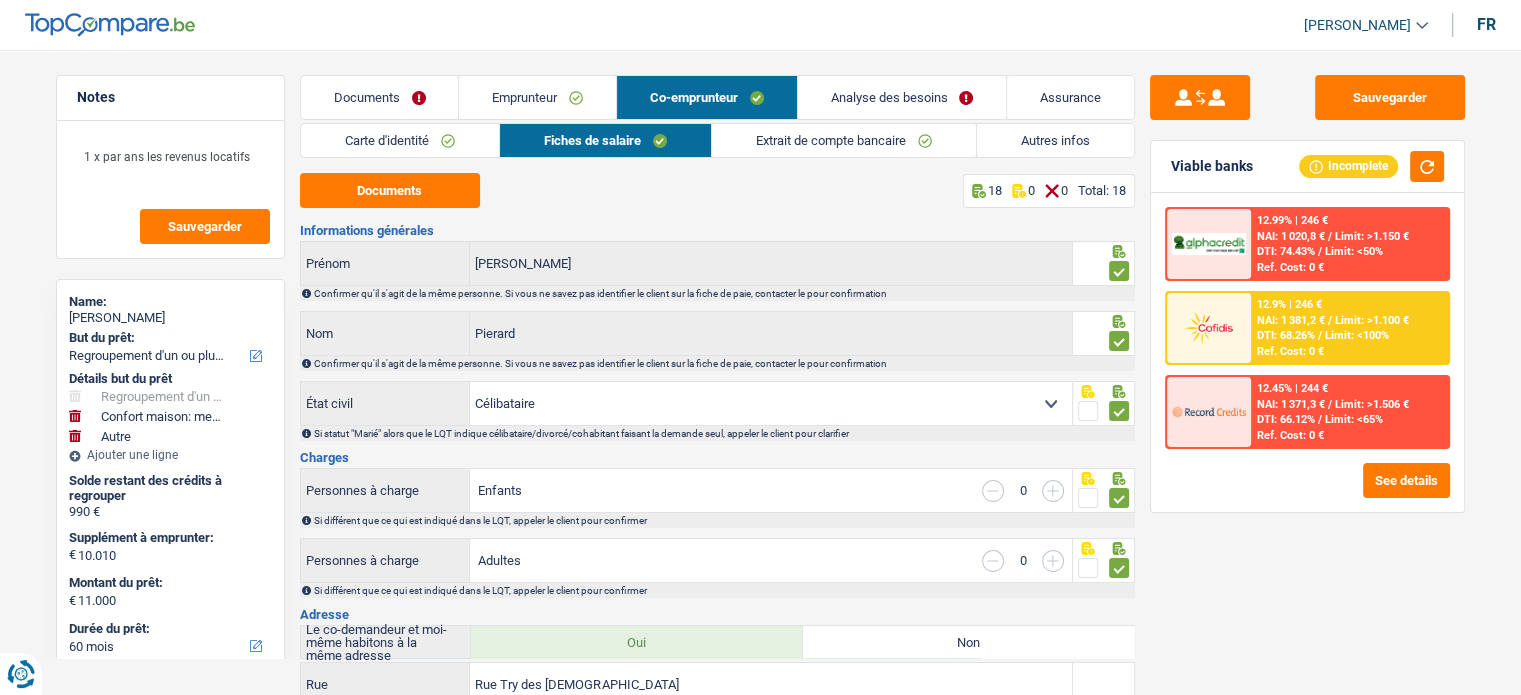 click on "Autres infos" at bounding box center (1055, 140) 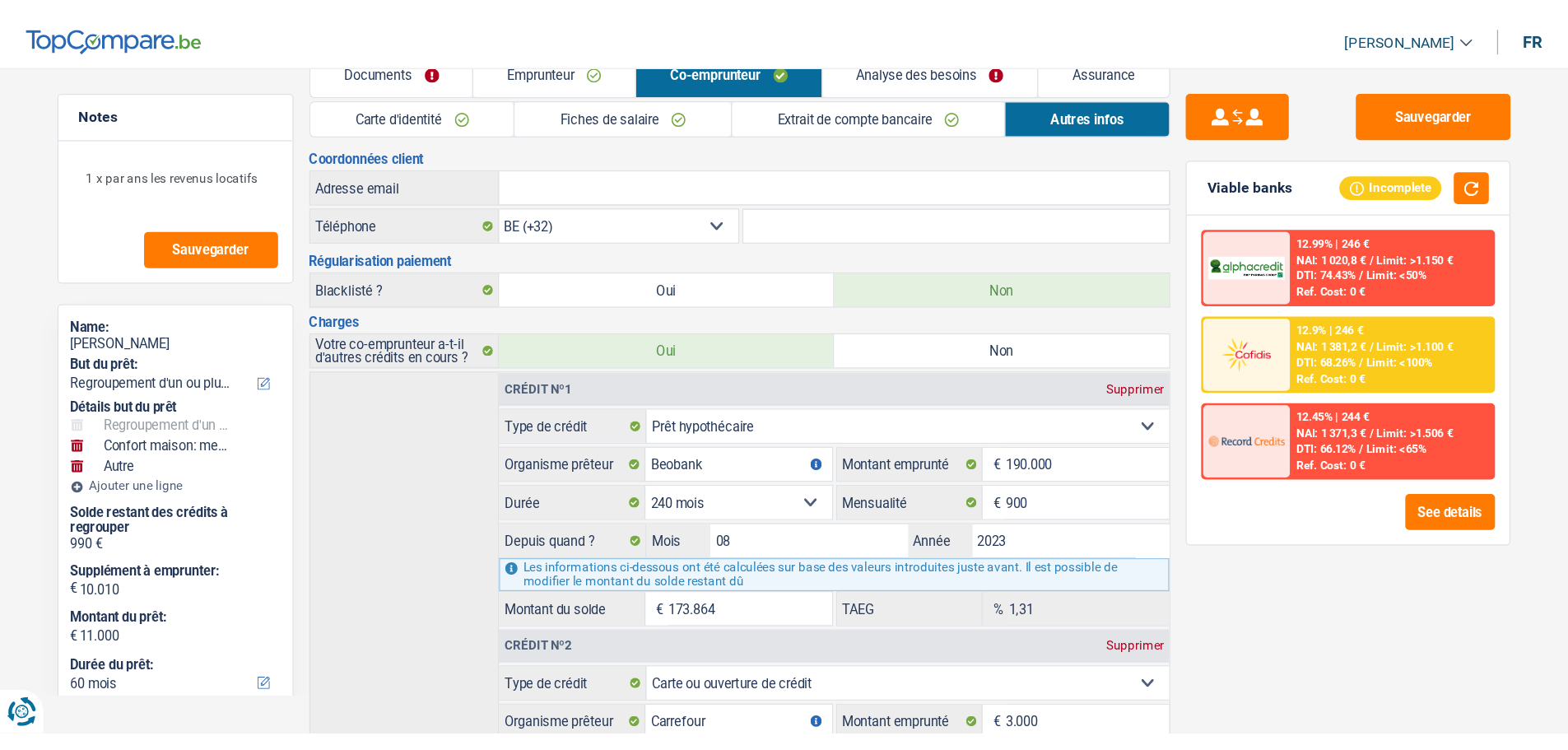 scroll, scrollTop: 0, scrollLeft: 0, axis: both 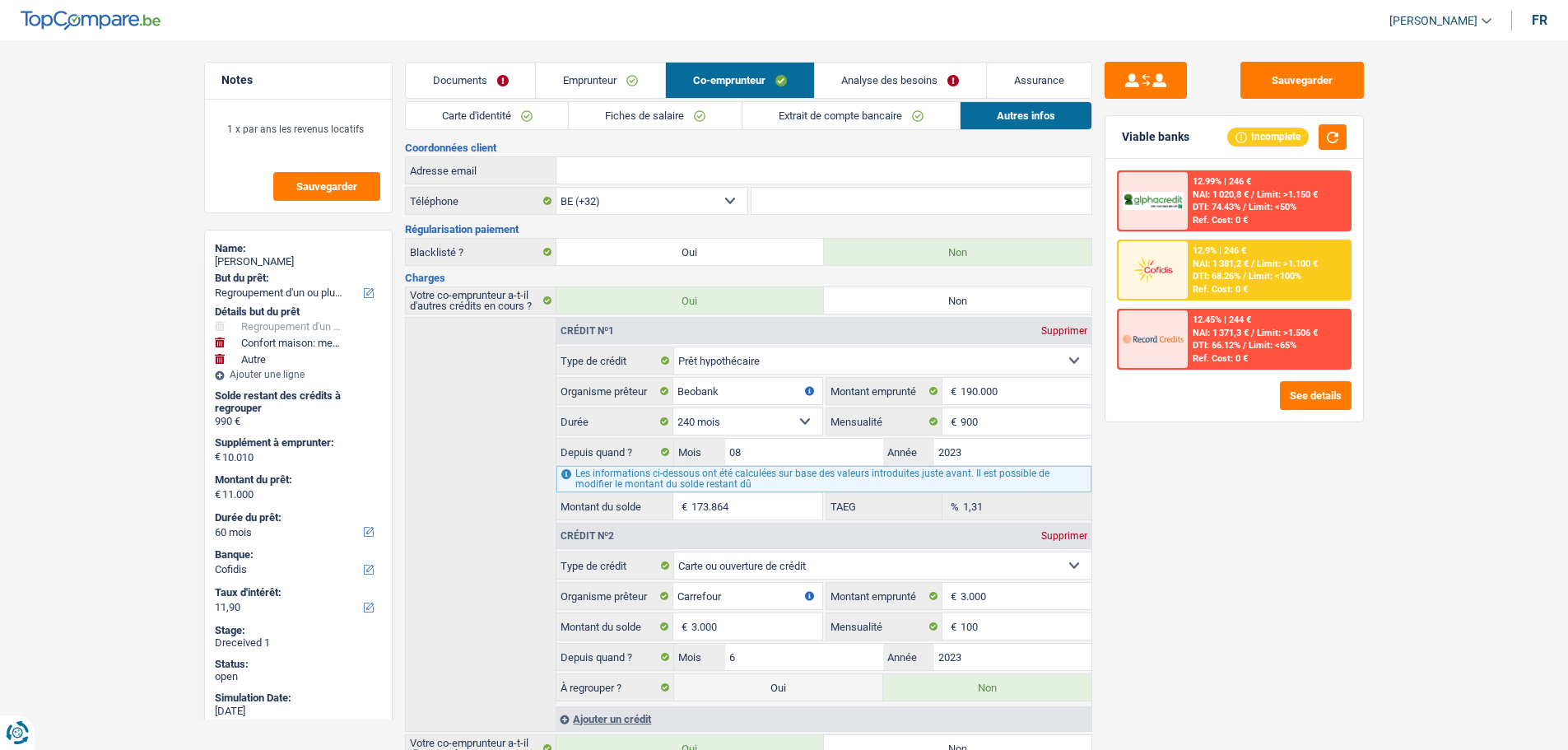 click on "Documents" at bounding box center [471, 80] 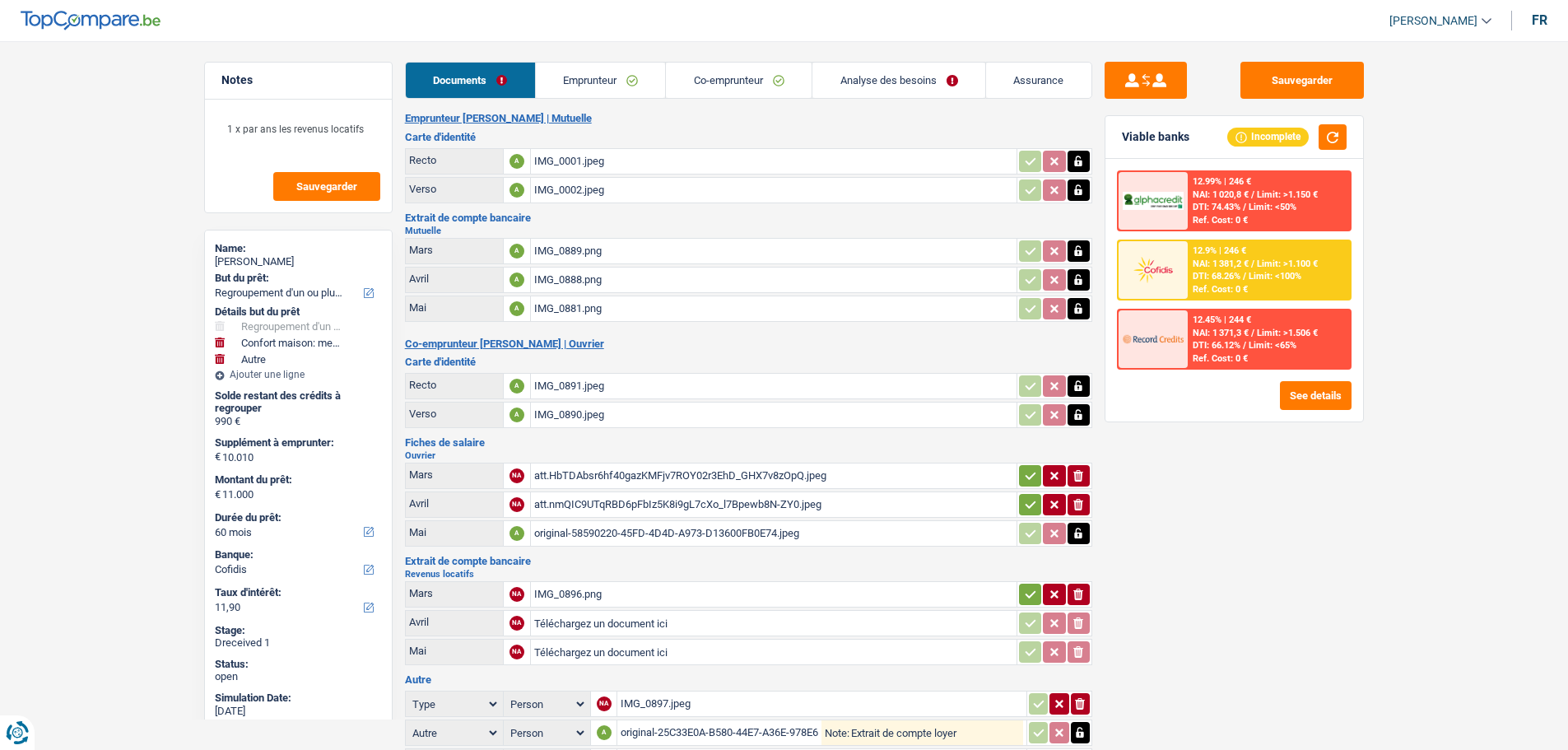 click on "Emprunteur" at bounding box center (601, 80) 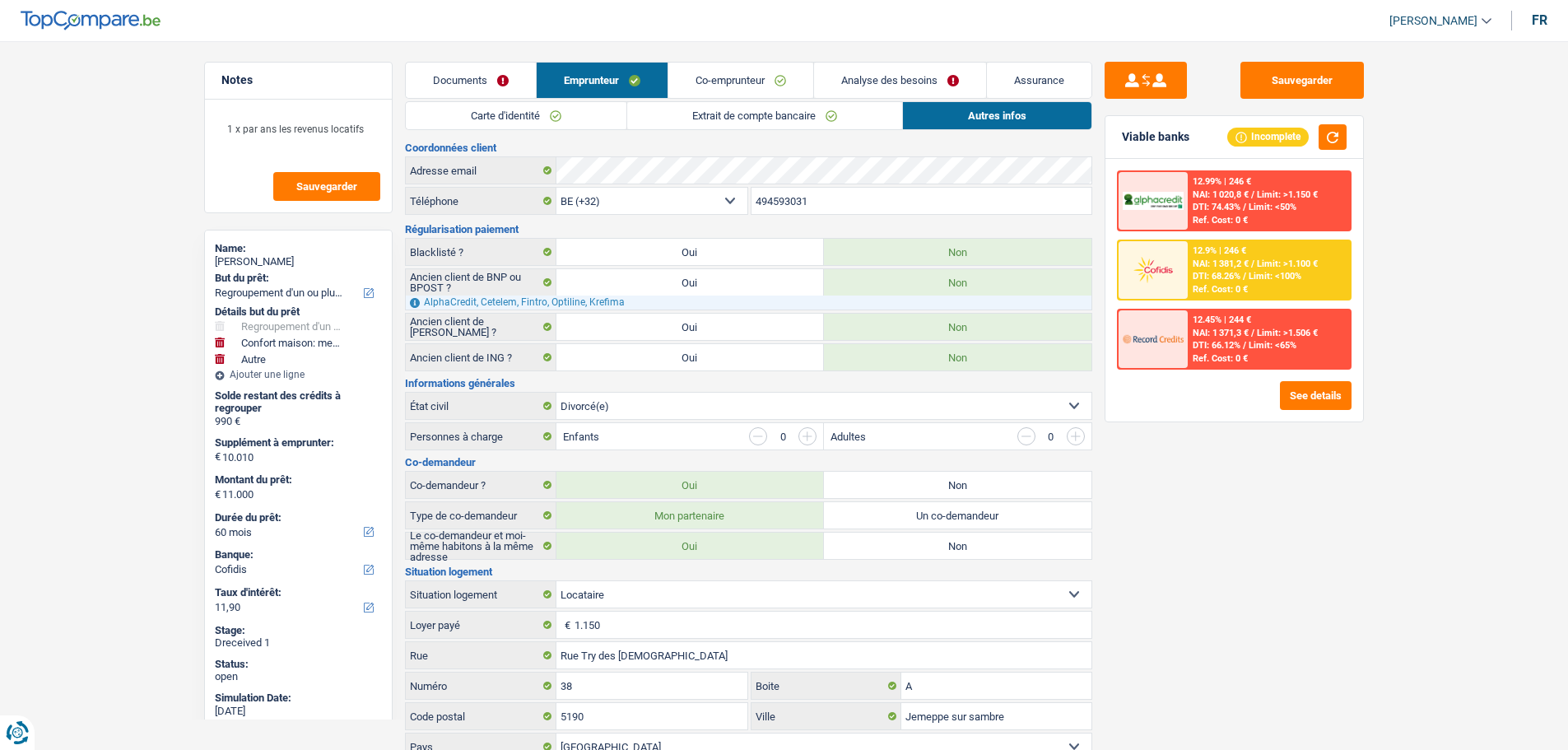 click on "Documents" at bounding box center [471, 80] 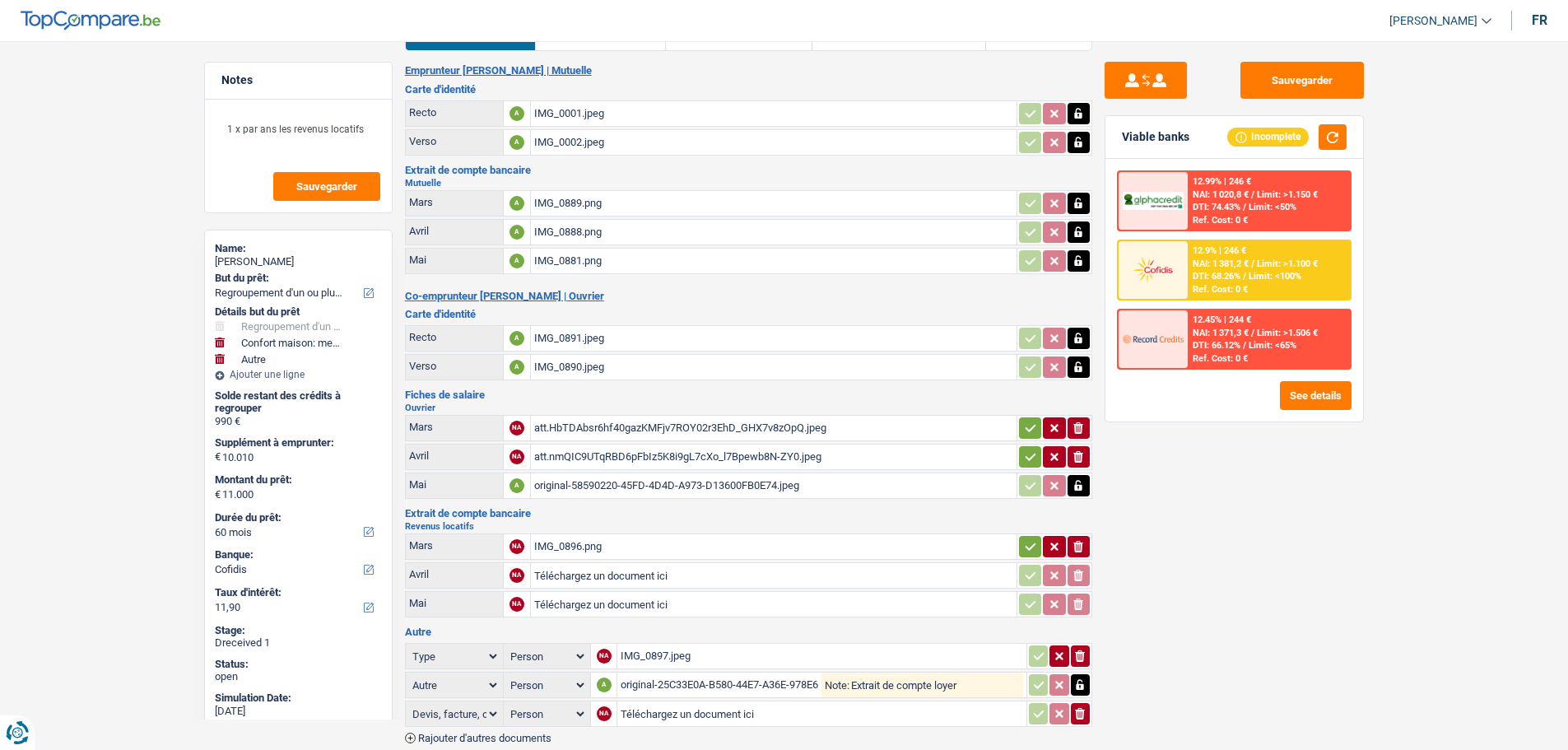 scroll, scrollTop: 113, scrollLeft: 0, axis: vertical 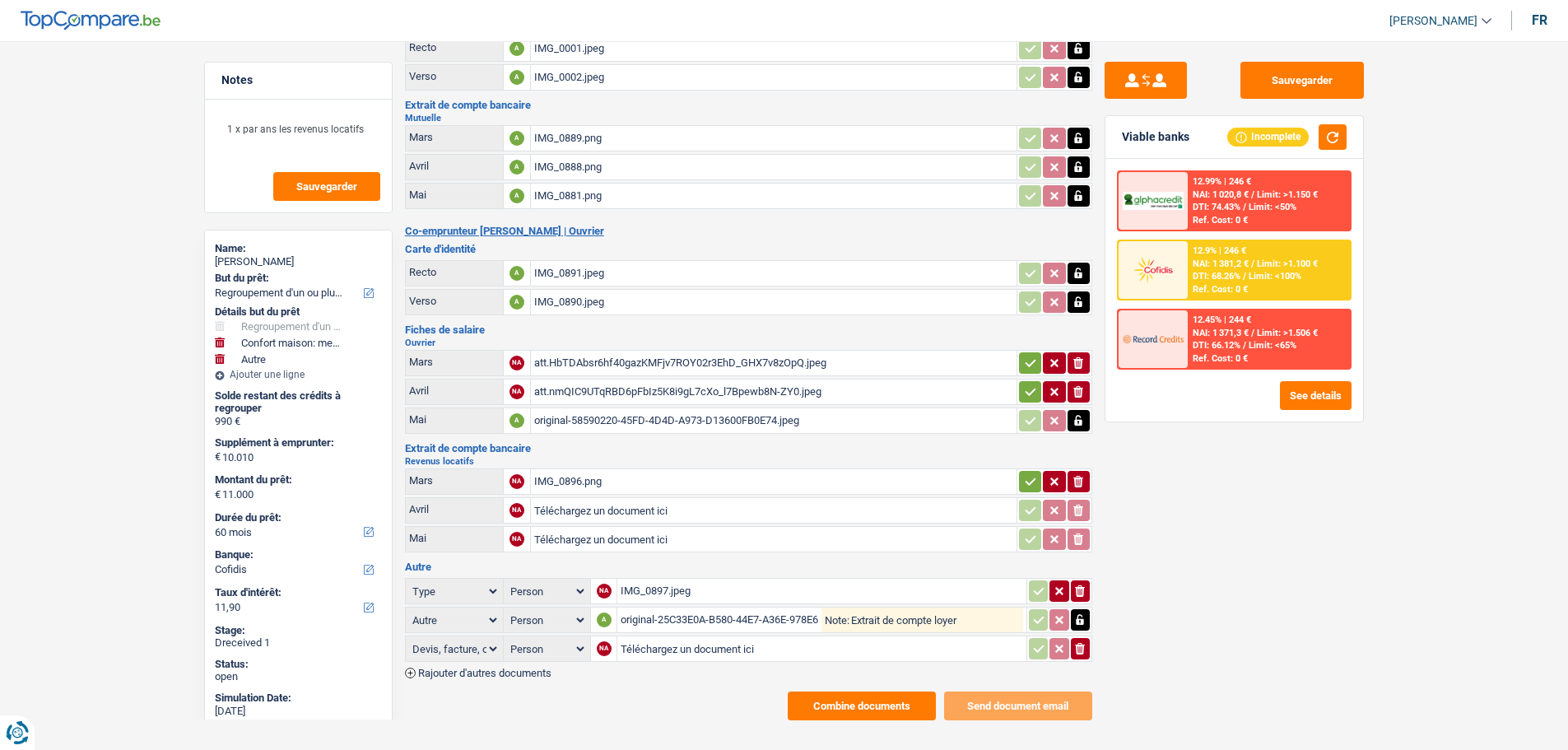 click 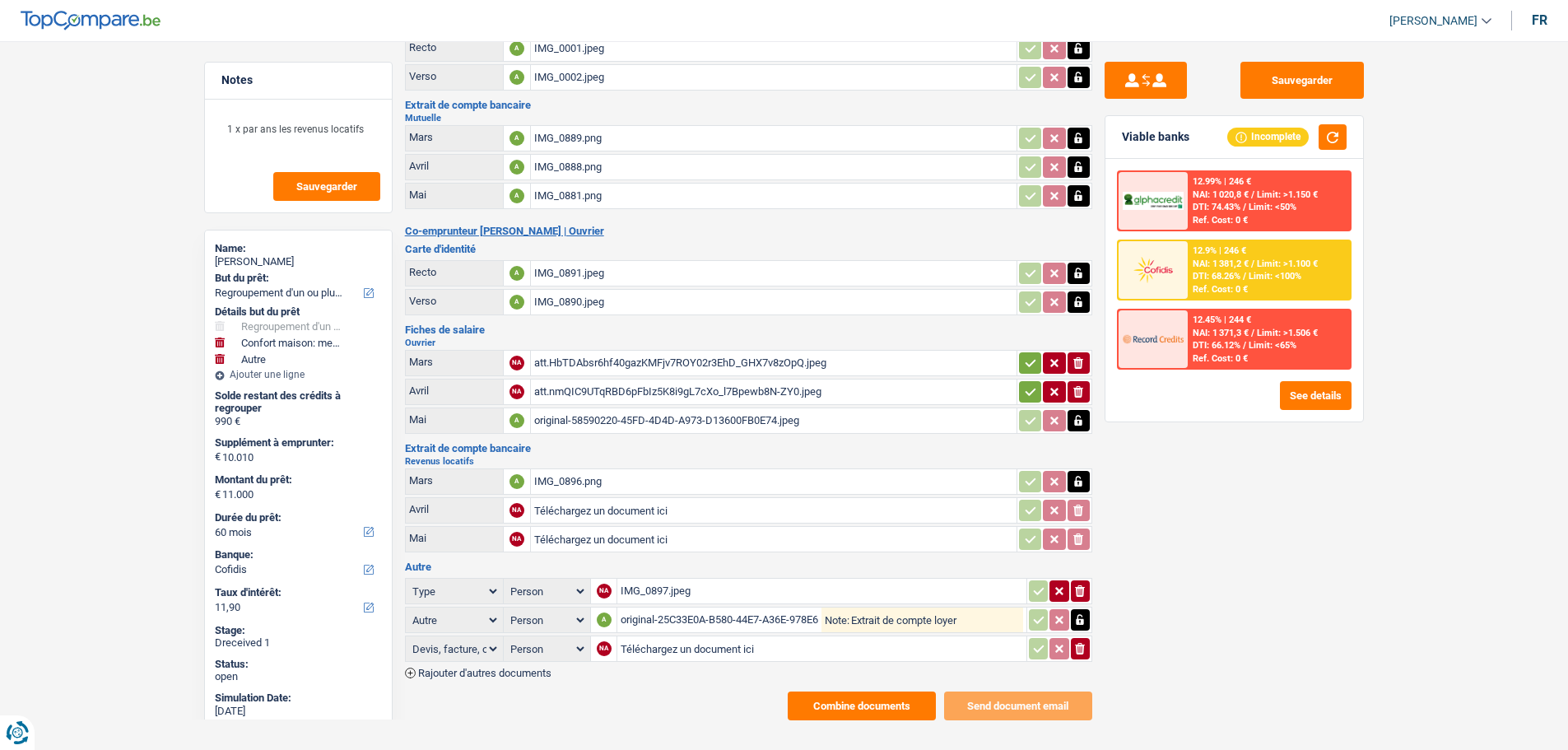 drag, startPoint x: 1025, startPoint y: 383, endPoint x: 1024, endPoint y: 354, distance: 29.017236 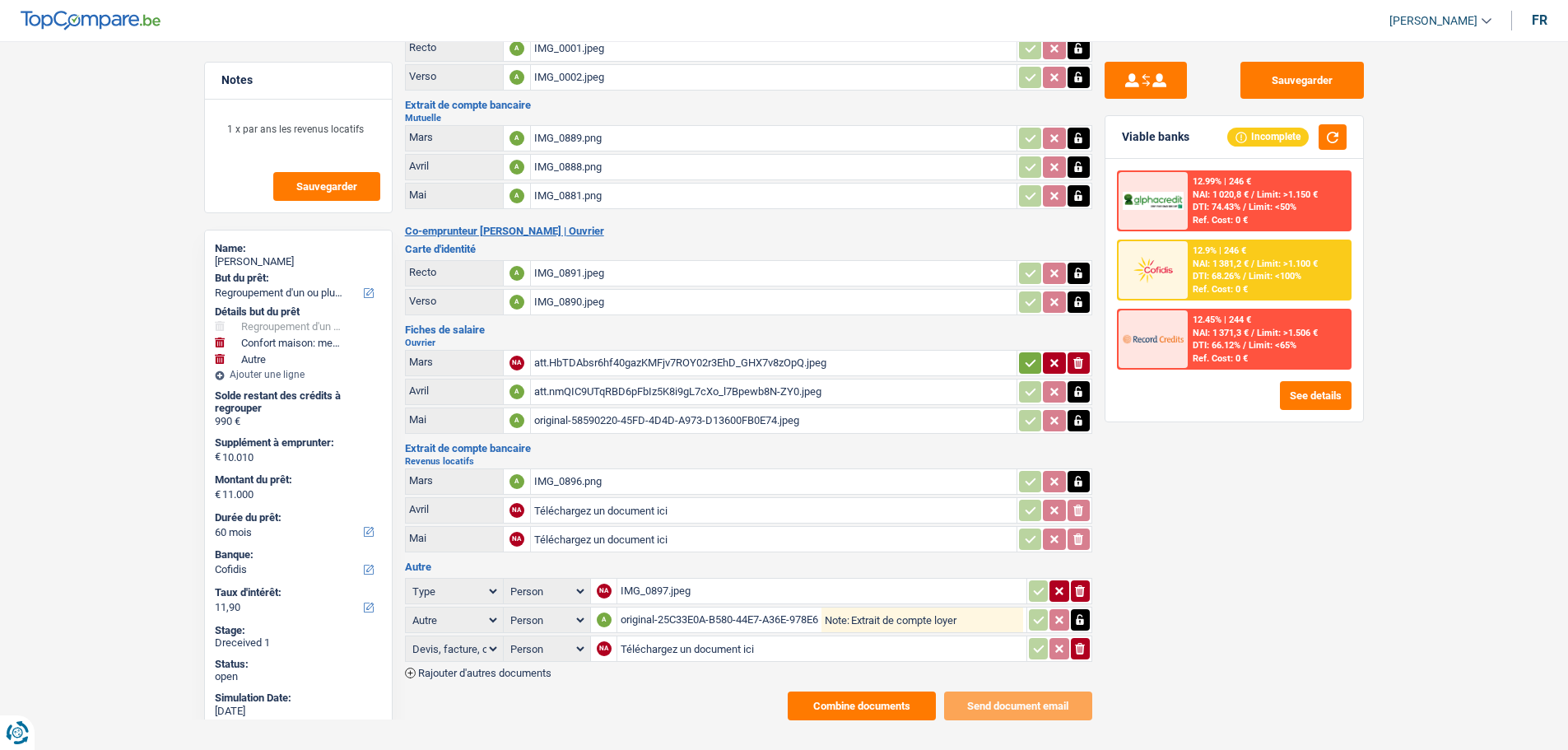 click 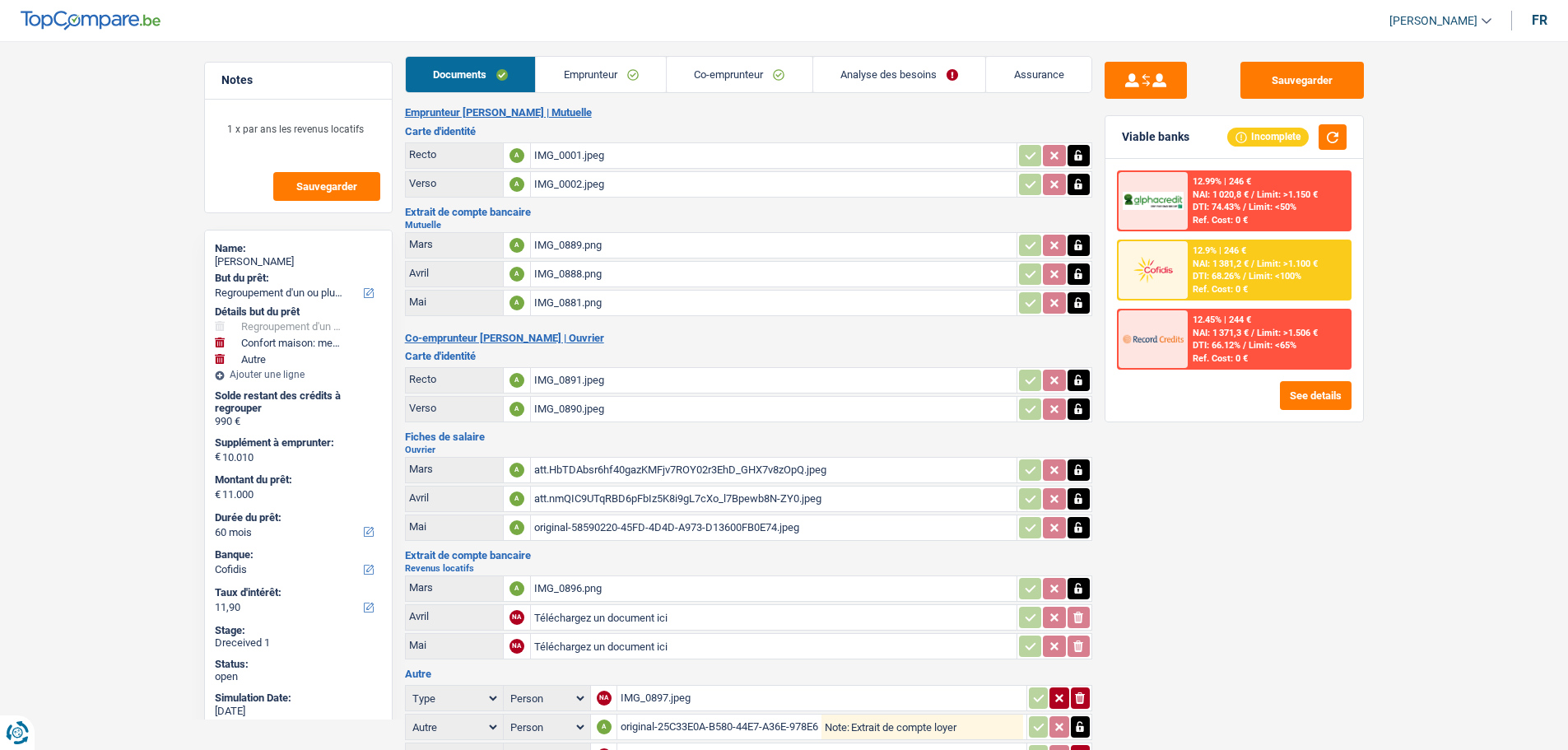 scroll, scrollTop: 0, scrollLeft: 0, axis: both 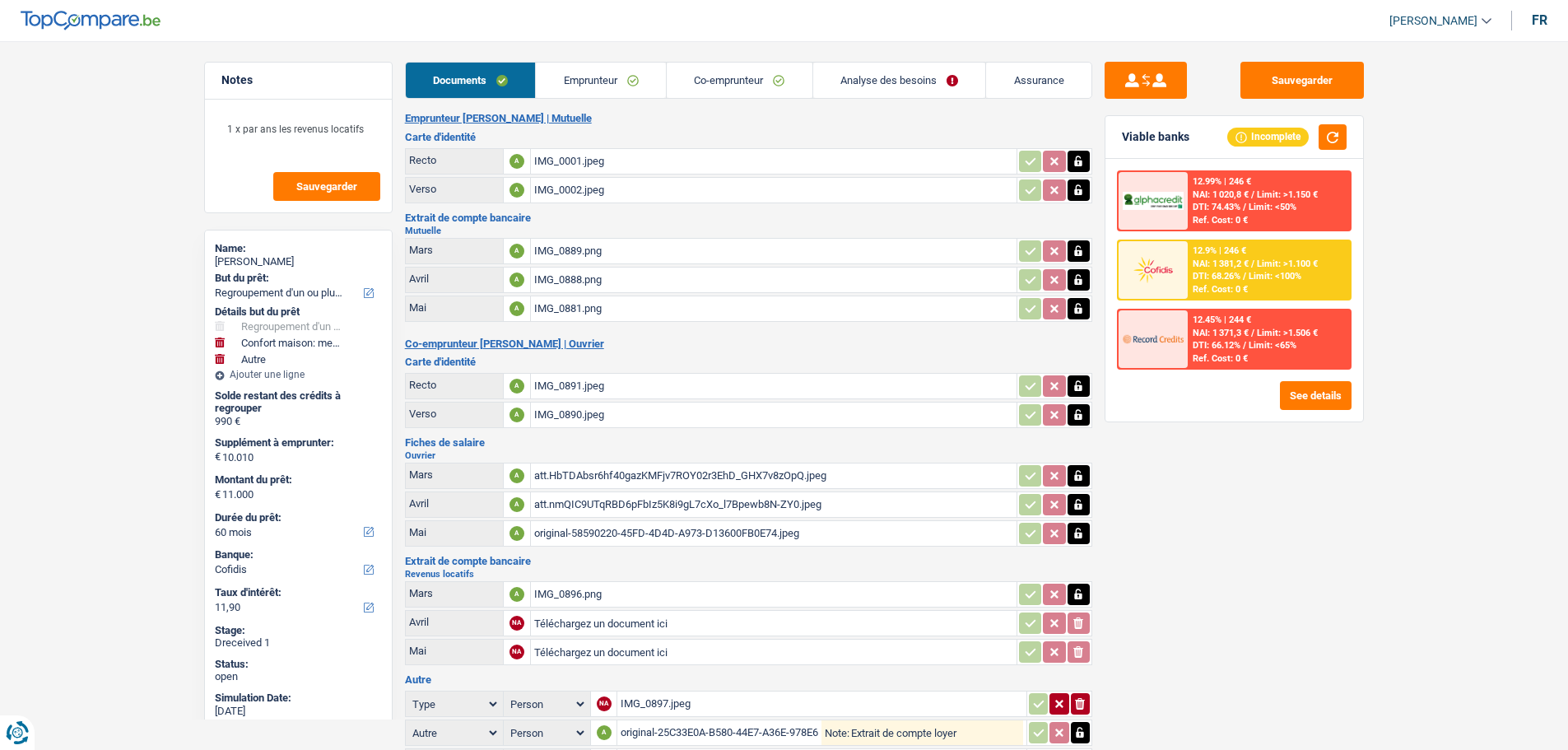 click on "Emprunteur" at bounding box center (601, 80) 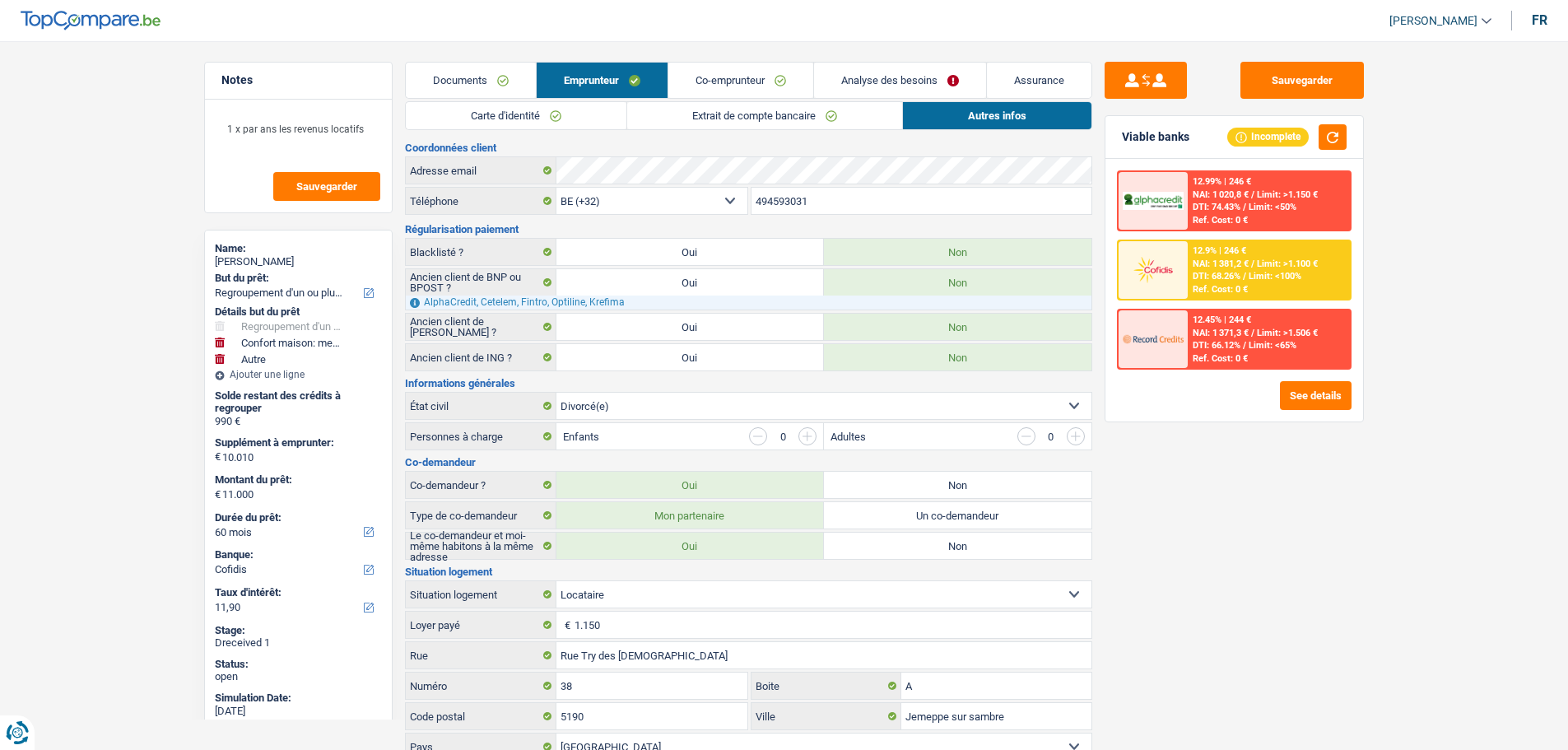 click on "Carte d'identité" at bounding box center (516, 115) 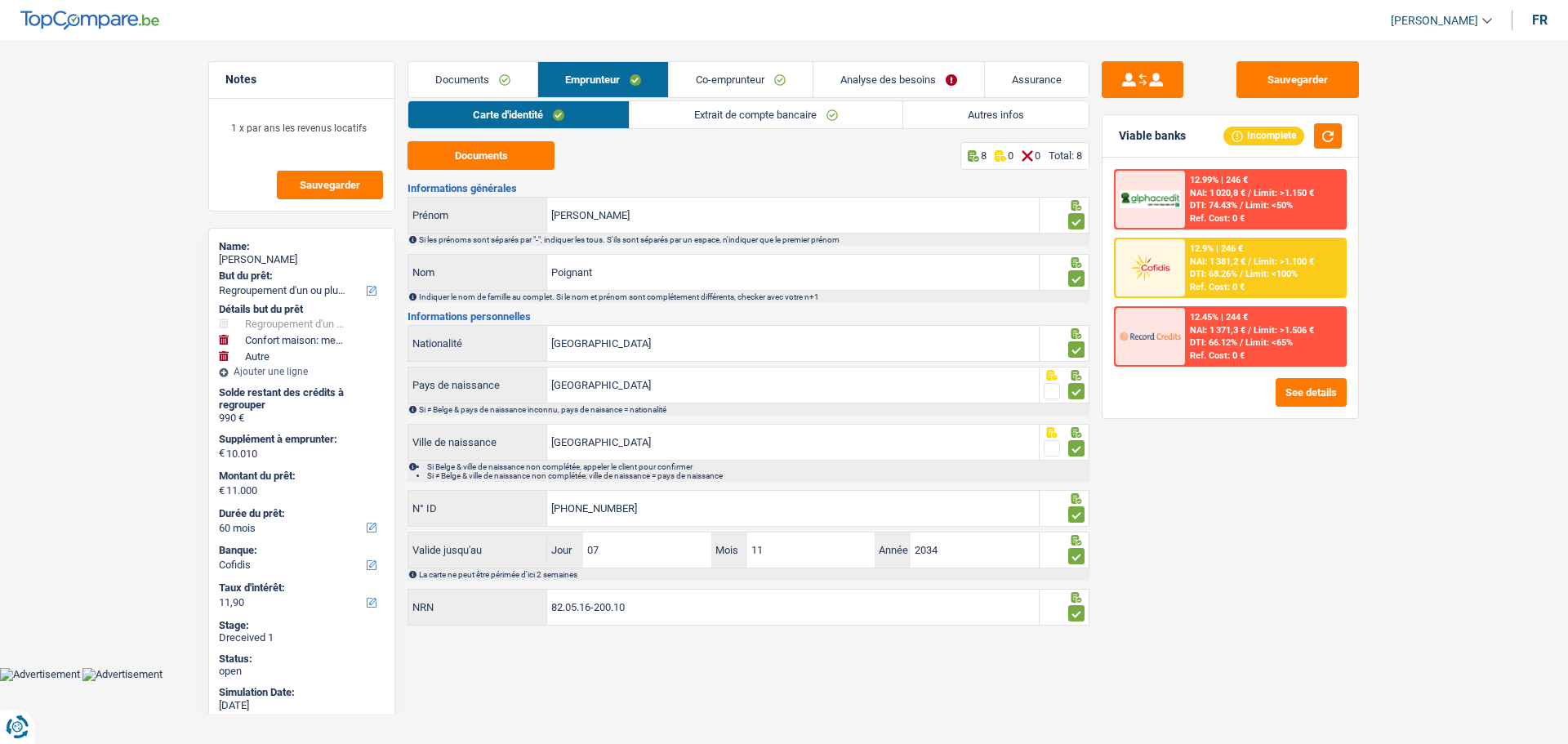 click on "Extrait de compte bancaire" at bounding box center (766, 114) 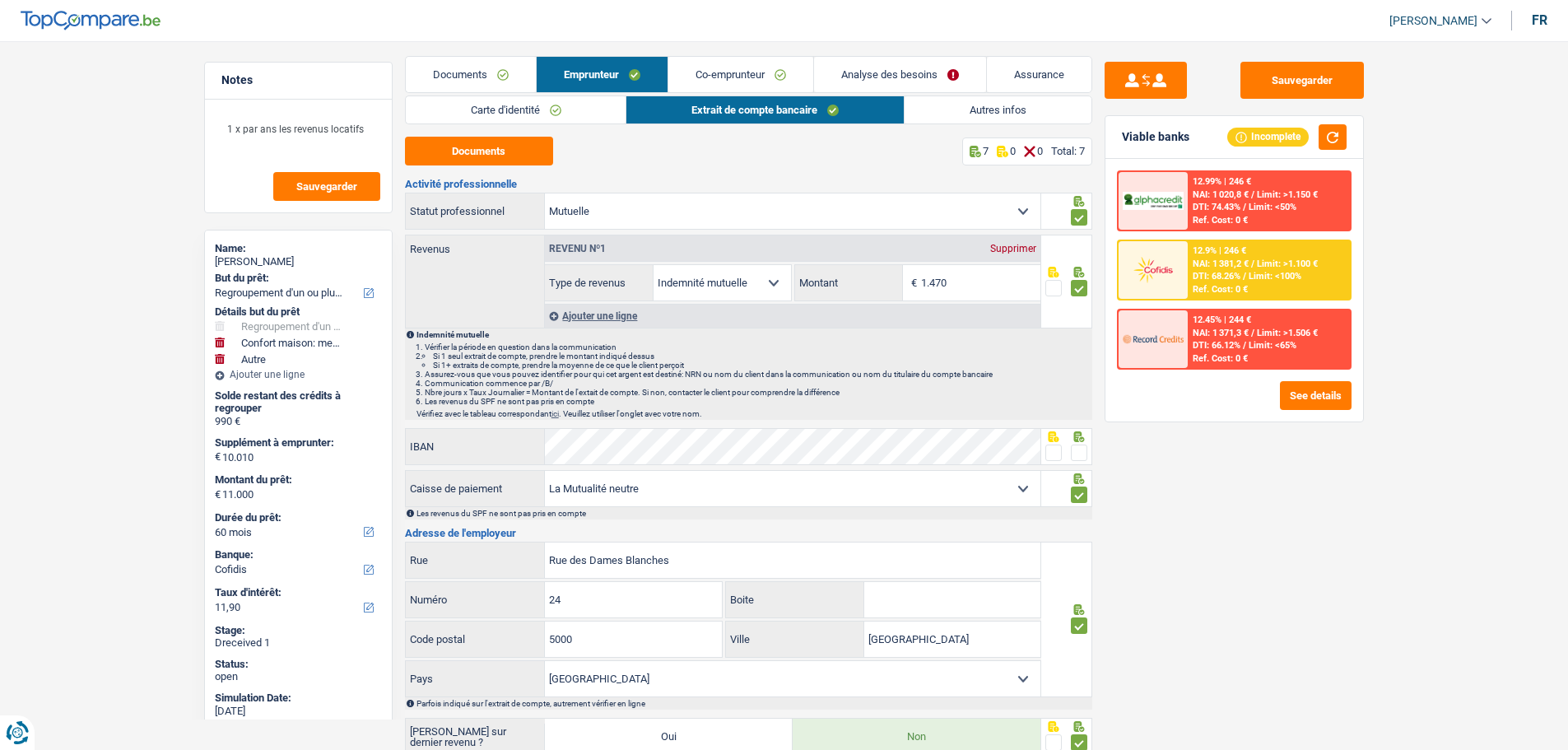 scroll, scrollTop: 0, scrollLeft: 0, axis: both 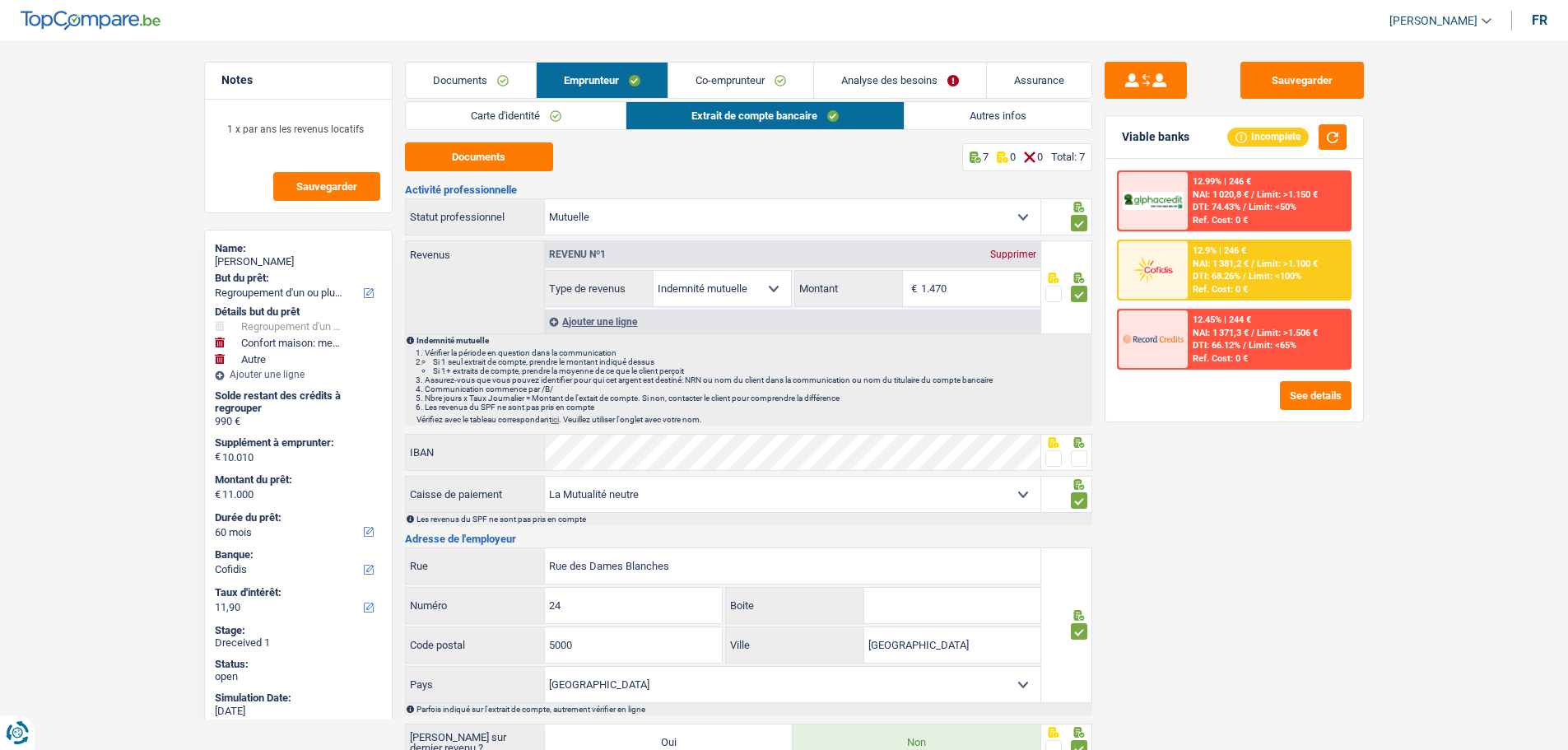 click on "Autres infos" at bounding box center [998, 115] 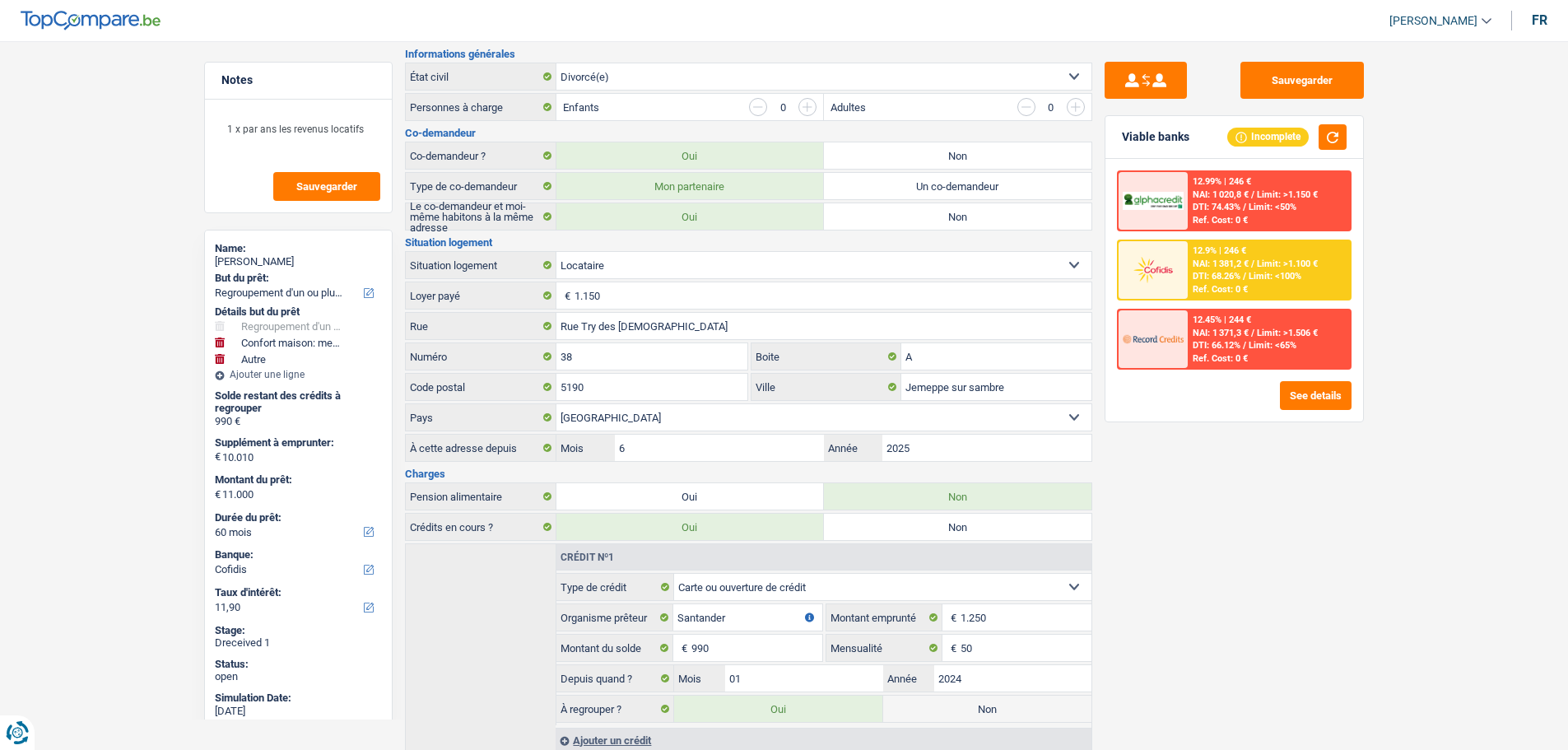 scroll, scrollTop: 376, scrollLeft: 0, axis: vertical 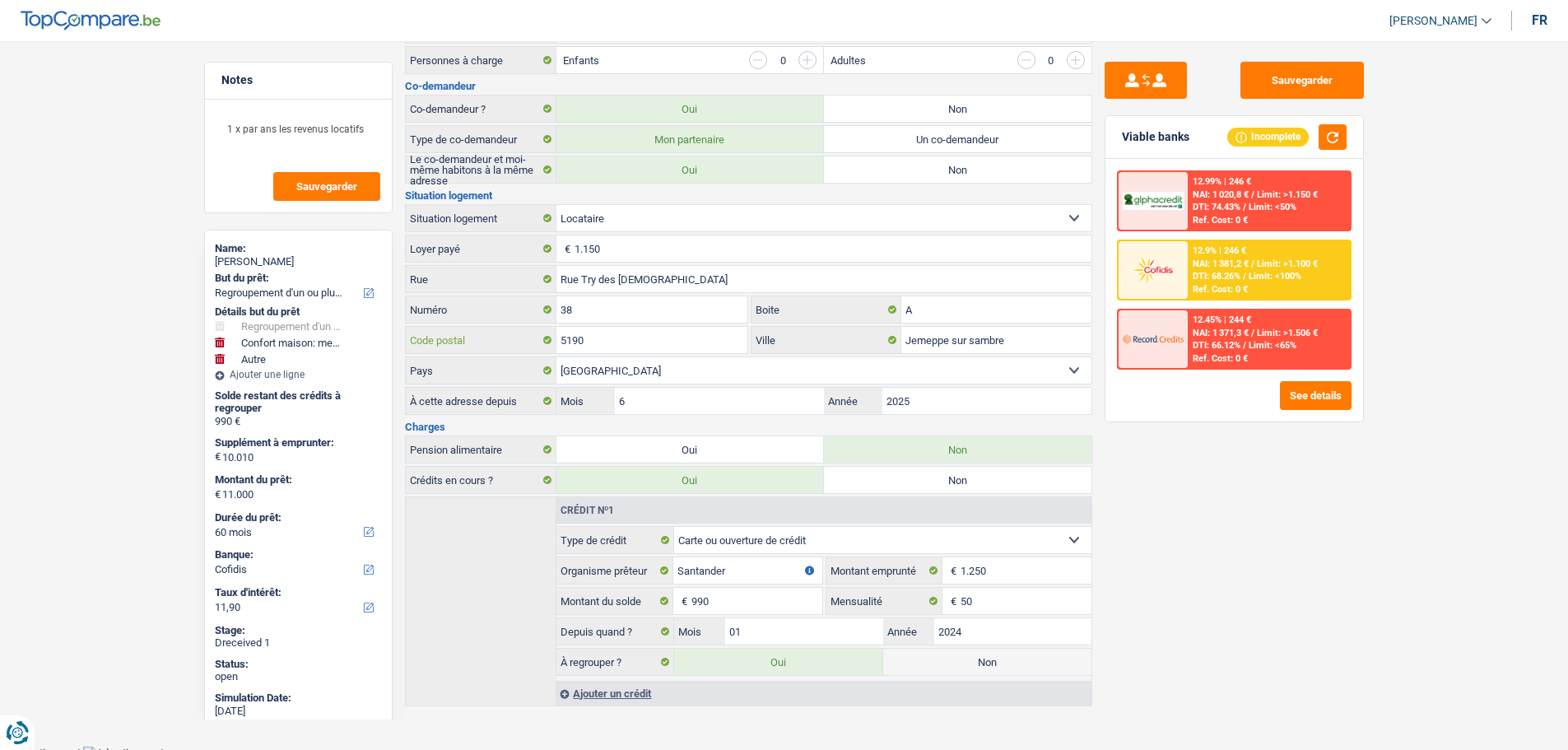 click on "5190
Code postal" at bounding box center [577, 340] 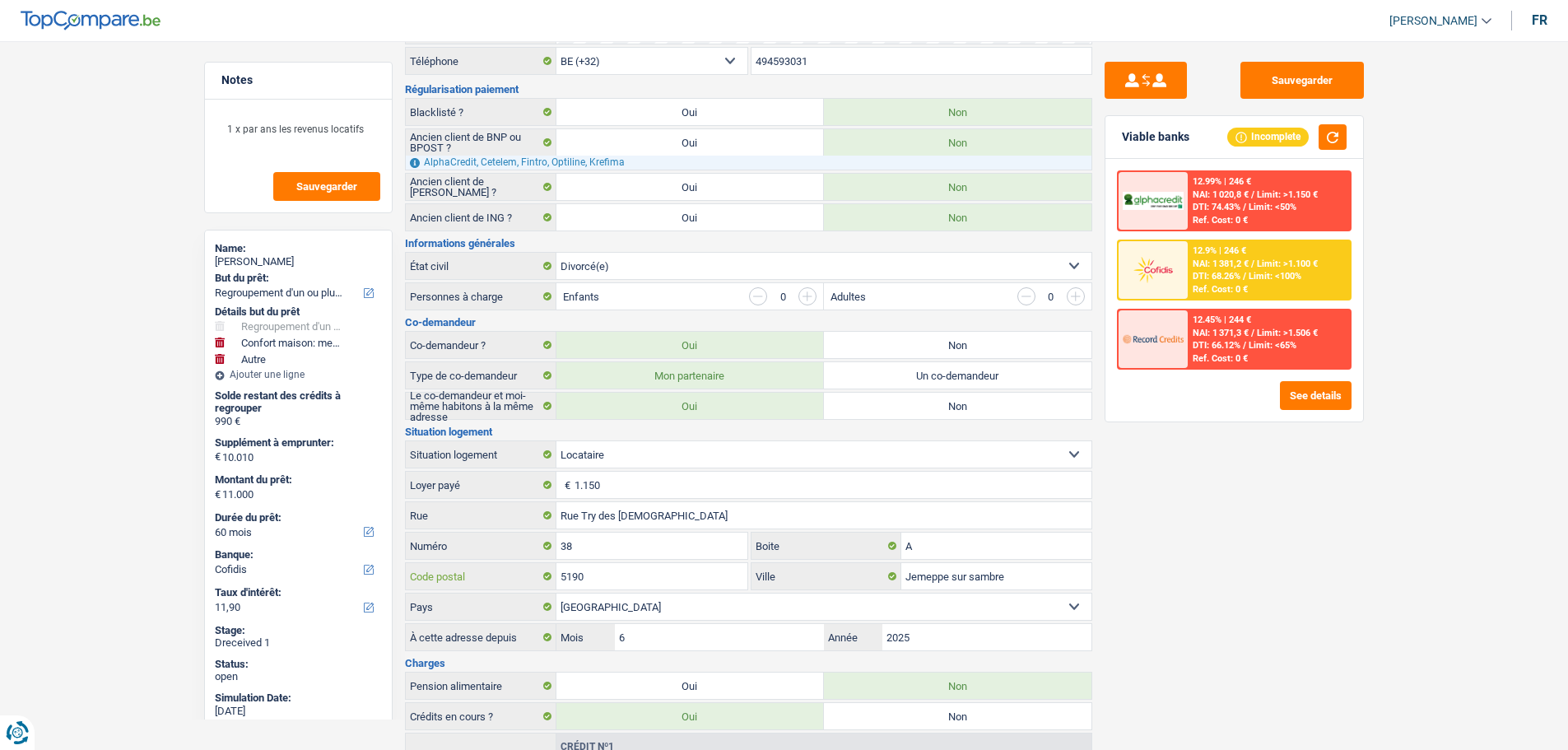 scroll, scrollTop: 376, scrollLeft: 0, axis: vertical 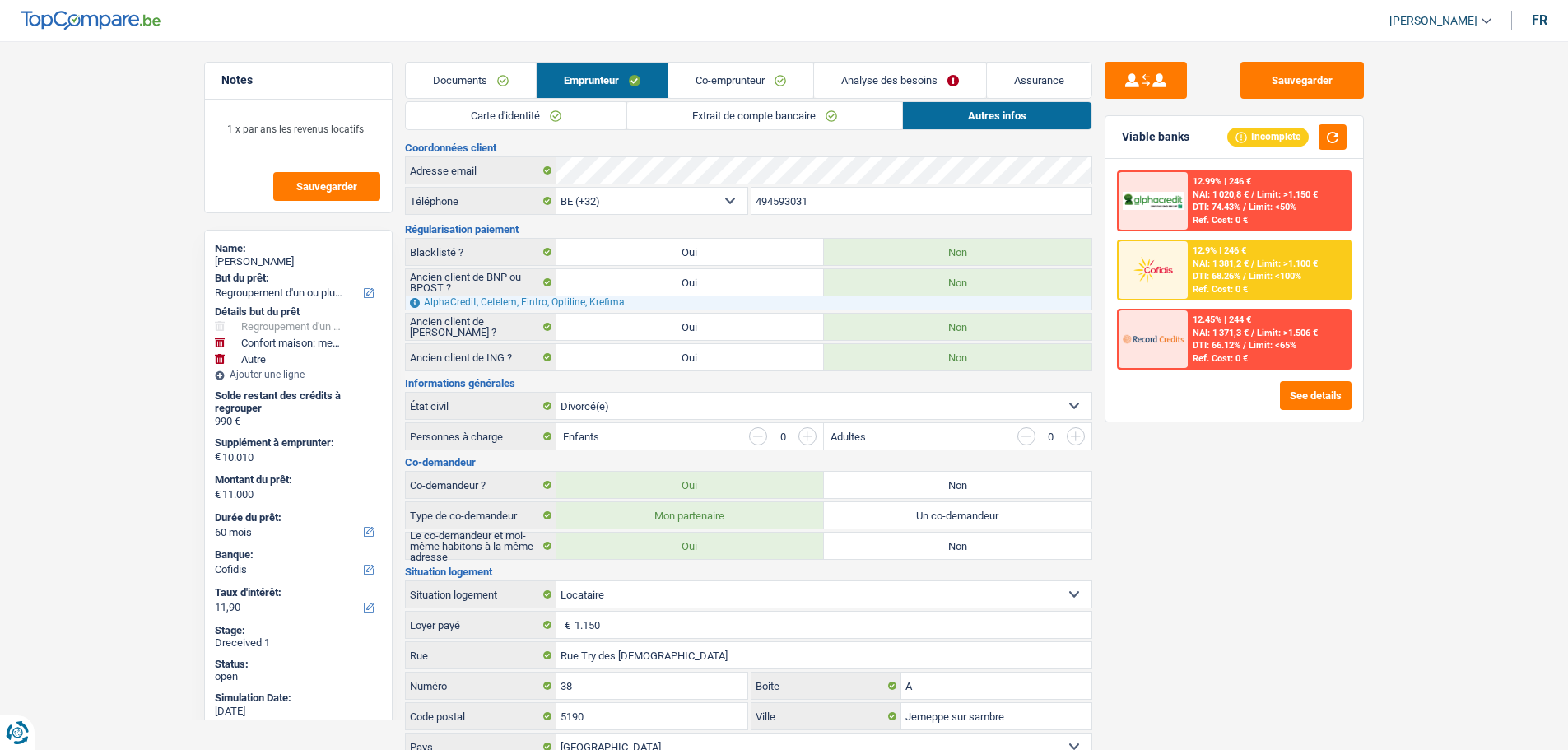 click on "Carte d'identité" at bounding box center [516, 115] 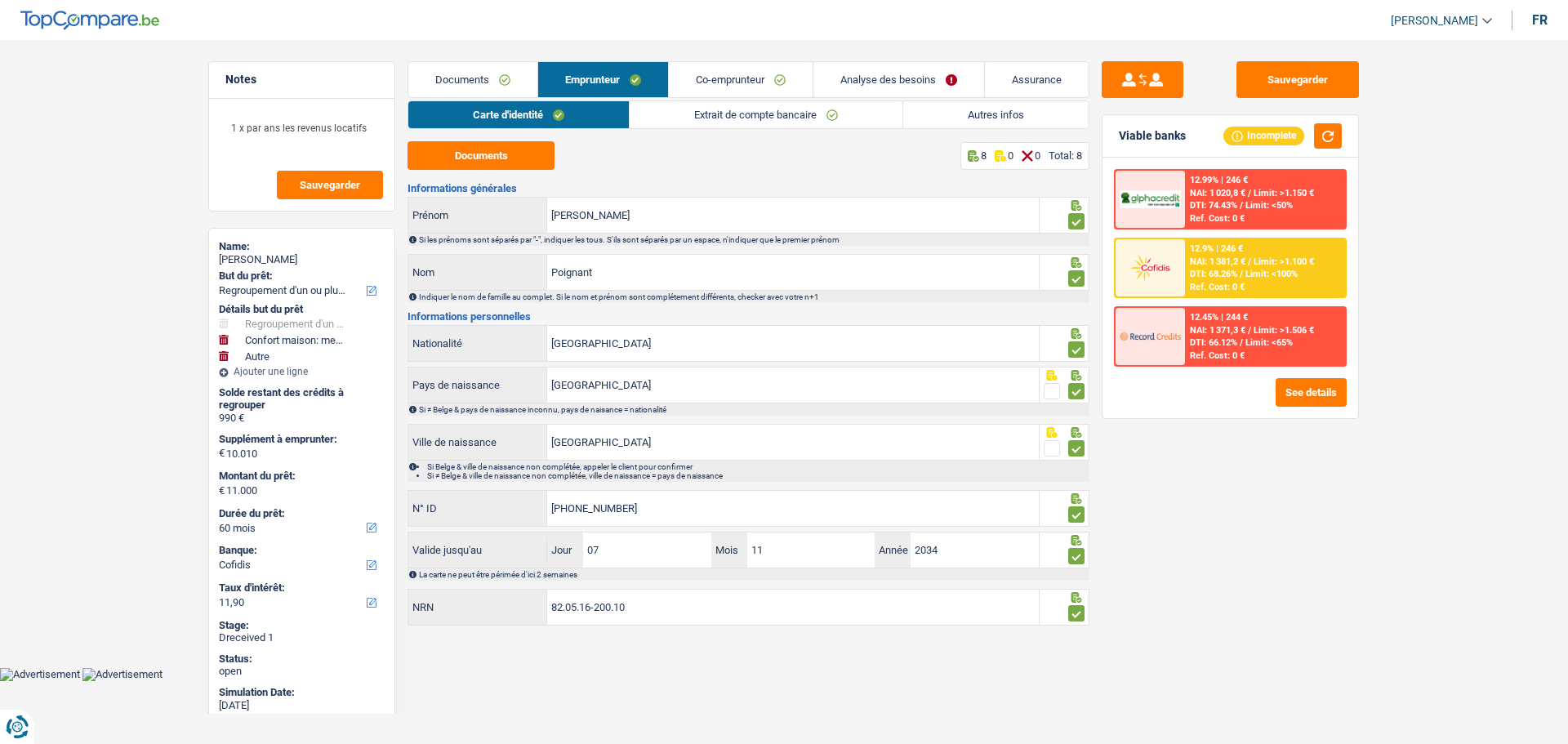 click on "Extrait de compte bancaire" at bounding box center (766, 114) 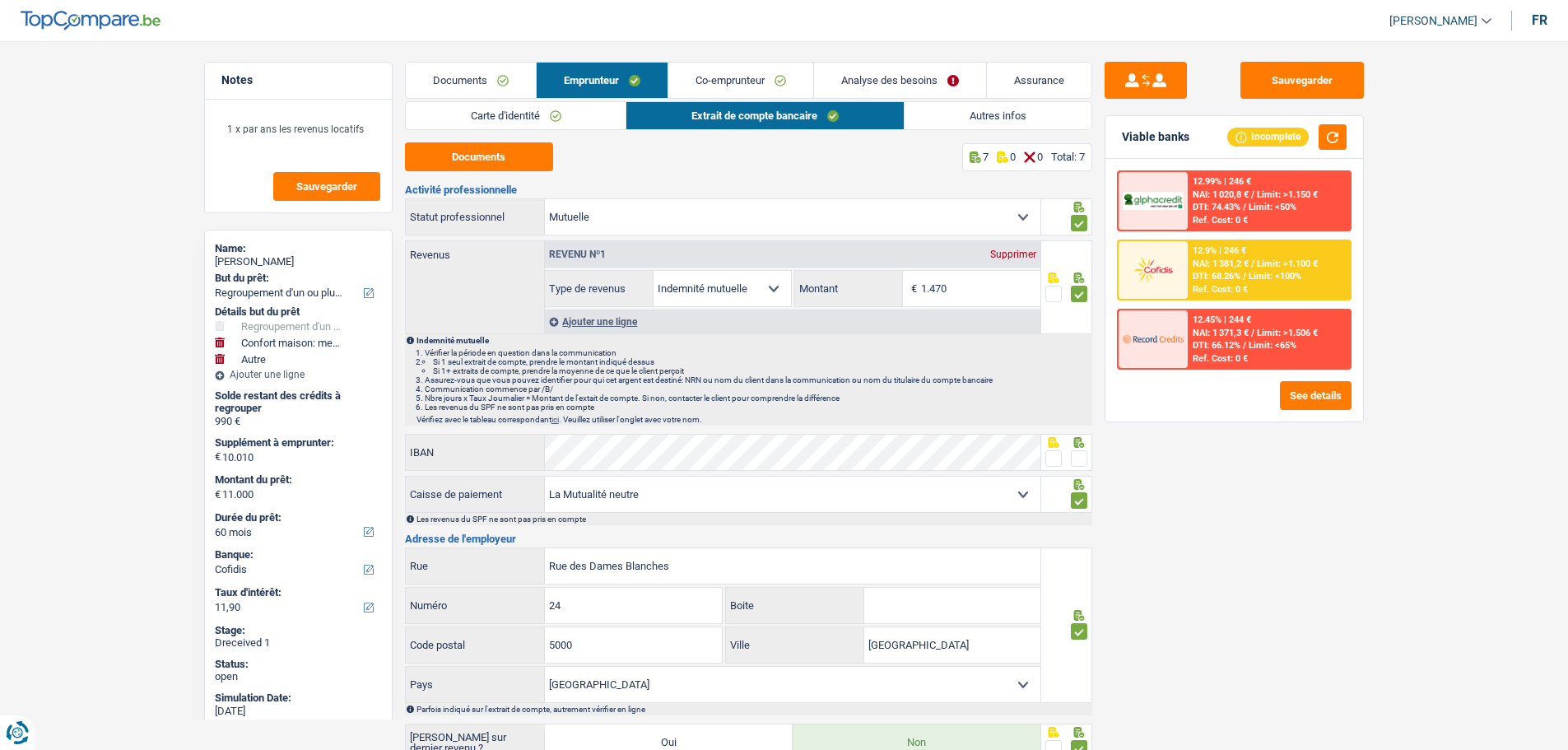 click on "Autres infos" at bounding box center [998, 115] 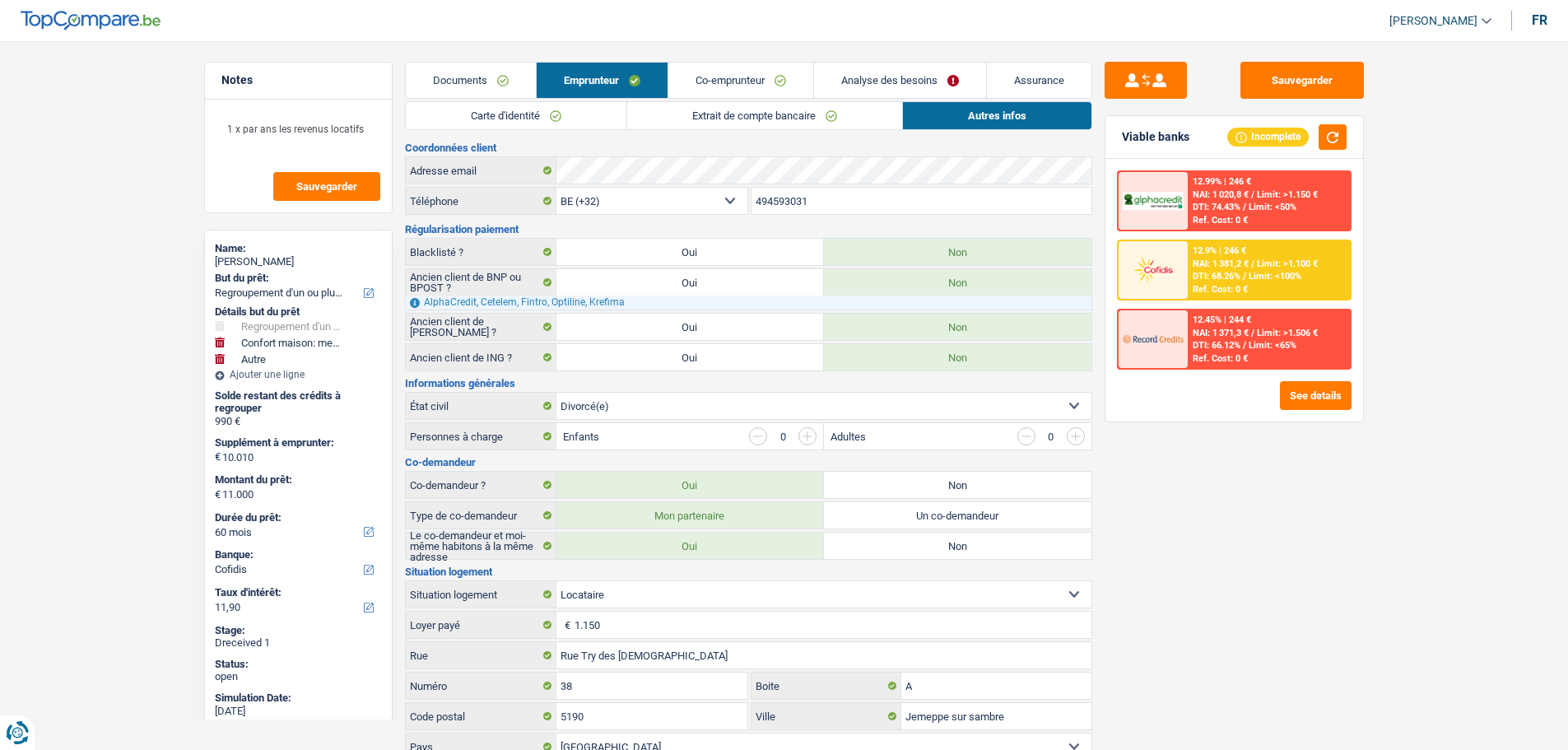 click on "Notes
1 x par ans les revenus locatifs
Sauvegarder
Name:   Claire Poignant   But du prêt: Confort maison: meubles, textile, peinture, électroménager, outillage non-professionnel Hifi, multimédia, gsm, ordinateur Aménagement: frais d'installation, déménagement Evénement familial: naissance, mariage, divorce, communion, décès Frais médicaux Frais d'études Frais permis de conduire Regroupement d'un ou plusieurs crédits Loisirs: voyage, sport, musique Rafraîchissement: petits travaux maison et jardin Frais judiciaires Réparation voiture Prêt rénovation (non disponible pour les non-propriétaires) Prêt énergie (non disponible pour les non-propriétaires) Prêt voiture Taxes, impôts non professionnels Rénovation bien à l'étranger Dettes familiales Assurance Autre
Sélectionner une option
Détails but du prêt
Hifi, multimédia, gsm, ordinateur Frais médicaux" at bounding box center (784, 573) 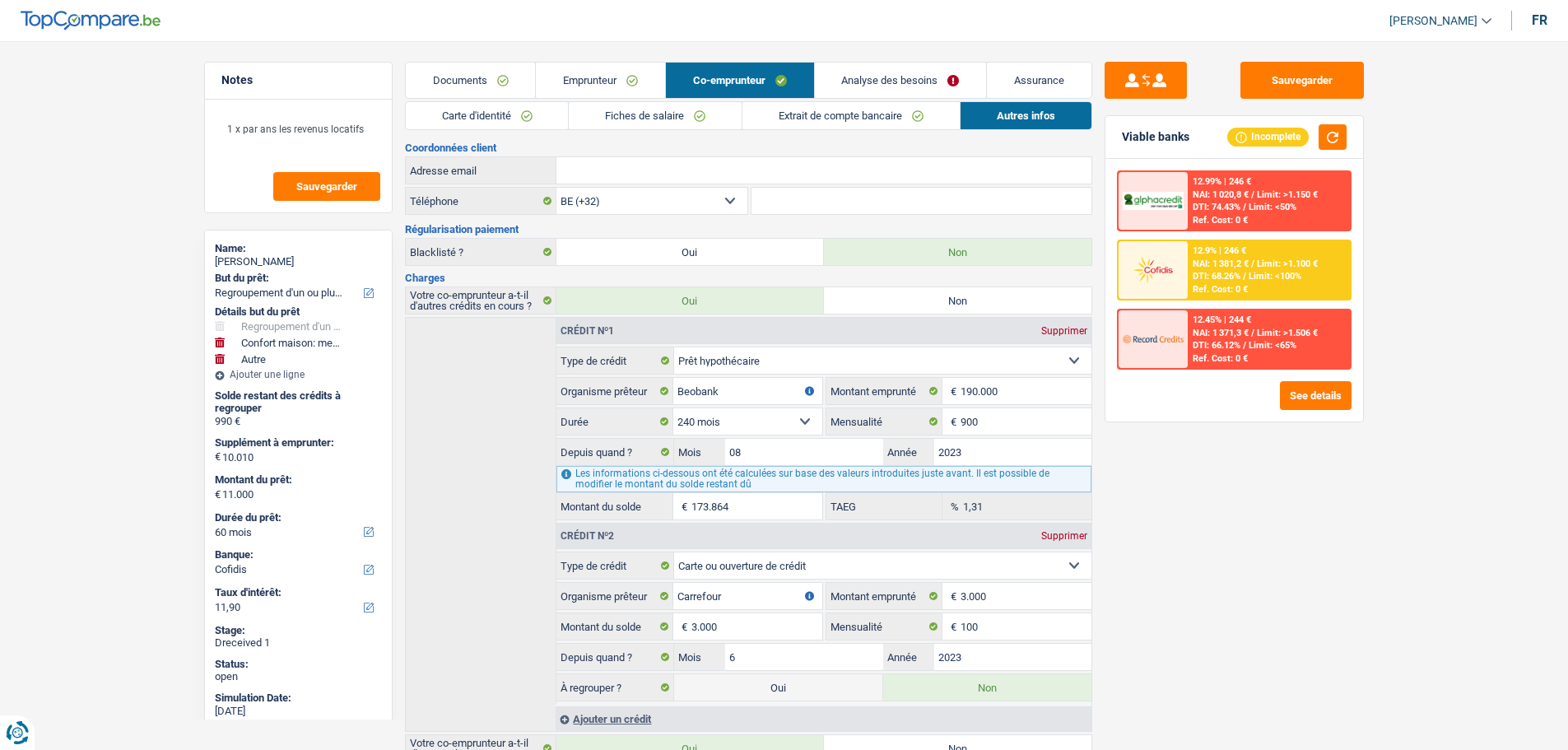 click on "Carte d'identité" at bounding box center [487, 115] 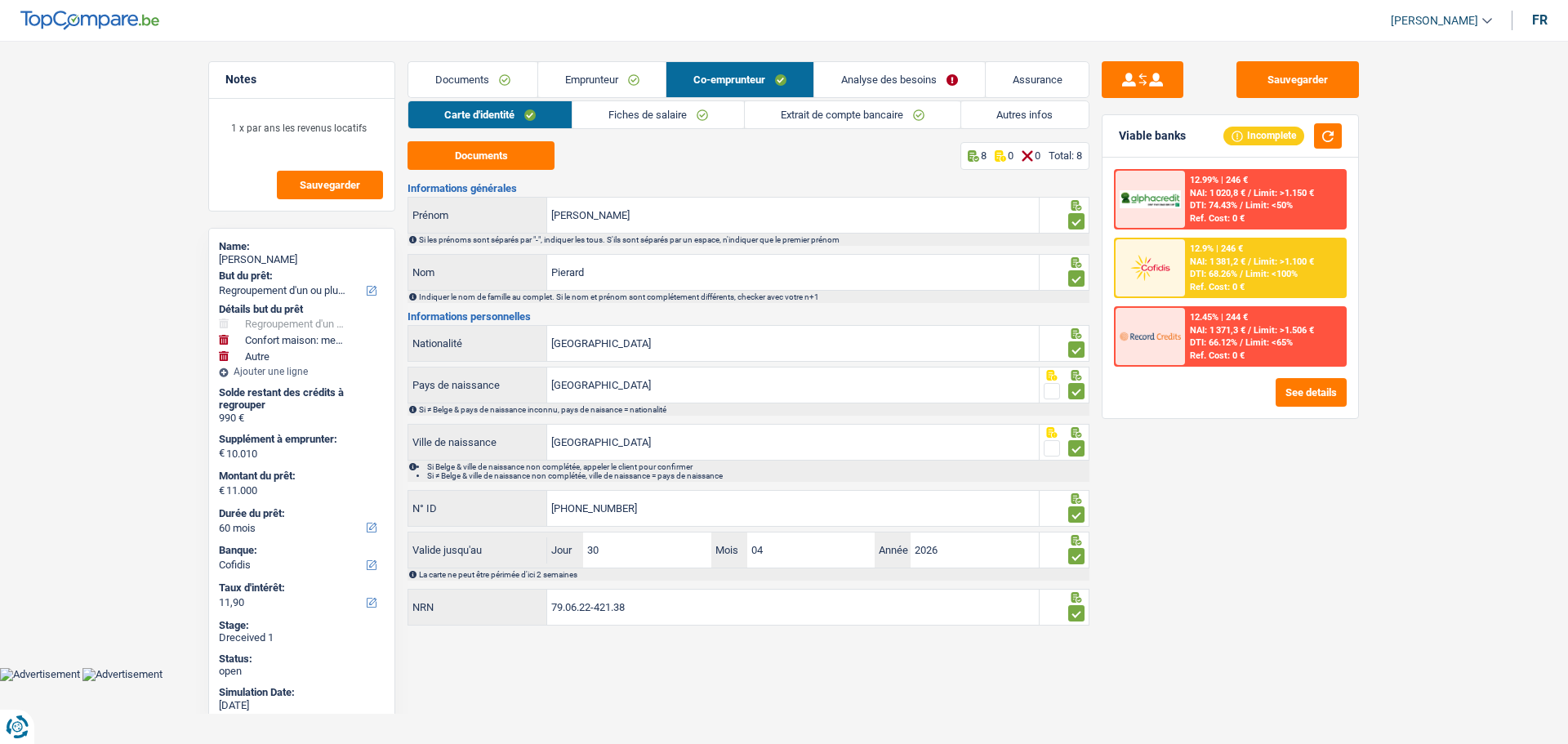 click on "Documents Emprunteur Co-emprunteur Analyse des besoins Assurance
Emprunteur Claire Poignant | Mutuelle
Carte d'identité
Recto
A
IMG_0001.jpeg
Verso
A
IMG_0002.jpeg
Extrait de compte bancaire
Mutuelle
Mars
A
IMG_0889.png
Avril
A
IMG_0888.png
Mai
A
IMG_0881.png
Co-emprunteur Gregory Pierard | Ouvrier
Carte d'identité
Recto" at bounding box center [748, 345] 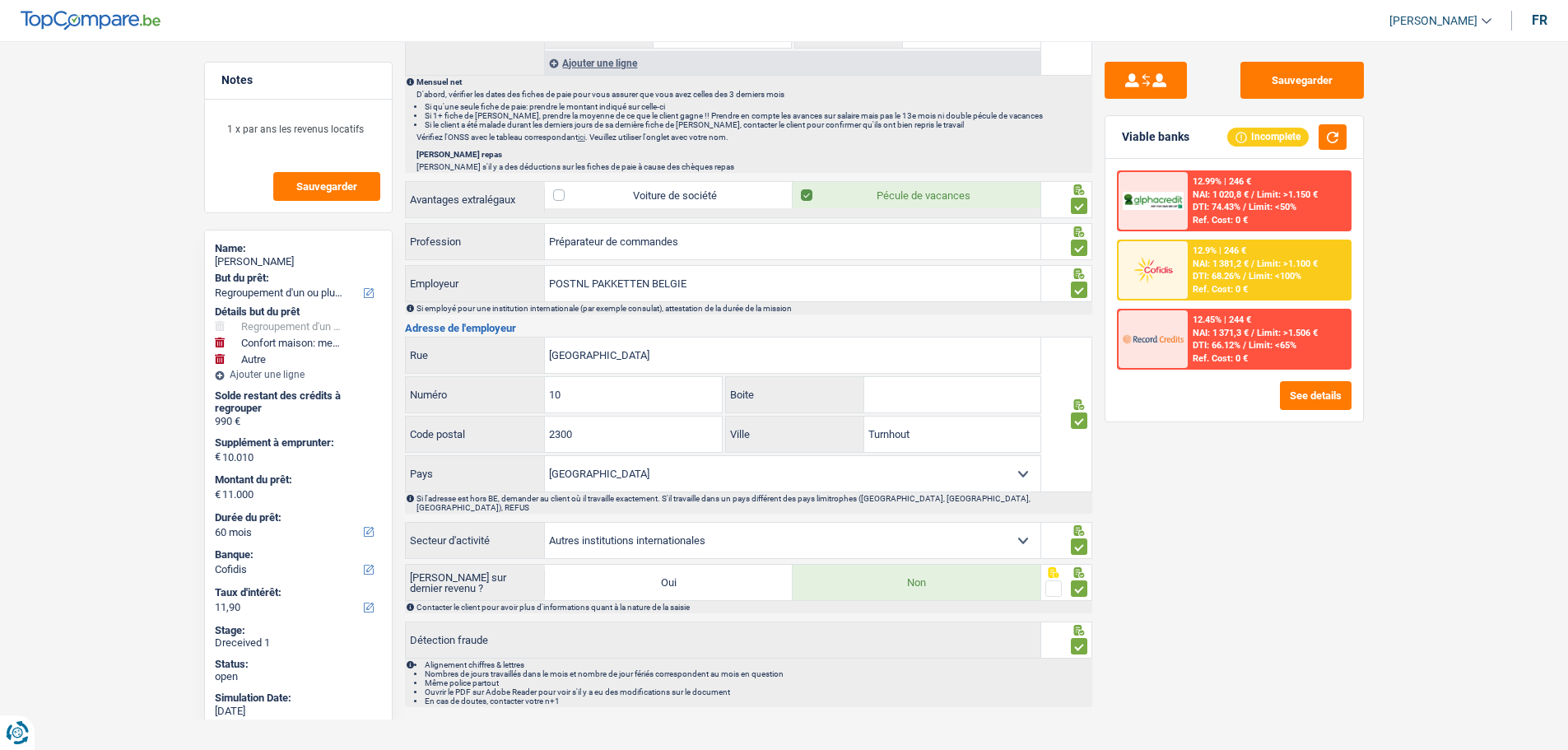 scroll, scrollTop: 1166, scrollLeft: 0, axis: vertical 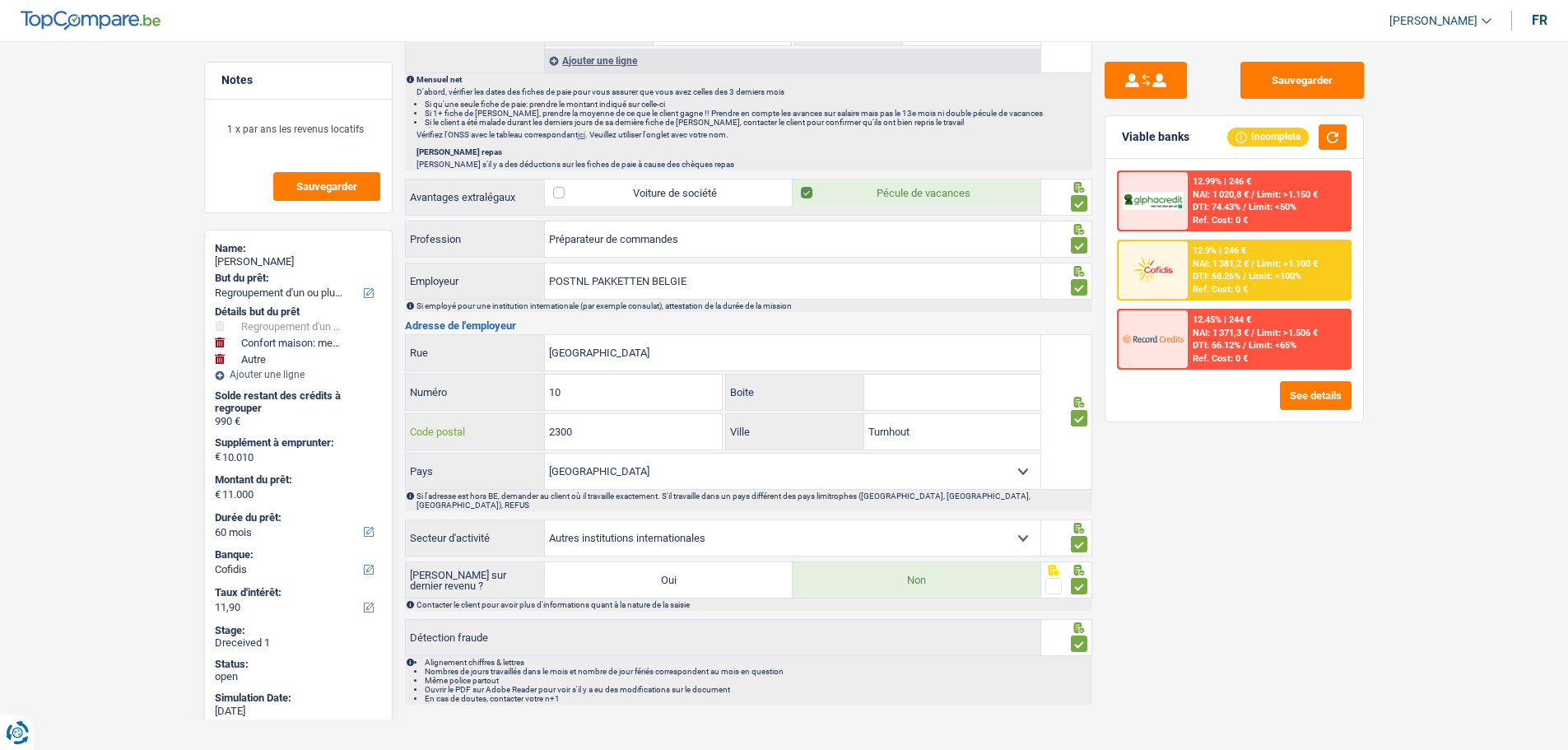 drag, startPoint x: 570, startPoint y: 417, endPoint x: 534, endPoint y: 406, distance: 37.64306 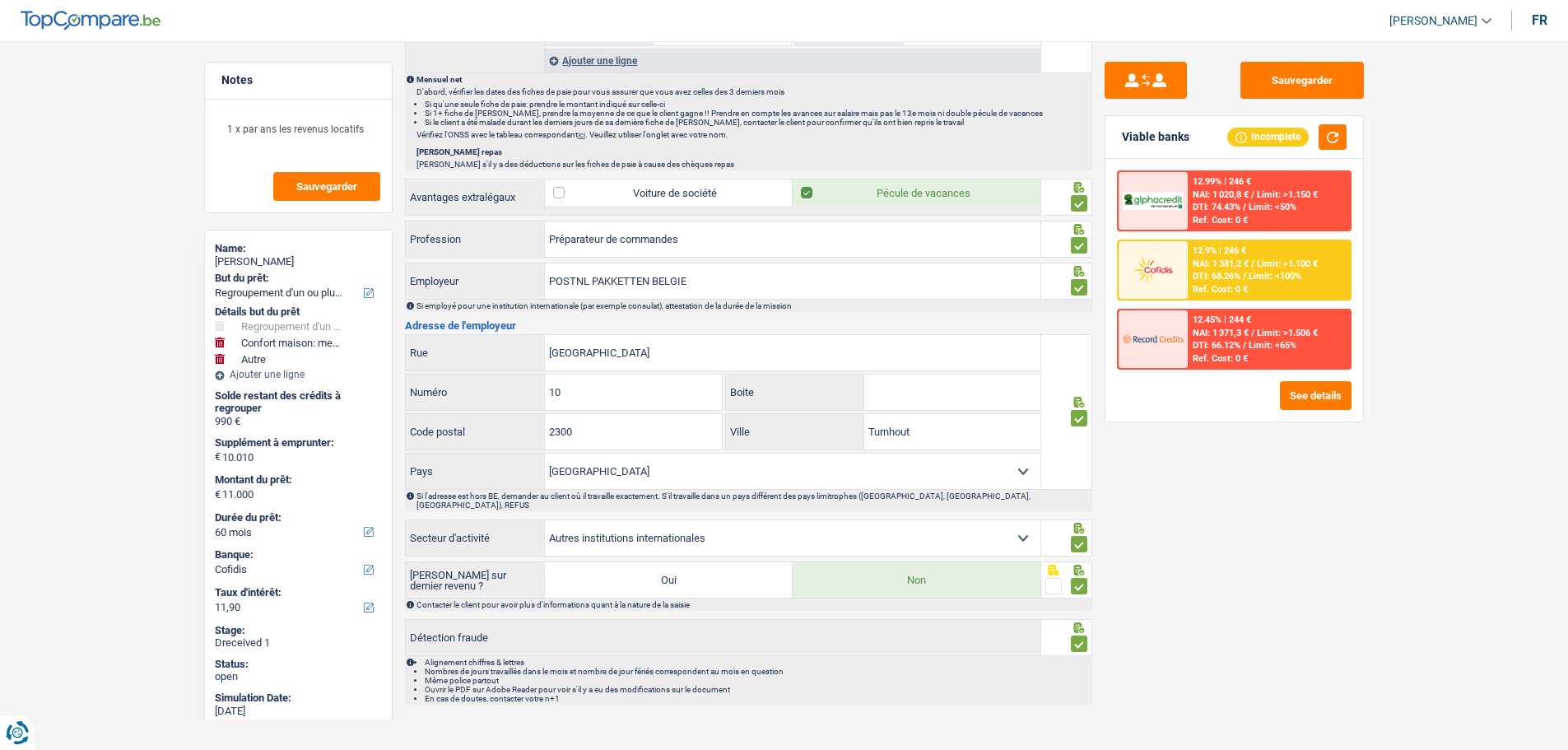 click on "Sauvegarder
Viable banks
Incomplete
12.99% | 246 €
NAI: 1 020,8 €
/
Limit: >1.150 €
DTI: 74.43%
/
Limit: <50%
Ref. Cost: 0 €
12.9% | 246 €
NAI: 1 381,2 €
/
Limit: >1.100 €
DTI: 68.26%
/               /       /" at bounding box center [1234, 390] 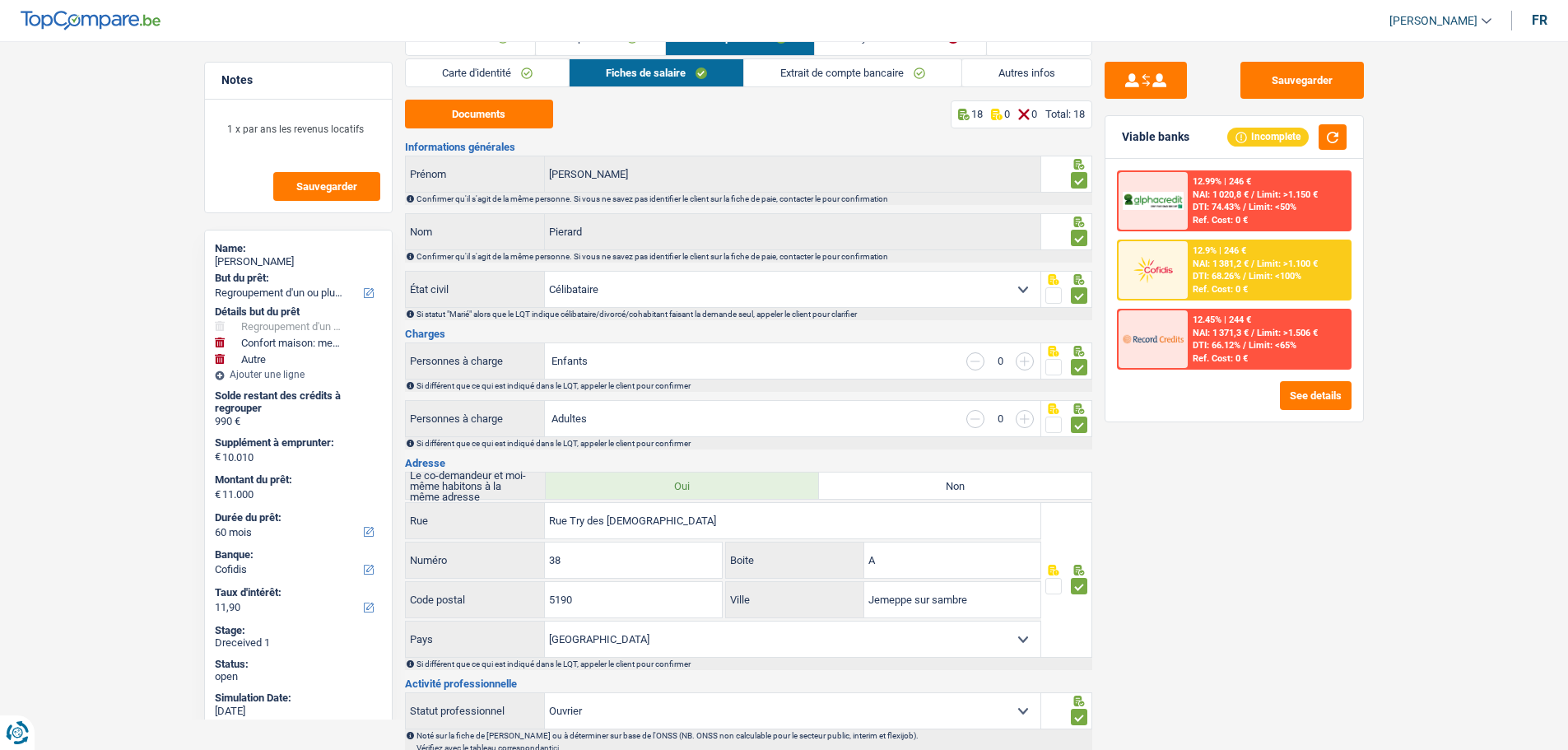 scroll, scrollTop: 0, scrollLeft: 0, axis: both 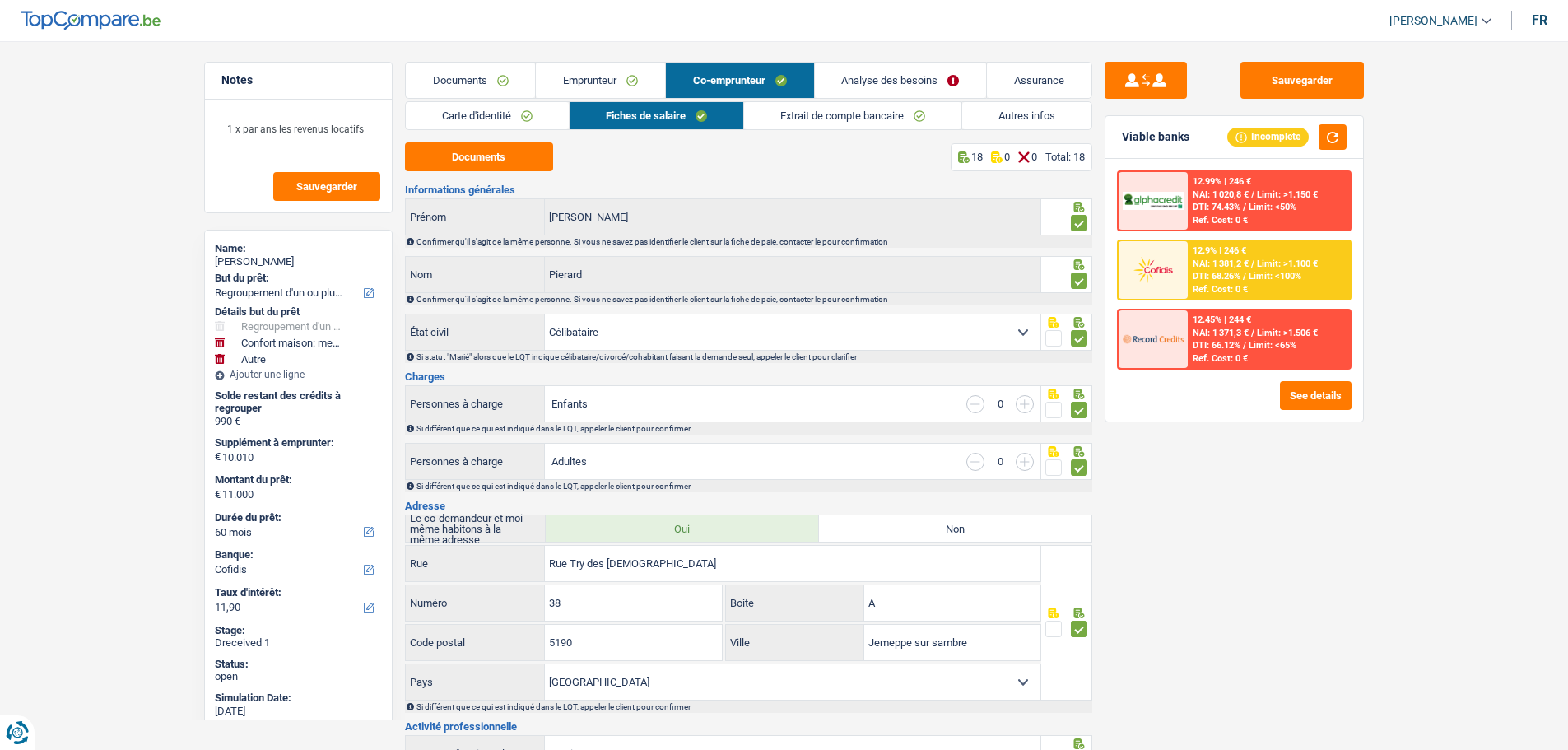 click on "Extrait de compte bancaire" at bounding box center [853, 115] 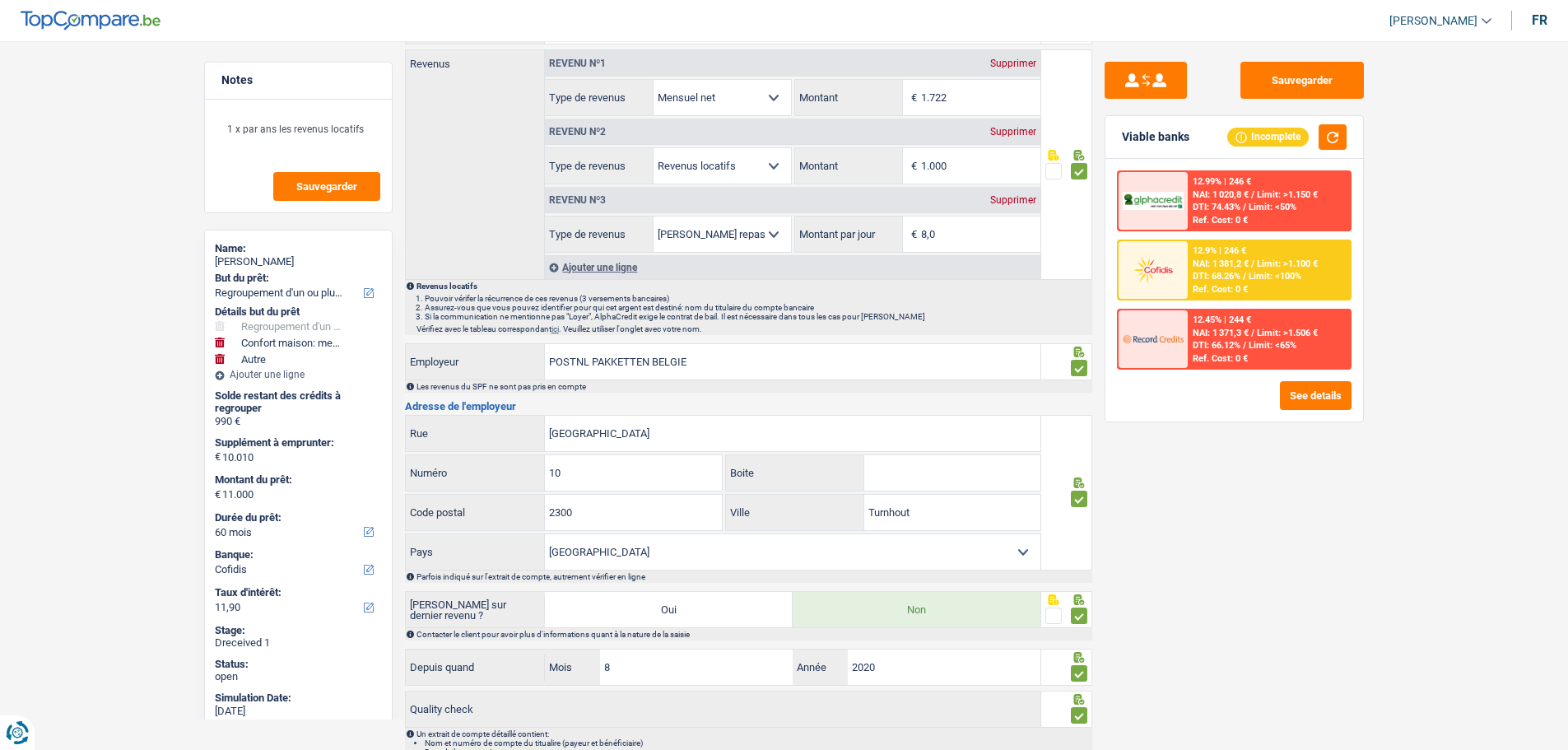 scroll, scrollTop: 0, scrollLeft: 0, axis: both 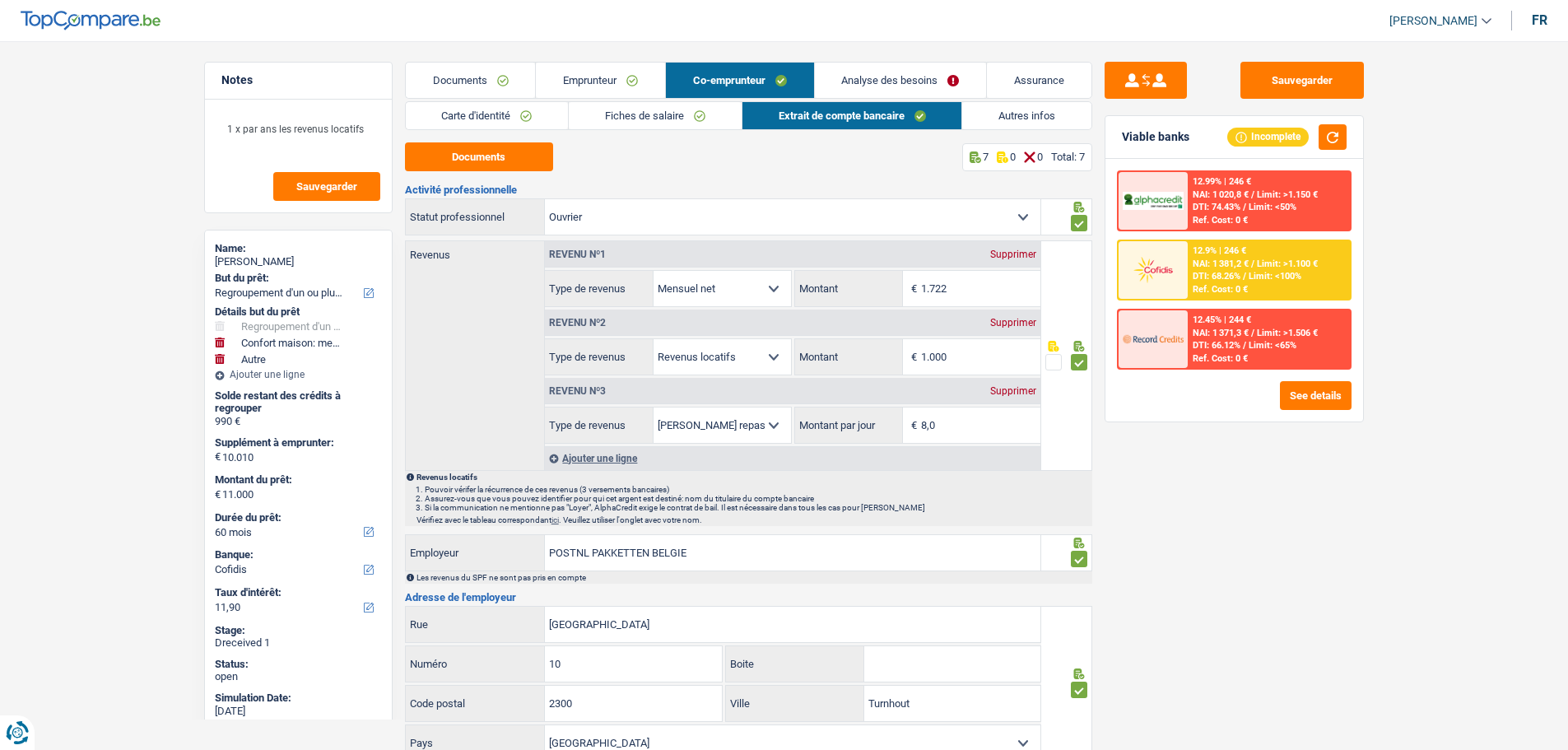 click on "Autres infos" at bounding box center [1026, 115] 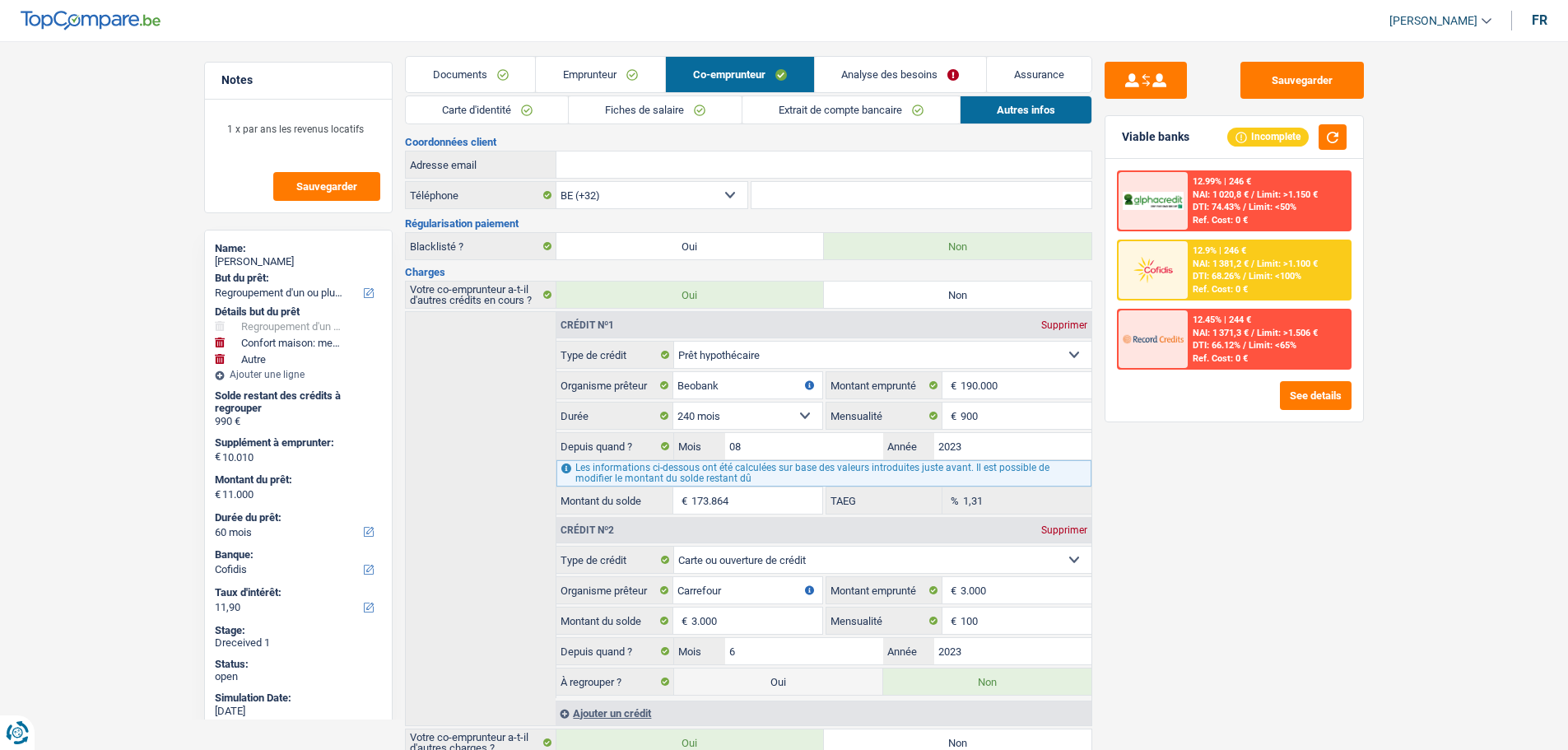scroll, scrollTop: 0, scrollLeft: 0, axis: both 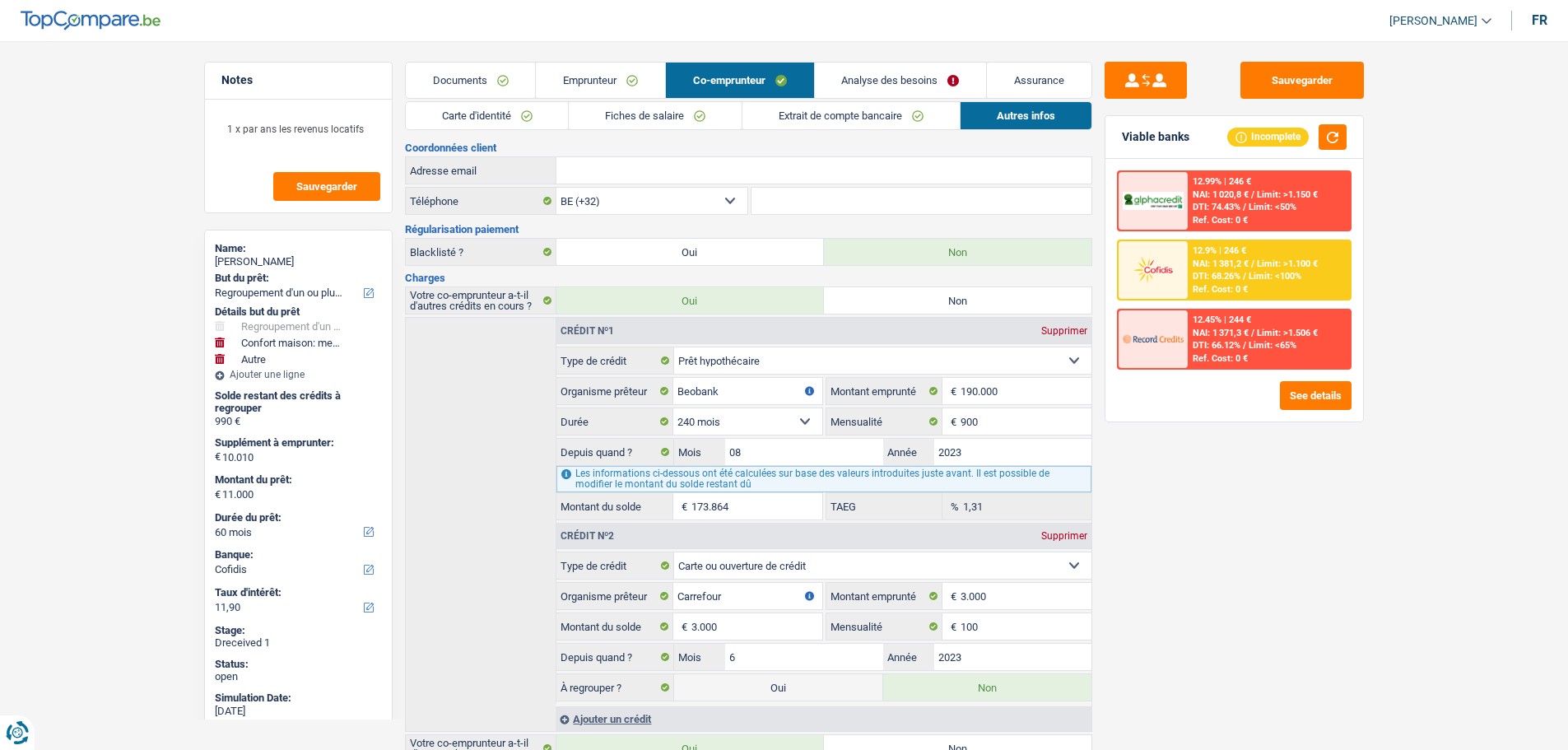 click on "Documents" at bounding box center (471, 80) 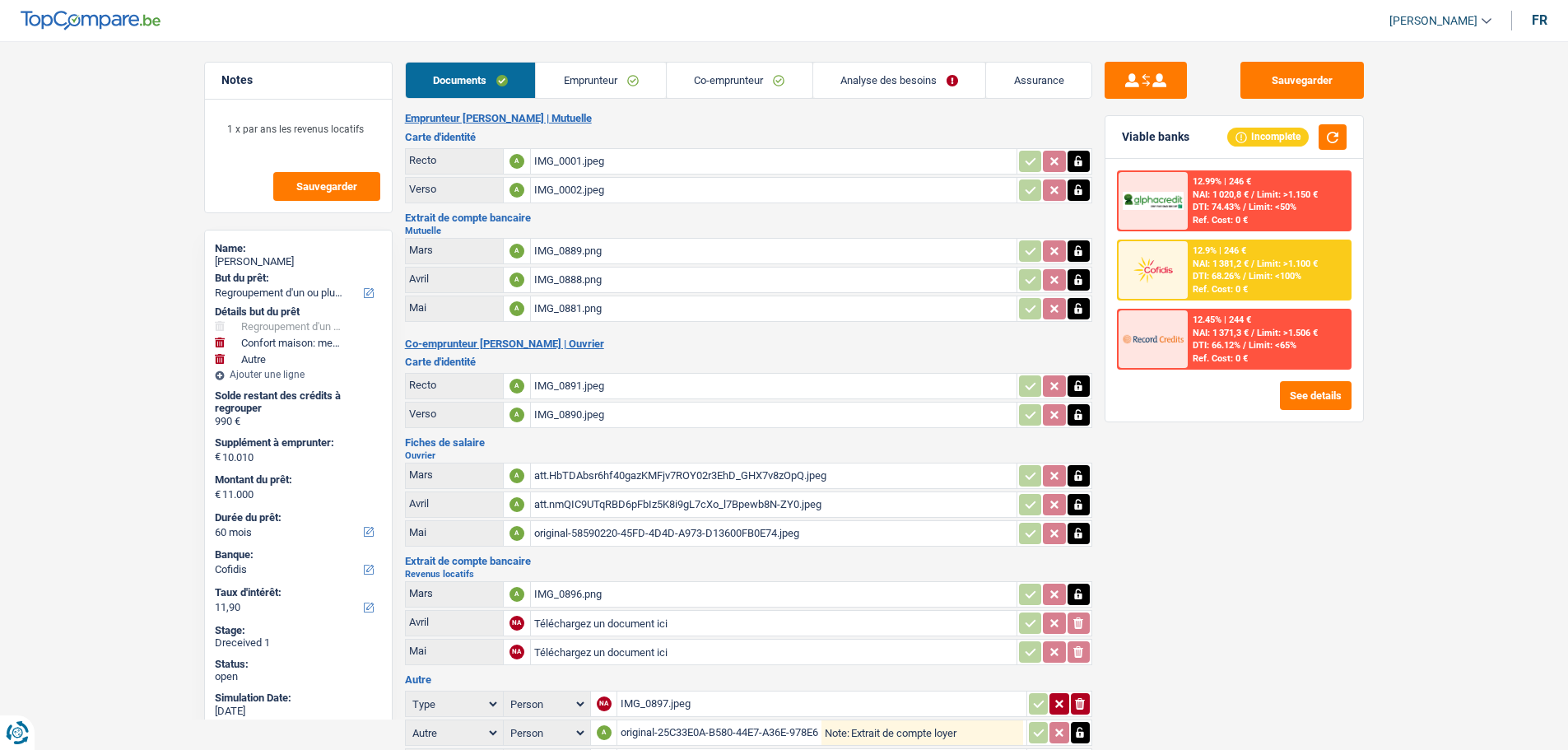 click on "12.9% | 246 €
NAI: 1 381,2 €
/
Limit: >1.100 €
DTI: 68.26%
/
Limit: <100%
Ref. Cost: 0 €" at bounding box center [1268, 270] 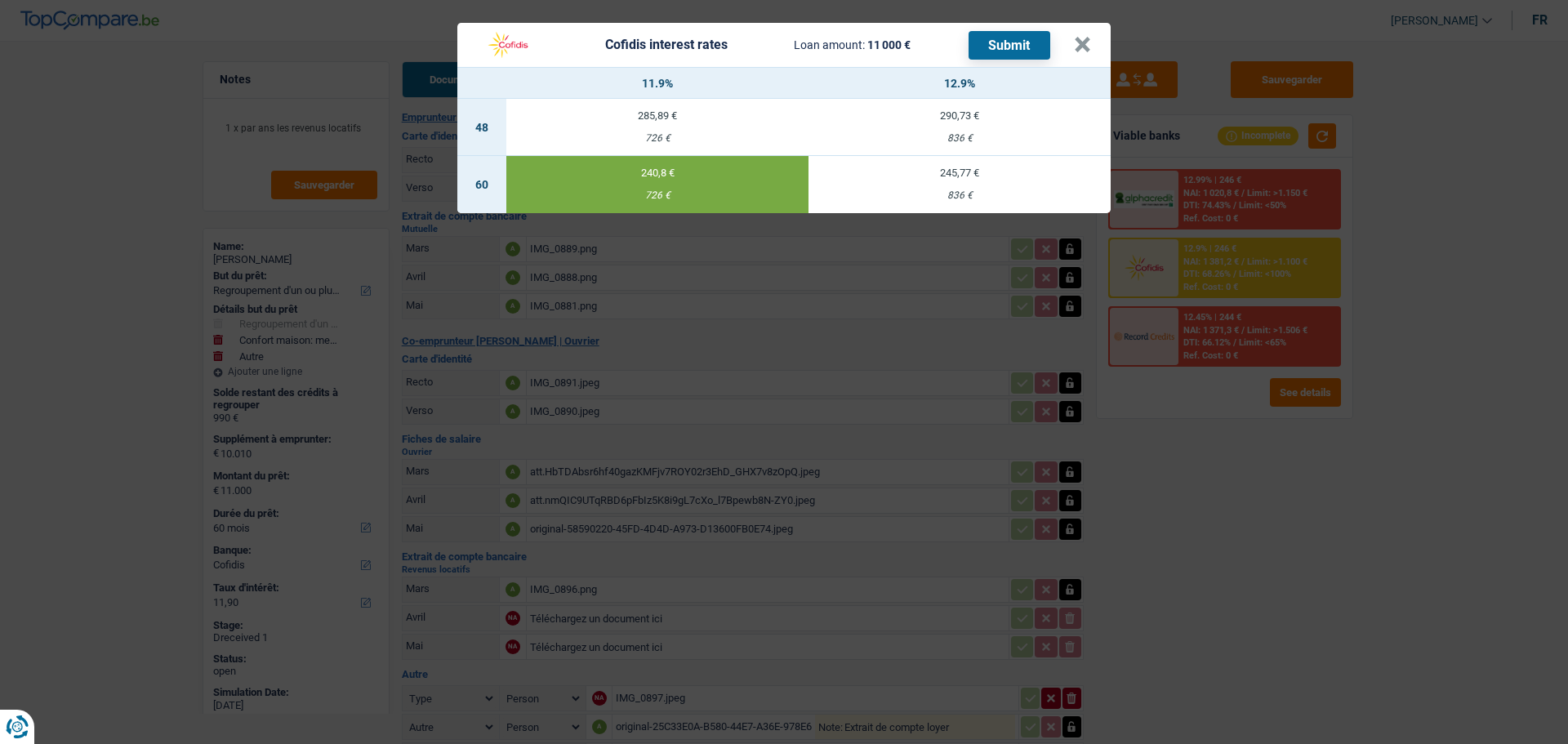 click on "Submit" at bounding box center (1009, 45) 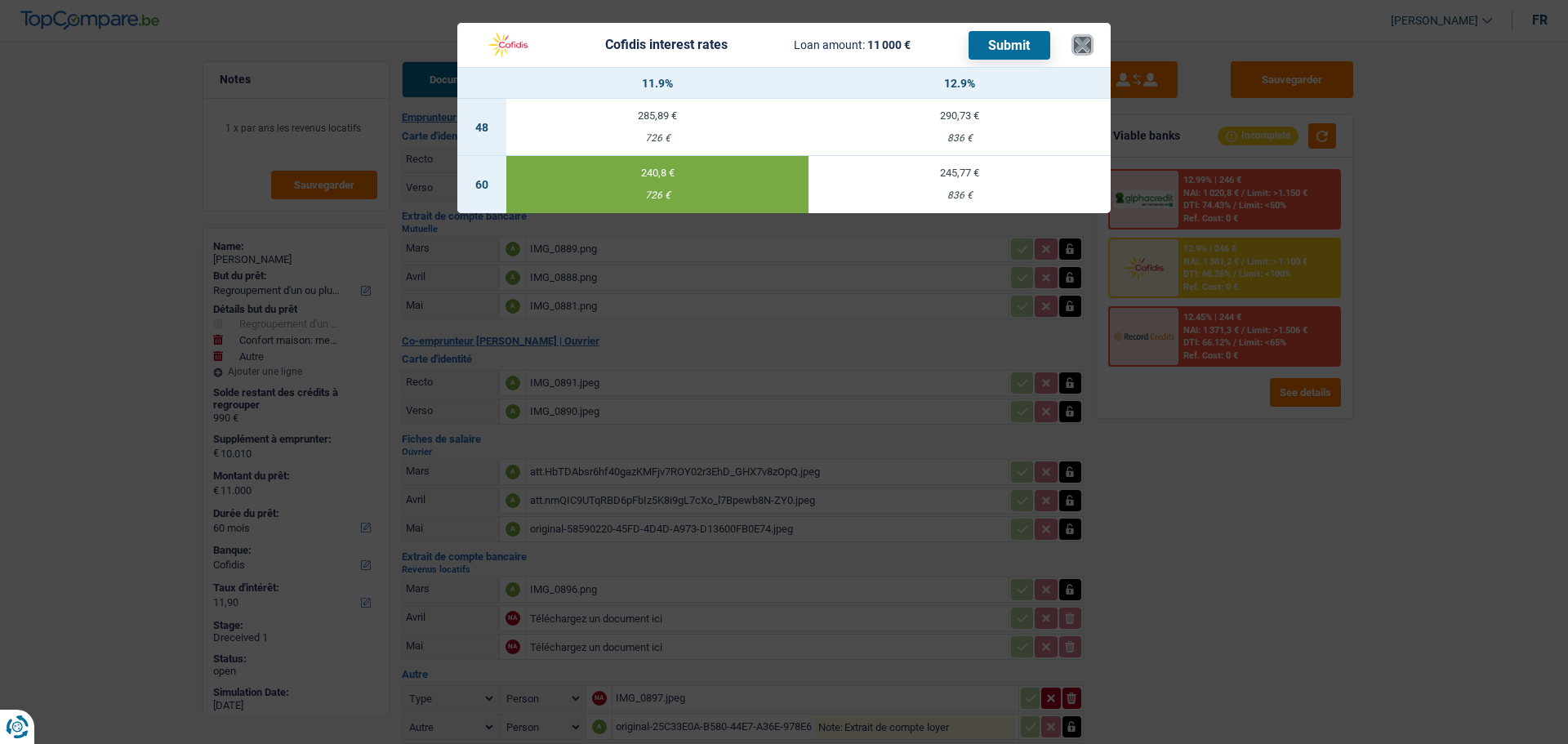 click on "×" at bounding box center [1082, 45] 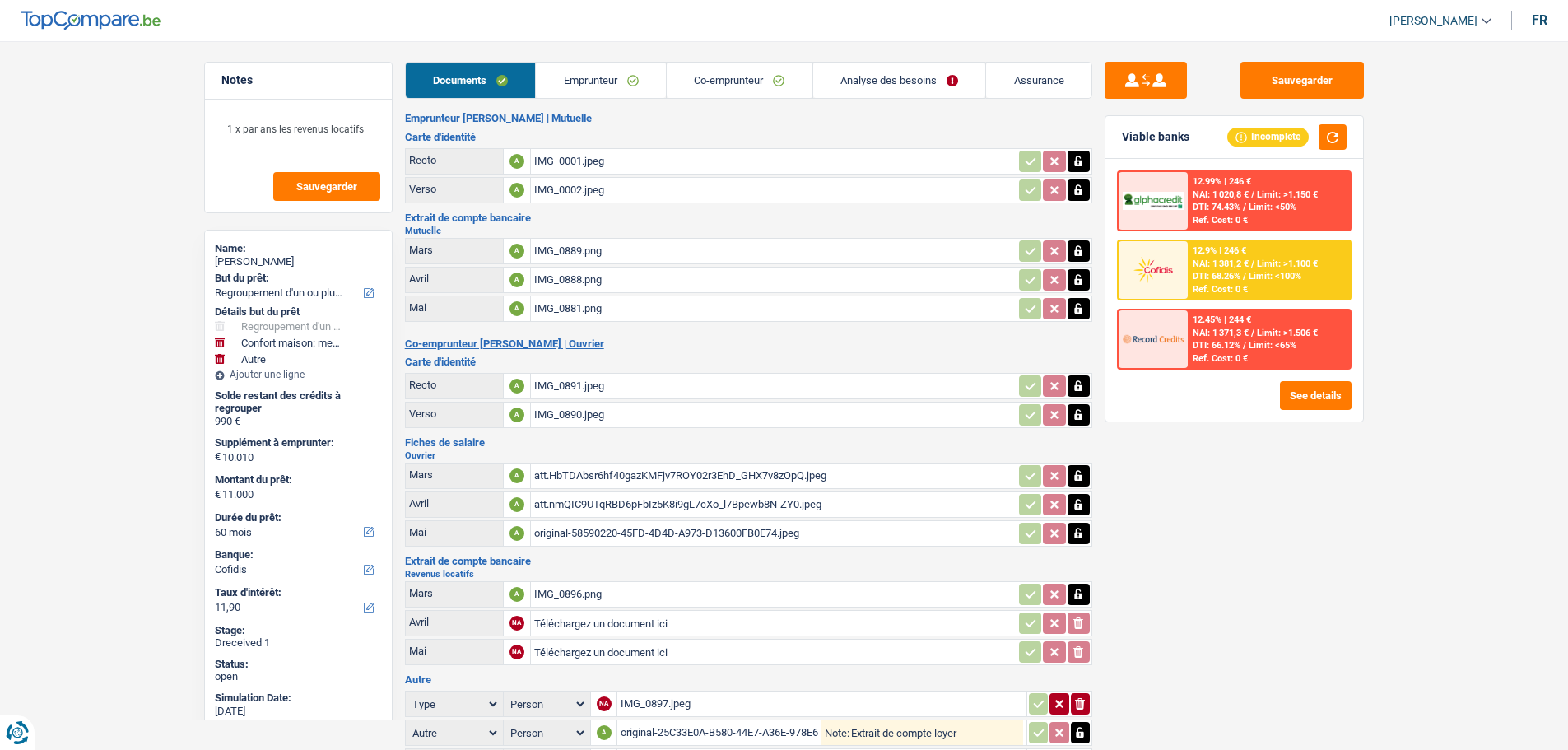 click on "Analyse des besoins" at bounding box center [900, 80] 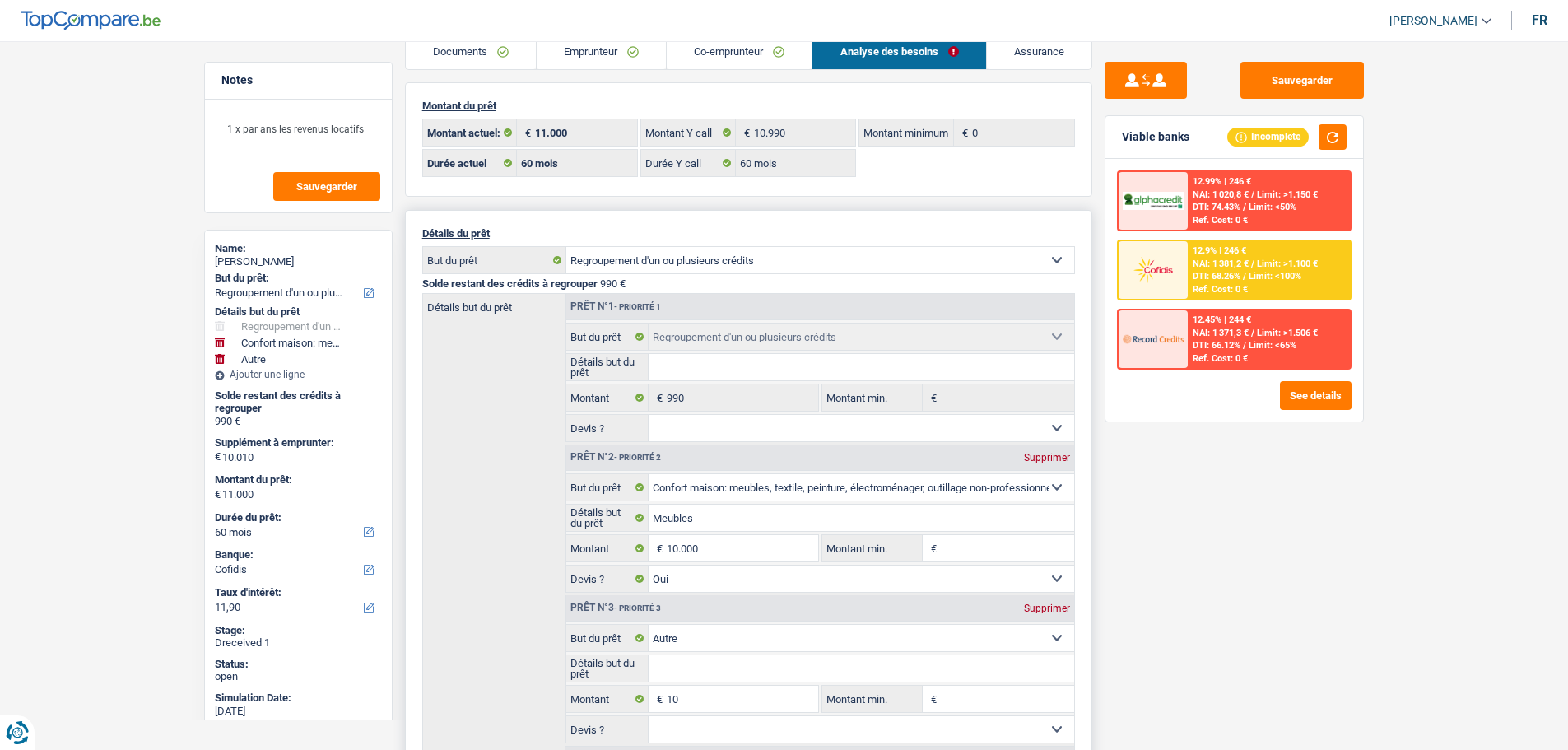 scroll, scrollTop: 0, scrollLeft: 0, axis: both 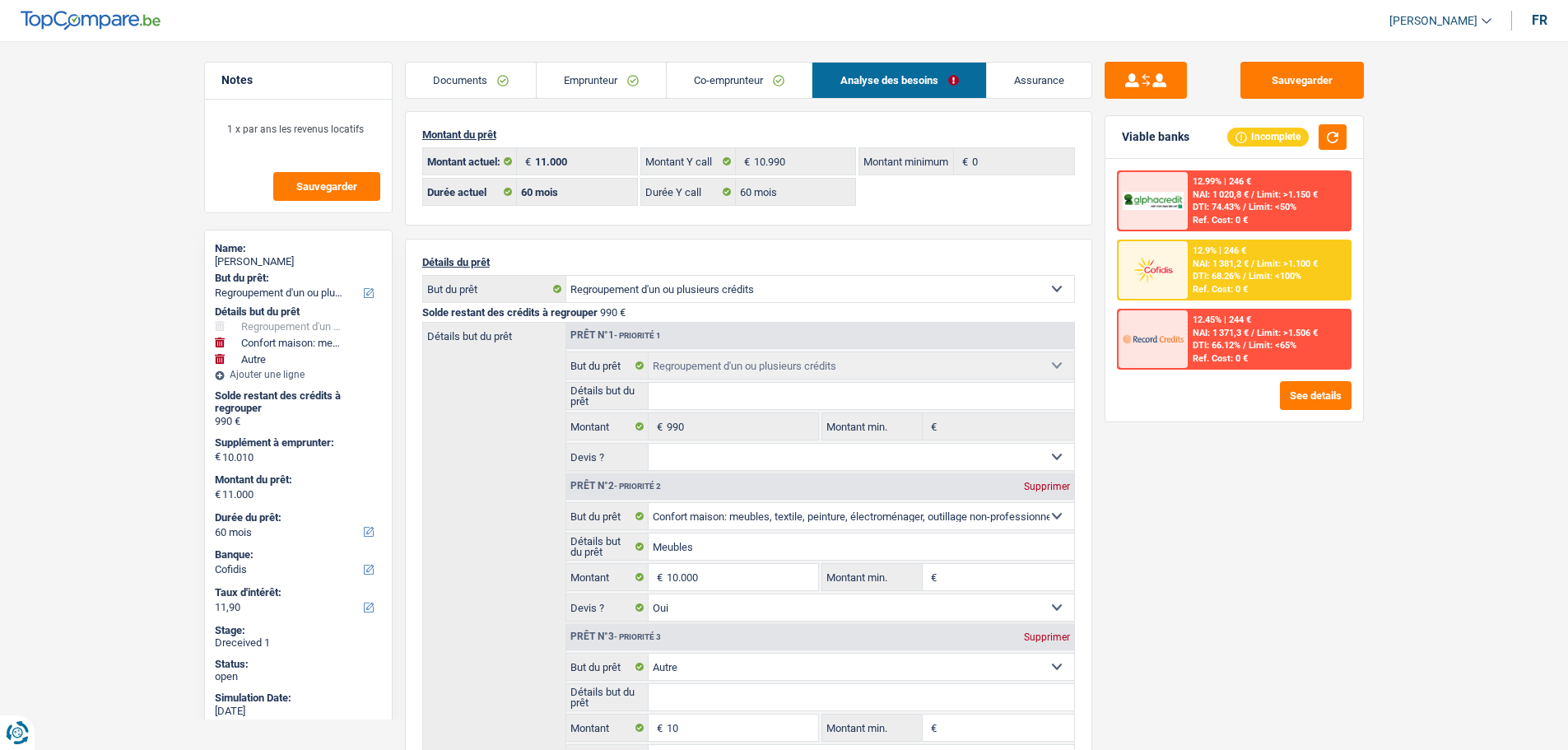 click on "Emprunteur" at bounding box center [601, 80] 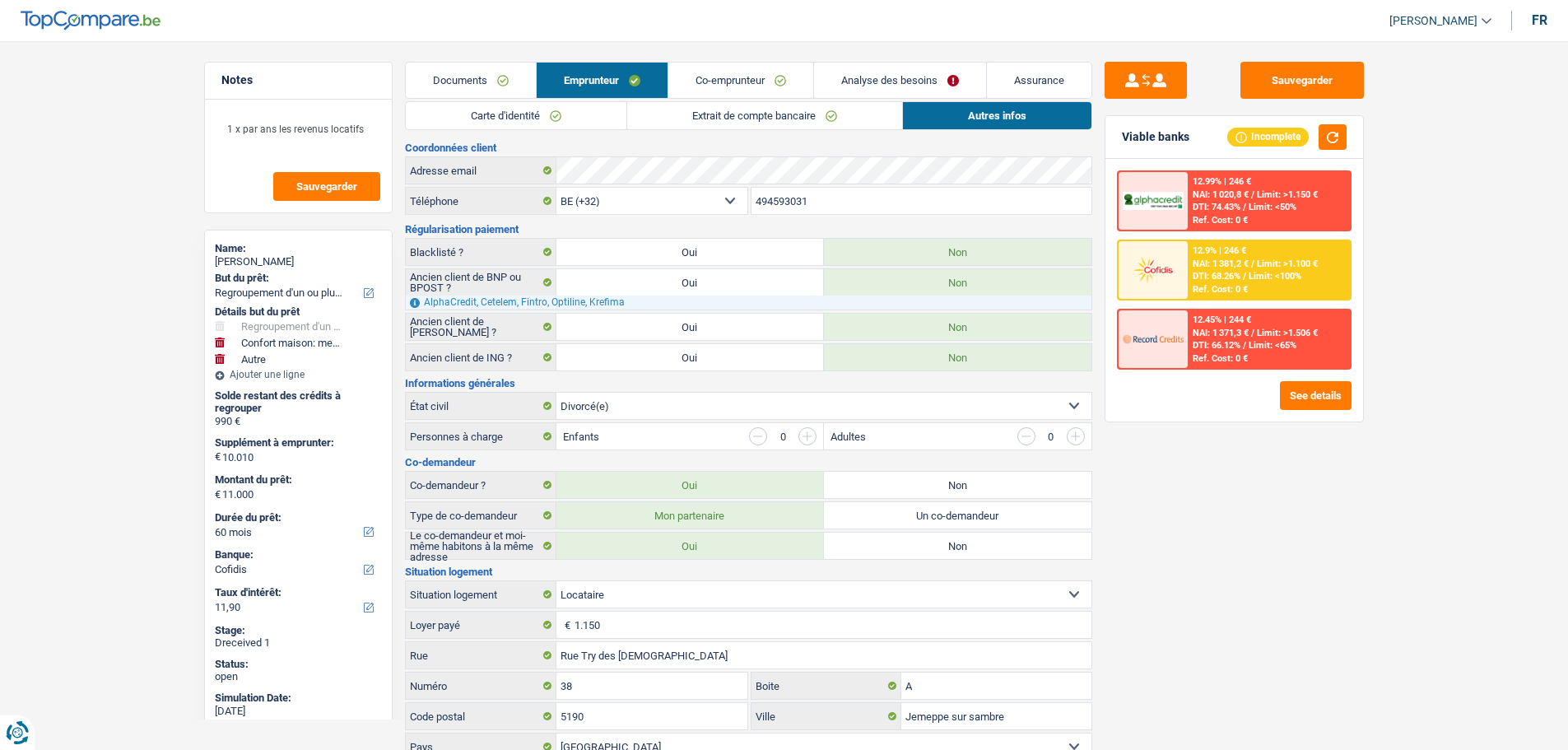 click on "Carte d'identité" at bounding box center [516, 115] 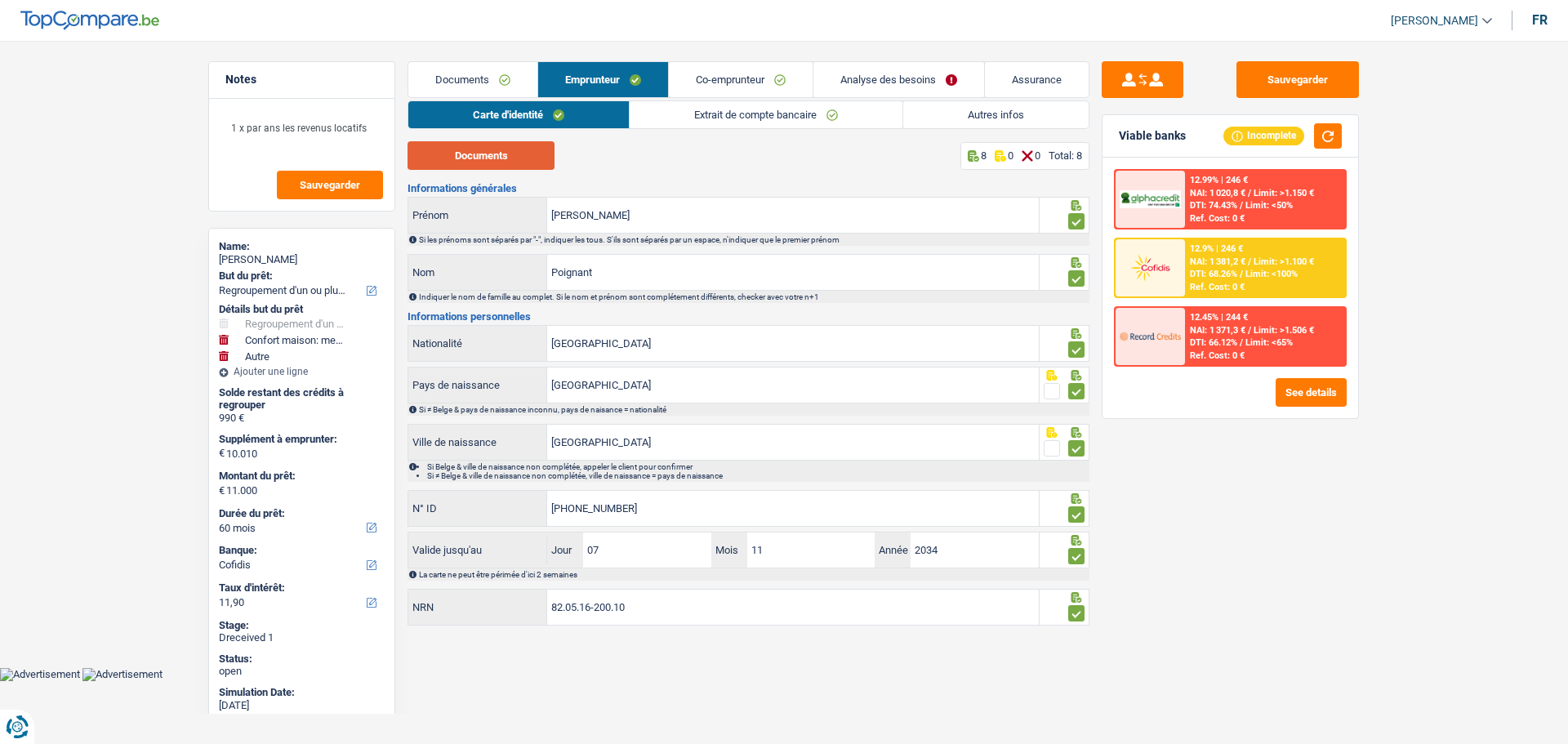 click on "Documents" at bounding box center [481, 155] 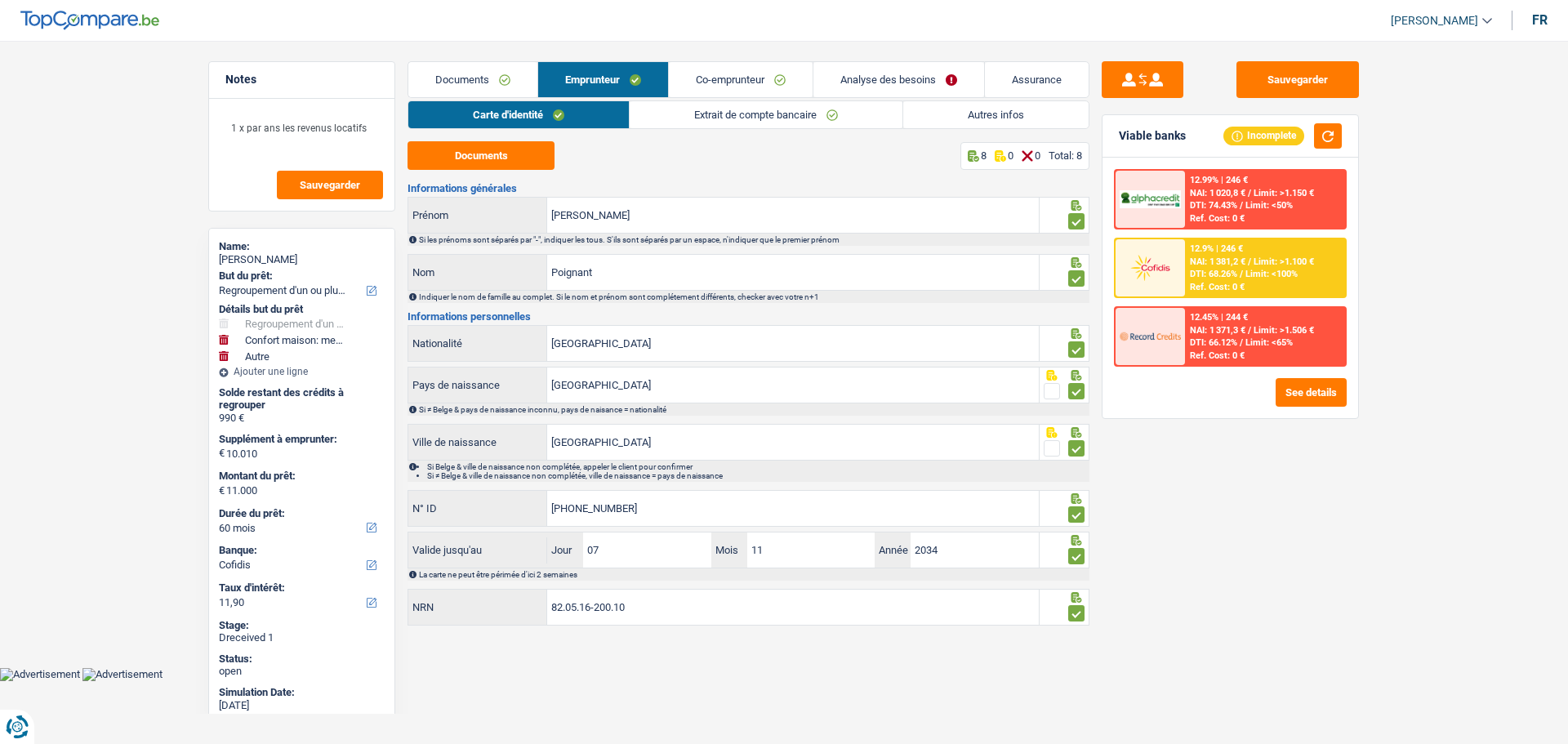 click on "Co-emprunteur" at bounding box center (741, 79) 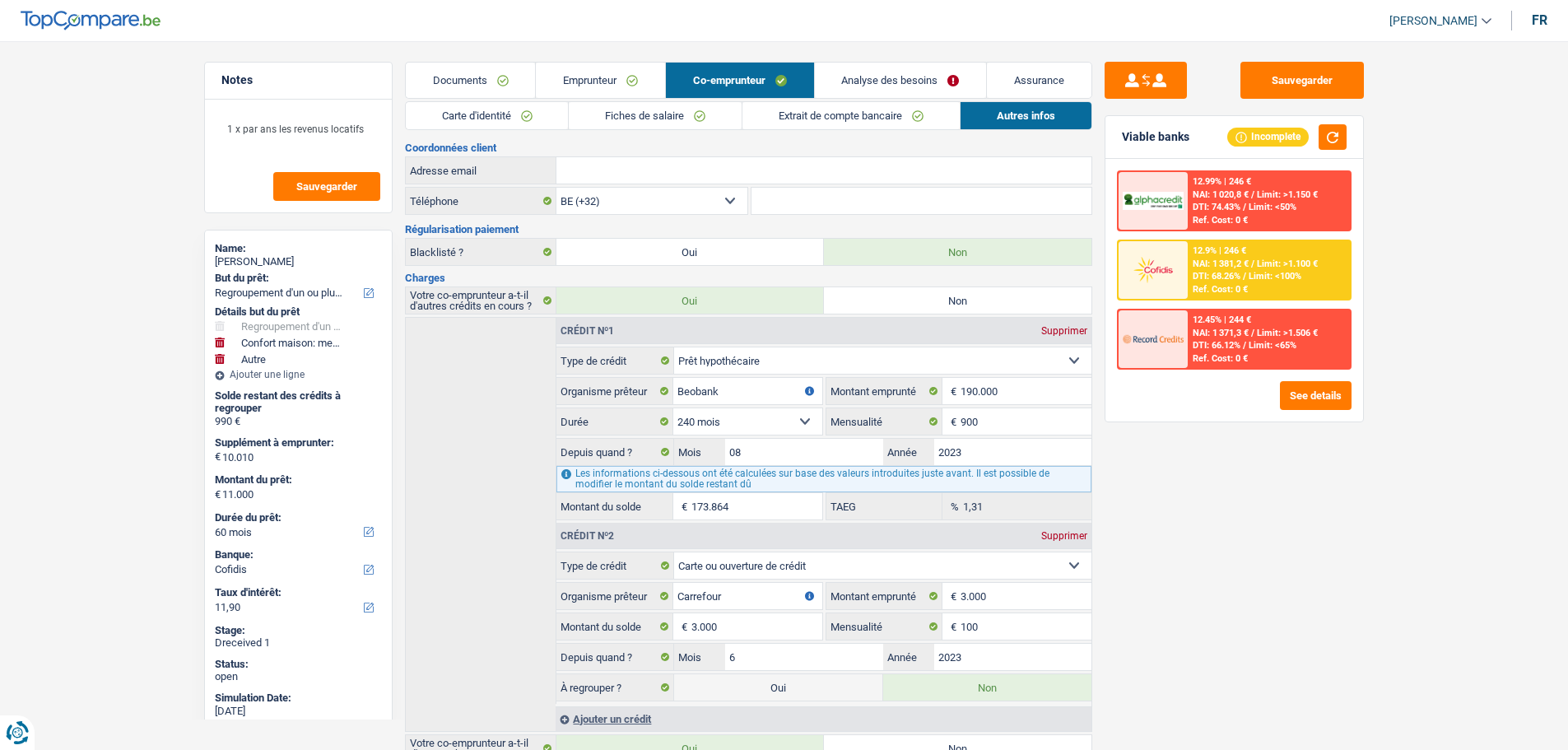 drag, startPoint x: 511, startPoint y: 72, endPoint x: 512, endPoint y: 80, distance: 8.062258 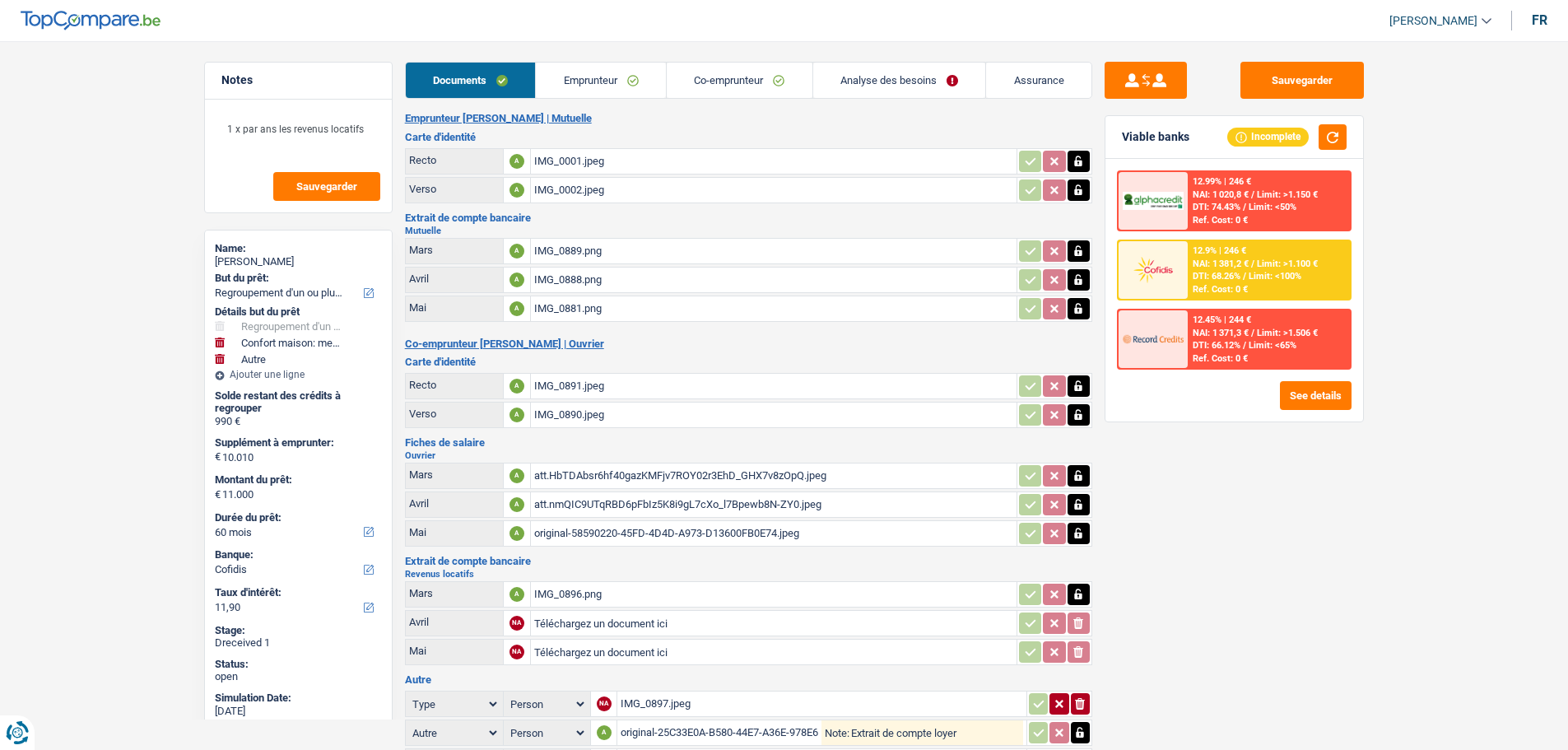 click on "IMG_0891.jpeg" at bounding box center [774, 386] 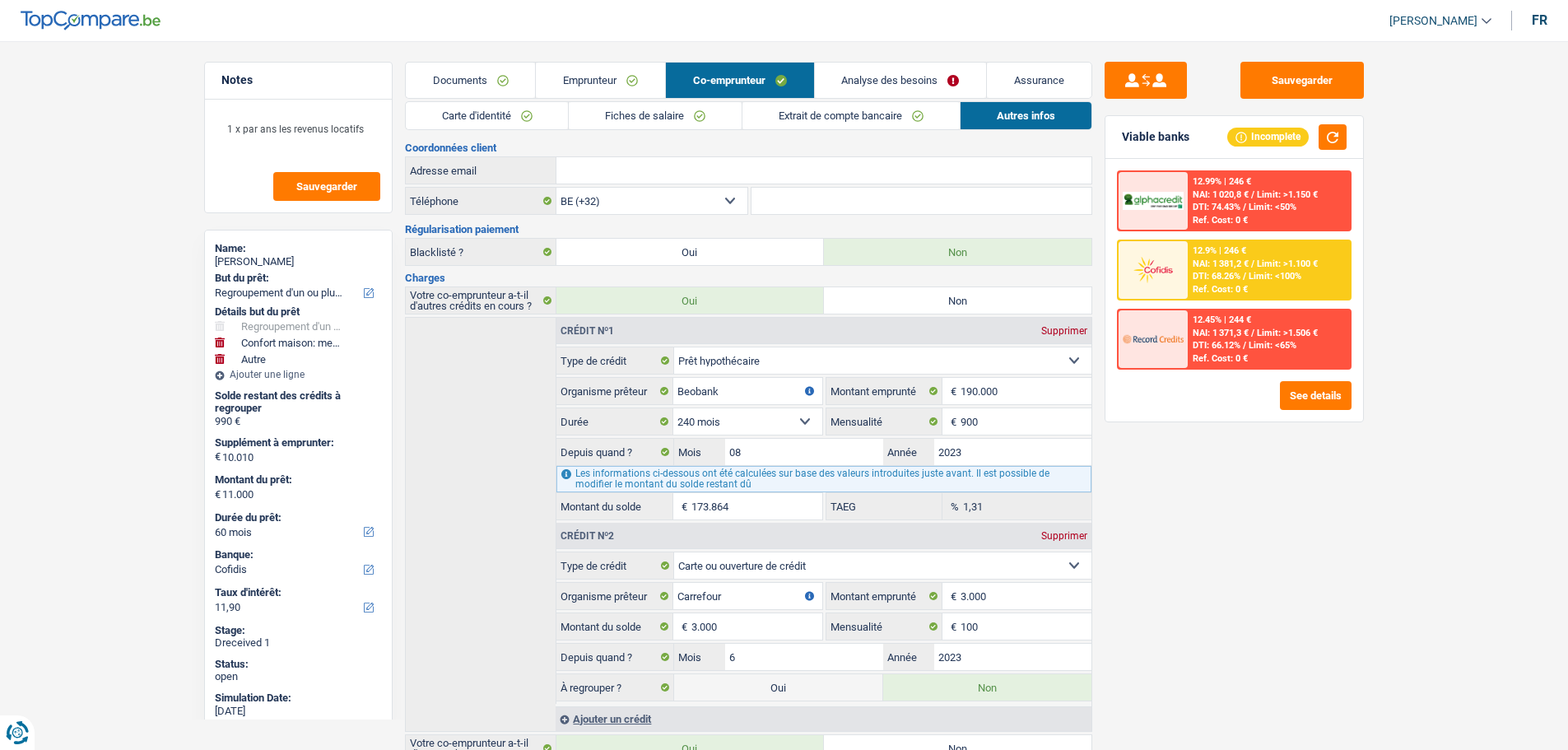 click on "Carte d'identité" at bounding box center [487, 115] 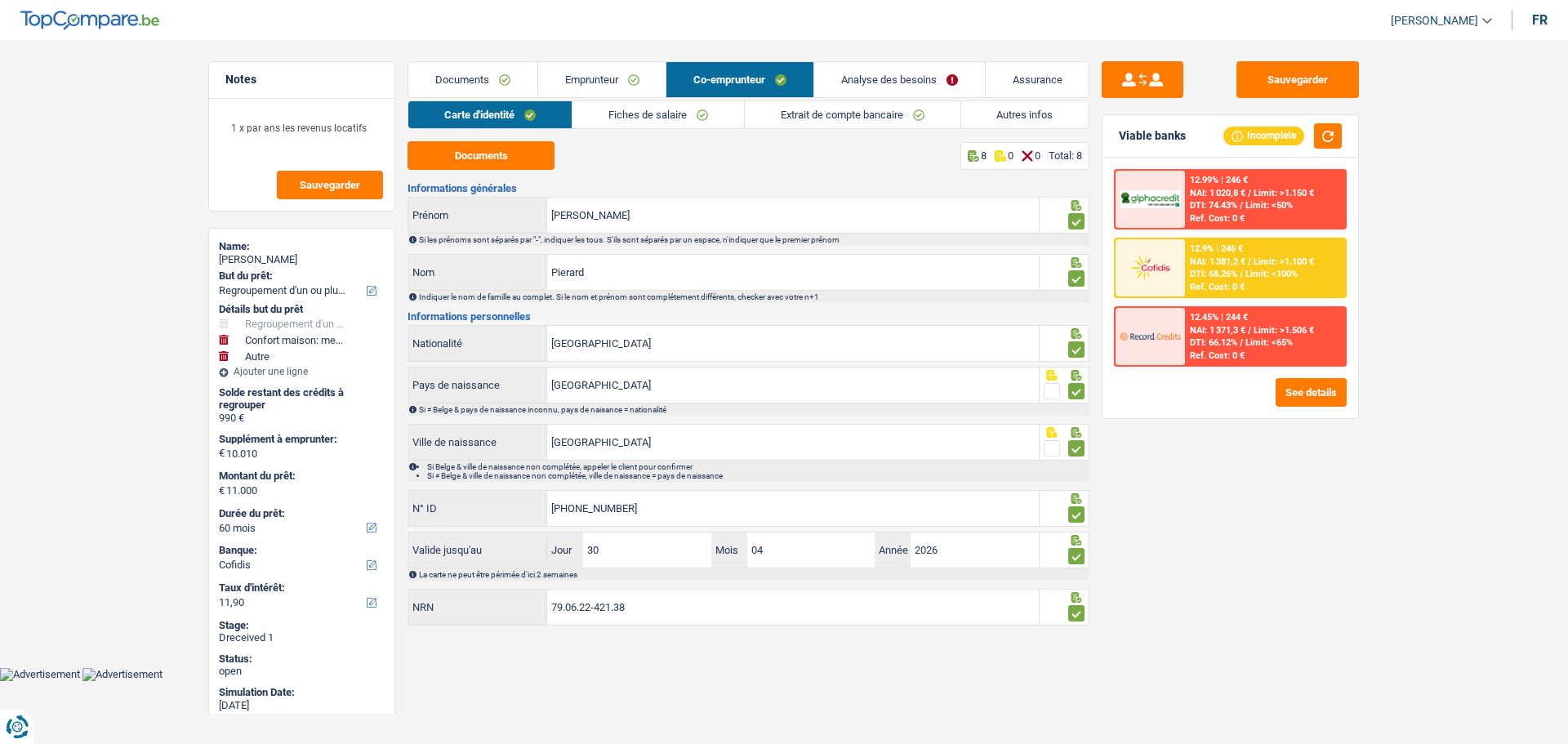 click on "Emprunteur" at bounding box center (602, 79) 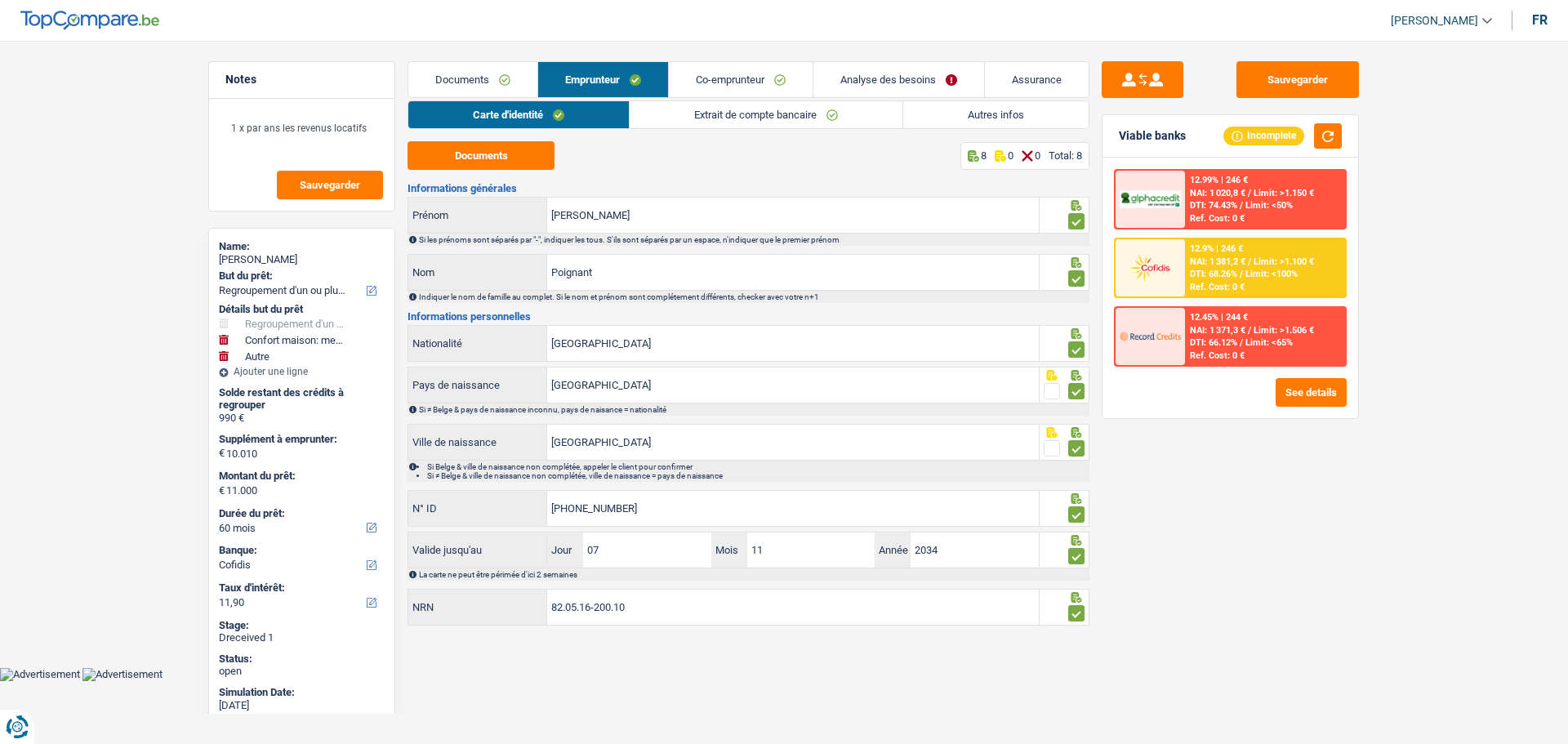 click on "Co-emprunteur" at bounding box center [741, 79] 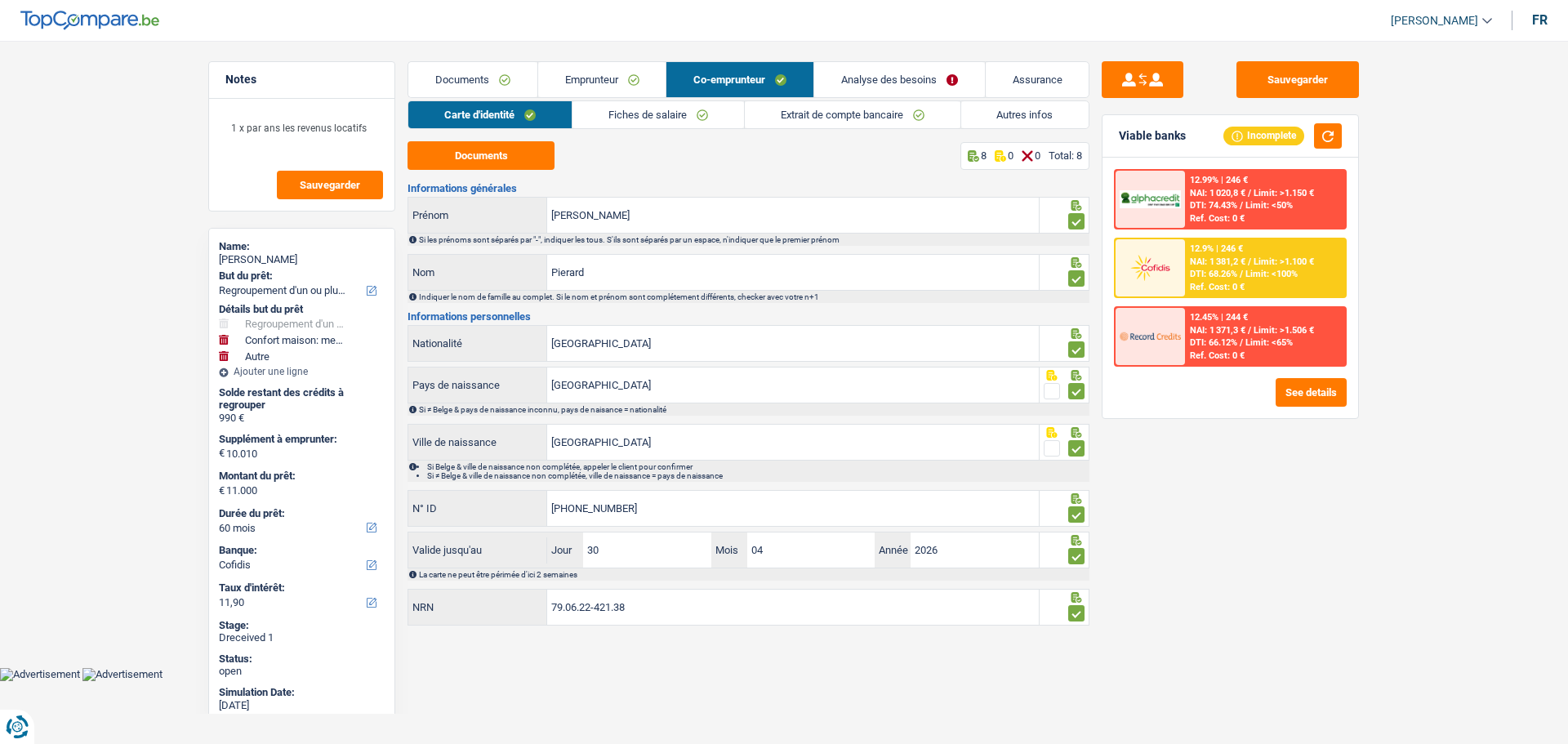 click on "Fiches de salaire" at bounding box center (658, 114) 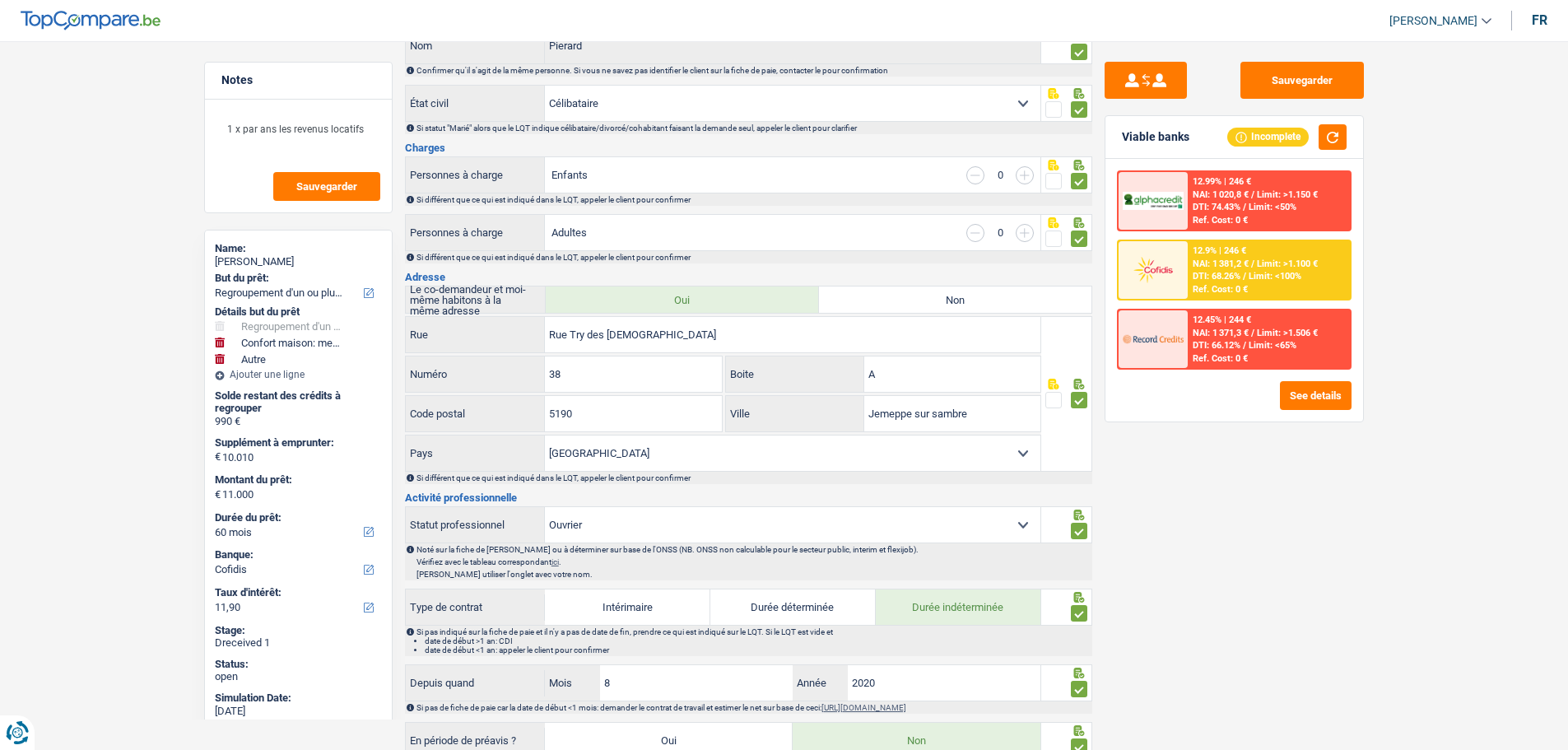 scroll, scrollTop: 494, scrollLeft: 0, axis: vertical 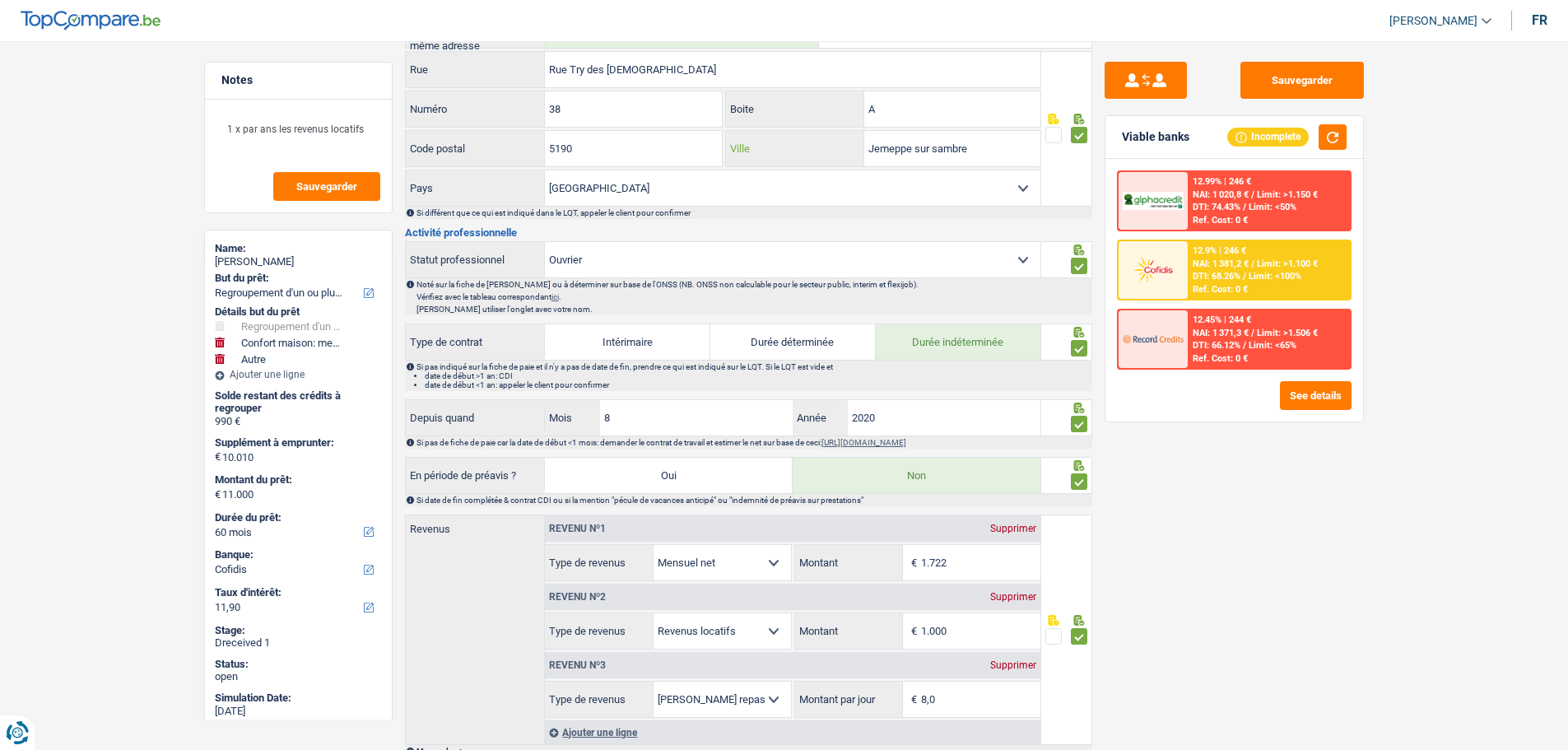 drag, startPoint x: 920, startPoint y: 151, endPoint x: 931, endPoint y: 194, distance: 44.384682 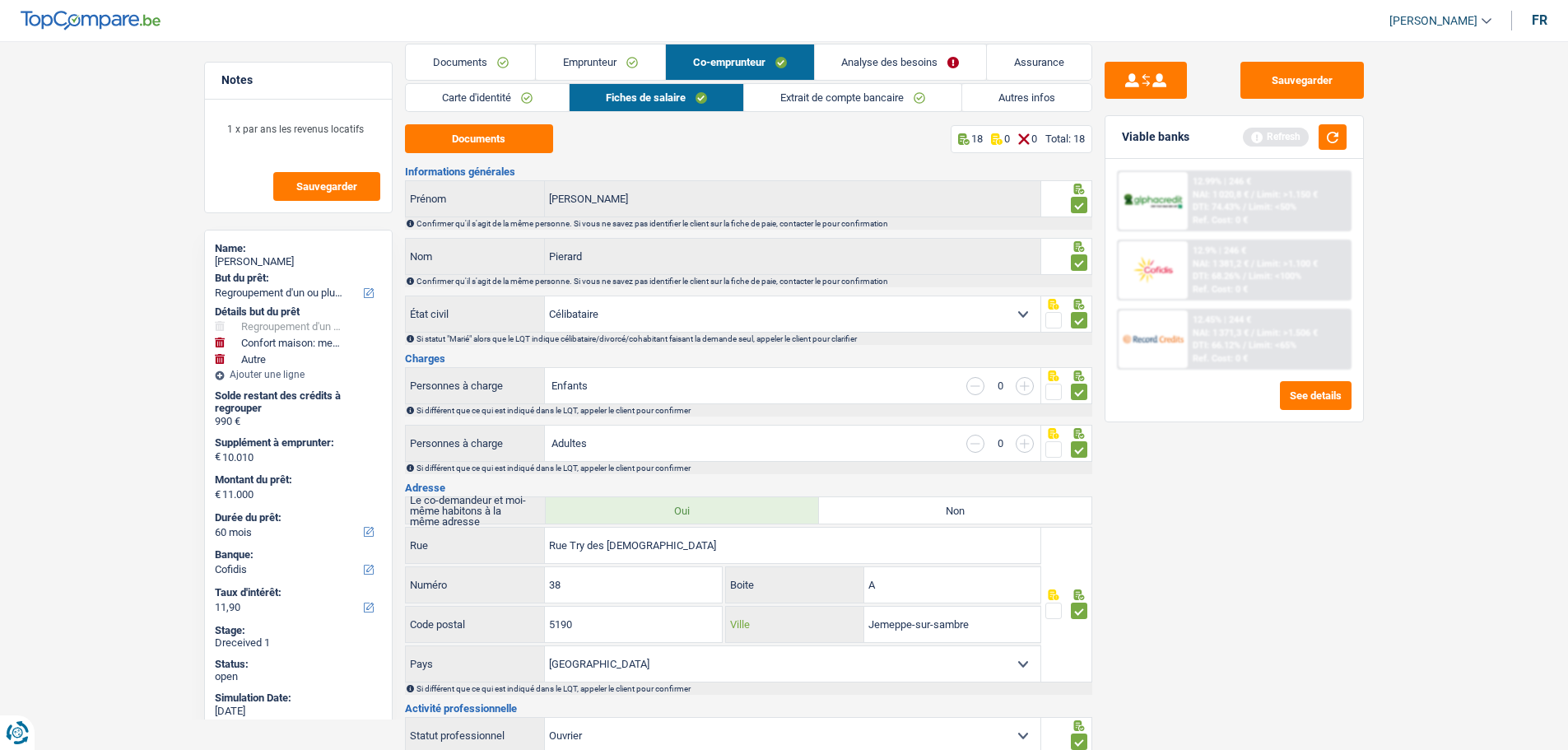 scroll, scrollTop: 0, scrollLeft: 0, axis: both 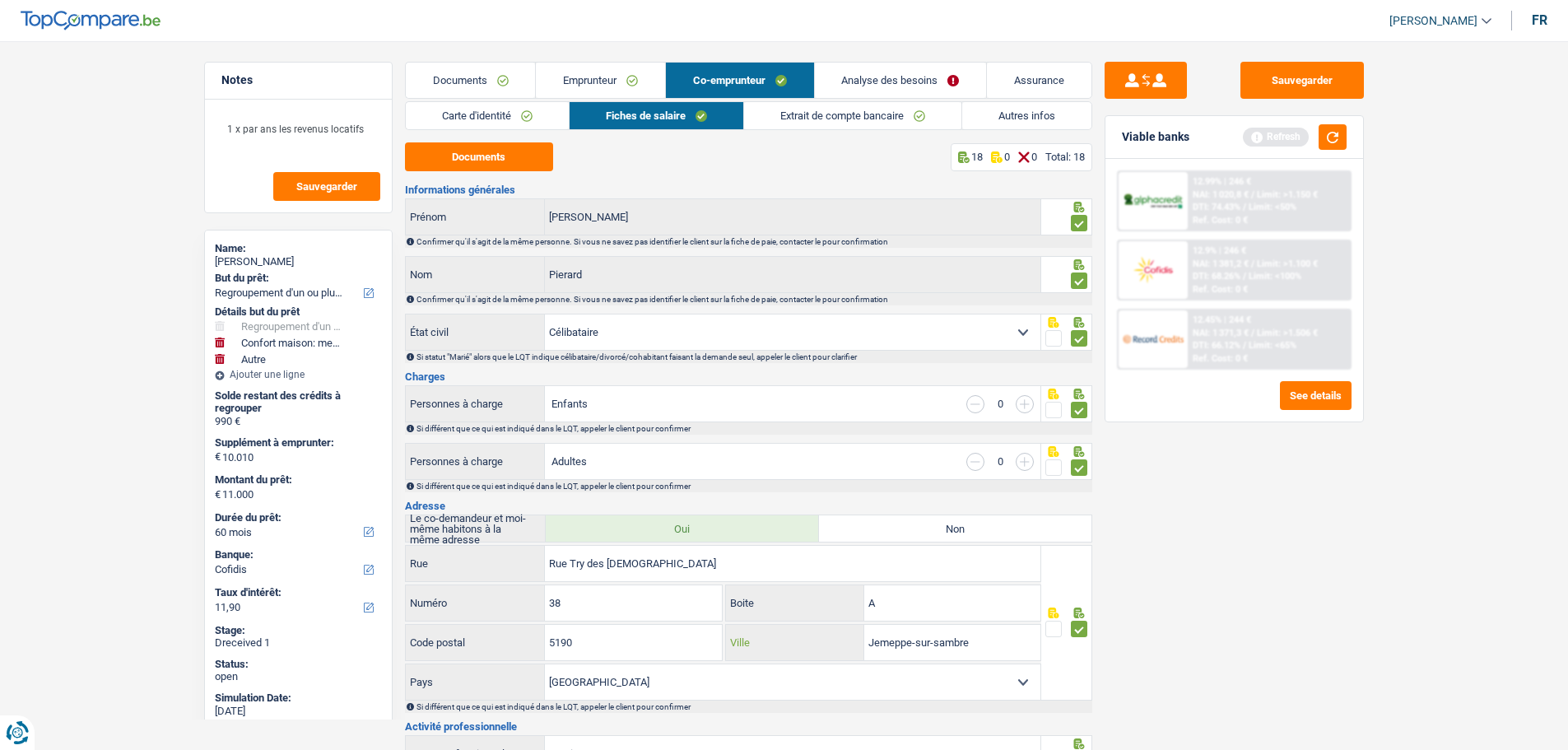 type on "Jemeppe-sur-sambre" 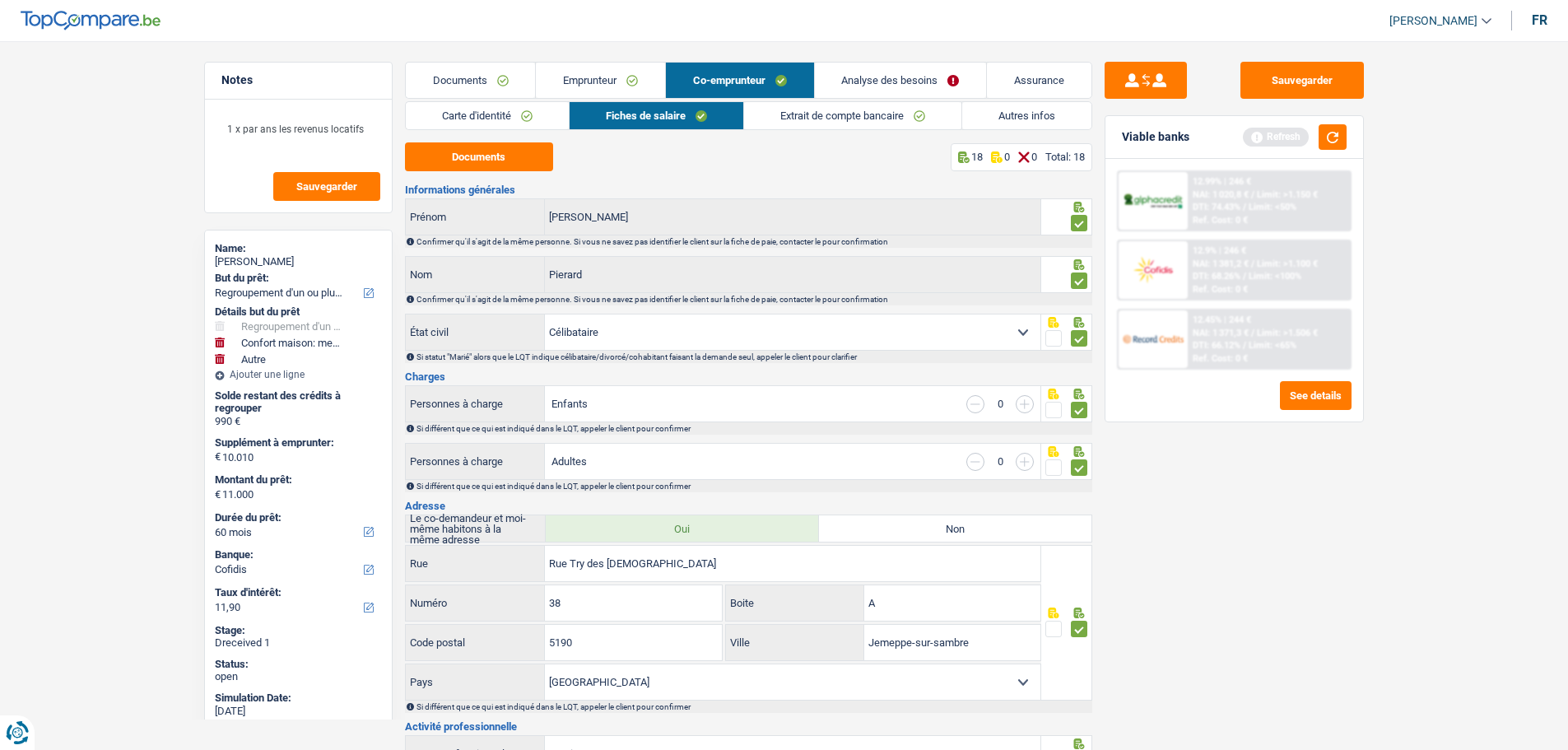 drag, startPoint x: 574, startPoint y: 61, endPoint x: 652, endPoint y: 90, distance: 83.21658 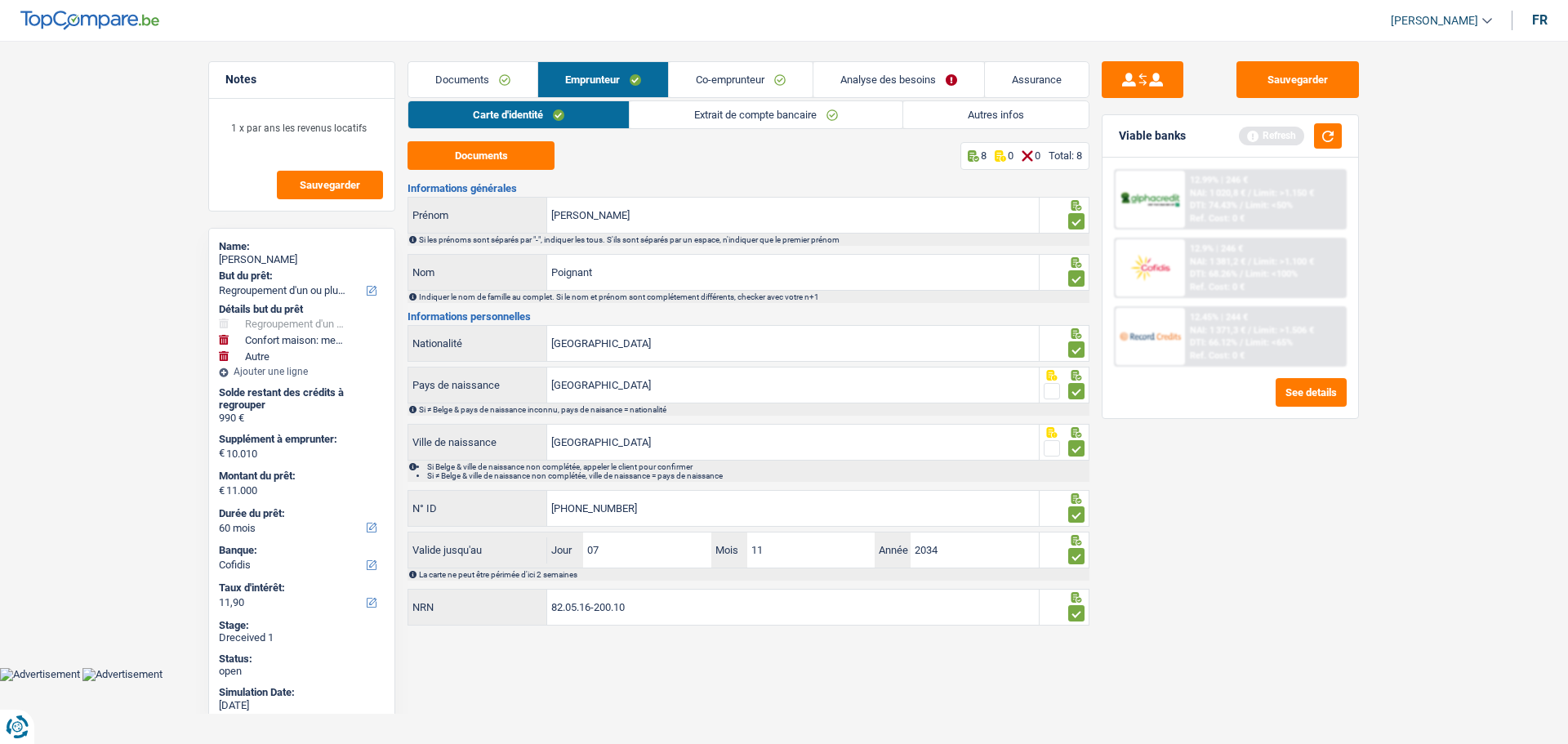 click on "Extrait de compte bancaire" at bounding box center [766, 114] 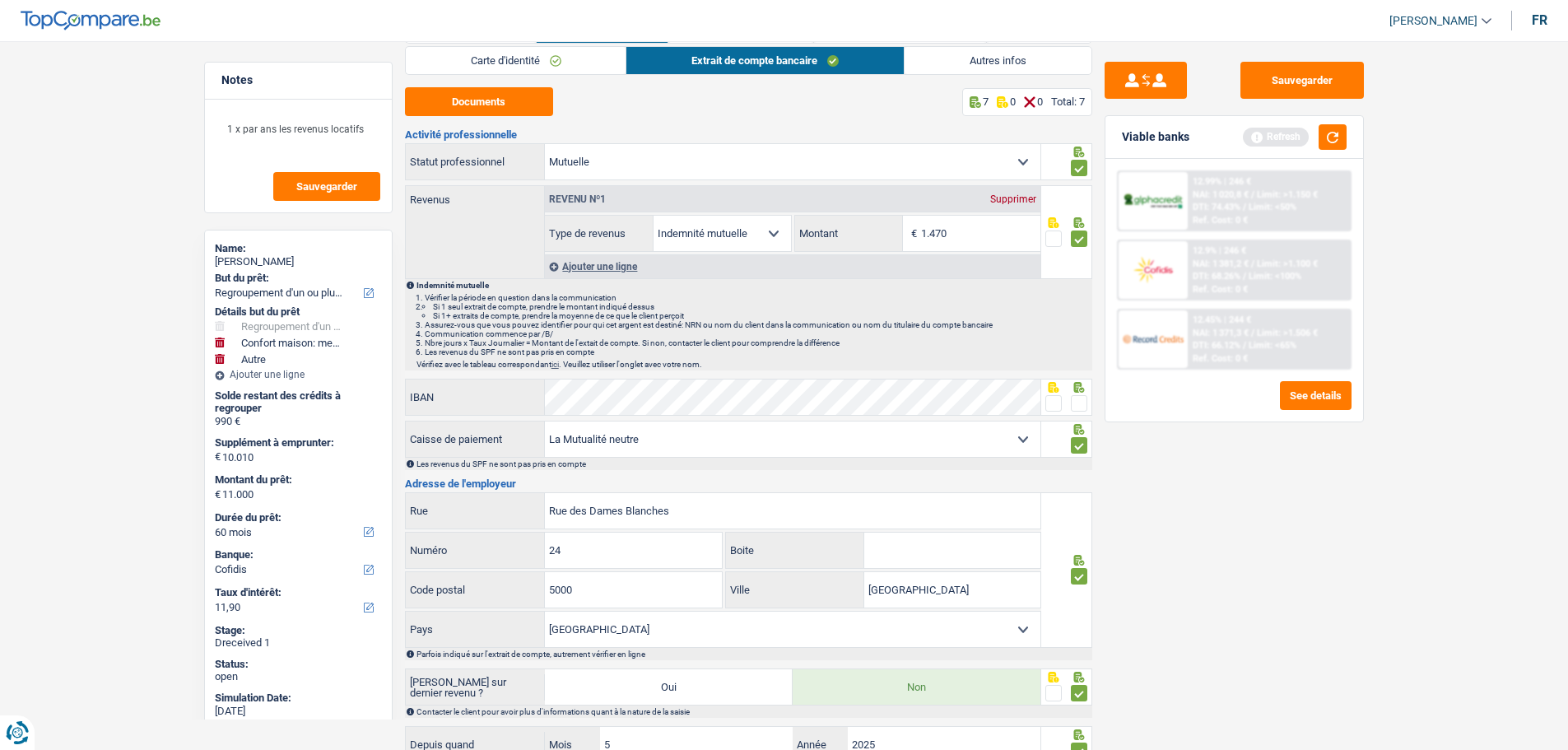 scroll, scrollTop: 0, scrollLeft: 0, axis: both 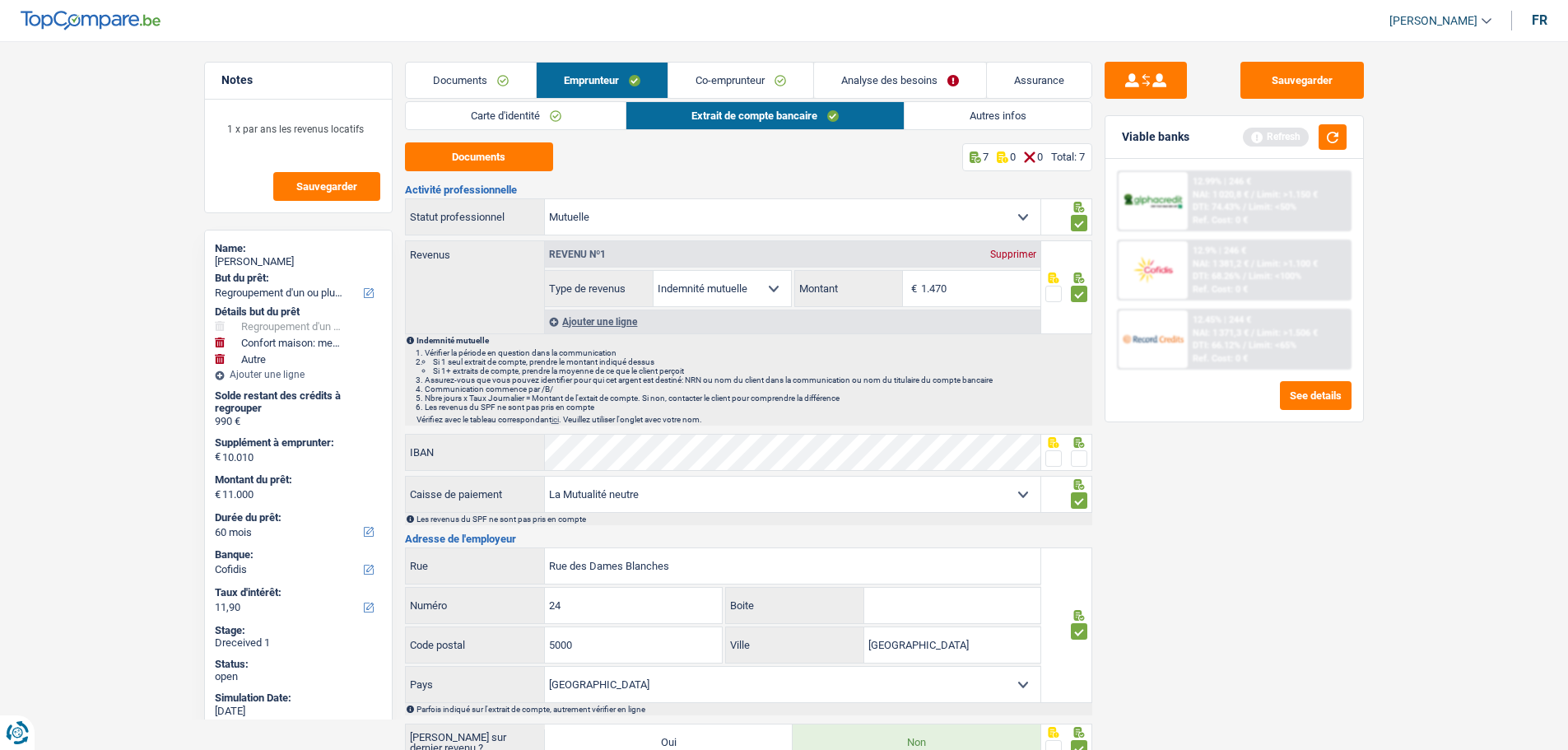 click on "Autres infos" at bounding box center [998, 115] 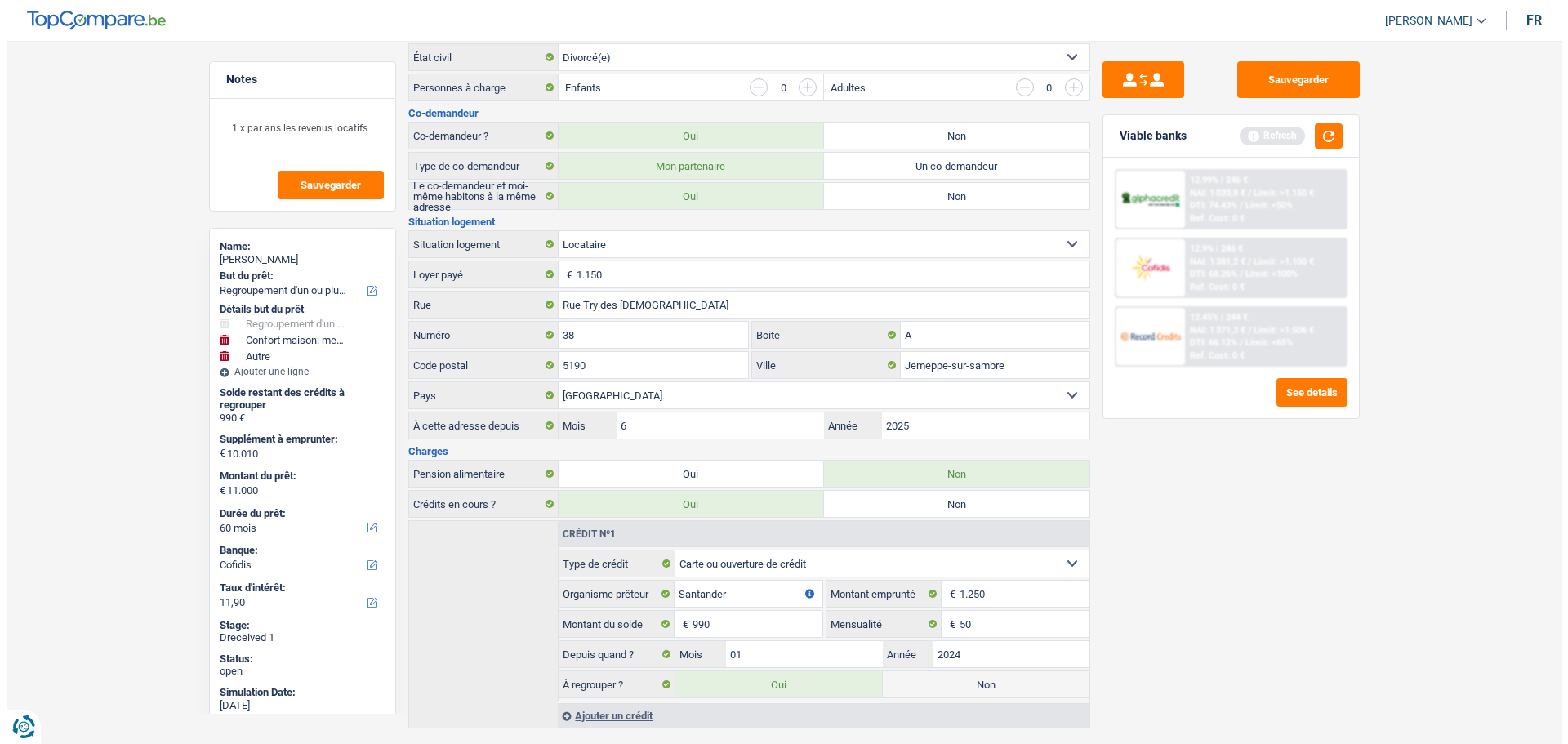 scroll, scrollTop: 373, scrollLeft: 0, axis: vertical 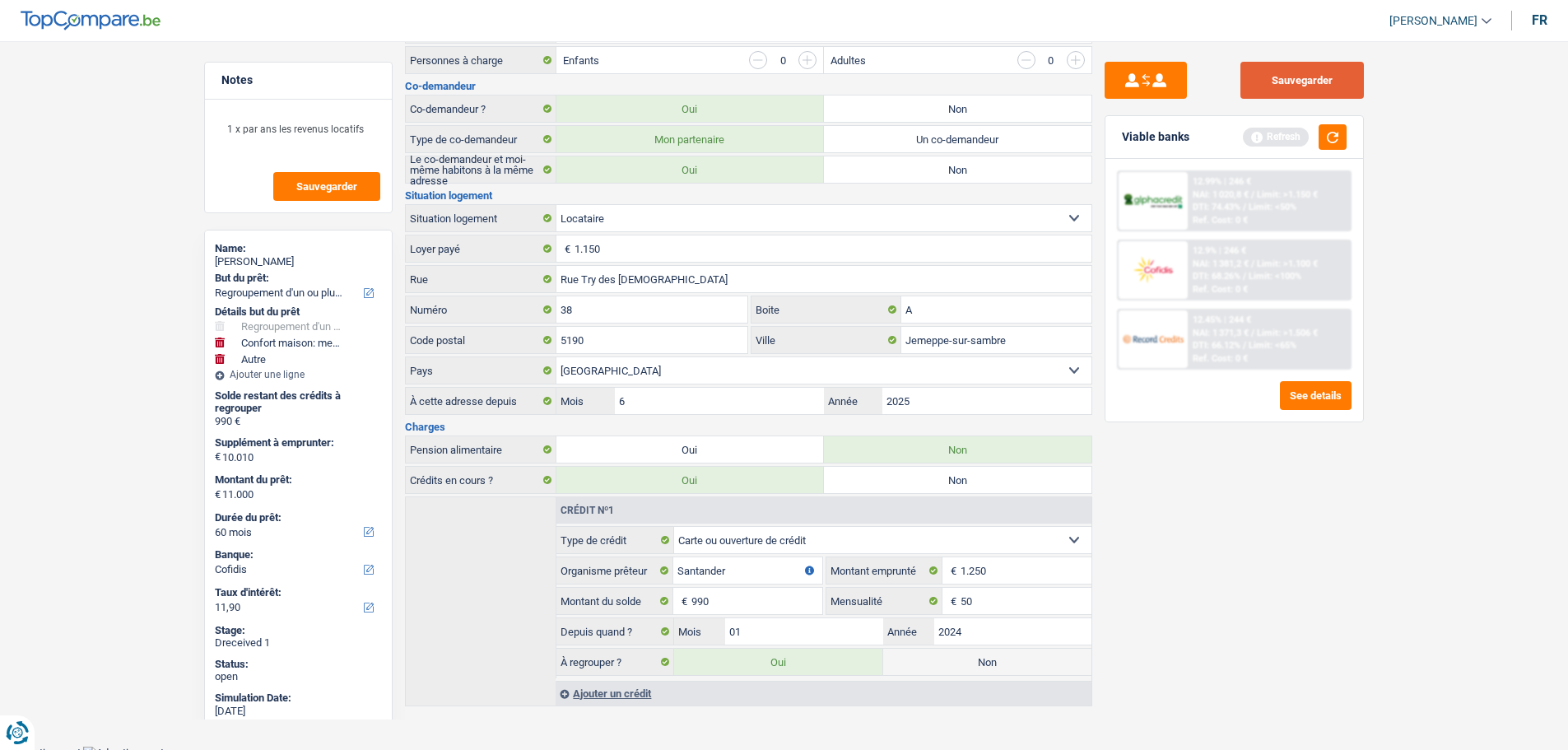 drag, startPoint x: 1336, startPoint y: 77, endPoint x: 1338, endPoint y: 96, distance: 19.104973 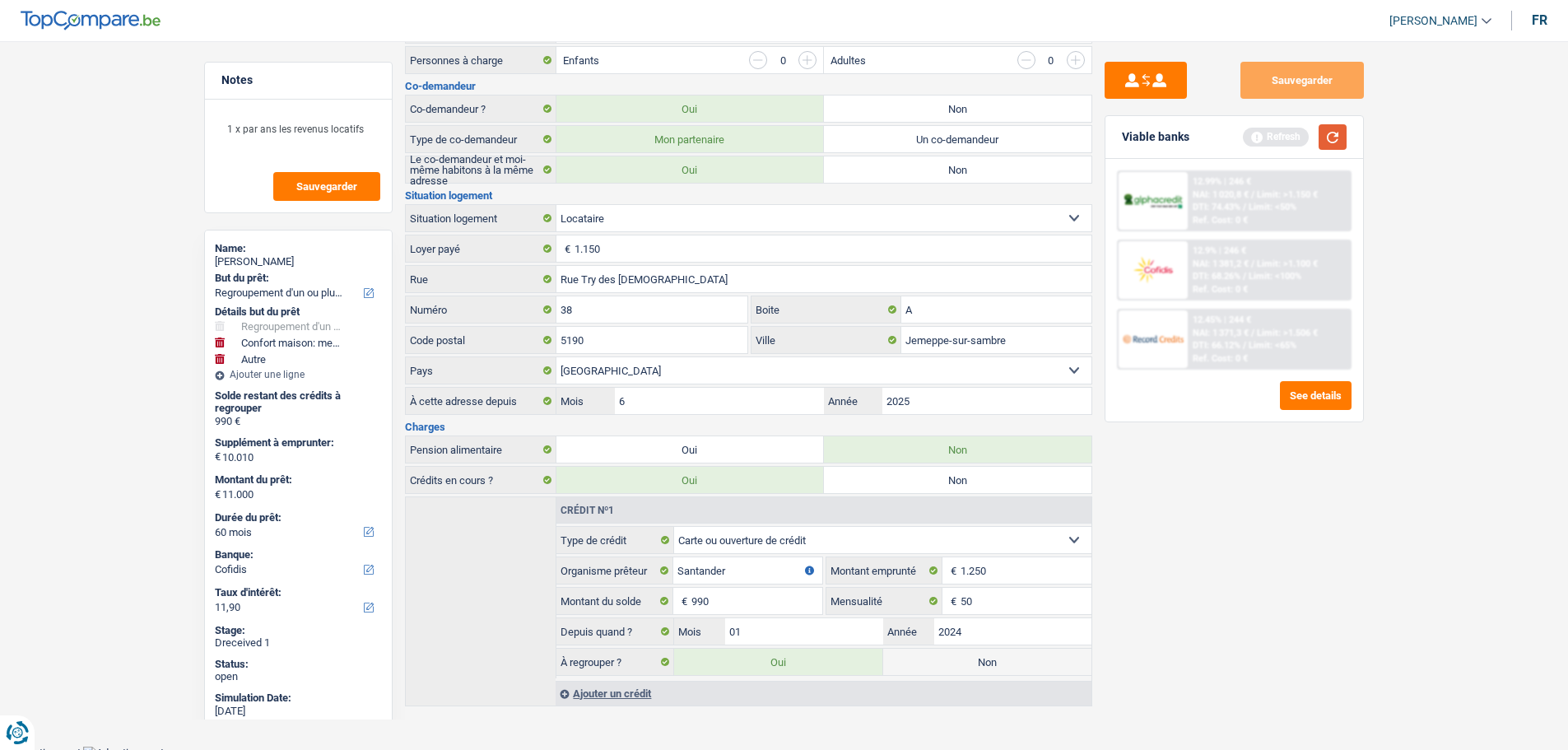 click at bounding box center [1333, 137] 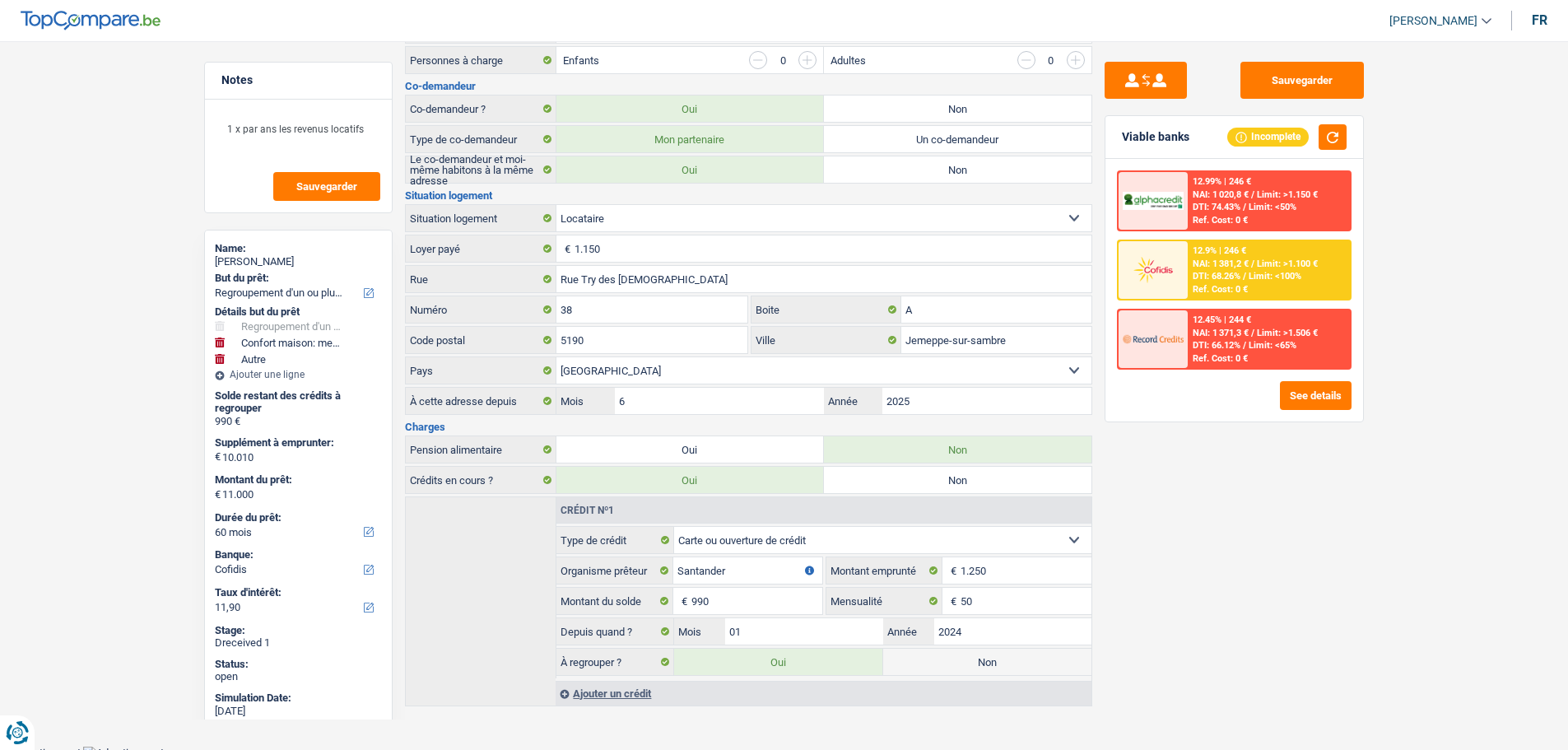 click on "12.9% | 246 €
NAI: 1 381,2 €
/
Limit: >1.100 €
DTI: 68.26%
/
Limit: <100%
Ref. Cost: 0 €" at bounding box center [1268, 270] 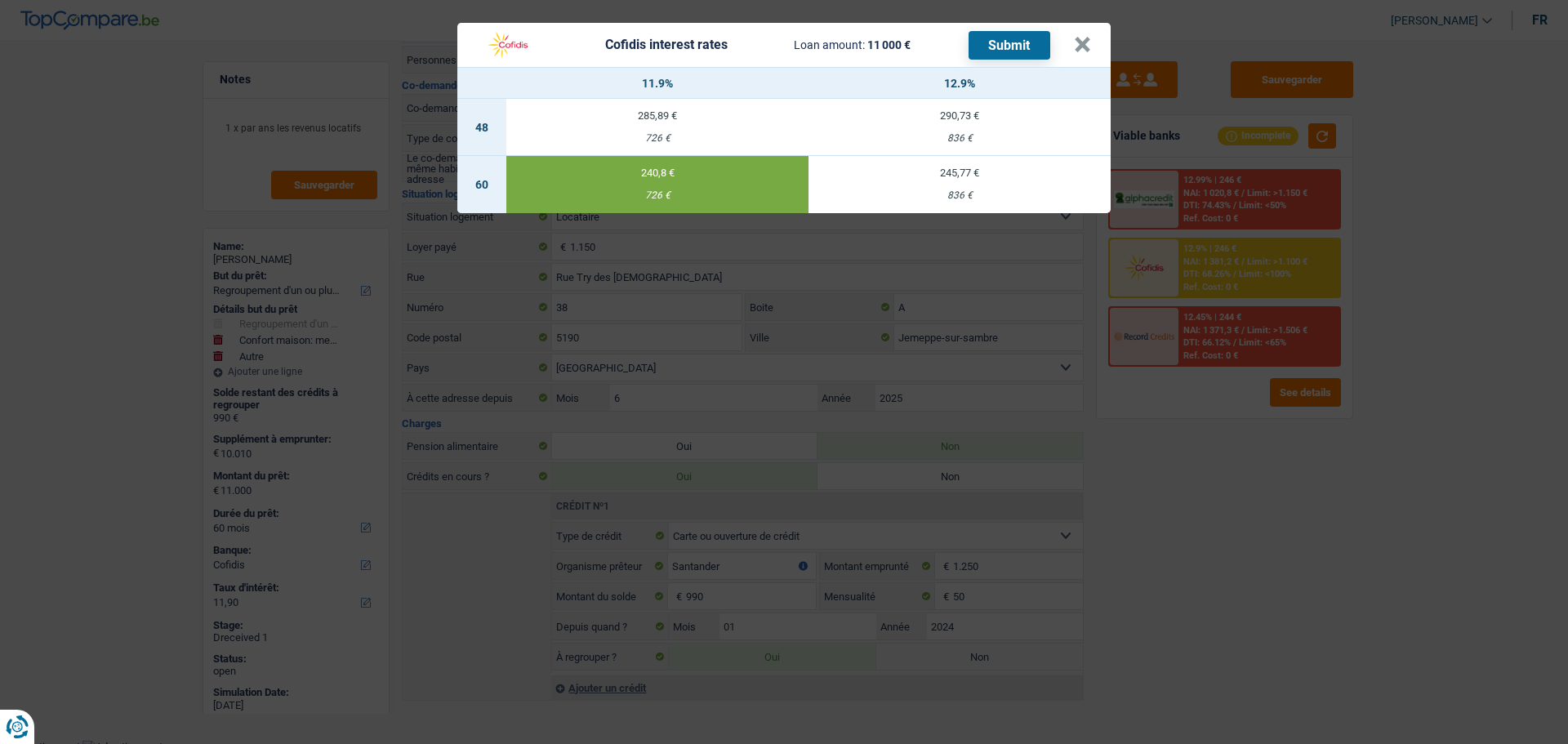 click on "Submit" at bounding box center [1009, 45] 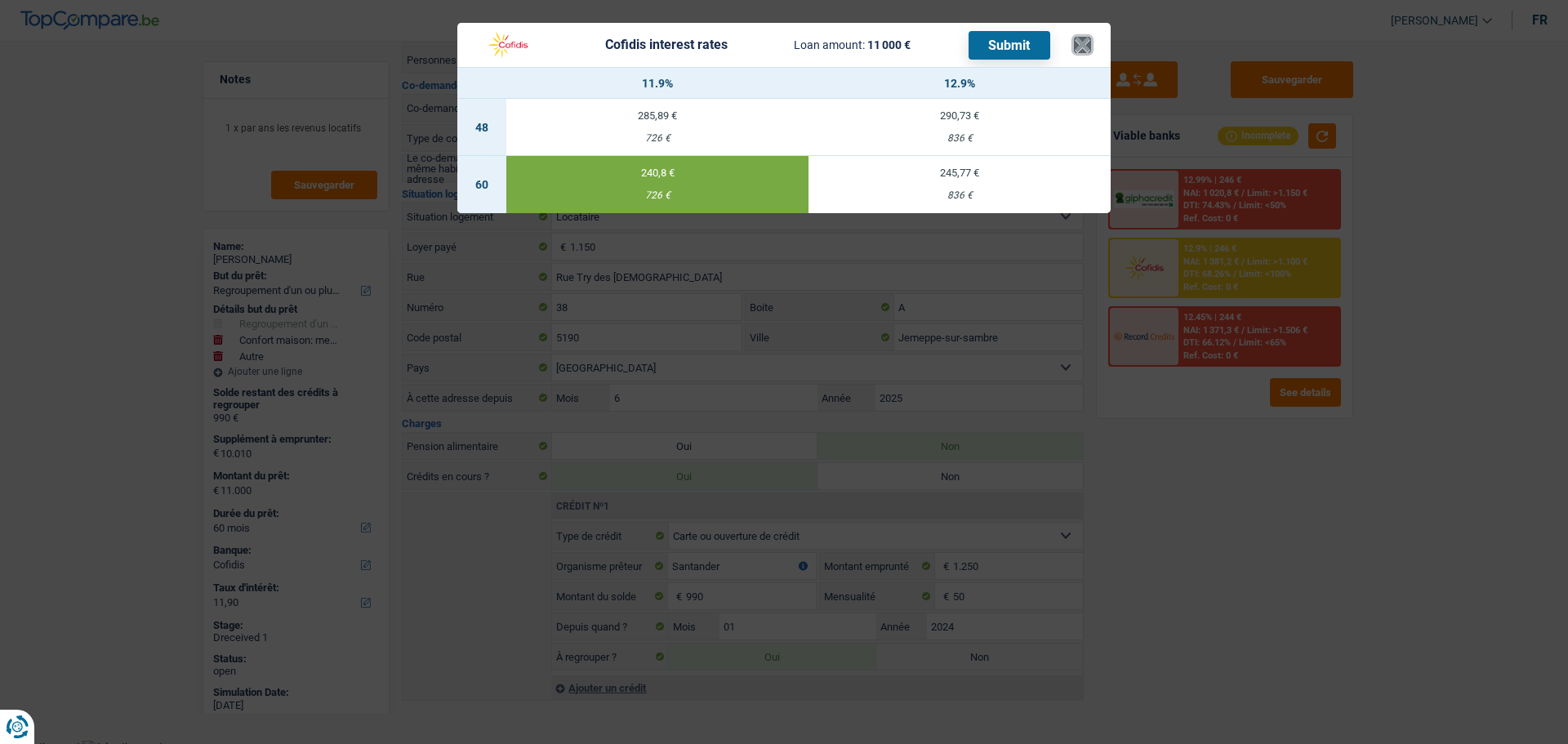 click on "×" at bounding box center [1082, 45] 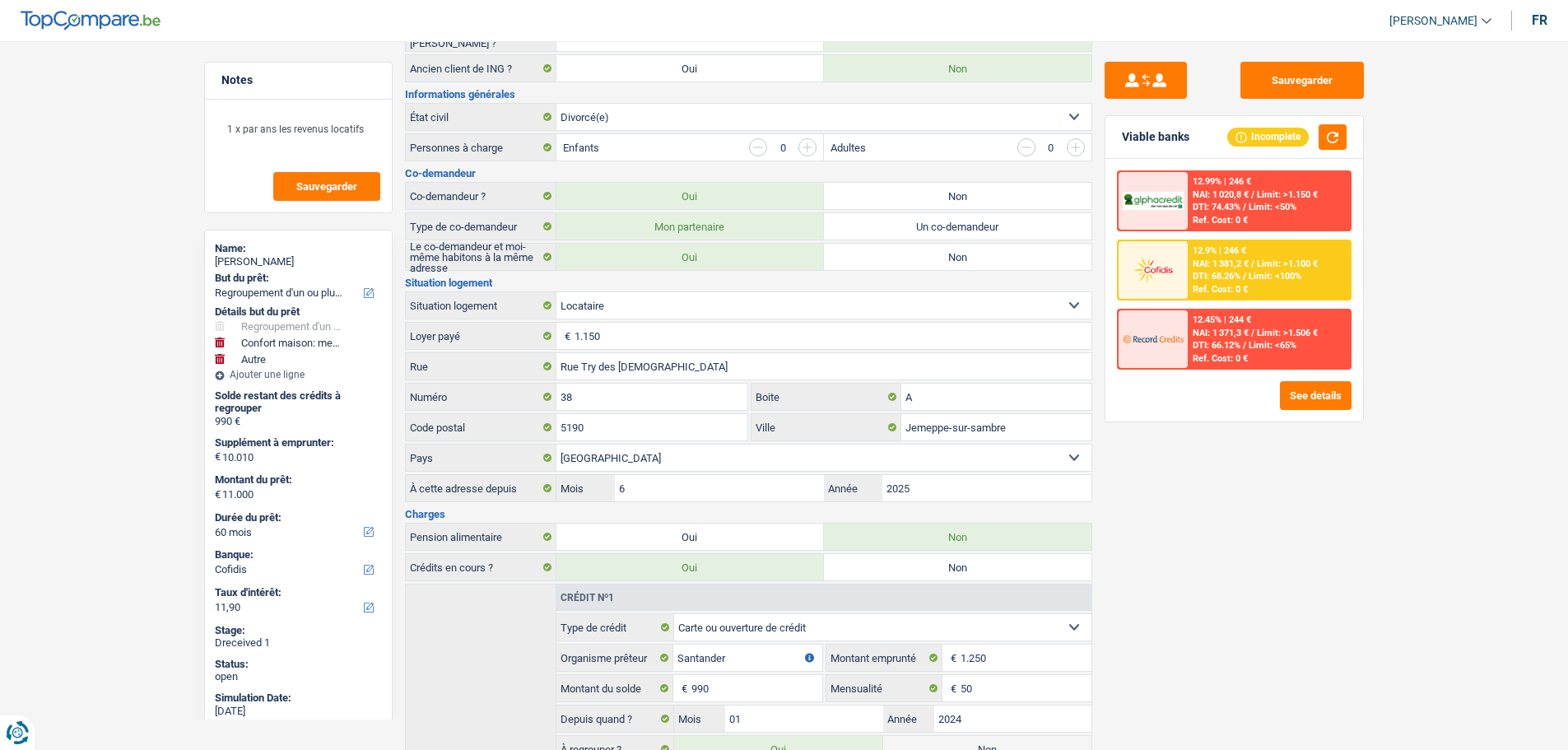 scroll, scrollTop: 0, scrollLeft: 0, axis: both 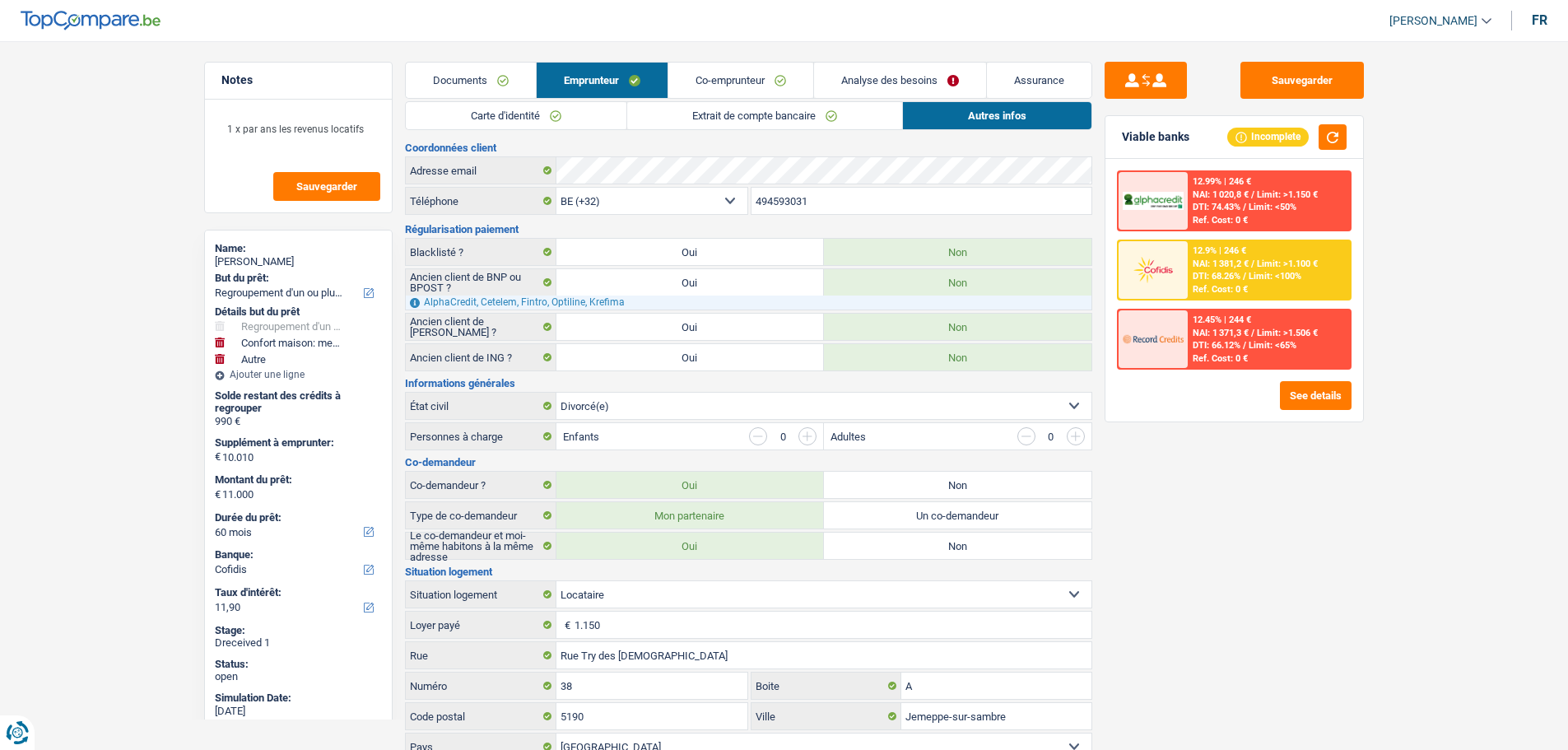 click on "Co-emprunteur" at bounding box center (741, 80) 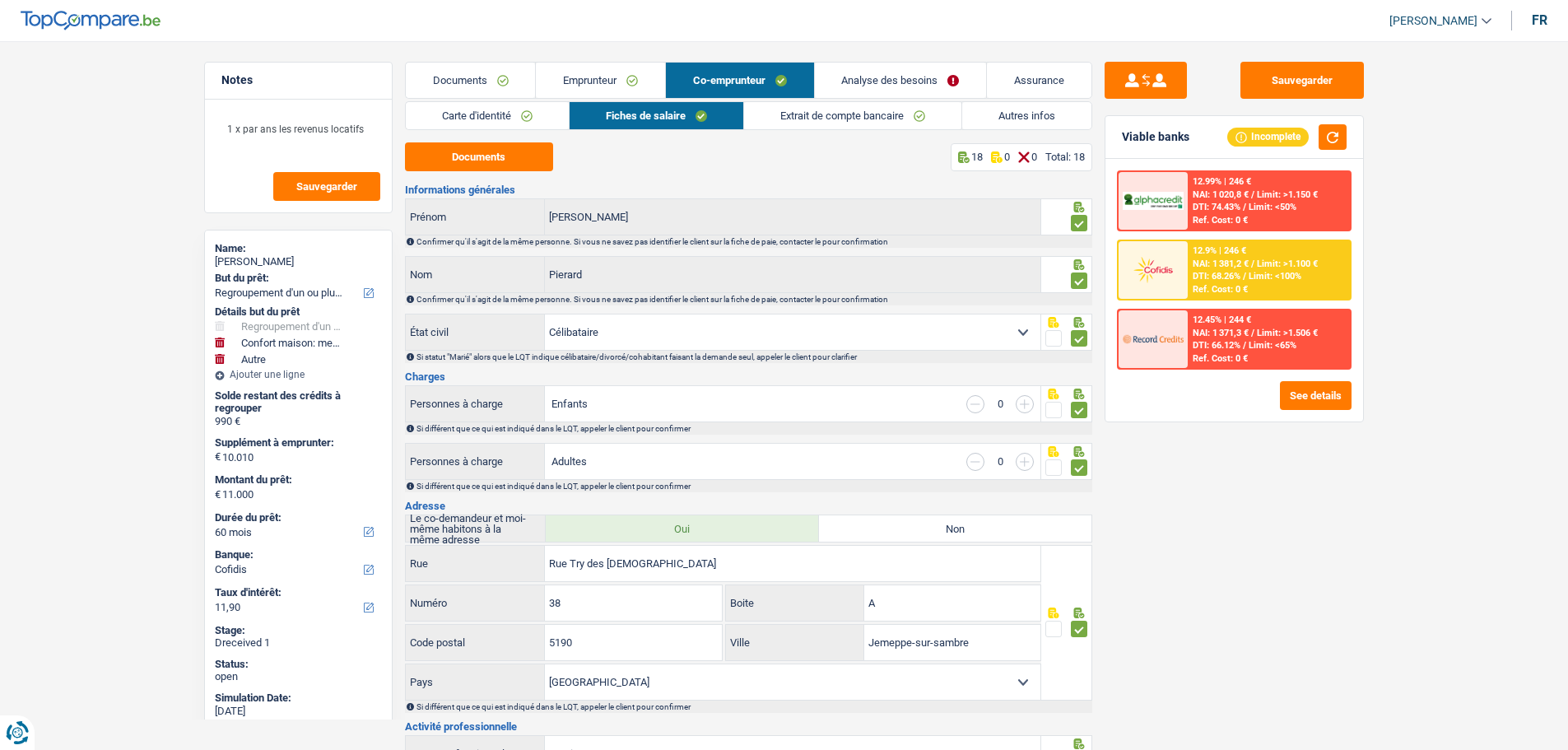click on "Carte d'identité" at bounding box center [487, 115] 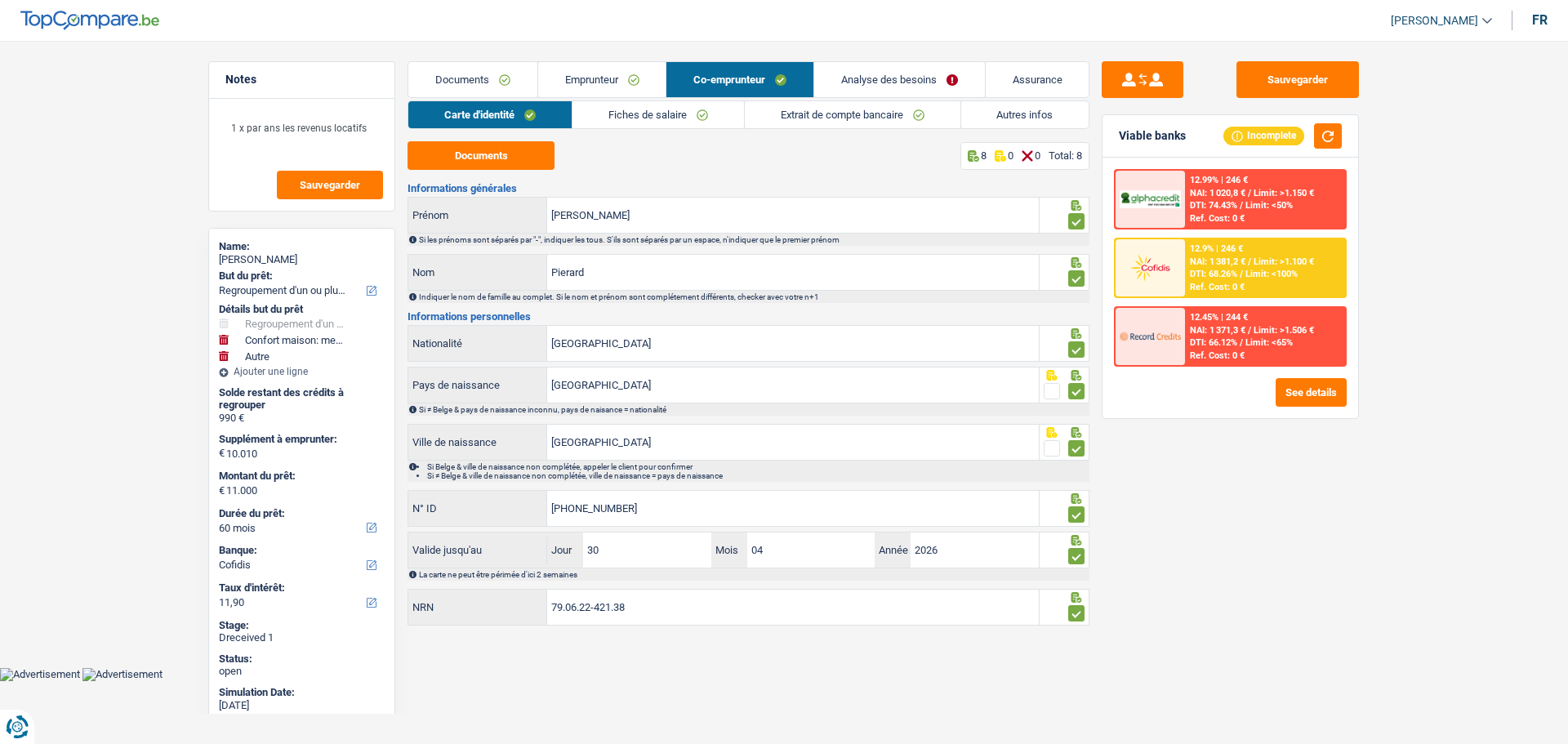 drag, startPoint x: 580, startPoint y: 78, endPoint x: 538, endPoint y: 114, distance: 55.31727 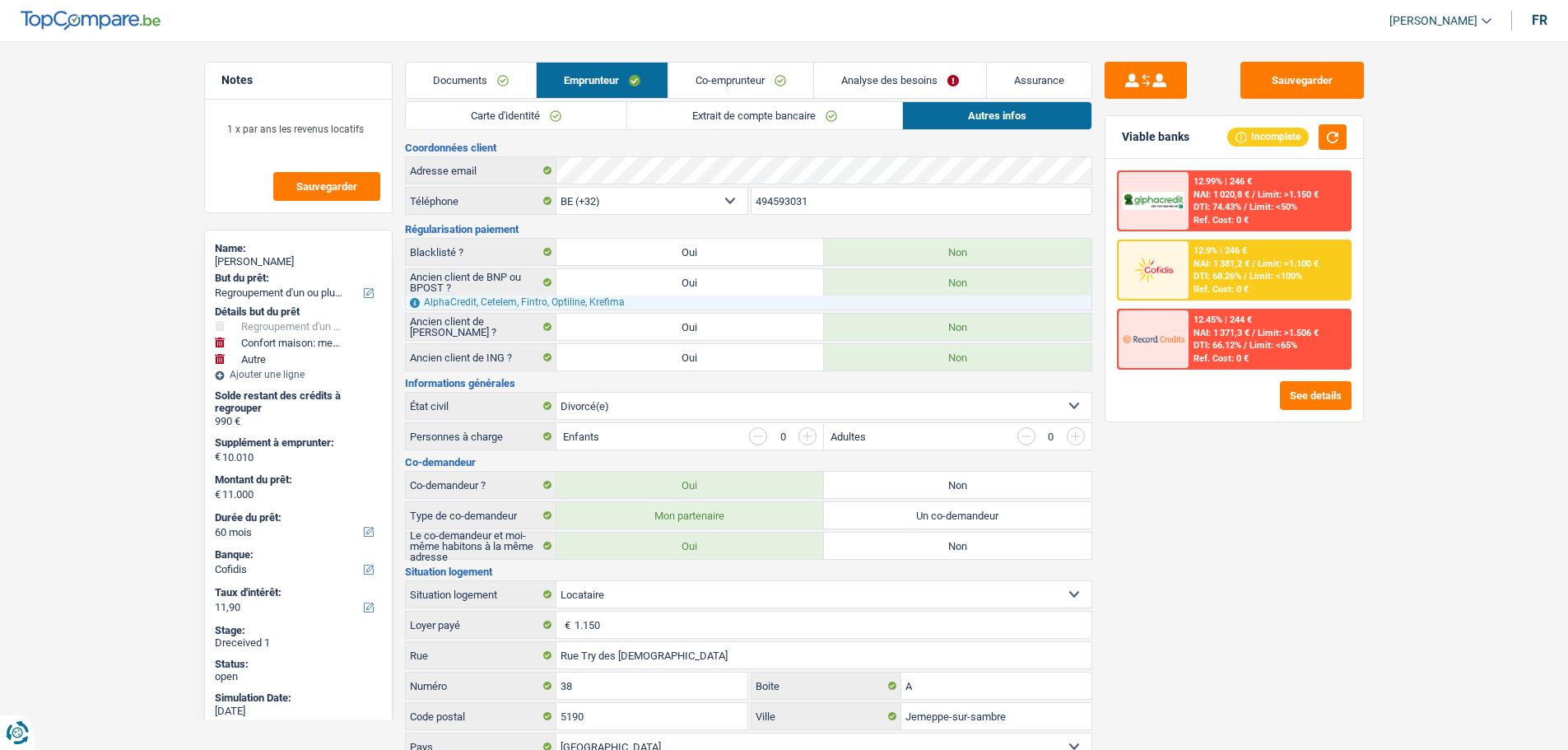 click on "Carte d'identité" at bounding box center [516, 115] 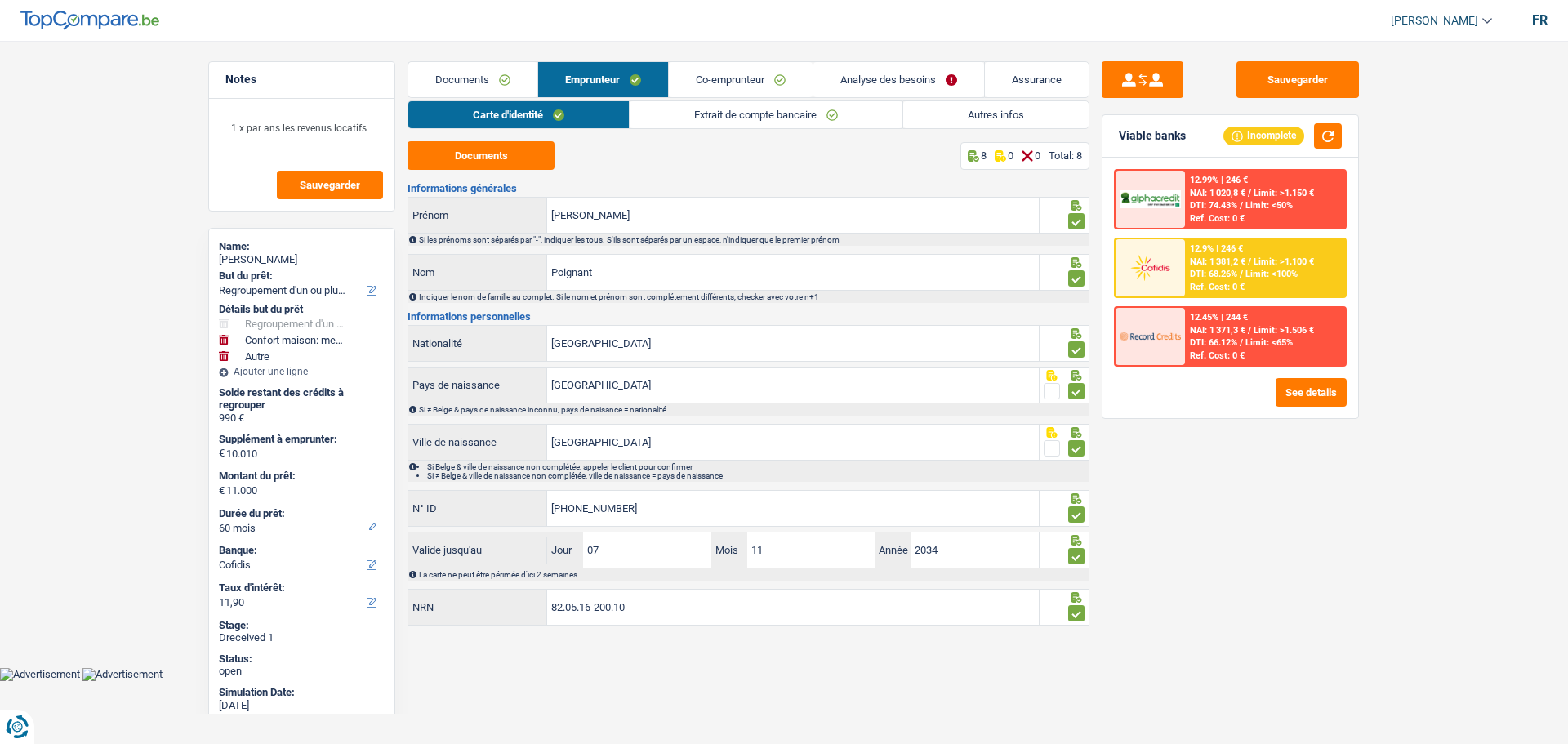 click on "Co-emprunteur" at bounding box center [741, 79] 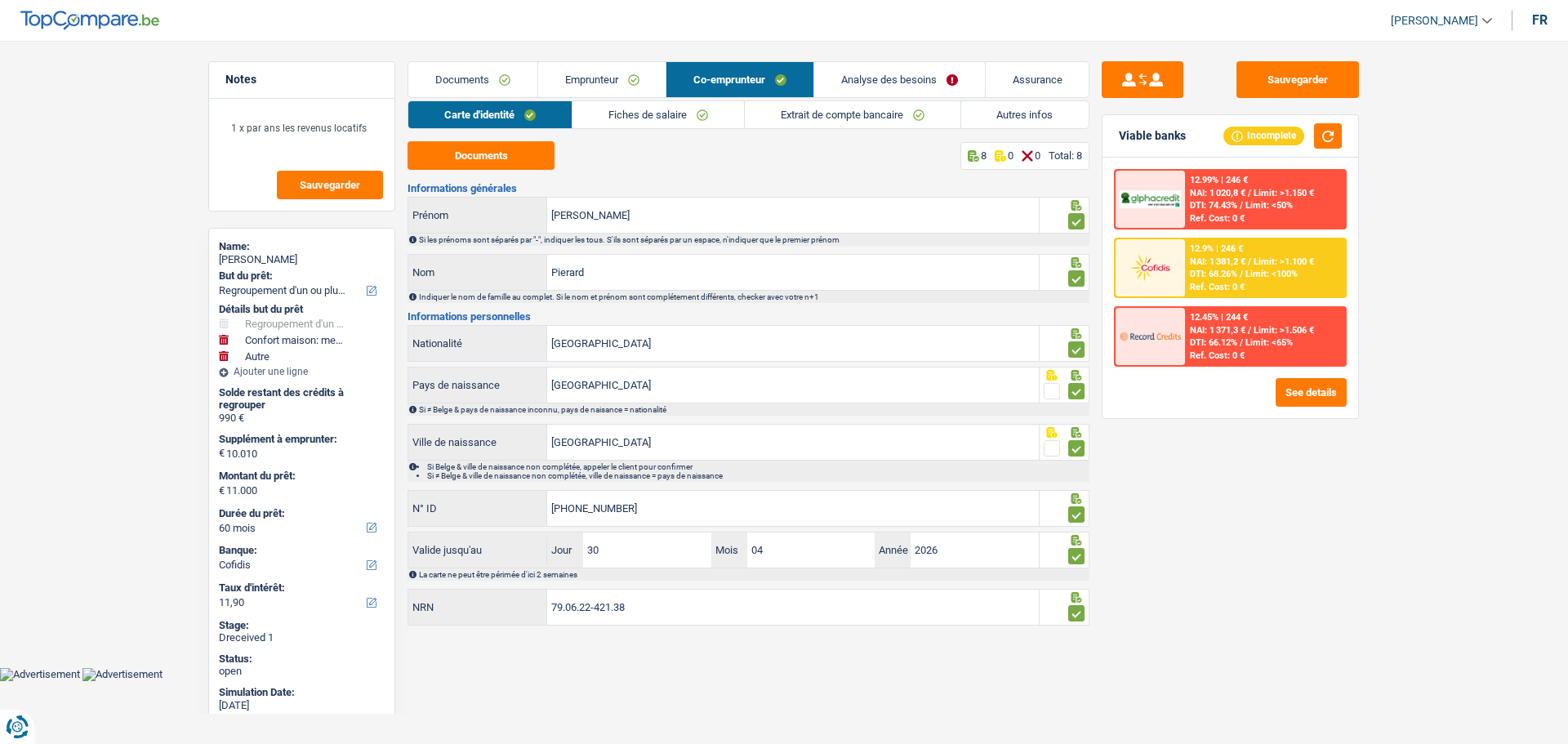 click on "Carte d'identité" at bounding box center [490, 114] 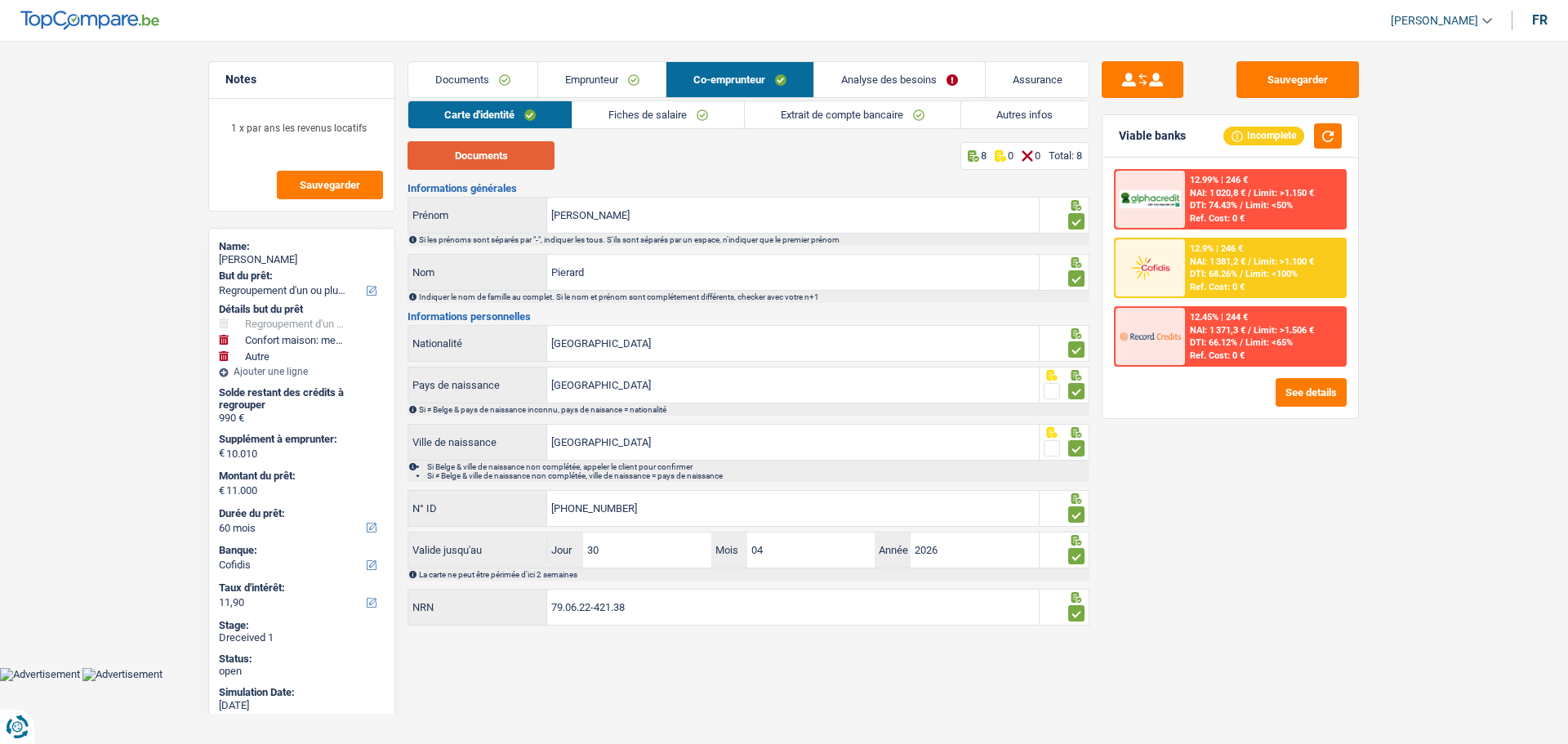 click on "Documents" at bounding box center (481, 155) 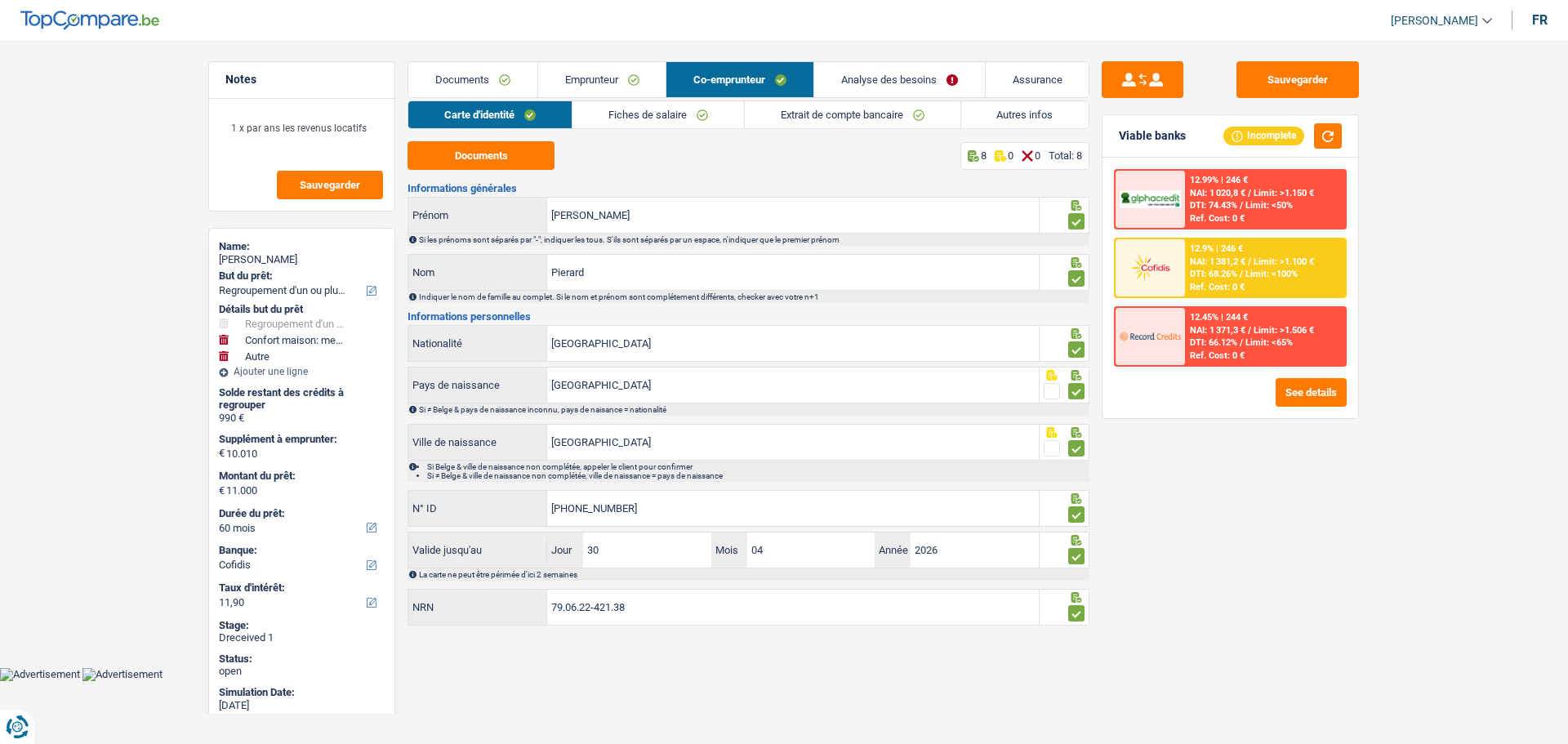 click on "Fiches de salaire" at bounding box center (658, 114) 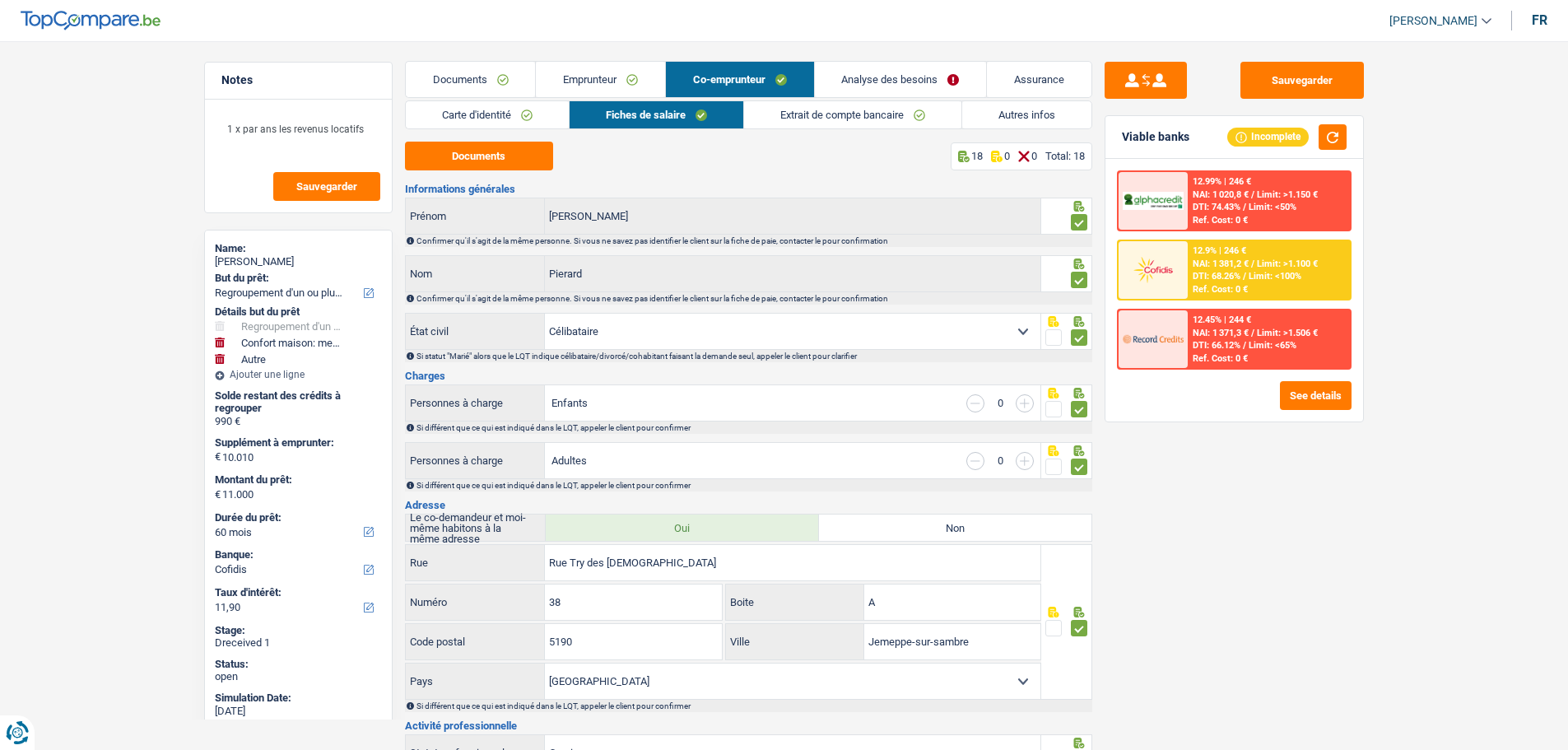 scroll, scrollTop: 0, scrollLeft: 0, axis: both 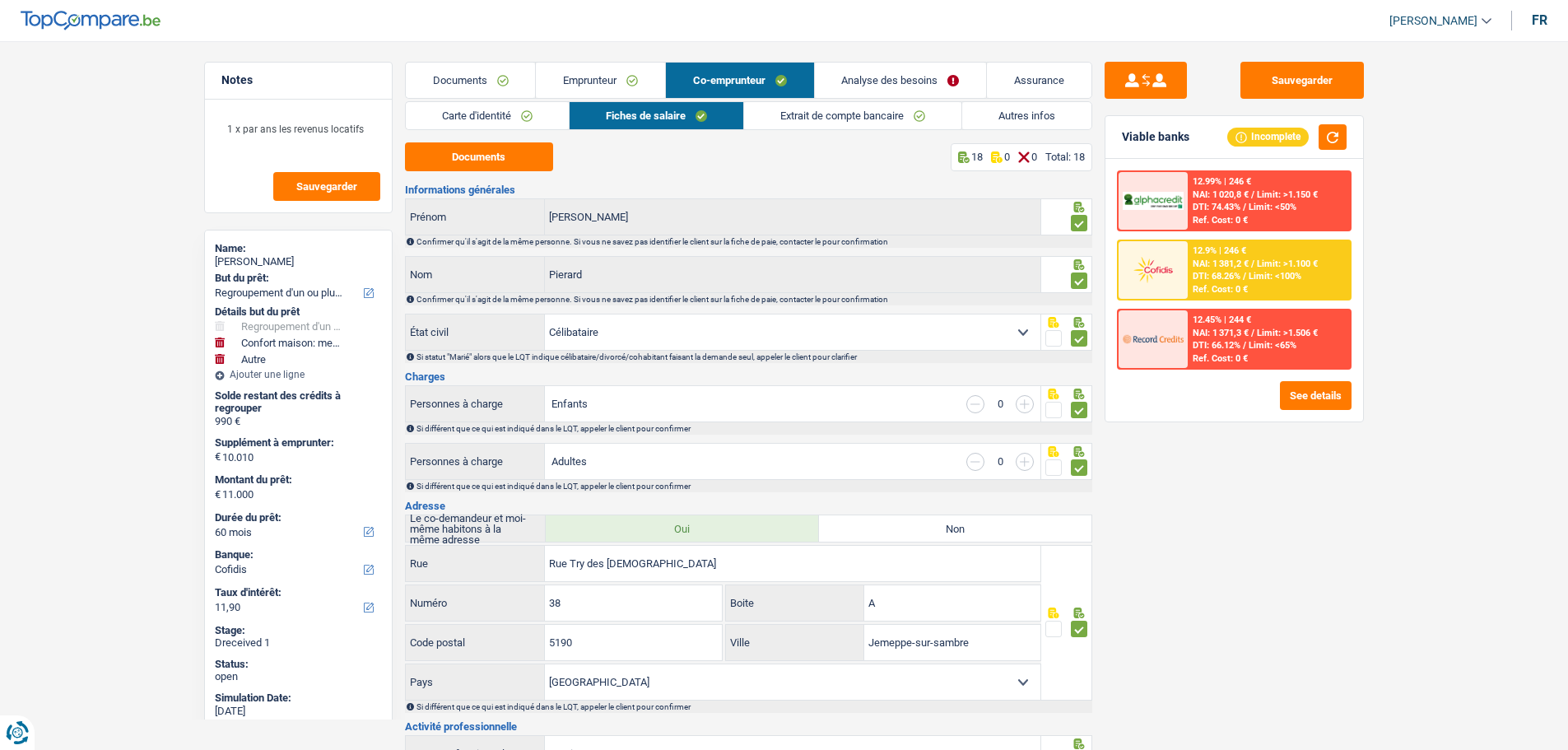 click on "Emprunteur" at bounding box center [600, 80] 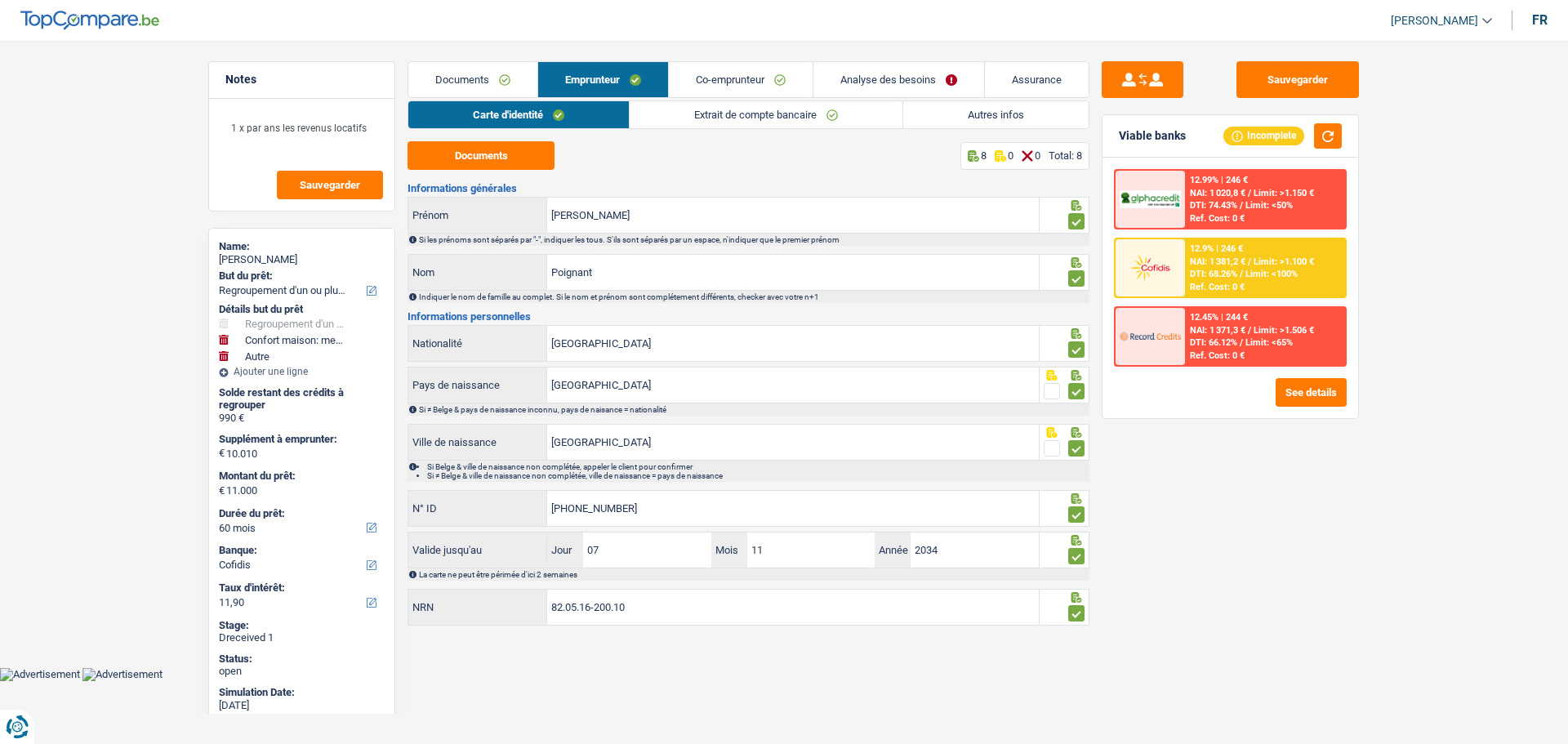 click on "Emprunteur" at bounding box center (603, 79) 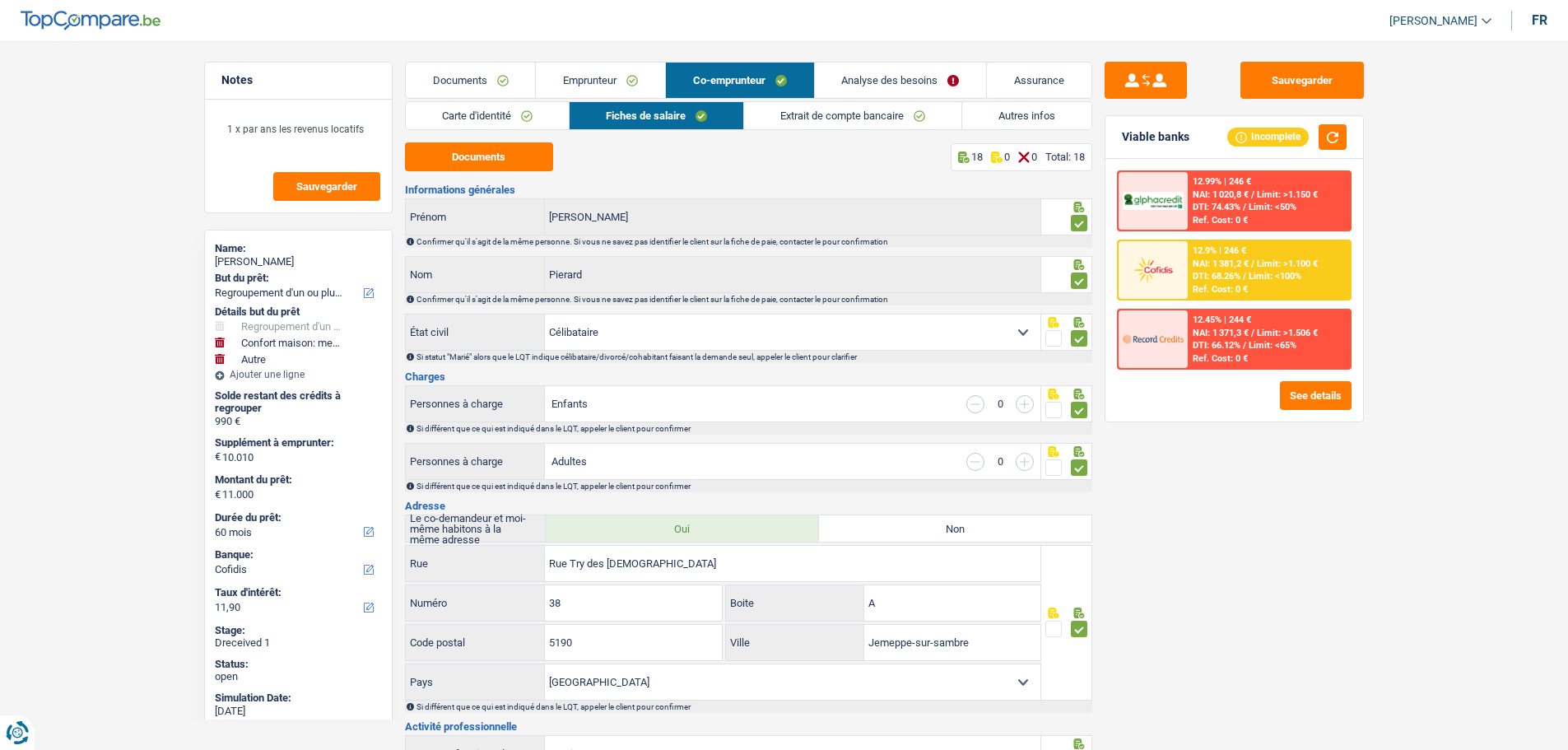 click on "Emprunteur" at bounding box center (600, 80) 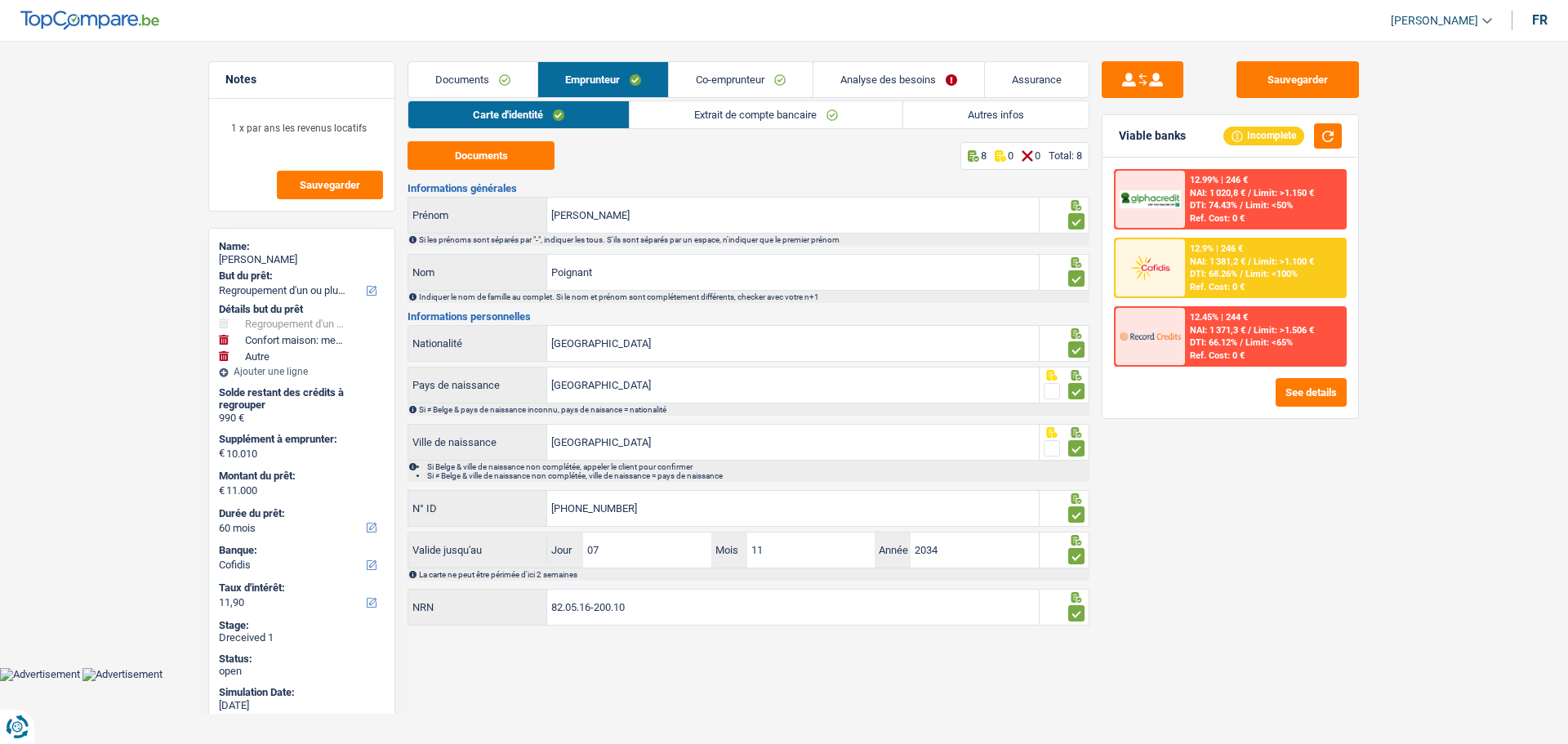 click on "Documents" at bounding box center (473, 79) 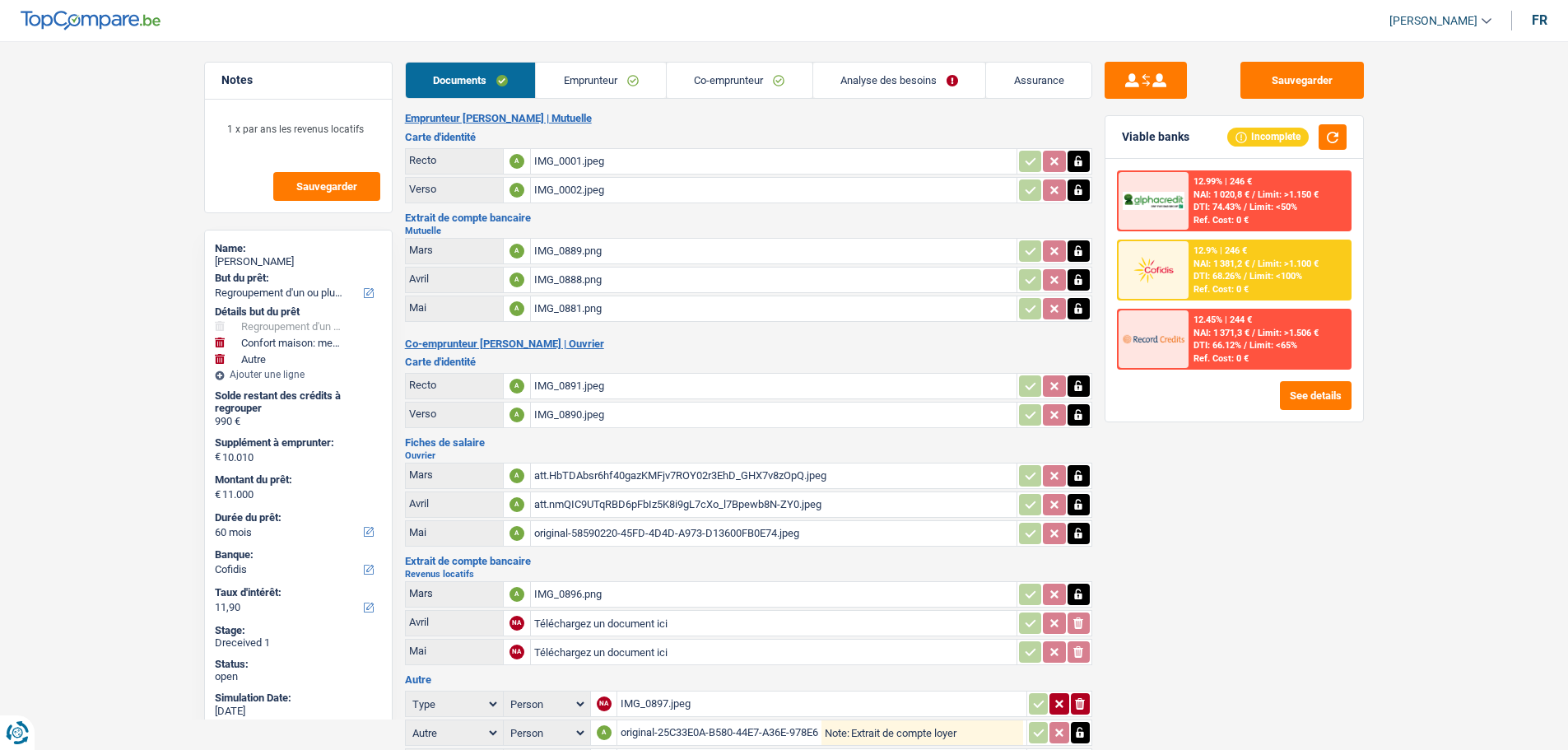 click on "Emprunteur" at bounding box center (601, 80) 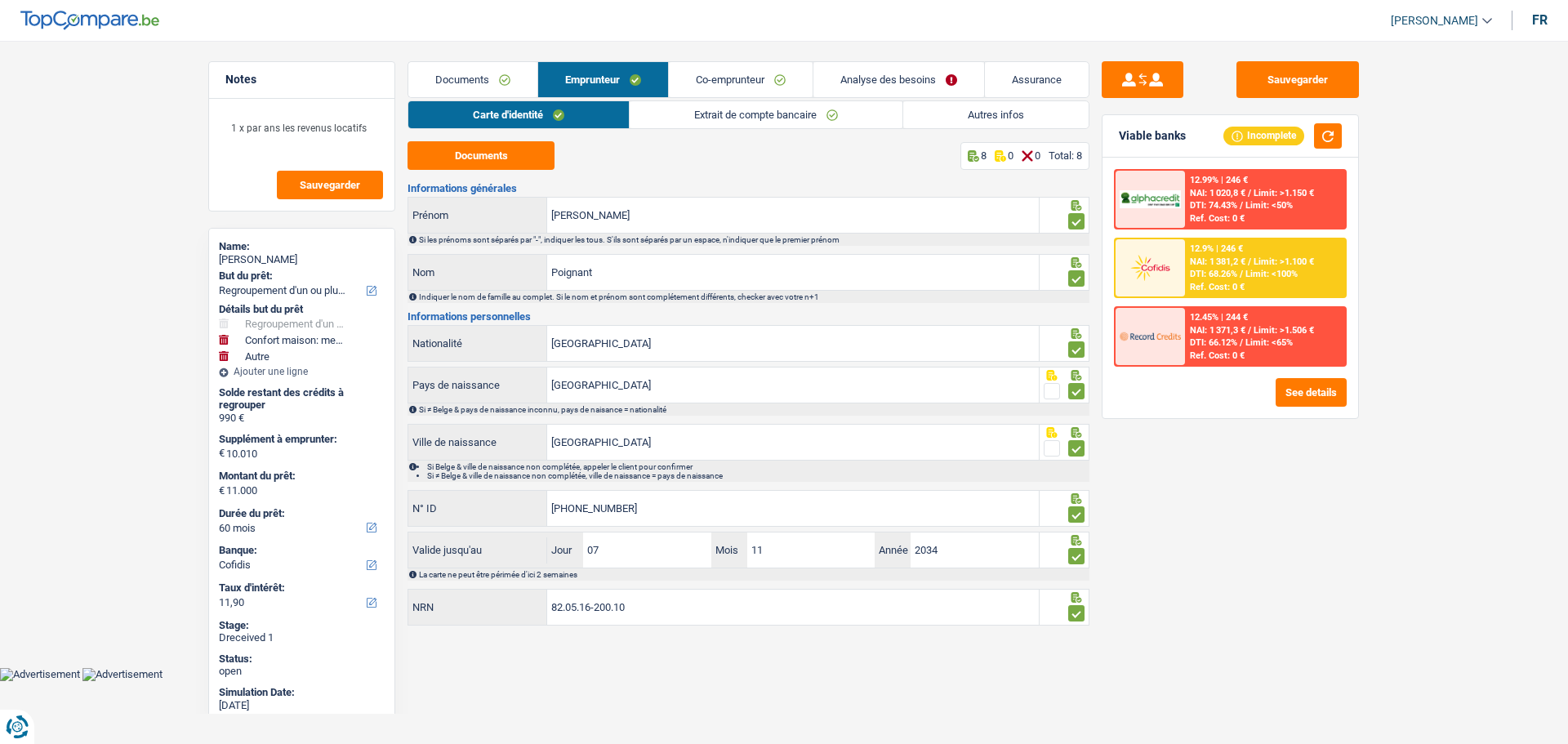 click on "Documents" at bounding box center [473, 79] 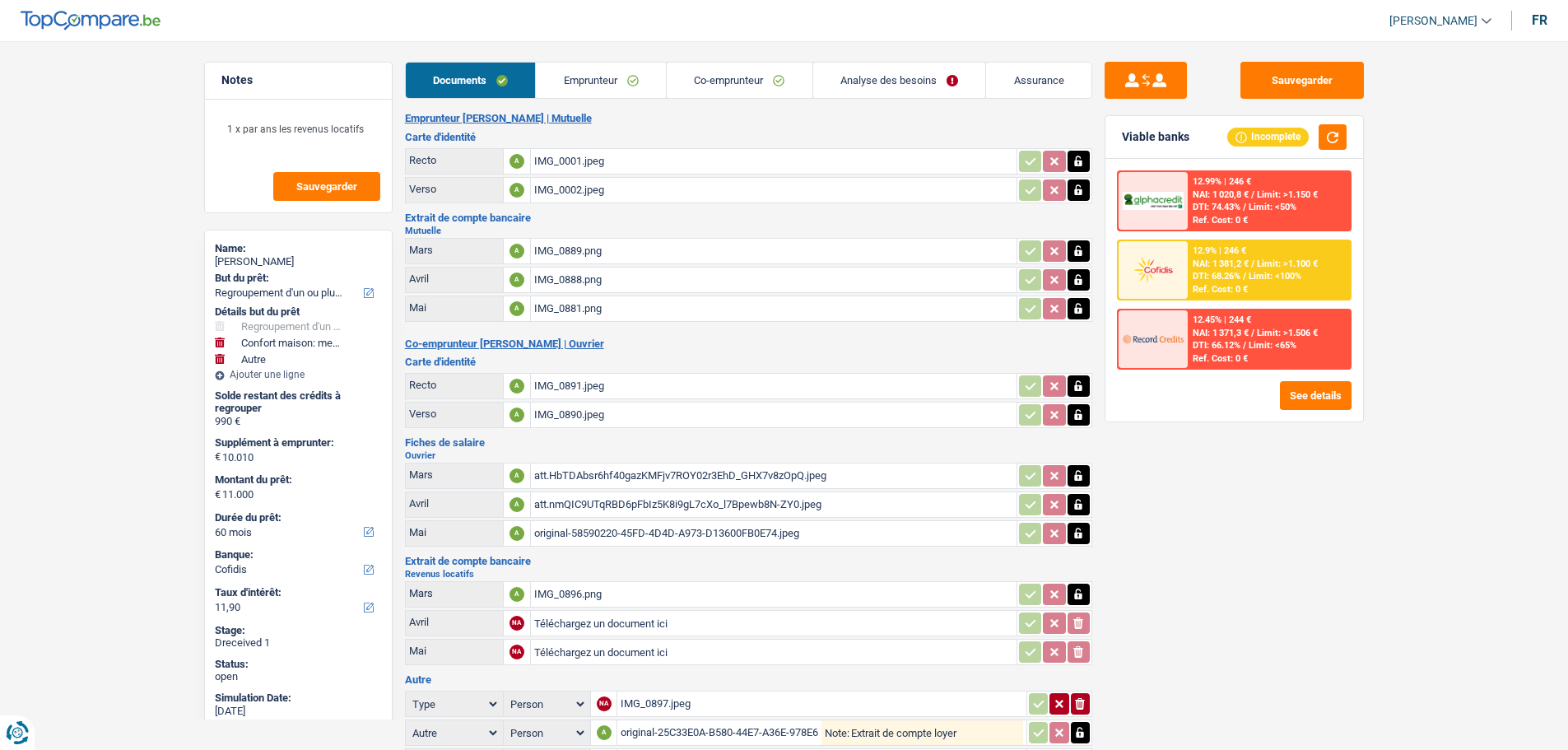 click on "Mars
A
IMG_0889.png
Avril
A
IMG_0888.png
Mai
A
IMG_0881.png" at bounding box center [748, 280] 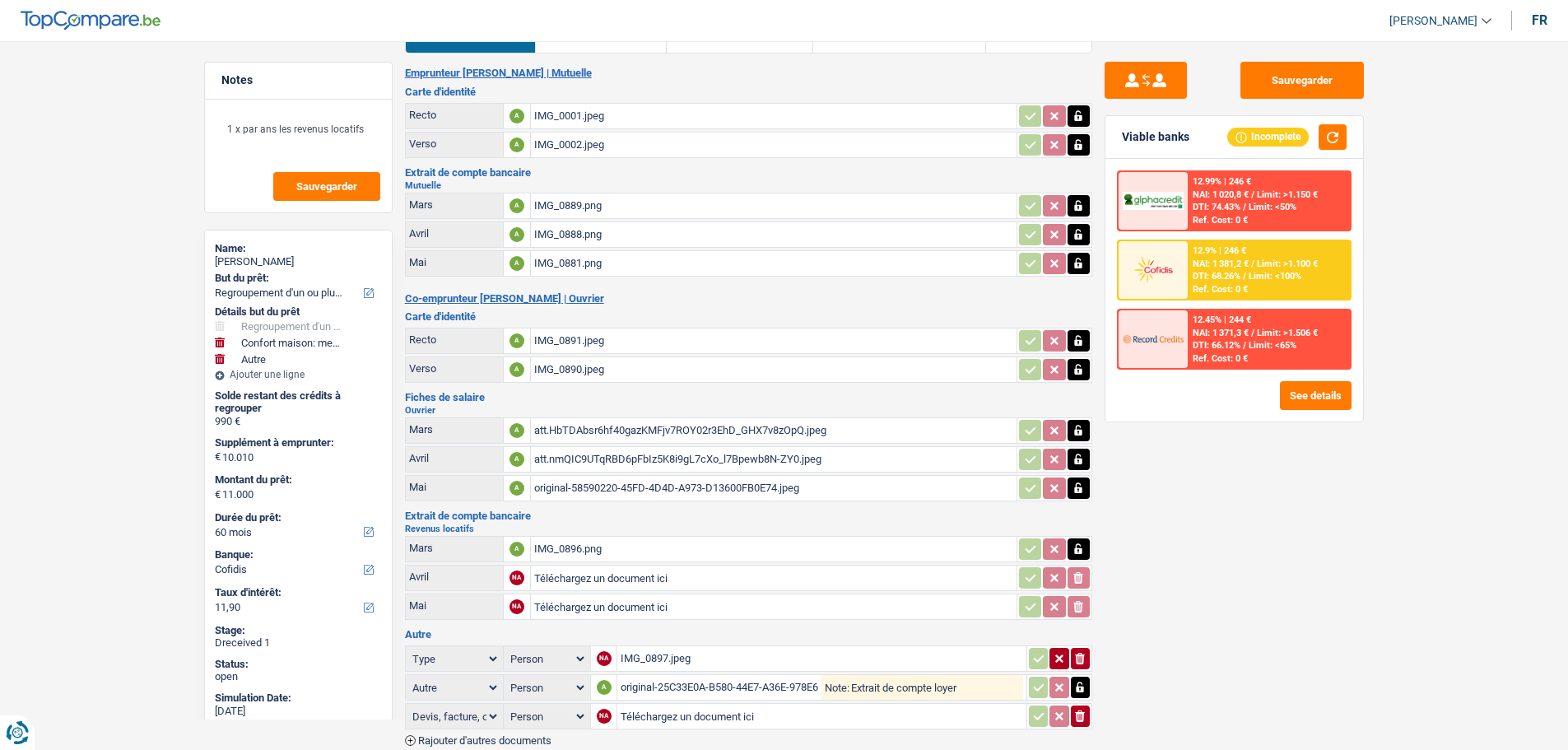 scroll, scrollTop: 82, scrollLeft: 0, axis: vertical 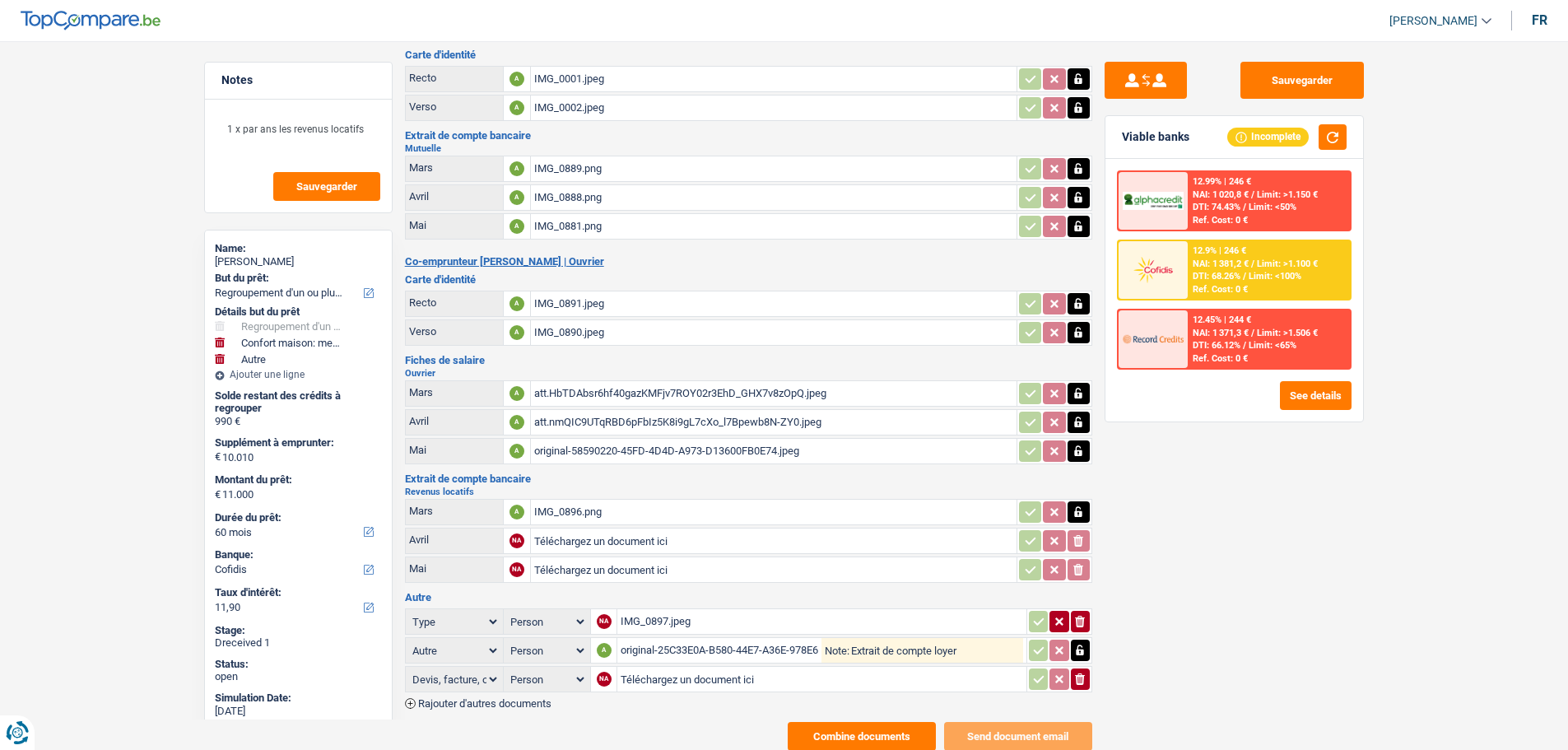 click on "att.HbTDAbsr6hf40gazKMFjv7ROY02r3EhD_GHX7v8zOpQ.jpeg" at bounding box center [774, 394] 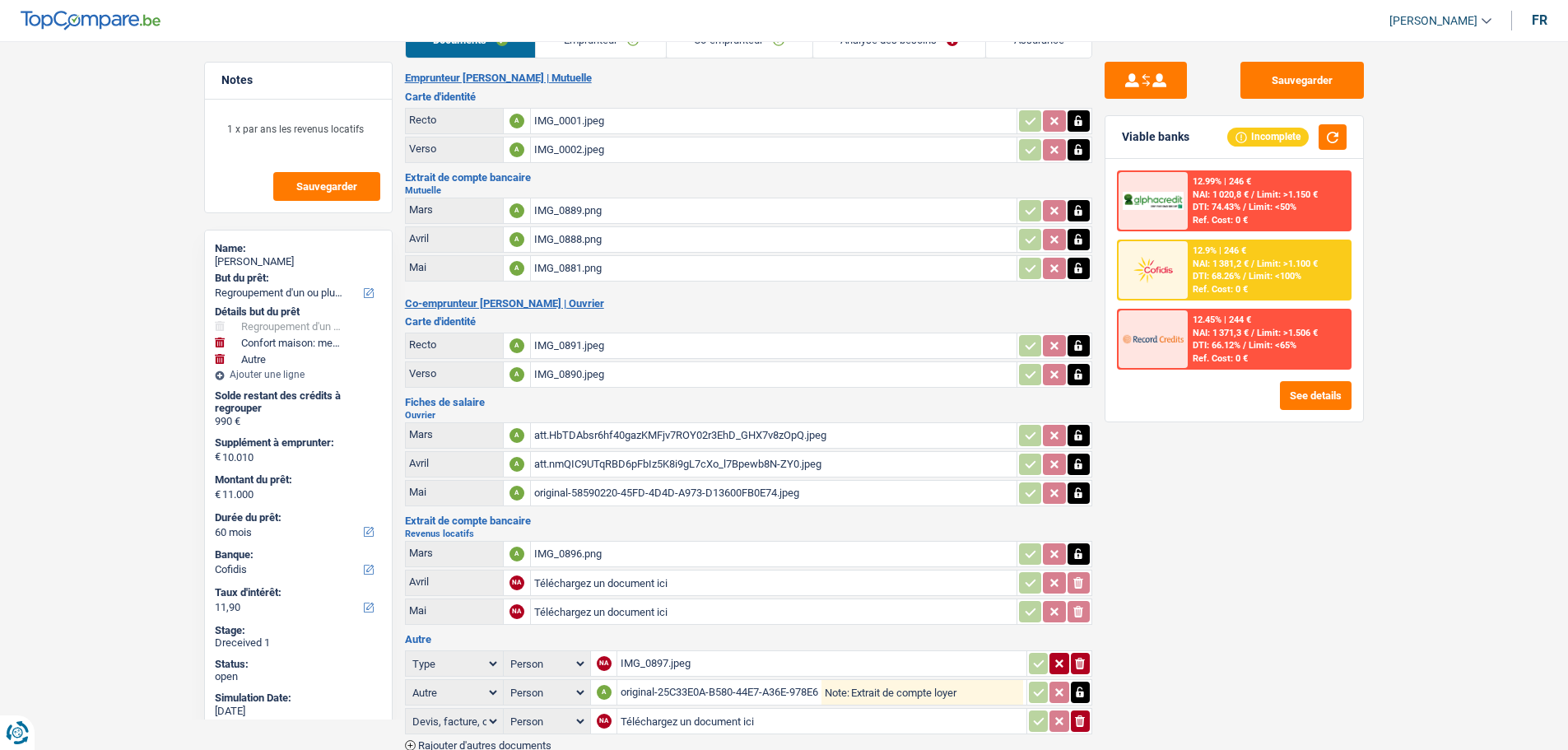 scroll, scrollTop: 0, scrollLeft: 0, axis: both 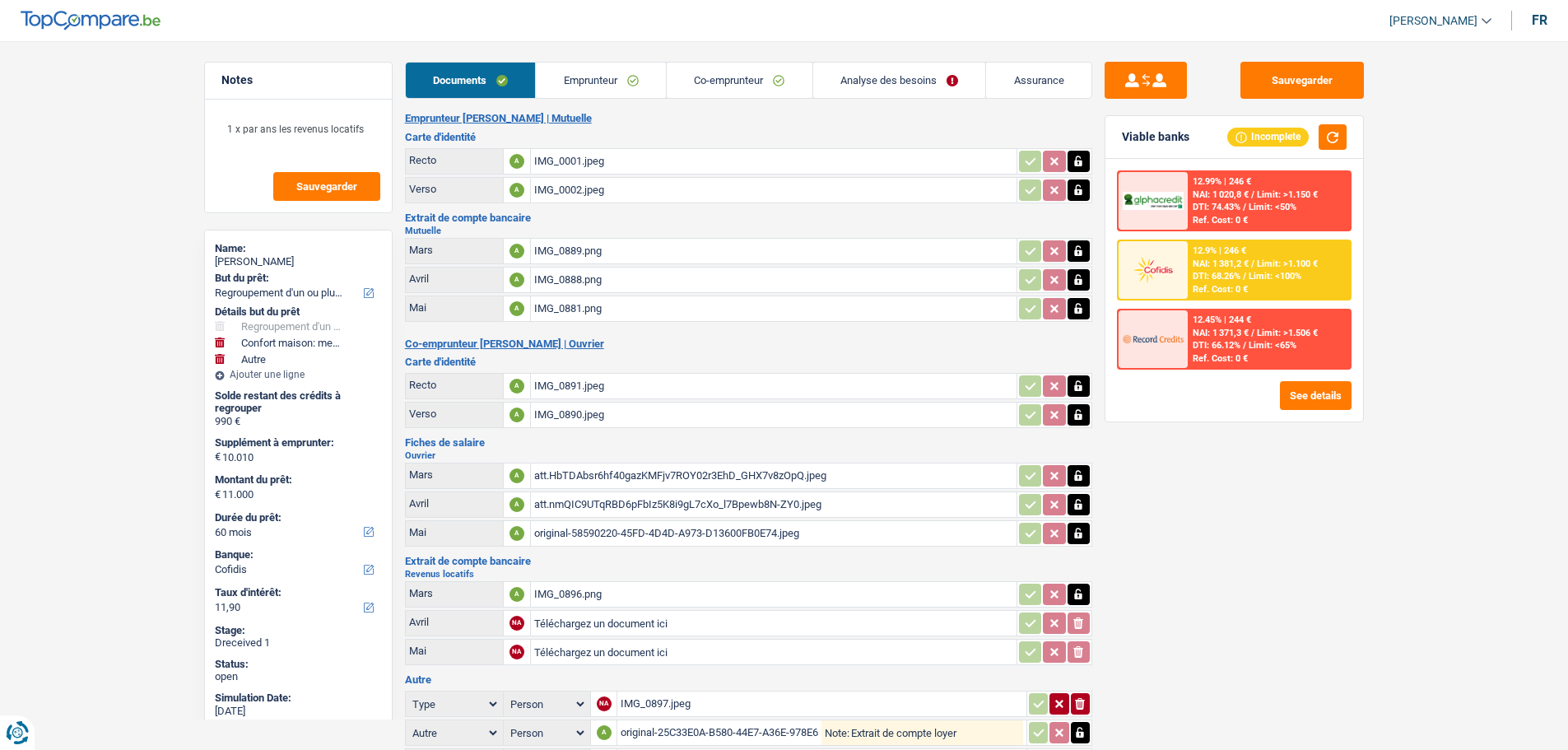drag, startPoint x: 539, startPoint y: 64, endPoint x: 554, endPoint y: 74, distance: 18.027756 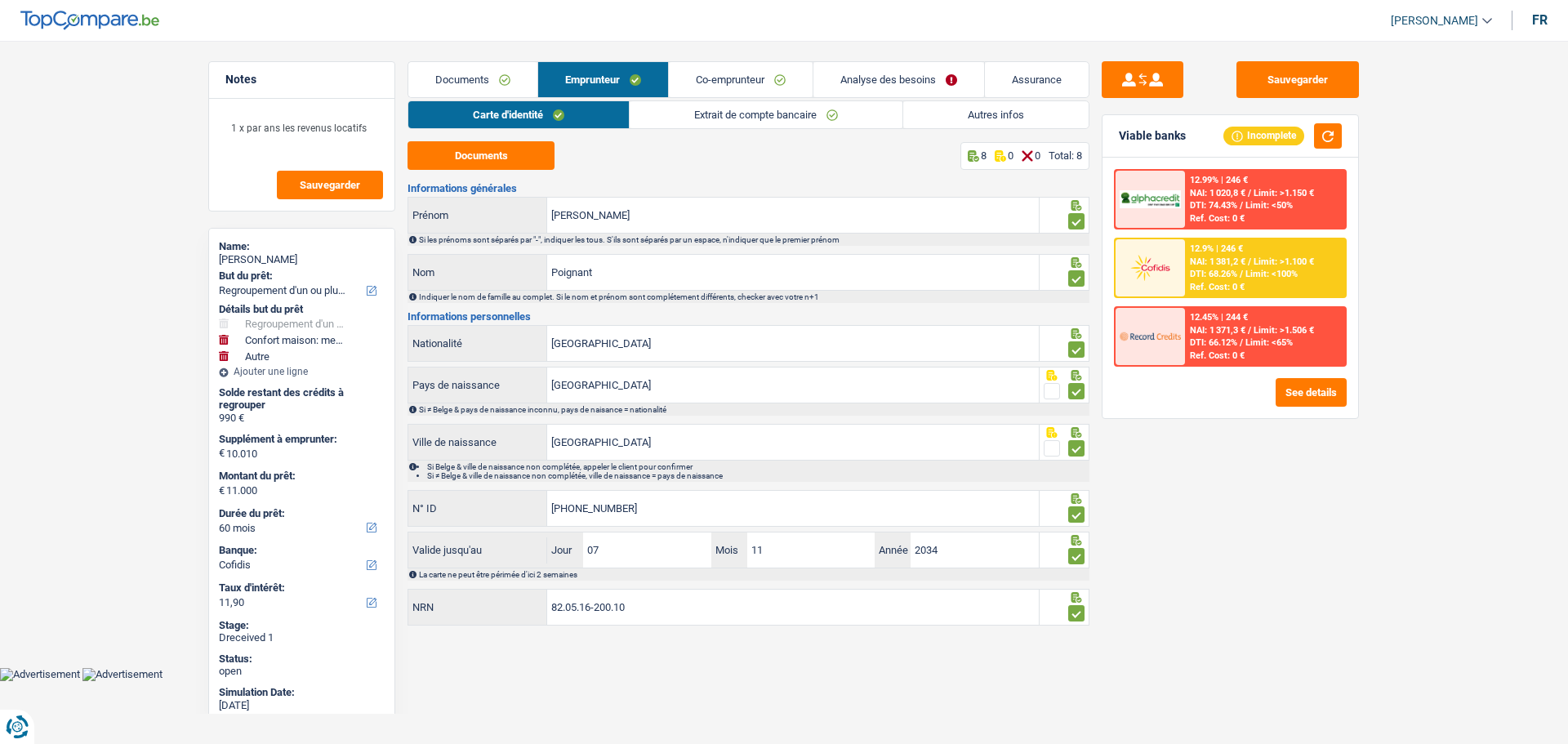 click on "Carte d'identité" at bounding box center (519, 114) 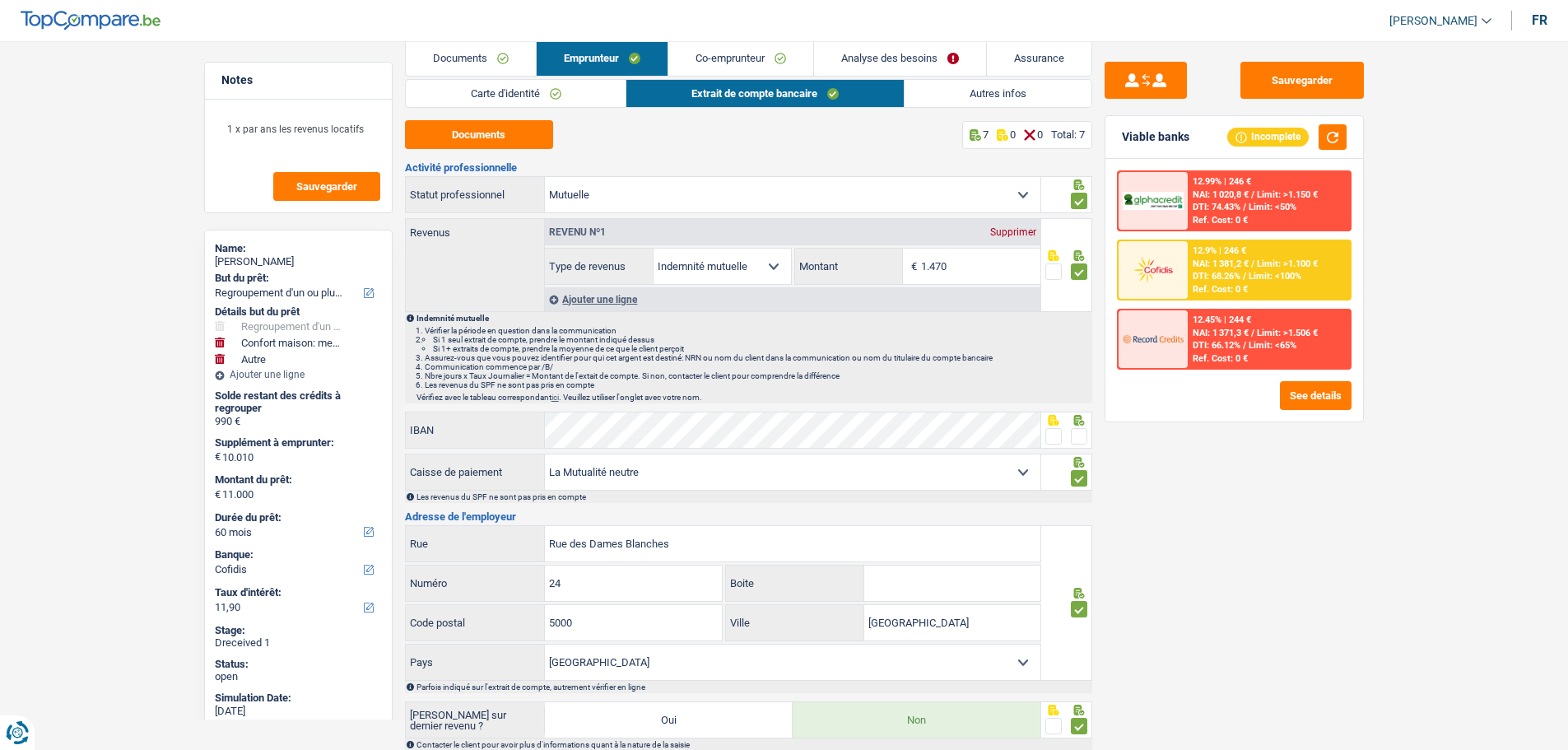 scroll, scrollTop: 0, scrollLeft: 0, axis: both 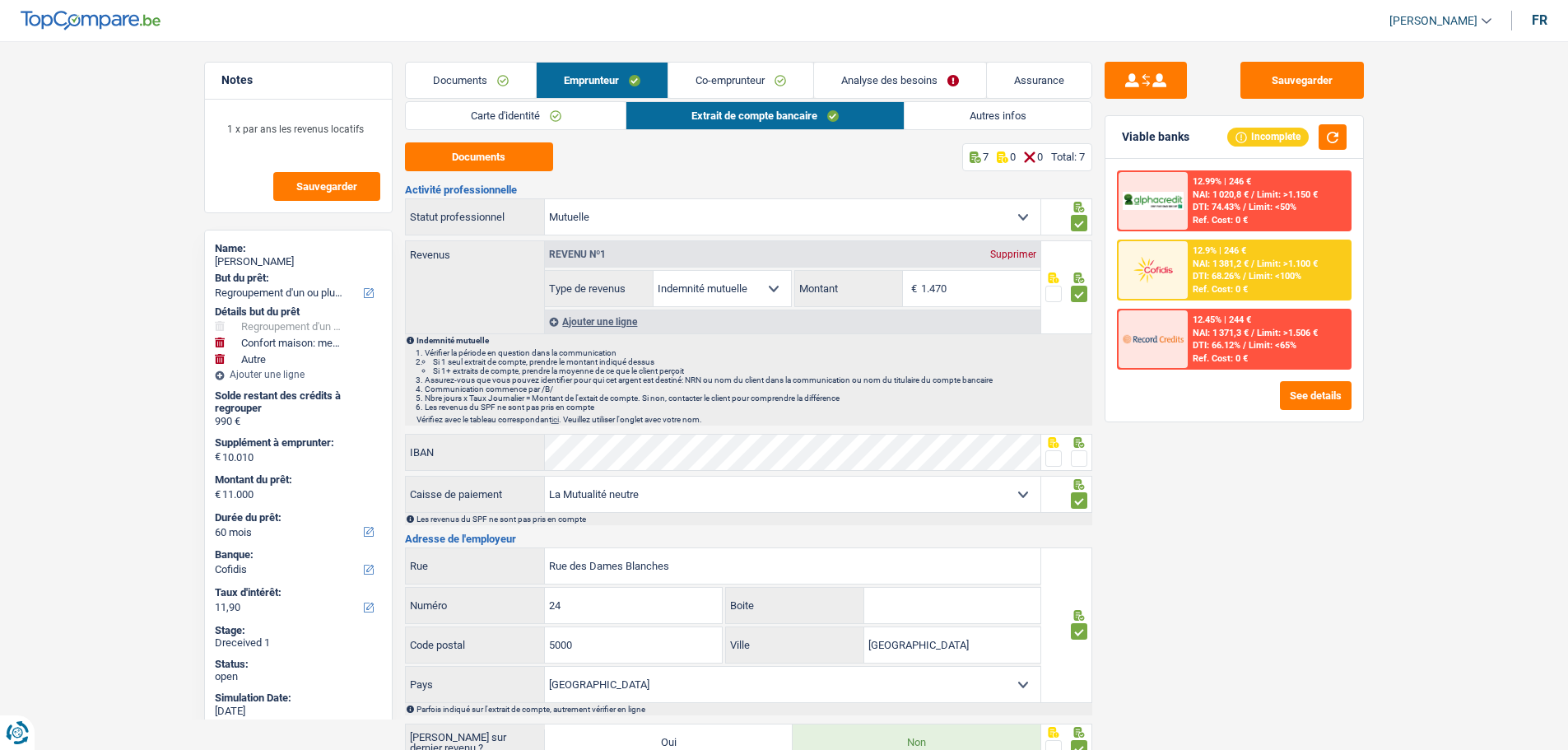 click on "Autres infos" at bounding box center [998, 115] 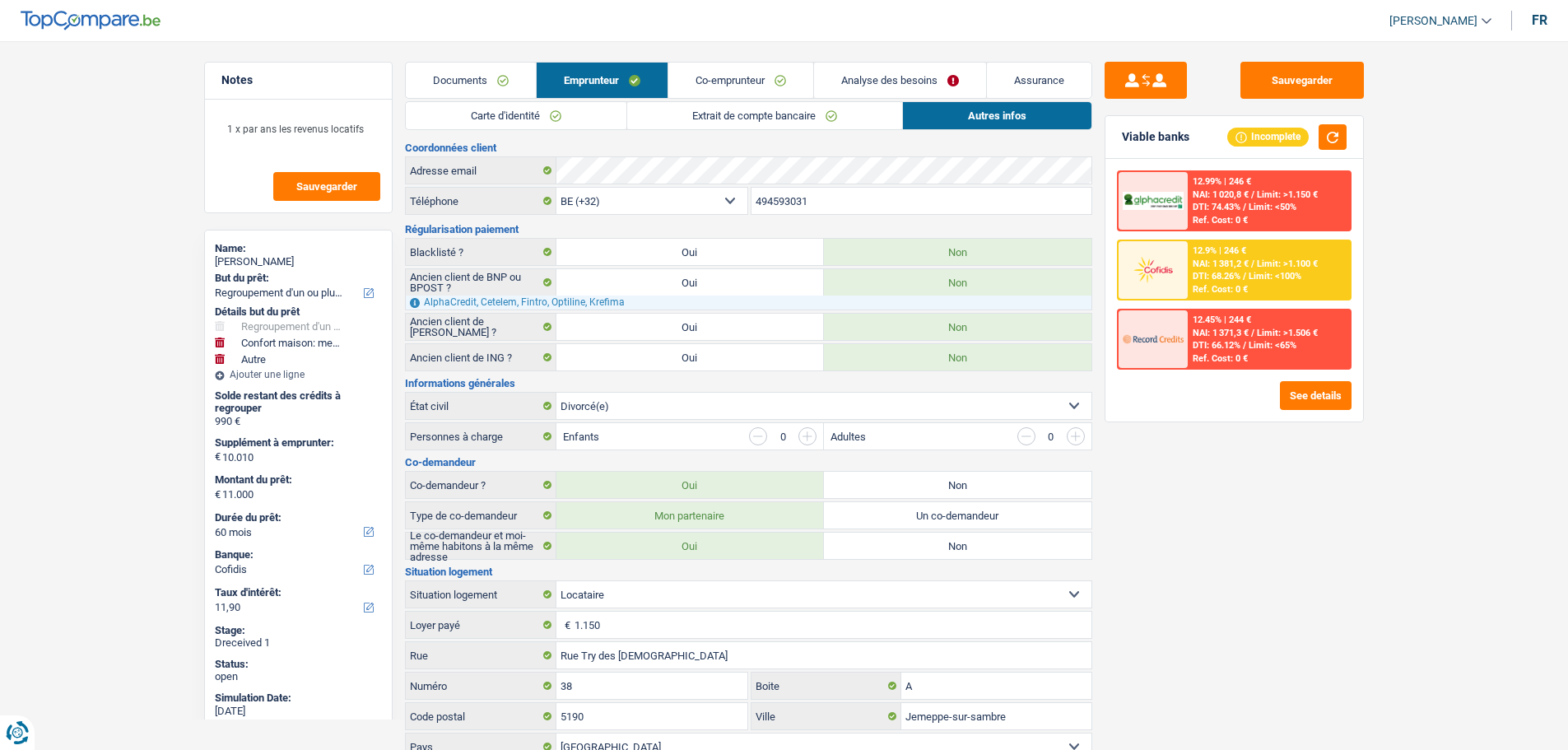 click on "Carte d'identité" at bounding box center [516, 115] 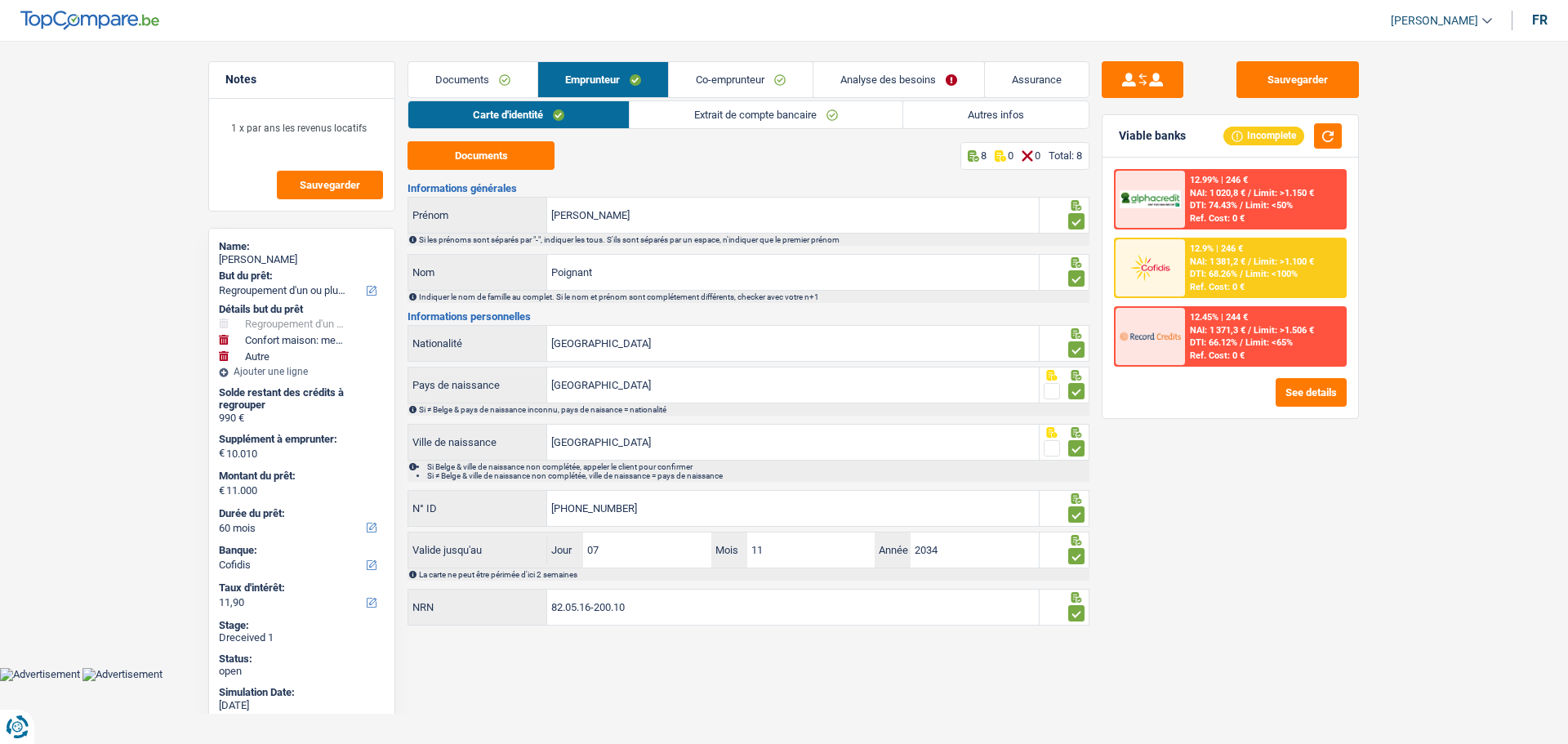 click on "Extrait de compte bancaire" at bounding box center [766, 114] 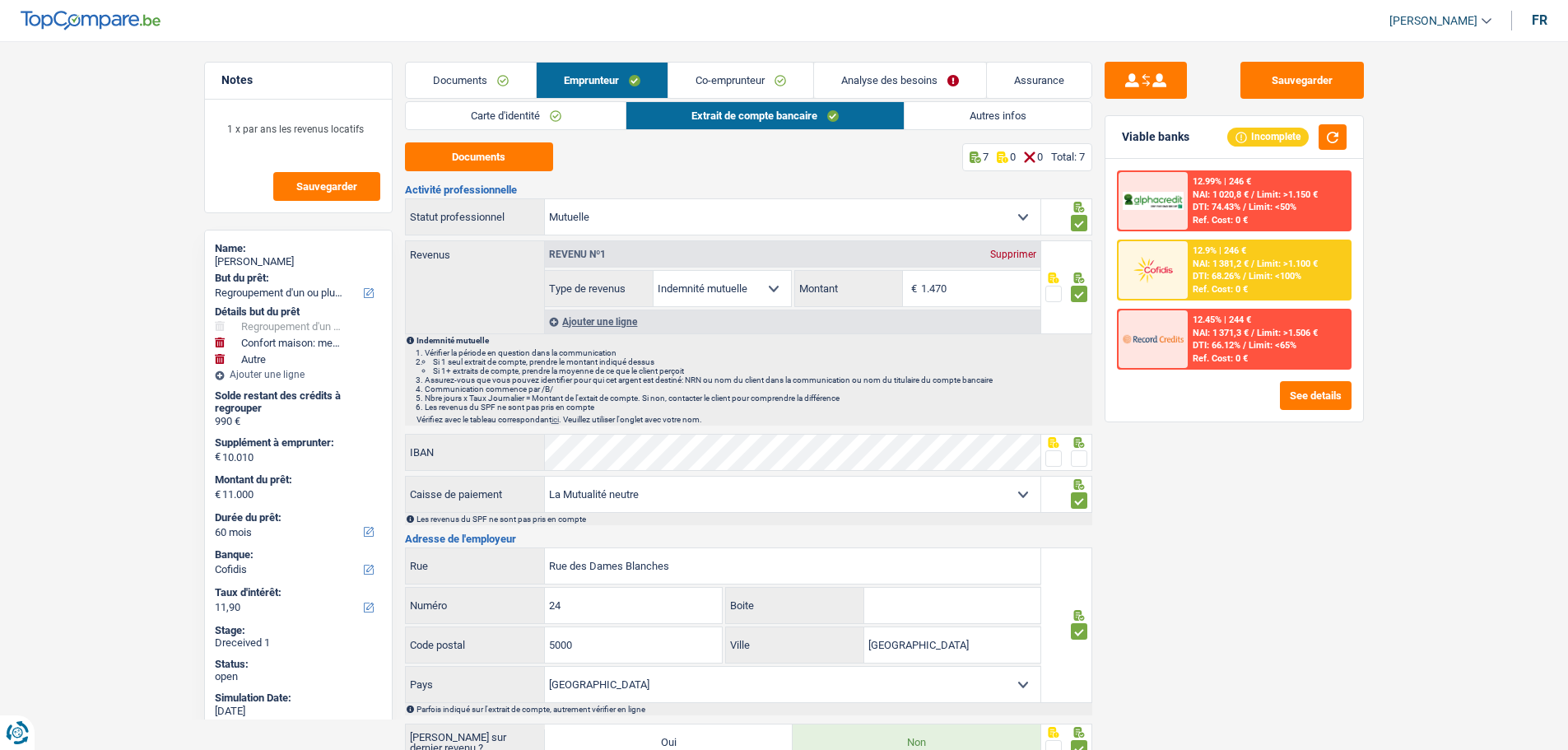 click on "Carte d'identité" at bounding box center (516, 115) 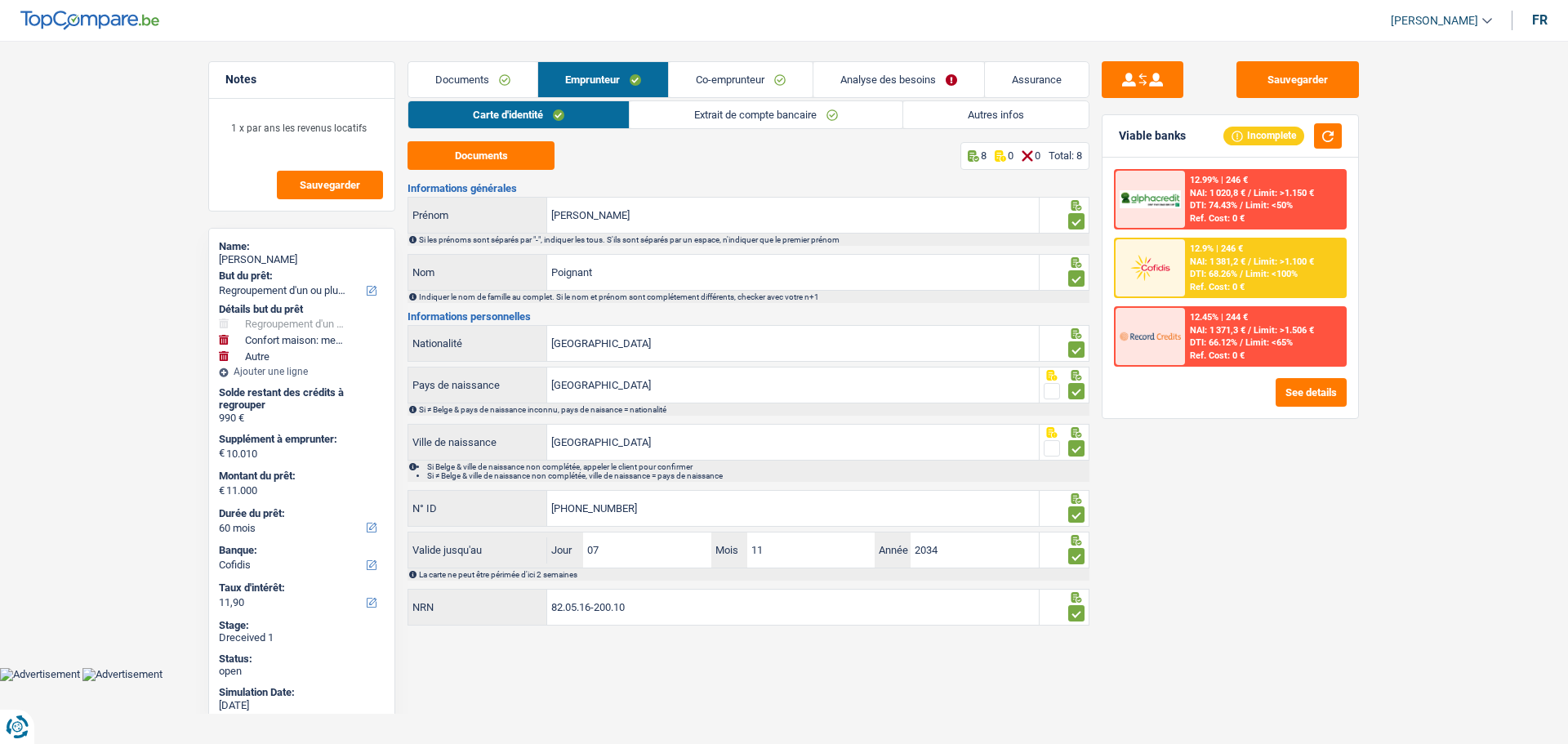 click on "Co-emprunteur" at bounding box center (741, 79) 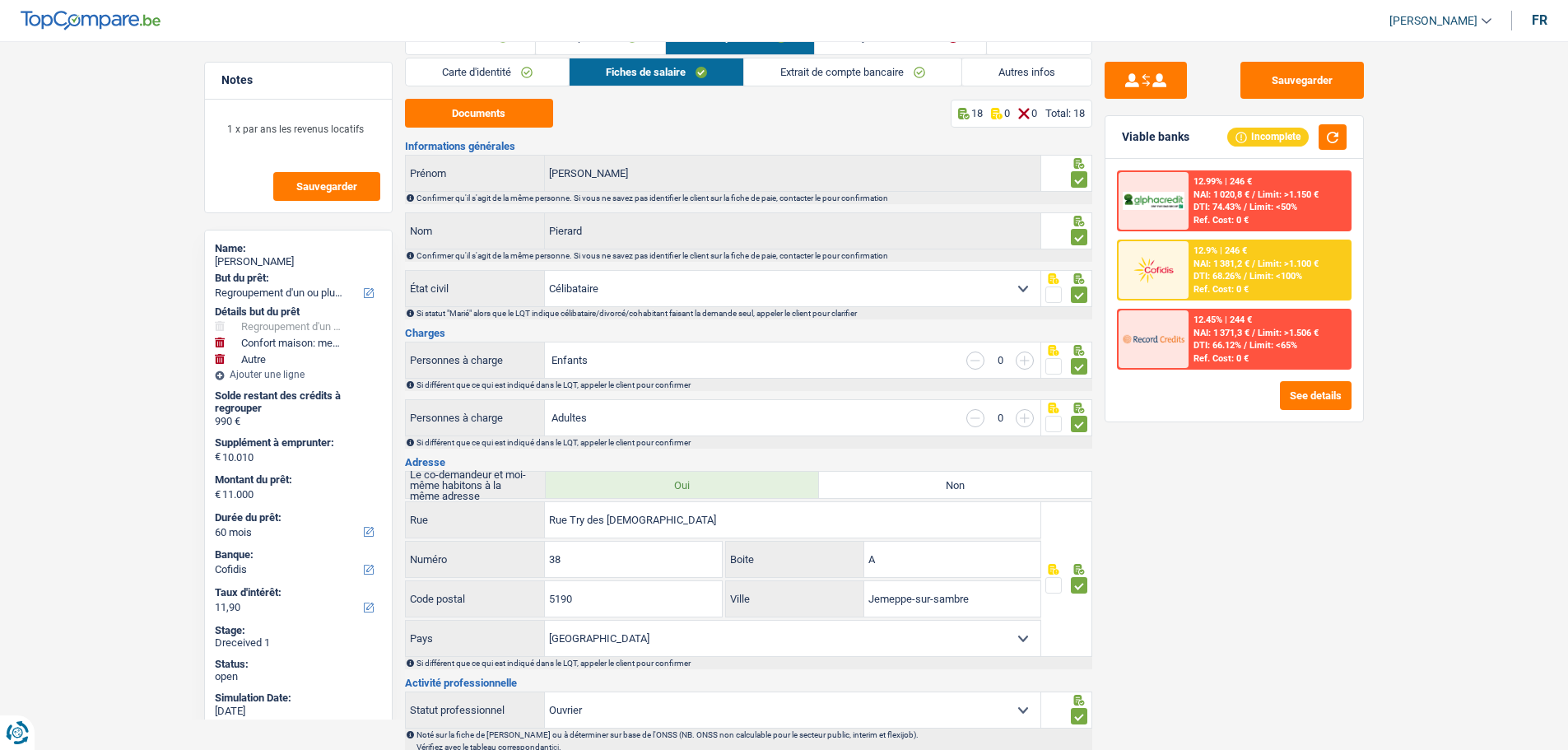scroll, scrollTop: 82, scrollLeft: 0, axis: vertical 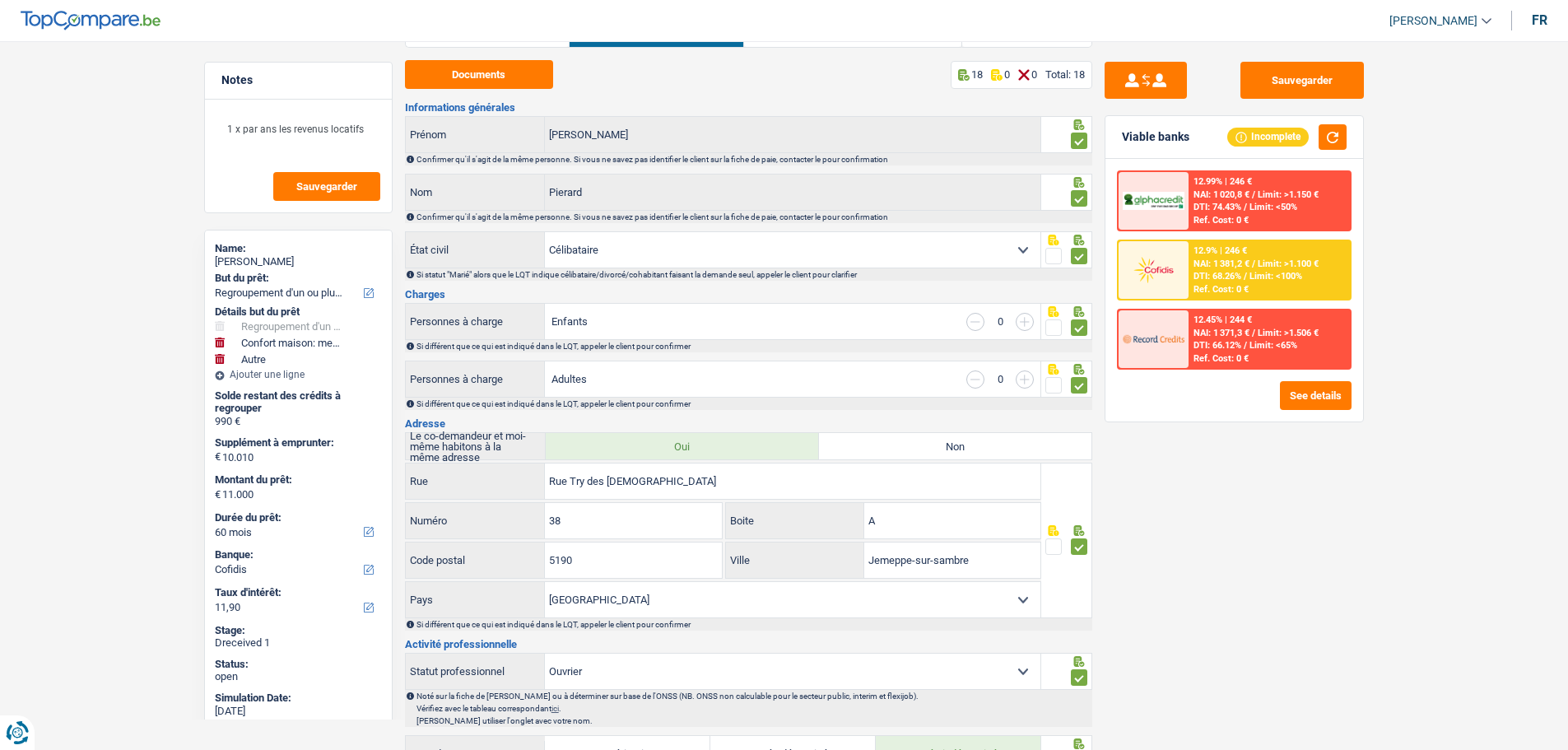 click on "Célibataire Marié(e) Cohabitant(e) légal(e) Divorcé(e) Veuf(ve) Séparé (de fait)
Sélectionner une option" at bounding box center [793, 249] 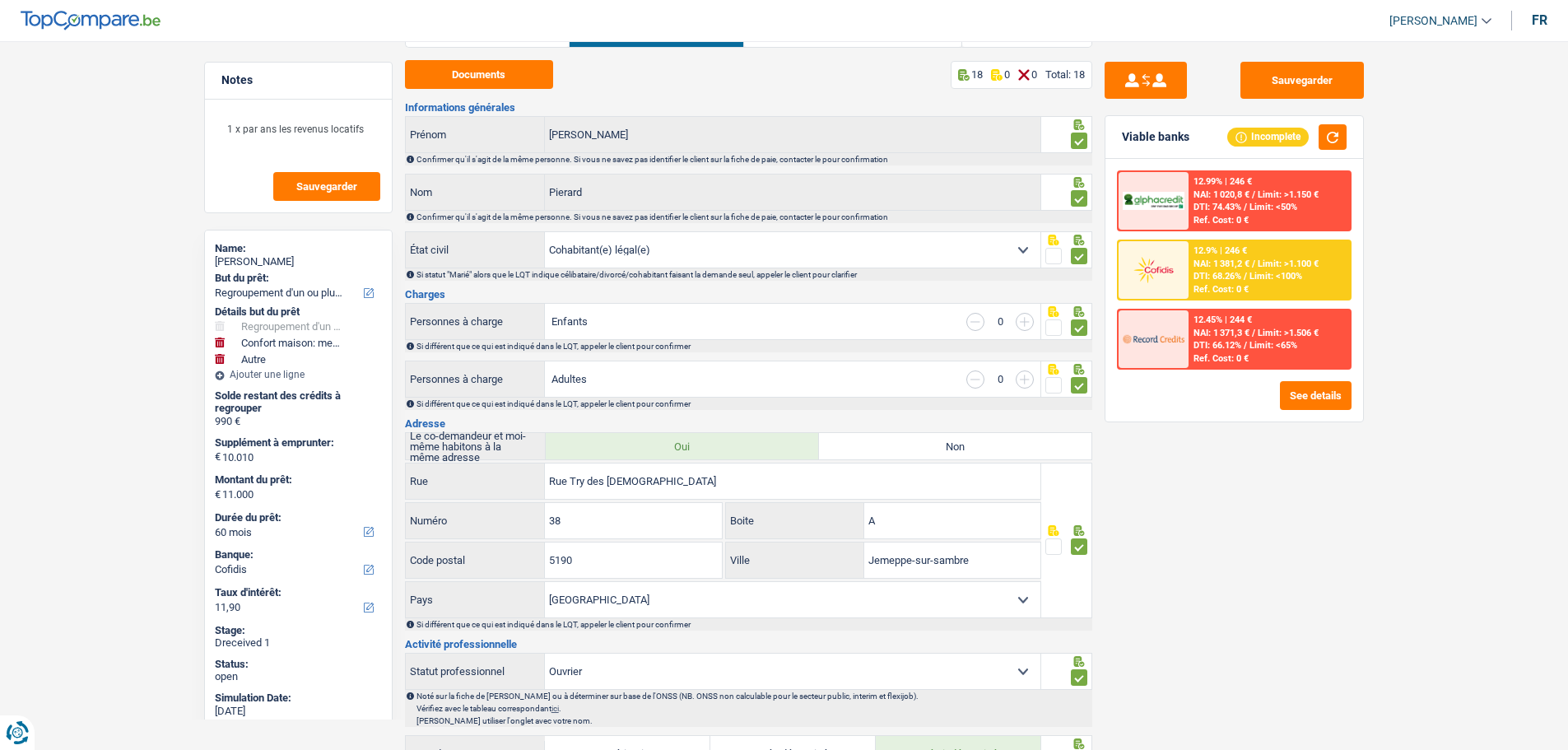click on "Célibataire Marié(e) Cohabitant(e) légal(e) Divorcé(e) Veuf(ve) Séparé (de fait)
Sélectionner une option" at bounding box center [793, 249] 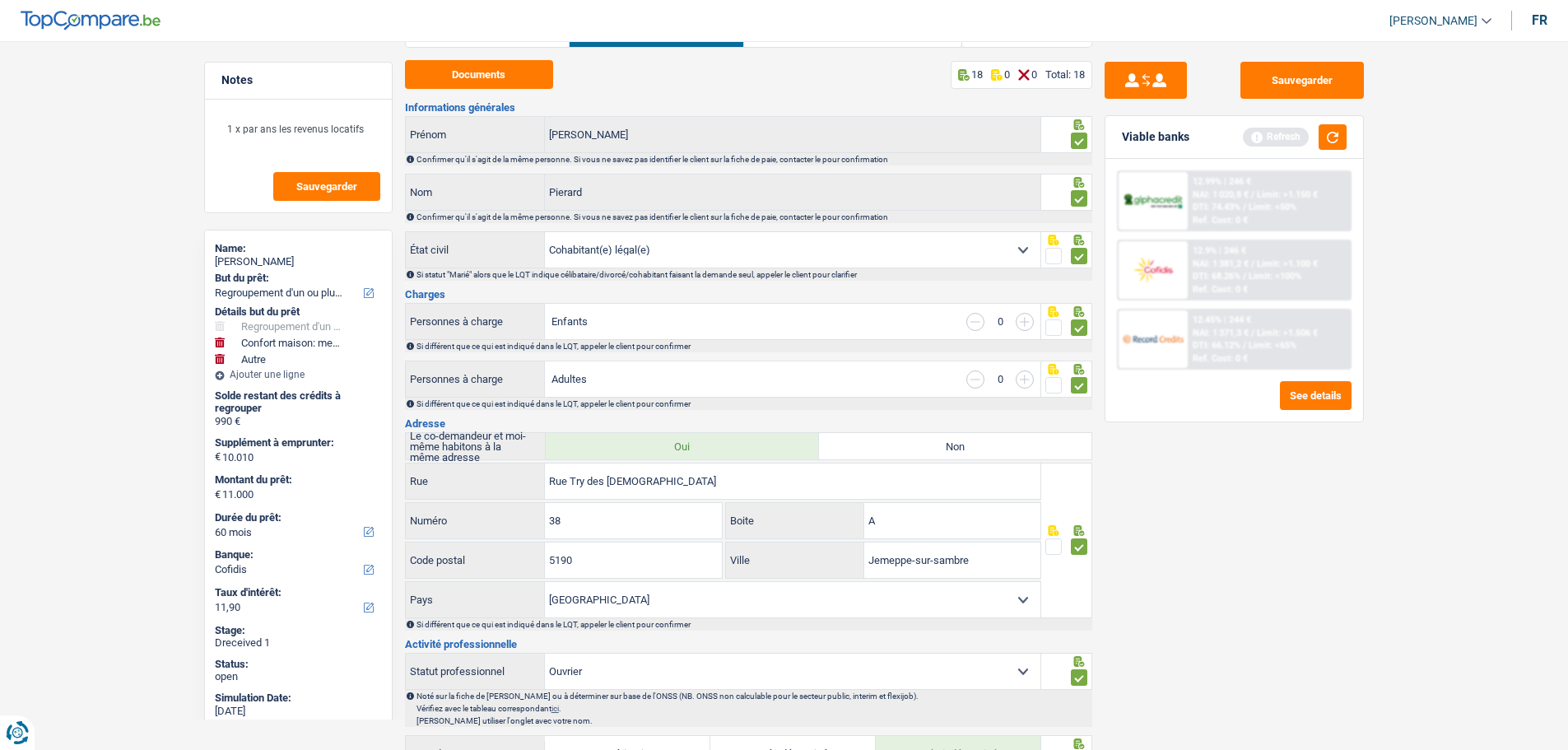 click on "Notes
1 x par ans les revenus locatifs
Sauvegarder
Name:   Claire Poignant   But du prêt: Confort maison: meubles, textile, peinture, électroménager, outillage non-professionnel Hifi, multimédia, gsm, ordinateur Aménagement: frais d'installation, déménagement Evénement familial: naissance, mariage, divorce, communion, décès Frais médicaux Frais d'études Frais permis de conduire Regroupement d'un ou plusieurs crédits Loisirs: voyage, sport, musique Rafraîchissement: petits travaux maison et jardin Frais judiciaires Réparation voiture Prêt rénovation (non disponible pour les non-propriétaires) Prêt énergie (non disponible pour les non-propriétaires) Prêt voiture Taxes, impôts non professionnels Rénovation bien à l'étranger Dettes familiales Assurance Autre
Sélectionner une option
Détails but du prêt
Hifi, multimédia, gsm, ordinateur Frais médicaux" at bounding box center [784, 887] 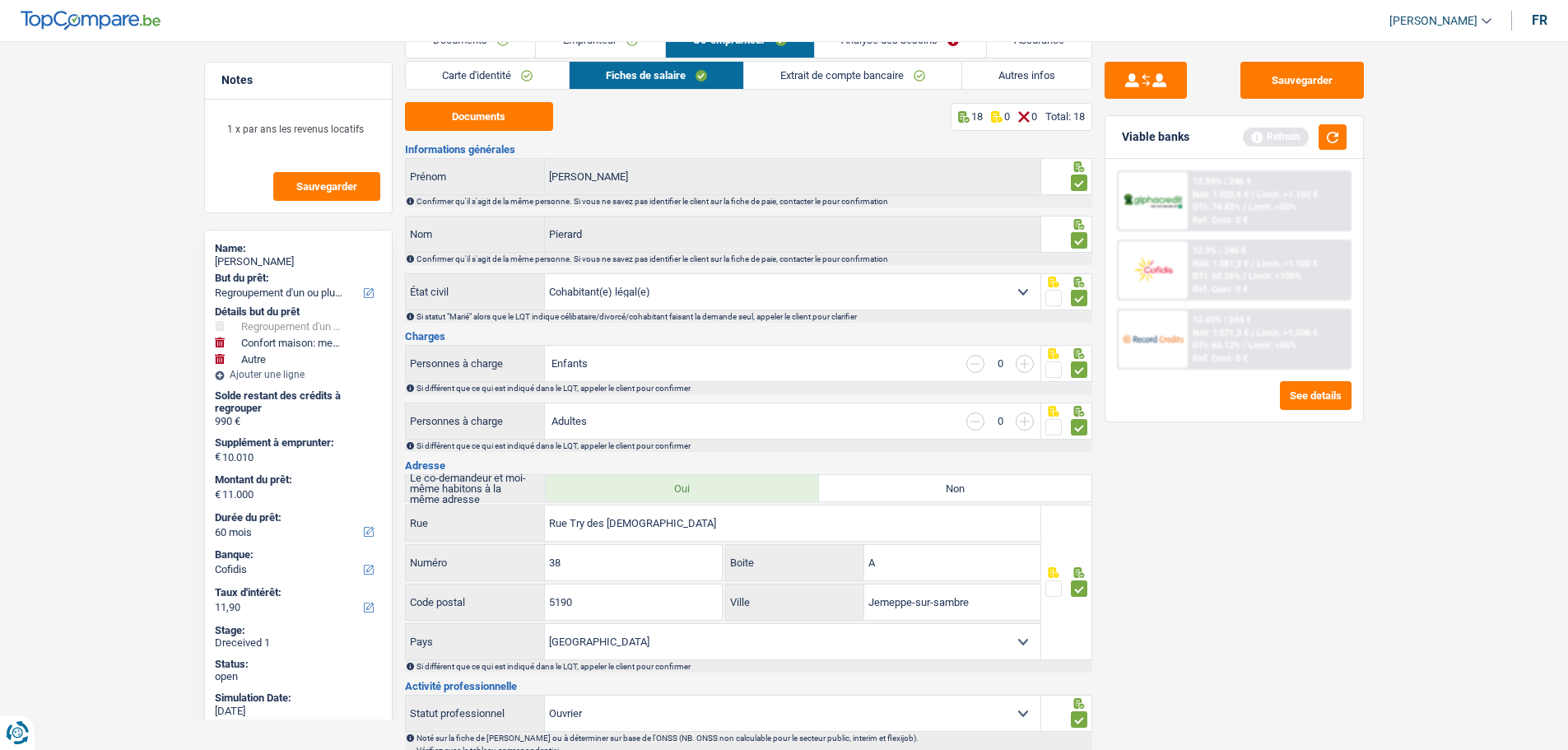 scroll, scrollTop: 0, scrollLeft: 0, axis: both 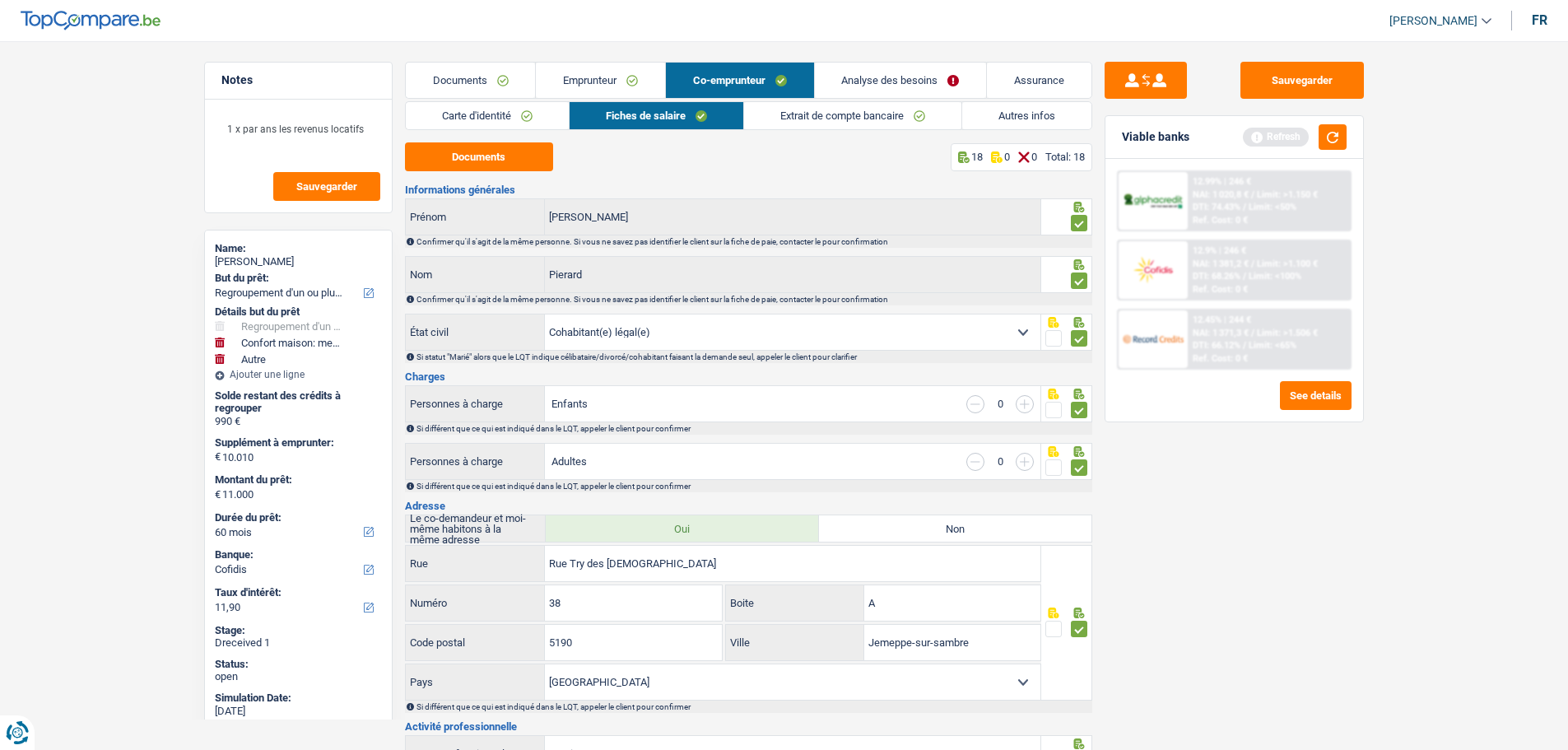 drag, startPoint x: 617, startPoint y: 77, endPoint x: 616, endPoint y: 134, distance: 57.008771 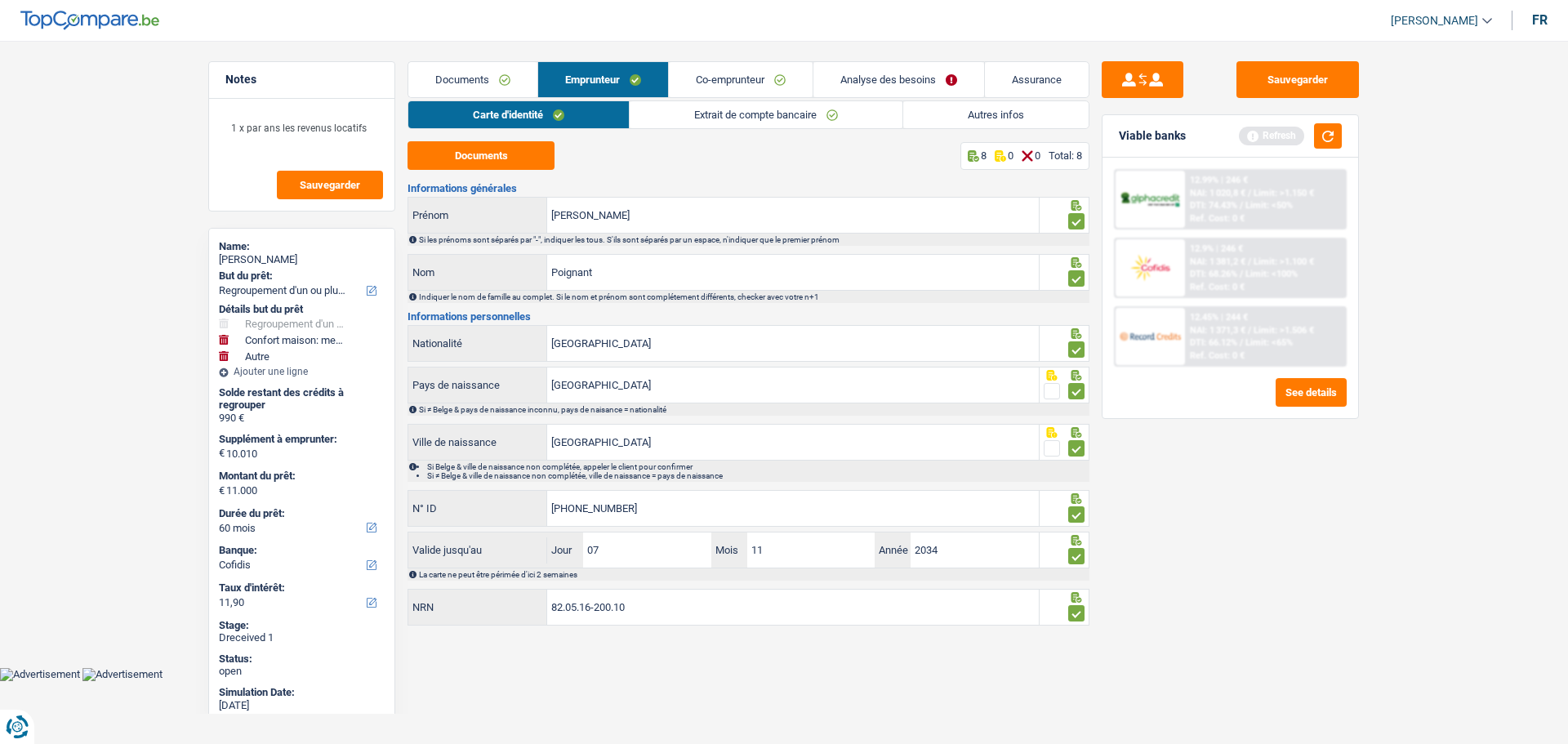 click on "Extrait de compte bancaire" at bounding box center (766, 114) 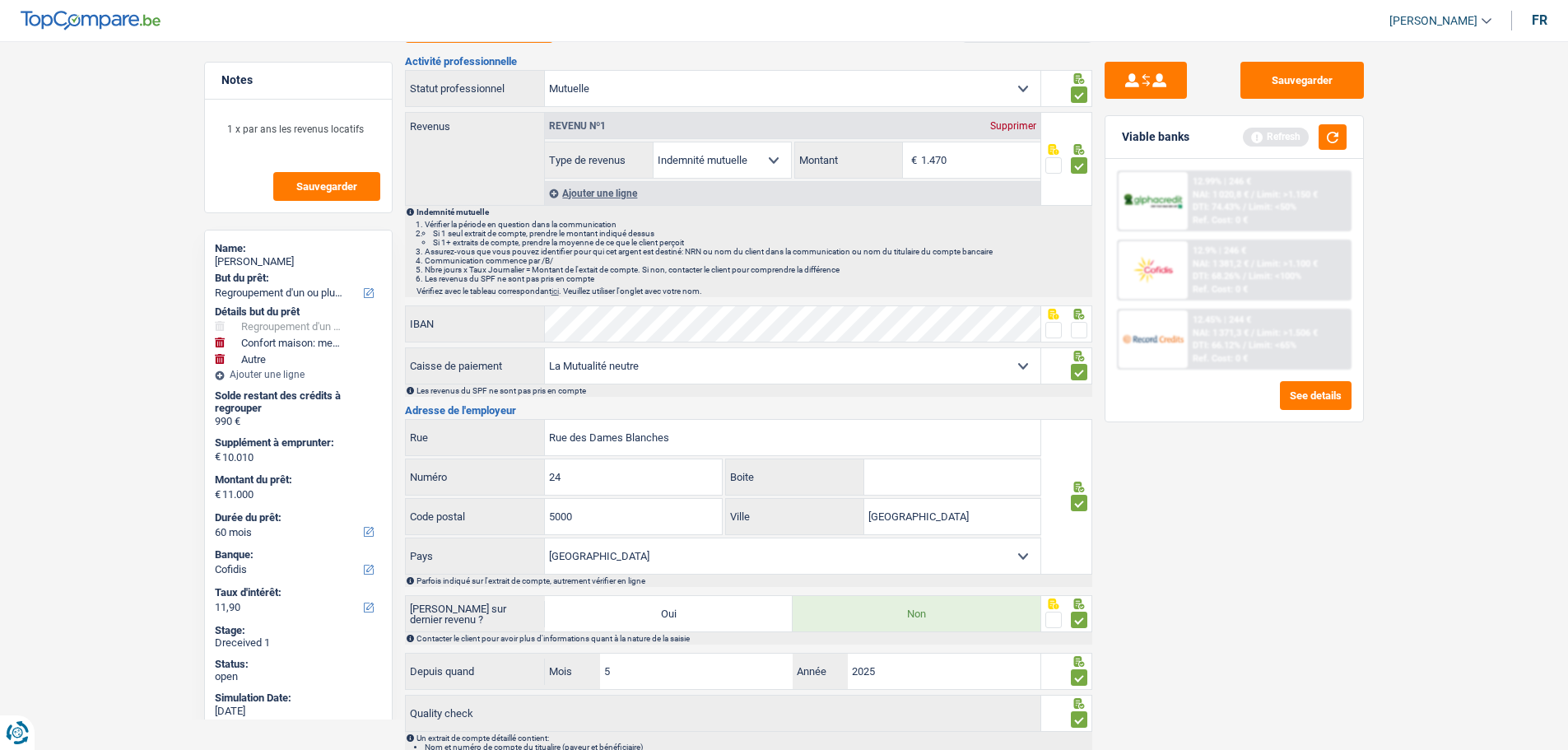 scroll, scrollTop: 0, scrollLeft: 0, axis: both 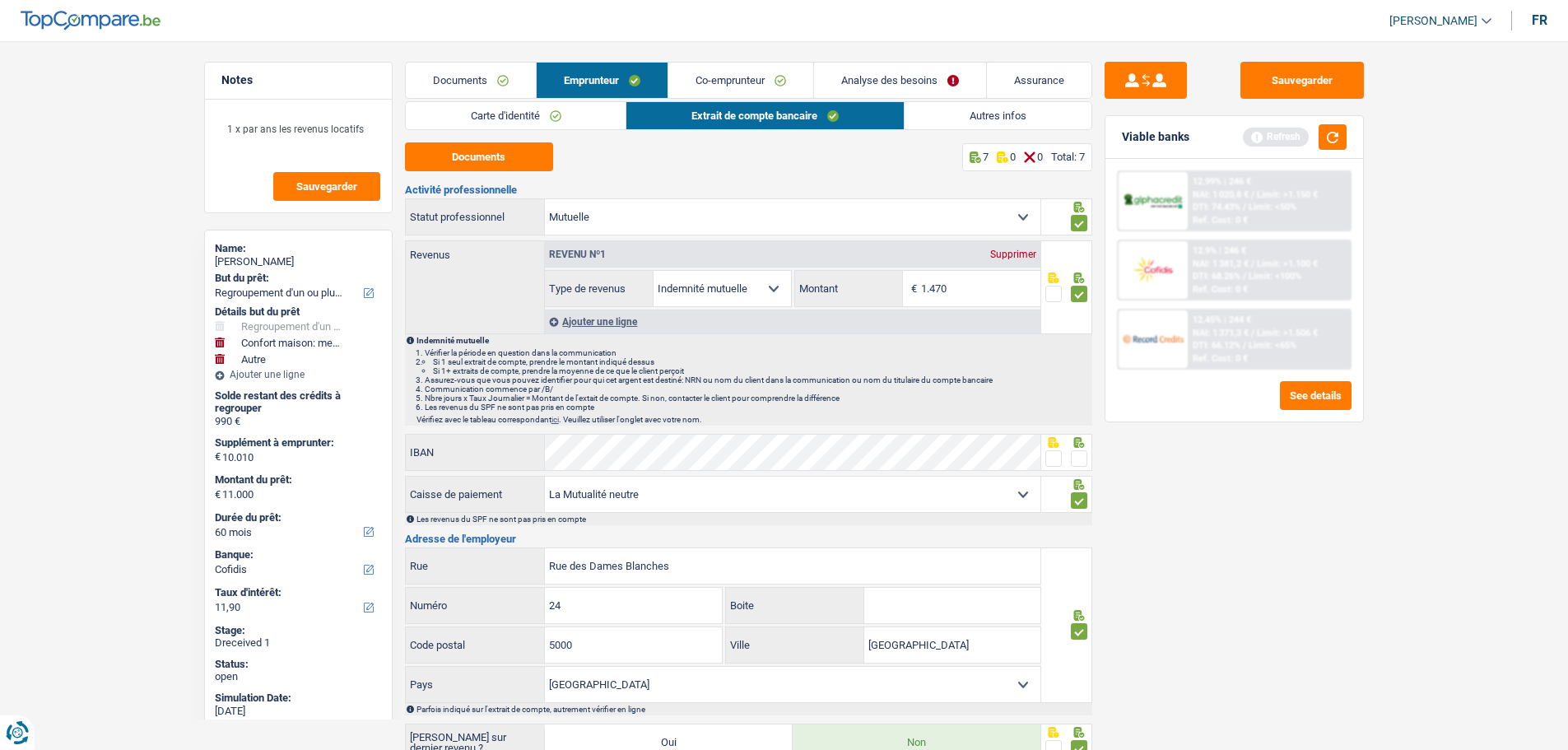 click on "Autres infos" at bounding box center [998, 115] 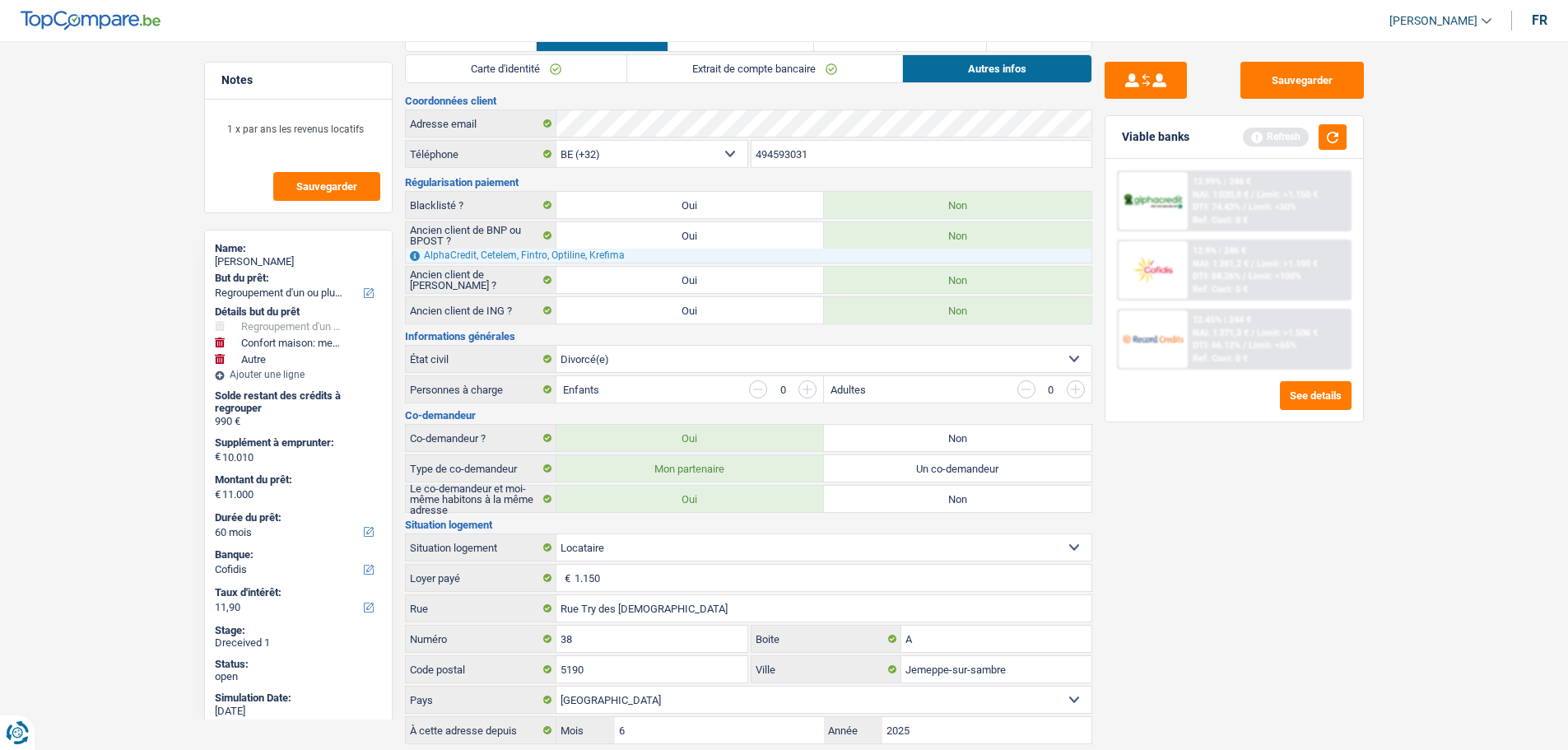 scroll, scrollTop: 0, scrollLeft: 0, axis: both 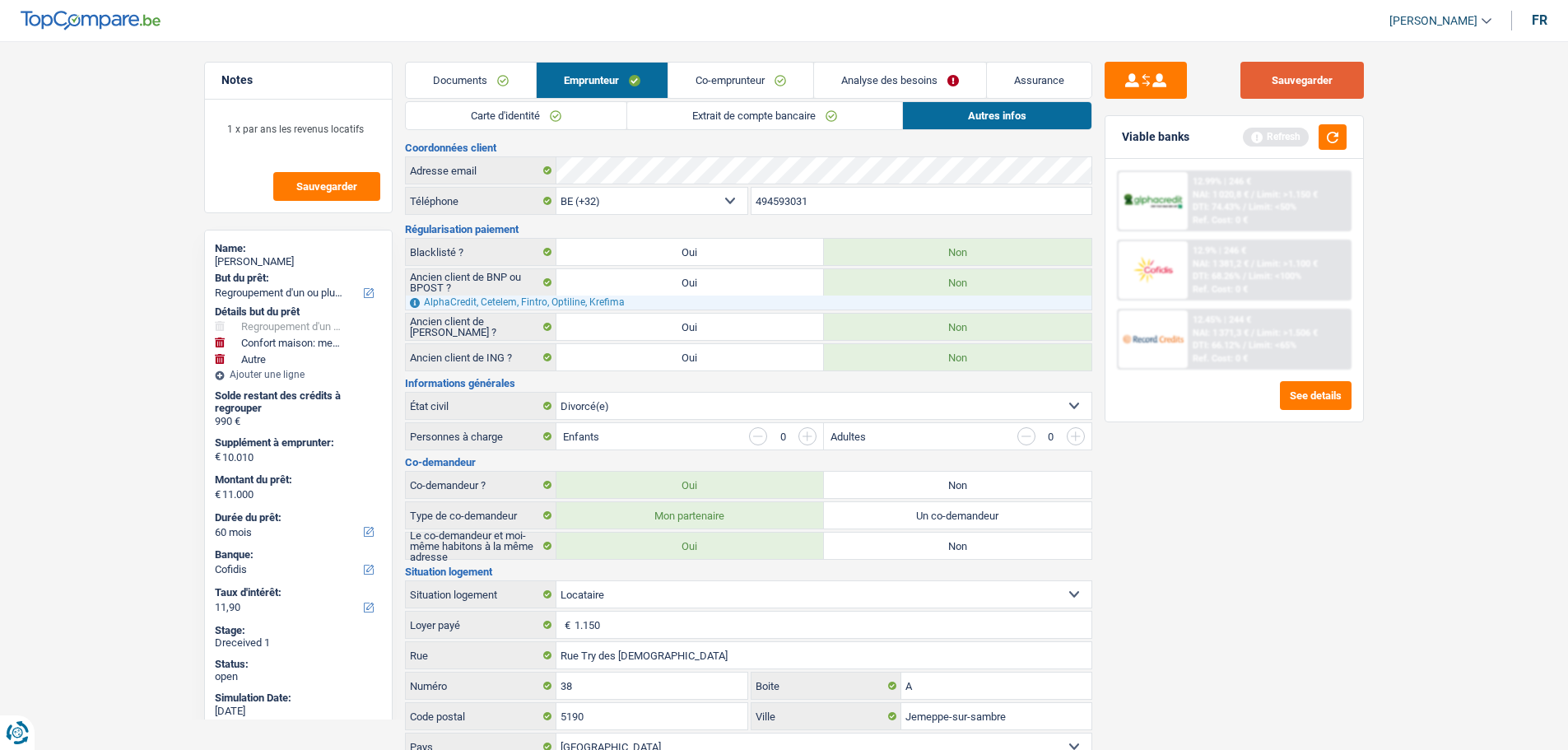 drag, startPoint x: 1346, startPoint y: 72, endPoint x: 1337, endPoint y: 83, distance: 14.21267 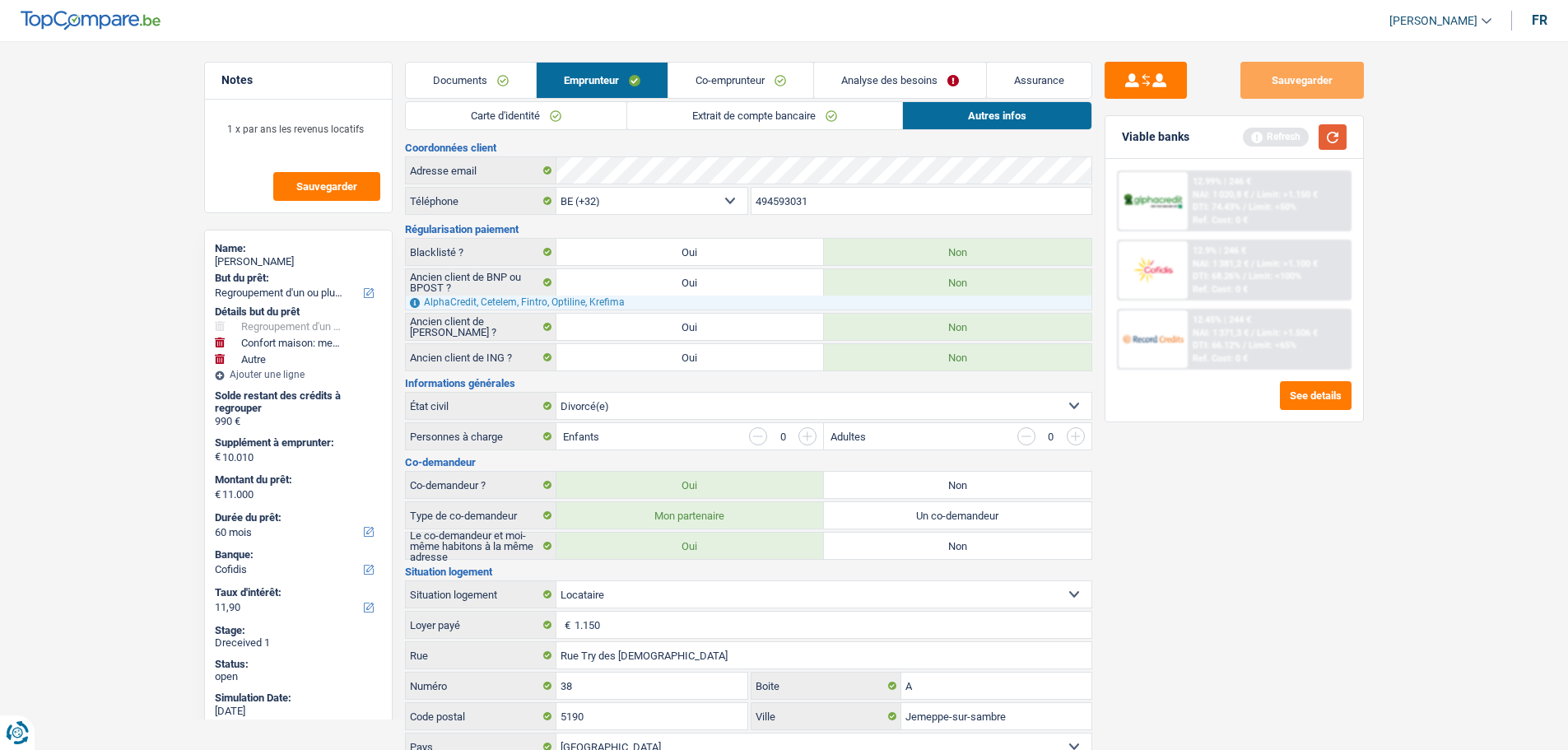 drag, startPoint x: 1346, startPoint y: 142, endPoint x: 1338, endPoint y: 133, distance: 12 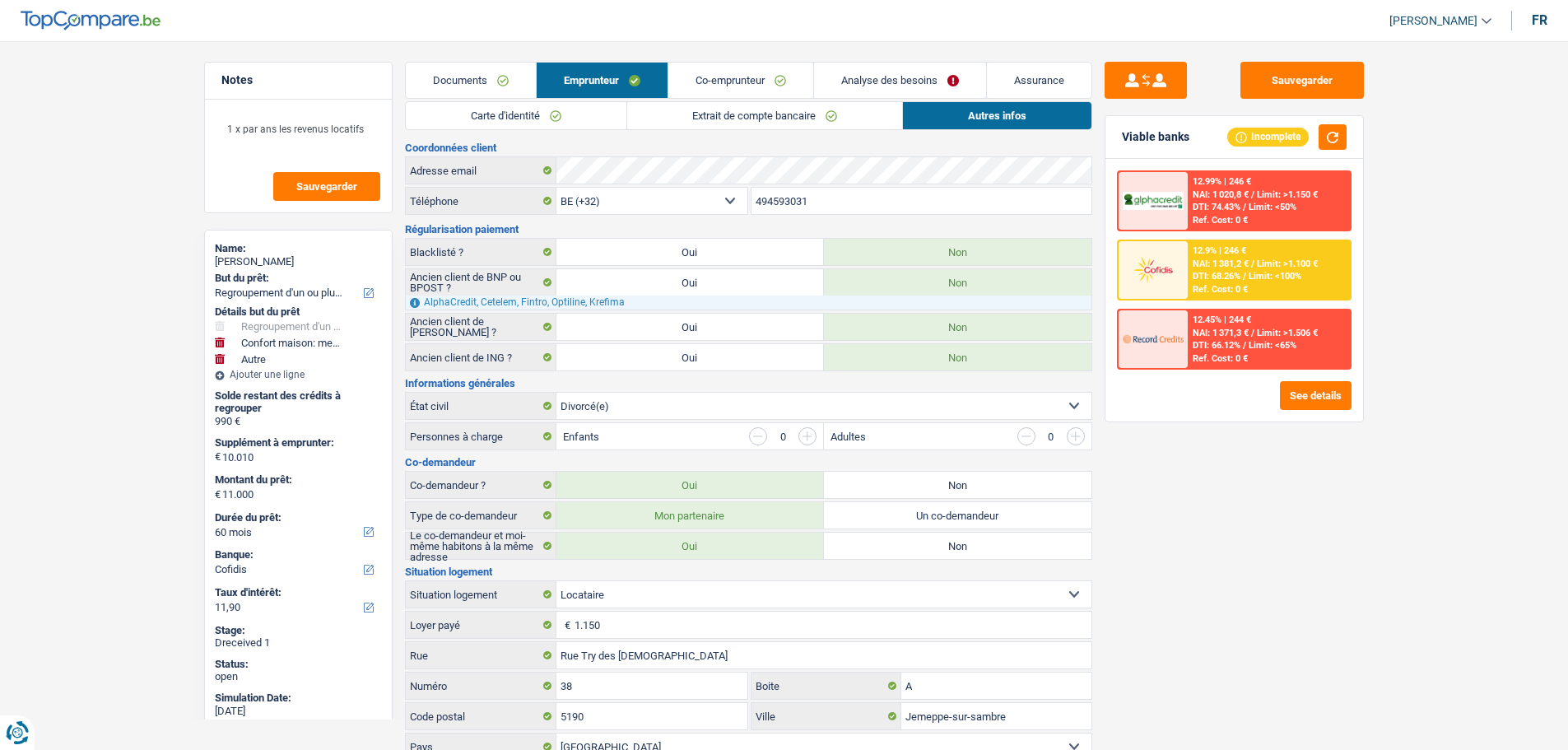 click on "Célibataire Marié(e) Cohabitant(e) légal(e) Divorcé(e) Veuf(ve) Séparé (de fait)
Sélectionner une option" at bounding box center [824, 406] 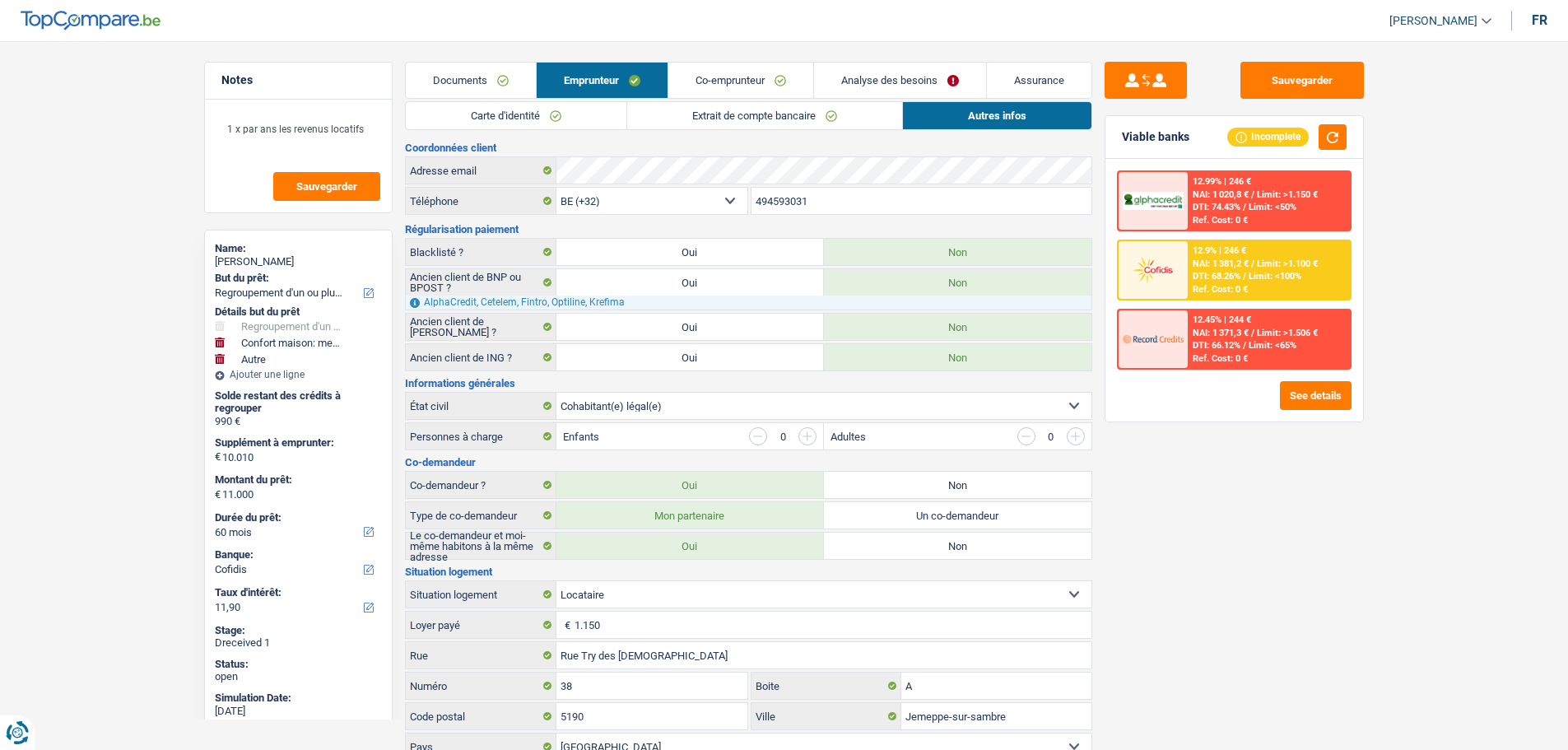 click on "Célibataire Marié(e) Cohabitant(e) légal(e) Divorcé(e) Veuf(ve) Séparé (de fait)
Sélectionner une option" at bounding box center (824, 406) 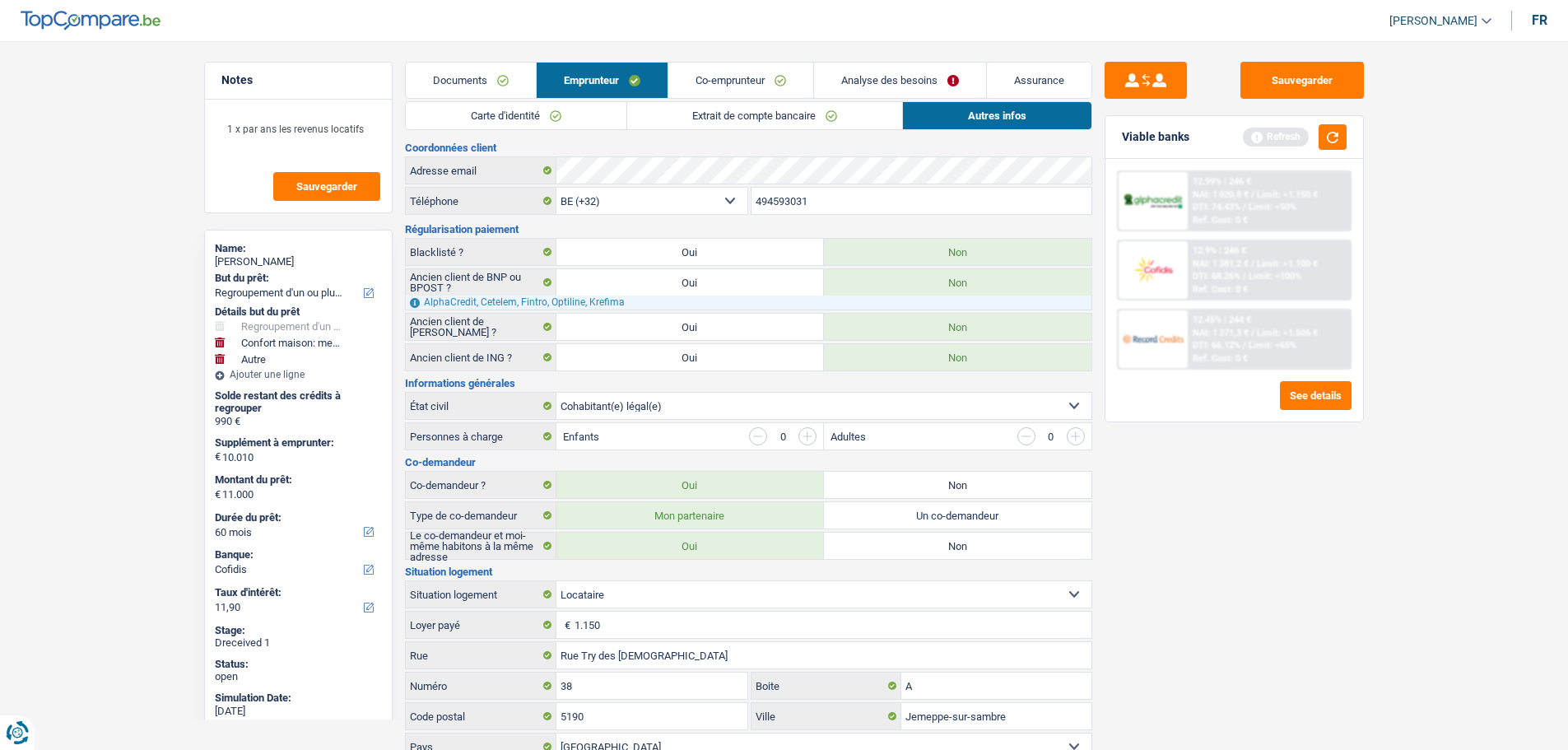 drag, startPoint x: 1351, startPoint y: 604, endPoint x: 1409, endPoint y: 185, distance: 422.99527 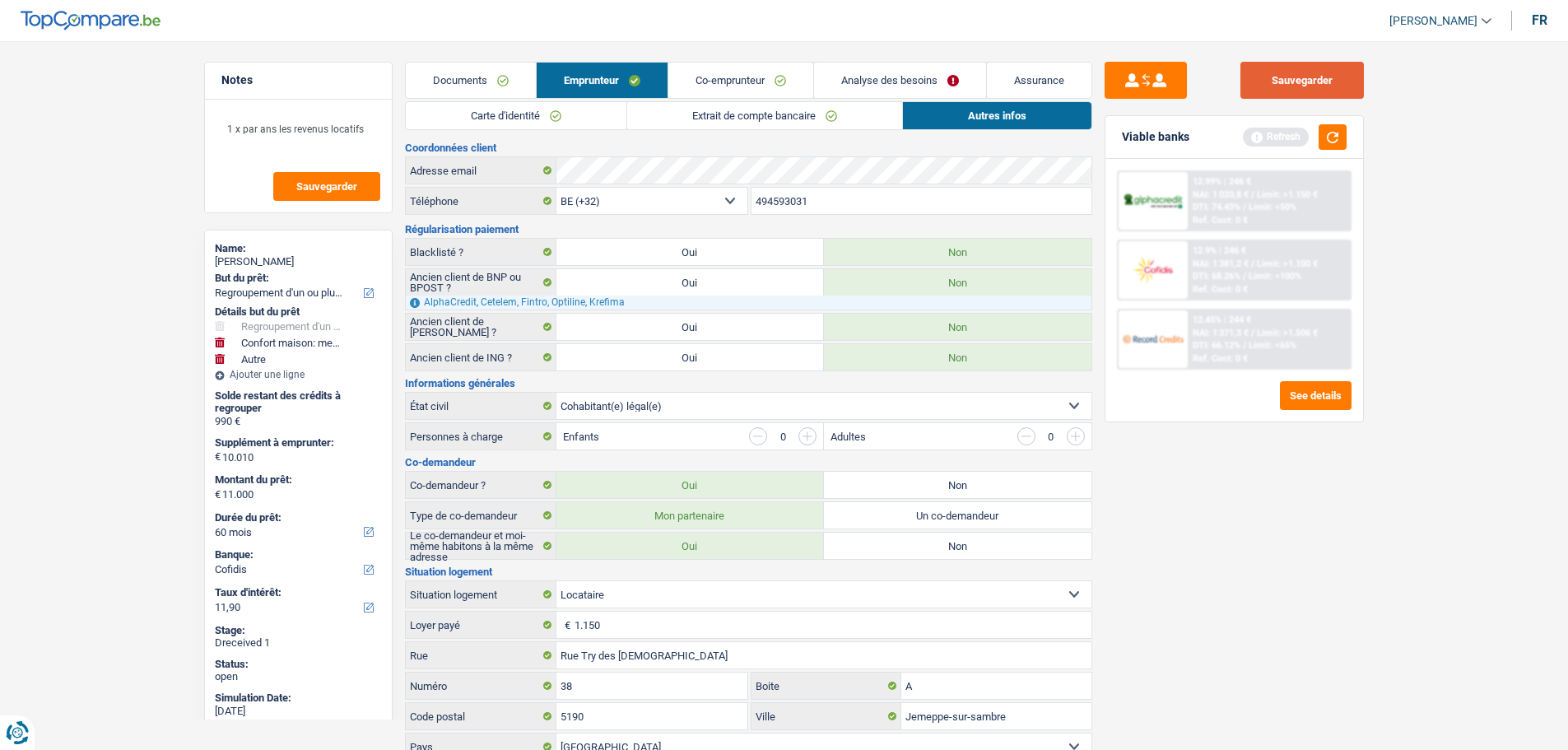 click on "Sauvegarder" at bounding box center [1302, 80] 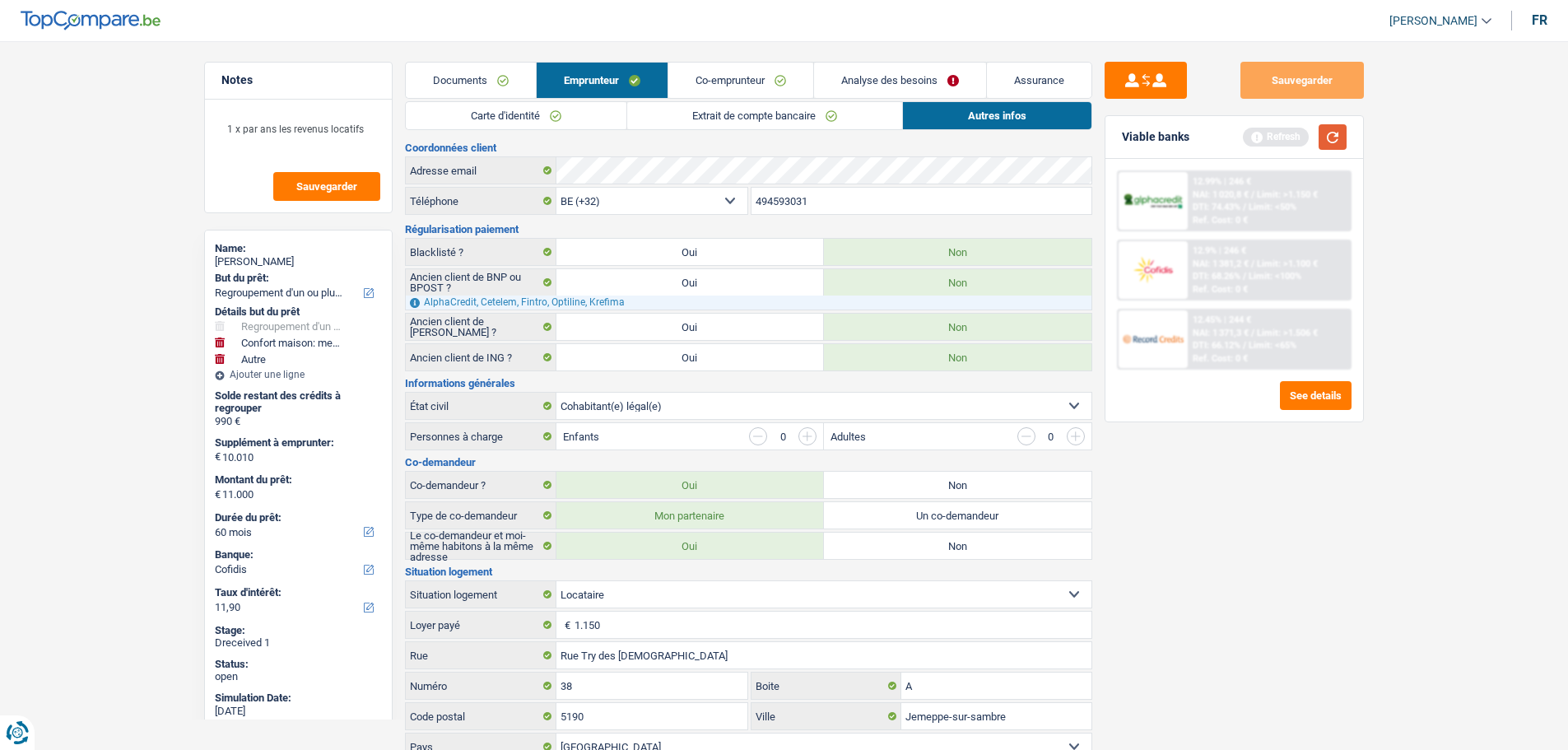 click at bounding box center [1333, 137] 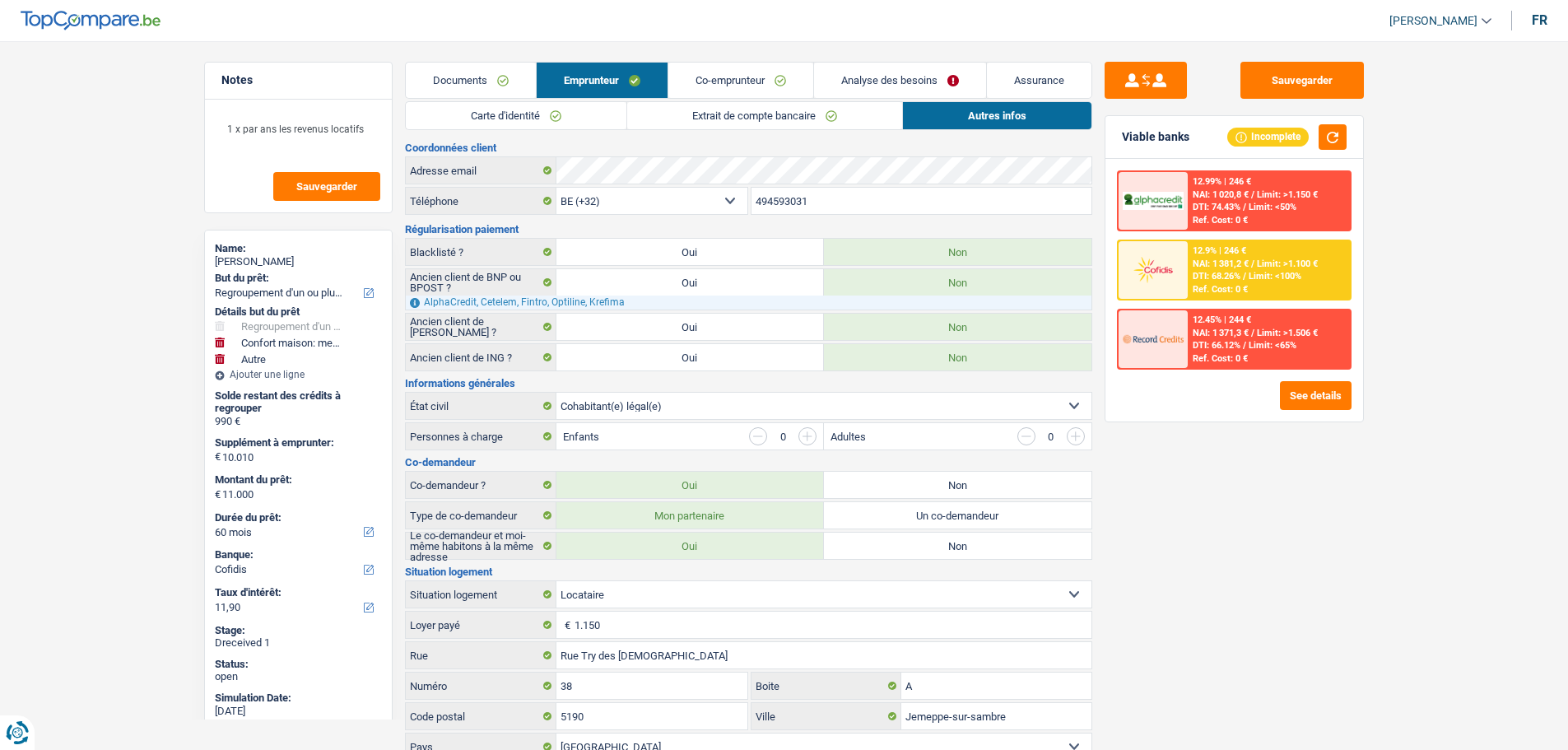 click on "Limit: <100%" at bounding box center [1275, 276] 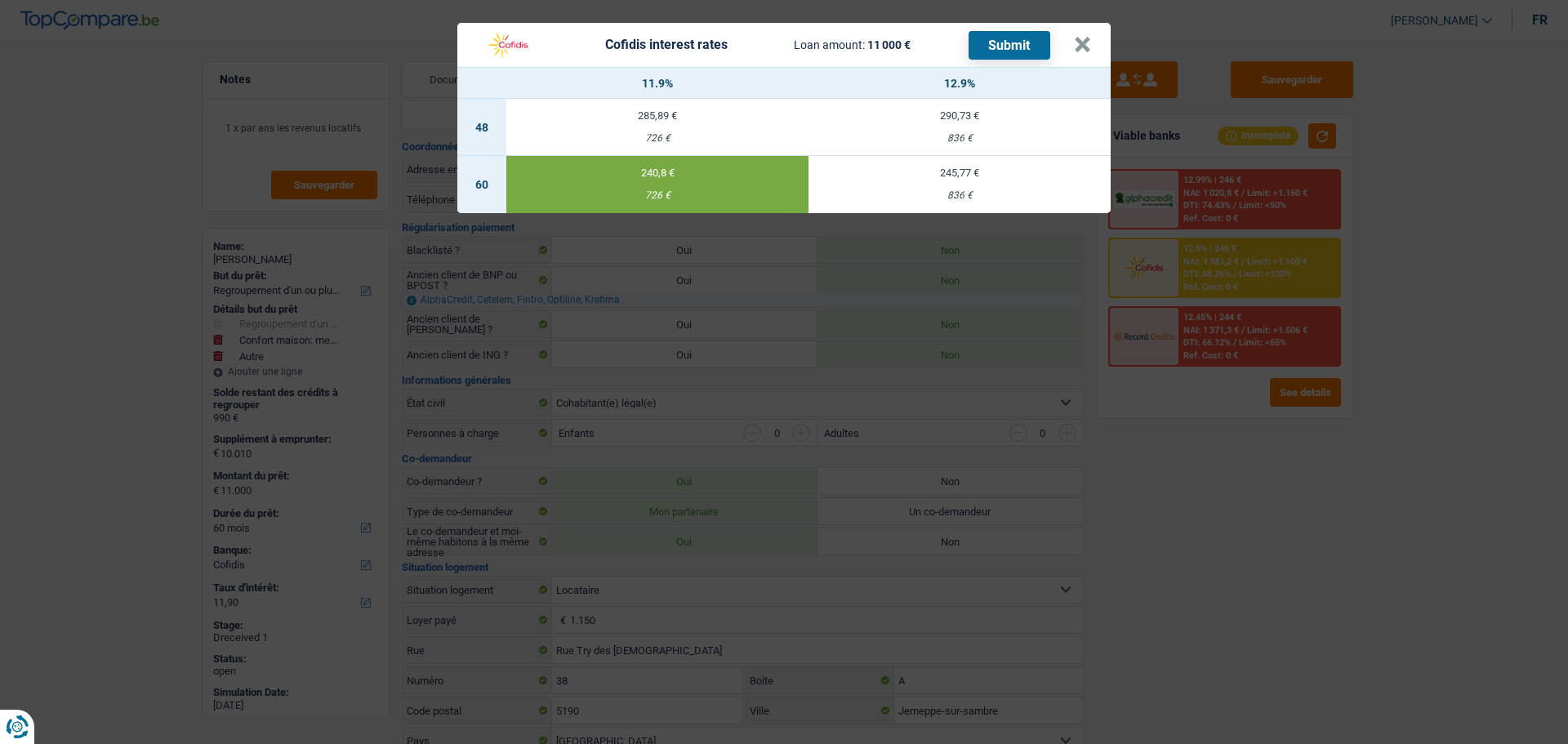 click on "Submit" at bounding box center (1009, 45) 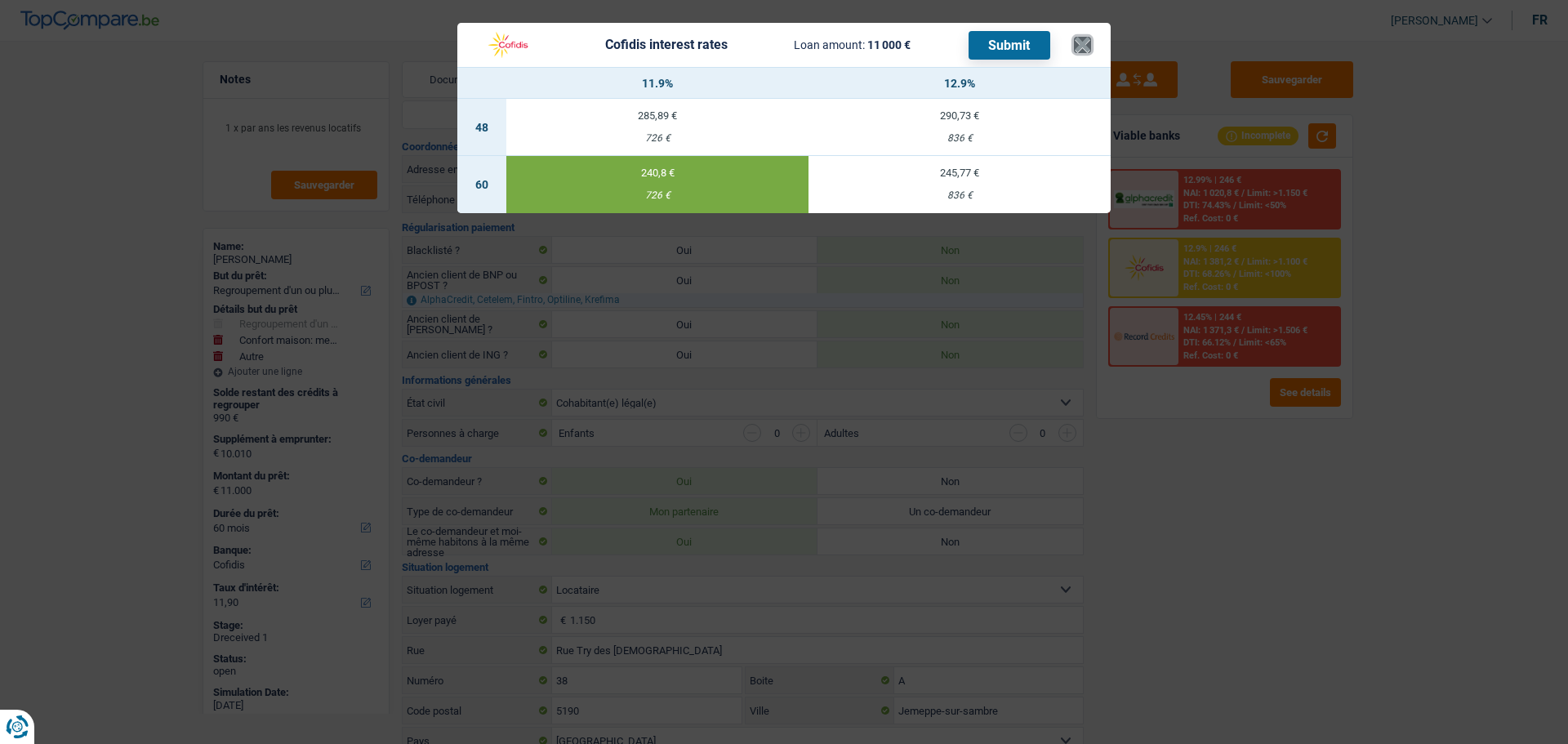 click on "×" at bounding box center [1082, 45] 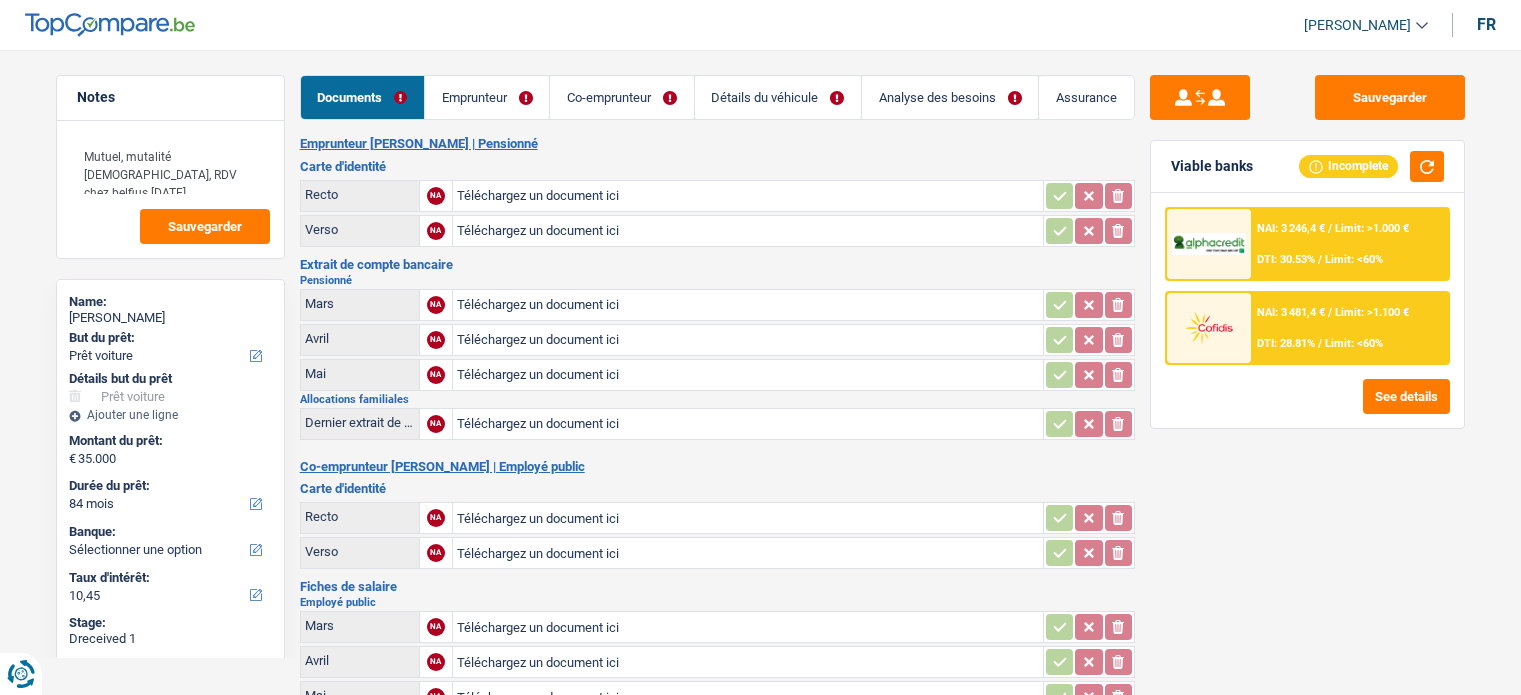 select on "car" 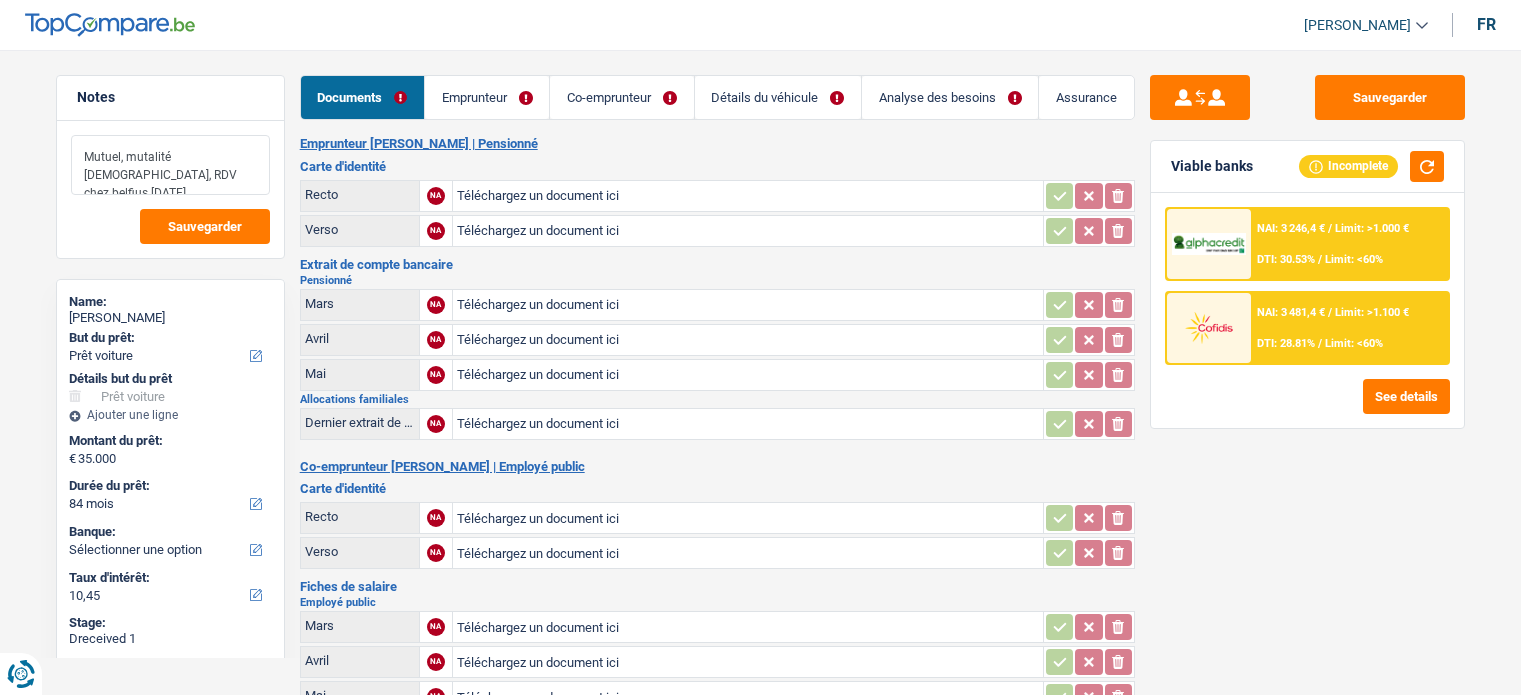 scroll, scrollTop: 0, scrollLeft: 0, axis: both 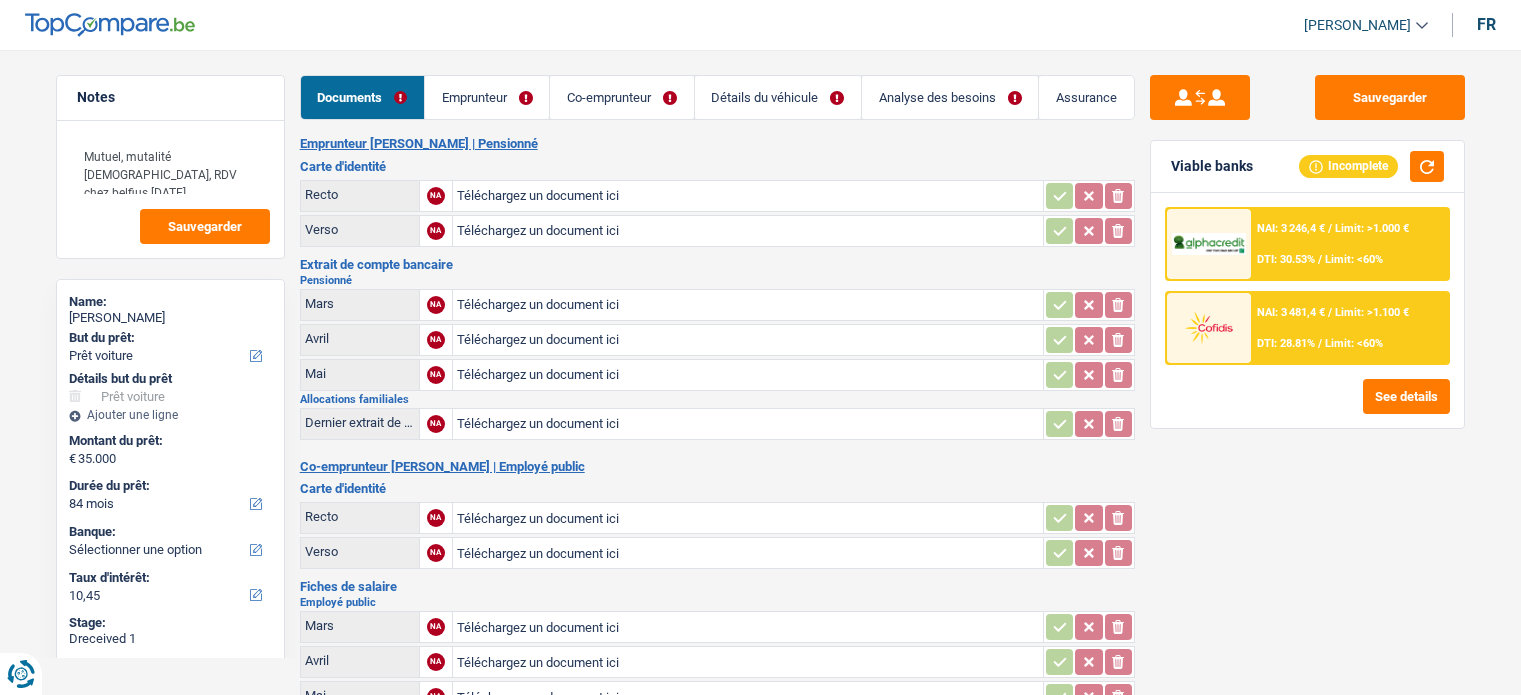 select on "car" 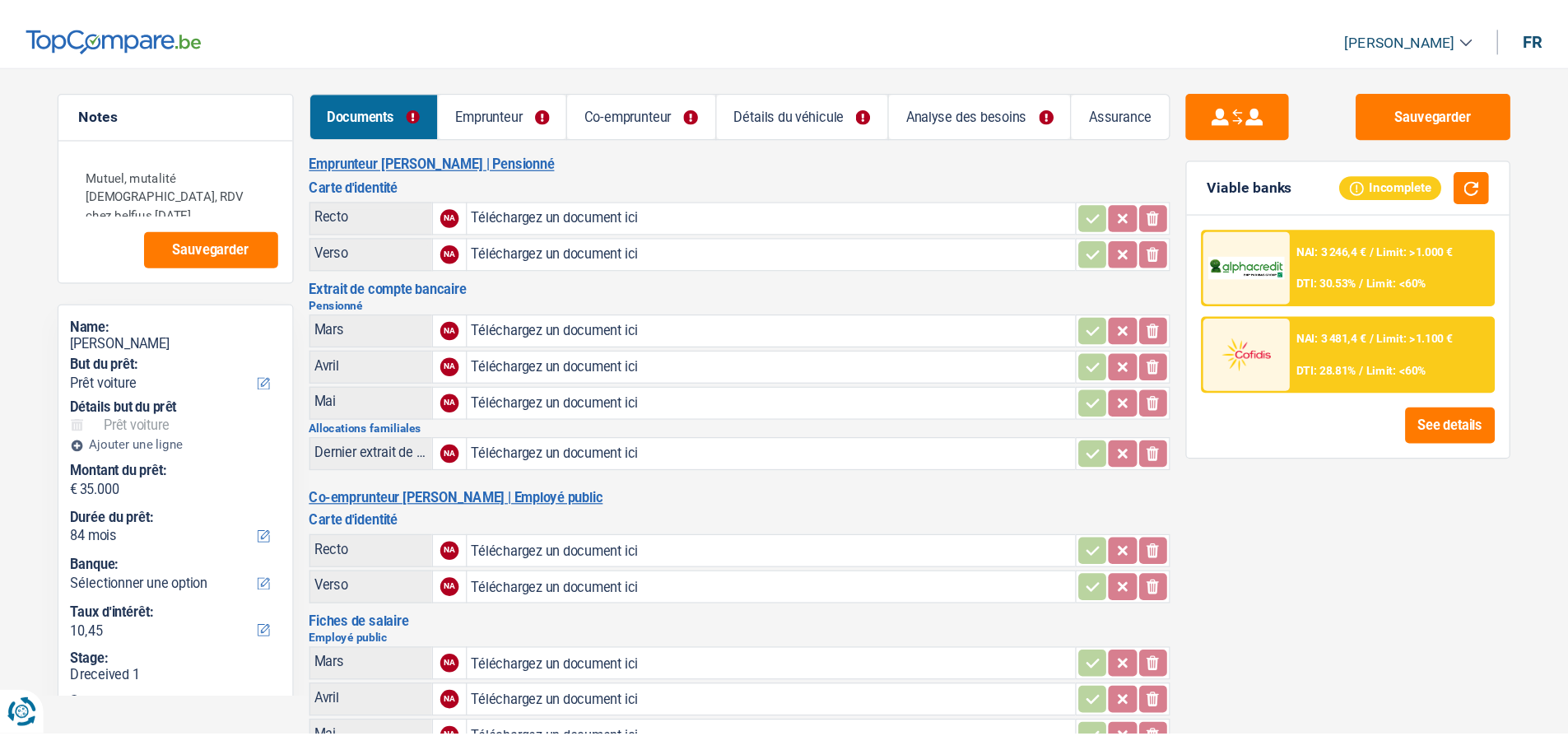 scroll, scrollTop: 0, scrollLeft: 0, axis: both 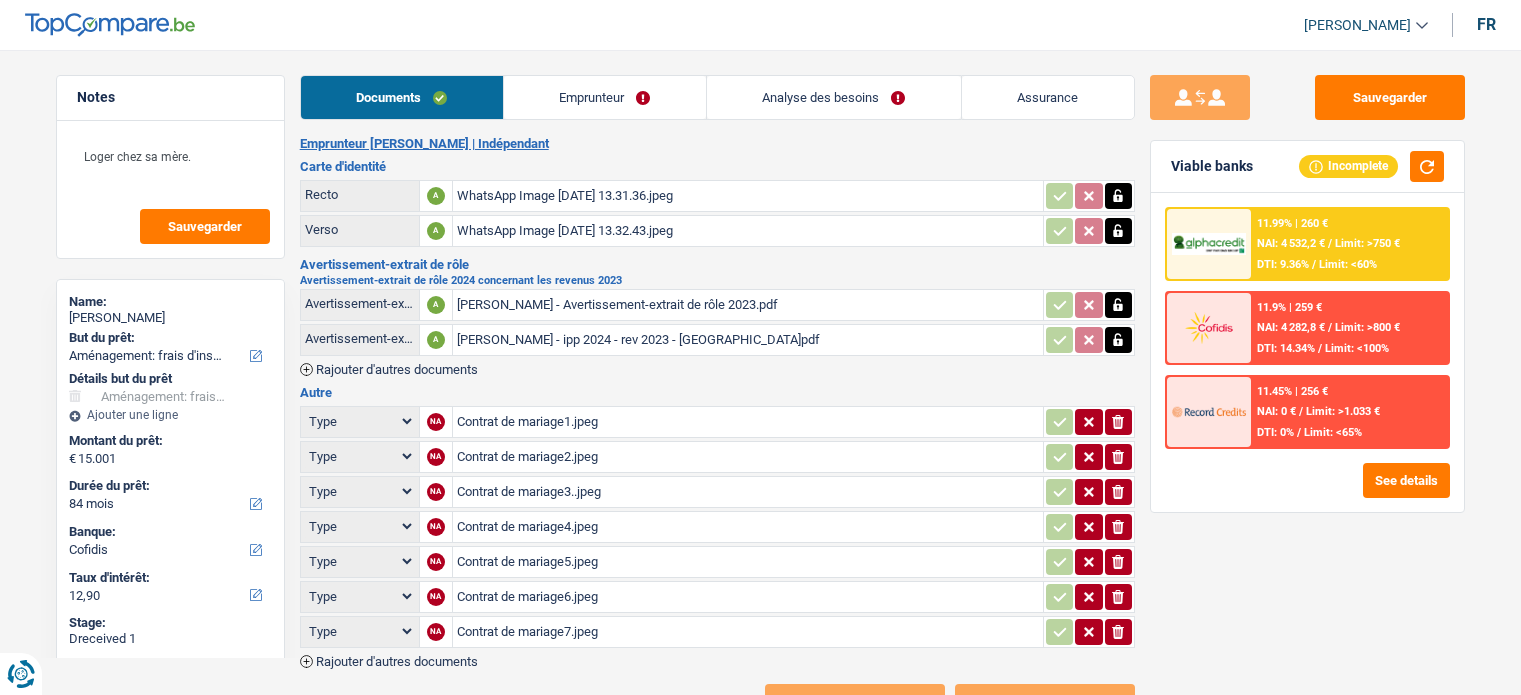 select on "movingOrInstallation" 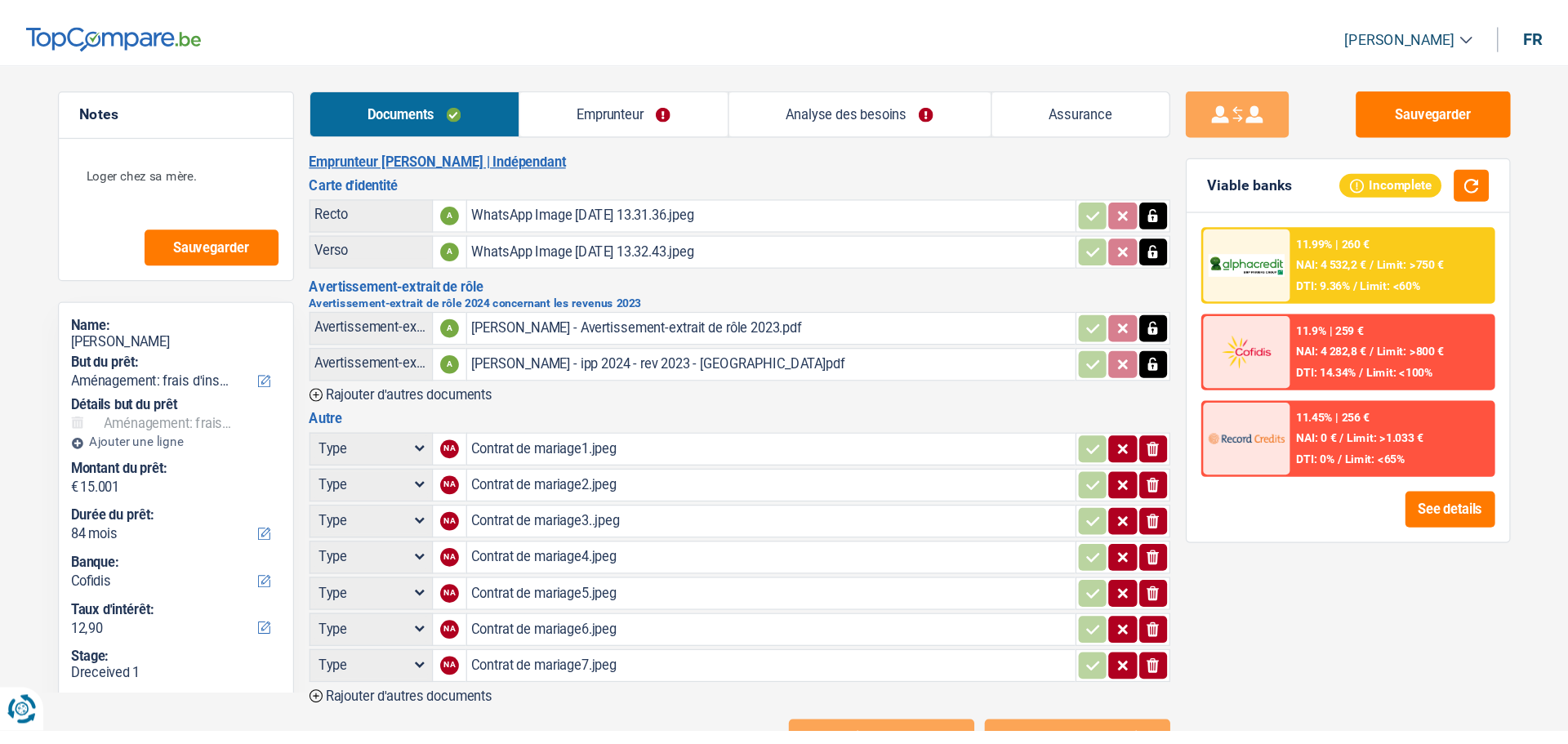 scroll, scrollTop: 0, scrollLeft: 0, axis: both 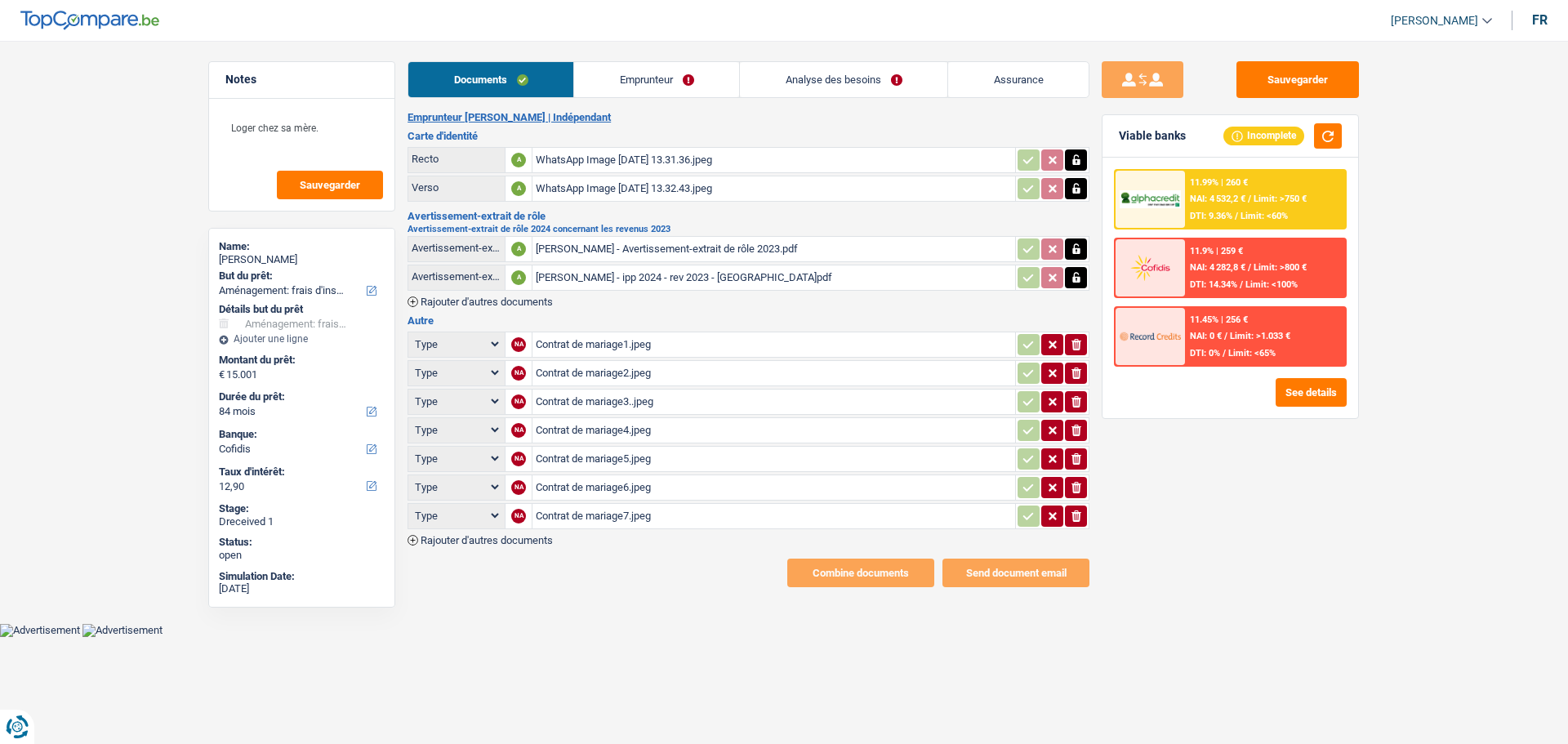 click on "Emprunteur" at bounding box center (657, 79) 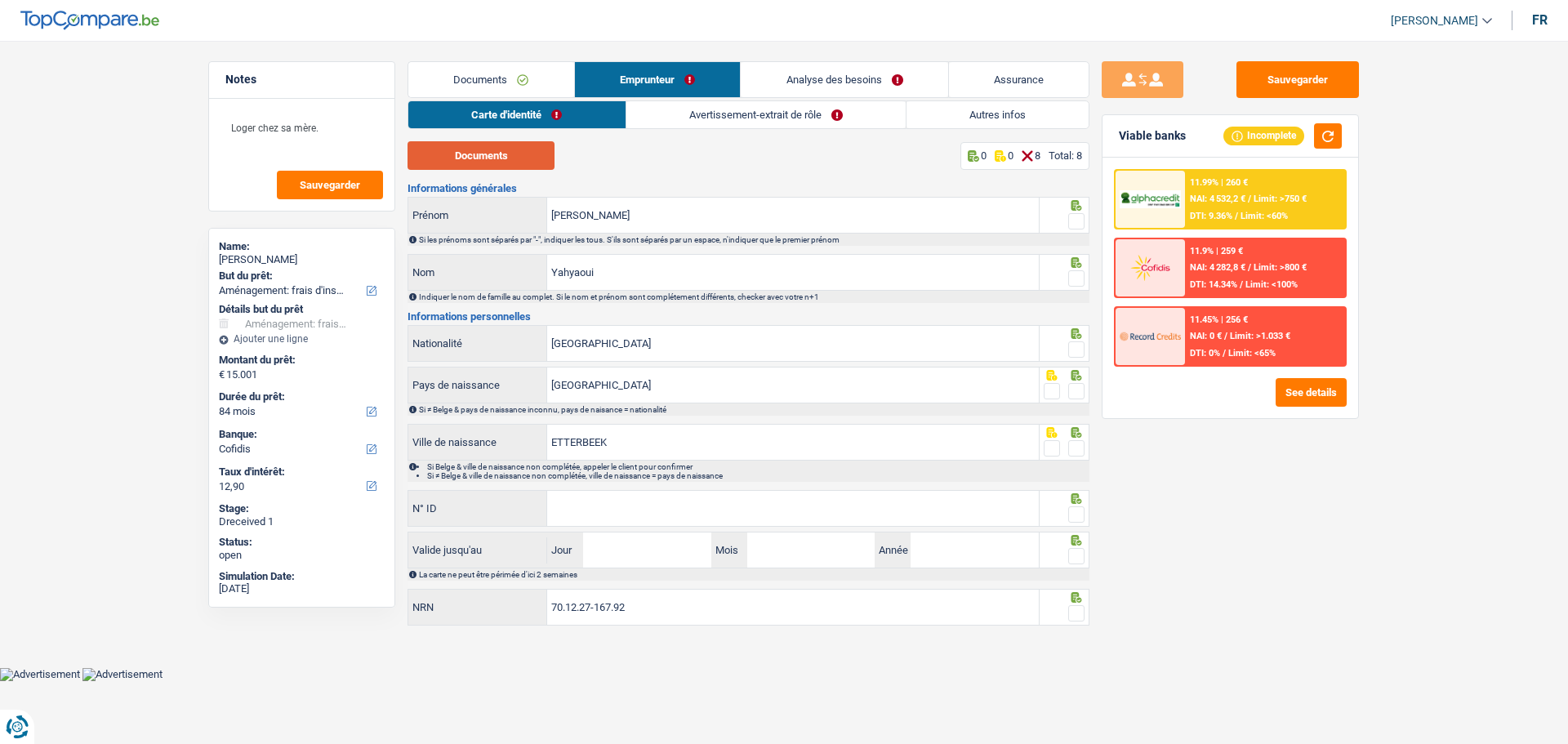 click on "Documents" at bounding box center (481, 155) 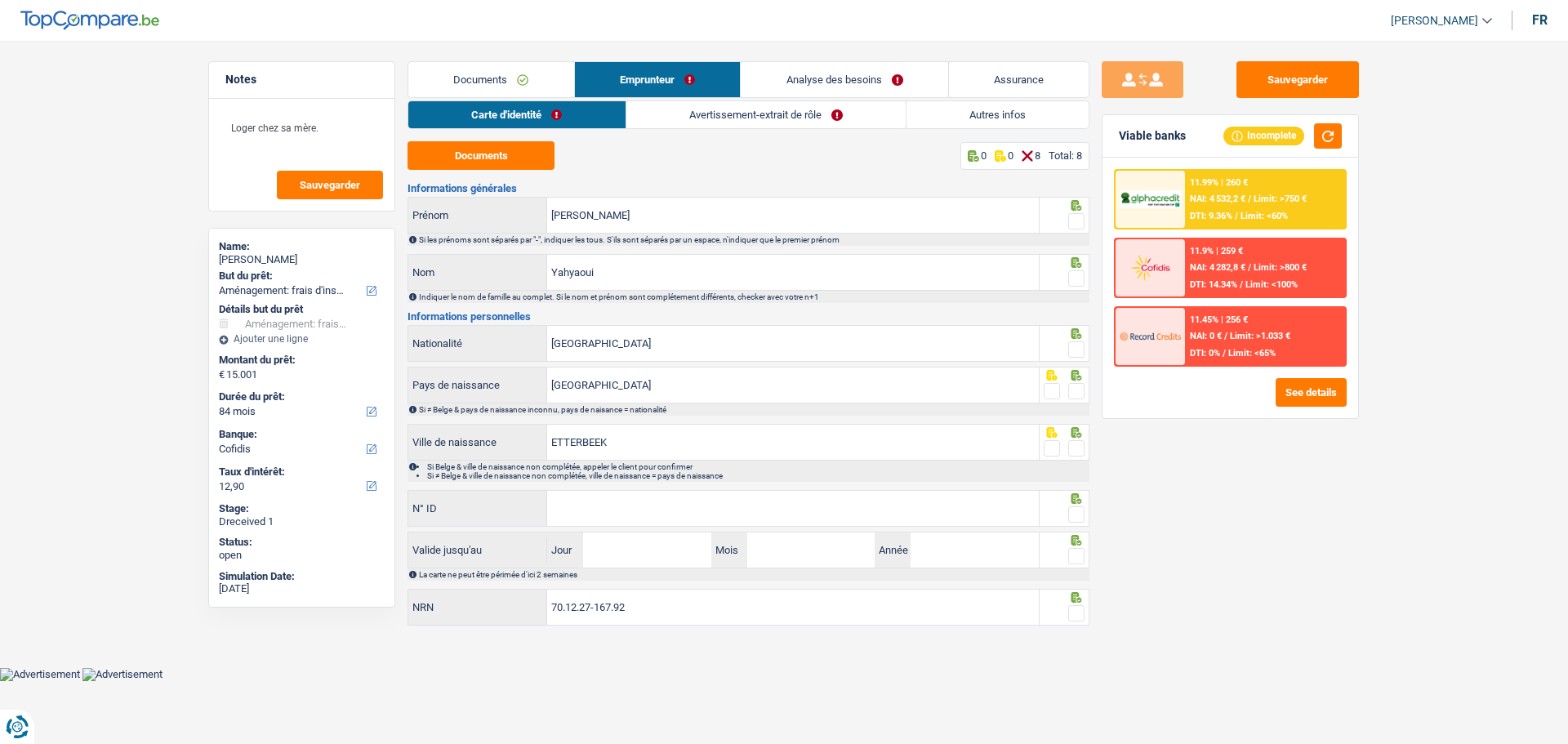 click at bounding box center (1076, 221) 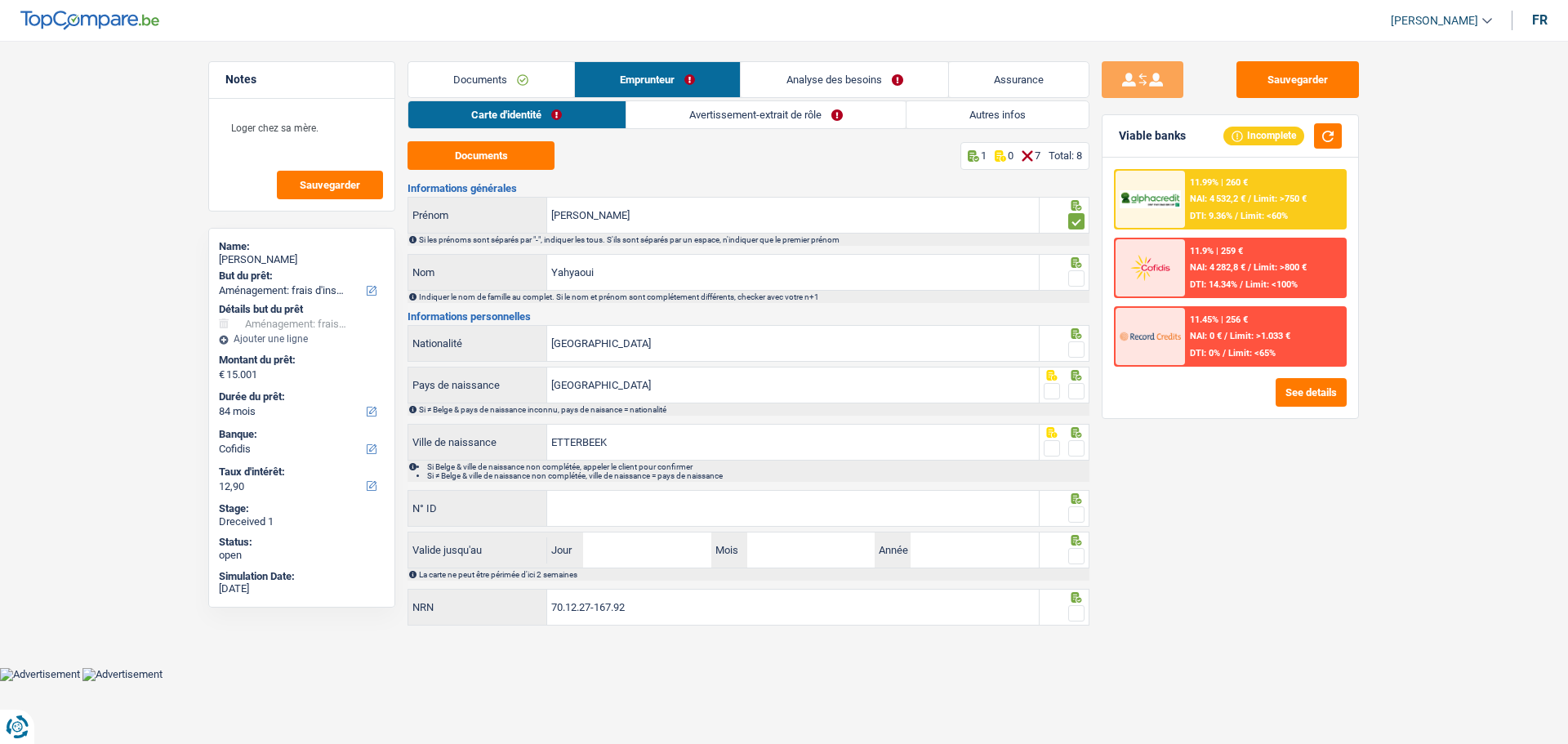 click at bounding box center (1076, 278) 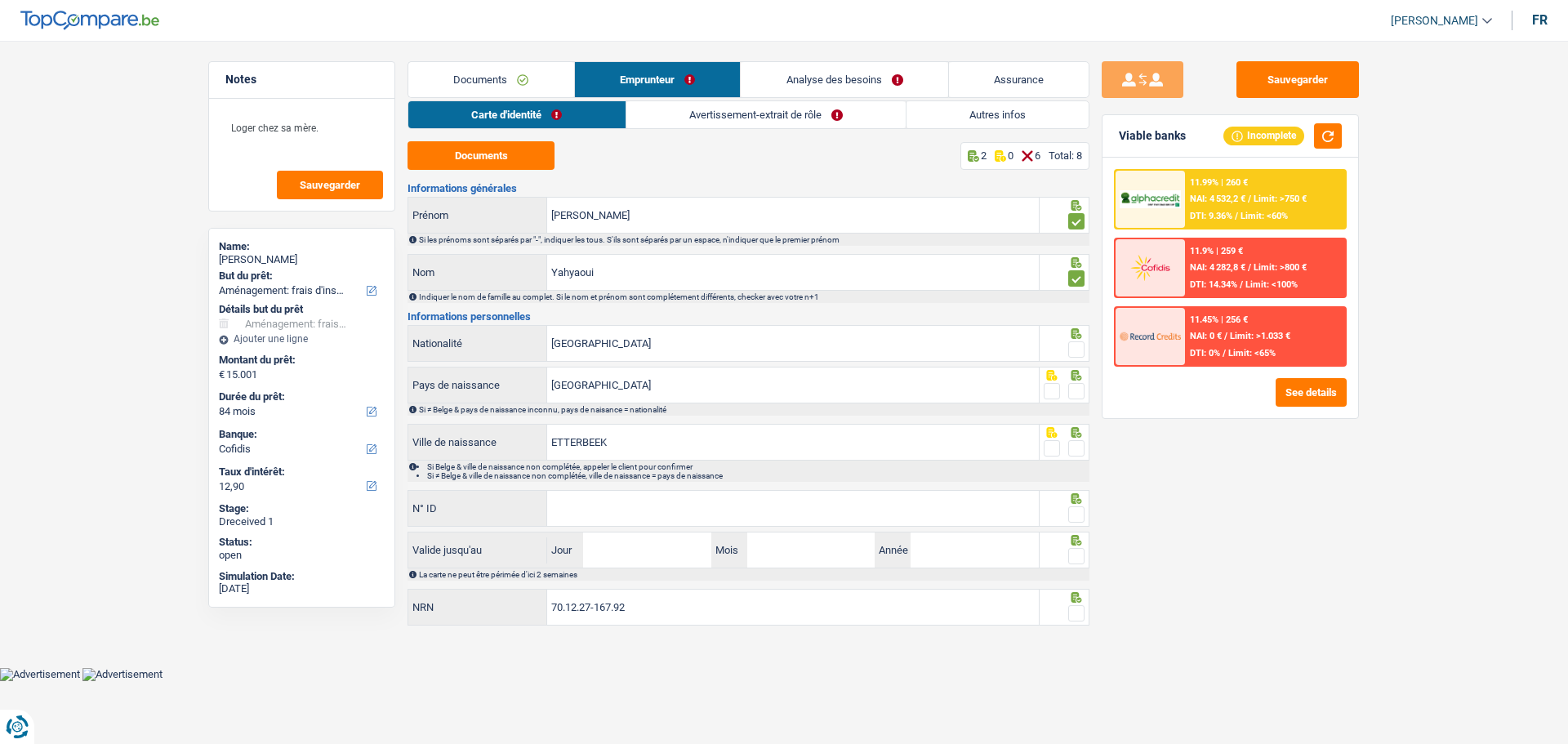 drag, startPoint x: 1078, startPoint y: 332, endPoint x: 1075, endPoint y: 361, distance: 29.15476 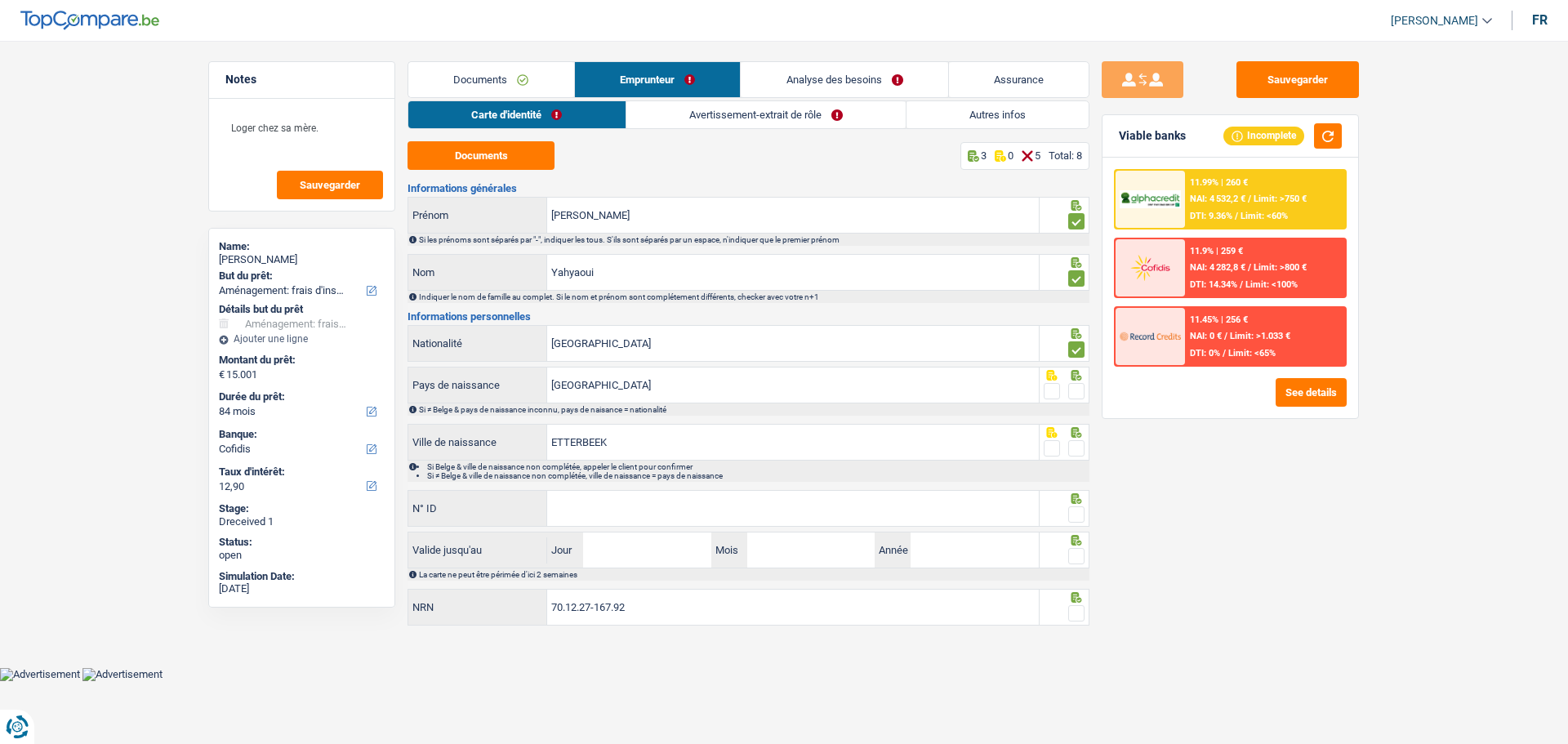 click at bounding box center [1076, 391] 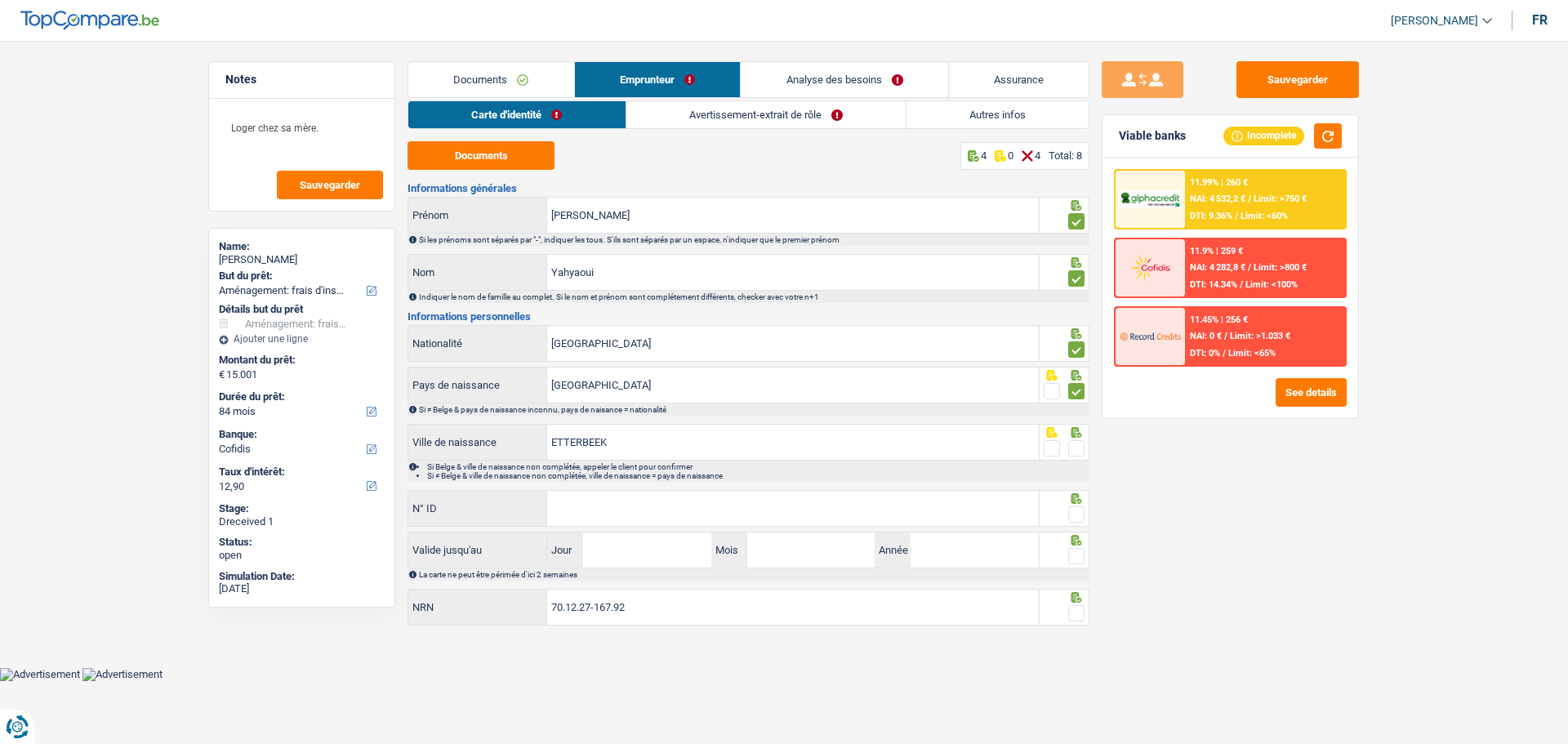 click at bounding box center (1076, 448) 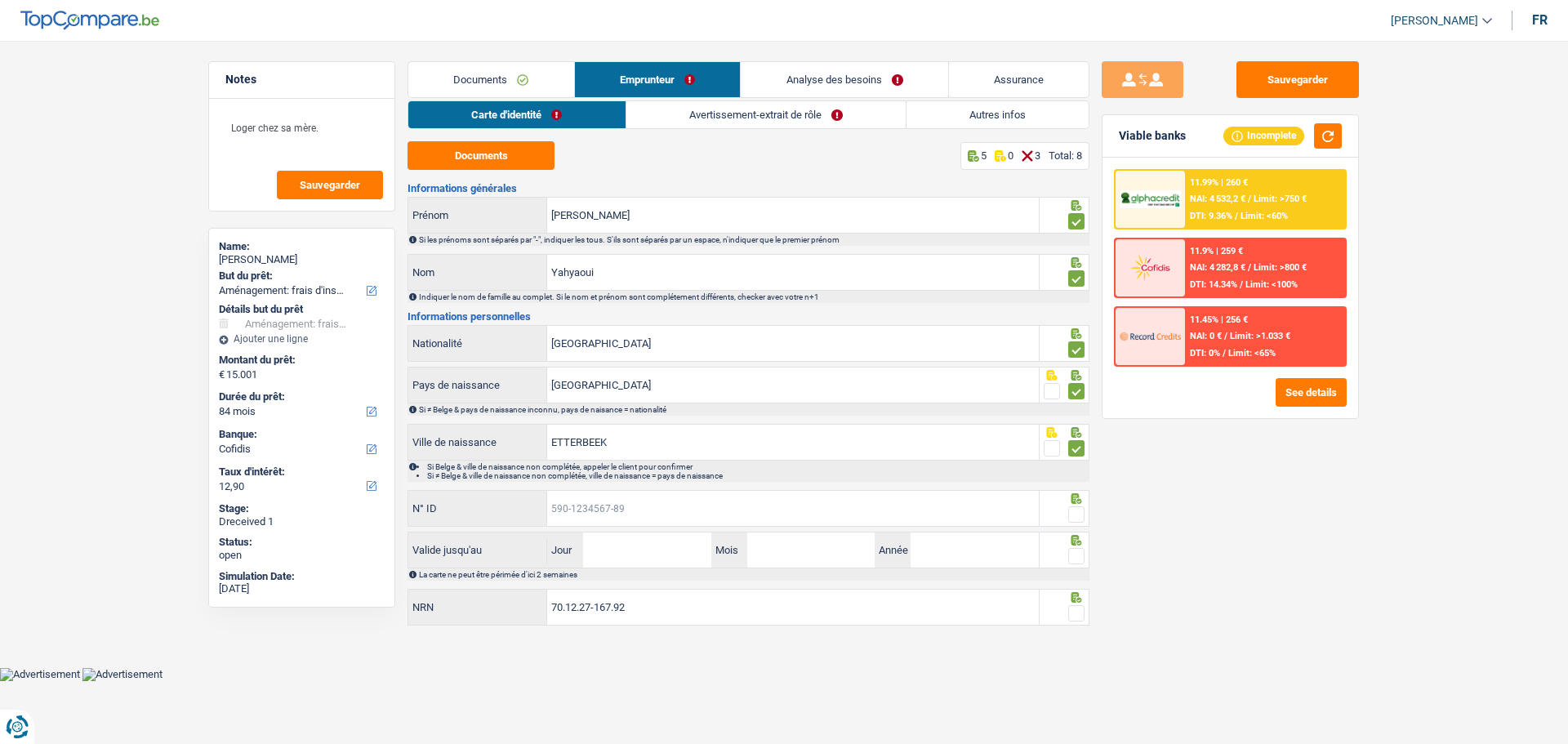 click on "N° ID" at bounding box center (793, 508) 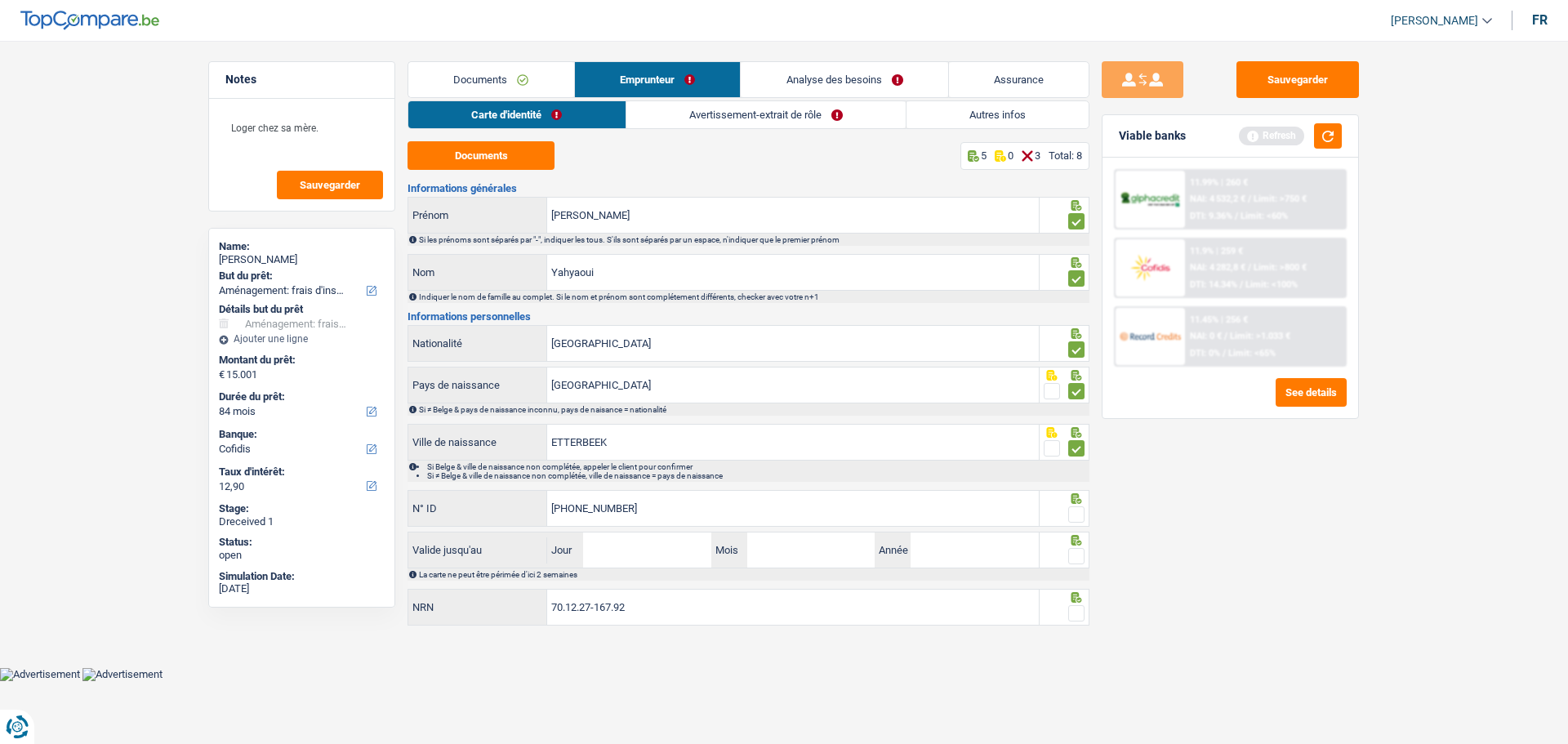 type on "595-1109787-28" 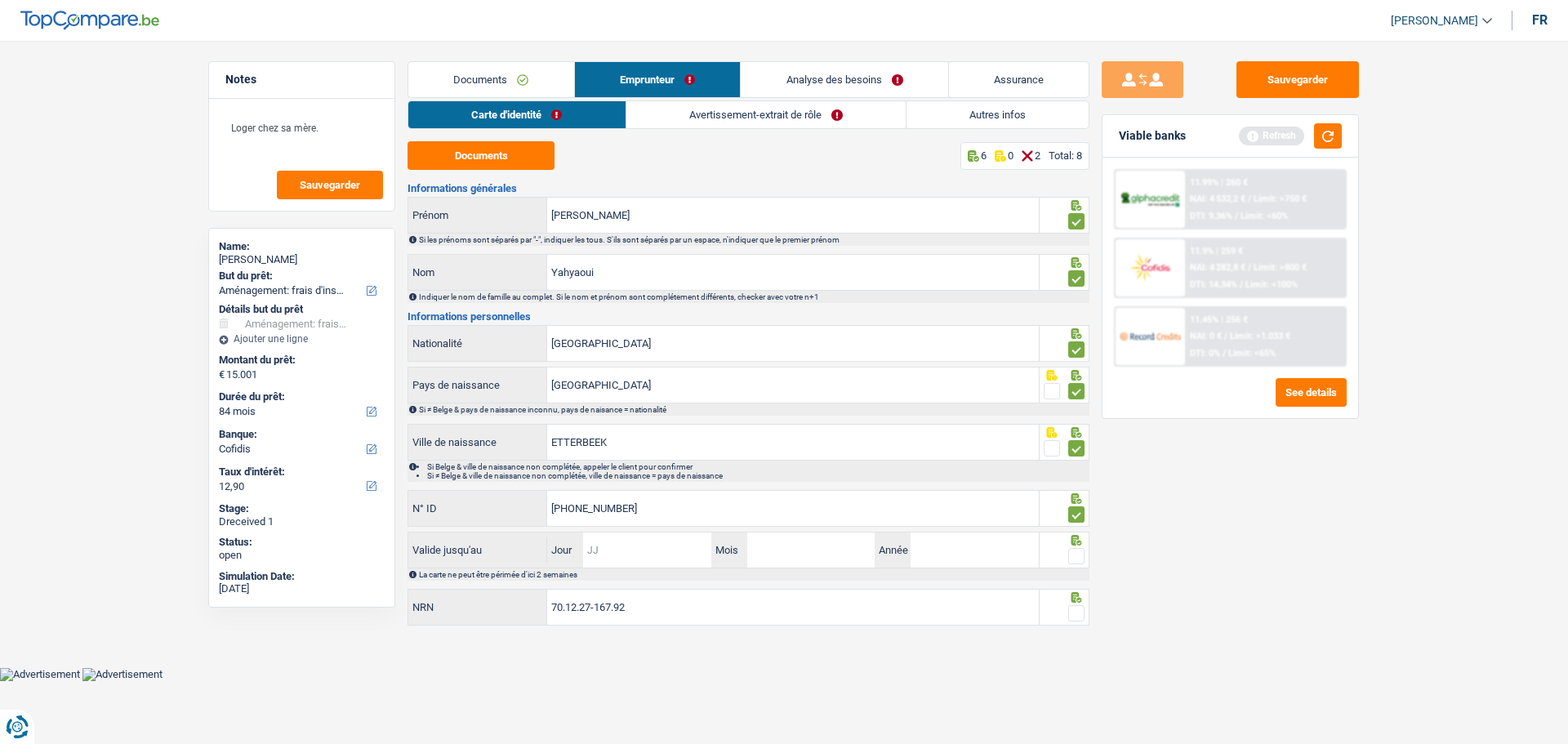 click on "Jour" at bounding box center (647, 550) 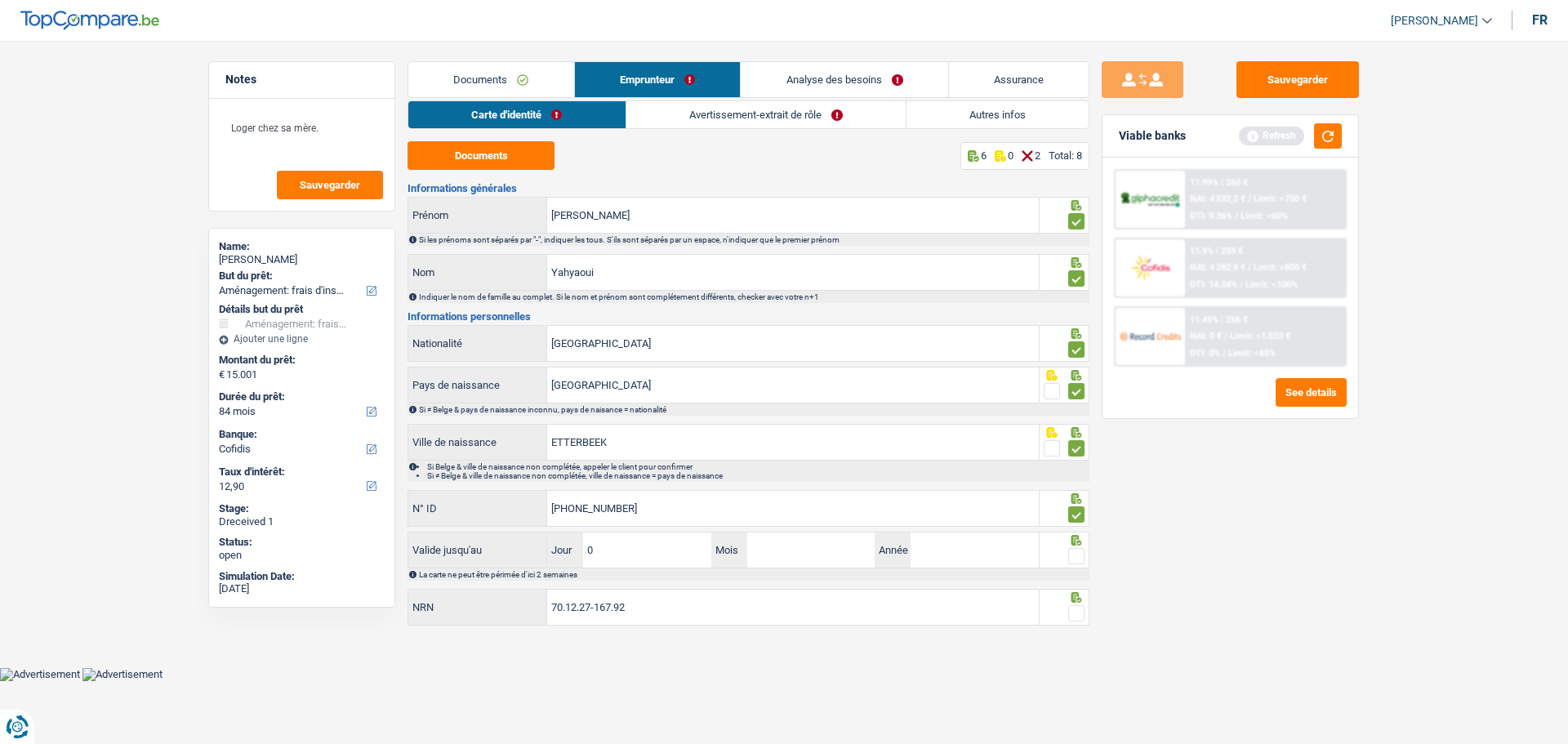 type on "05" 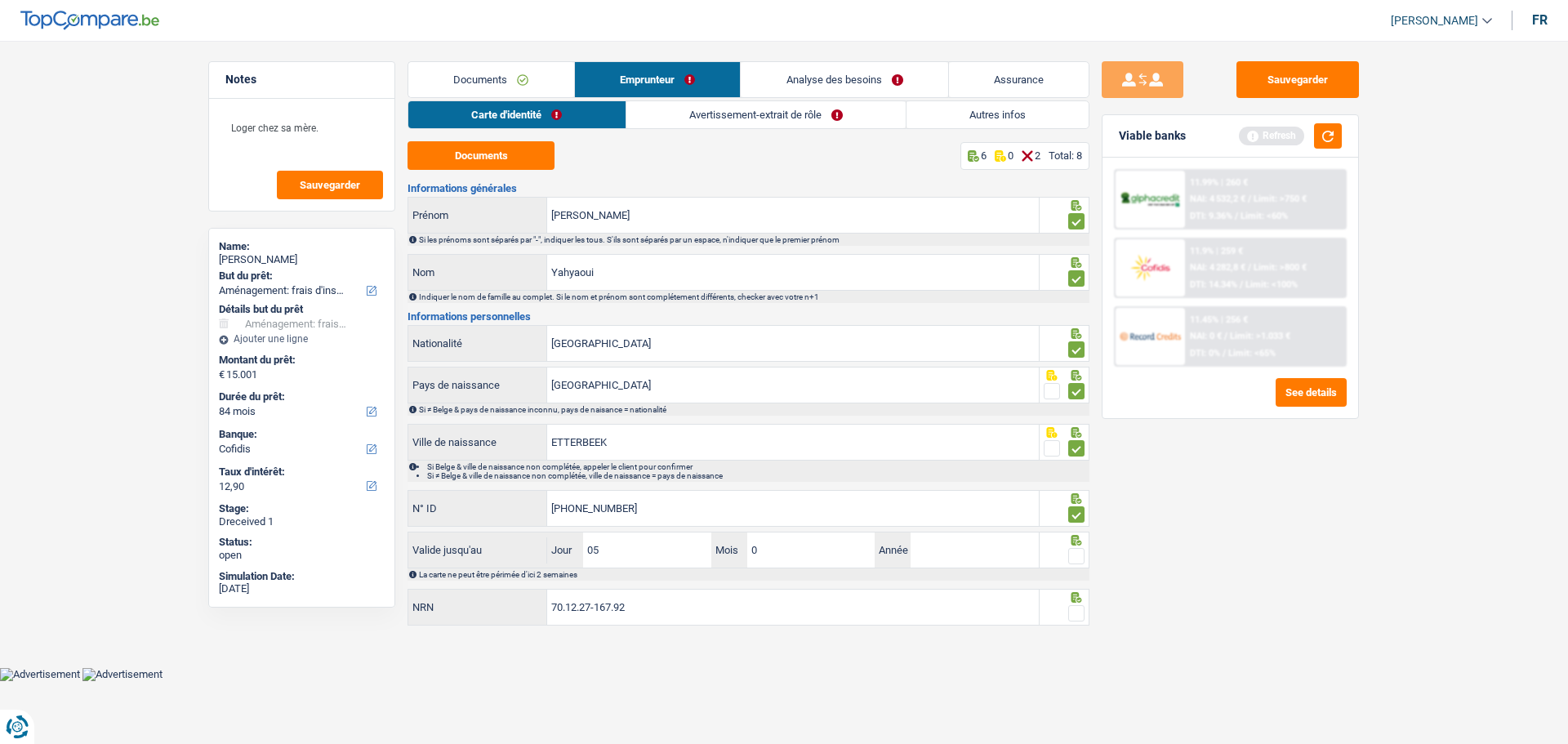 type on "09" 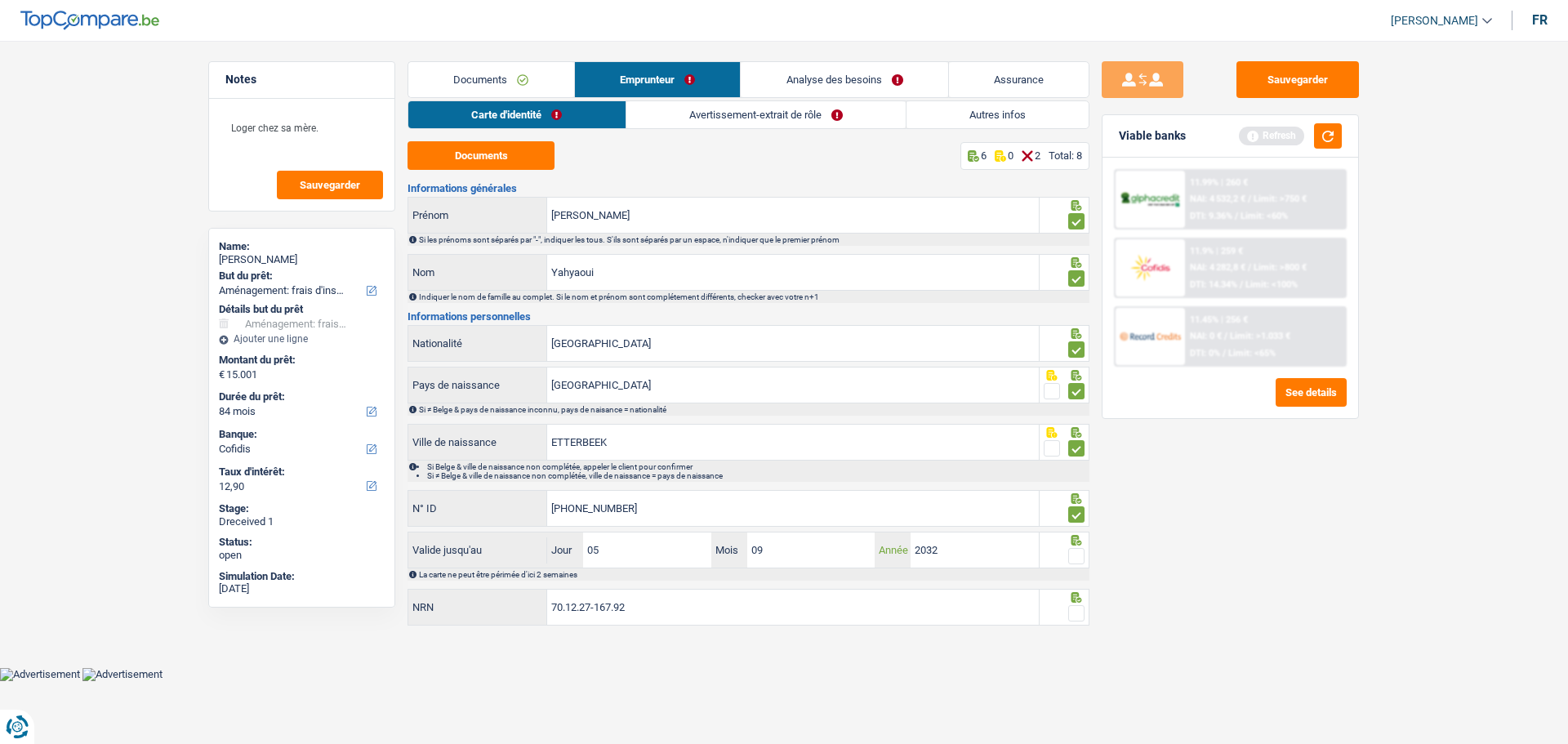 type on "2032" 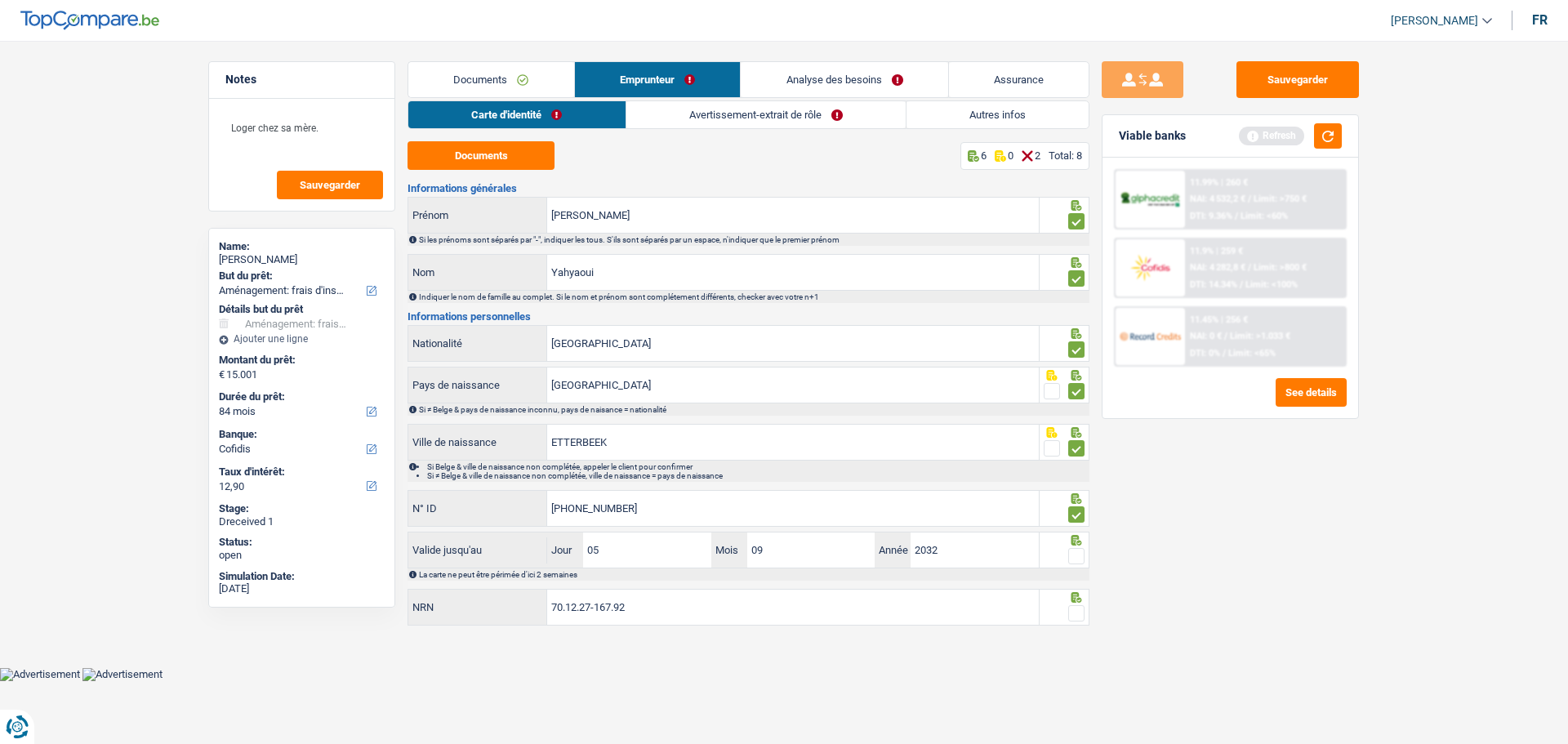 click at bounding box center [1076, 556] 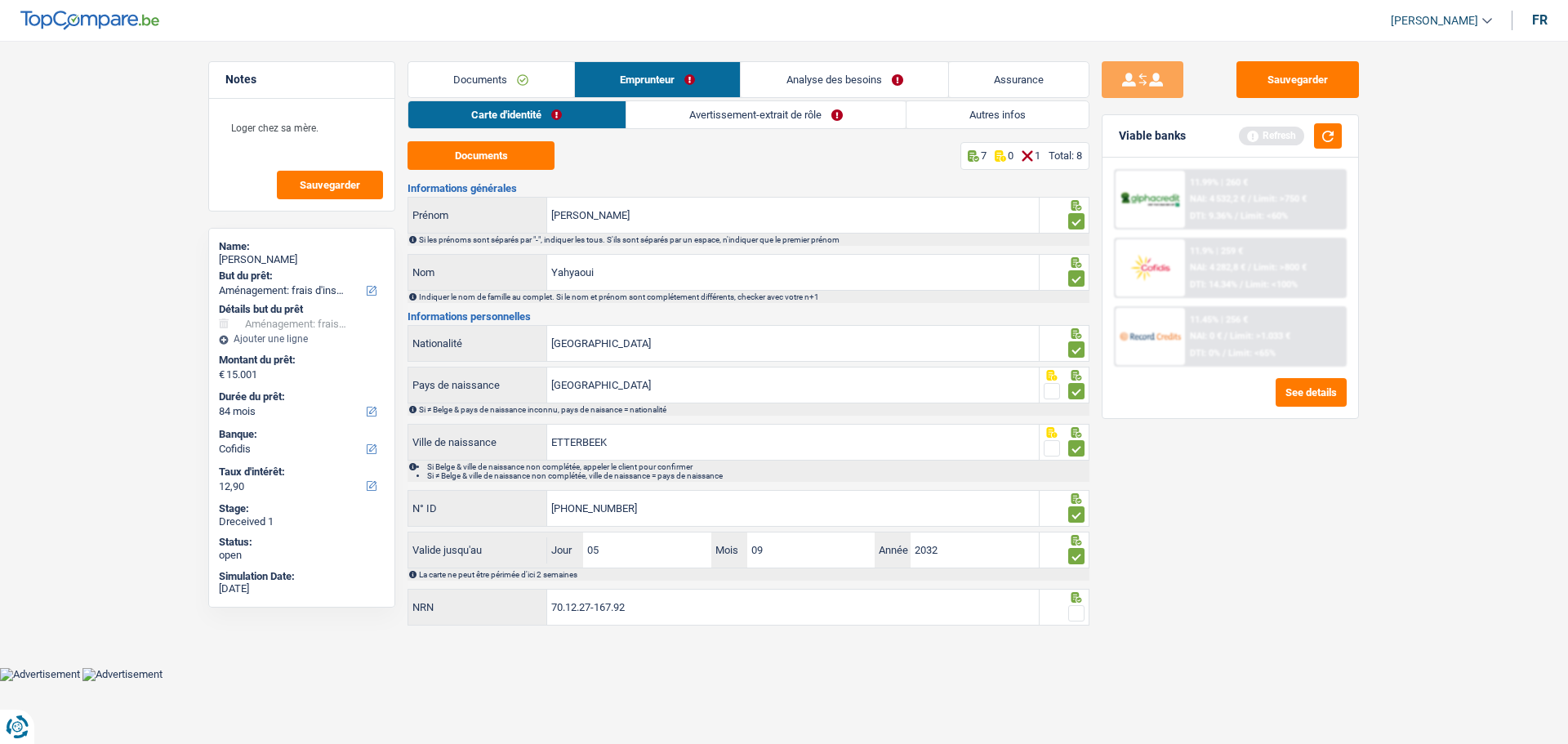 click at bounding box center (1076, 613) 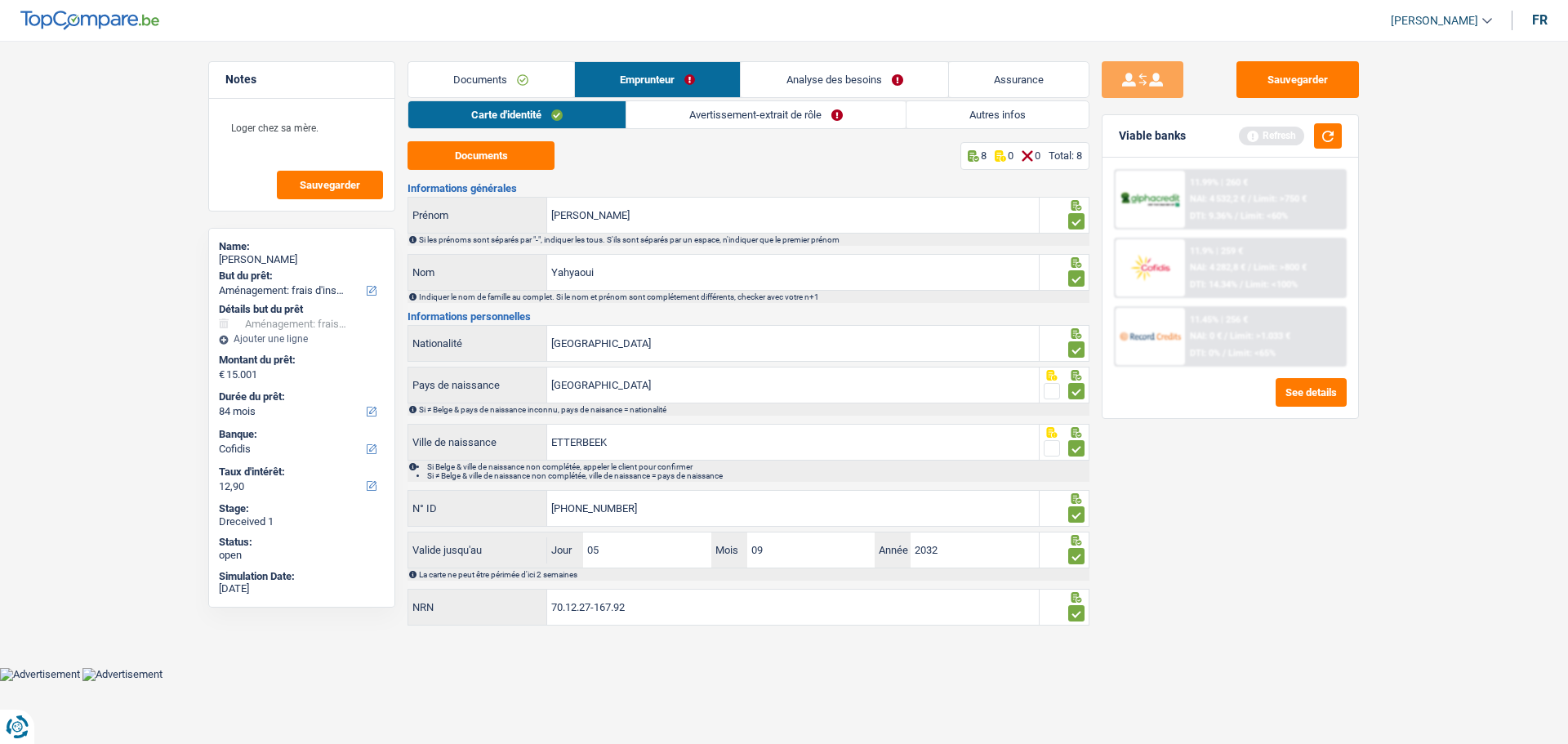 click on "Avertissement-extrait de rôle" at bounding box center [766, 114] 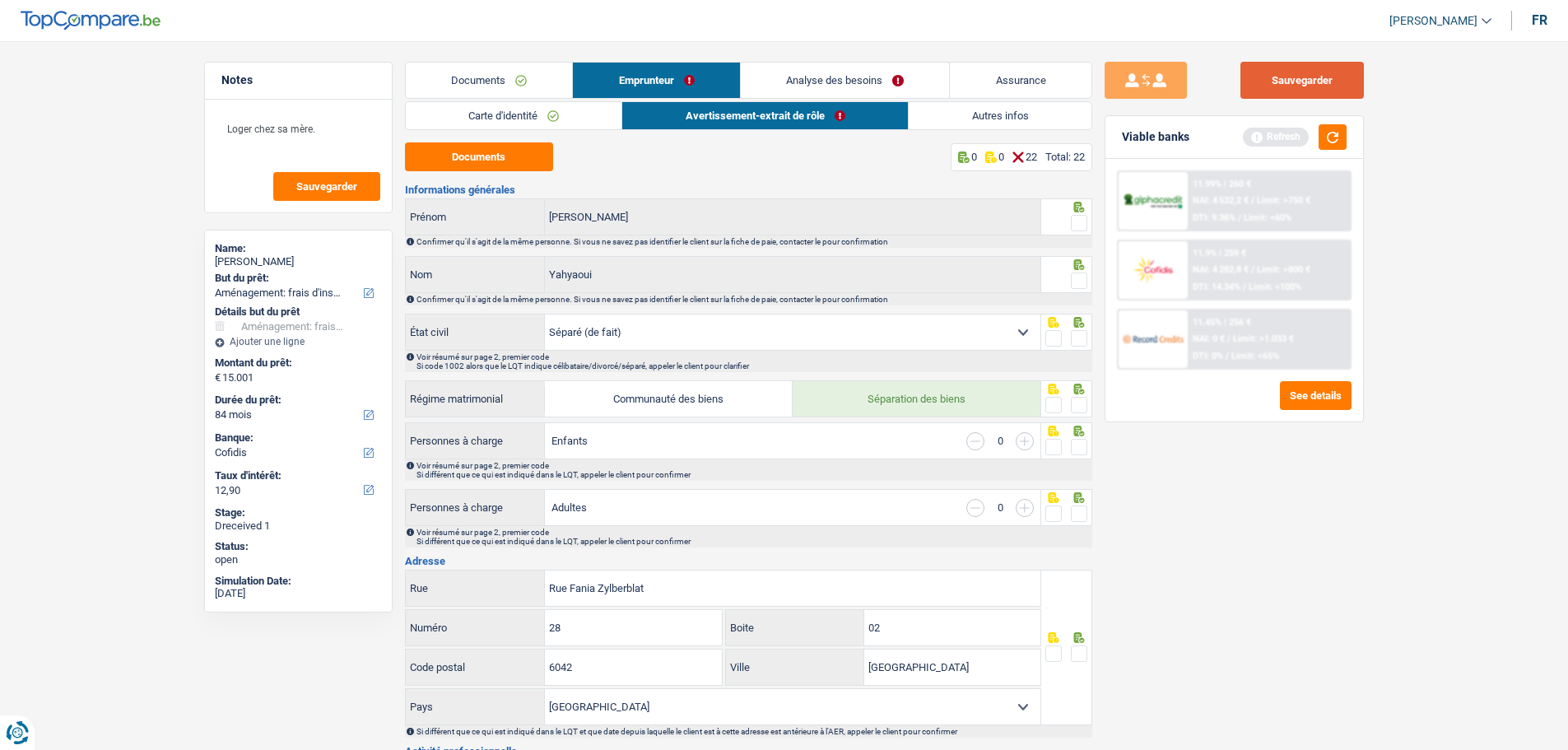 click on "Sauvegarder" at bounding box center [1302, 80] 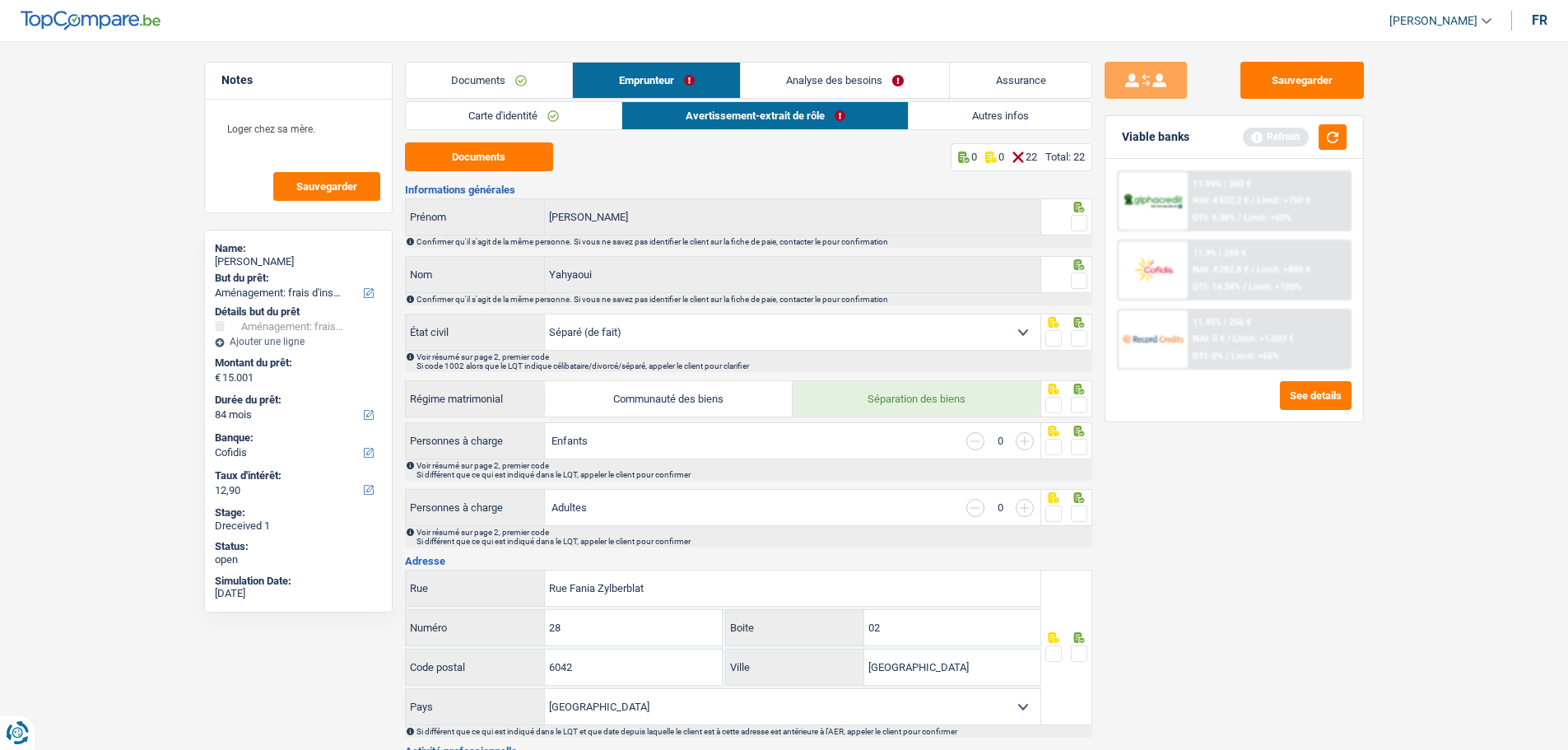 click at bounding box center (1079, 223) 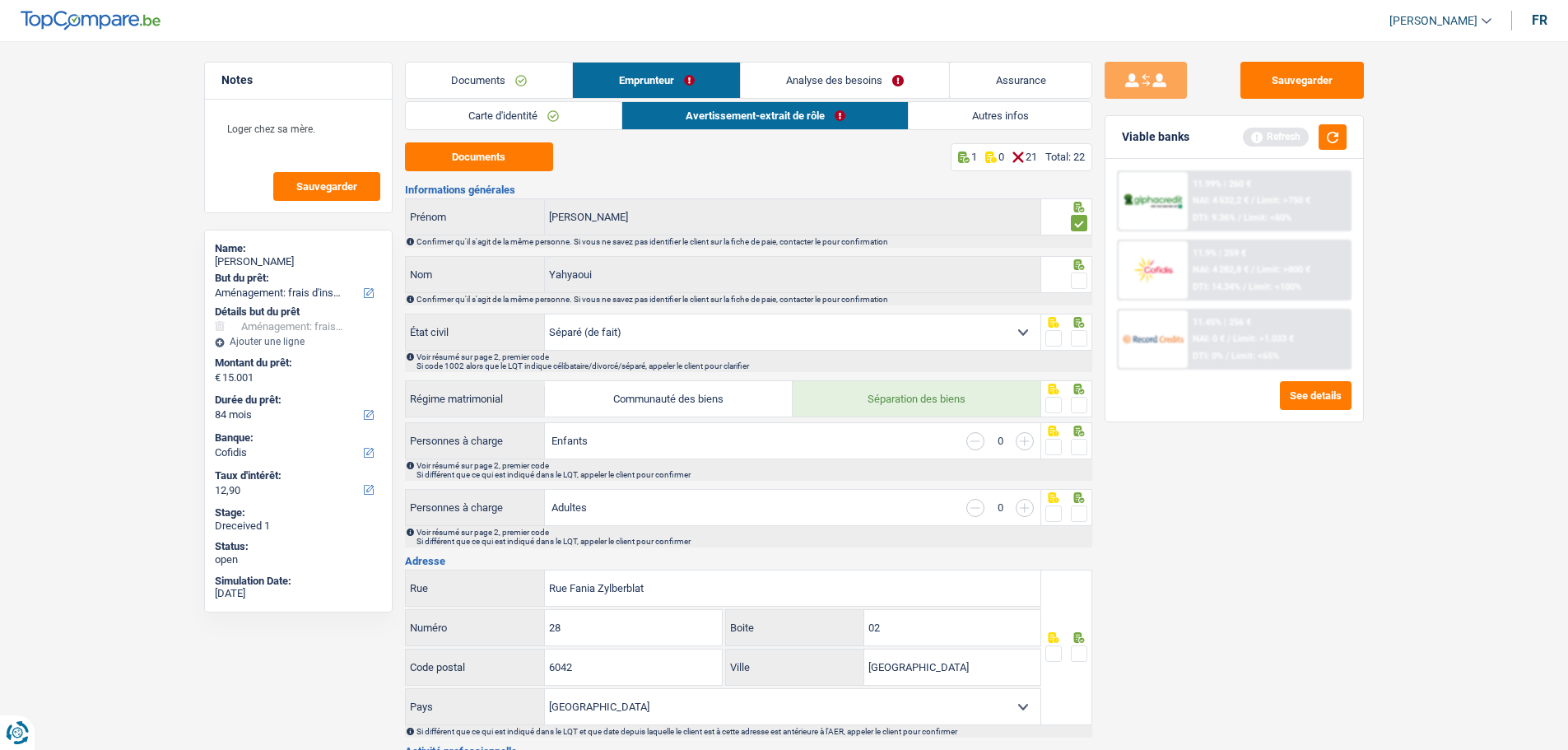 click at bounding box center (1079, 281) 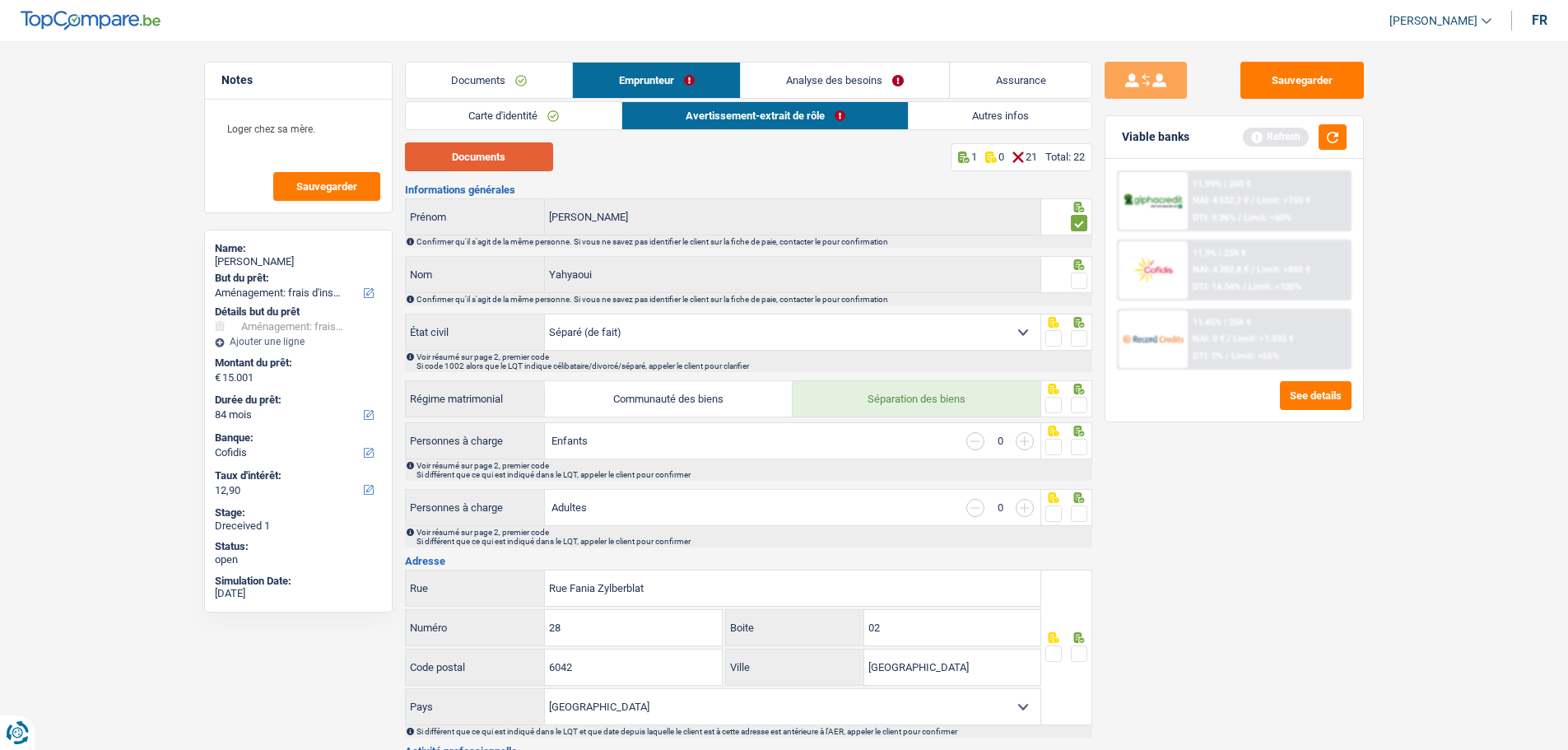 click on "Documents" at bounding box center (479, 156) 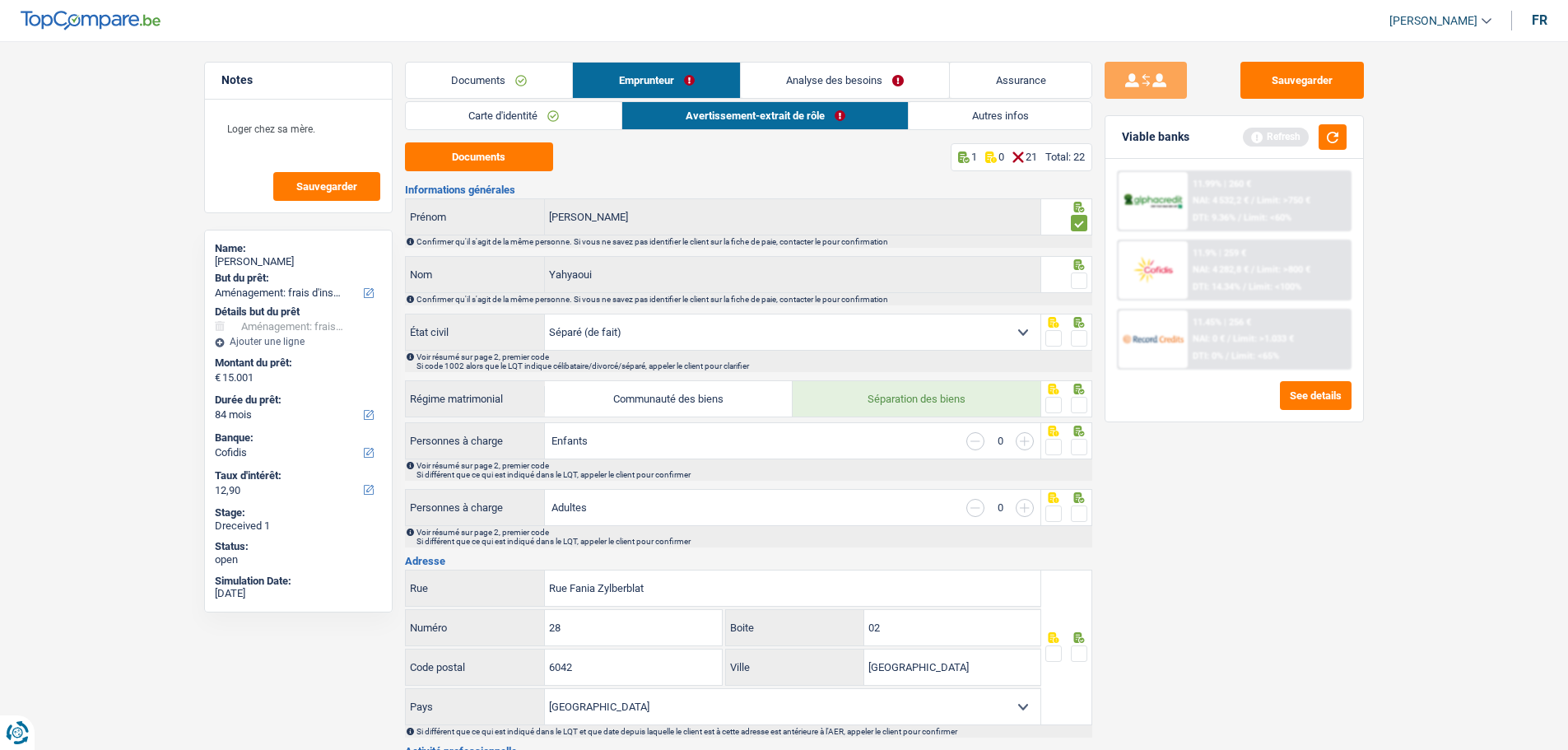 click at bounding box center (1079, 281) 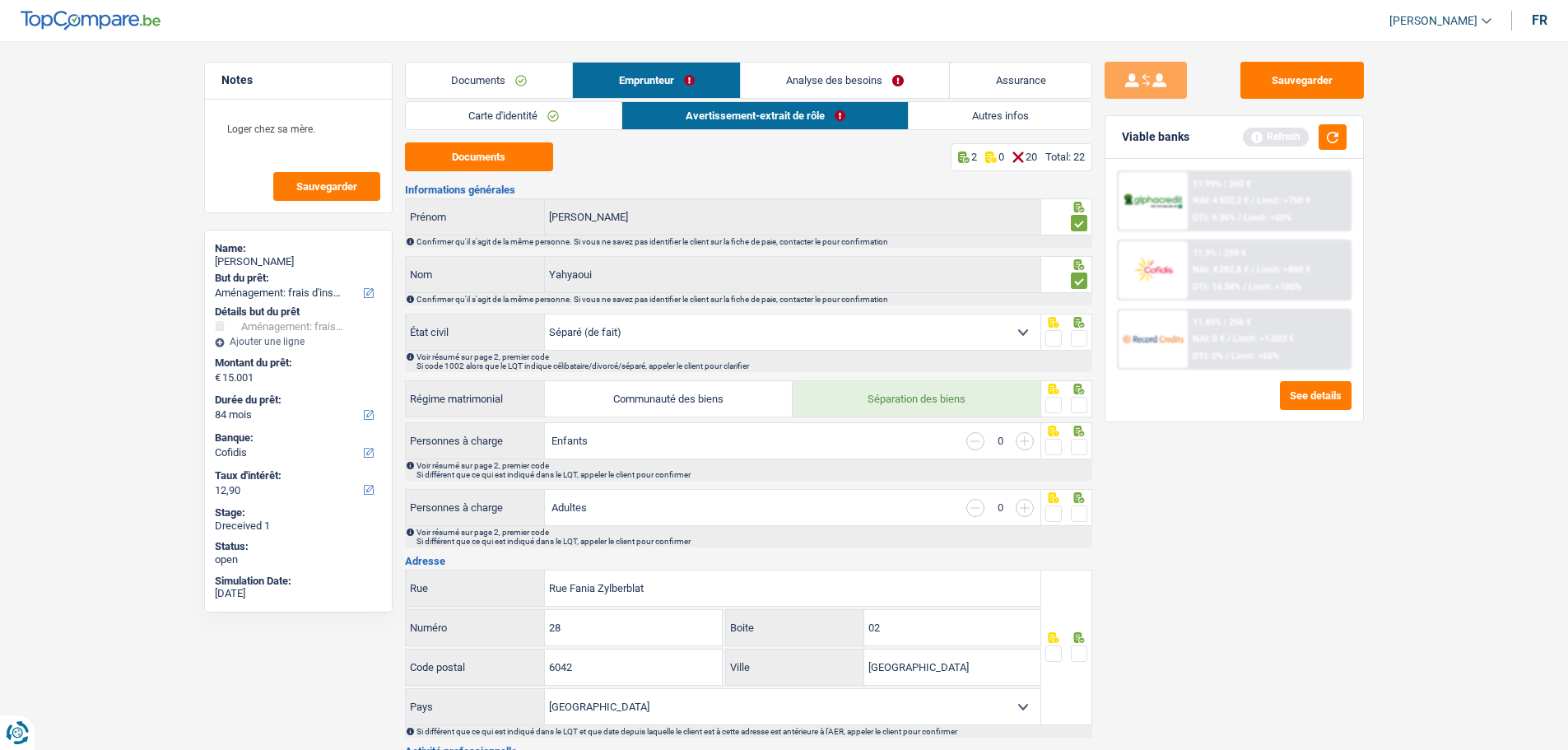 click at bounding box center (1079, 338) 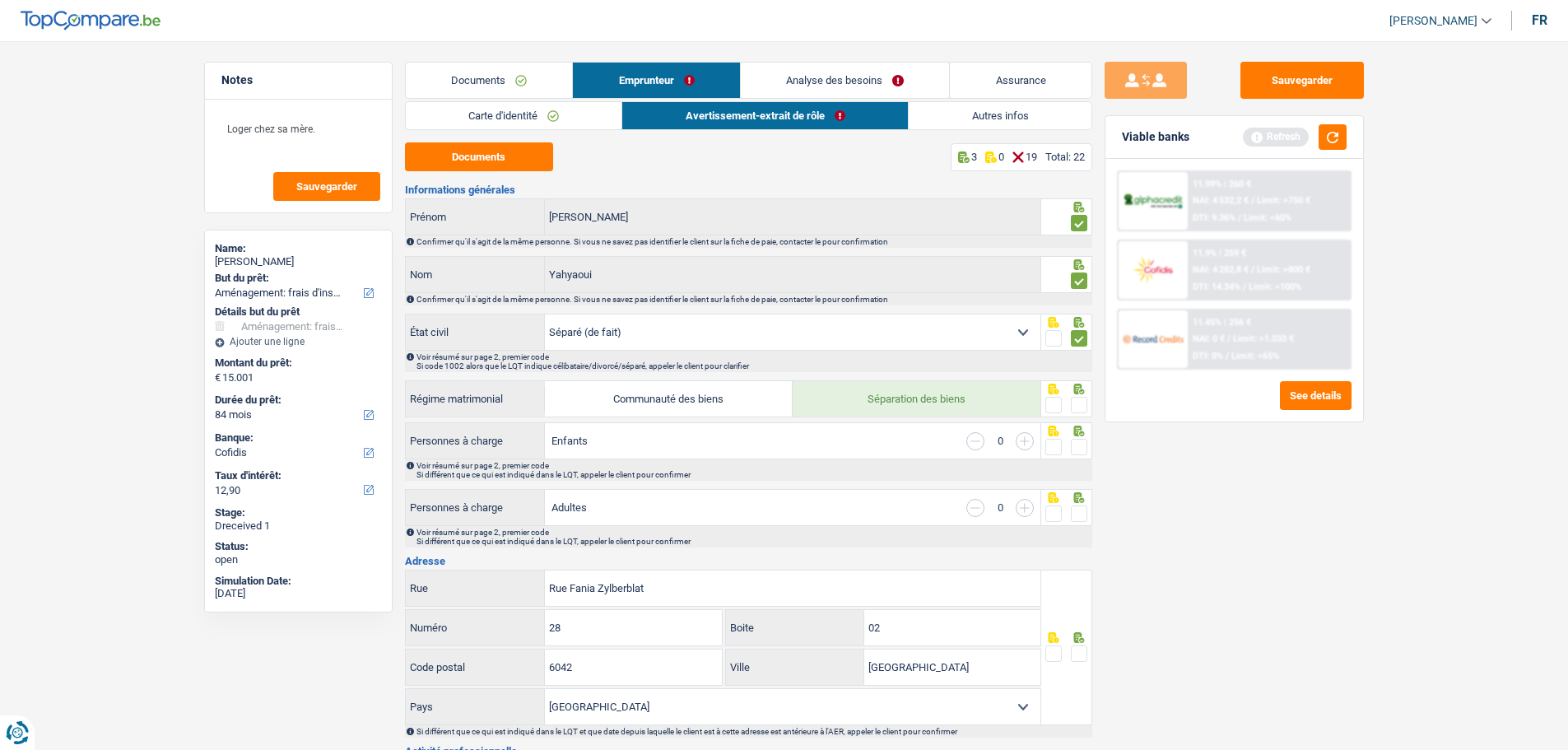 click at bounding box center [1079, 405] 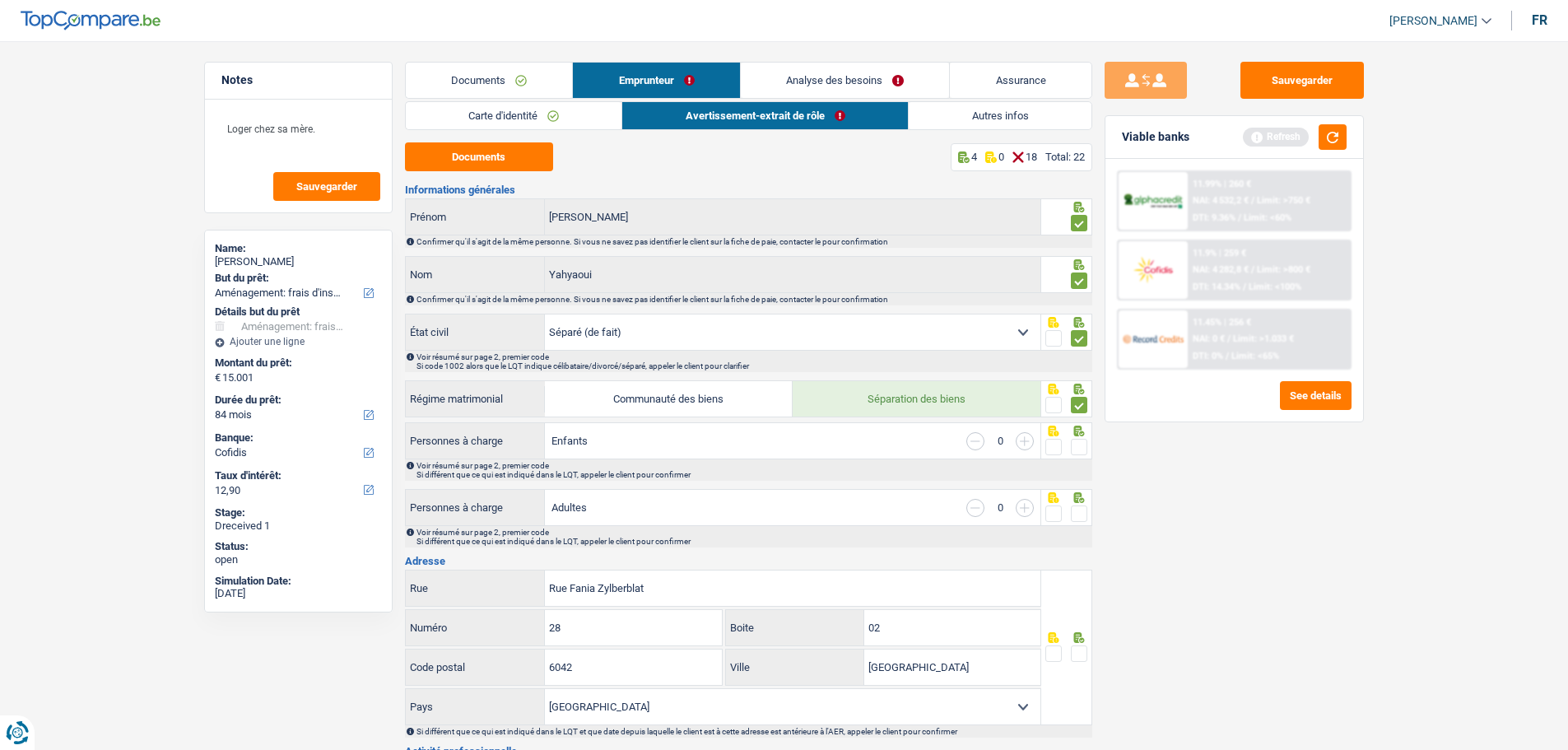 click on "Documents" at bounding box center [489, 80] 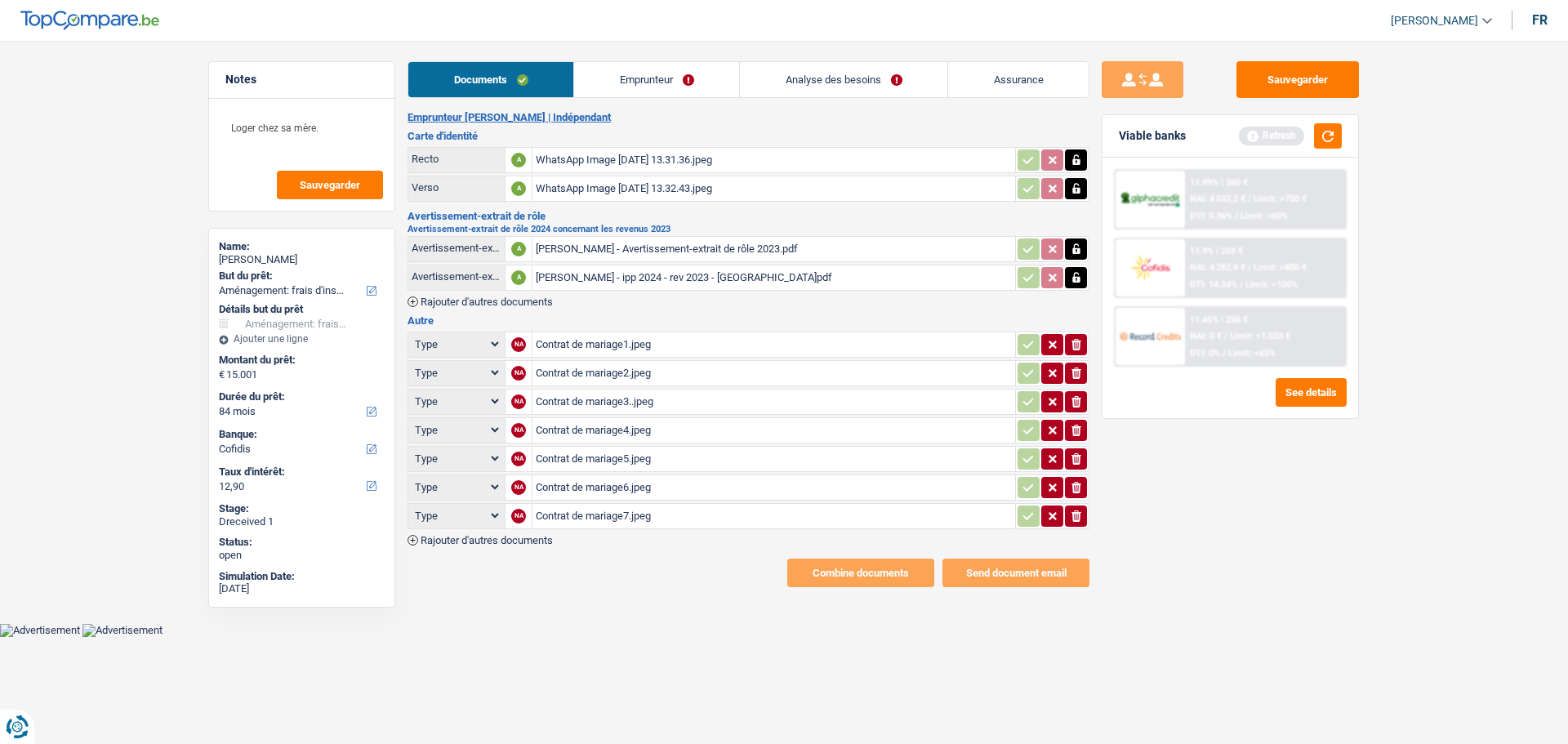 click on "Yahyaoui Jamal - De Andrade Amelia - ipp 2024 - rev 2023 - Calcul.pdf" at bounding box center (773, 278) 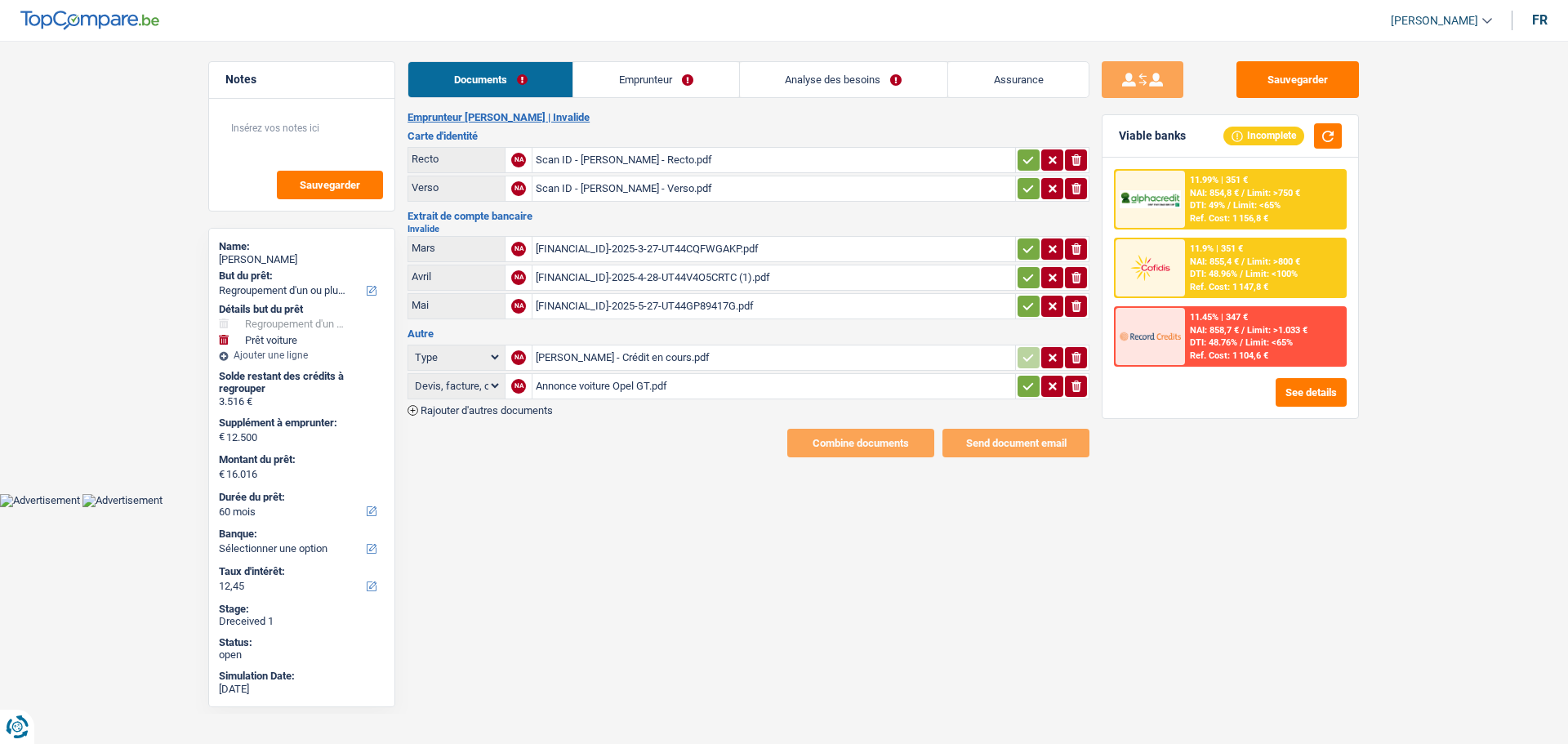 select on "refinancing" 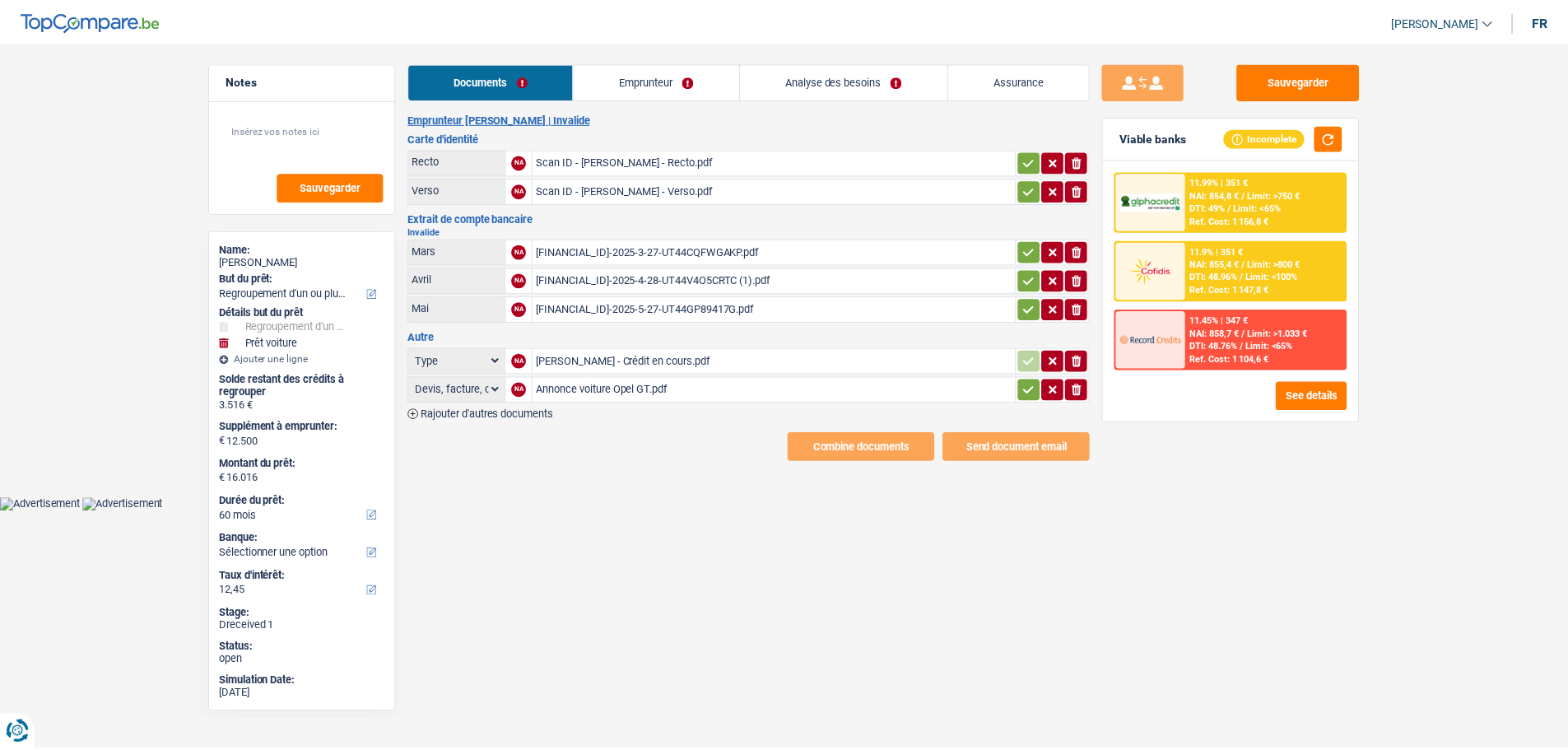scroll, scrollTop: 0, scrollLeft: 0, axis: both 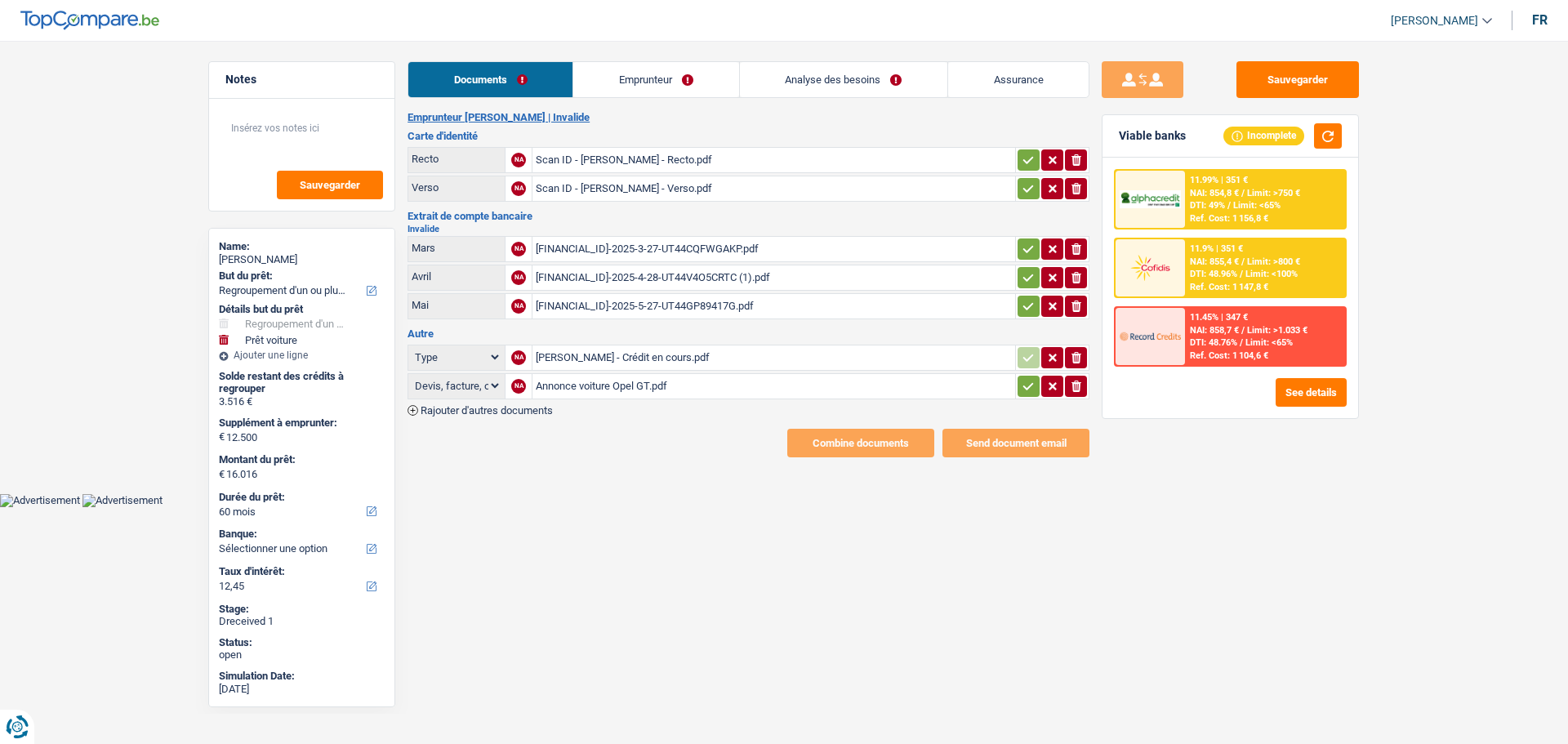 click on "Emprunteur" at bounding box center [656, 79] 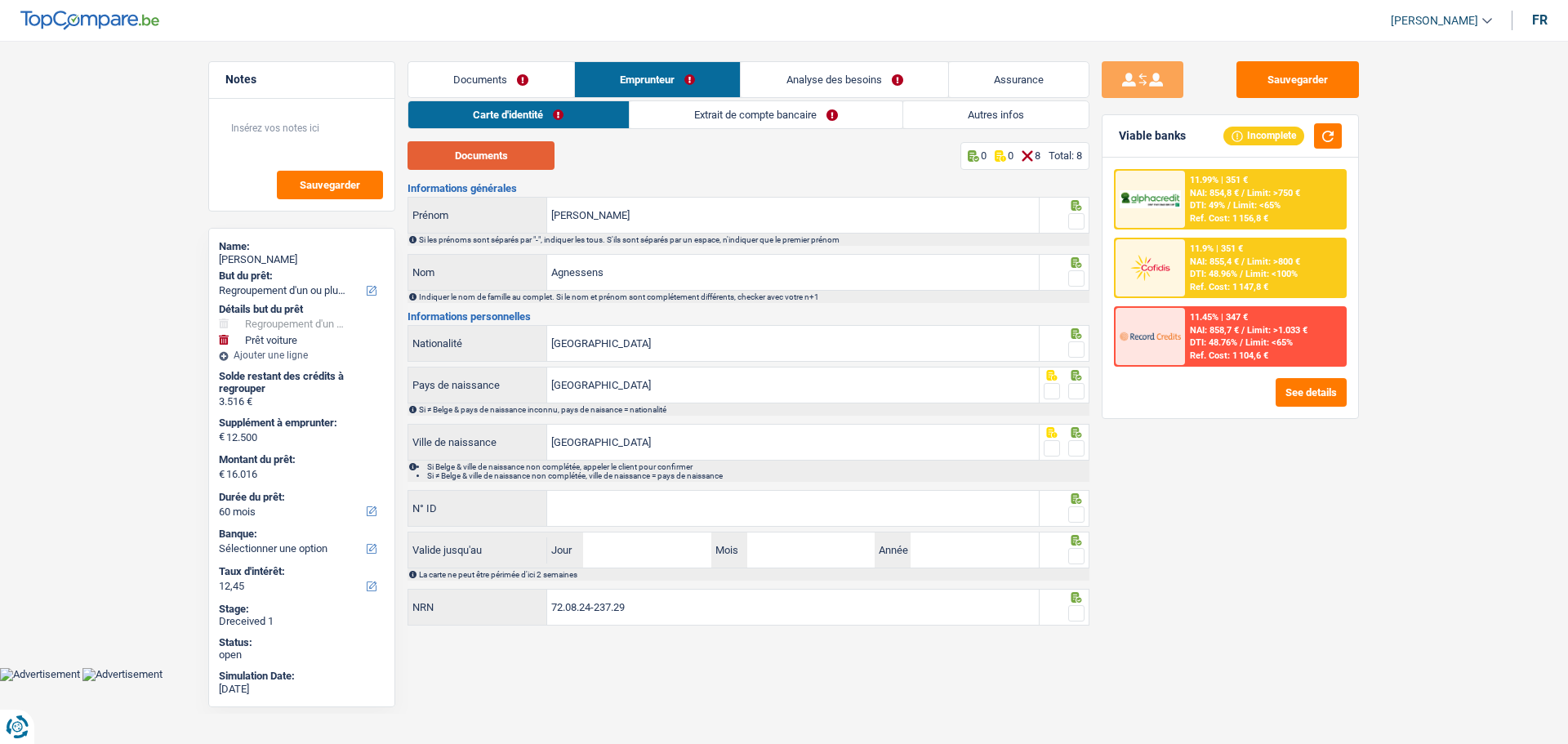 click on "Documents" at bounding box center (481, 155) 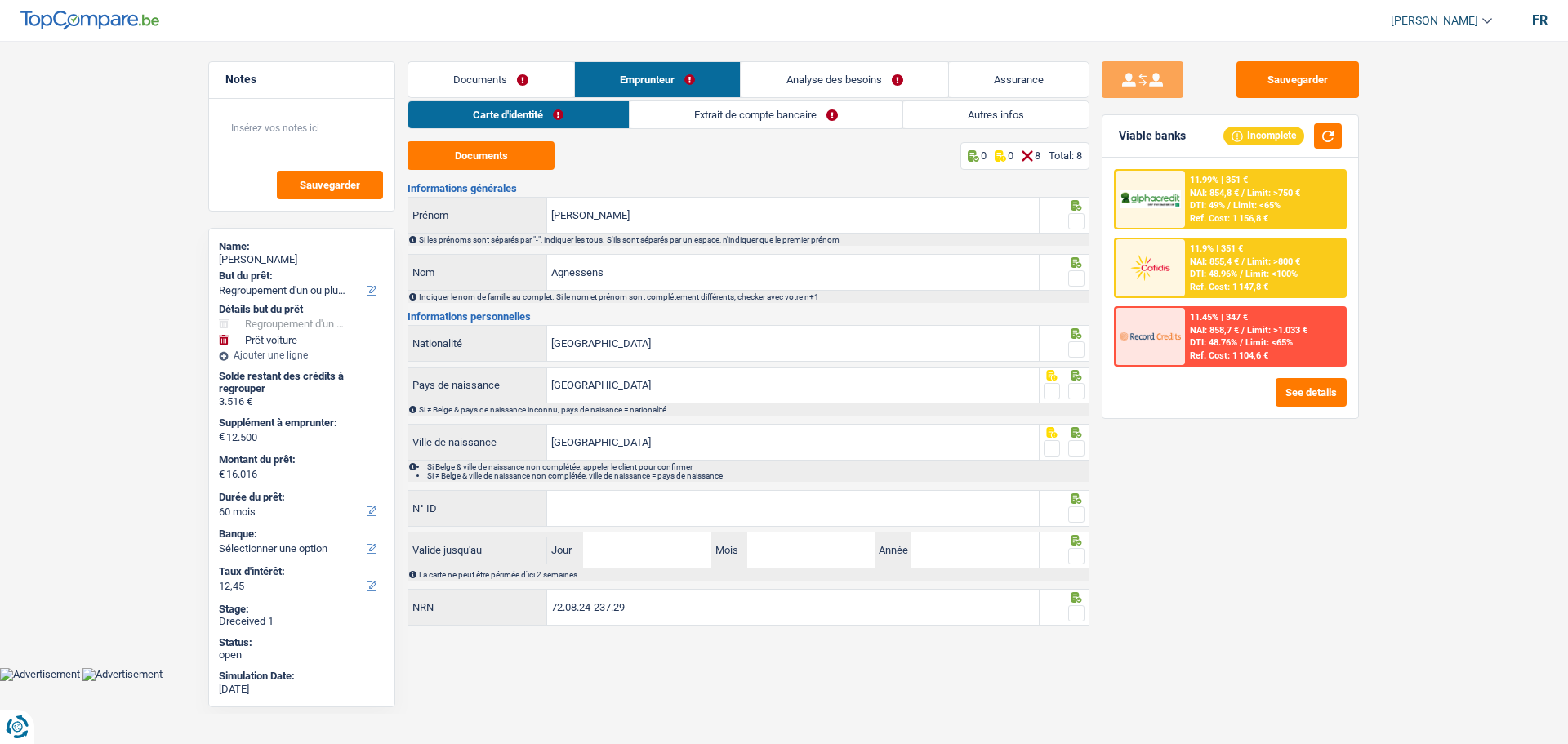 drag, startPoint x: 1060, startPoint y: 215, endPoint x: 1056, endPoint y: 225, distance: 10.77033 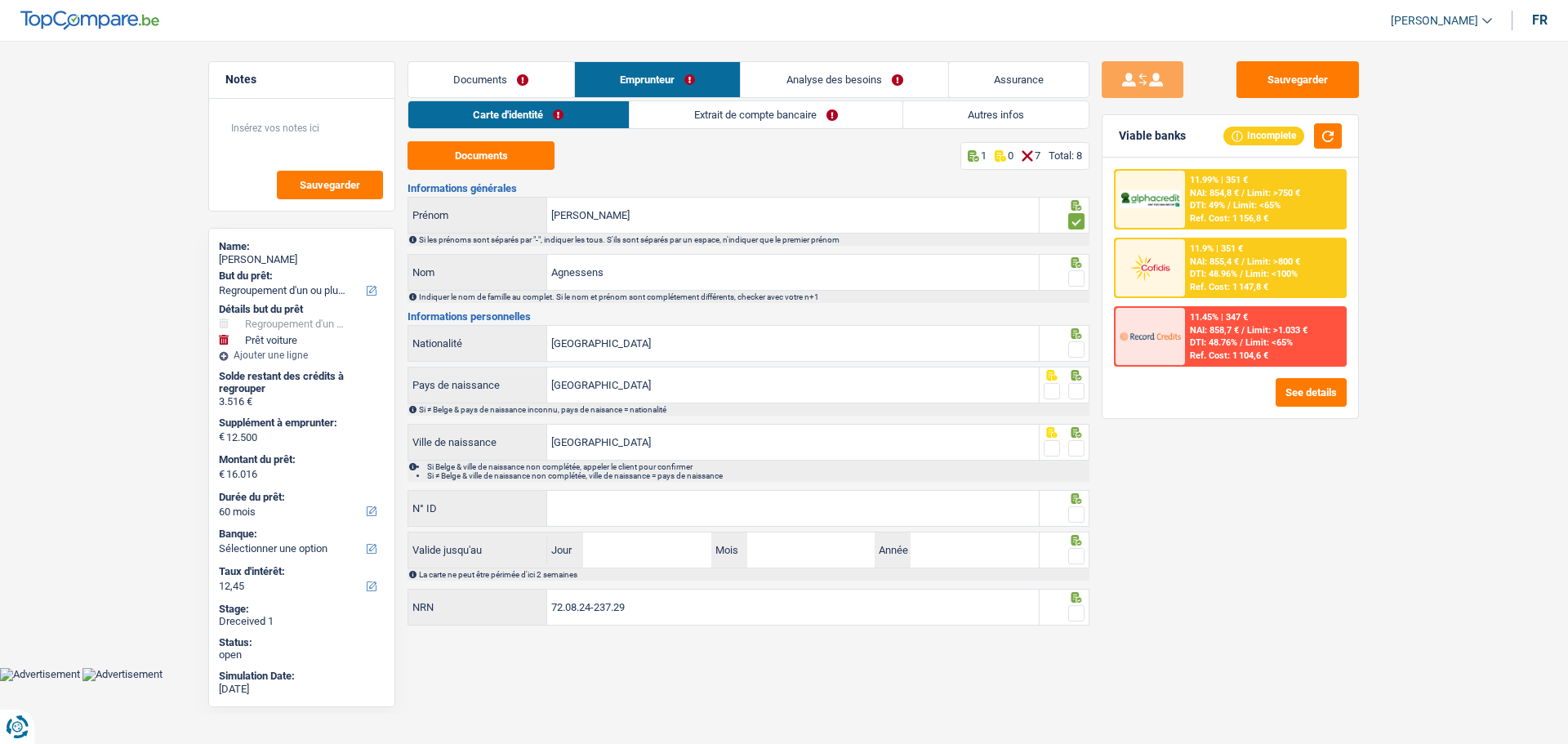 drag, startPoint x: 1075, startPoint y: 282, endPoint x: 1067, endPoint y: 295, distance: 15.264338 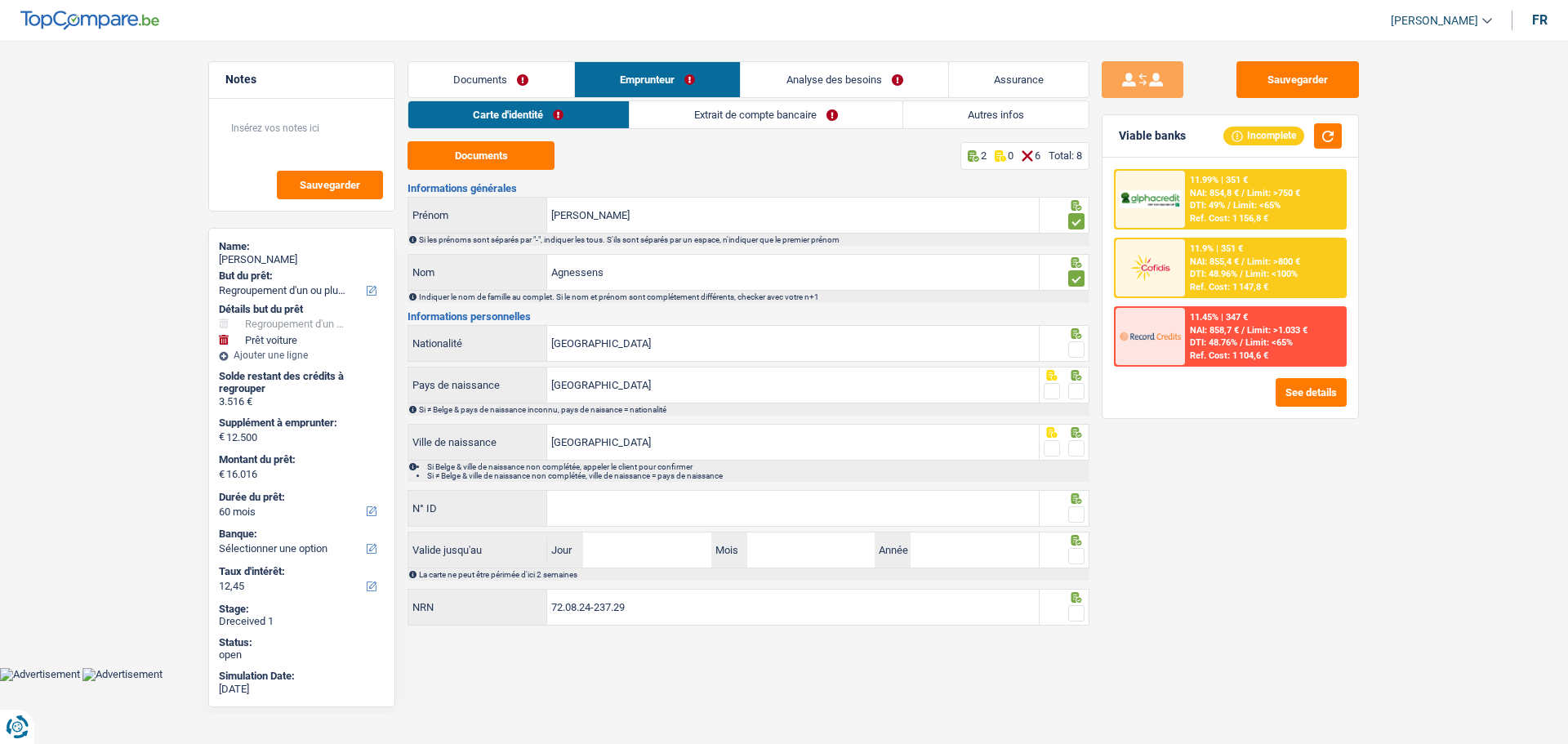 click at bounding box center (1064, 350) 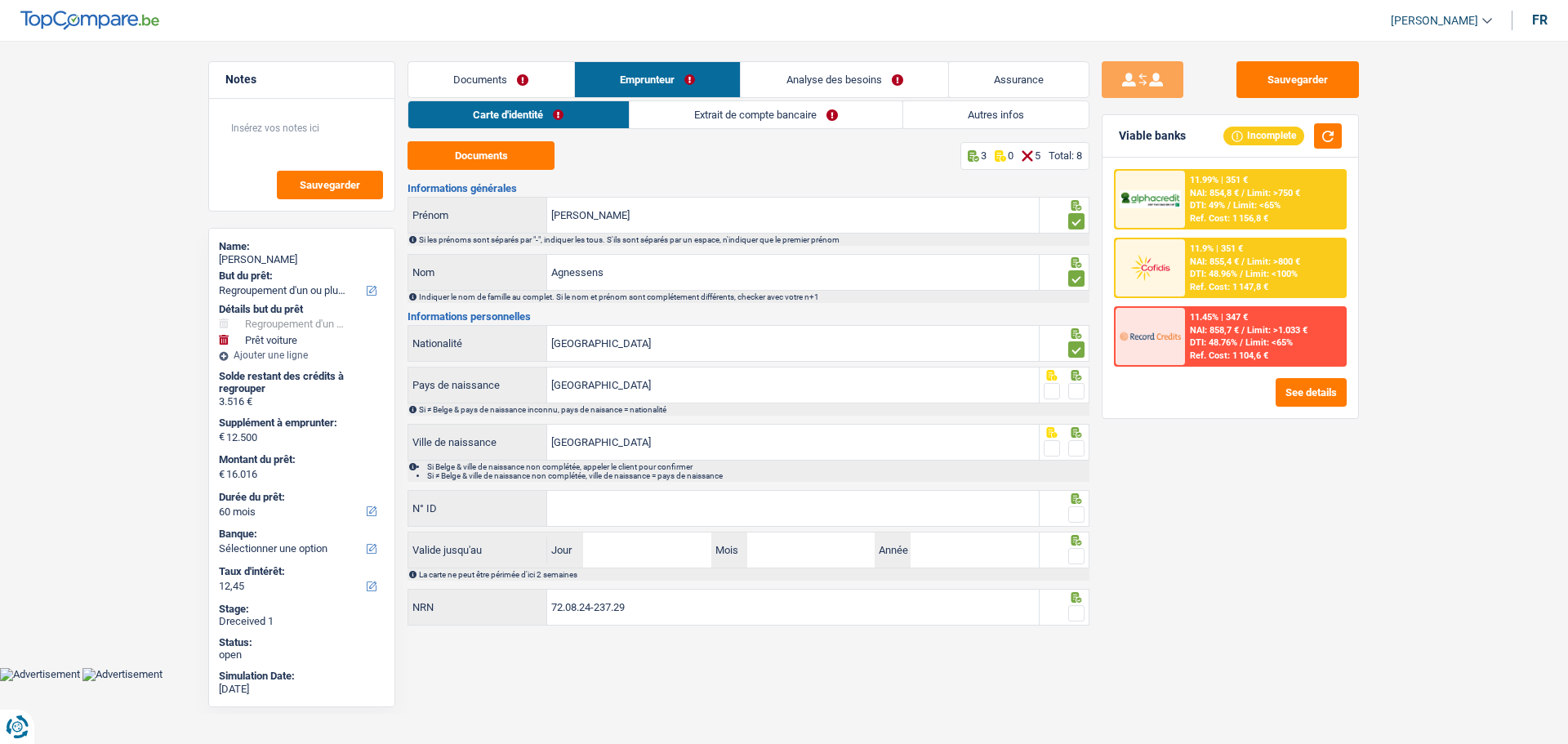 click at bounding box center [1076, 391] 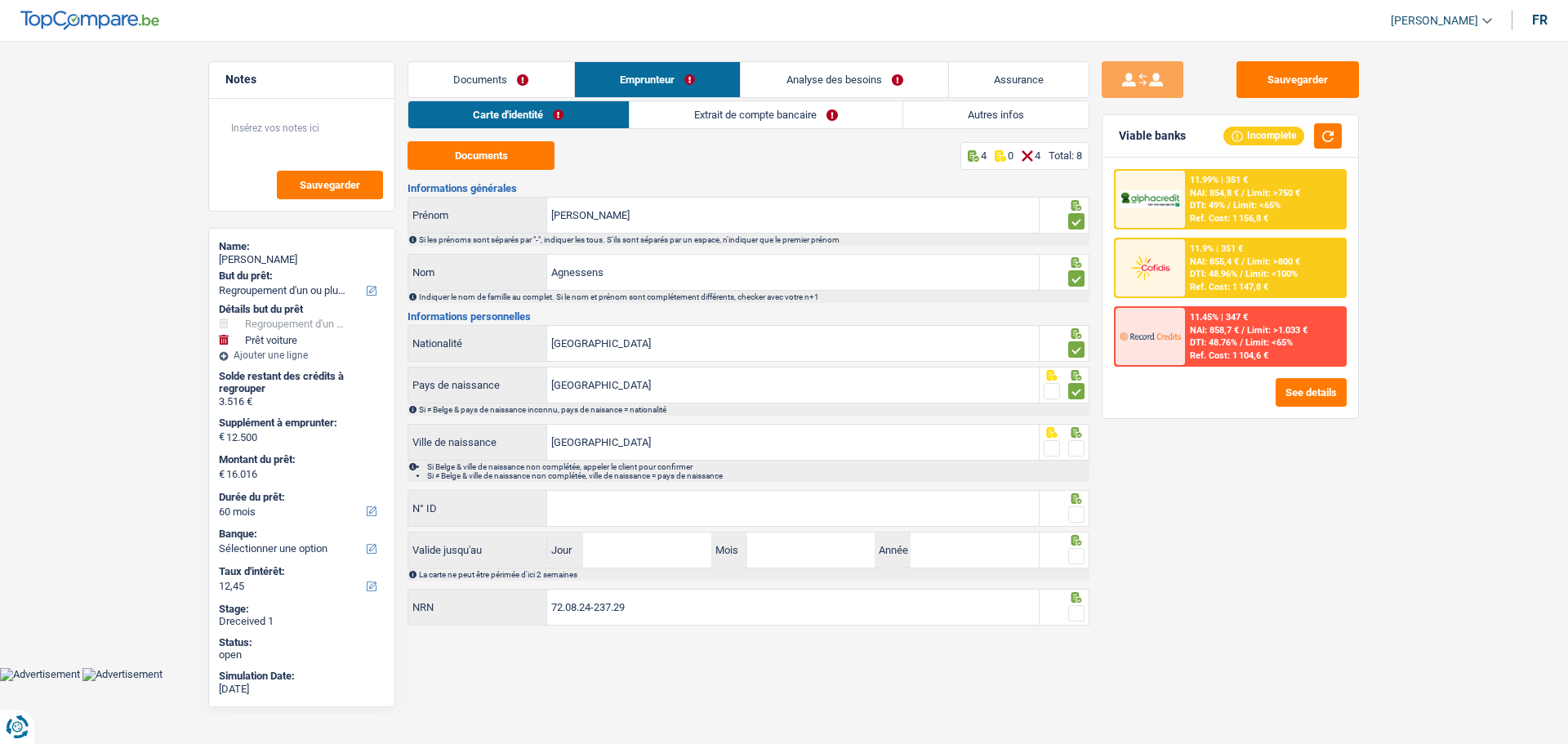 click at bounding box center (1076, 448) 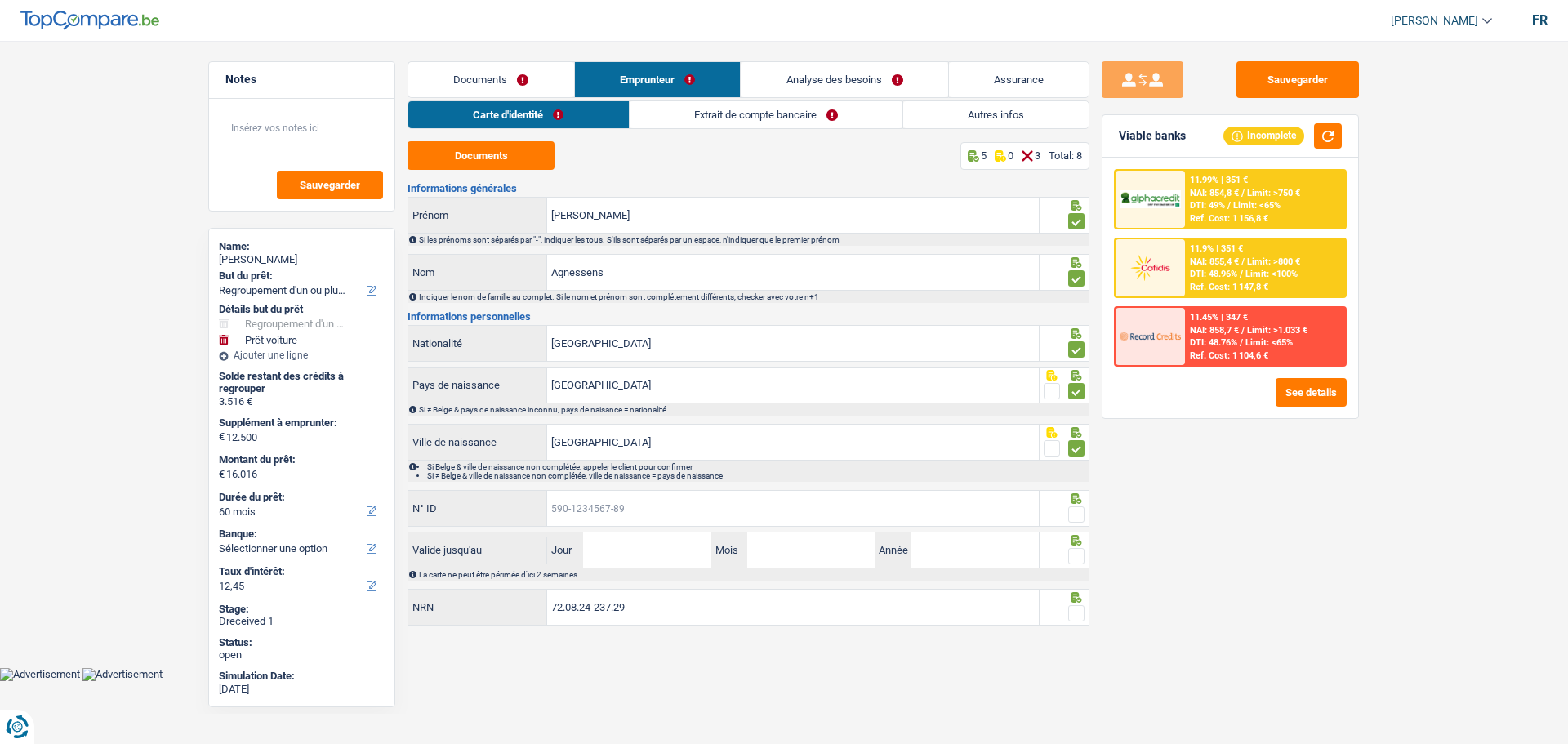 click on "N° ID" at bounding box center [793, 508] 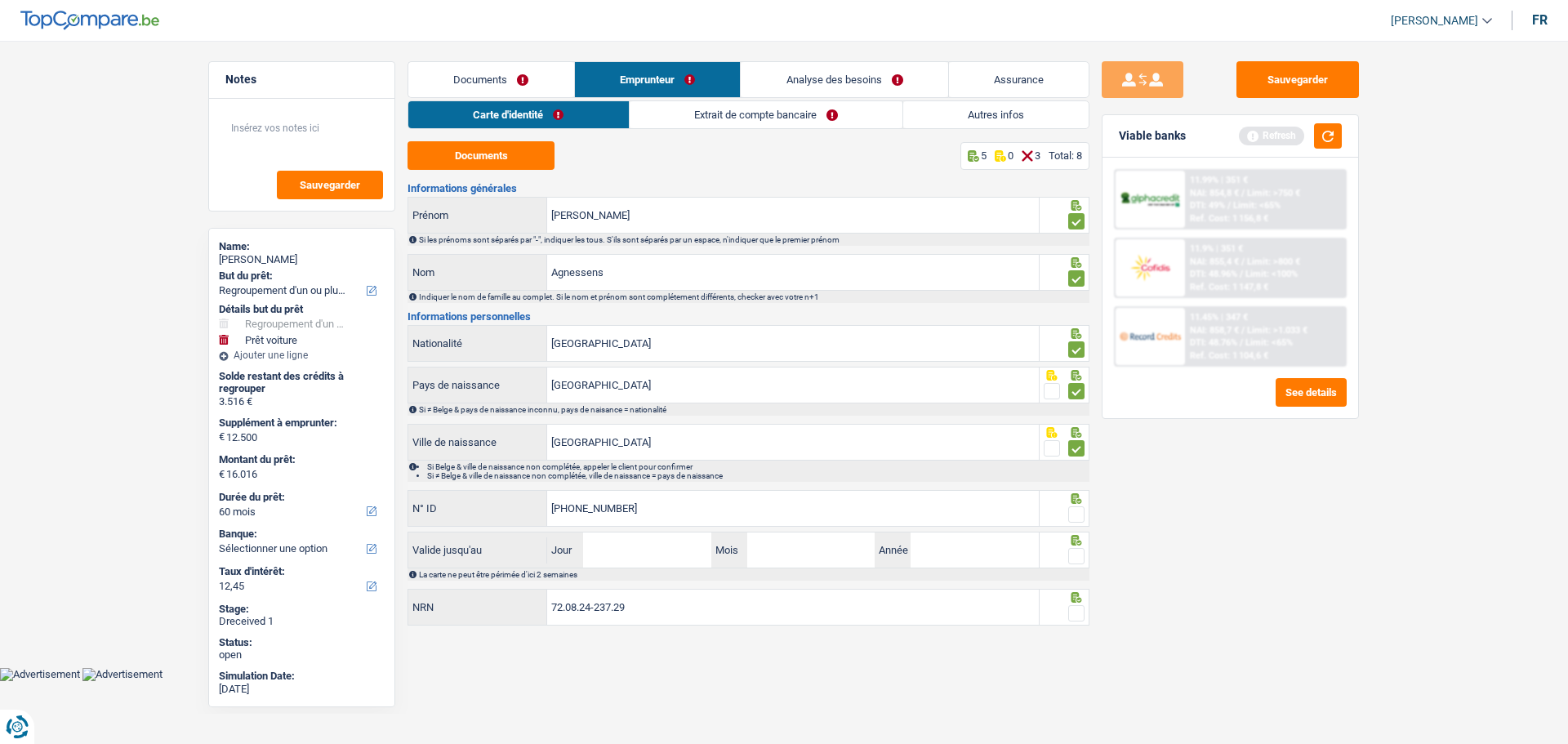 type on "[PHONE_NUMBER]" 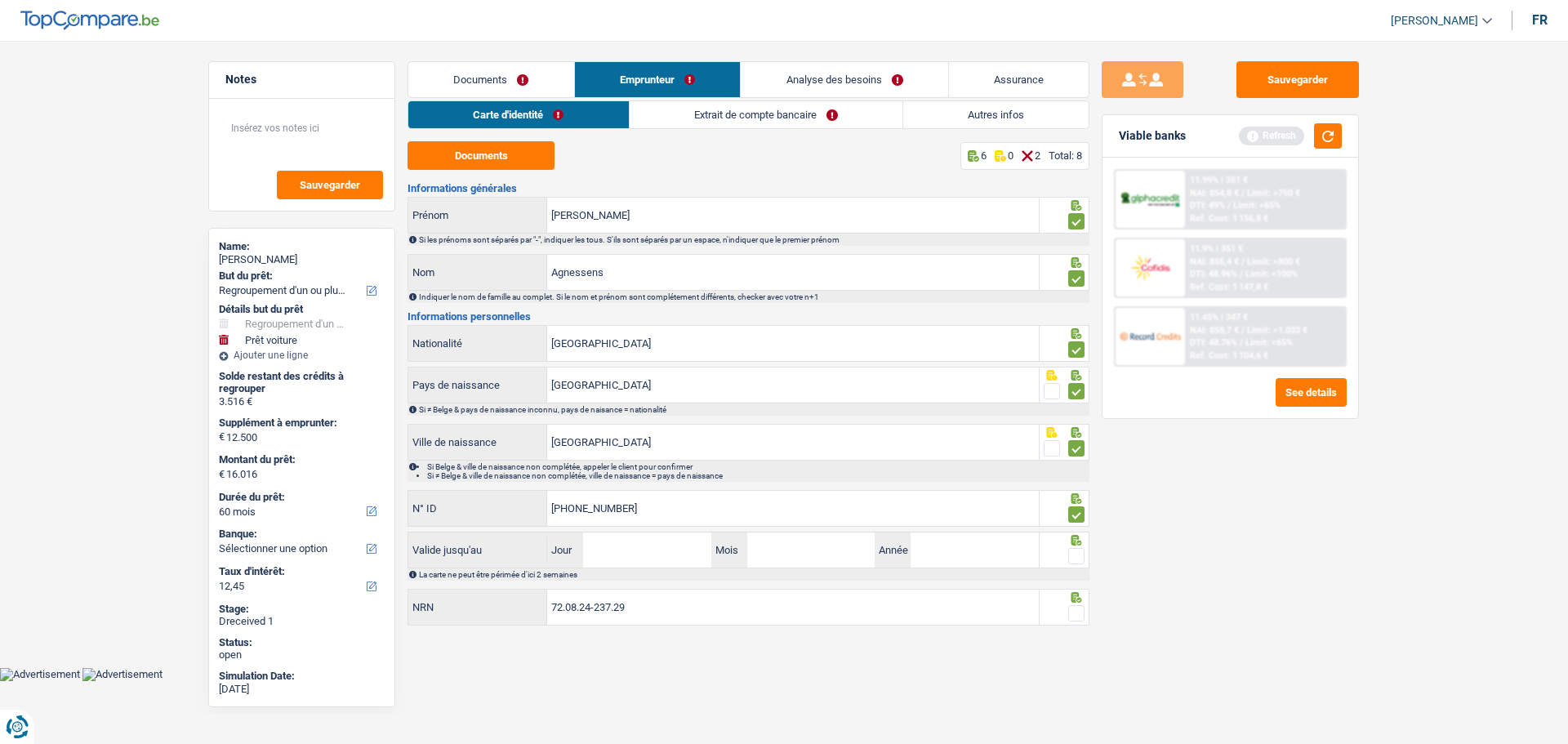 click at bounding box center [1076, 556] 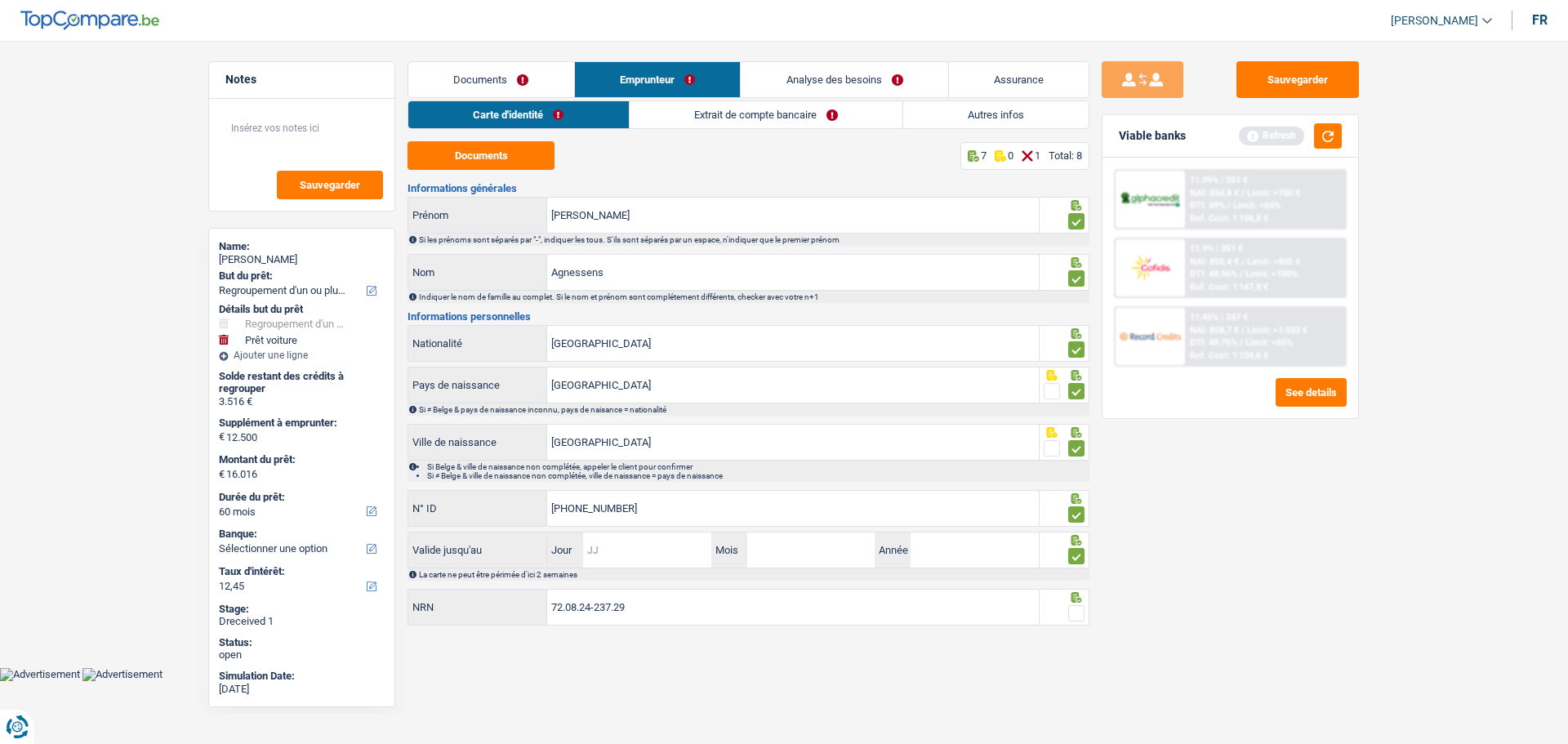click on "Jour" at bounding box center [647, 550] 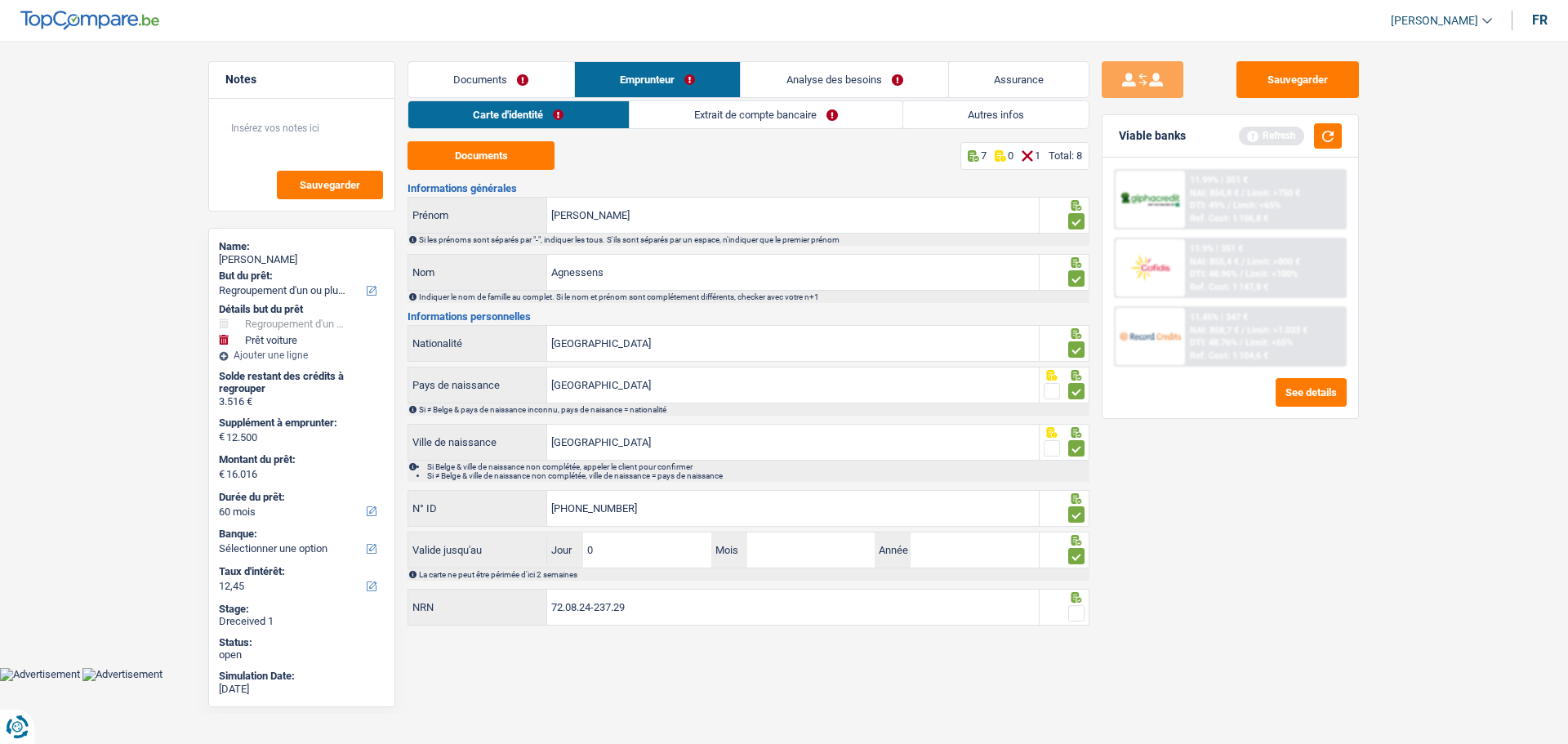 type on "09" 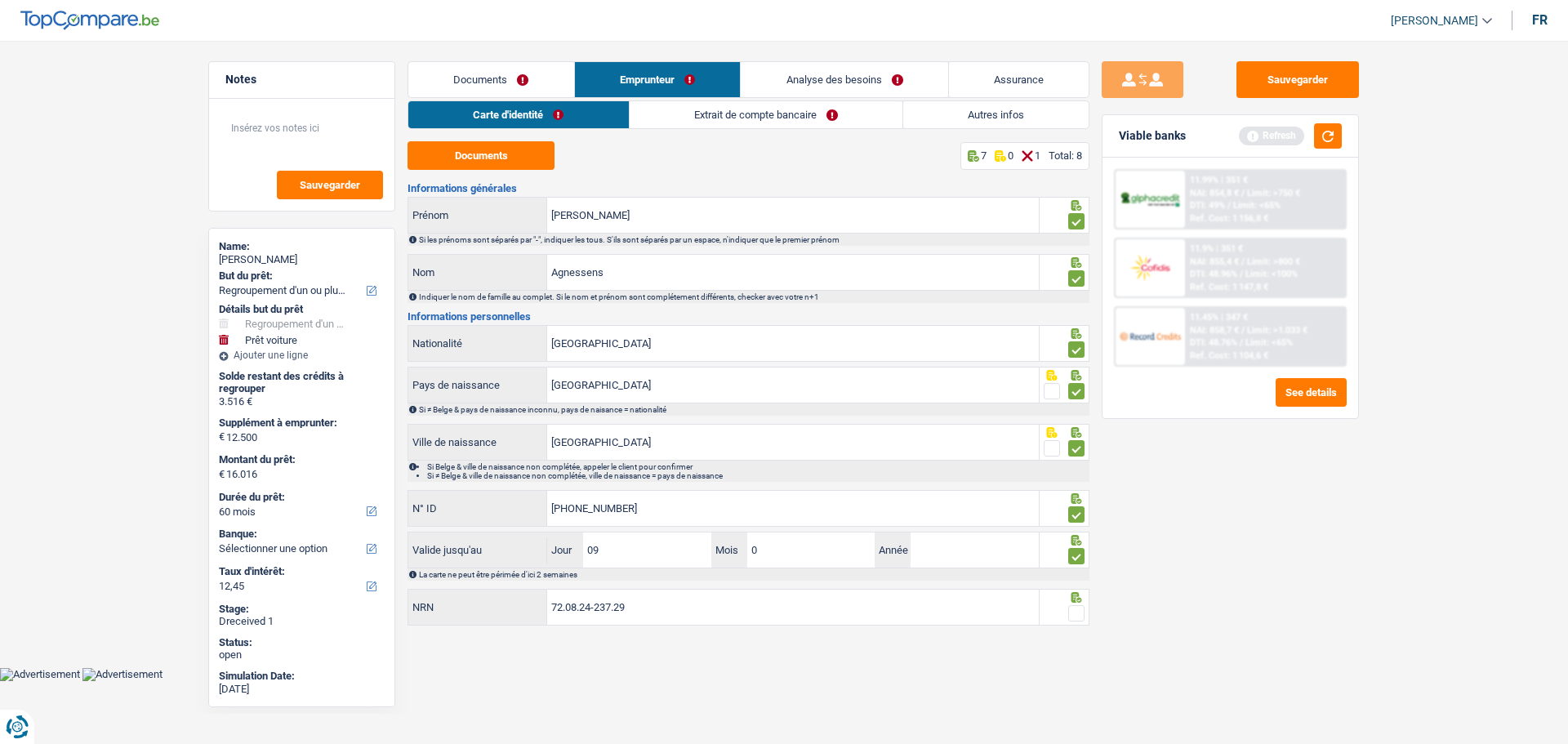 type on "06" 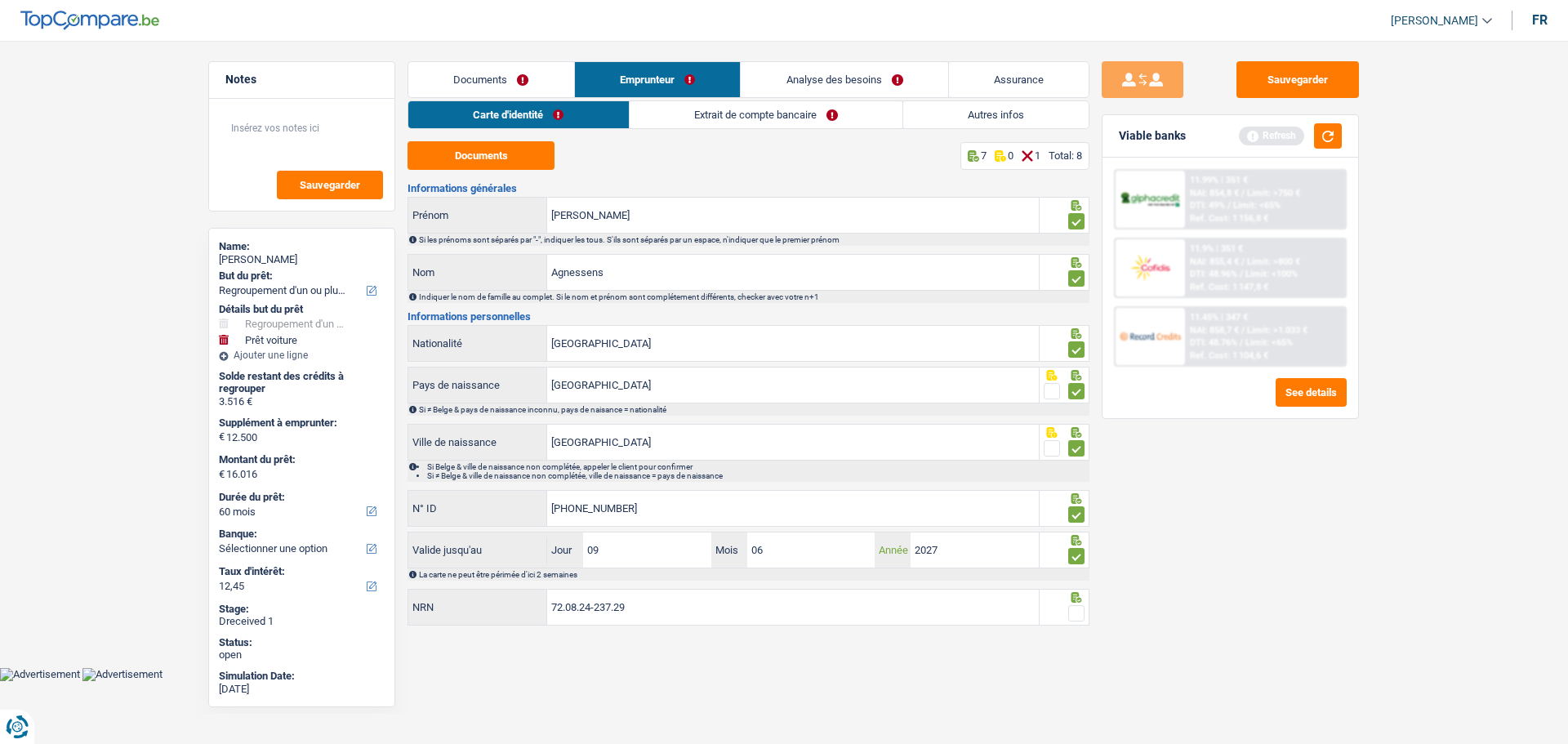type on "2027" 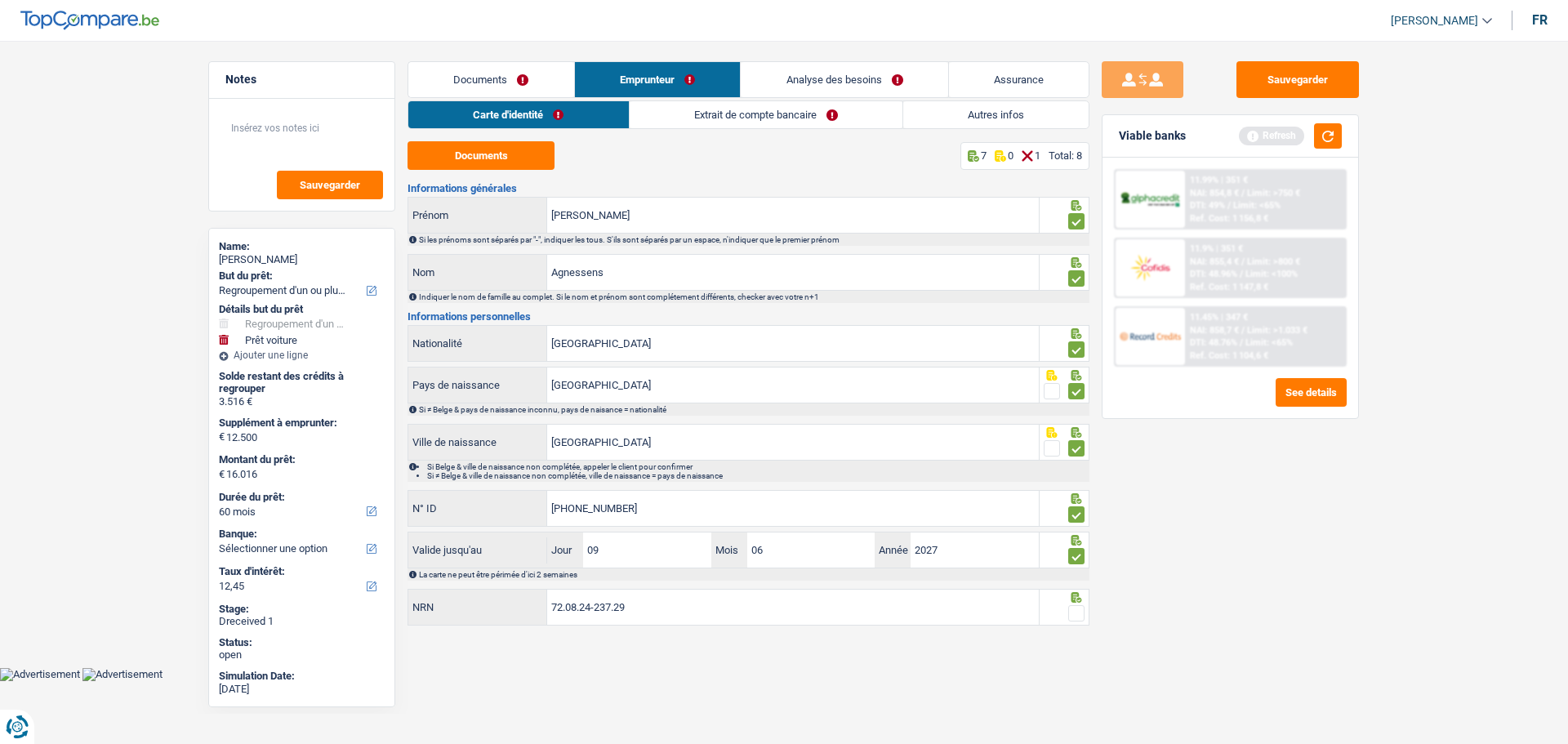 click at bounding box center (1076, 613) 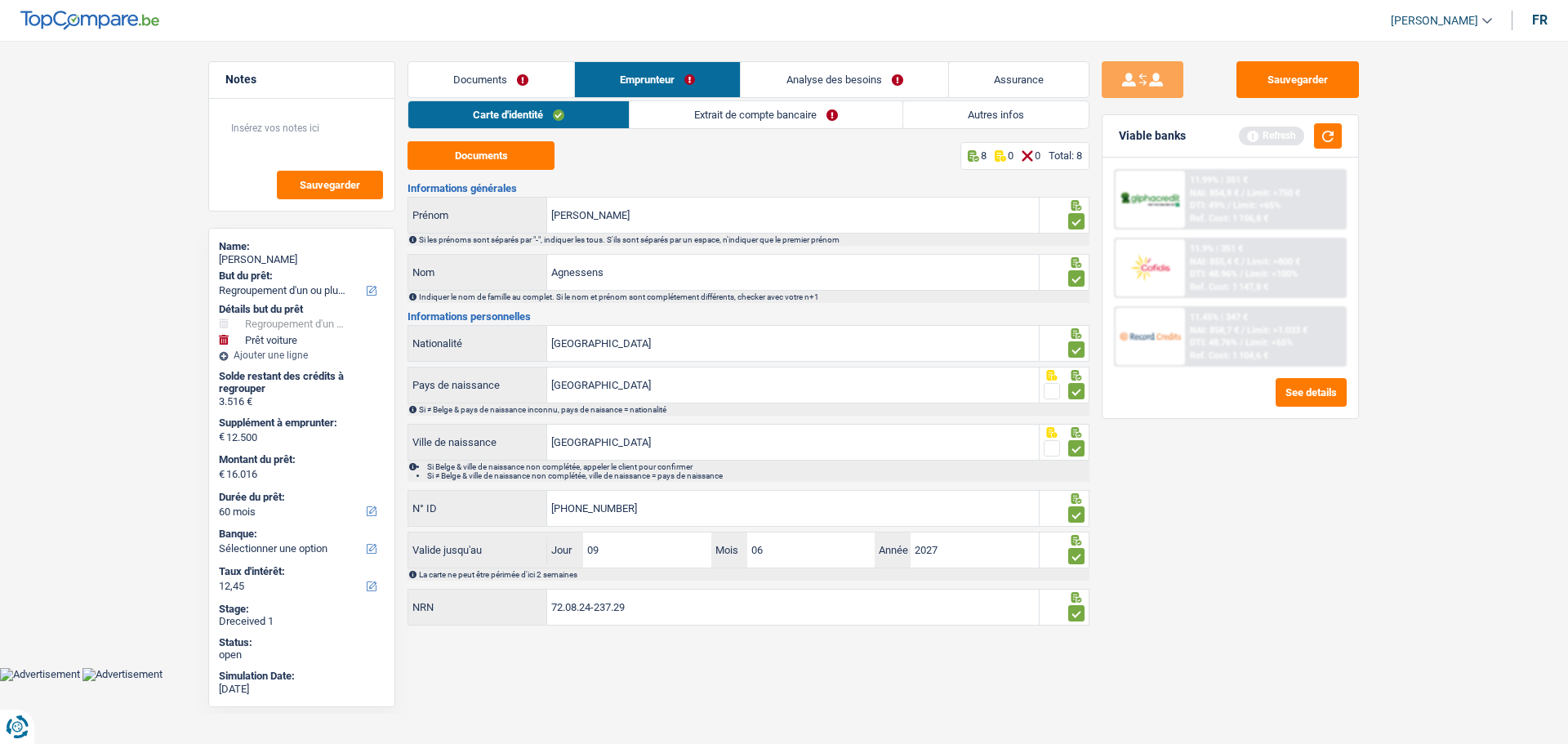 click on "Extrait de compte bancaire" at bounding box center [766, 114] 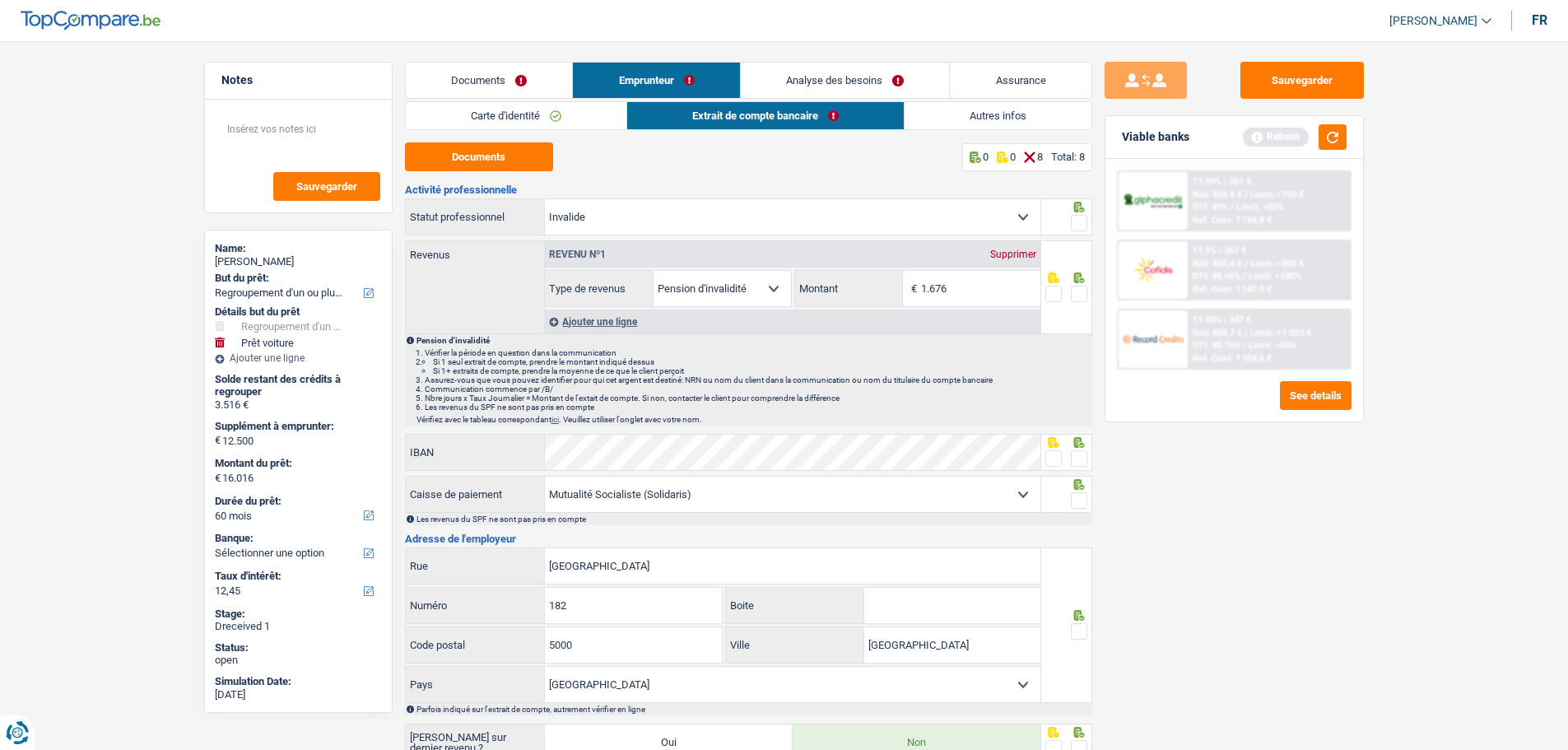 click at bounding box center (1079, 223) 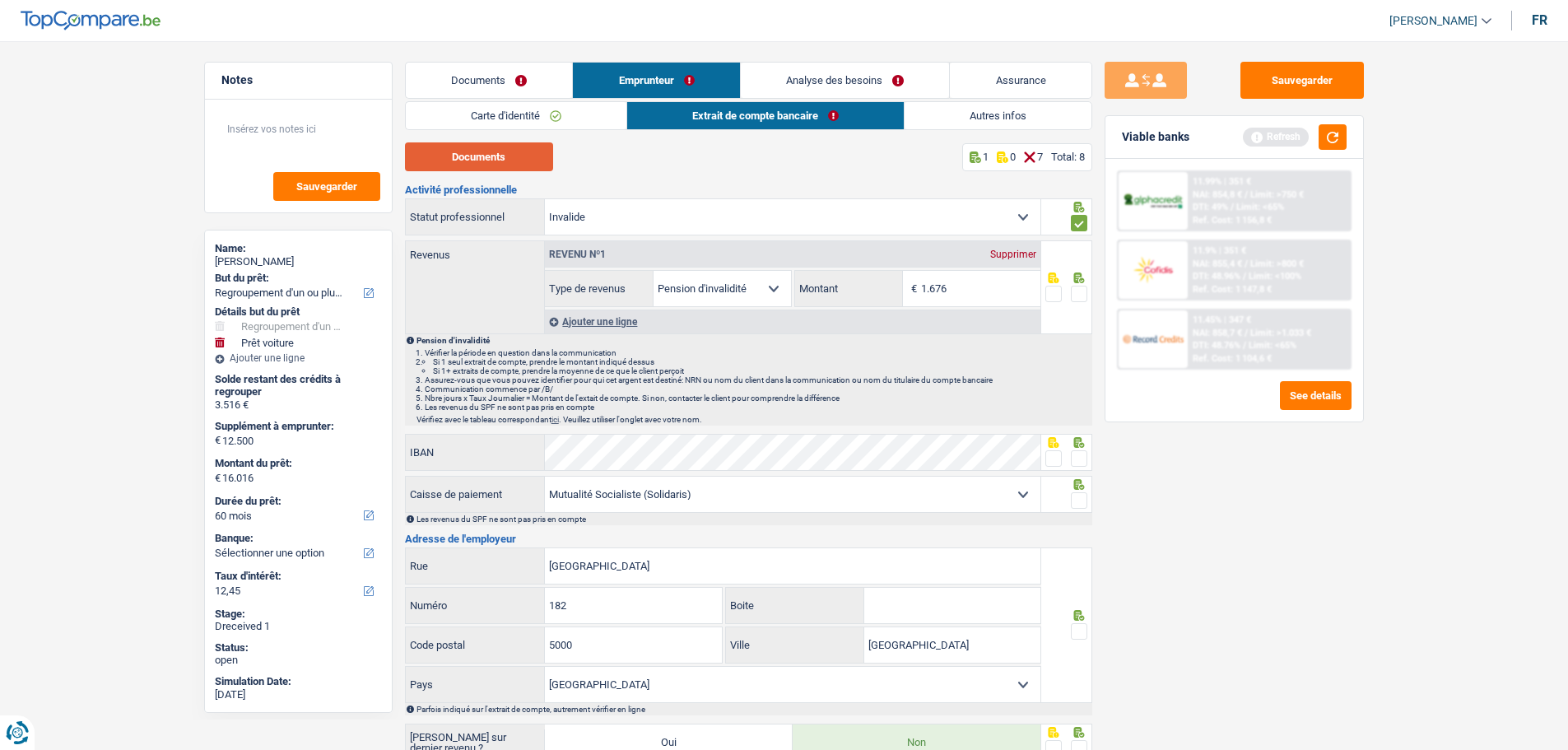 click on "Documents" at bounding box center [479, 156] 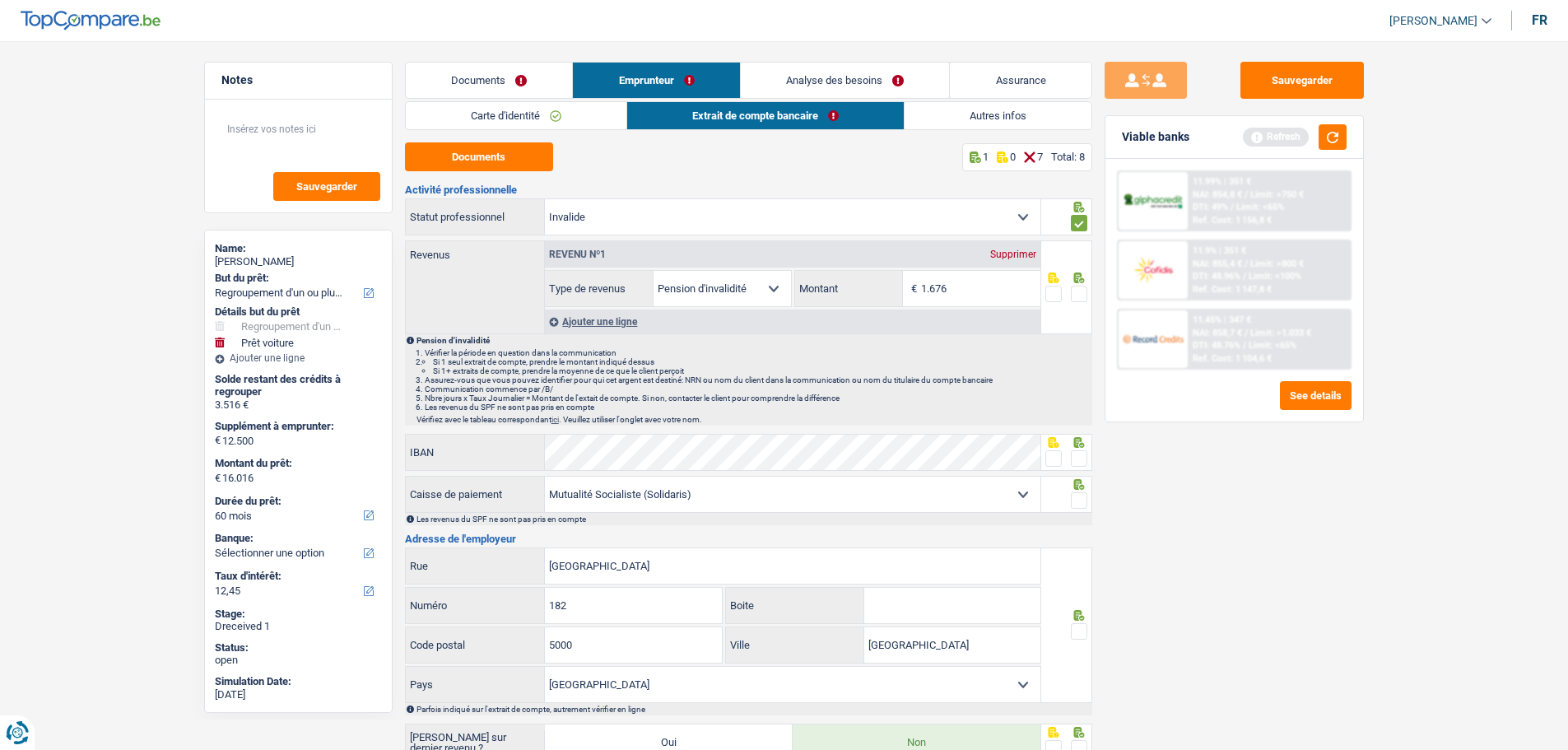 click at bounding box center (1079, 294) 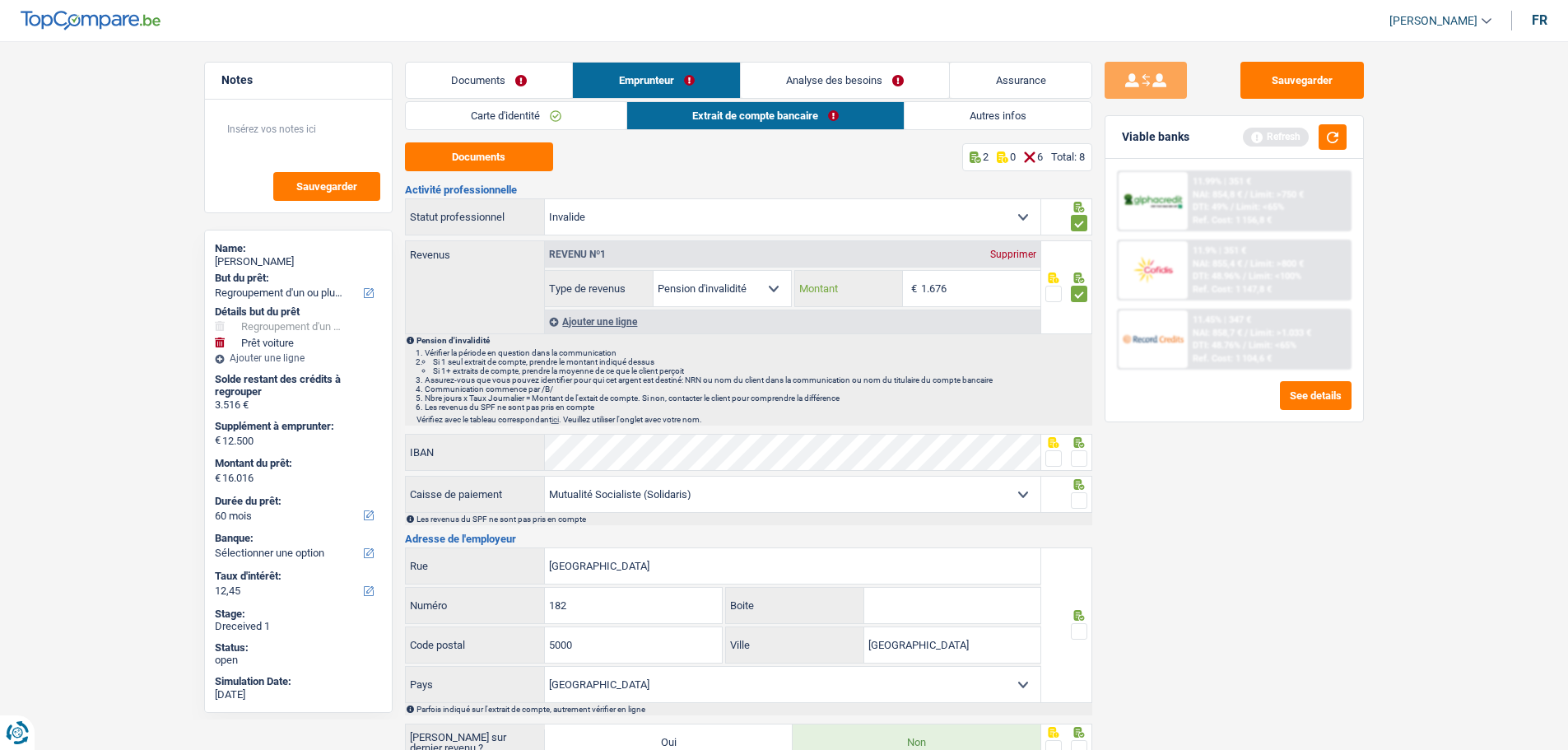 click on "1.676" at bounding box center (980, 288) 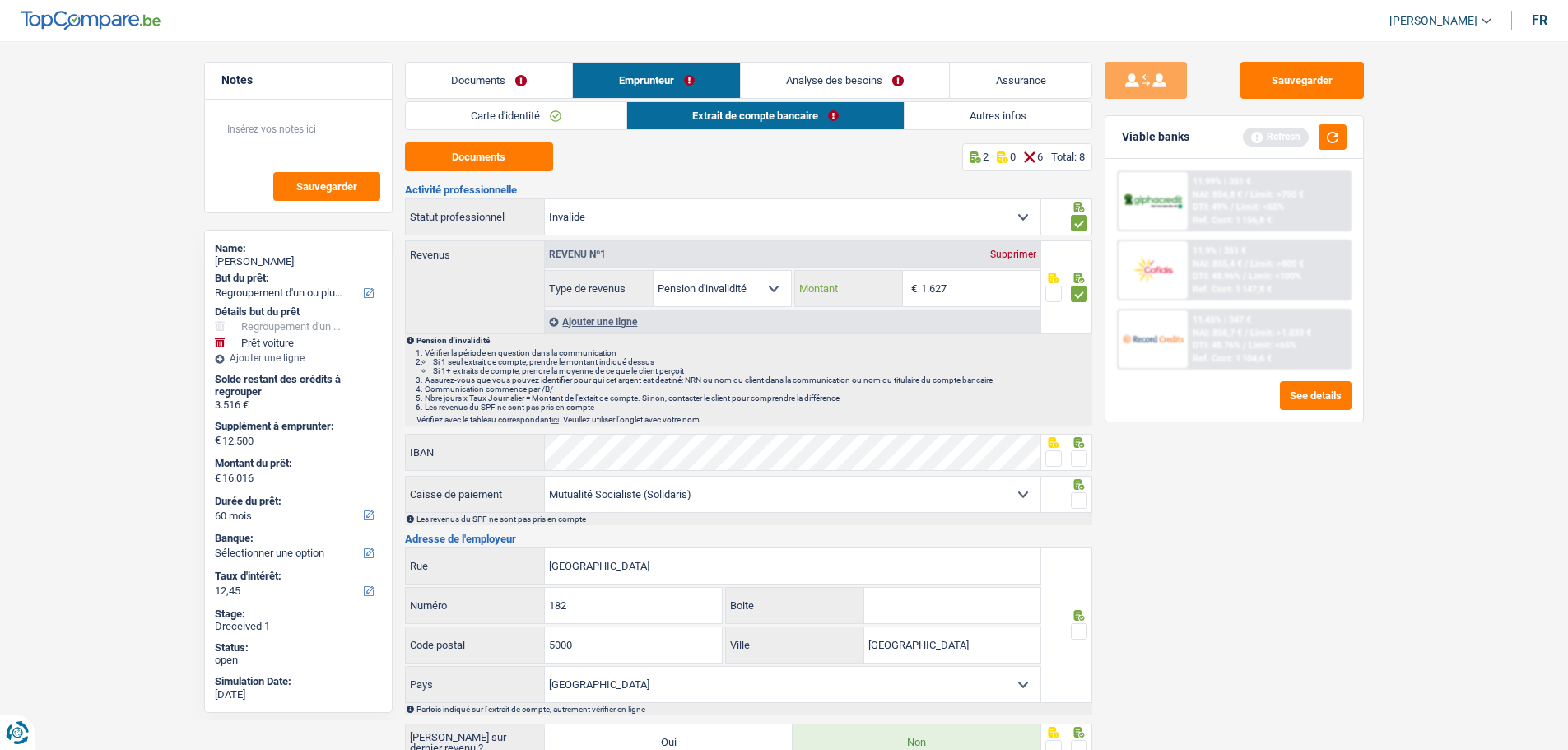 type on "1.627" 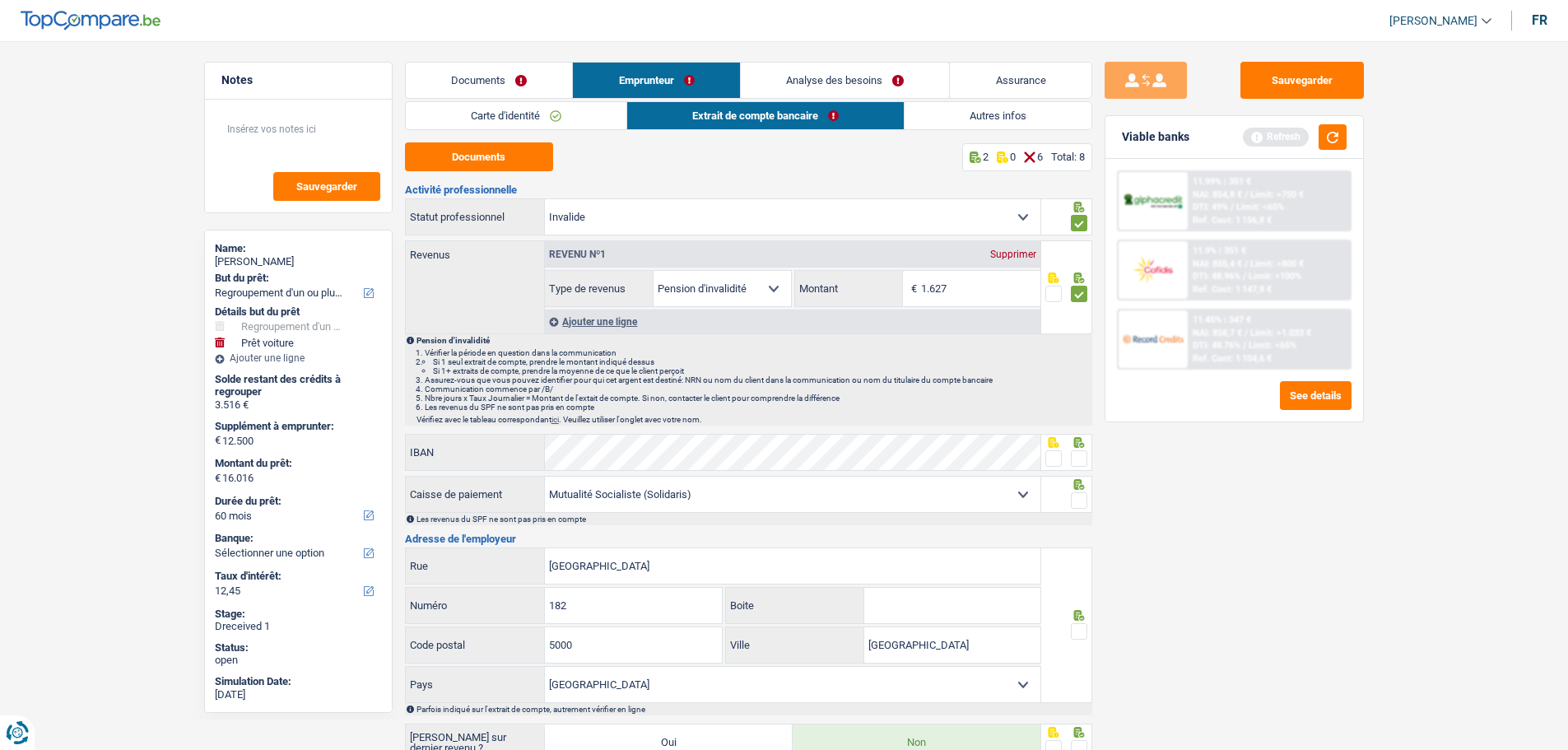 click at bounding box center [1079, 459] 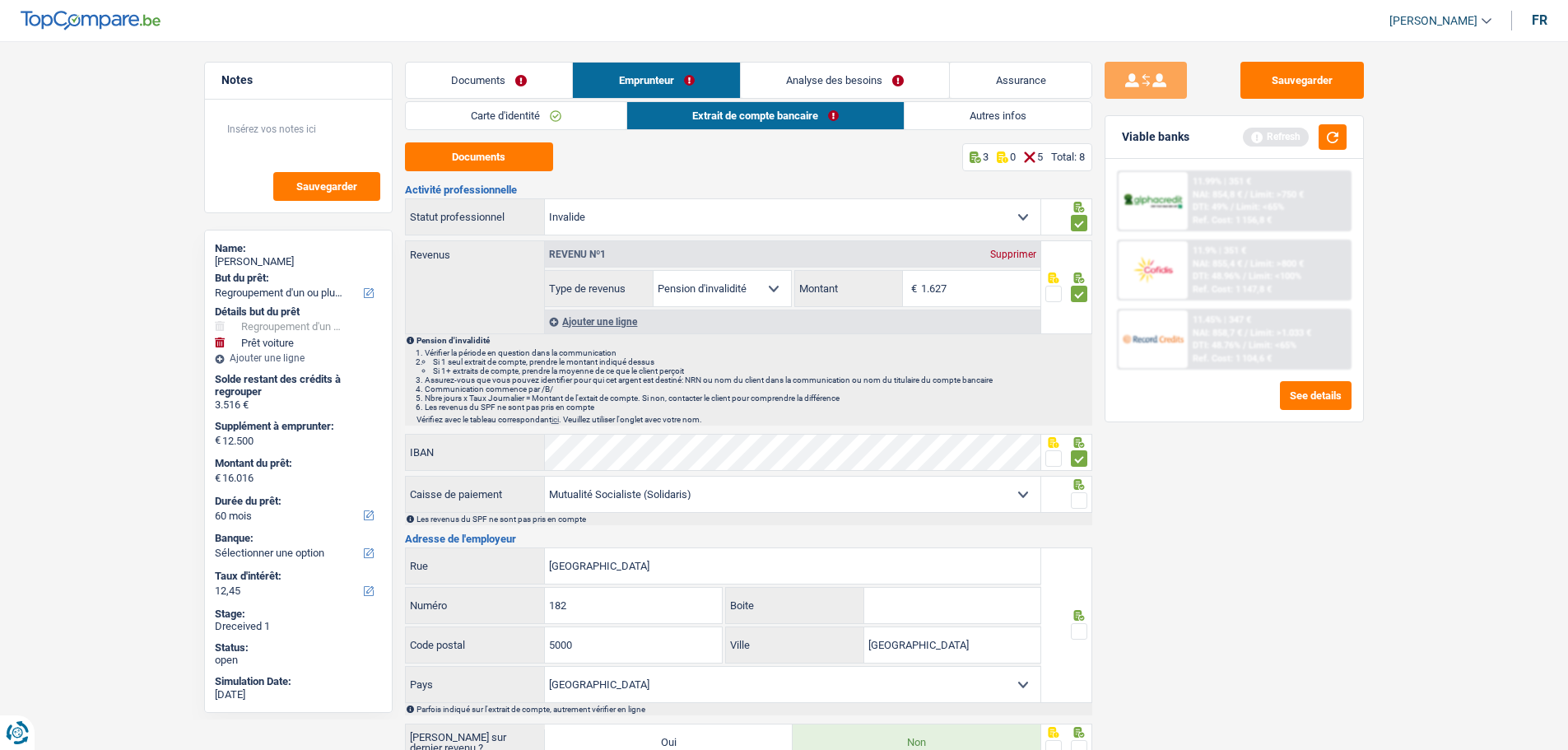 click at bounding box center (1079, 501) 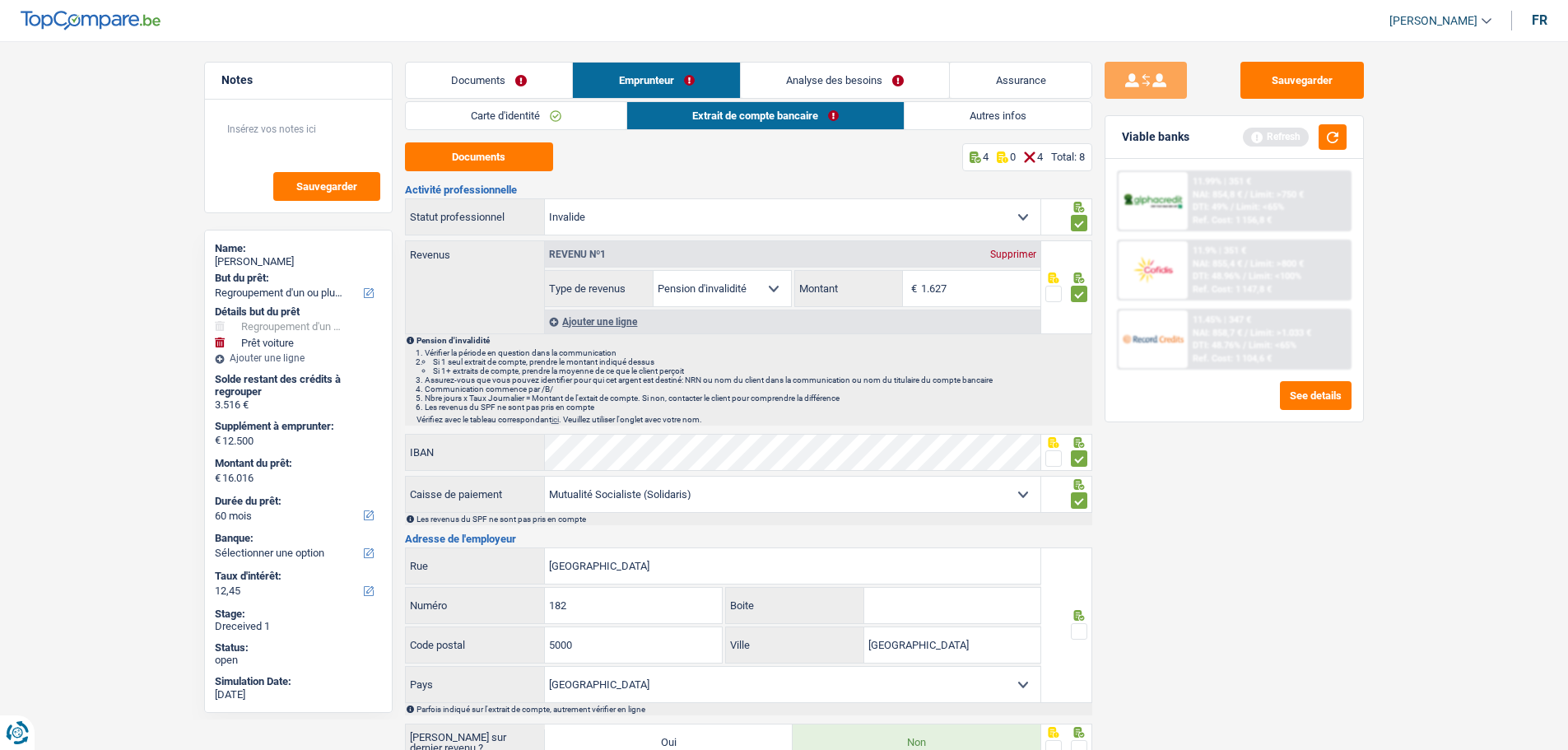 click at bounding box center (1079, 631) 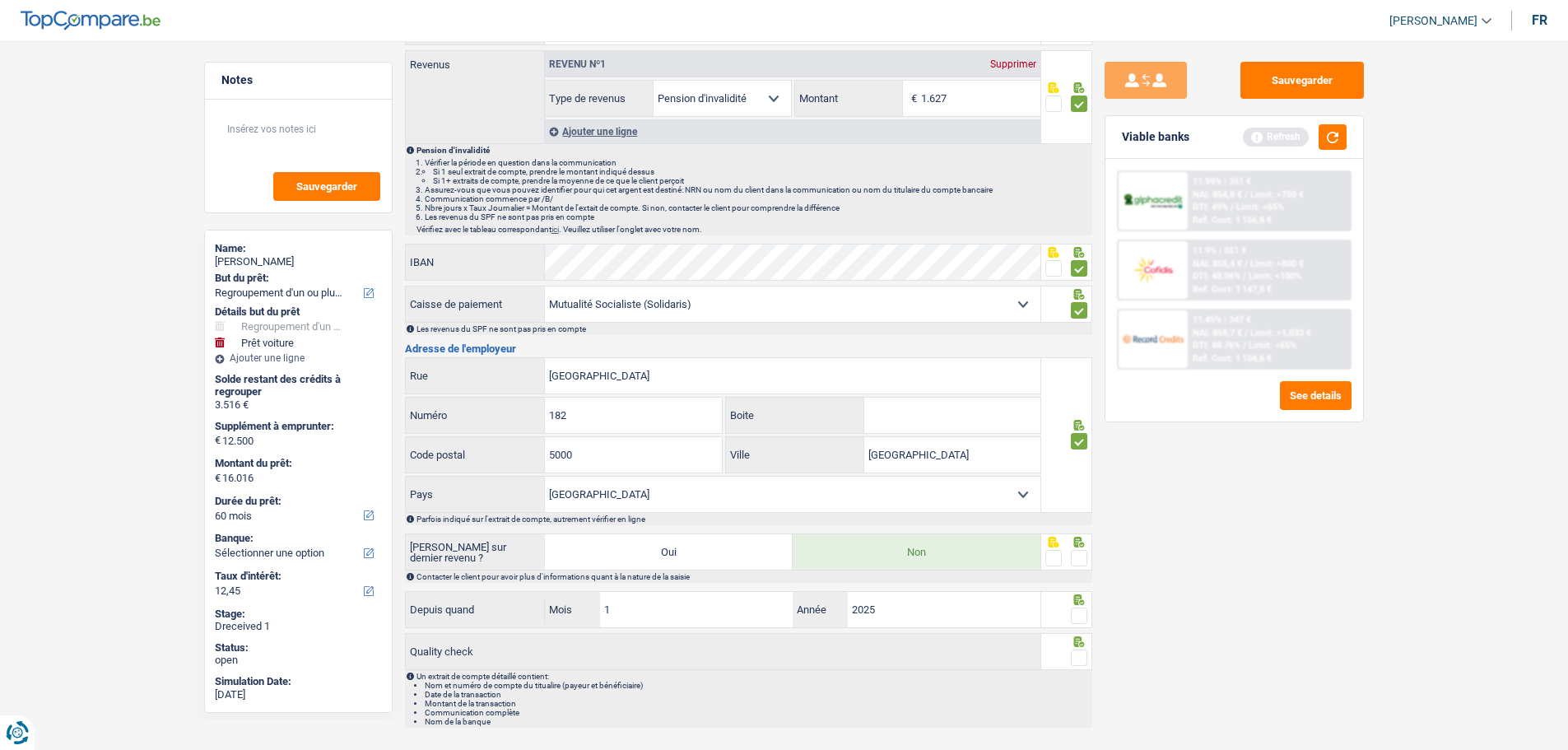 scroll, scrollTop: 222, scrollLeft: 0, axis: vertical 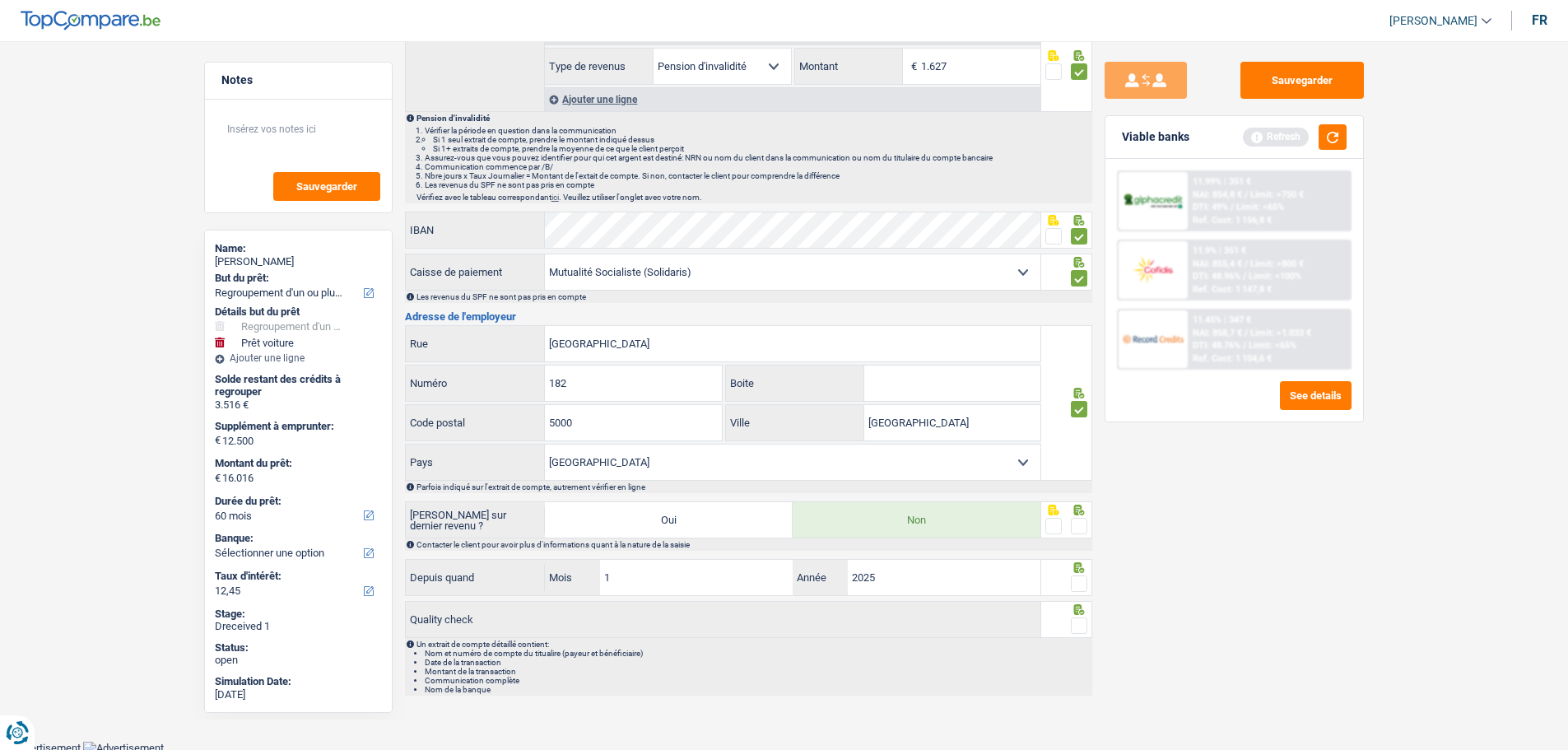click at bounding box center (1079, 526) 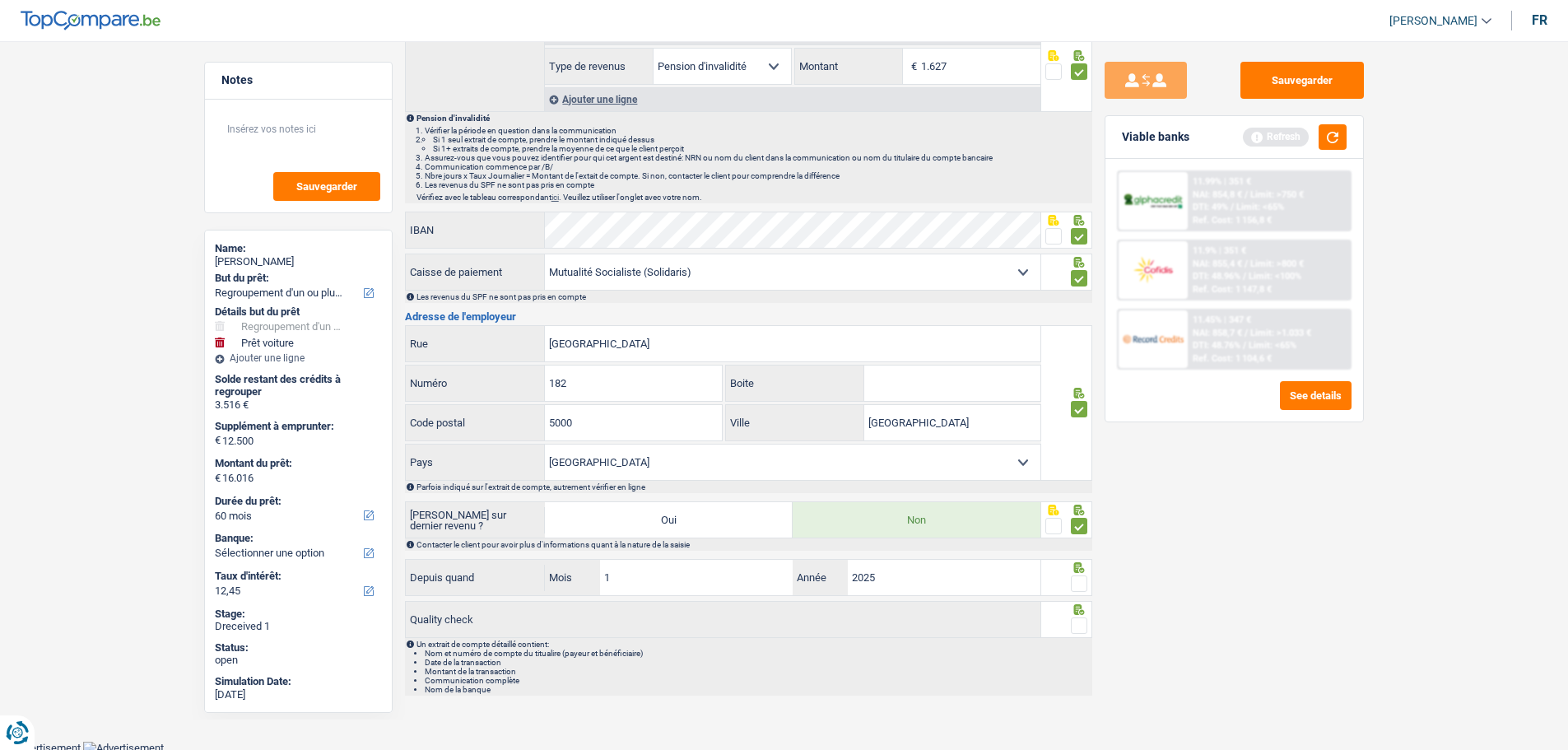 click at bounding box center [1067, 577] 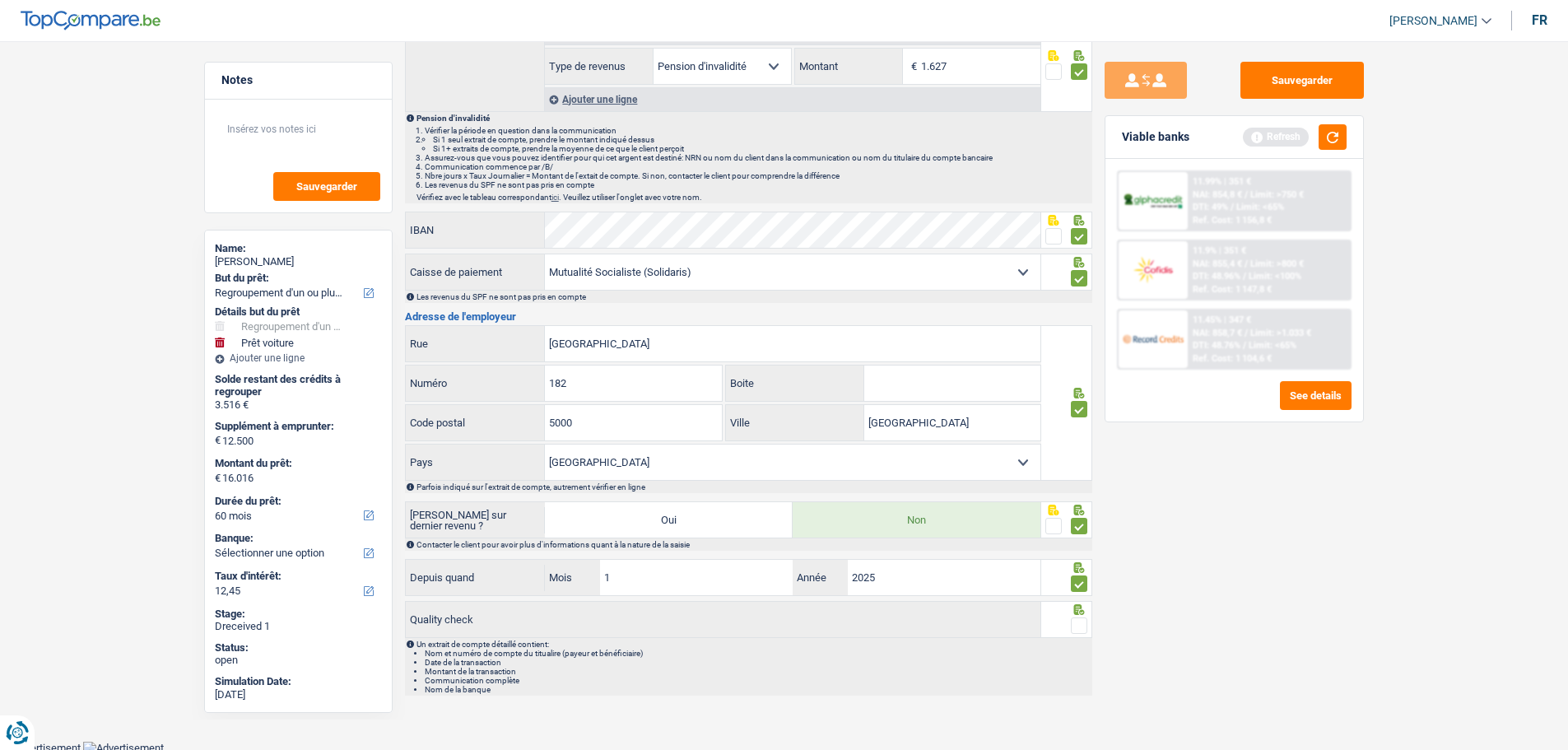 click at bounding box center [1079, 626] 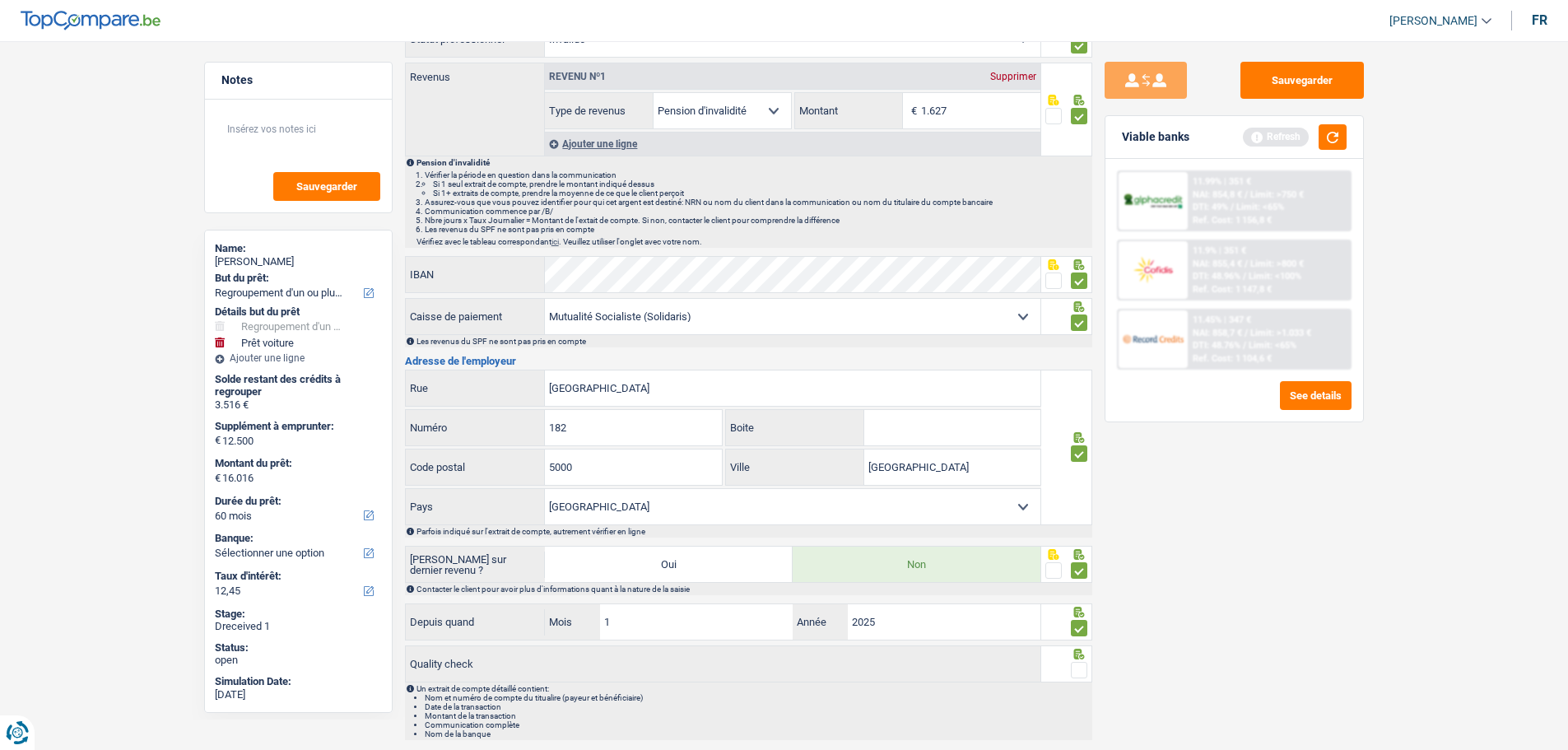 scroll, scrollTop: 140, scrollLeft: 0, axis: vertical 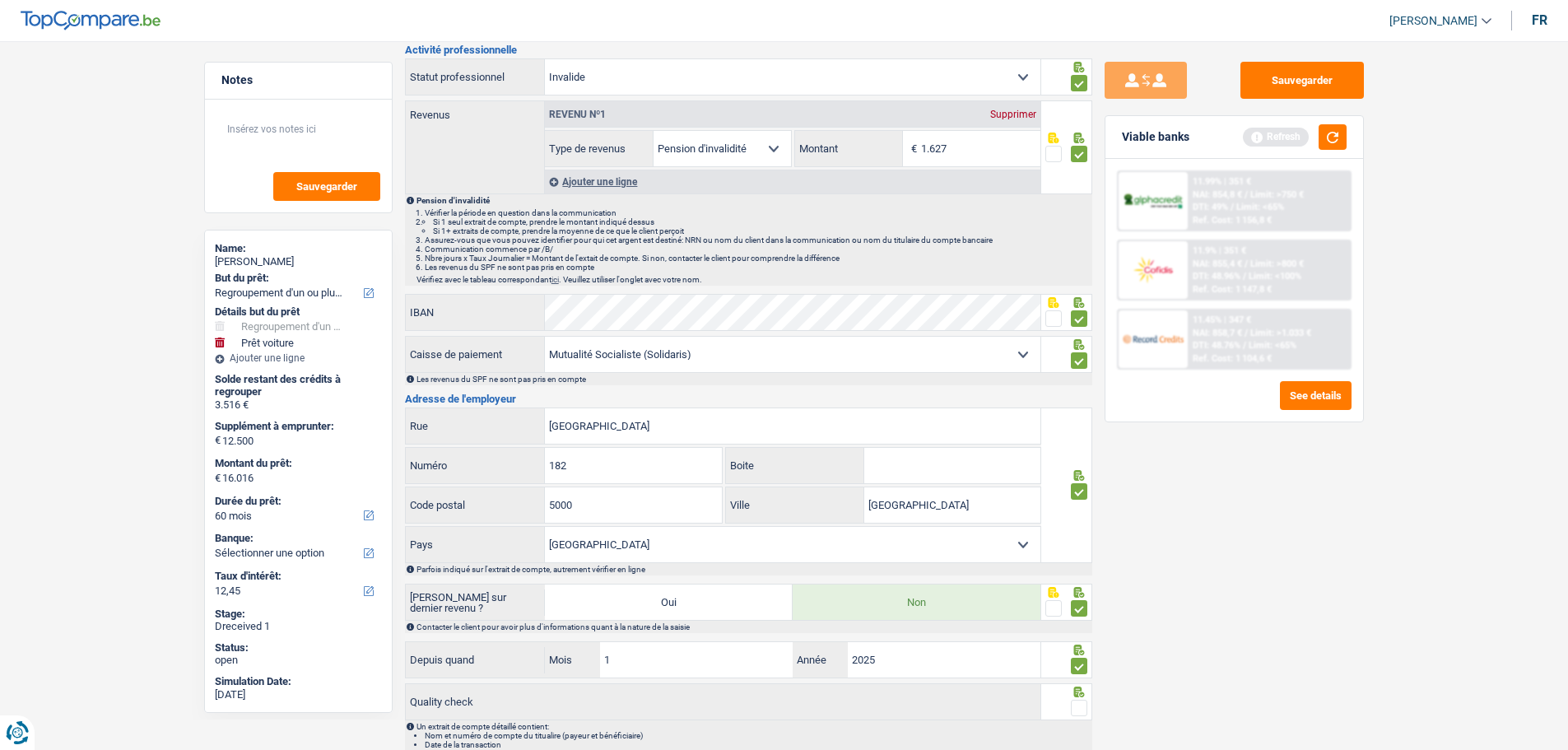 click at bounding box center (1079, 708) 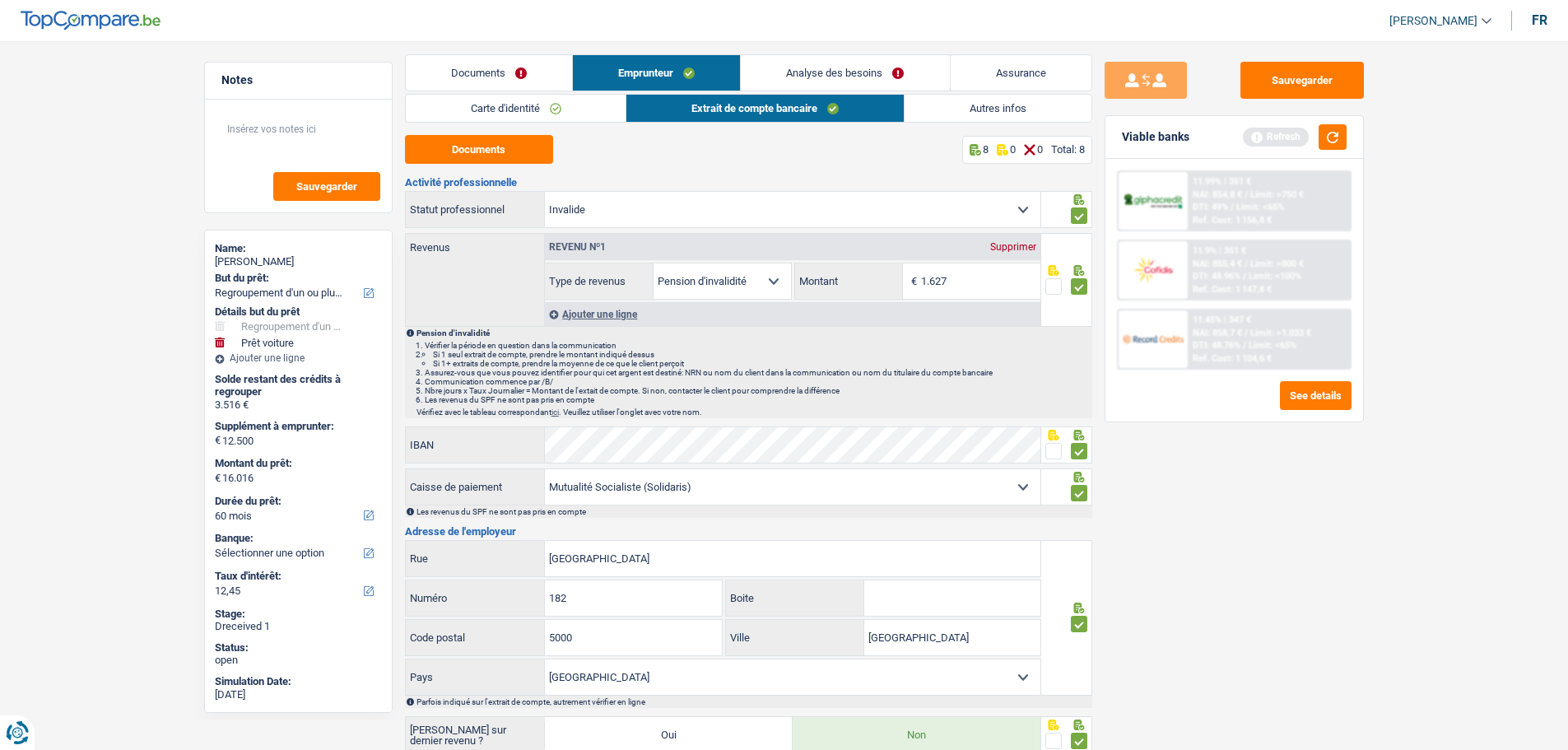 scroll, scrollTop: 0, scrollLeft: 0, axis: both 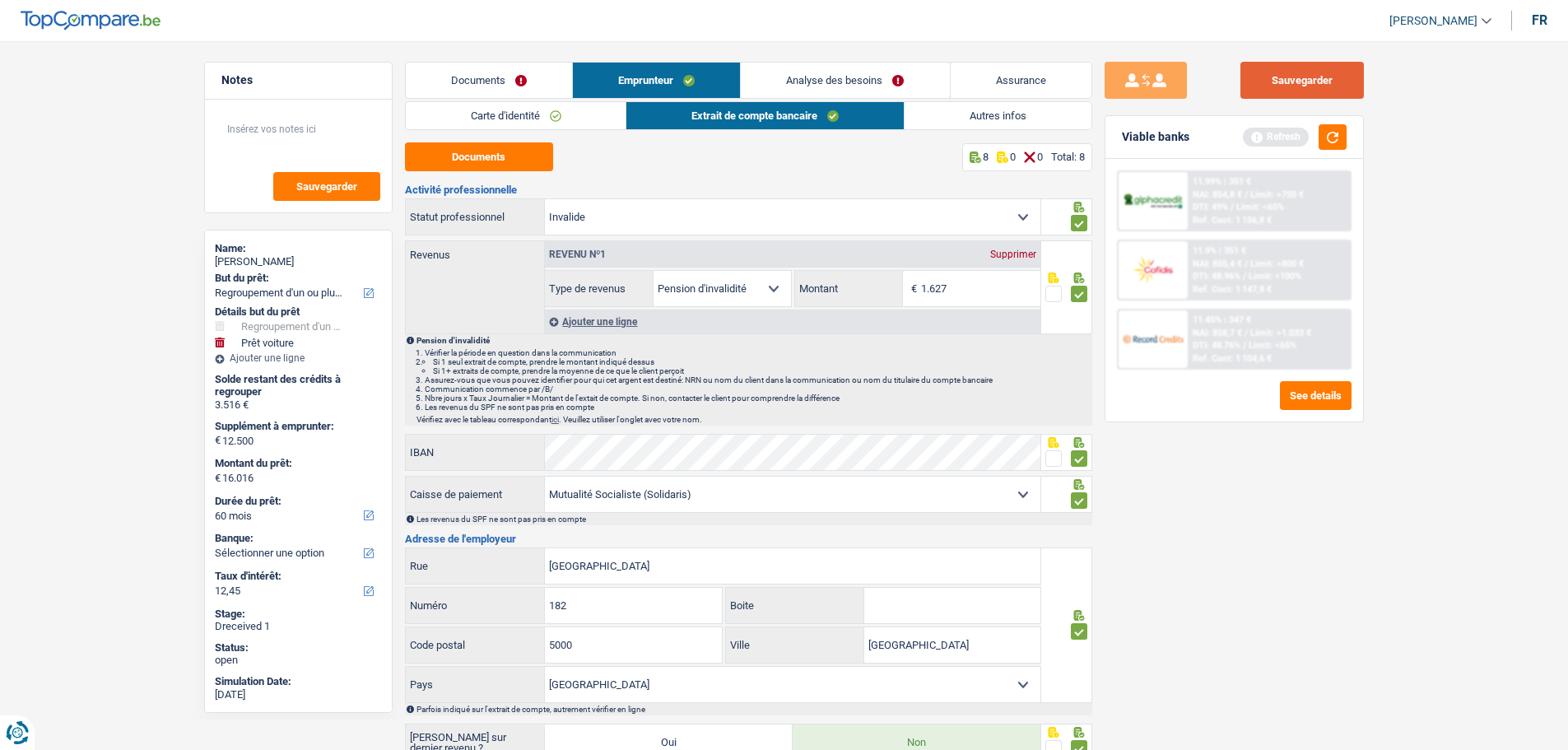 click on "Sauvegarder" at bounding box center (1302, 80) 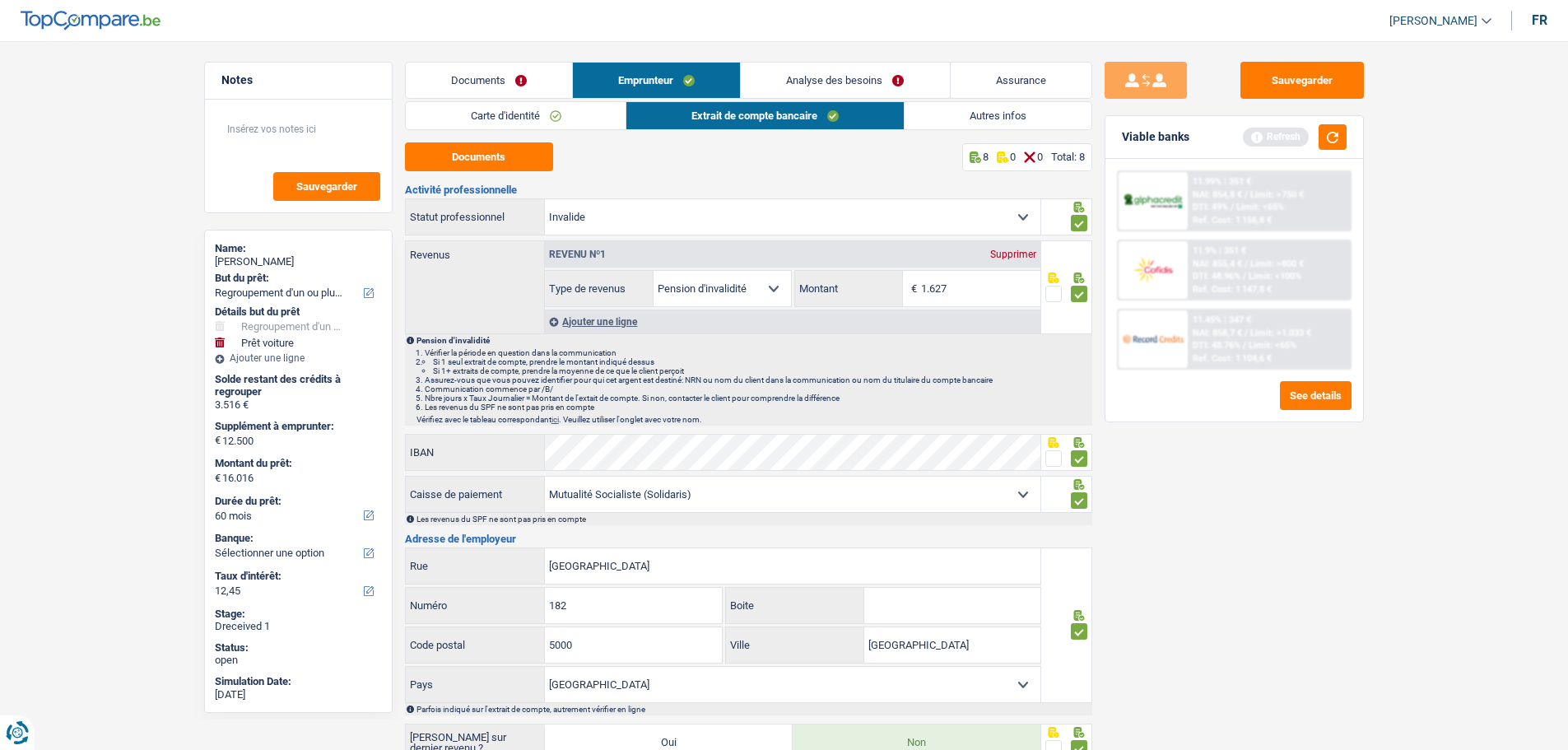 click on "Autres infos" at bounding box center (998, 115) 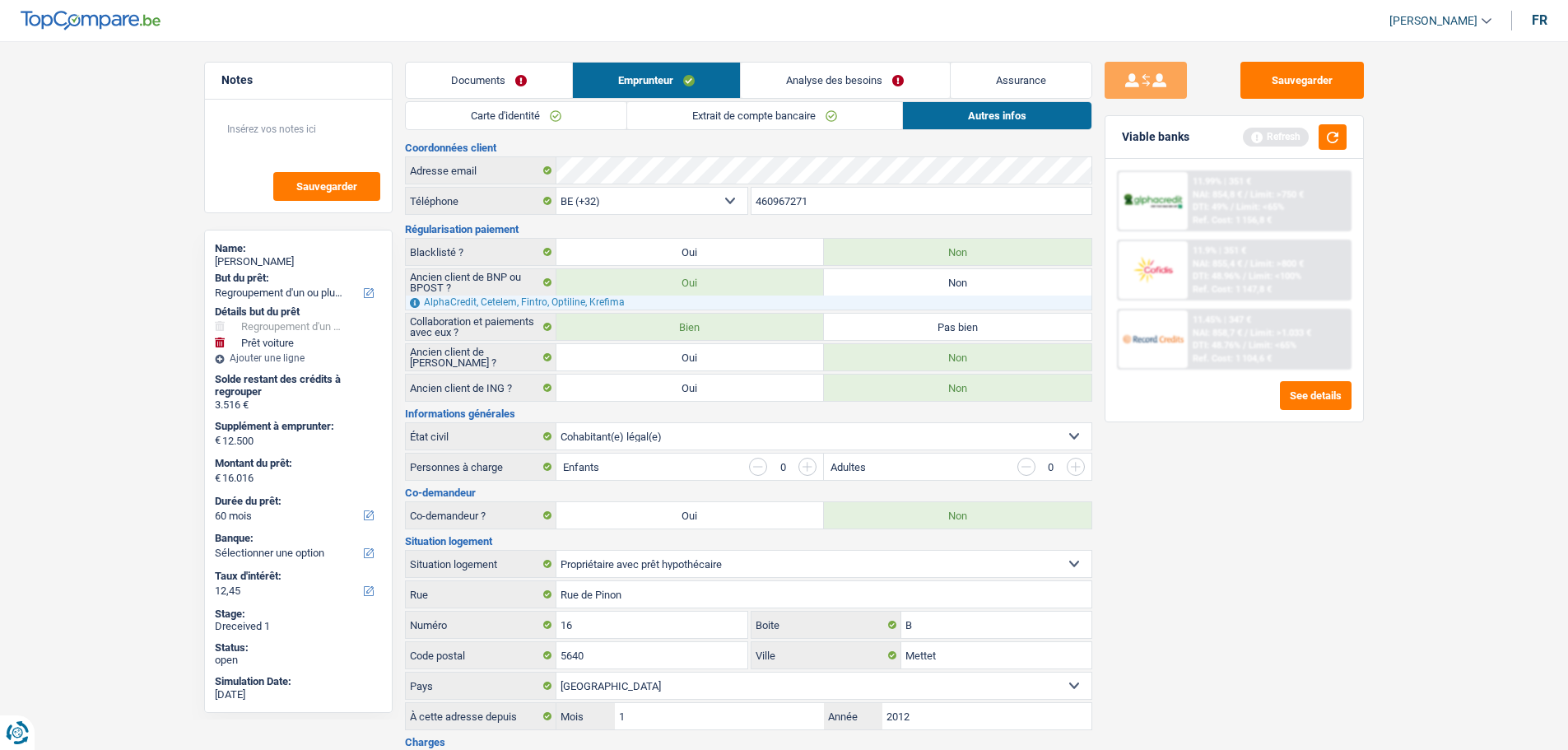 click on "Documents" at bounding box center (489, 80) 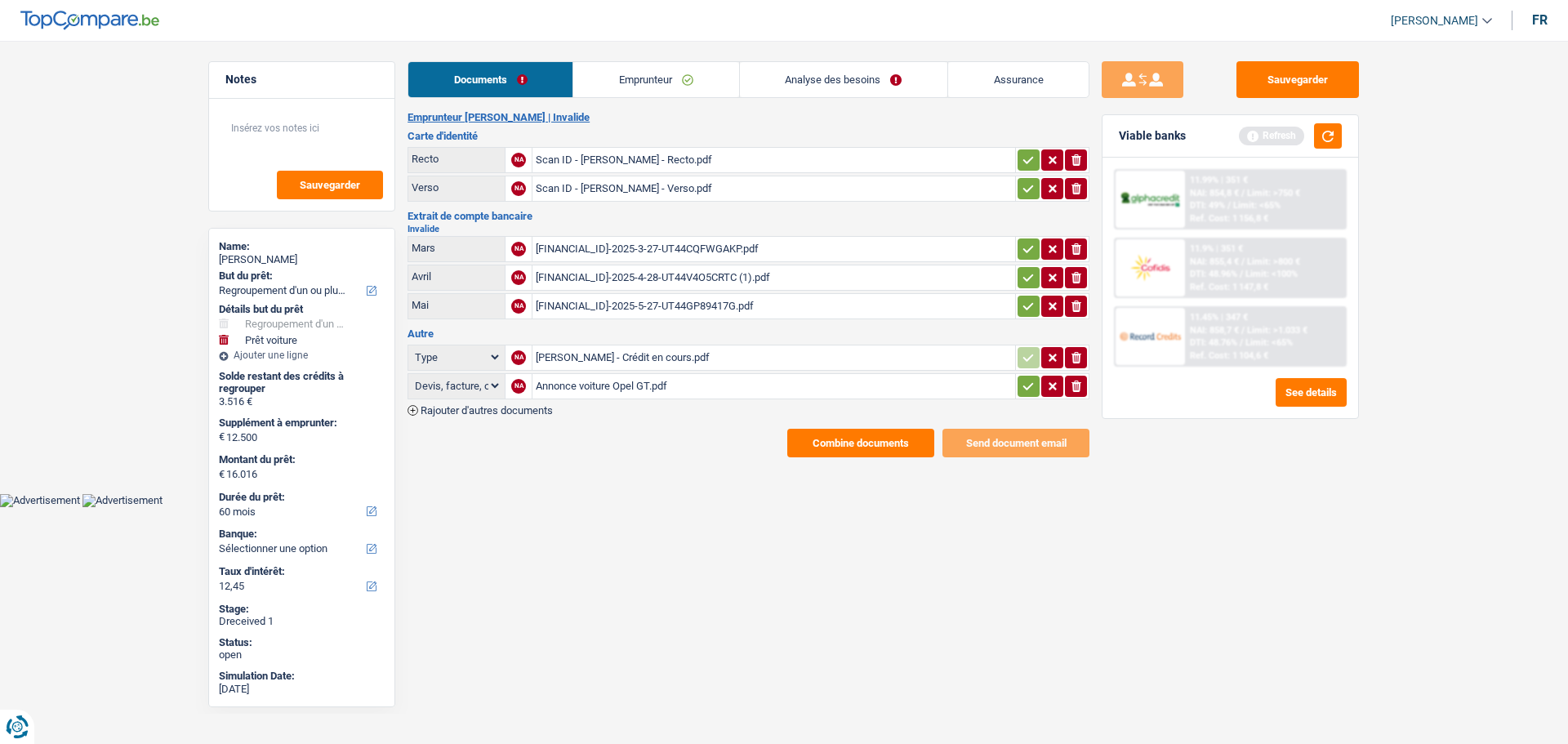 click 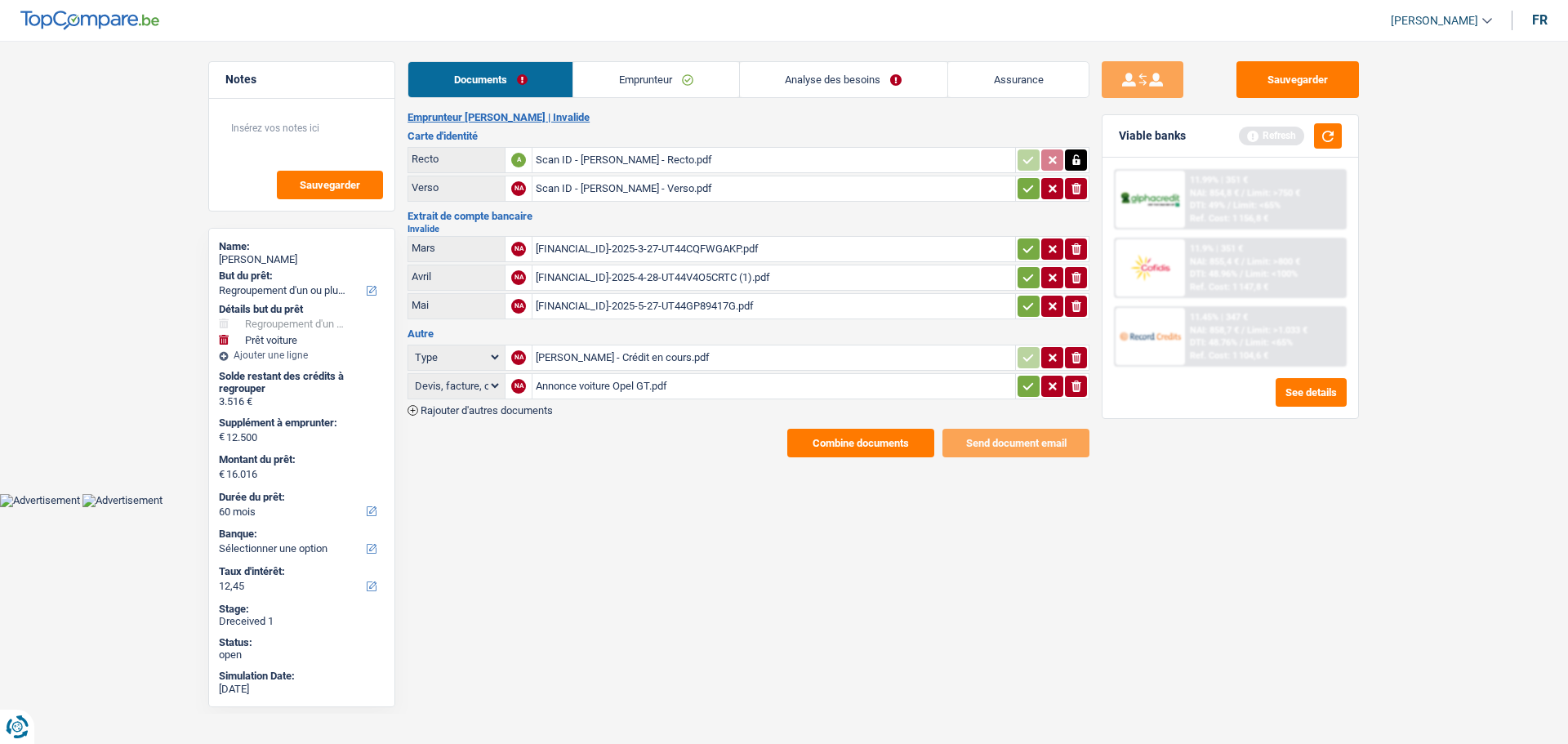 click at bounding box center (1028, 189) 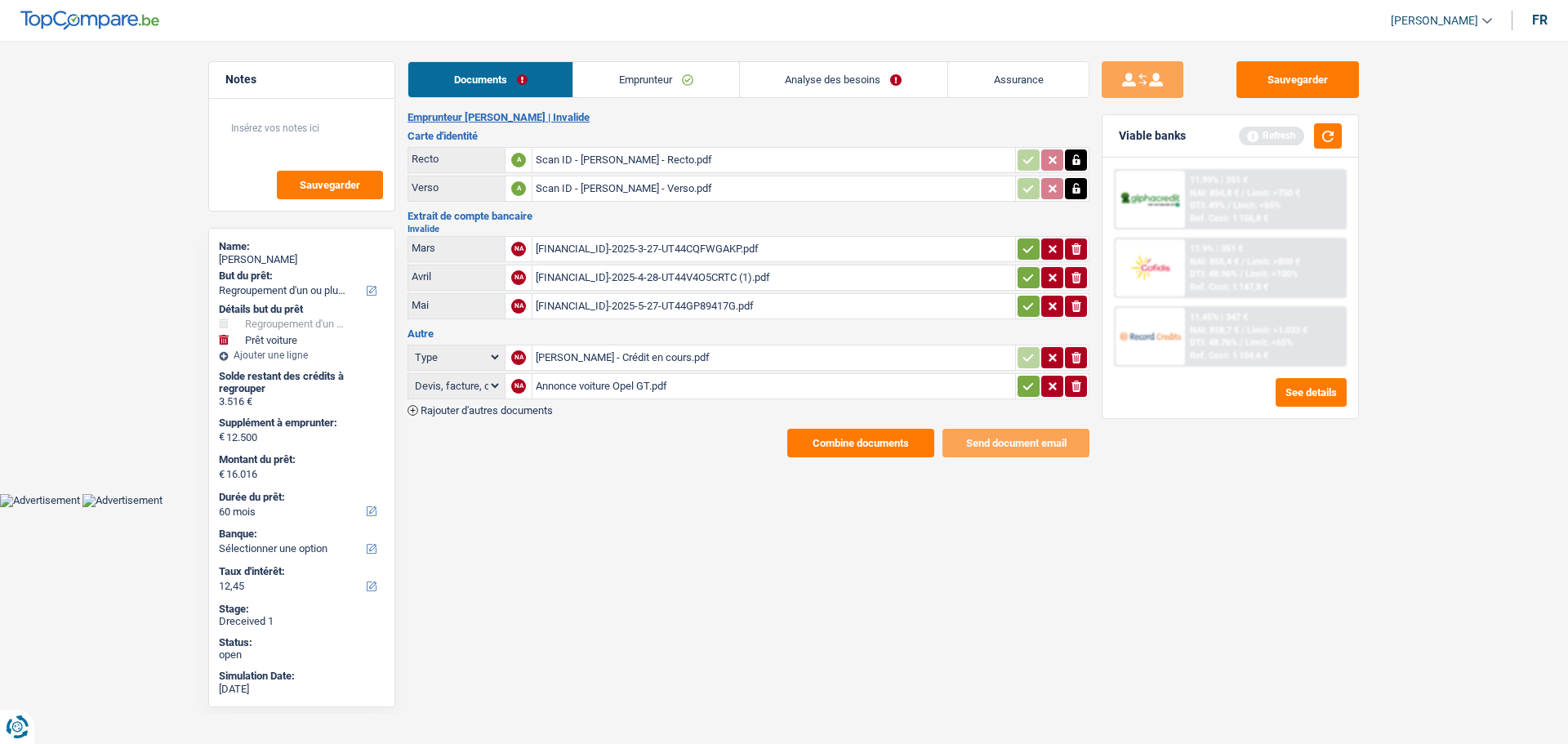 drag, startPoint x: 1016, startPoint y: 235, endPoint x: 1022, endPoint y: 269, distance: 34.525353 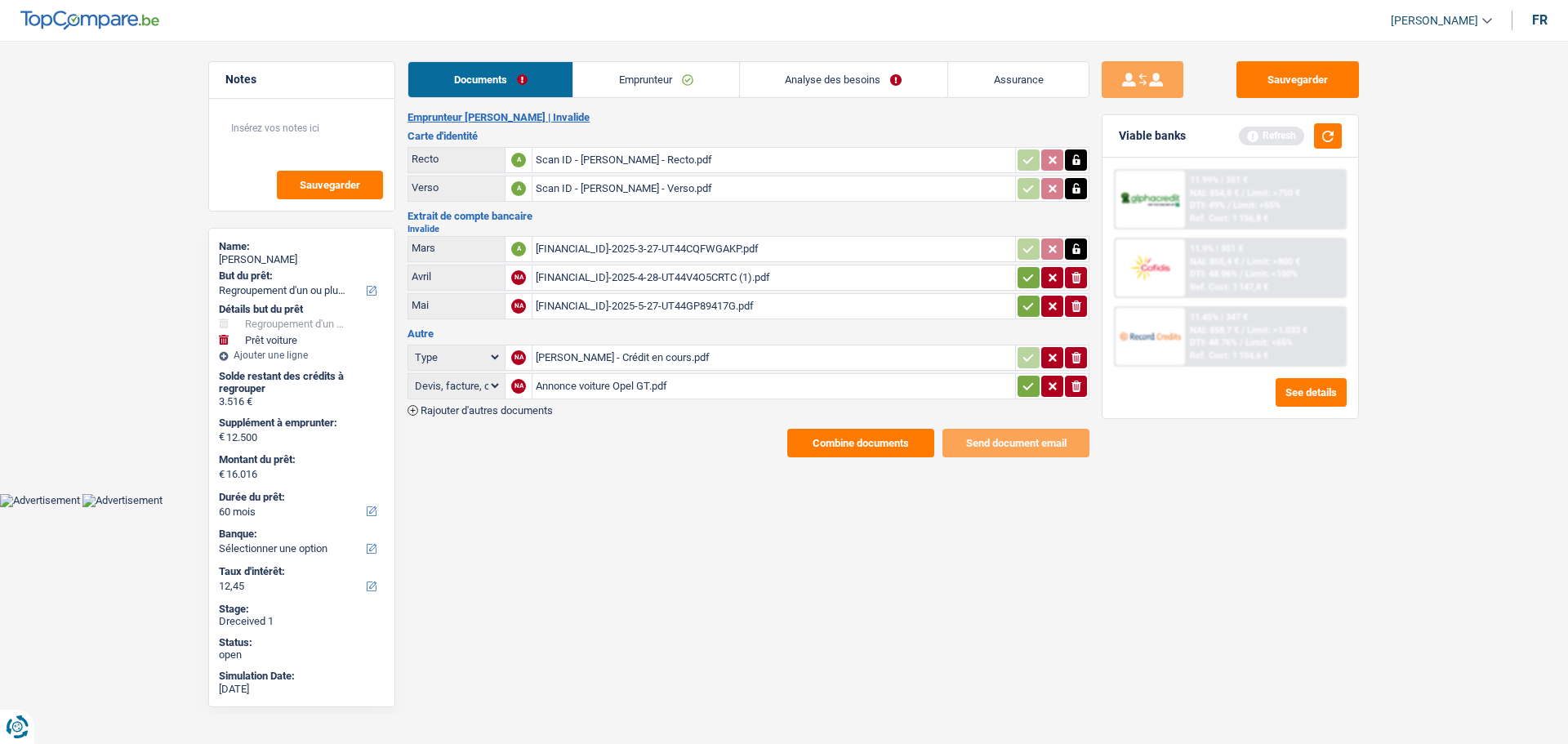 drag, startPoint x: 1016, startPoint y: 264, endPoint x: 1017, endPoint y: 276, distance: 12.041595 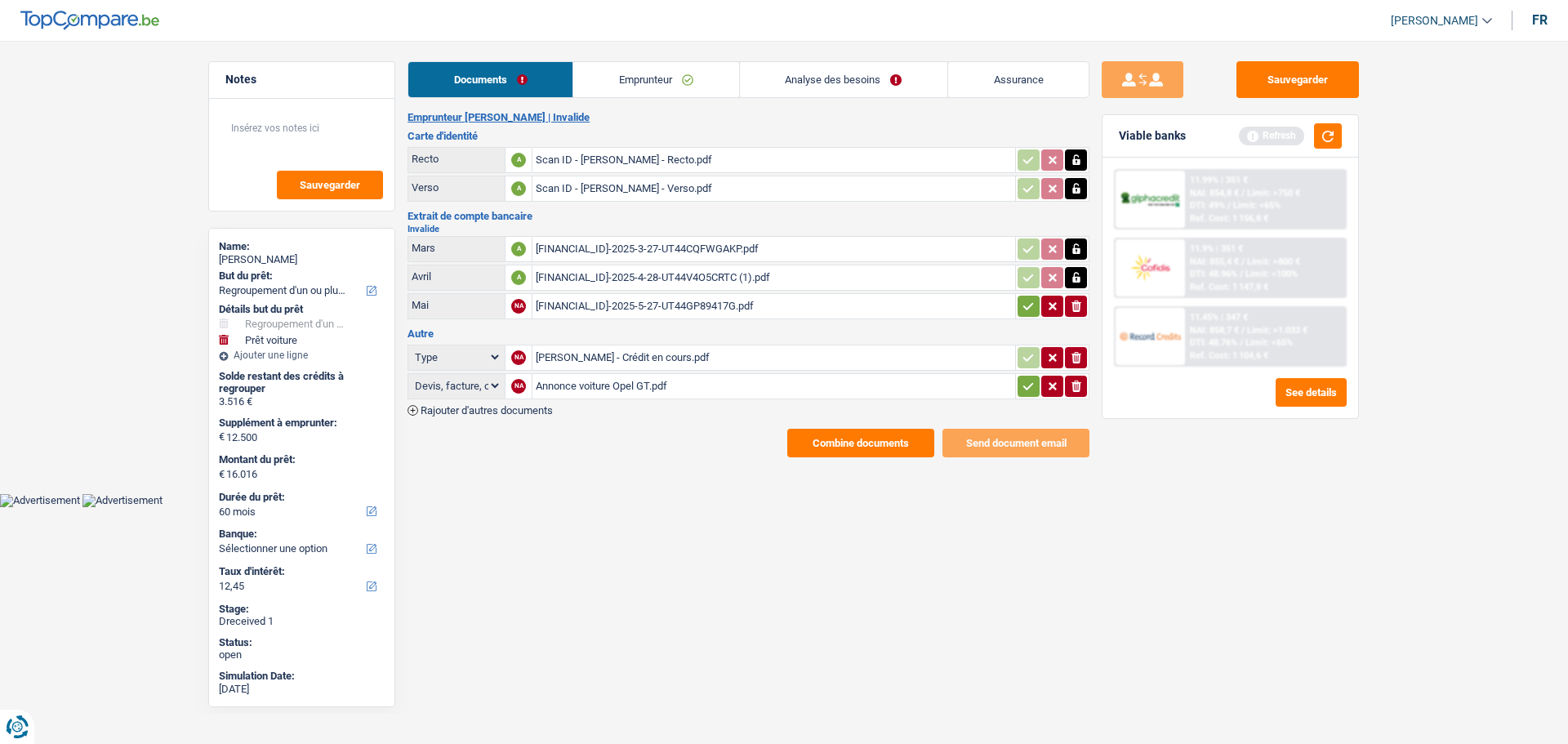 click 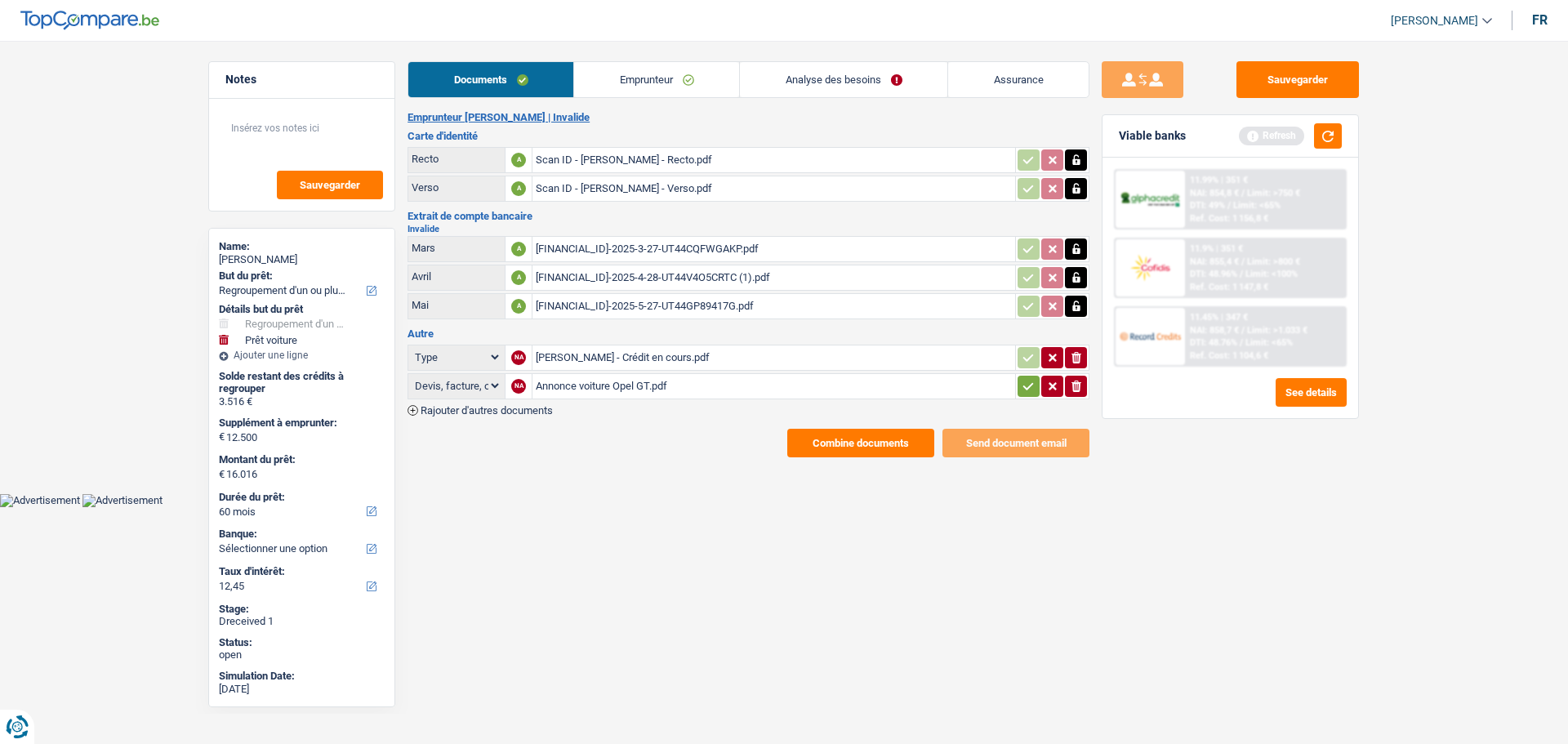 click 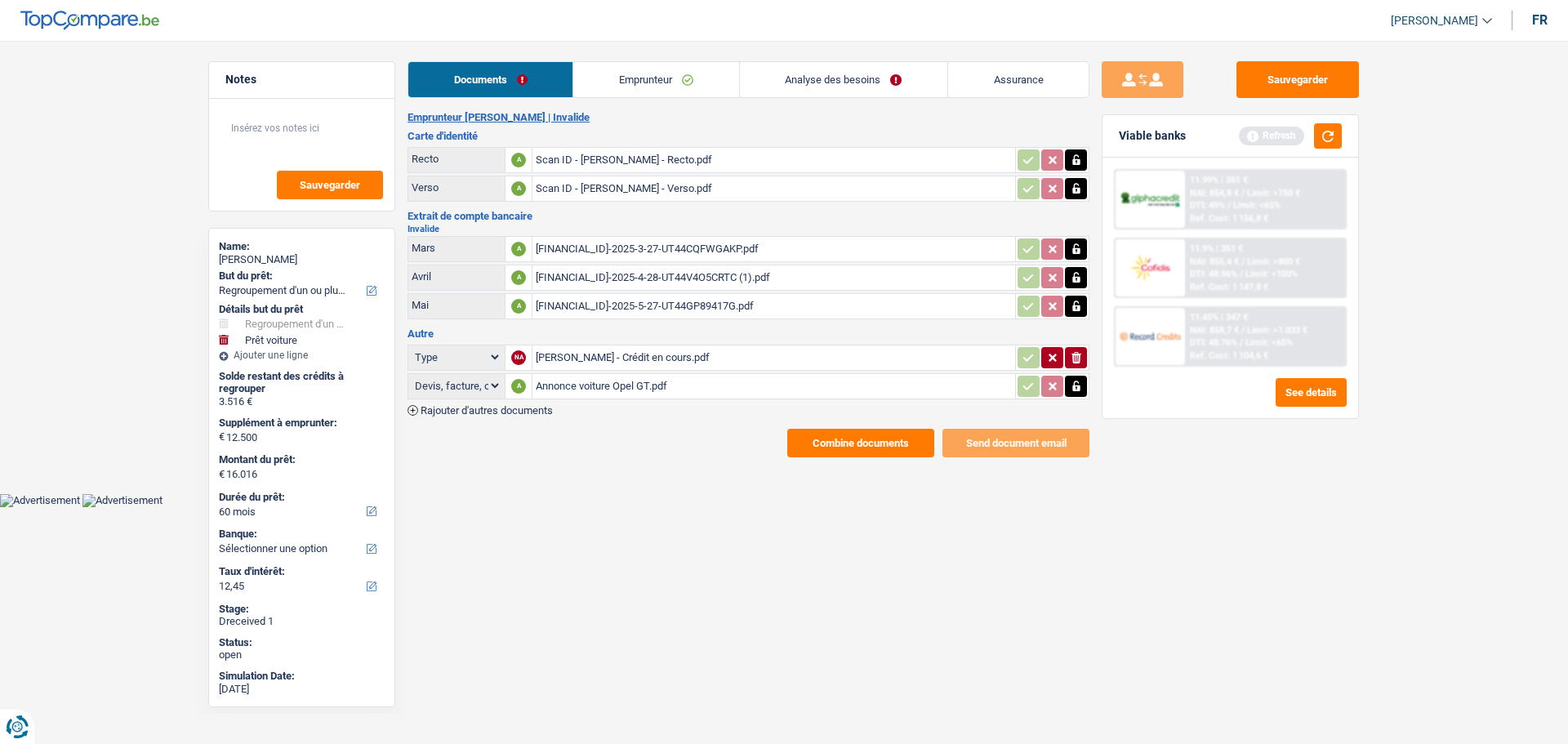 click on "Analyse des besoins" at bounding box center (844, 79) 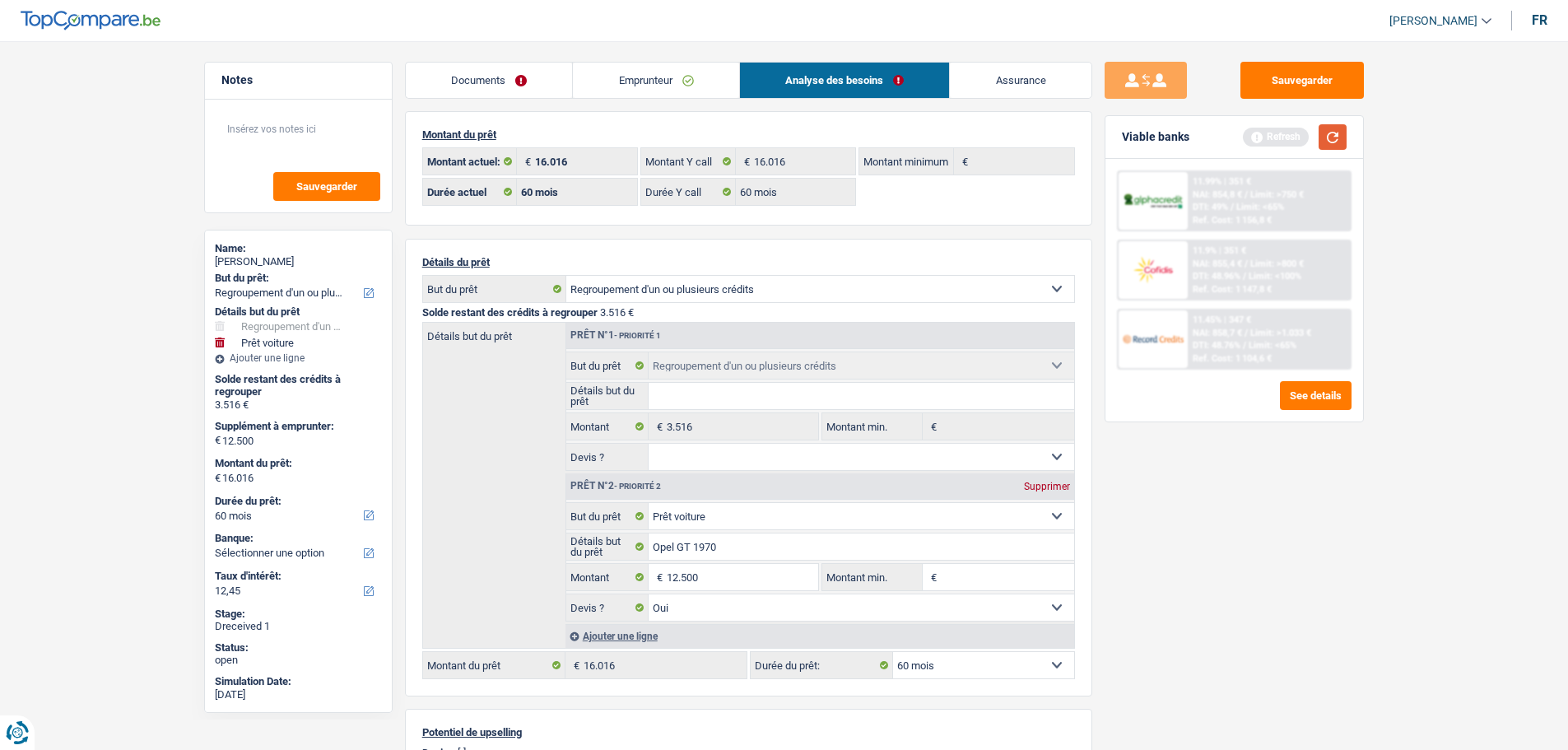 click at bounding box center (1333, 137) 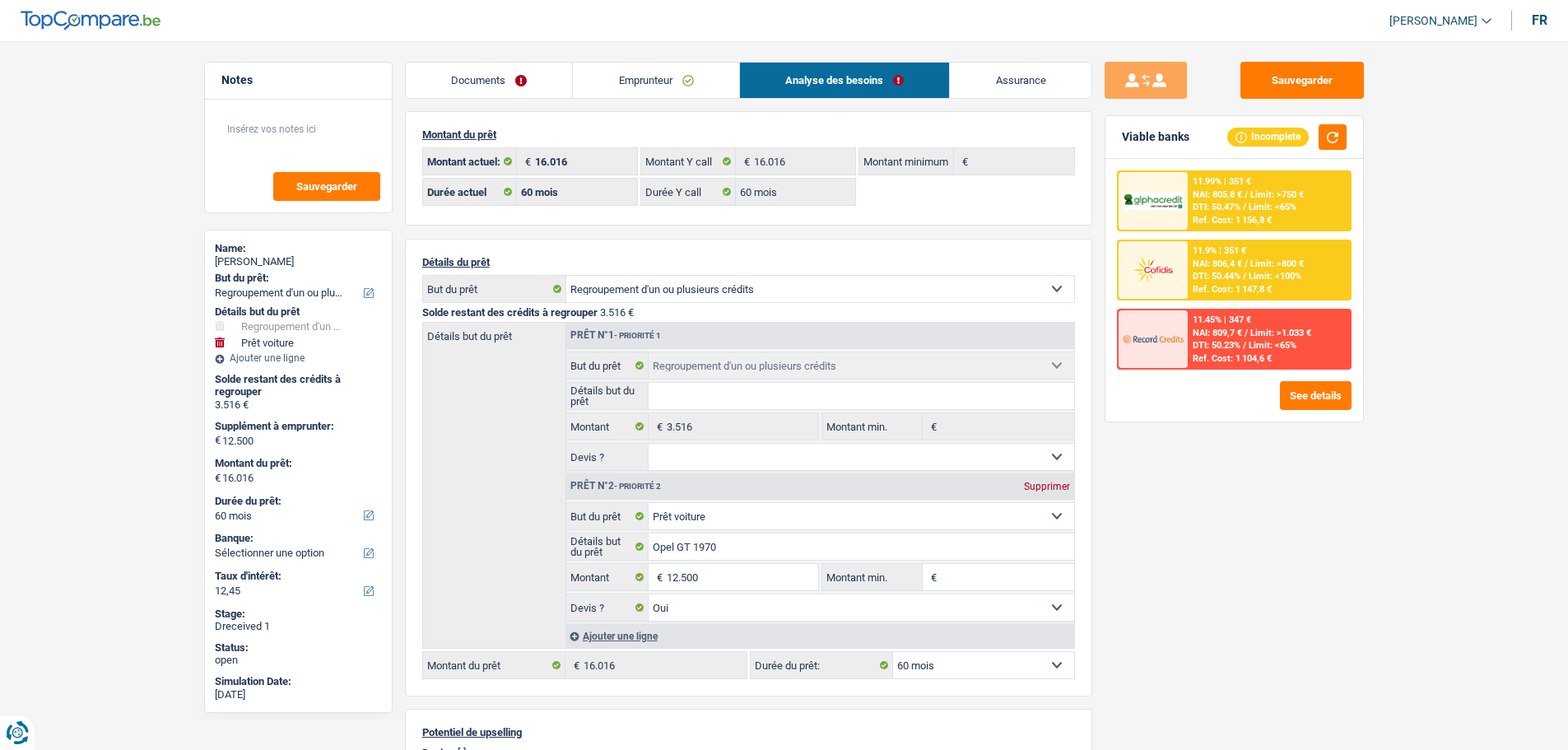 drag, startPoint x: 1271, startPoint y: 210, endPoint x: 1269, endPoint y: 220, distance: 10.198039 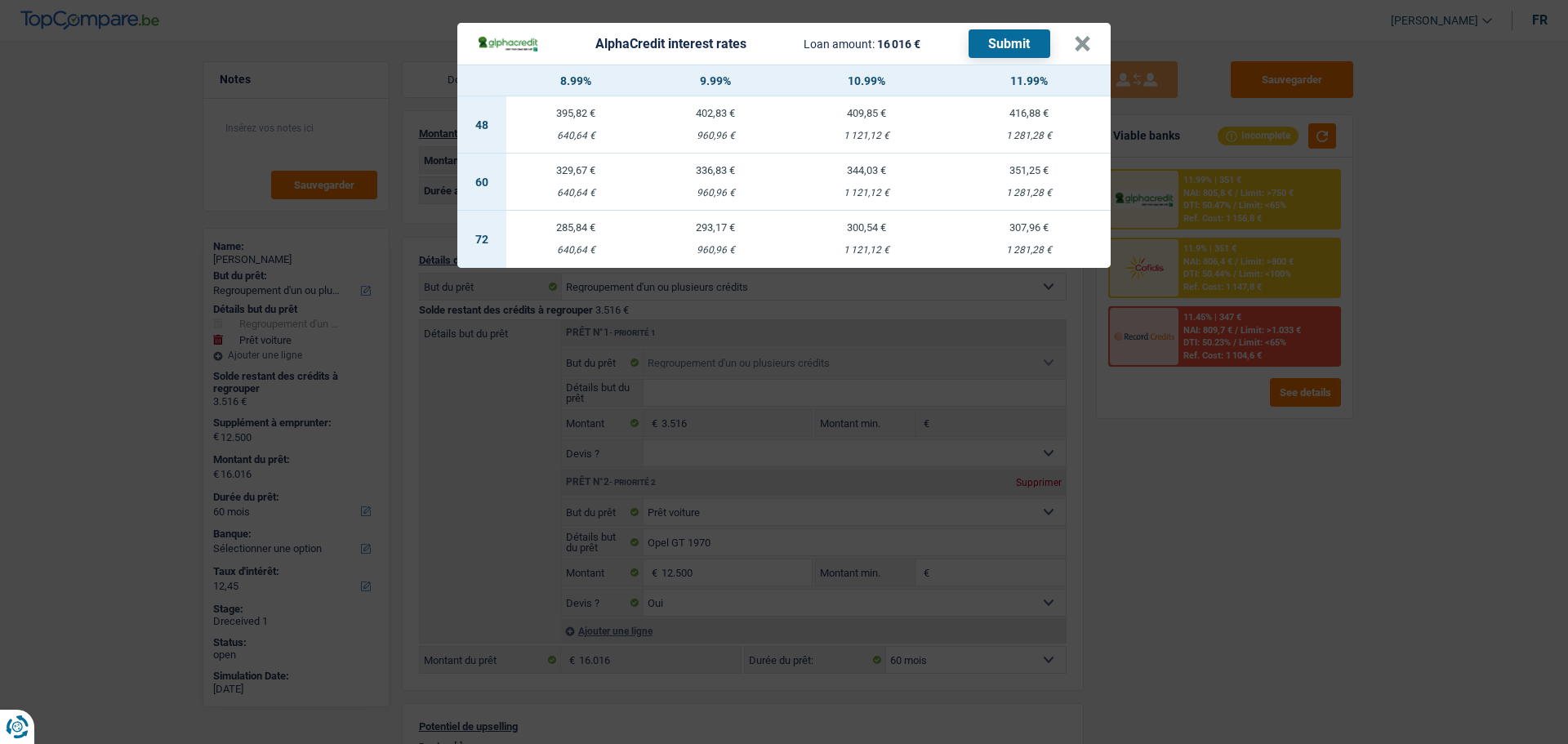 click on "329,67 €" at bounding box center [576, 170] 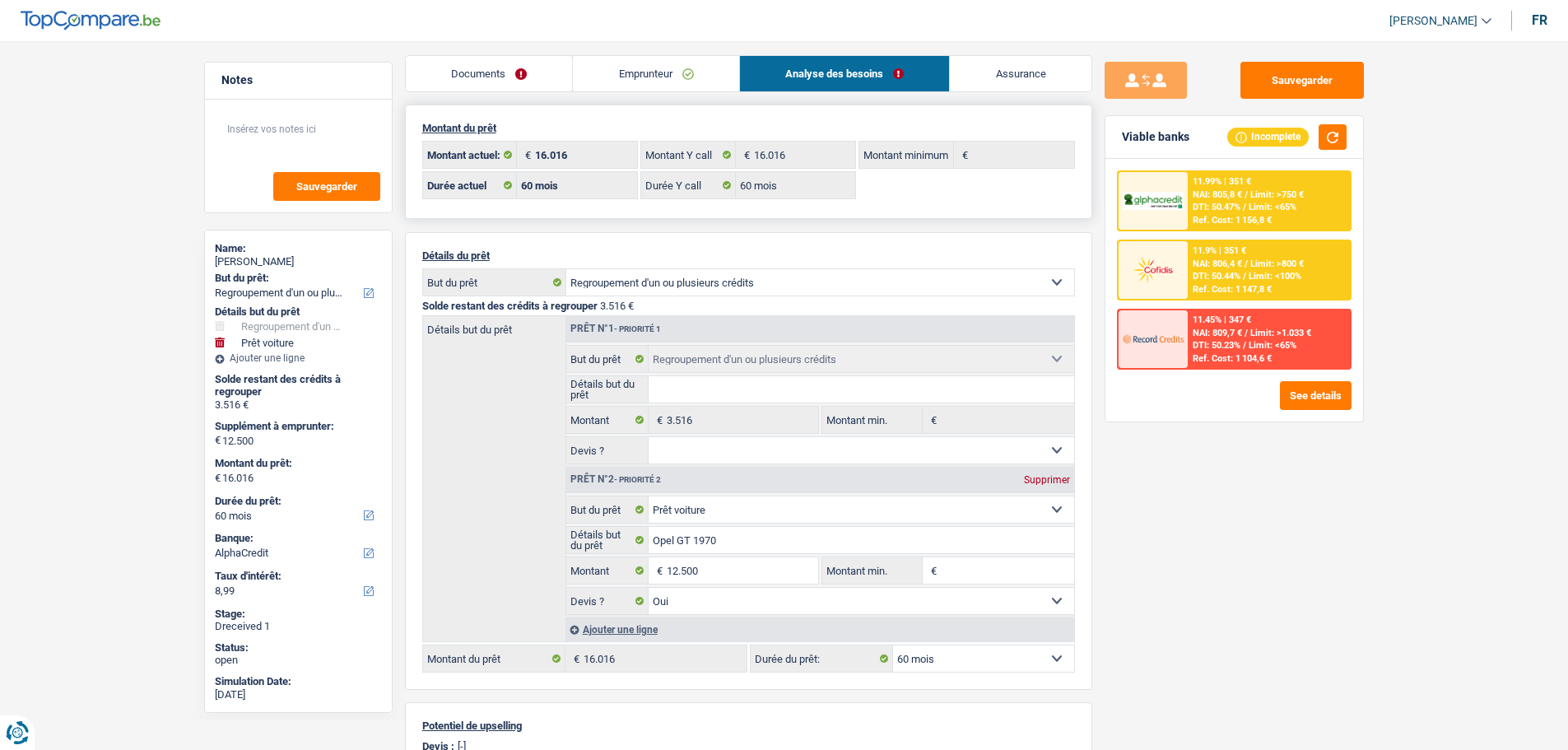 scroll, scrollTop: 0, scrollLeft: 0, axis: both 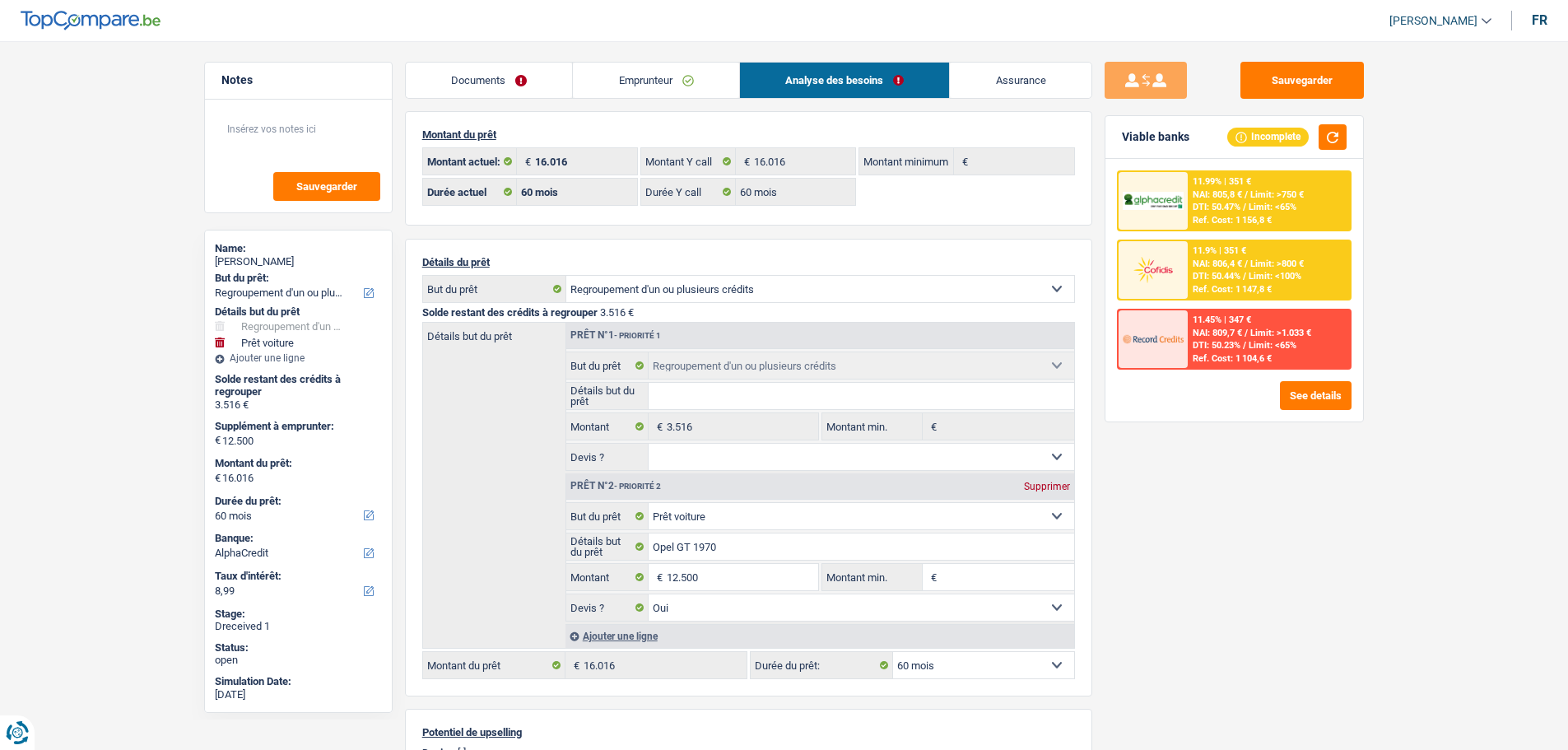 click on "Documents" at bounding box center [489, 80] 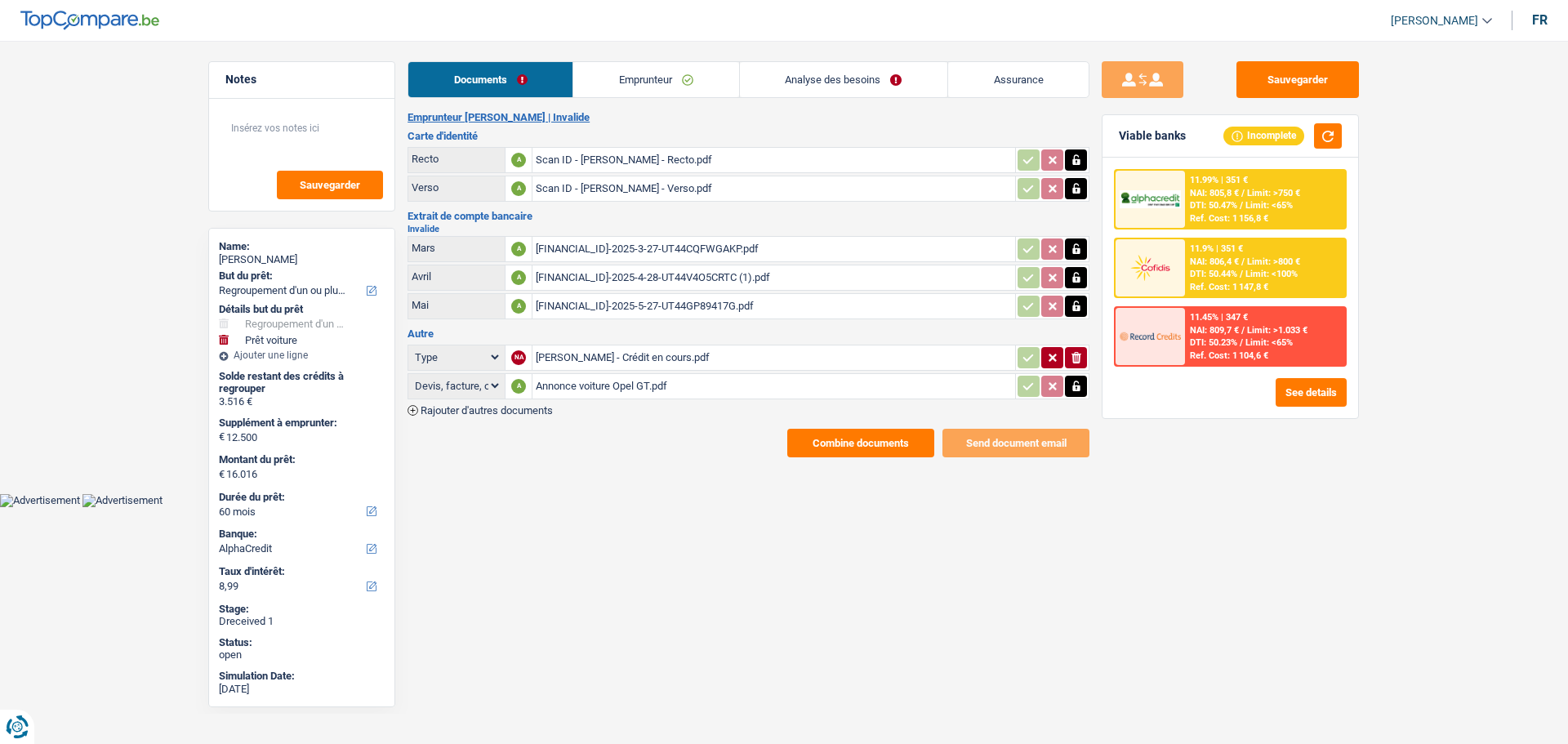 click on "Annonce voiture Opel GT.pdf" at bounding box center [773, 386] 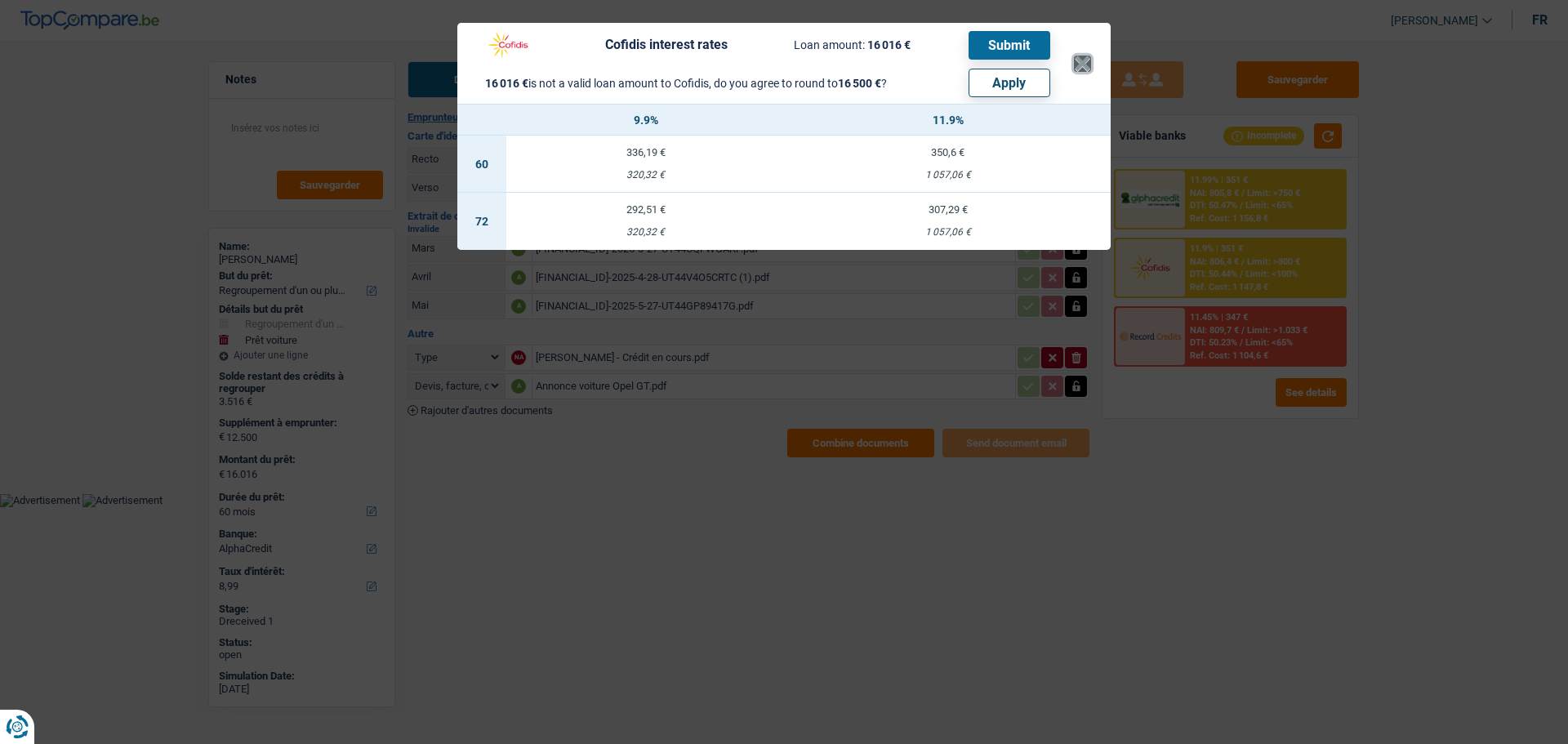 click on "×" at bounding box center [1082, 64] 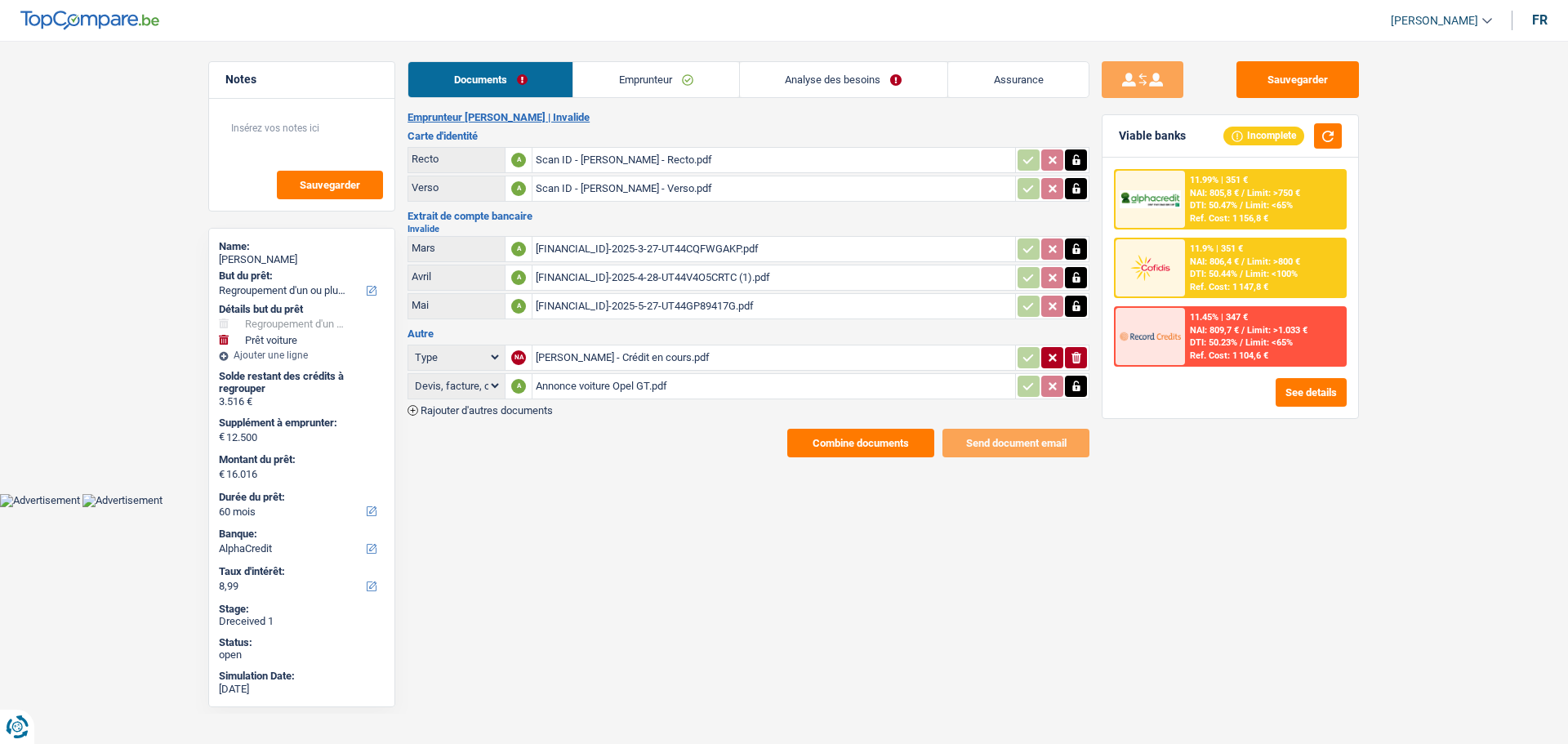 click on "DTI: 50.47%" at bounding box center [1214, 205] 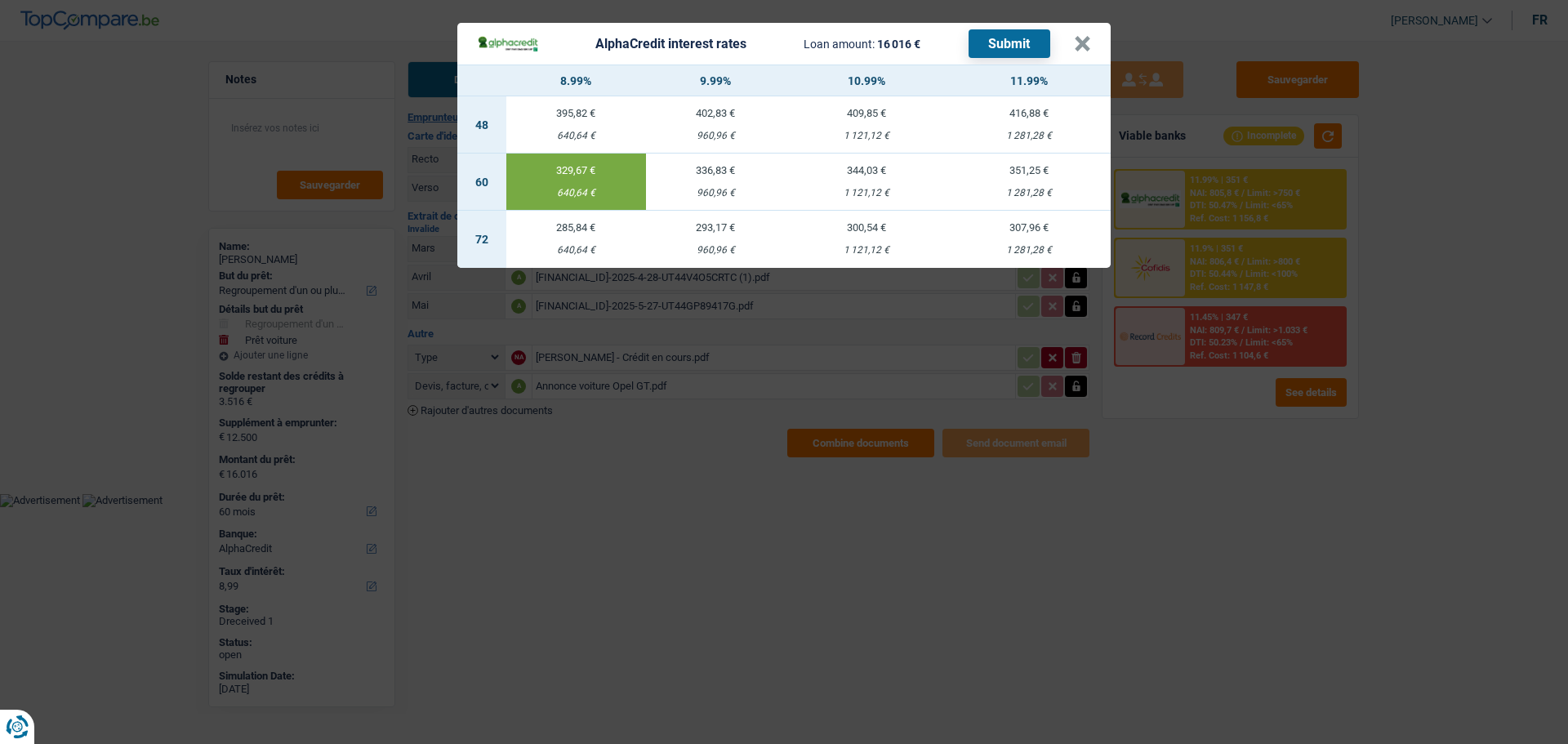 click on "293,17 €
960,96 €" at bounding box center (715, 239) 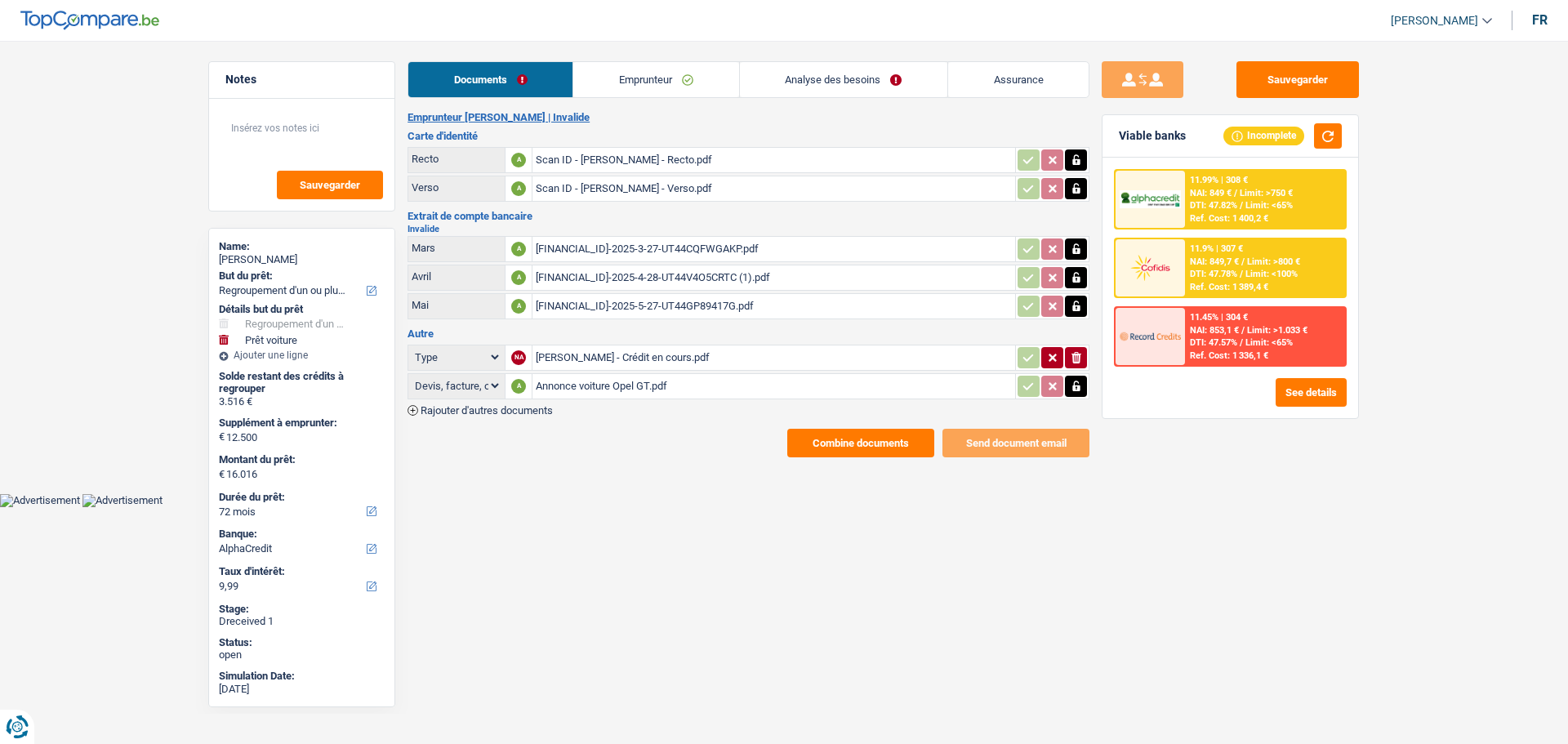 click on "DTI: 47.82%" at bounding box center [1214, 205] 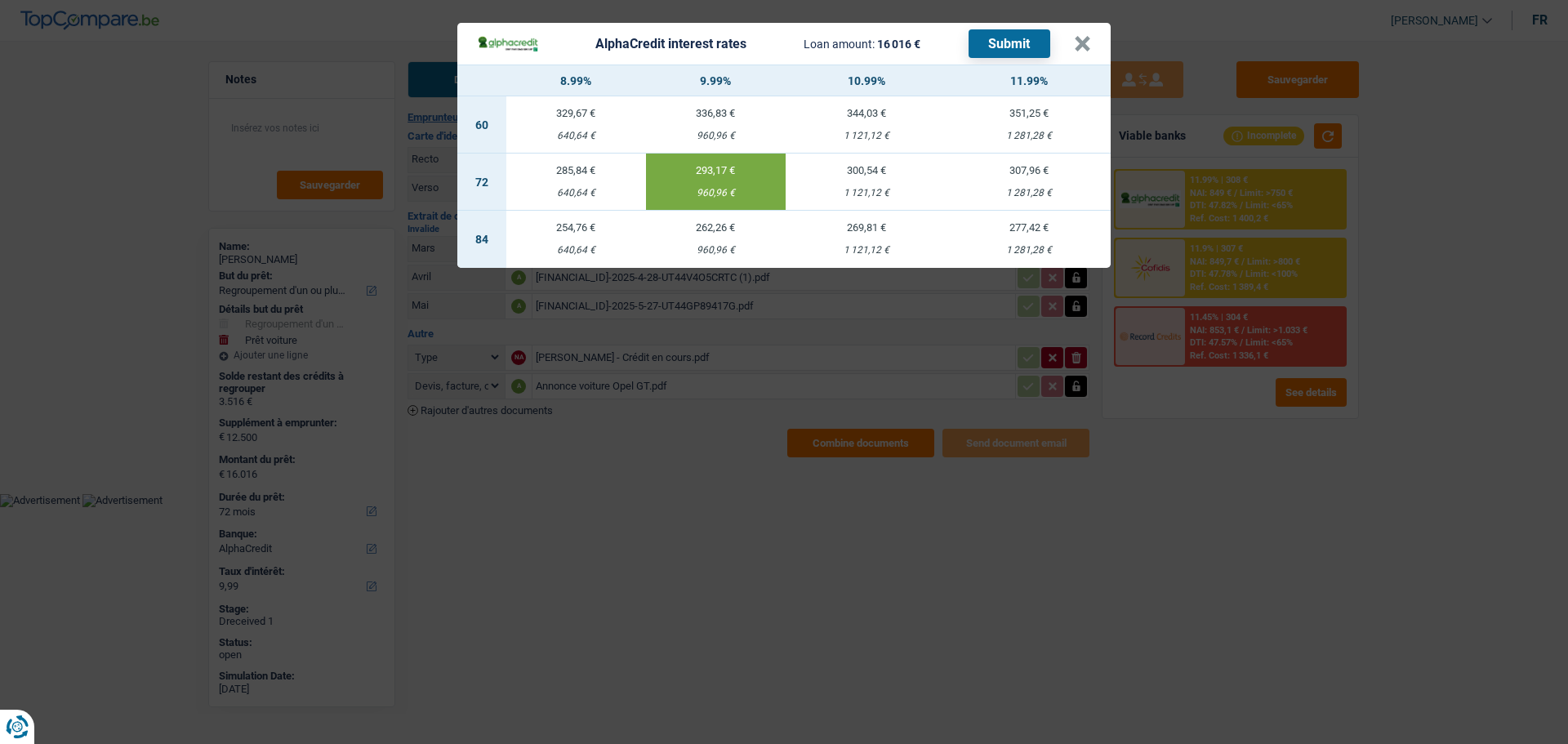click on "1 121,12 €" at bounding box center [866, 193] 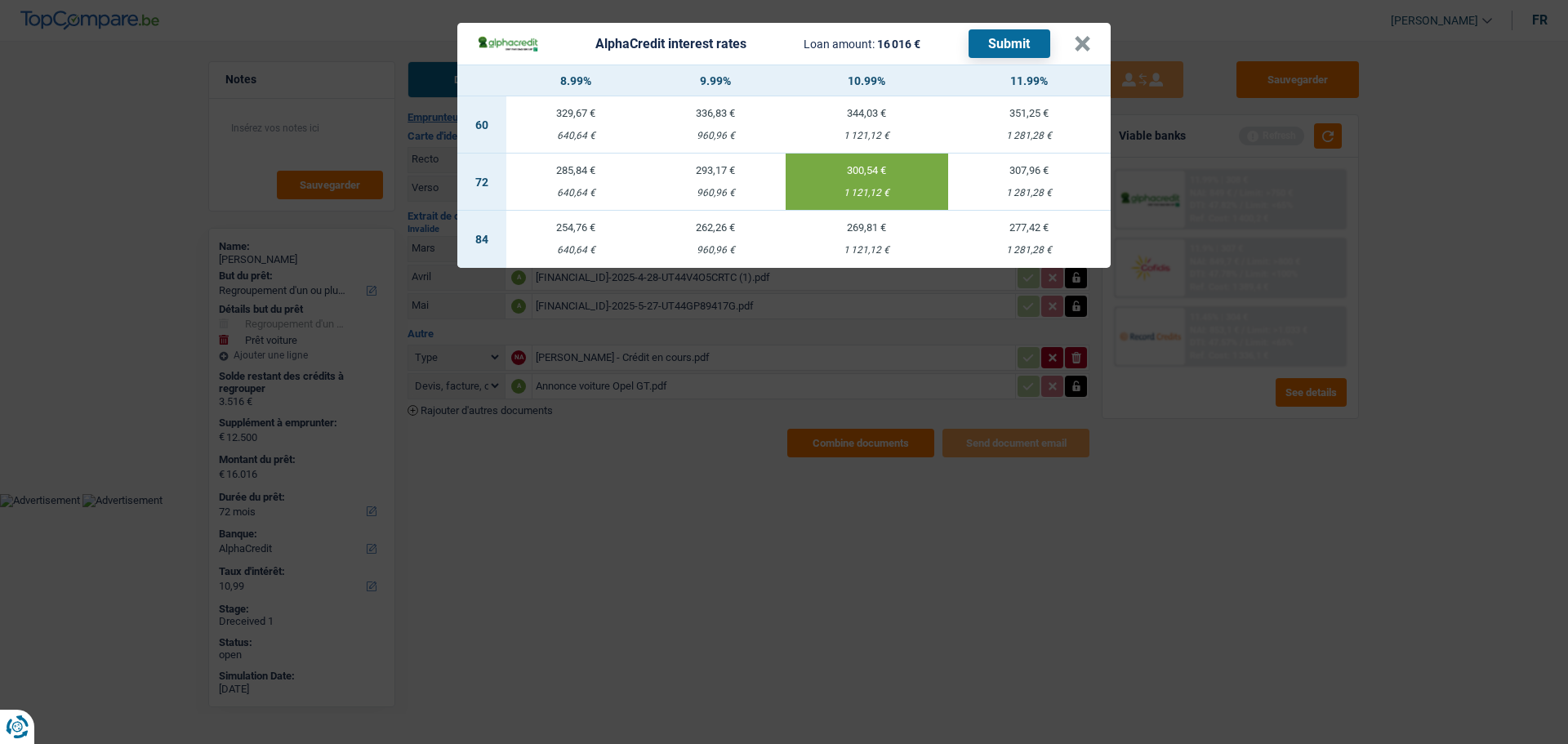 click on "293,17 €" at bounding box center [715, 170] 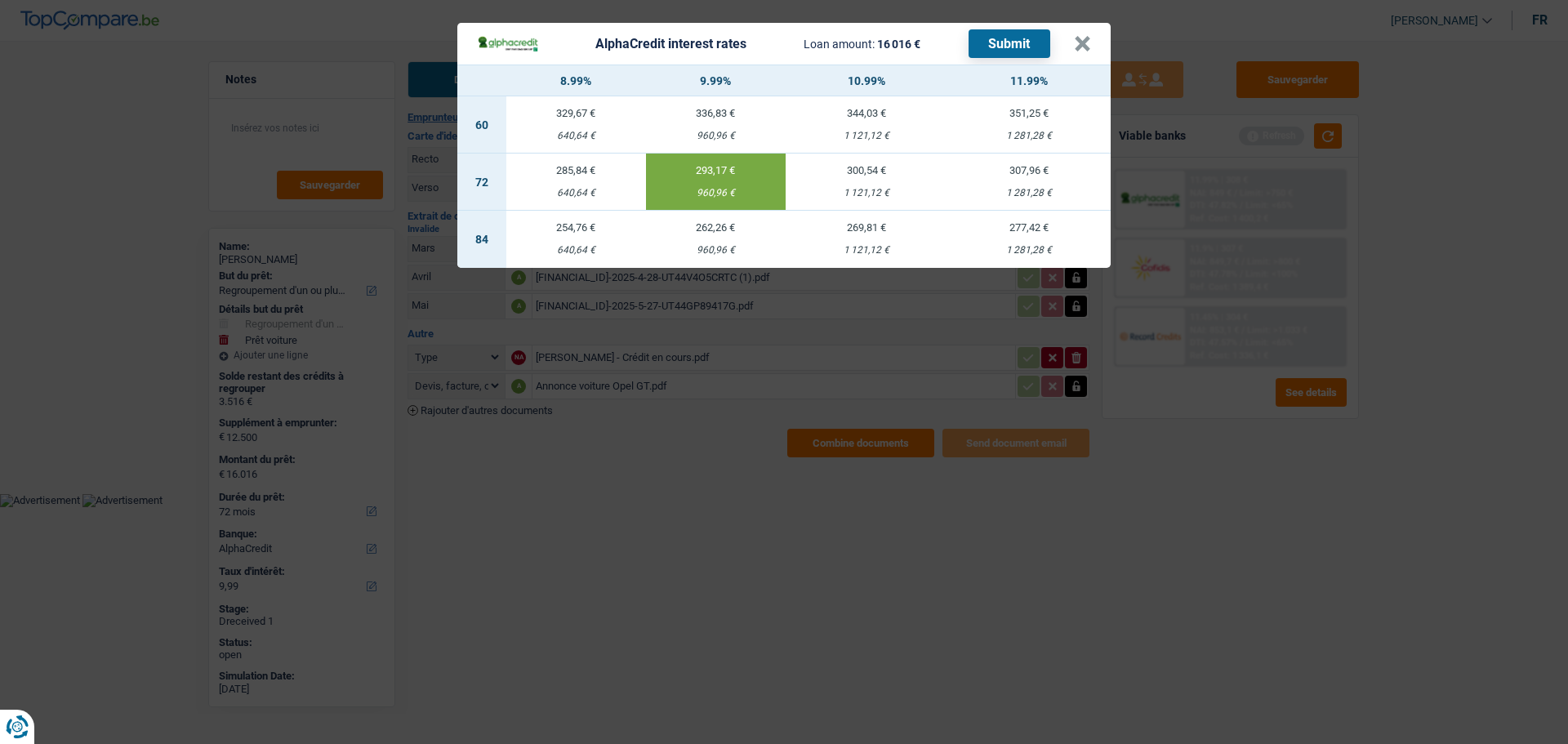 click on "Submit" at bounding box center (1009, 43) 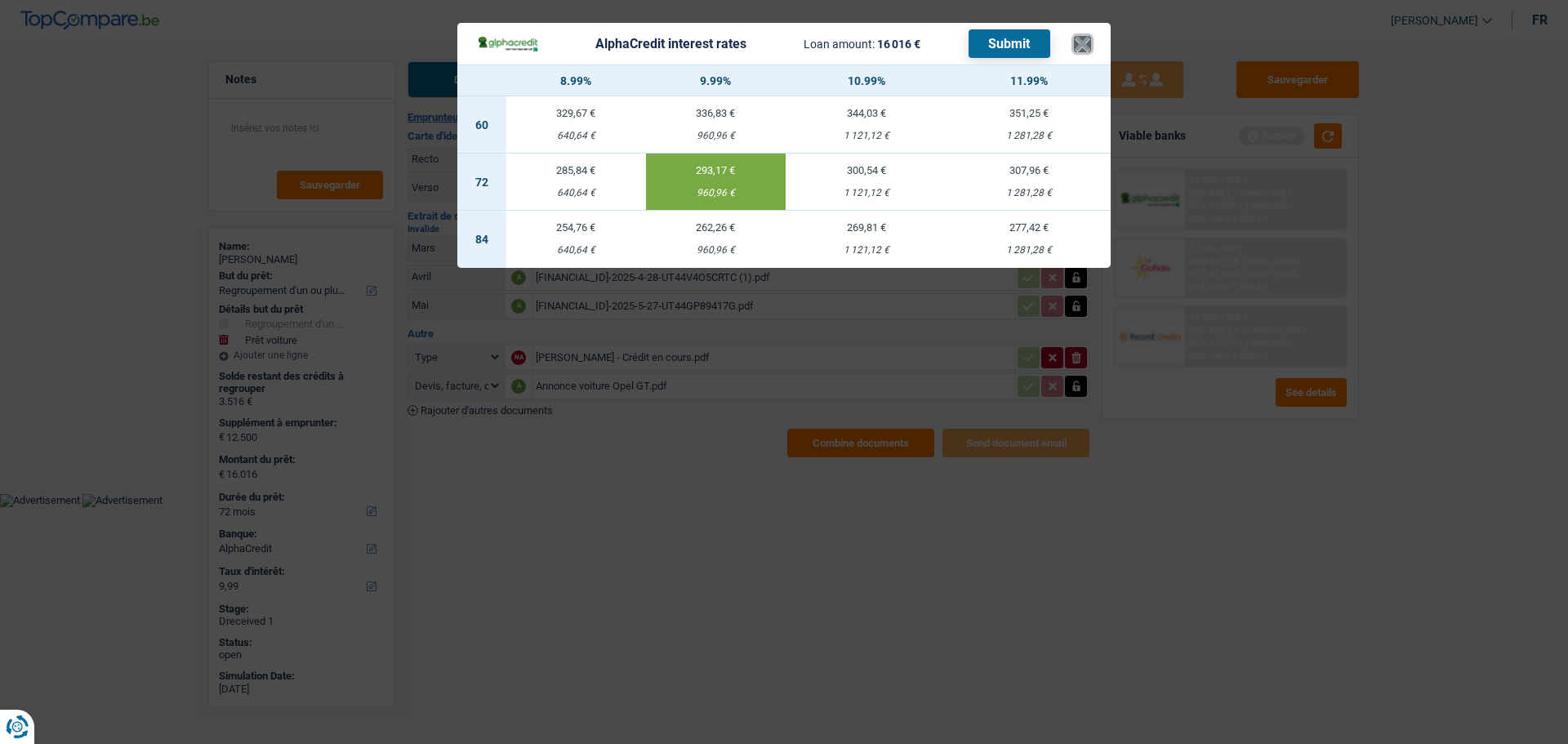 click on "×" at bounding box center (1082, 44) 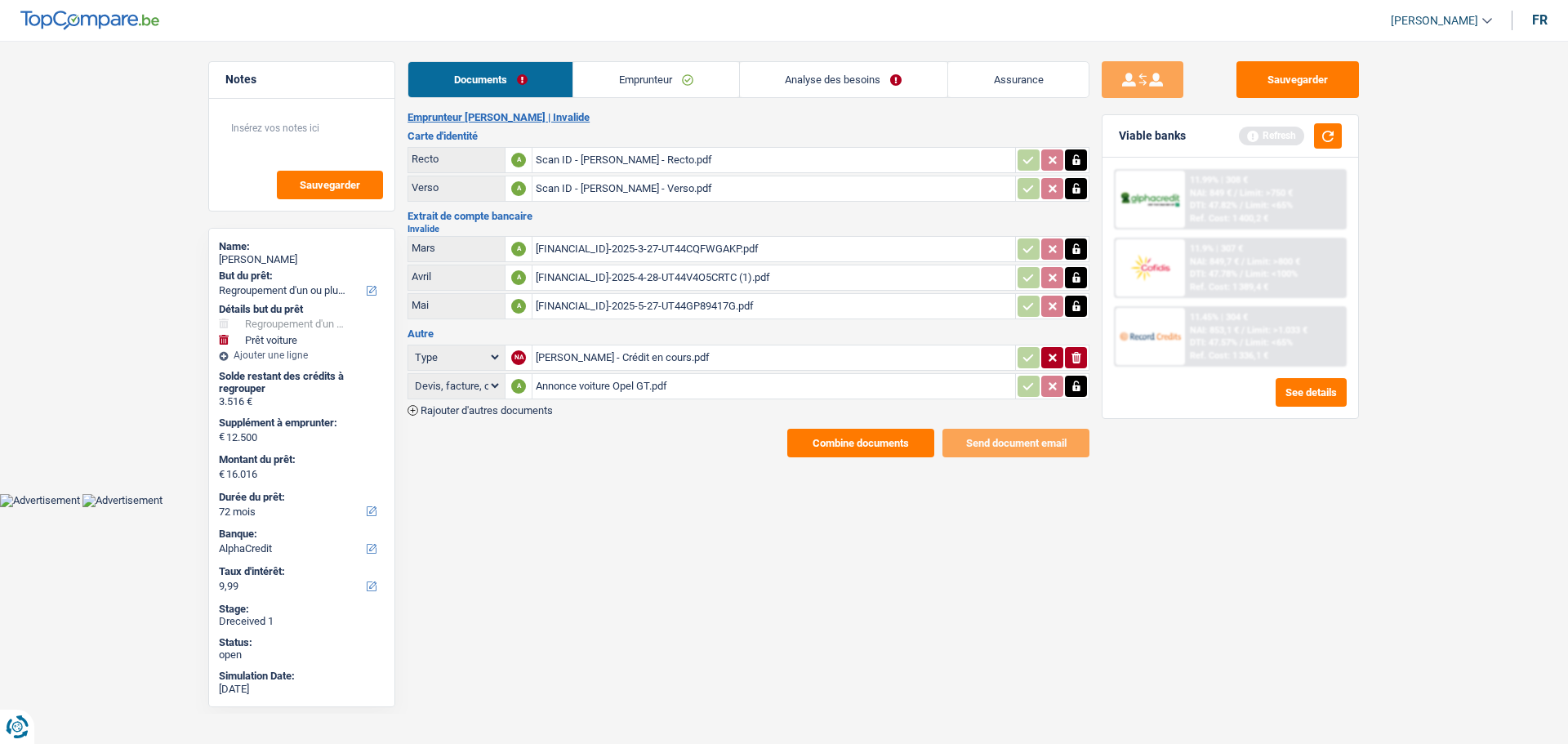 click on "Combine documents" at bounding box center (861, 443) 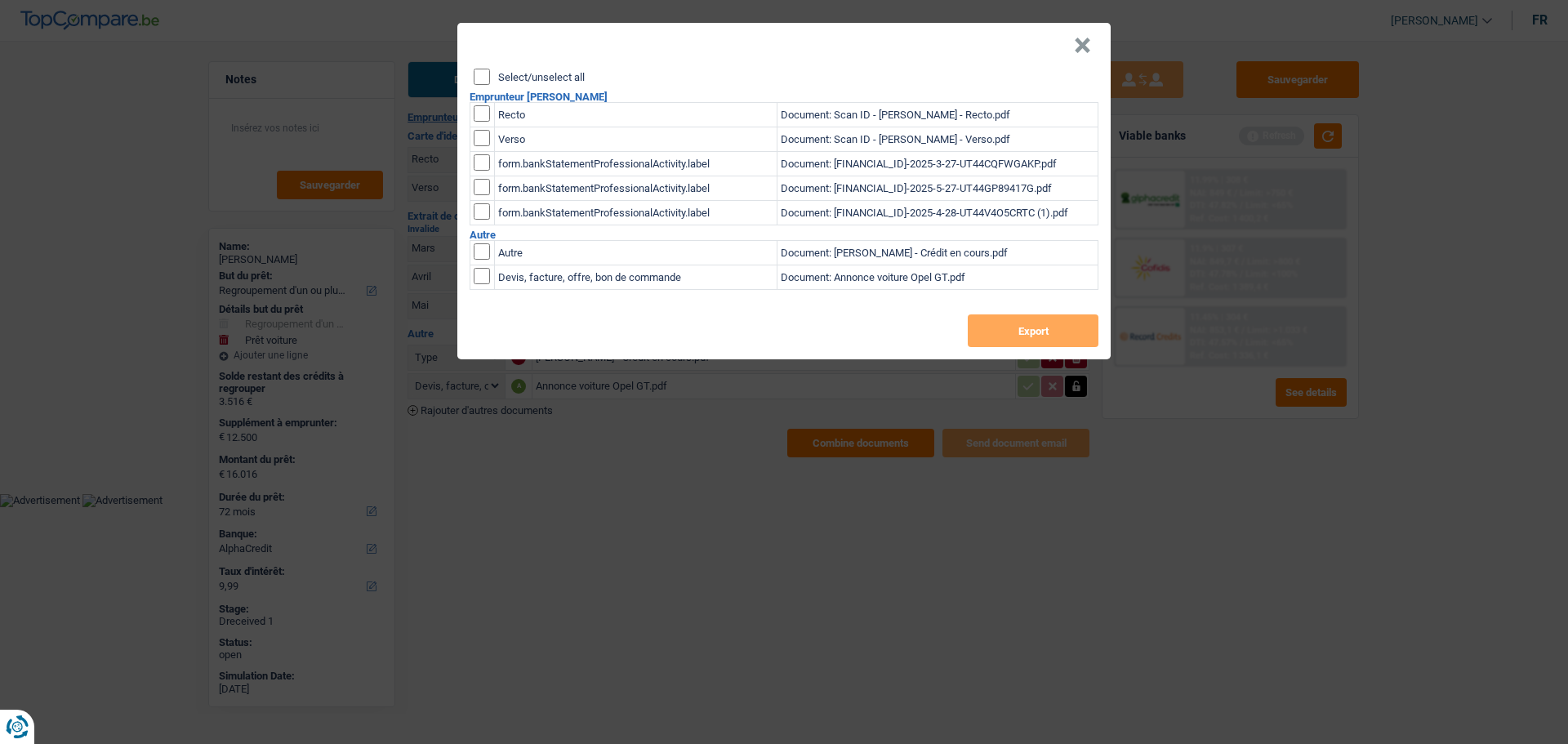 drag, startPoint x: 482, startPoint y: 67, endPoint x: 491, endPoint y: 79, distance: 15 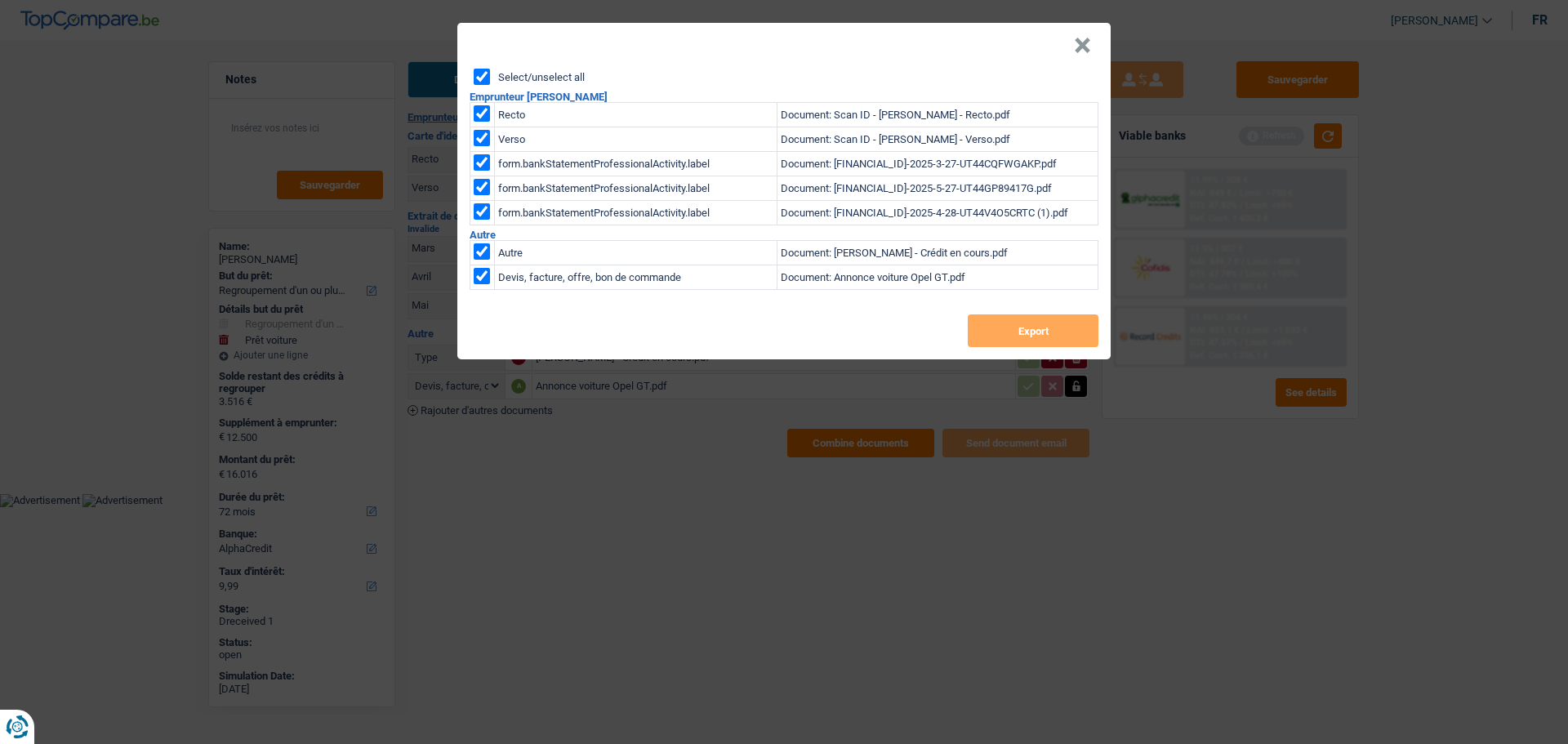 checkbox on "true" 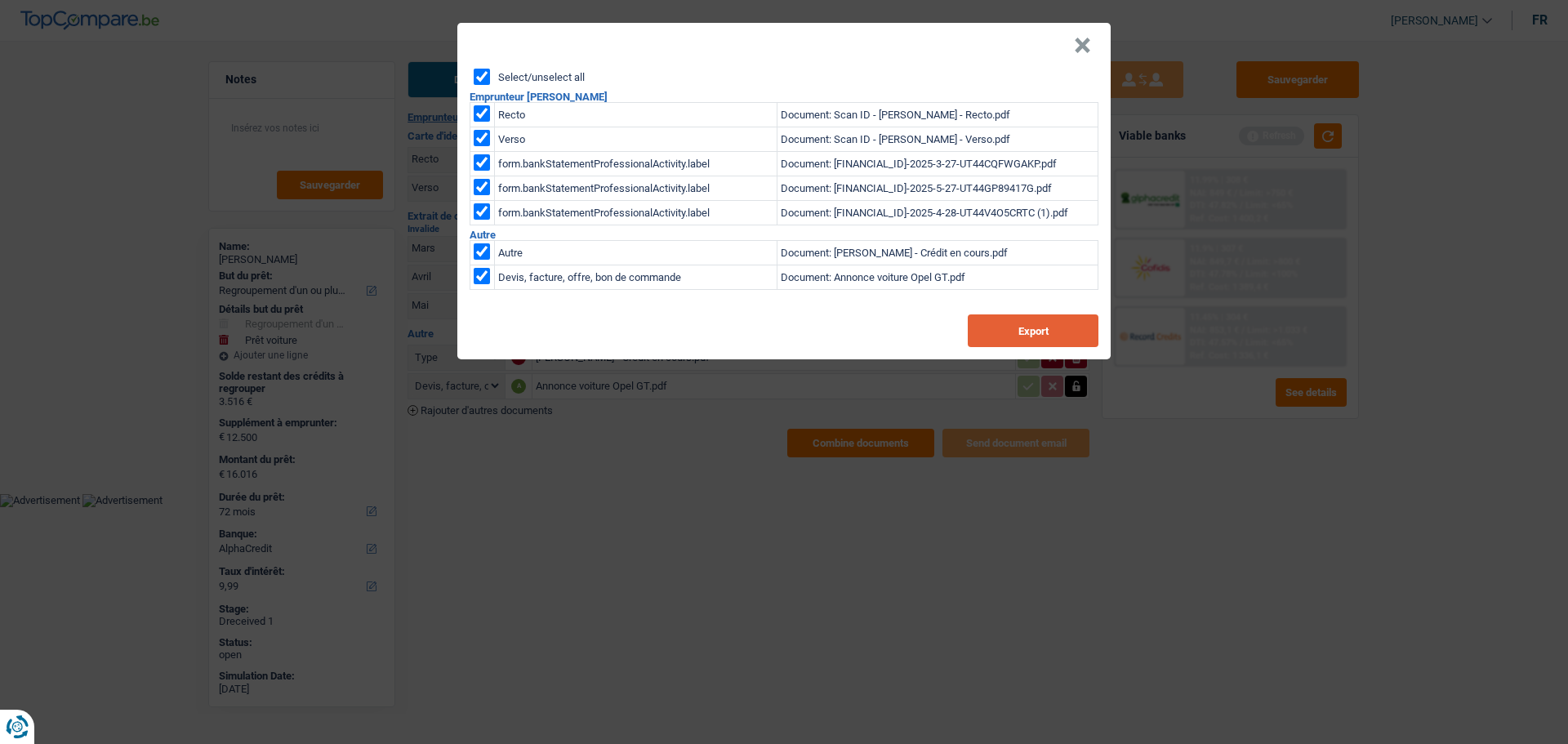 click on "Export" at bounding box center (1033, 331) 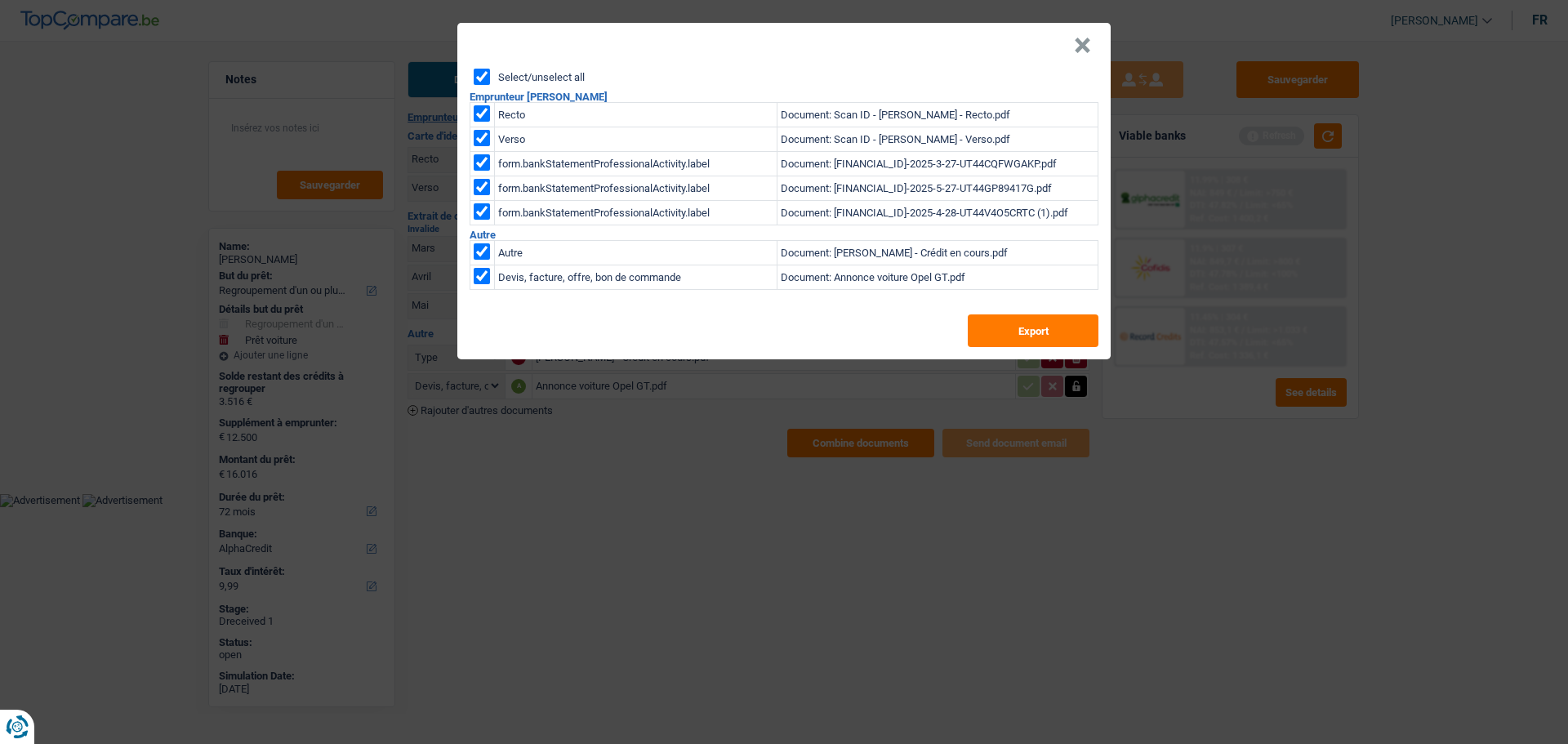 click on "×" at bounding box center [1082, 46] 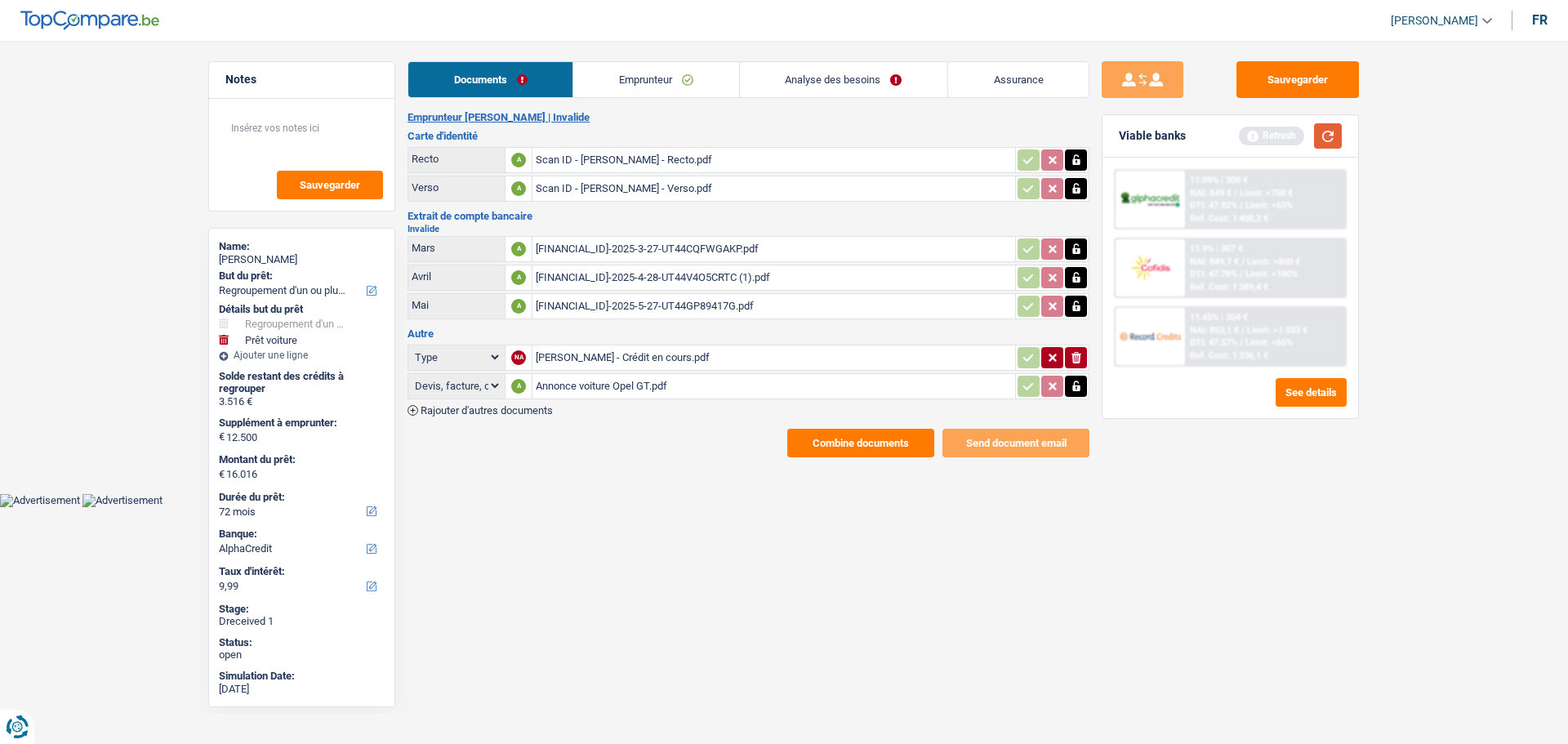 click at bounding box center [1328, 136] 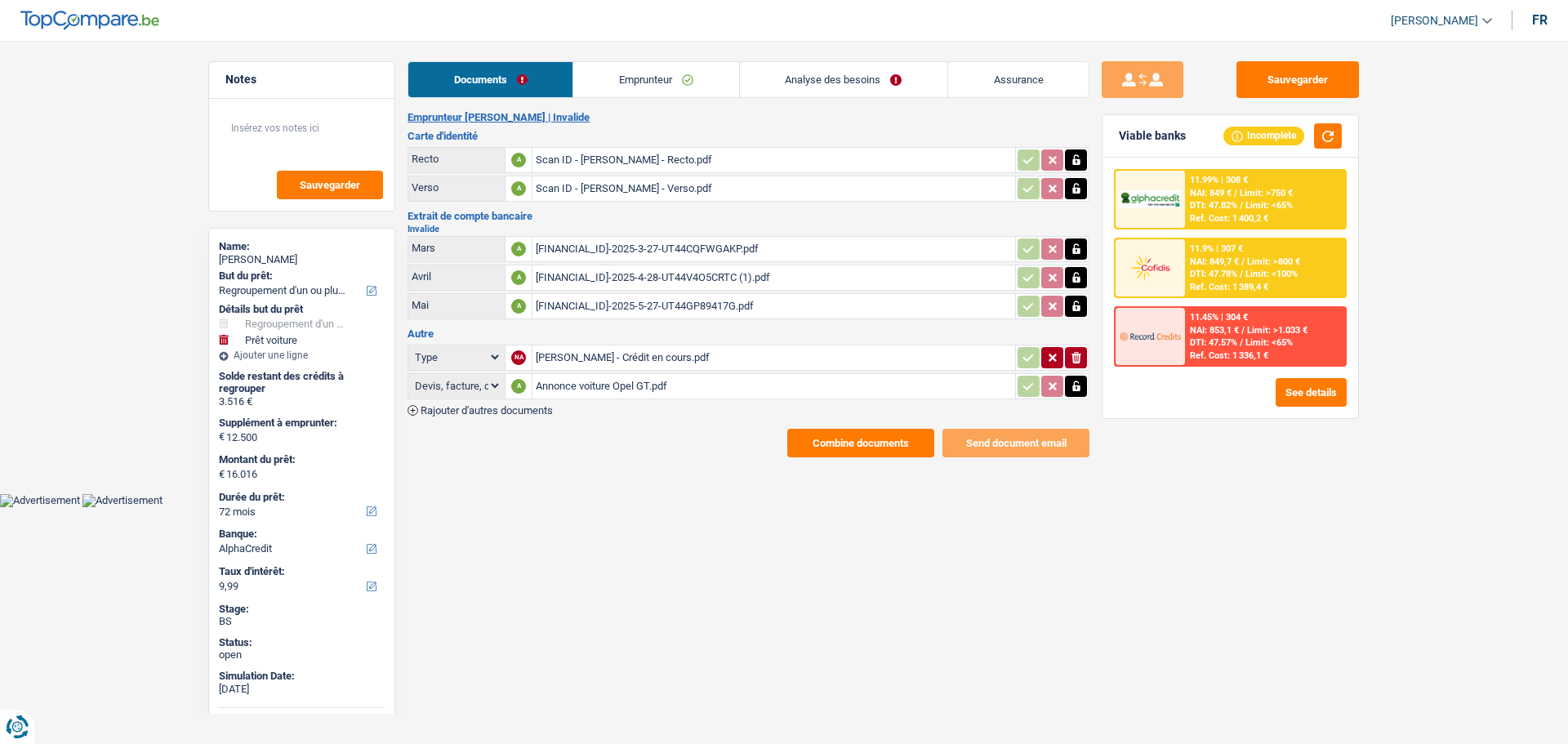 click on "NAI: 849,7 €" at bounding box center (1214, 261) 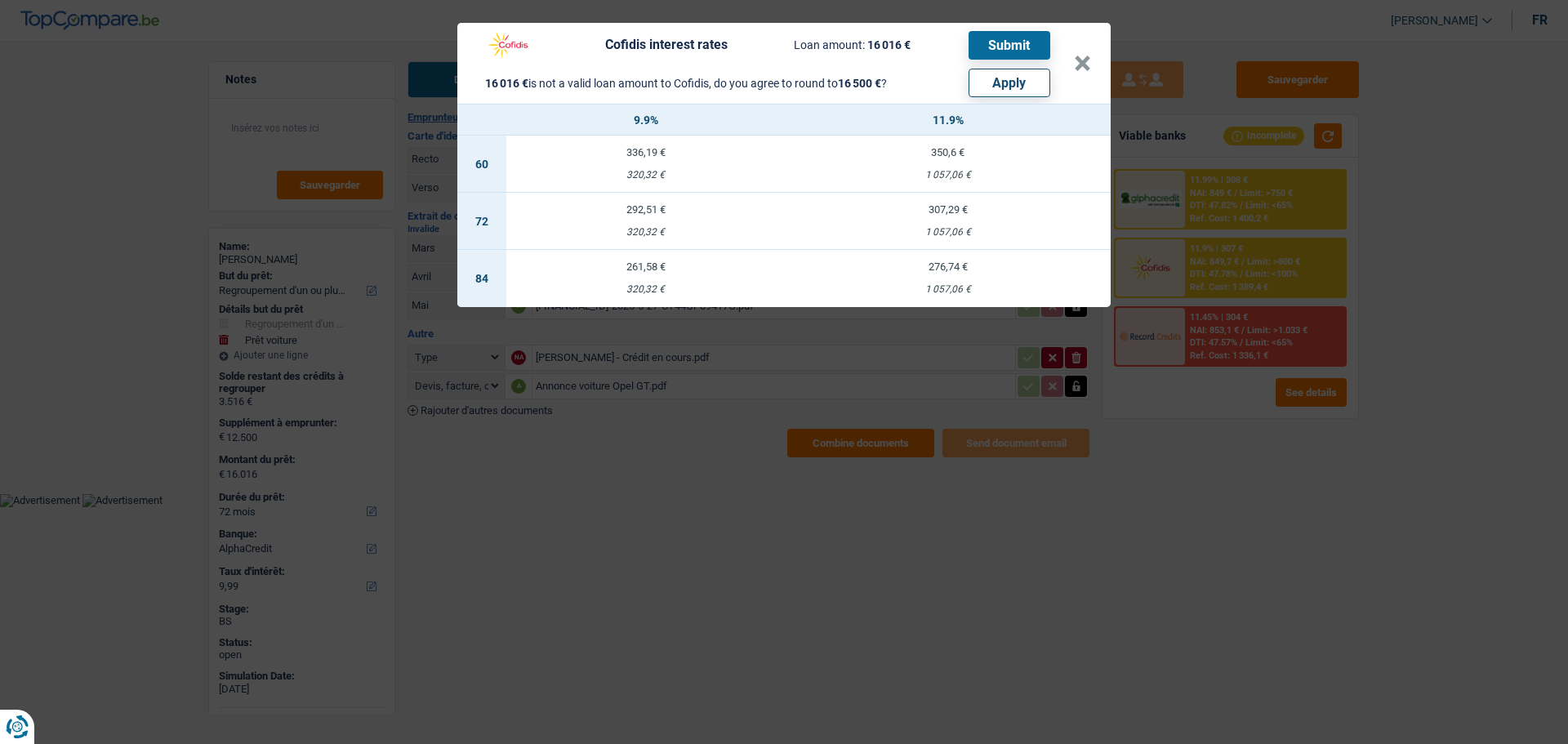 click on "Apply" at bounding box center (1009, 82) 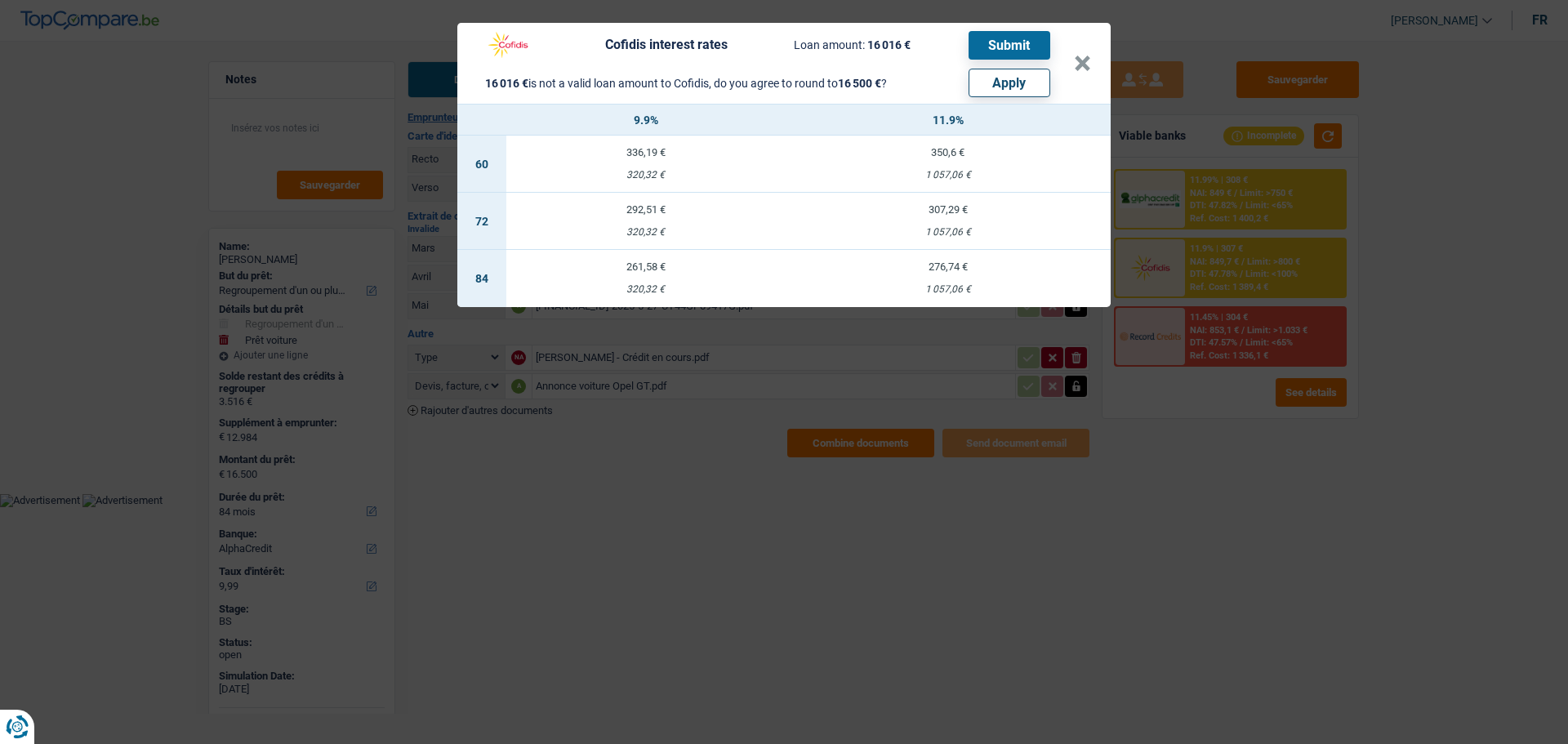 select on "other" 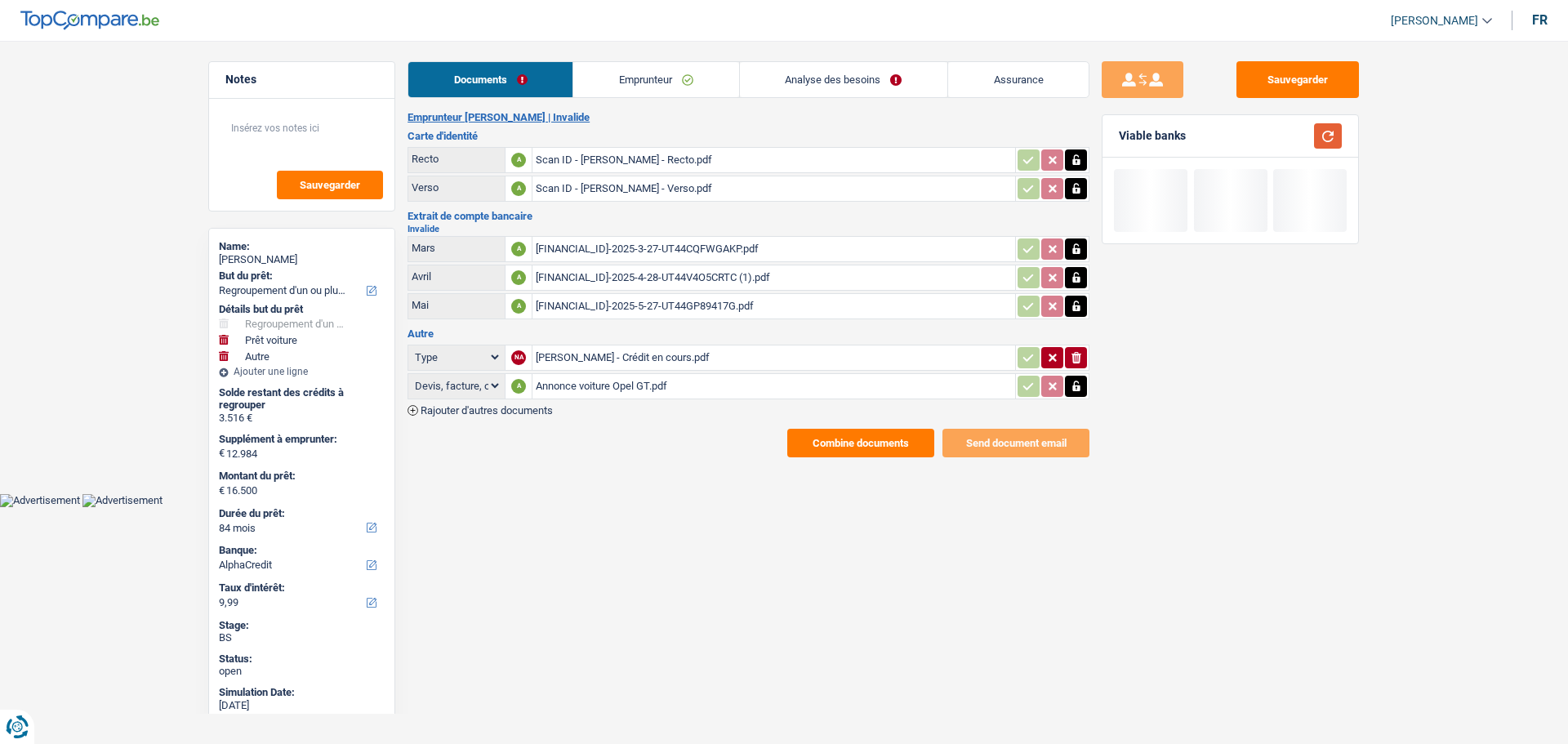 click at bounding box center [1328, 136] 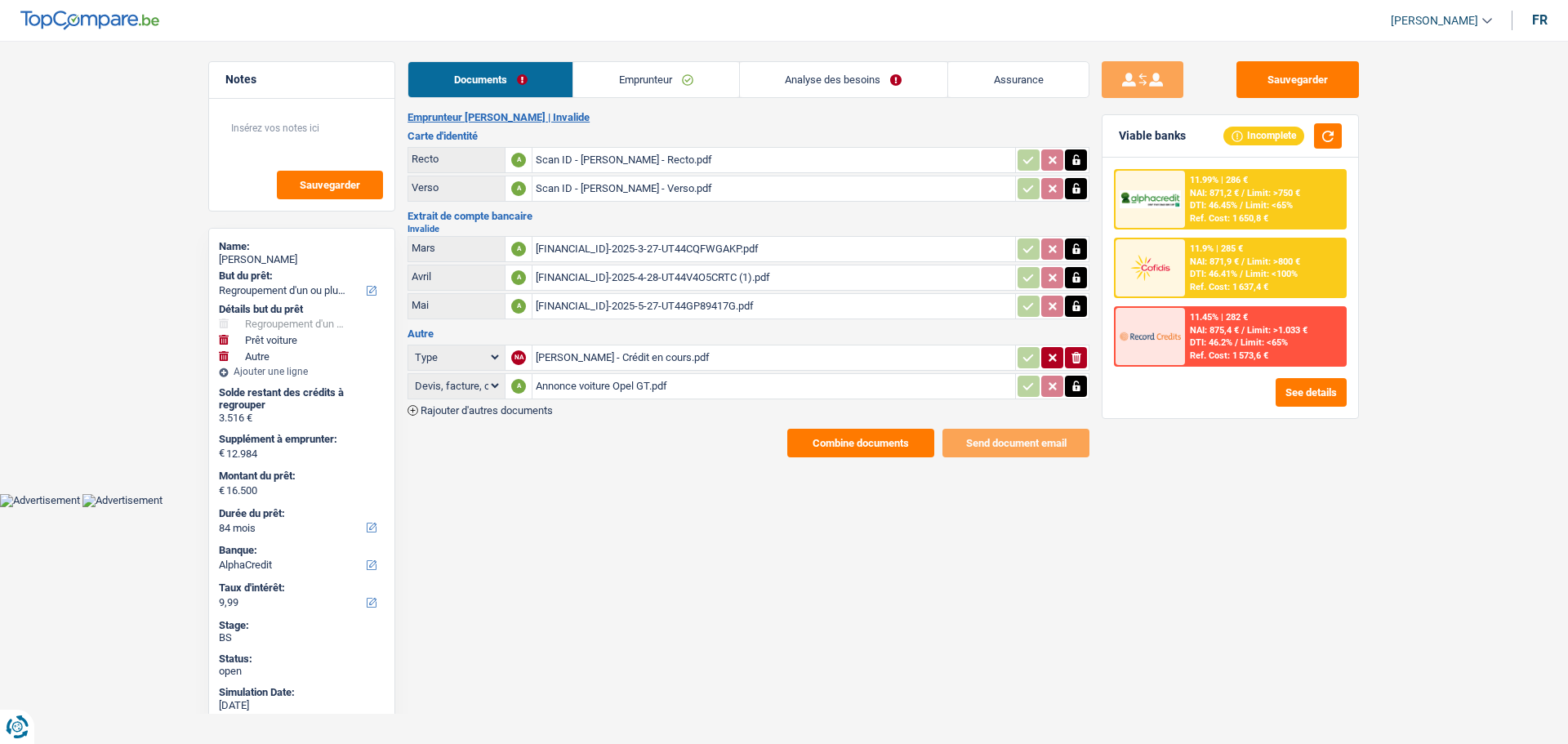 click on "11.9% | 285 €
NAI: 871,9 €
/
Limit: >800 €
DTI: 46.41%
/
Limit: <100%
Ref. Cost: 1 637,4 €" at bounding box center (1265, 268) 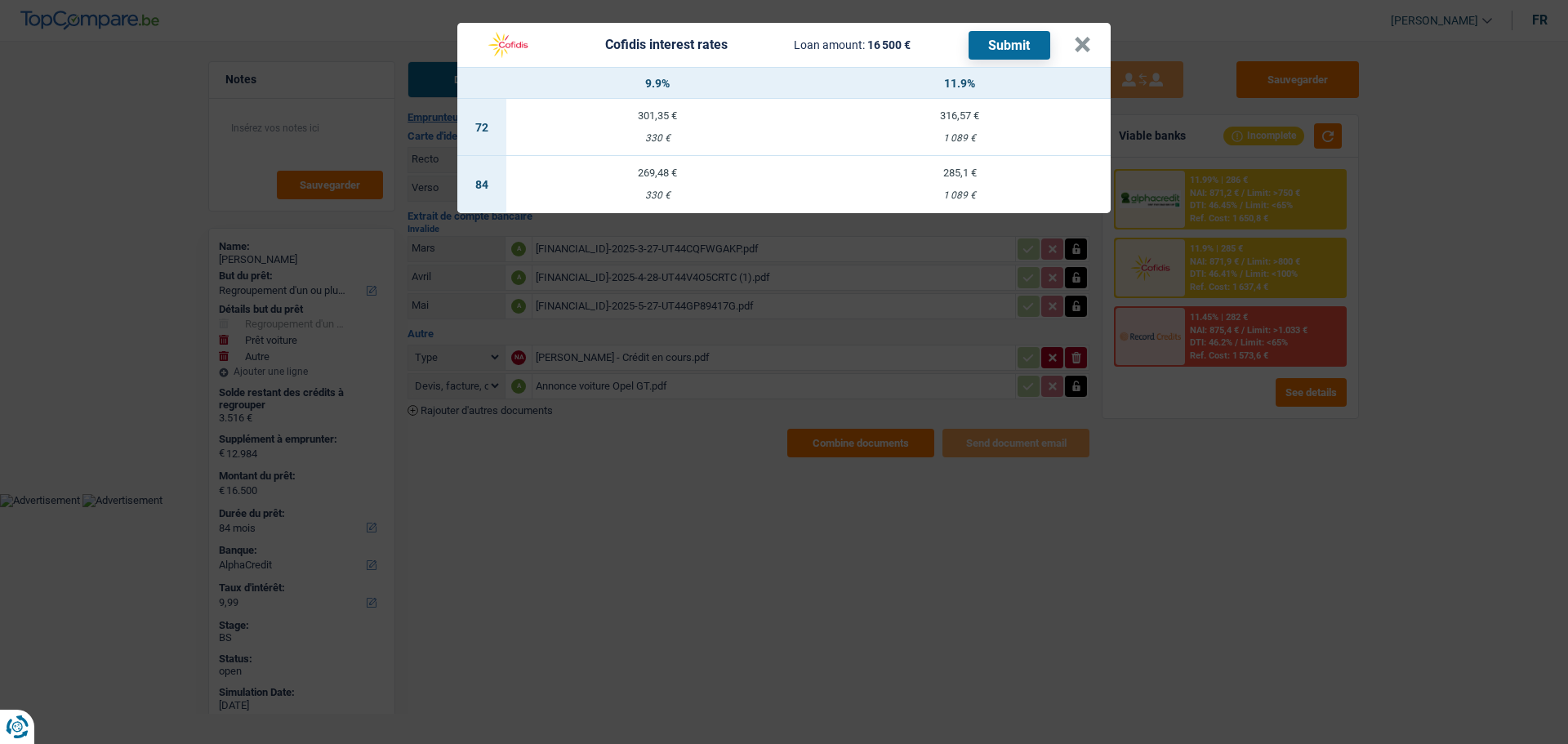click on "285,1 €
1 089 €" at bounding box center [960, 185] 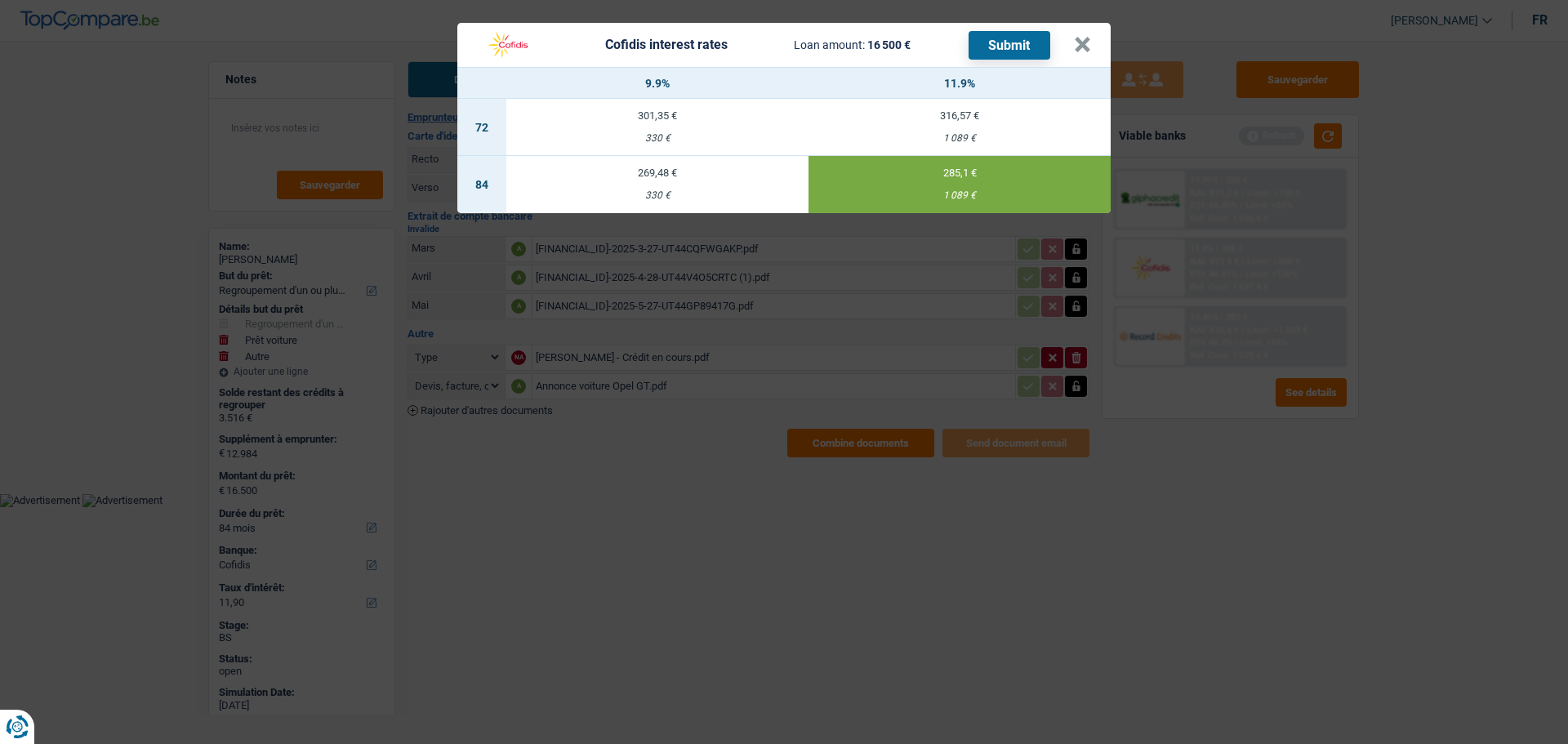 click on "Submit" at bounding box center (1009, 45) 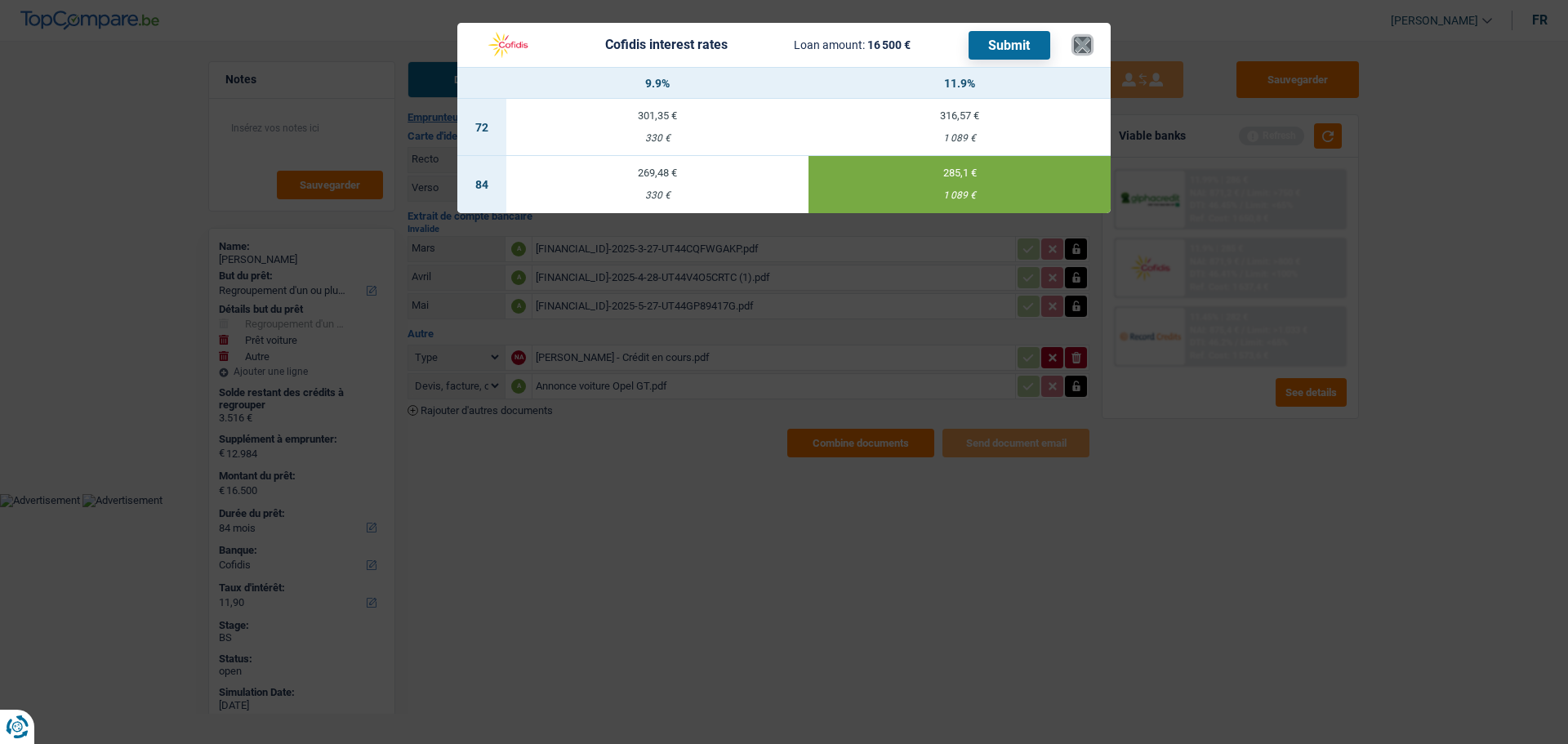 click on "×" at bounding box center (1082, 45) 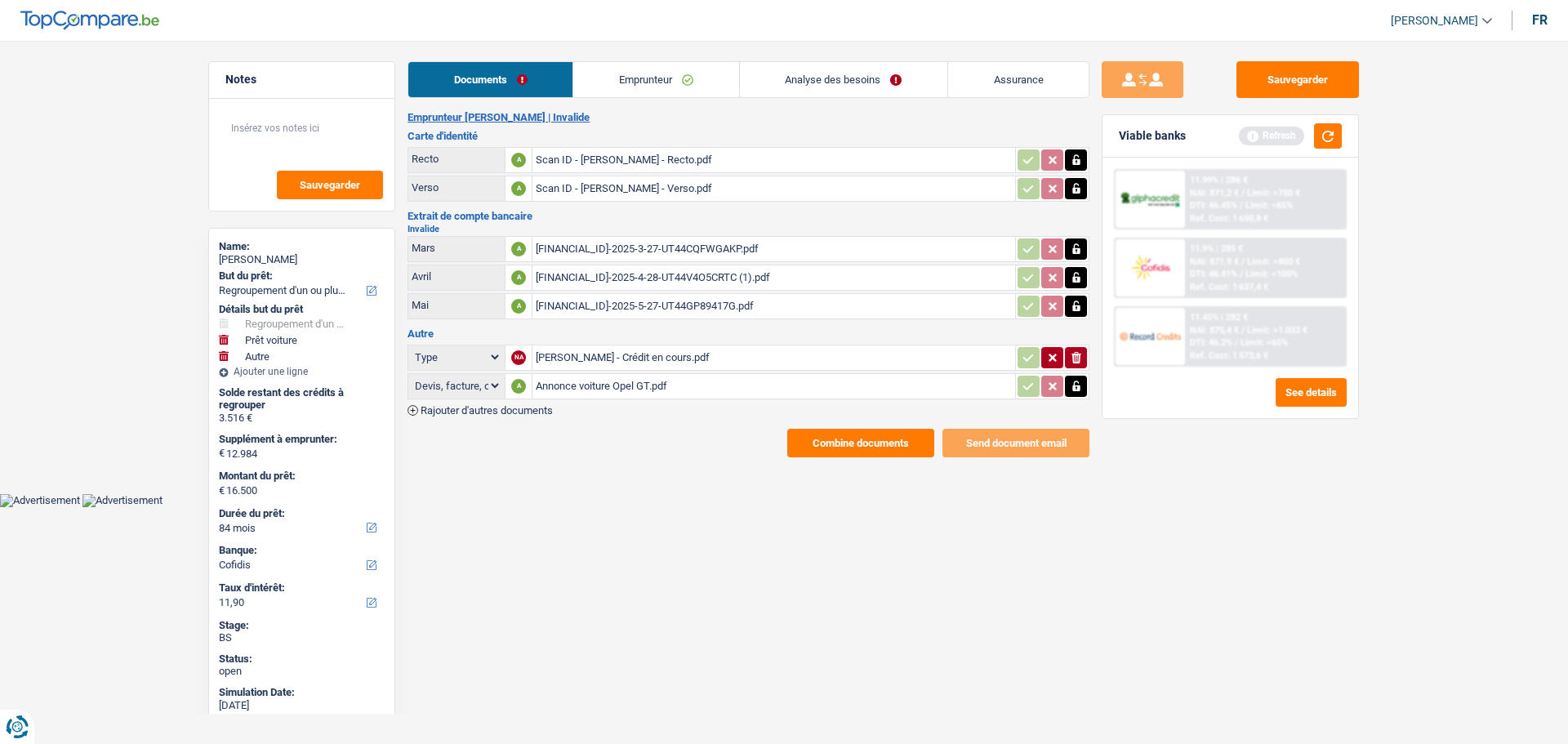click on "11.99% | 286 €
NAI: 871,2 €
/
Limit: >750 €
DTI: 46.45%
/
Limit: <65%
Ref. Cost: 1 650,8 €" at bounding box center (1265, 199) 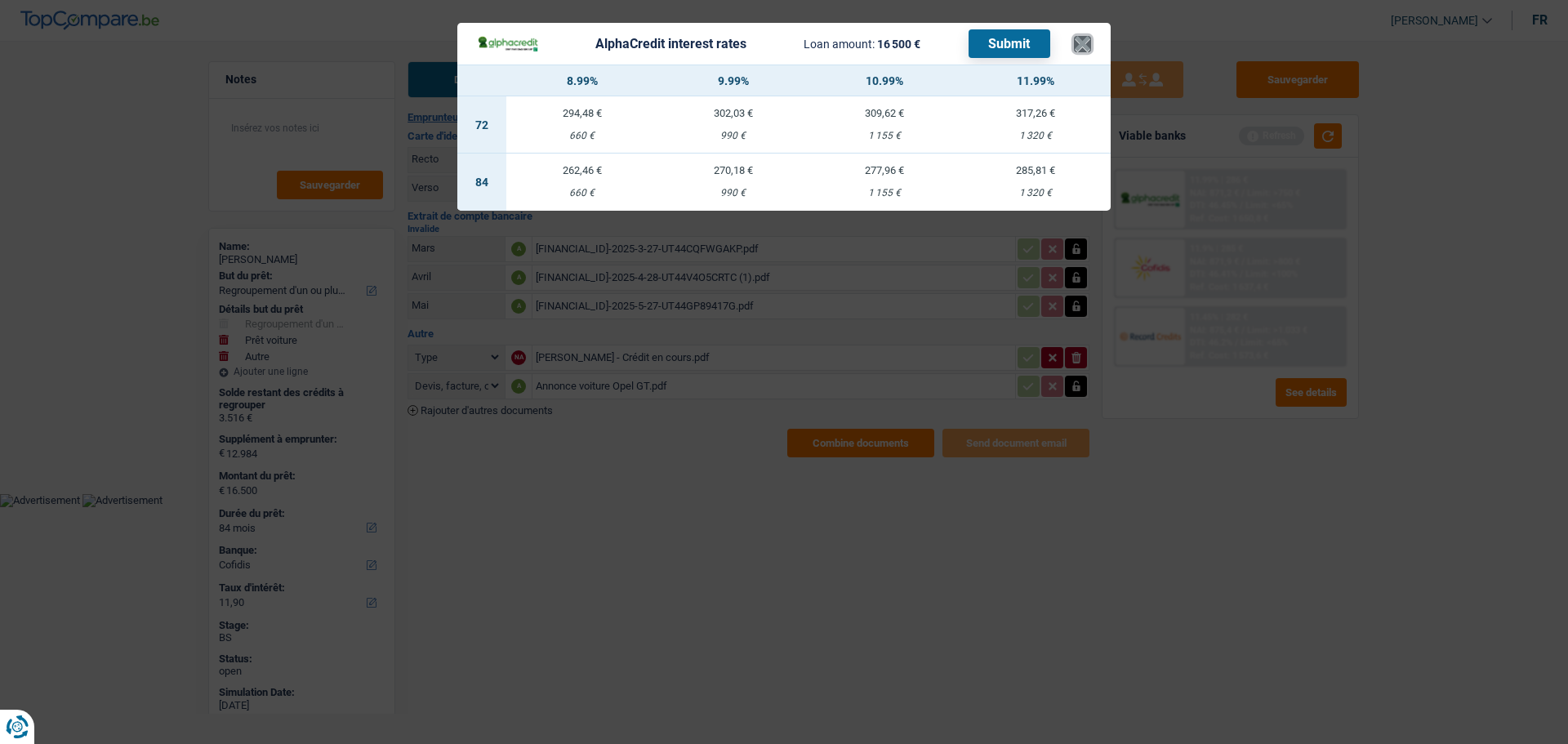 click on "×" at bounding box center (1082, 44) 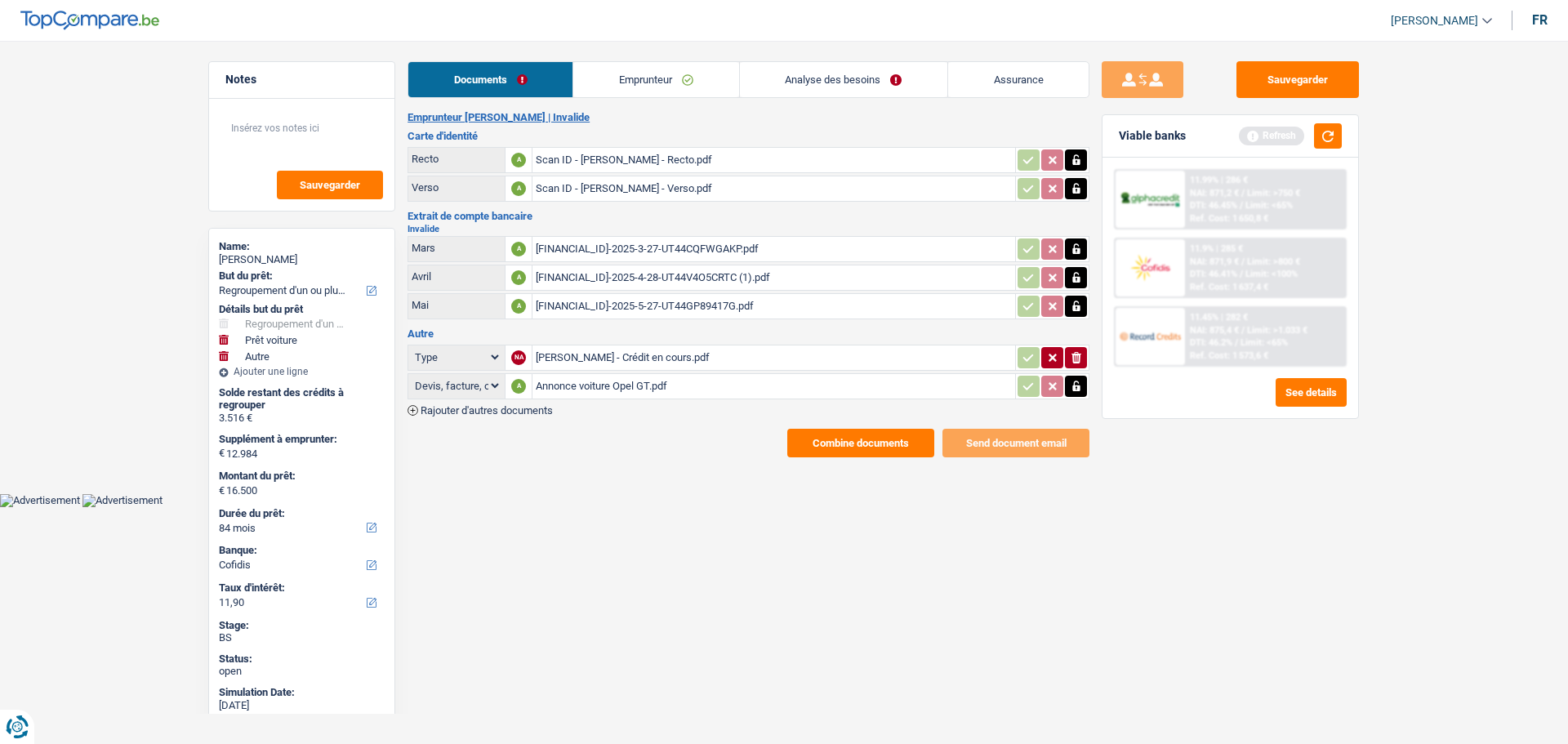 click on "Analyse des besoins" at bounding box center [844, 79] 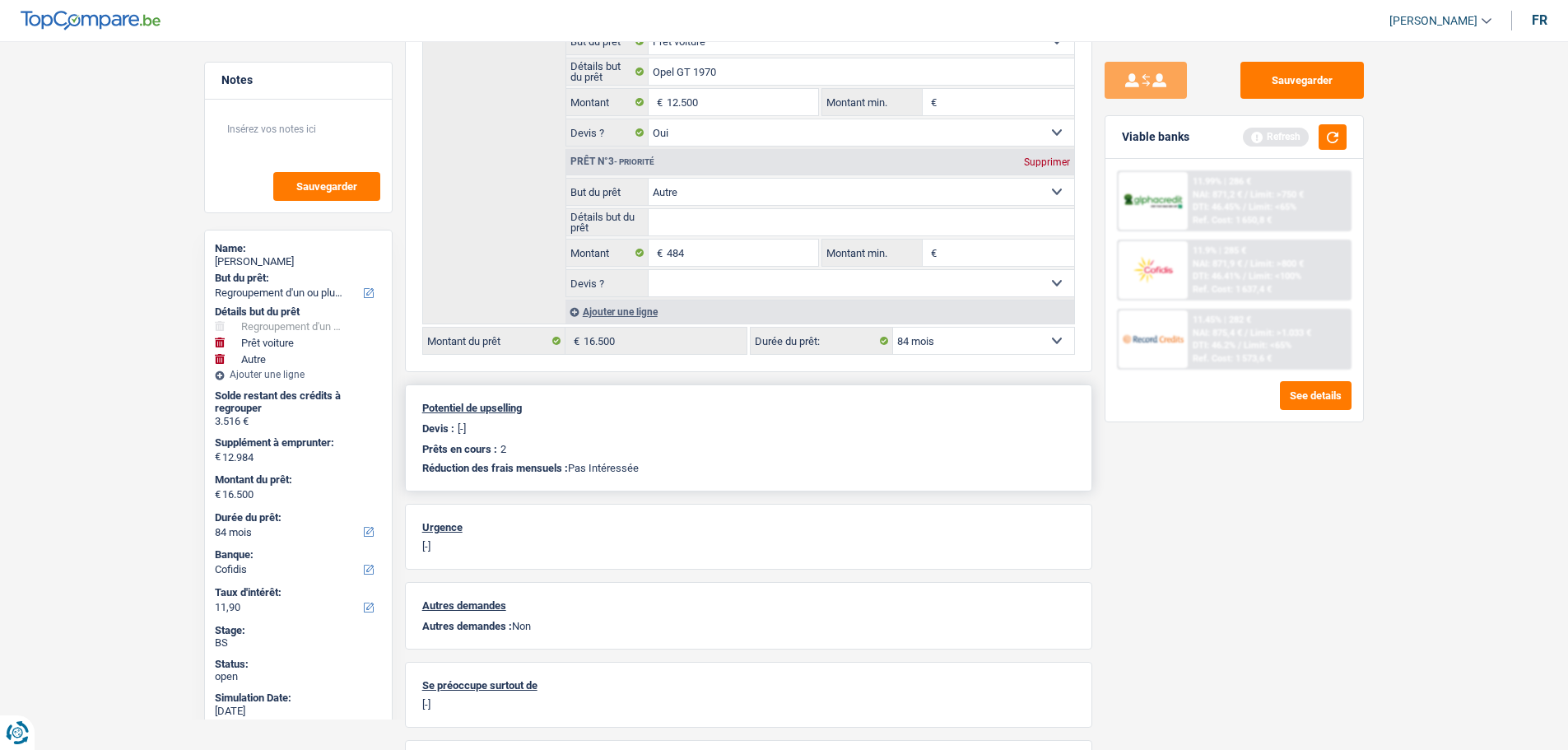scroll, scrollTop: 494, scrollLeft: 0, axis: vertical 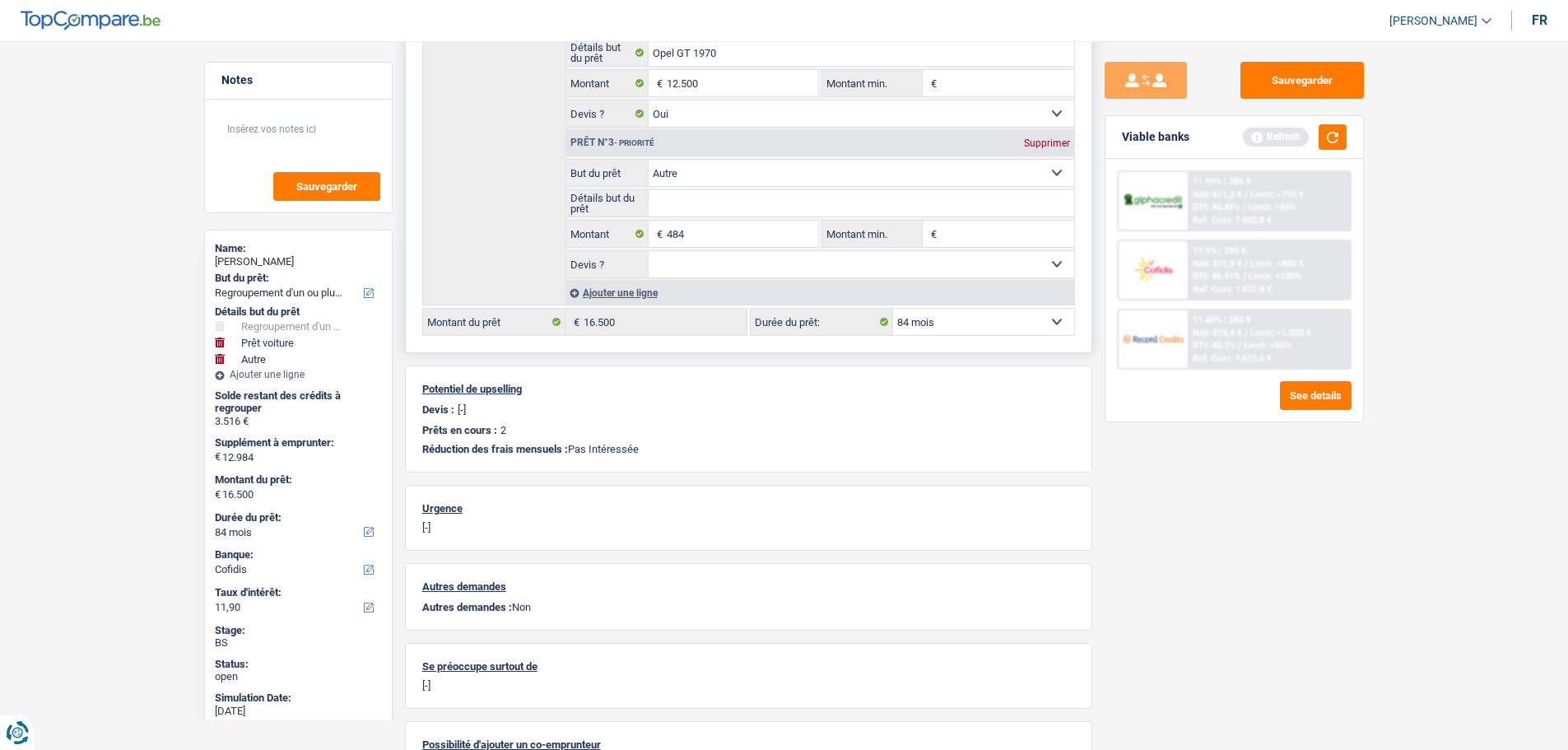click on "Supprimer" at bounding box center [1047, 143] 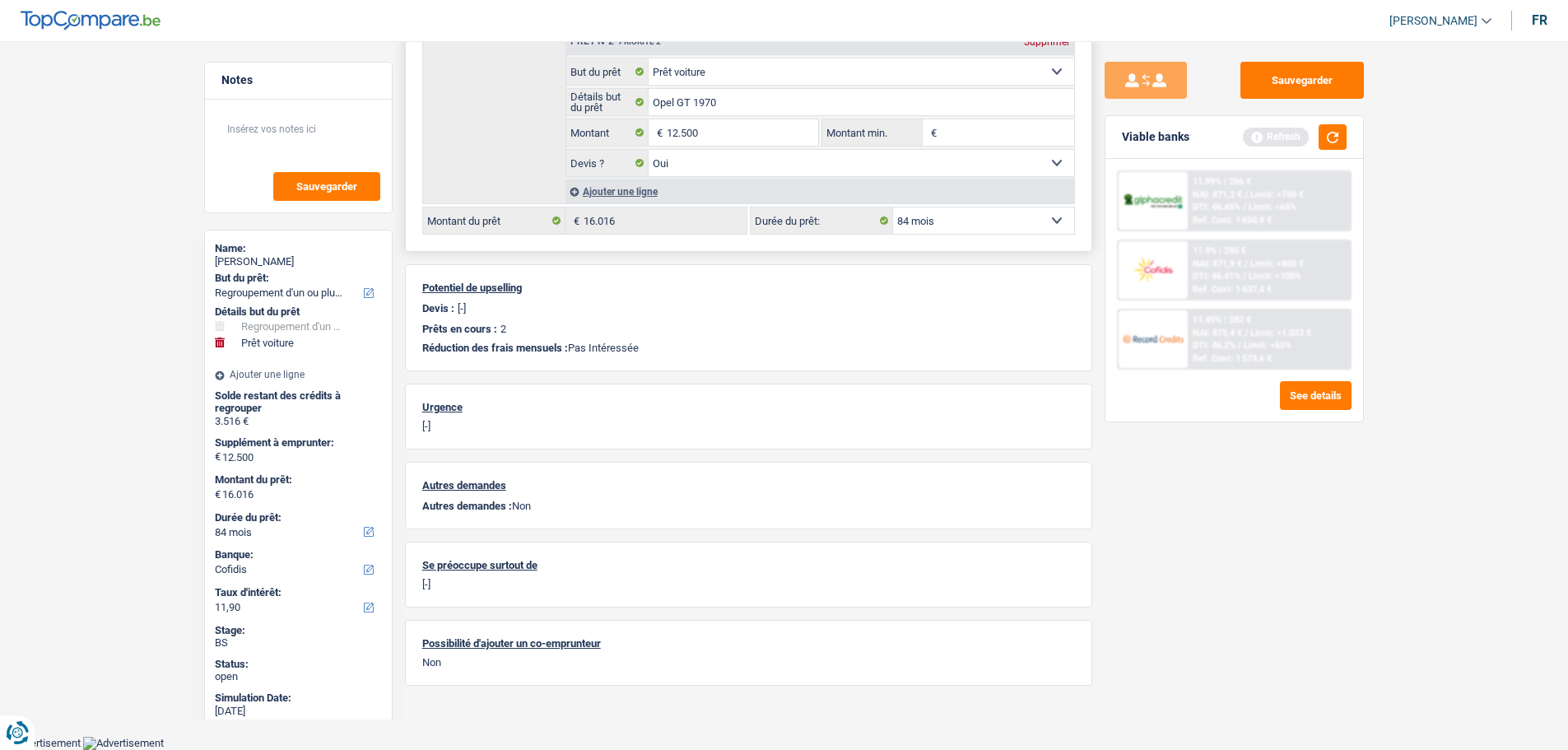scroll, scrollTop: 436, scrollLeft: 0, axis: vertical 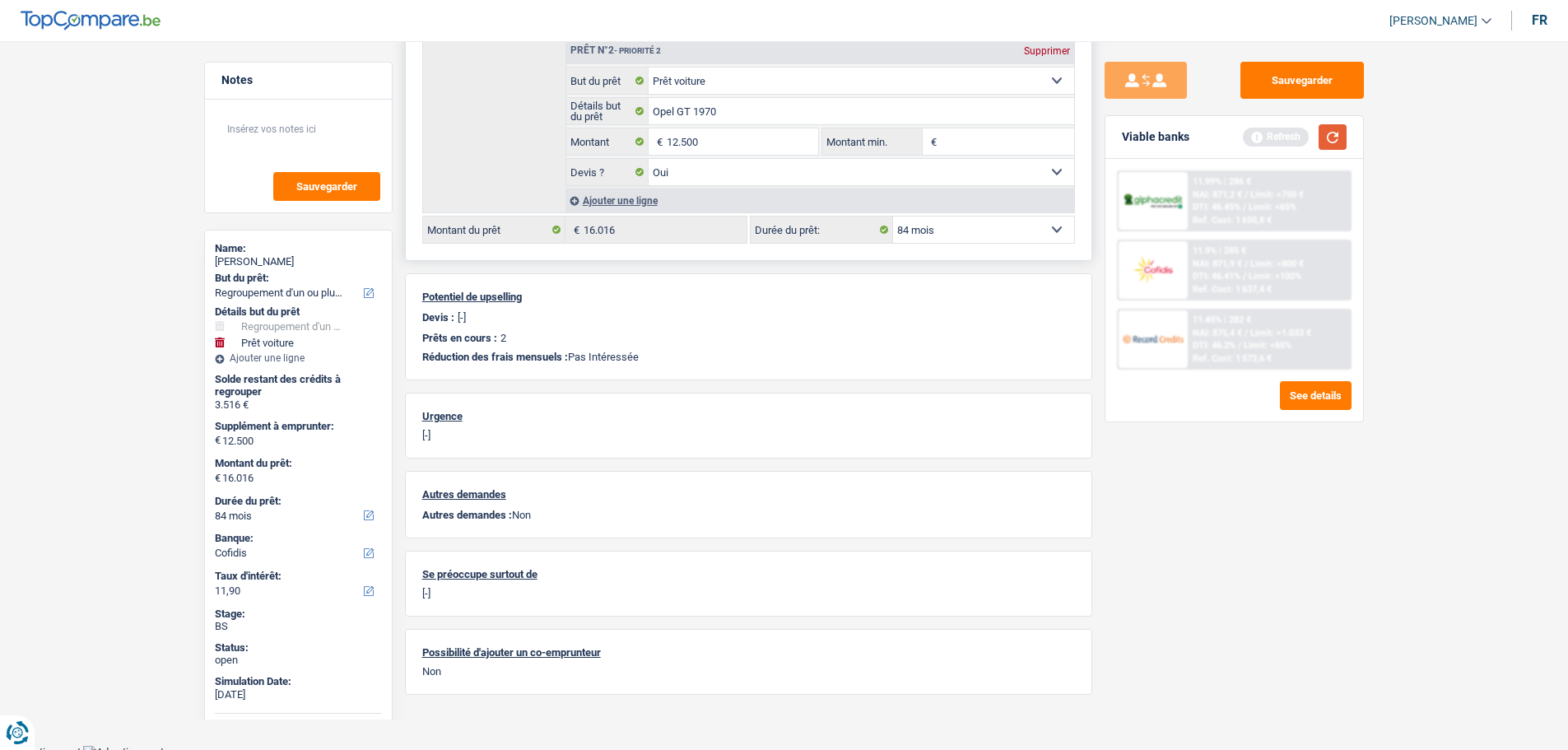 click at bounding box center (1333, 137) 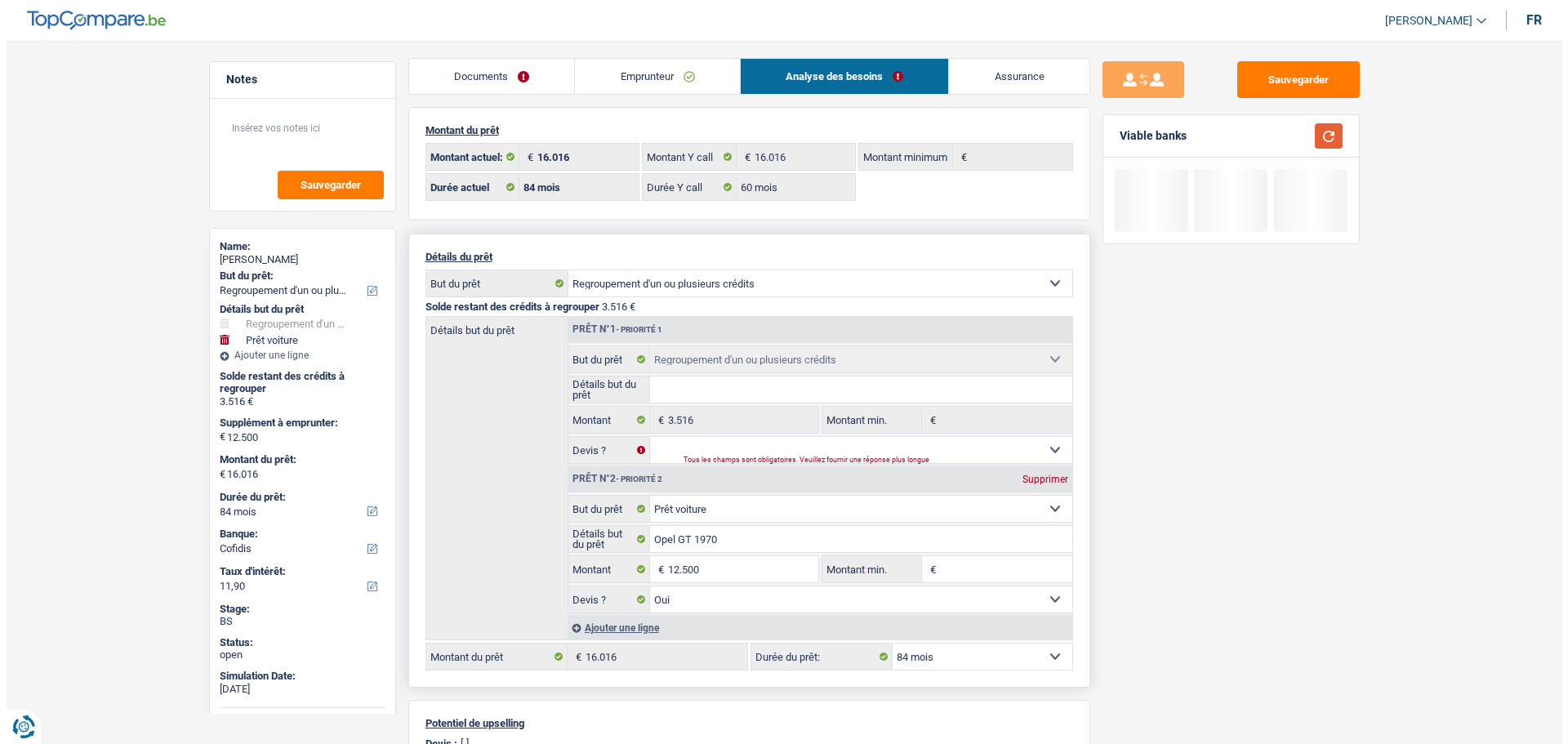 scroll, scrollTop: 0, scrollLeft: 0, axis: both 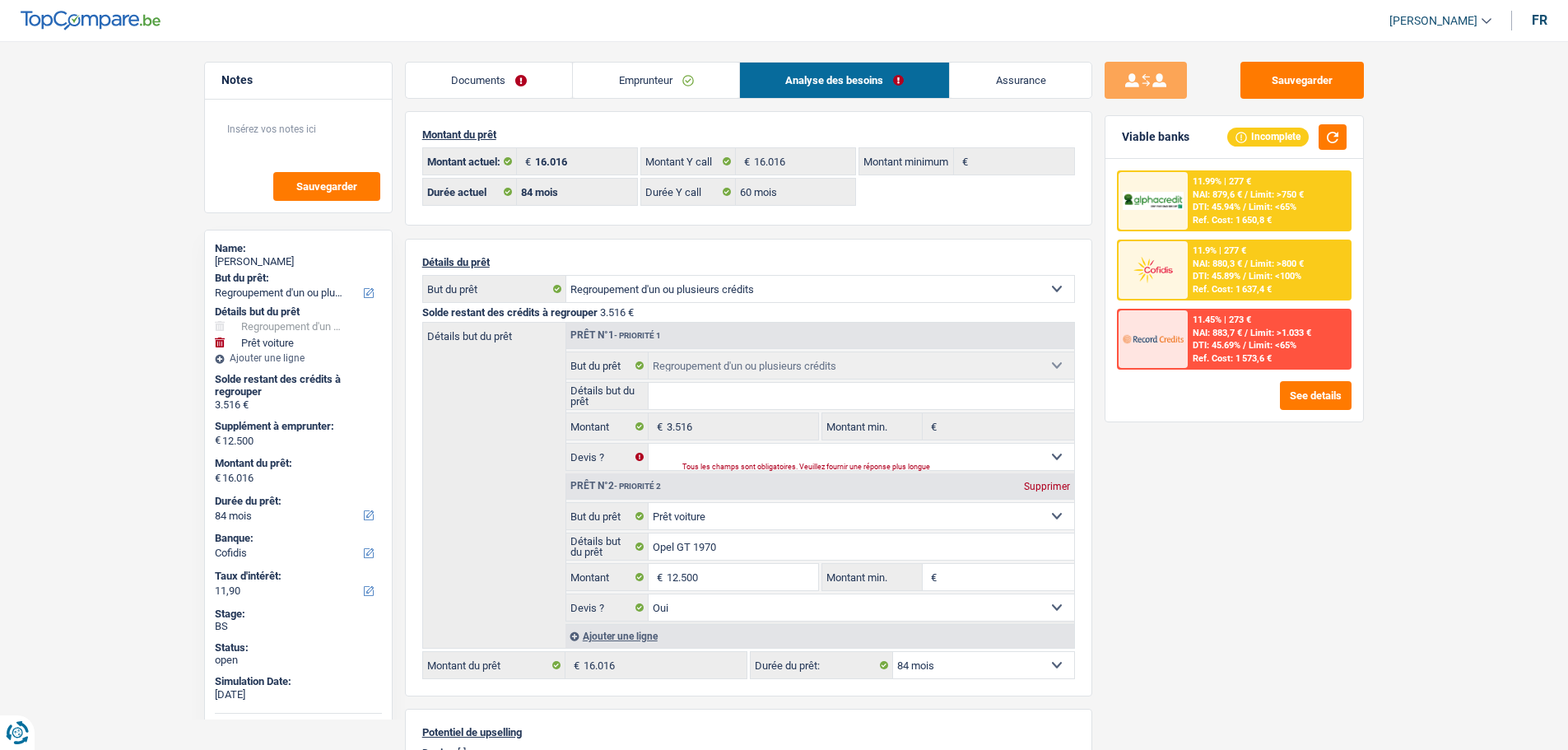 click on "11.99% | 277 €
NAI: 879,6 €
/
Limit: >750 €
DTI: 45.94%
/
Limit: <65%
Ref. Cost: 1 650,8 €" at bounding box center [1268, 201] 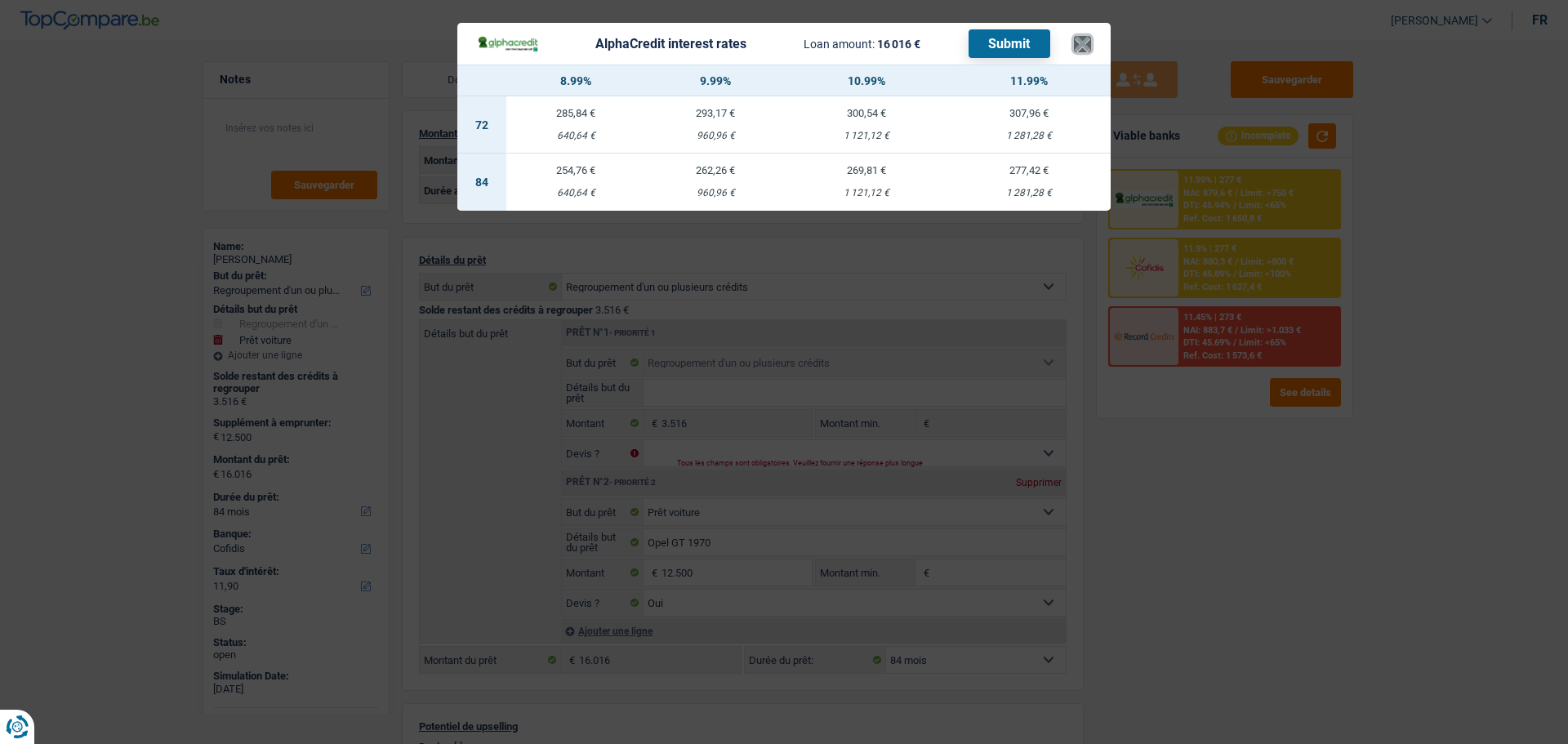 drag, startPoint x: 1088, startPoint y: 27, endPoint x: 1084, endPoint y: 34, distance: 8.06226 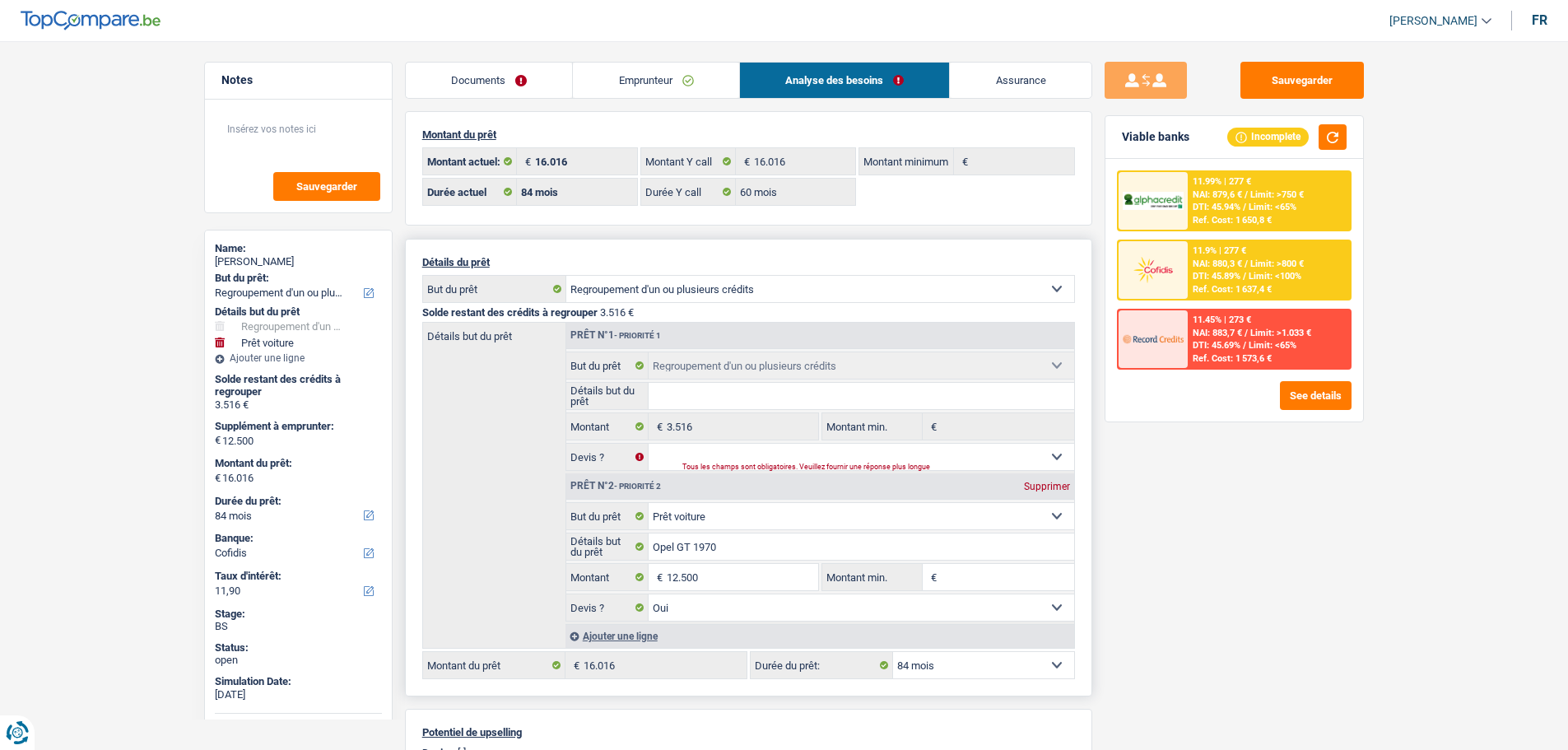 click on "12 mois 18 mois 24 mois 30 mois 36 mois 42 mois 48 mois 60 mois 72 mois 84 mois
Sélectionner une option" at bounding box center (984, 665) 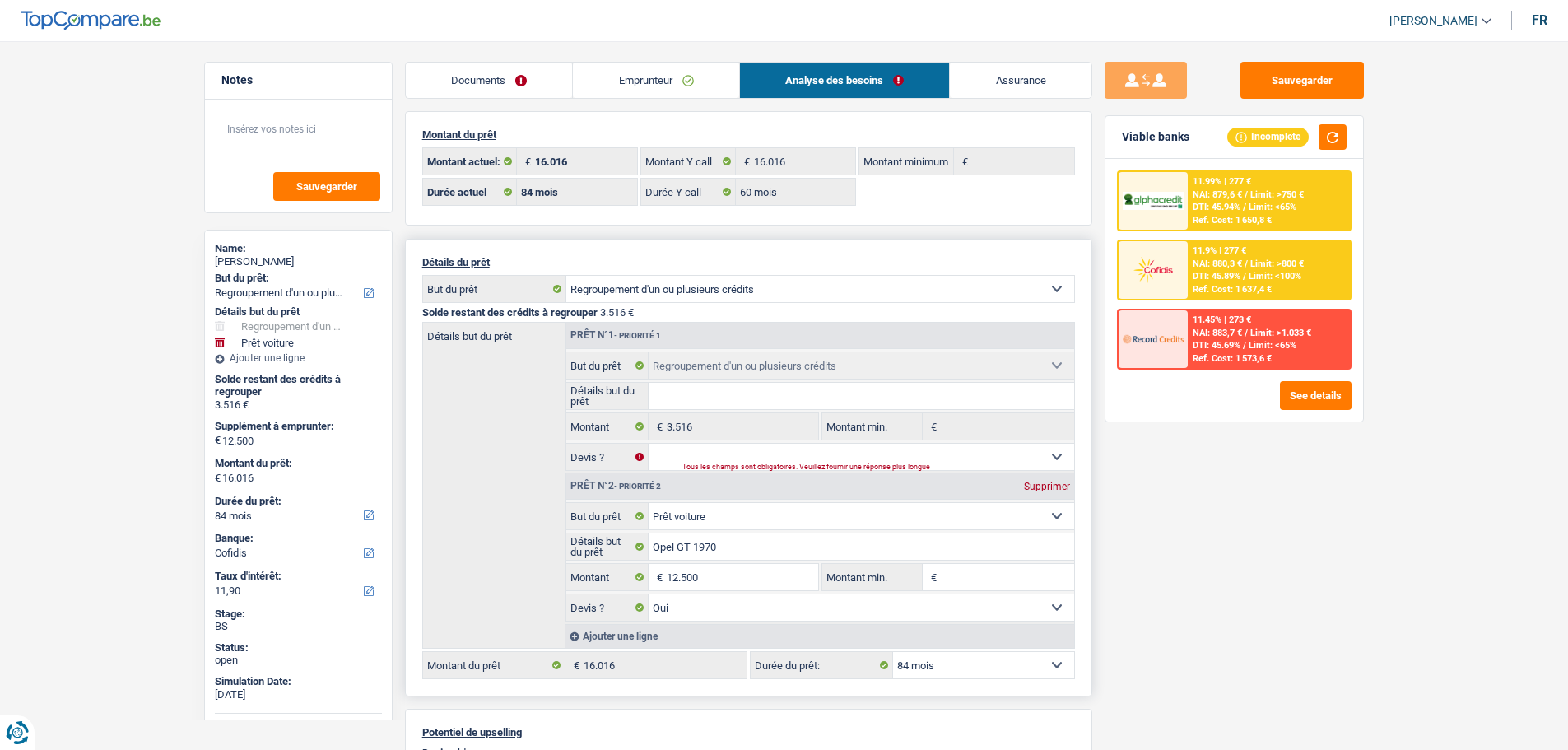 select on "72" 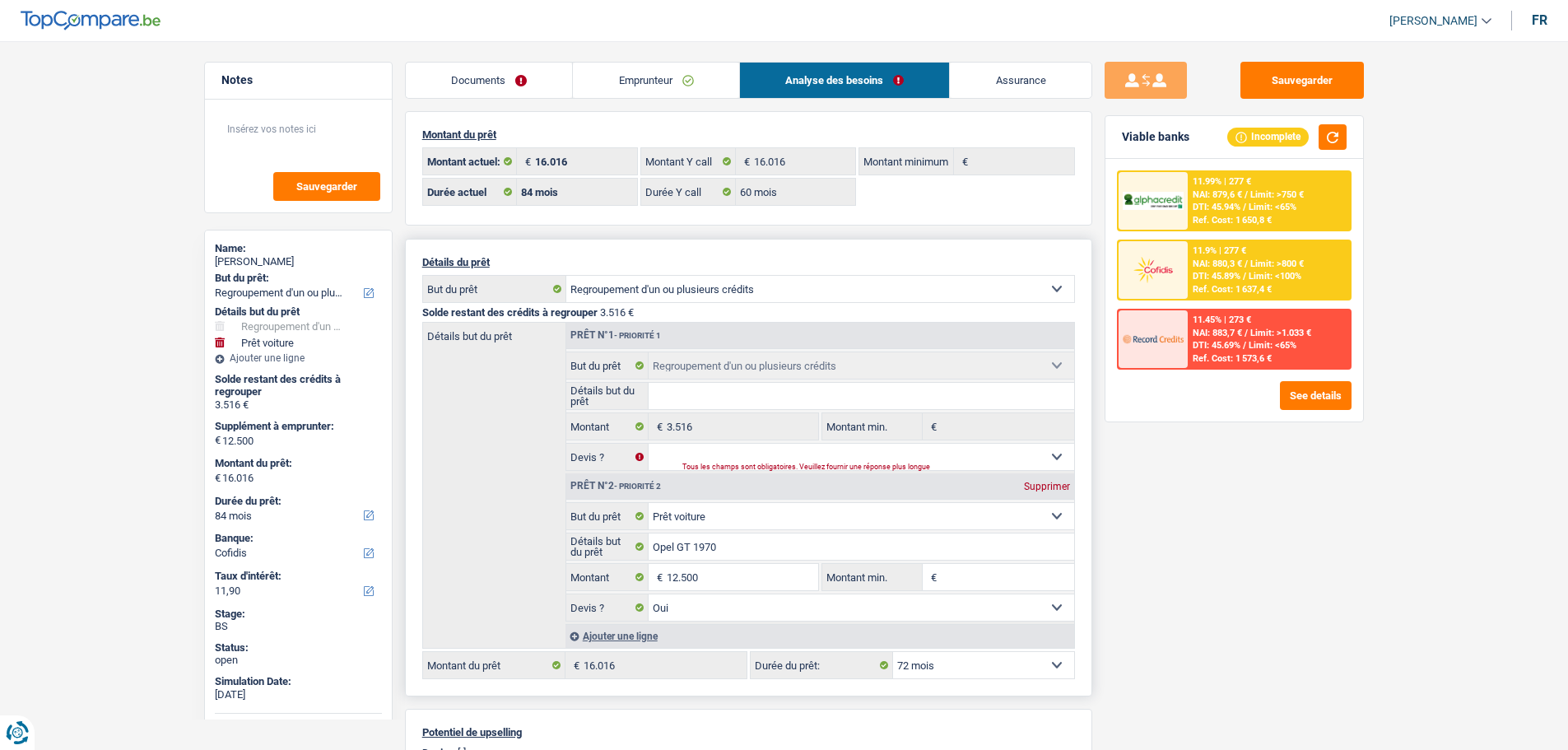 click on "12 mois 18 mois 24 mois 30 mois 36 mois 42 mois 48 mois 60 mois 72 mois 84 mois
Sélectionner une option" at bounding box center [984, 665] 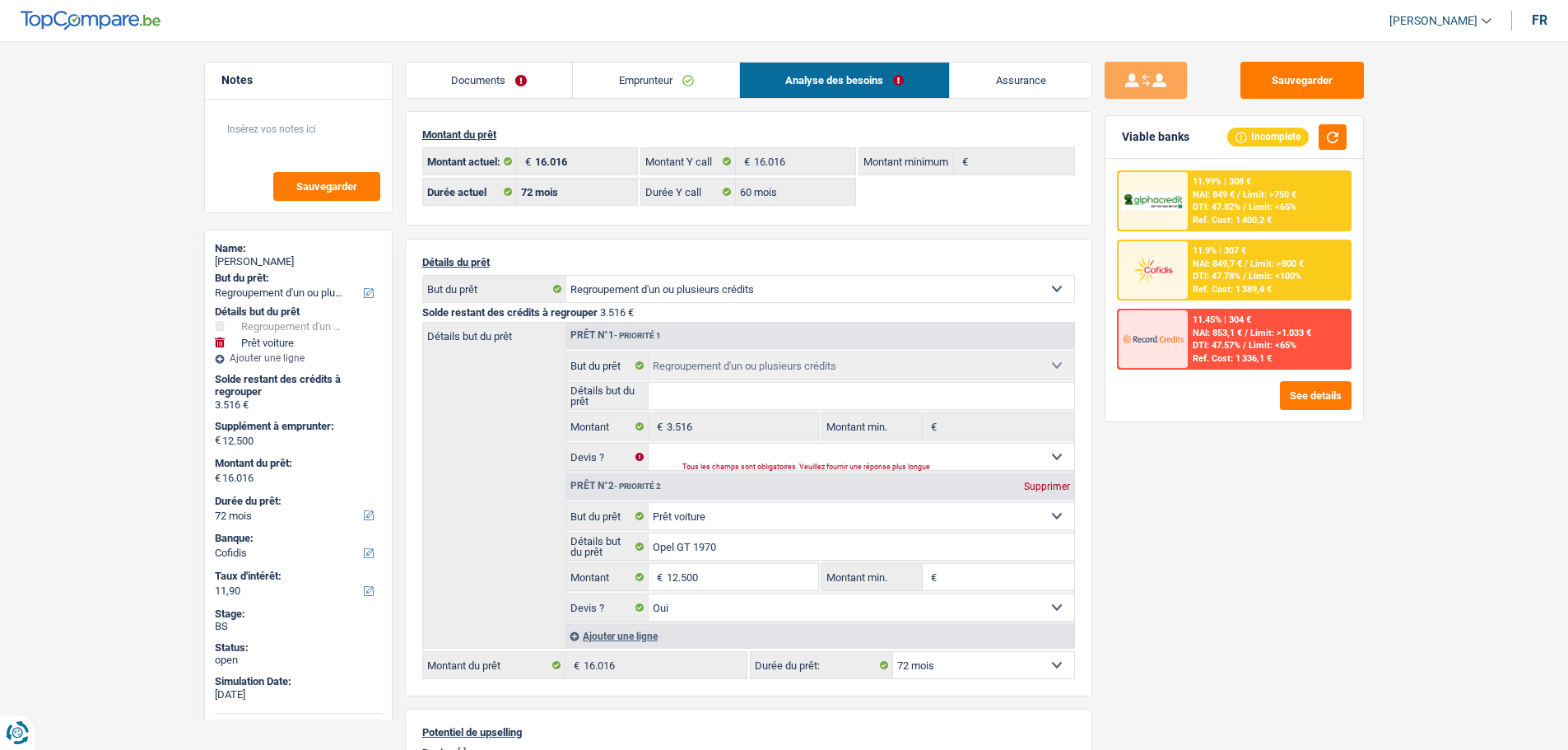 drag, startPoint x: 1333, startPoint y: 507, endPoint x: 1320, endPoint y: 494, distance: 18.384776 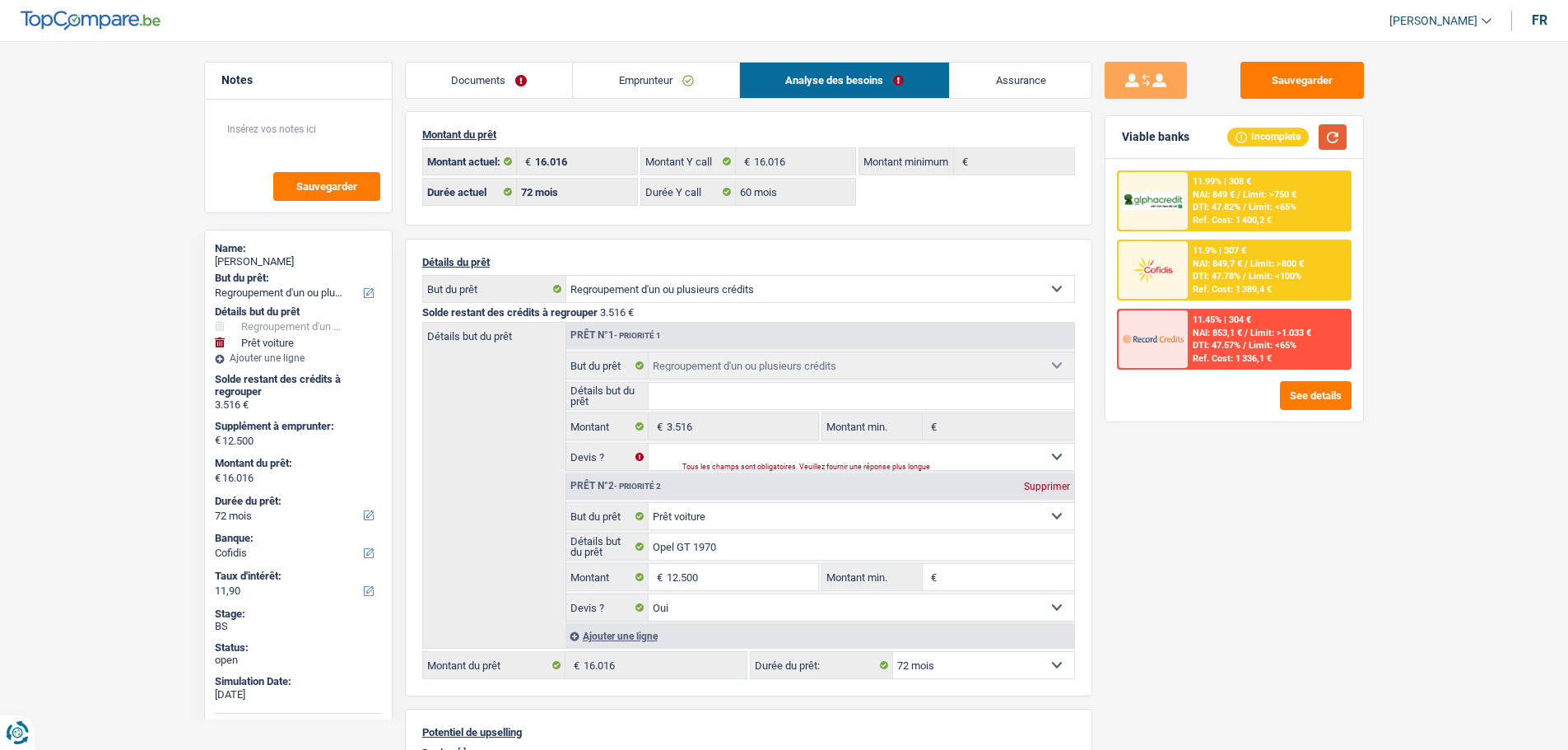 click at bounding box center [1333, 137] 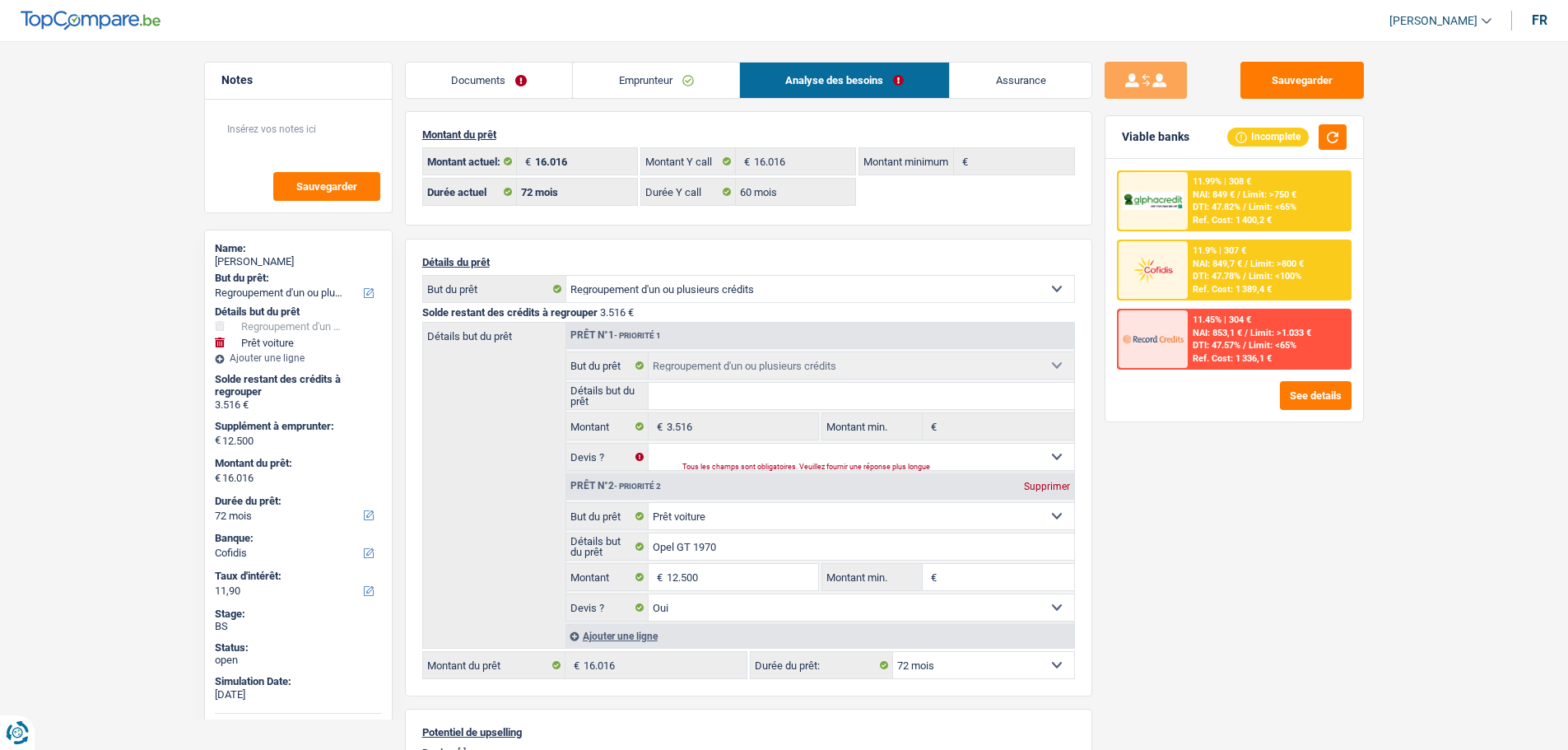 click on "Ref. Cost: 1 400,2 €" at bounding box center [1232, 220] 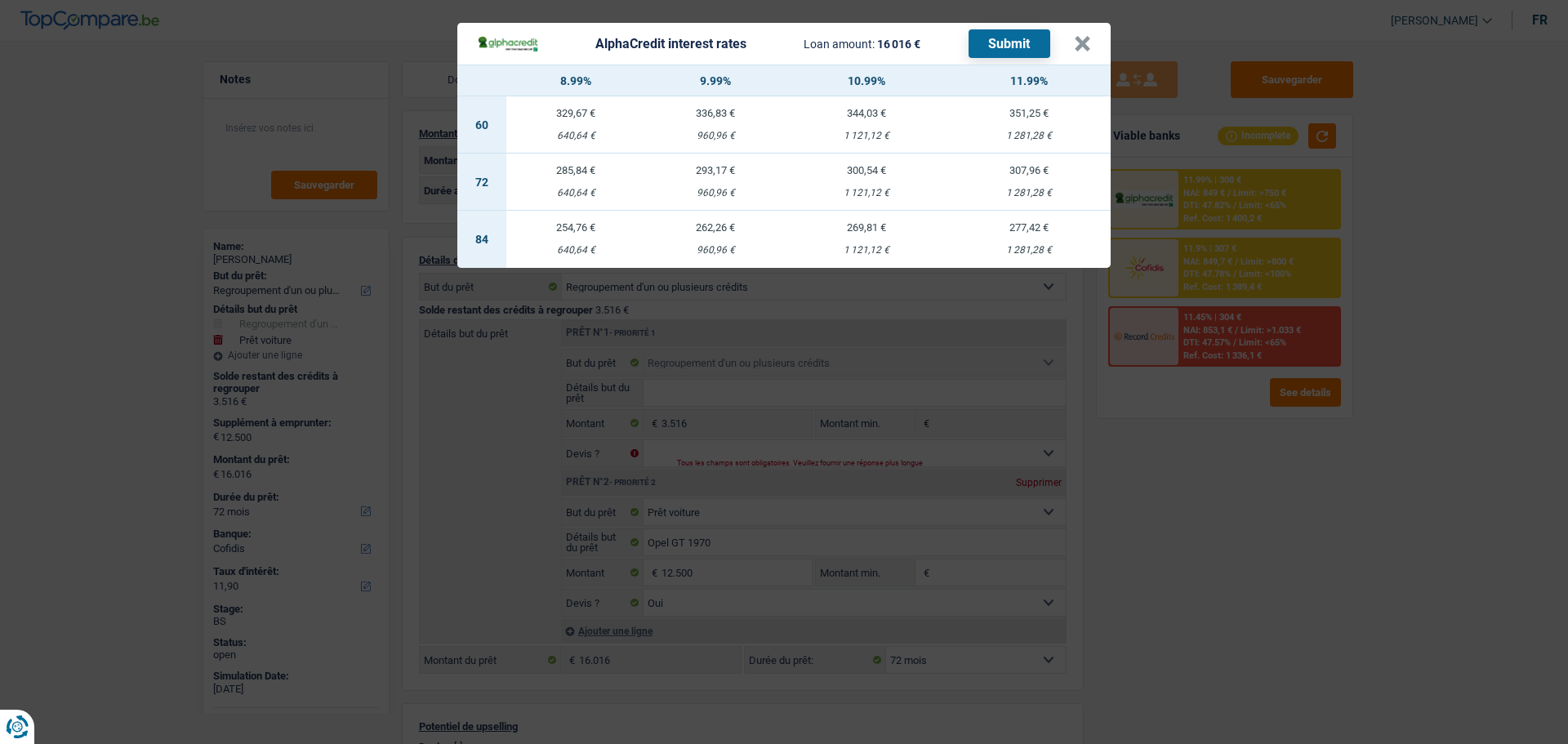 click on "960,96 €" at bounding box center [715, 193] 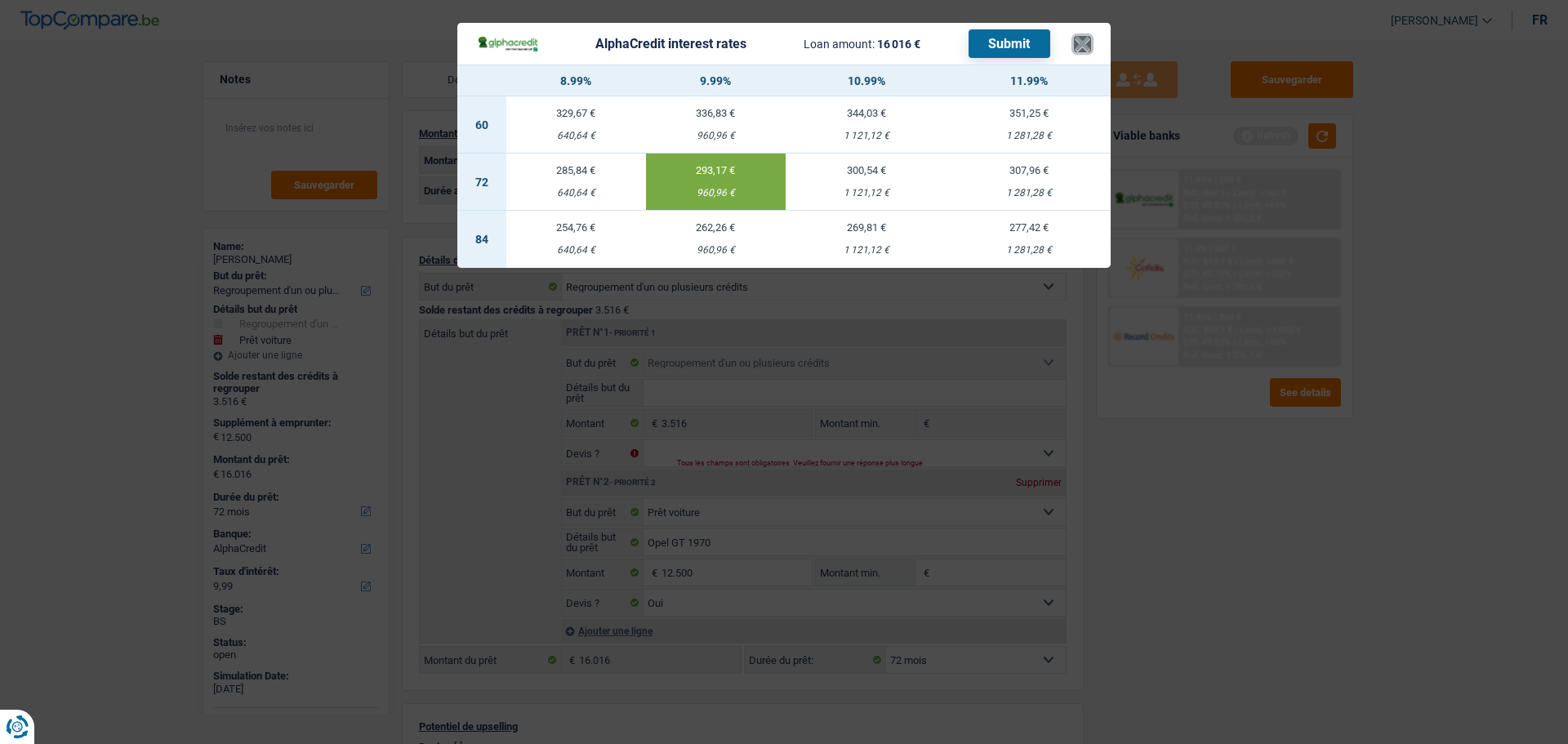 click on "×" at bounding box center [1082, 44] 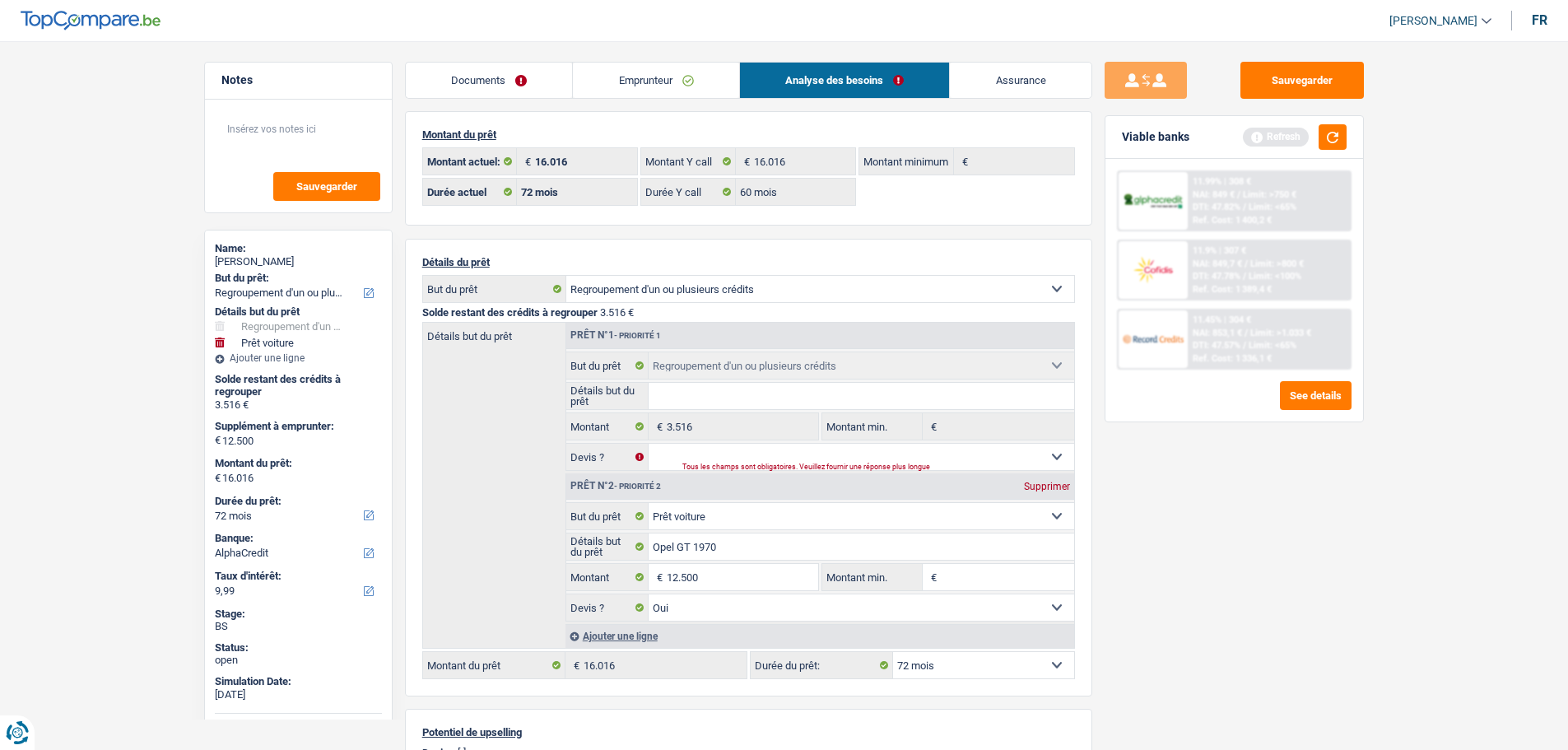 click on "Emprunteur" at bounding box center [656, 80] 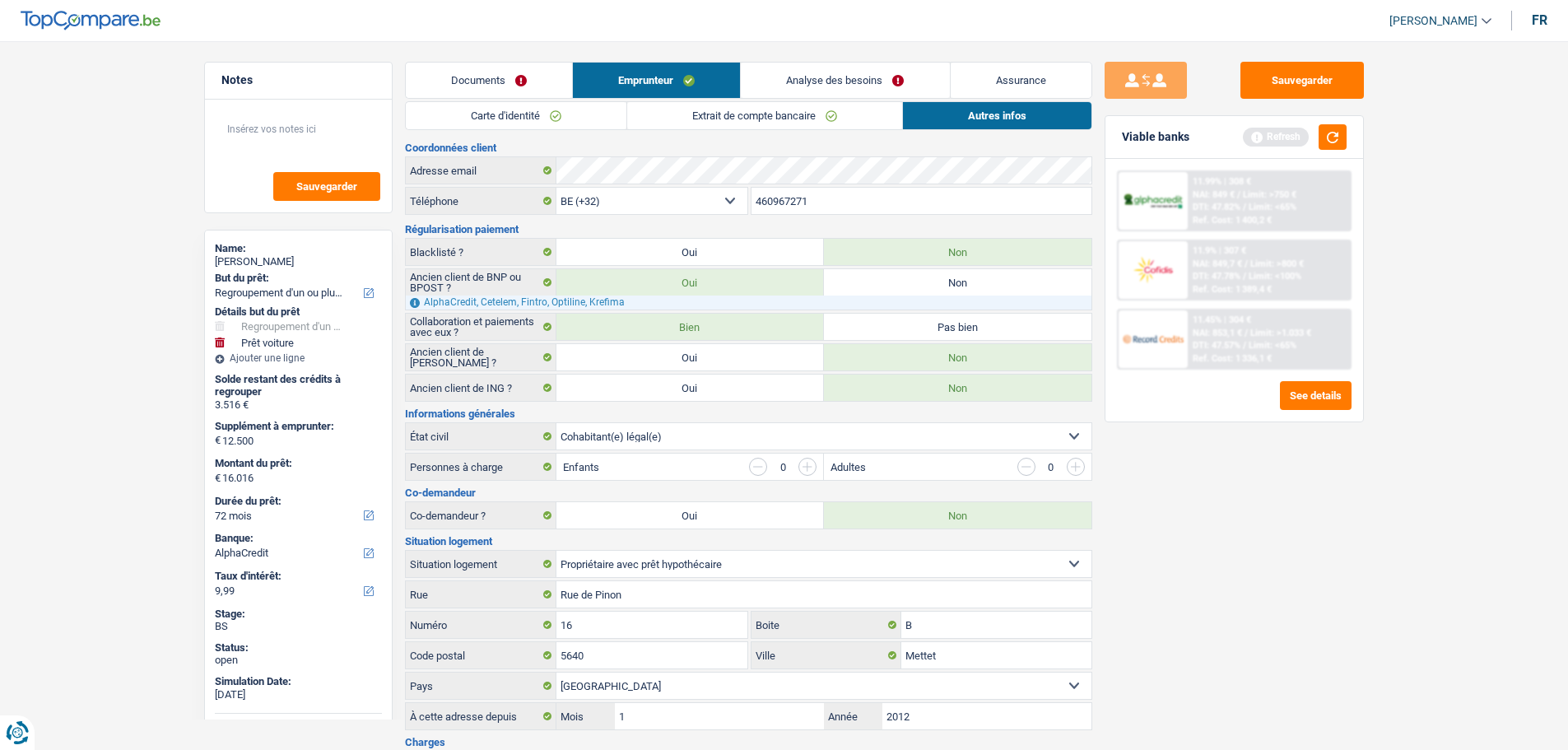 click on "Carte d'identité" at bounding box center (516, 115) 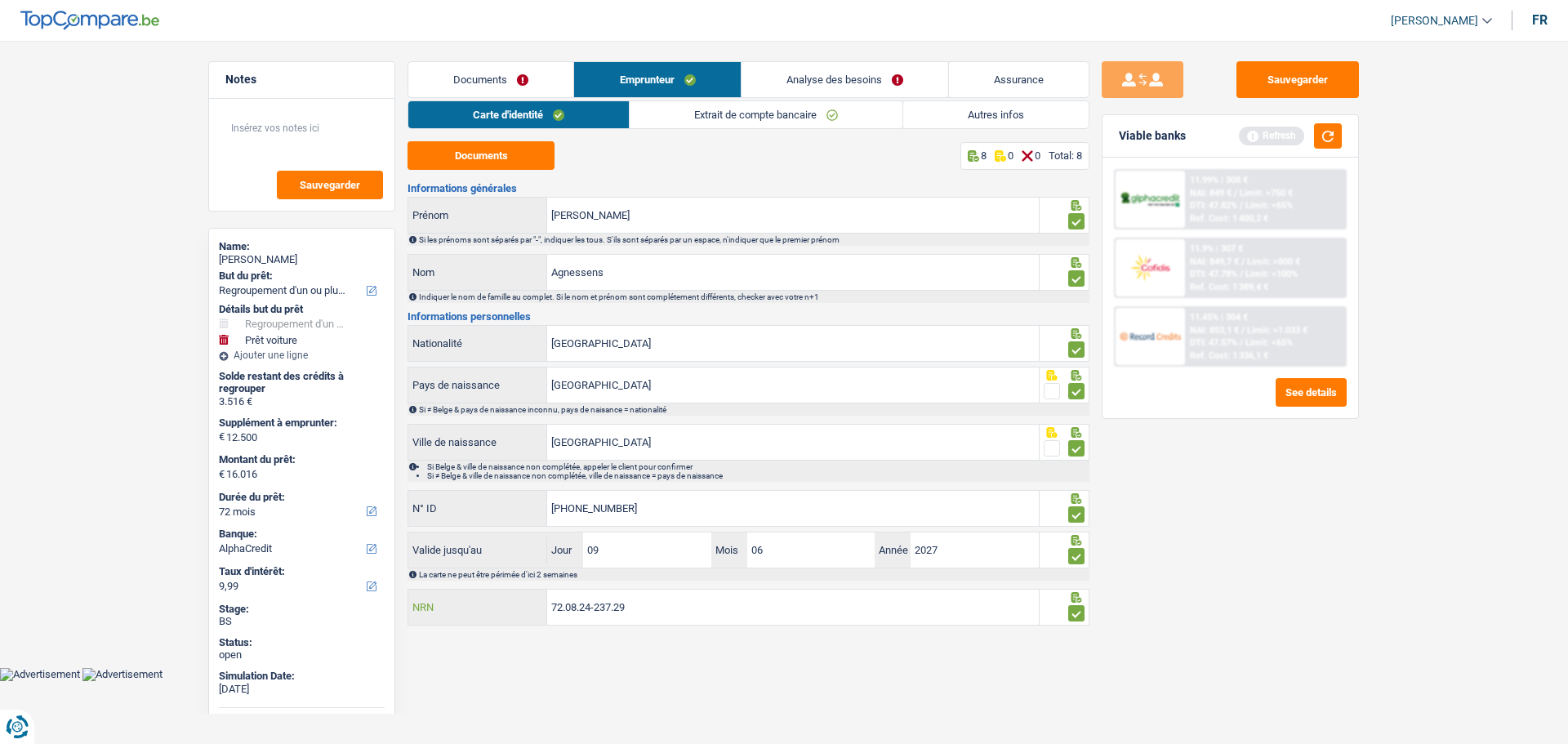 click on "72.08.24-237.29" at bounding box center [793, 607] 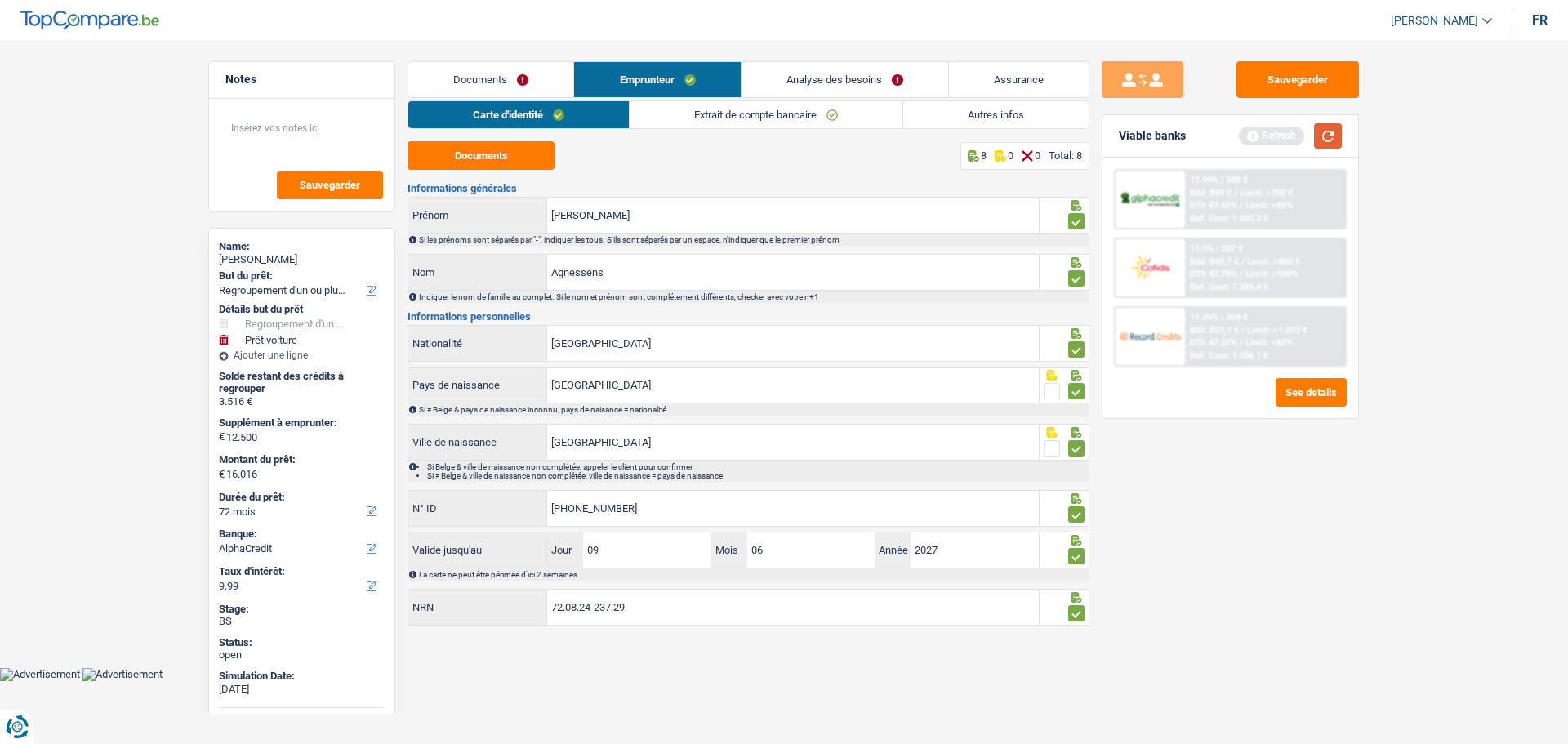 click at bounding box center [1328, 136] 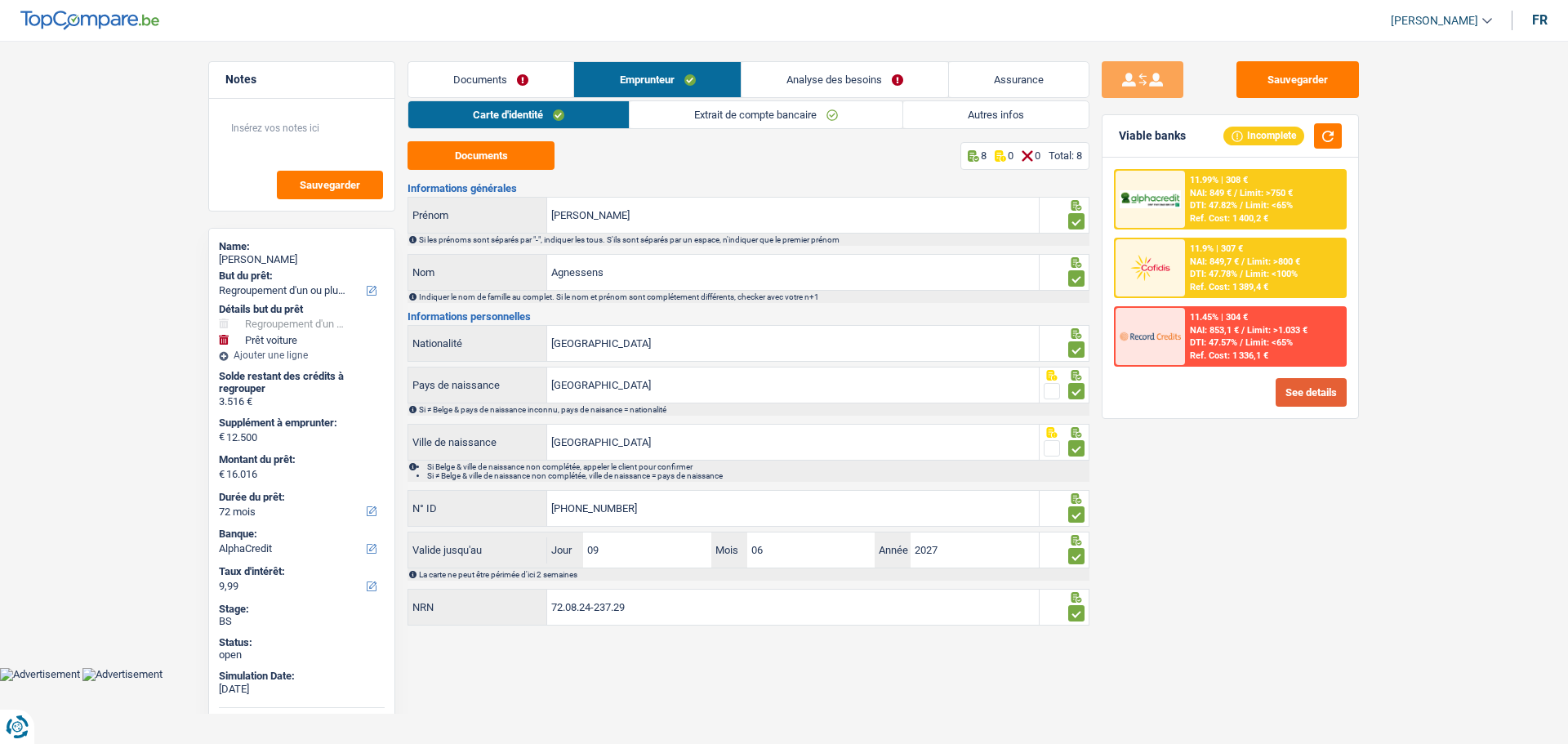 click on "See details" at bounding box center [1311, 392] 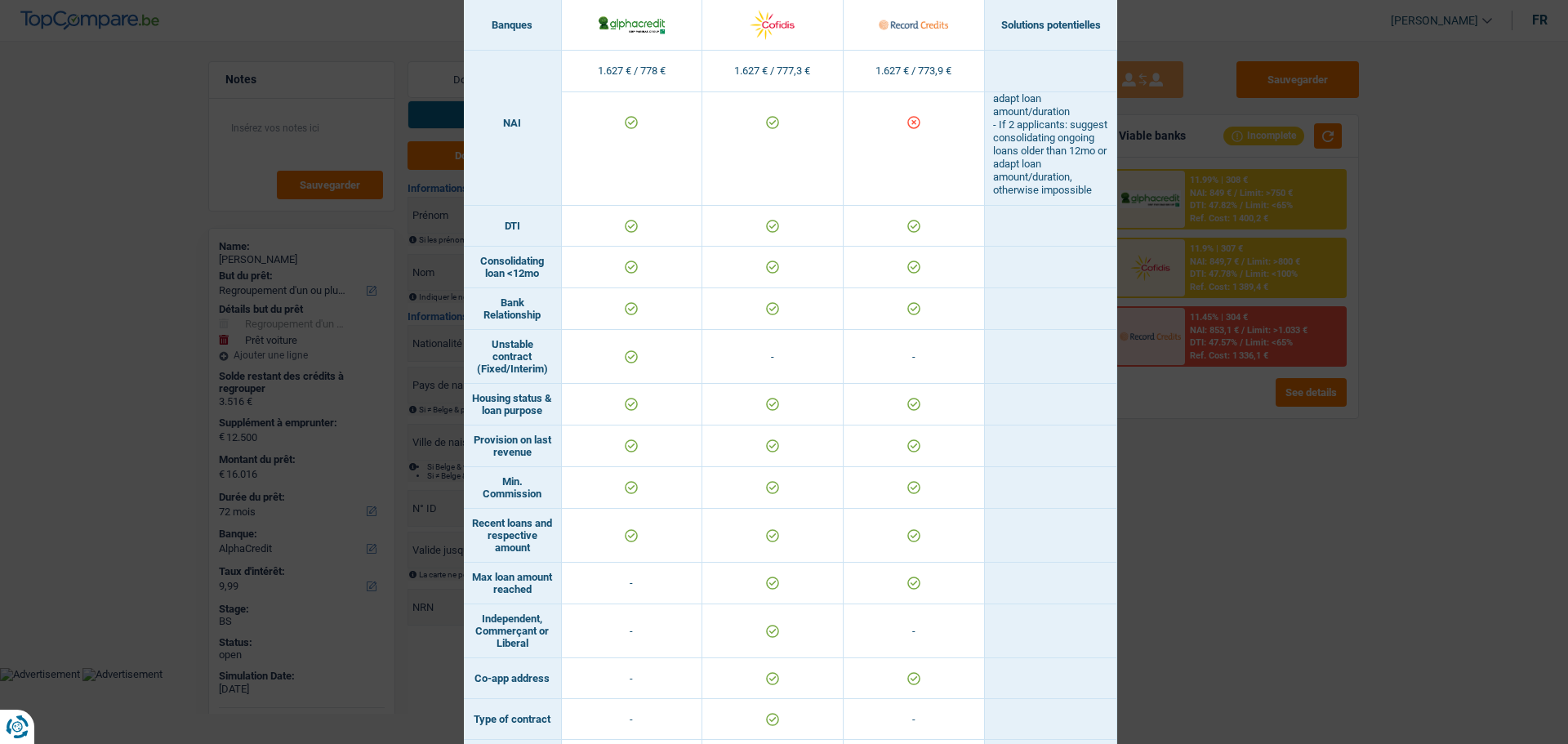 scroll, scrollTop: 783, scrollLeft: 0, axis: vertical 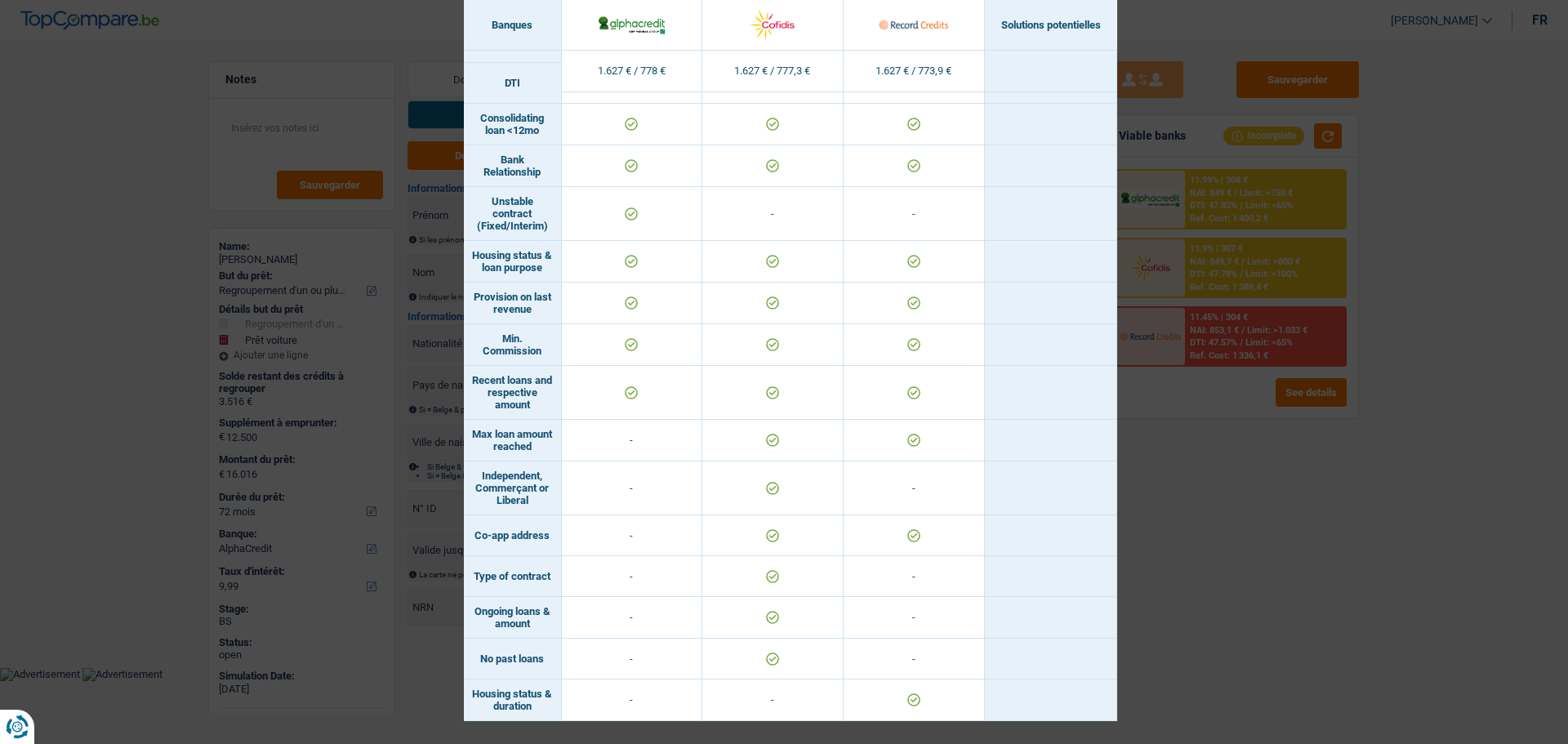 click on "Banks conditions ×
Banques
Solutions potentielles
Revenus / Charges
1.627 € / 778 €
1.627 € / 777,3 €
1.627 € / 773,9 €
Housing status & amount
-
Professional activity
Blacklisted" at bounding box center (784, 372) 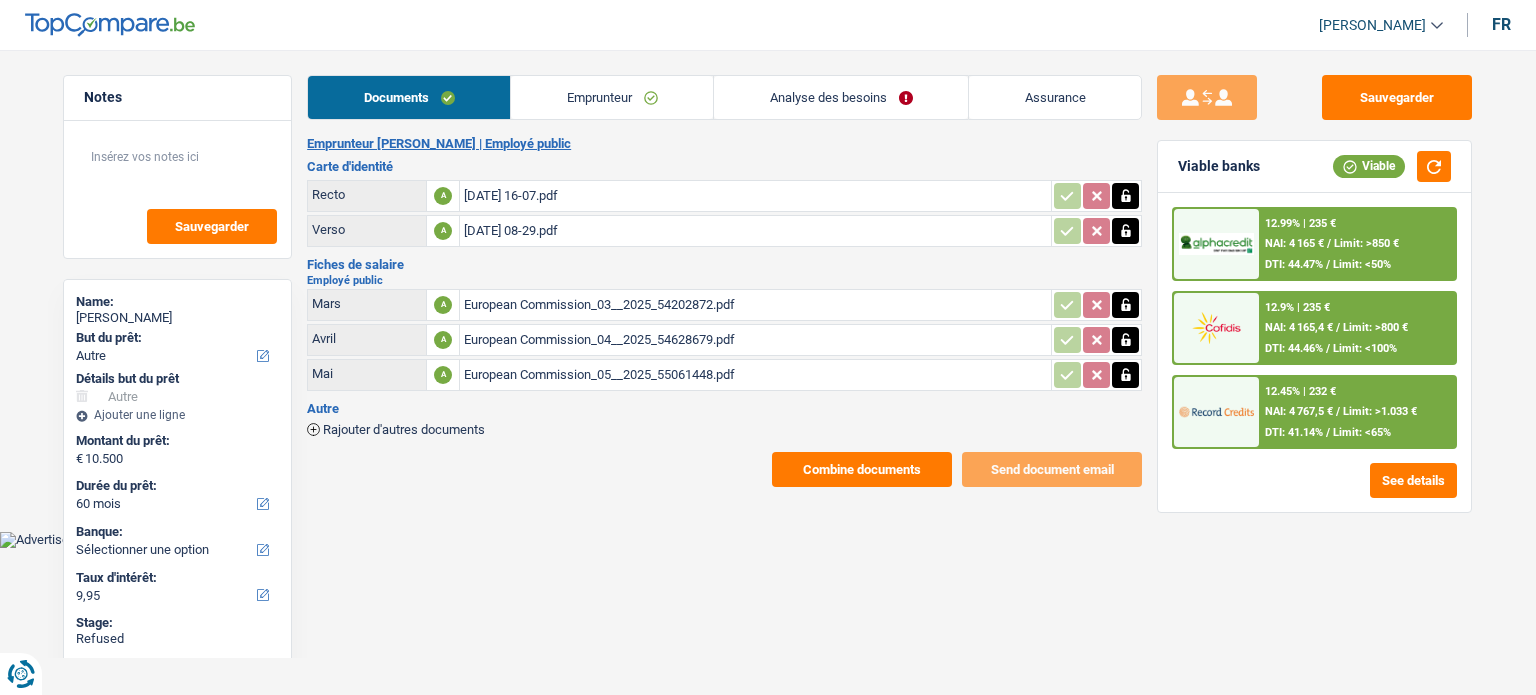 select on "other" 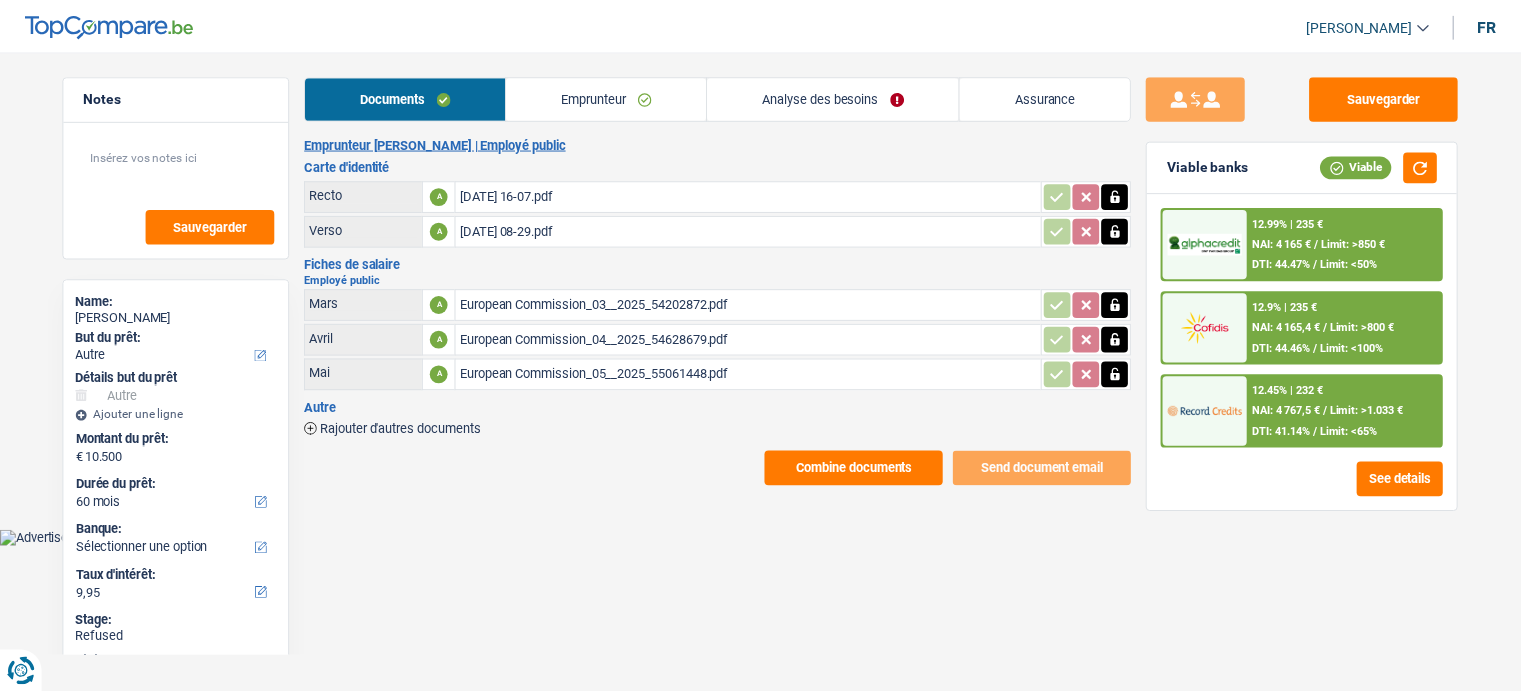 scroll, scrollTop: 0, scrollLeft: 0, axis: both 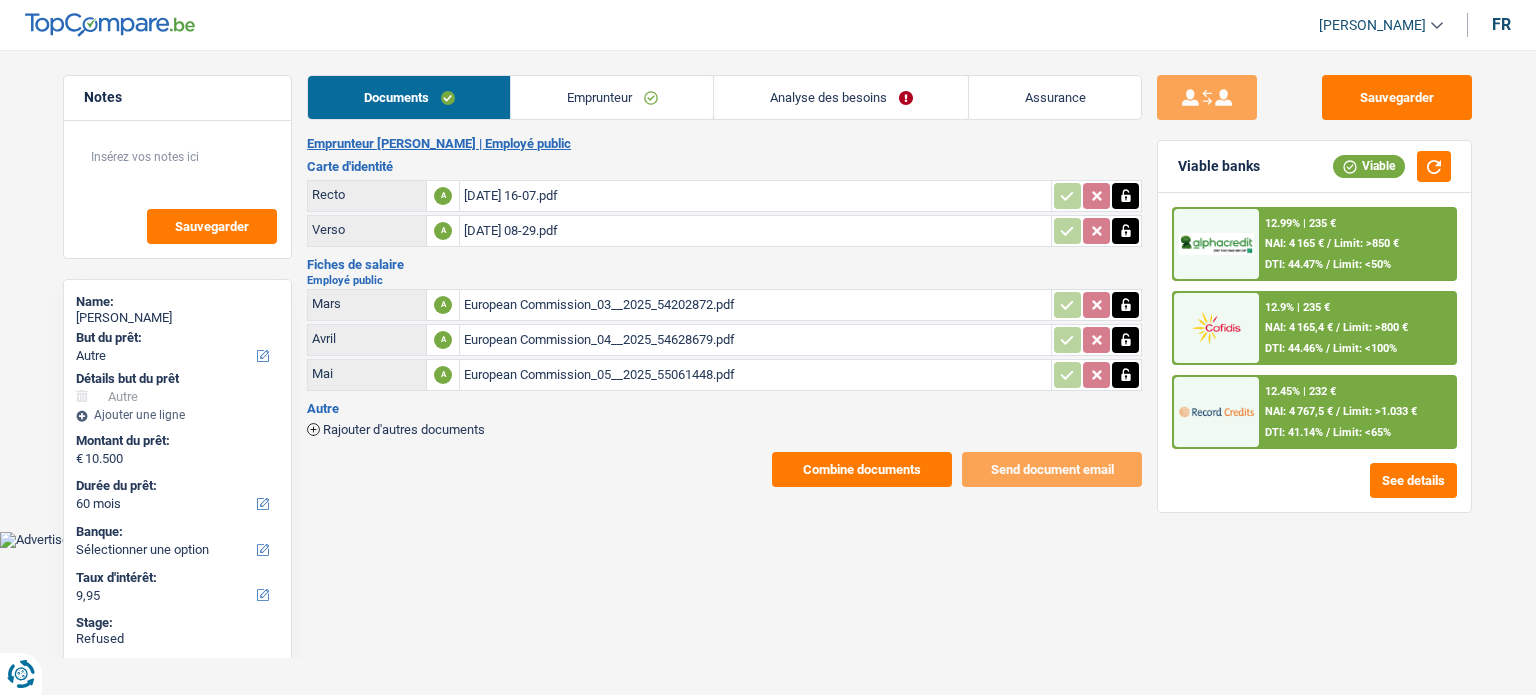 click on "Emprunteur" at bounding box center [612, 97] 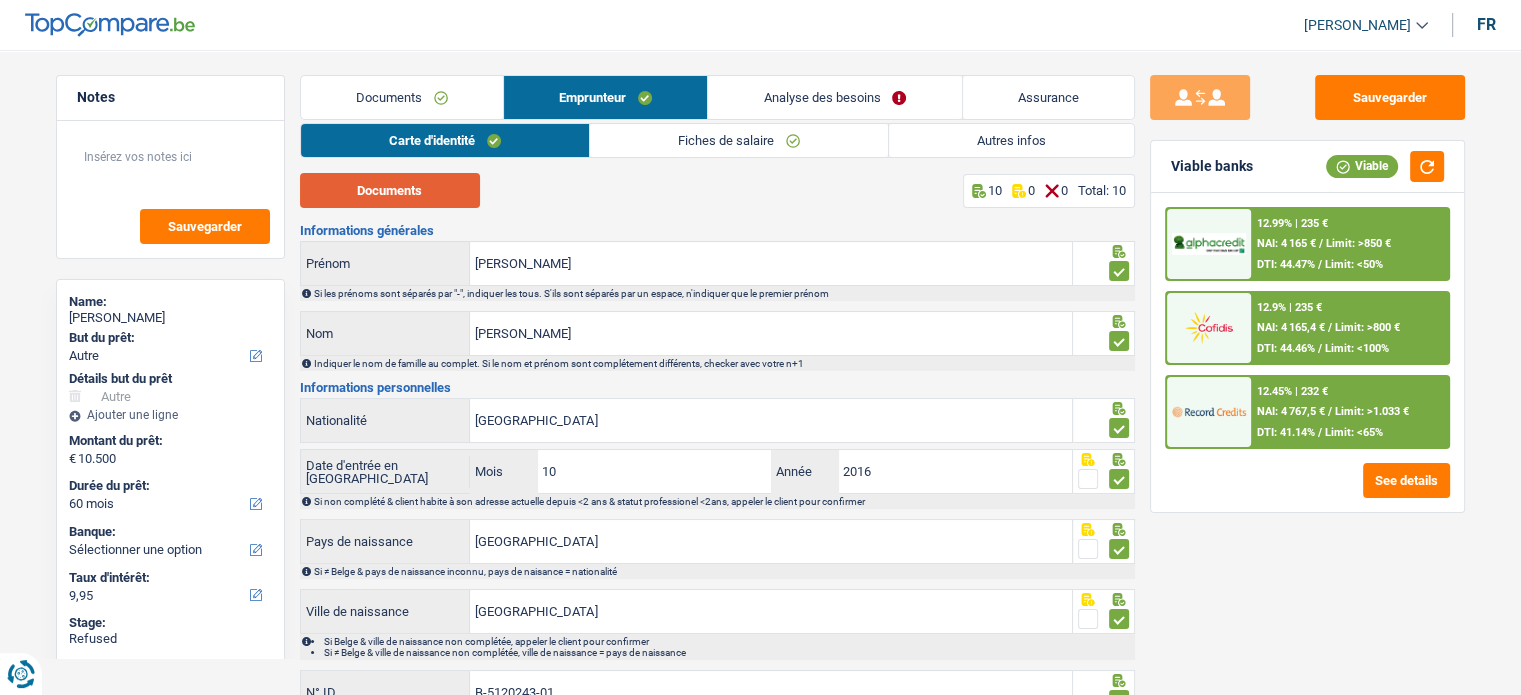 click on "Documents" at bounding box center [390, 190] 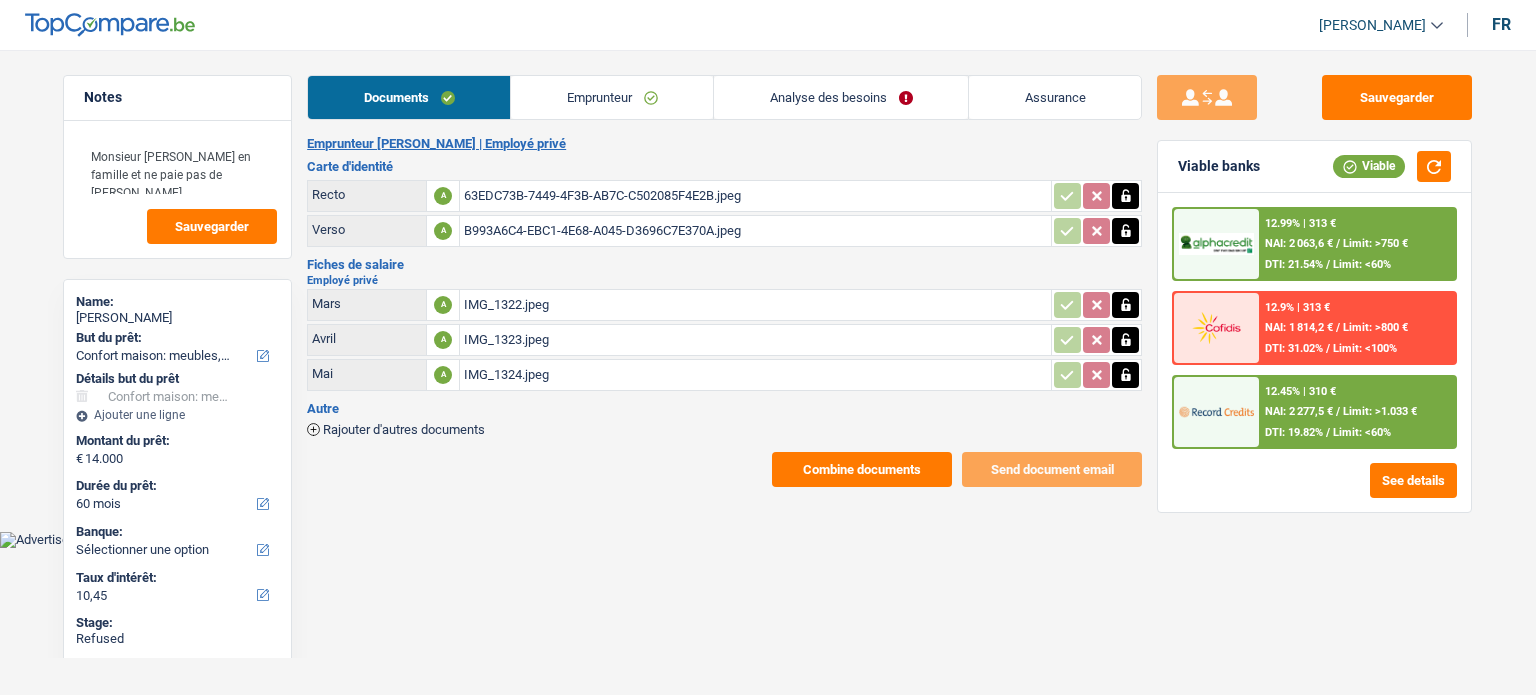select on "household" 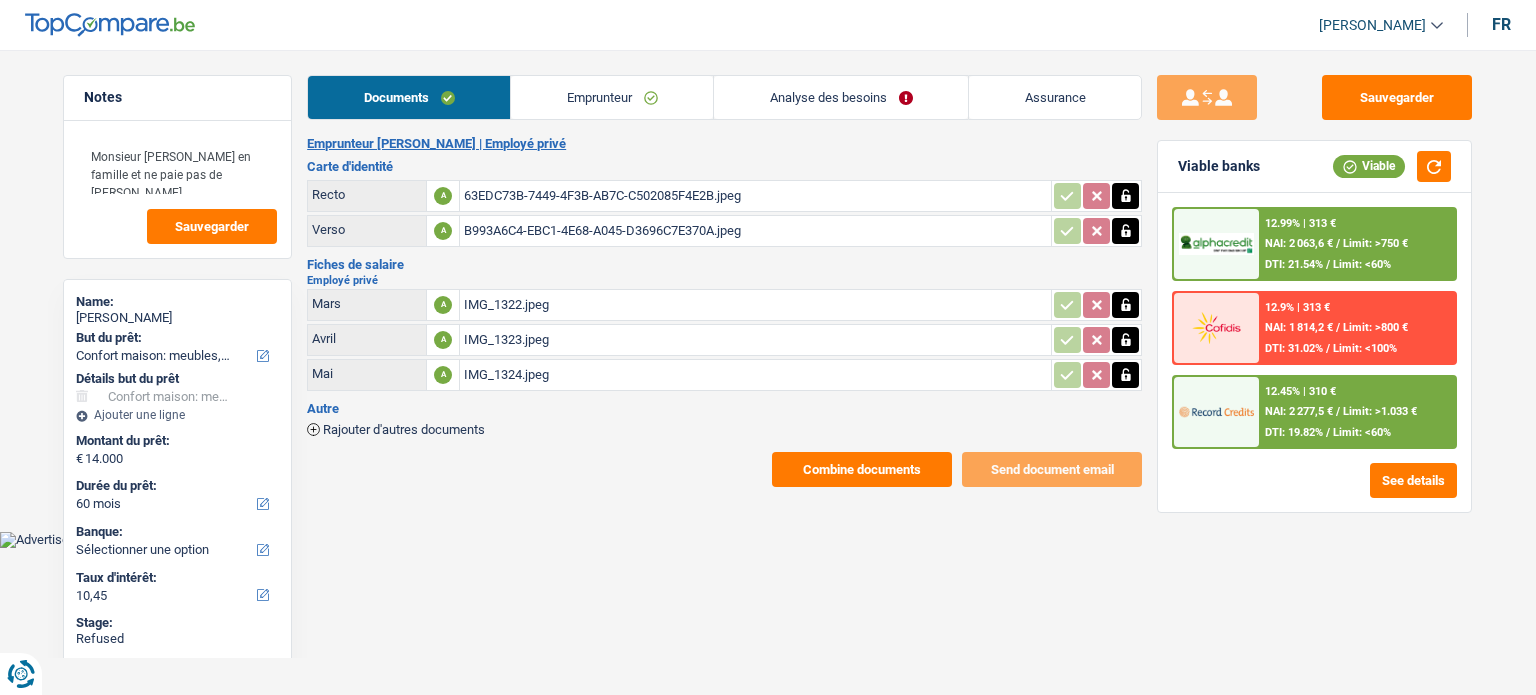 click on "Analyse des besoins" at bounding box center [841, 97] 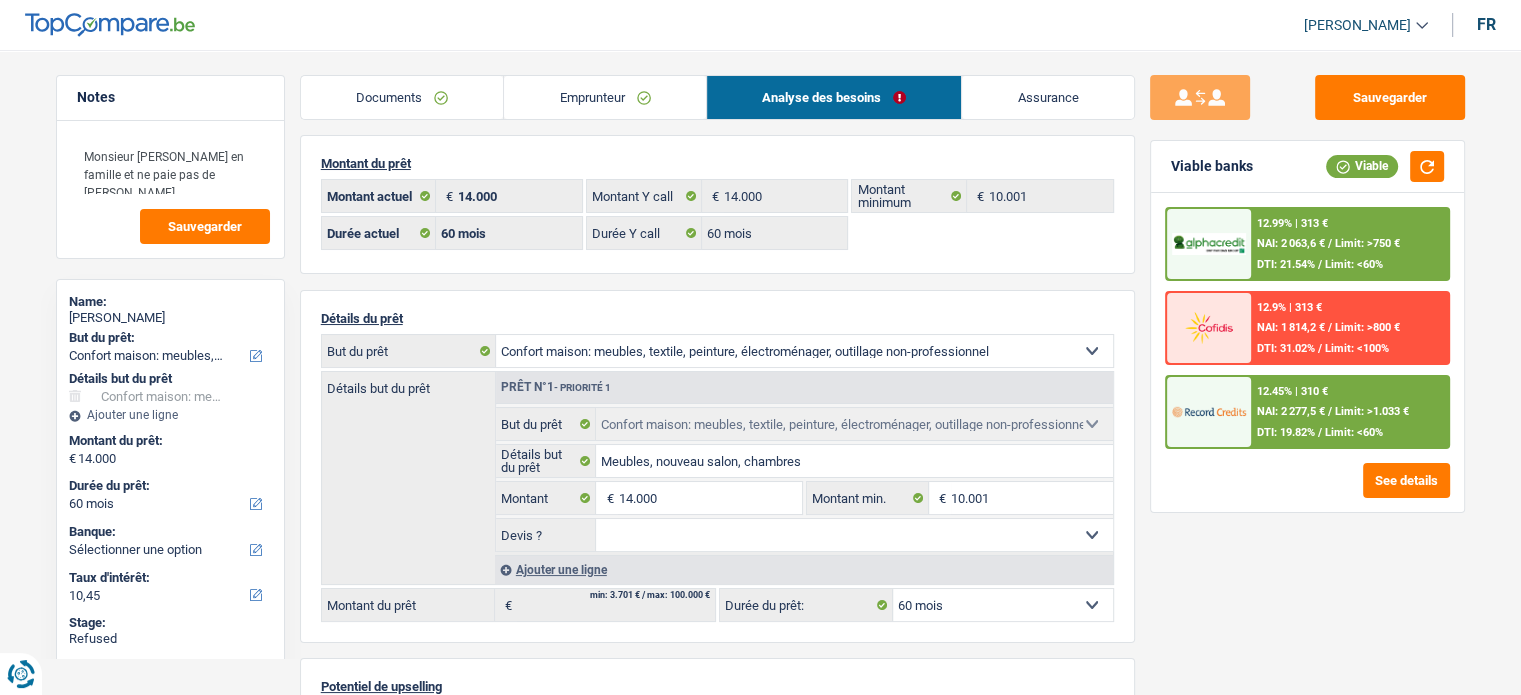 click on "12.45% | 310 €
NAI: 2 277,5 €
/
Limit: >1.033 €
DTI: 19.82%
/
Limit: <60%" at bounding box center [1349, 412] 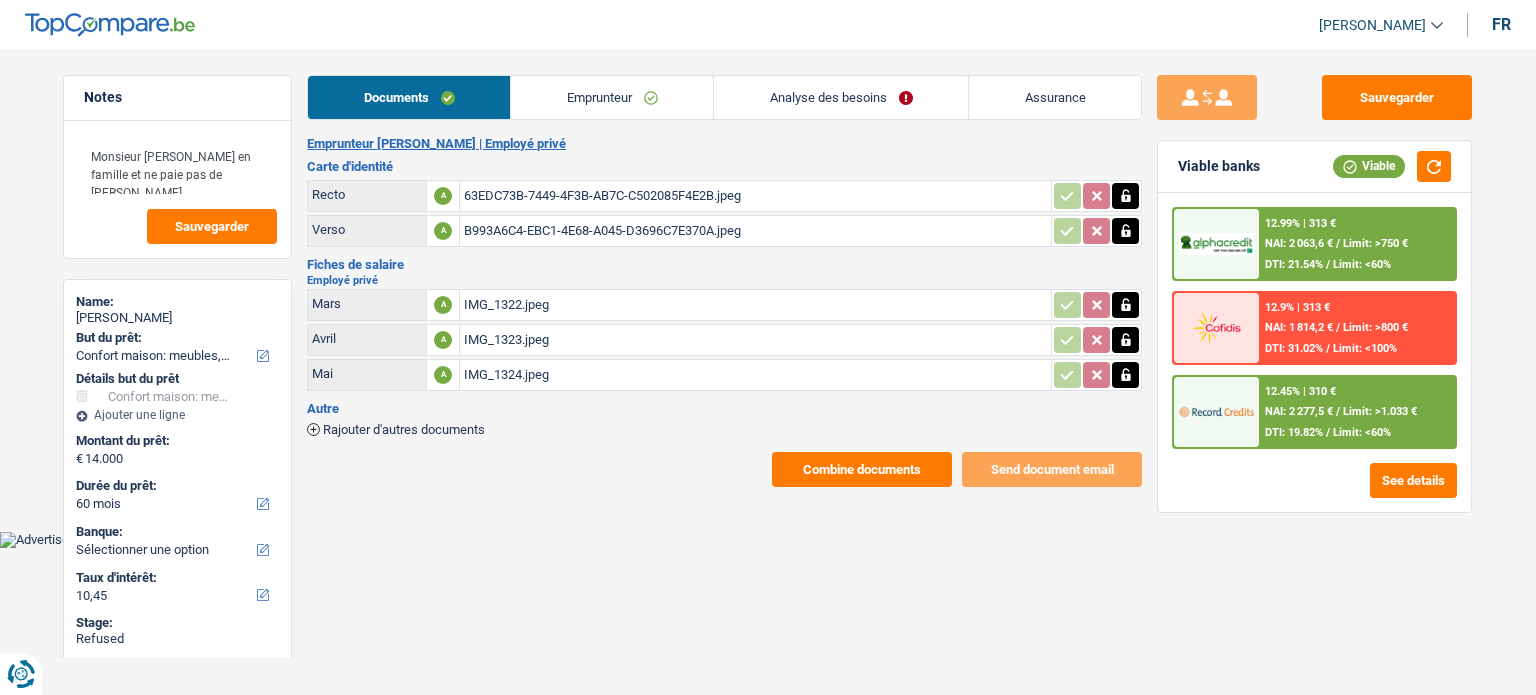 select on "household" 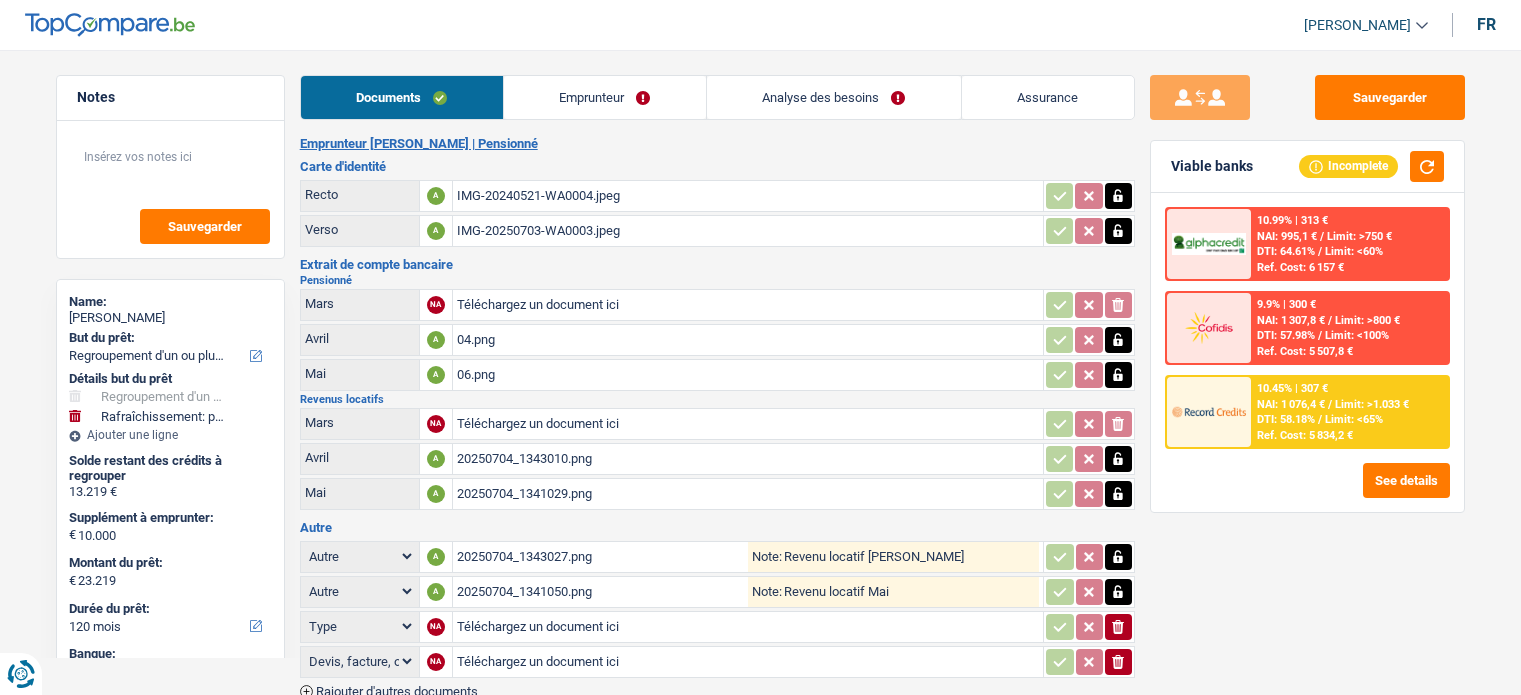 select on "refinancing" 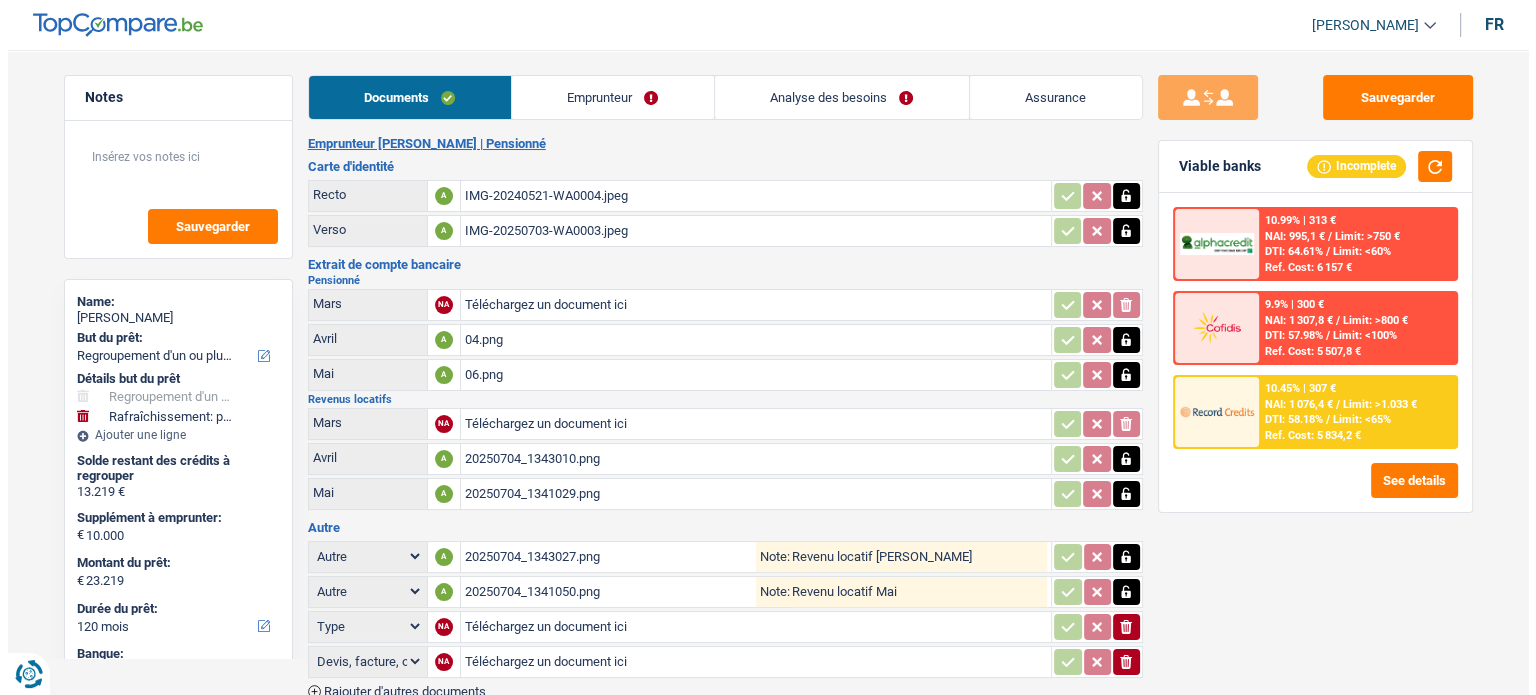 scroll, scrollTop: 0, scrollLeft: 0, axis: both 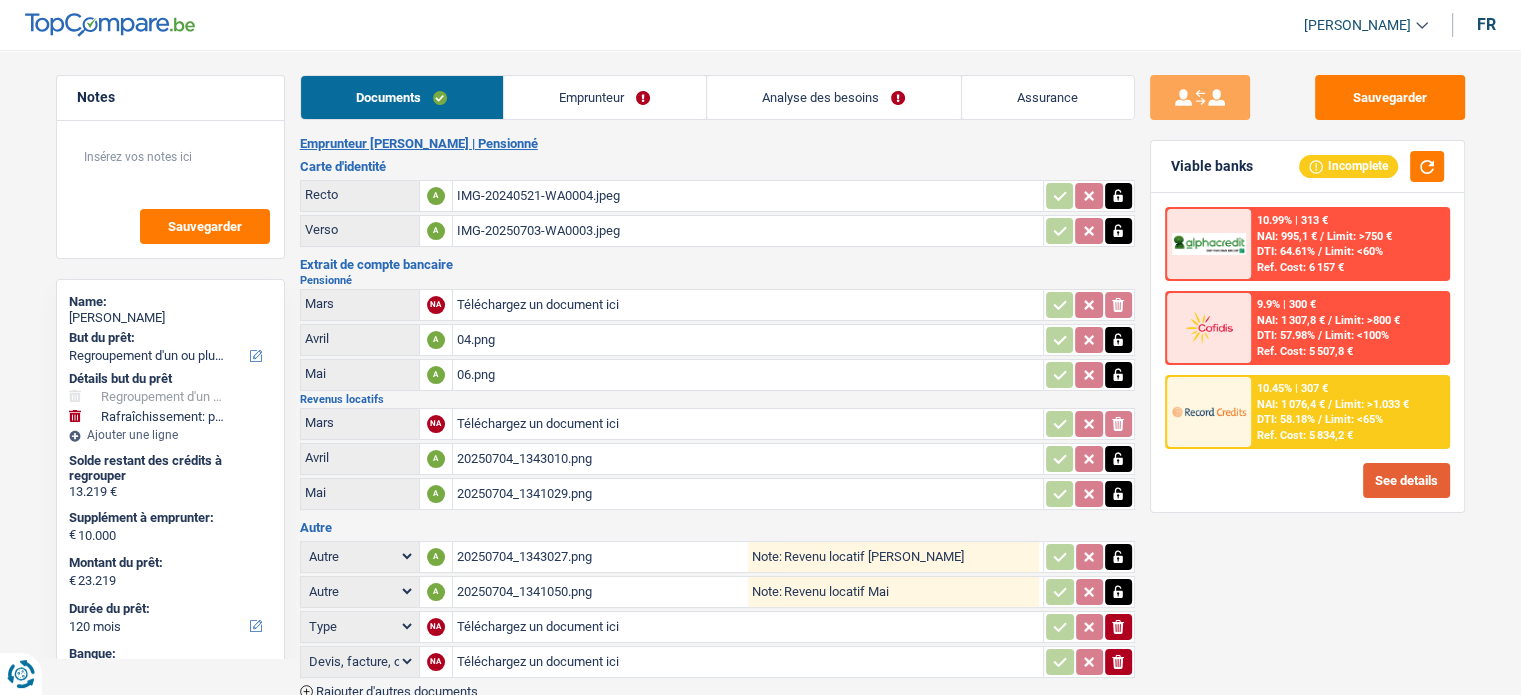 click on "See details" at bounding box center (1406, 480) 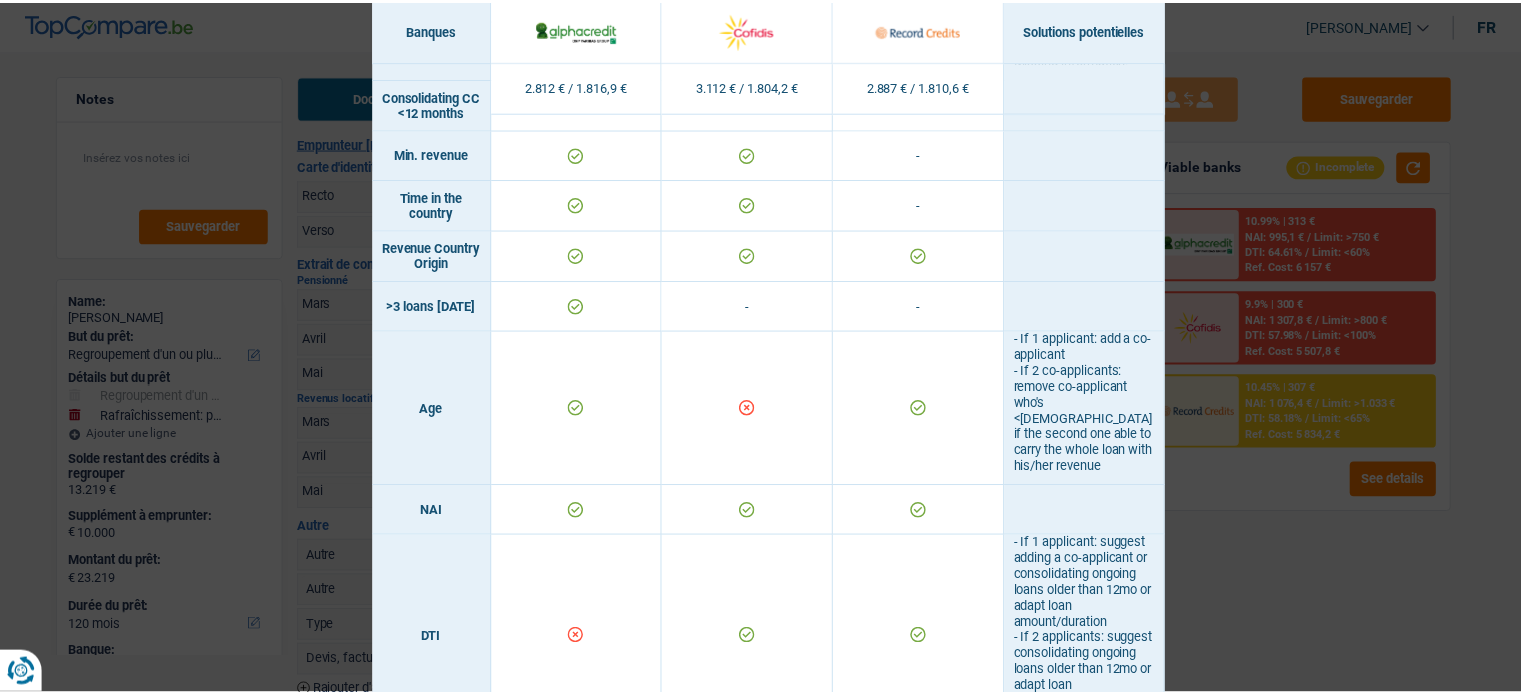 scroll, scrollTop: 416, scrollLeft: 0, axis: vertical 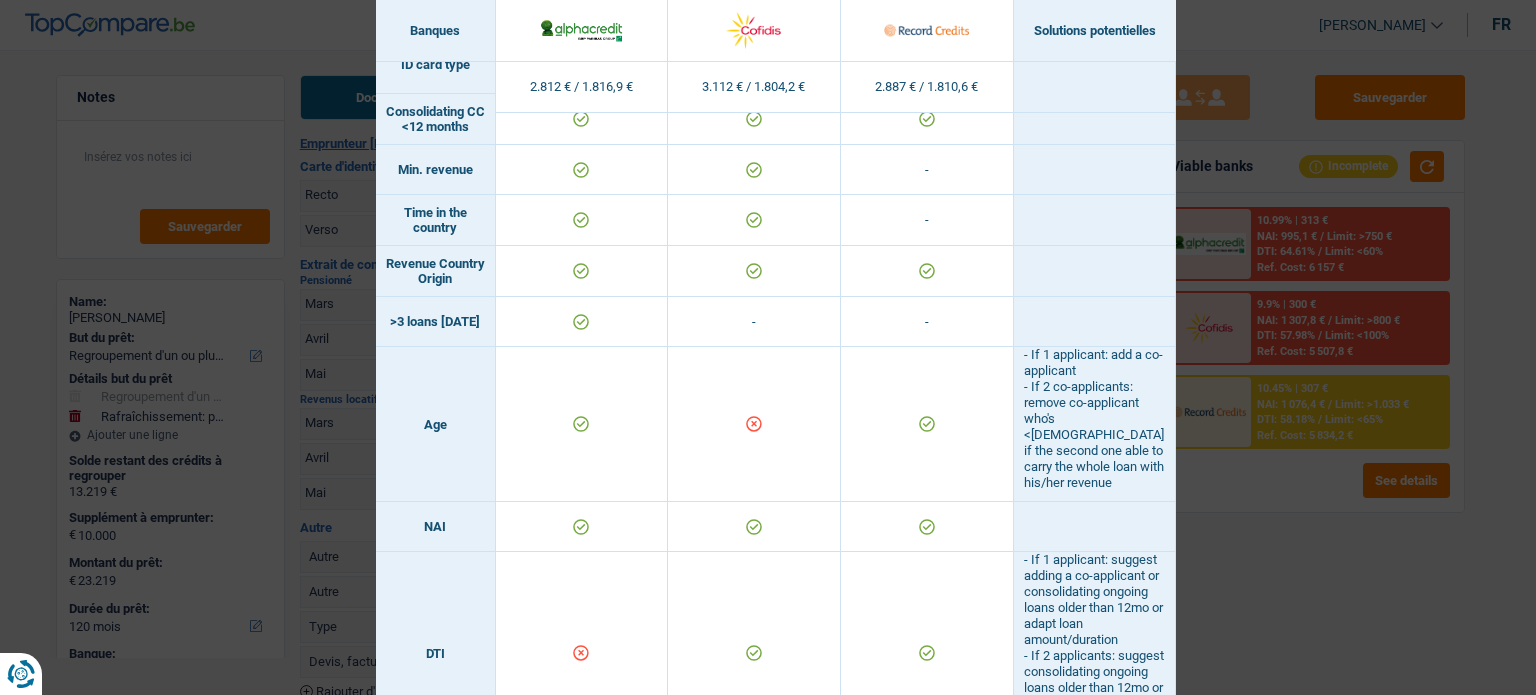 click on "Banks conditions ×
Banques
Solutions potentielles
Revenus / Charges
2.812 € / 1.816,9 €
3.112 € / 1.804,2 €
2.887 € / 1.810,6 €
Housing status & amount
-
Professional activity
Blacklisted" at bounding box center (768, 347) 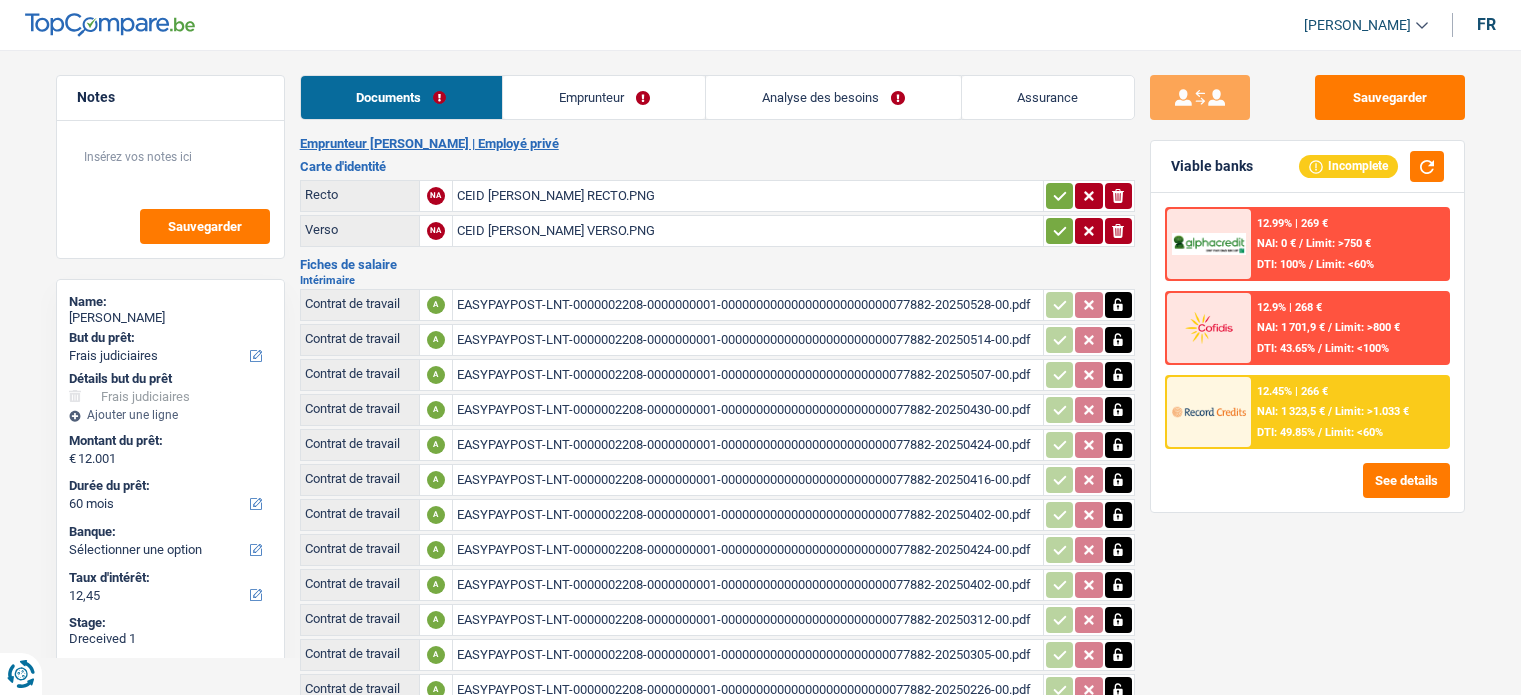select on "judicial" 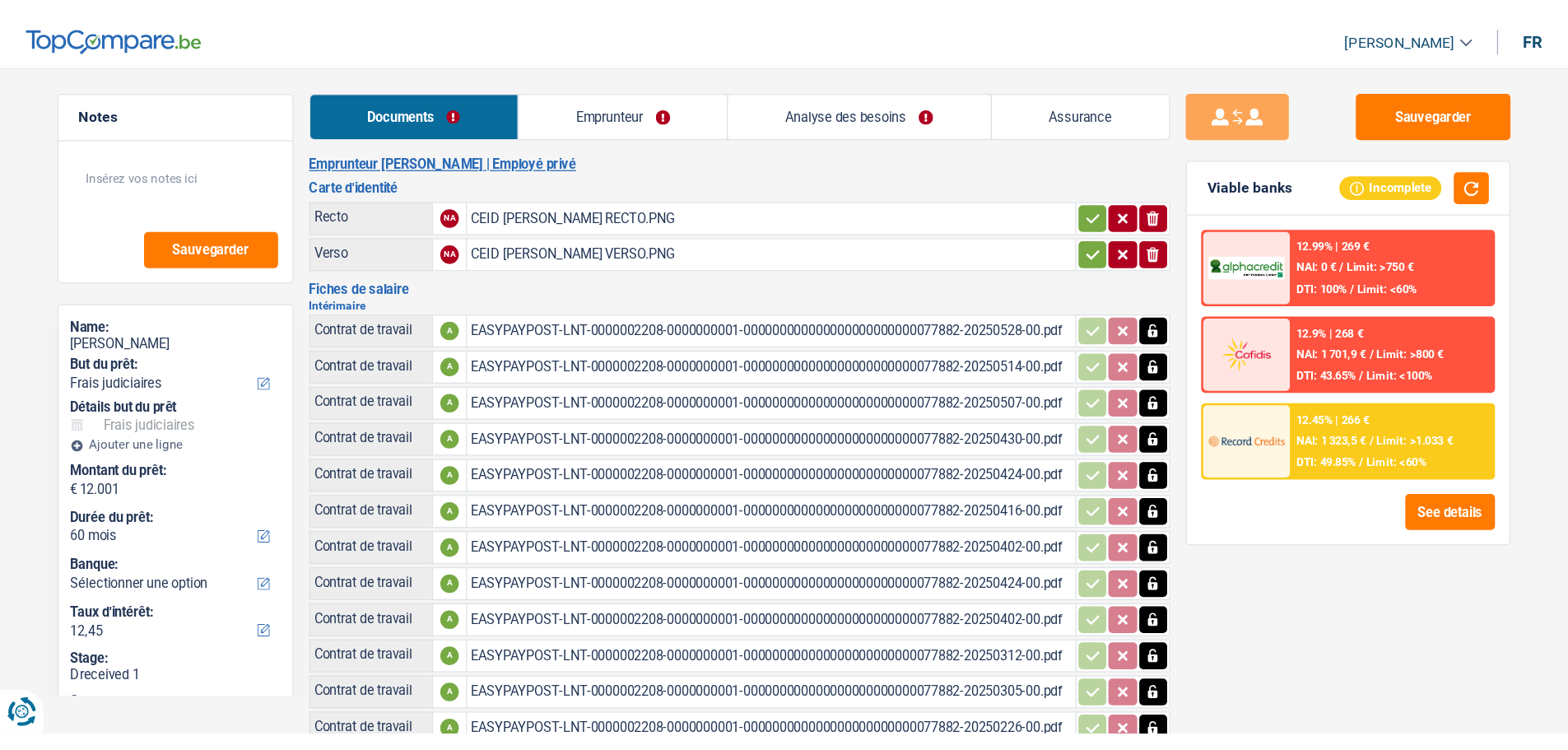 scroll, scrollTop: 0, scrollLeft: 0, axis: both 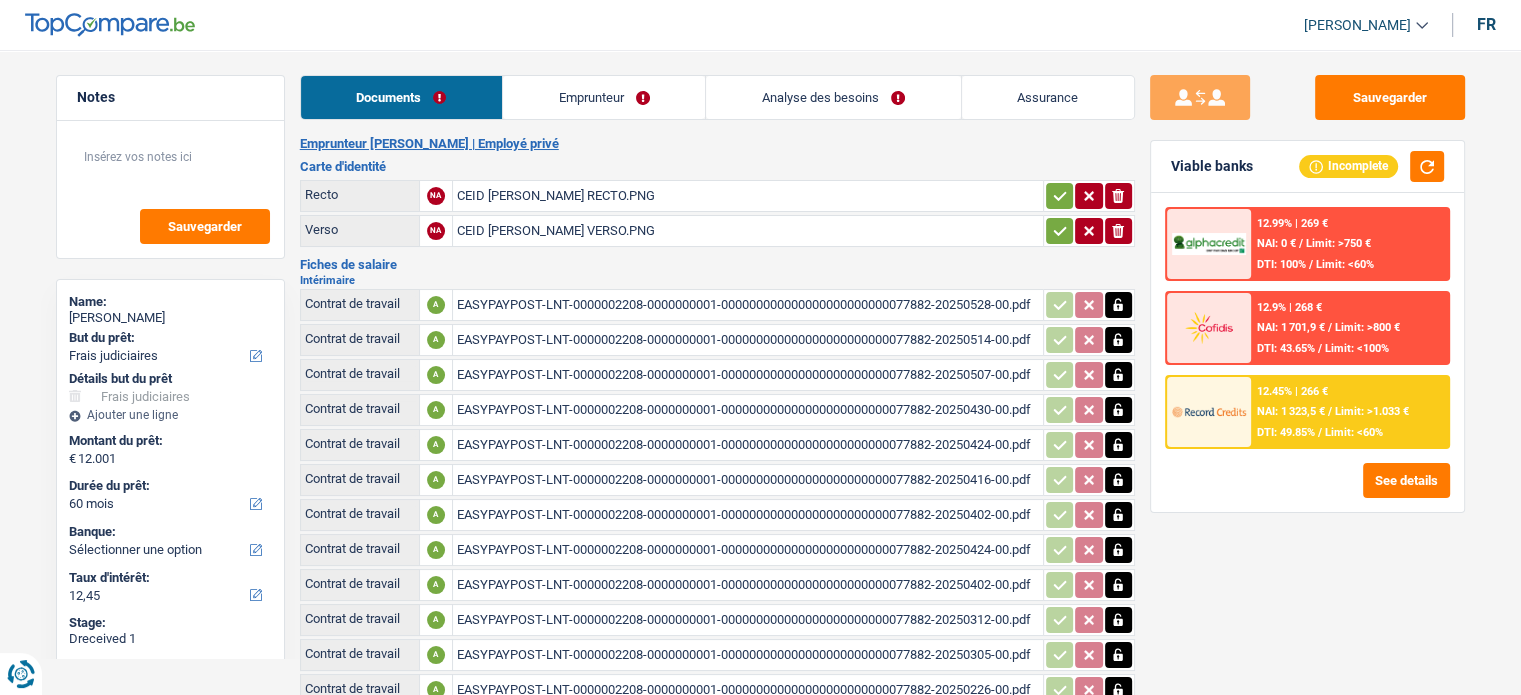 click on "CEID [PERSON_NAME] RECTO.PNG" at bounding box center [748, 196] 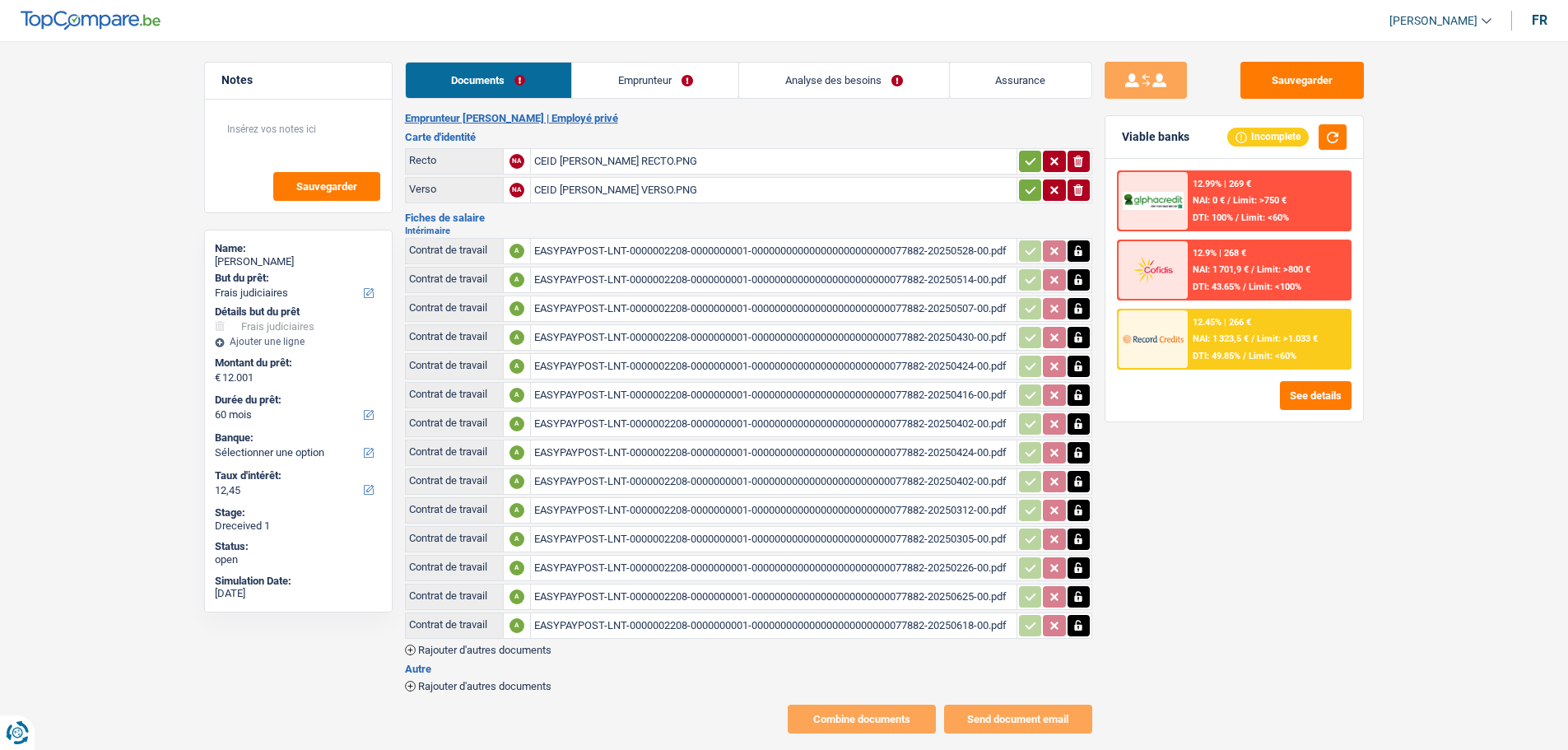 click on "EASYPAYPOST-LNT-0000002208-0000000001-000000000000000000000000077882-20250528-00.pdf" at bounding box center (774, 251) 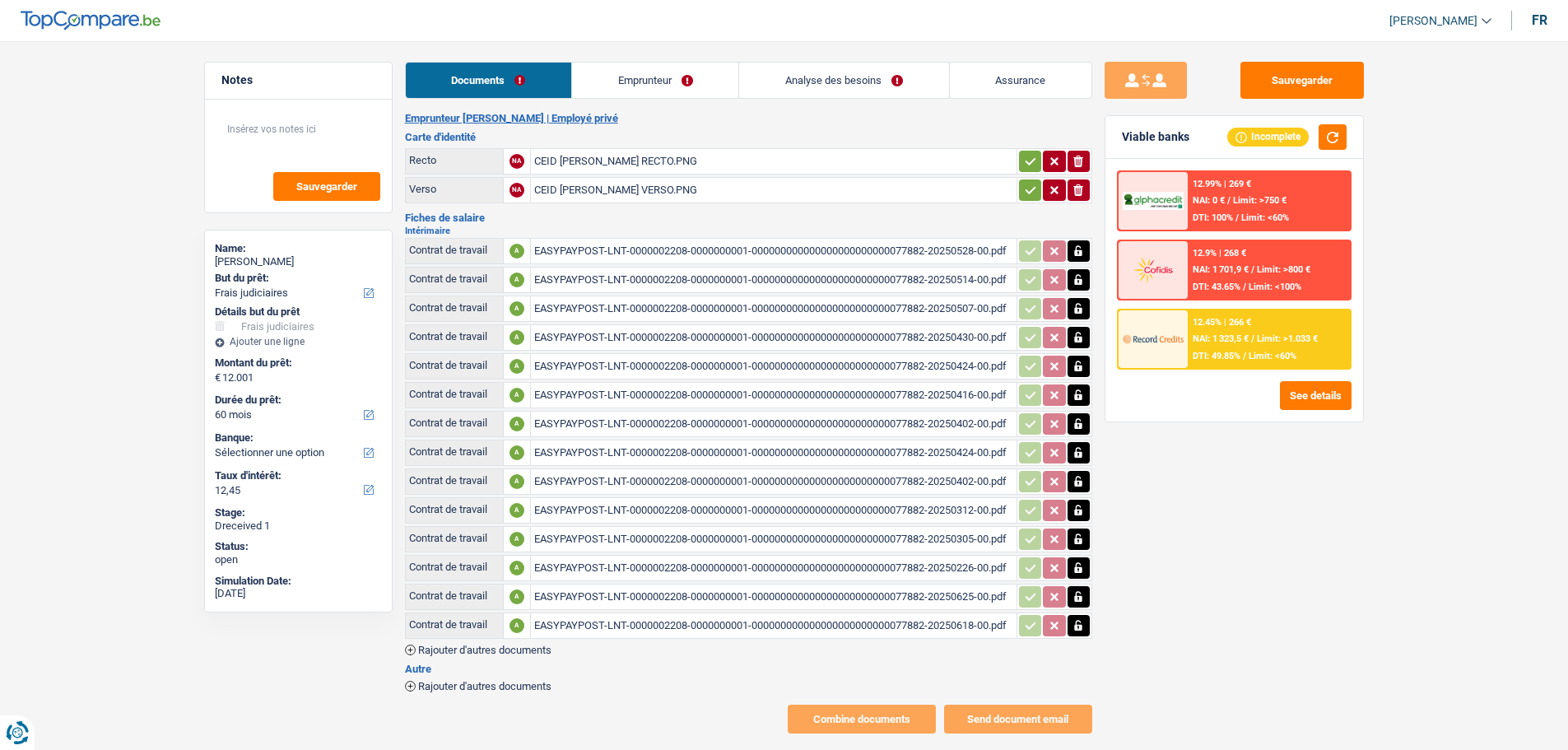 click on "EASYPAYPOST-LNT-0000002208-0000000001-000000000000000000000000077882-20250514-00.pdf" at bounding box center (774, 280) 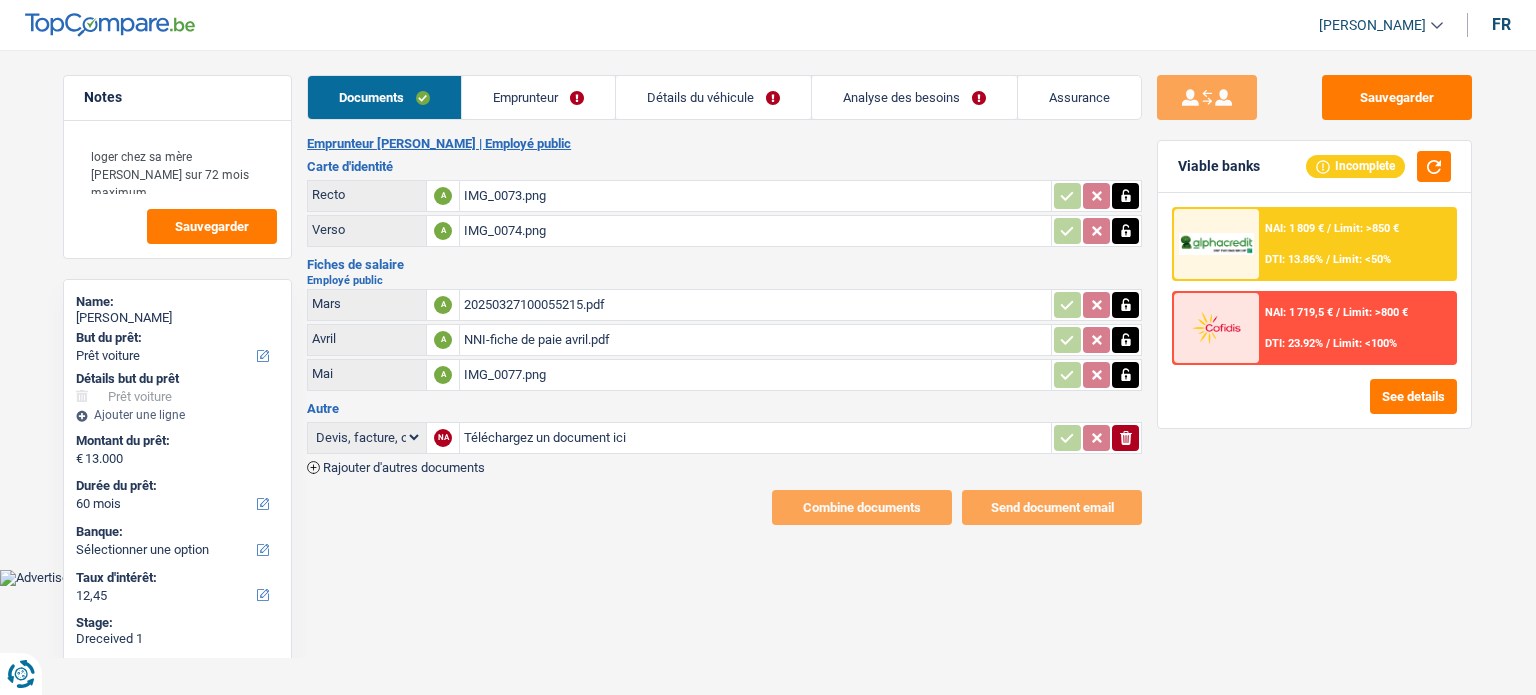 select on "car" 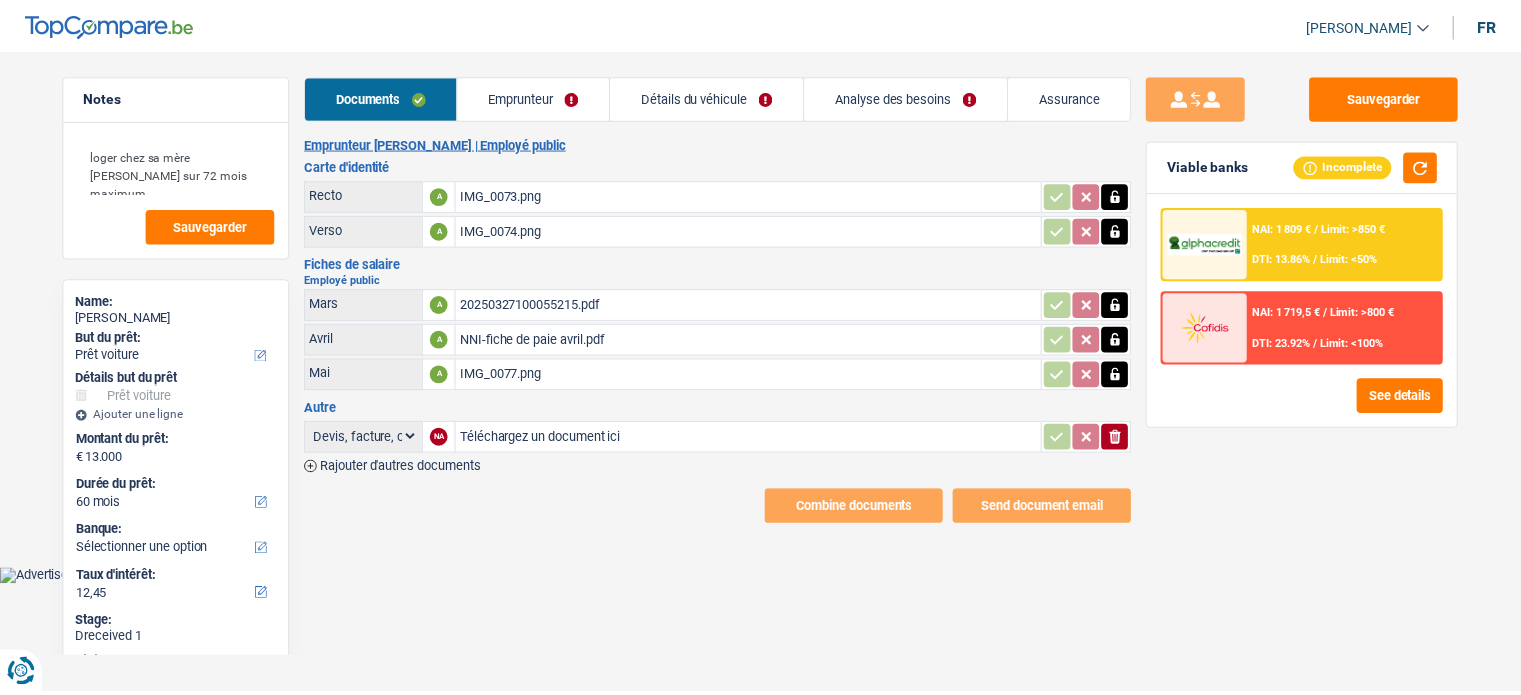 scroll, scrollTop: 0, scrollLeft: 0, axis: both 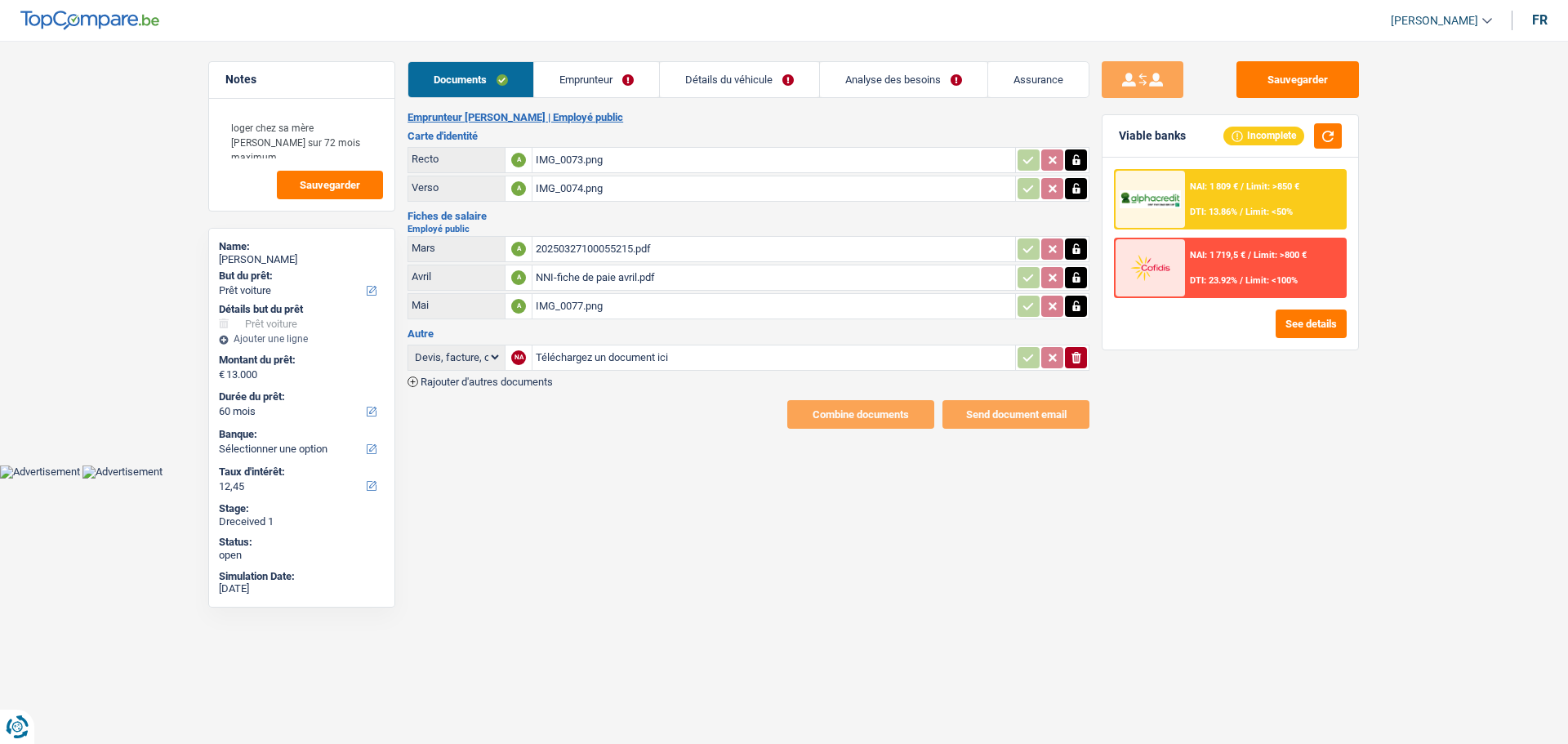 click on "IMG_0077.png" at bounding box center (773, 306) 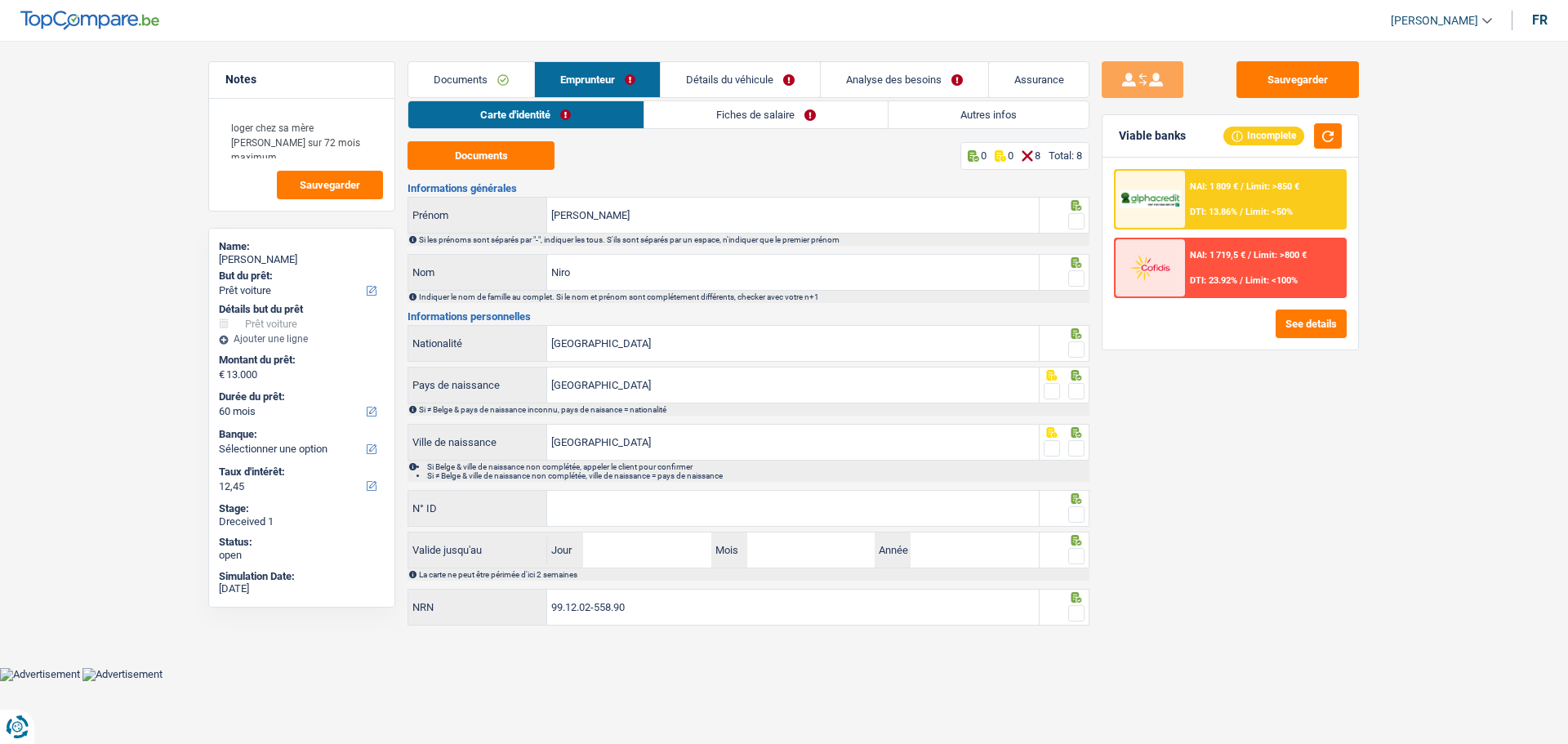 click on "Carte d'identité" at bounding box center [525, 114] 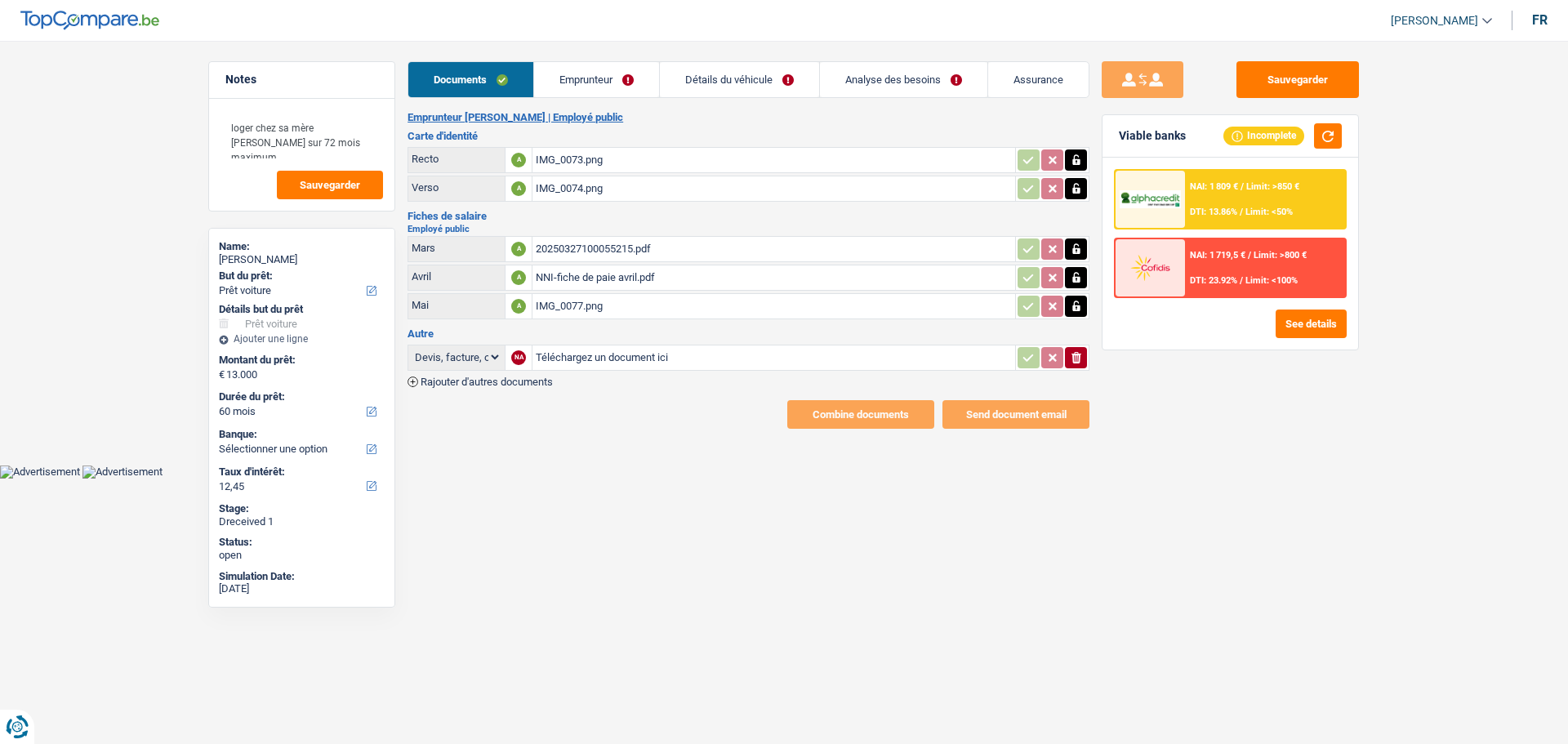 click 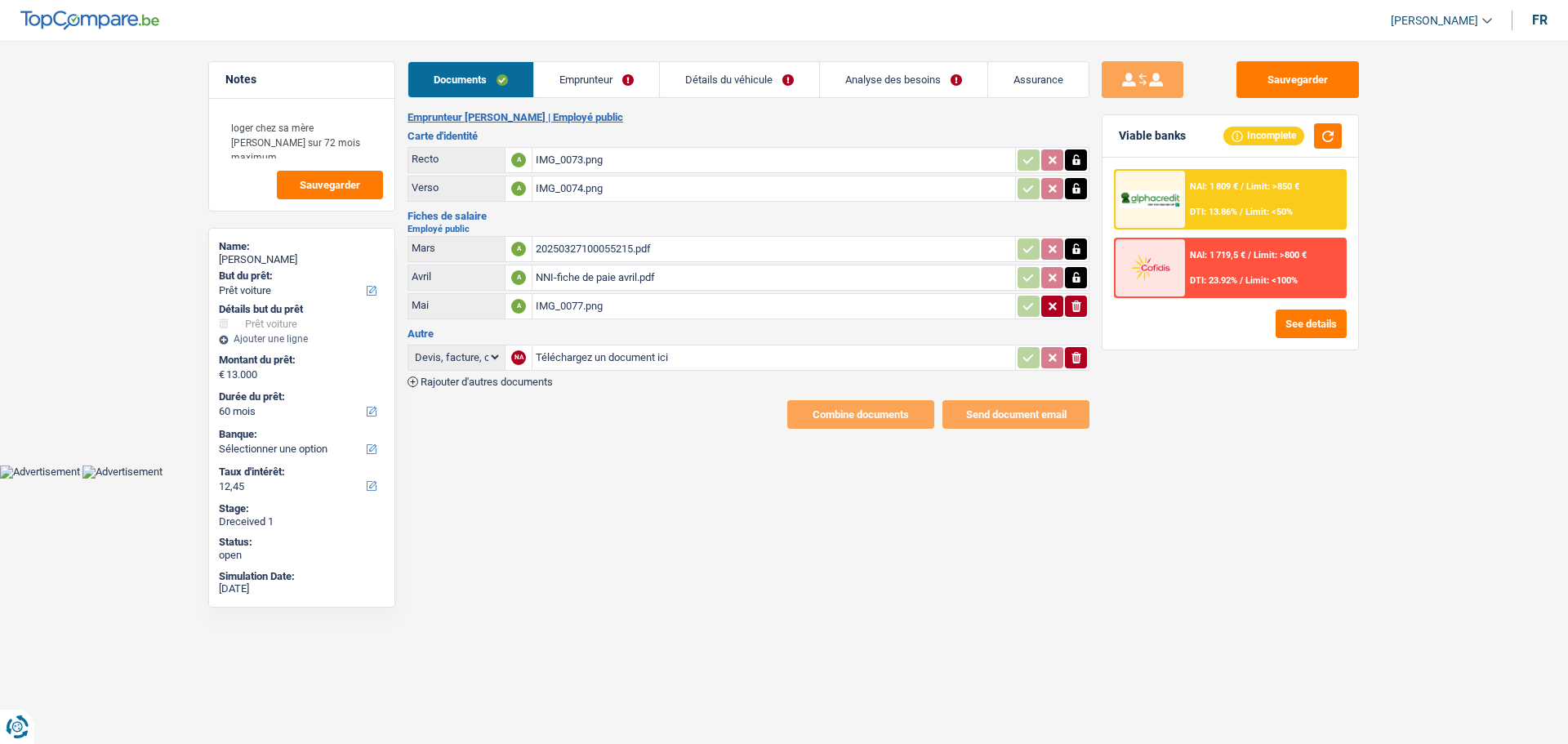 click 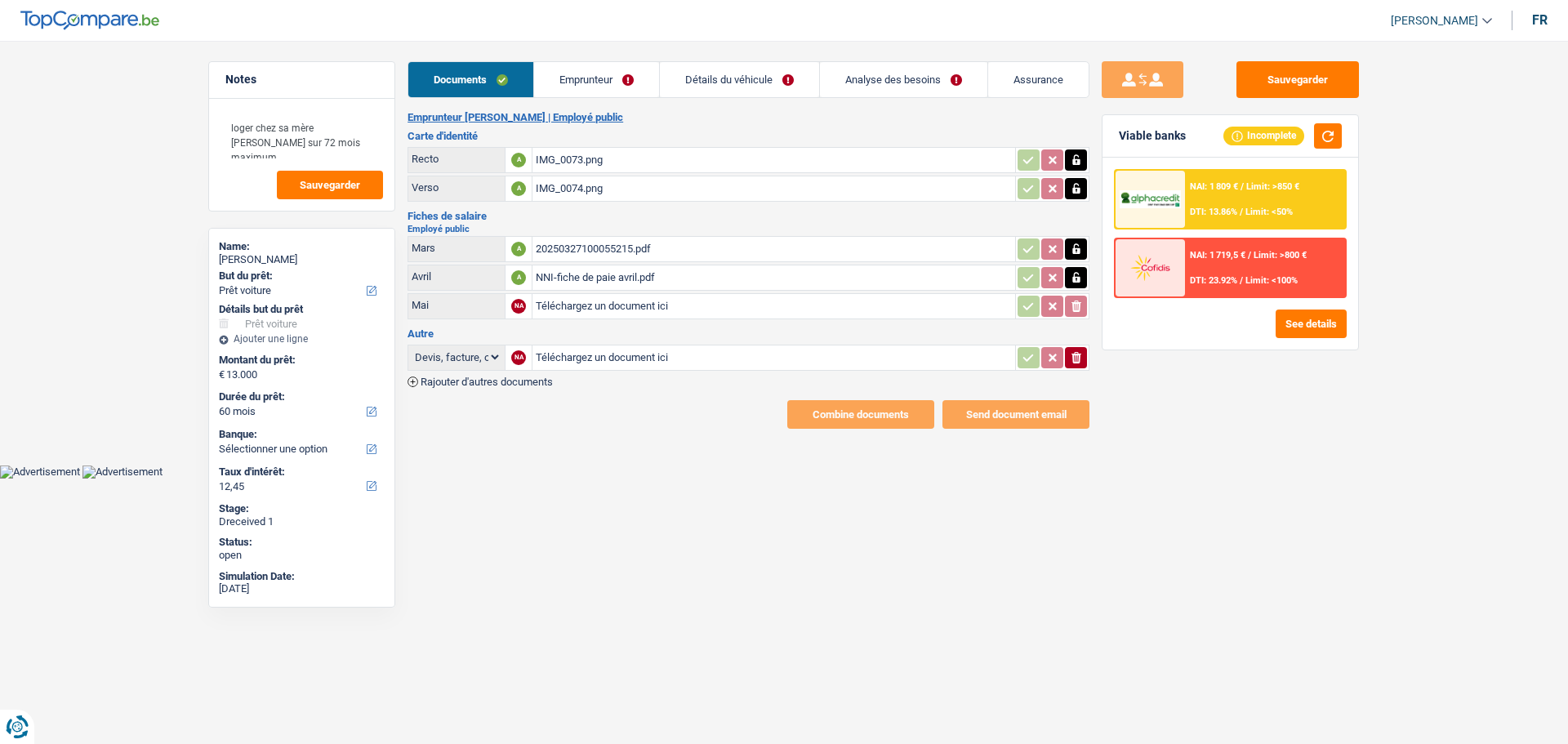 click on "Téléchargez un document ici" at bounding box center [773, 306] 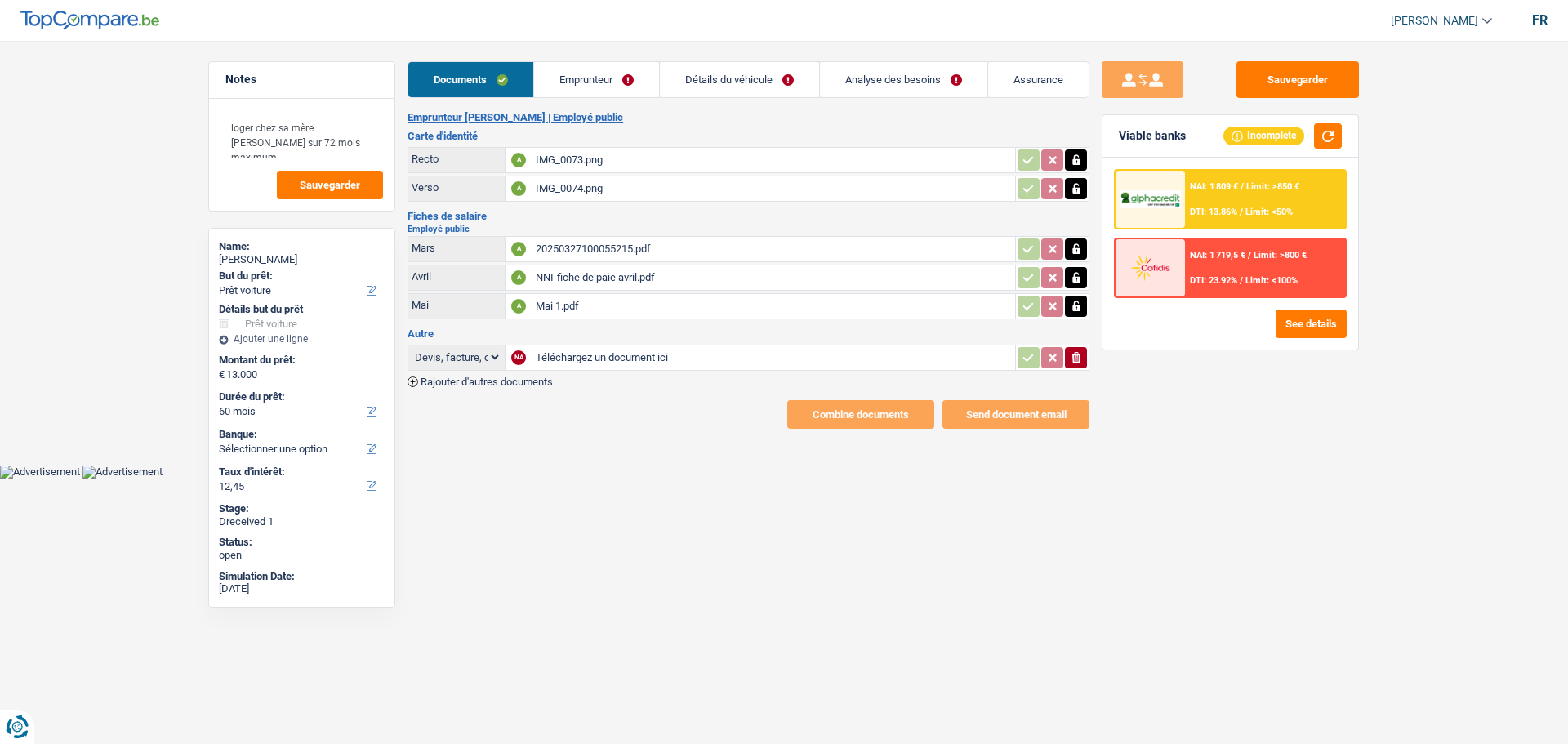 click on "Emprunteur" at bounding box center (596, 79) 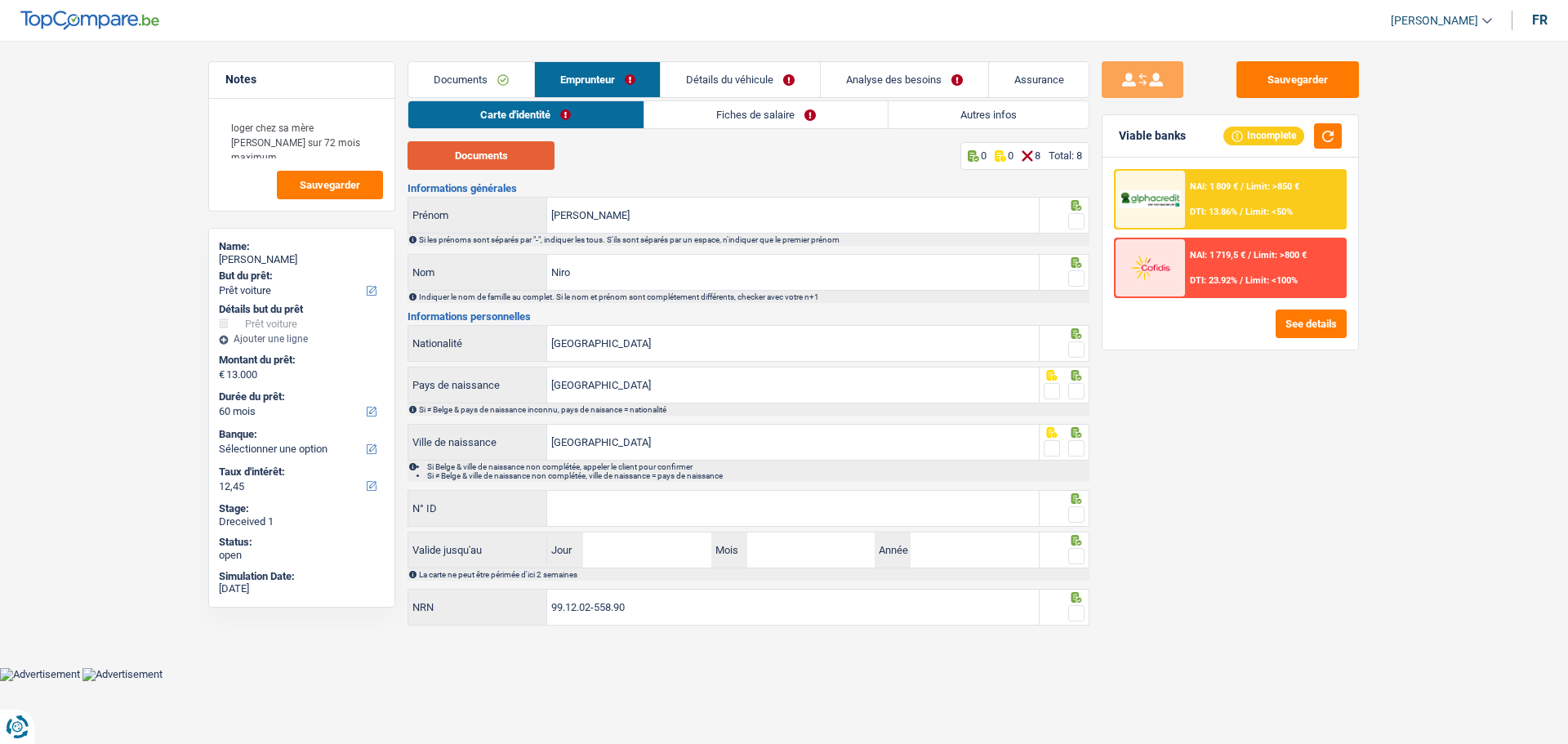 click on "Documents" at bounding box center (481, 155) 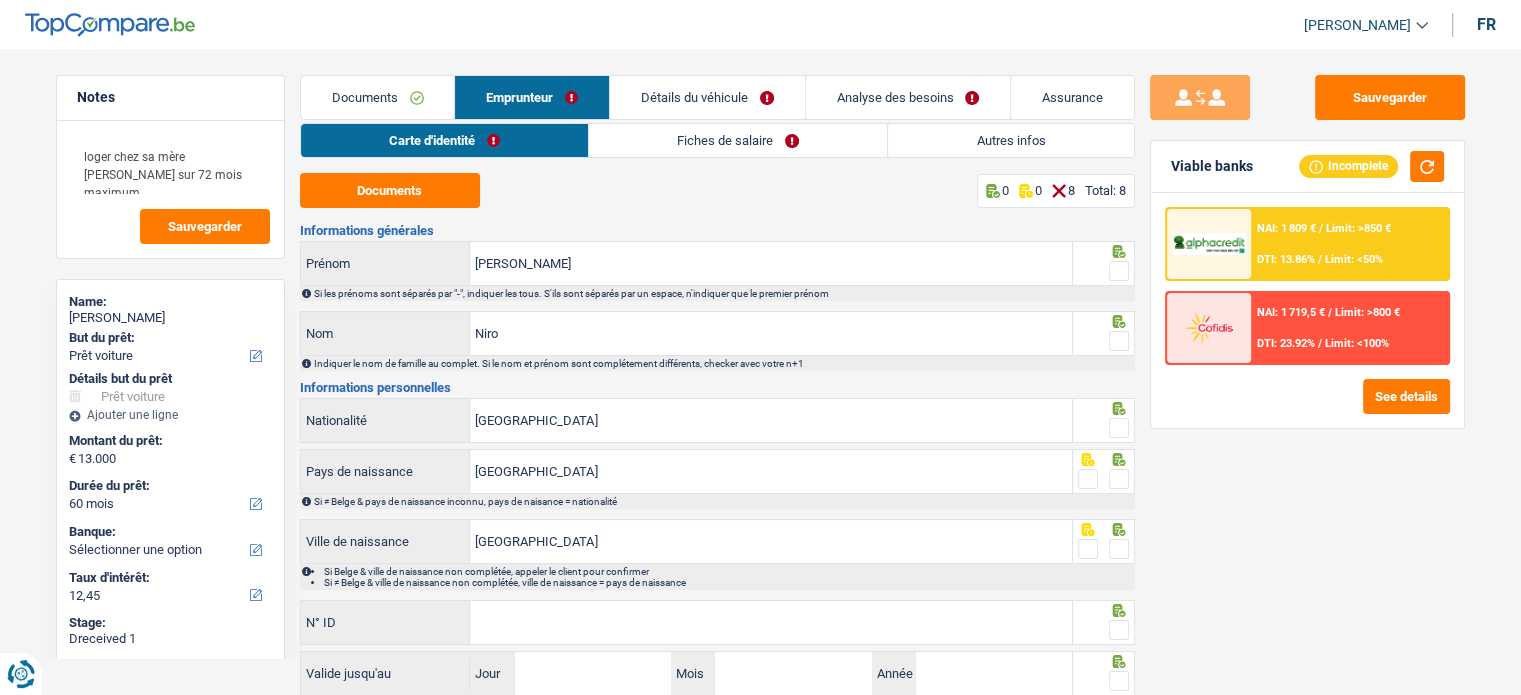 click at bounding box center (1119, 271) 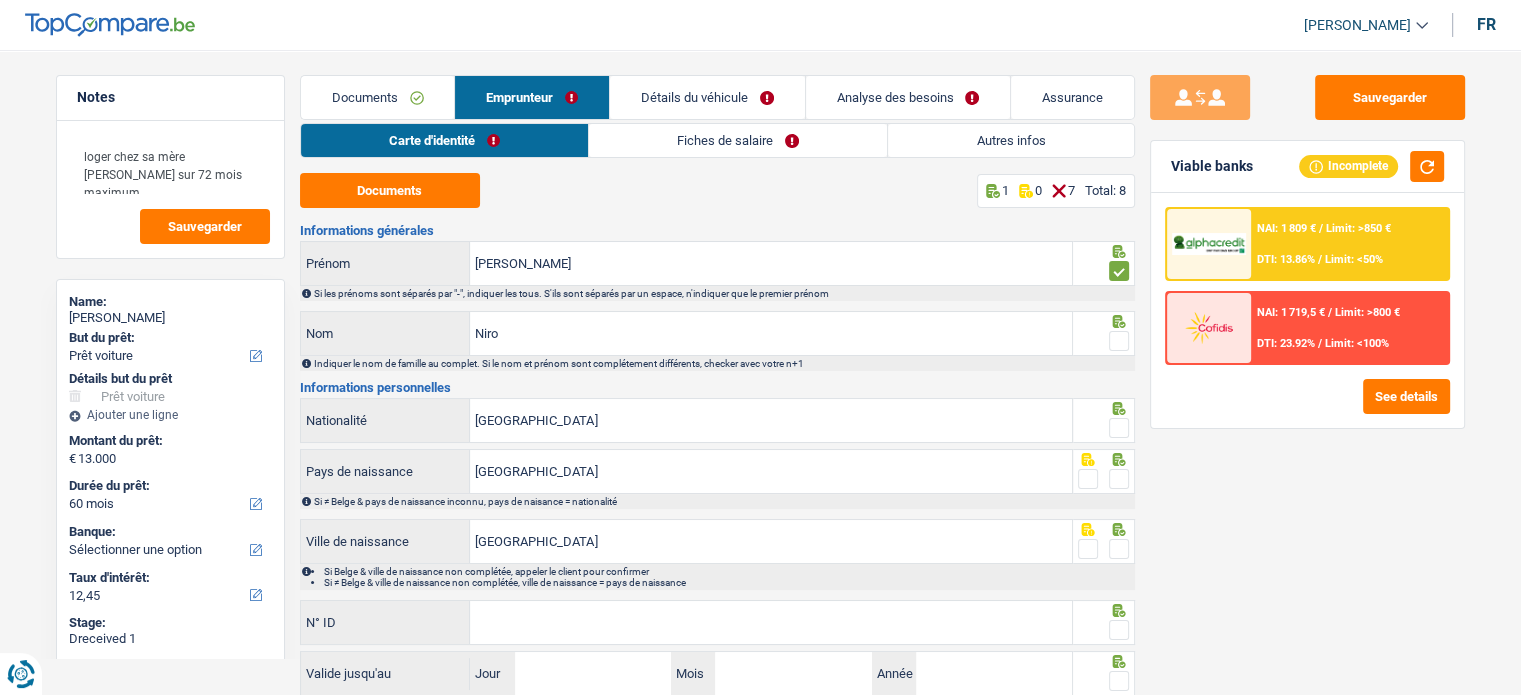 click at bounding box center [1119, 341] 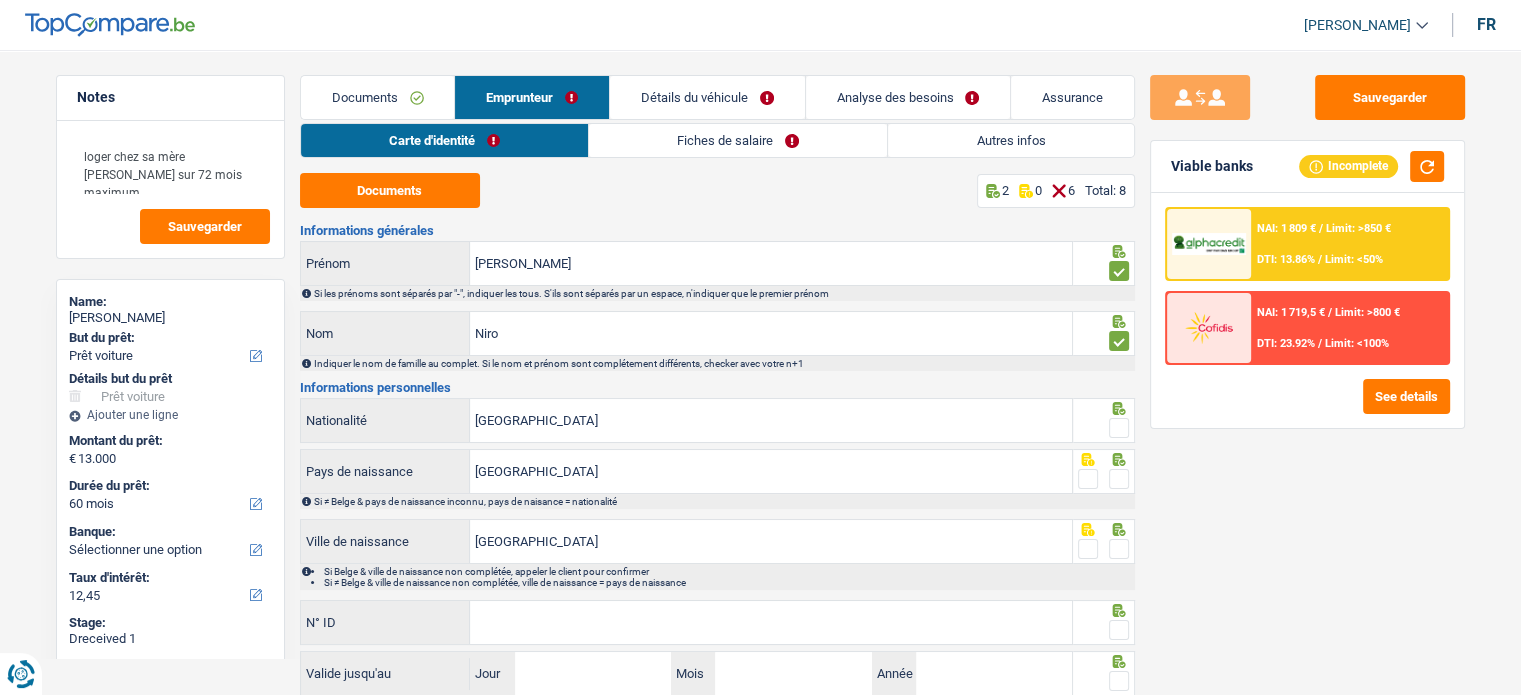 click at bounding box center (1119, 428) 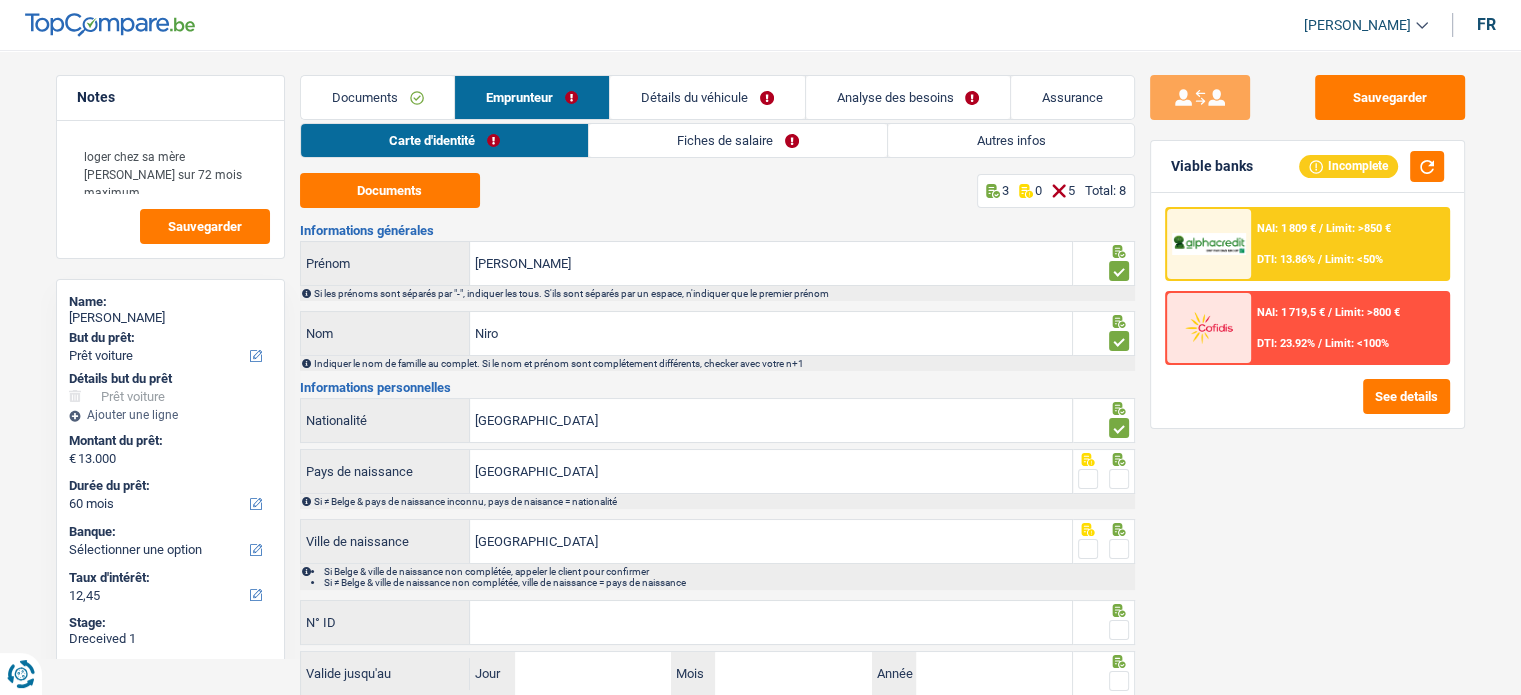 click at bounding box center [1119, 479] 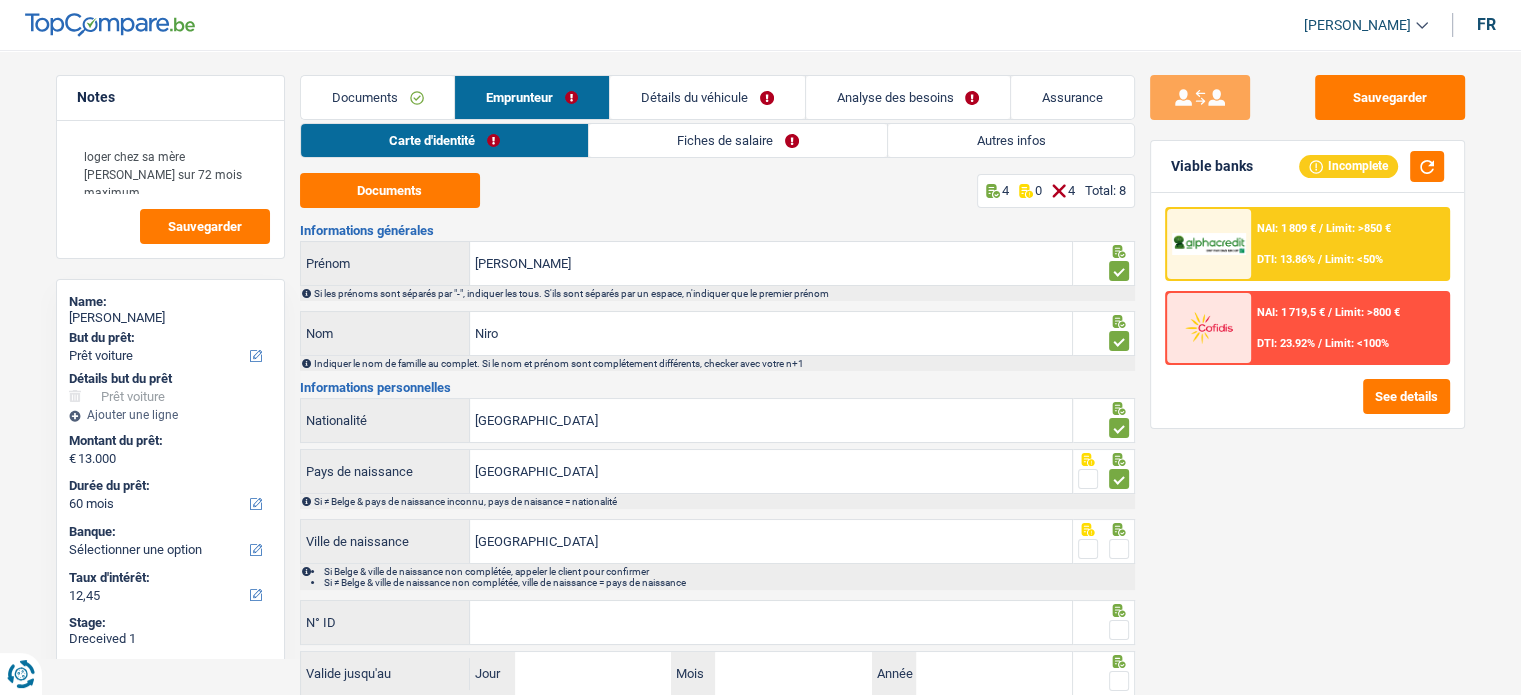 click at bounding box center (1119, 549) 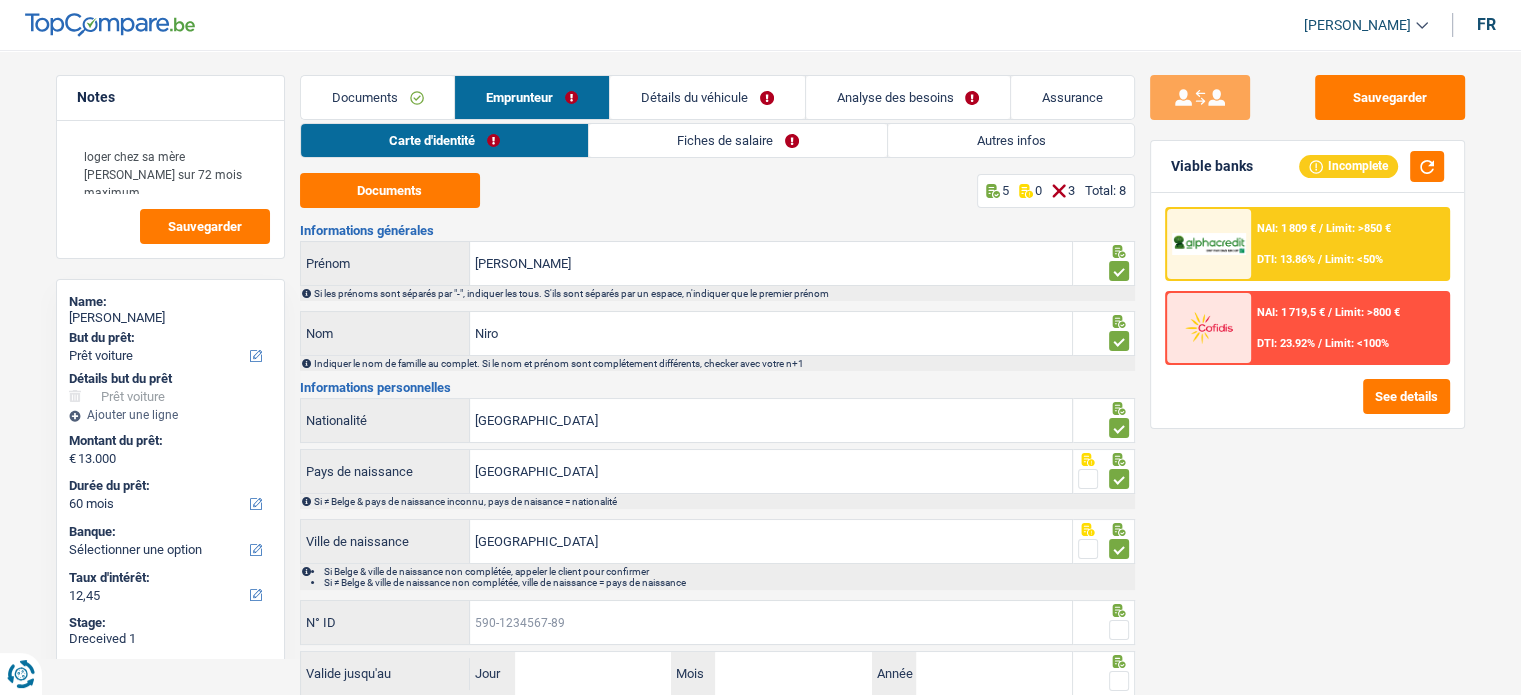 click on "N° ID" at bounding box center [771, 622] 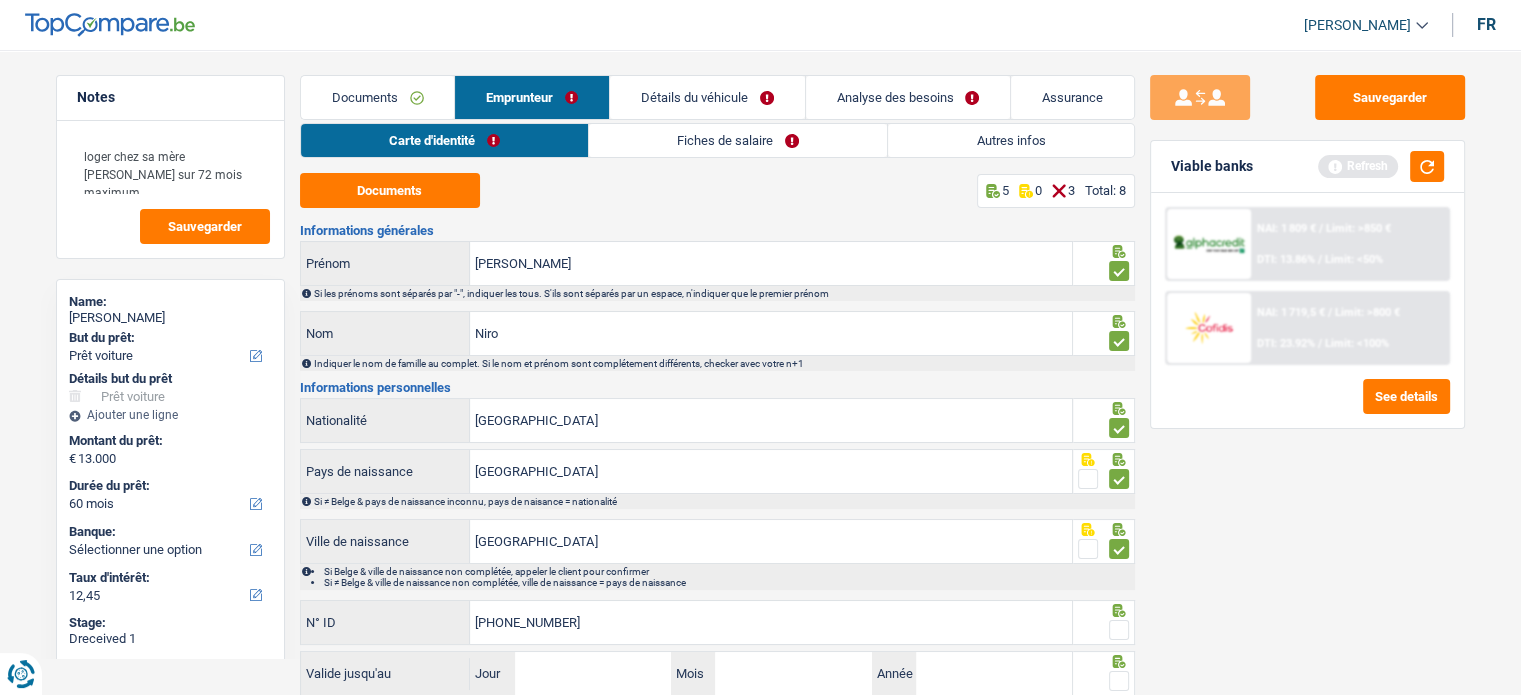 type on "595-0052098-27" 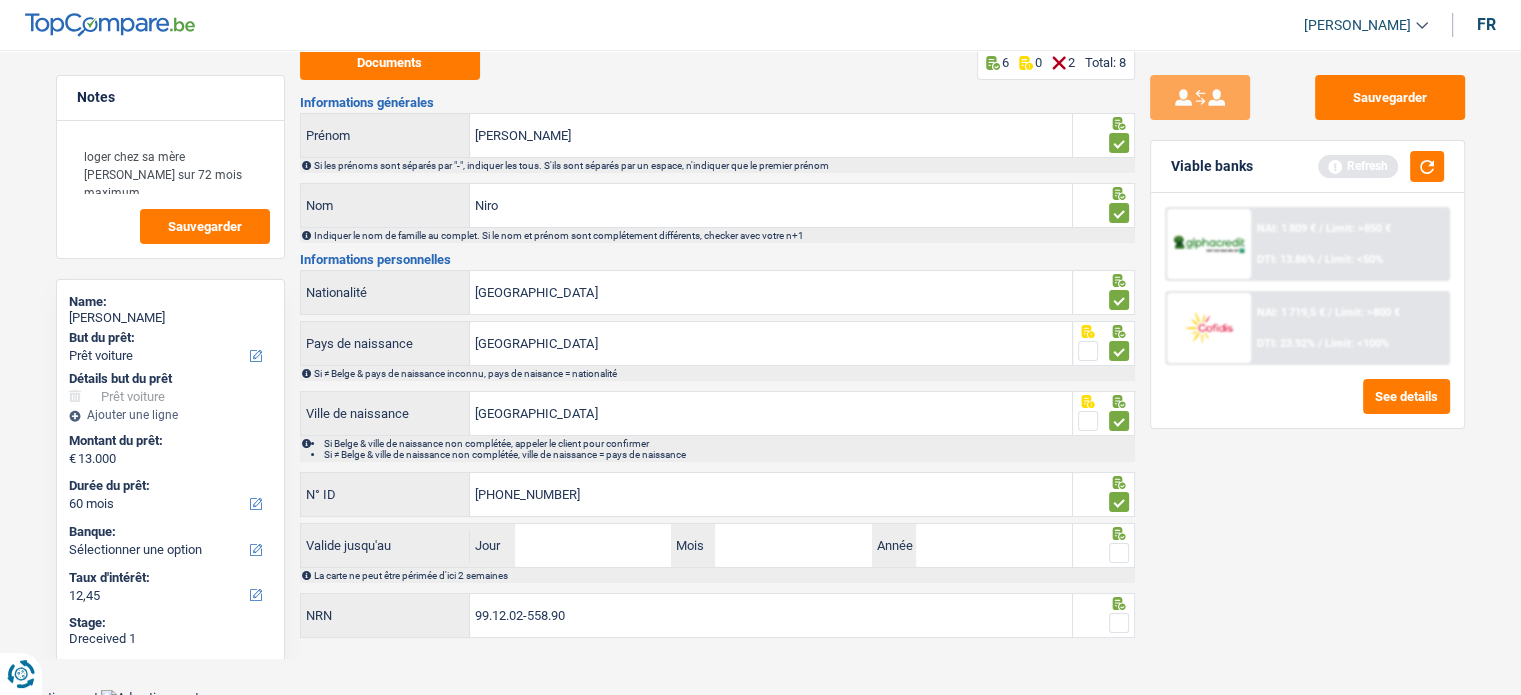 scroll, scrollTop: 129, scrollLeft: 0, axis: vertical 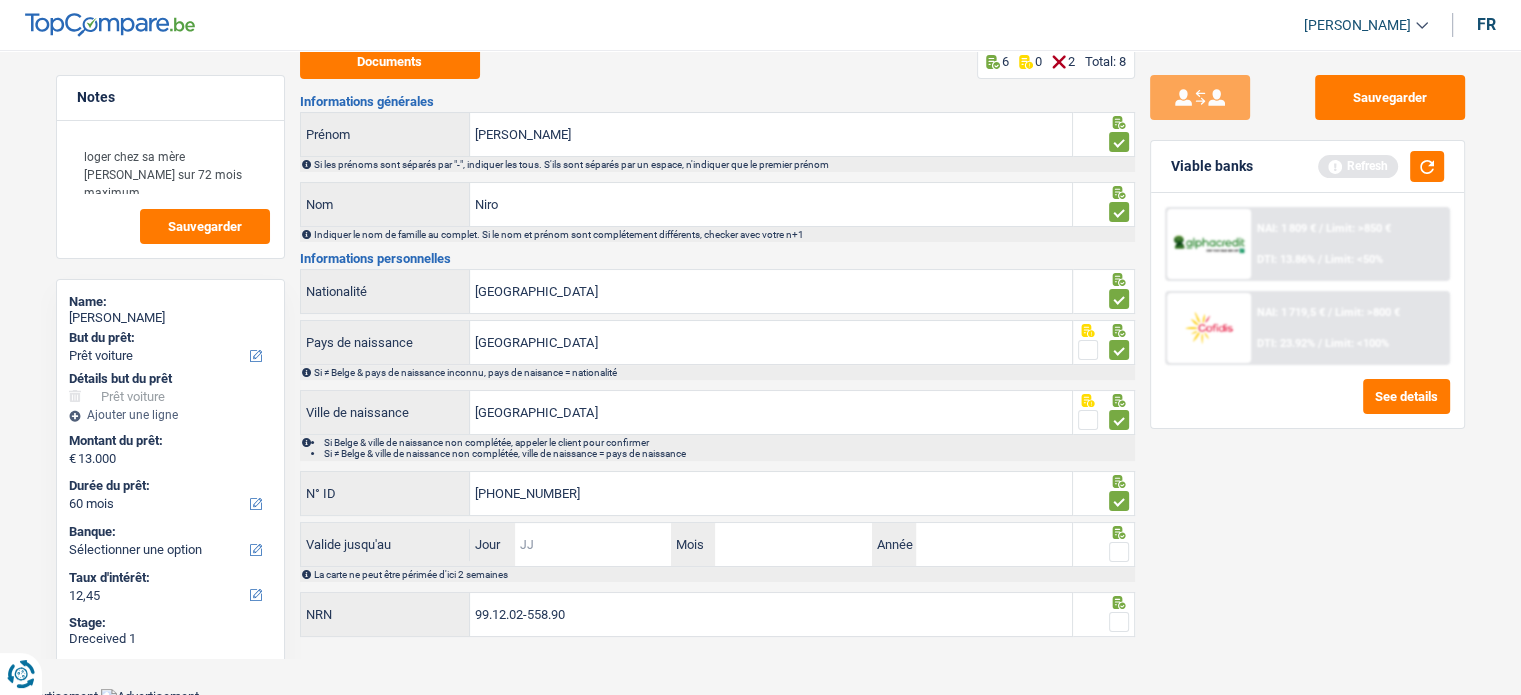 click on "Jour" at bounding box center [593, 544] 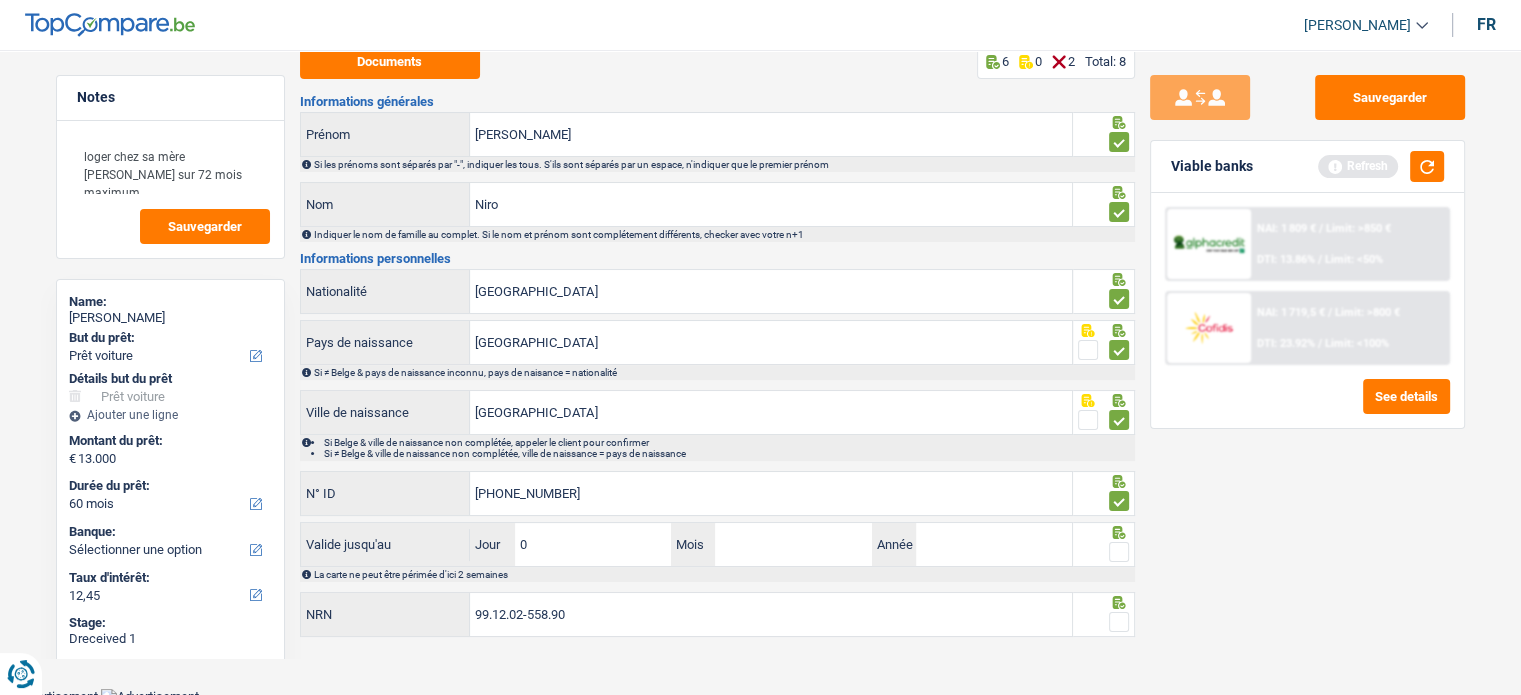 type on "07" 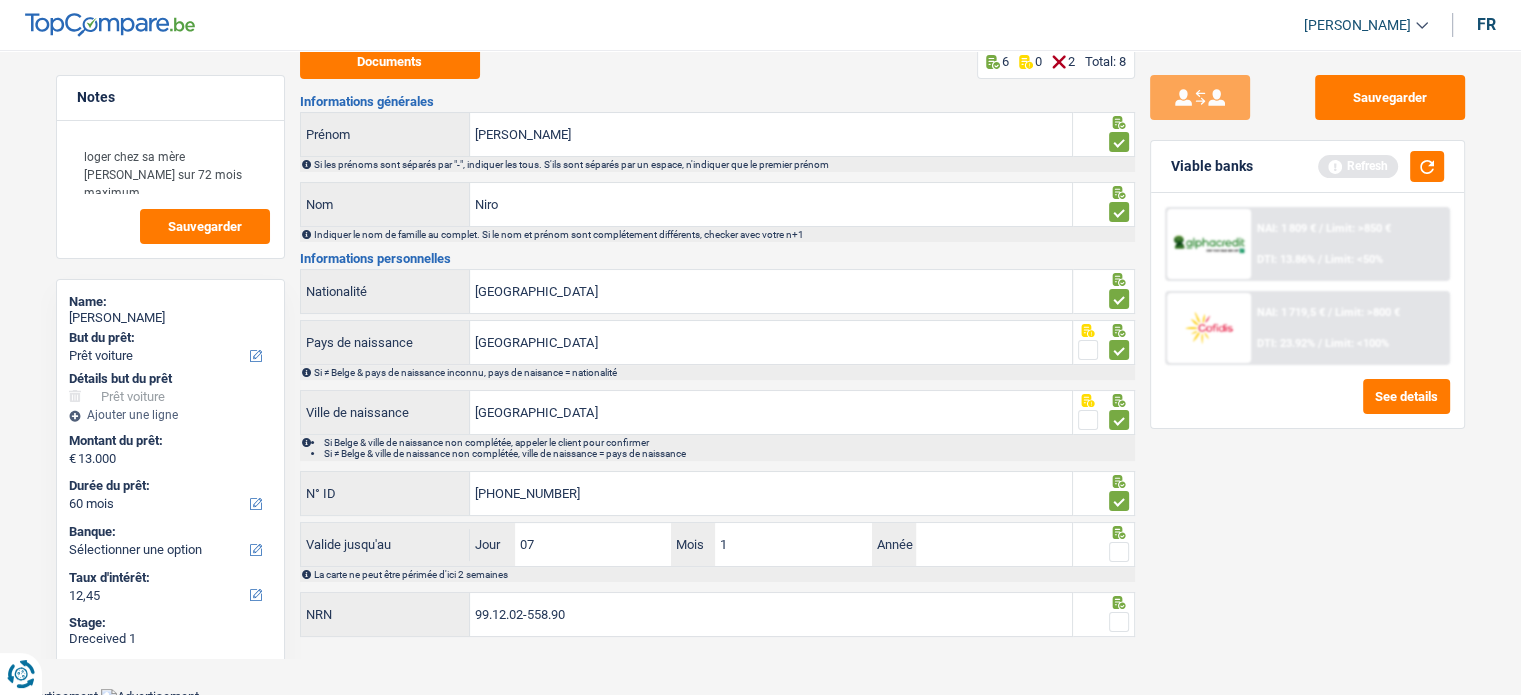 type on "12" 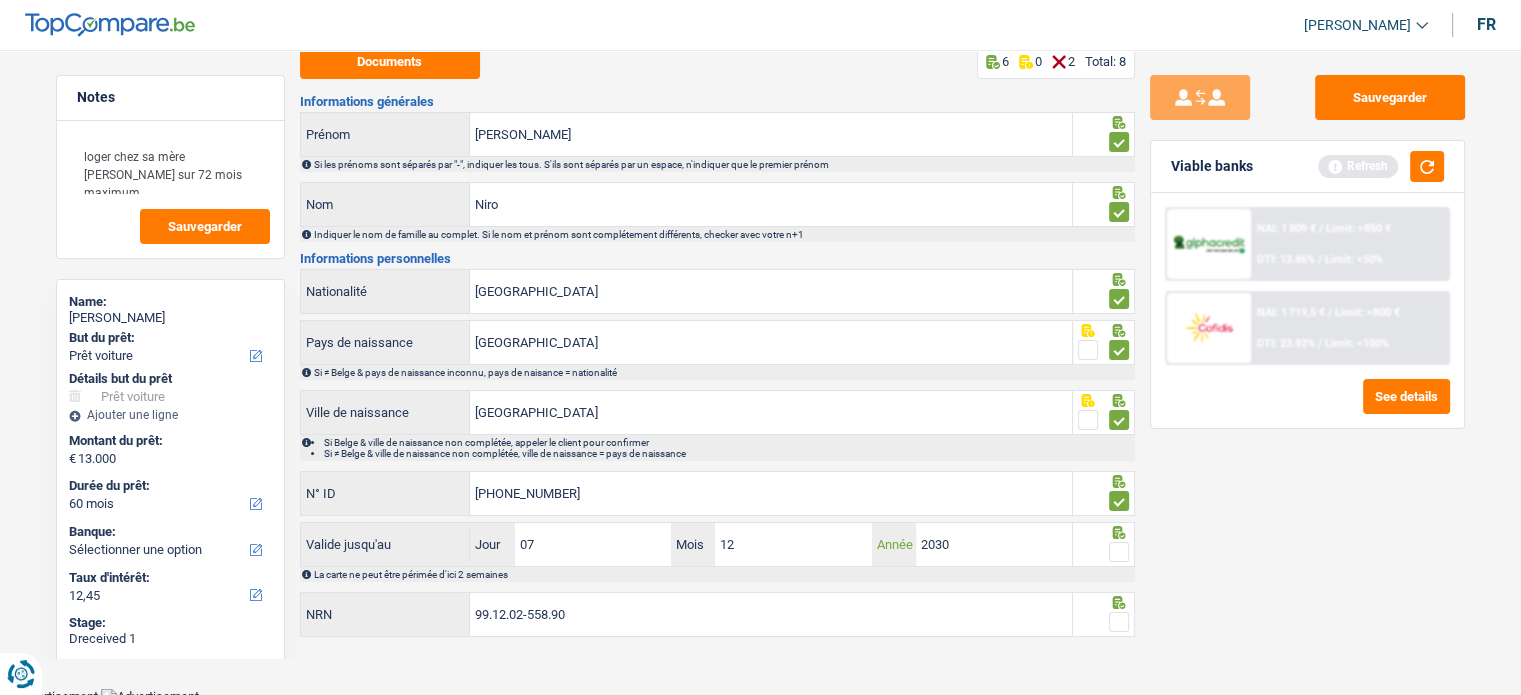 type on "2030" 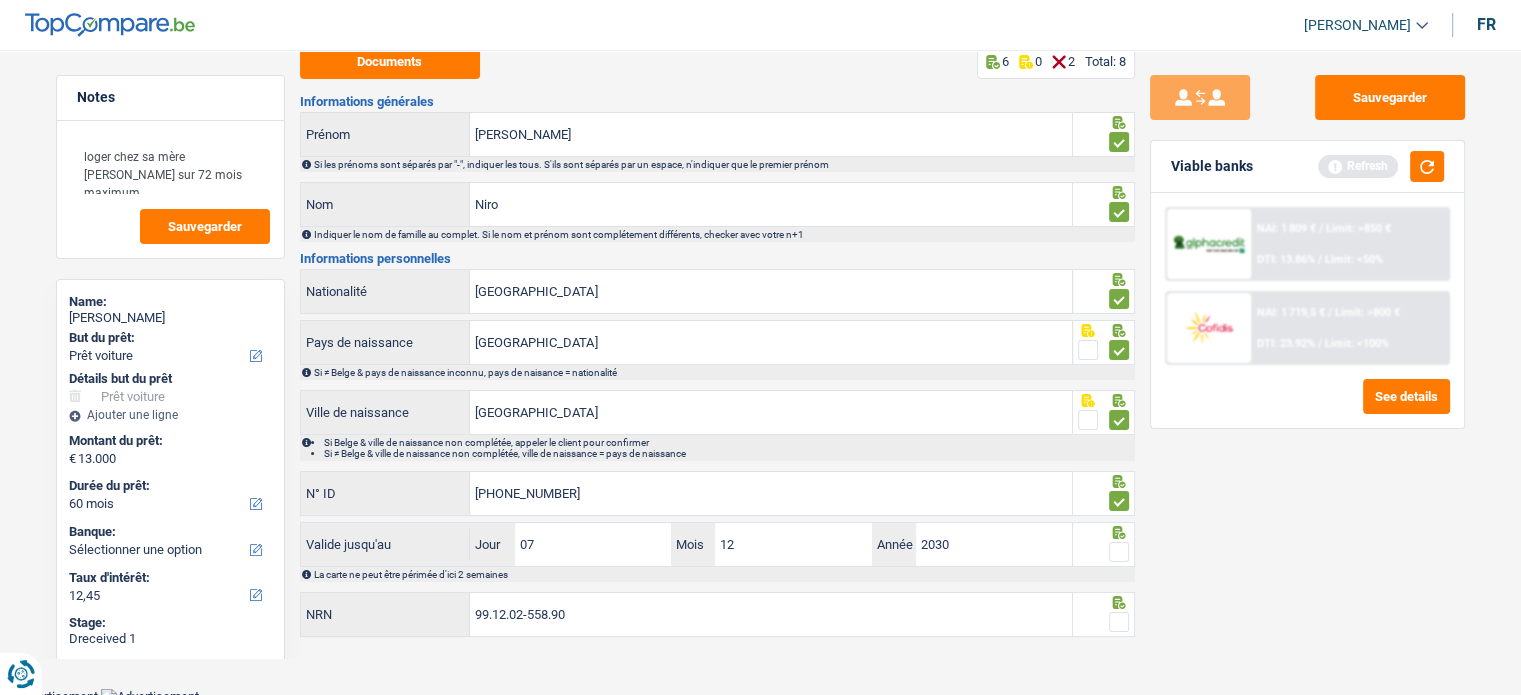 drag, startPoint x: 1124, startPoint y: 539, endPoint x: 1041, endPoint y: 569, distance: 88.25531 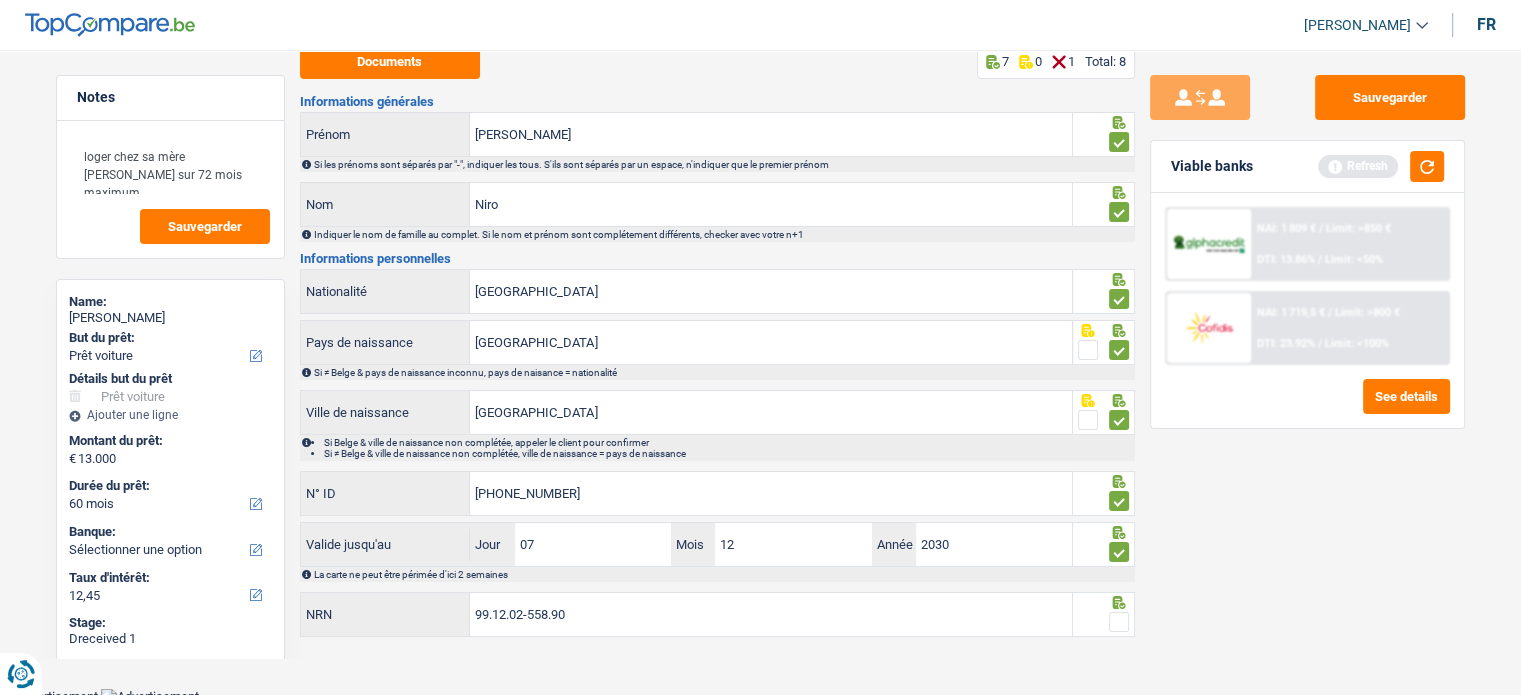 click at bounding box center (1119, 622) 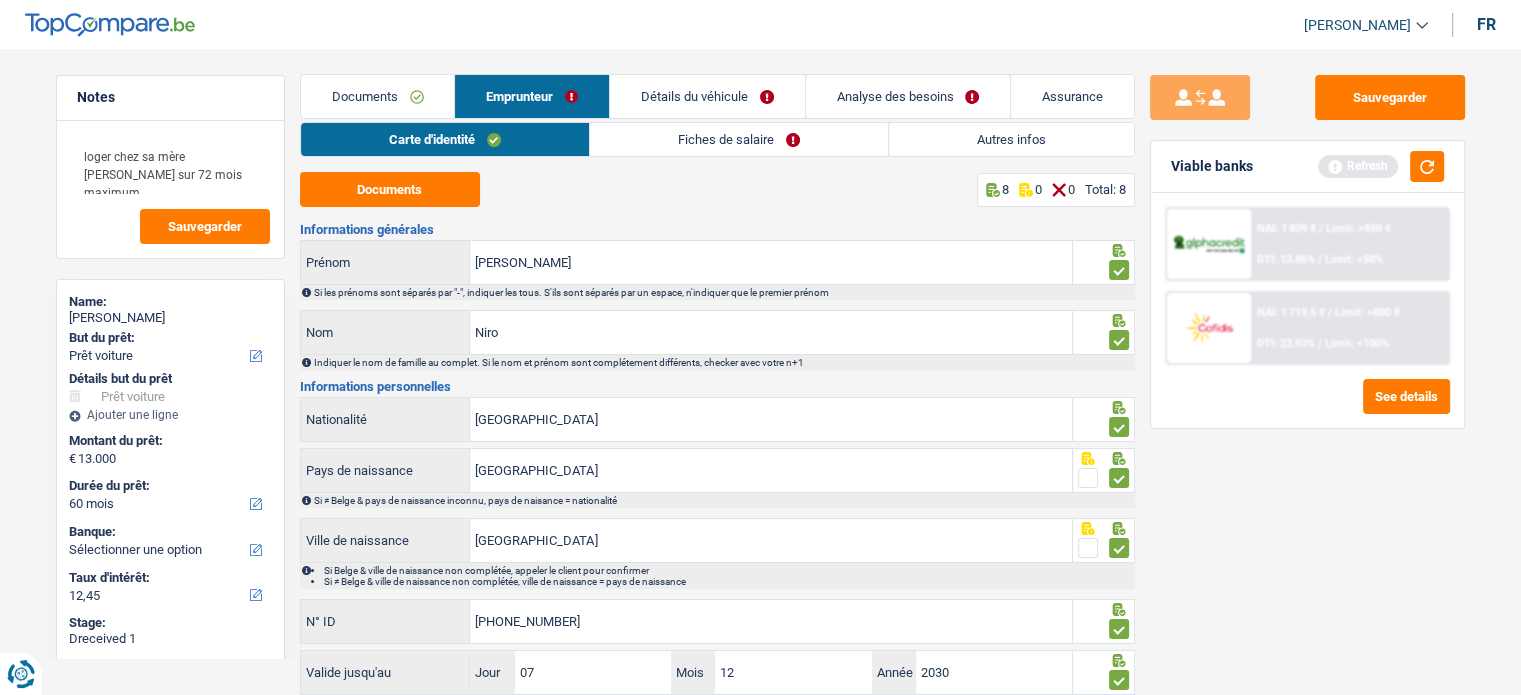 scroll, scrollTop: 0, scrollLeft: 0, axis: both 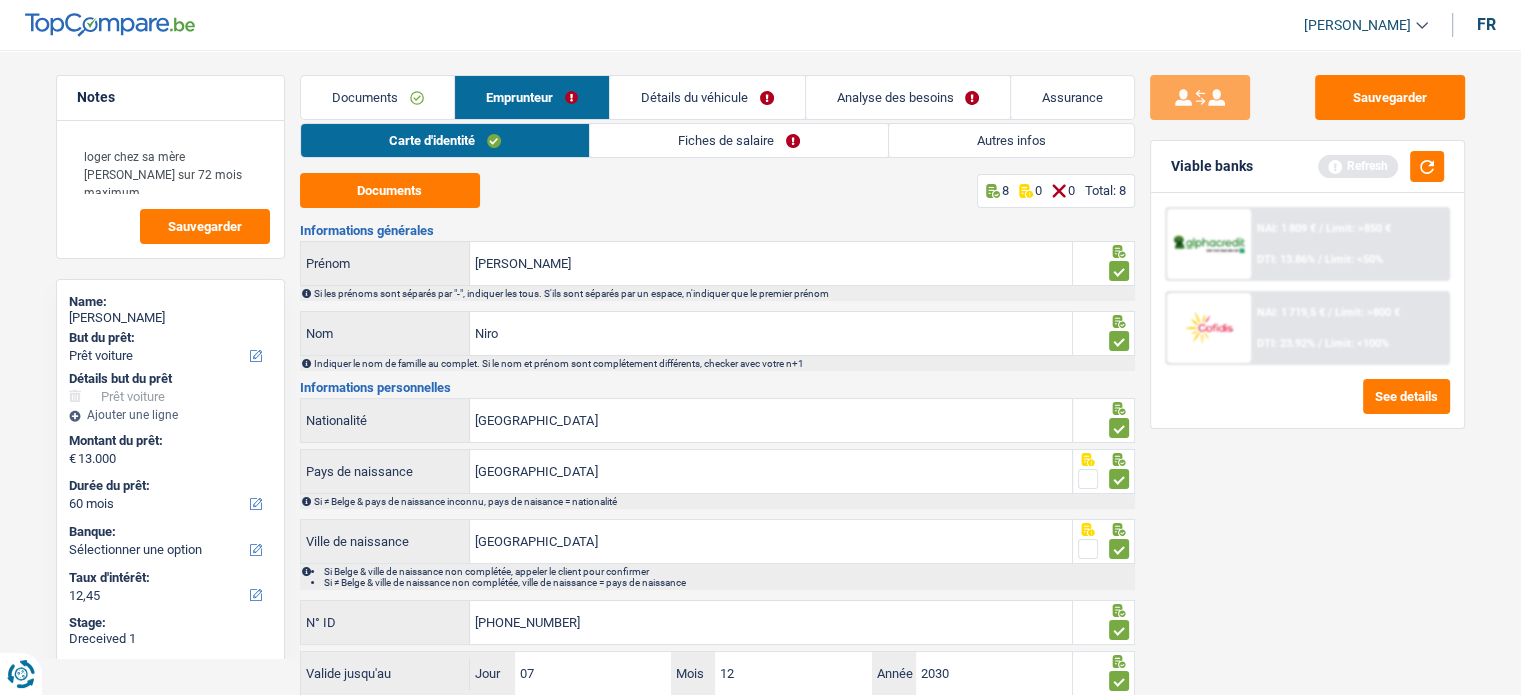 click on "Fiches de salaire" at bounding box center (739, 140) 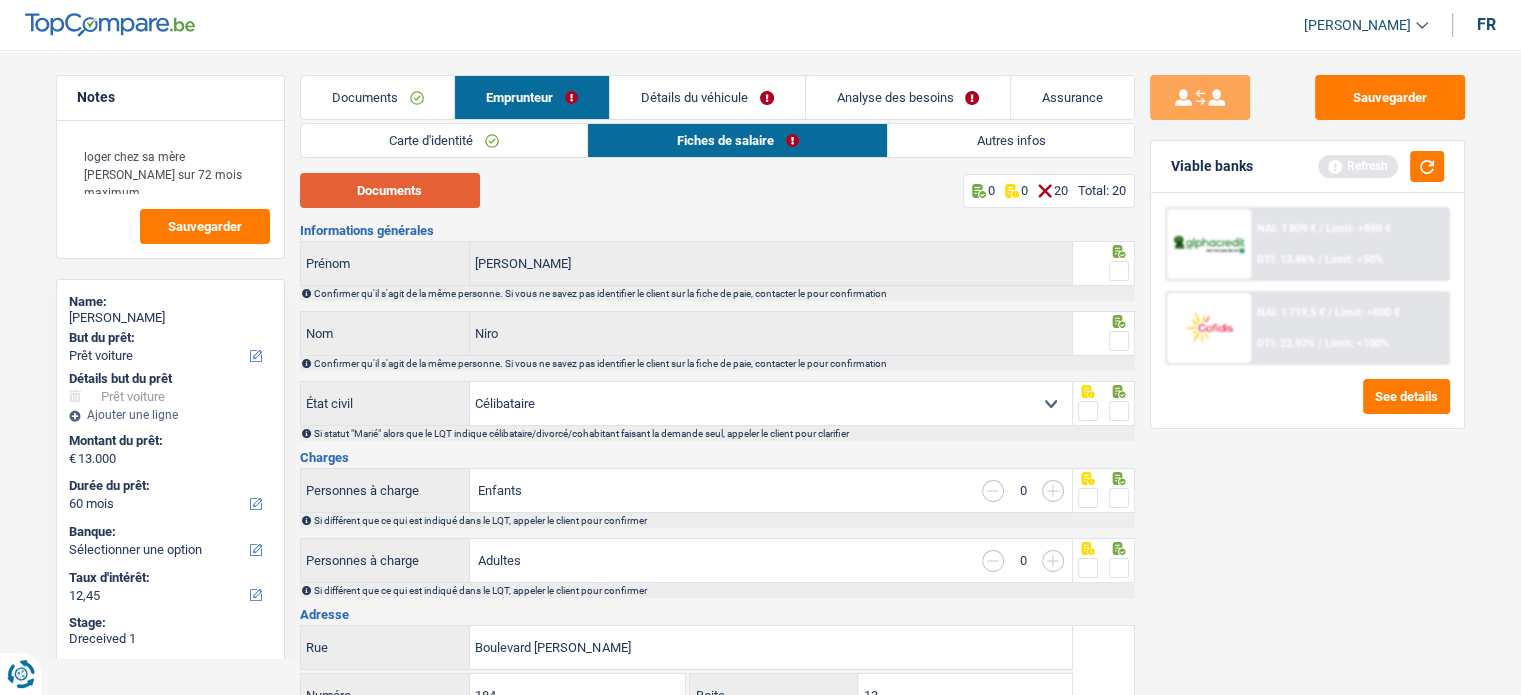 click on "Documents" at bounding box center [390, 190] 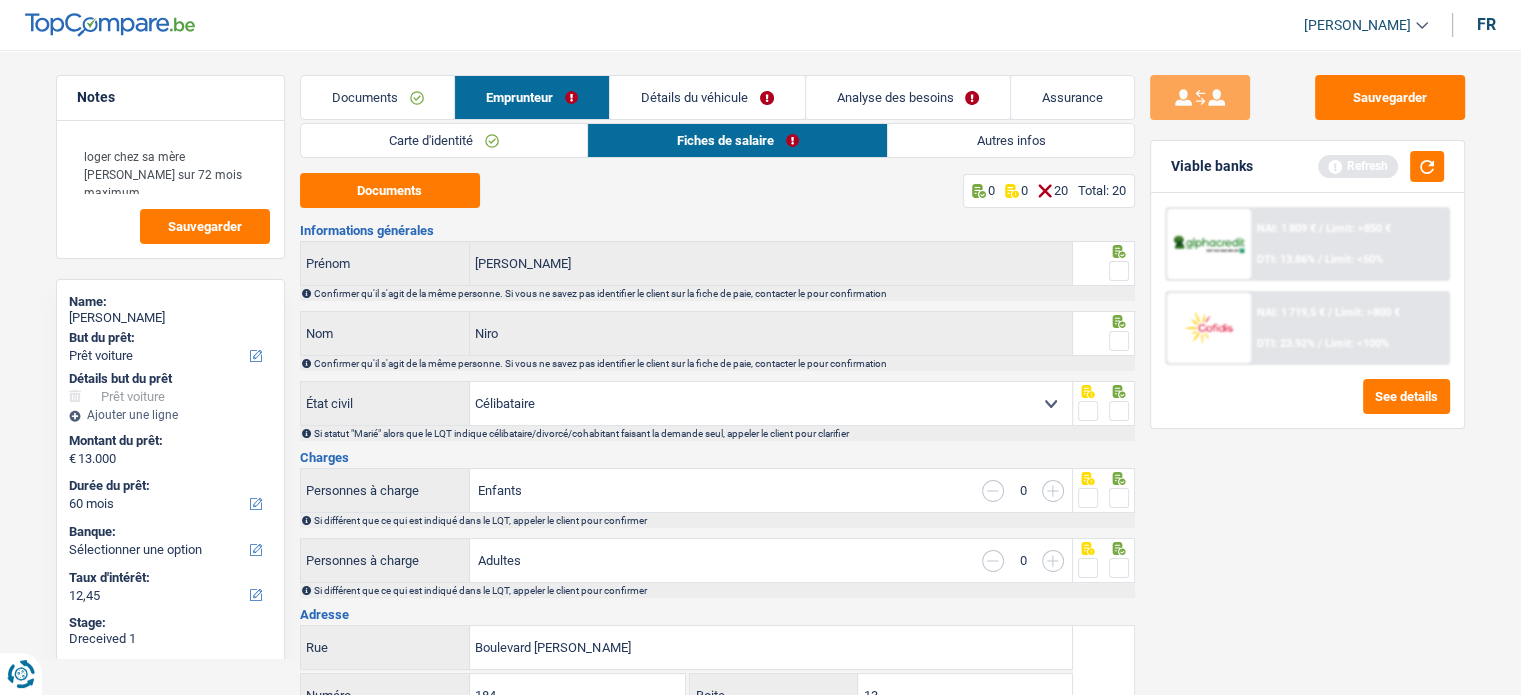 click at bounding box center (1103, 271) 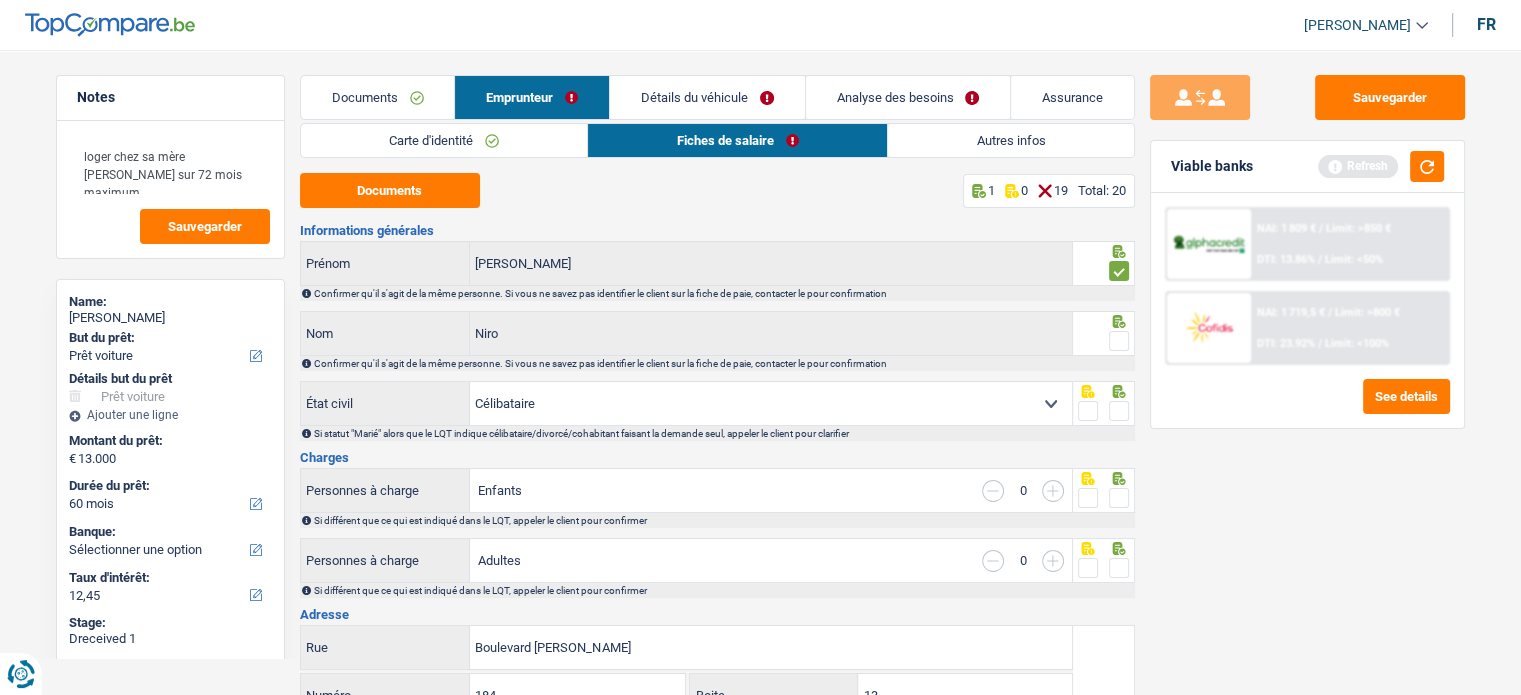 click at bounding box center (1119, 341) 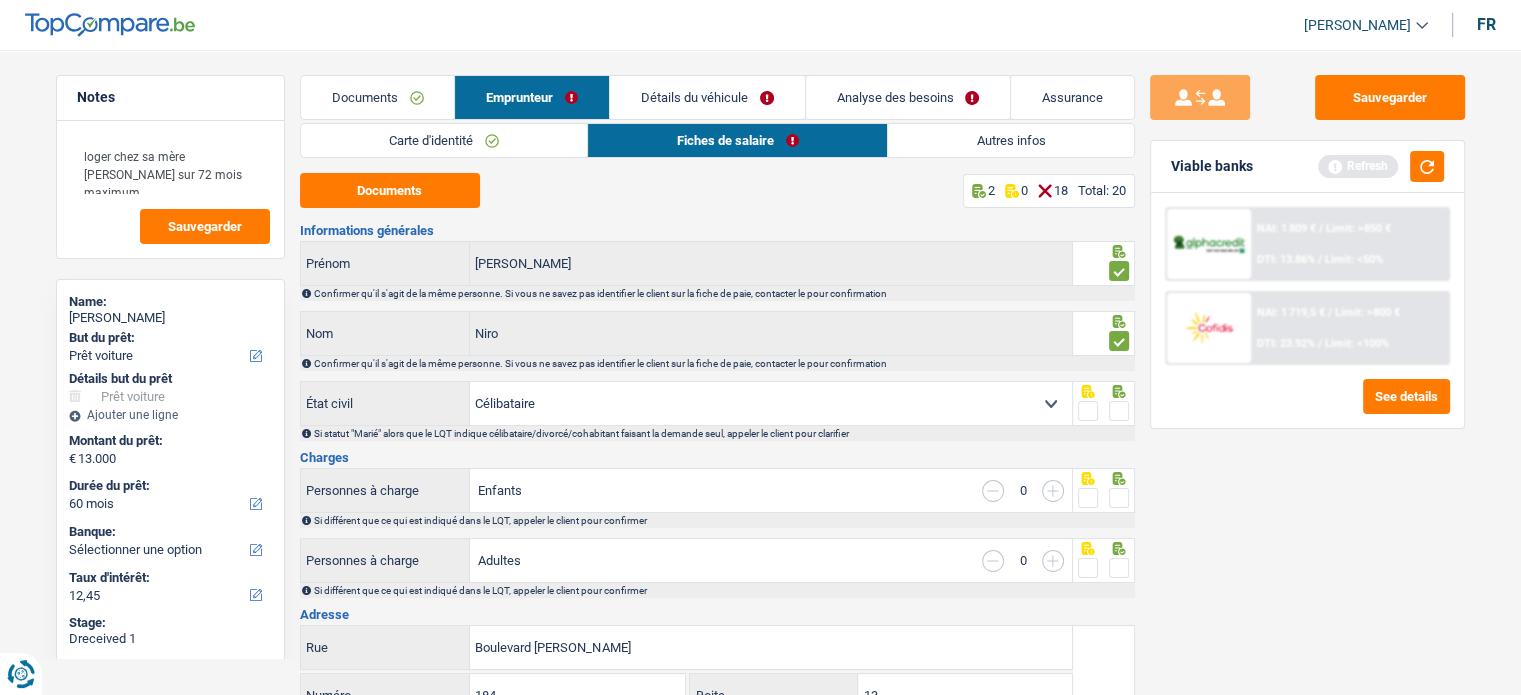 click at bounding box center (1119, 411) 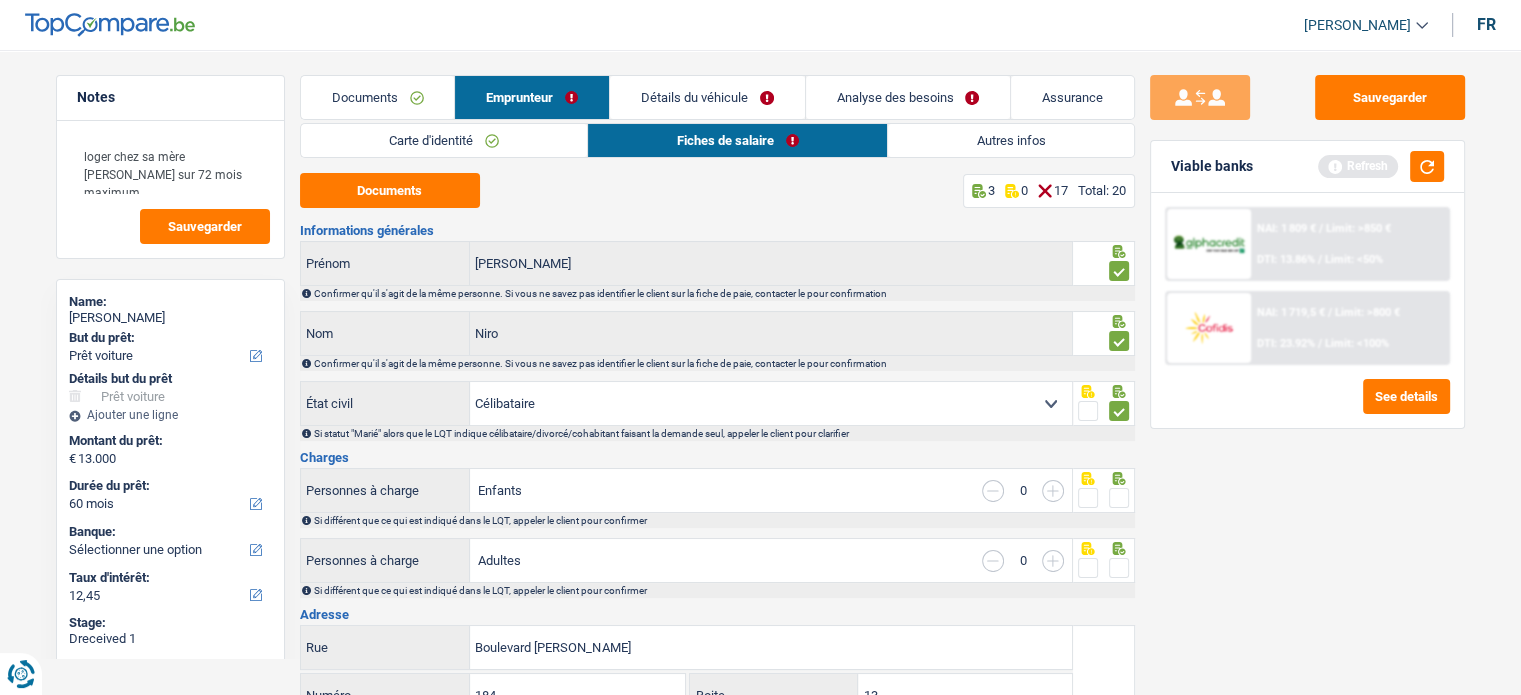 click at bounding box center (1119, 498) 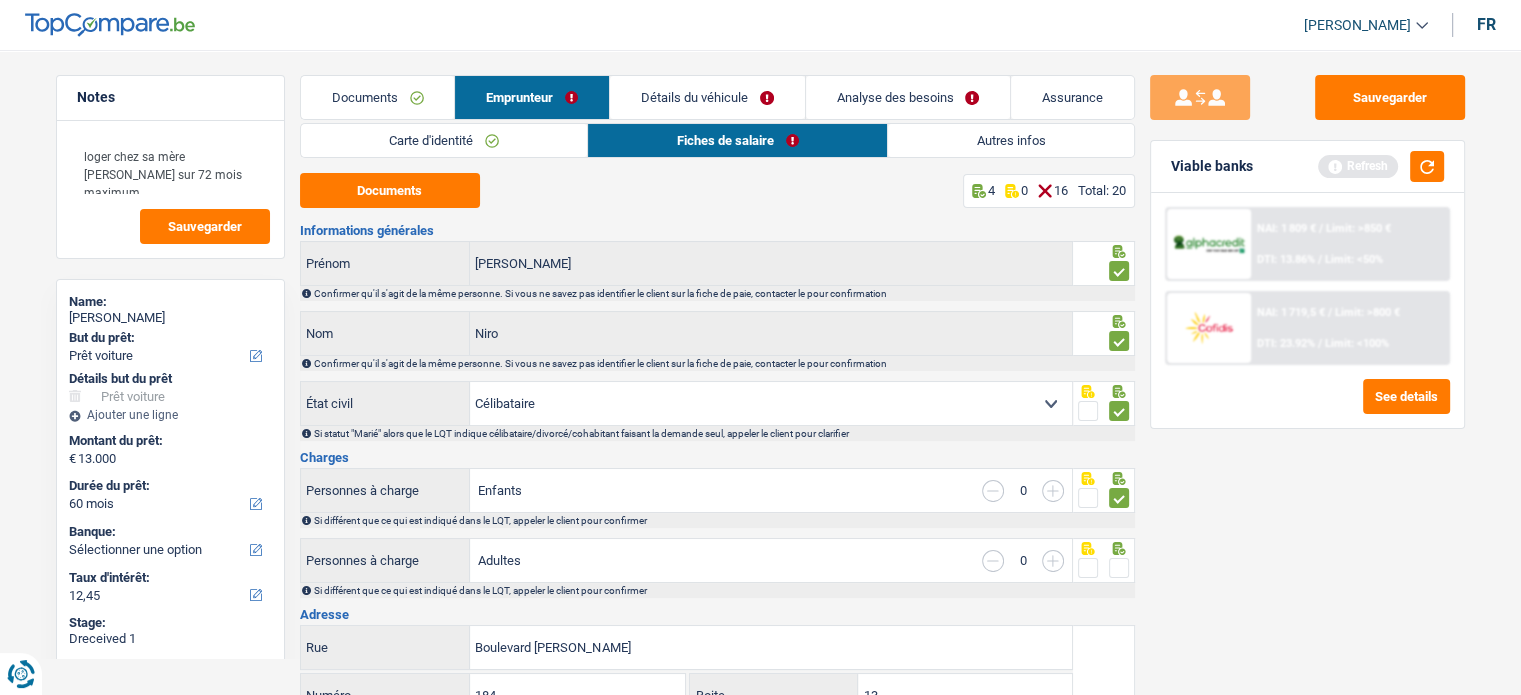 click at bounding box center (1119, 568) 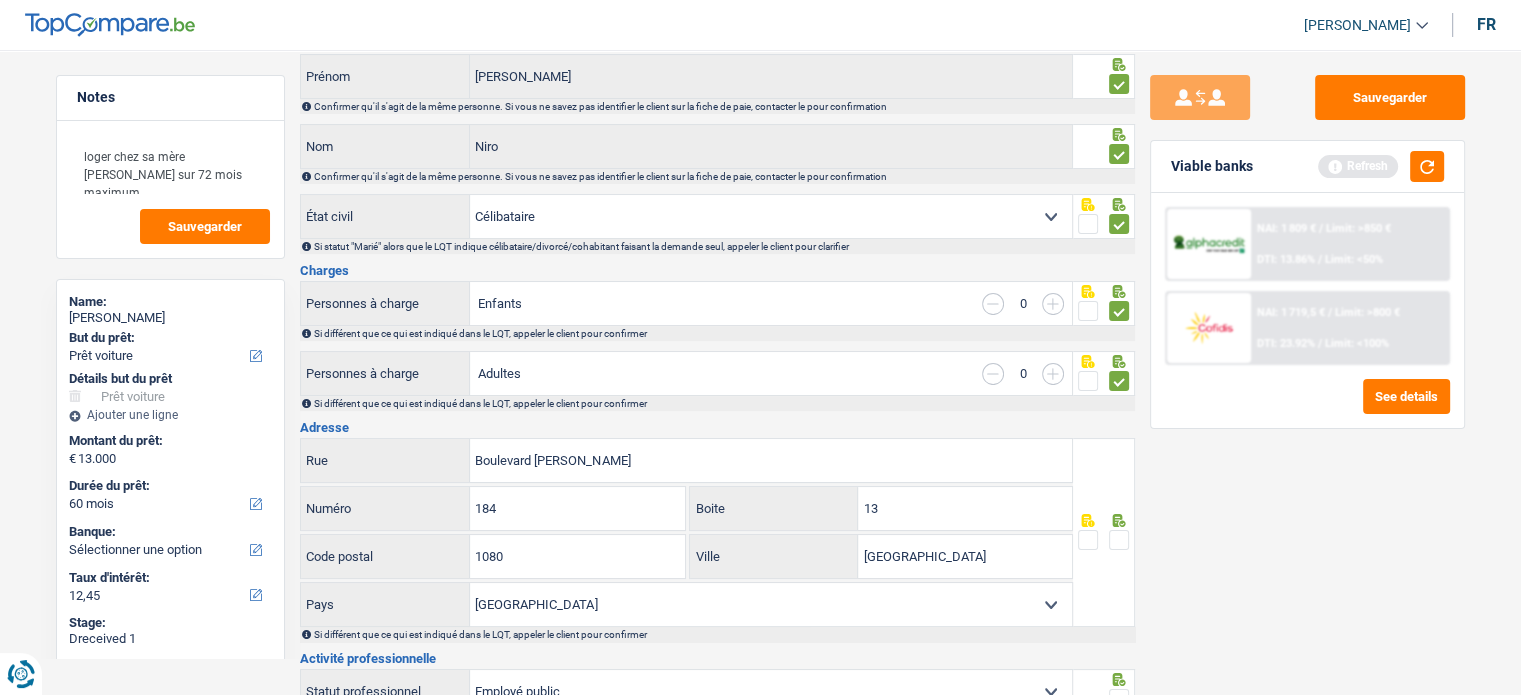 scroll, scrollTop: 200, scrollLeft: 0, axis: vertical 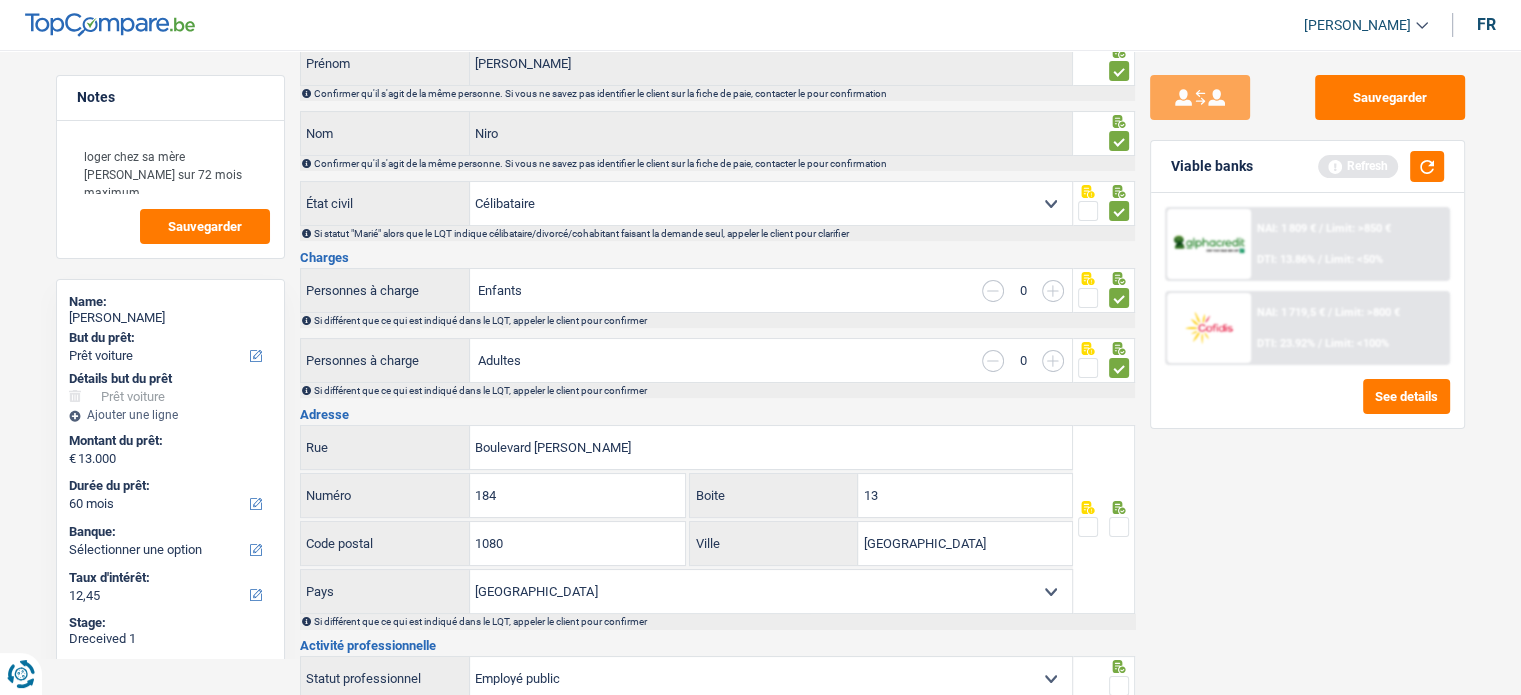 click at bounding box center (1119, 527) 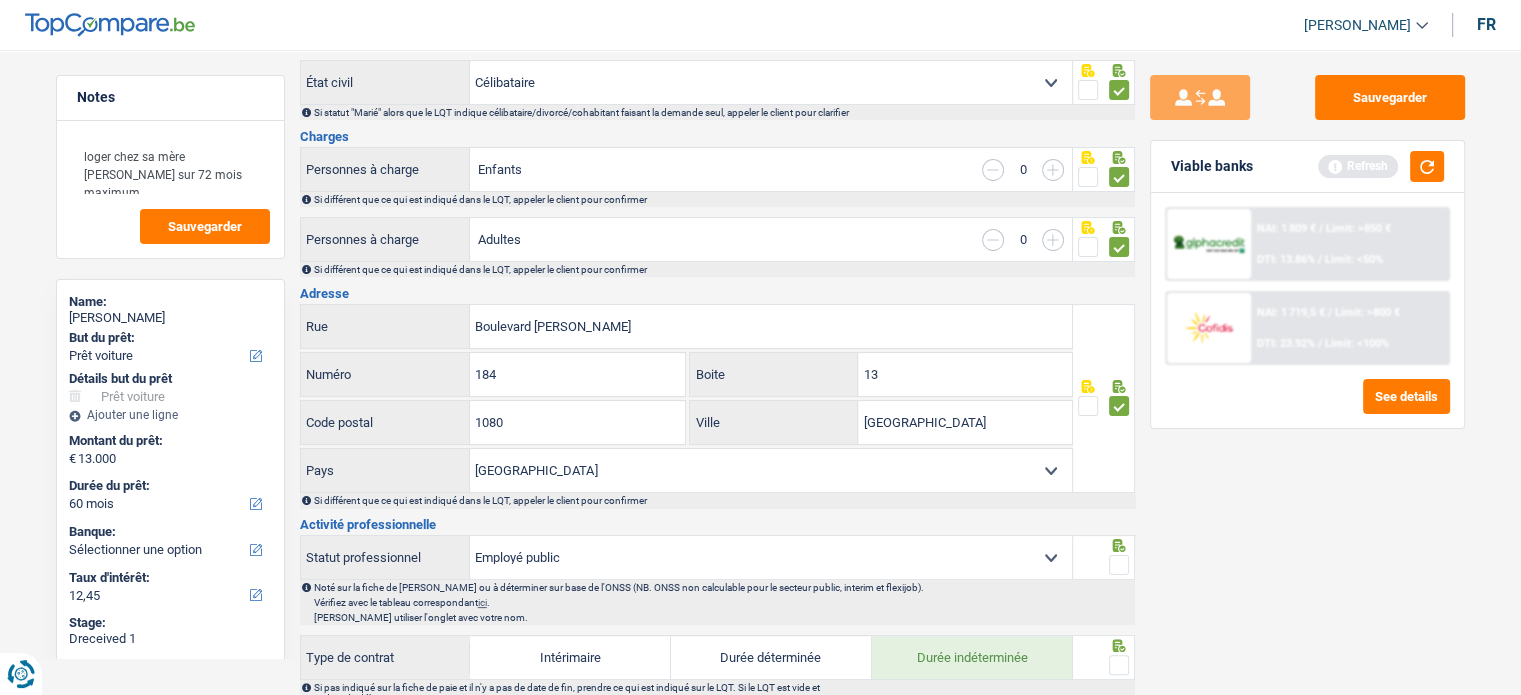scroll, scrollTop: 400, scrollLeft: 0, axis: vertical 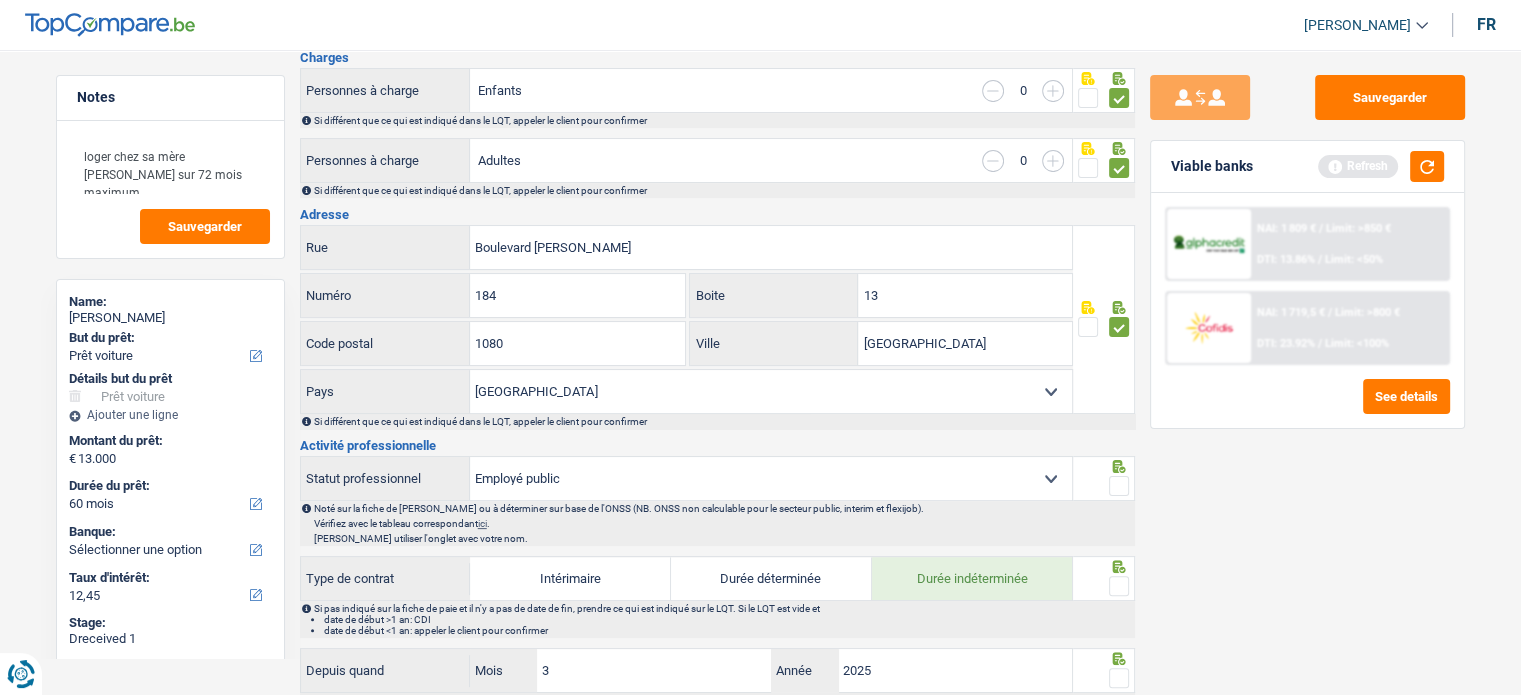 drag, startPoint x: 1113, startPoint y: 470, endPoint x: 1122, endPoint y: 495, distance: 26.57066 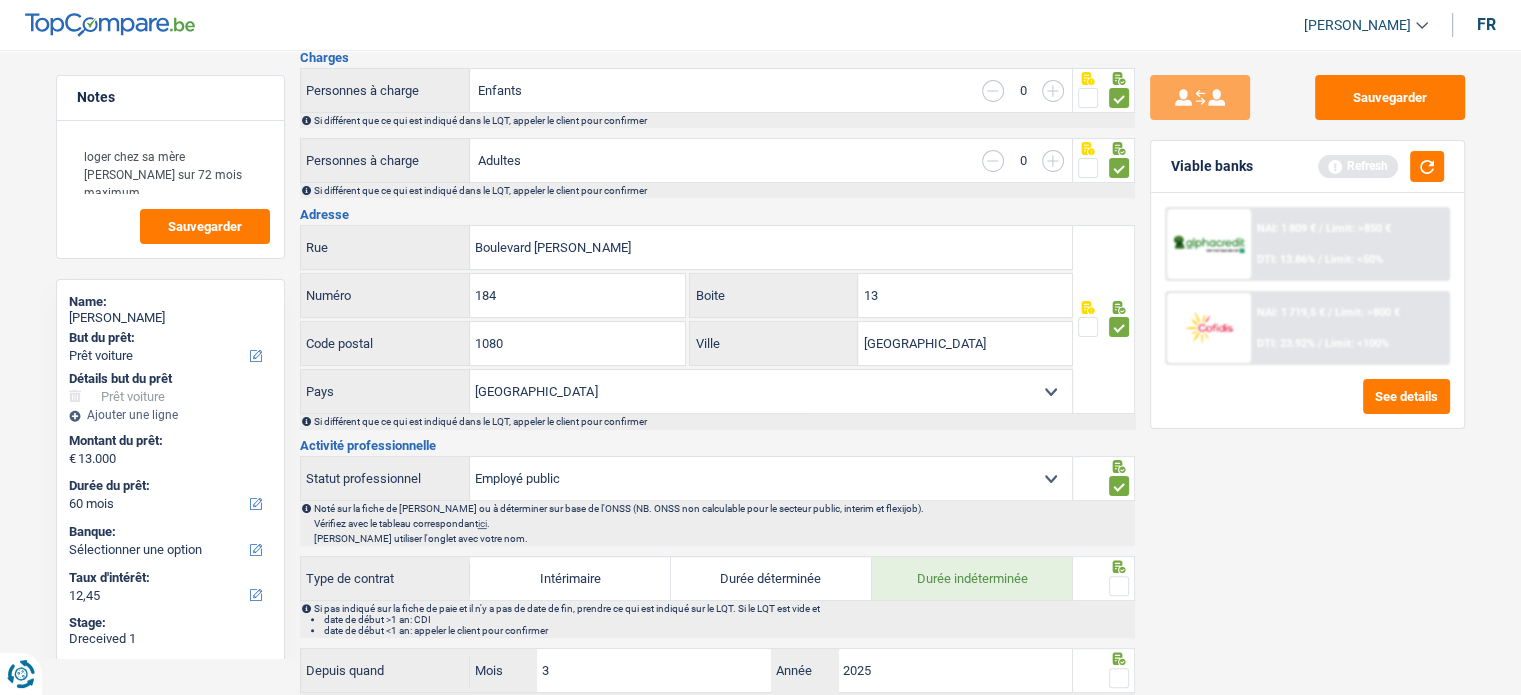 click at bounding box center (1119, 586) 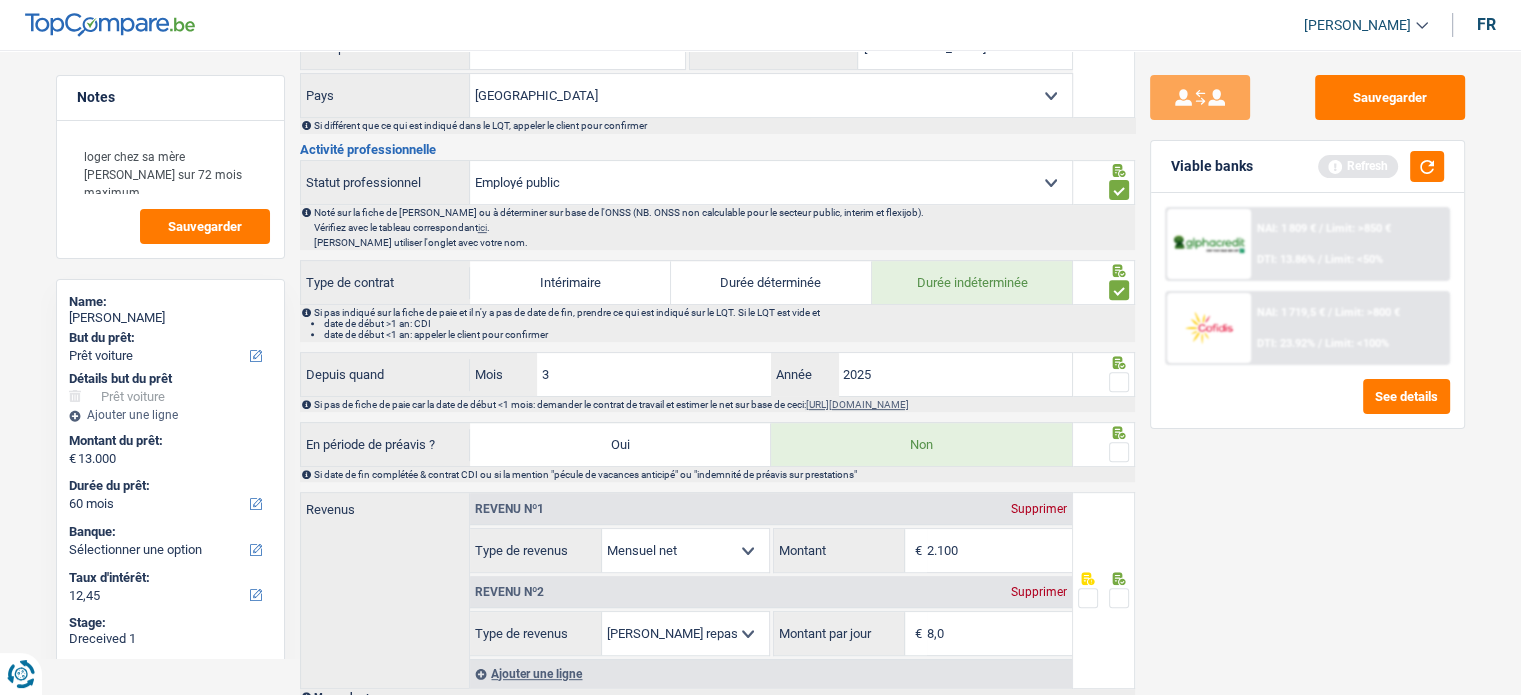 scroll, scrollTop: 700, scrollLeft: 0, axis: vertical 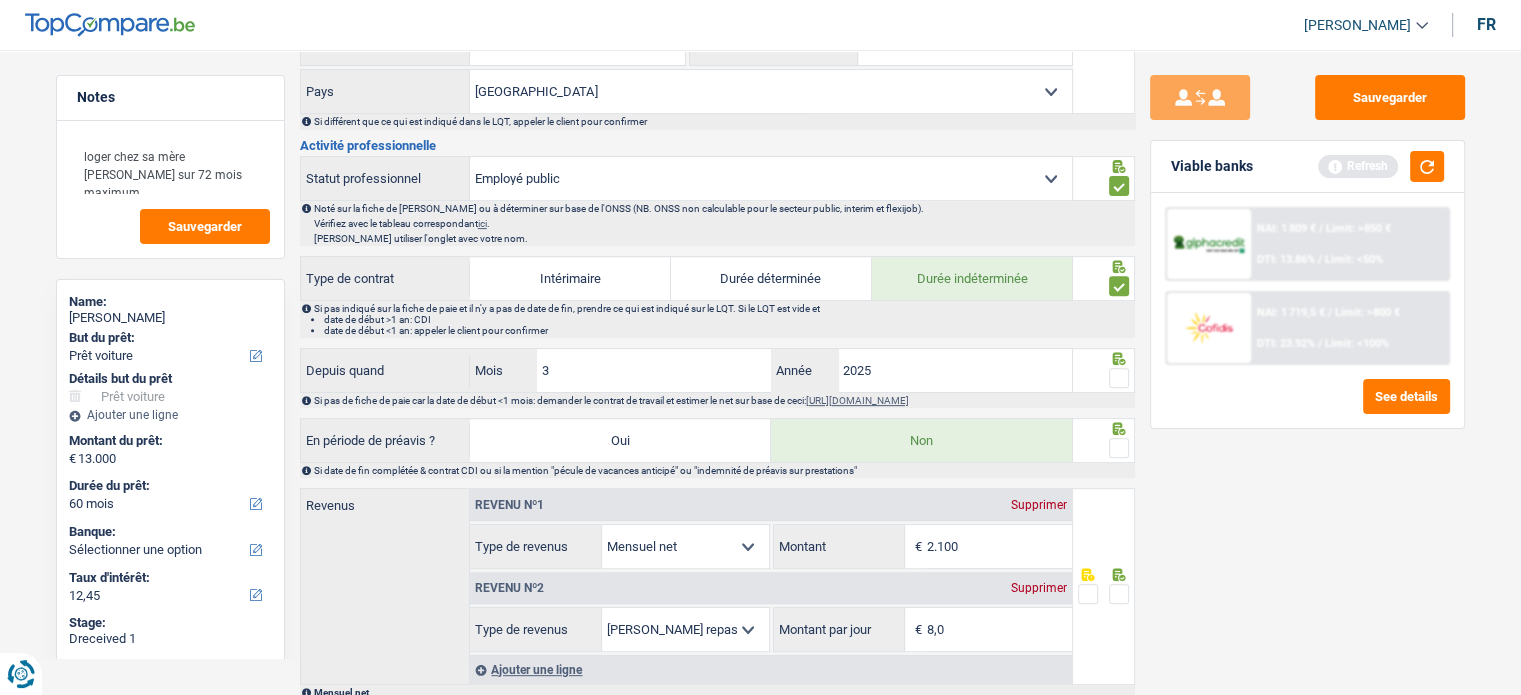 click at bounding box center [1119, 378] 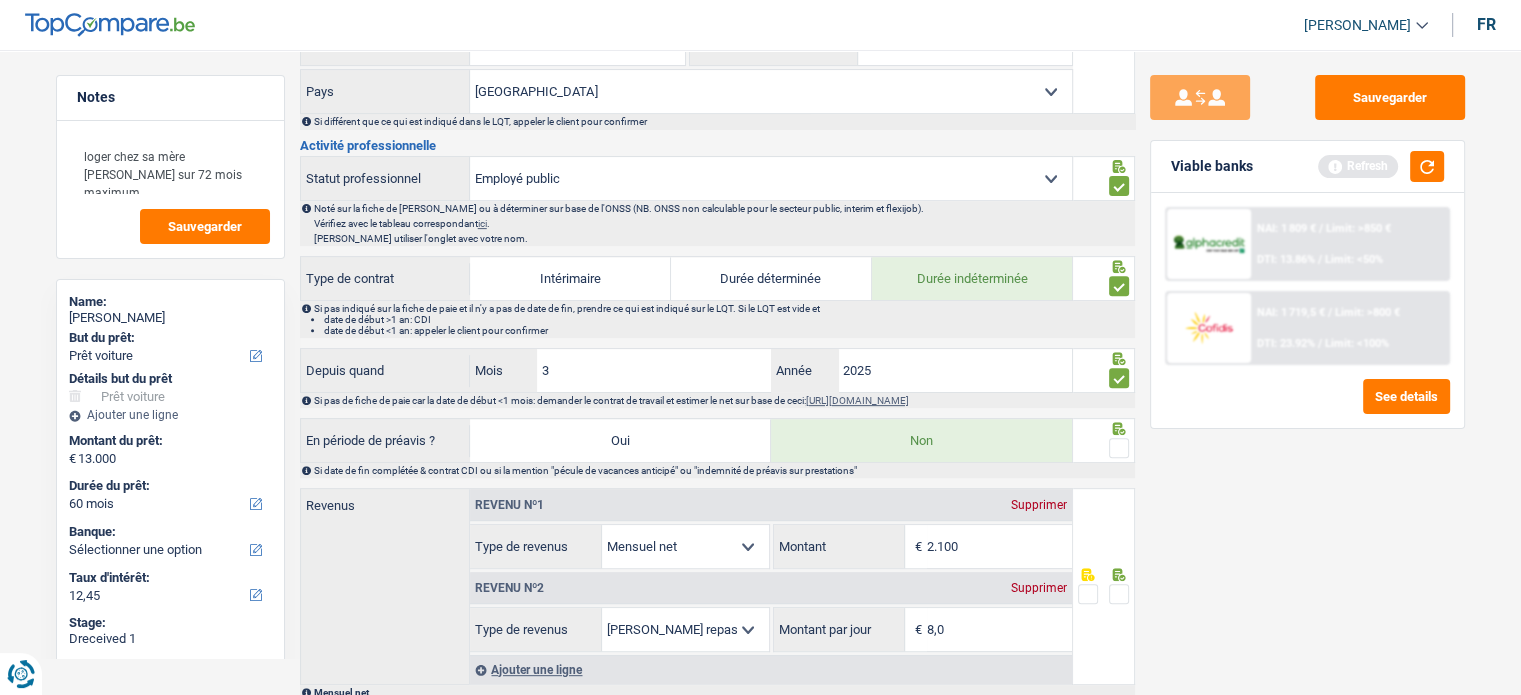 click at bounding box center (1119, 448) 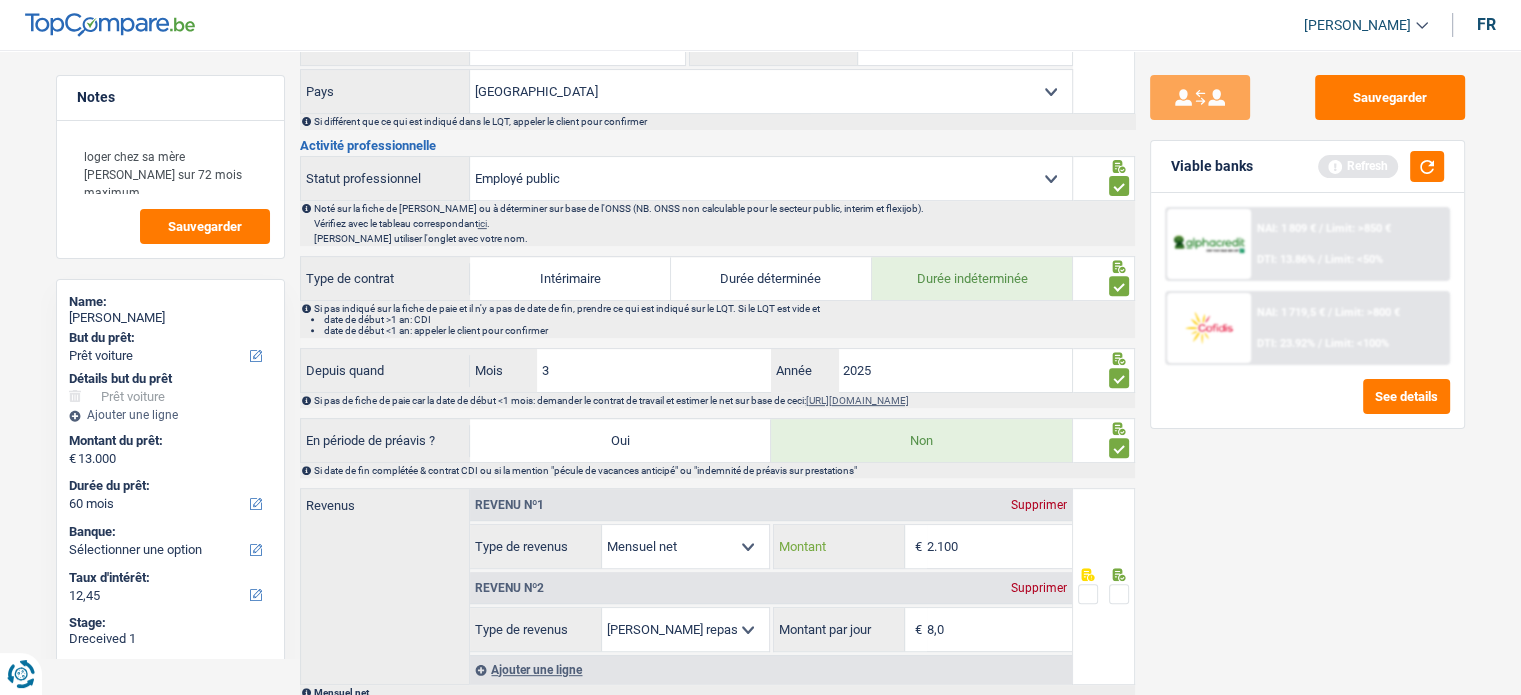 click on "2.100" at bounding box center [999, 546] 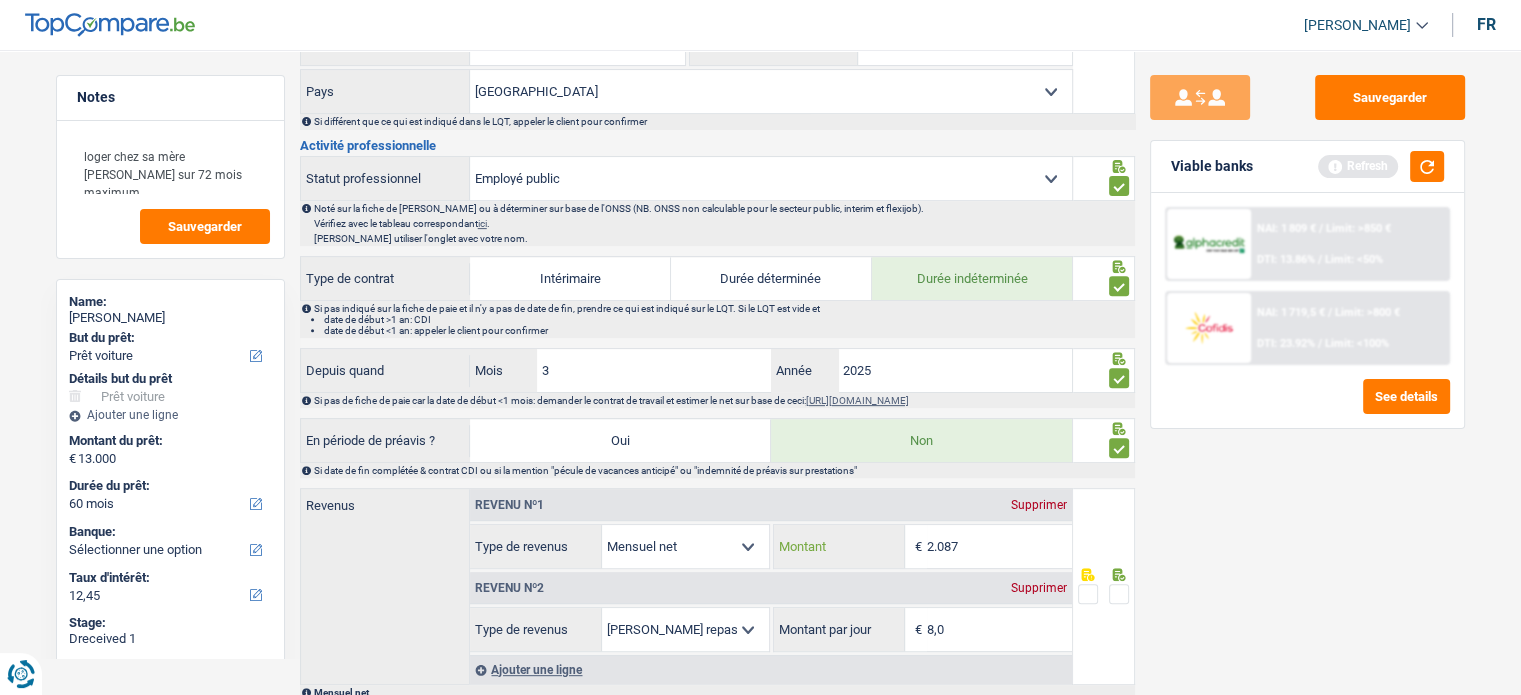 type on "2.087" 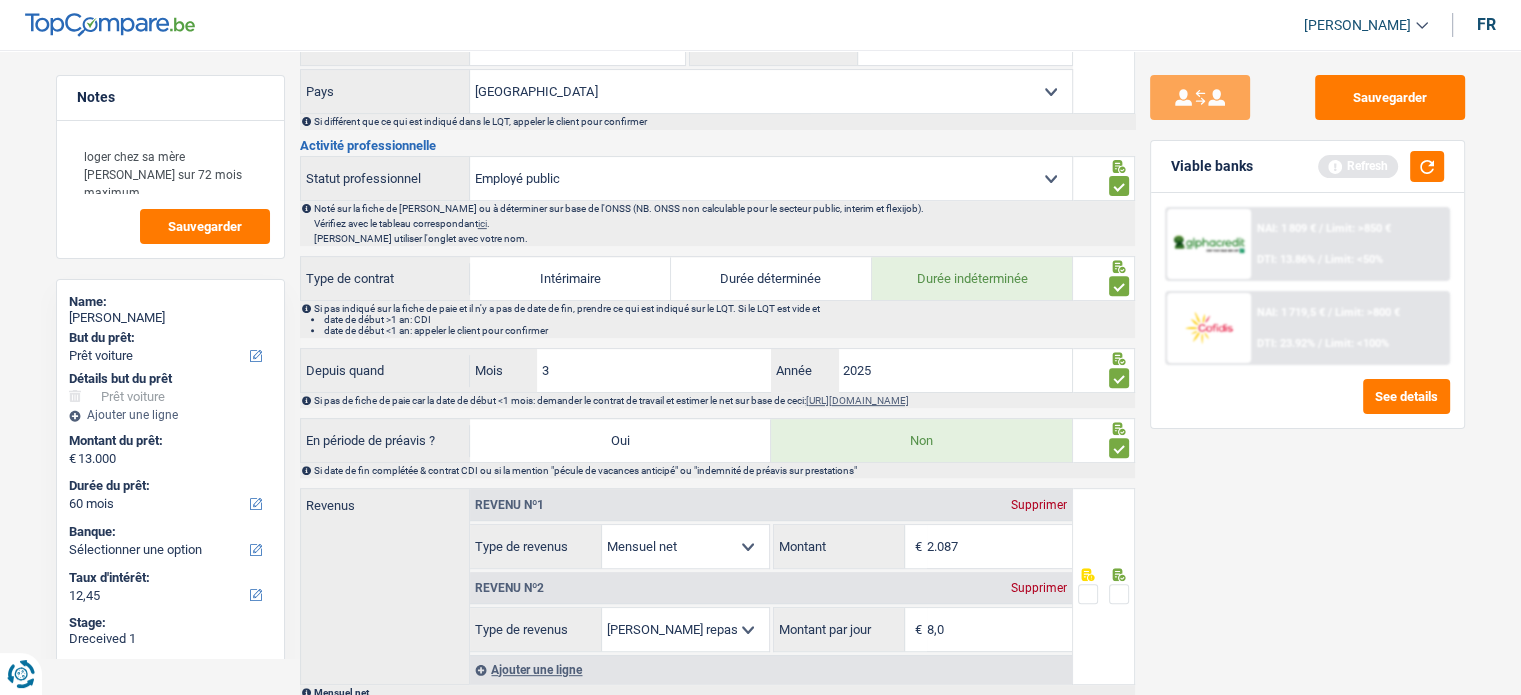 click at bounding box center (1119, 594) 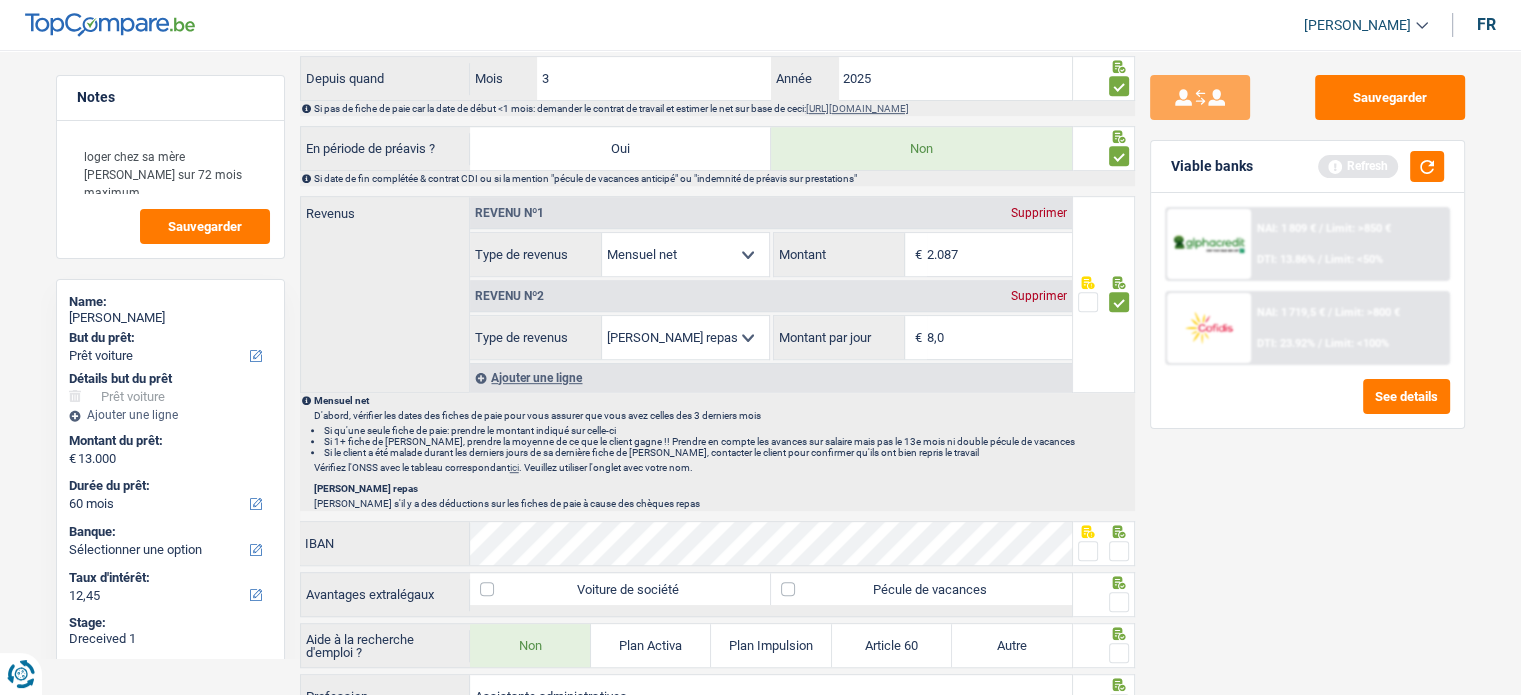 scroll, scrollTop: 1100, scrollLeft: 0, axis: vertical 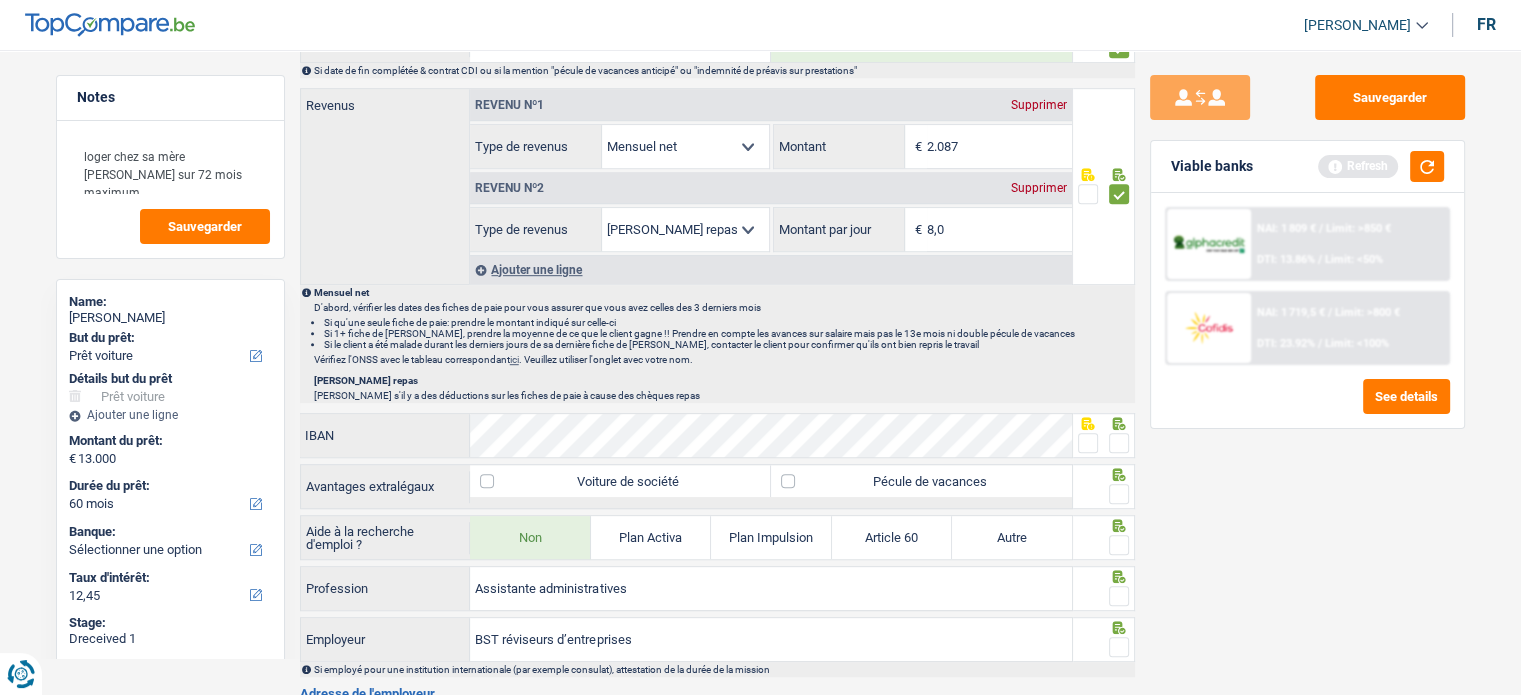 click at bounding box center (1119, 443) 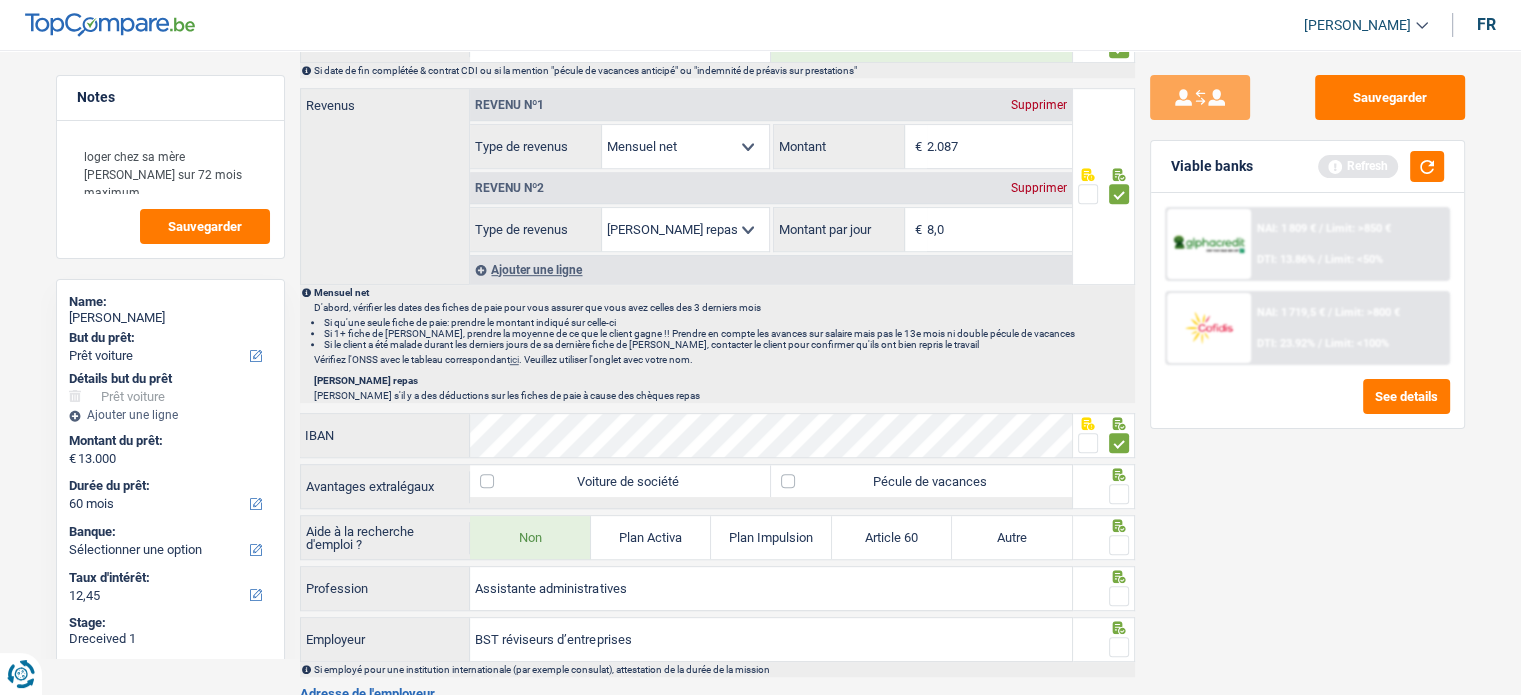 click on "Pécule de vacances" at bounding box center [921, 481] 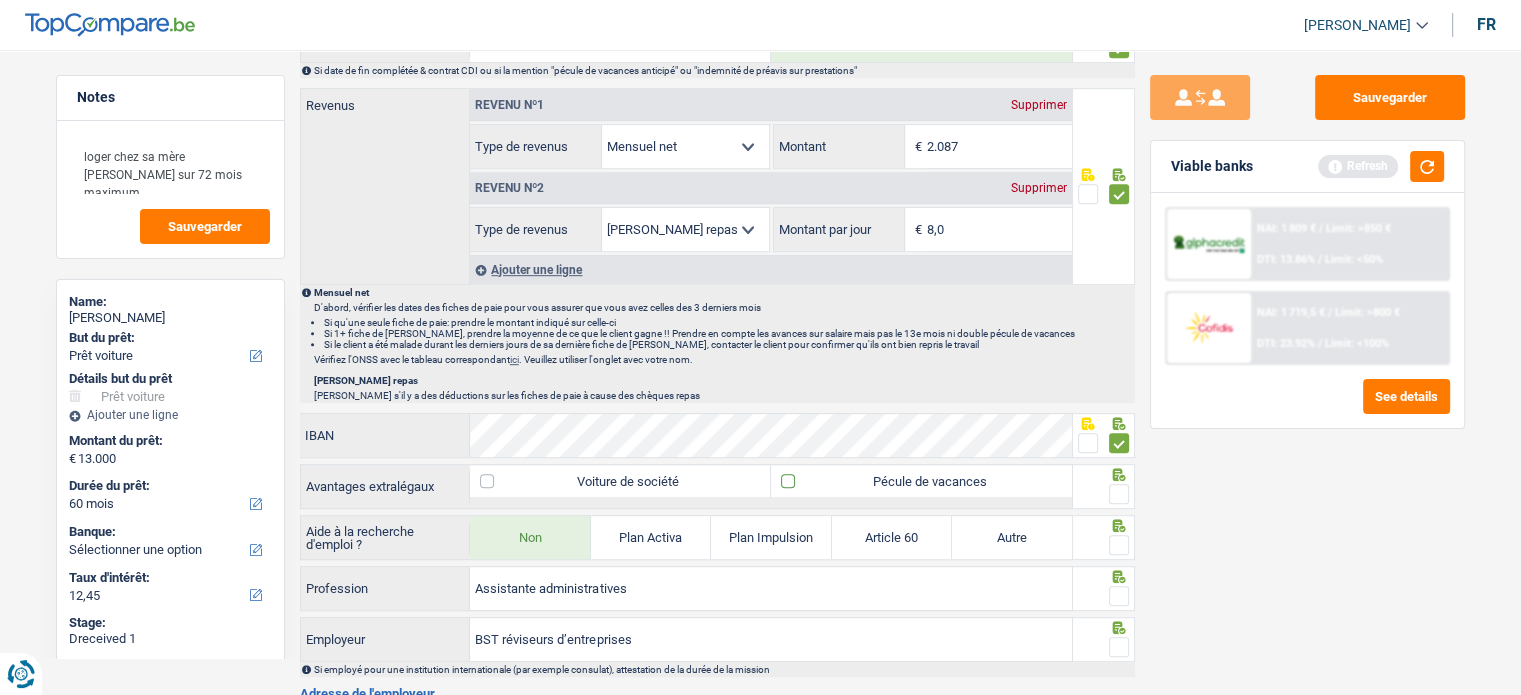 click on "Pécule de vacances" at bounding box center (921, 481) 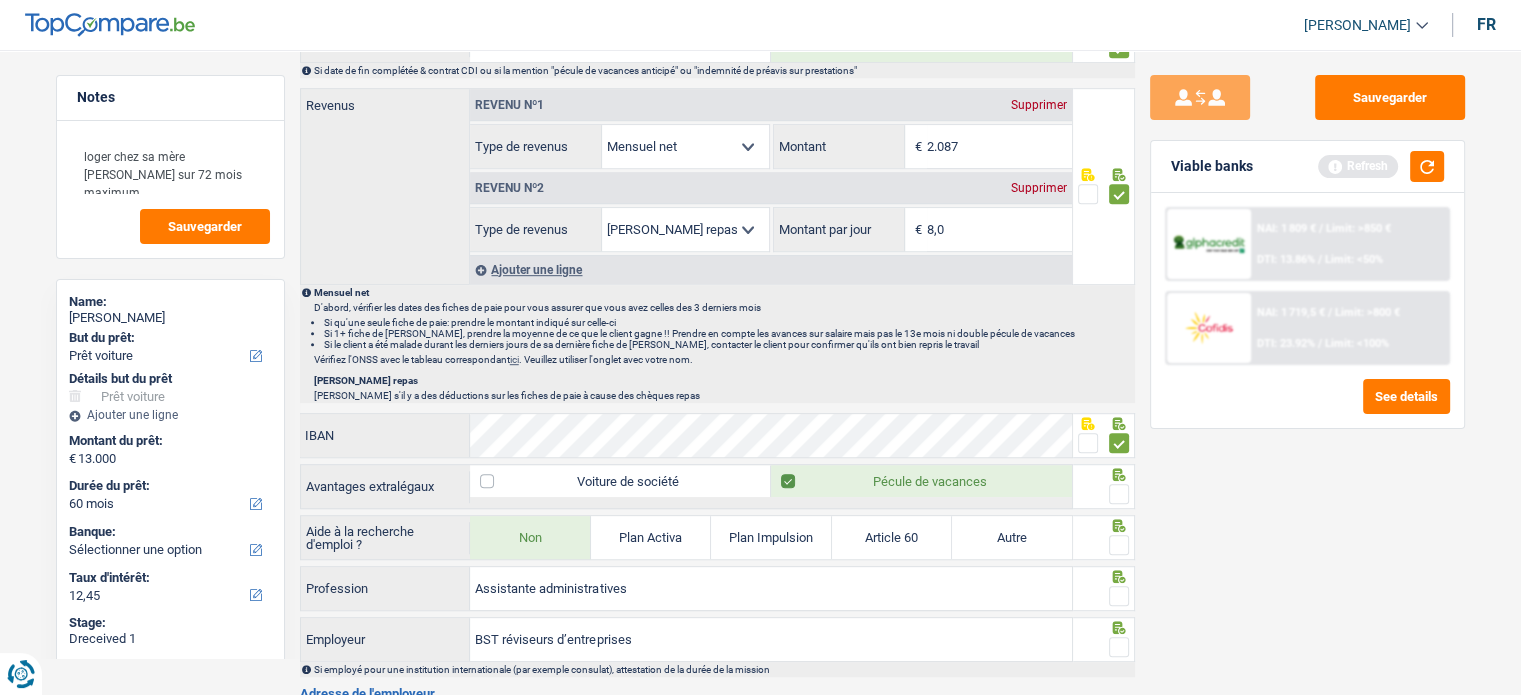 drag, startPoint x: 1117, startPoint y: 481, endPoint x: 1094, endPoint y: 531, distance: 55.03635 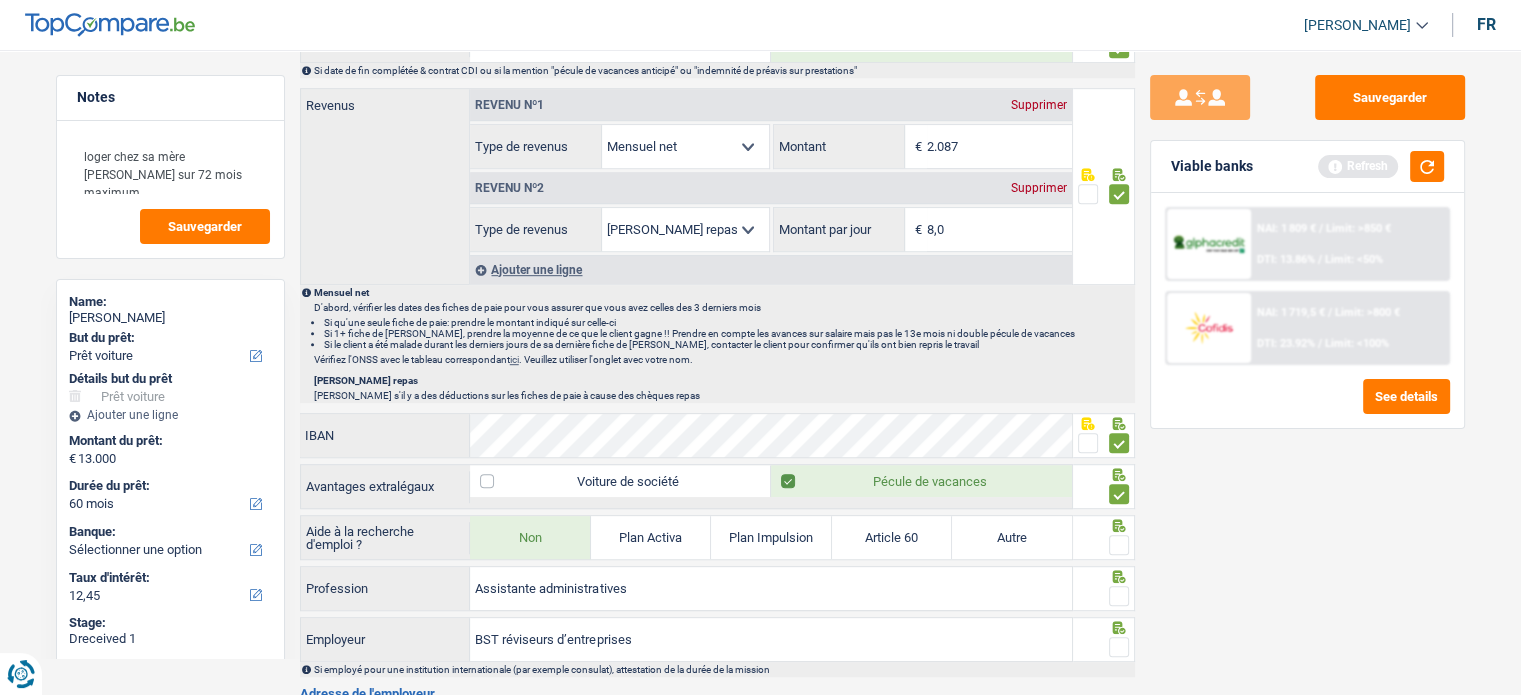 click at bounding box center [1119, 545] 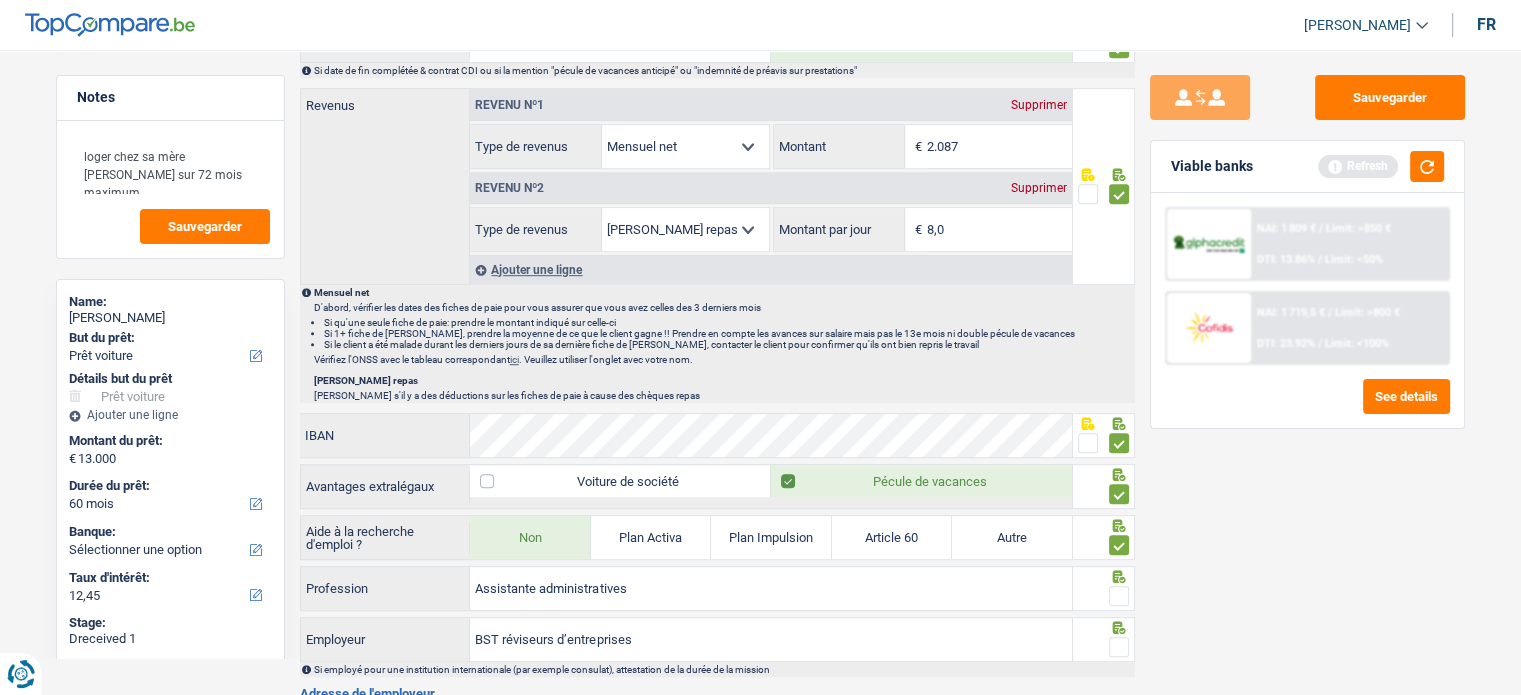 click at bounding box center (1119, 596) 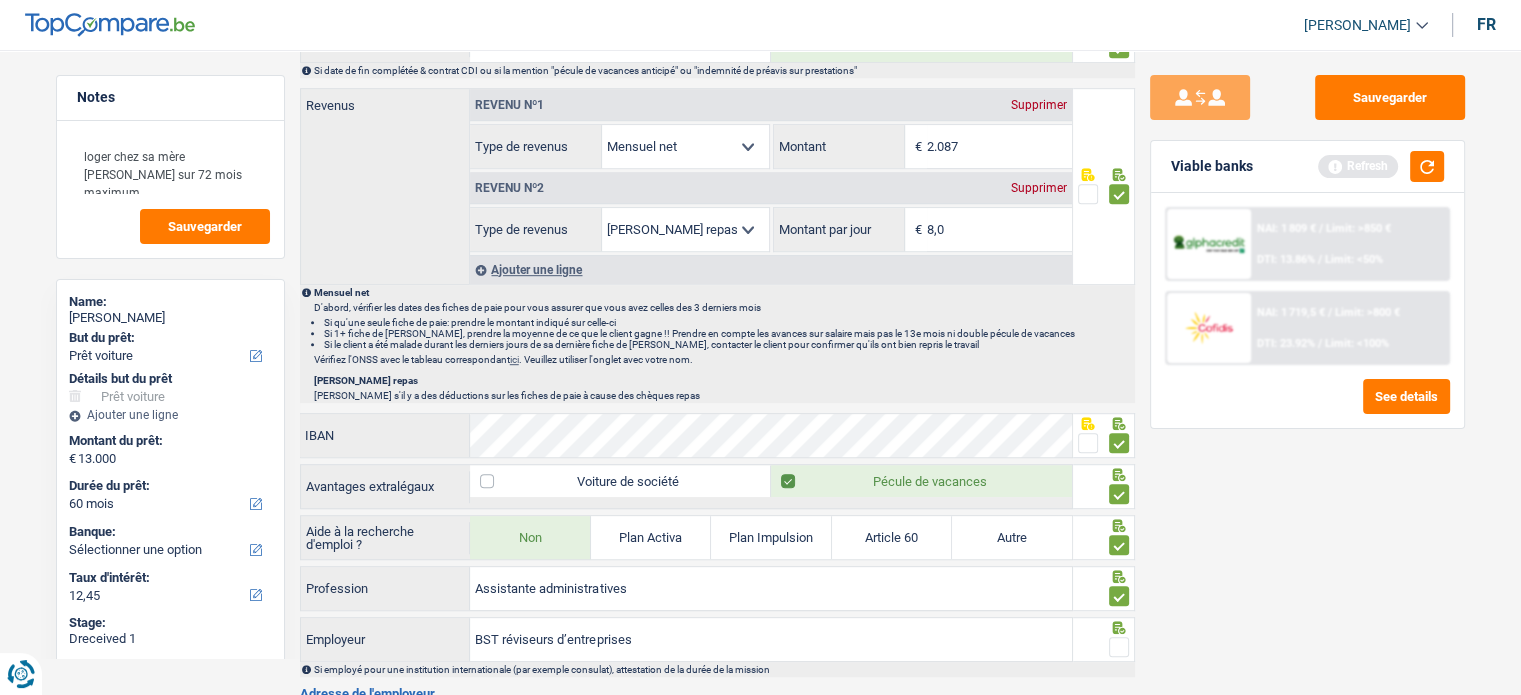 click at bounding box center [1103, 647] 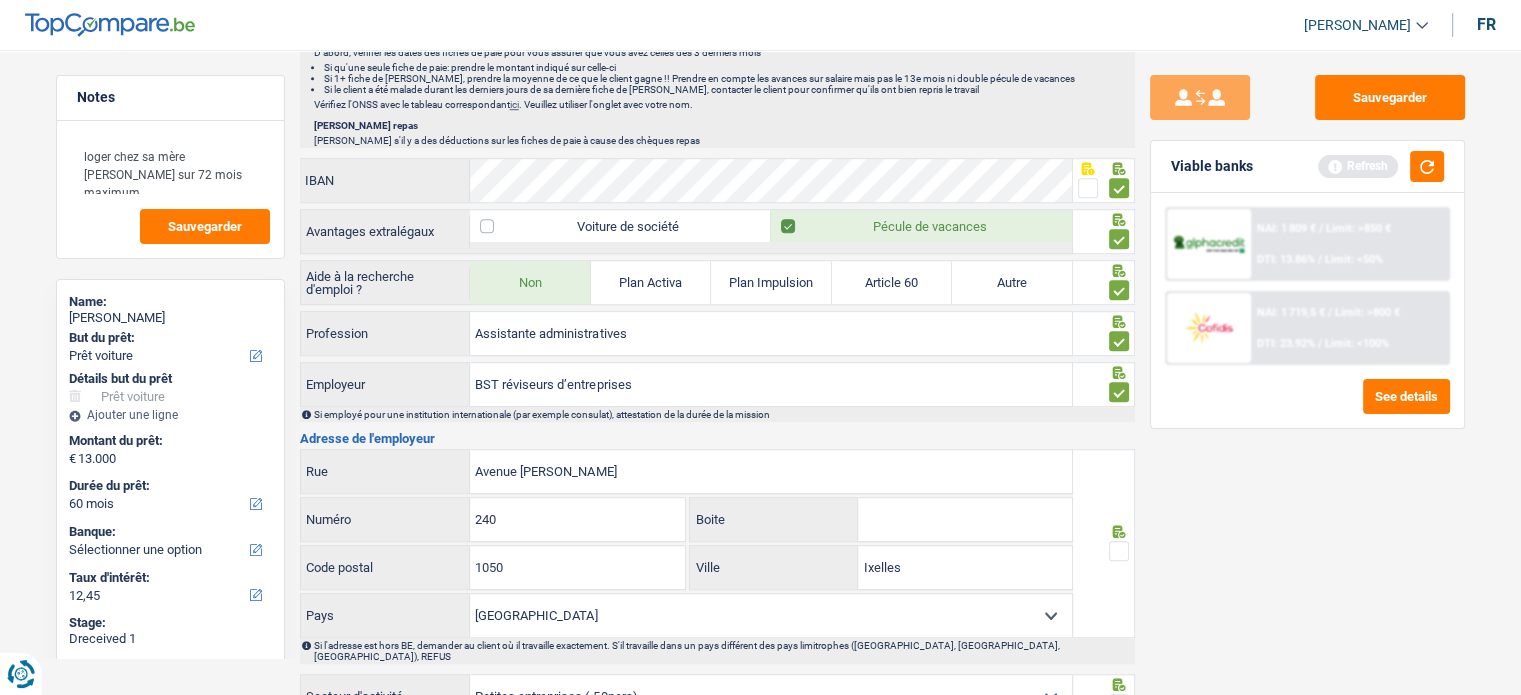 scroll, scrollTop: 1400, scrollLeft: 0, axis: vertical 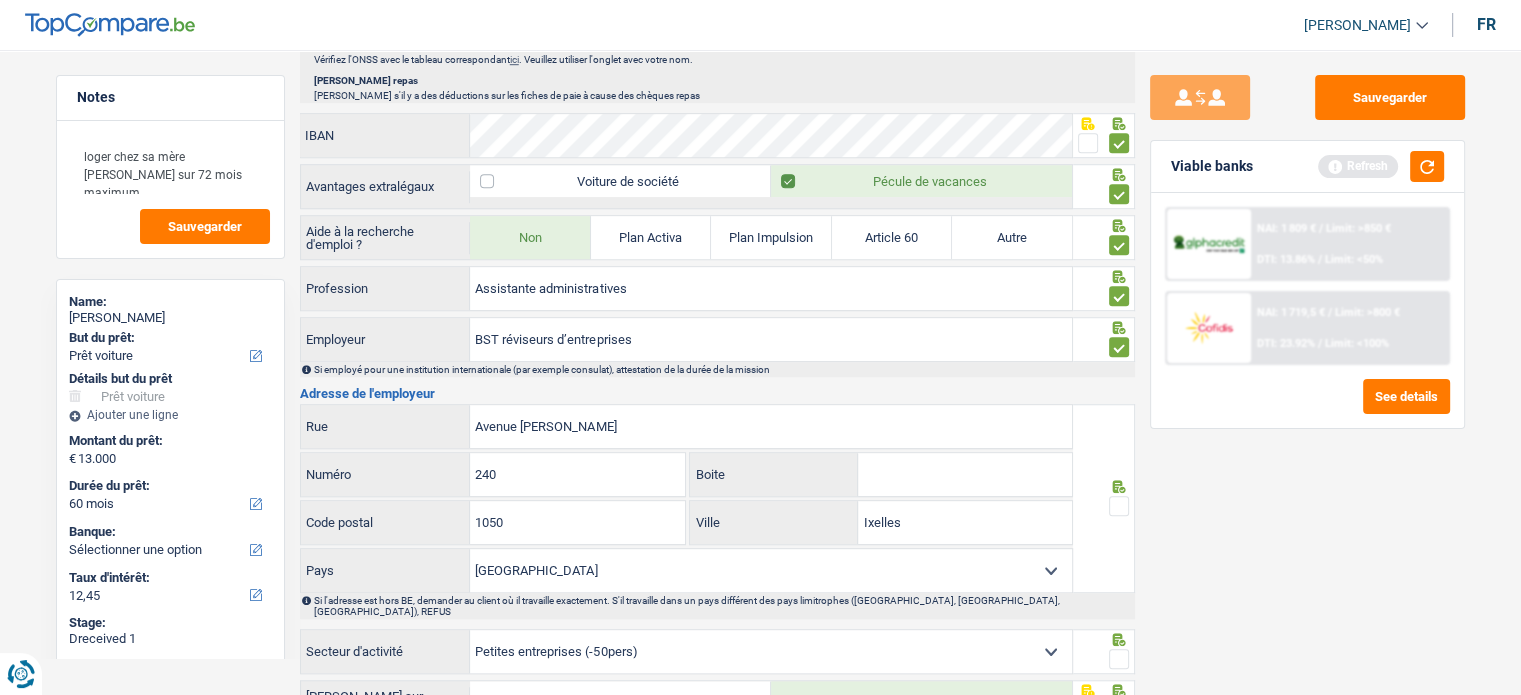 click on "Boite" at bounding box center [965, 474] 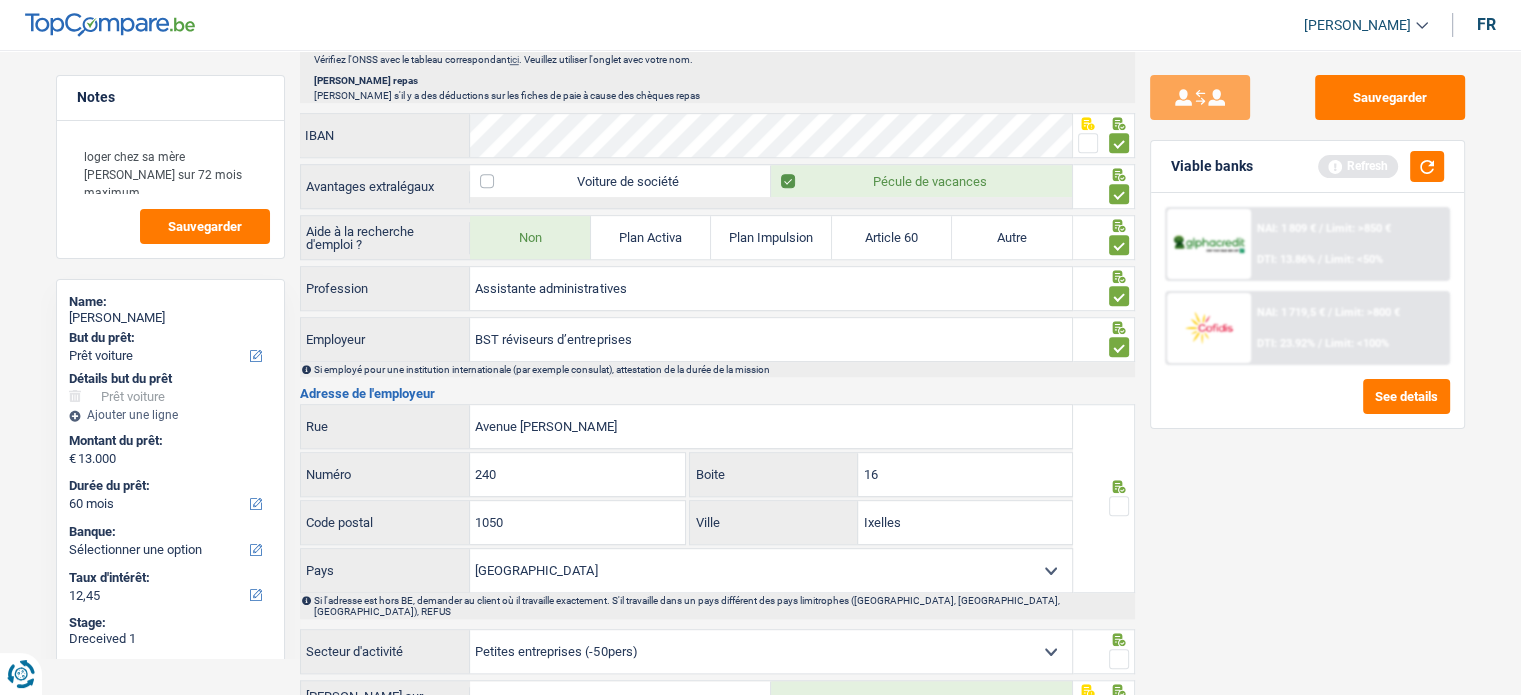 type on "16" 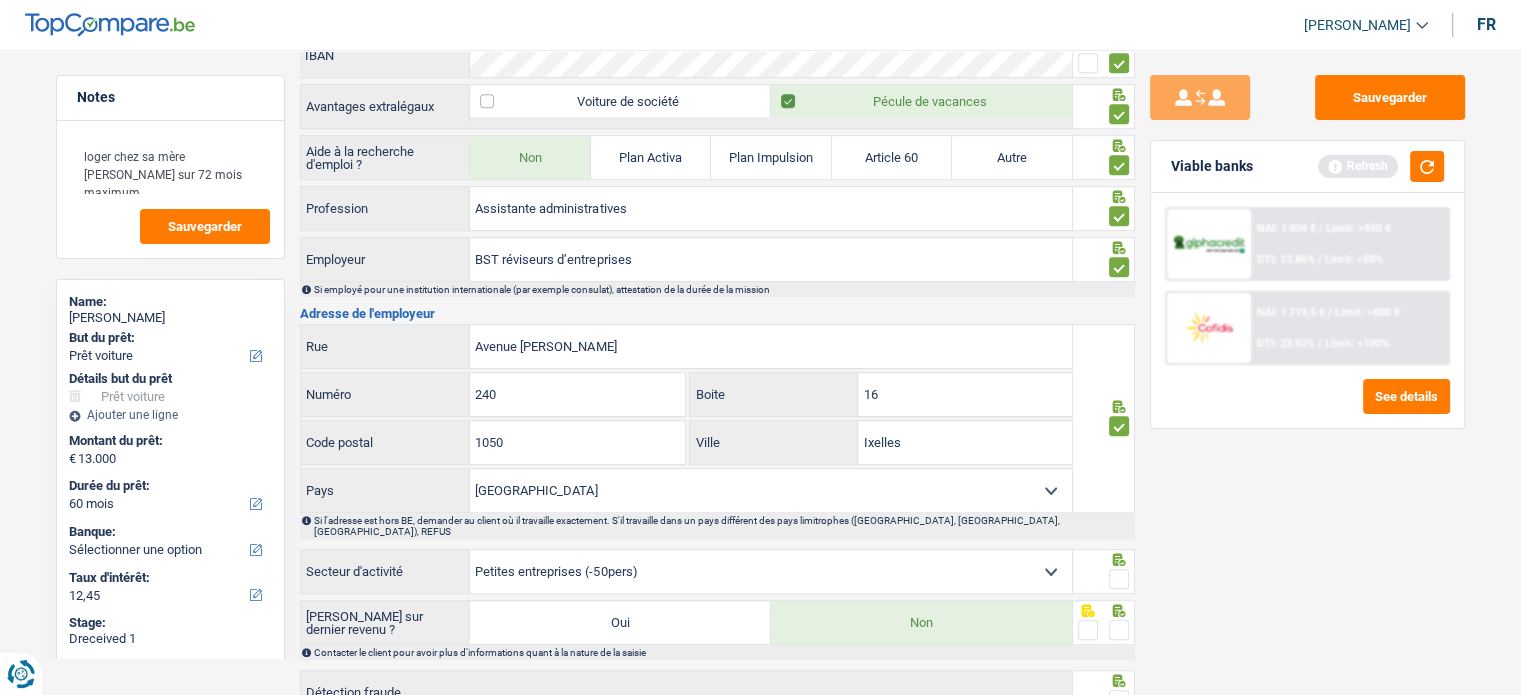 scroll, scrollTop: 1600, scrollLeft: 0, axis: vertical 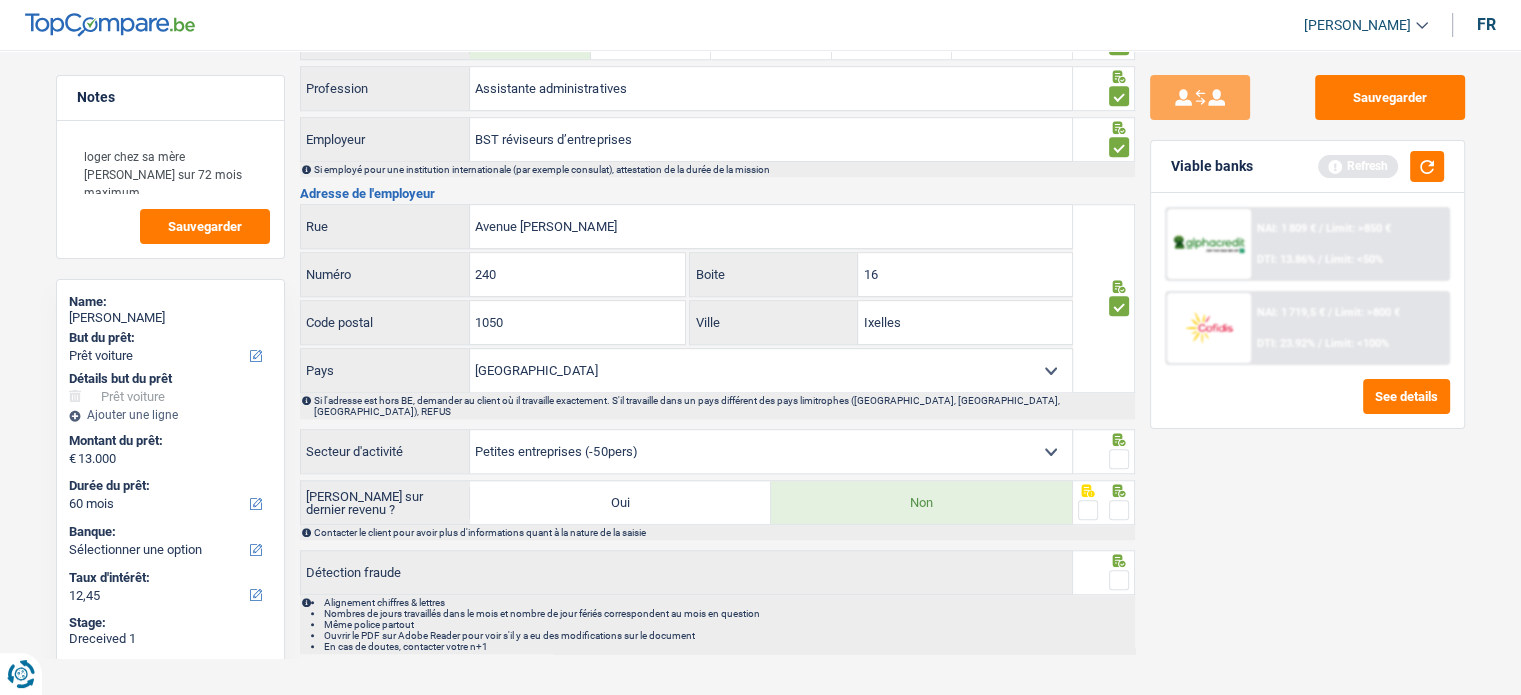click at bounding box center [1119, 459] 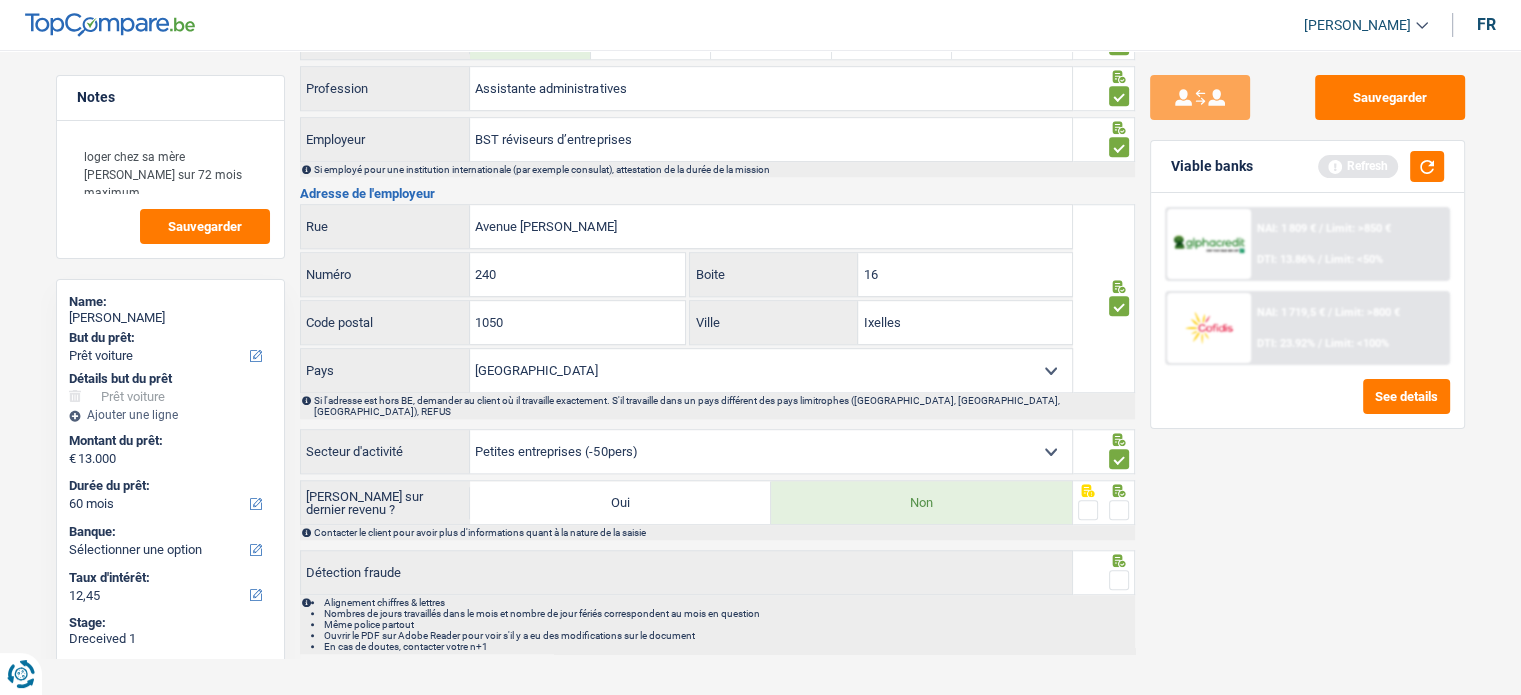 click at bounding box center (1119, 510) 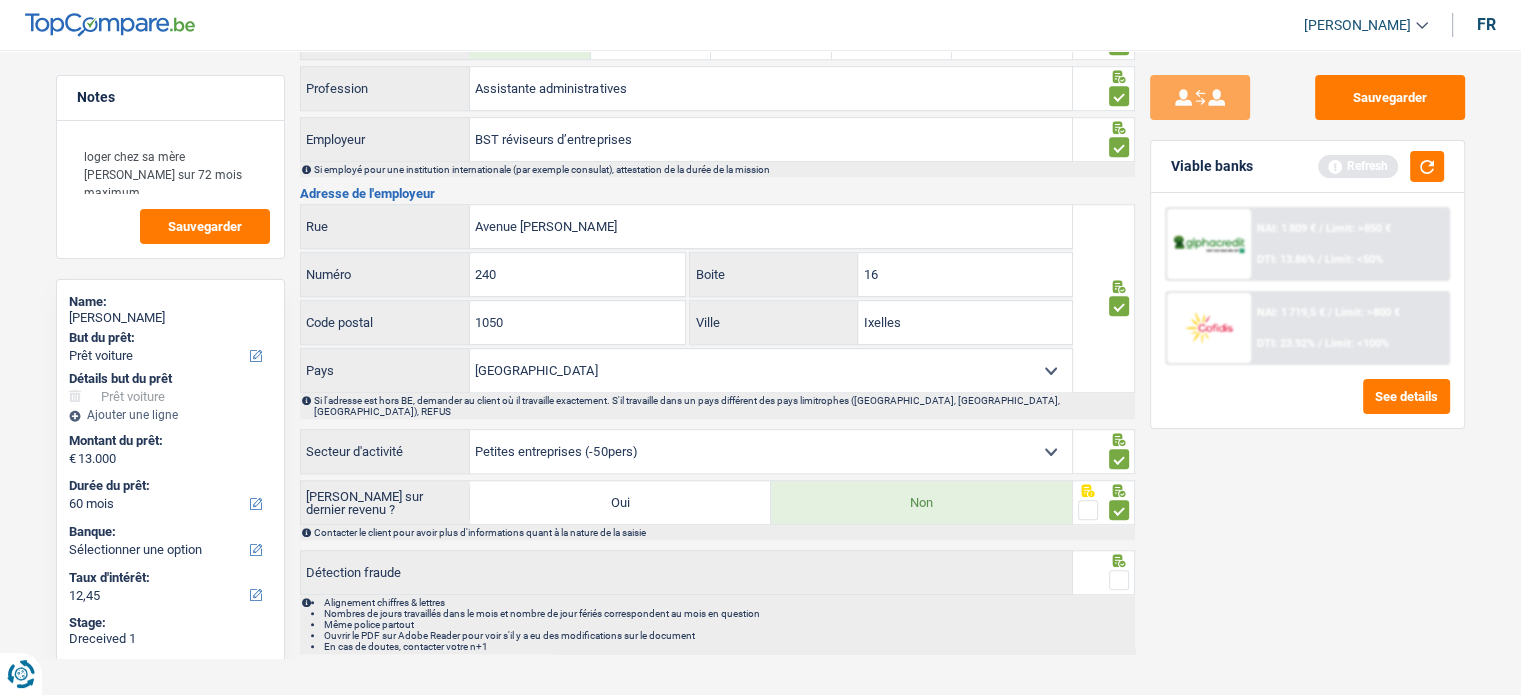 click at bounding box center (1119, 580) 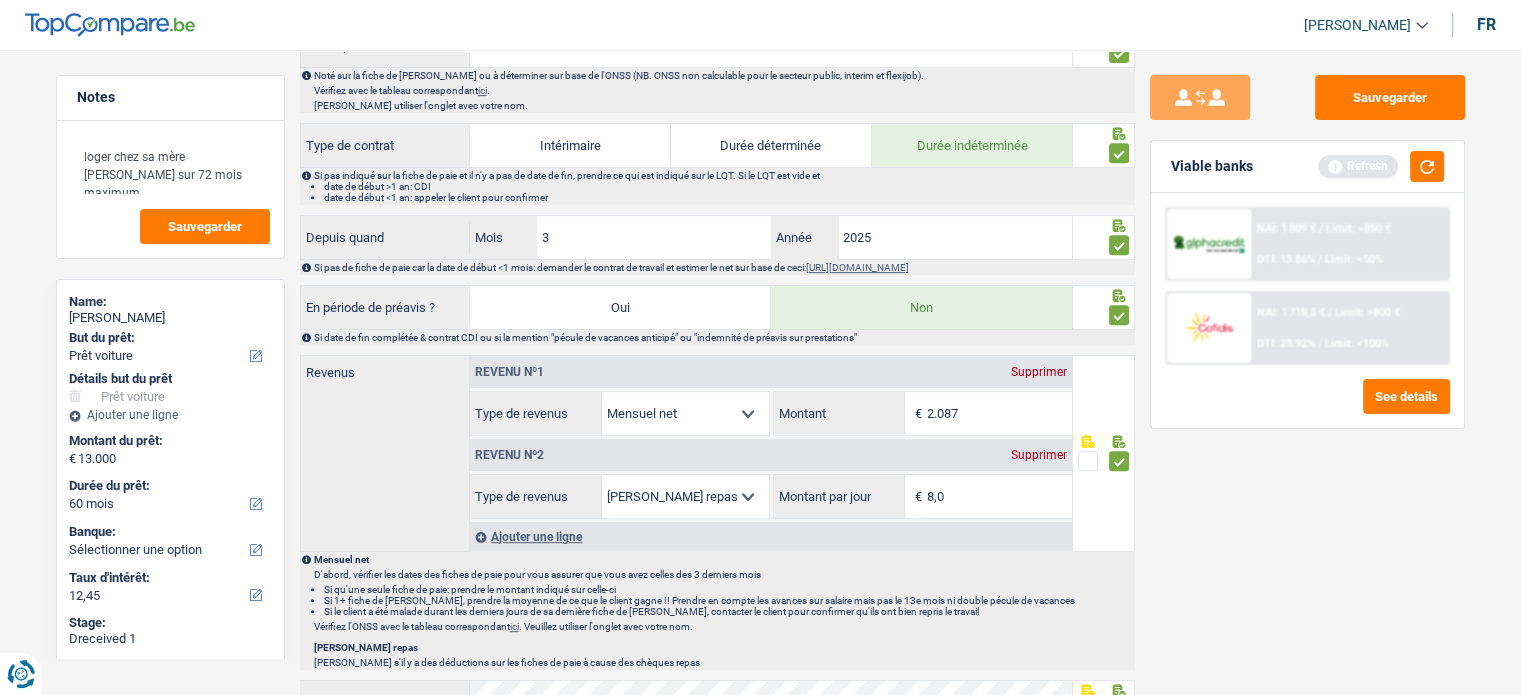scroll, scrollTop: 803, scrollLeft: 0, axis: vertical 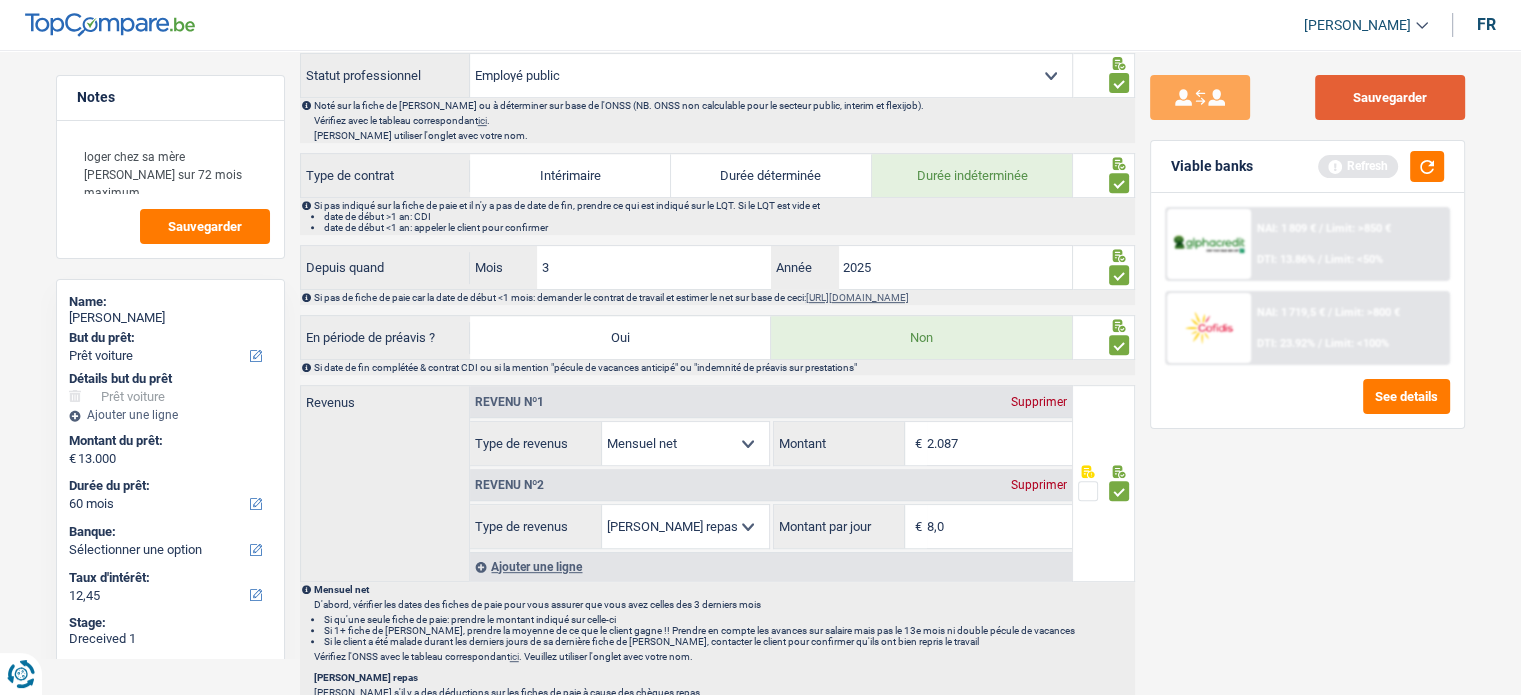 click on "Sauvegarder" at bounding box center [1390, 97] 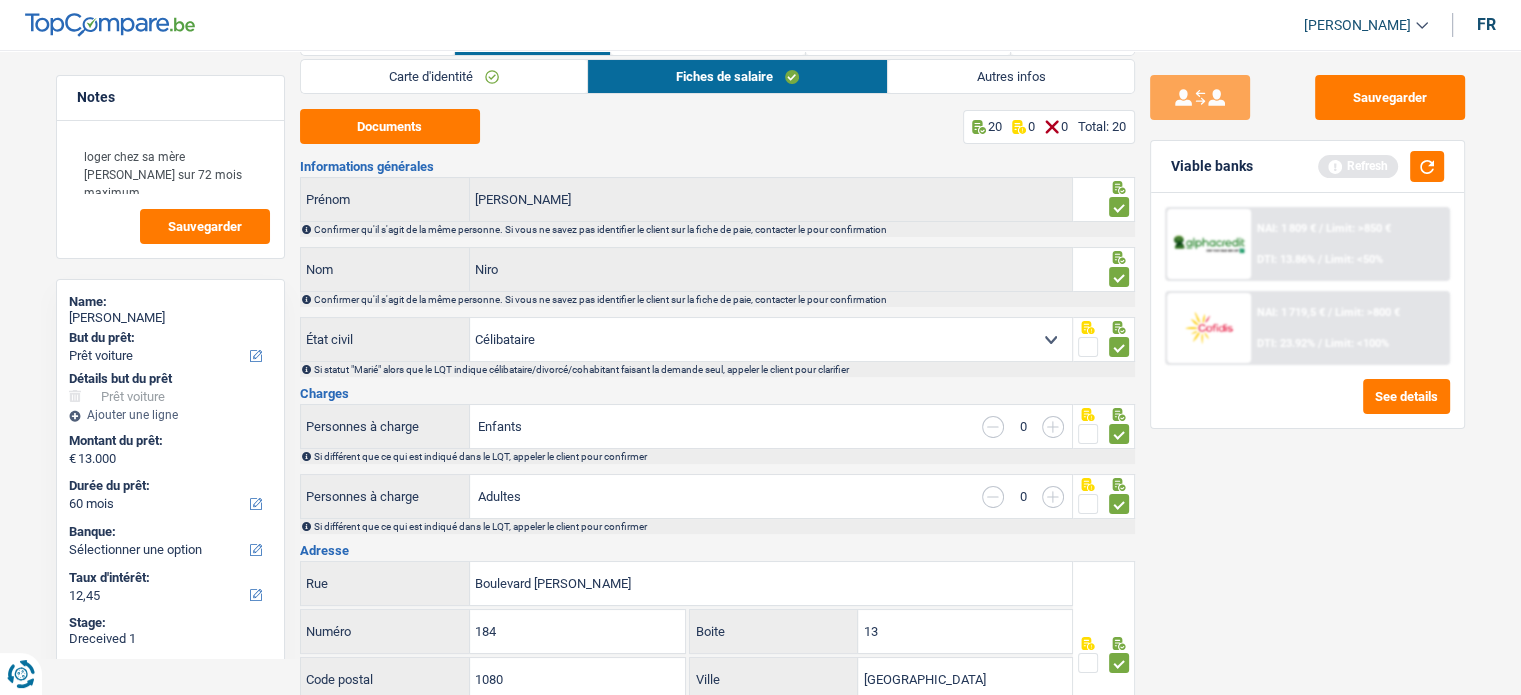 scroll, scrollTop: 0, scrollLeft: 0, axis: both 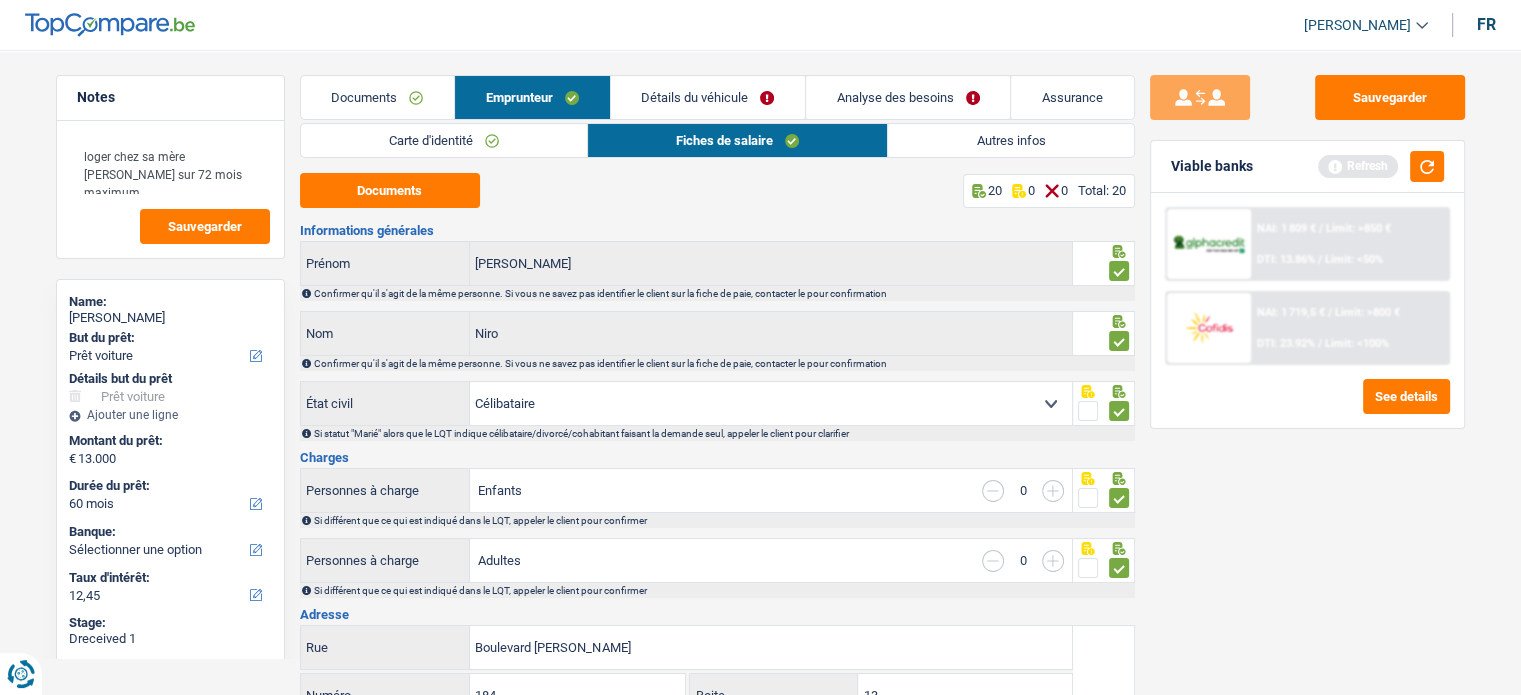 click on "Autres infos" at bounding box center (1010, 140) 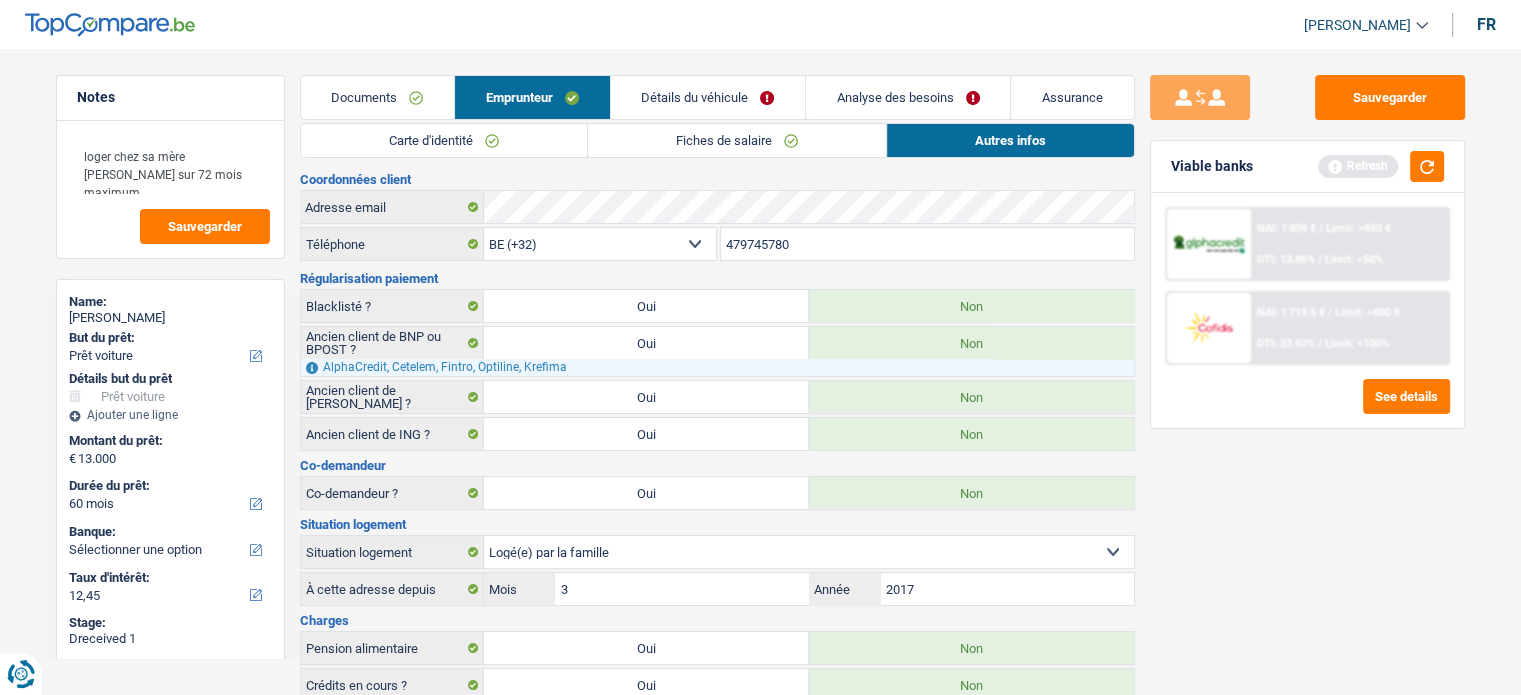 click on "Détails du véhicule" at bounding box center (708, 97) 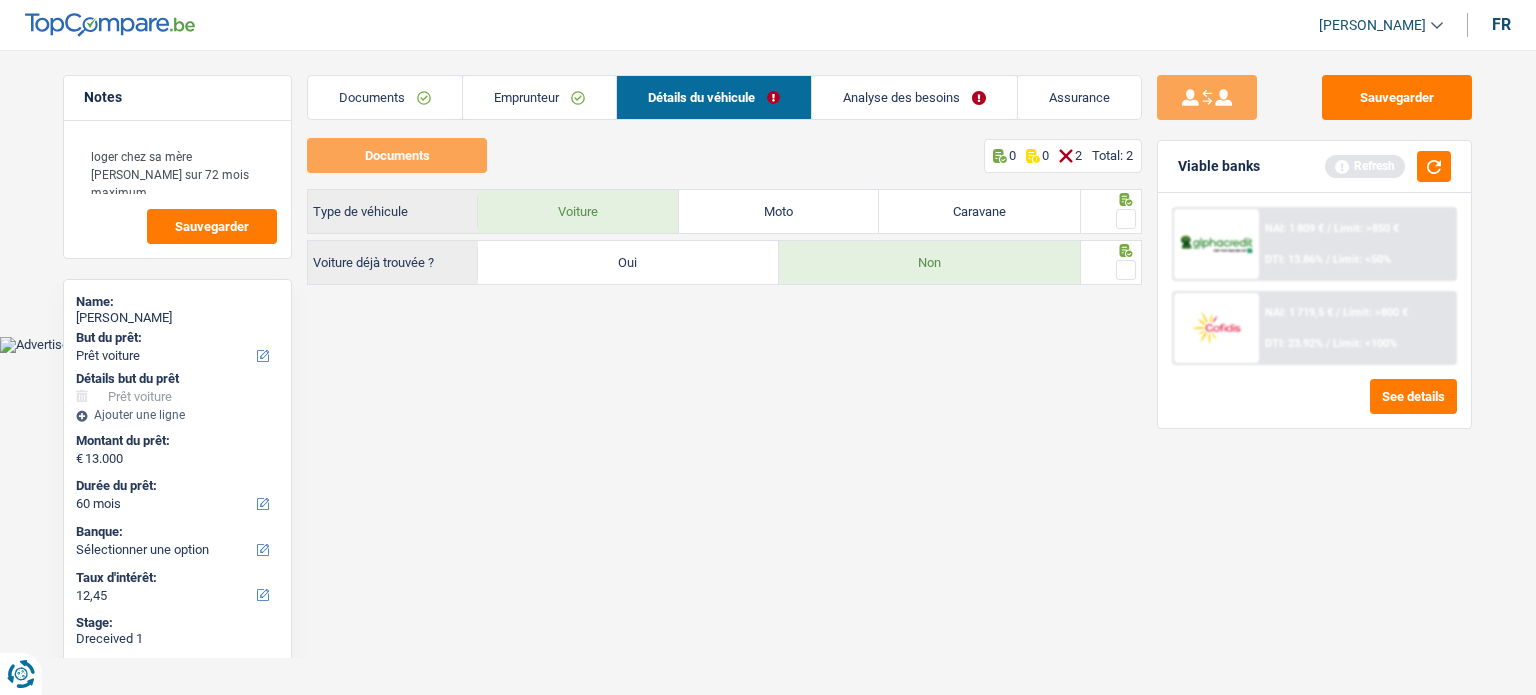 drag, startPoint x: 1132, startPoint y: 209, endPoint x: 1128, endPoint y: 243, distance: 34.234486 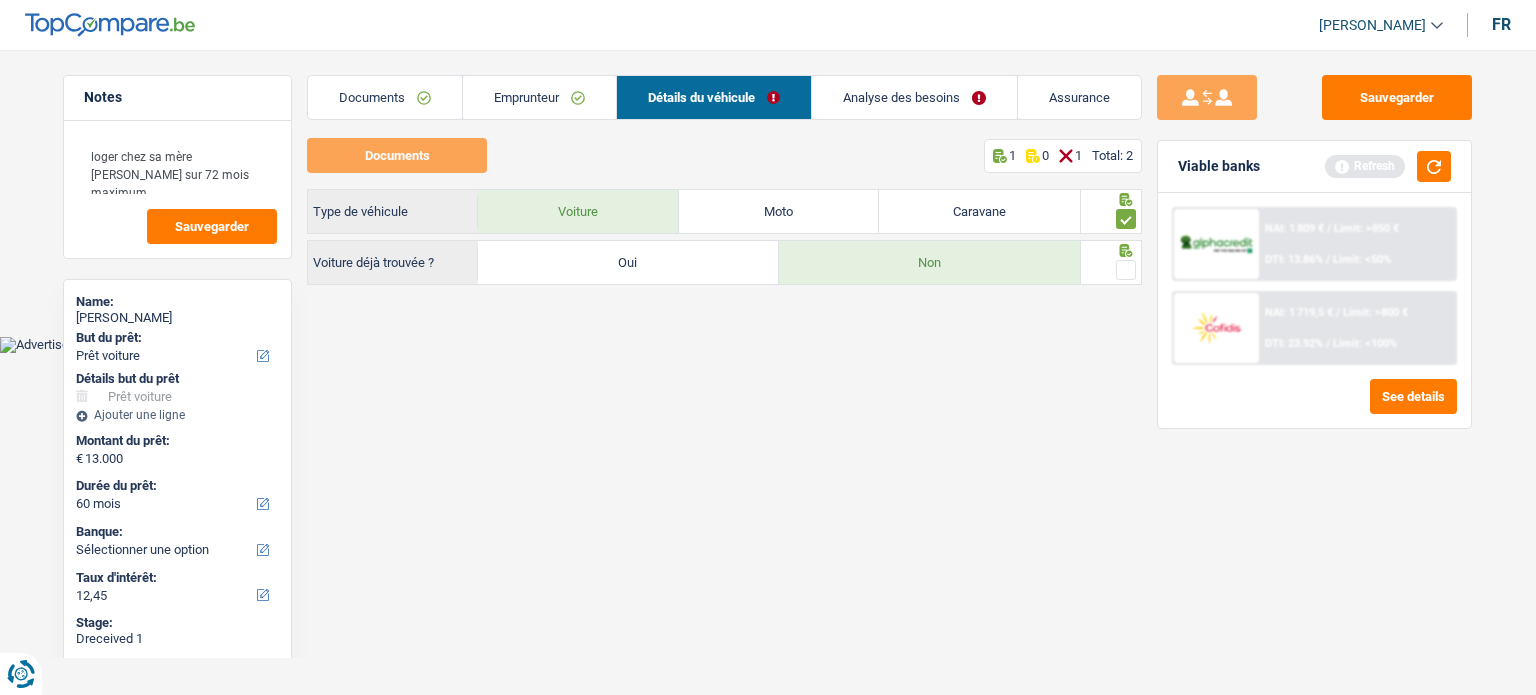 click at bounding box center (1126, 270) 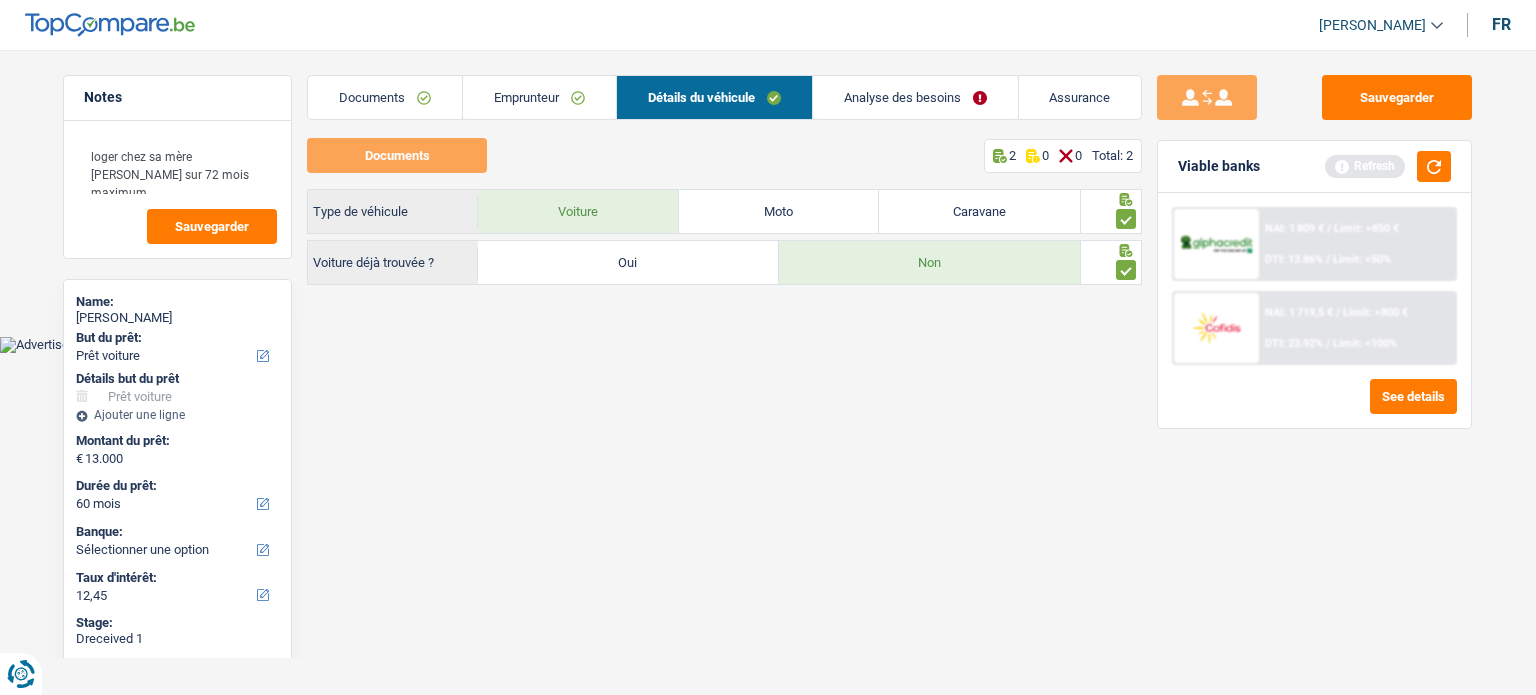 click on "Analyse des besoins" at bounding box center (915, 97) 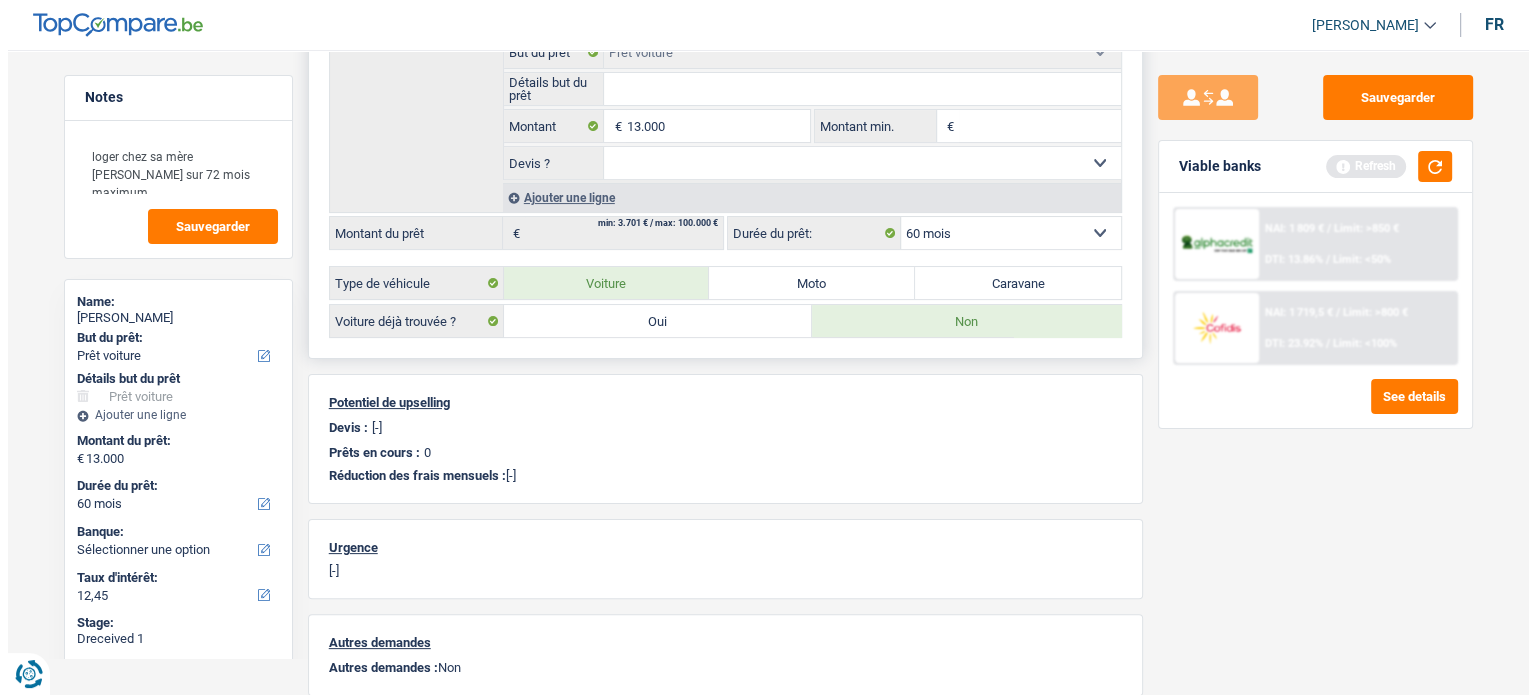 scroll, scrollTop: 400, scrollLeft: 0, axis: vertical 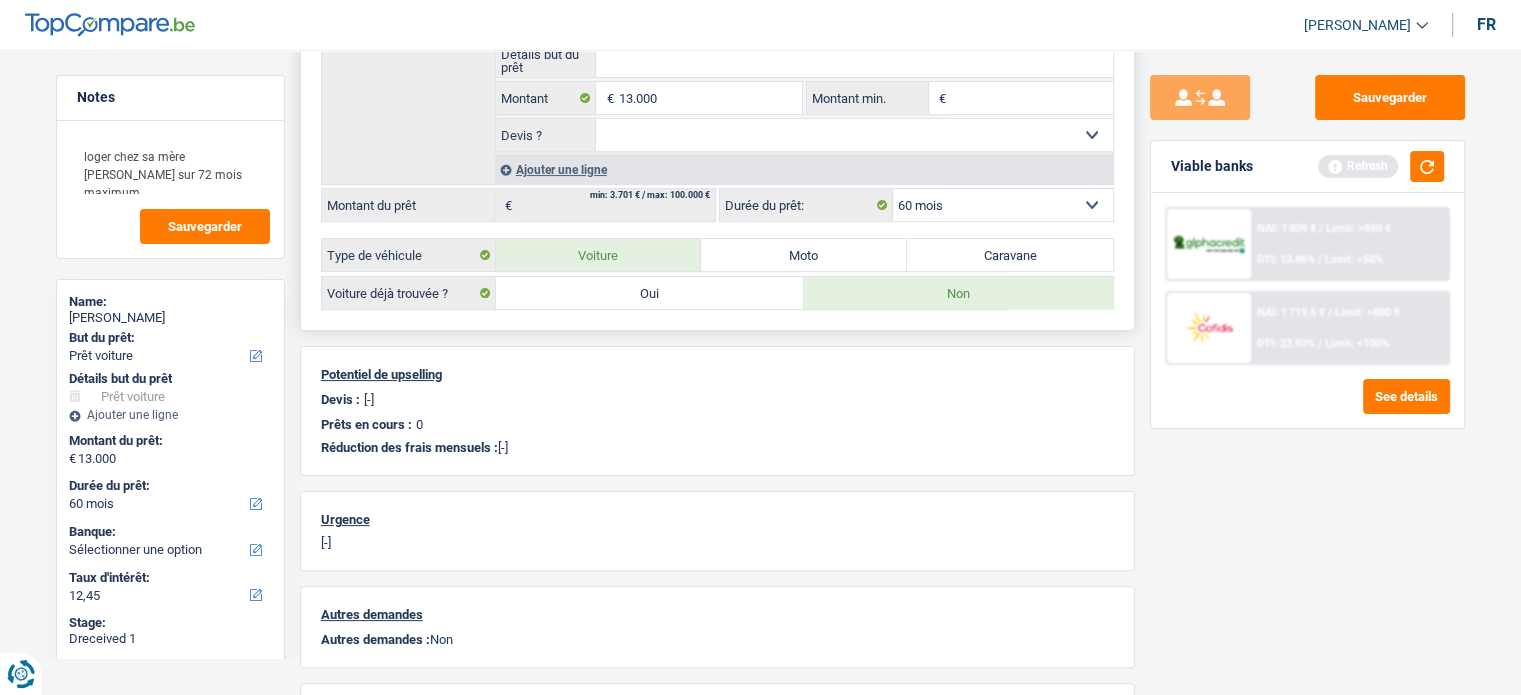 click on "12 mois 18 mois 24 mois 30 mois 36 mois 42 mois 48 mois 60 mois
Sélectionner une option" at bounding box center [1003, 205] 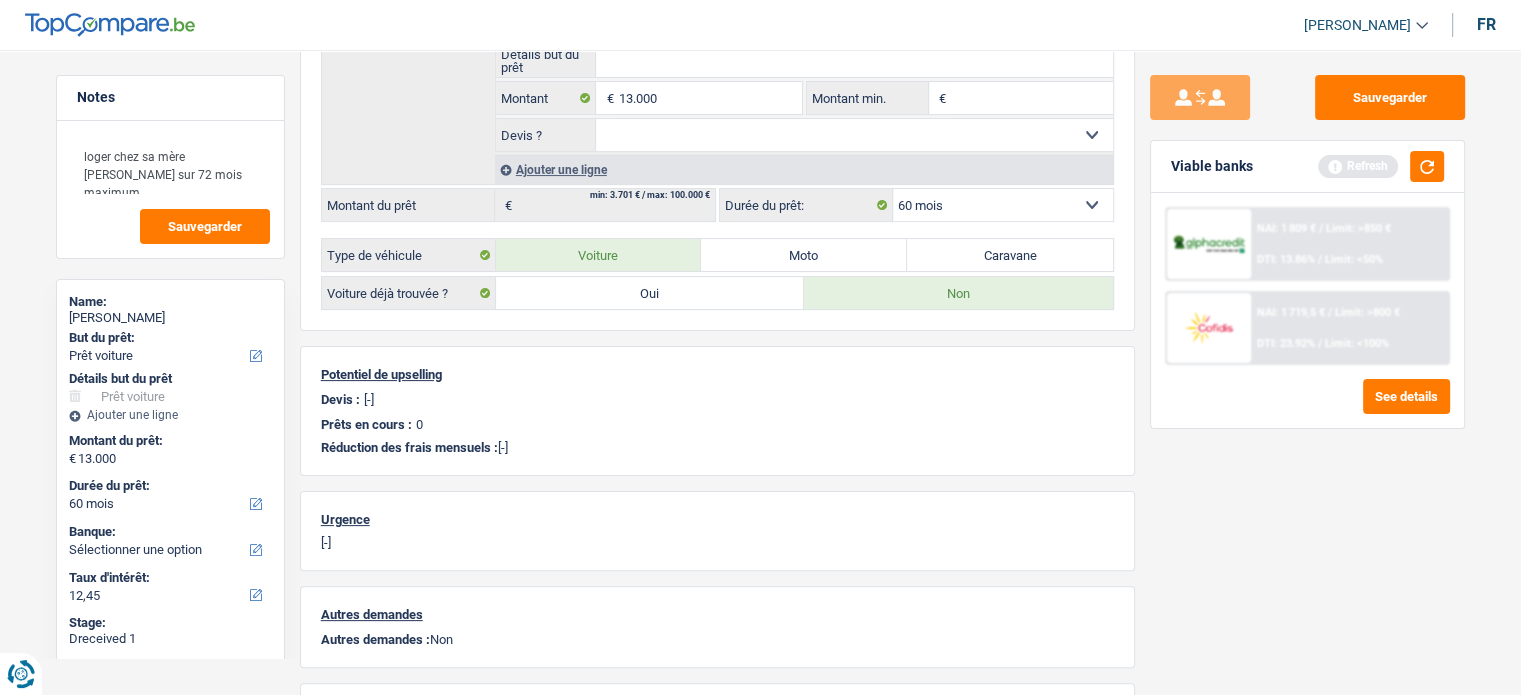 click on "Sauvegarder
Viable banks
Refresh
NAI: 1 809 €
/
Limit: >850 €
DTI: 13.86%
/
Limit: <50%
NAI: 1 719,5 €
/
Limit: >800 €
DTI: 23.92%
/
Limit: <100%
See details" at bounding box center [1307, 366] 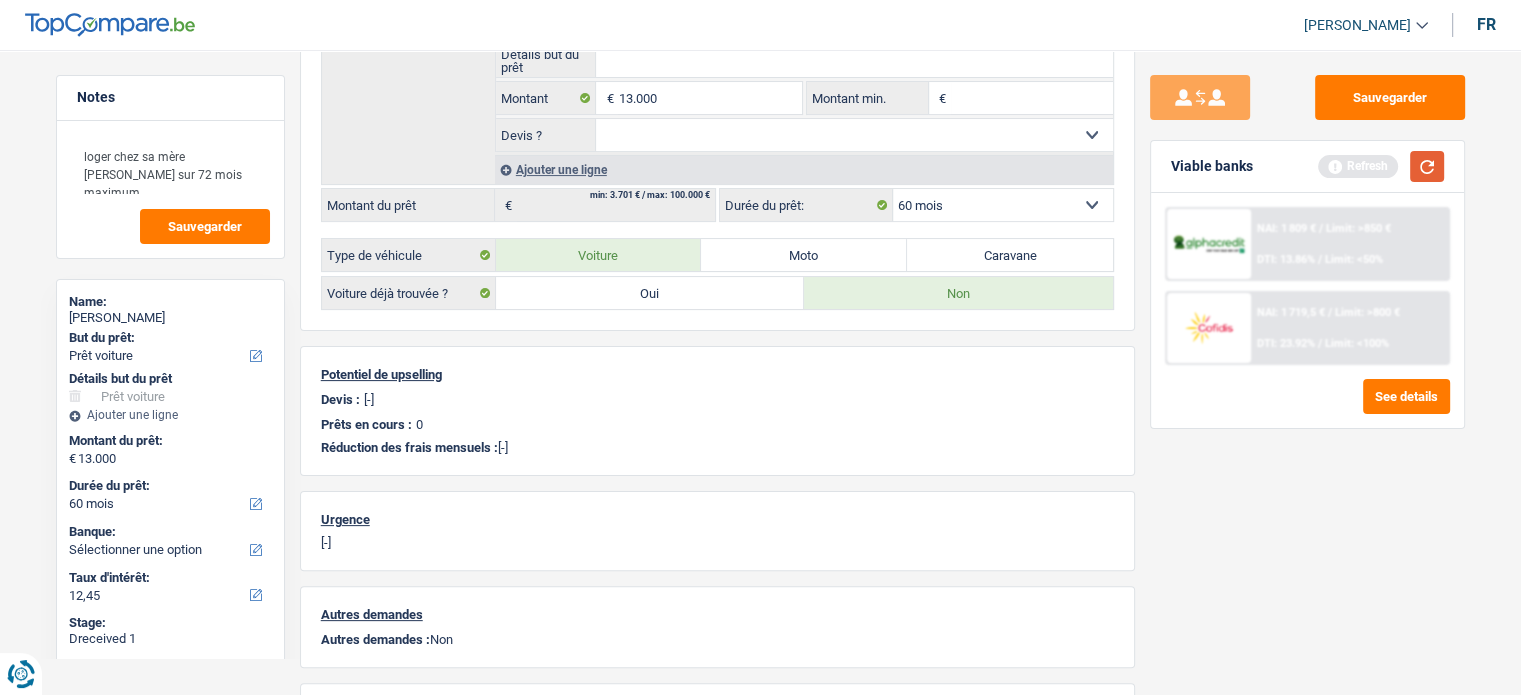 click at bounding box center (1427, 166) 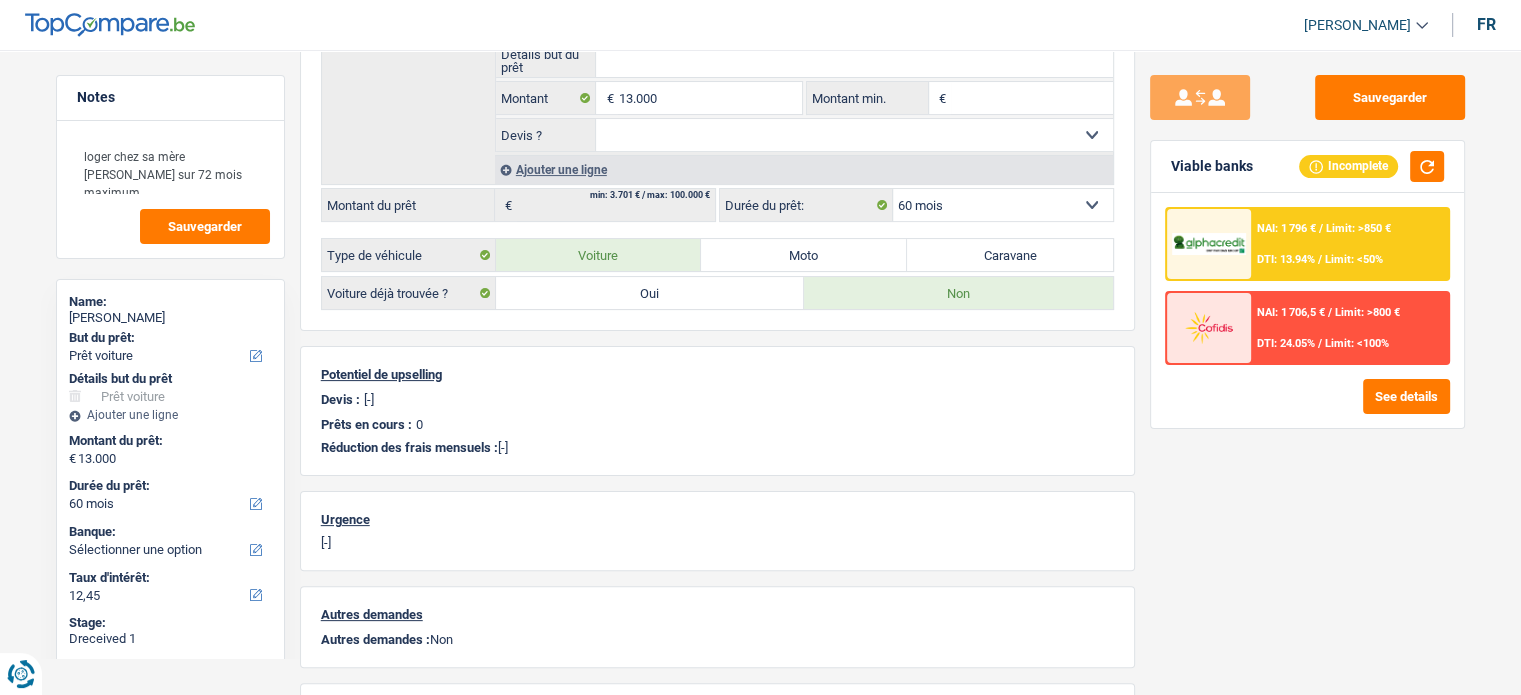 click on "NAI: 1 796 €
/
Limit: >850 €
DTI: 13.94%
/
Limit: <50%" at bounding box center [1349, 244] 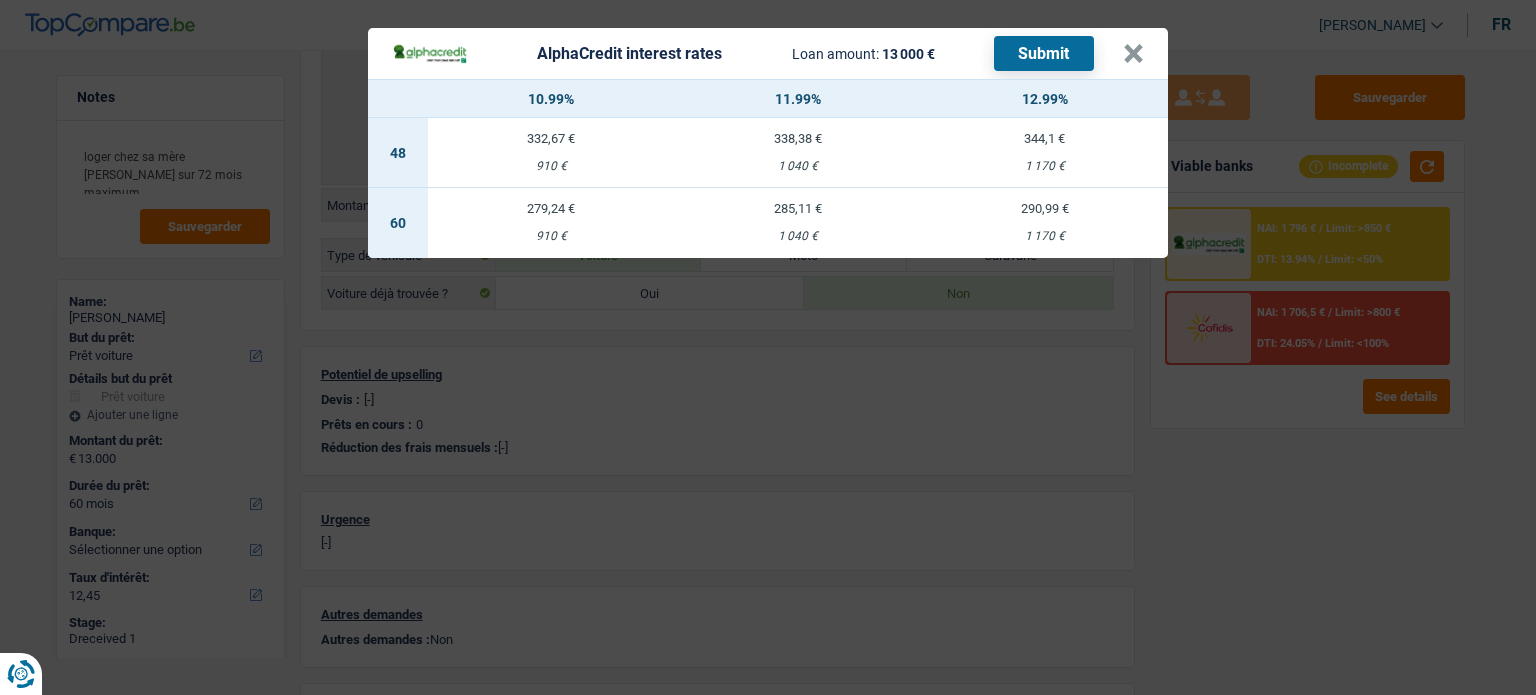 click on "279,24 €
910 €" at bounding box center [551, 223] 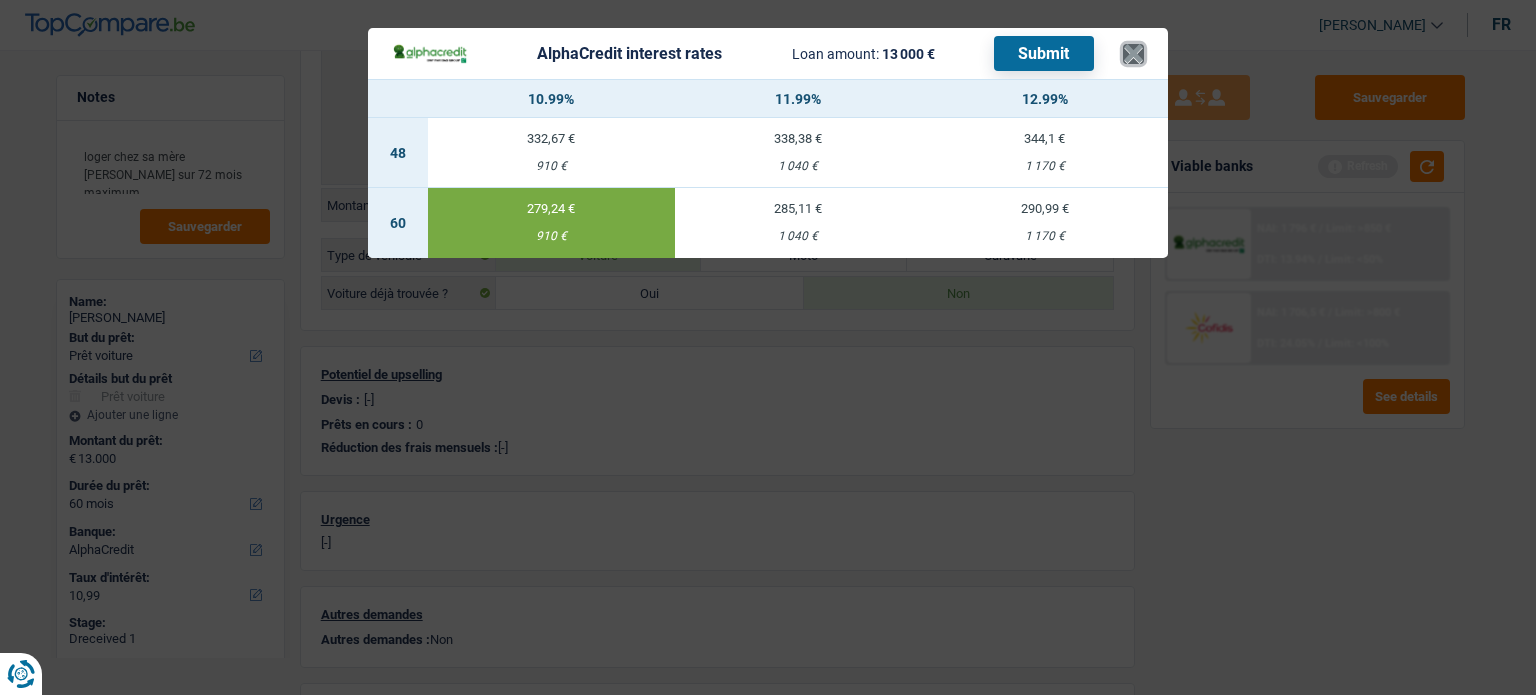 click on "×" at bounding box center [1133, 54] 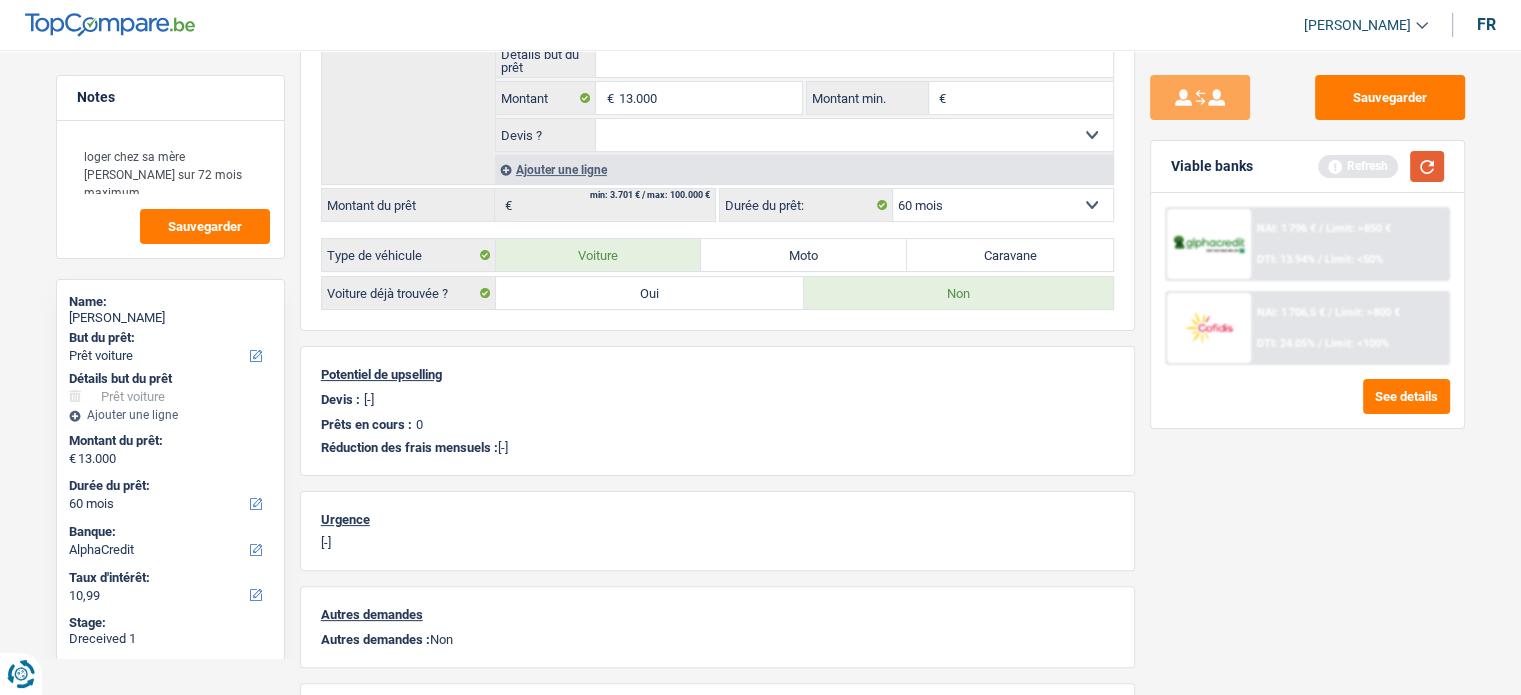 click at bounding box center (1427, 166) 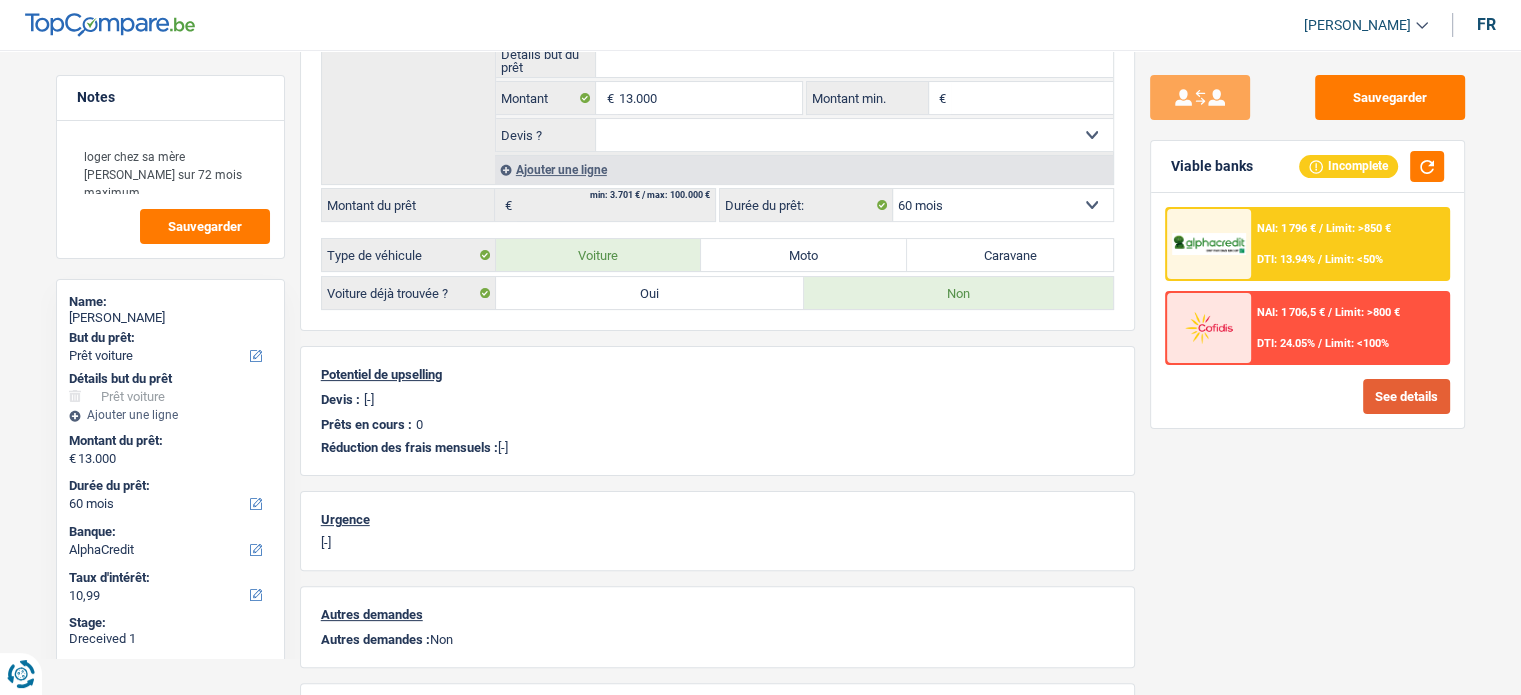 click on "See details" at bounding box center [1406, 396] 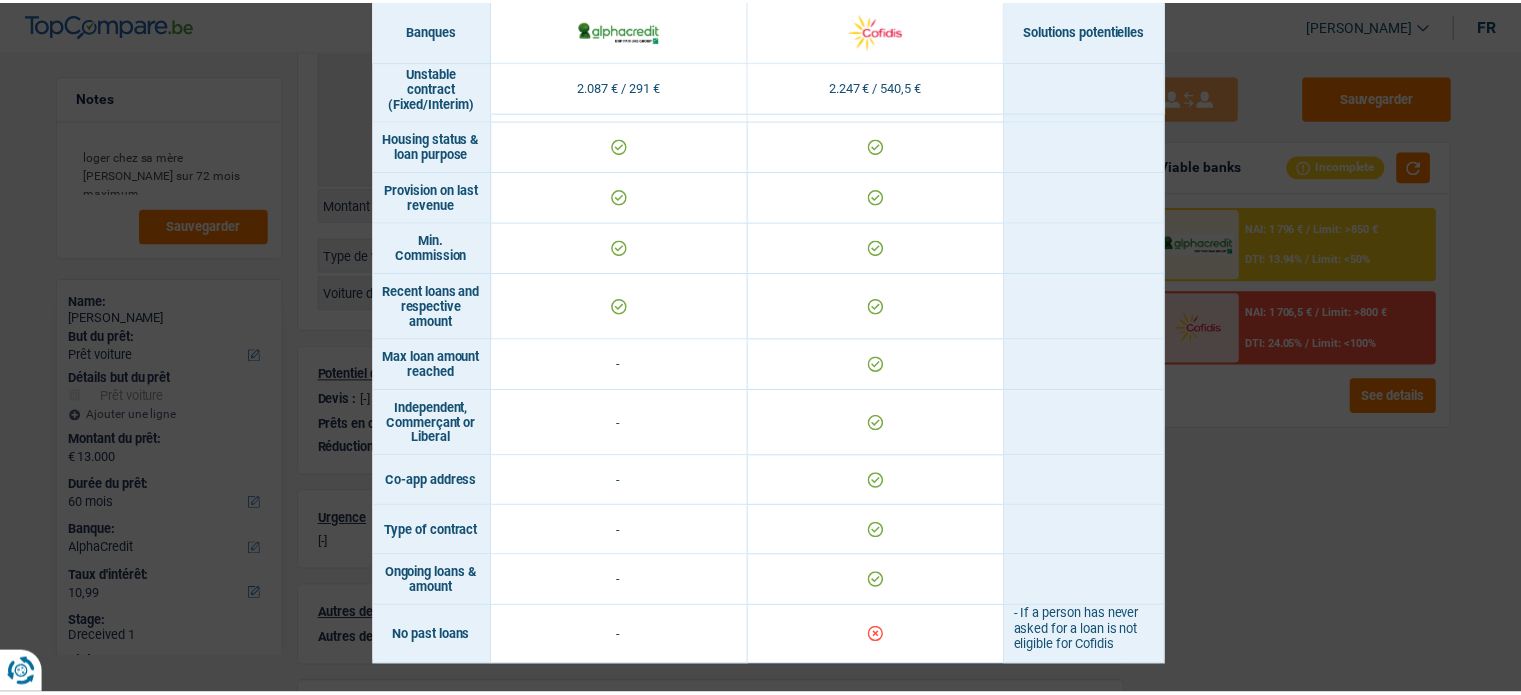 scroll, scrollTop: 1189, scrollLeft: 0, axis: vertical 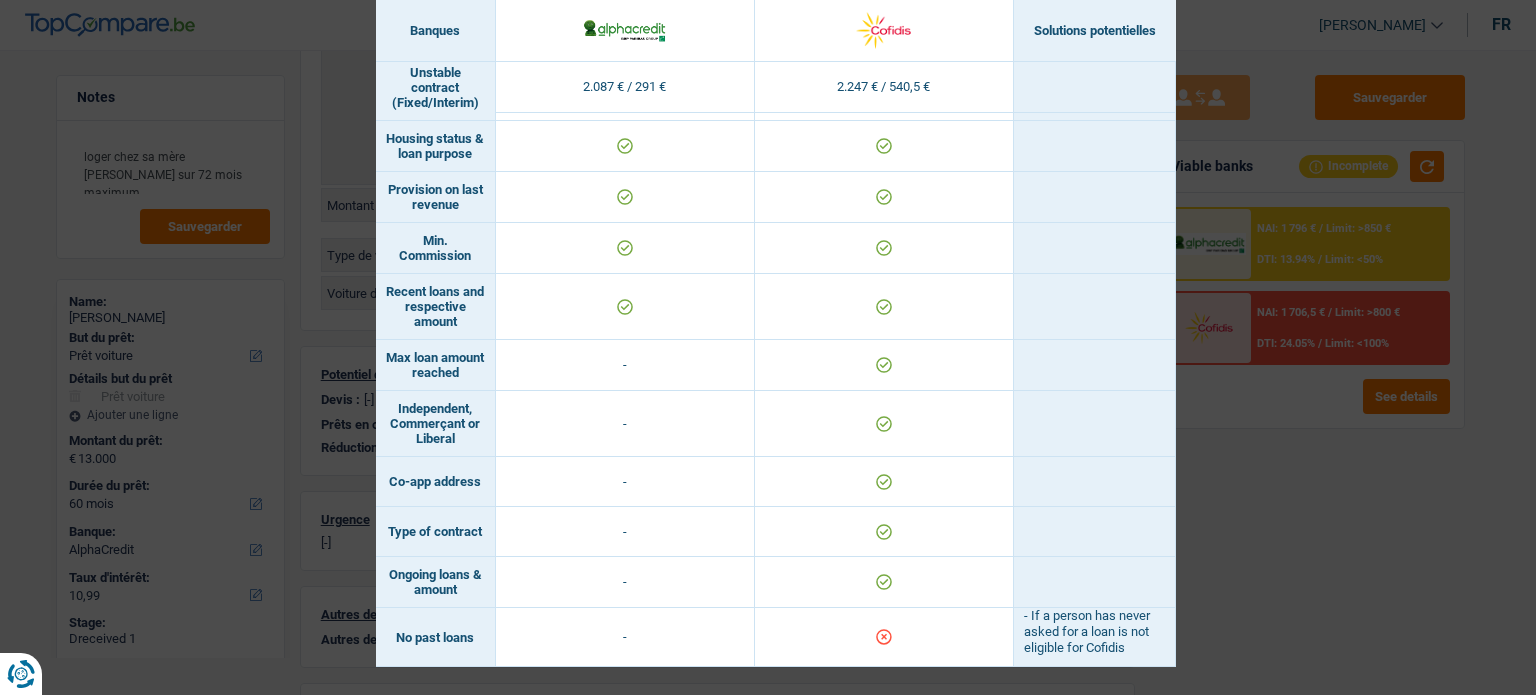 click on "Banks conditions ×
Banques
Solutions potentielles
Revenus / Charges
2.087 € / 291 €
2.247 € / 540,5 €
Professional activity
ID card type
Unable to evaluate this rule for some providers. Missing information.
Min. revenue
Revenue Country Origin" at bounding box center [768, 347] 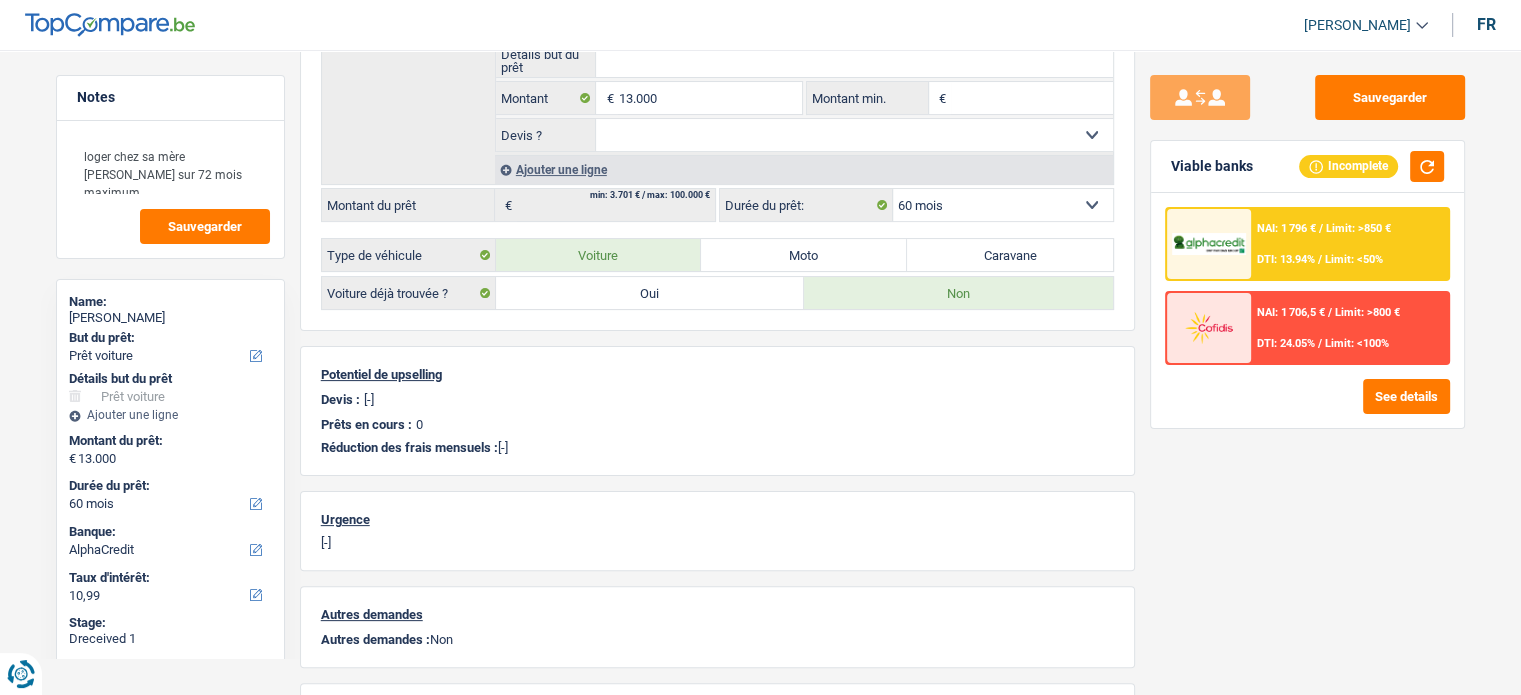 click on "Limit: <50%" at bounding box center [1354, 259] 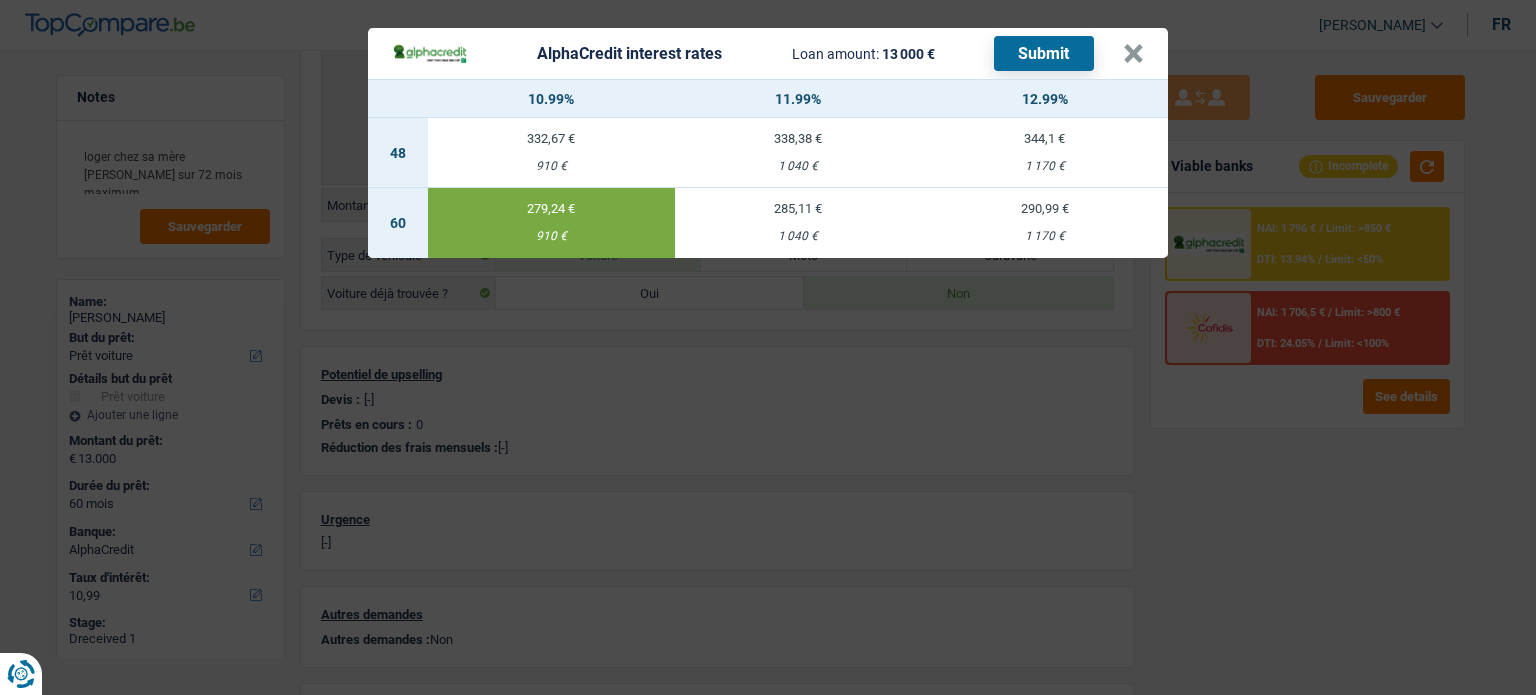 click on "Submit" at bounding box center [1044, 53] 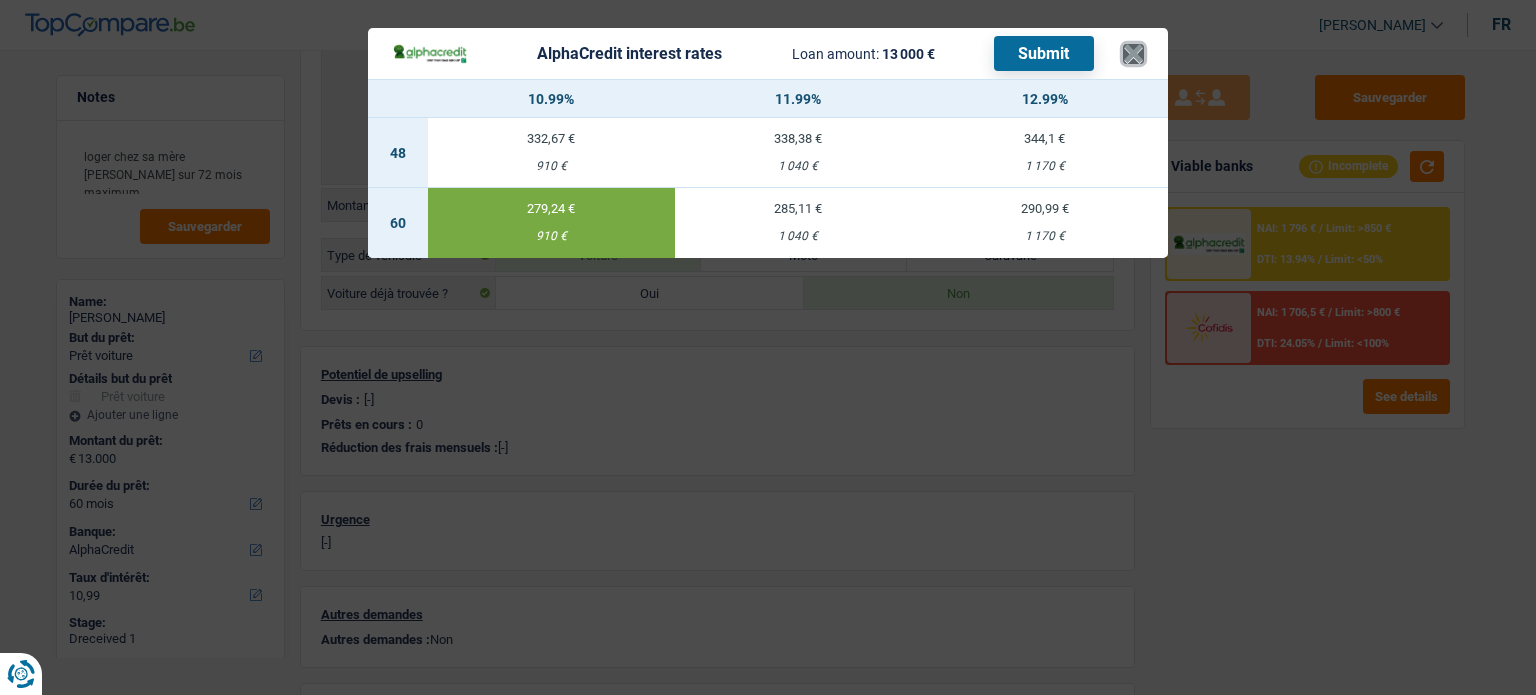 click on "×" at bounding box center (1133, 54) 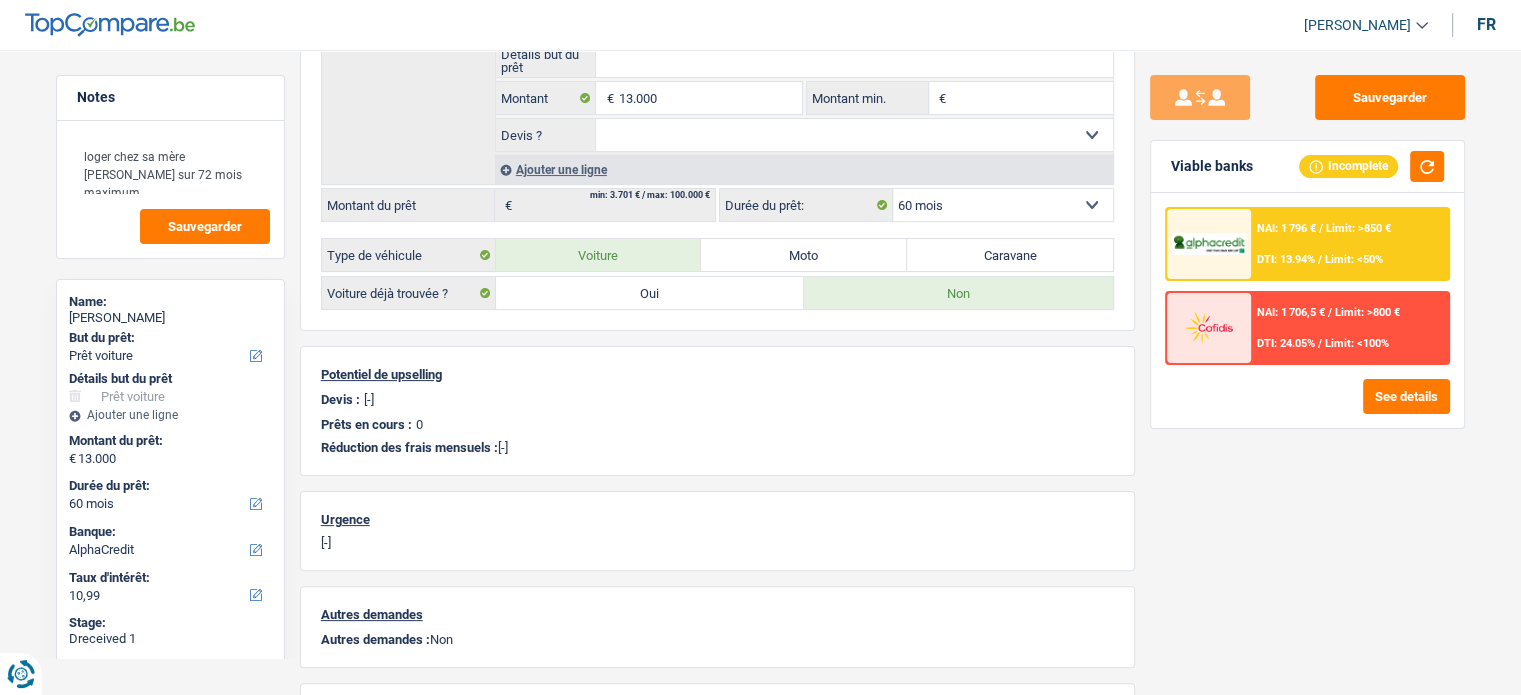 click on "Limit: >800 €" at bounding box center [1367, 312] 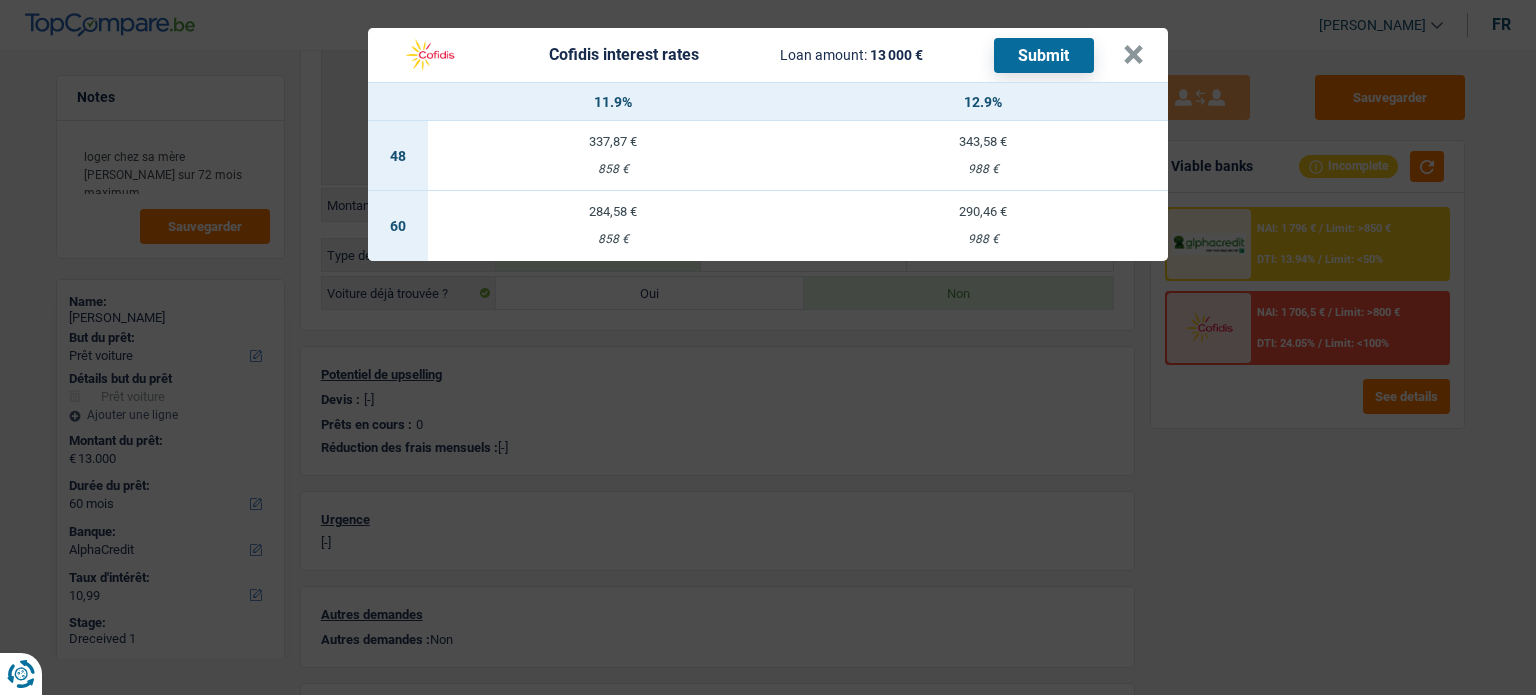 click on "284,58 €
858 €" at bounding box center [613, 226] 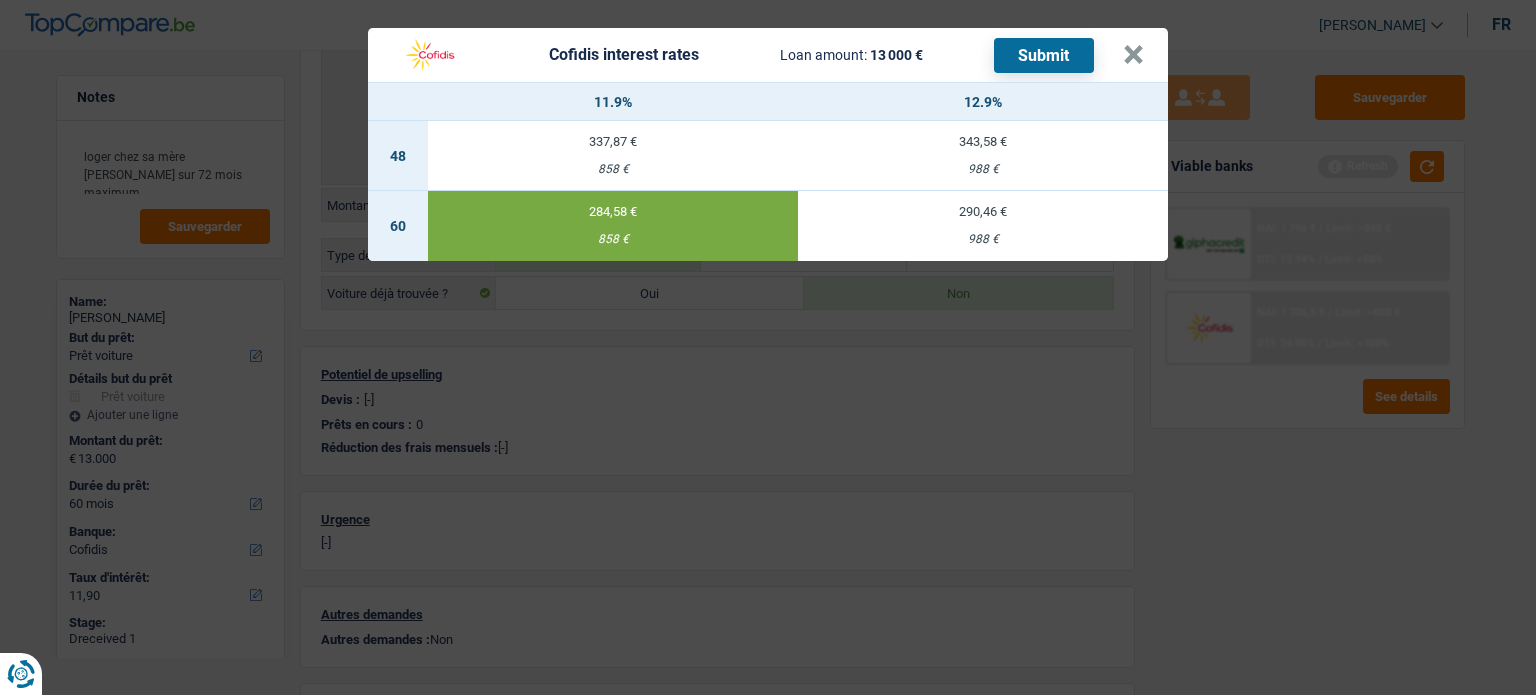 click on "Submit" at bounding box center (1044, 55) 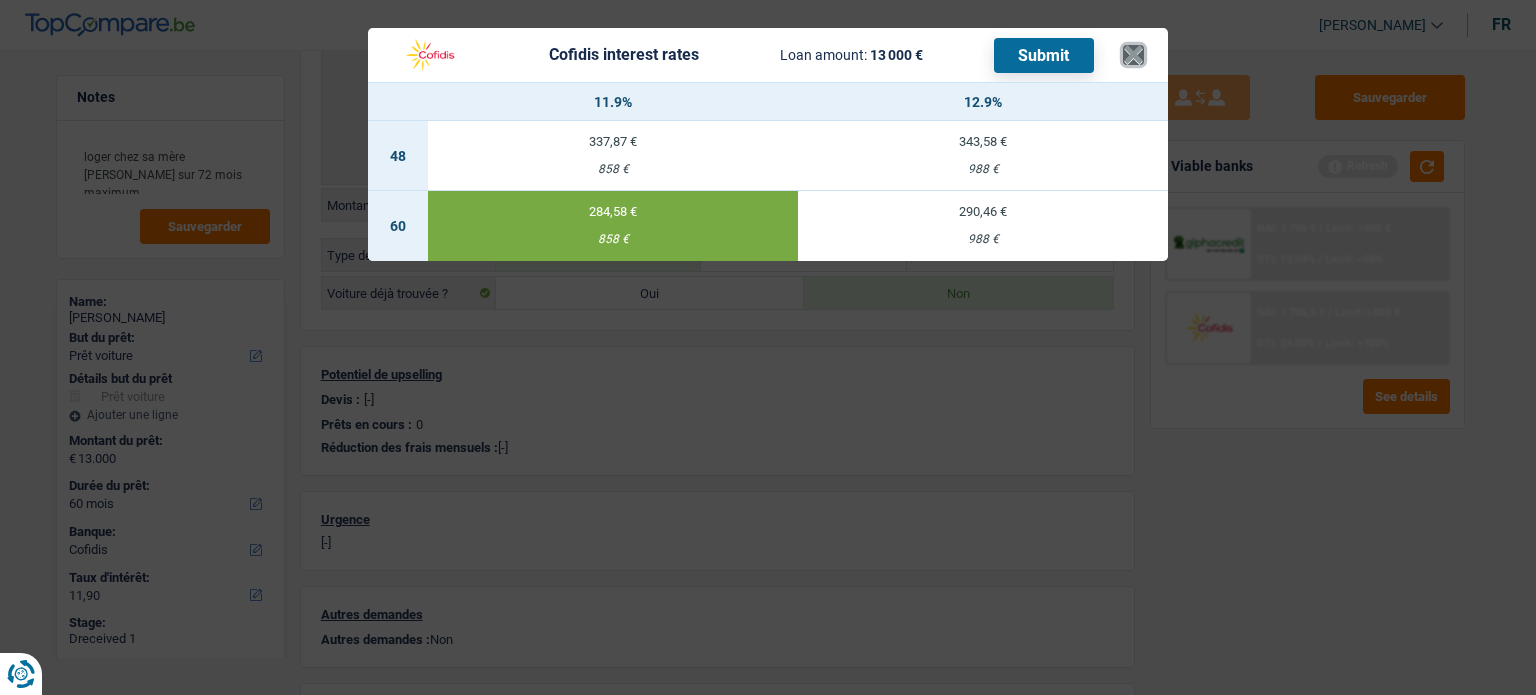 click on "×" at bounding box center [1133, 55] 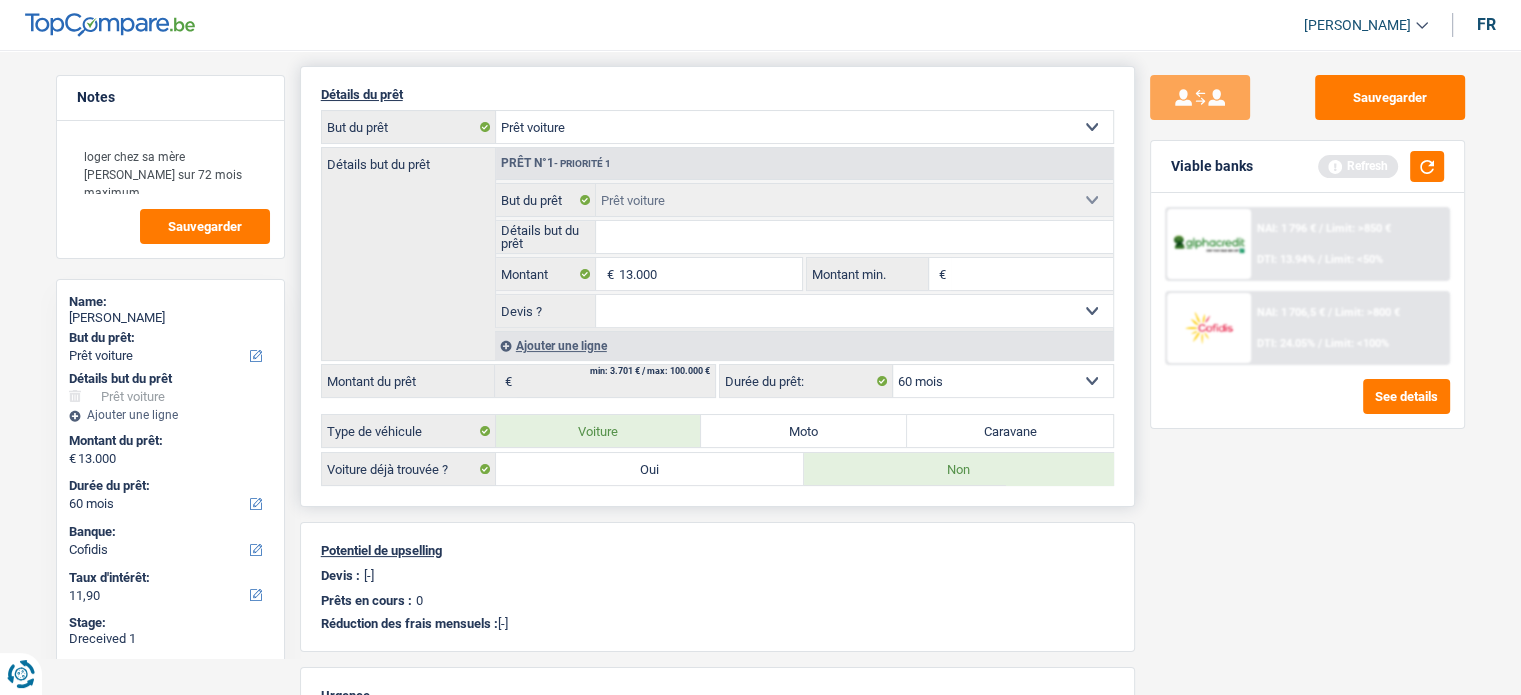 scroll, scrollTop: 0, scrollLeft: 0, axis: both 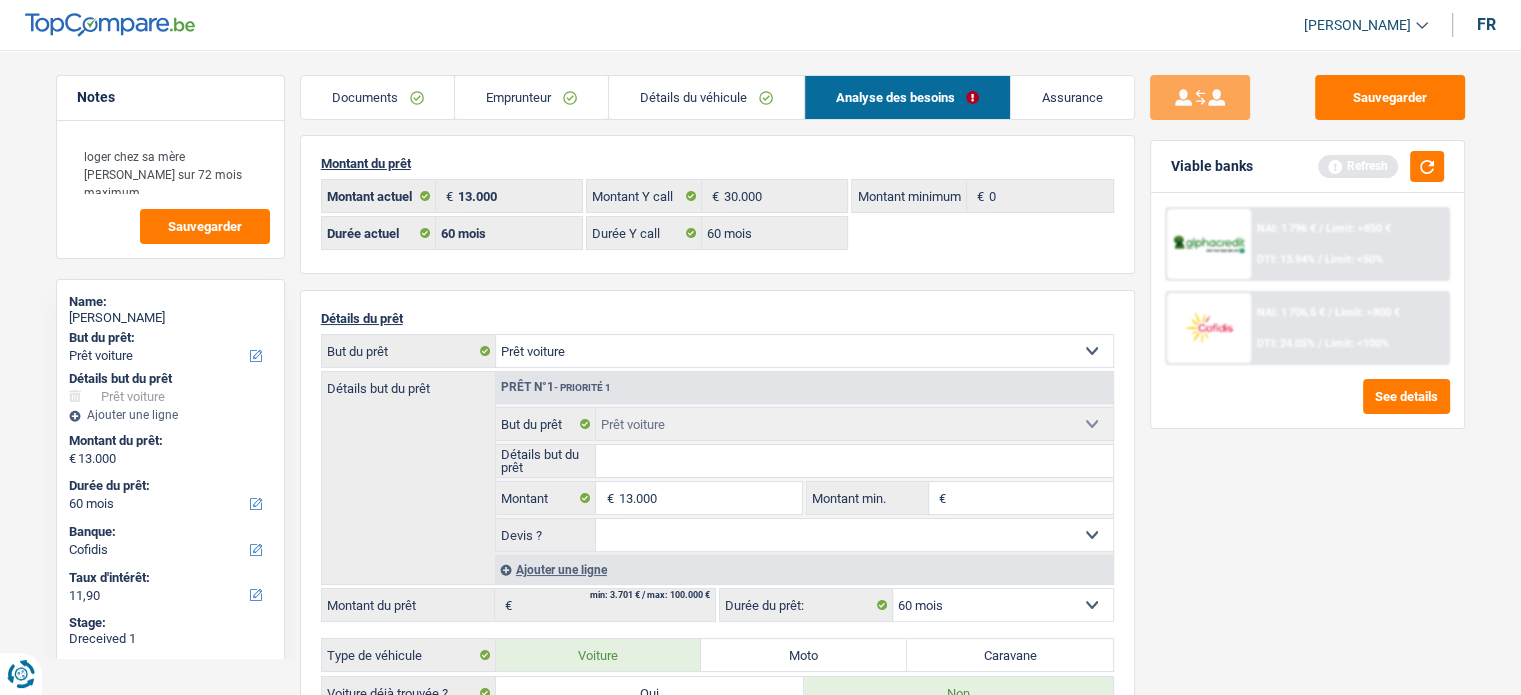 click on "Documents" at bounding box center (378, 97) 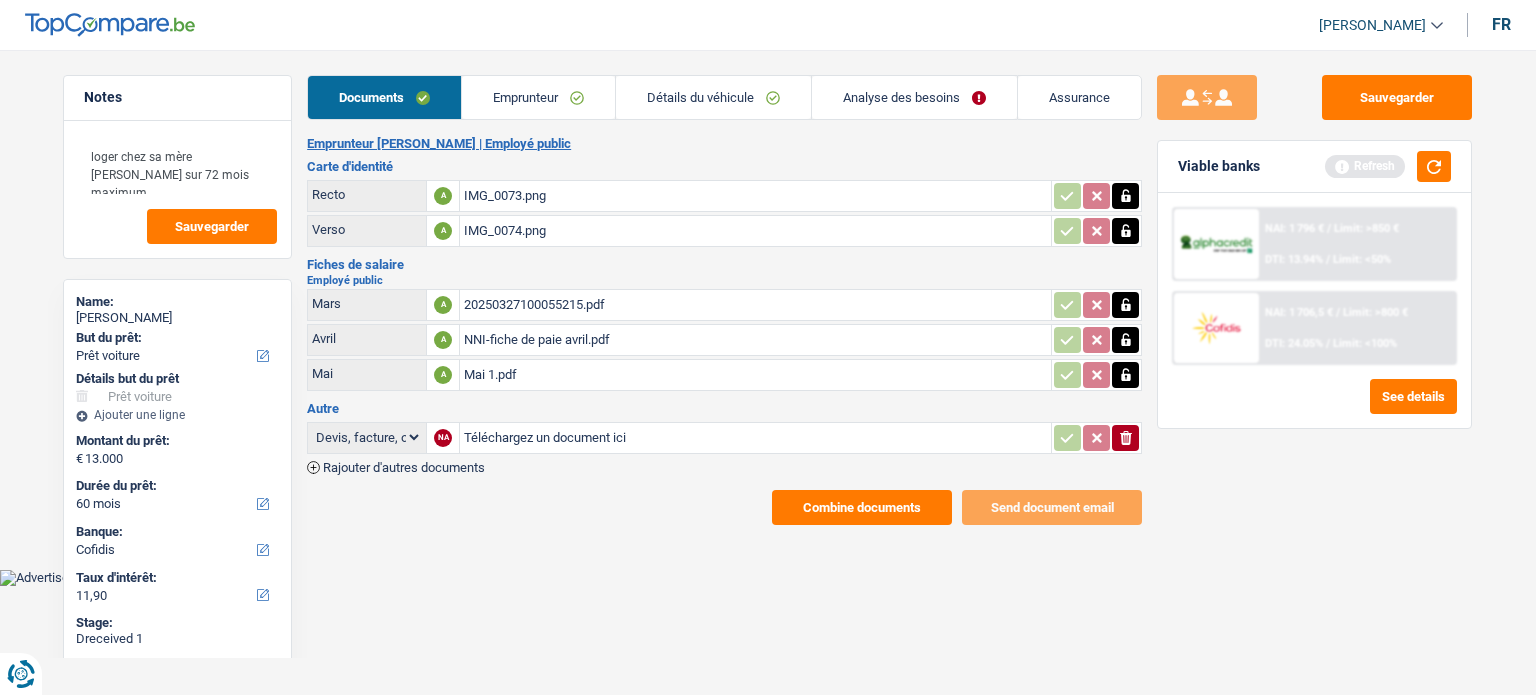 click on "Combine documents" at bounding box center (862, 507) 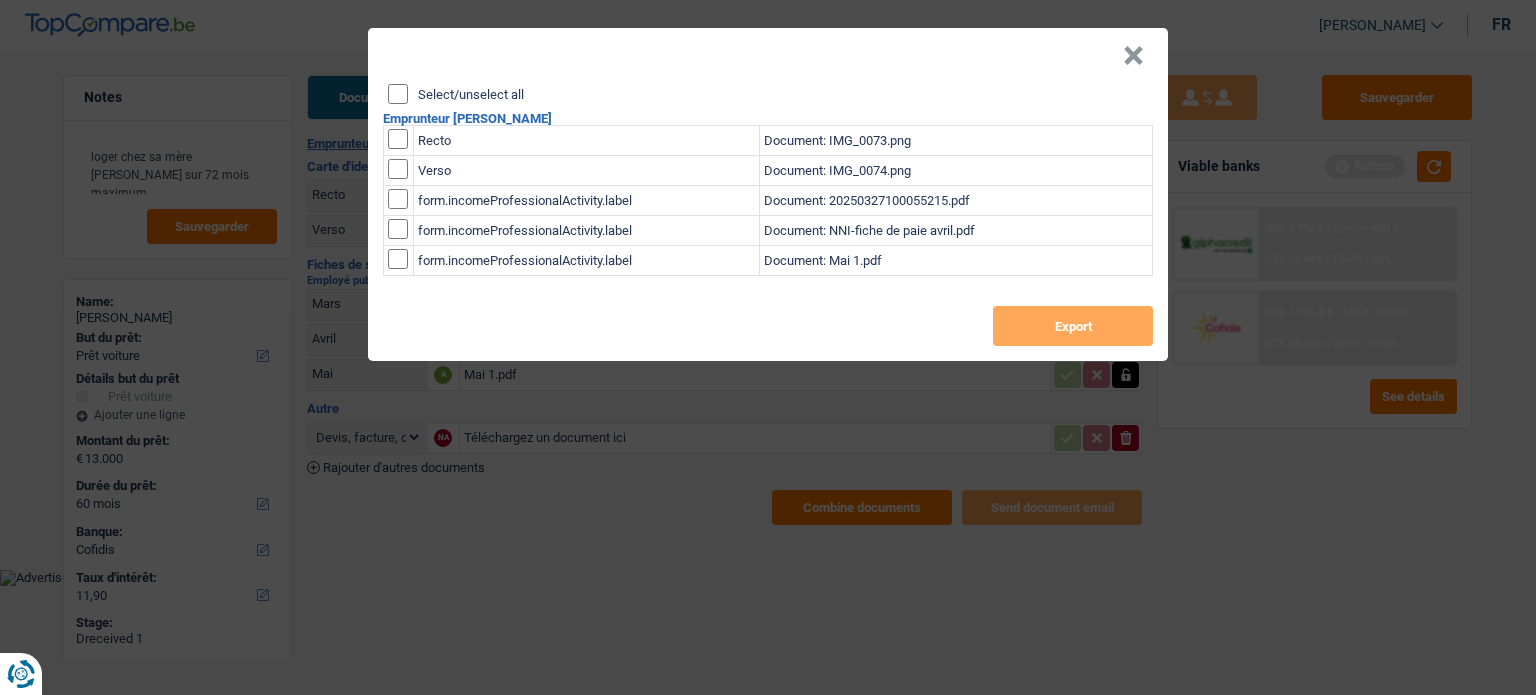 click on "Select/unselect all" at bounding box center (398, 94) 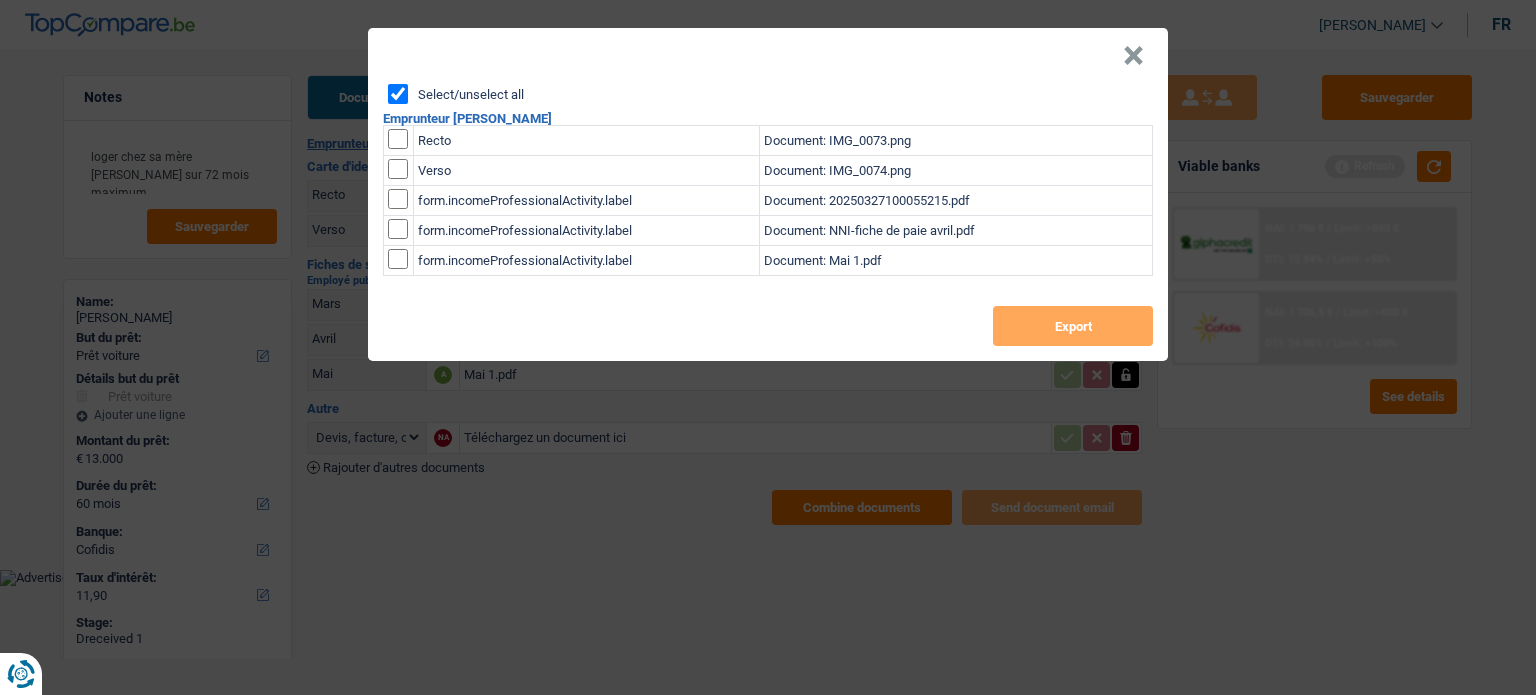 checkbox on "true" 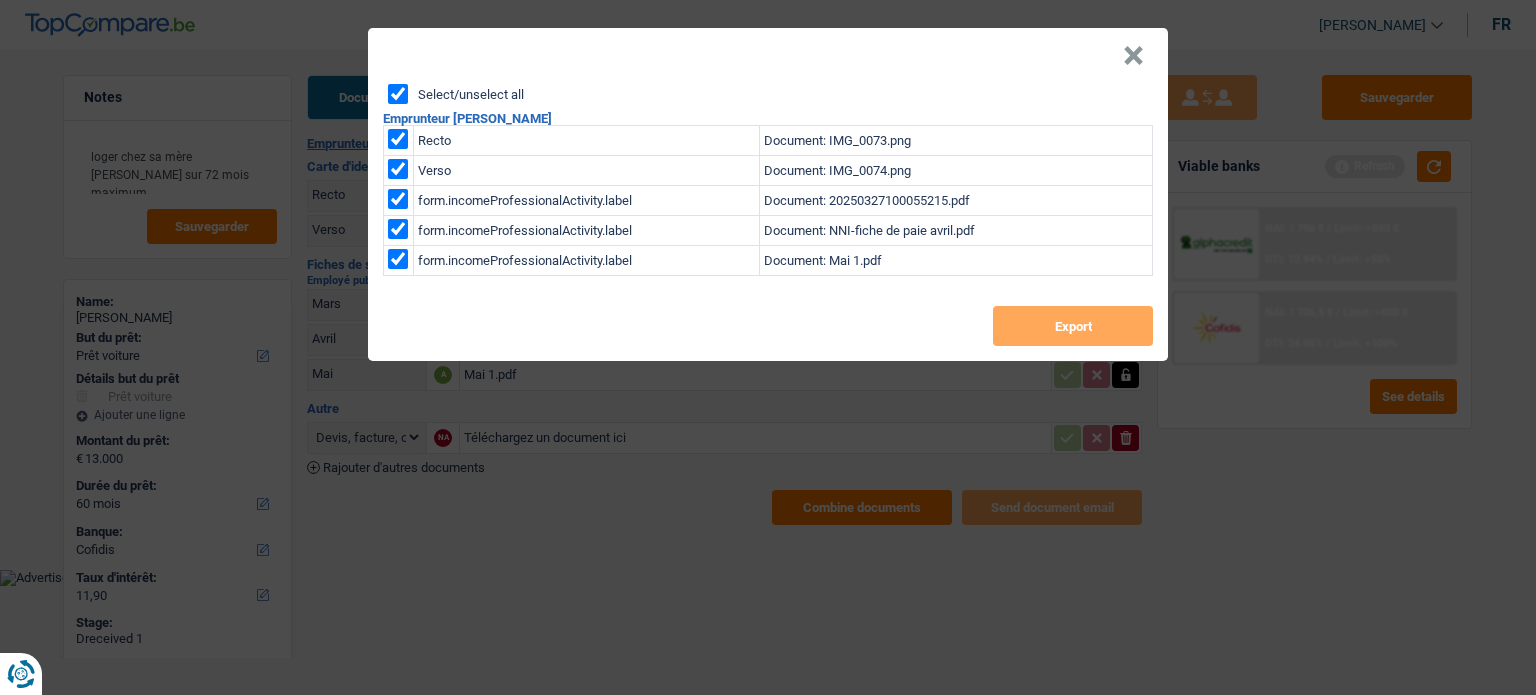 checkbox on "true" 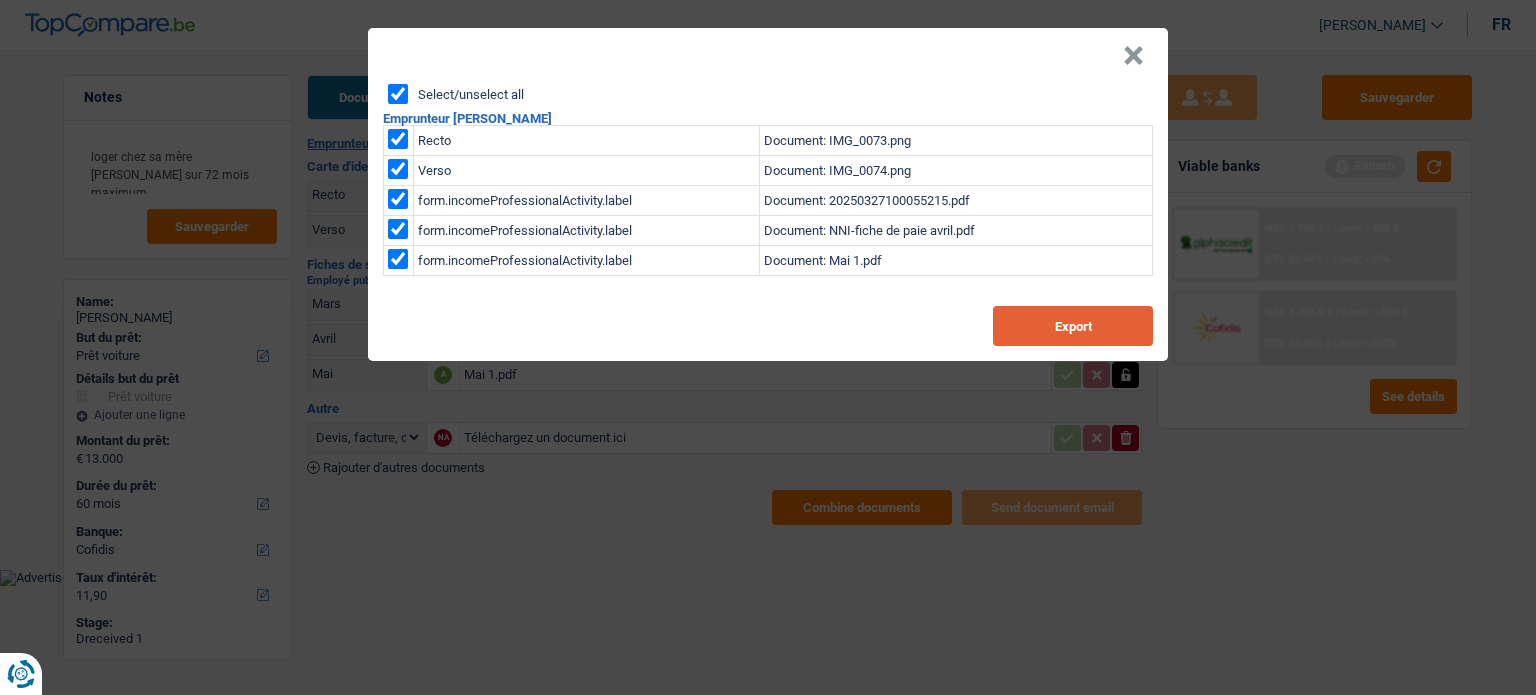 click on "Export" at bounding box center (1073, 326) 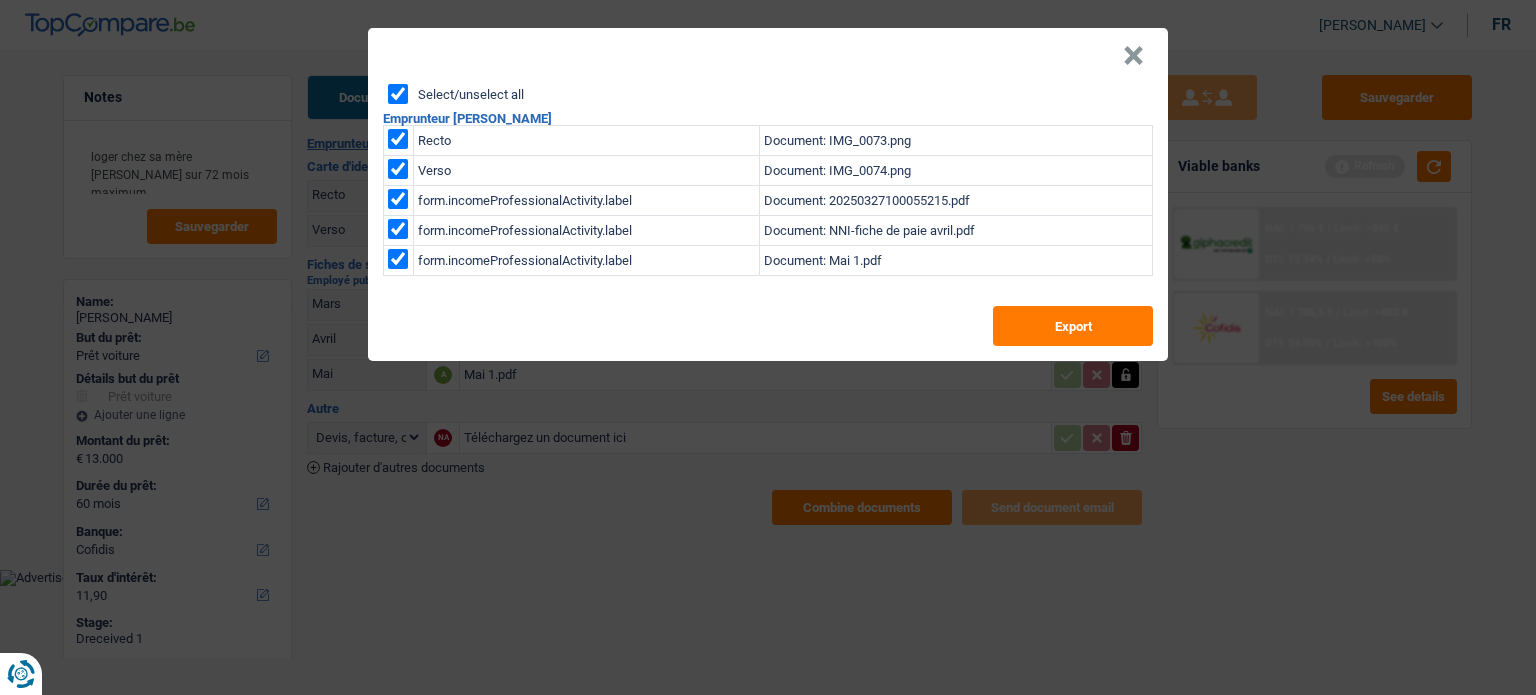 click on "×" at bounding box center [1133, 56] 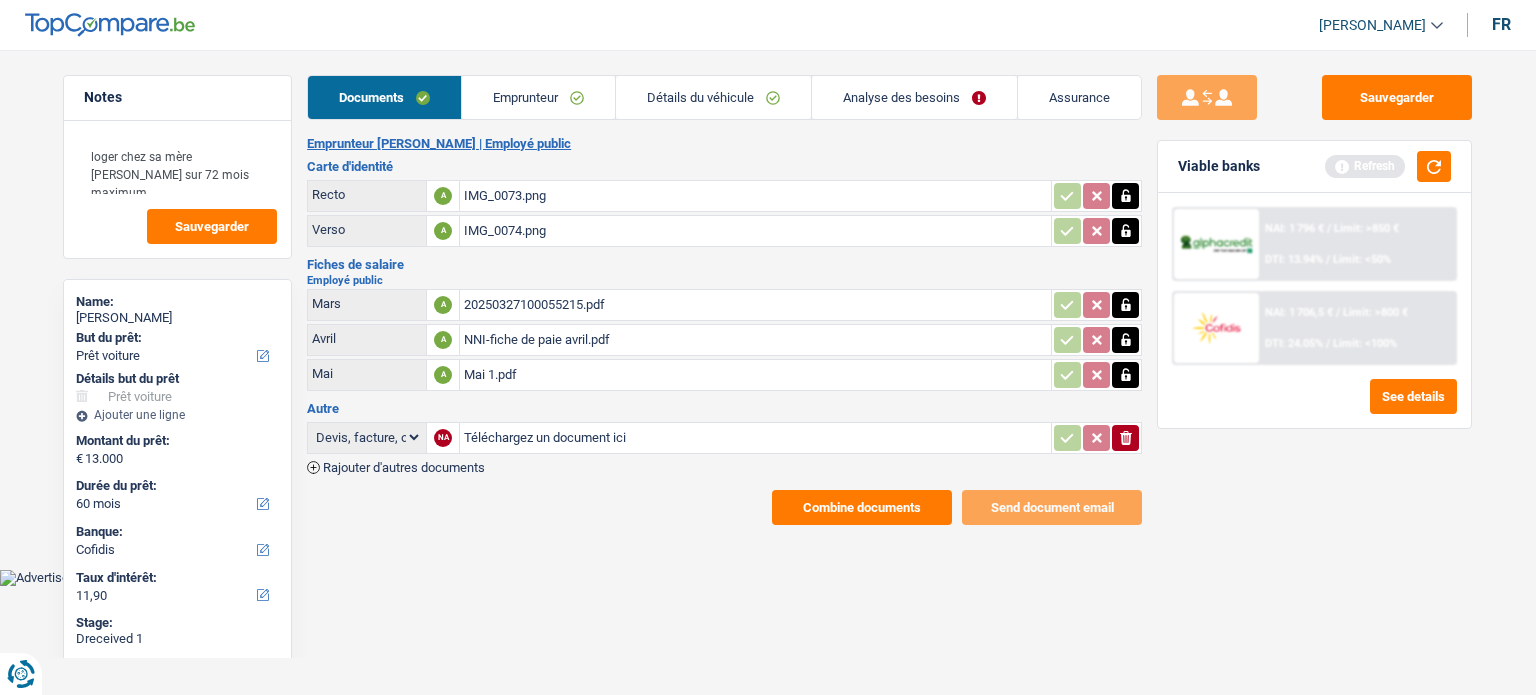 click on "Emprunteur" at bounding box center [538, 97] 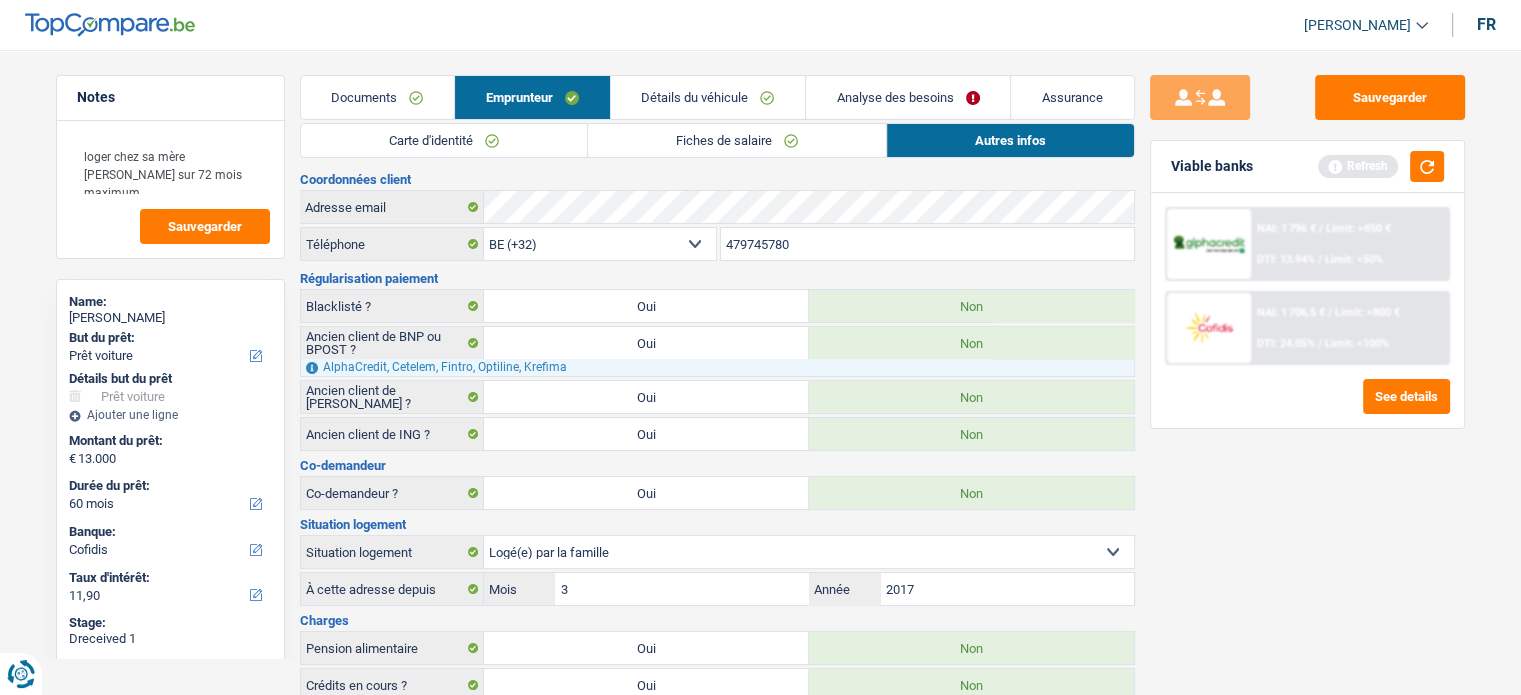 click on "Carte d'identité" at bounding box center (444, 140) 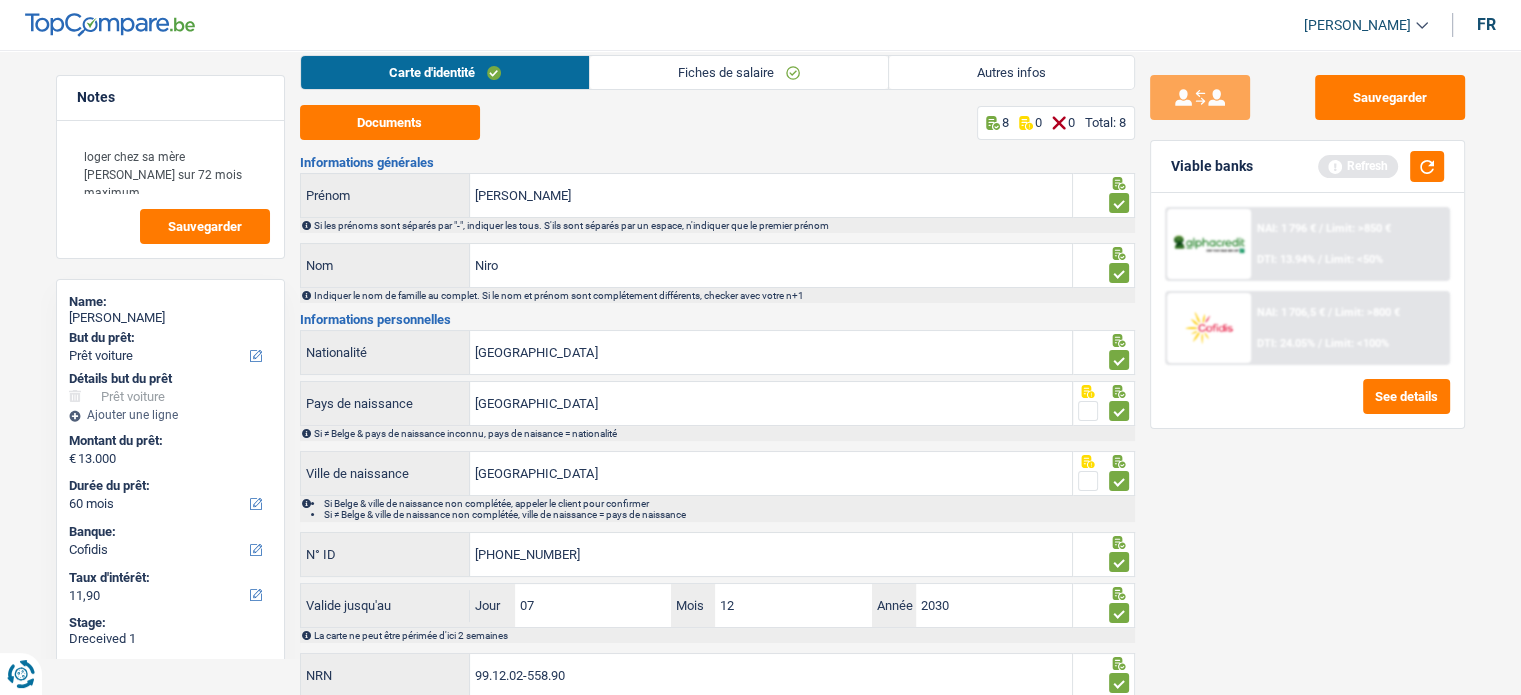 scroll, scrollTop: 129, scrollLeft: 0, axis: vertical 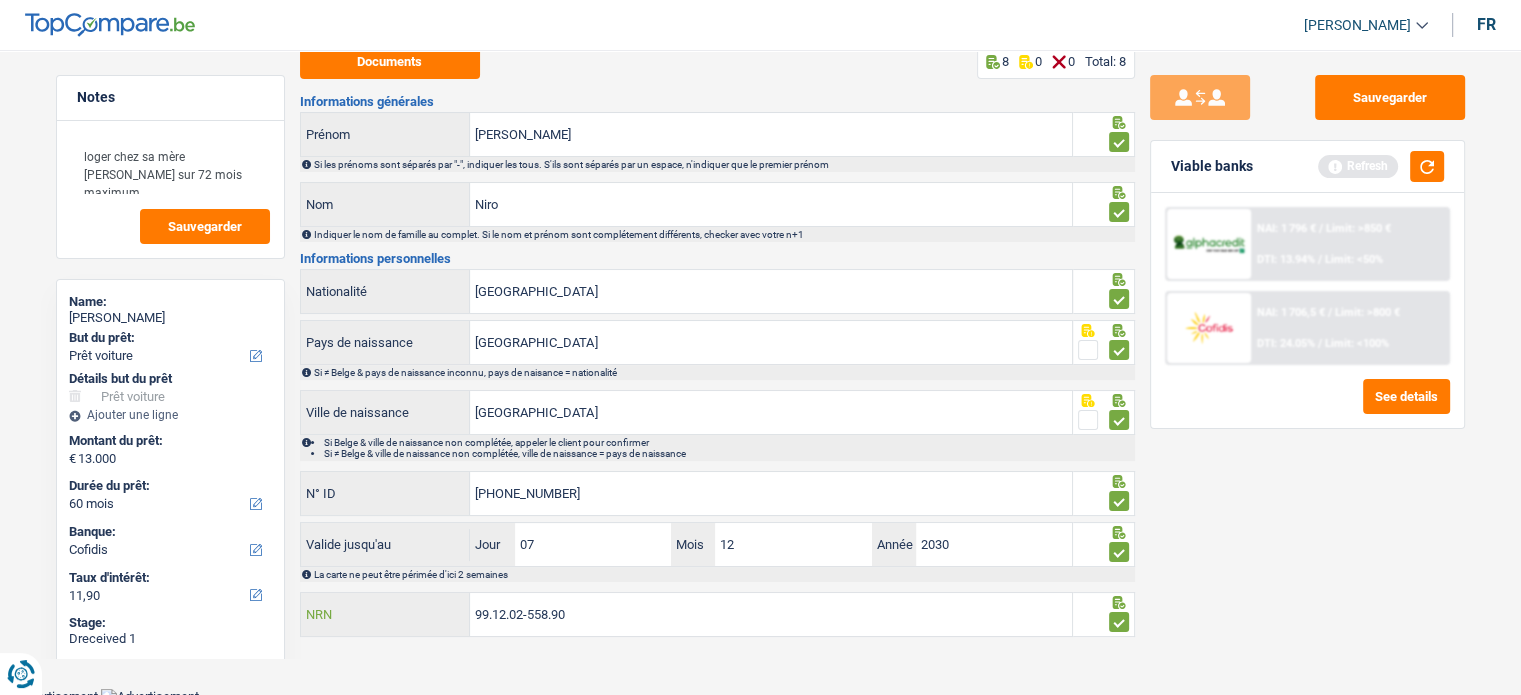 click on "99.12.02-558.90" at bounding box center [771, 614] 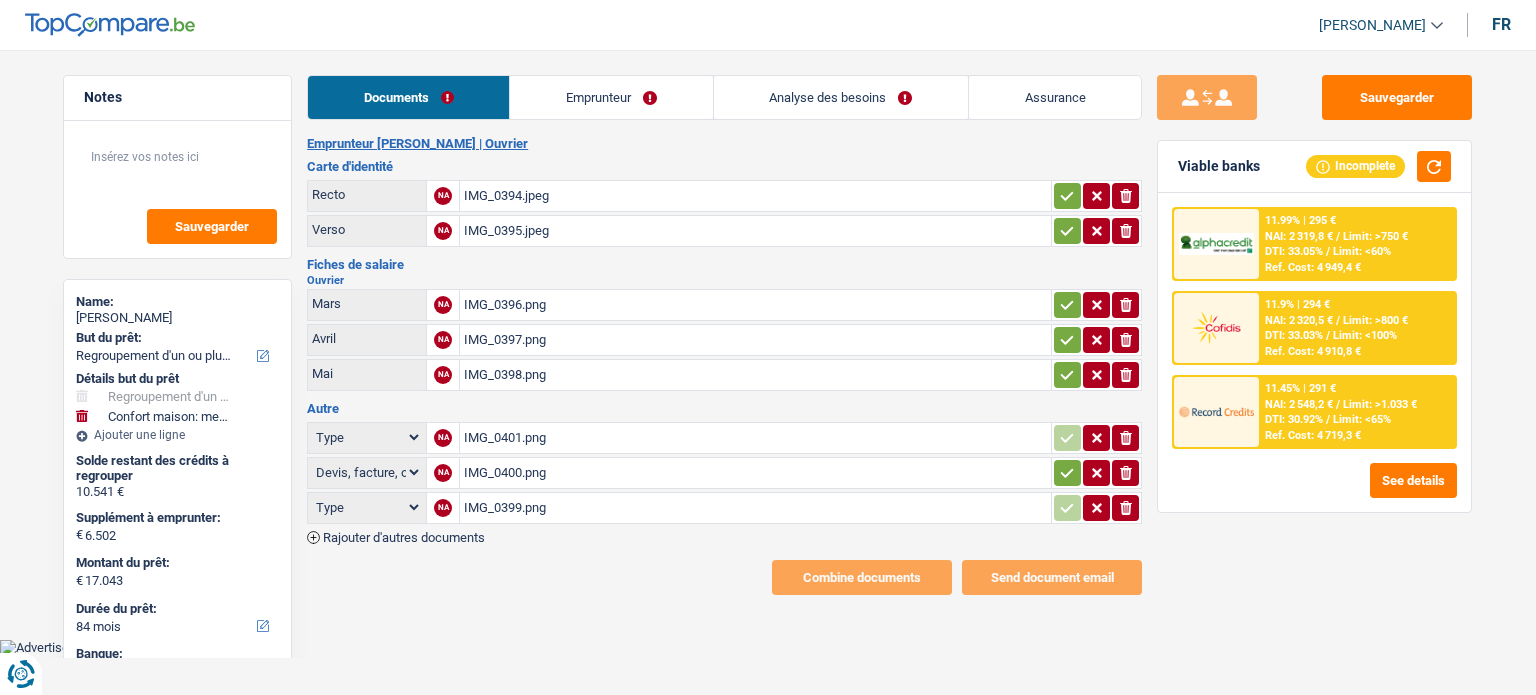 select on "refinancing" 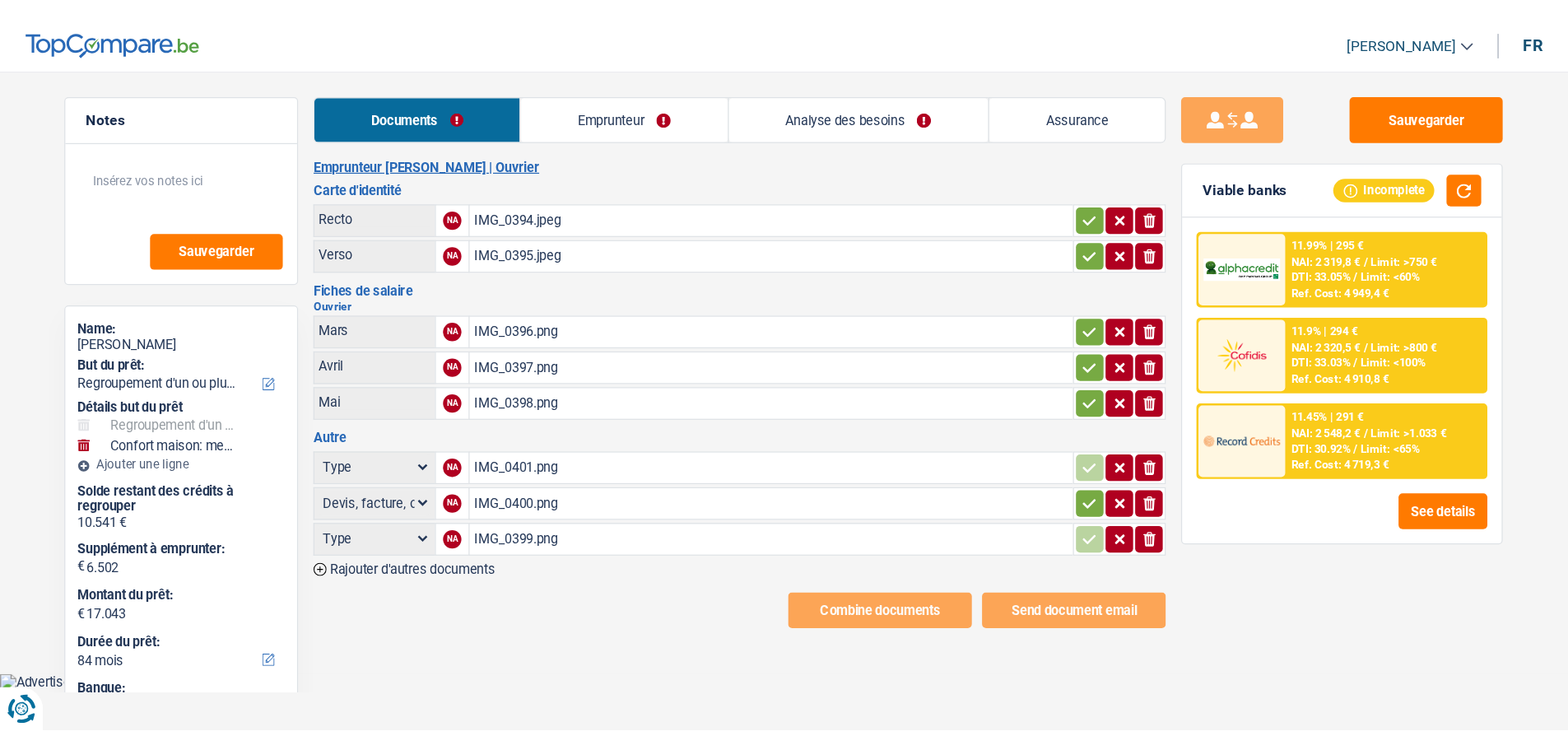 scroll, scrollTop: 0, scrollLeft: 0, axis: both 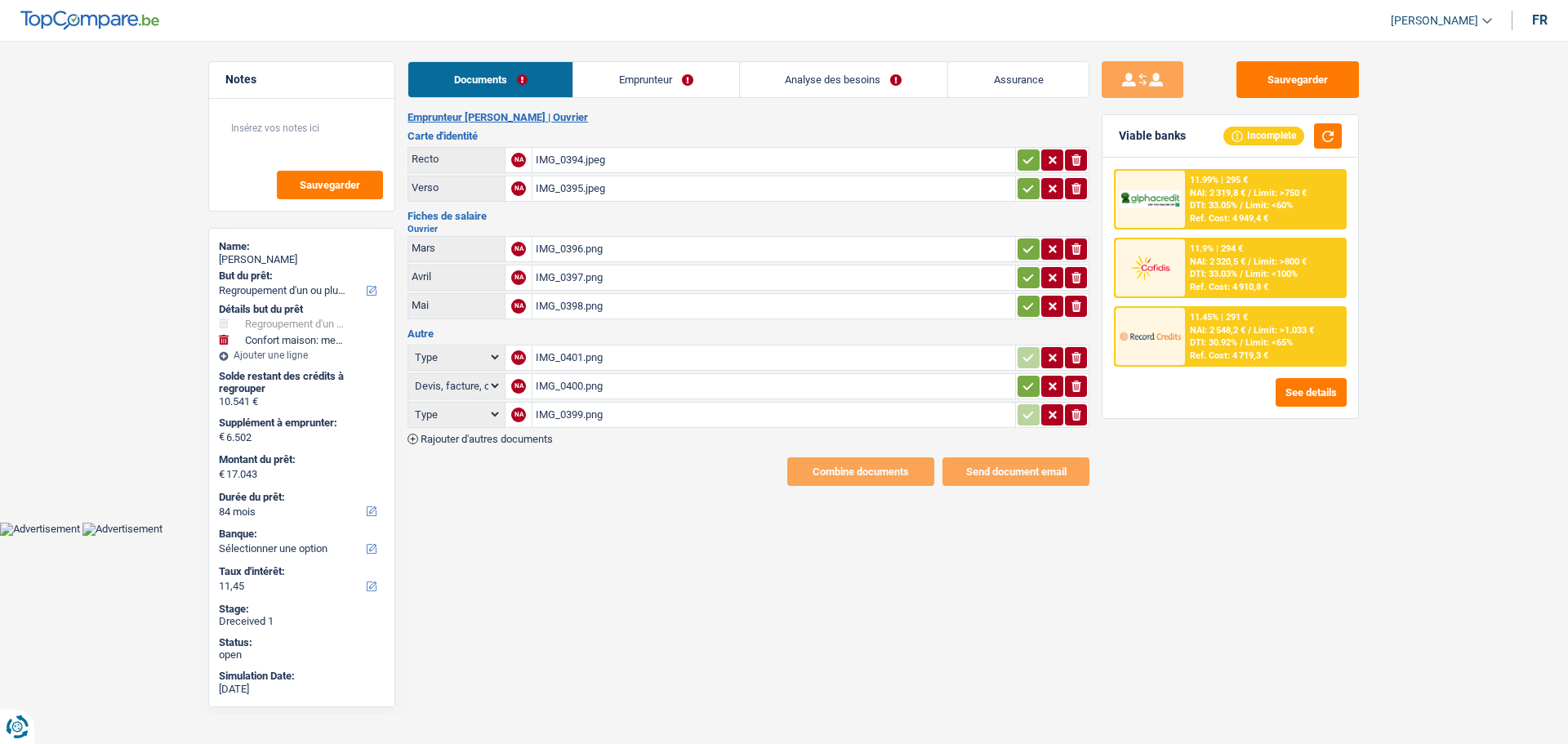 click on "Emprunteur" at bounding box center [656, 79] 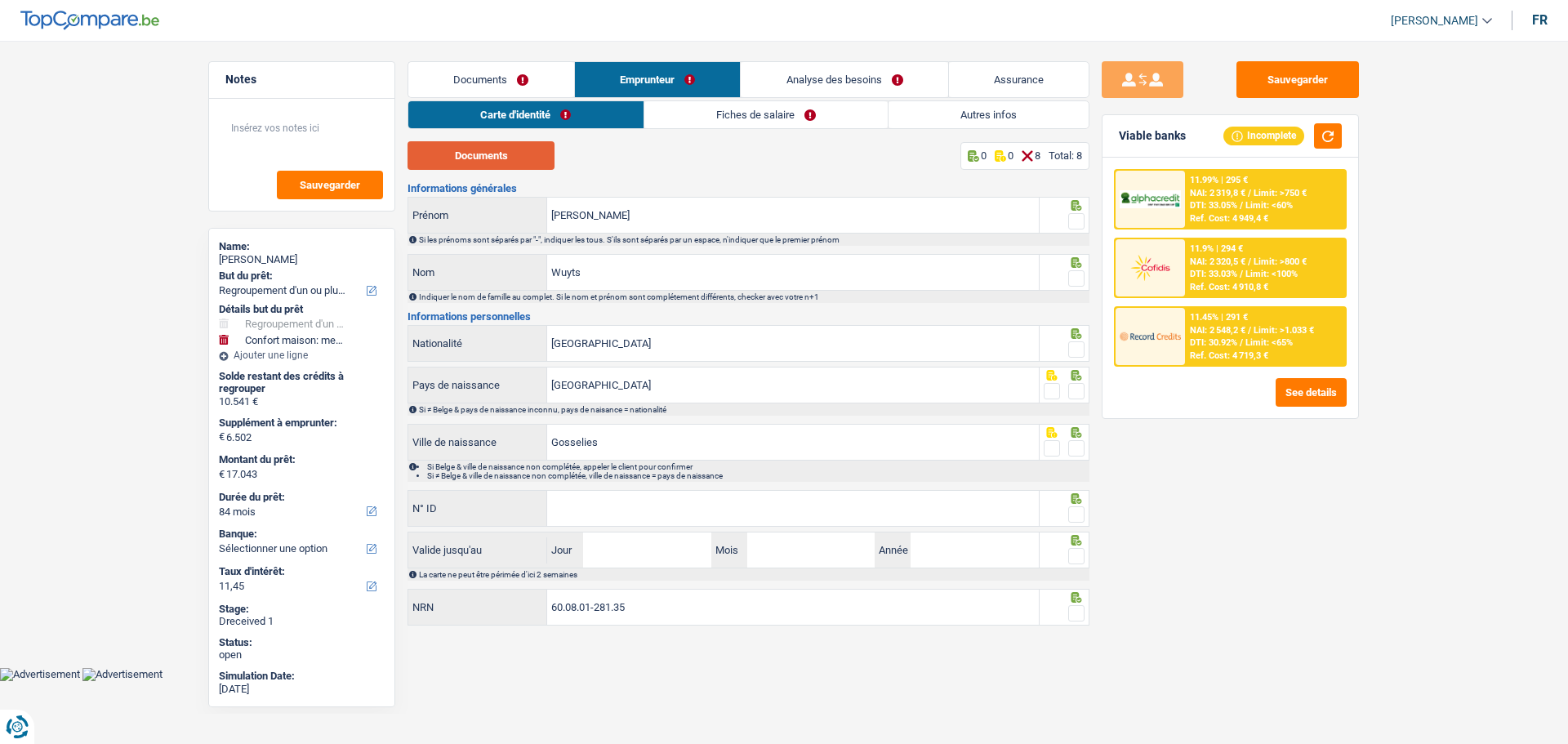 click on "Documents" at bounding box center [481, 155] 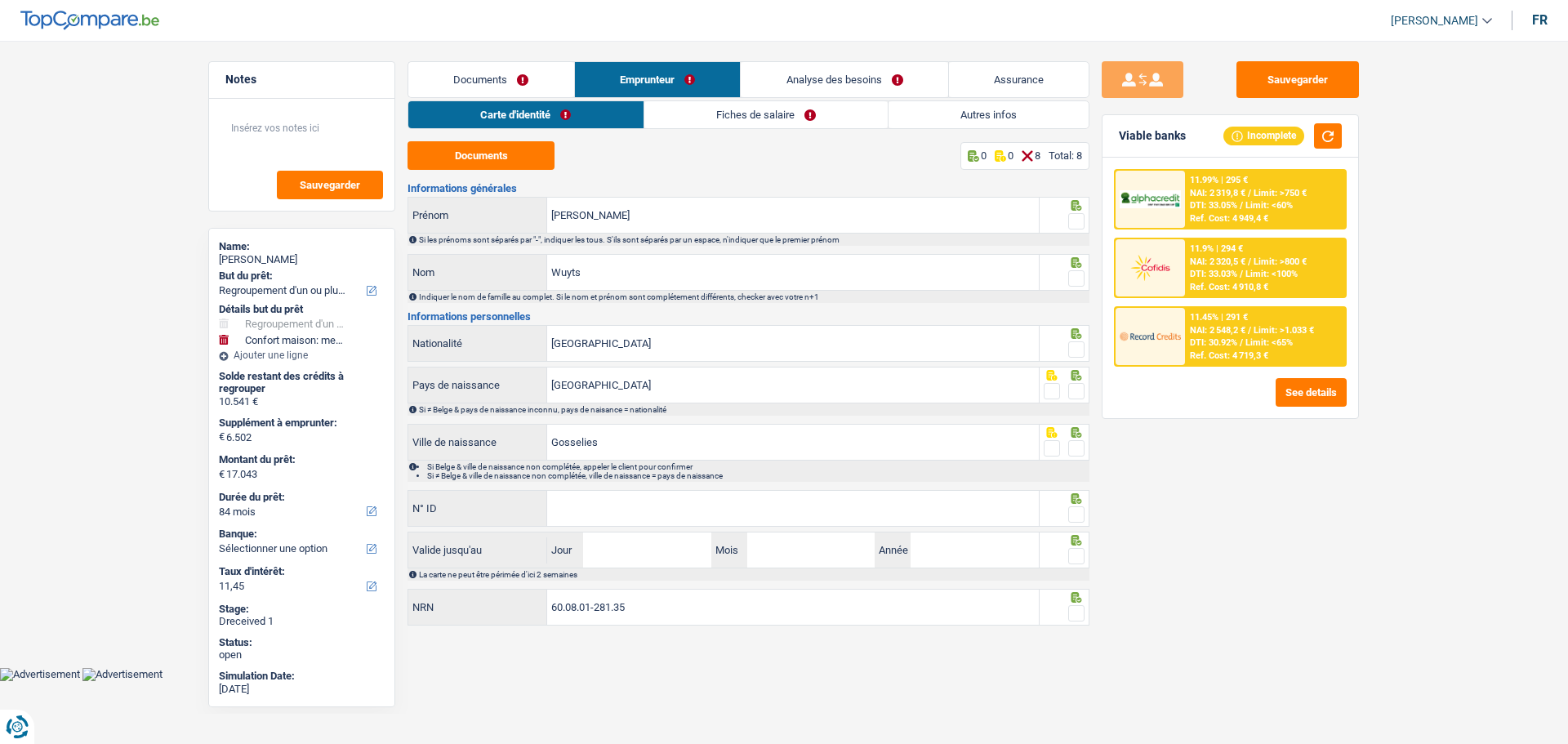 click at bounding box center [1076, 221] 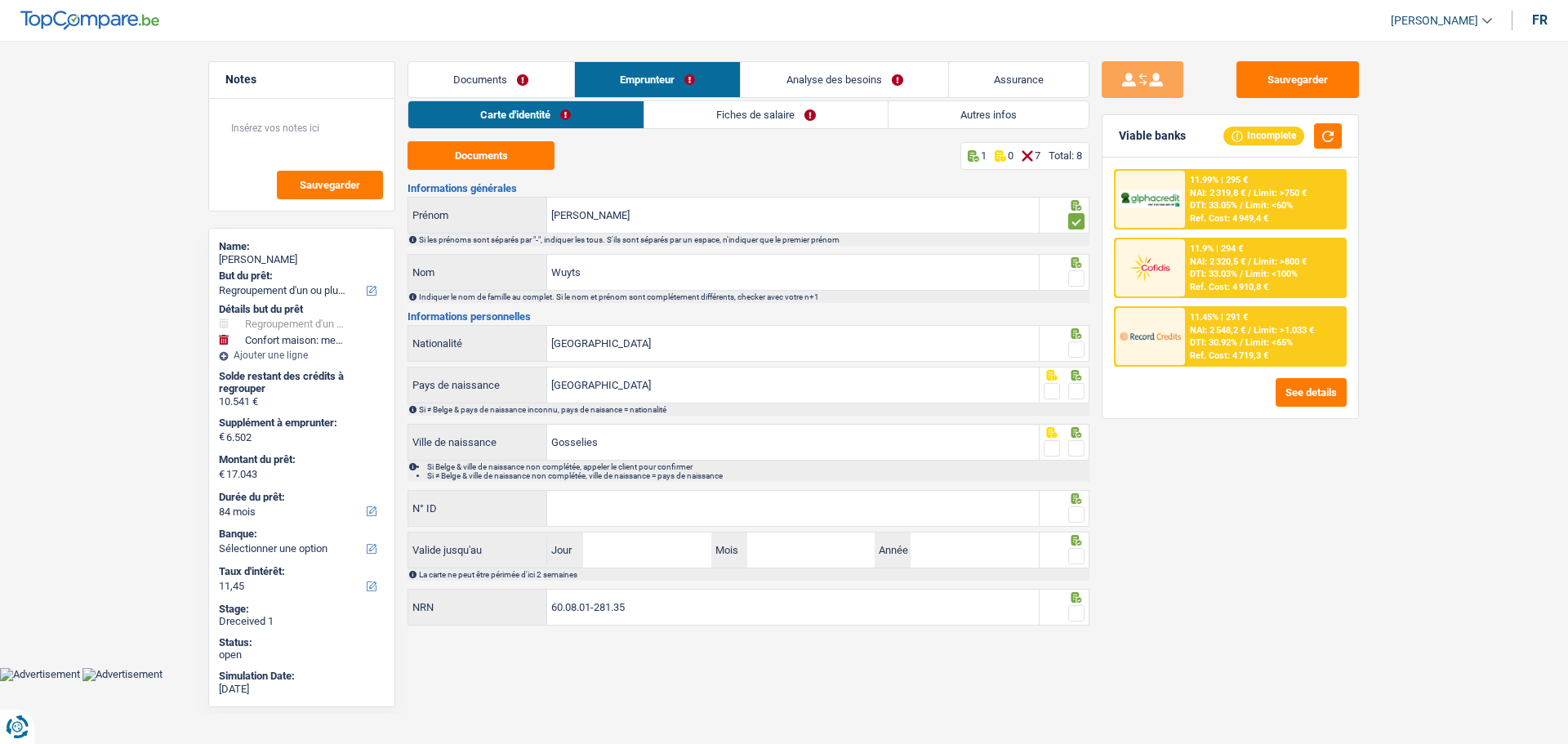 click at bounding box center (1076, 278) 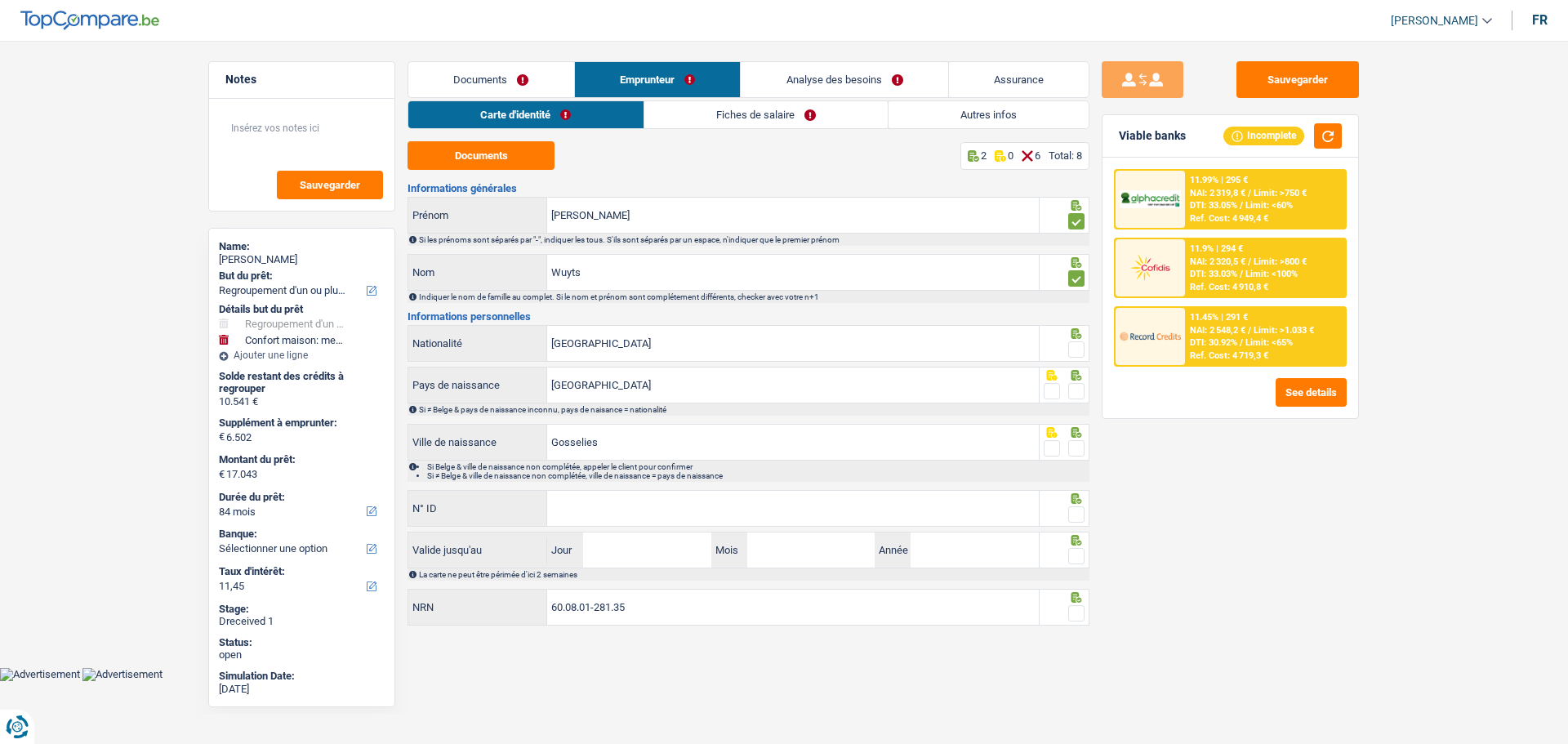 click at bounding box center (1064, 350) 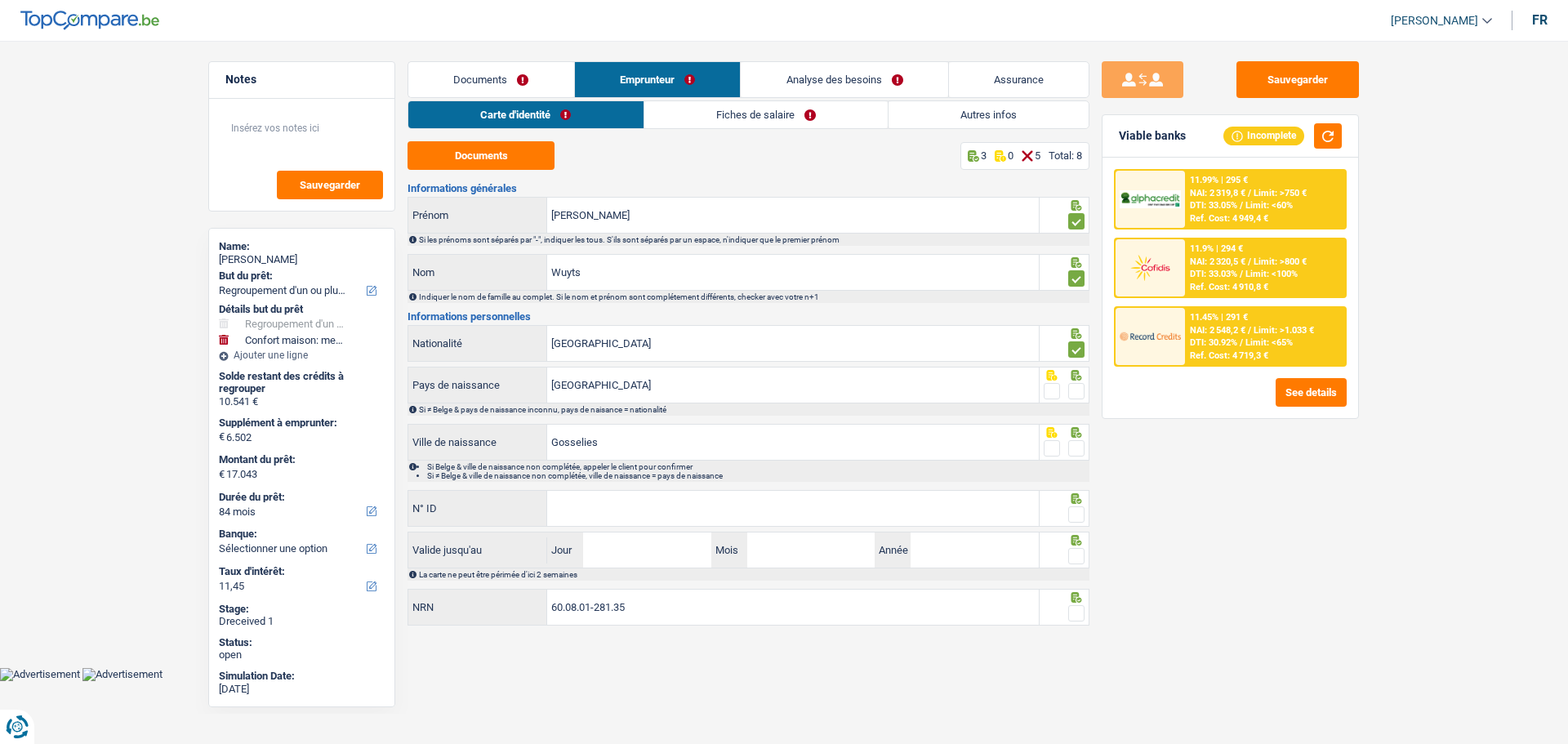 drag, startPoint x: 1082, startPoint y: 390, endPoint x: 1076, endPoint y: 399, distance: 10.816654 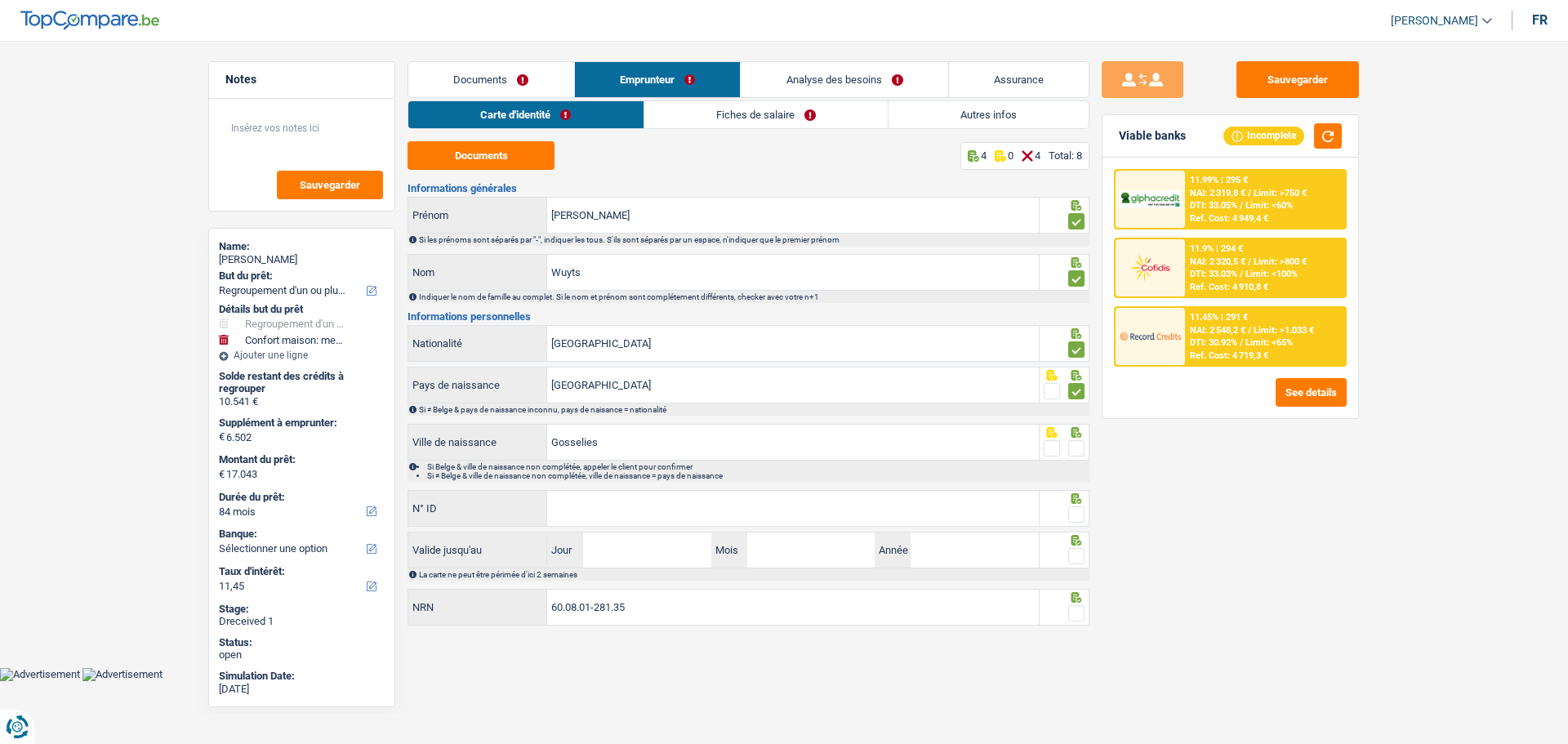 click at bounding box center [1052, 448] 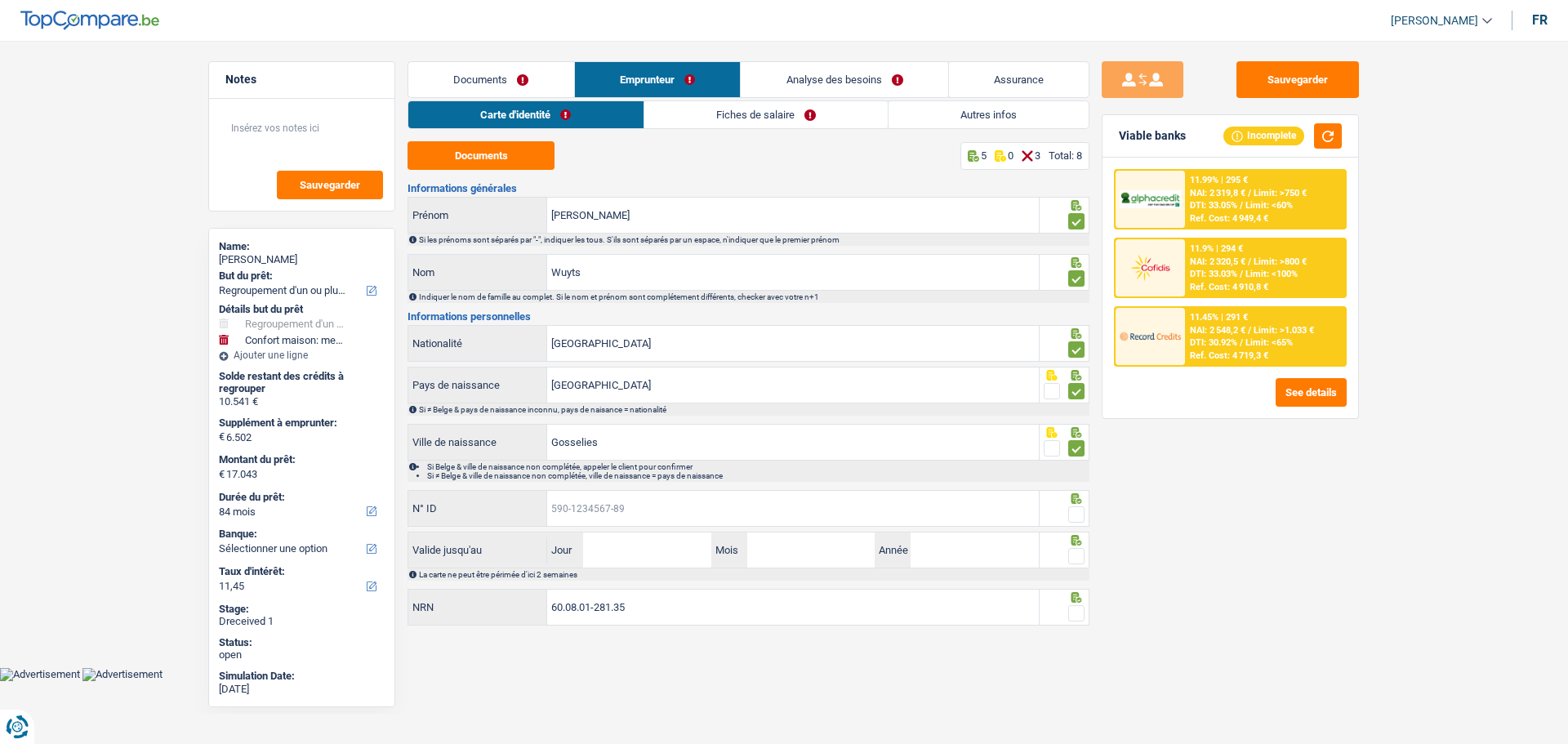 click on "N° ID" at bounding box center [793, 508] 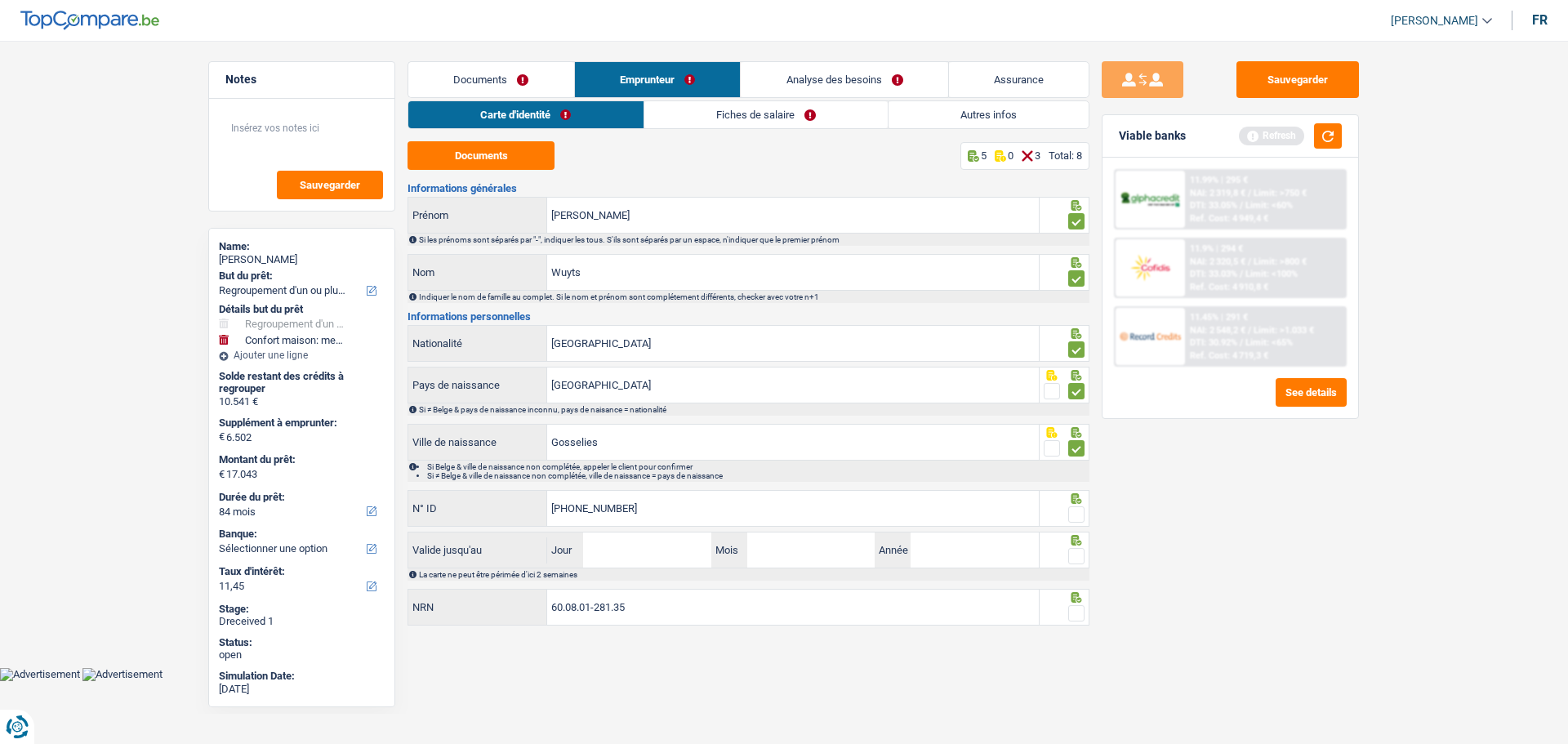 type on "[PHONE_NUMBER]" 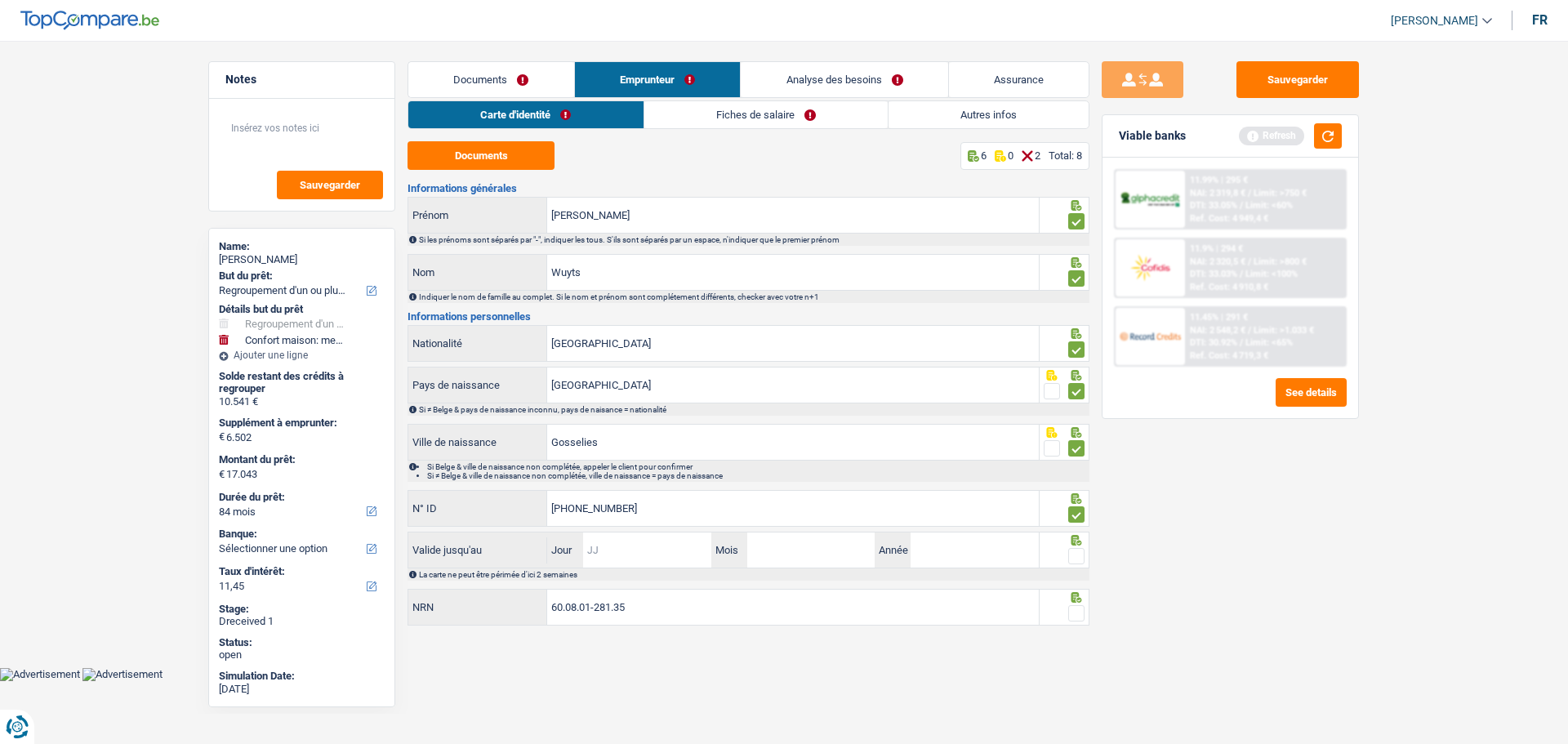 click on "Jour" at bounding box center [647, 550] 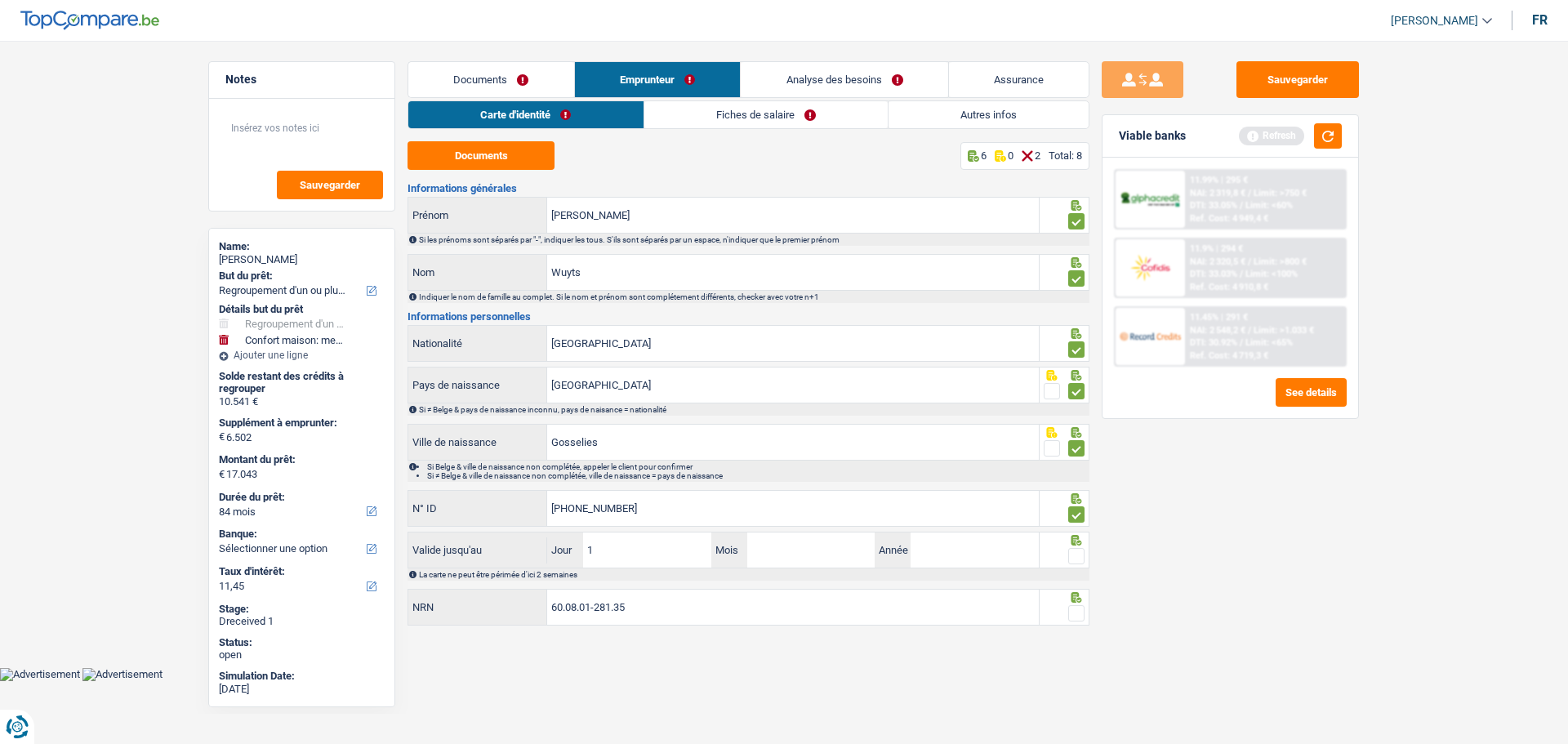type on "12" 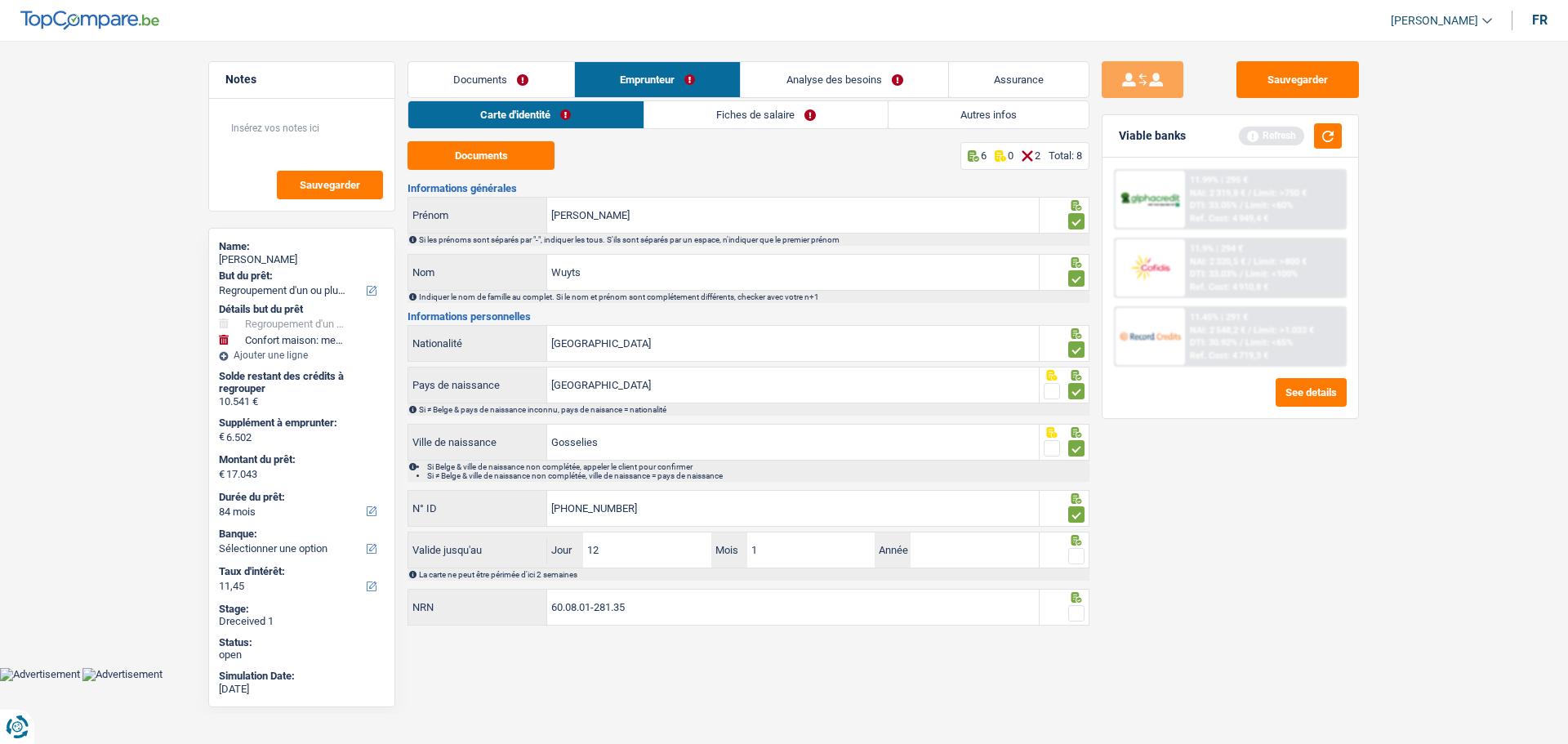 type on "10" 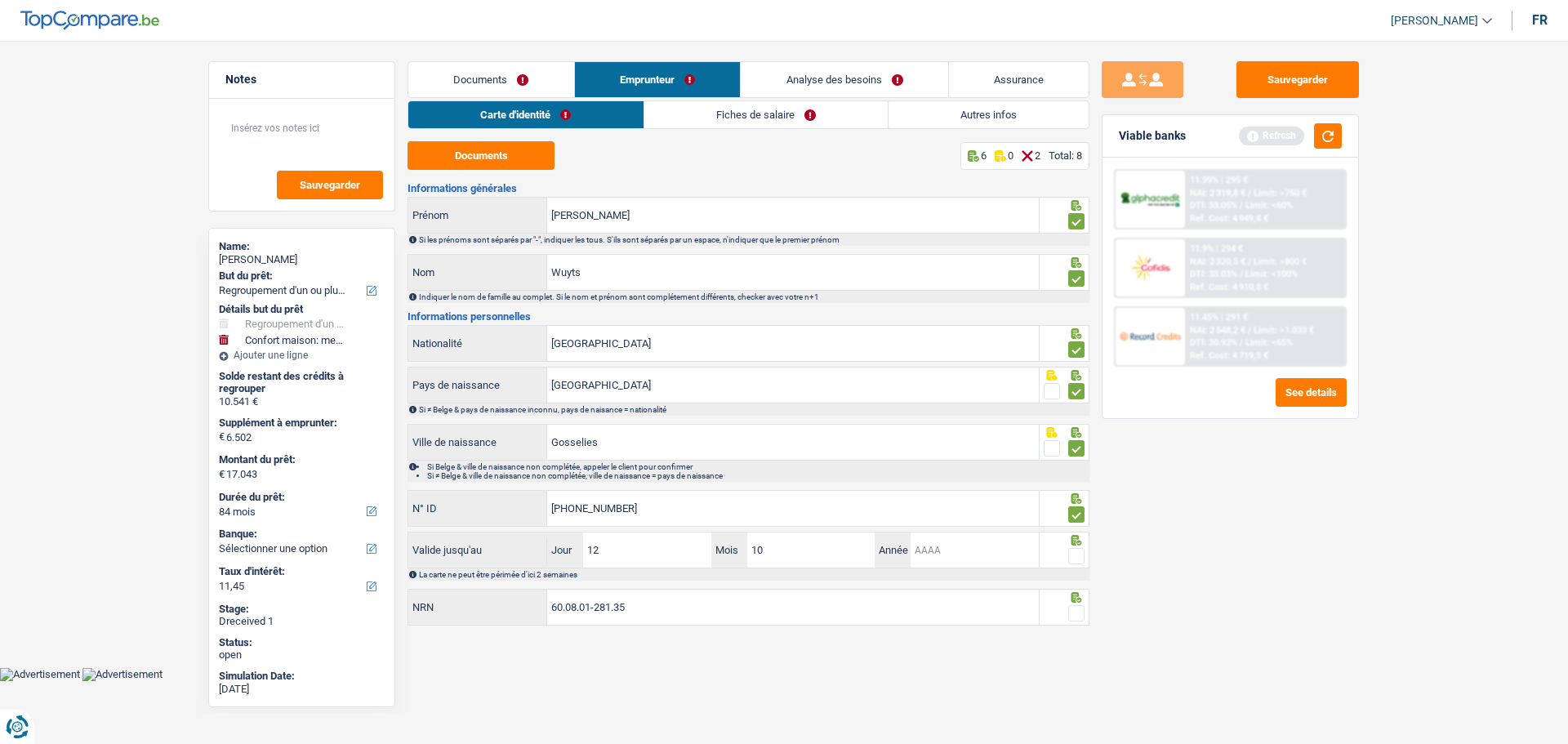 type on "1" 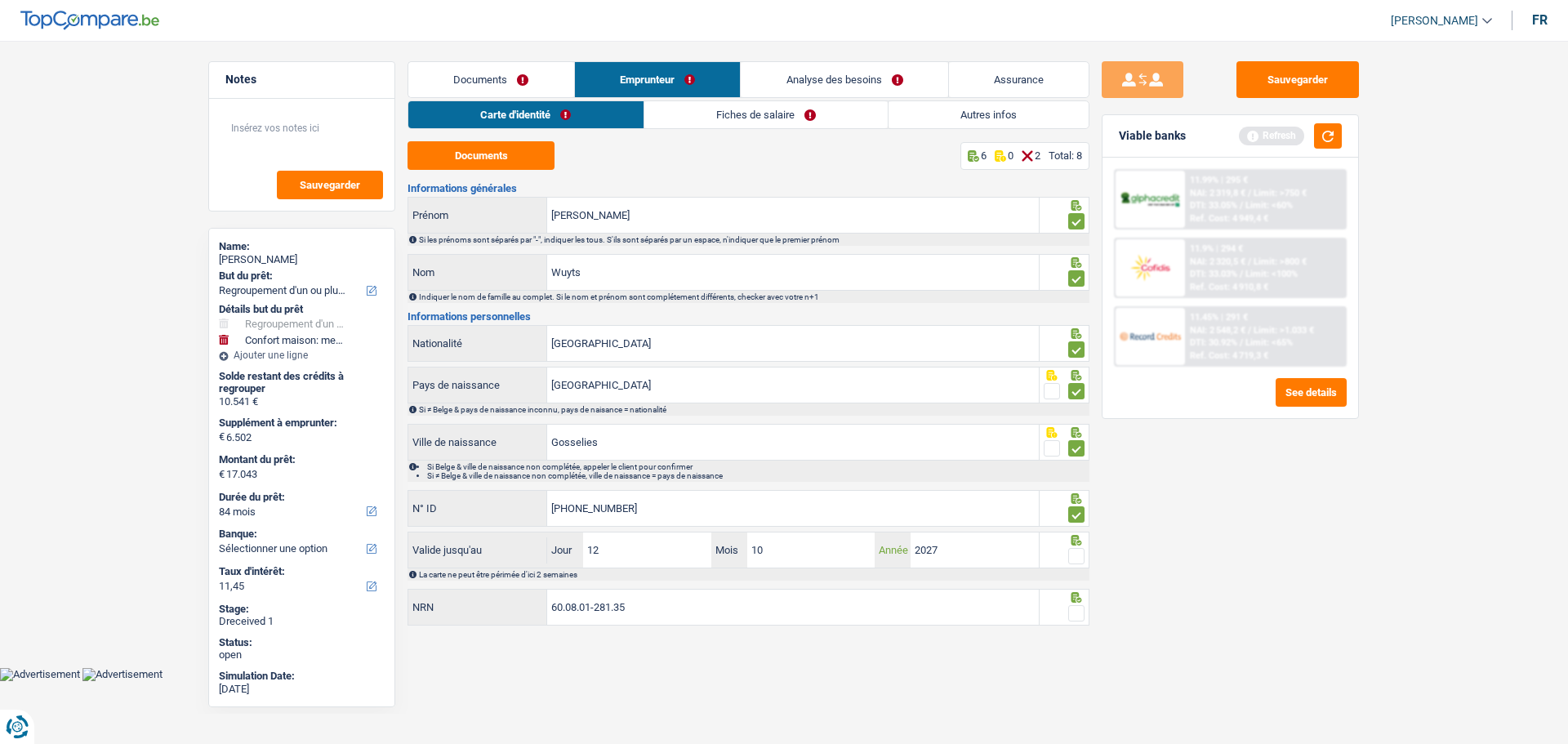 type on "2027" 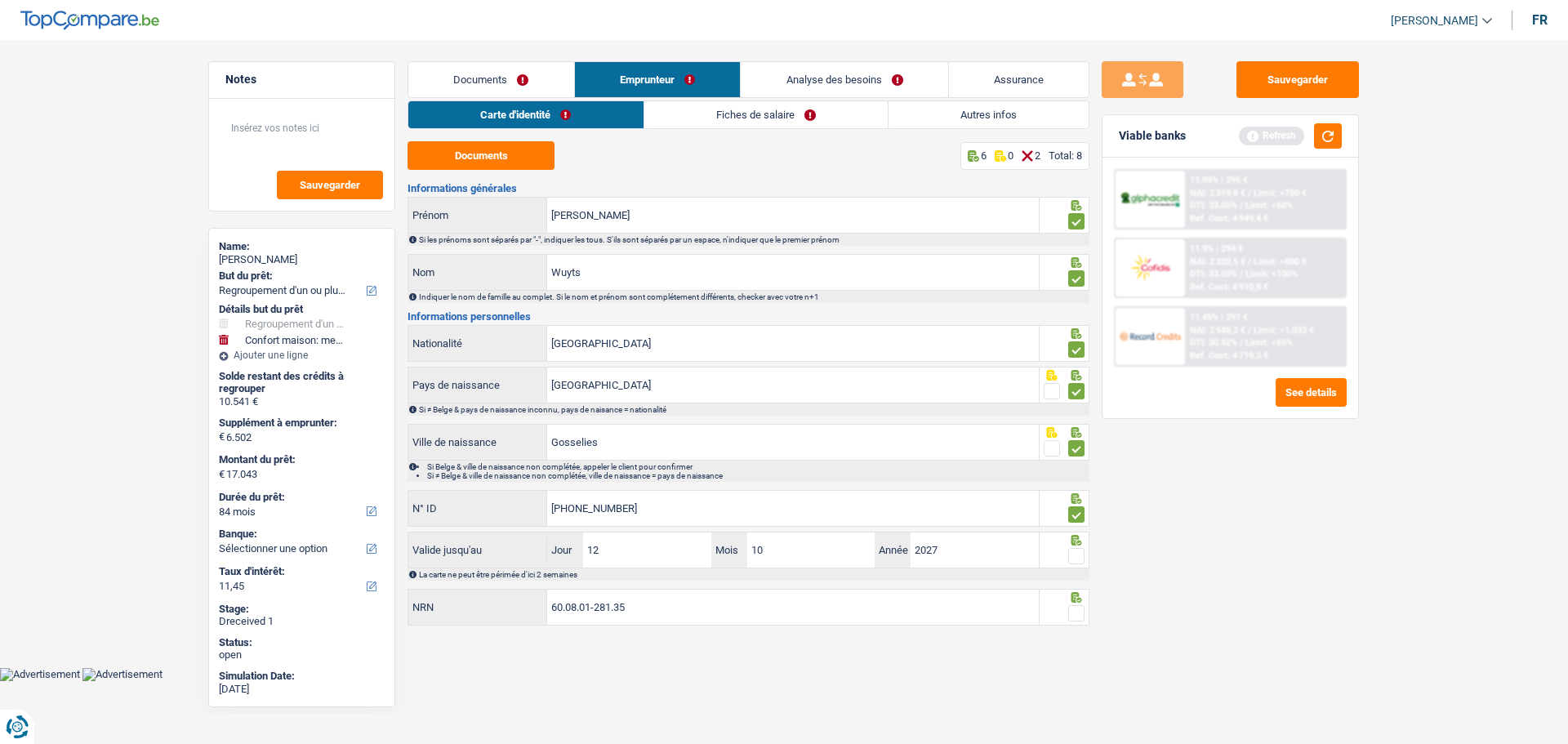 click at bounding box center (1076, 556) 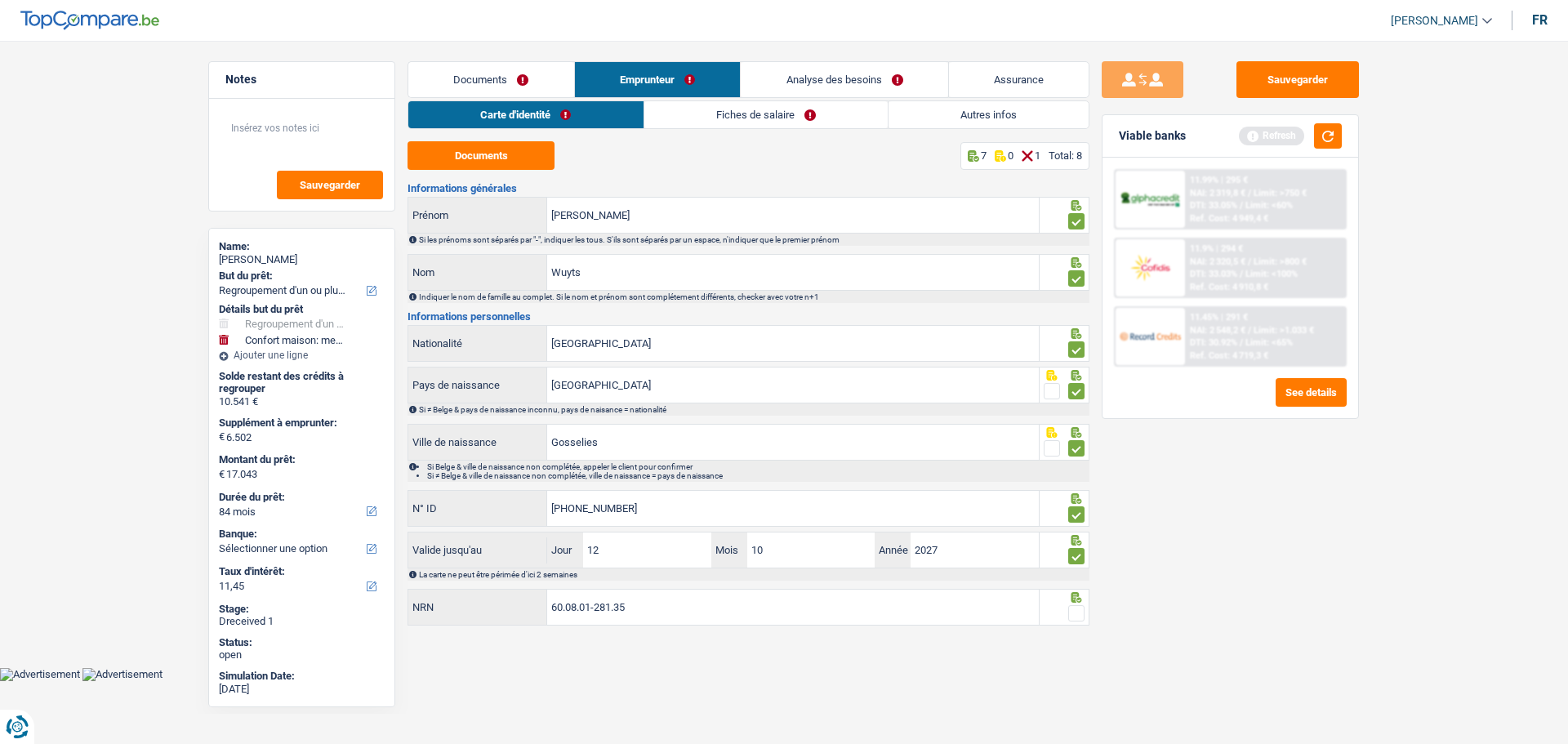 click at bounding box center (1076, 613) 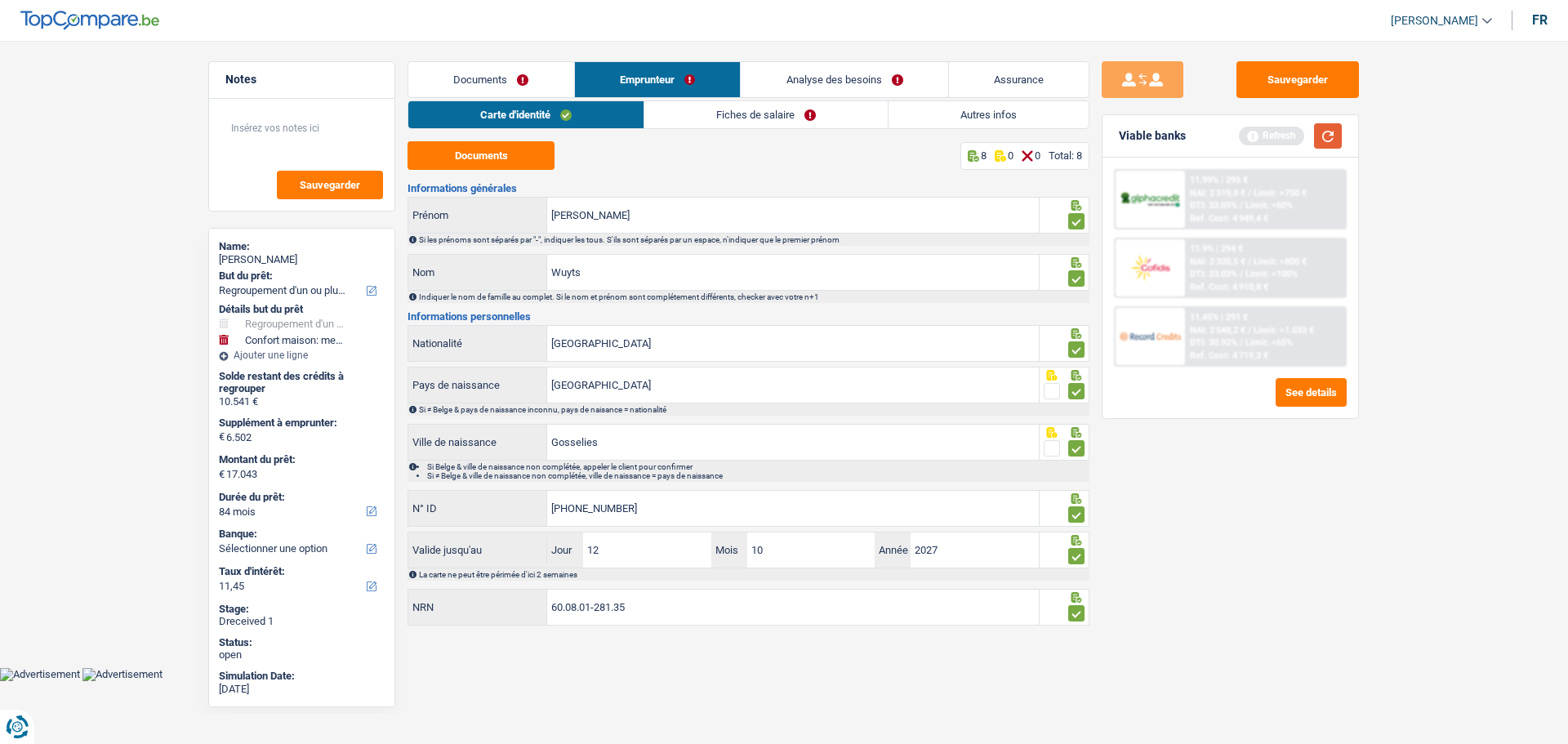 click at bounding box center (1328, 136) 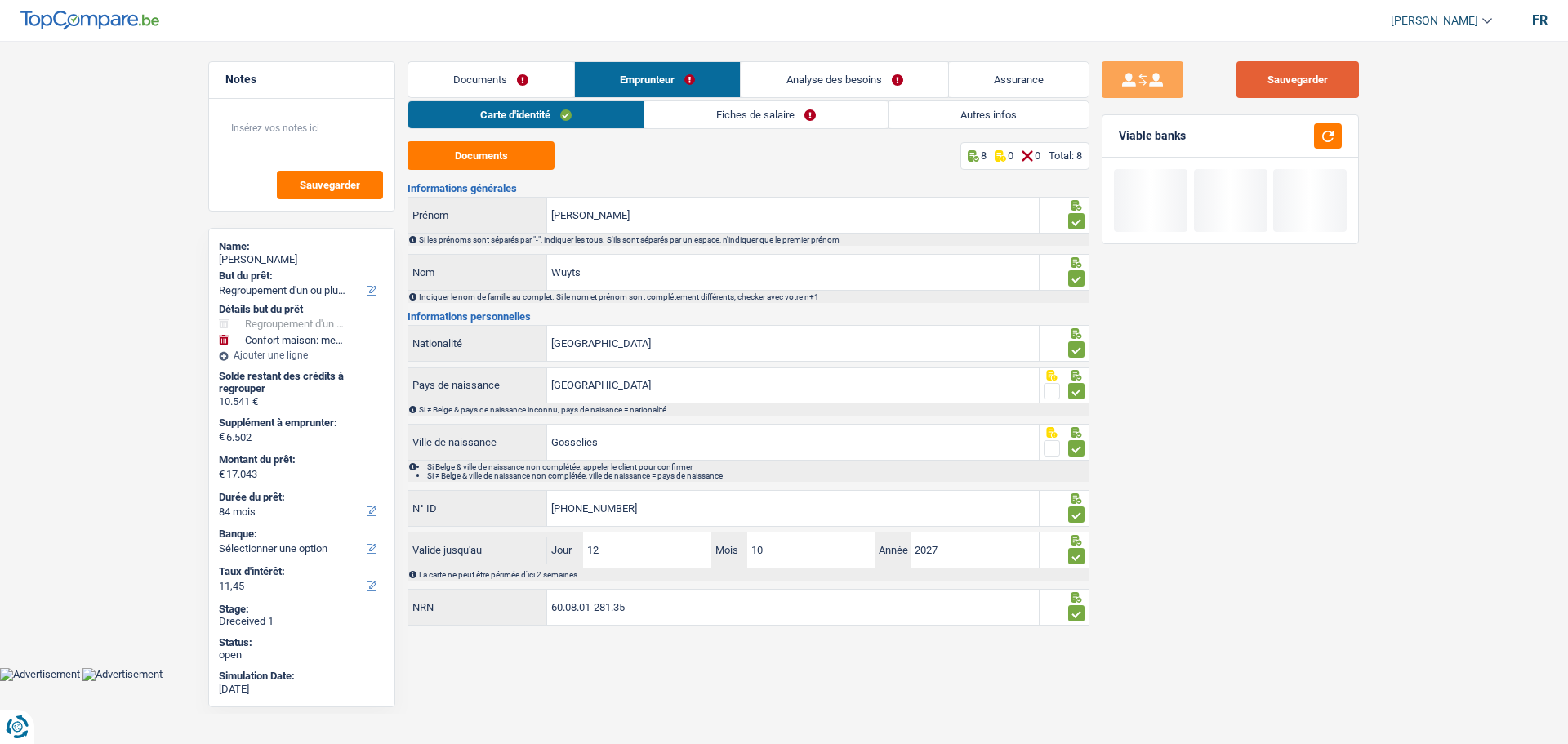click on "Sauvegarder" at bounding box center [1298, 79] 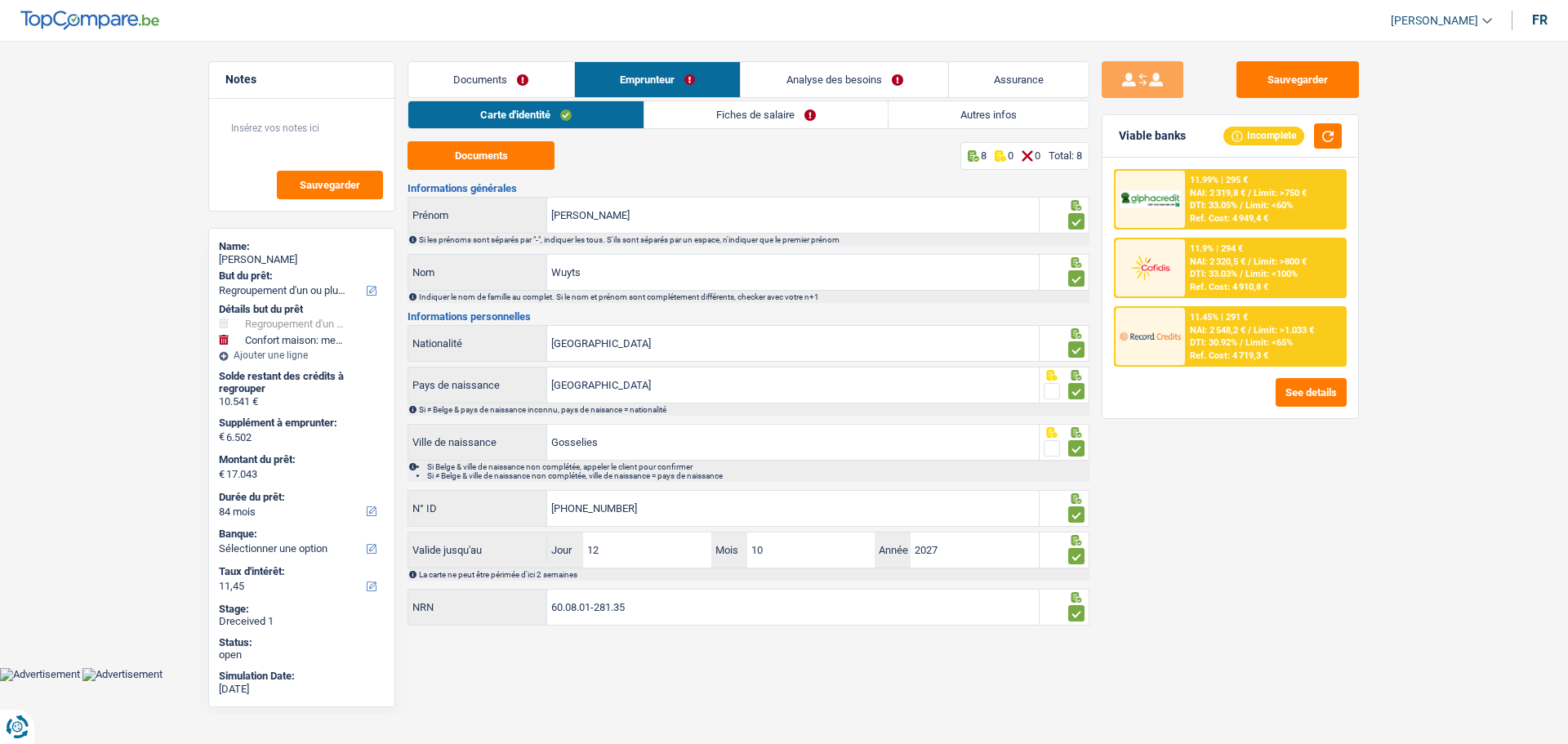 click on "Fiches de salaire" at bounding box center (766, 114) 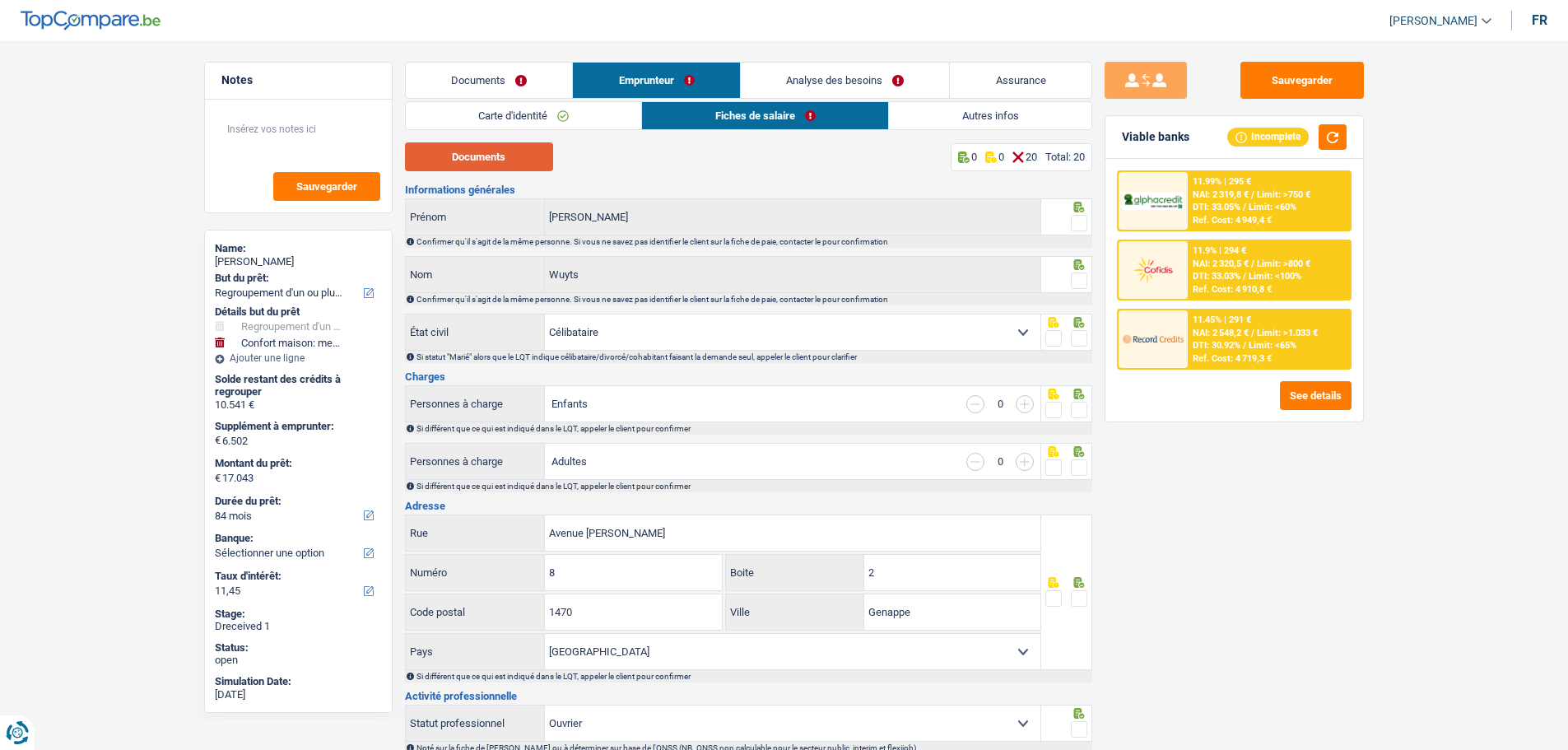 click on "Documents" at bounding box center (479, 156) 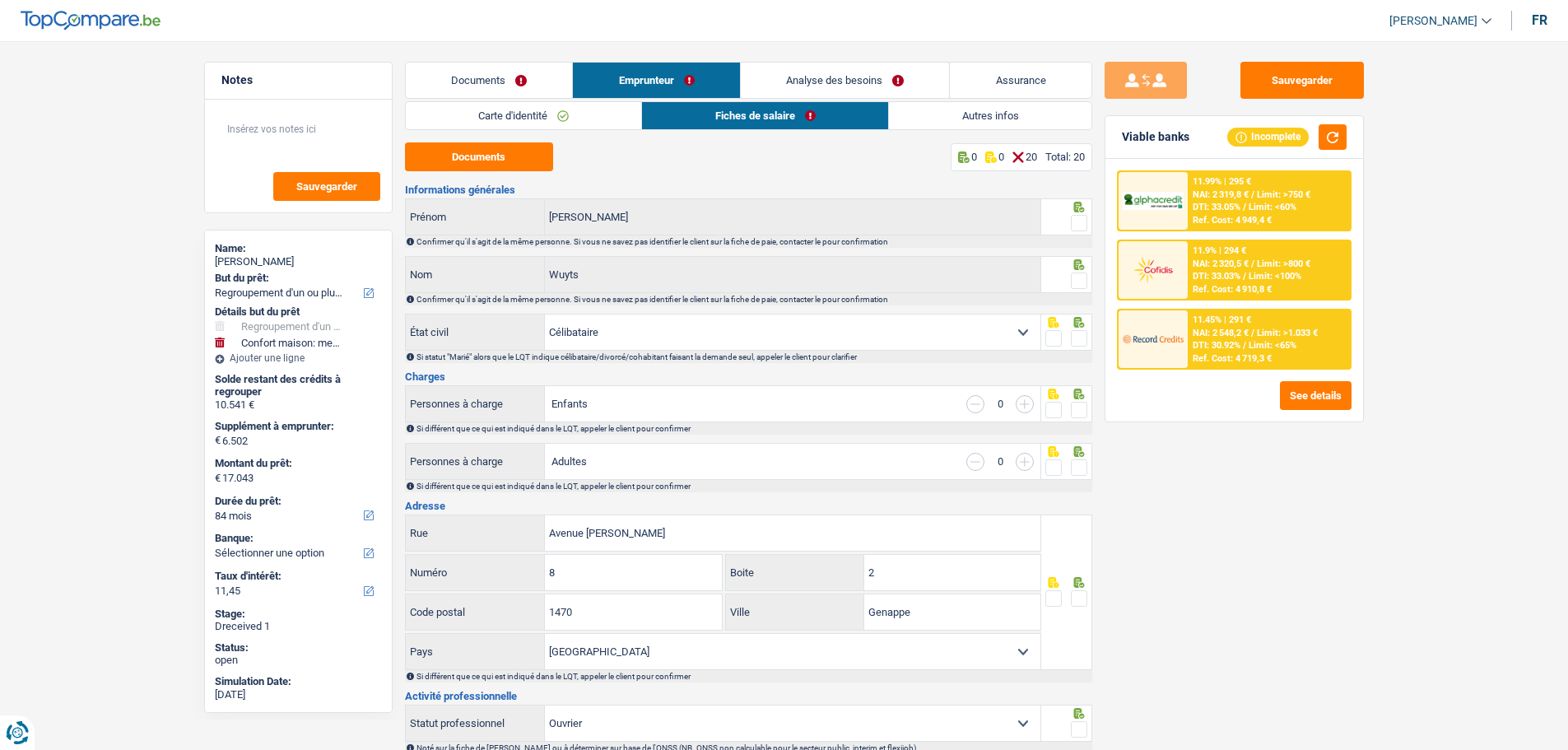 click at bounding box center (1079, 223) 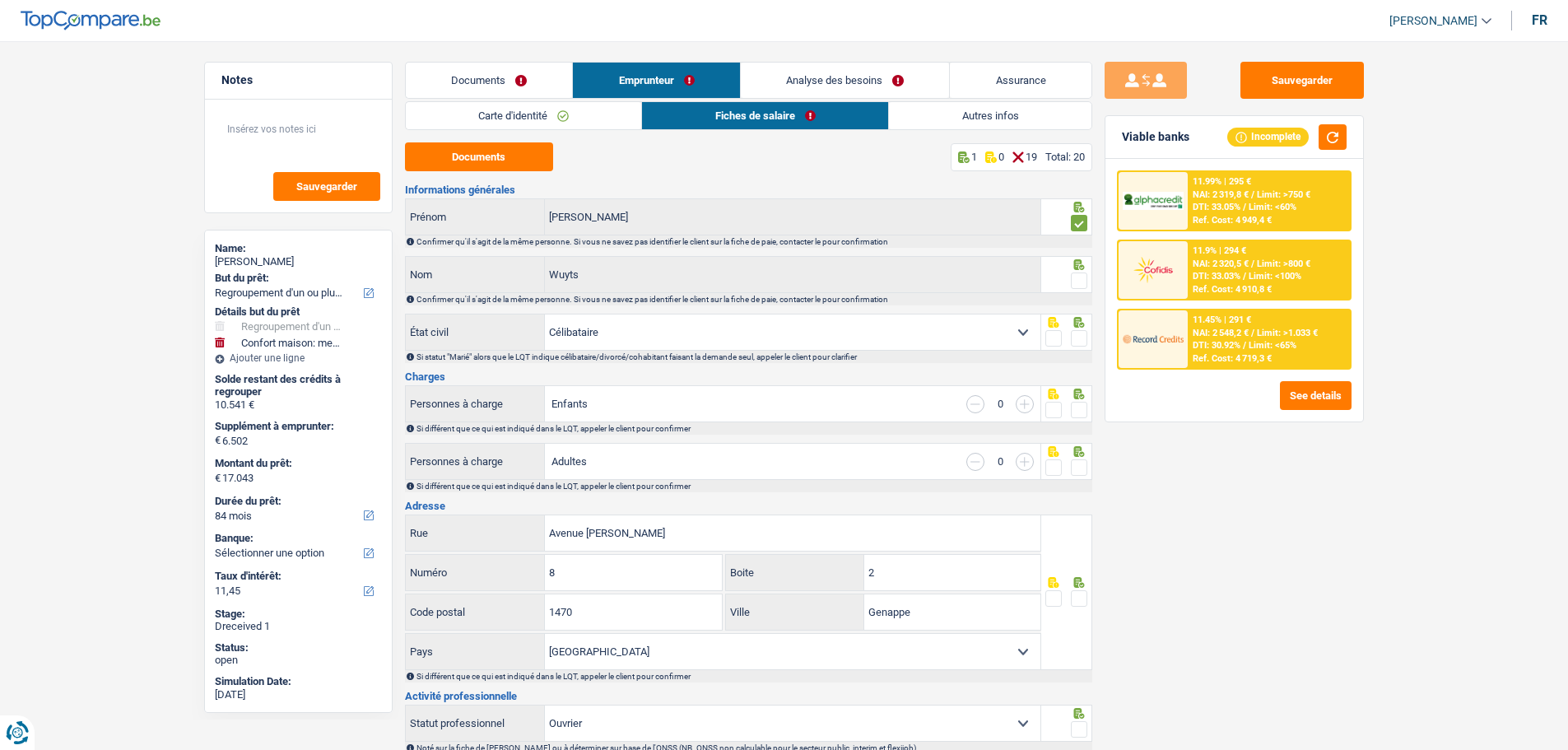 click at bounding box center [1079, 281] 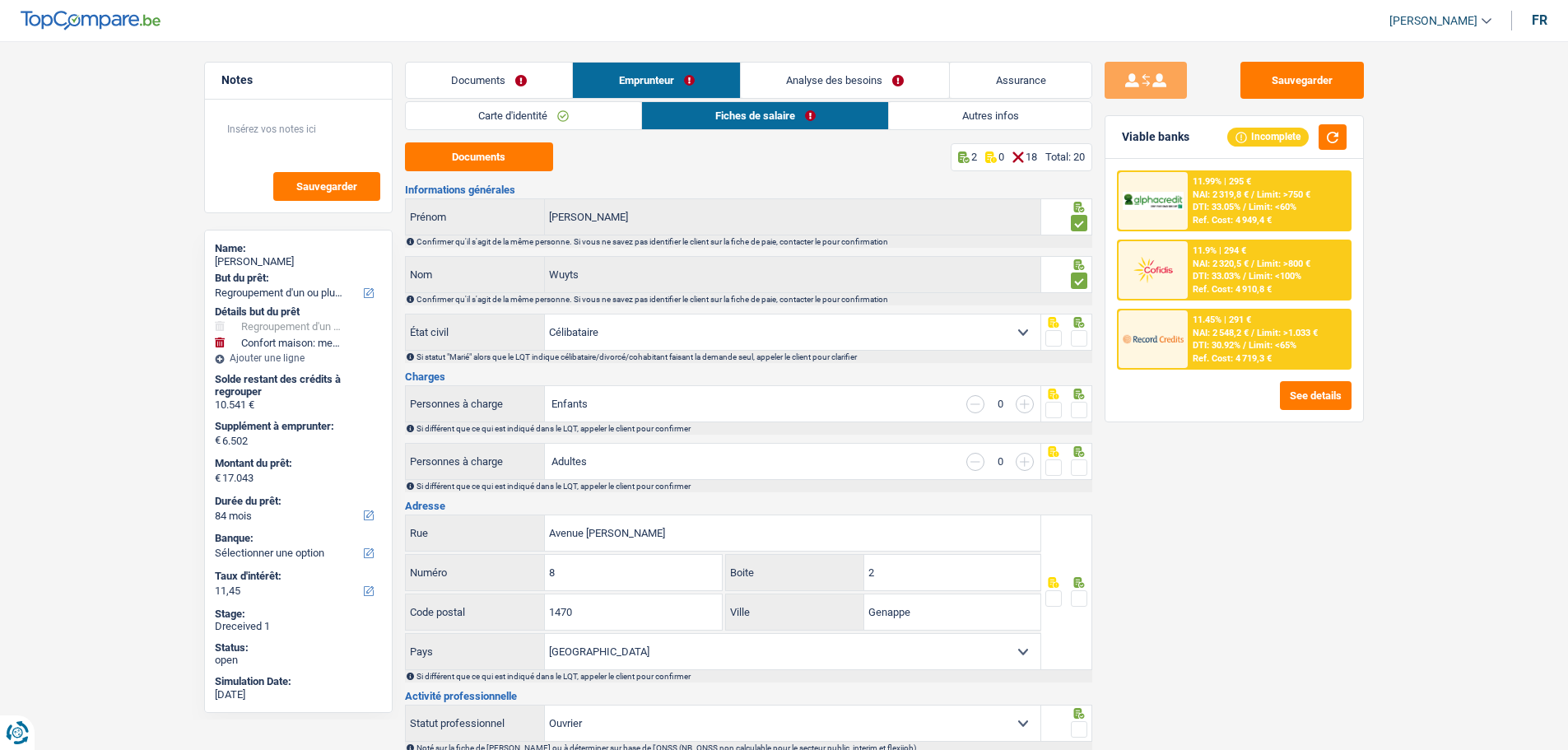 click at bounding box center (1079, 338) 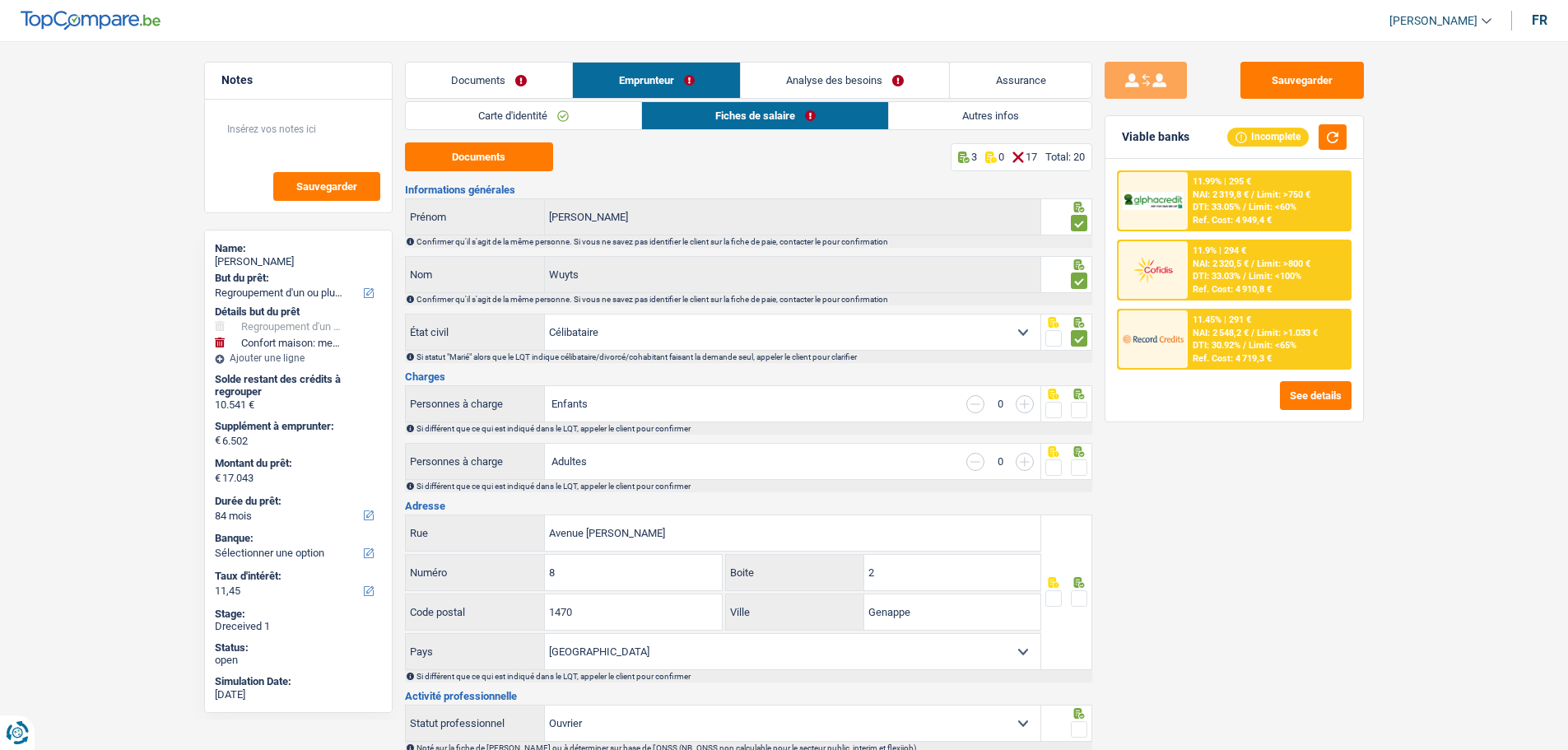 click at bounding box center [1079, 410] 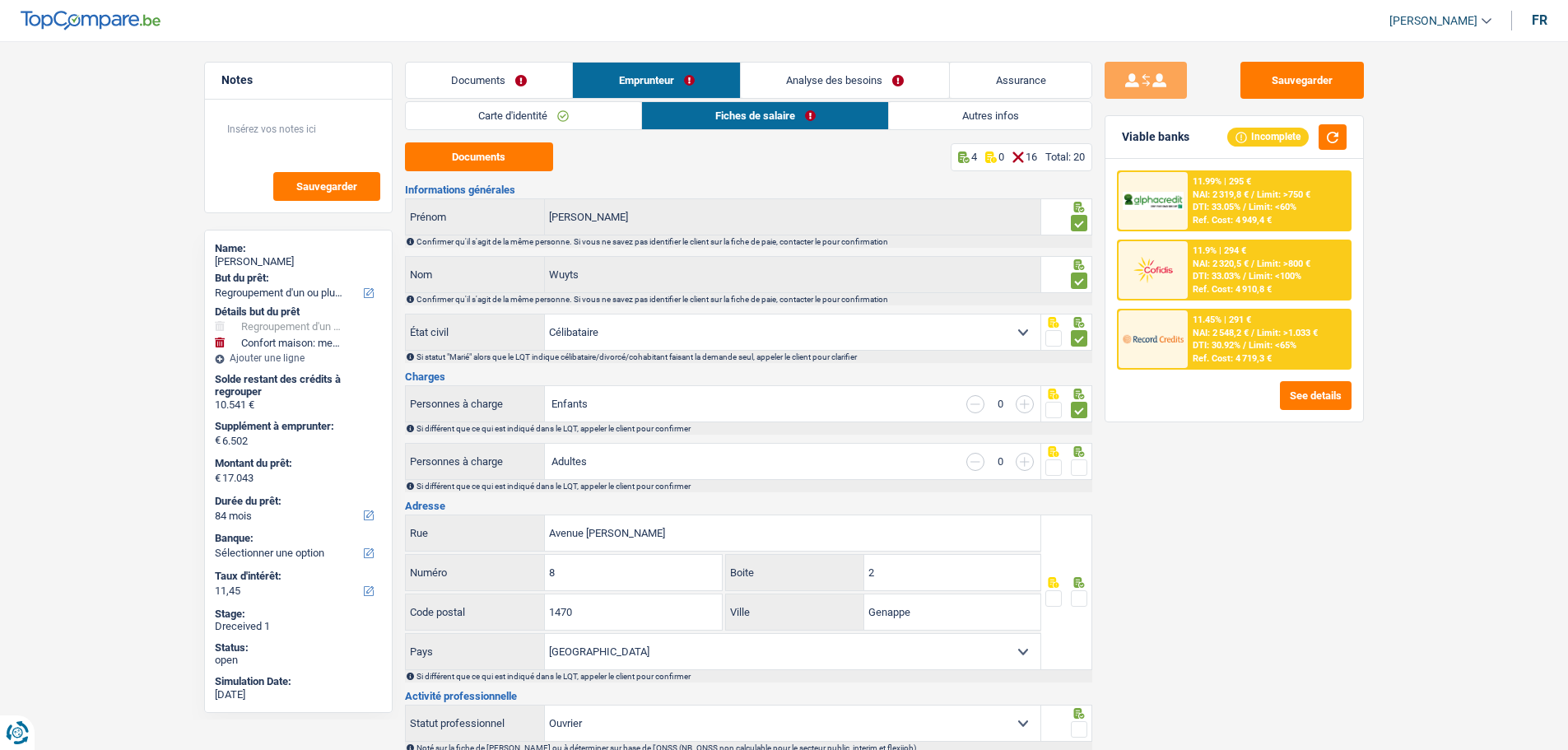 drag, startPoint x: 1084, startPoint y: 453, endPoint x: 1077, endPoint y: 462, distance: 11.401754 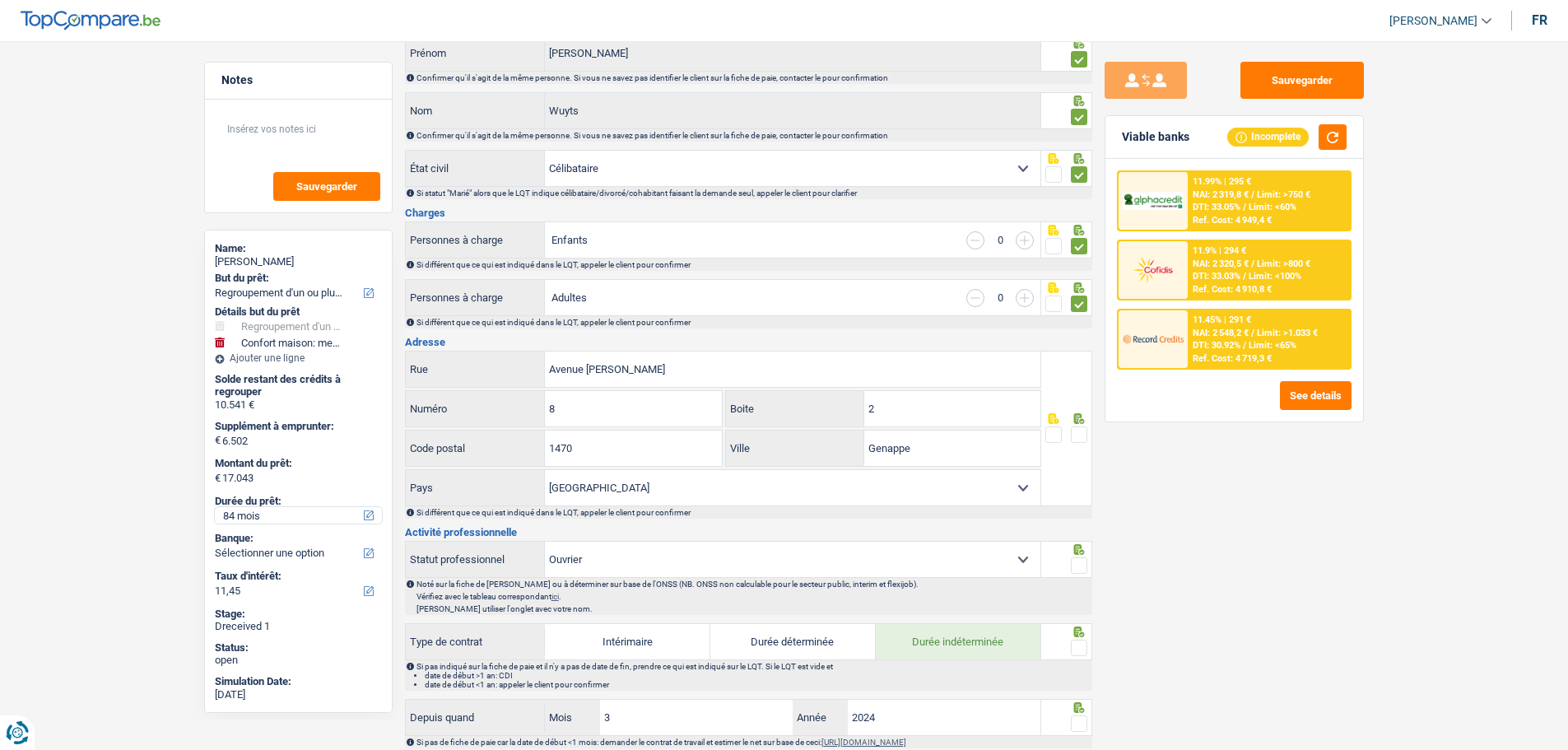 scroll, scrollTop: 165, scrollLeft: 0, axis: vertical 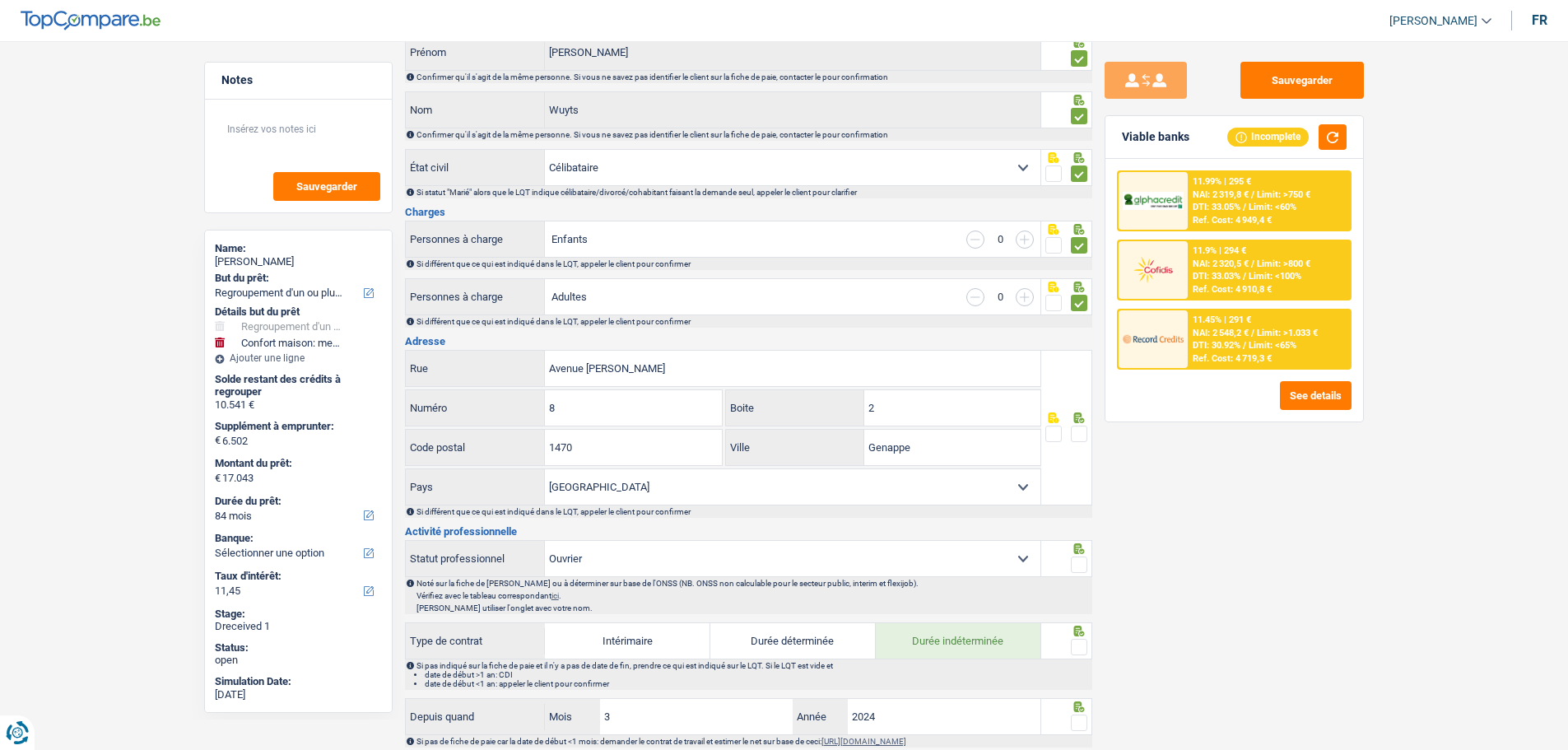 click at bounding box center [1079, 434] 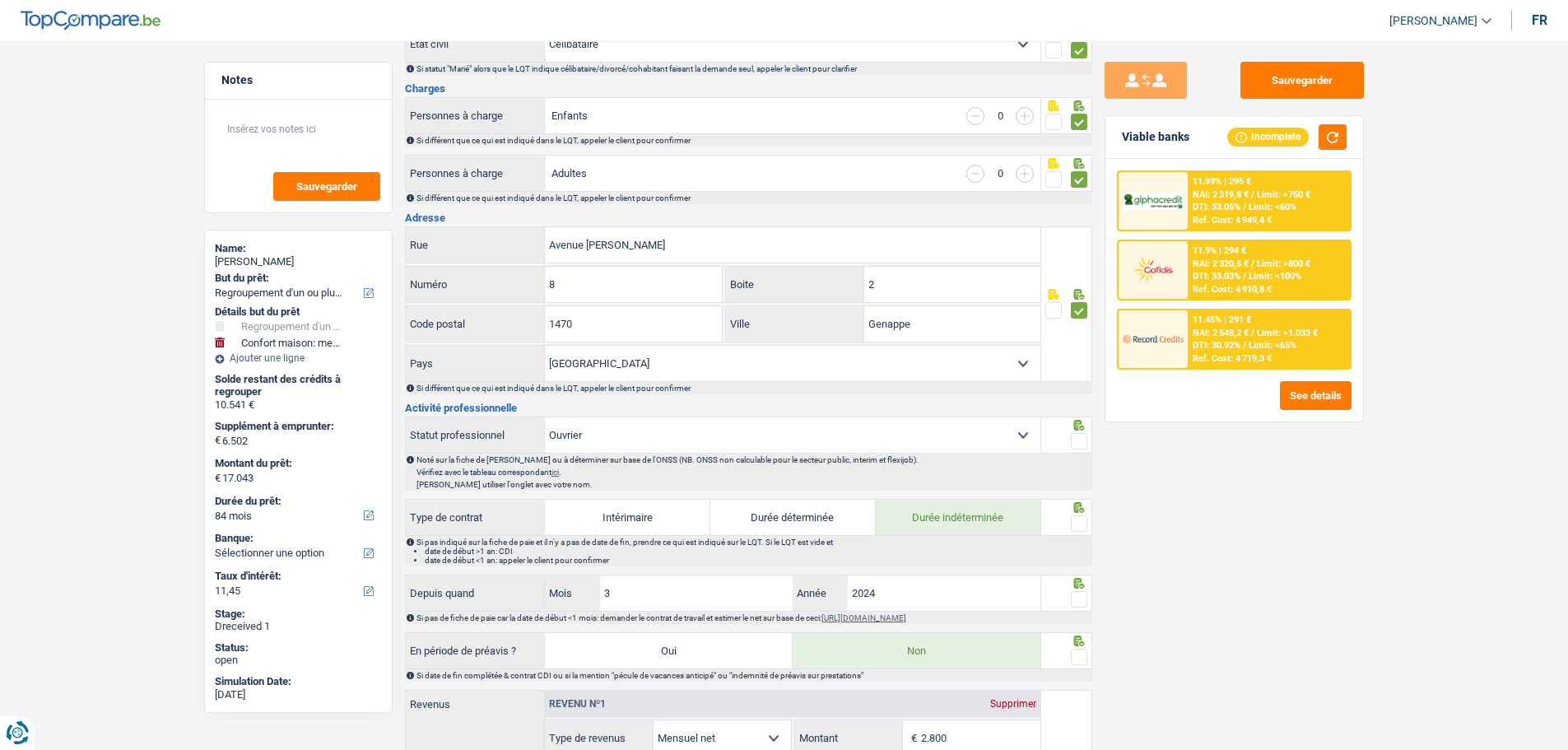 scroll, scrollTop: 329, scrollLeft: 0, axis: vertical 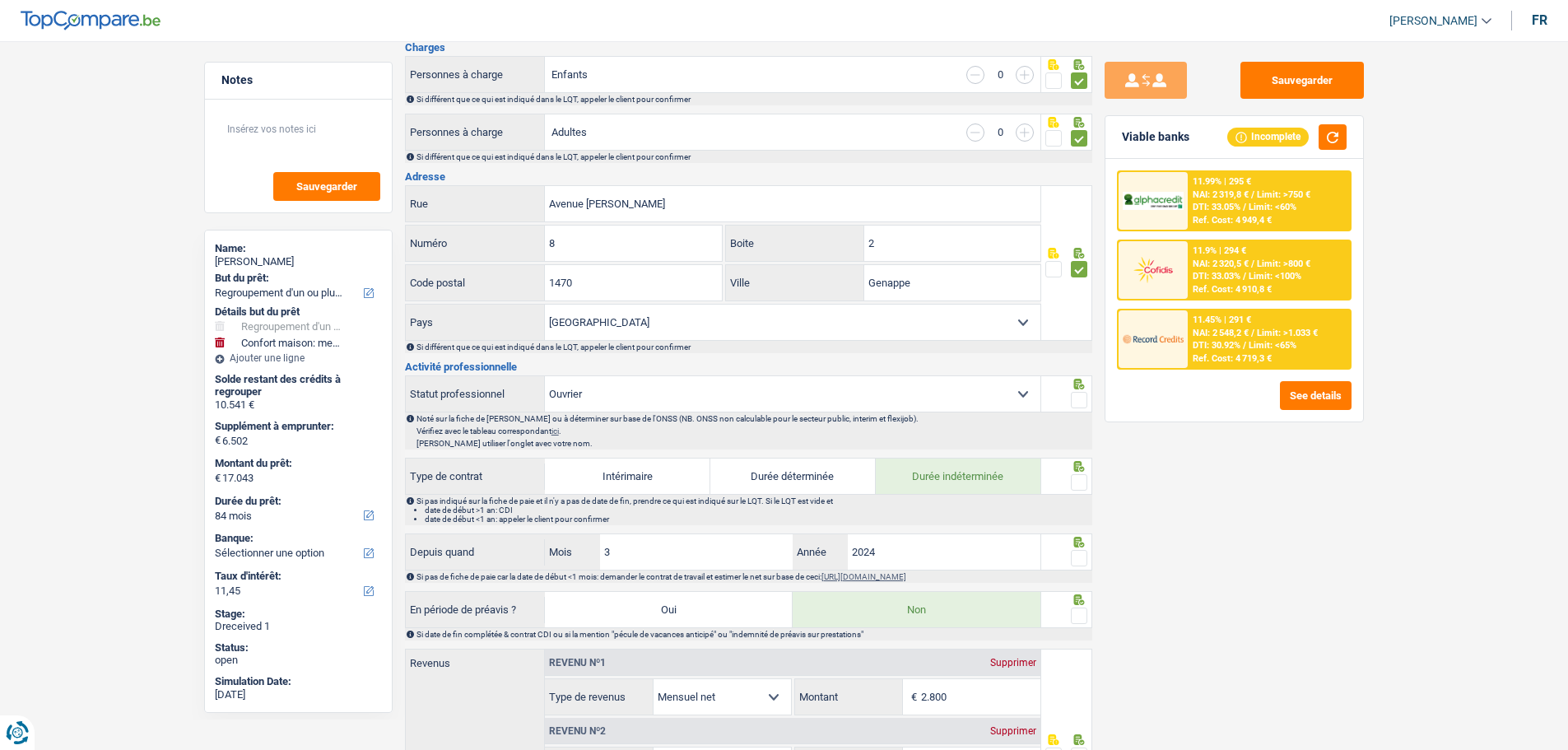click at bounding box center (1079, 400) 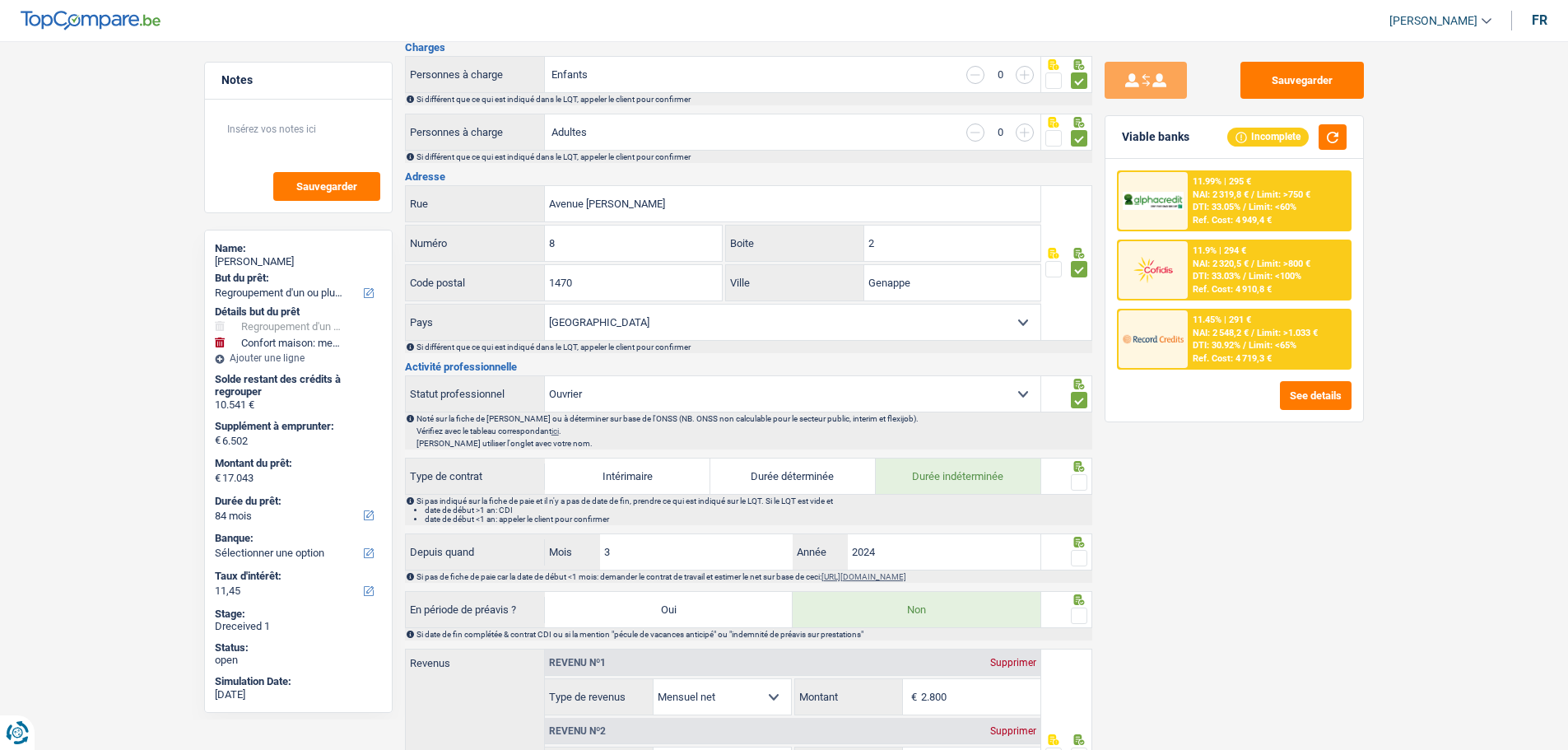 click at bounding box center (1079, 482) 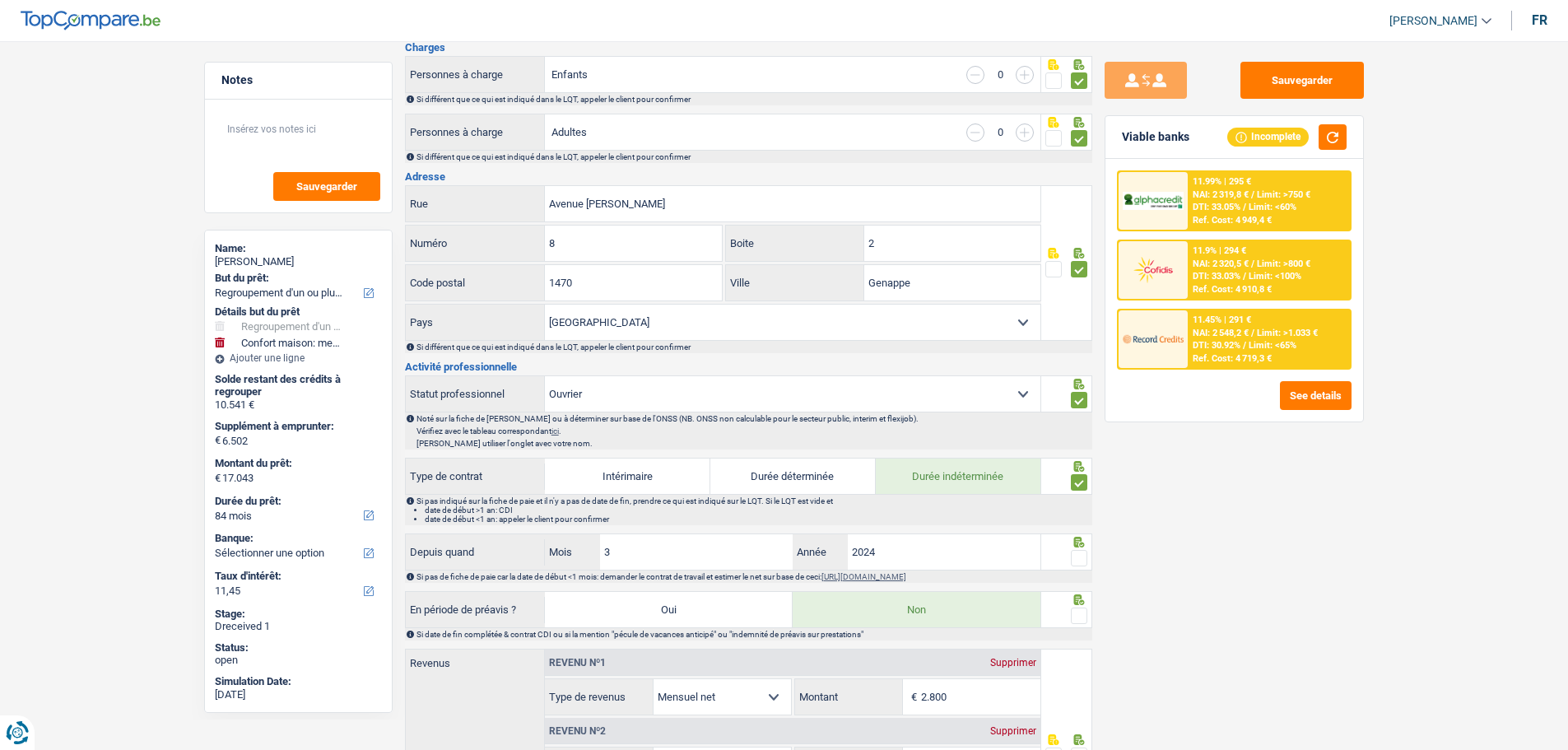 click at bounding box center (1079, 558) 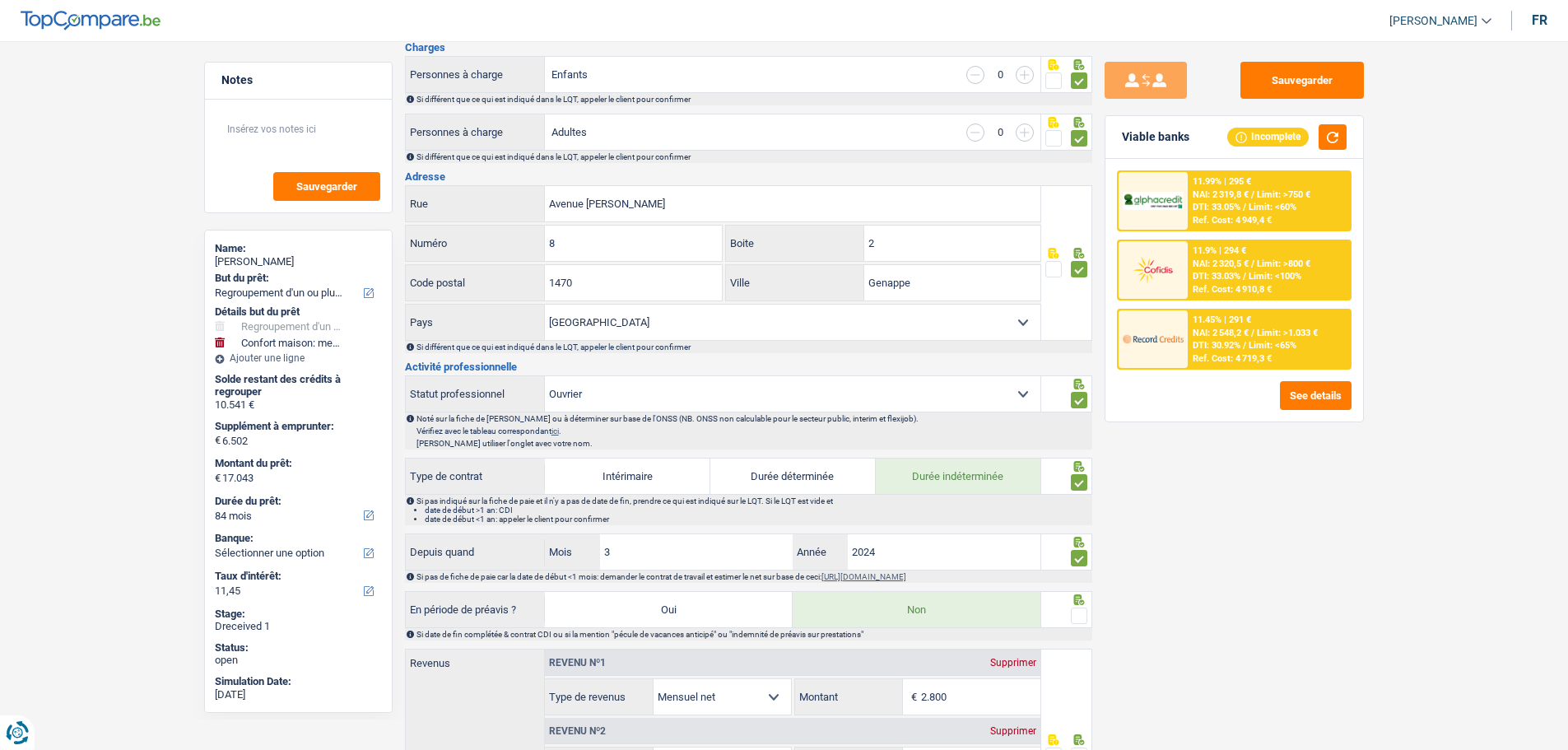 click at bounding box center [1079, 616] 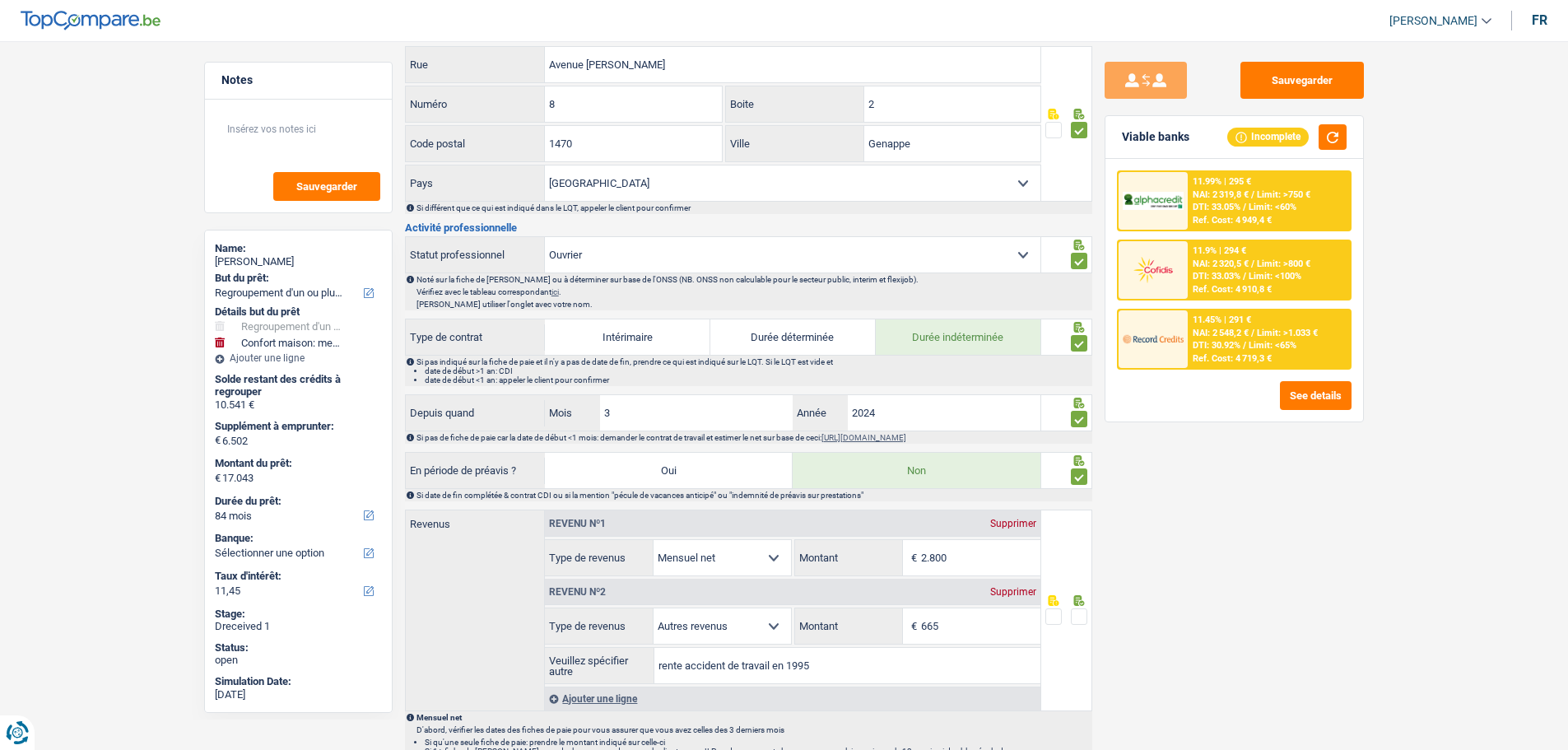 scroll, scrollTop: 494, scrollLeft: 0, axis: vertical 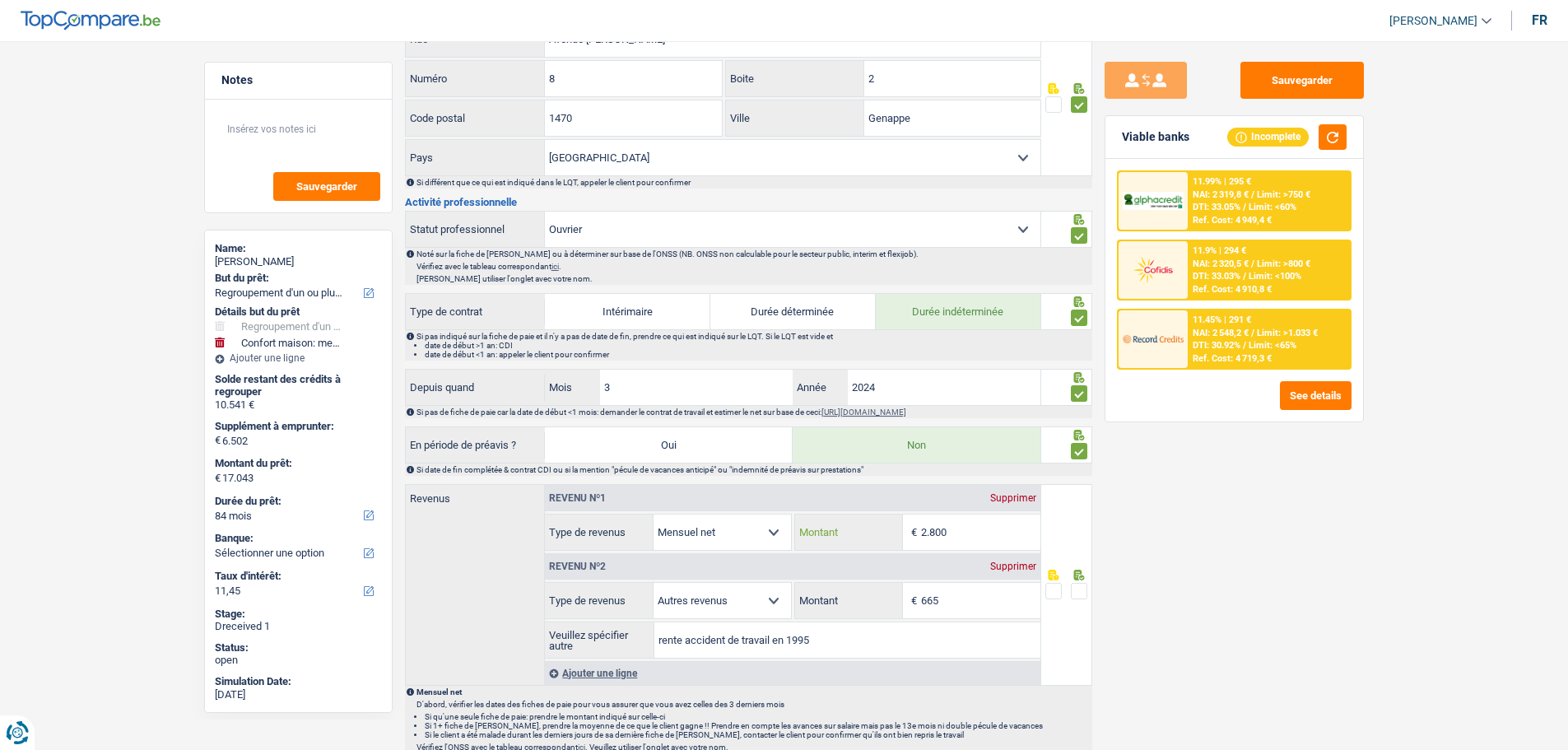 drag, startPoint x: 980, startPoint y: 530, endPoint x: 795, endPoint y: 531, distance: 185.0027 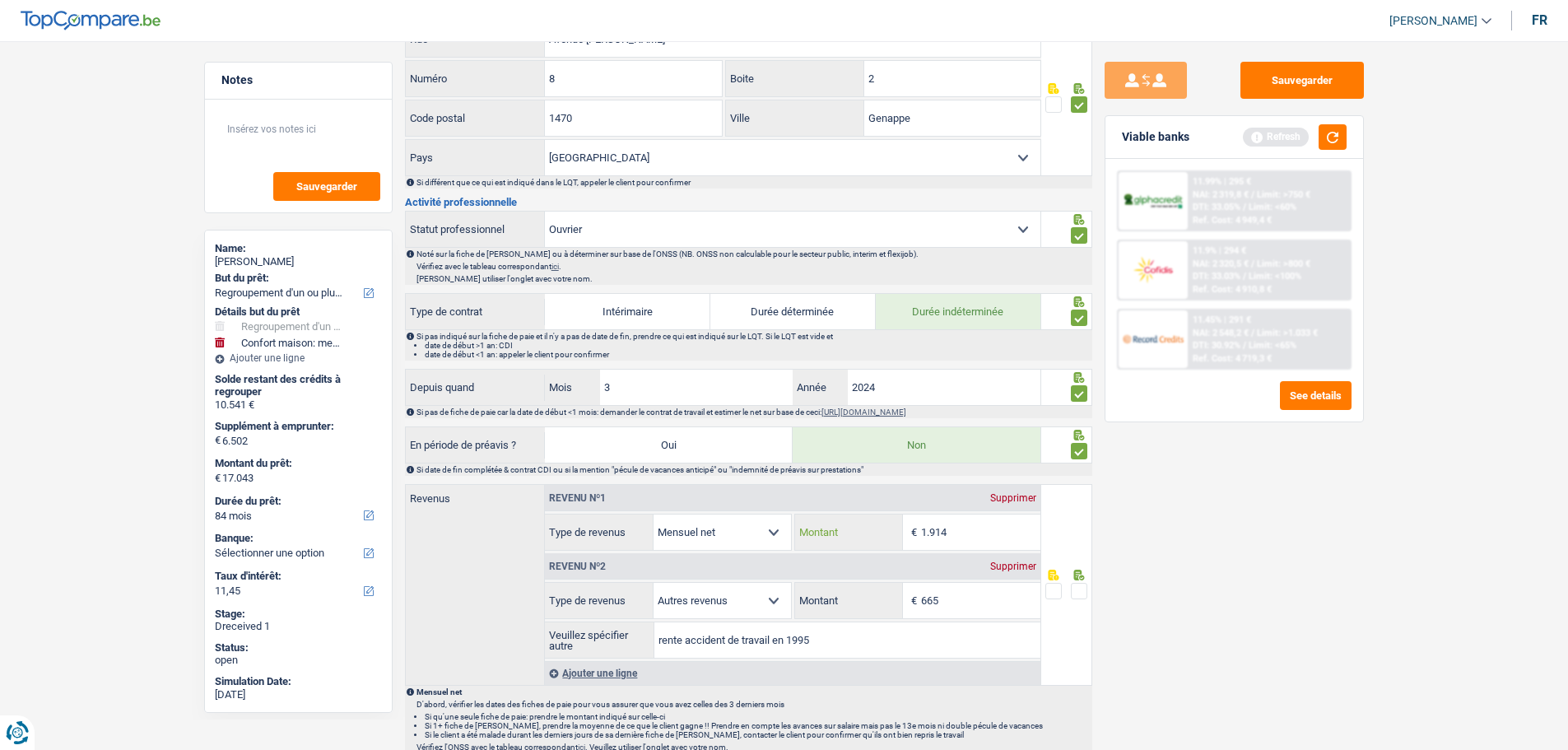 type on "1.914" 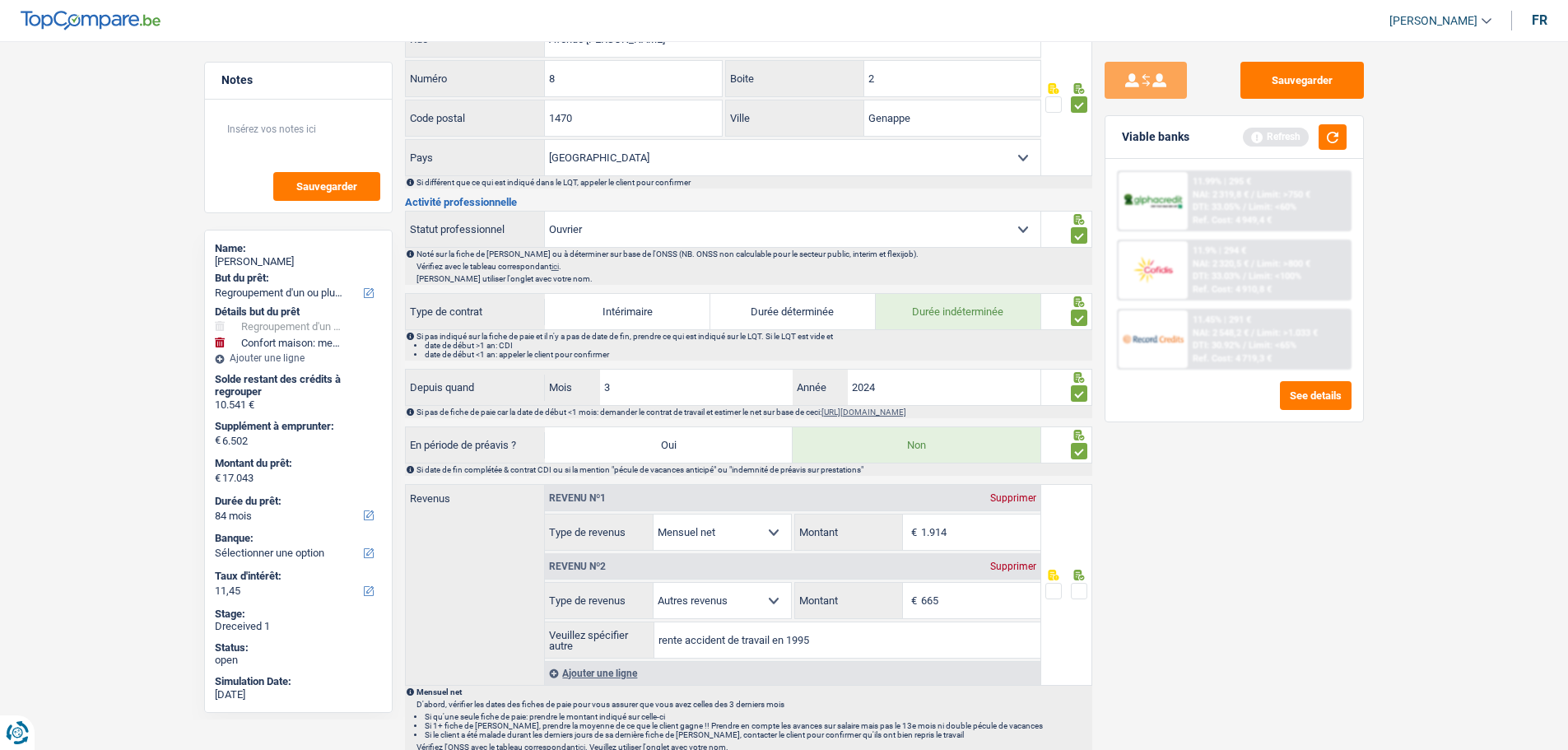 click at bounding box center [1079, 591] 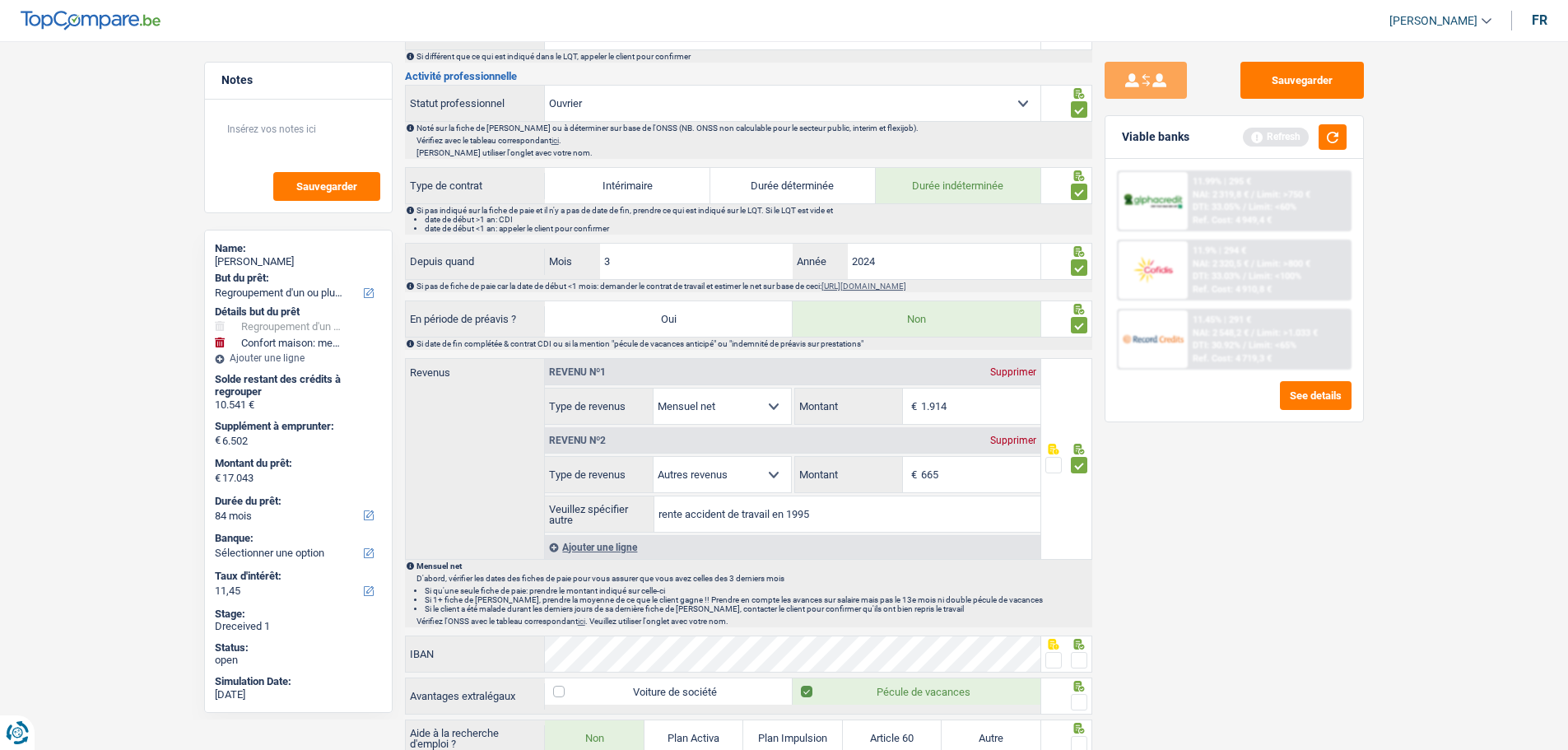 scroll, scrollTop: 659, scrollLeft: 0, axis: vertical 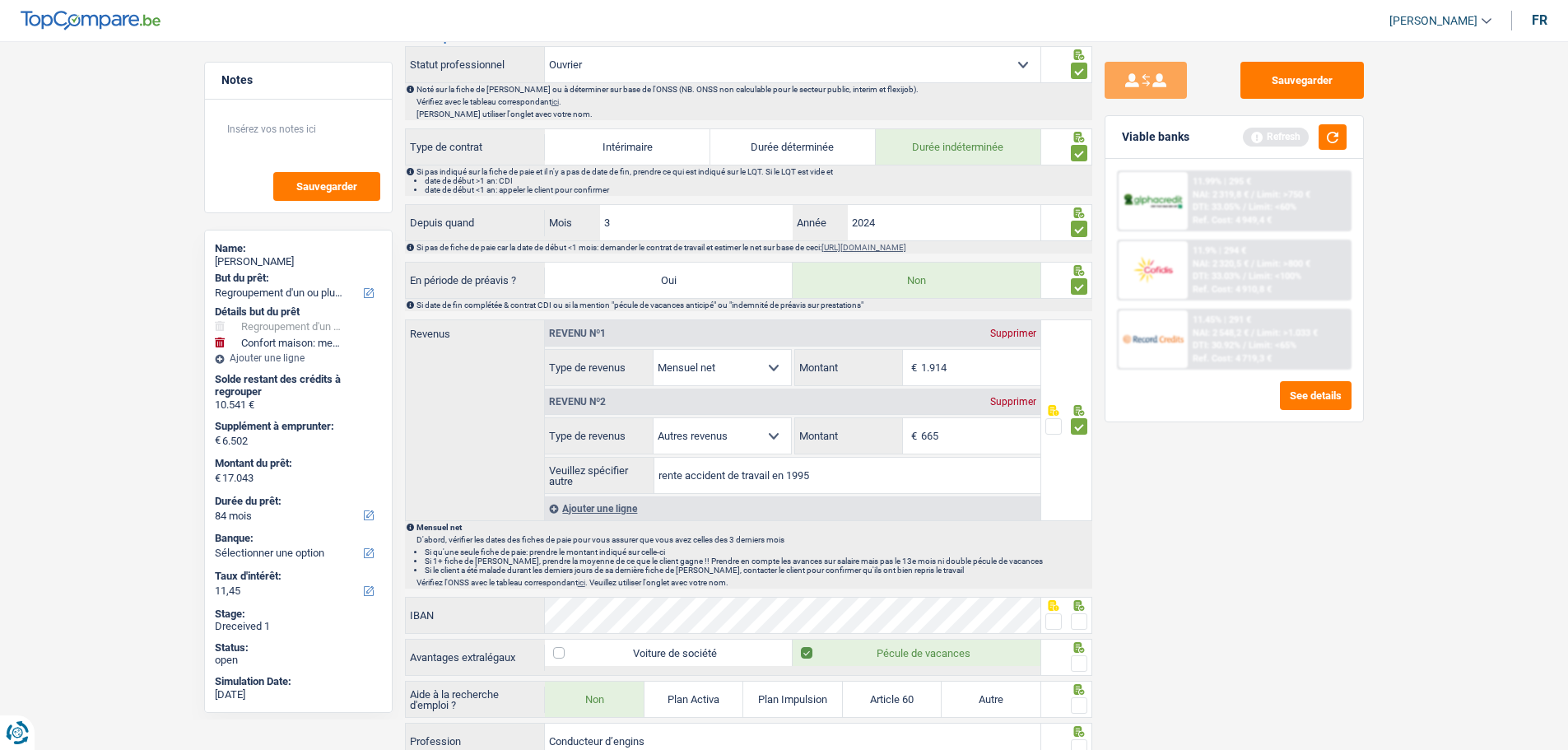 click at bounding box center (1079, 622) 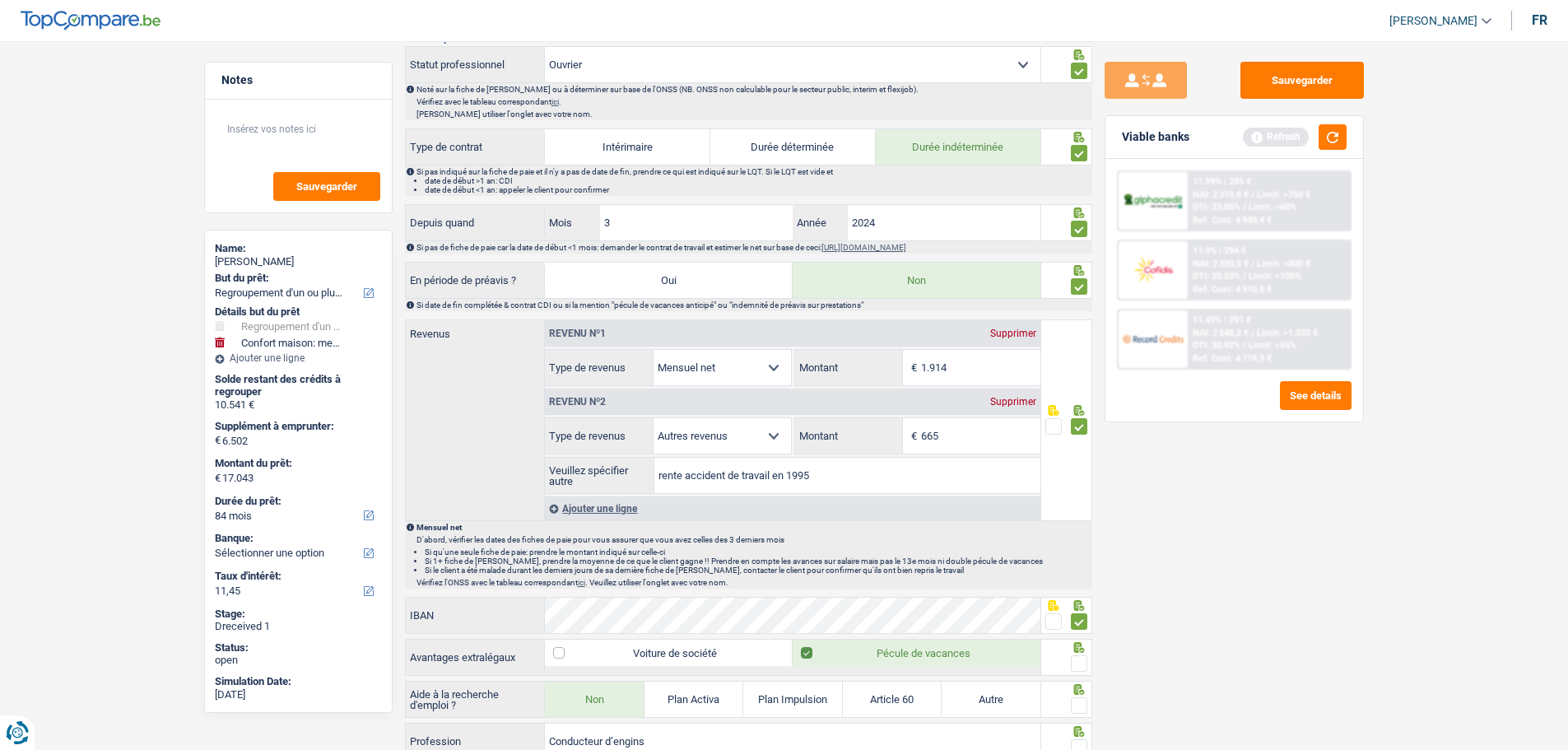 click at bounding box center [1079, 664] 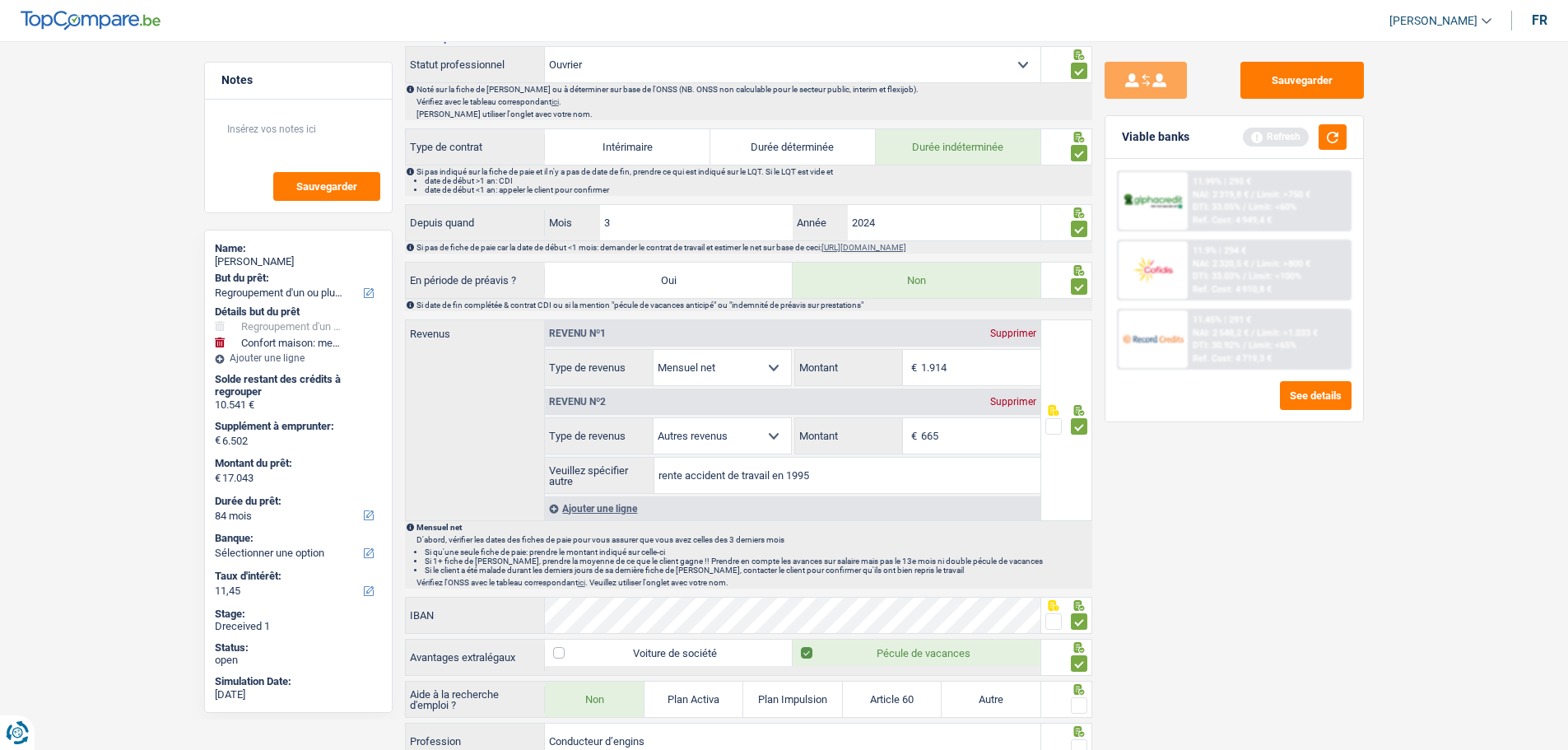 click at bounding box center (1079, 706) 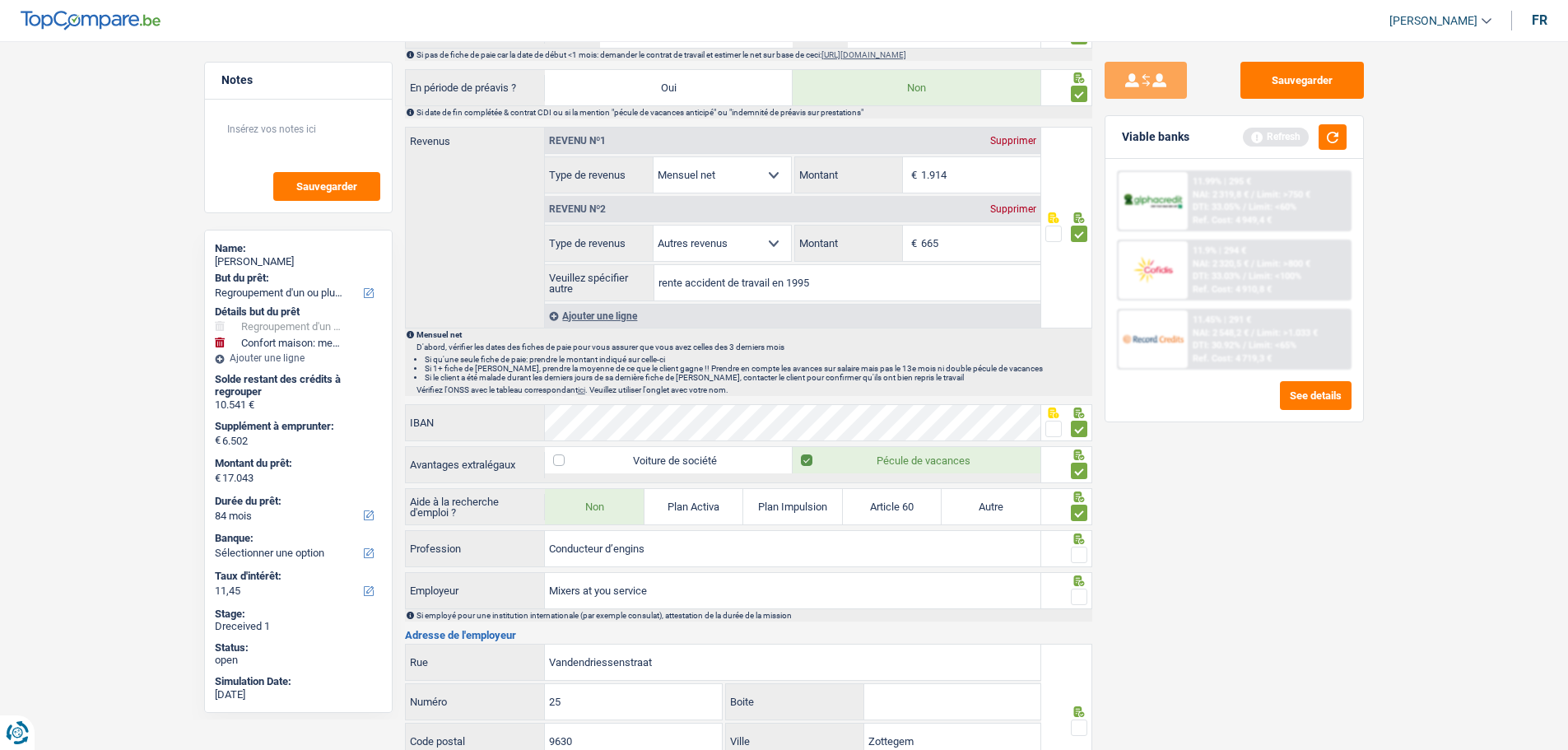 scroll, scrollTop: 906, scrollLeft: 0, axis: vertical 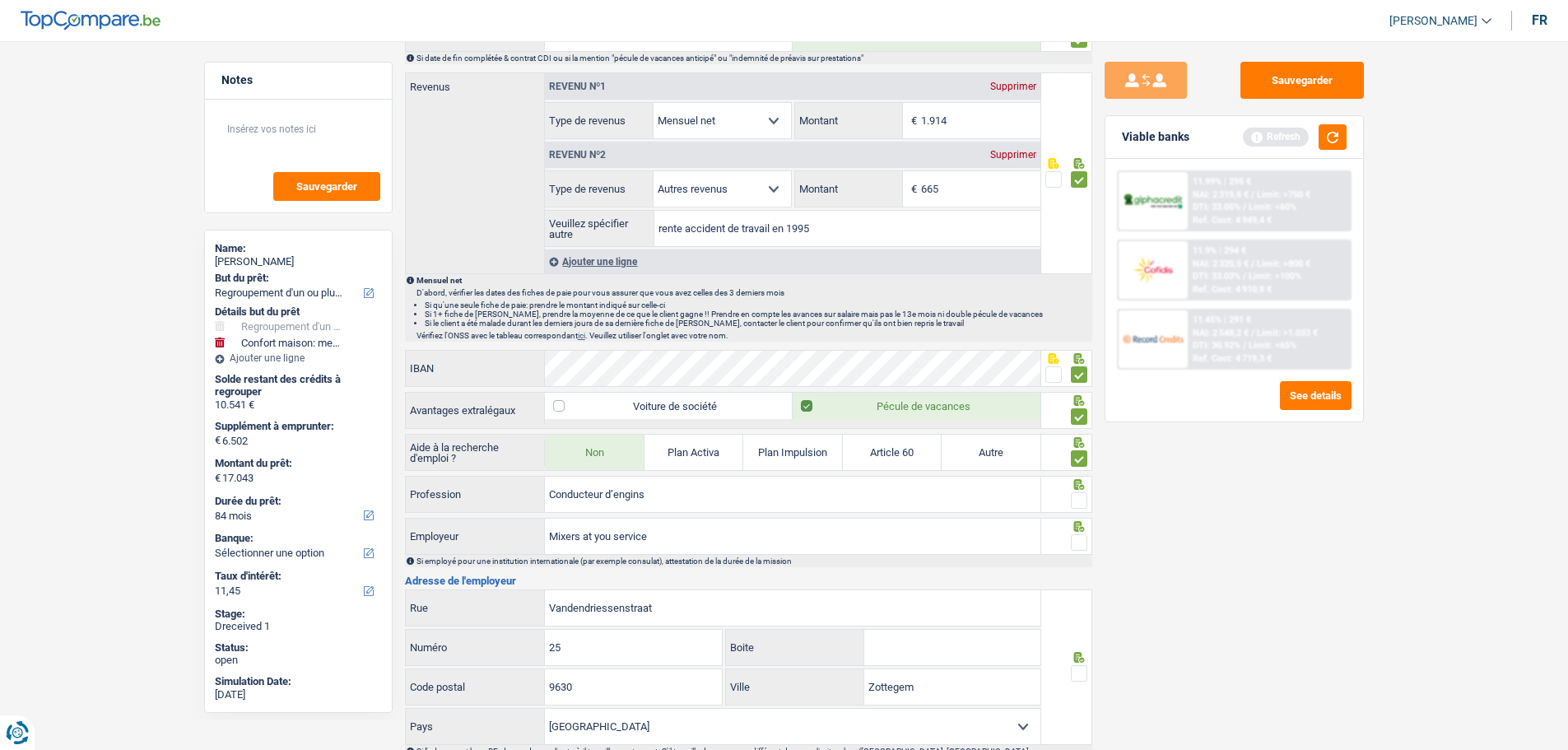 click at bounding box center [1066, 501] 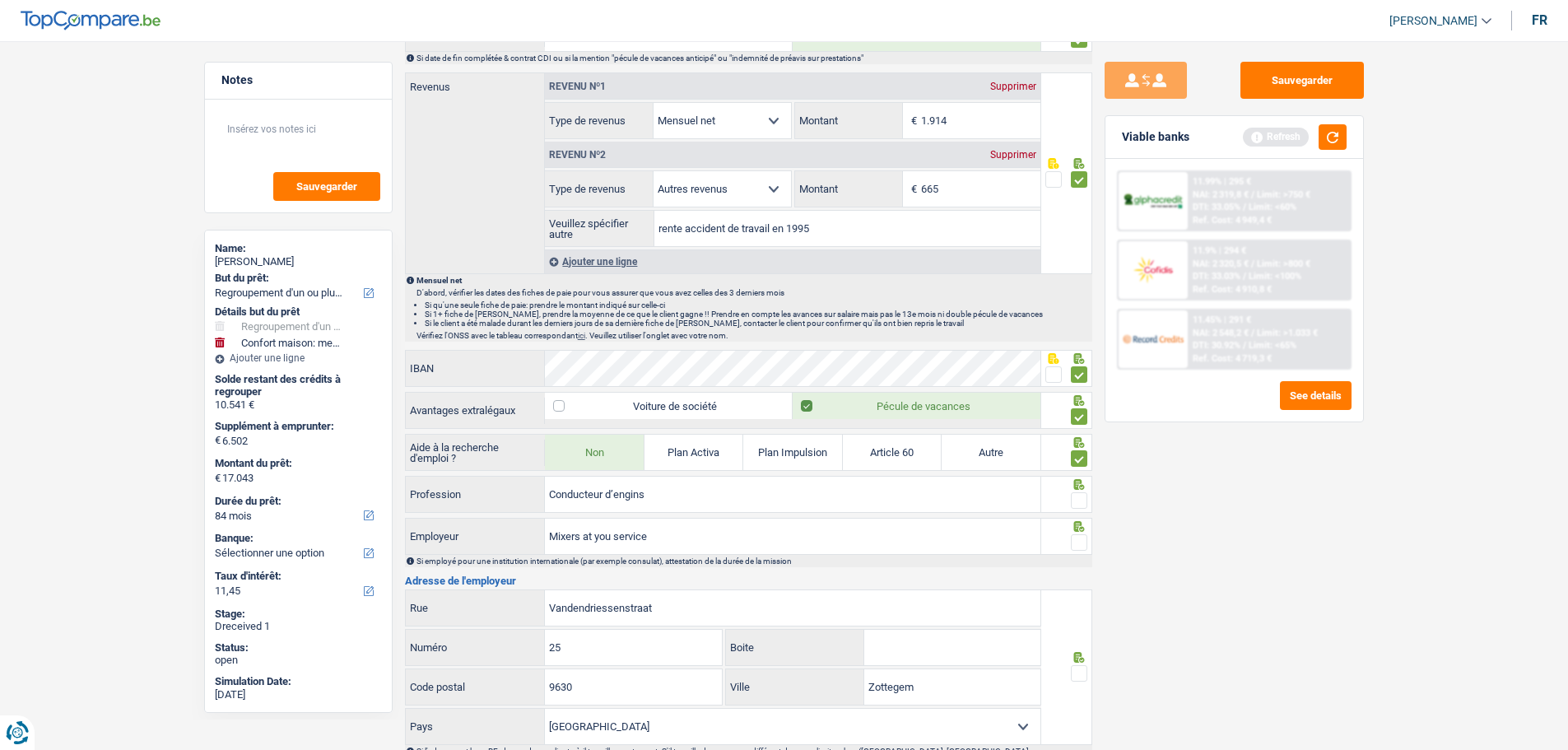 click at bounding box center [1079, 501] 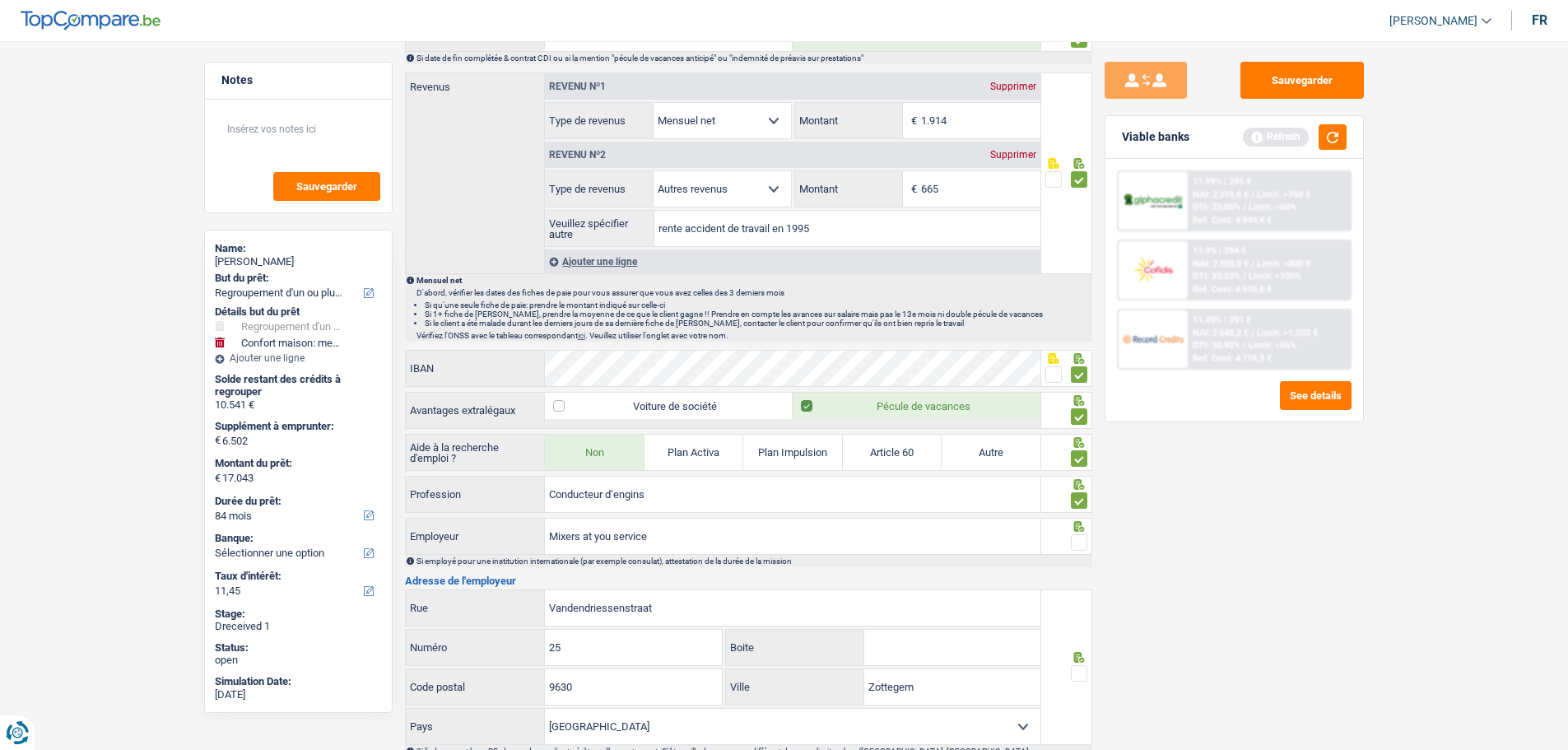 click at bounding box center (1079, 543) 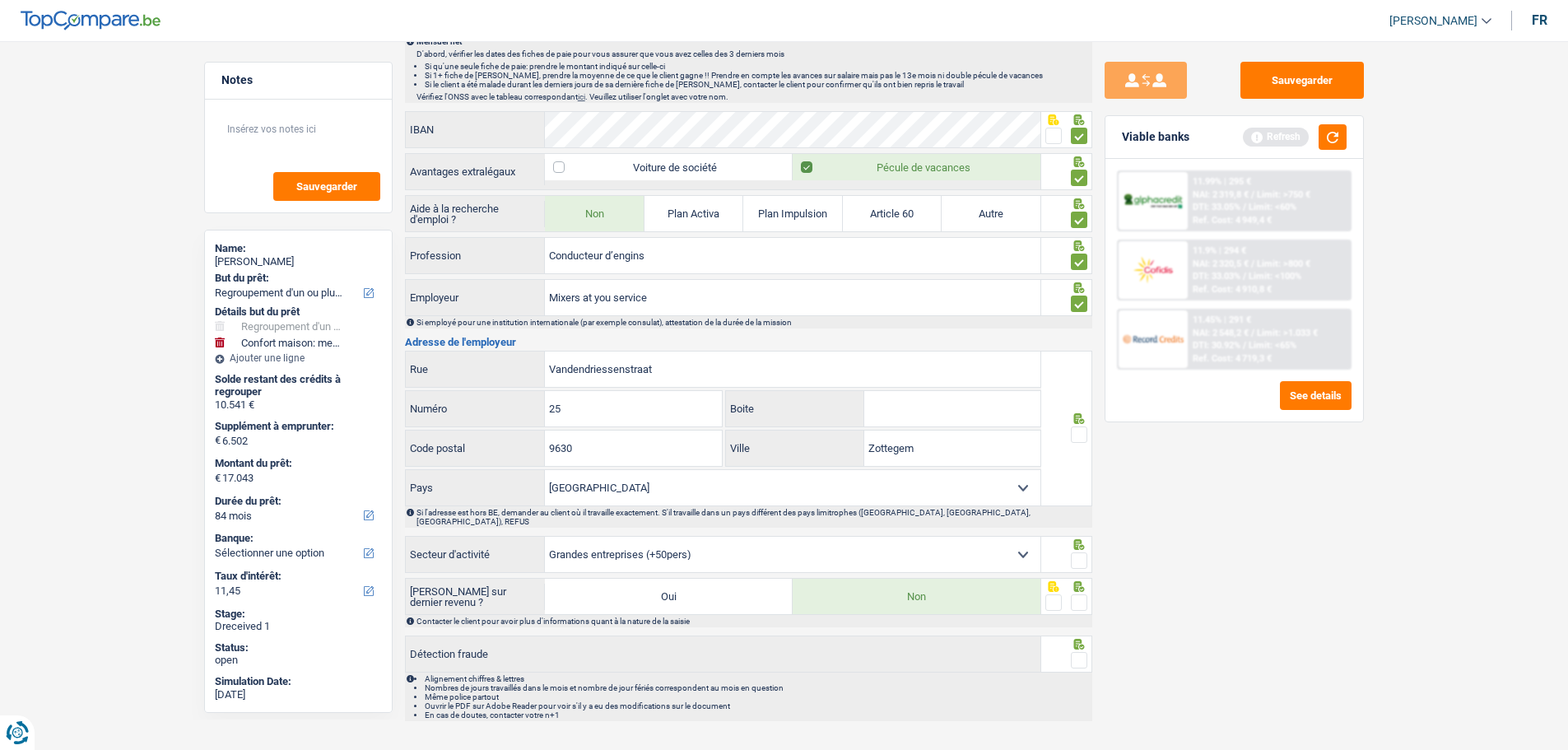 scroll, scrollTop: 1153, scrollLeft: 0, axis: vertical 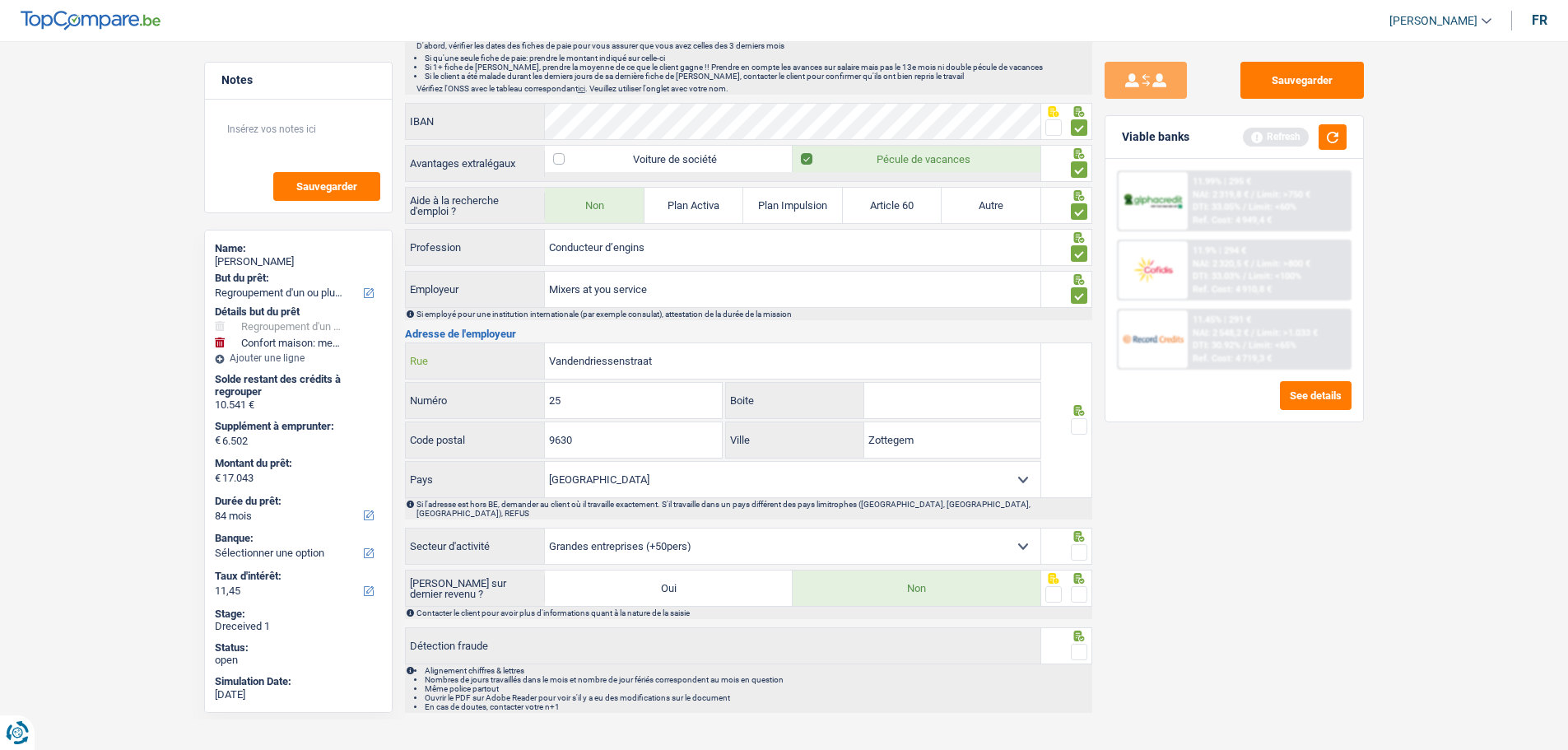 drag, startPoint x: 618, startPoint y: 353, endPoint x: 735, endPoint y: 362, distance: 117.34564 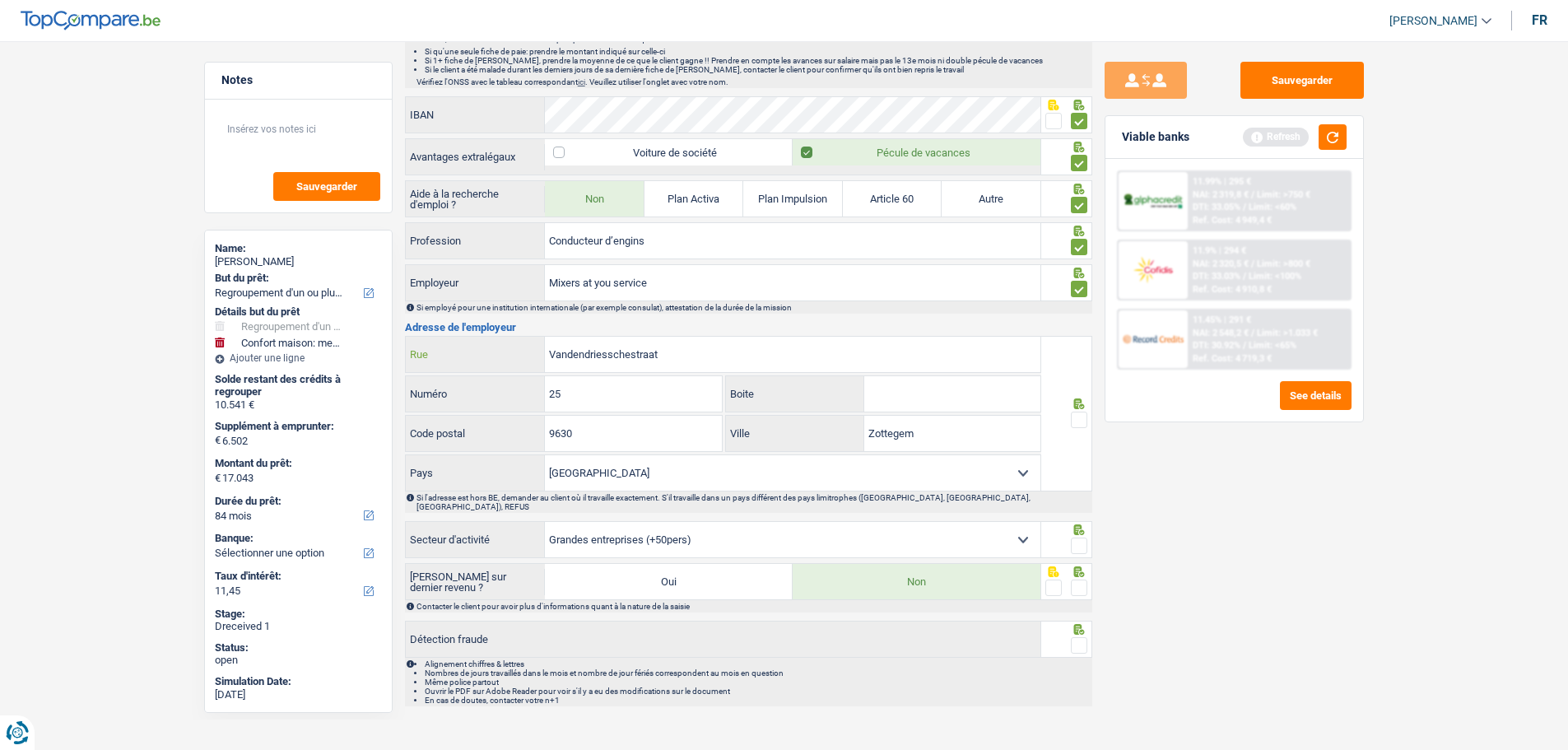 scroll, scrollTop: 1161, scrollLeft: 0, axis: vertical 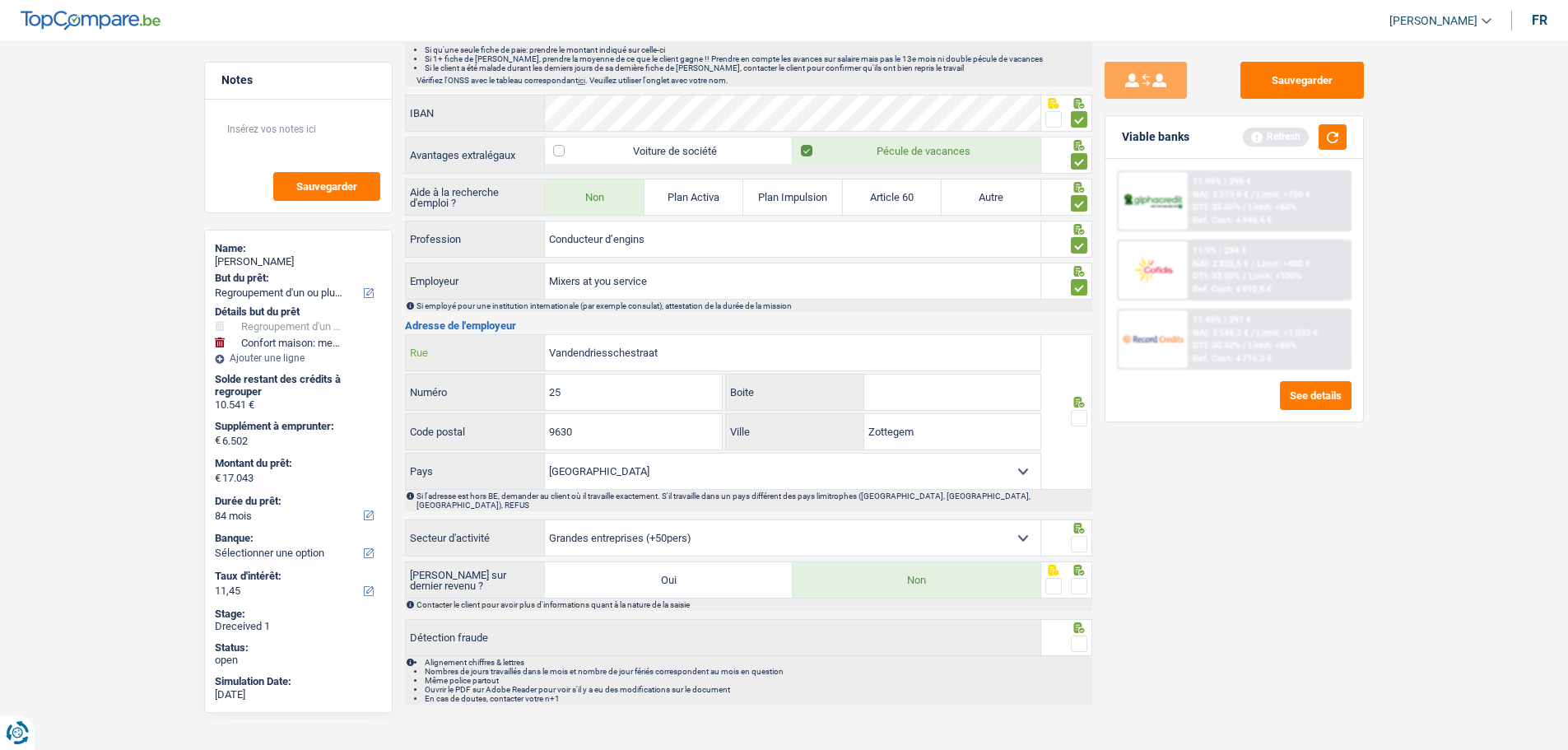 type on "Vandendriesschestraat" 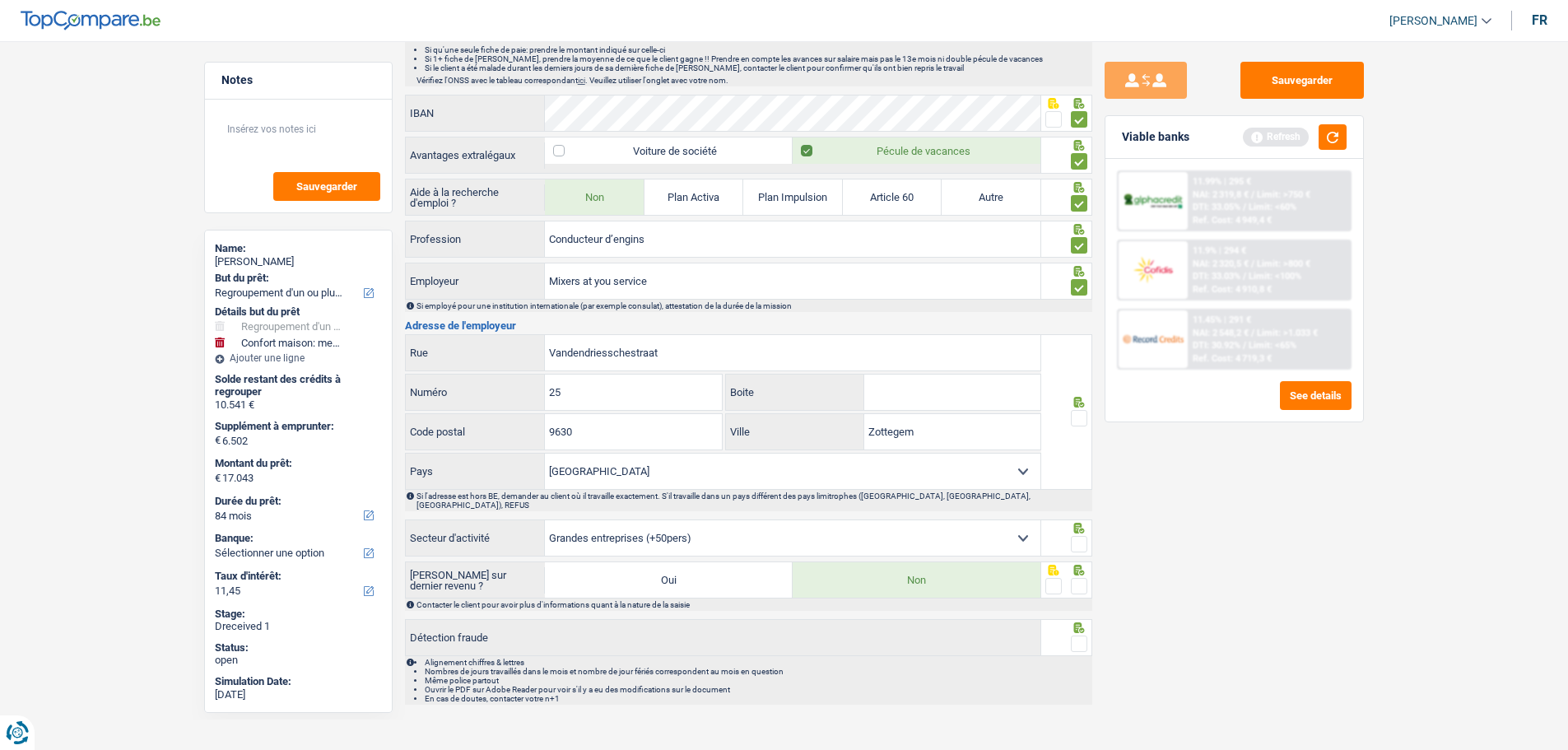 click at bounding box center [1079, 418] 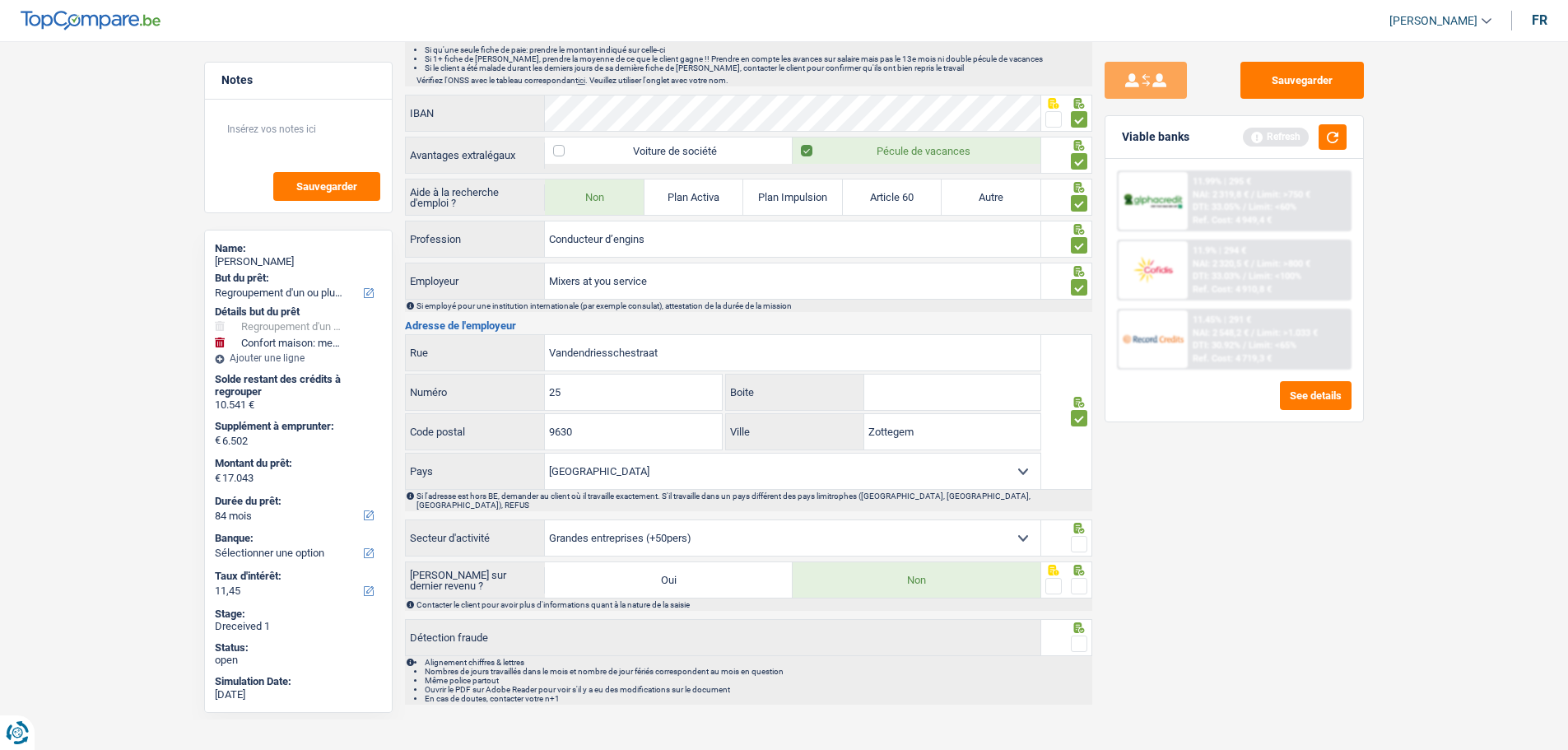 click at bounding box center (1079, 544) 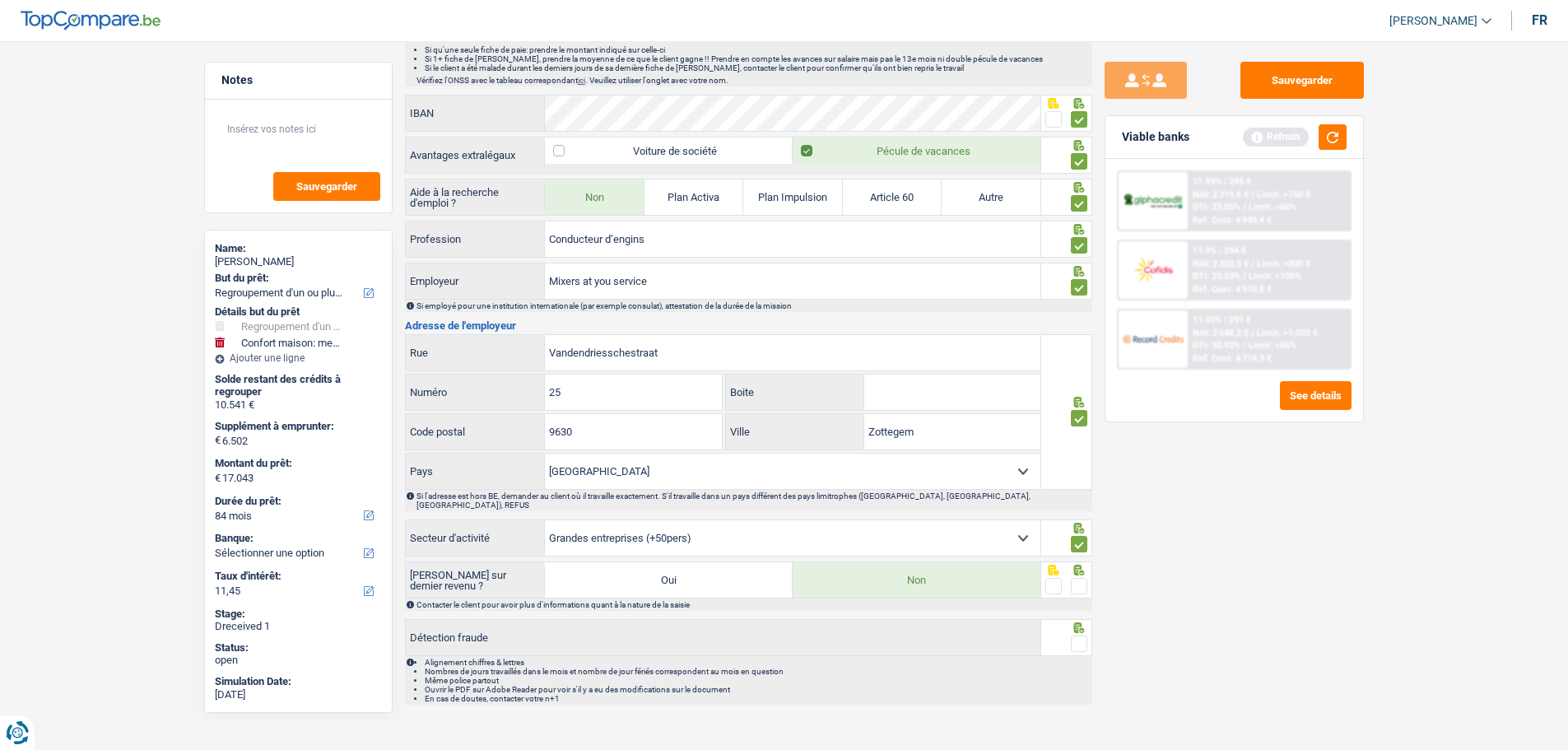 click at bounding box center [1079, 586] 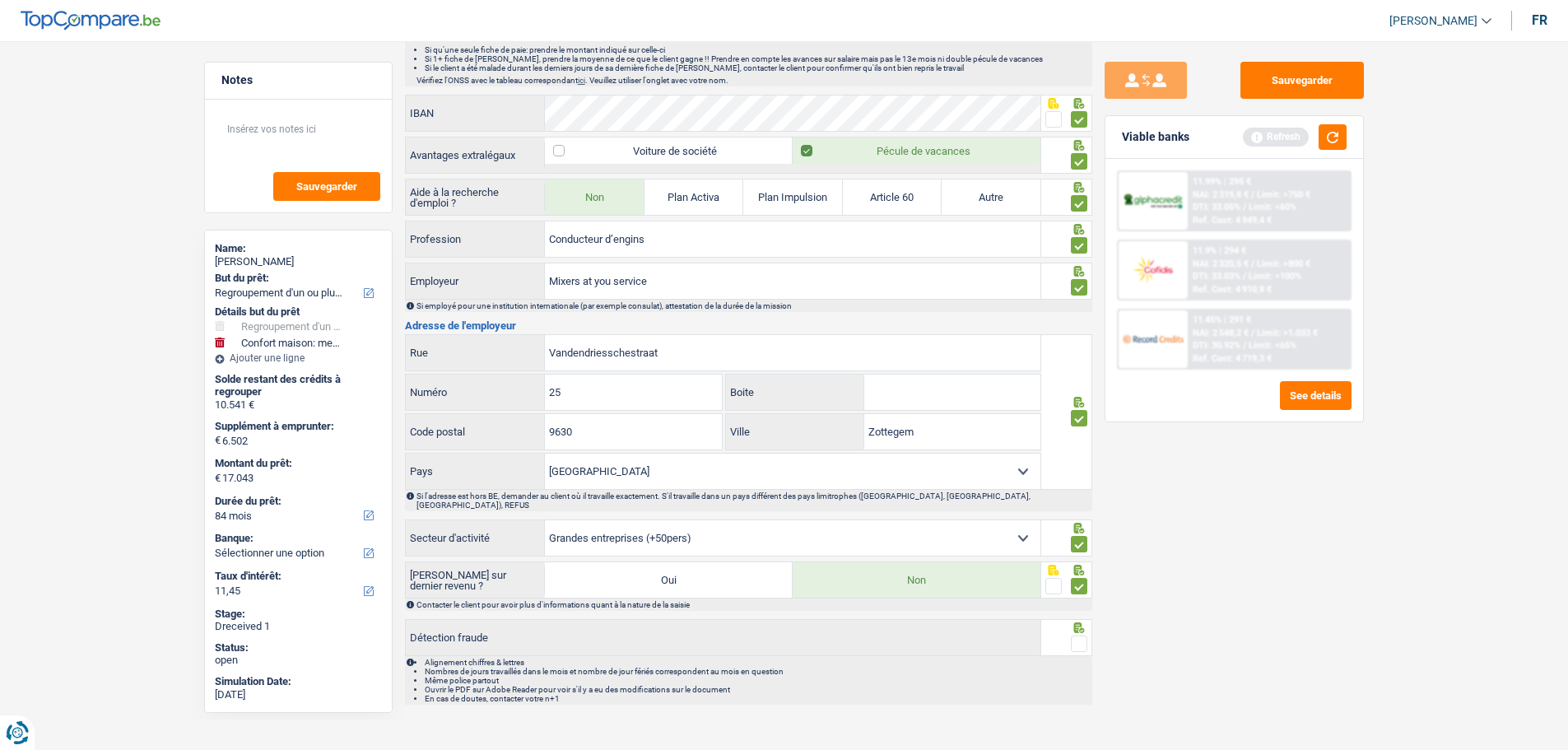 click at bounding box center [1079, 644] 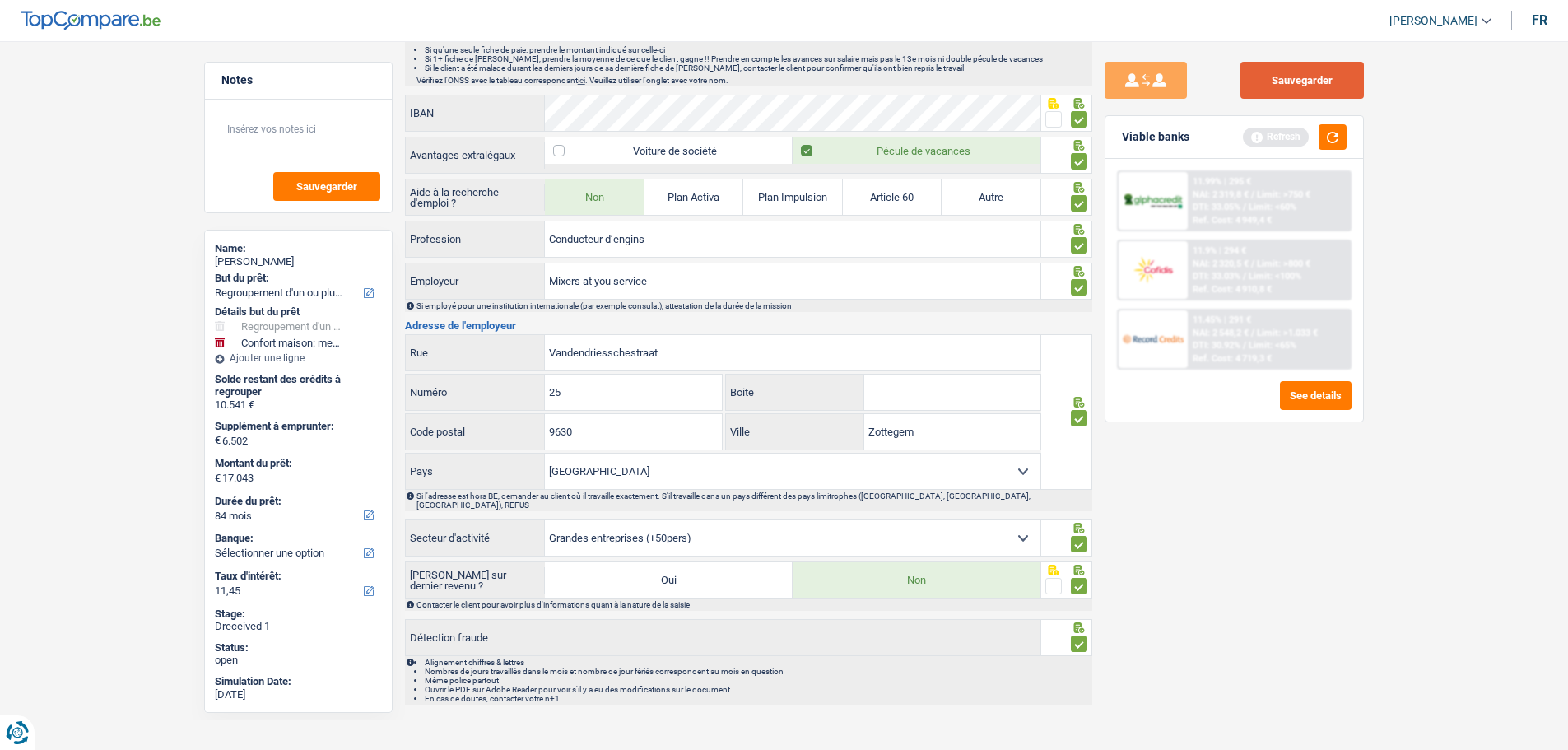 click on "Sauvegarder" at bounding box center [1302, 80] 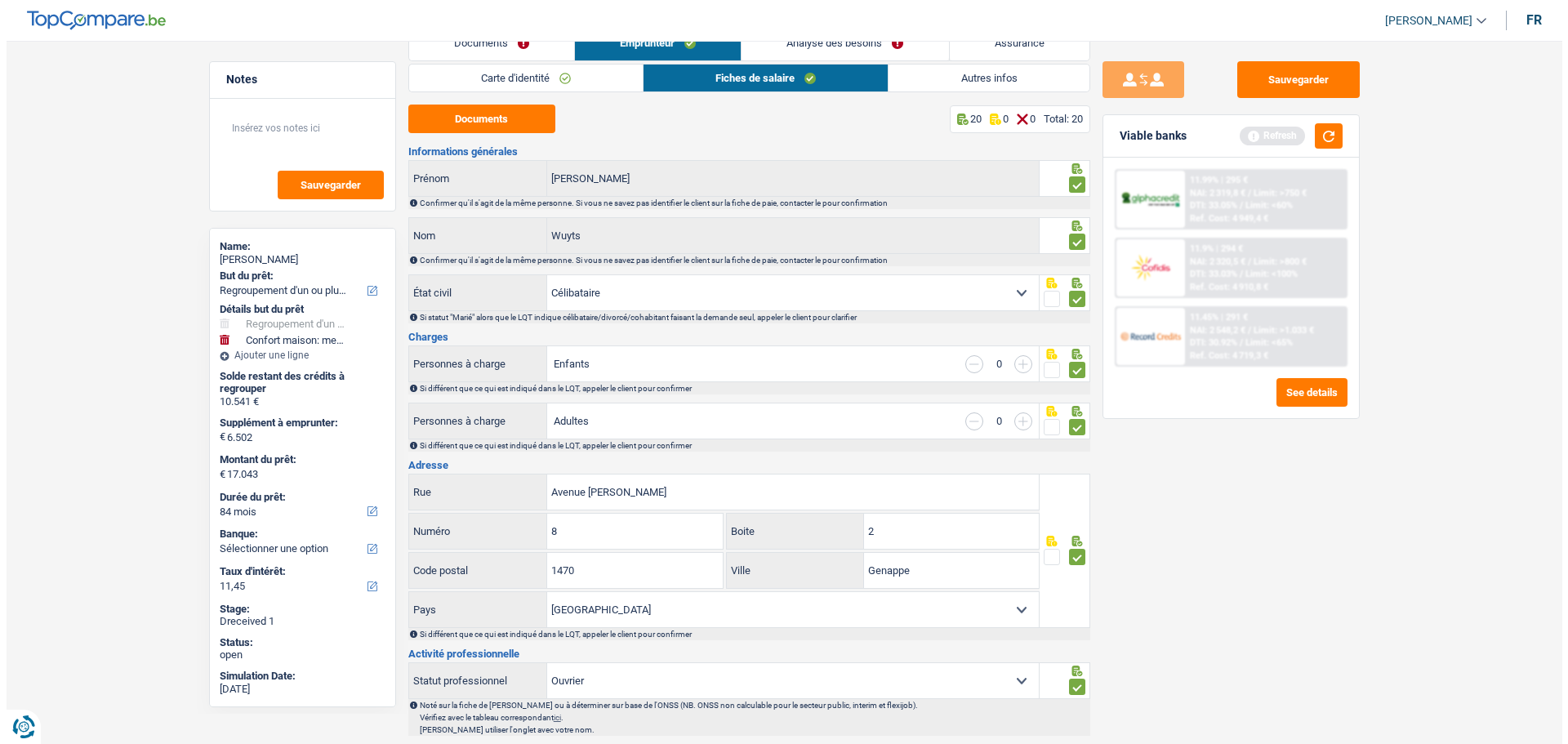 scroll, scrollTop: 0, scrollLeft: 0, axis: both 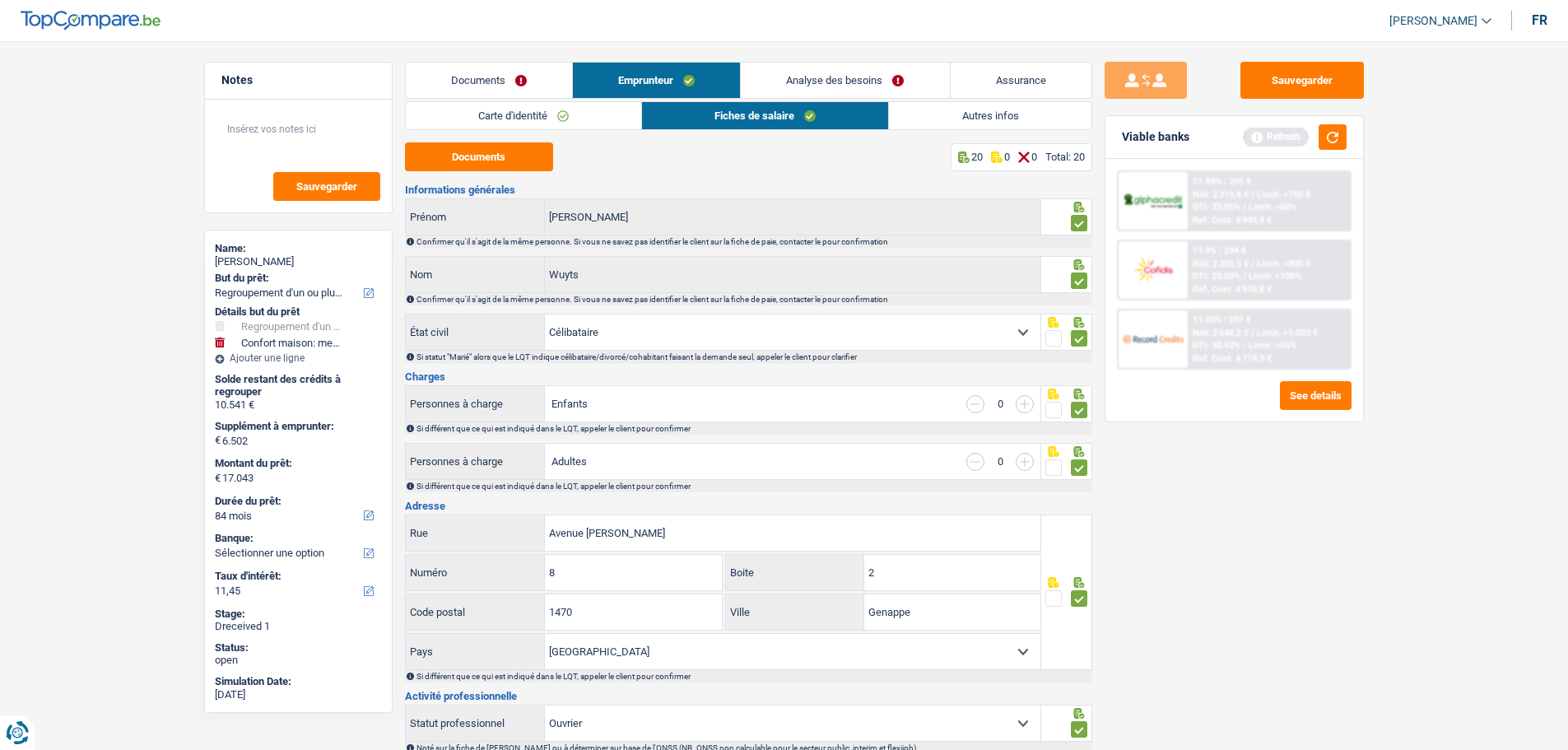 click on "Autres infos" at bounding box center [989, 115] 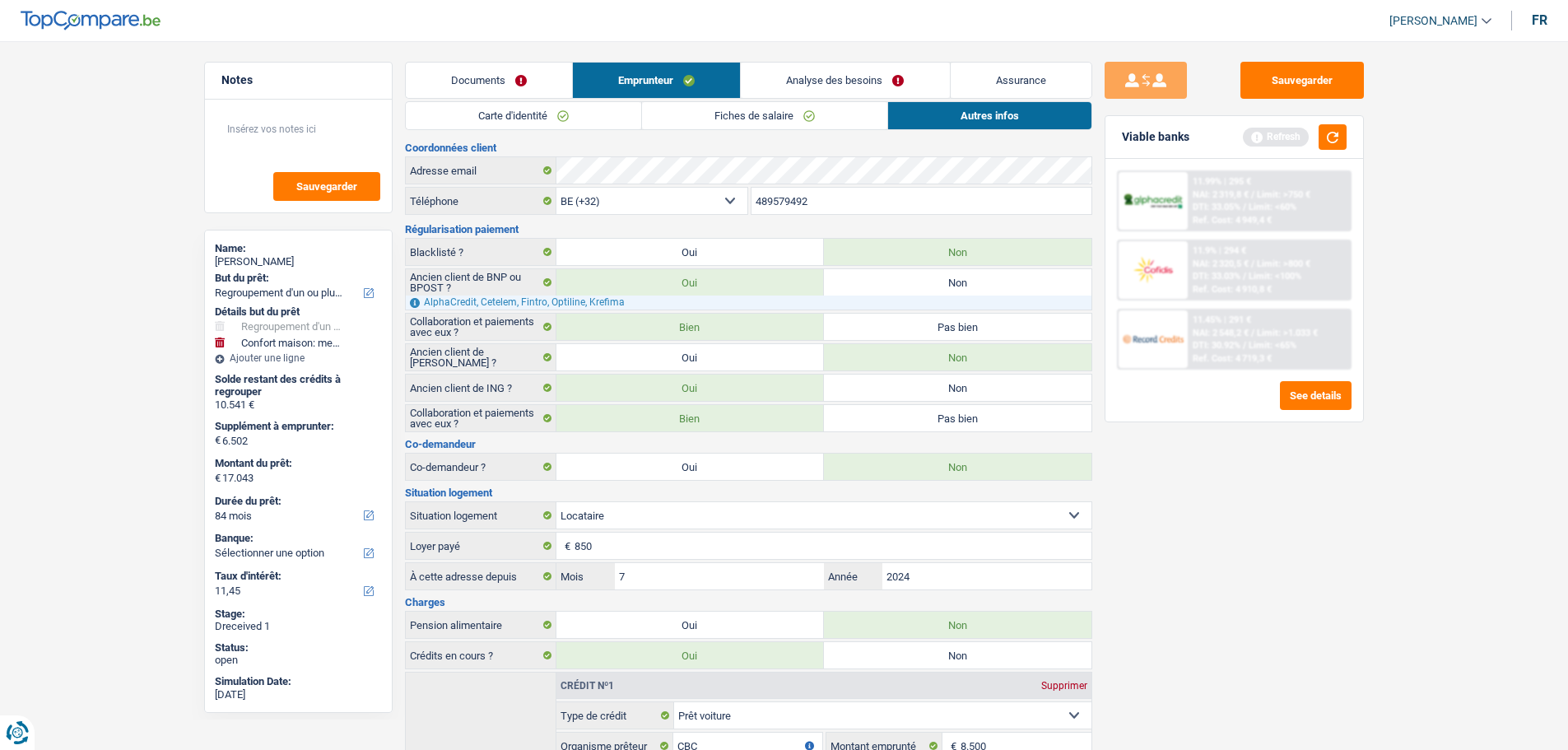 click on "Analyse des besoins" at bounding box center (844, 80) 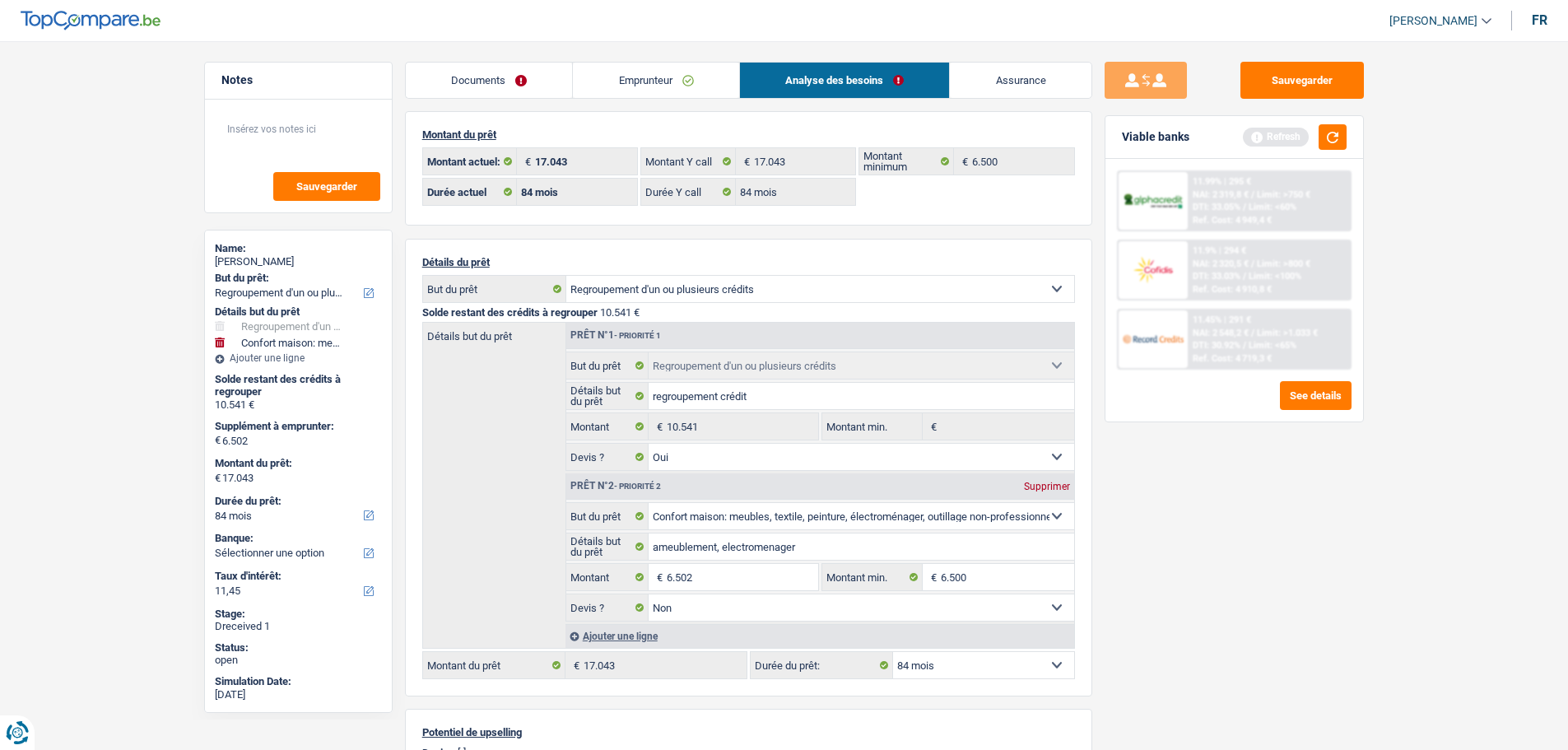 click on "Documents" at bounding box center [489, 80] 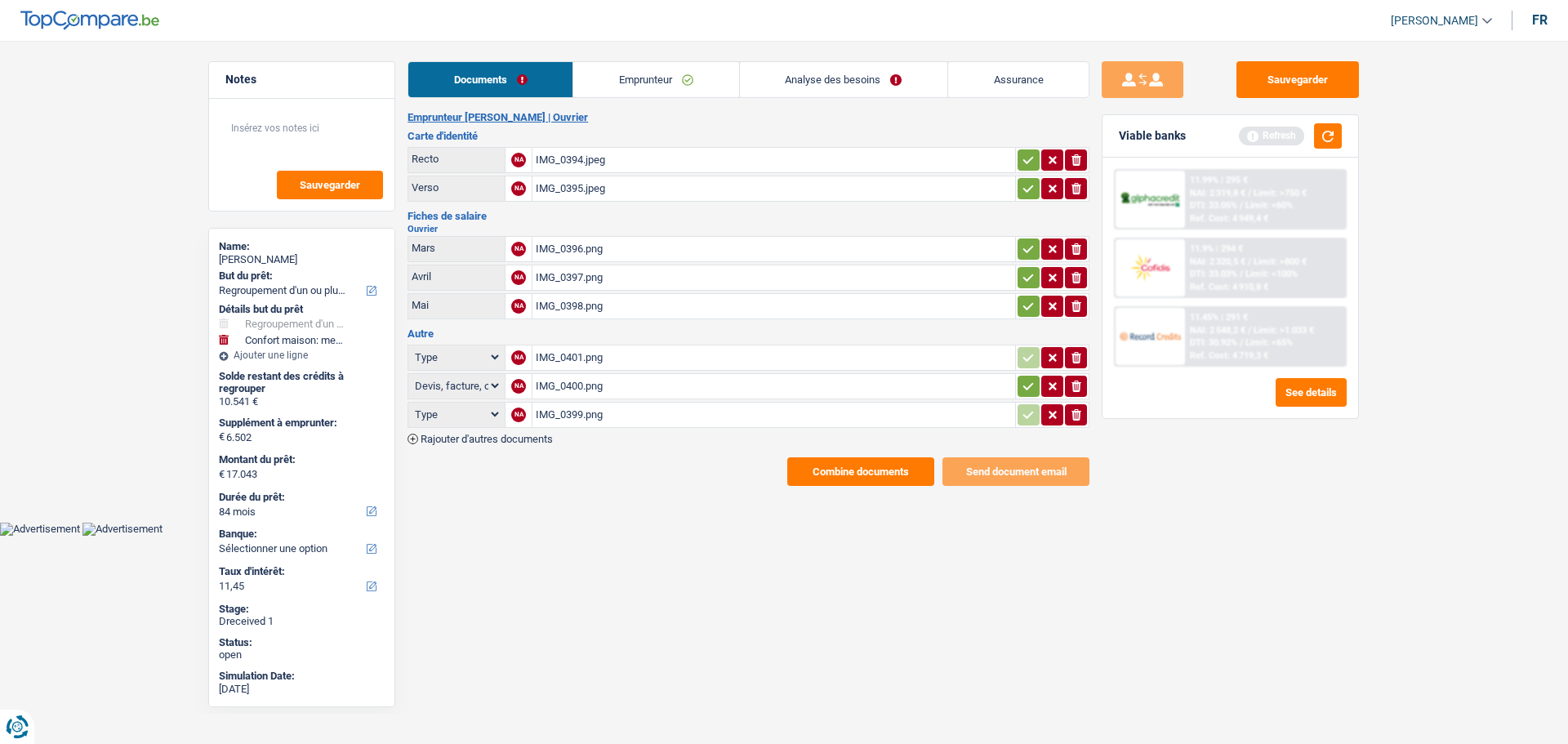 drag, startPoint x: 1022, startPoint y: 157, endPoint x: 1016, endPoint y: 185, distance: 28.635642 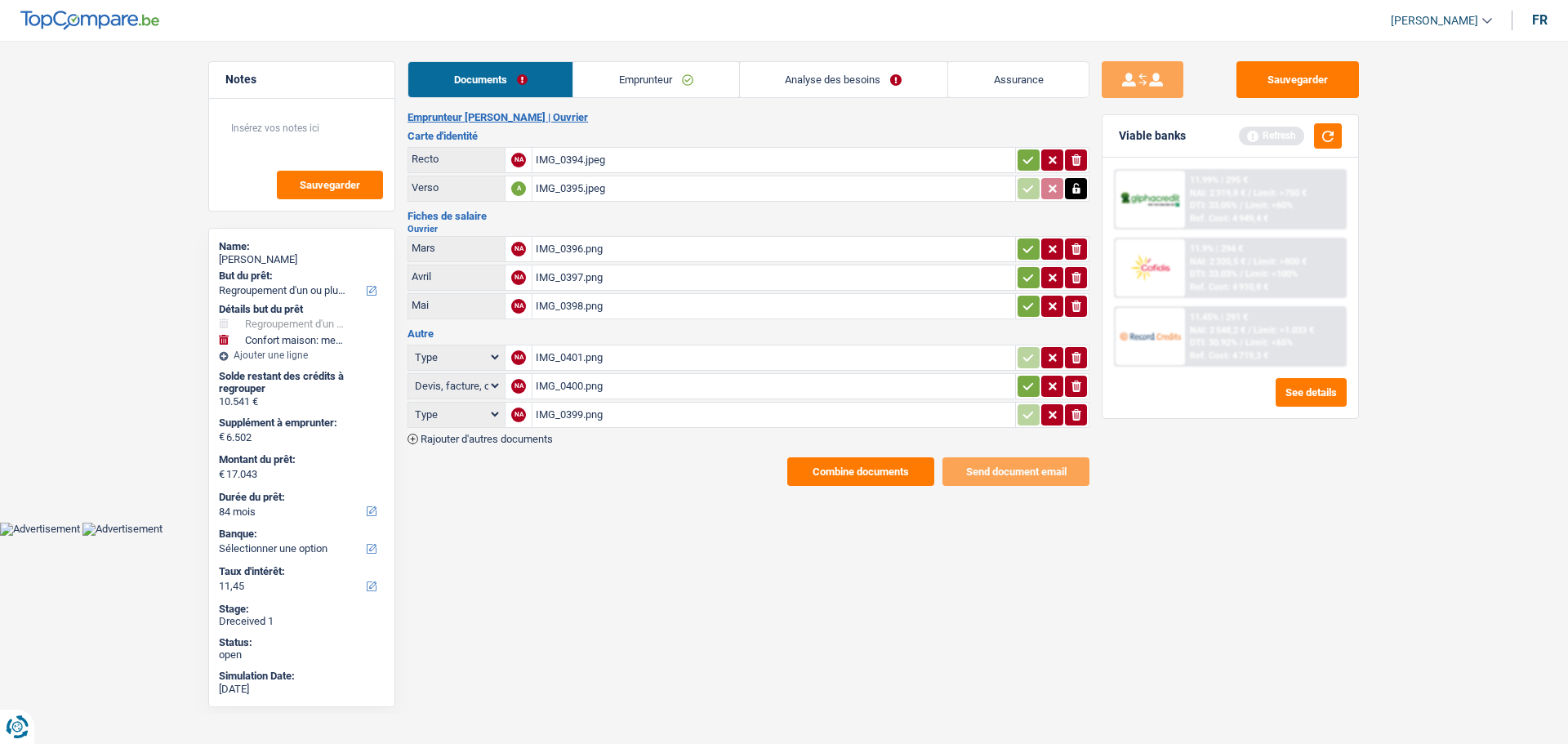 click on "IMG_0394.jpeg" at bounding box center (773, 160) 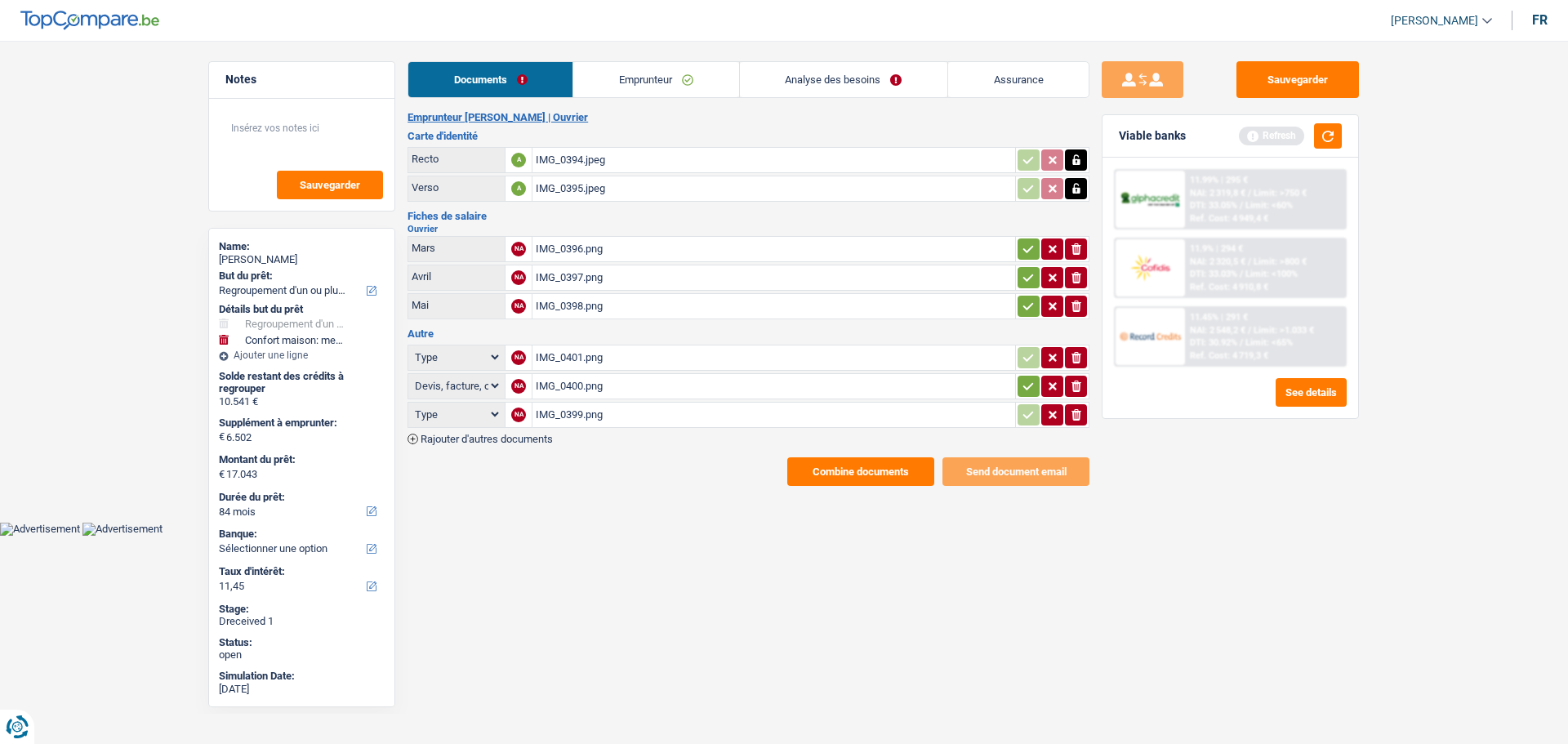 click 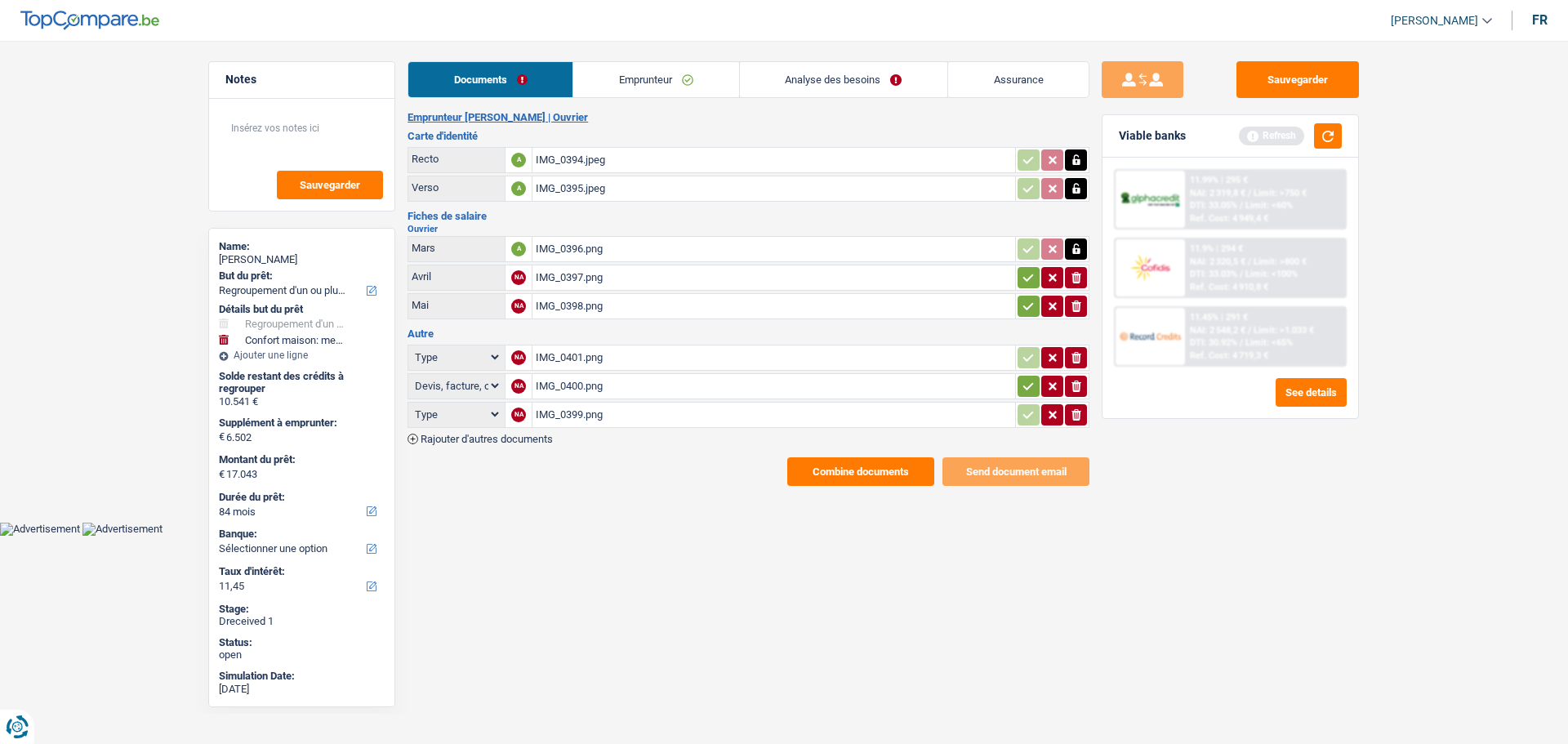 click 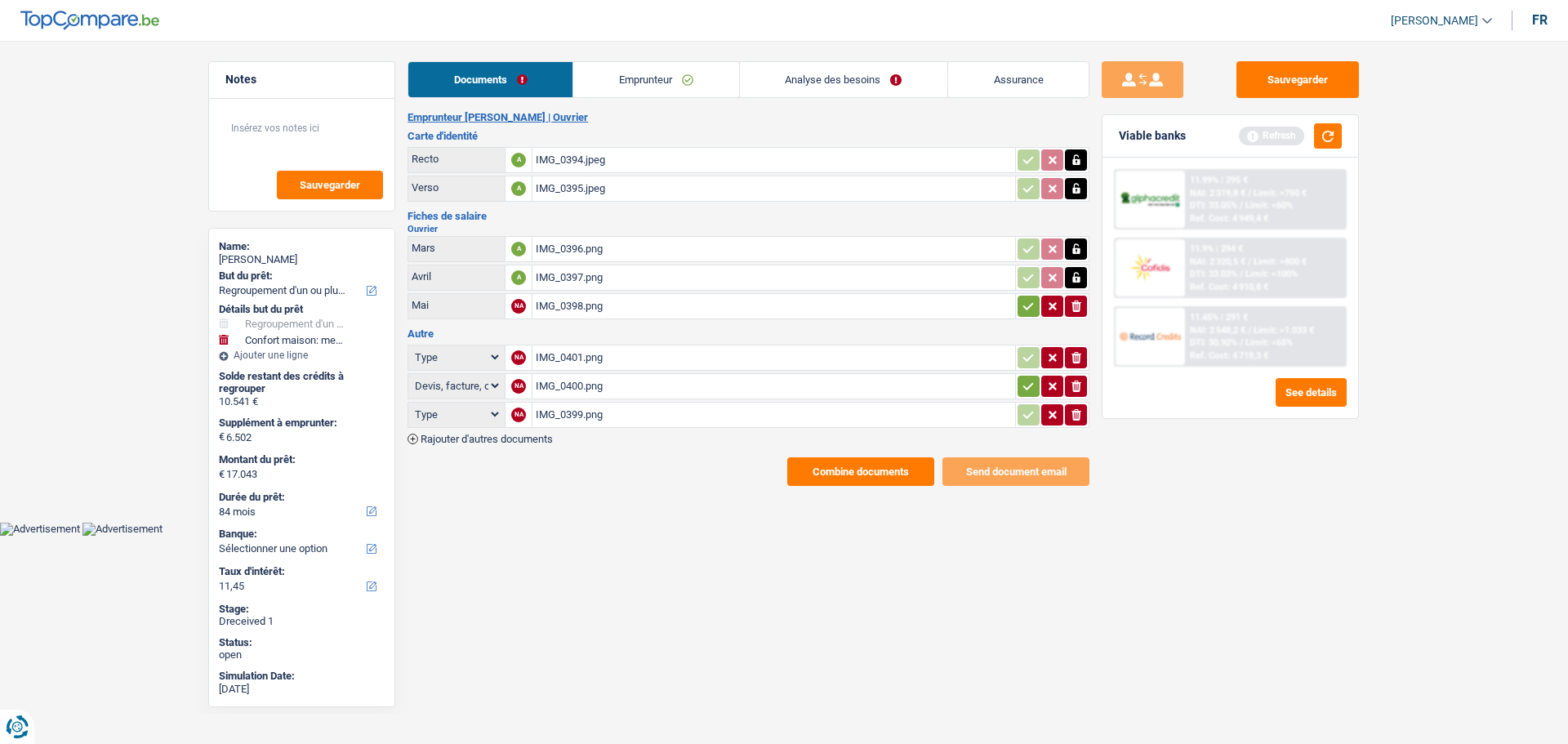 click 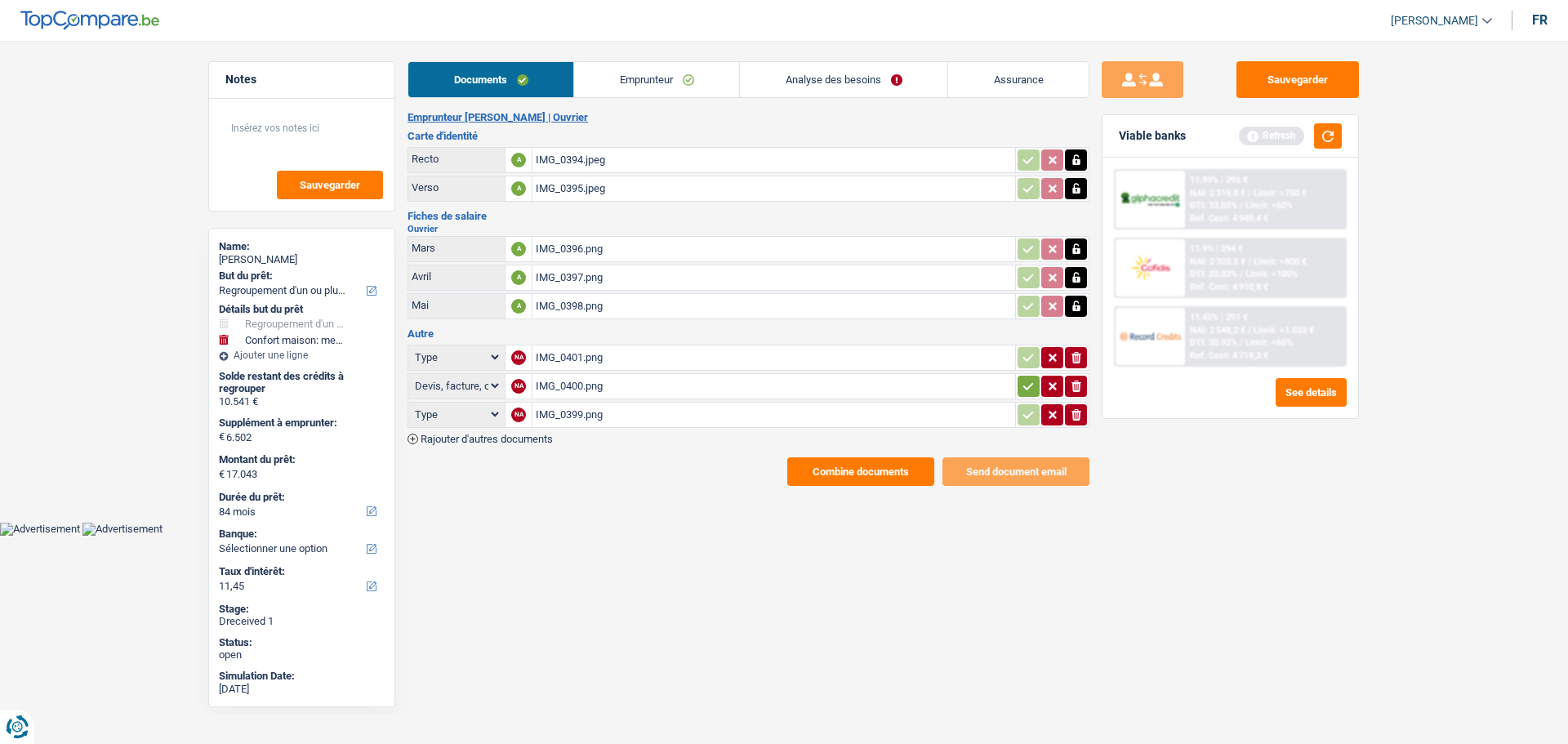 click 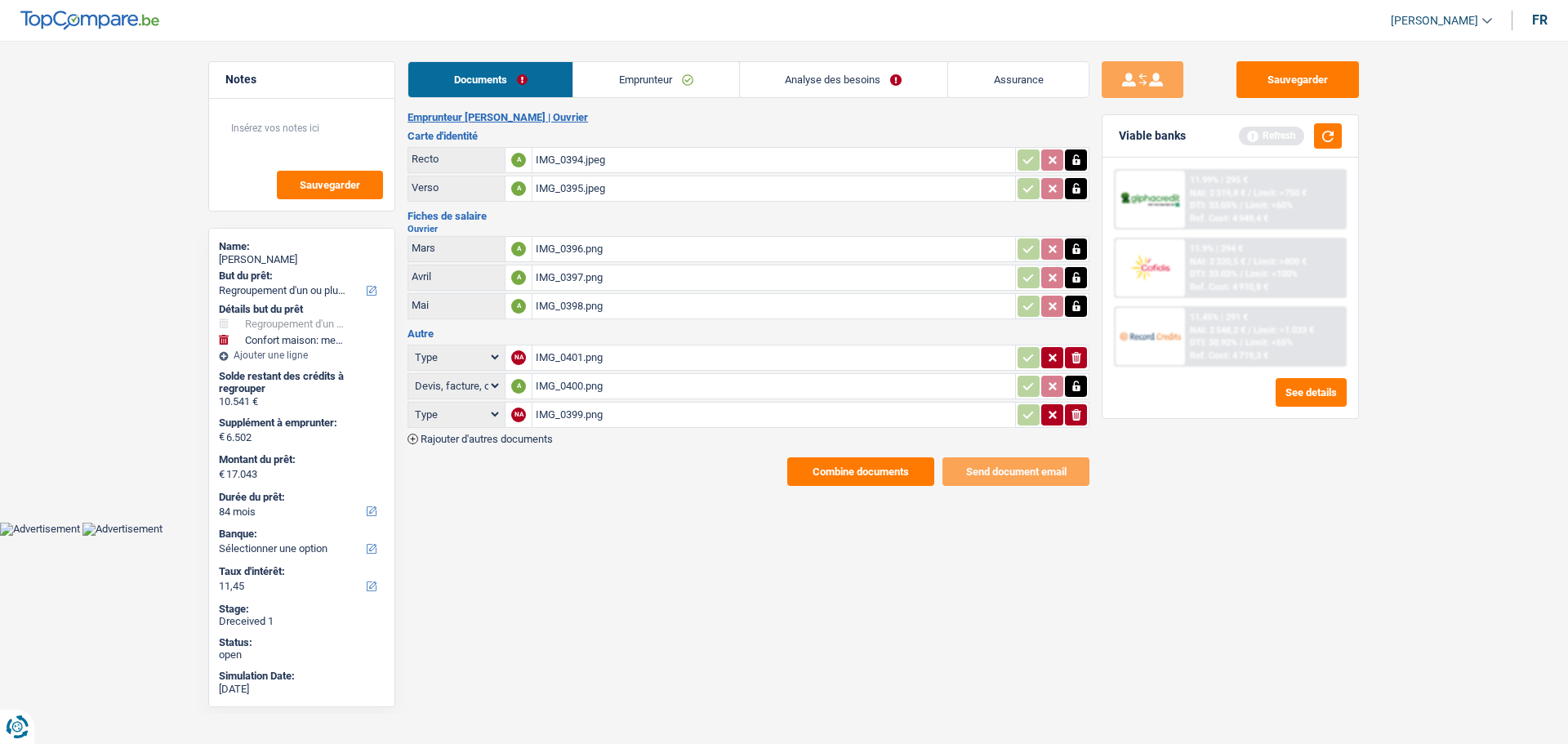 click on "Combine documents" at bounding box center [861, 471] 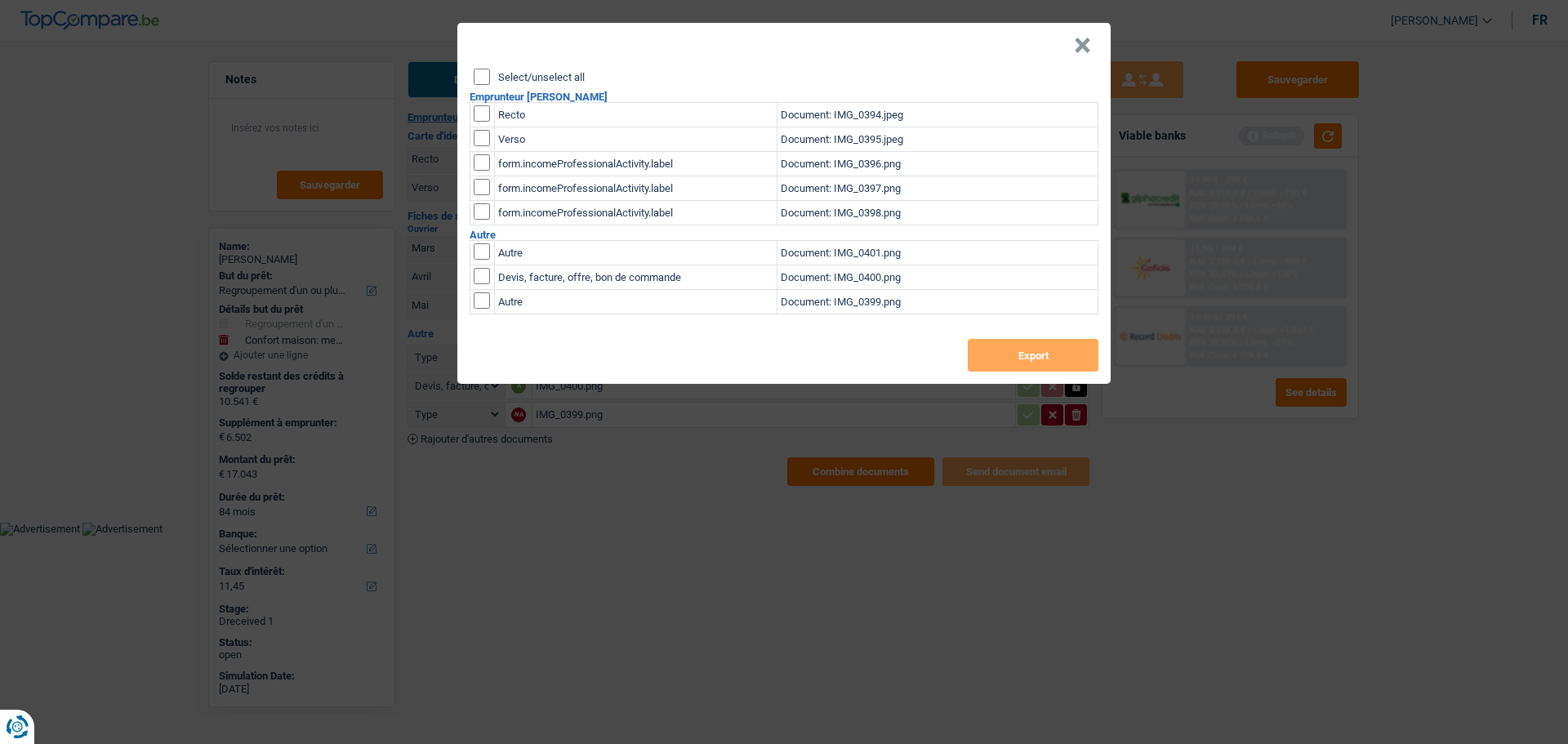 drag, startPoint x: 479, startPoint y: 64, endPoint x: 503, endPoint y: 82, distance: 30 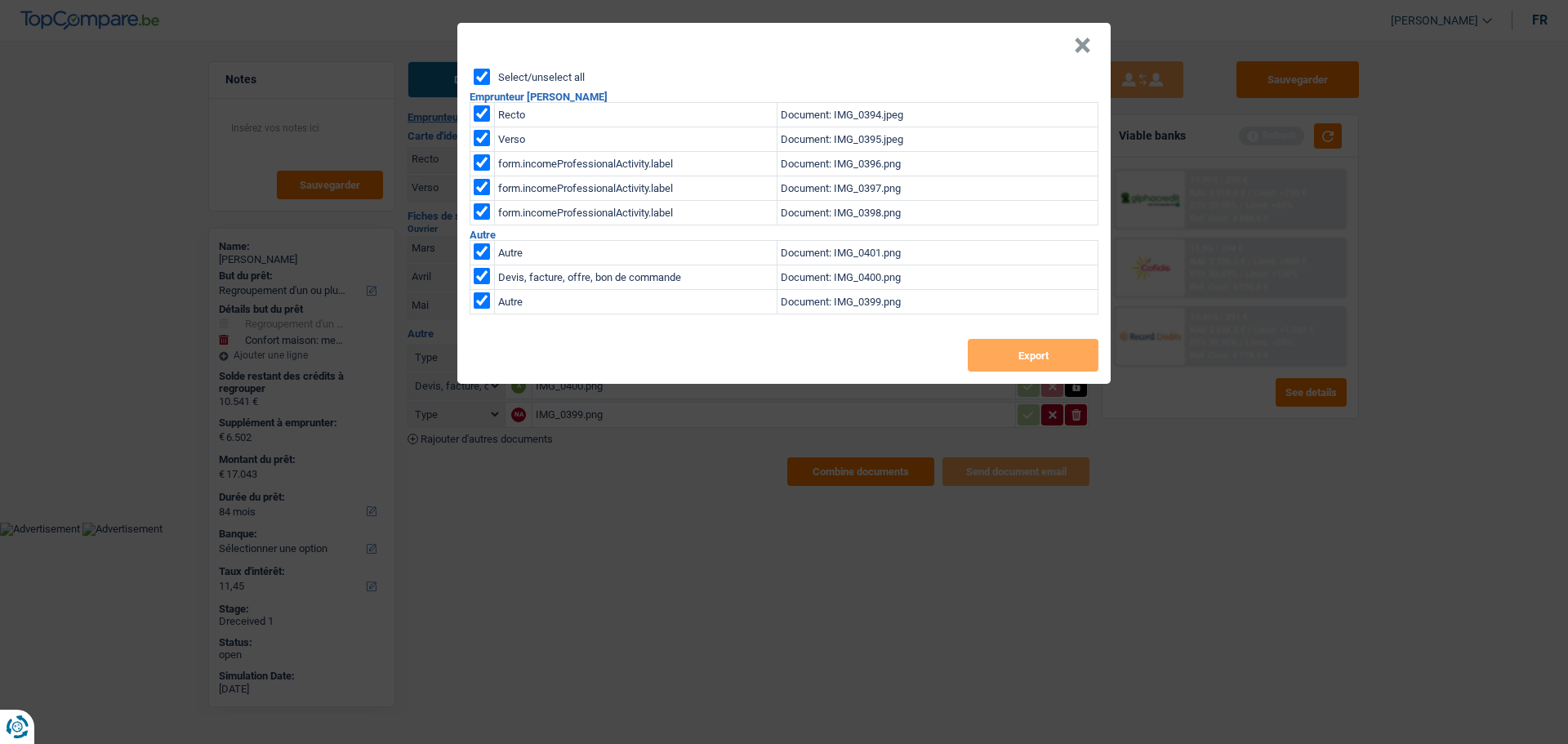 checkbox on "true" 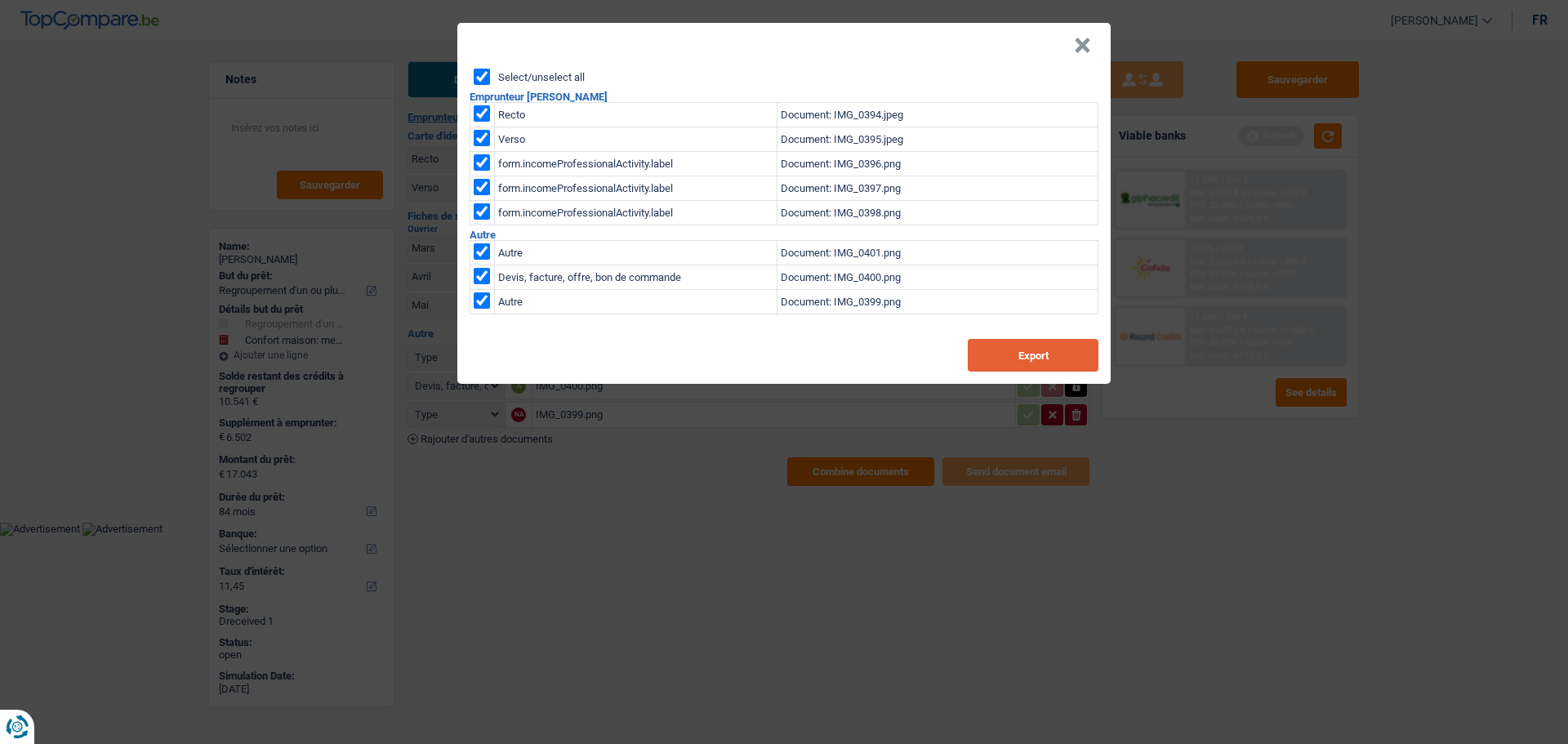 click on "Export" at bounding box center (1033, 355) 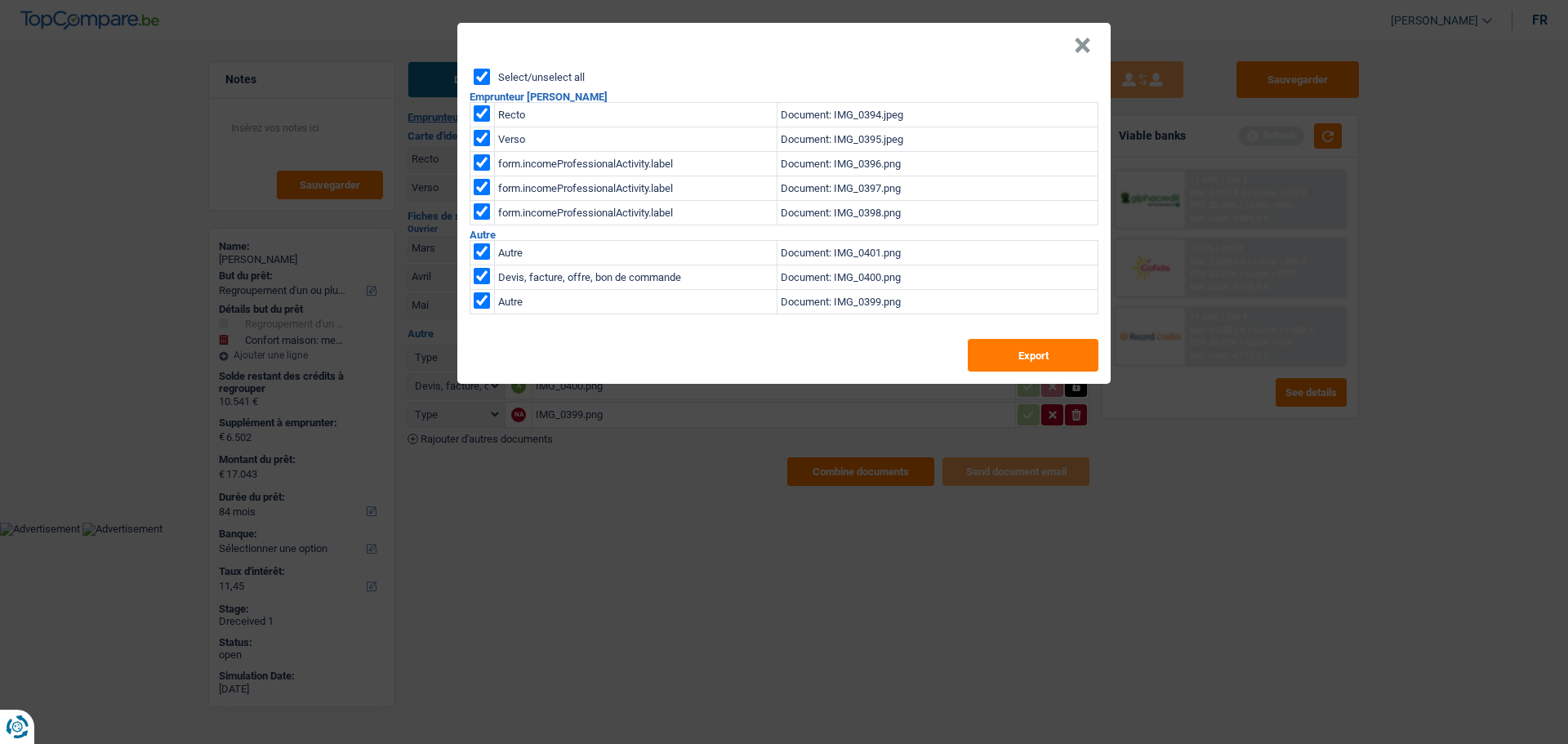 click on "×" at bounding box center (1082, 46) 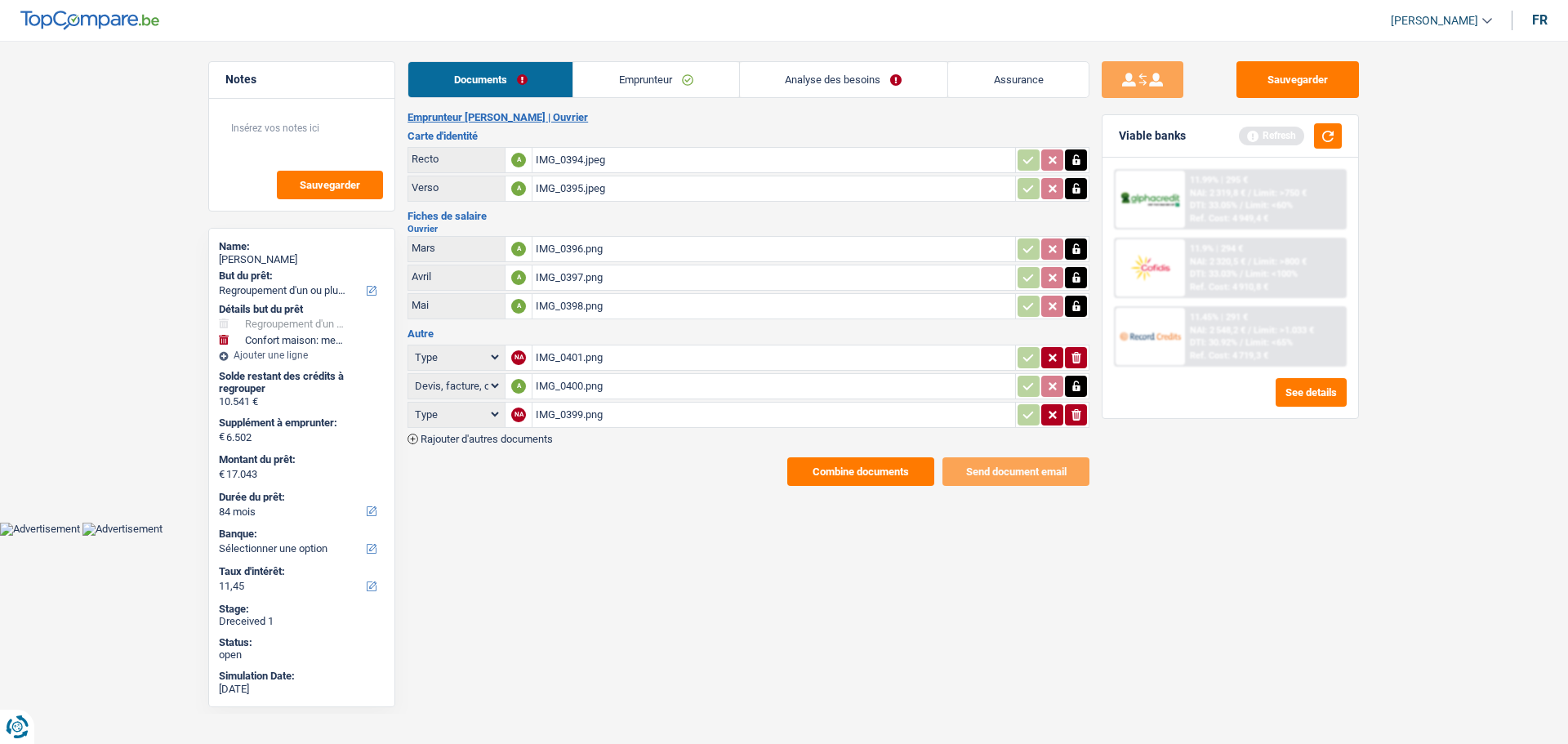 drag, startPoint x: 884, startPoint y: 78, endPoint x: 893, endPoint y: 80, distance: 9.219544 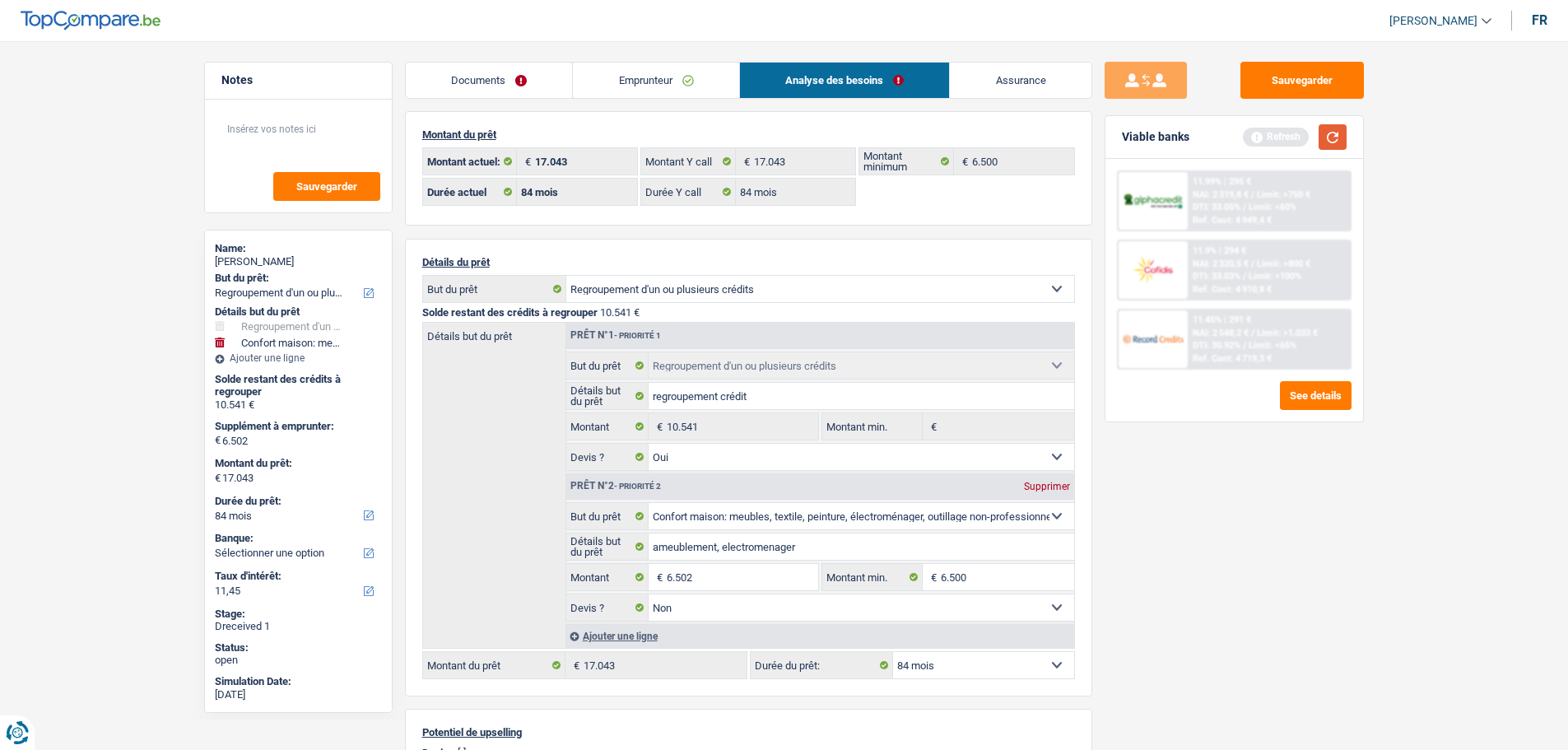click at bounding box center (1333, 137) 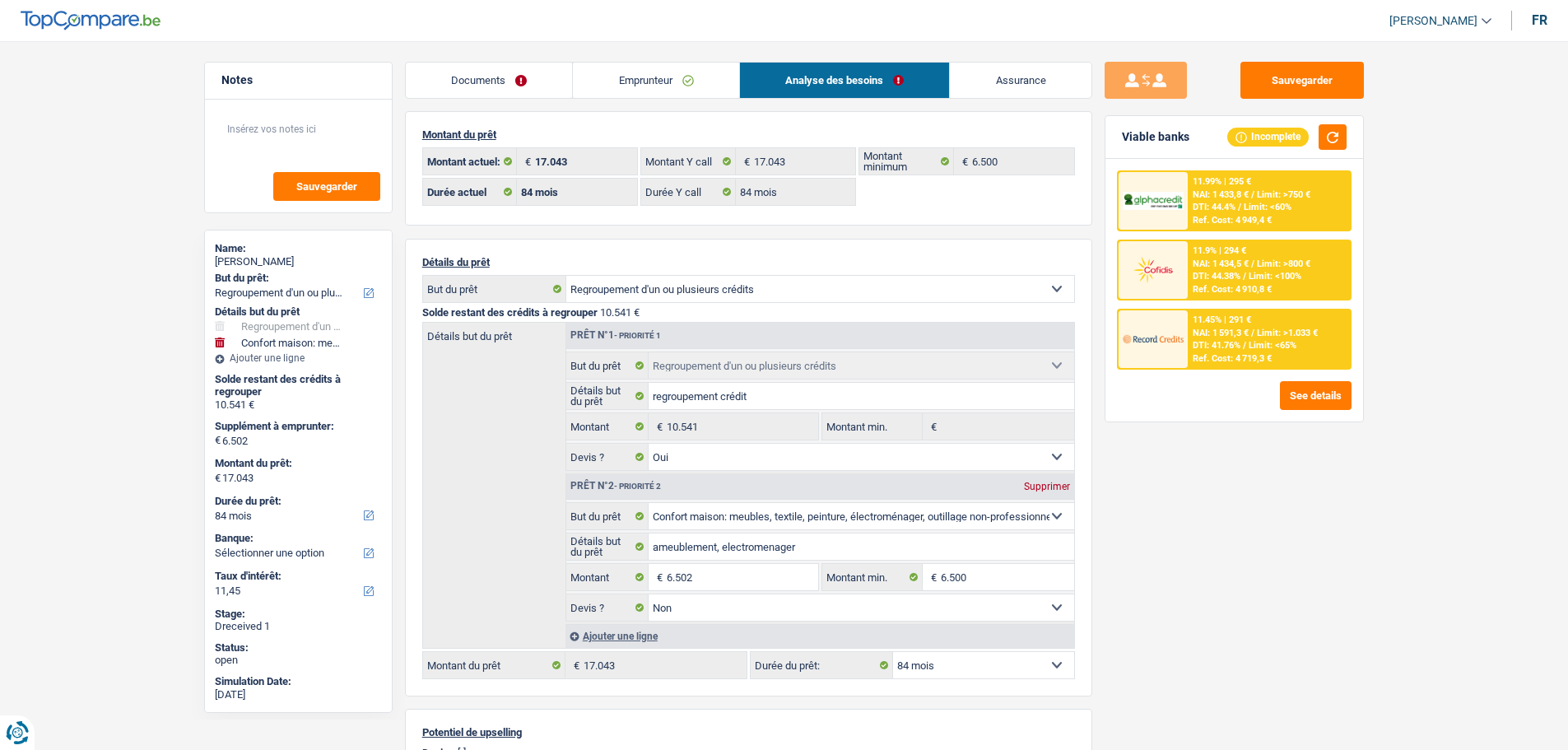 click on "11.99% | 295 €
NAI: 1 433,8 €
/
Limit: >750 €
DTI: 44.4%
/
Limit: <60%
Ref. Cost: 4 949,4 €" at bounding box center (1268, 201) 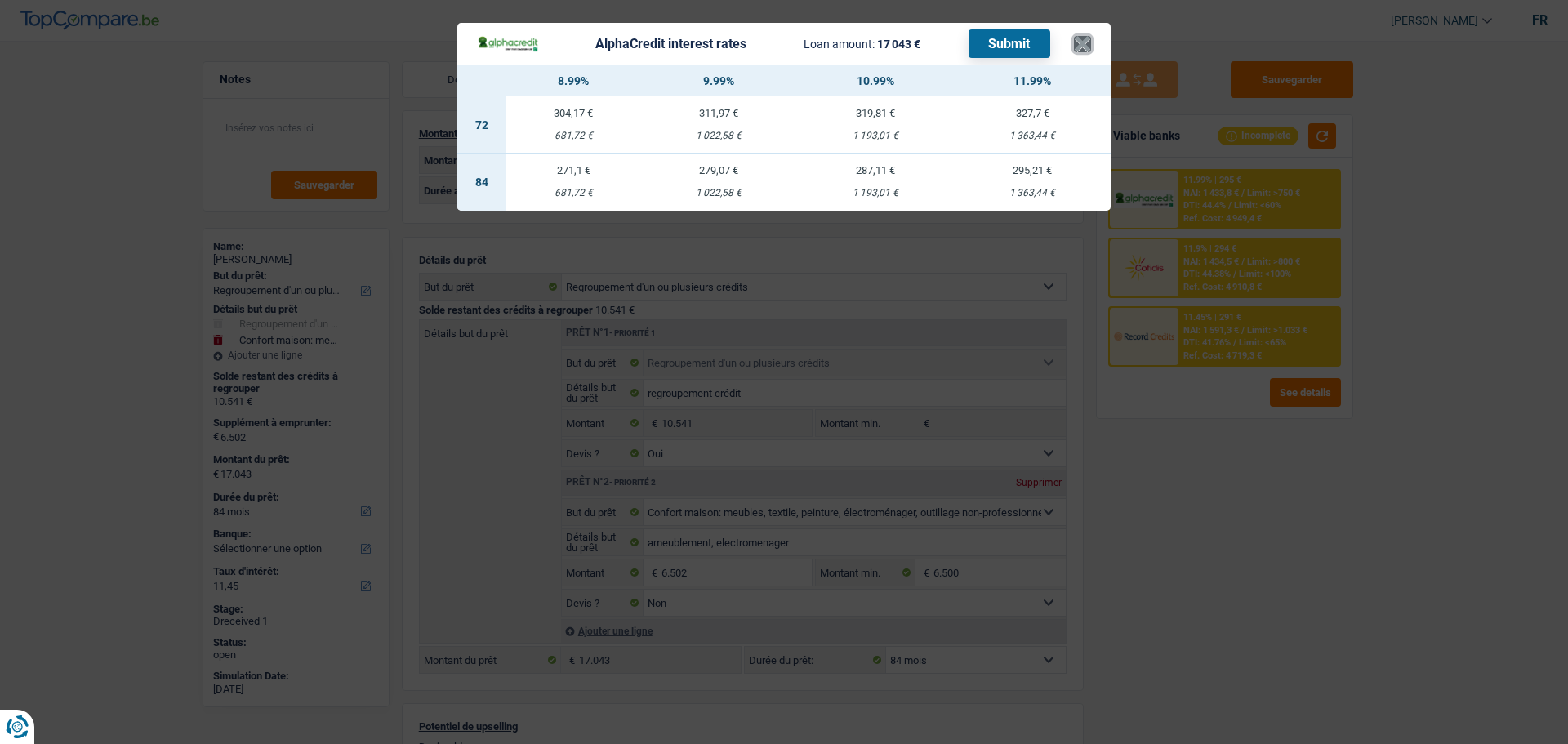 click on "×" at bounding box center (1082, 44) 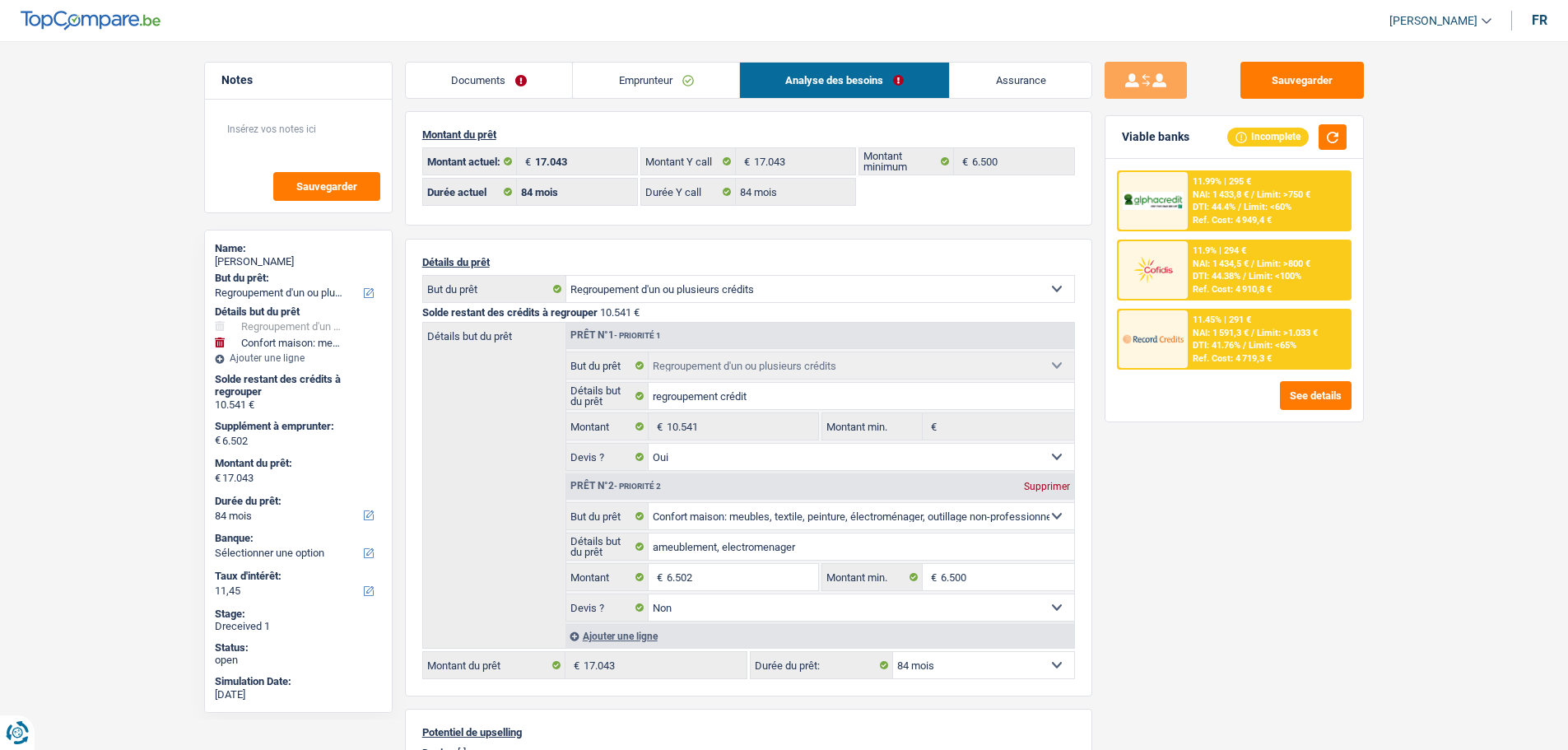 click on "11.99% | 295 €
NAI: 1 433,8 €
/
Limit: >750 €
DTI: 44.4%
/
Limit: <60%
Ref. Cost: 4 949,4 €
11.9% | 294 €
NAI: 1 434,5 €
/
Limit: >800 €
DTI: 44.38%
/
Limit: <100%
/       /" at bounding box center [1234, 290] 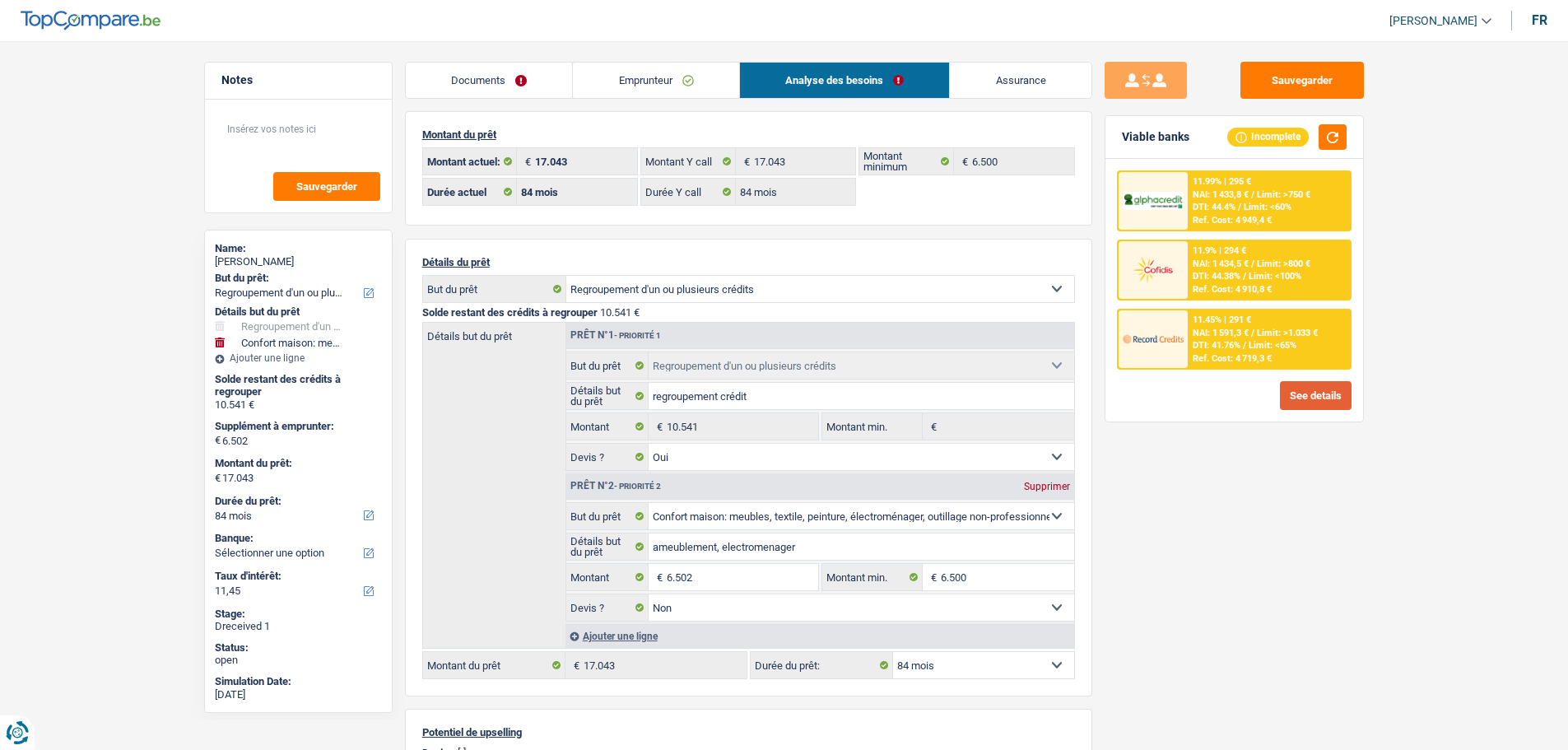 click on "See details" at bounding box center [1315, 395] 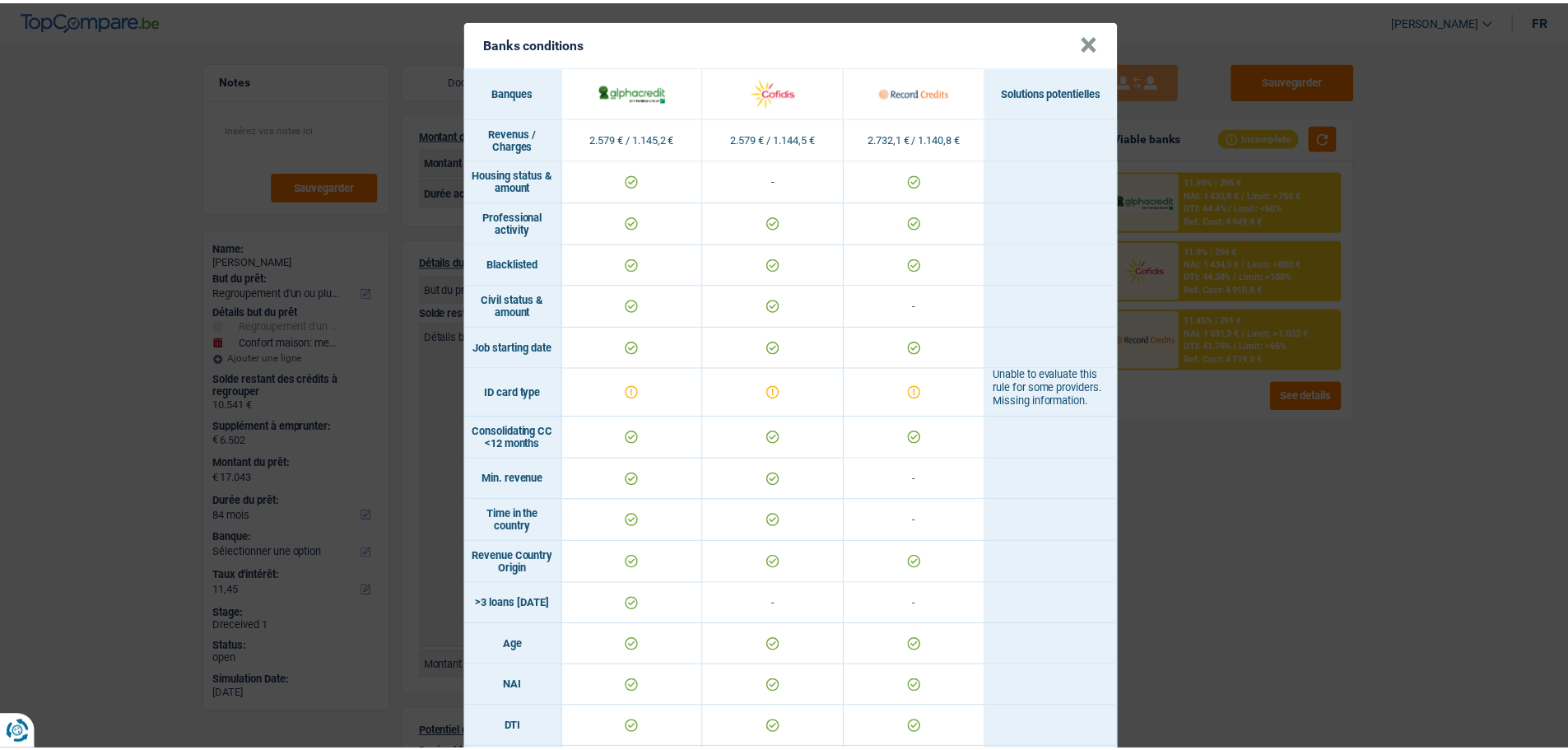 scroll, scrollTop: 0, scrollLeft: 0, axis: both 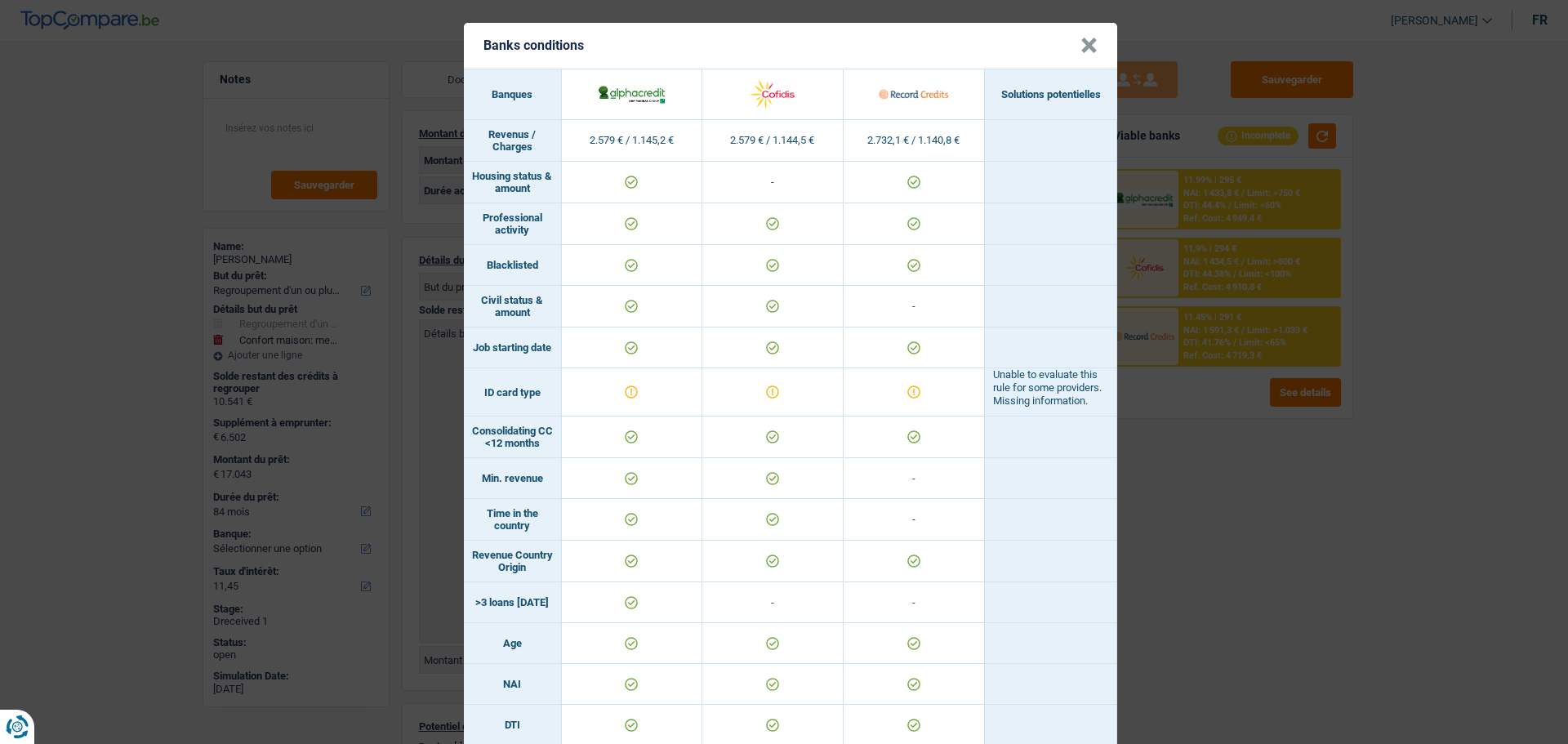 click on "×" at bounding box center [1089, 46] 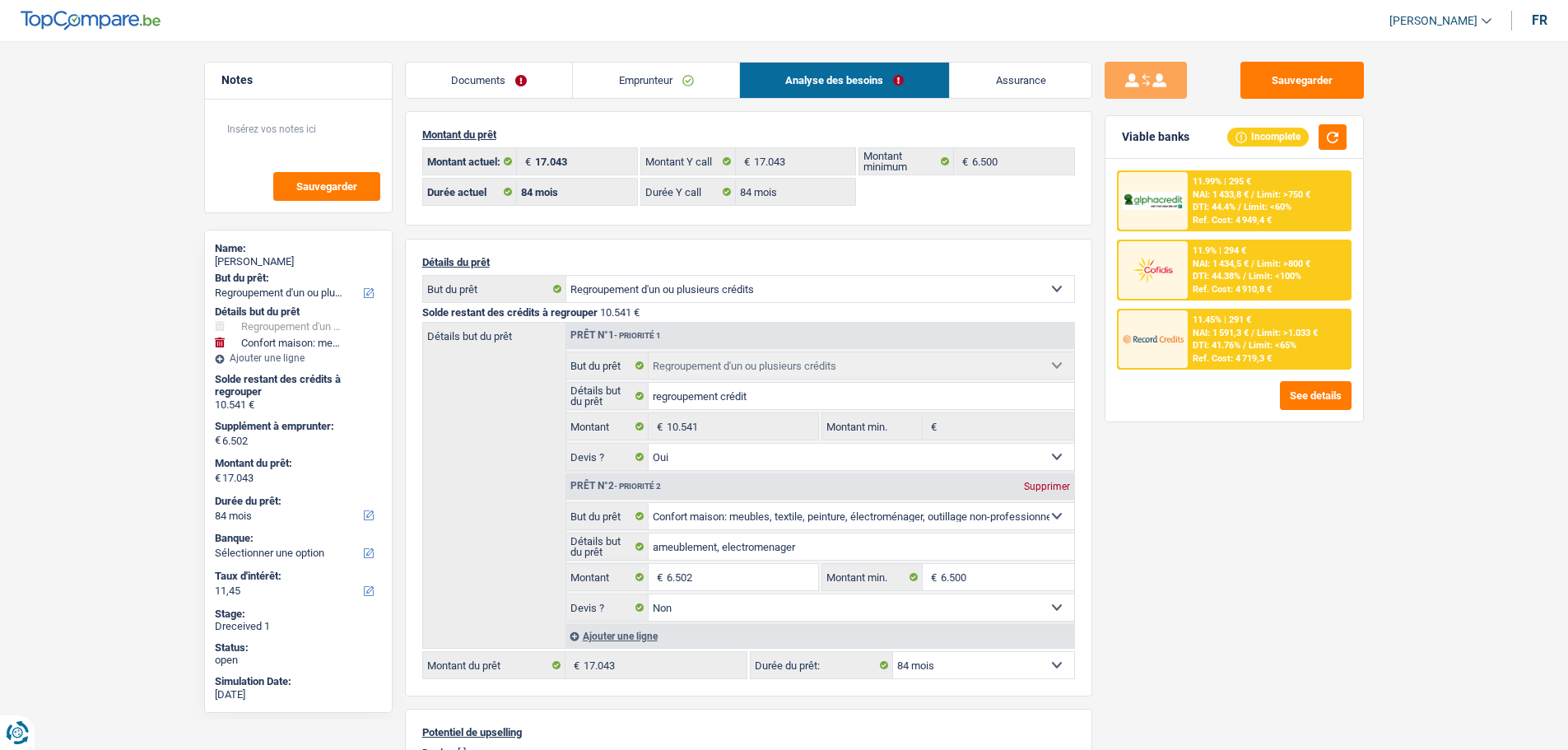 click on "11.99% | 295 €
NAI: 1 433,8 €
/
Limit: >750 €
DTI: 44.4%
/
Limit: <60%
Ref. Cost: 4 949,4 €" at bounding box center [1268, 201] 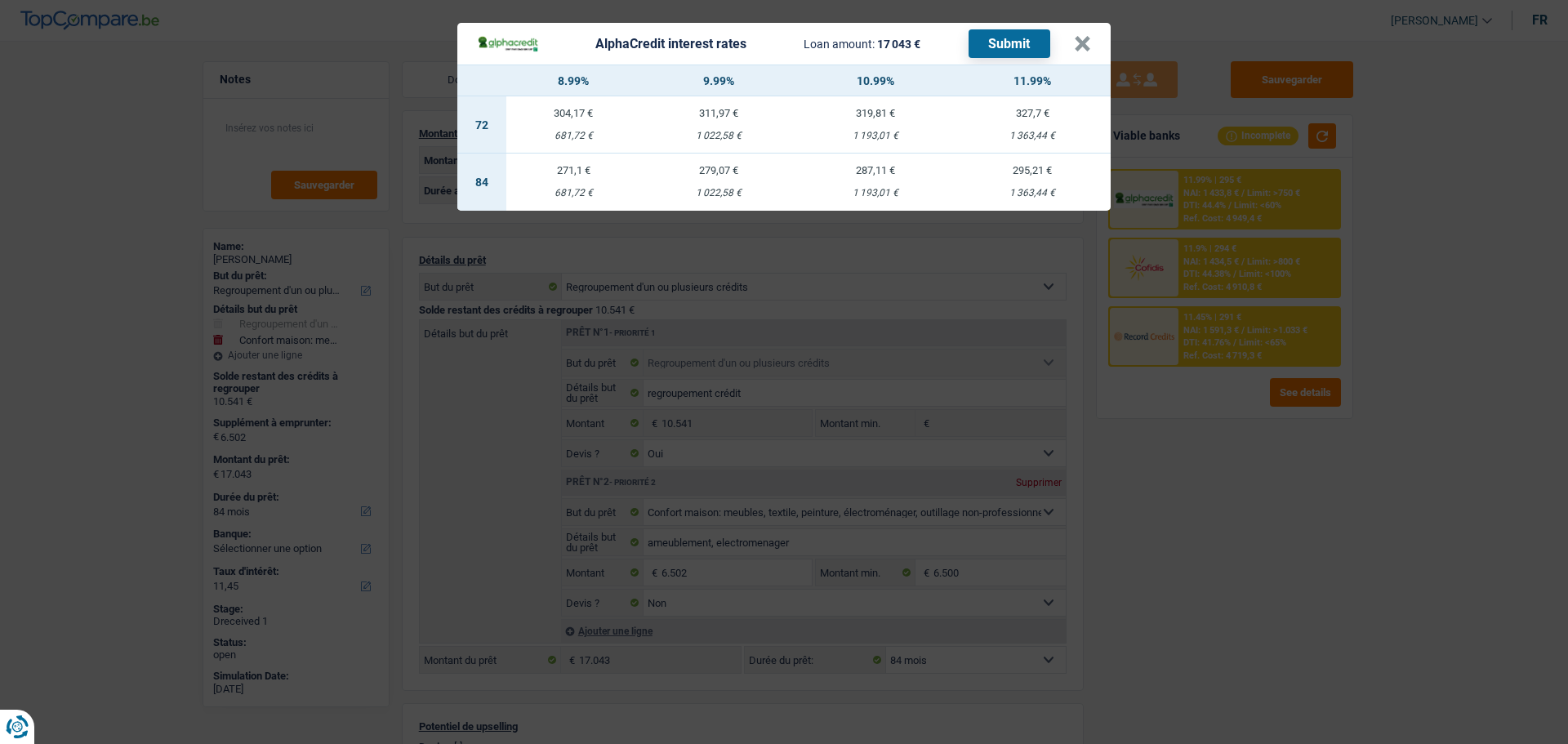 click on "279,07 €
1 022,58 €" at bounding box center [719, 182] 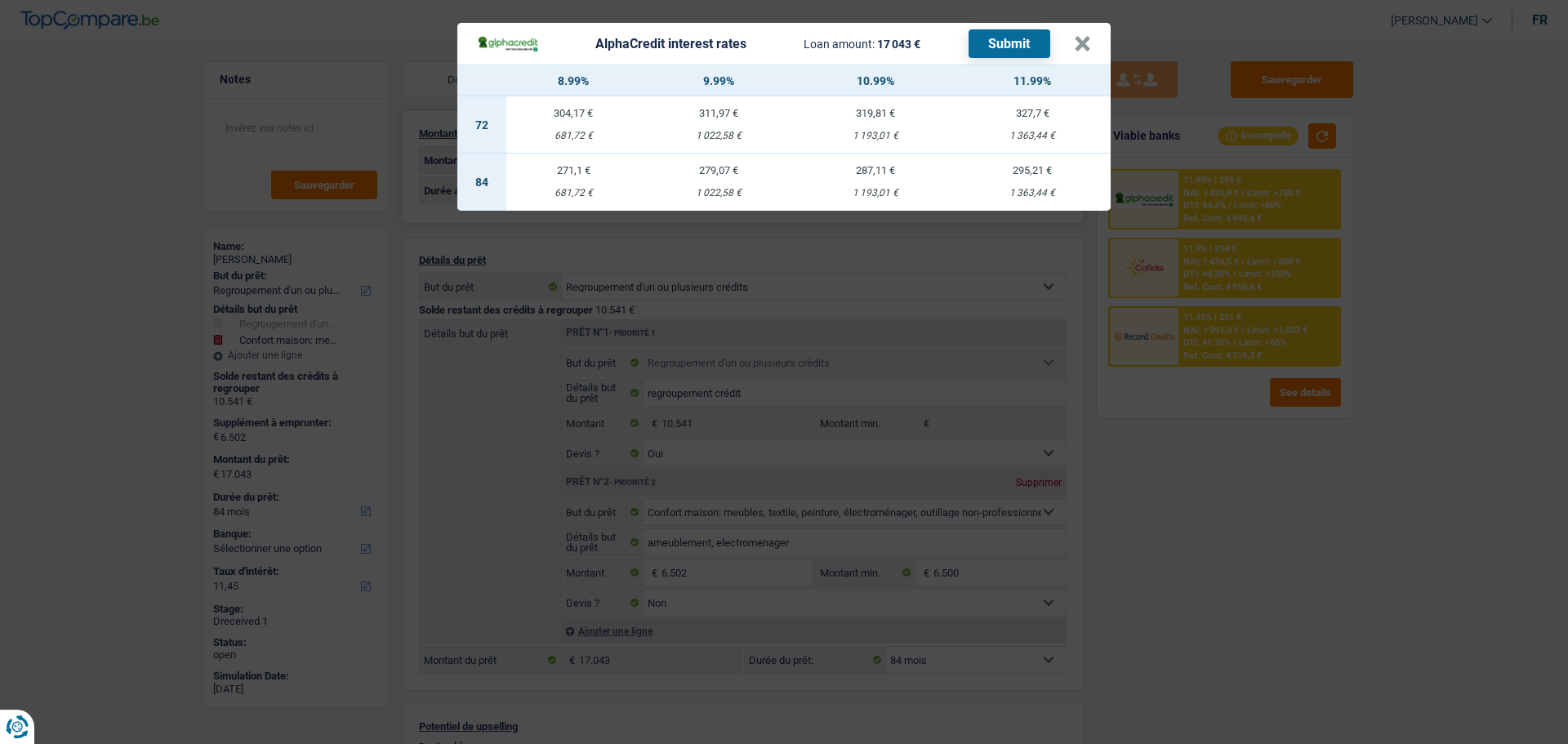 select on "alphacredit" 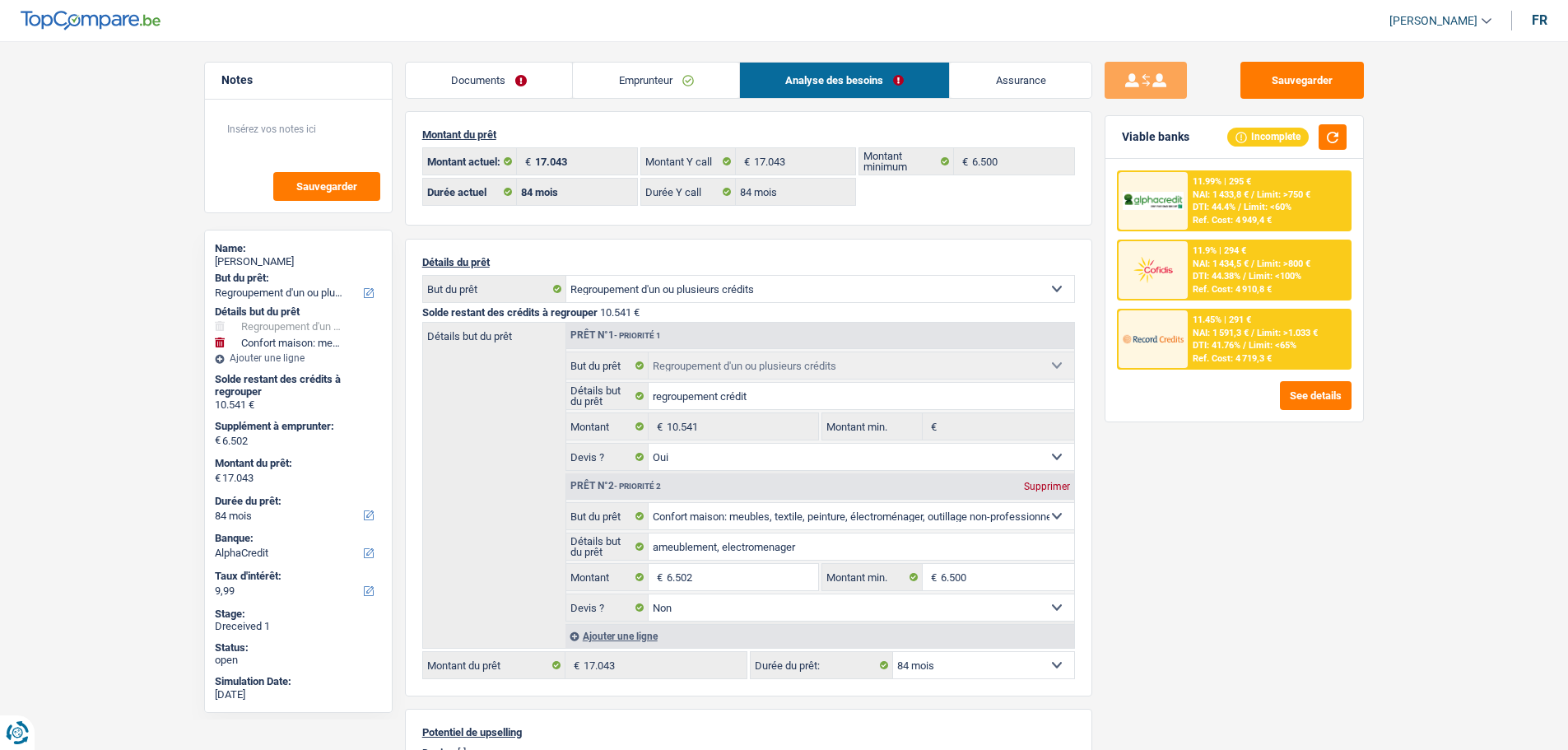 click on "11.99% | 295 €
NAI: 1 433,8 €
/
Limit: >750 €
DTI: 44.4%
/
Limit: <60%
Ref. Cost: 4 949,4 €" at bounding box center [1268, 201] 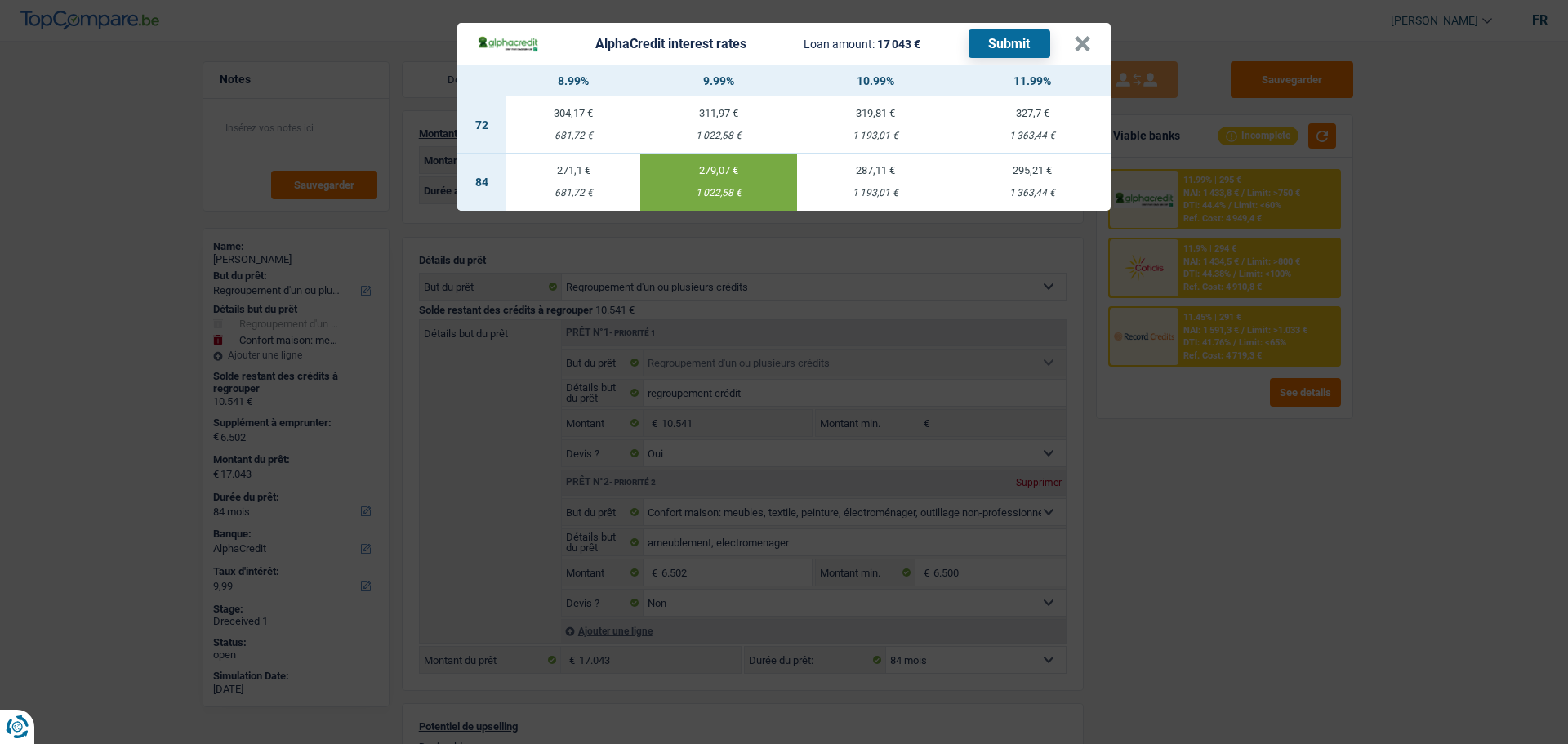 click on "Submit" at bounding box center (1009, 43) 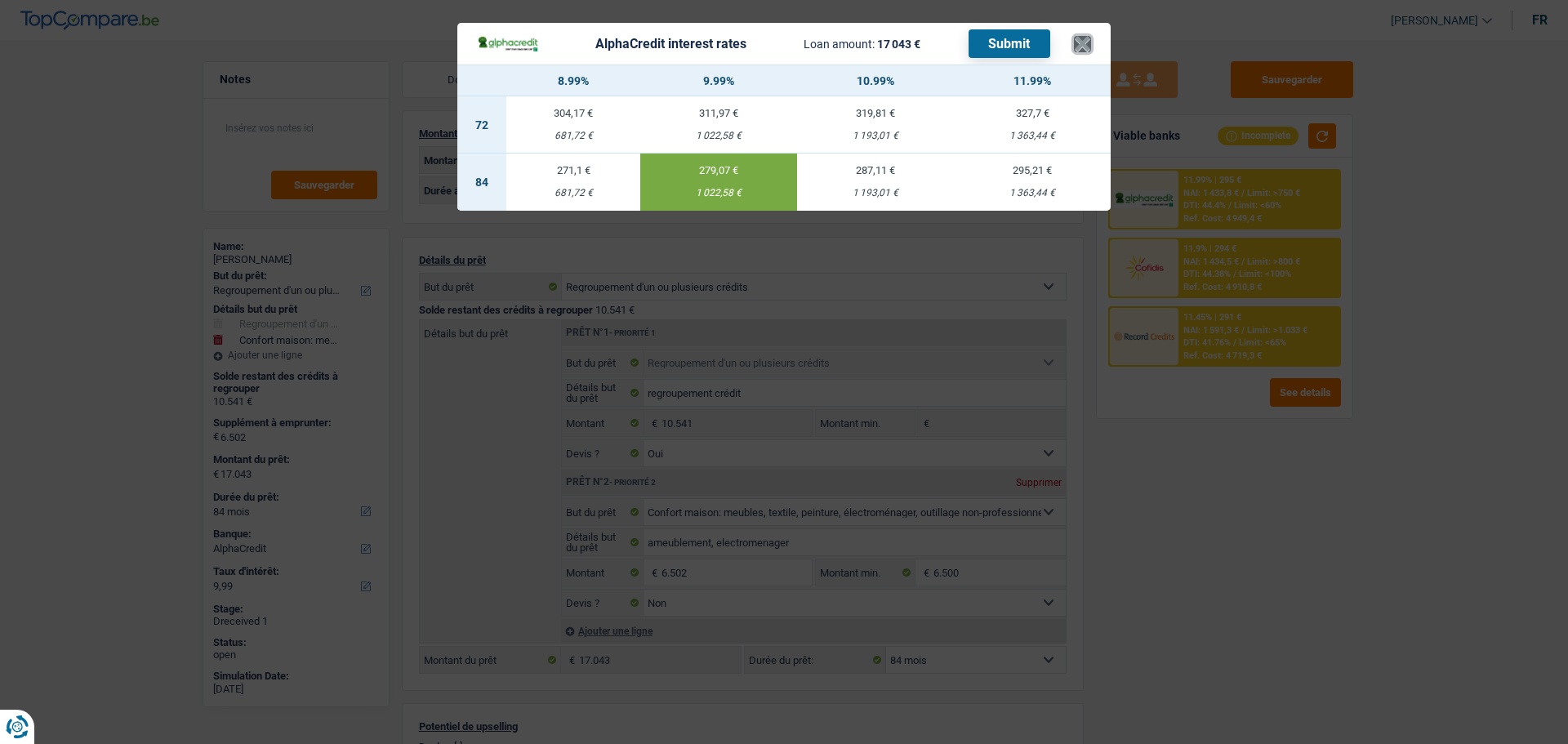 click on "×" at bounding box center [1082, 44] 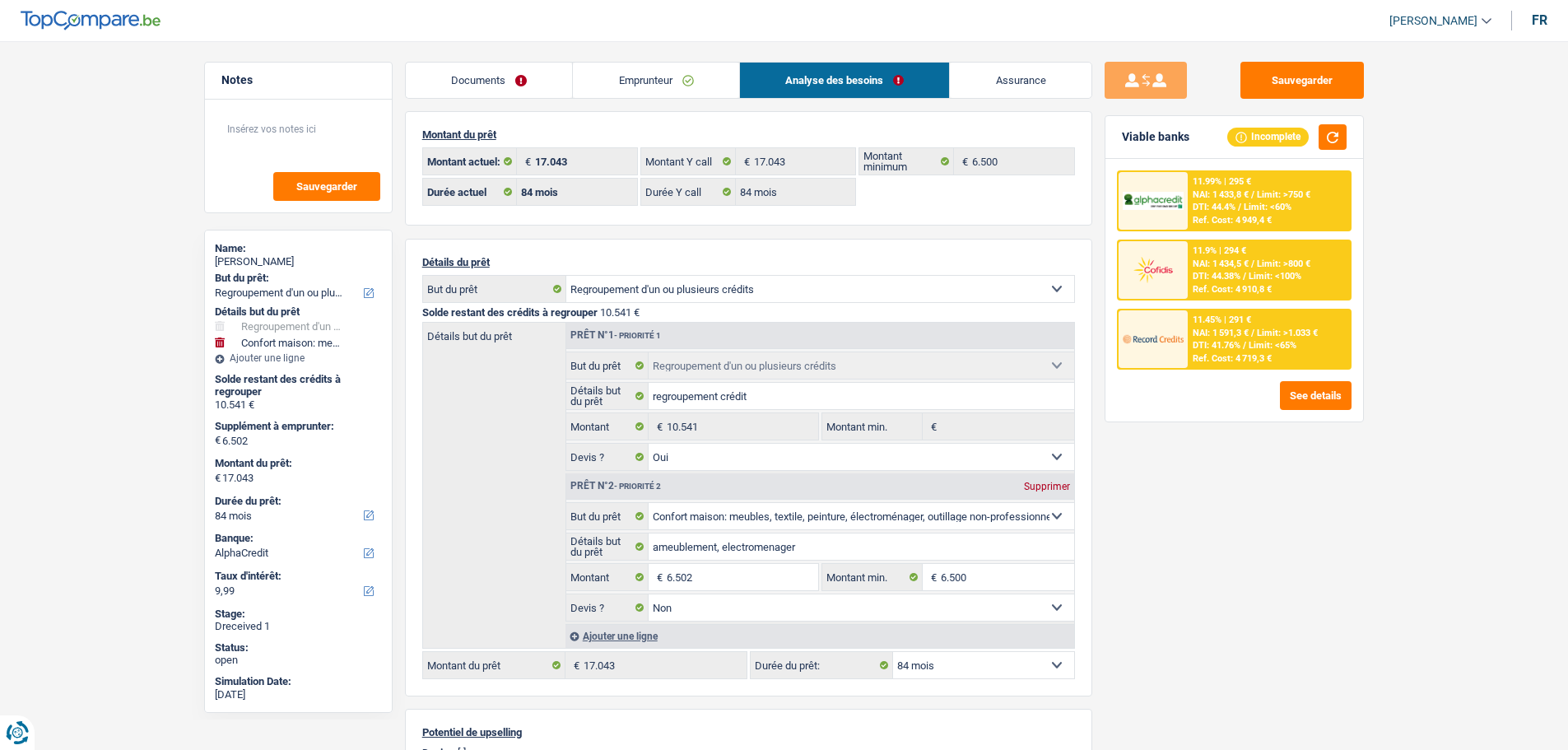 click on "Limit: <100%" at bounding box center [1275, 276] 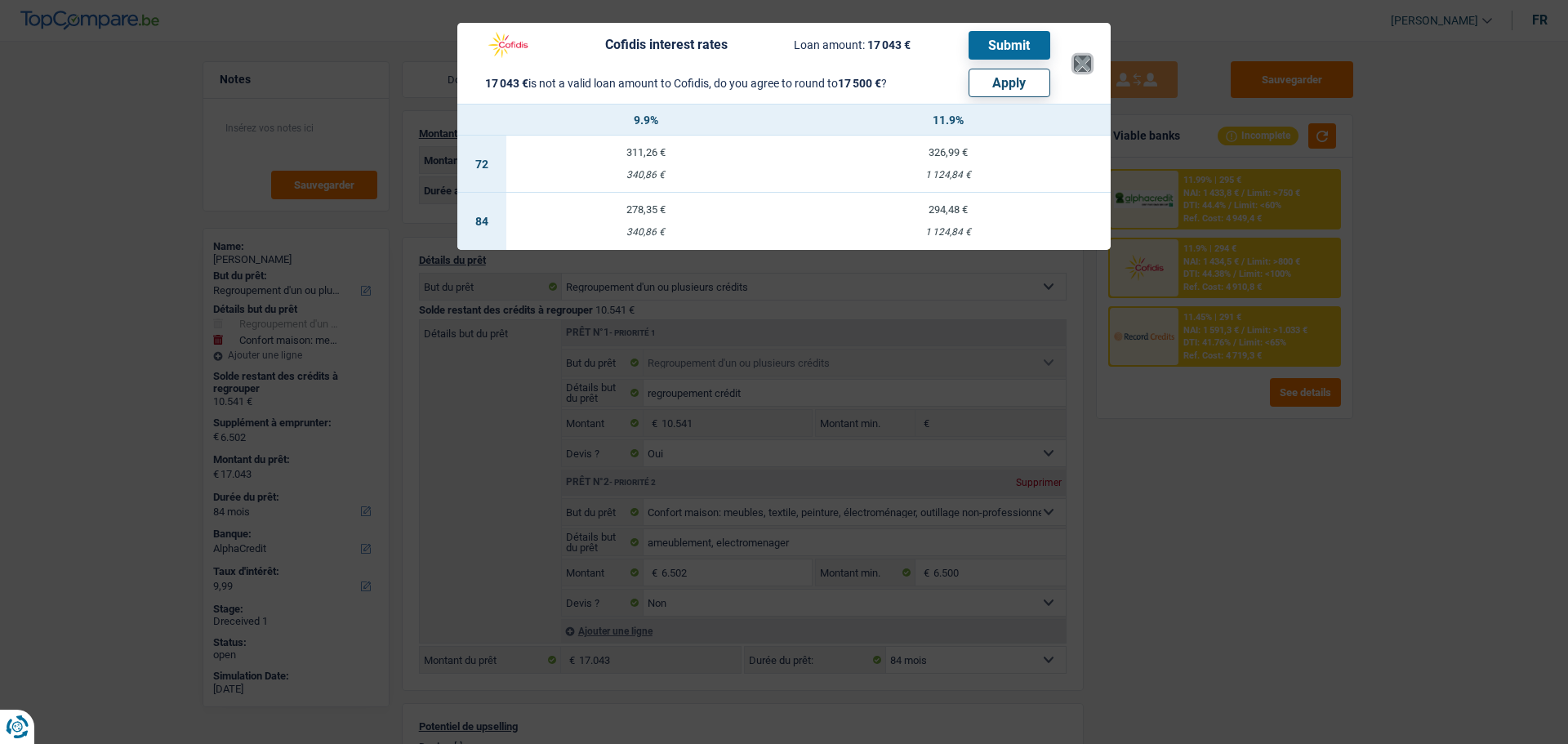 click on "×" at bounding box center (1082, 64) 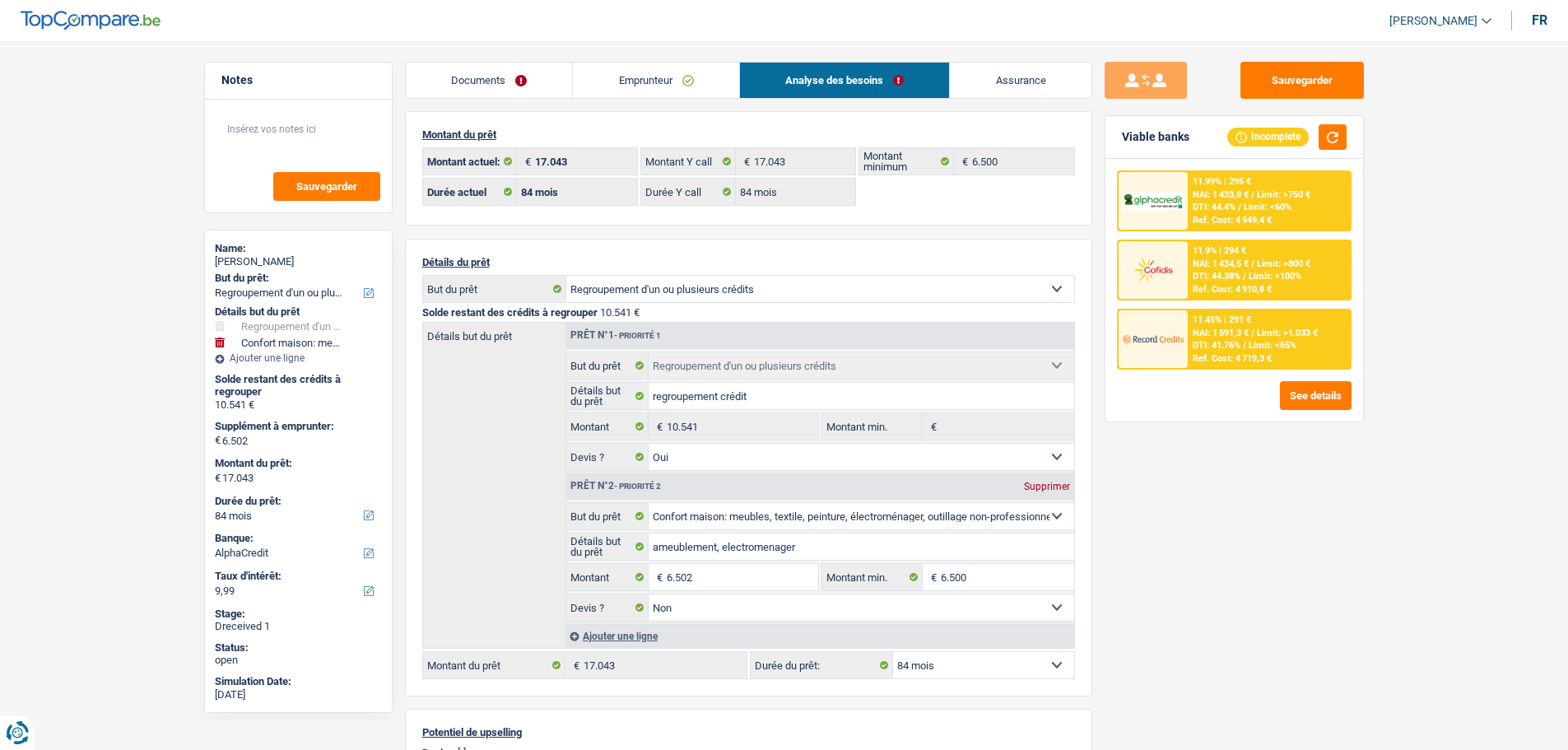 click on "Limit: <65%" at bounding box center [1273, 345] 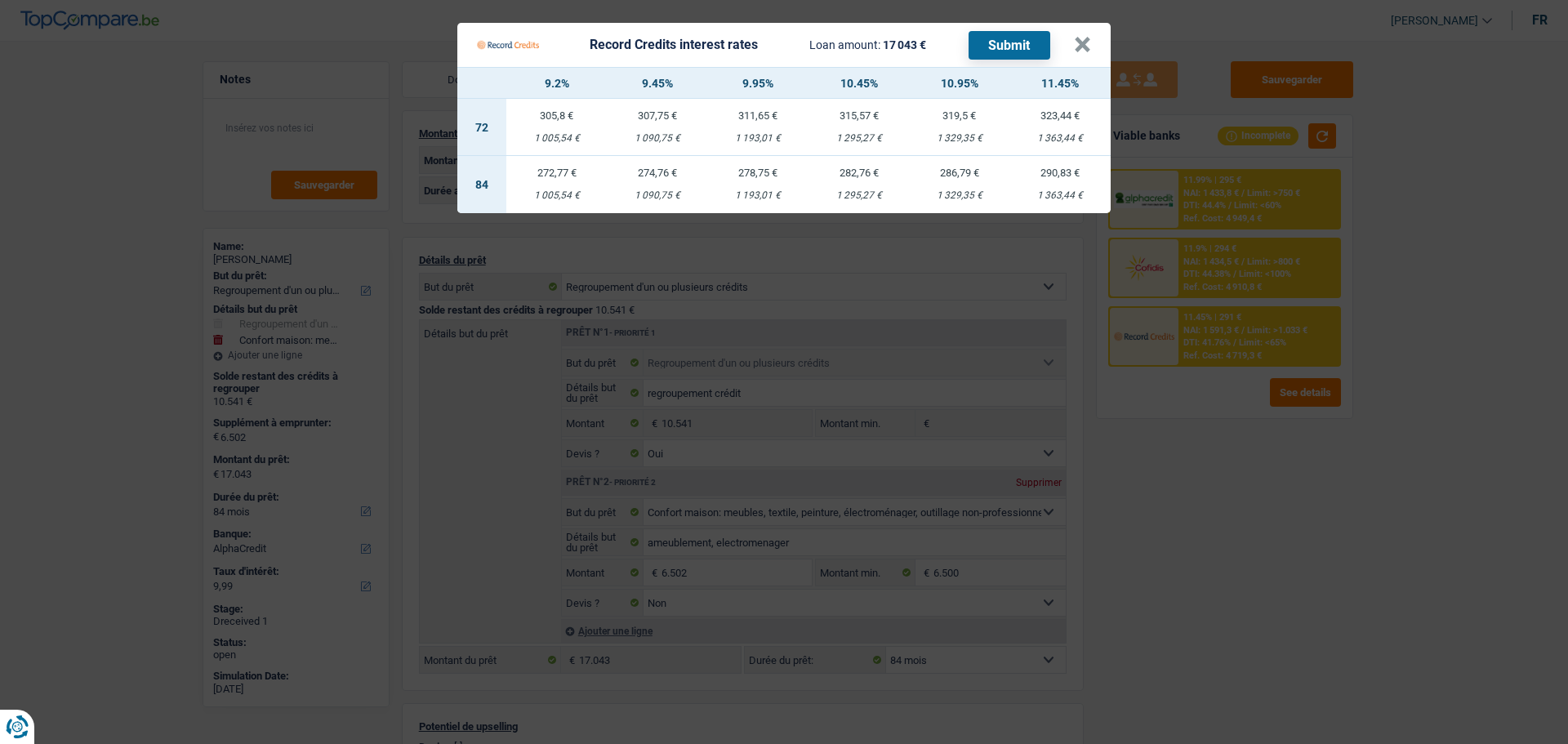 click on "272,77 €
1 005,54 €" at bounding box center [556, 185] 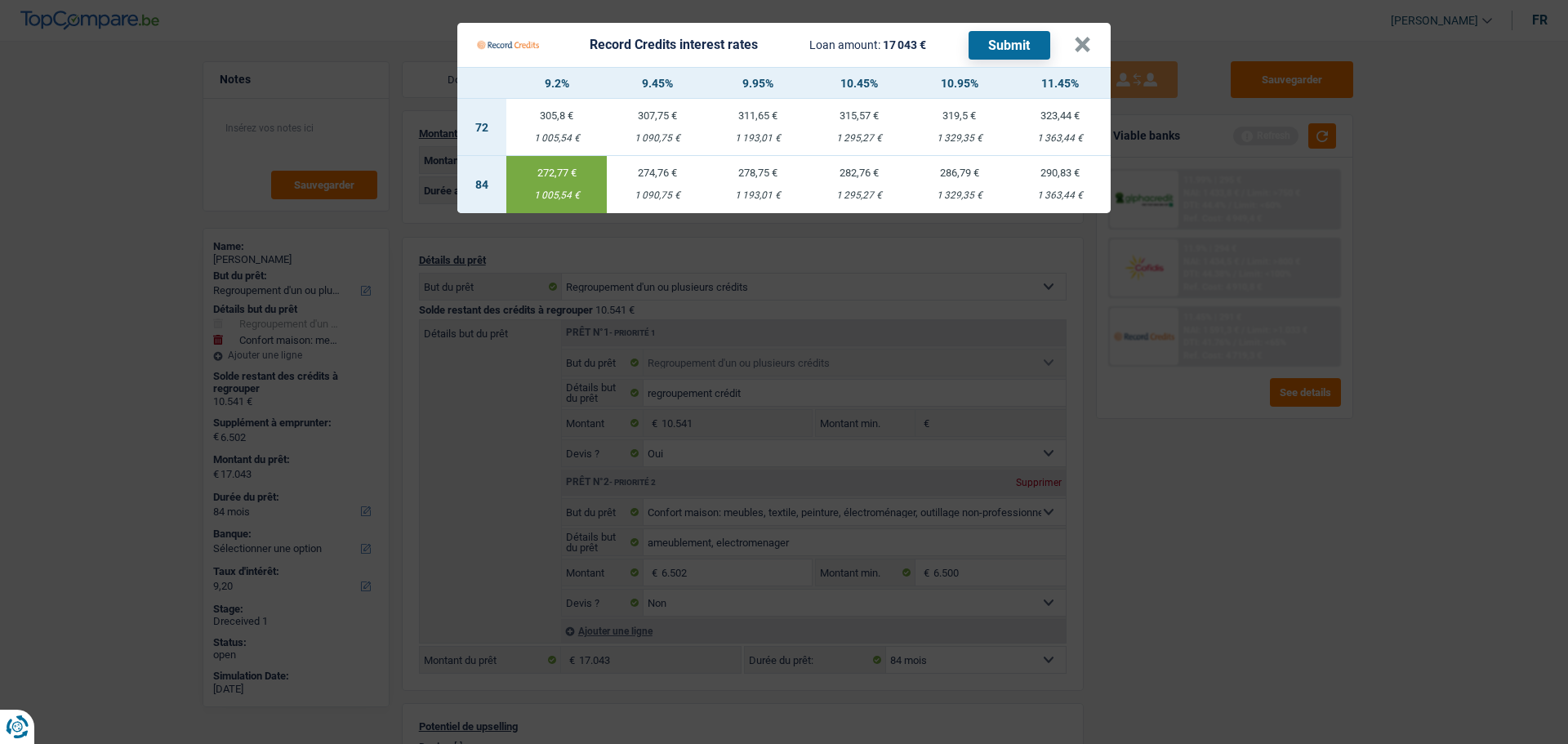 click on "Submit" at bounding box center [1009, 45] 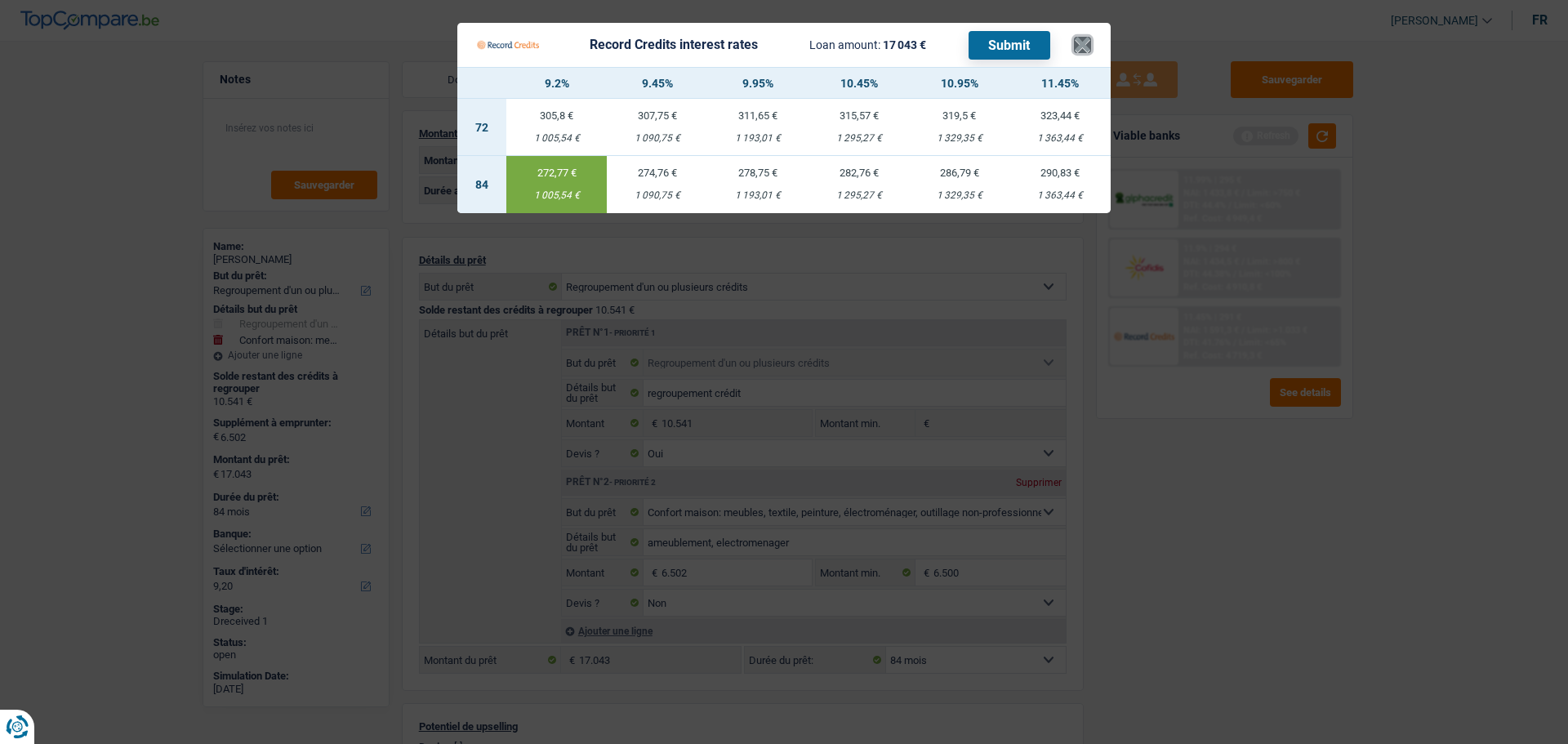 click on "×" at bounding box center [1082, 45] 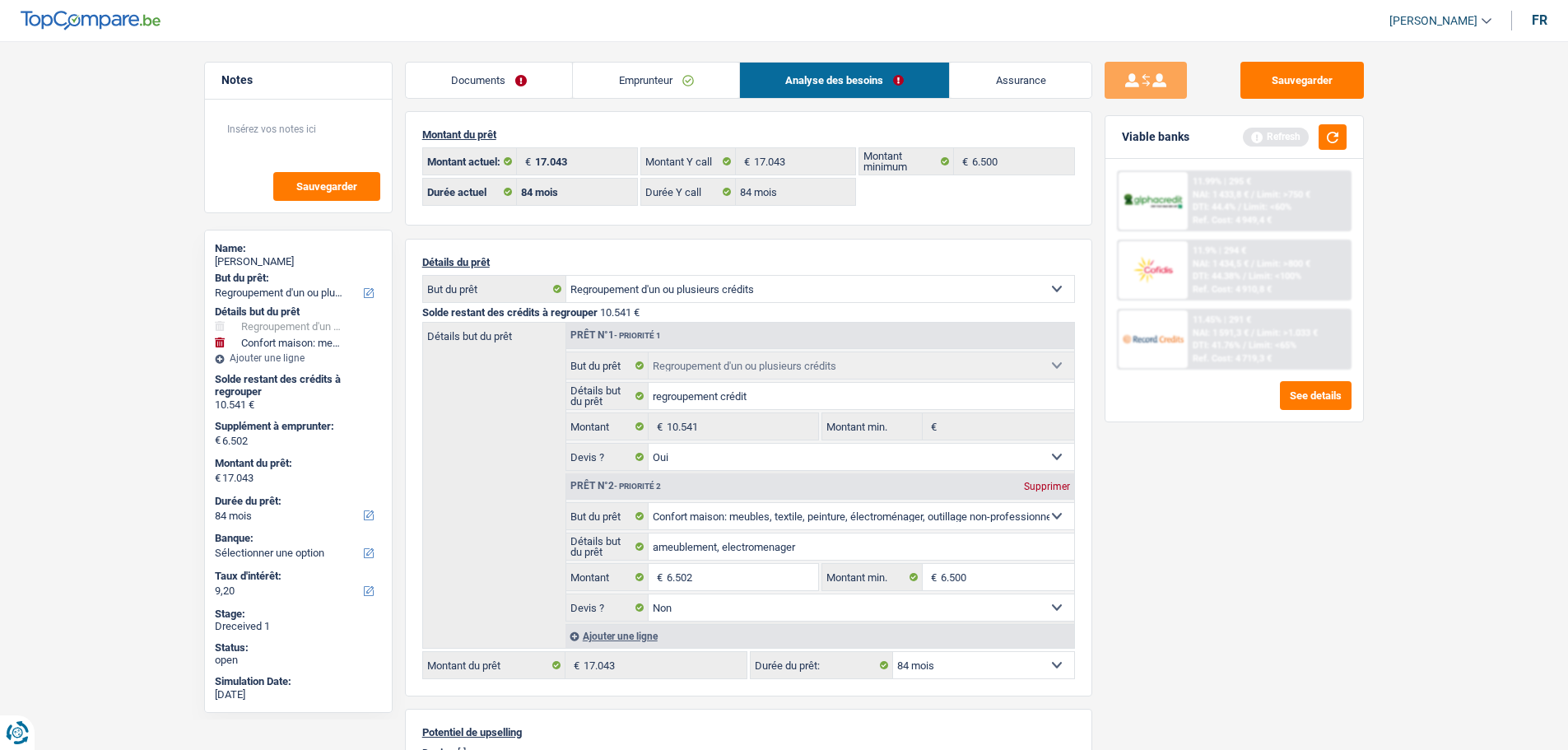 click on "Viable banks
Refresh" at bounding box center (1234, 137) 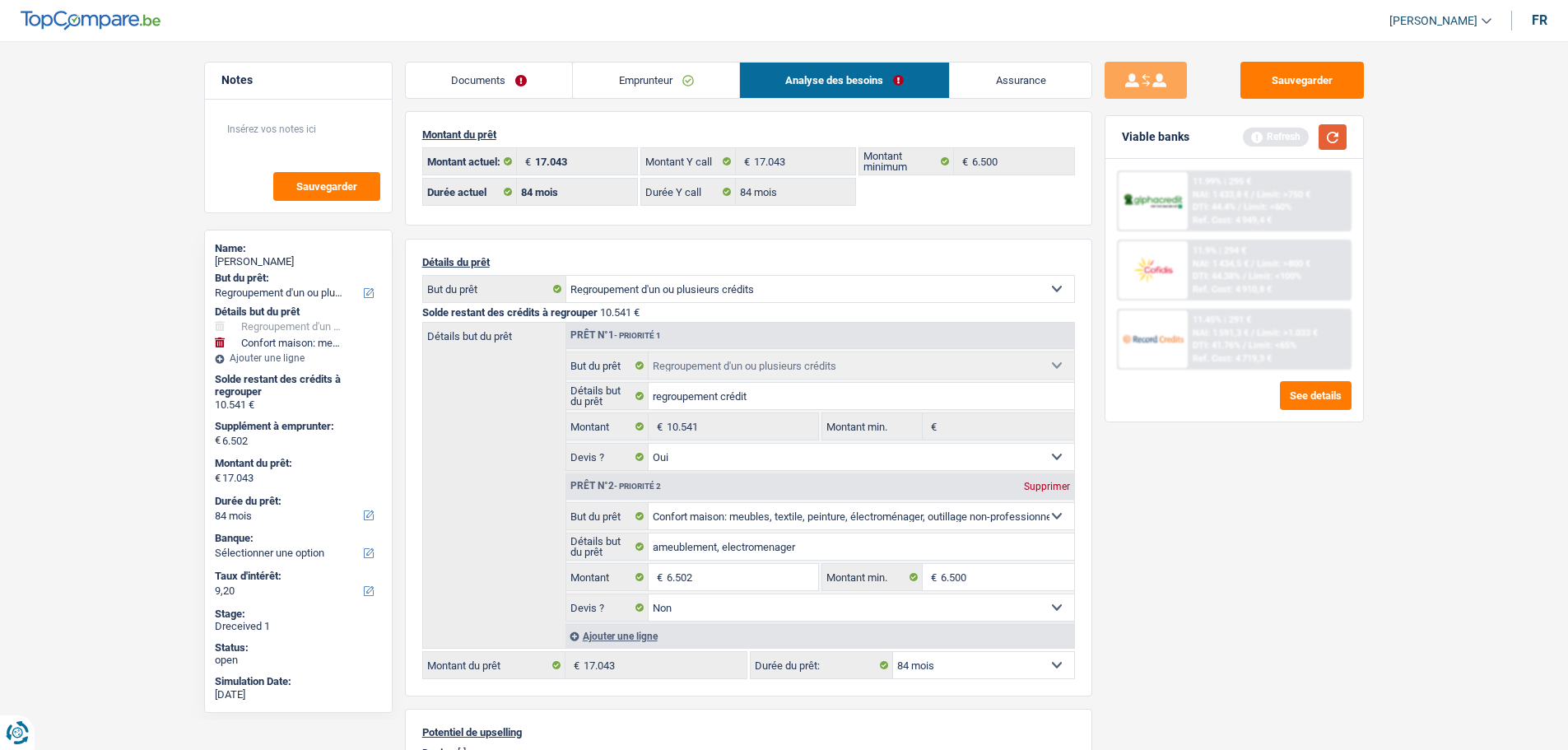 click at bounding box center [1333, 137] 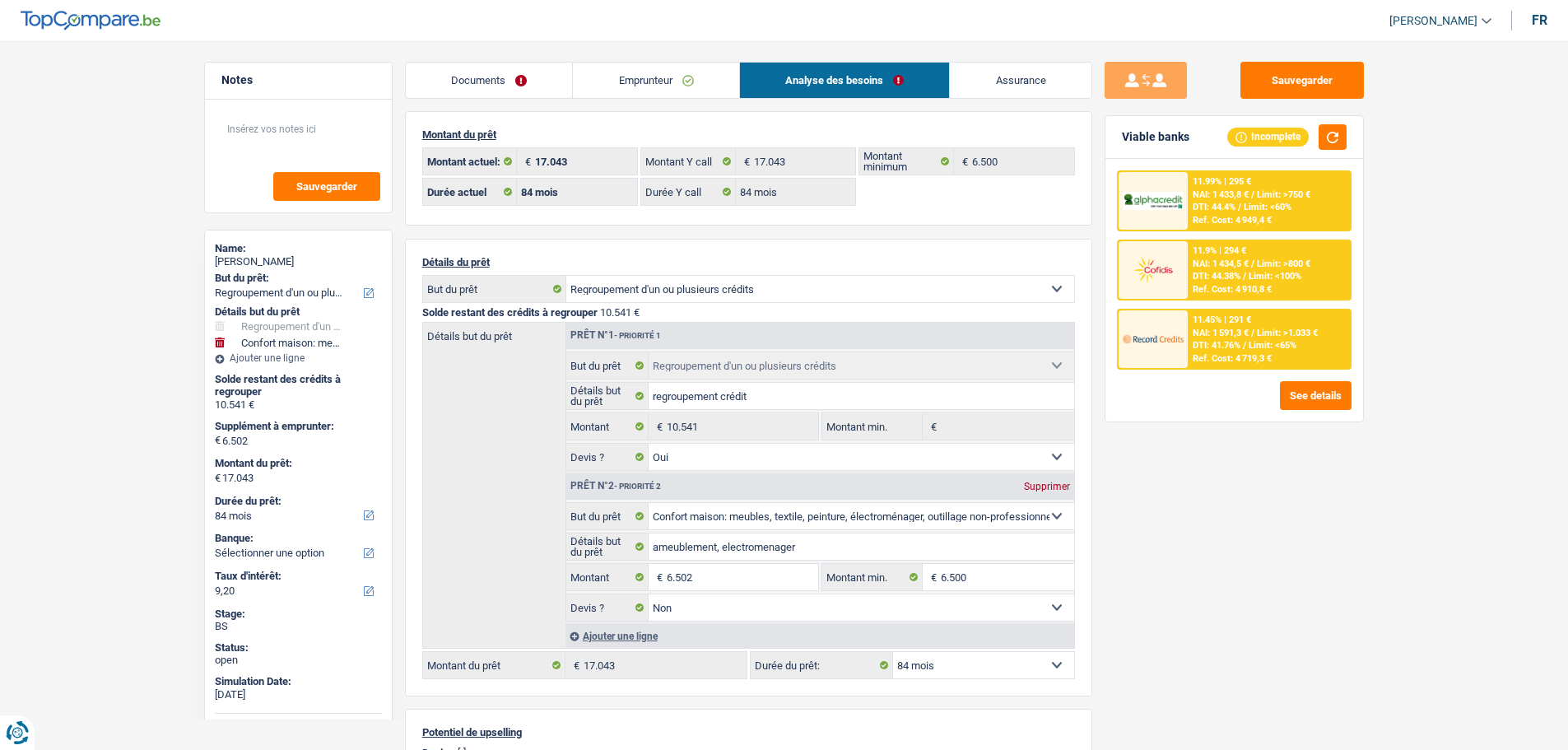 click on "Limit: >800 €" at bounding box center (1283, 263) 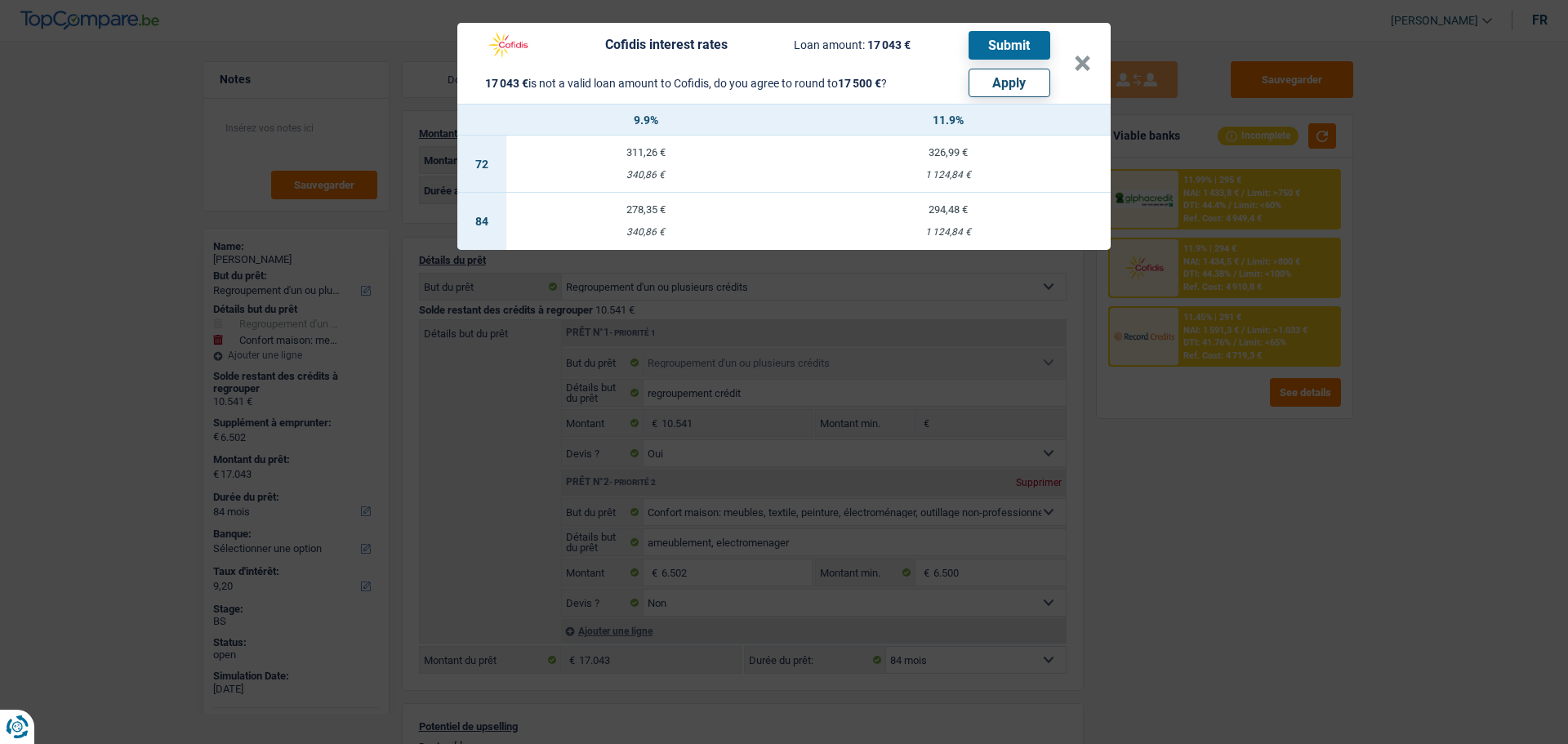 click on "Apply" at bounding box center (1009, 82) 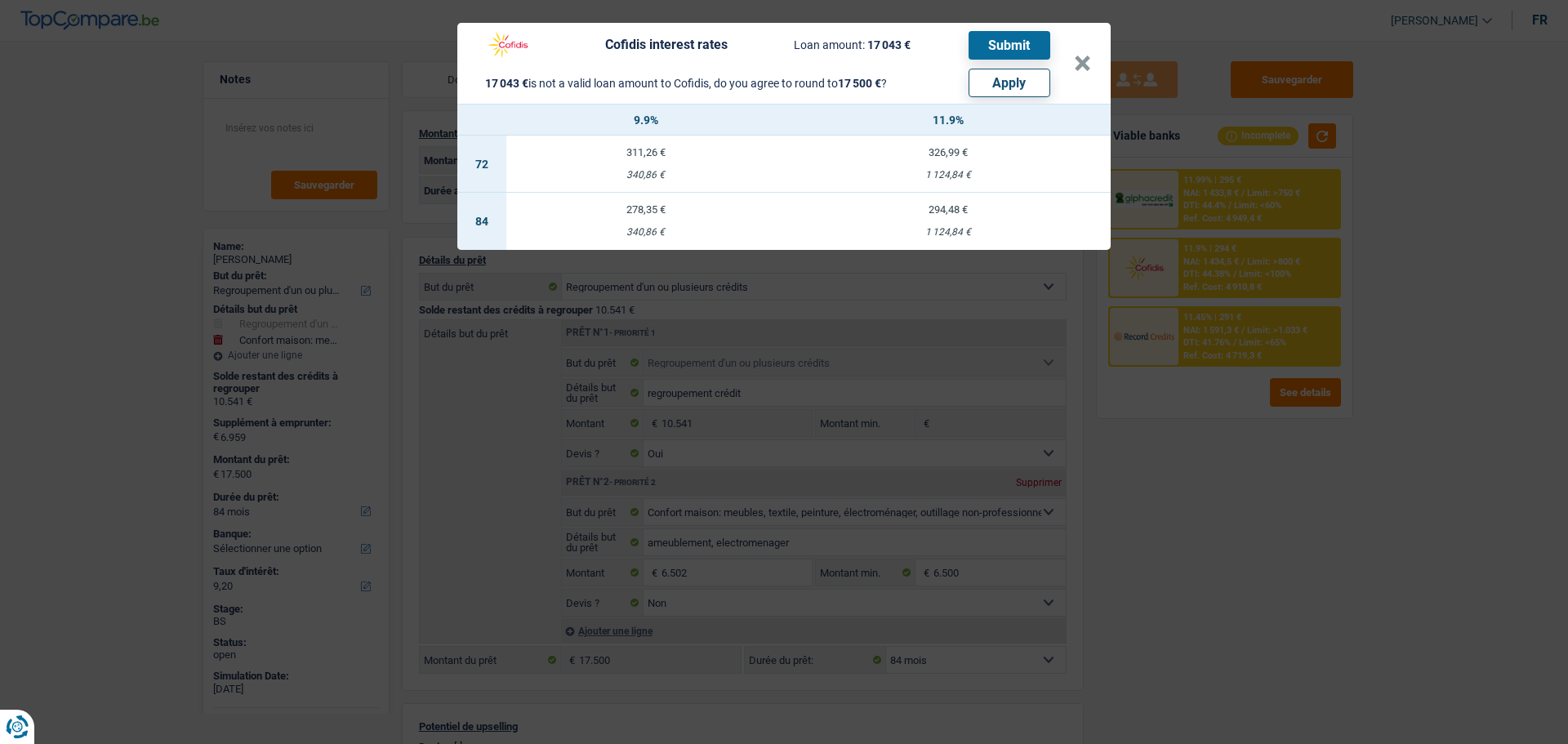 select on "other" 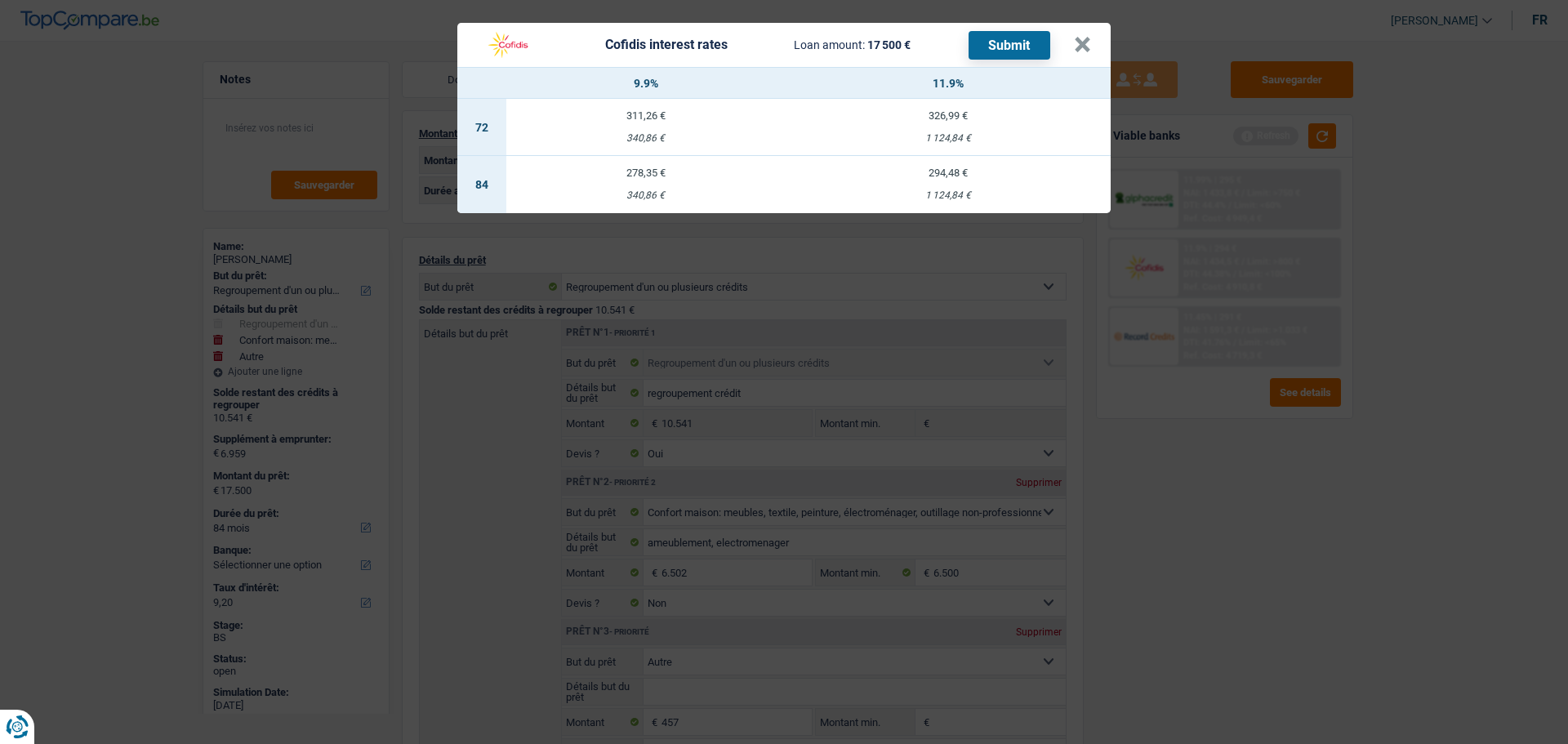 click on "278,35 €" at bounding box center [646, 172] 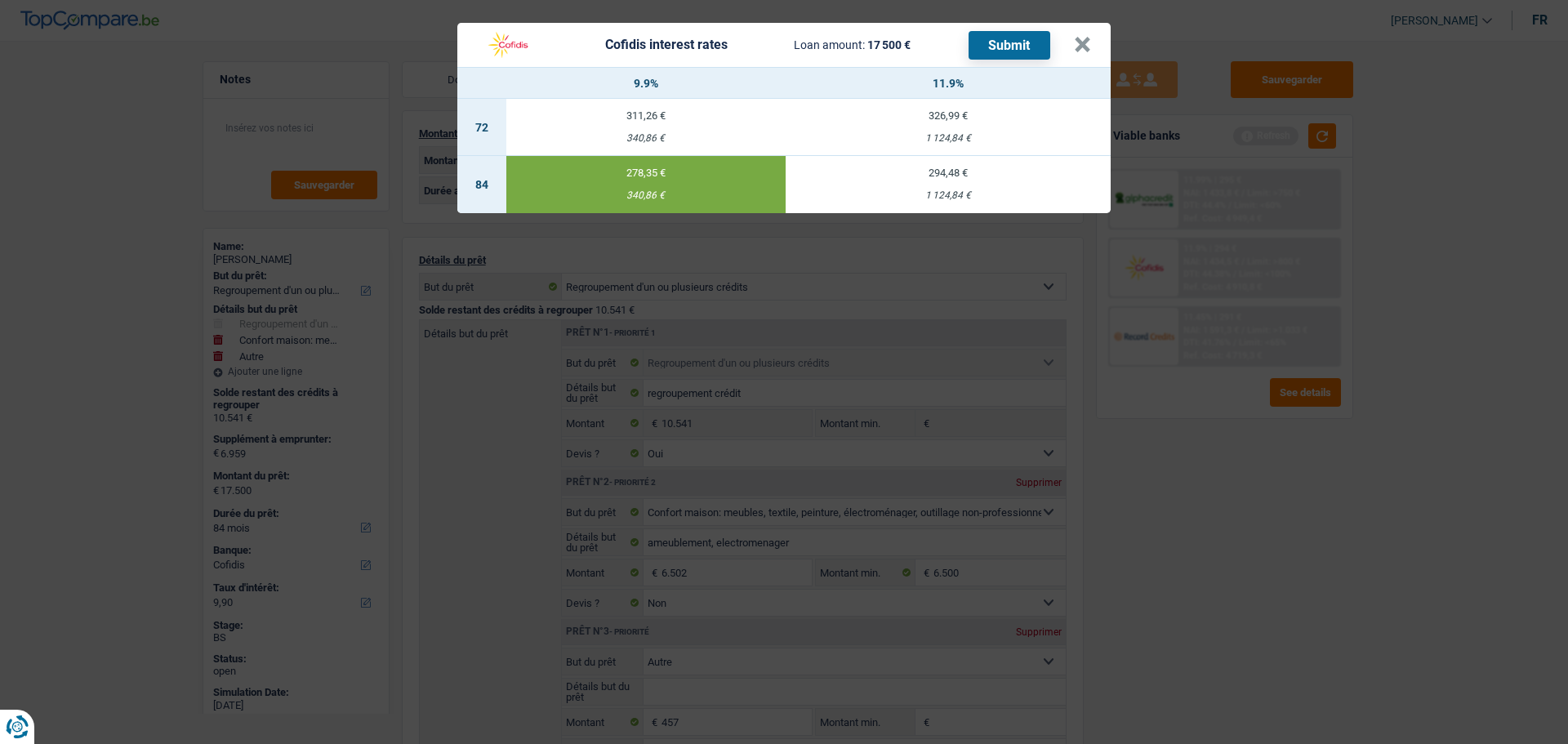 click on "Submit" at bounding box center [1009, 45] 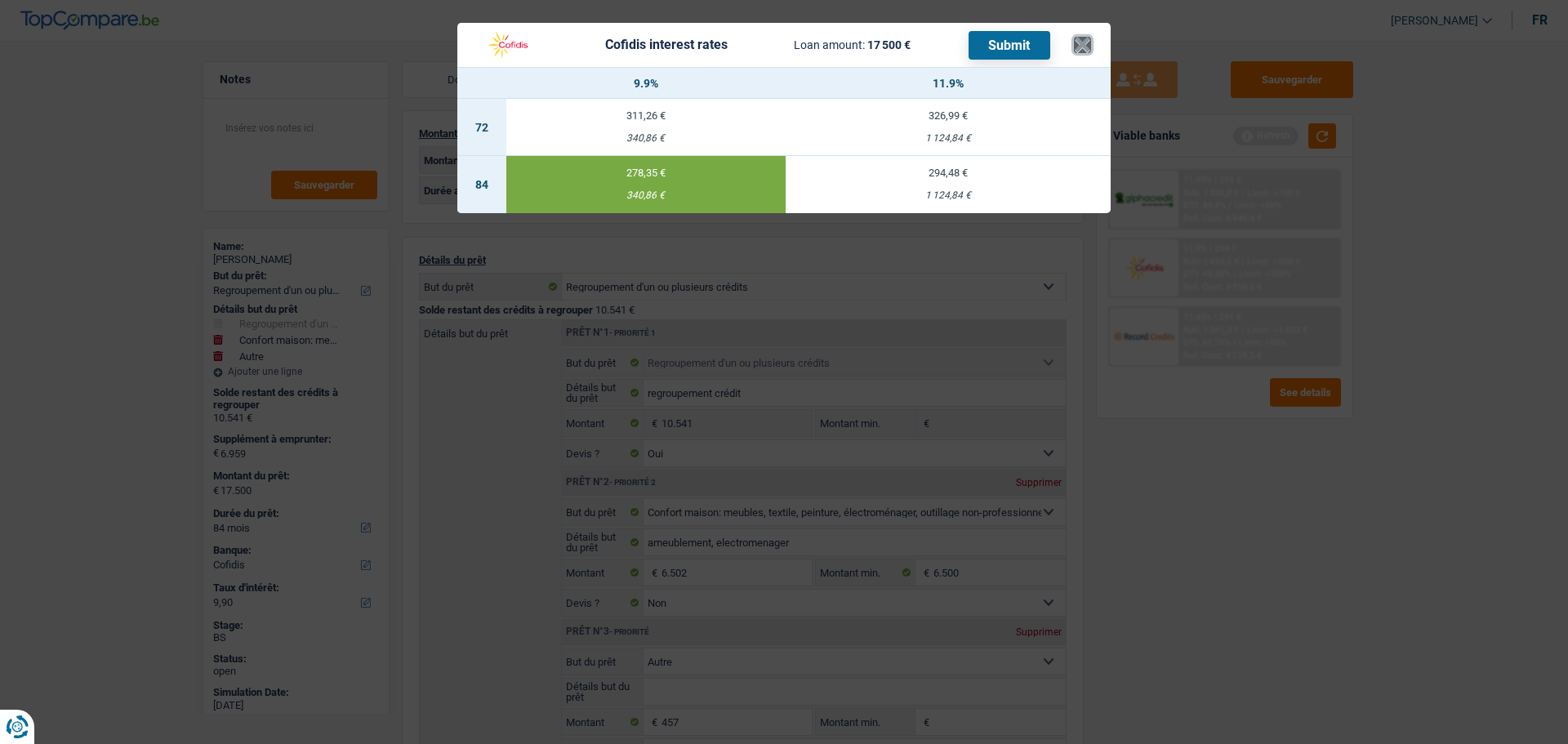 click on "×" at bounding box center (1082, 45) 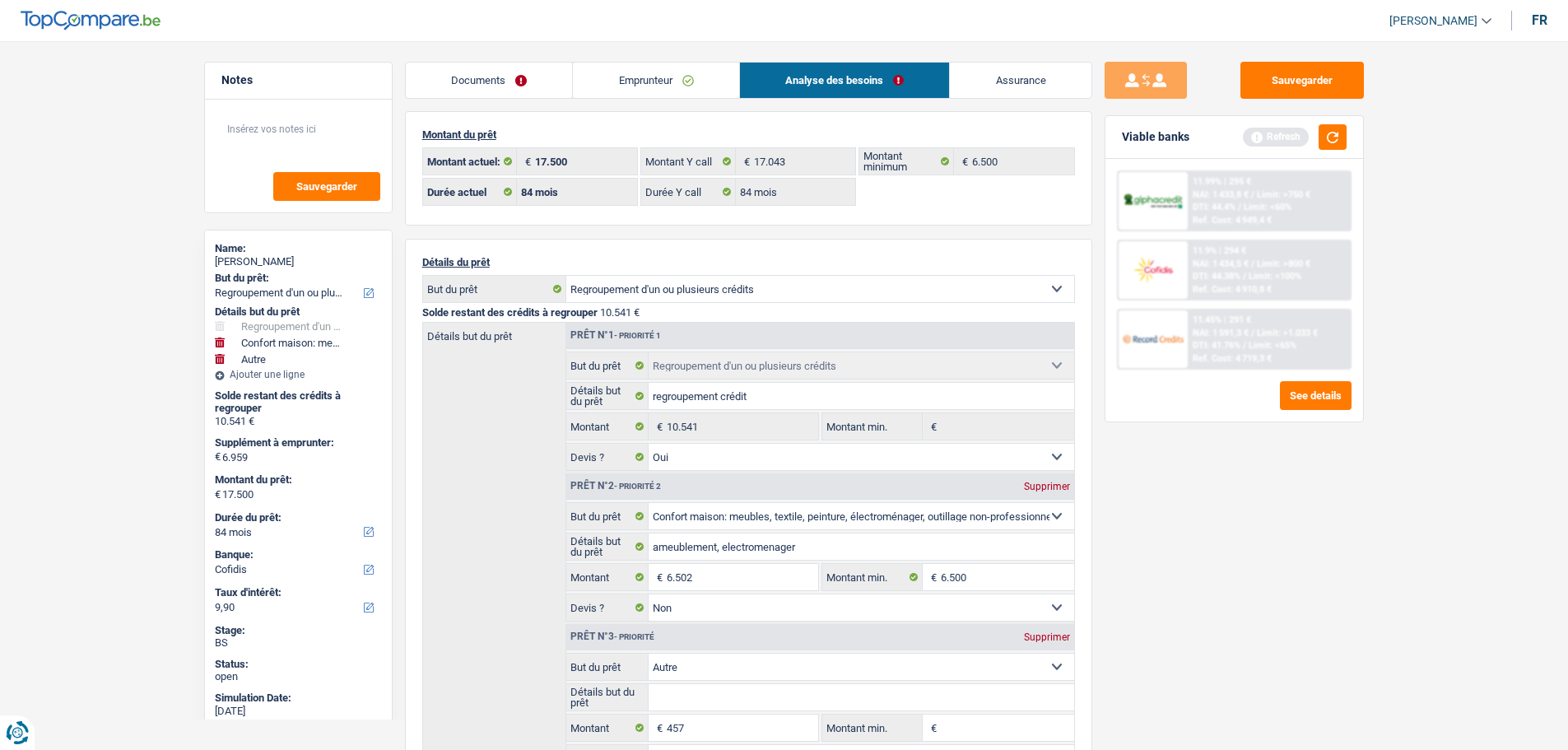 click on "Emprunteur" at bounding box center [656, 80] 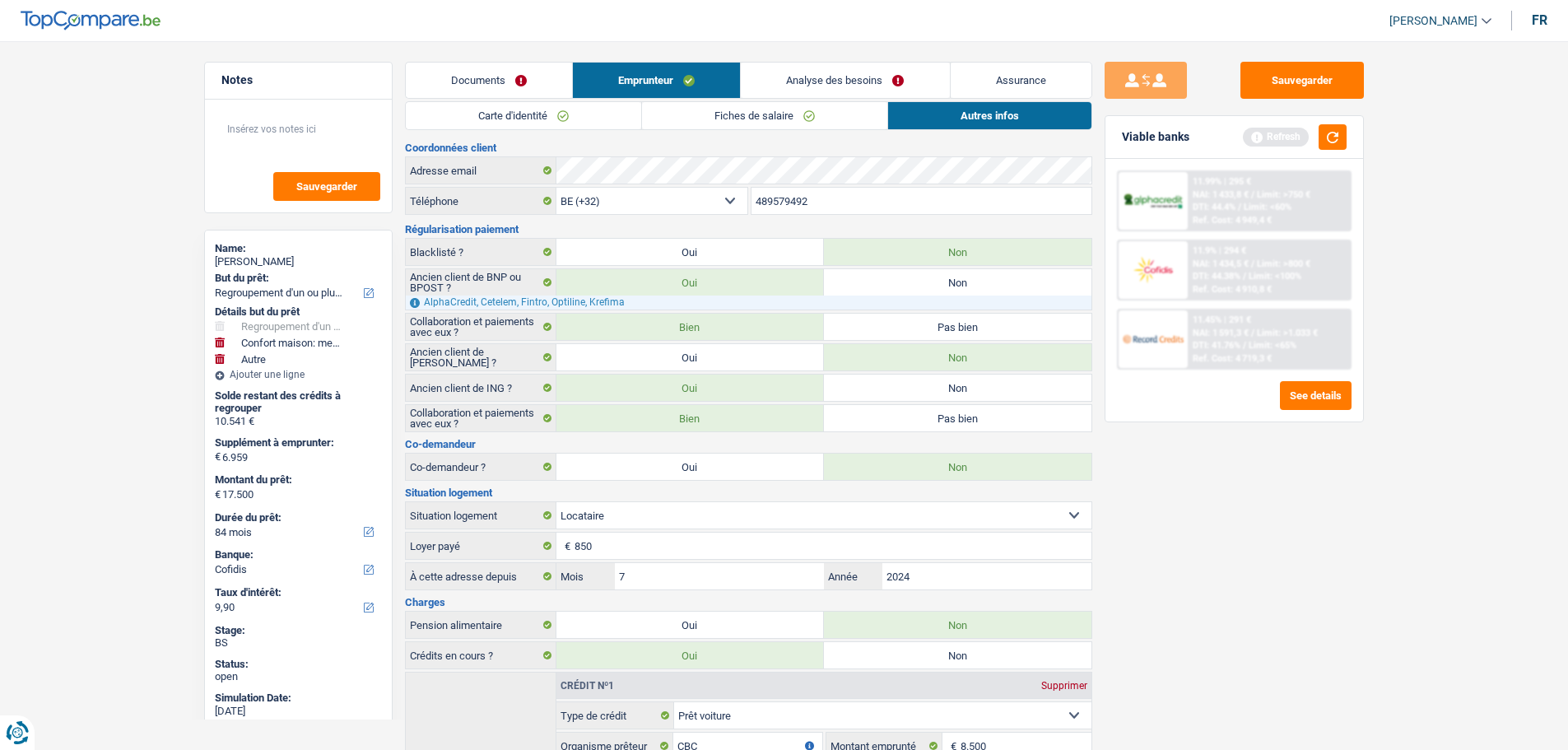 click on "Fiches de salaire" at bounding box center [765, 115] 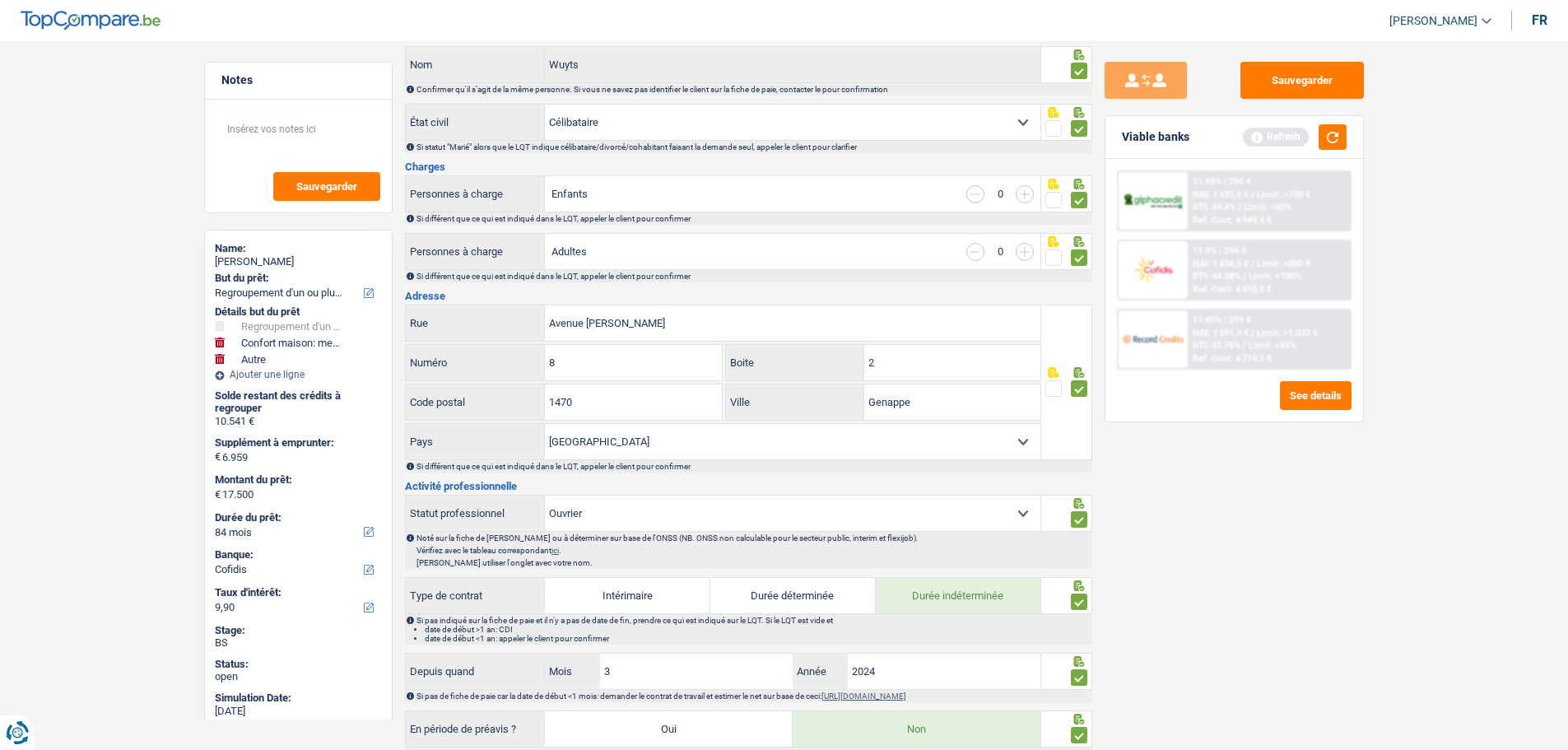 scroll, scrollTop: 247, scrollLeft: 0, axis: vertical 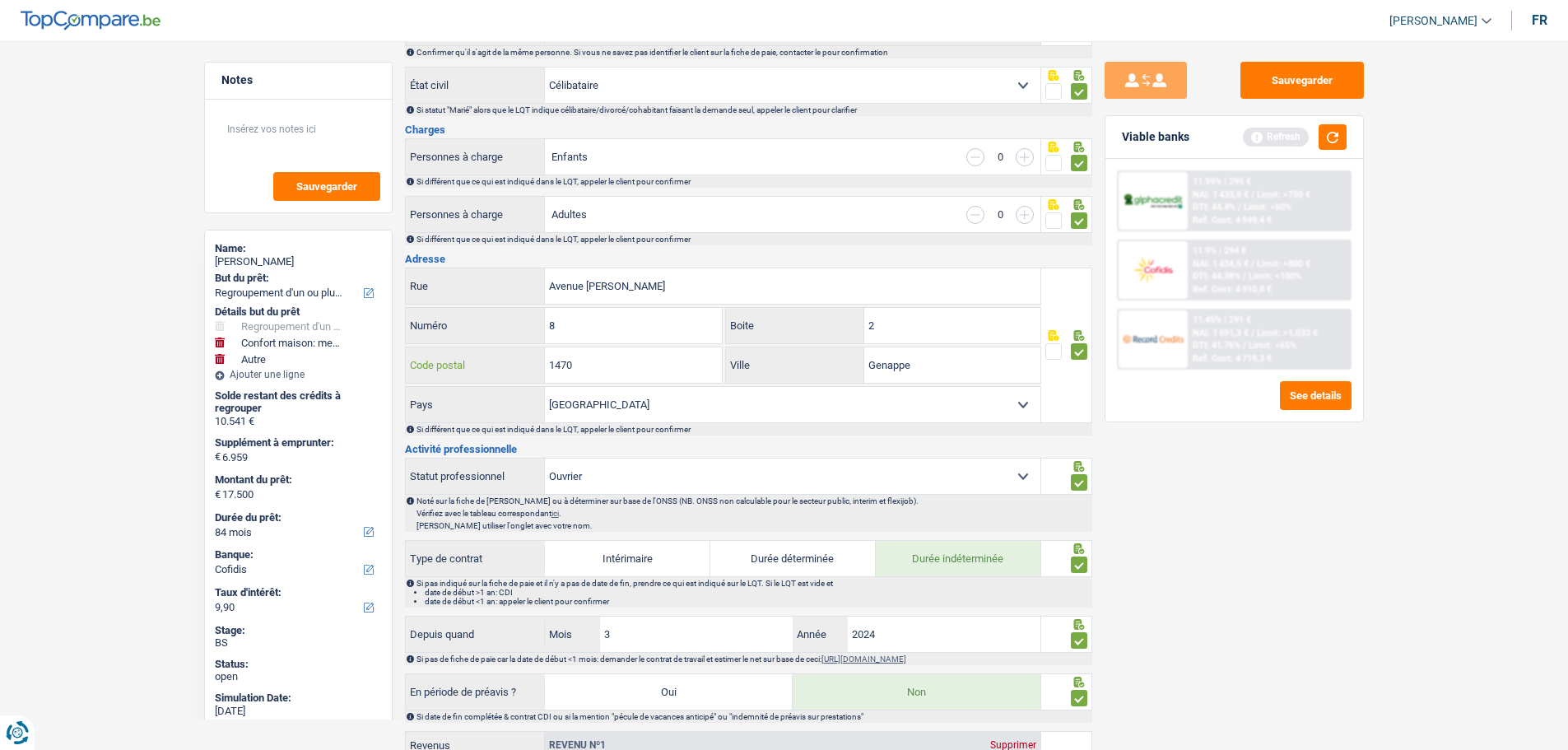drag, startPoint x: 588, startPoint y: 364, endPoint x: 509, endPoint y: 361, distance: 79.056942 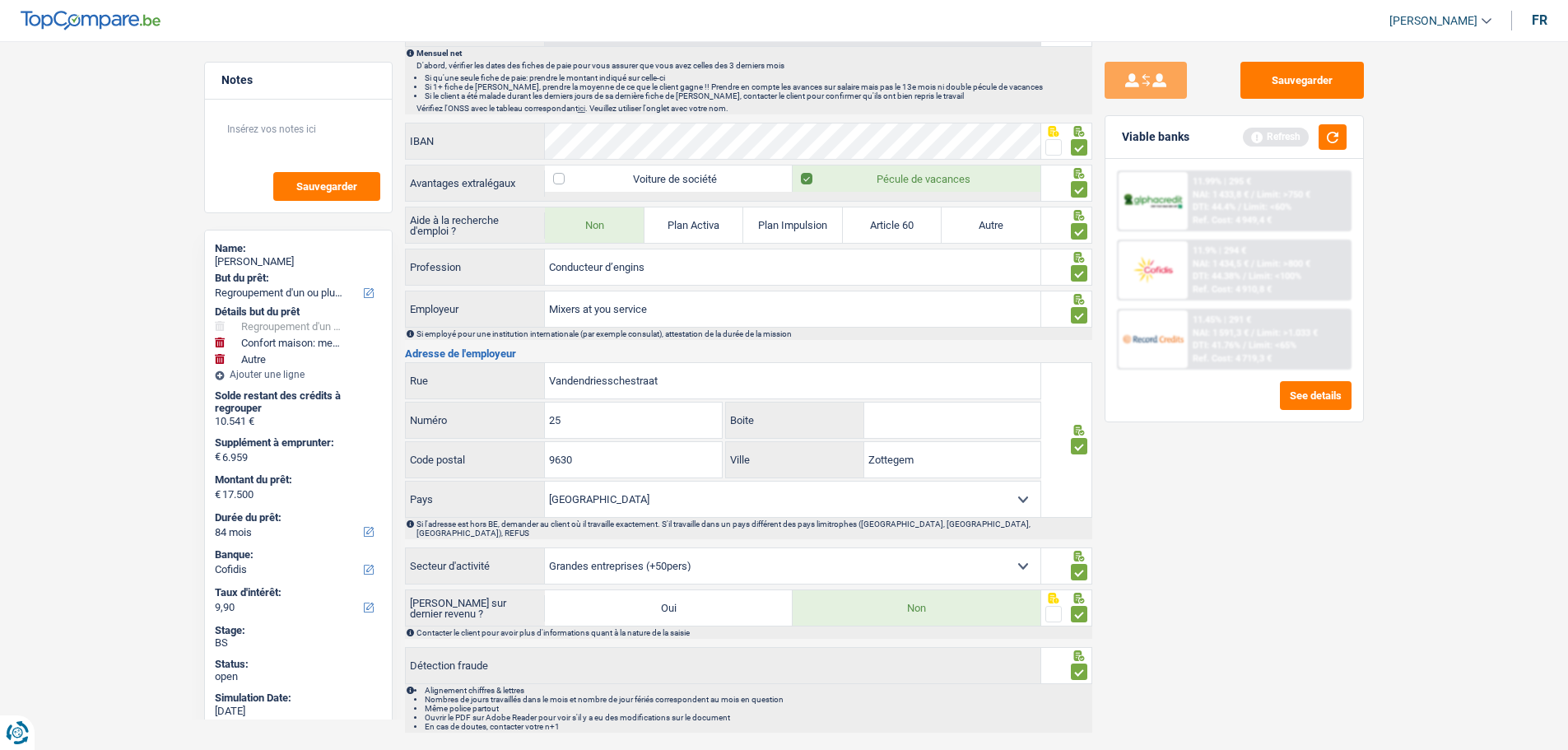 scroll, scrollTop: 1153, scrollLeft: 0, axis: vertical 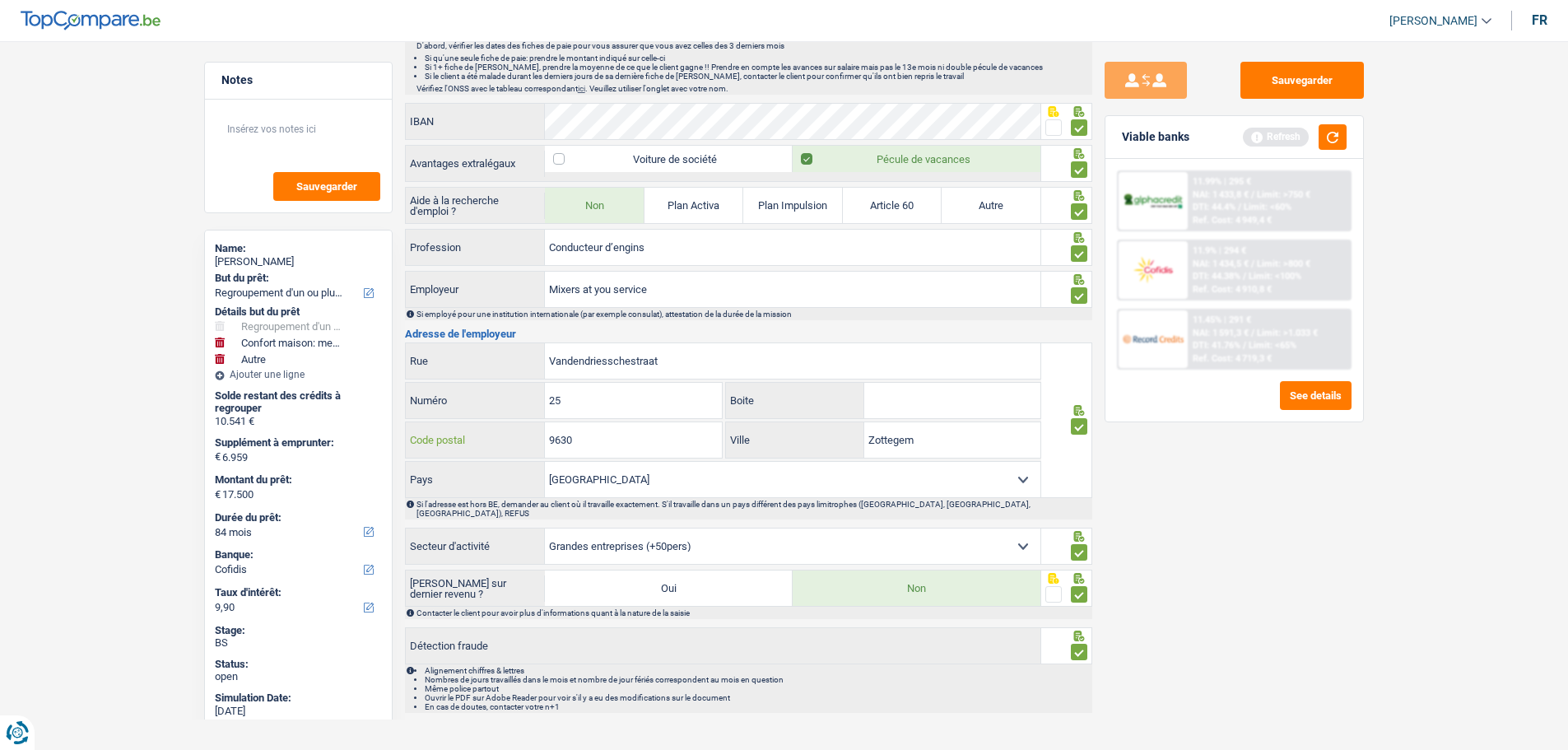 drag, startPoint x: 590, startPoint y: 439, endPoint x: 505, endPoint y: 436, distance: 85.05292 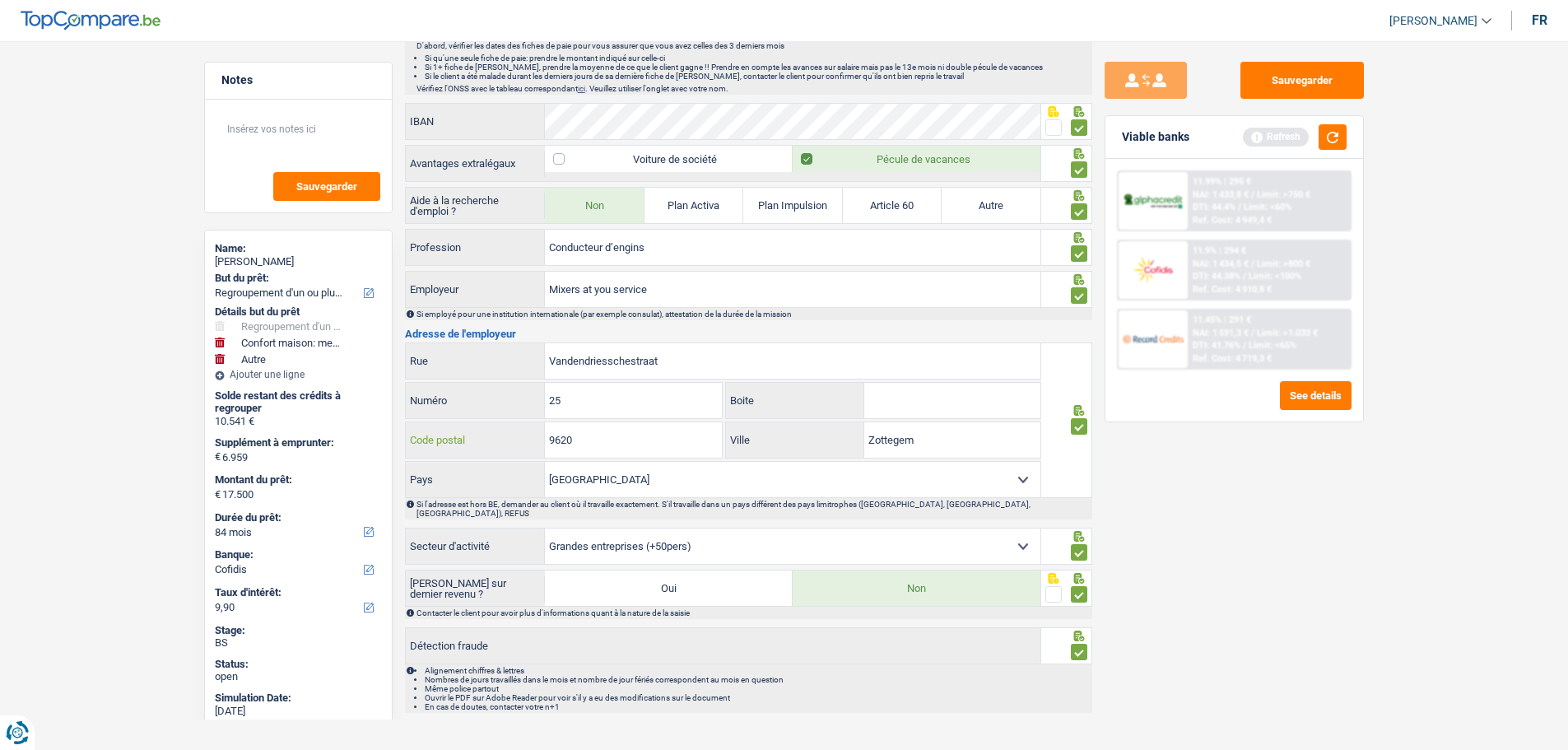 type on "9620" 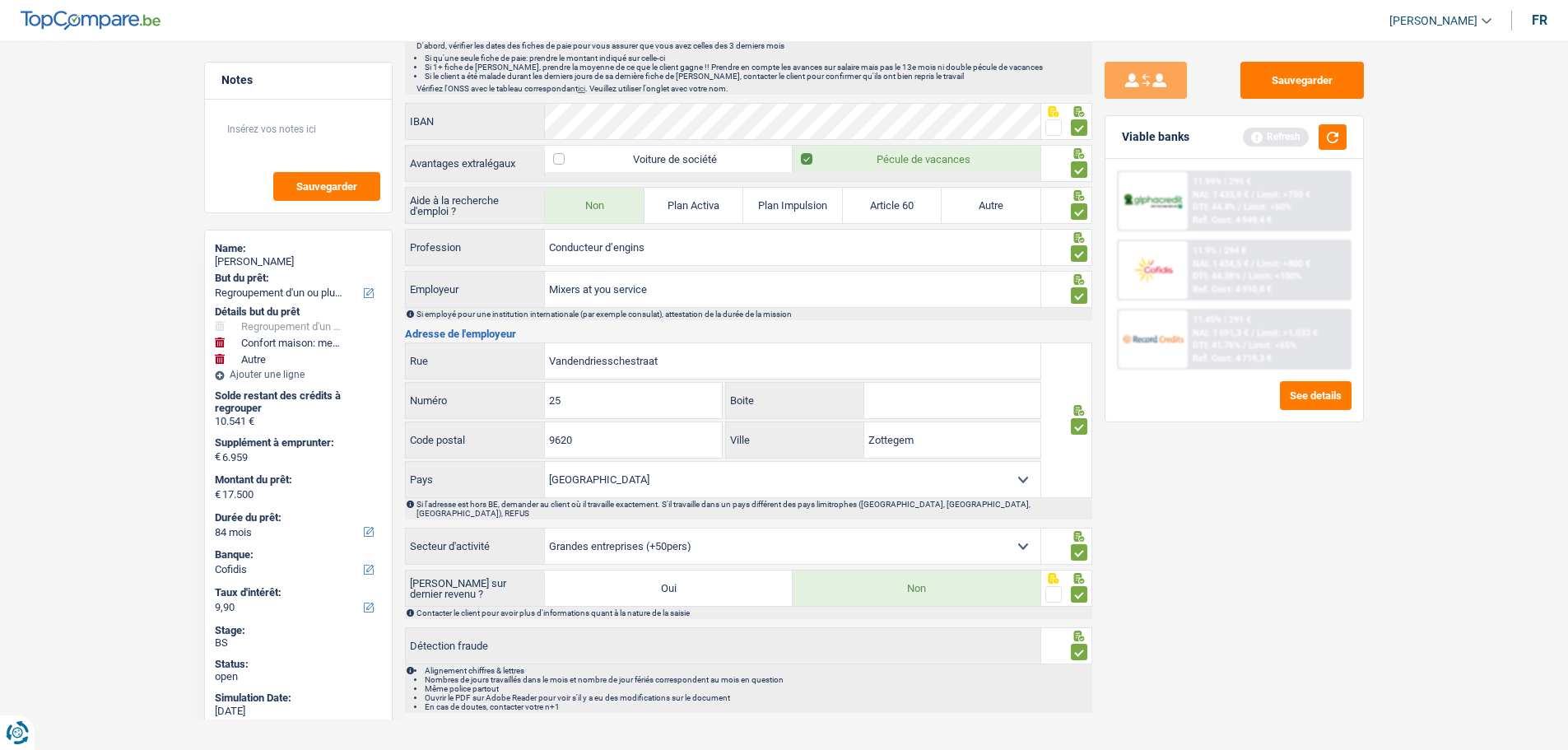click on "Sauvegarder
Viable banks
Refresh
11.99% | 295 €
NAI: 1 433,8 €
/
Limit: >750 €
DTI: 44.4%
/
Limit: <60%
Ref. Cost: 4 949,4 €
11.9% | 294 €
NAI: 1 434,5 €
/
Limit: >800 €
DTI: 44.38%
/               /       /" at bounding box center [1234, 390] 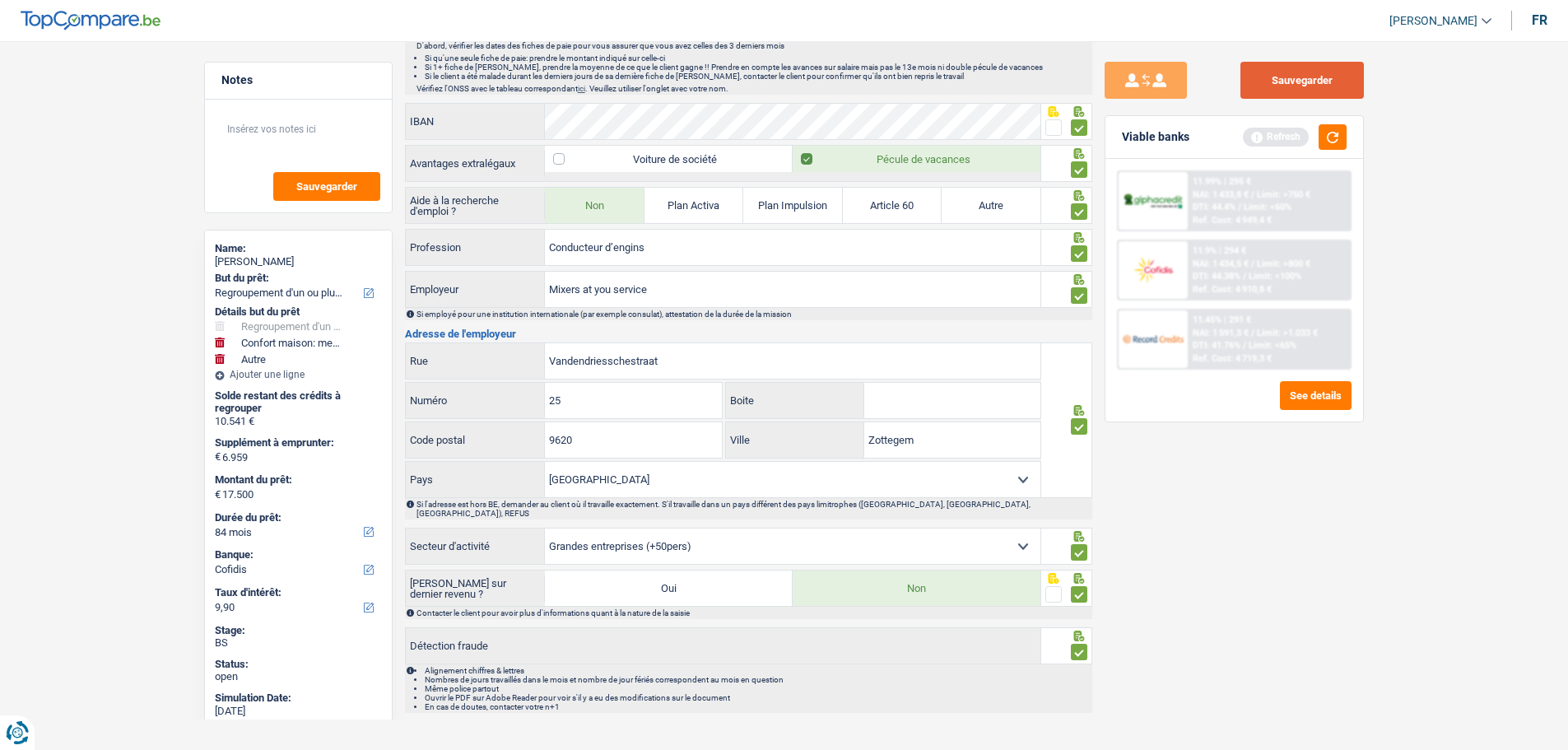click on "Sauvegarder" at bounding box center (1302, 80) 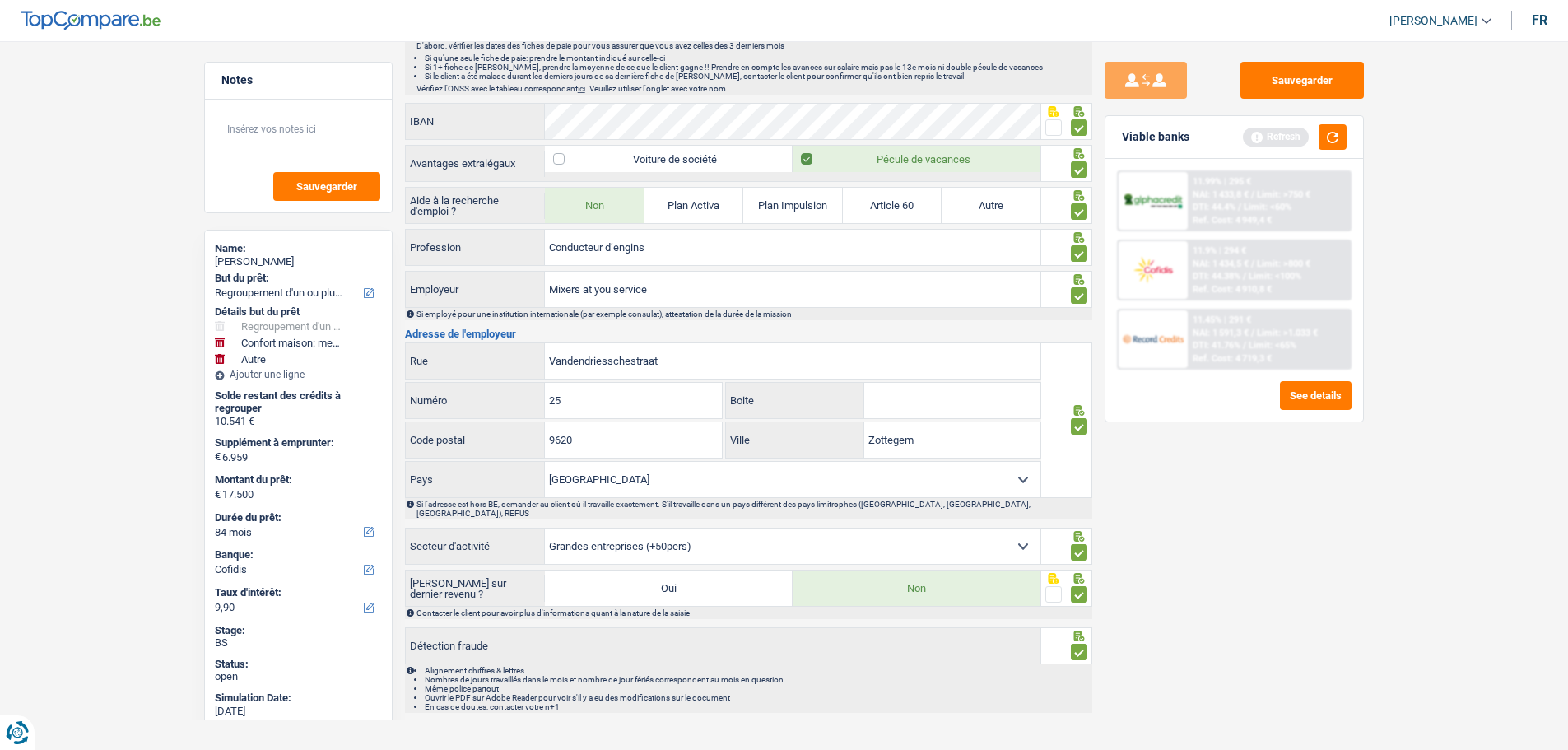 click on "11.9% | 294 €
NAI: 1 434,5 €
/
Limit: >800 €
DTI: 44.38%
/
Limit: <100%
Ref. Cost: 4 910,8 €" at bounding box center (1268, 270) 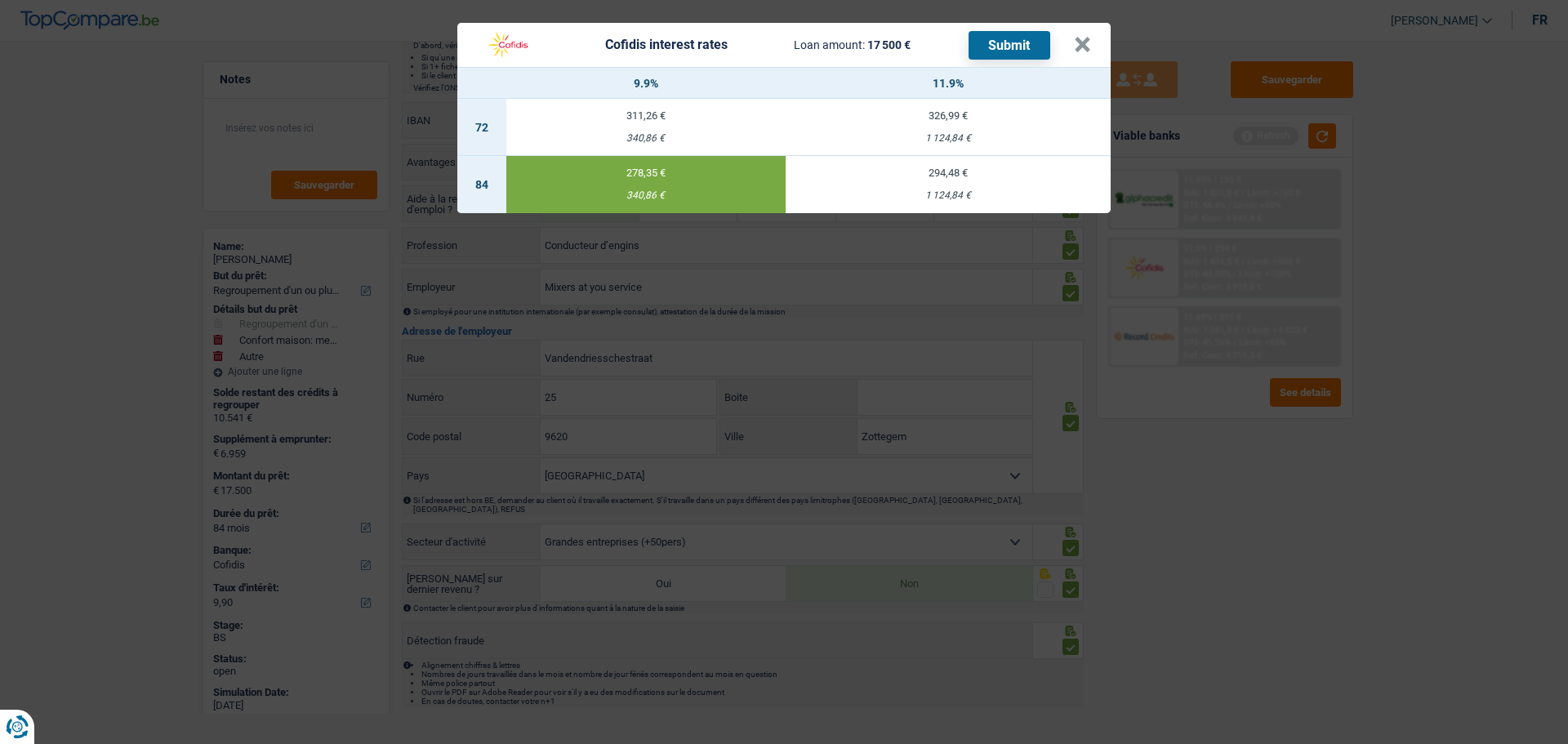 click on "Submit" at bounding box center [1009, 45] 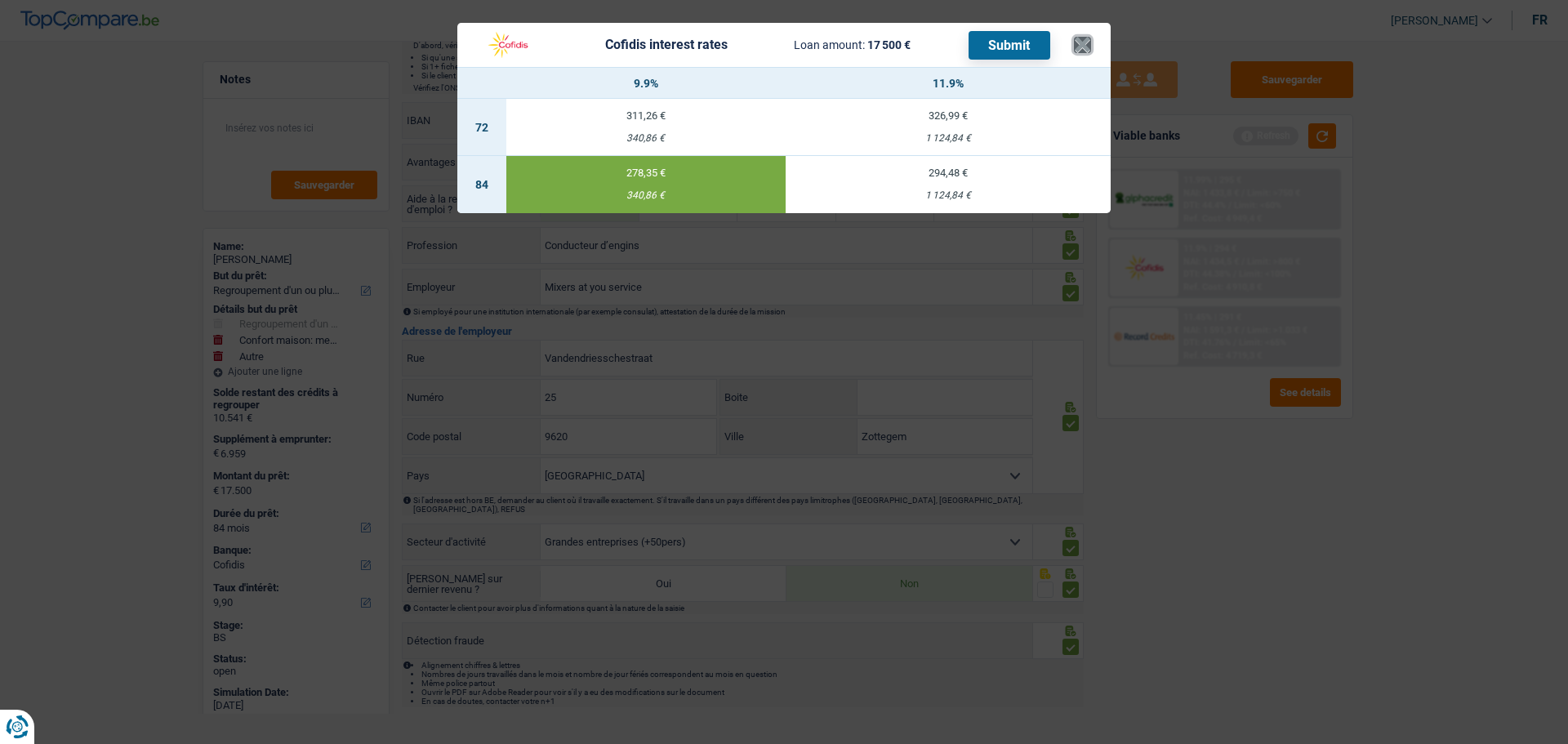 click on "×" at bounding box center [1082, 45] 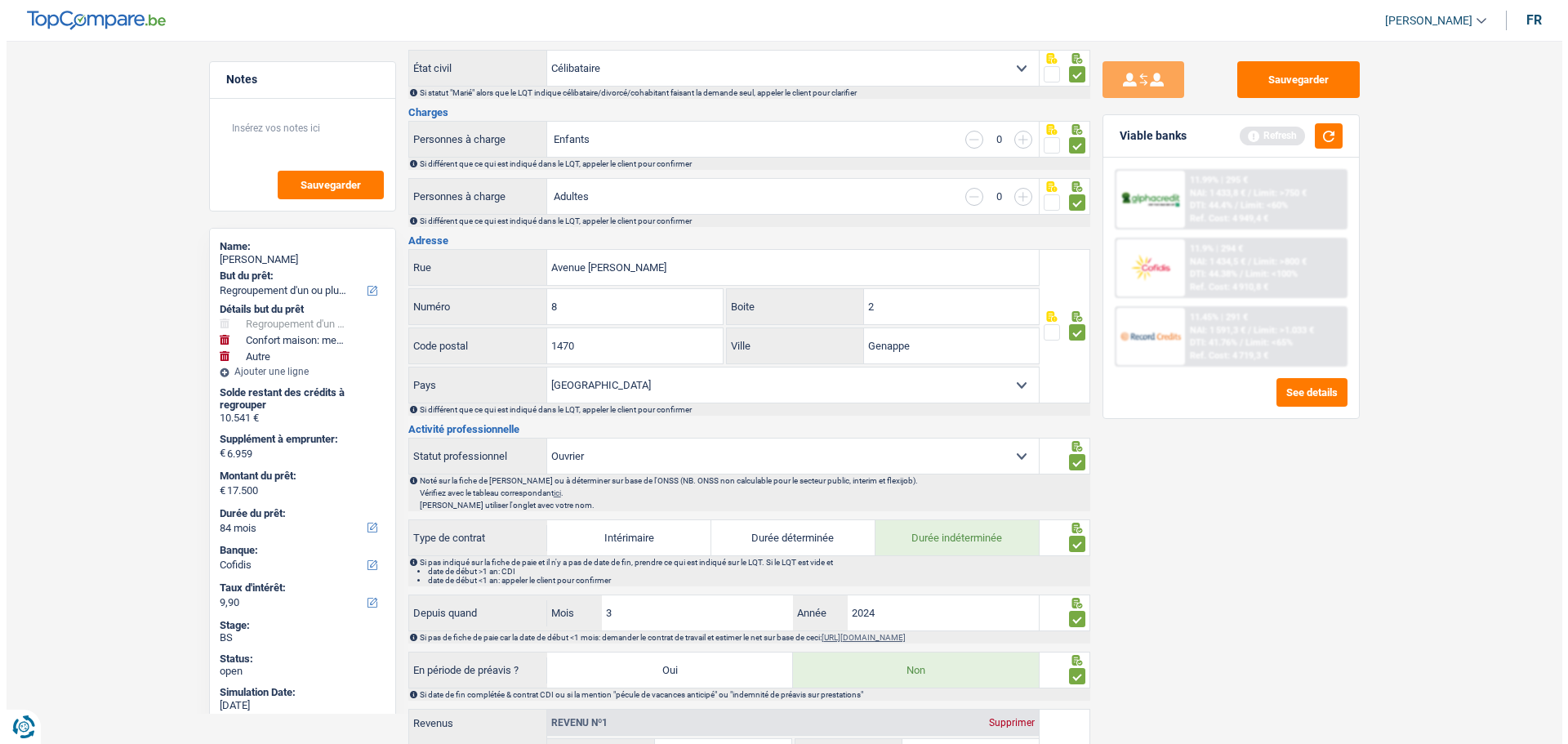 scroll, scrollTop: 0, scrollLeft: 0, axis: both 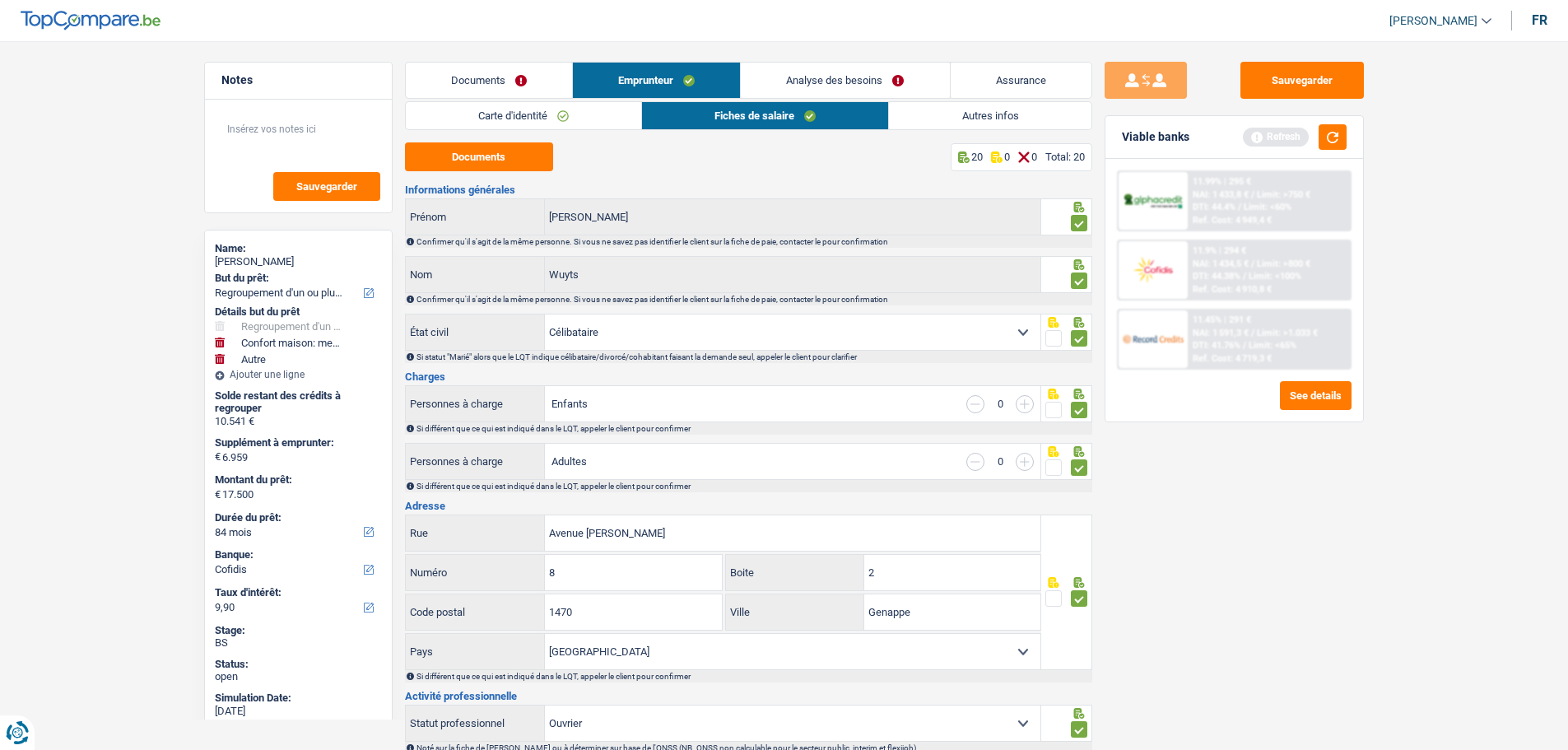 click on "Carte d'identité" at bounding box center (523, 115) 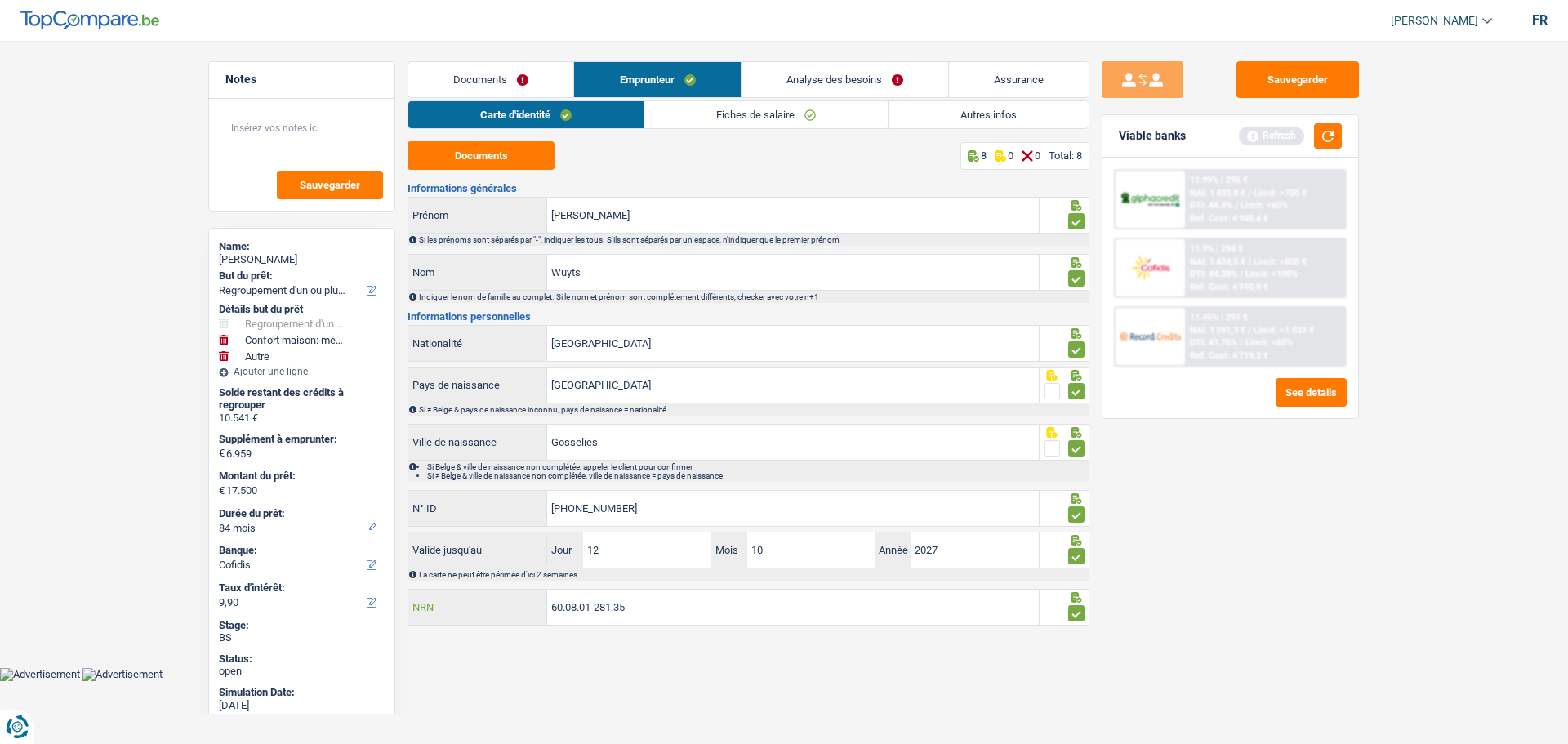 click on "60.08.01-281.35" at bounding box center (793, 607) 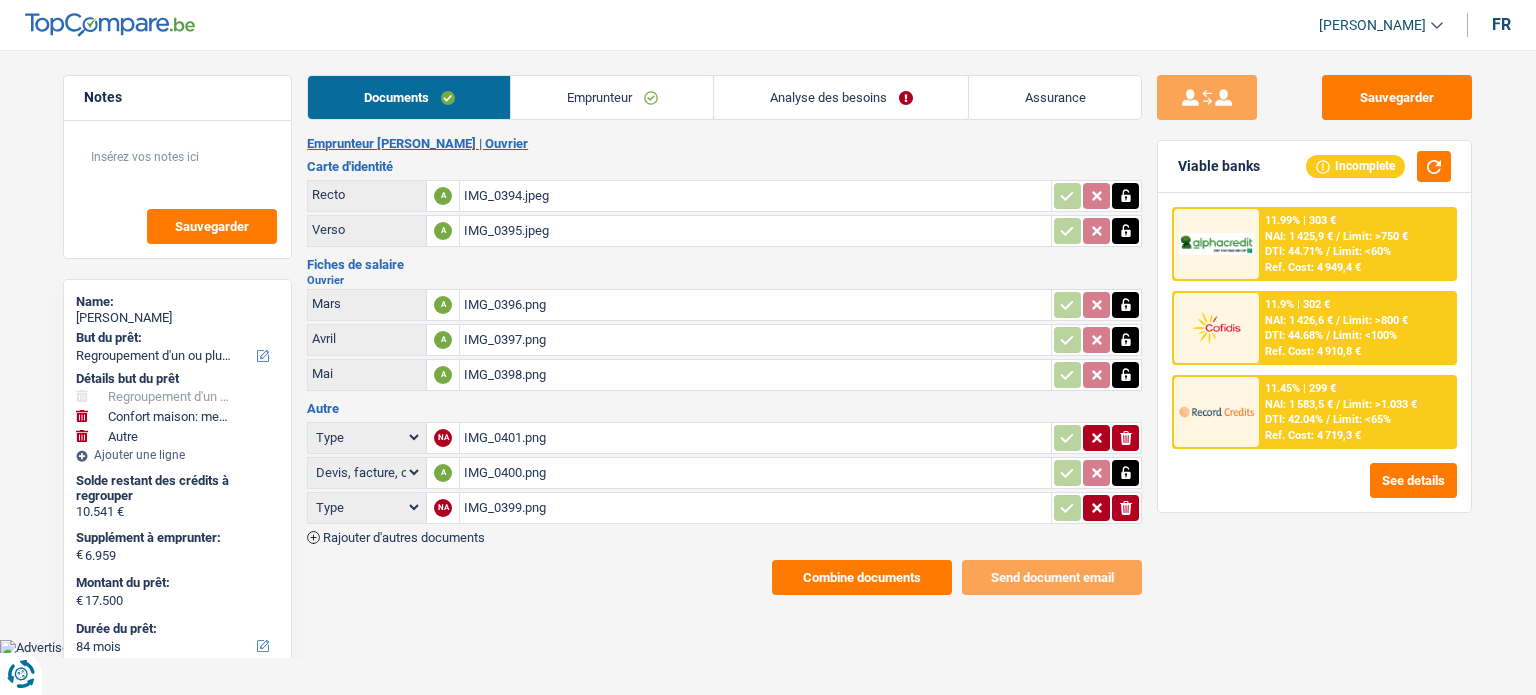 select on "refinancing" 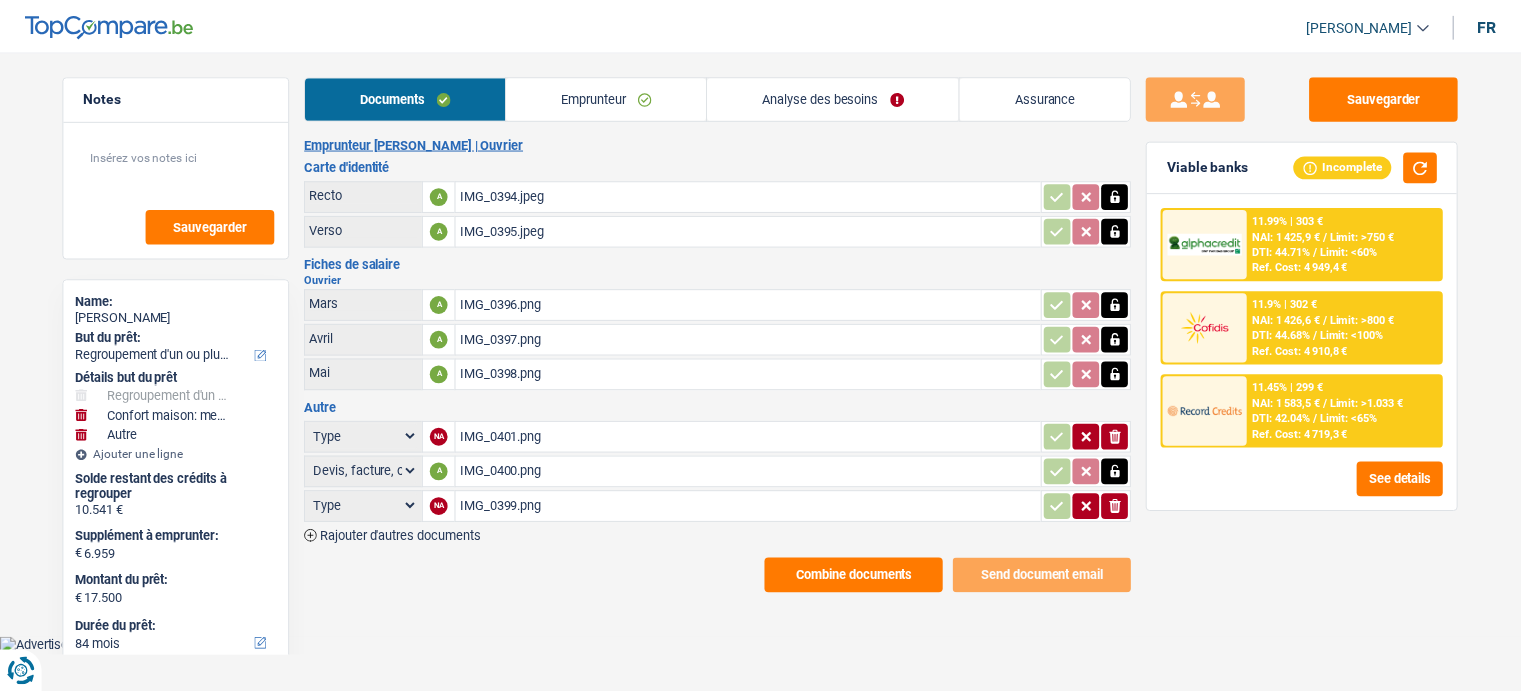 scroll, scrollTop: 0, scrollLeft: 0, axis: both 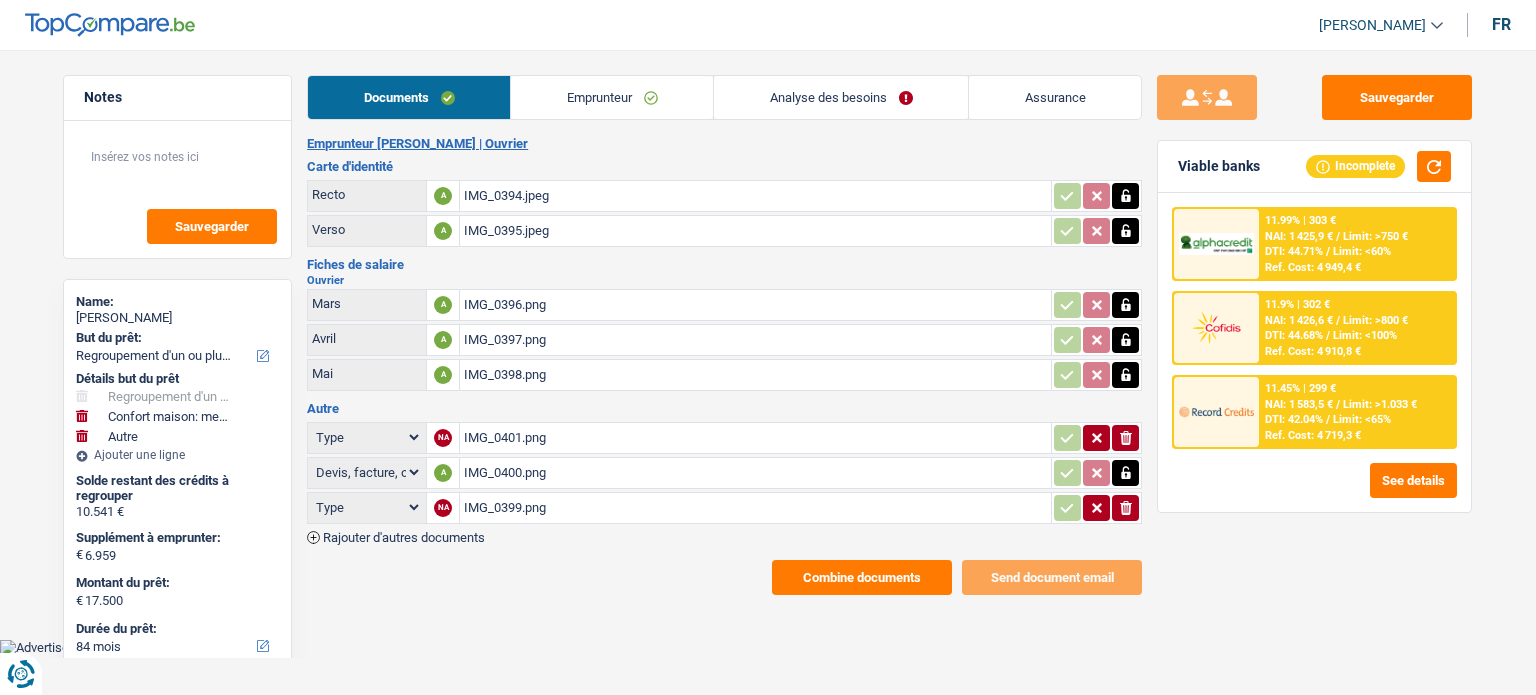 click on "Analyse des besoins" at bounding box center [841, 97] 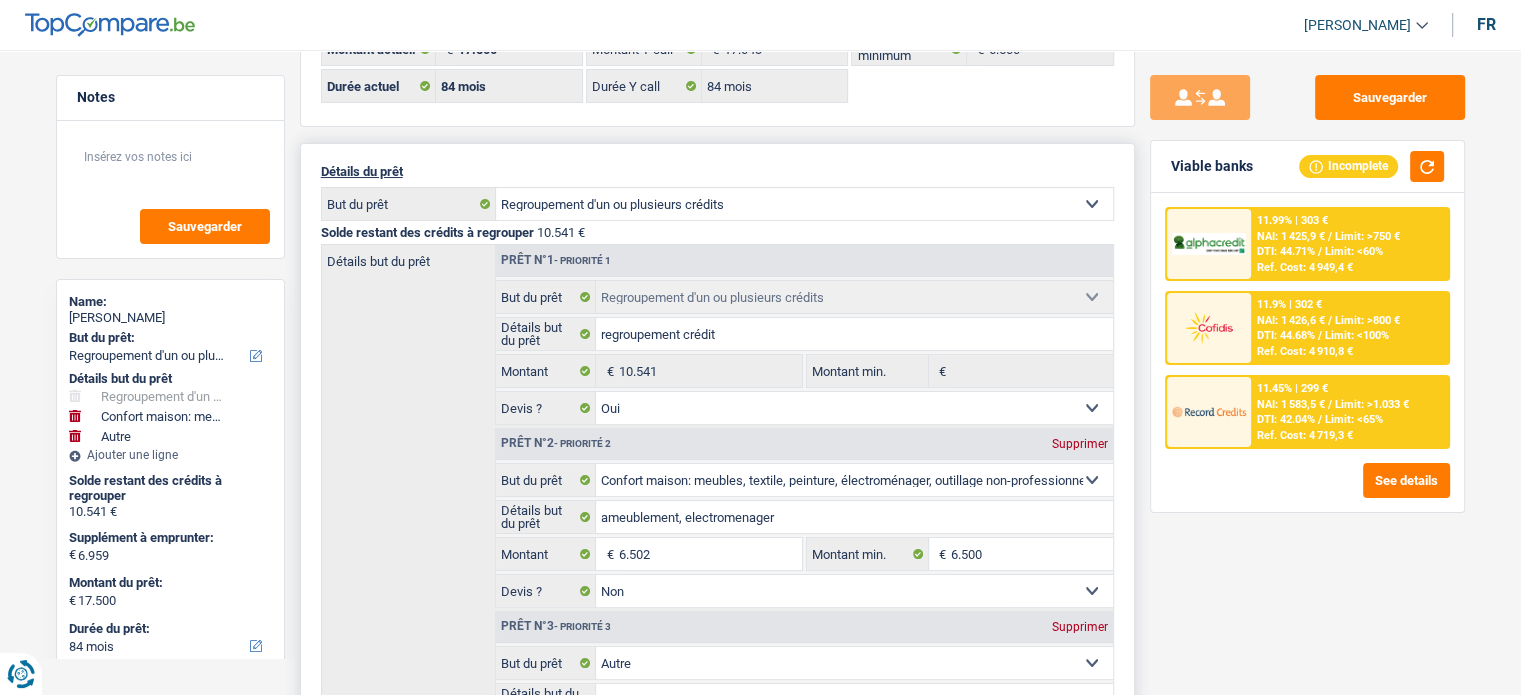 scroll, scrollTop: 0, scrollLeft: 0, axis: both 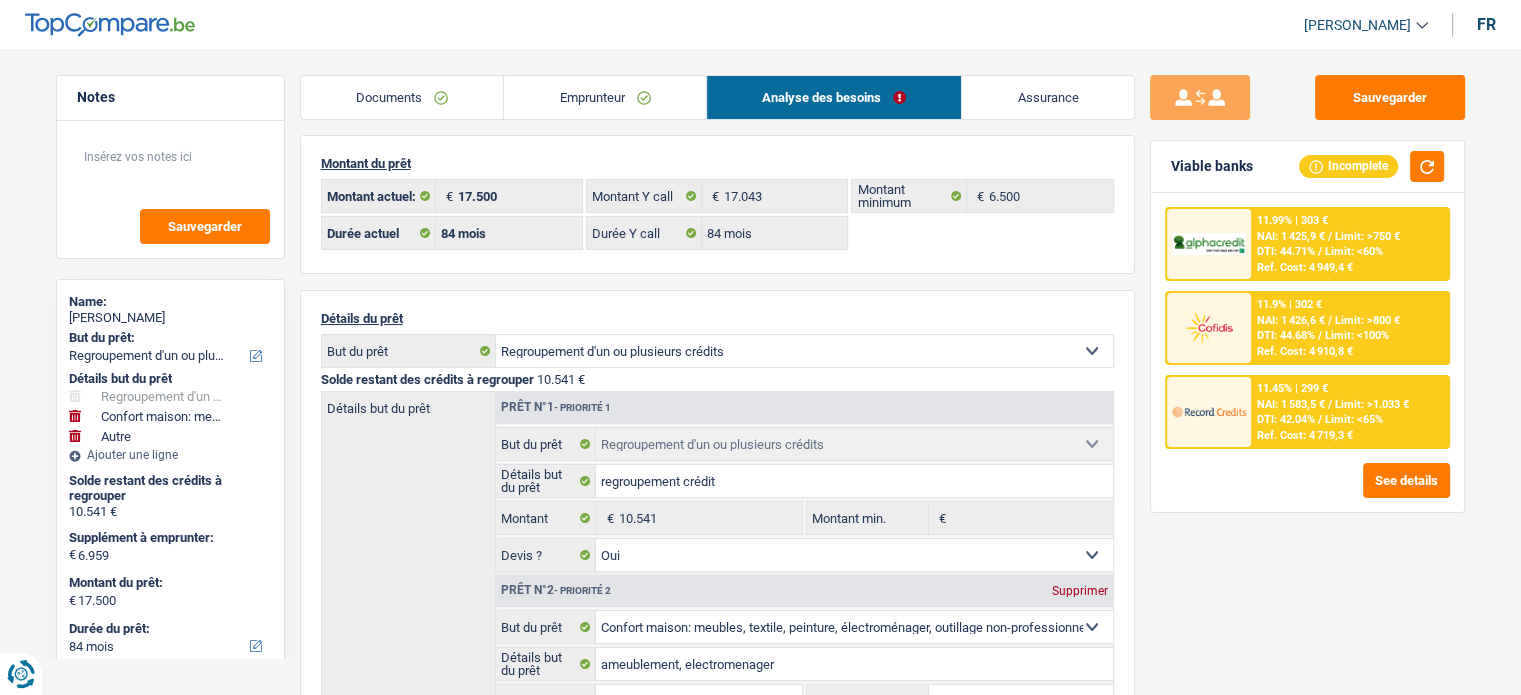 click on "Emprunteur" at bounding box center (605, 97) 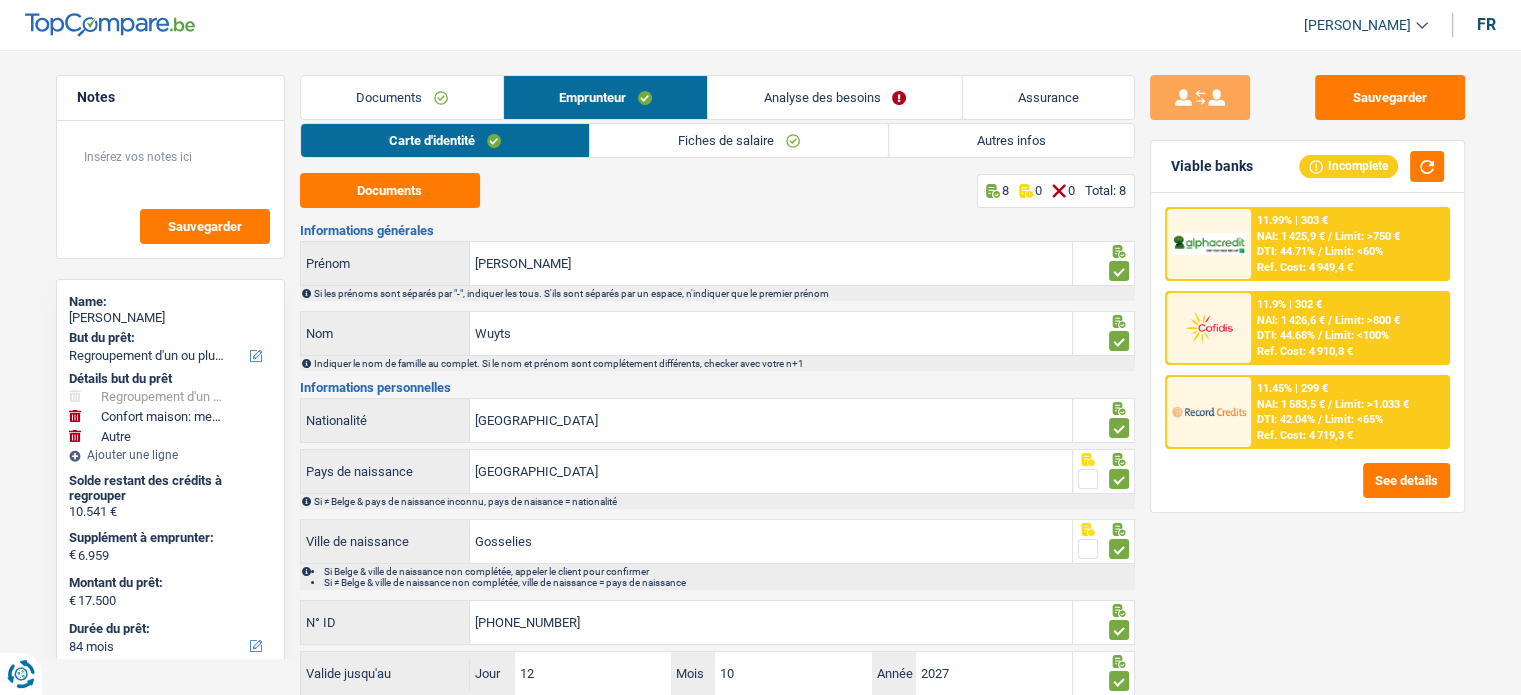 click on "Documents" at bounding box center [402, 97] 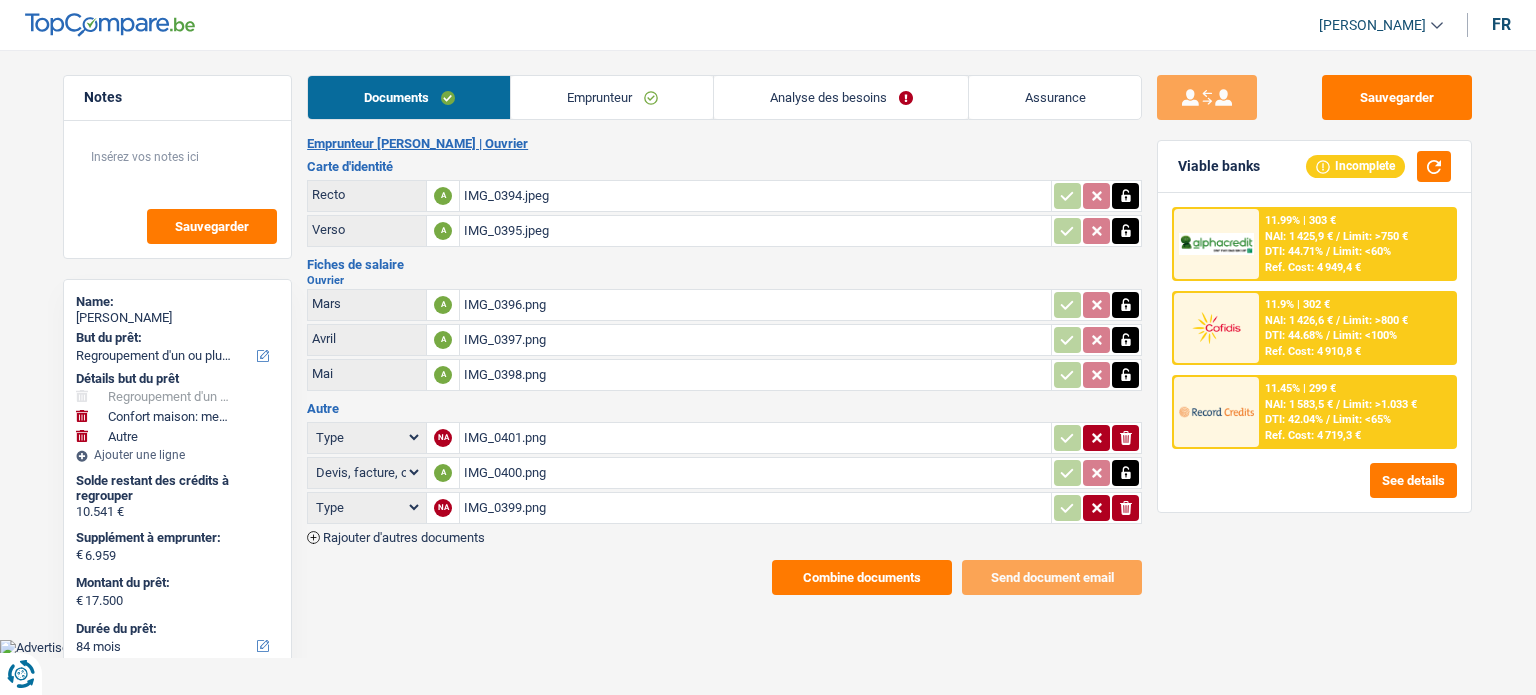 click on "IMG_0394.jpeg" at bounding box center [755, 196] 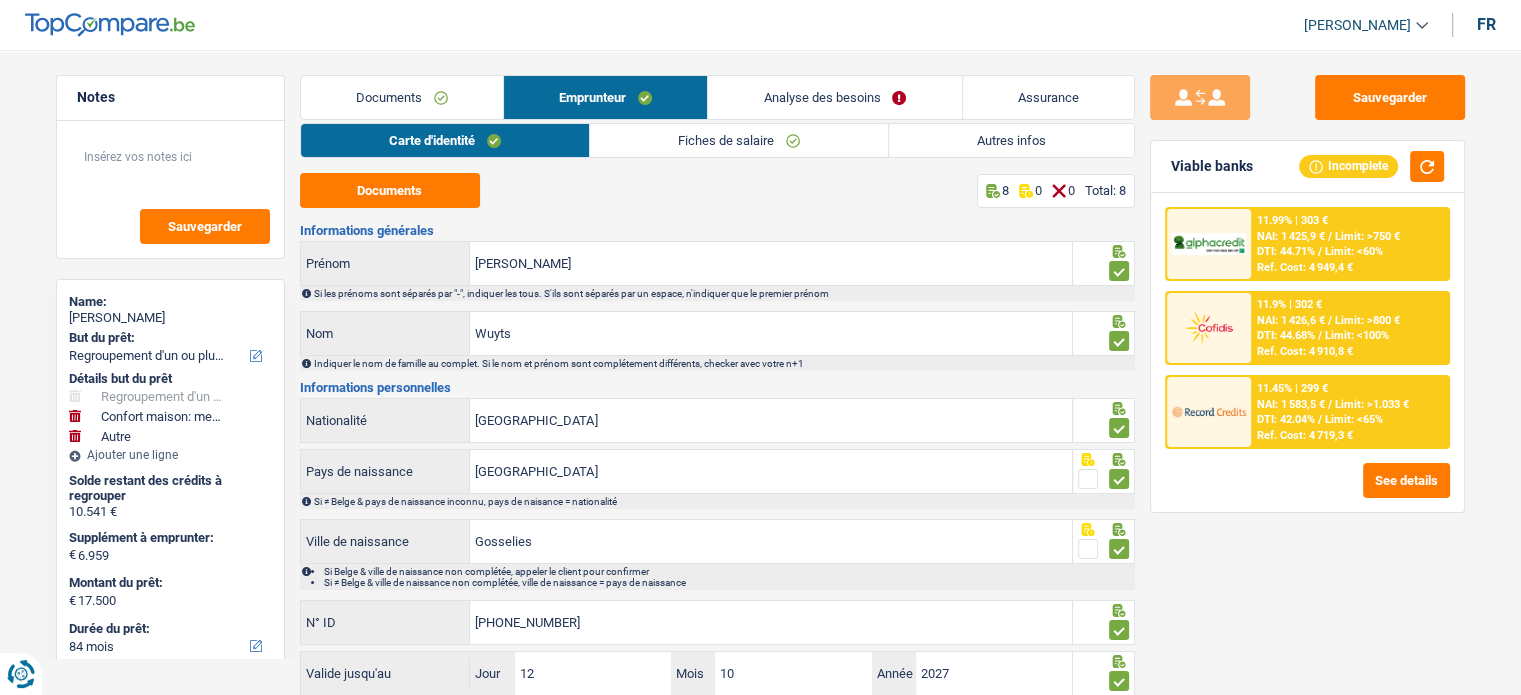 click on "Fiches de salaire" at bounding box center (739, 140) 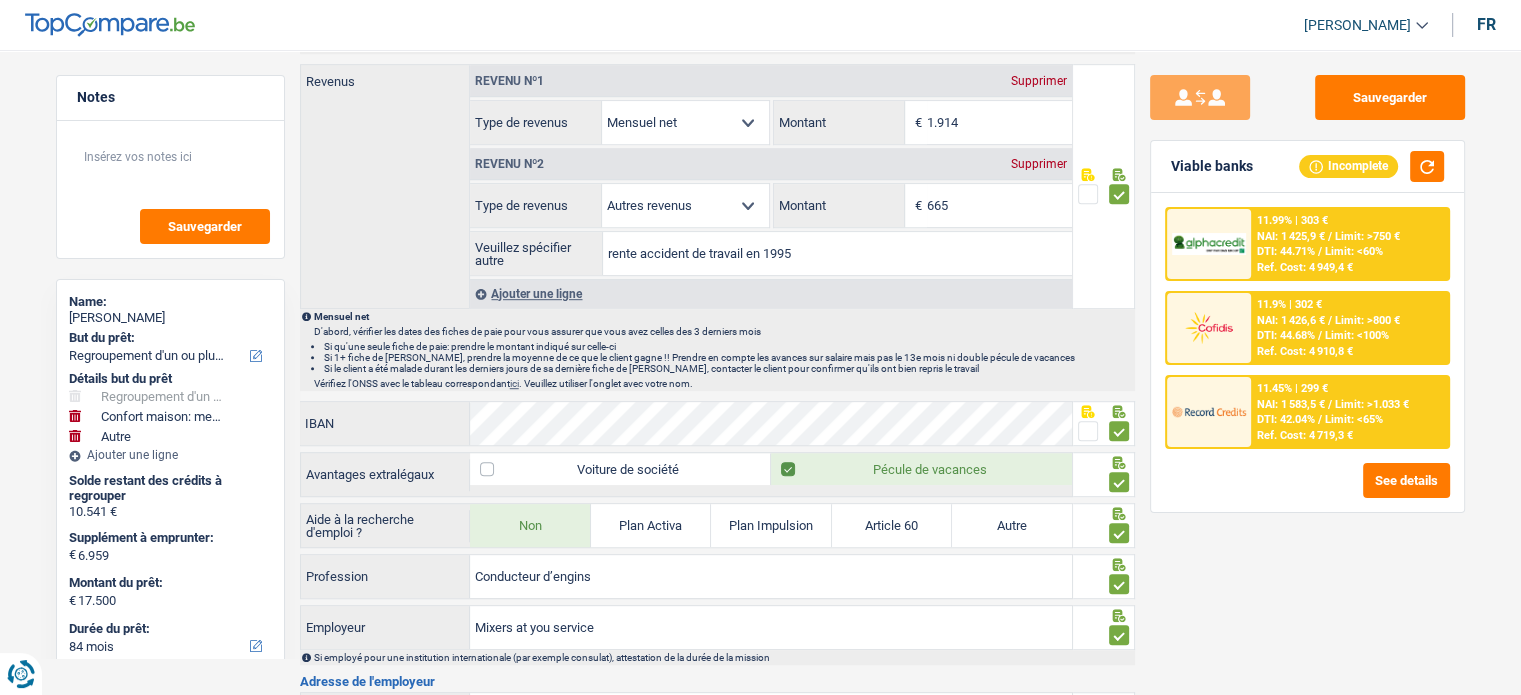 scroll, scrollTop: 1114, scrollLeft: 0, axis: vertical 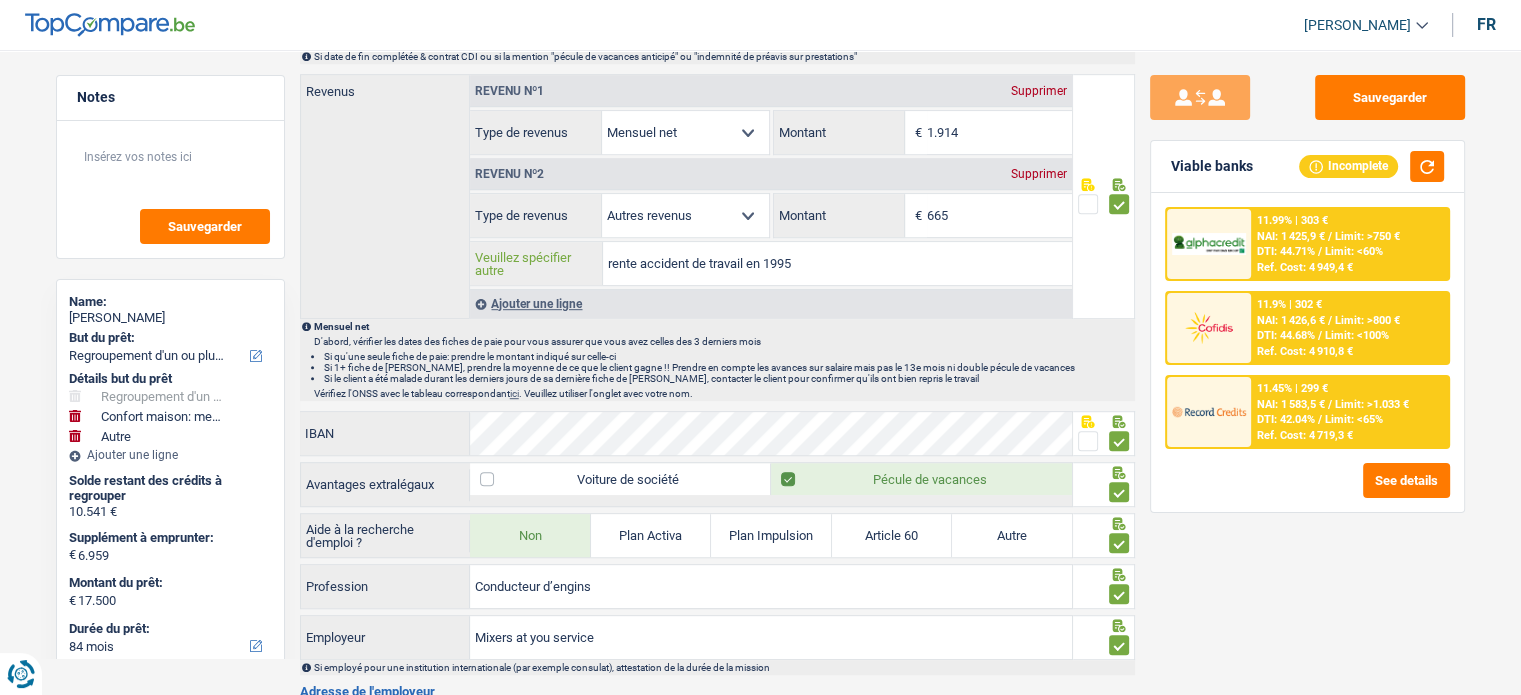 drag, startPoint x: 809, startPoint y: 250, endPoint x: 615, endPoint y: 245, distance: 194.06442 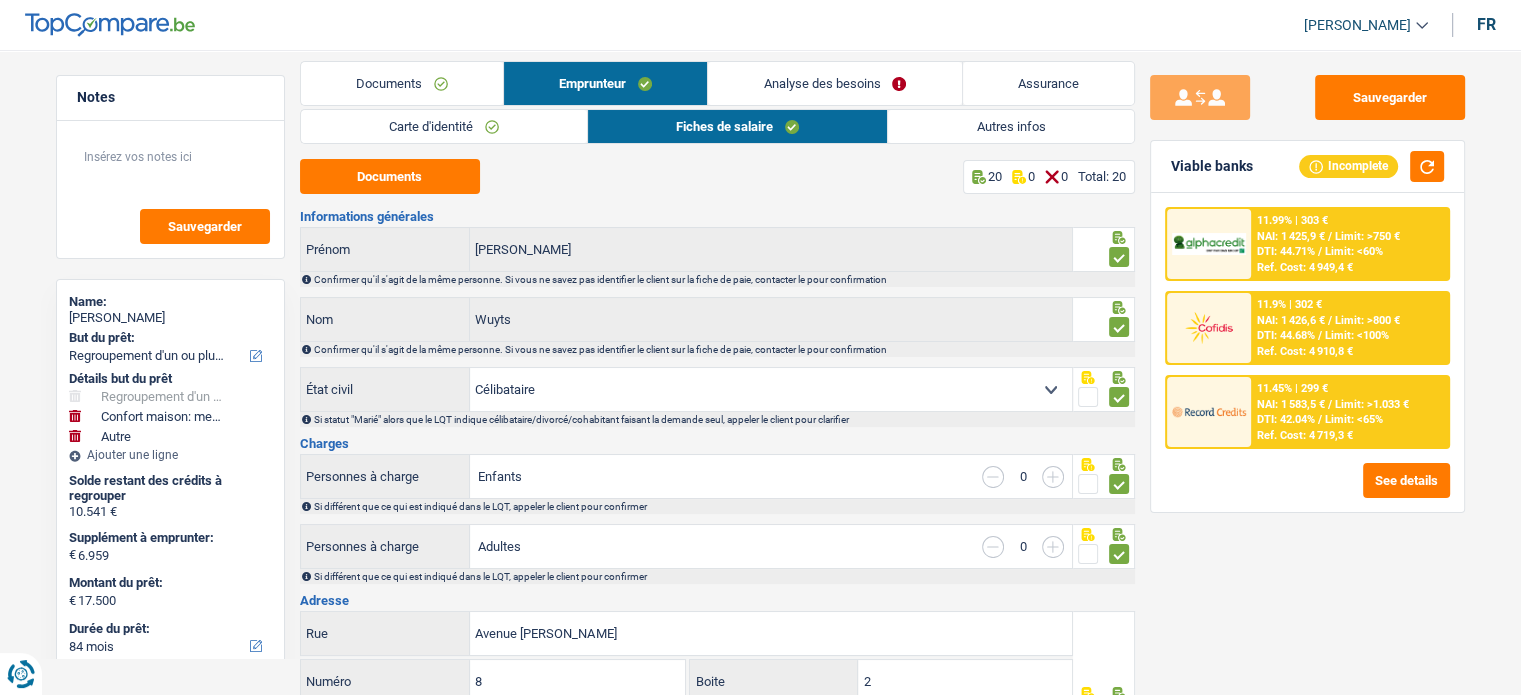 scroll, scrollTop: 0, scrollLeft: 0, axis: both 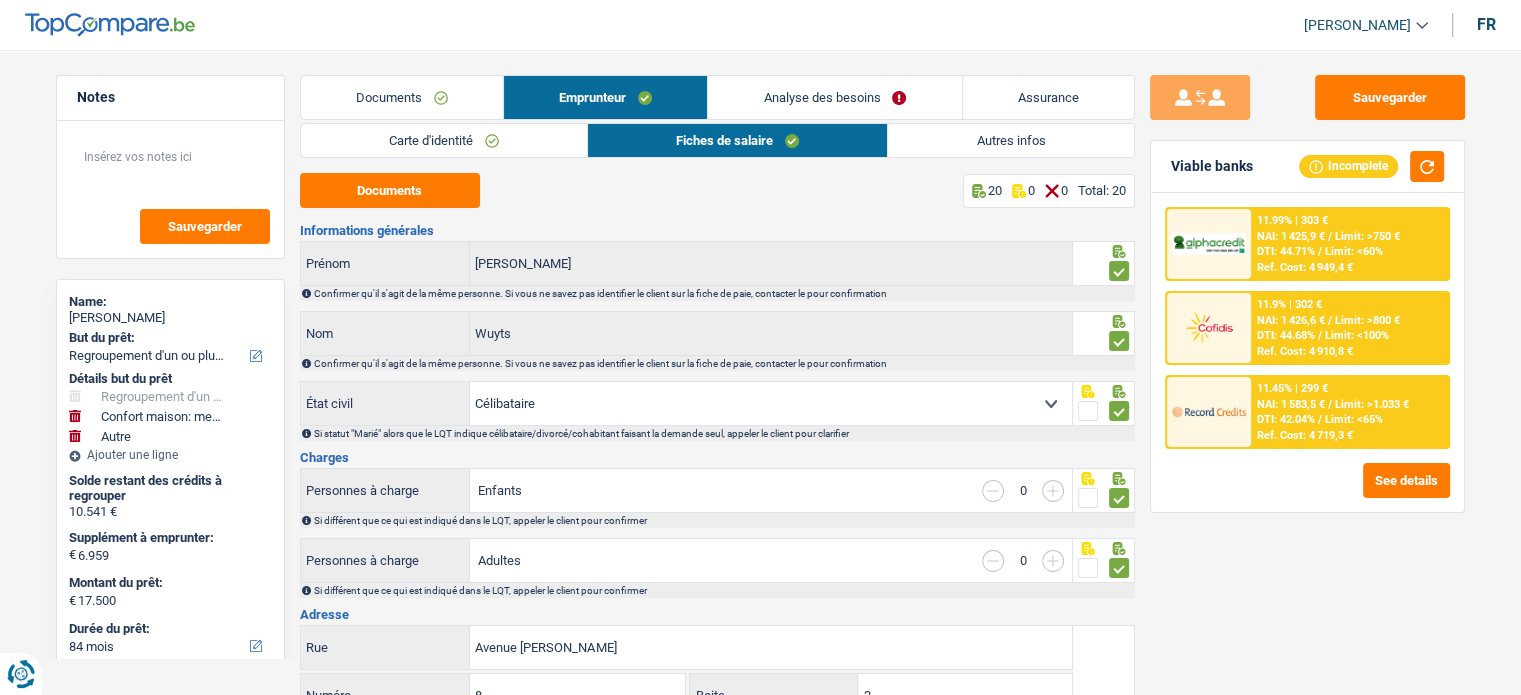 click on "Analyse des besoins" at bounding box center (834, 97) 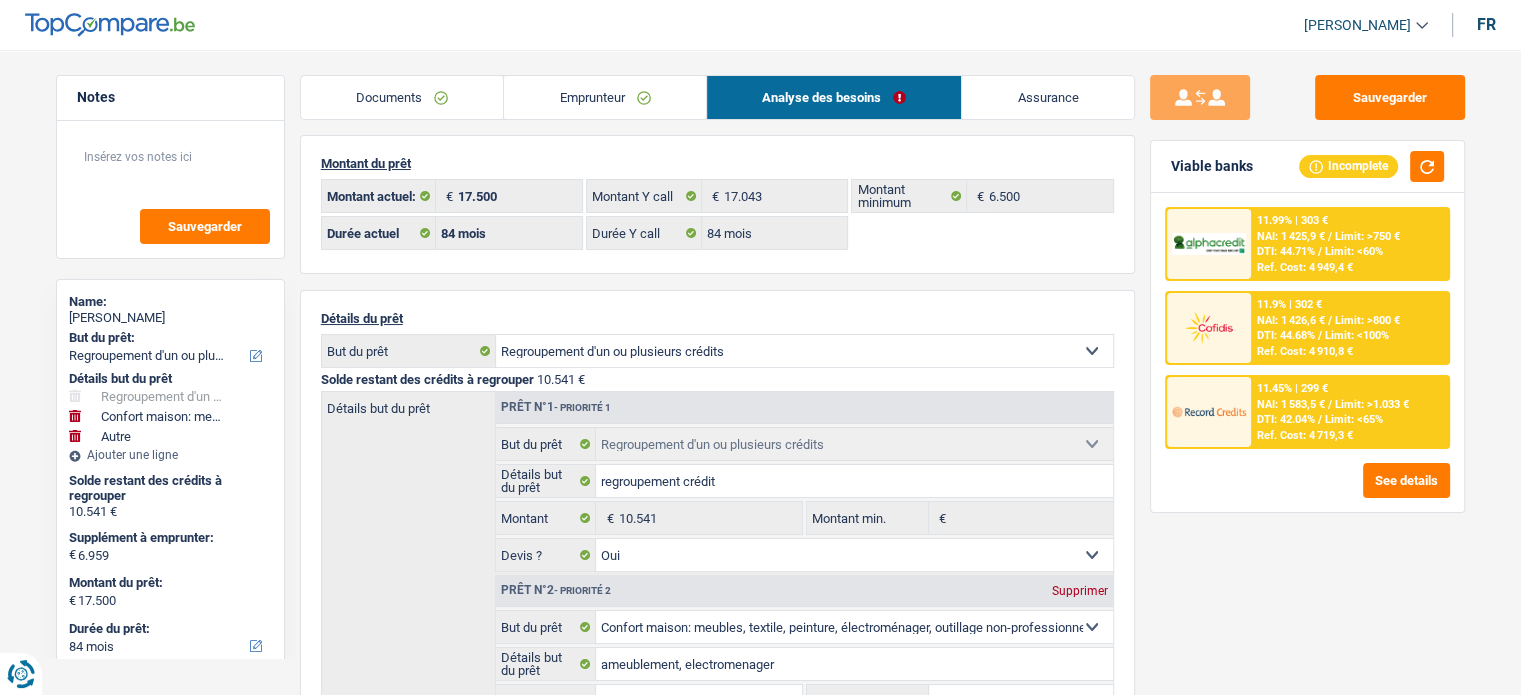 click on "Emprunteur" at bounding box center (605, 97) 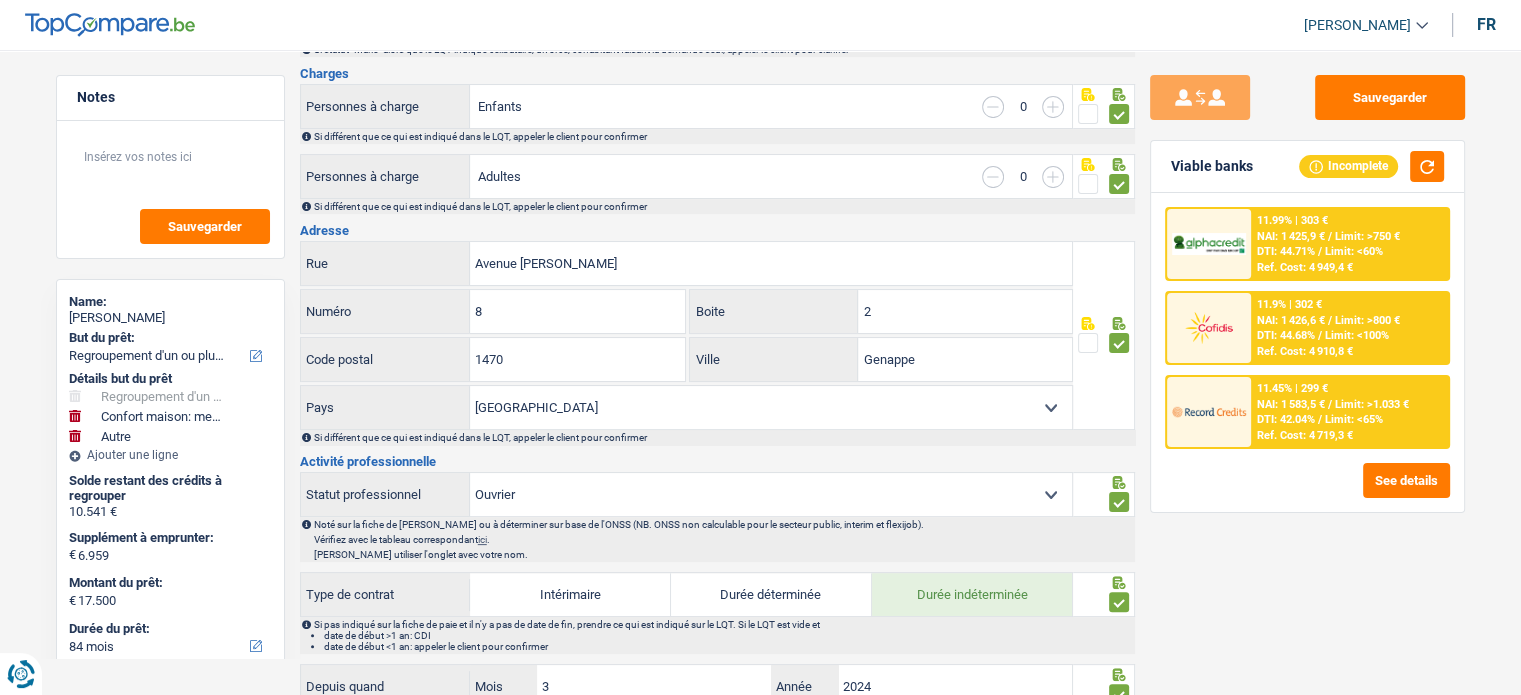 scroll, scrollTop: 0, scrollLeft: 0, axis: both 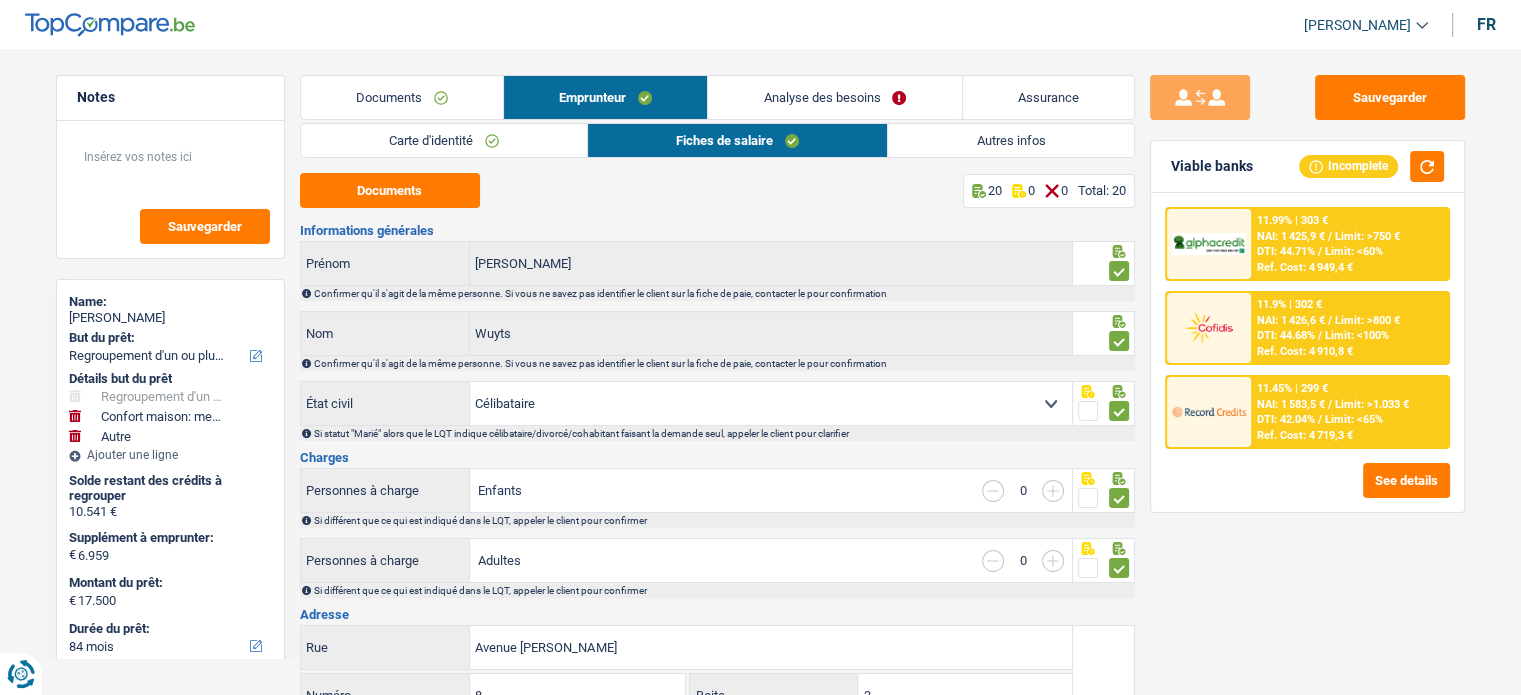 click on "Documents" at bounding box center (402, 97) 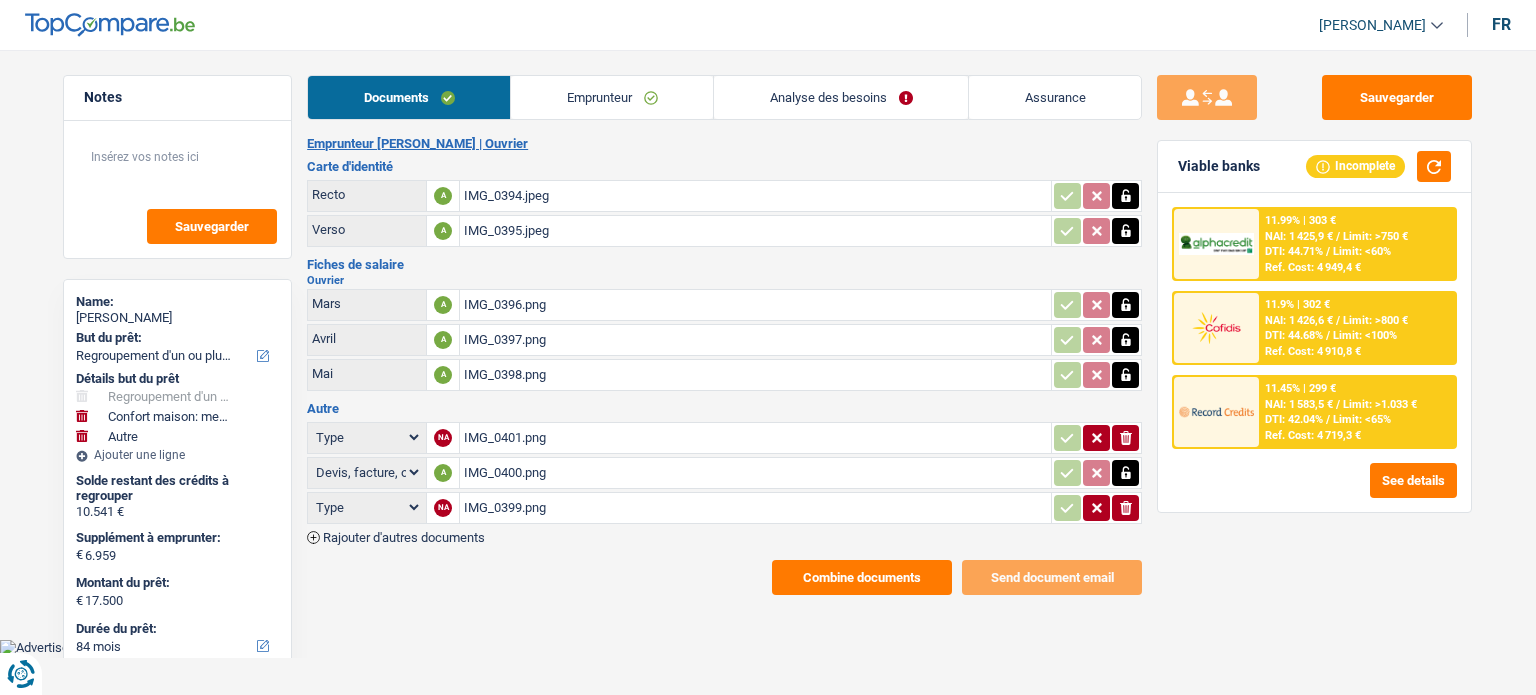 click on "IMG_0399.png" at bounding box center (755, 508) 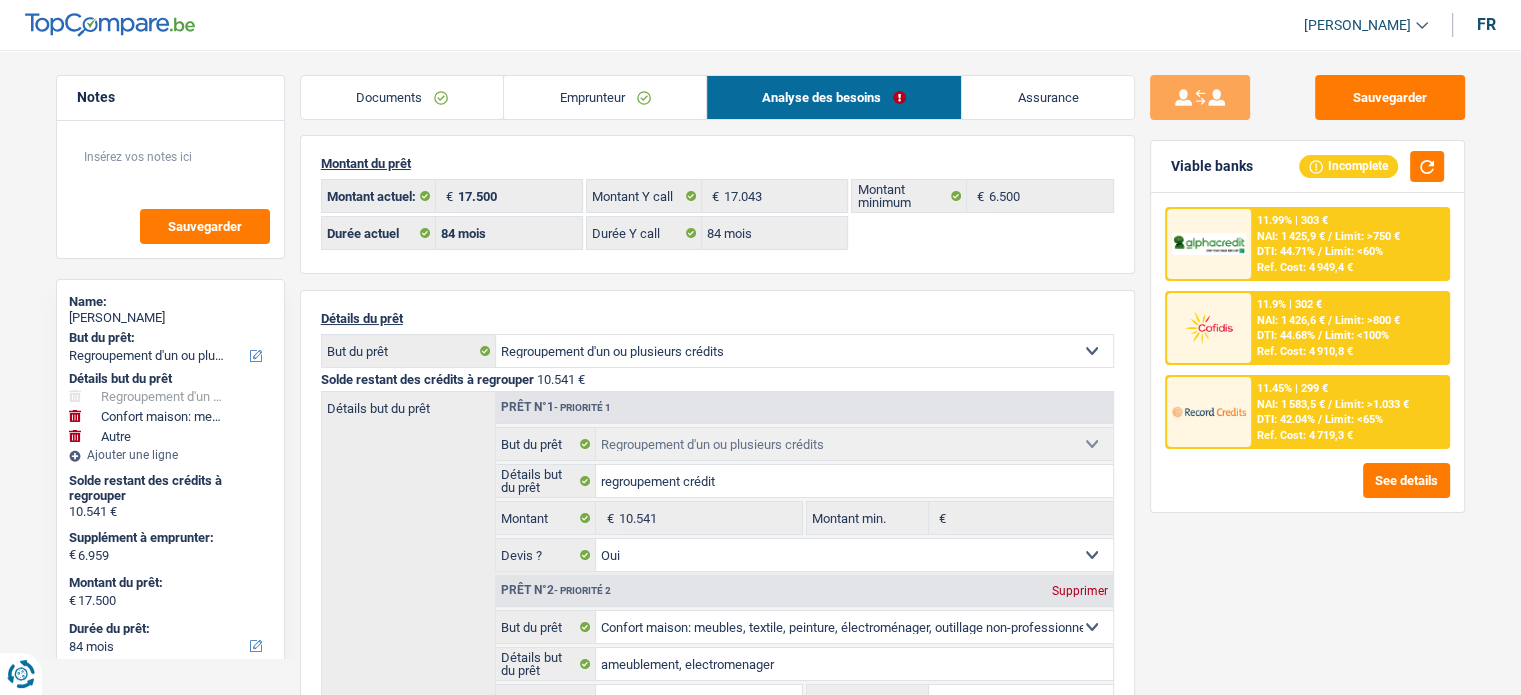 click on "Emprunteur" at bounding box center (605, 97) 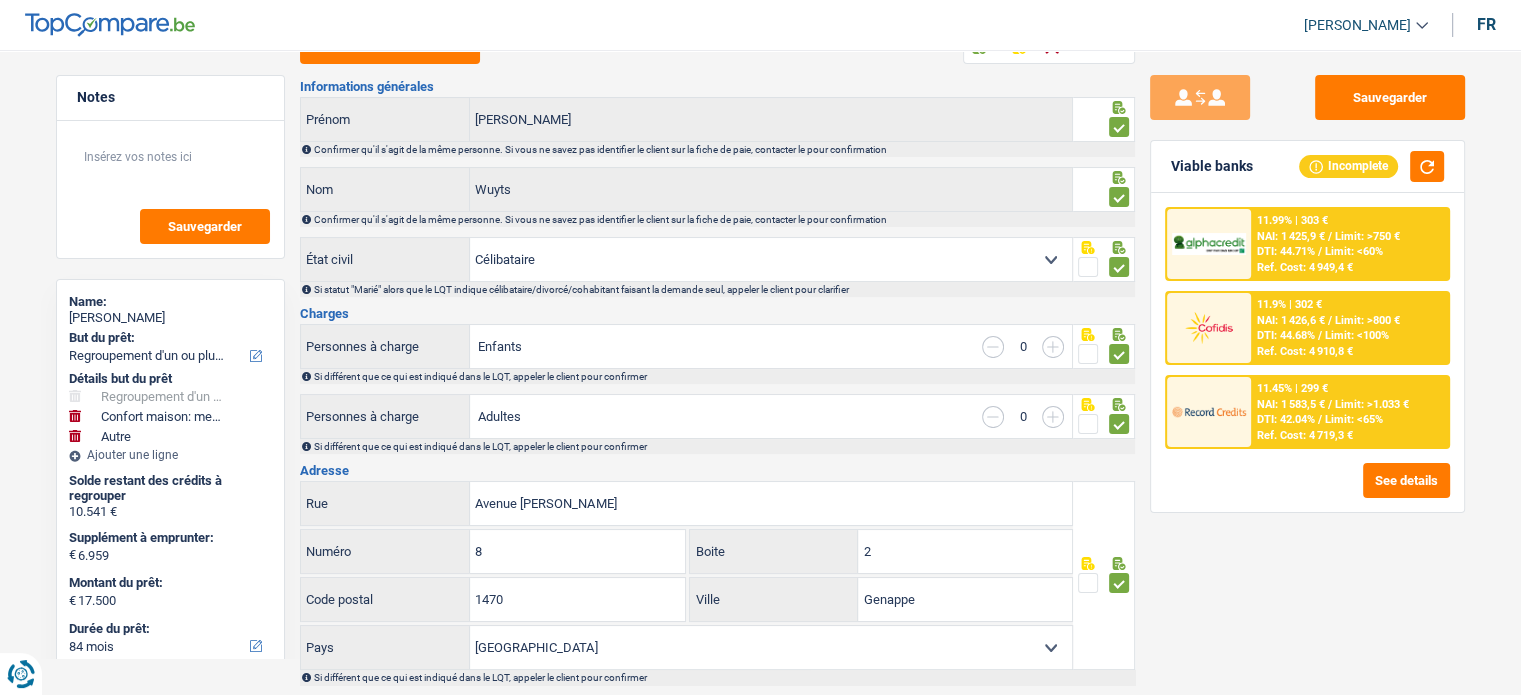 scroll, scrollTop: 0, scrollLeft: 0, axis: both 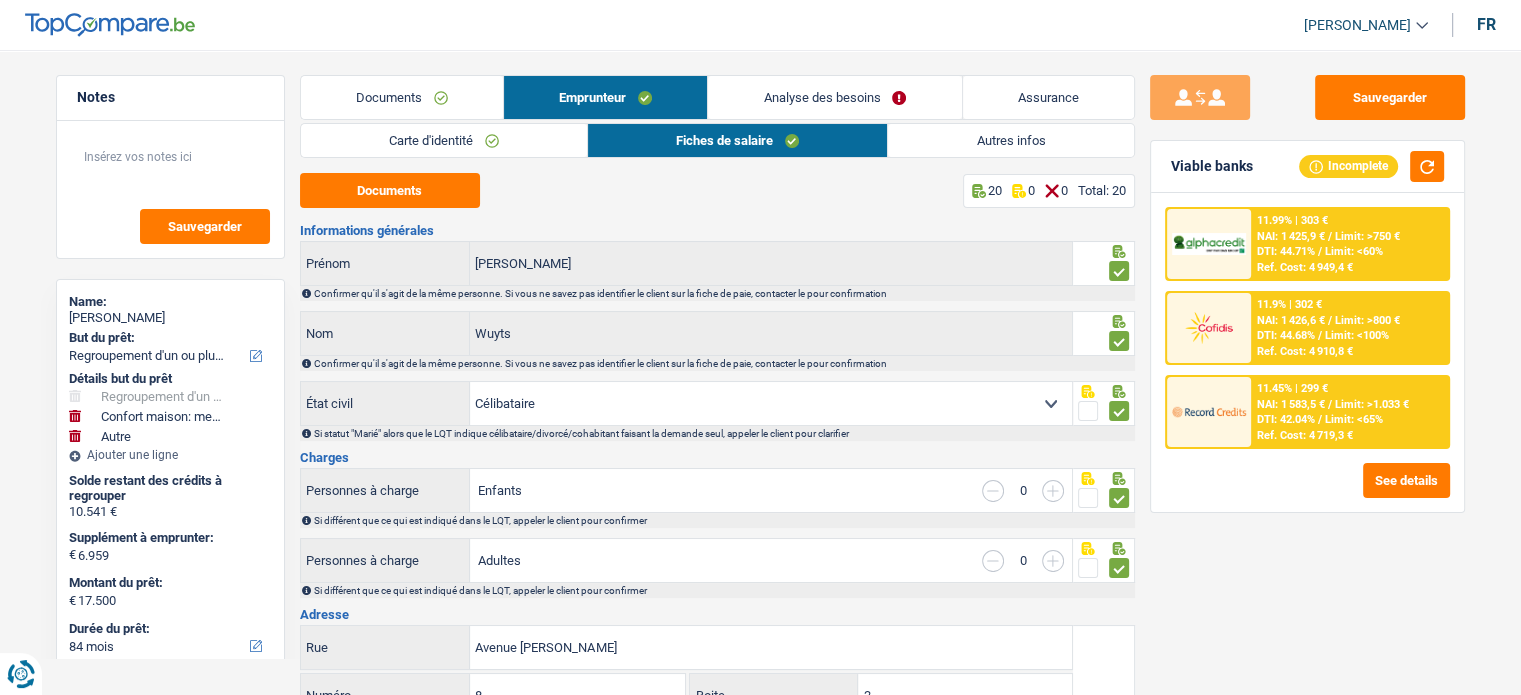 click on "Analyse des besoins" at bounding box center (834, 97) 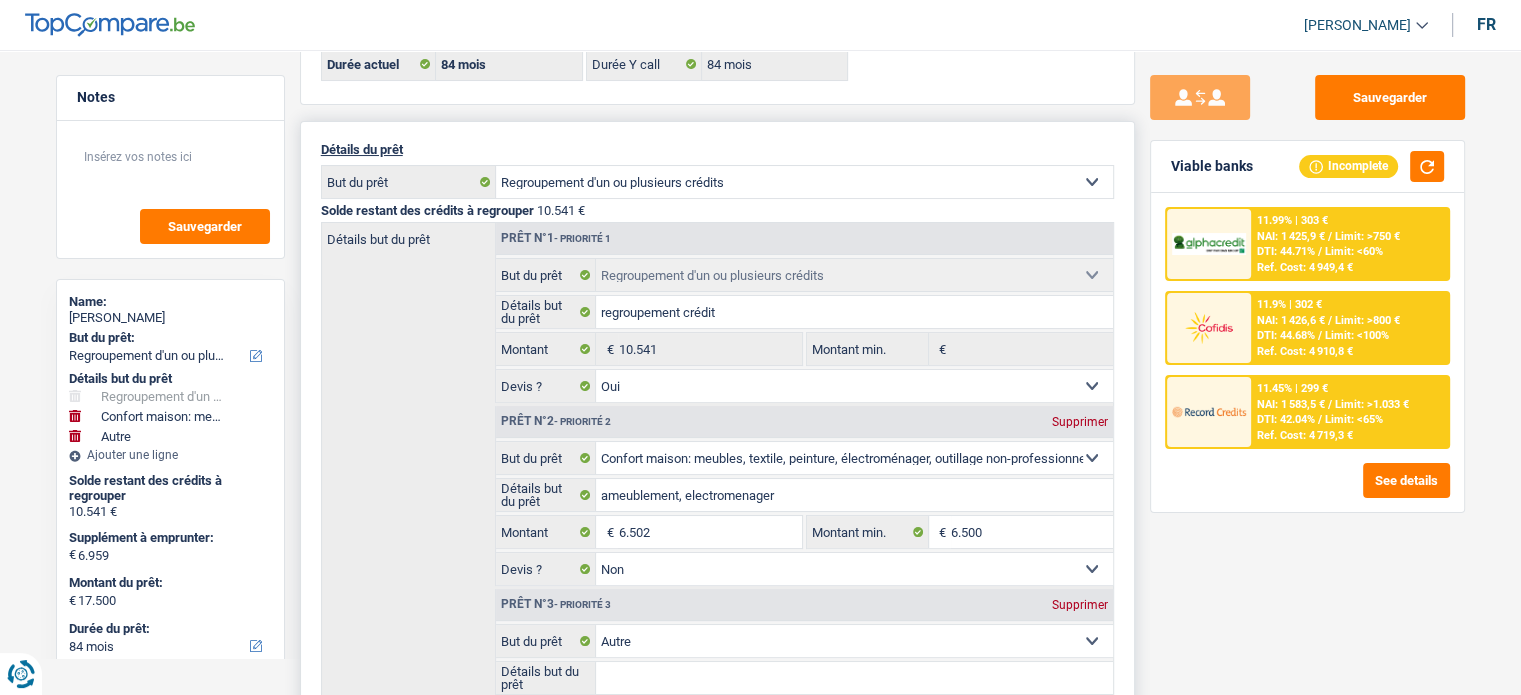 scroll, scrollTop: 200, scrollLeft: 0, axis: vertical 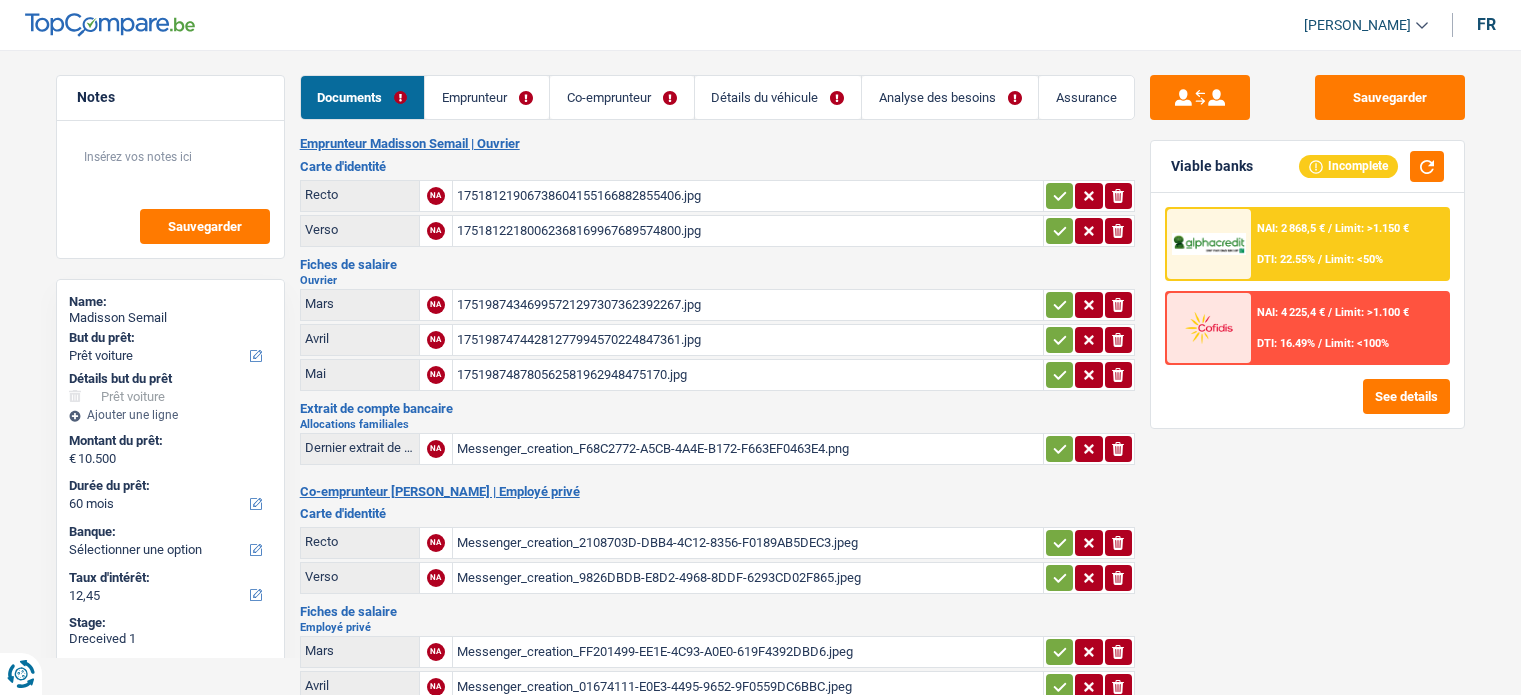 select on "car" 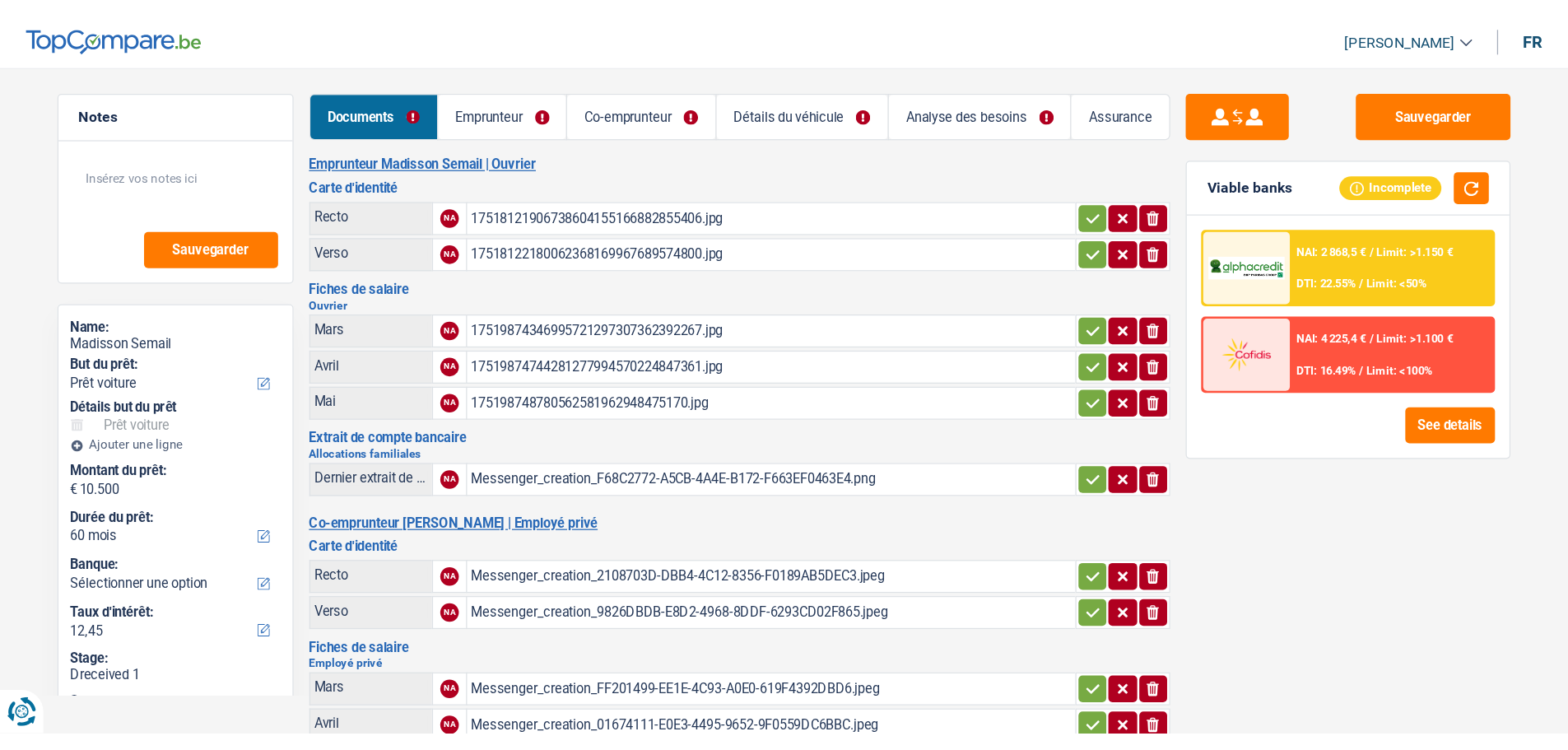 scroll, scrollTop: 0, scrollLeft: 0, axis: both 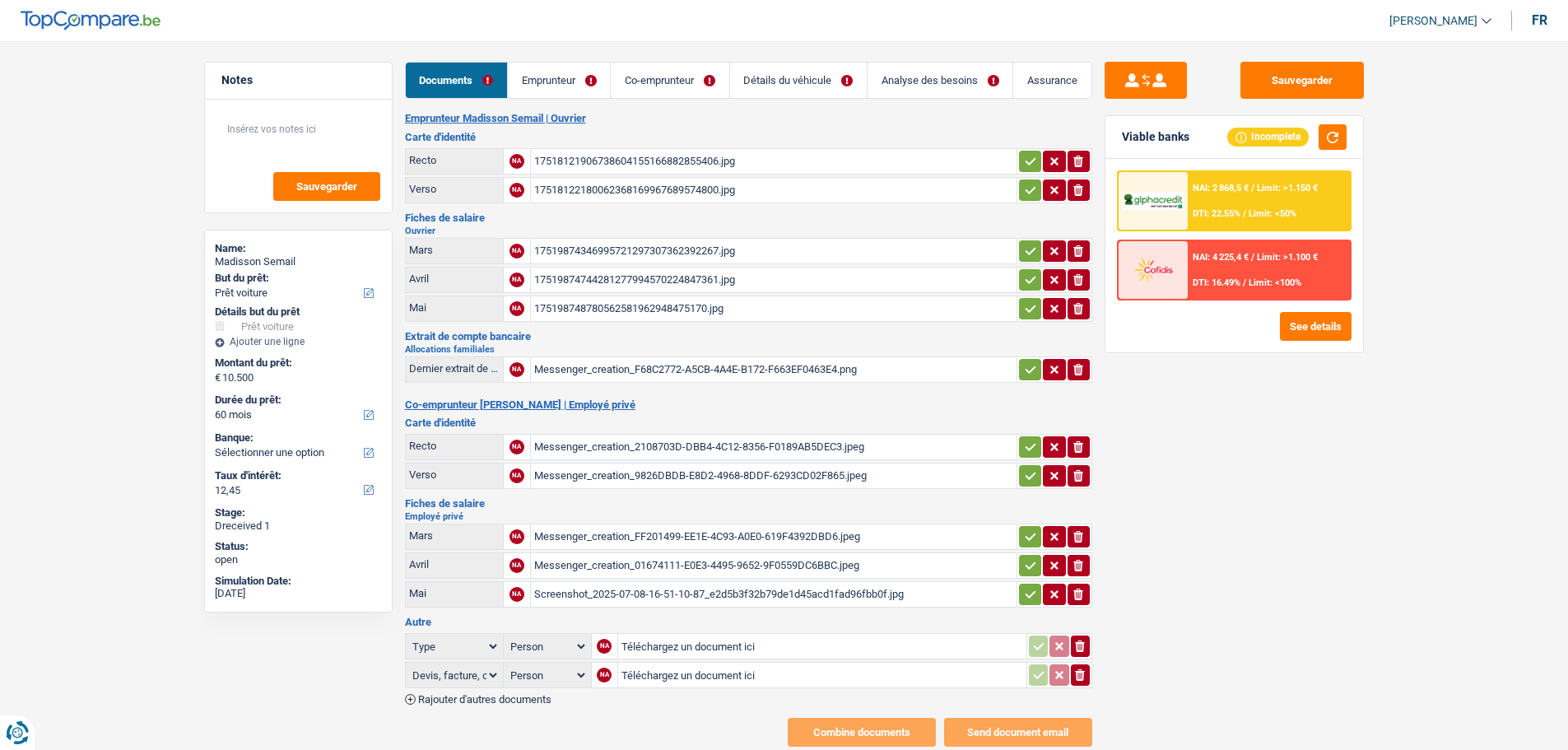 click on "Emprunteur" at bounding box center [559, 80] 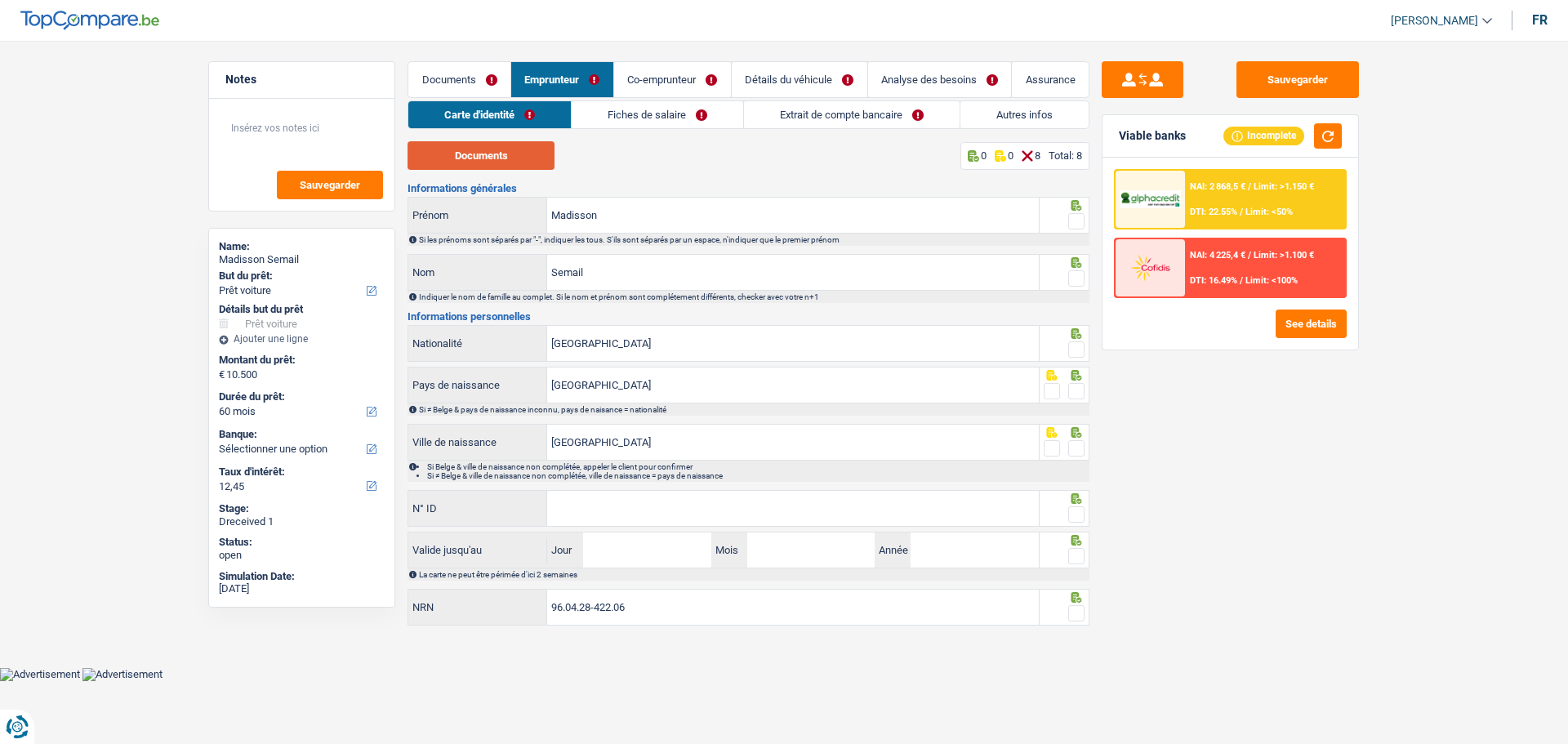 click on "Documents" at bounding box center [481, 155] 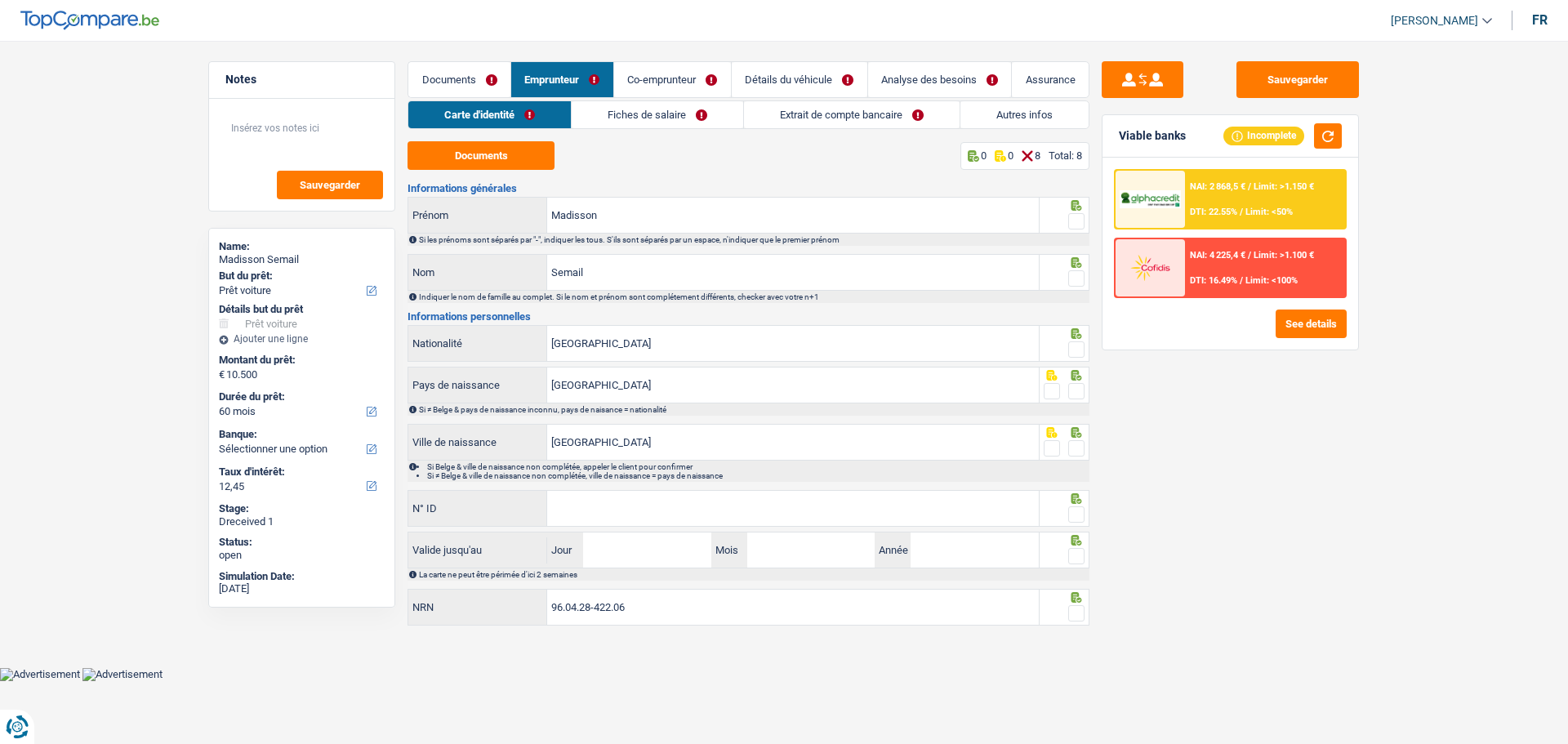 drag, startPoint x: 1074, startPoint y: 272, endPoint x: 1074, endPoint y: 252, distance: 20 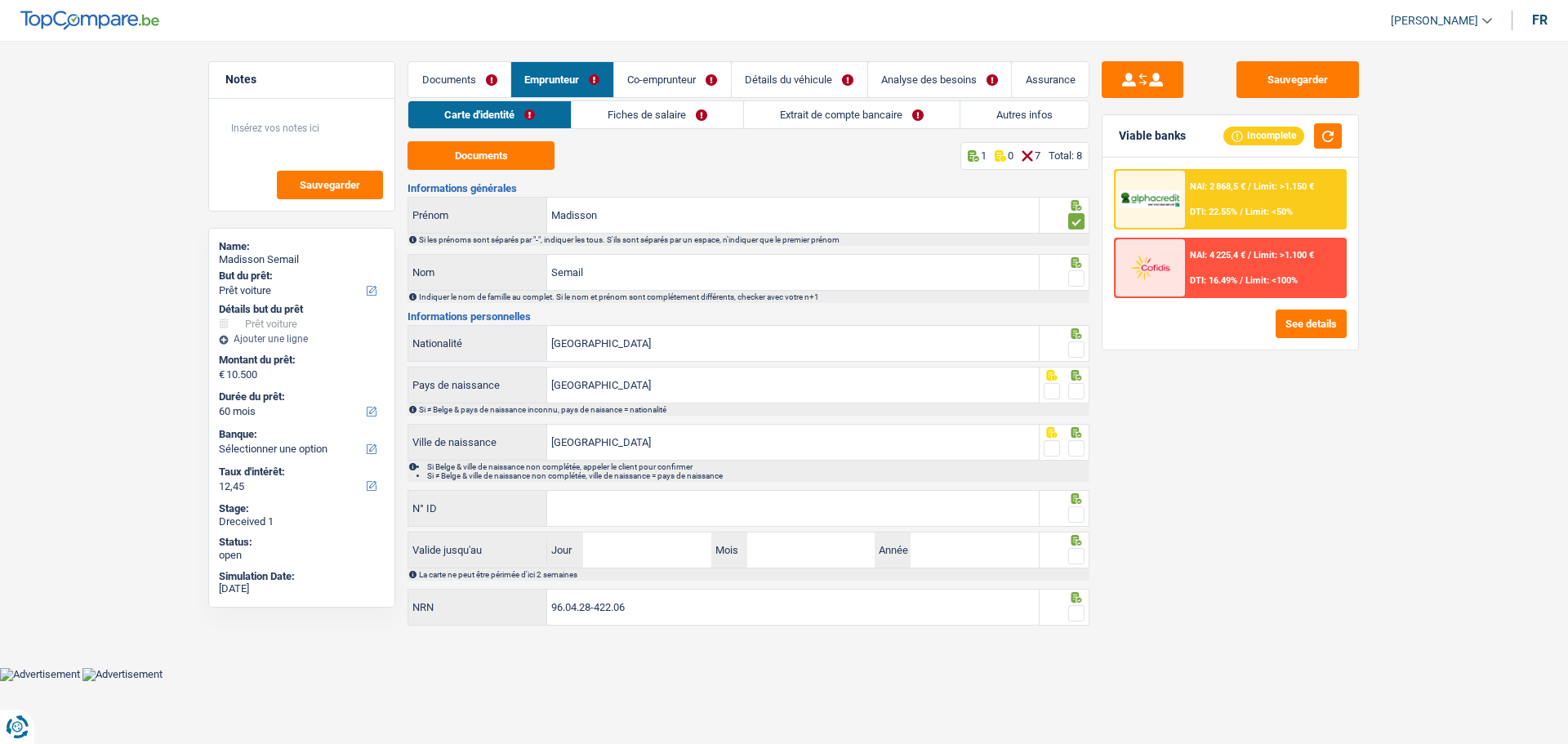 click at bounding box center [1076, 278] 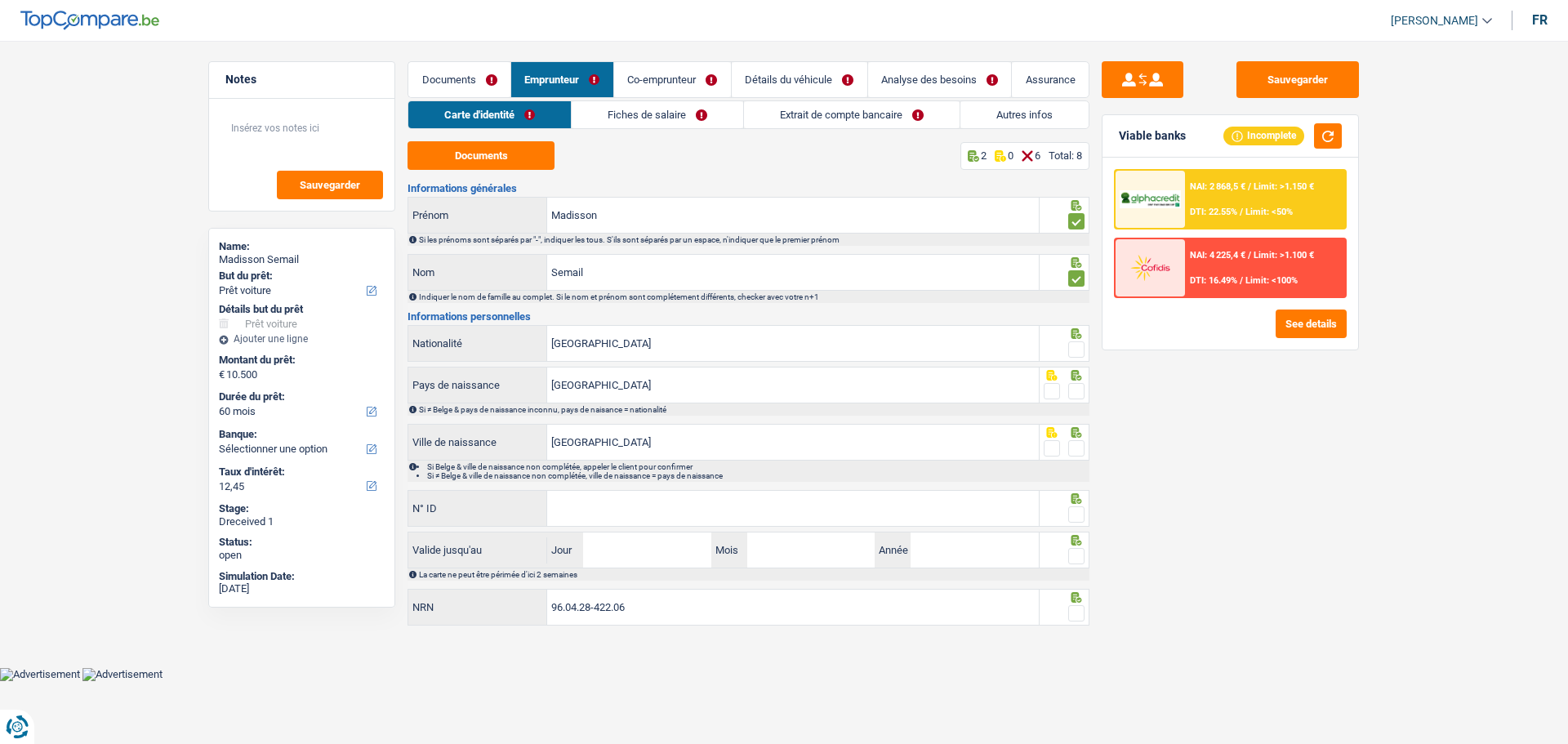 click at bounding box center [1076, 350] 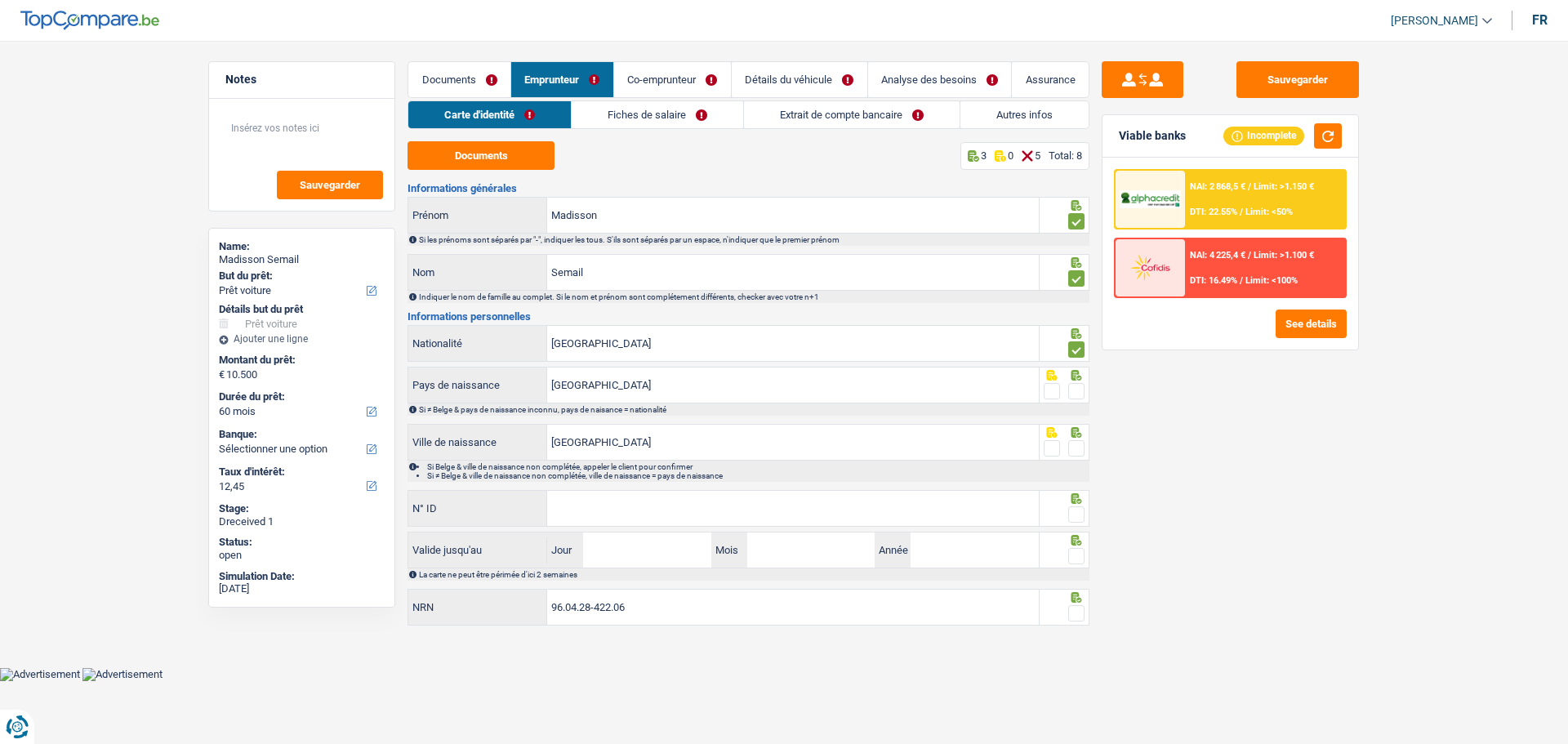 click at bounding box center (1076, 391) 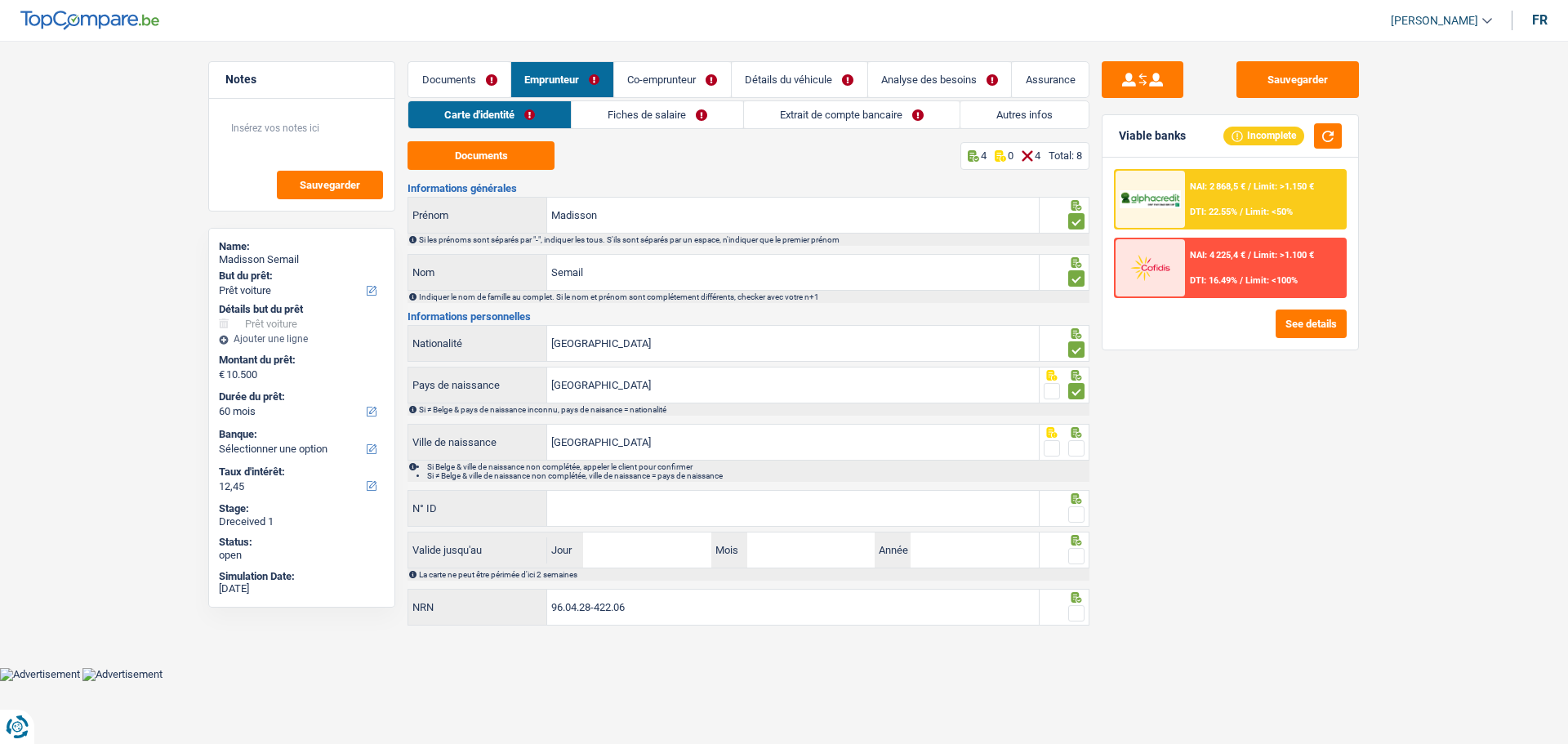click at bounding box center (1076, 448) 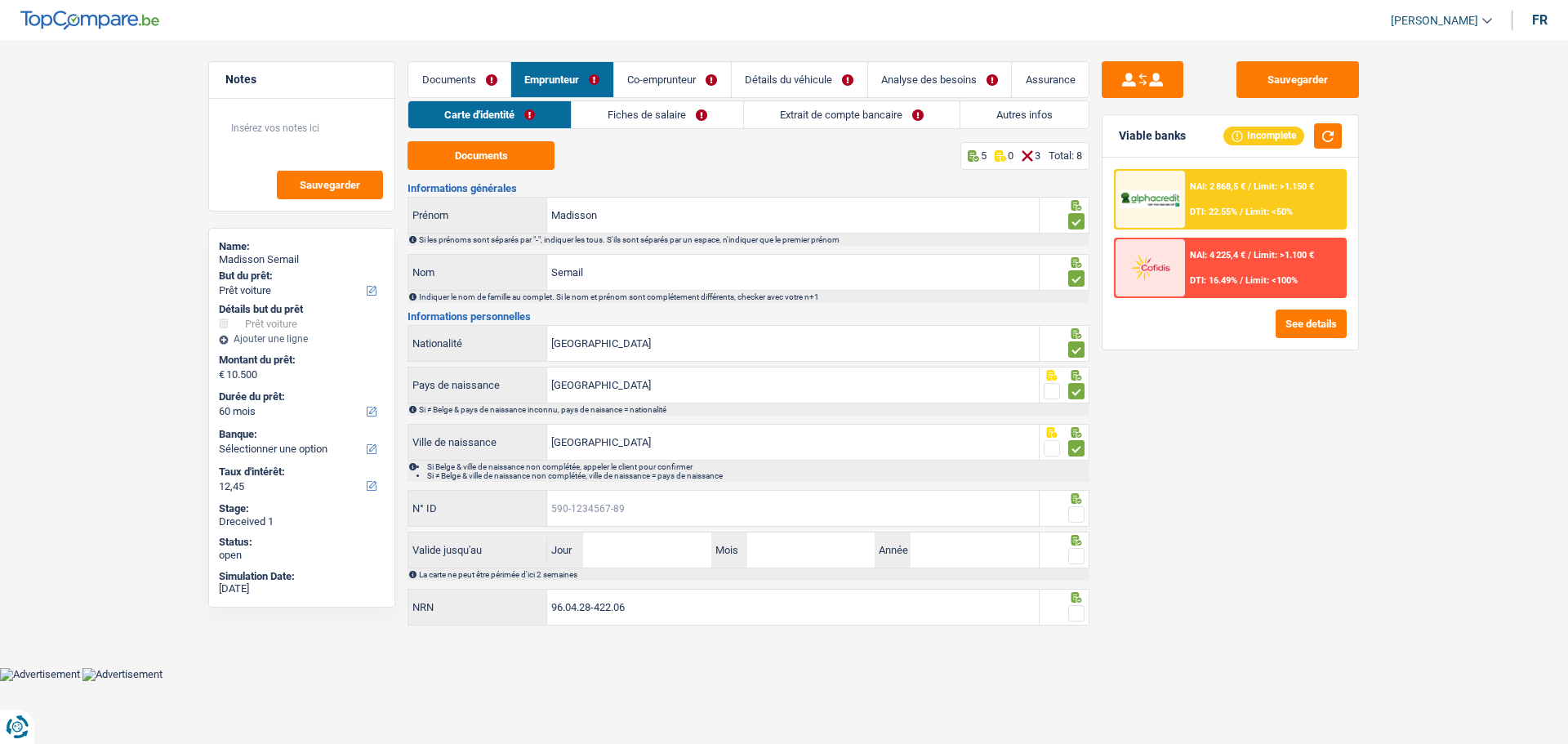 click on "N° ID" at bounding box center (793, 508) 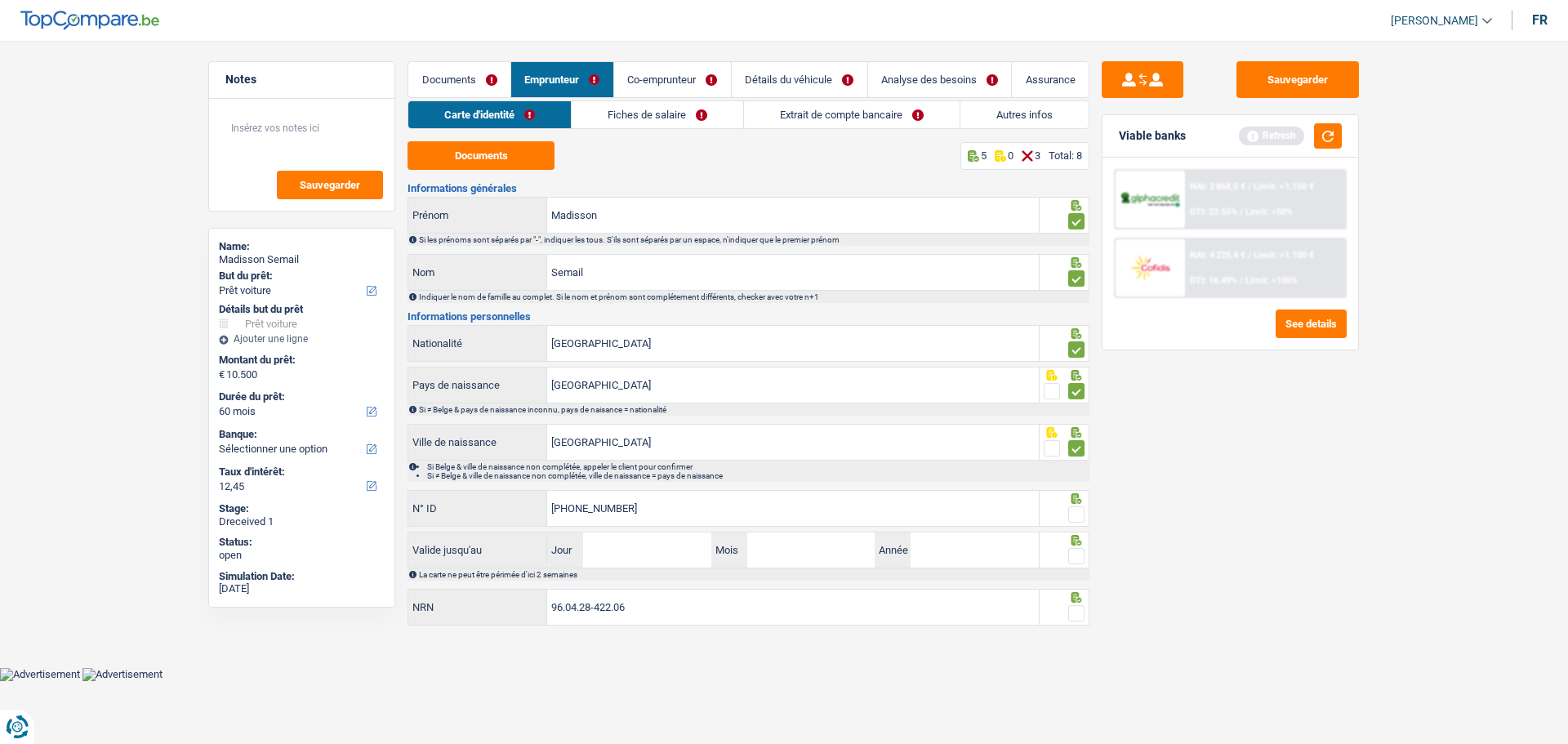 type on "592-9071389-30" 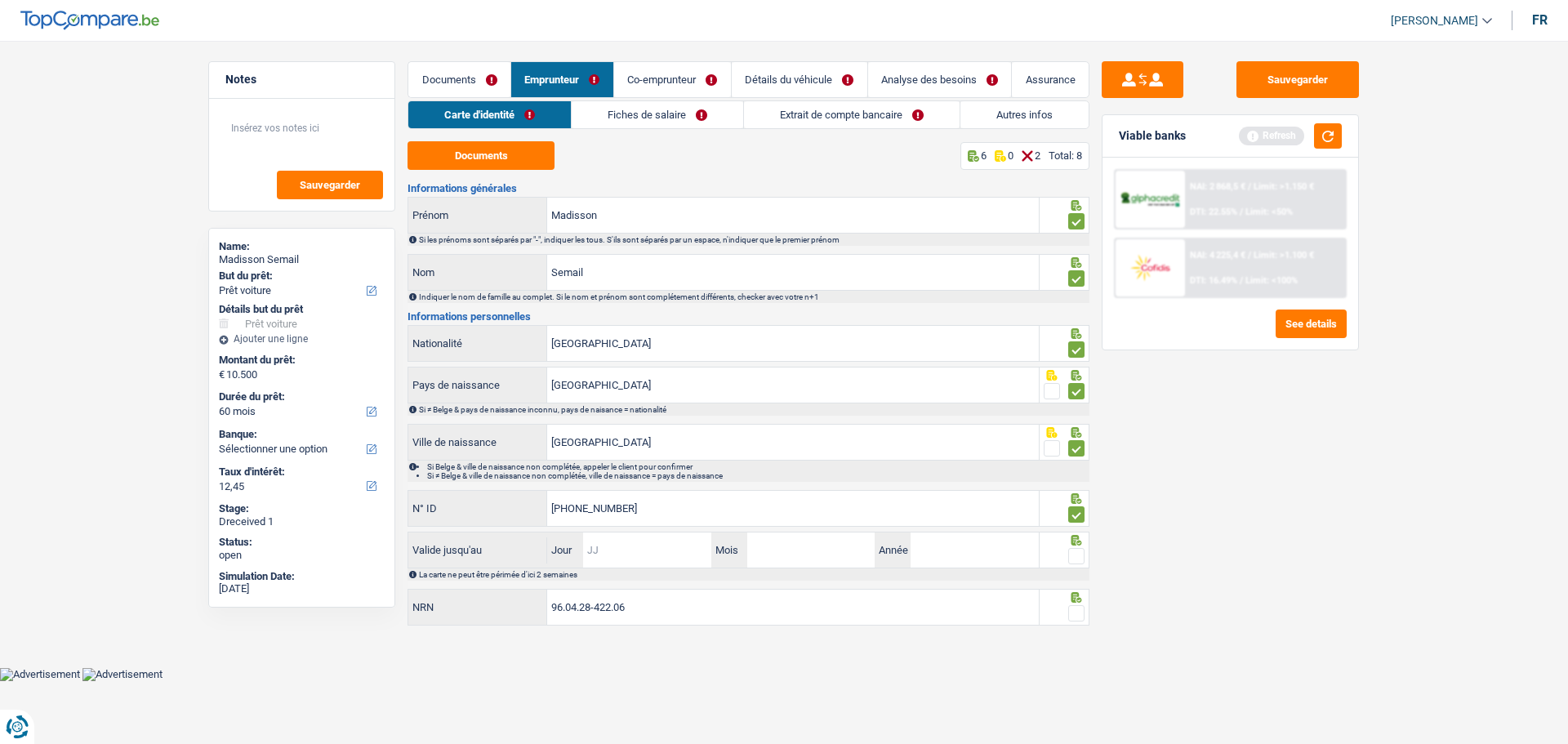 click on "Jour" at bounding box center (647, 550) 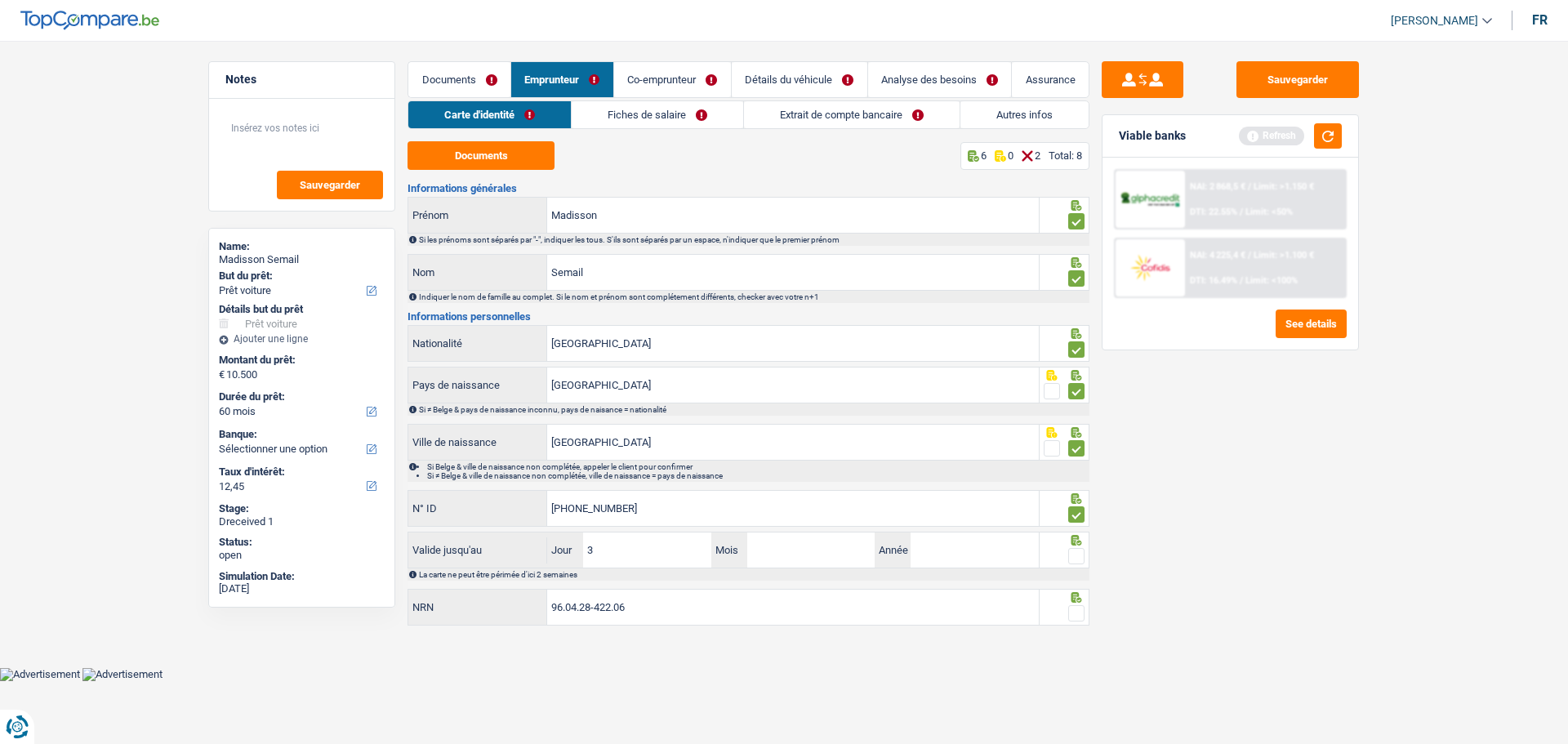 type on "31" 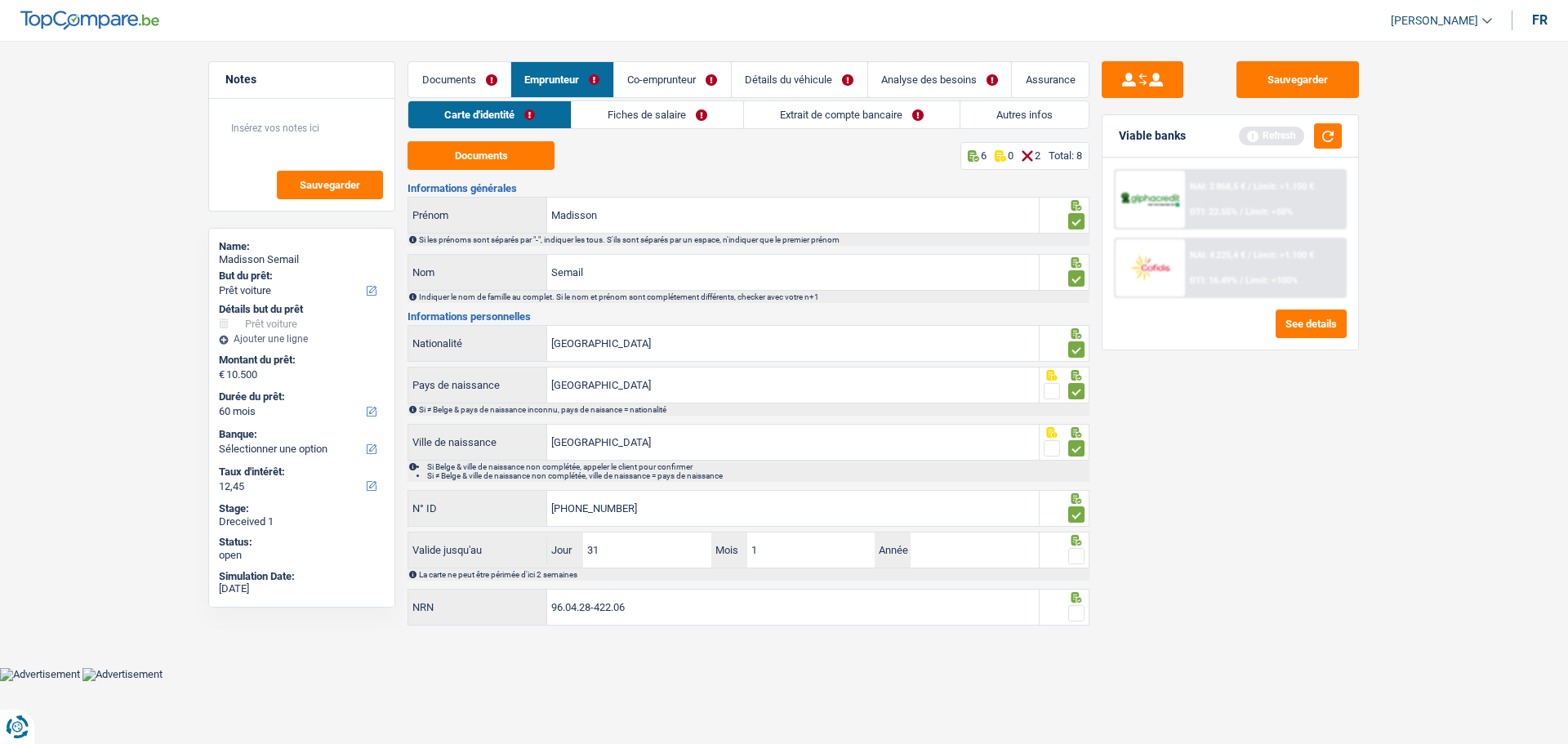 type on "12" 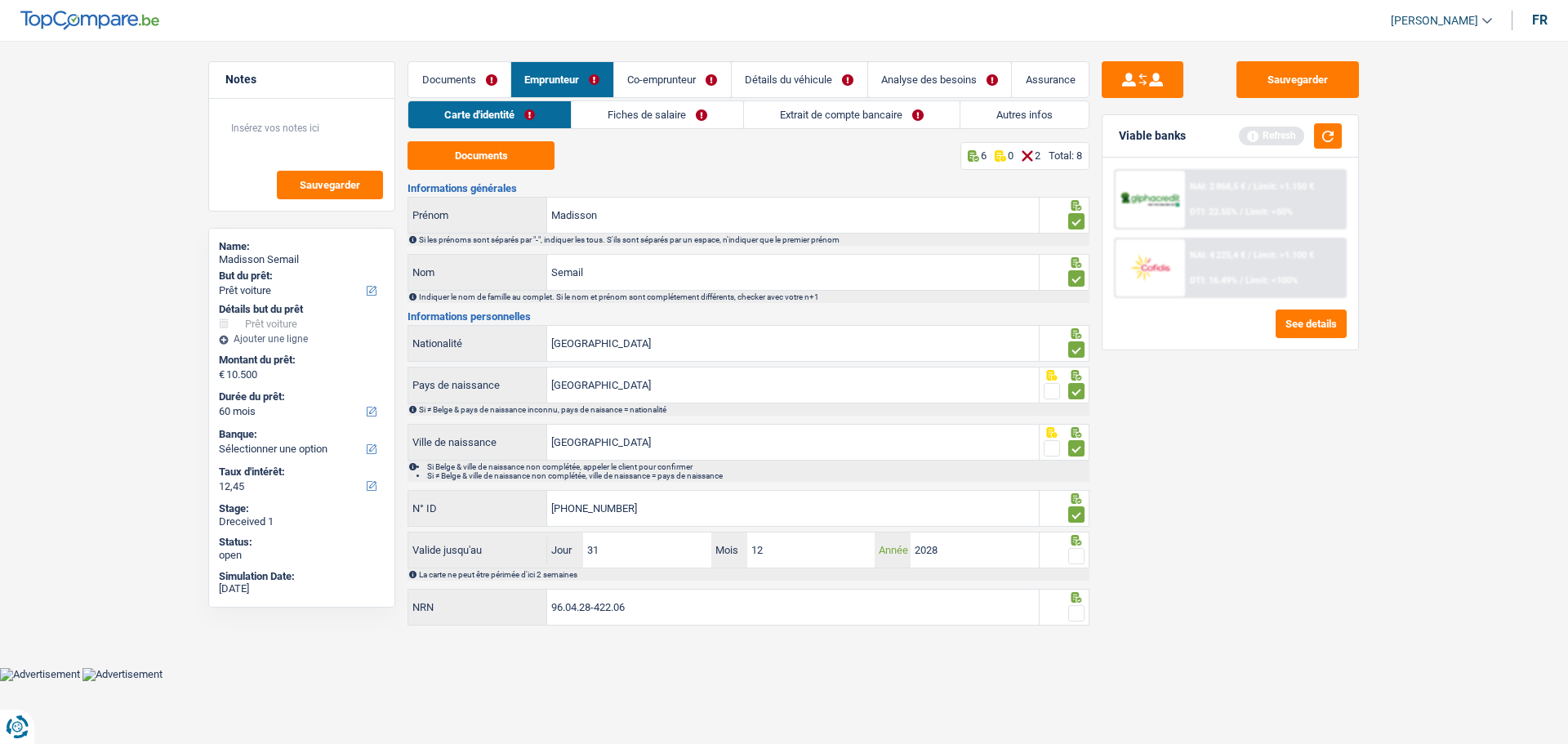 type on "2028" 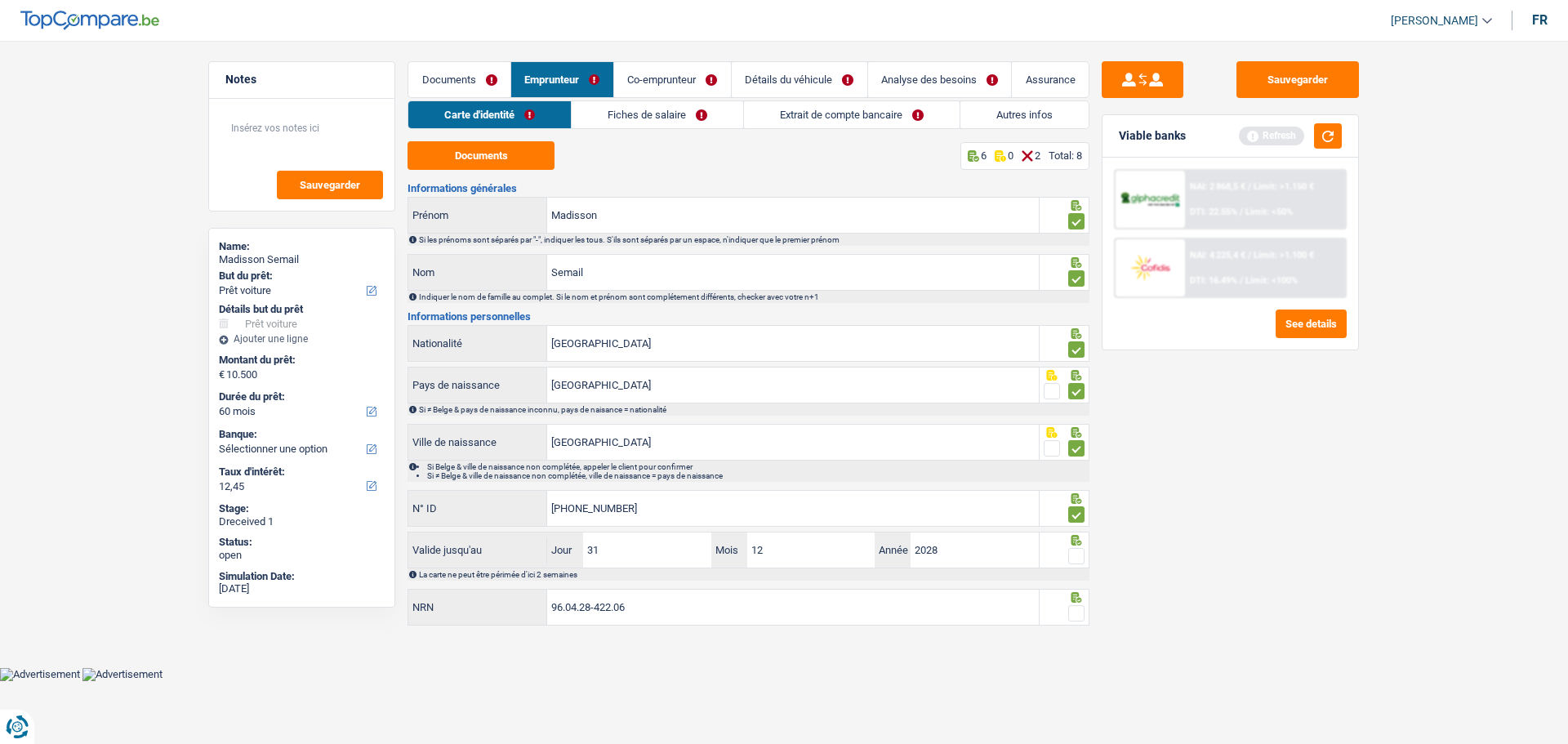 click at bounding box center (1076, 556) 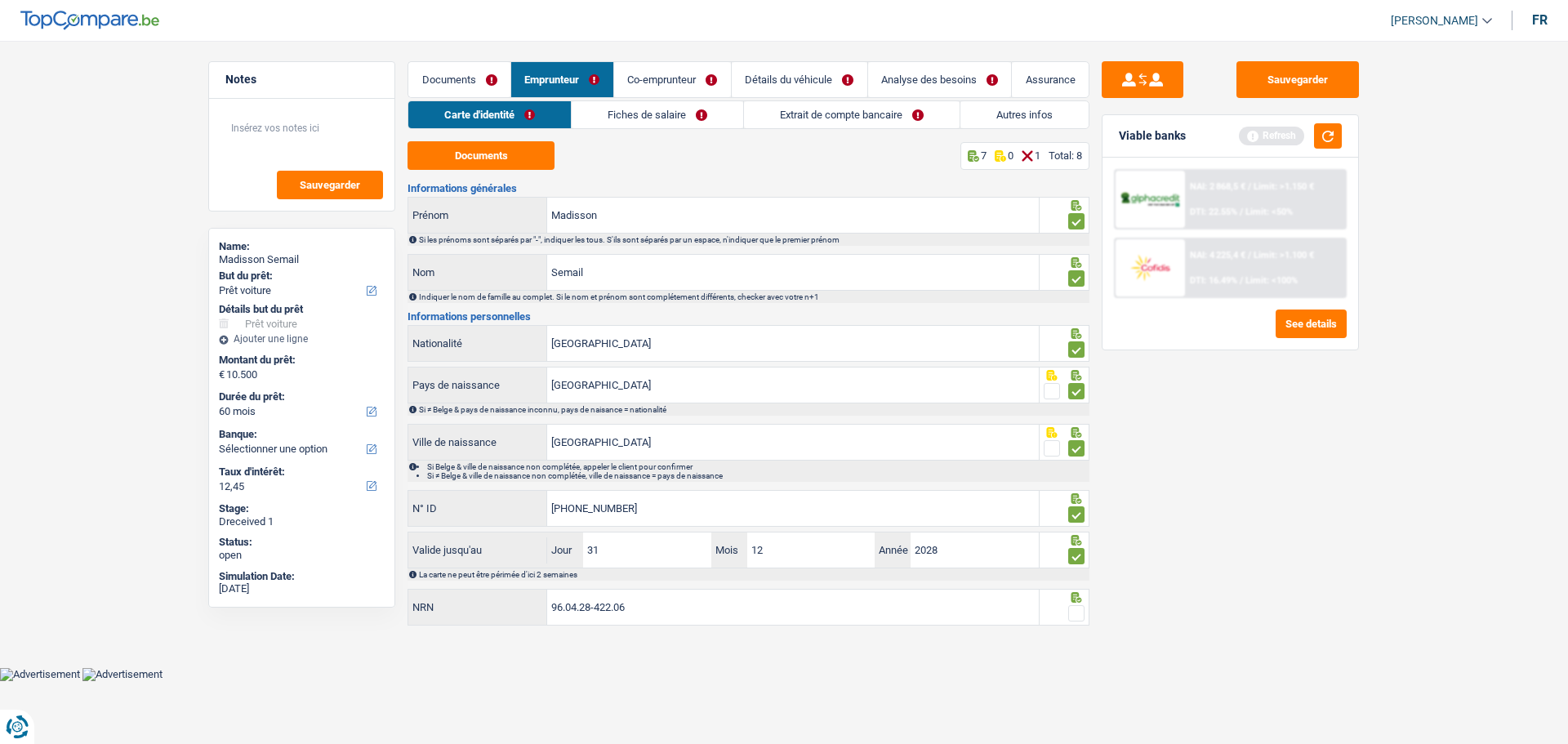 click at bounding box center (1076, 613) 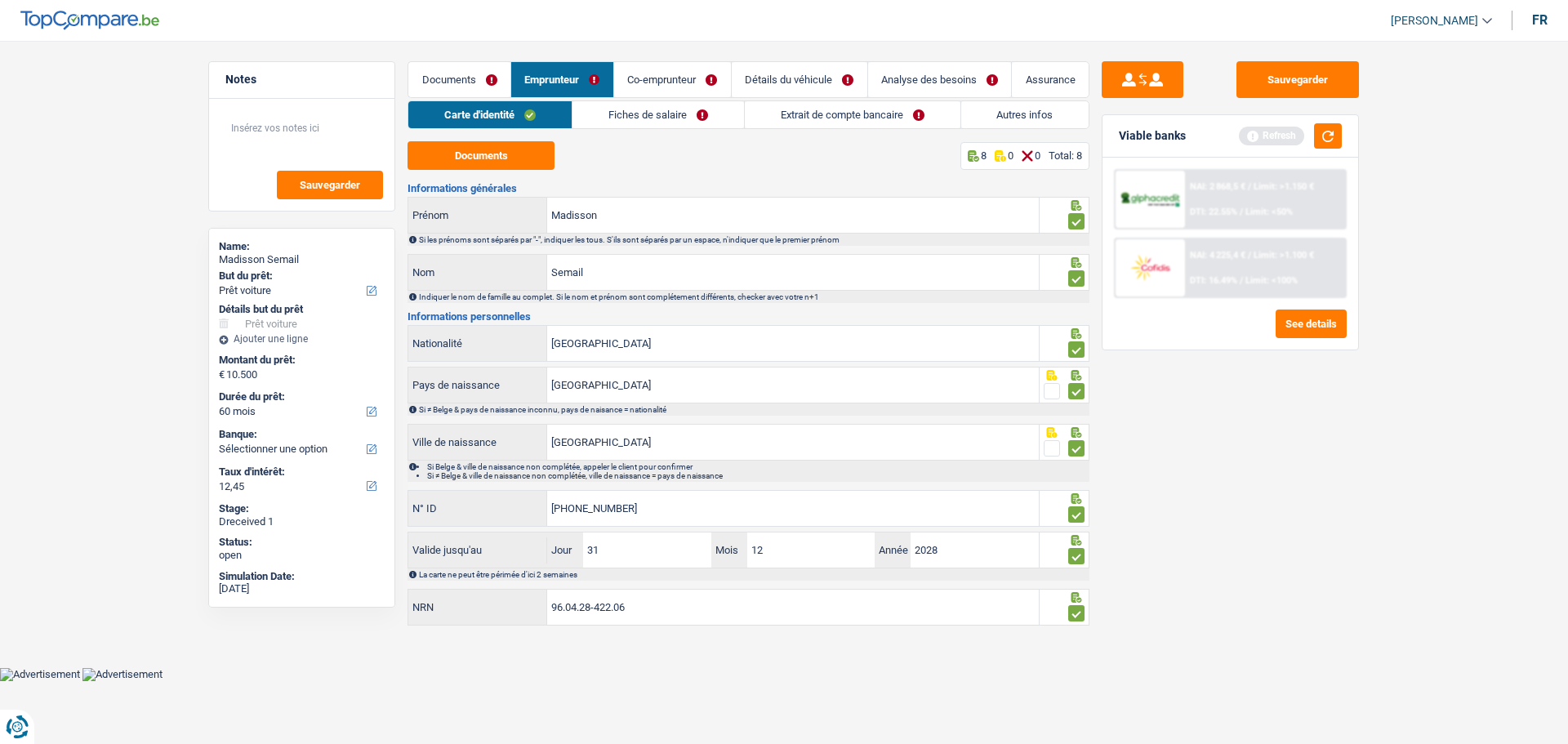 click on "Fiches de salaire" at bounding box center [658, 114] 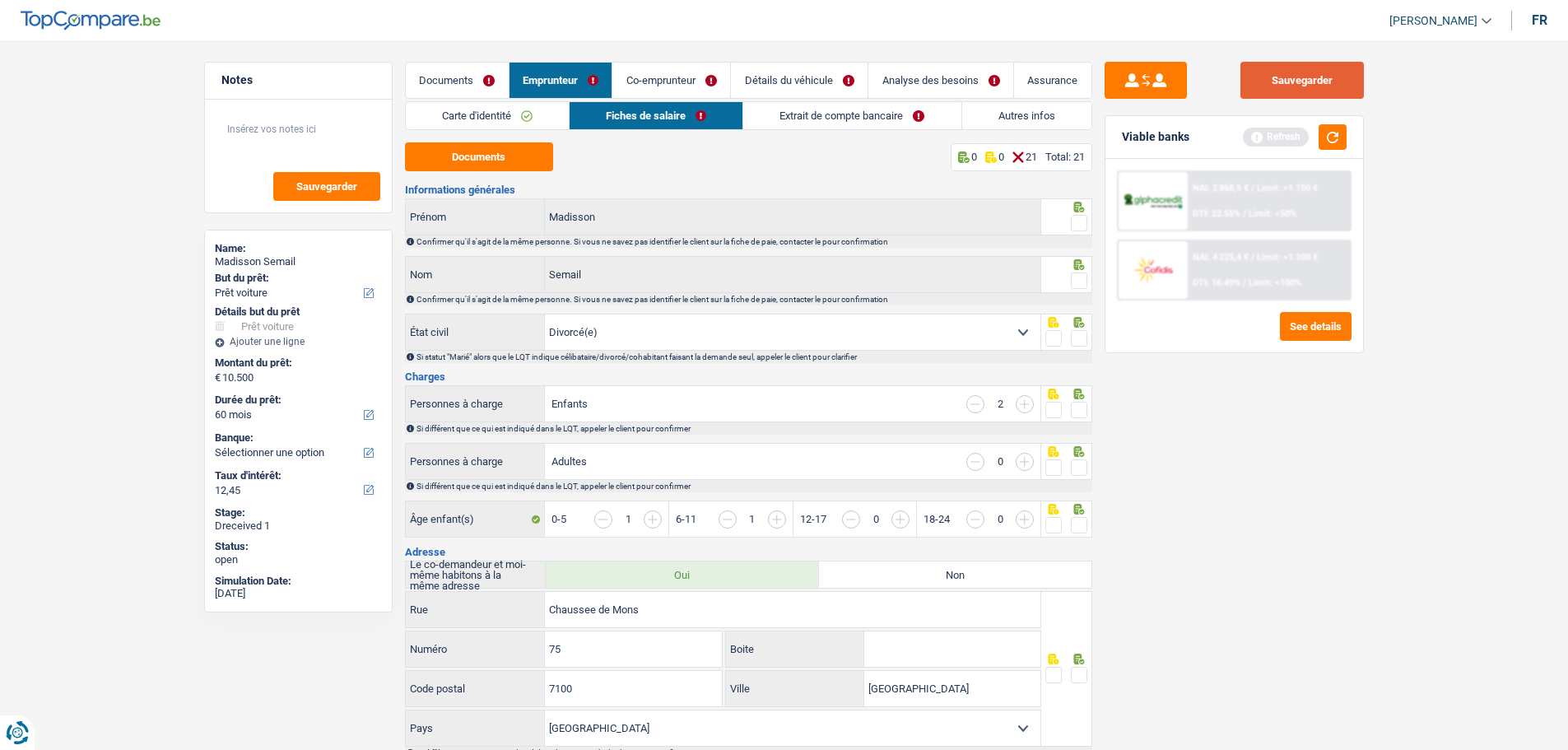 click on "Sauvegarder" at bounding box center [1302, 80] 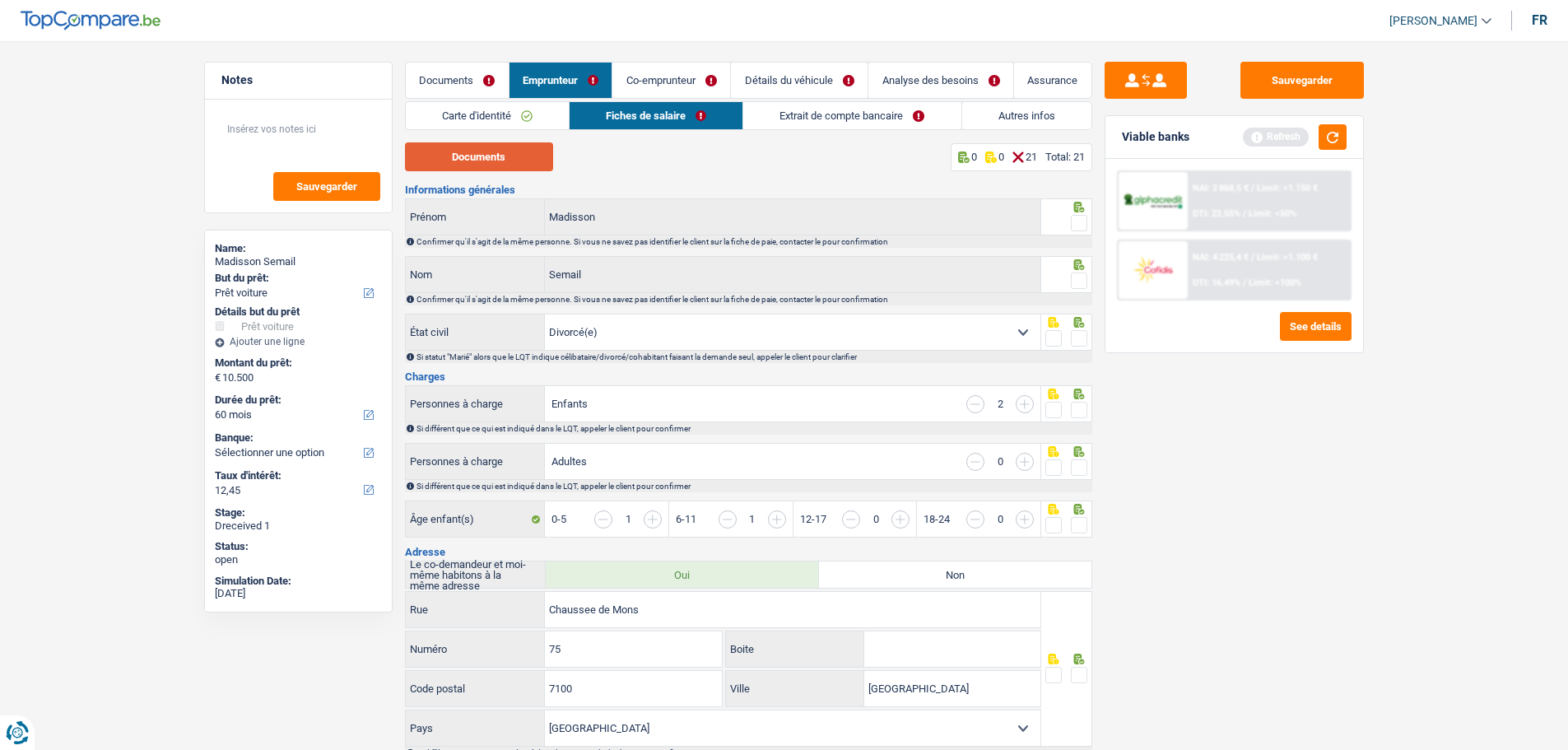 click on "Documents" at bounding box center [479, 156] 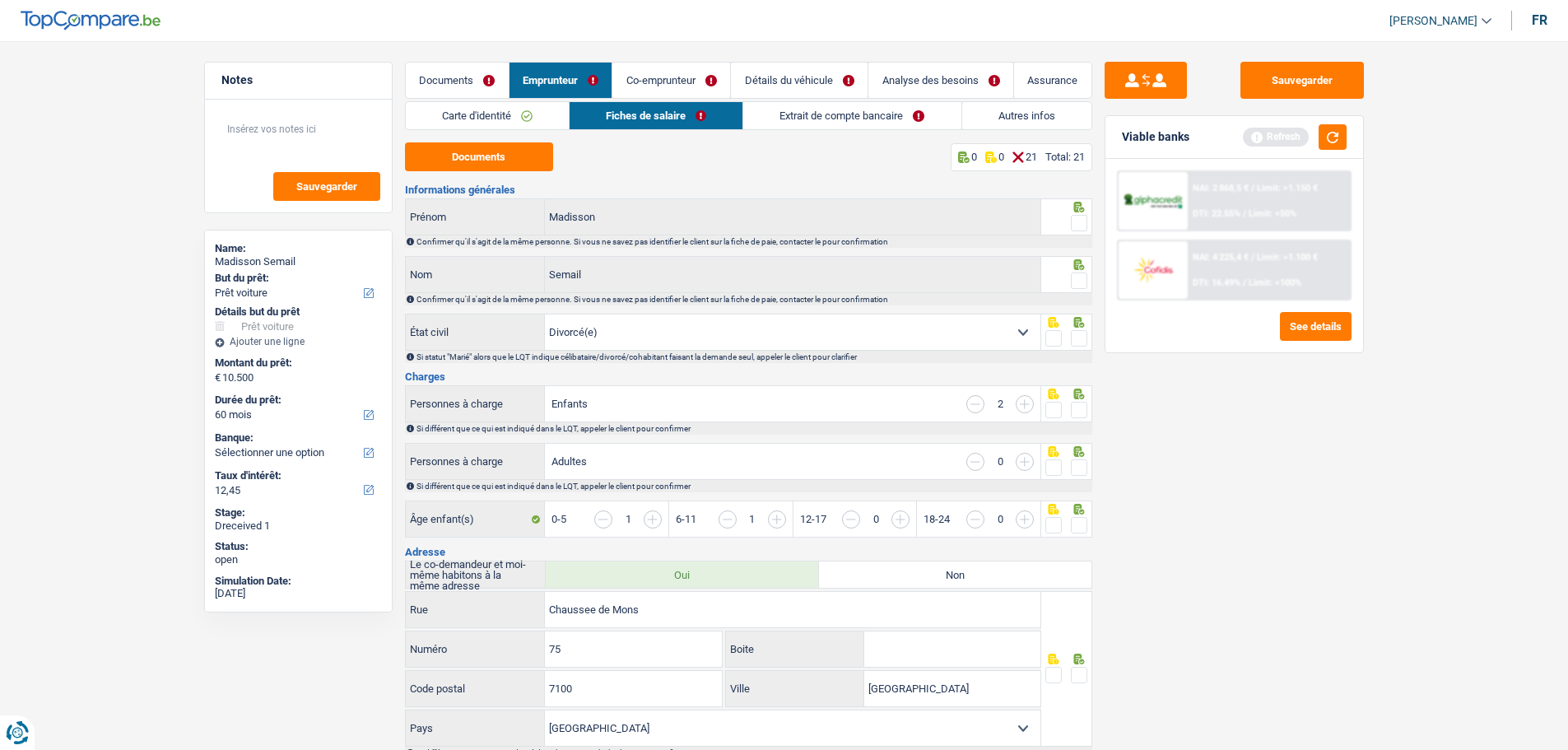 click at bounding box center [1079, 223] 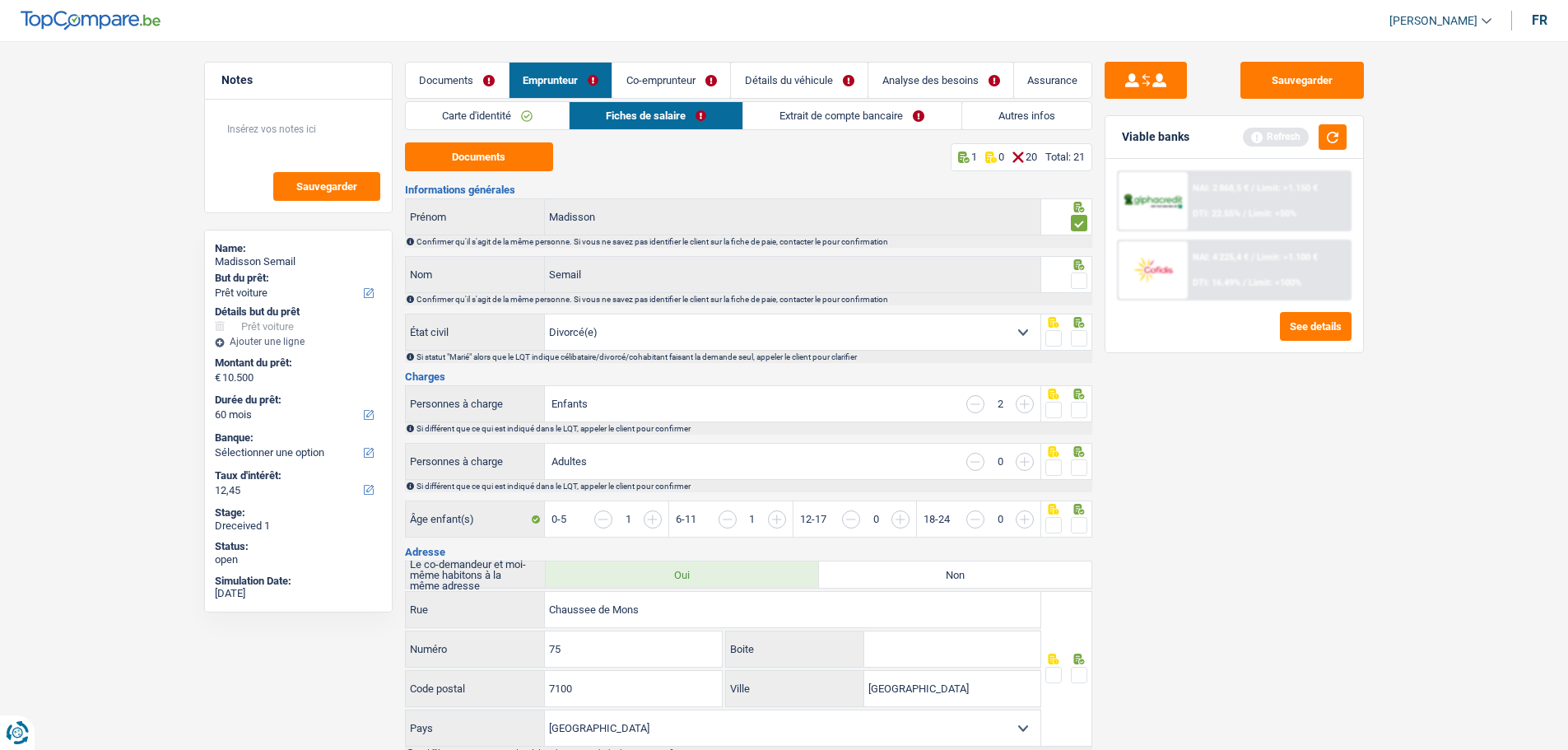 drag, startPoint x: 1077, startPoint y: 270, endPoint x: 1077, endPoint y: 281, distance: 11 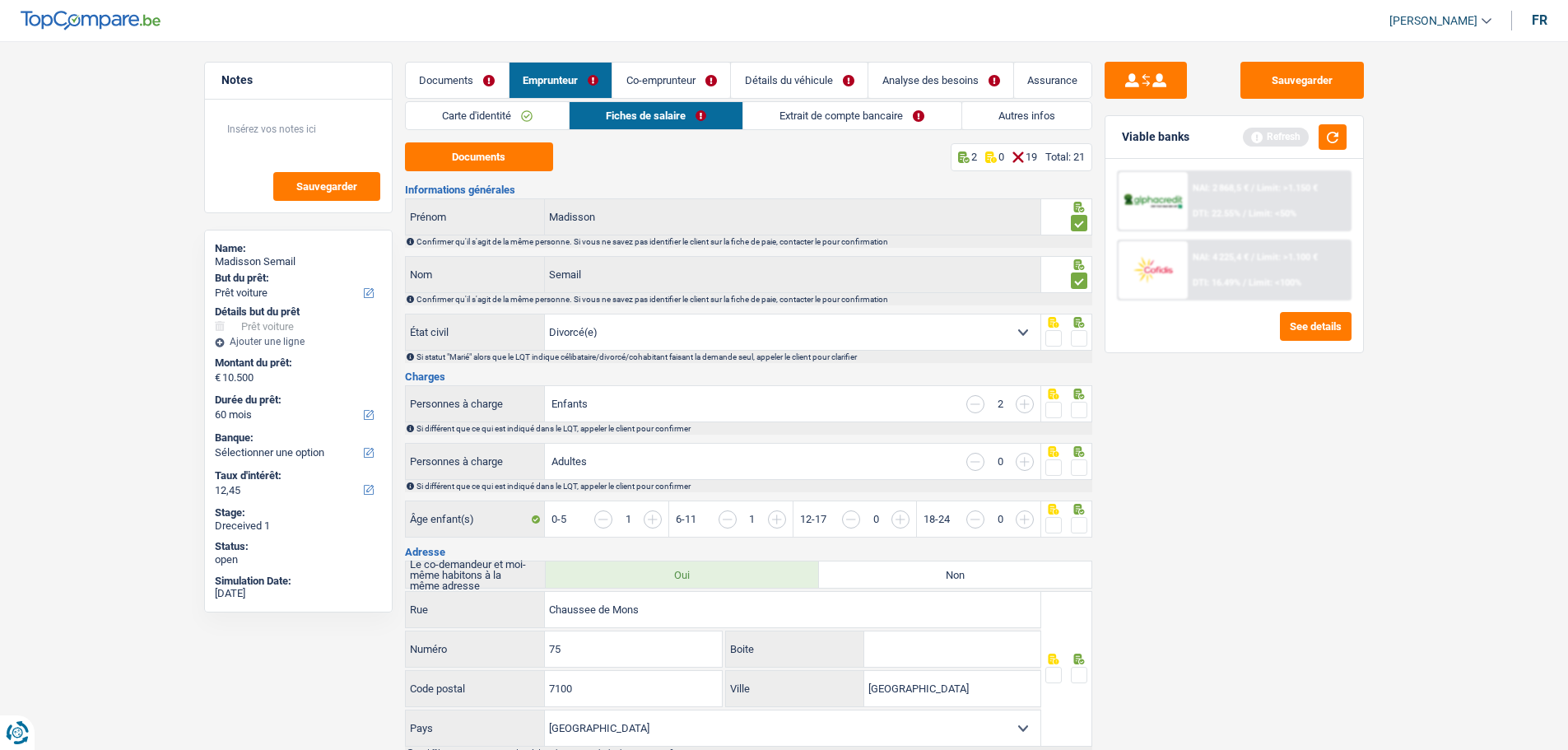 click at bounding box center (1079, 338) 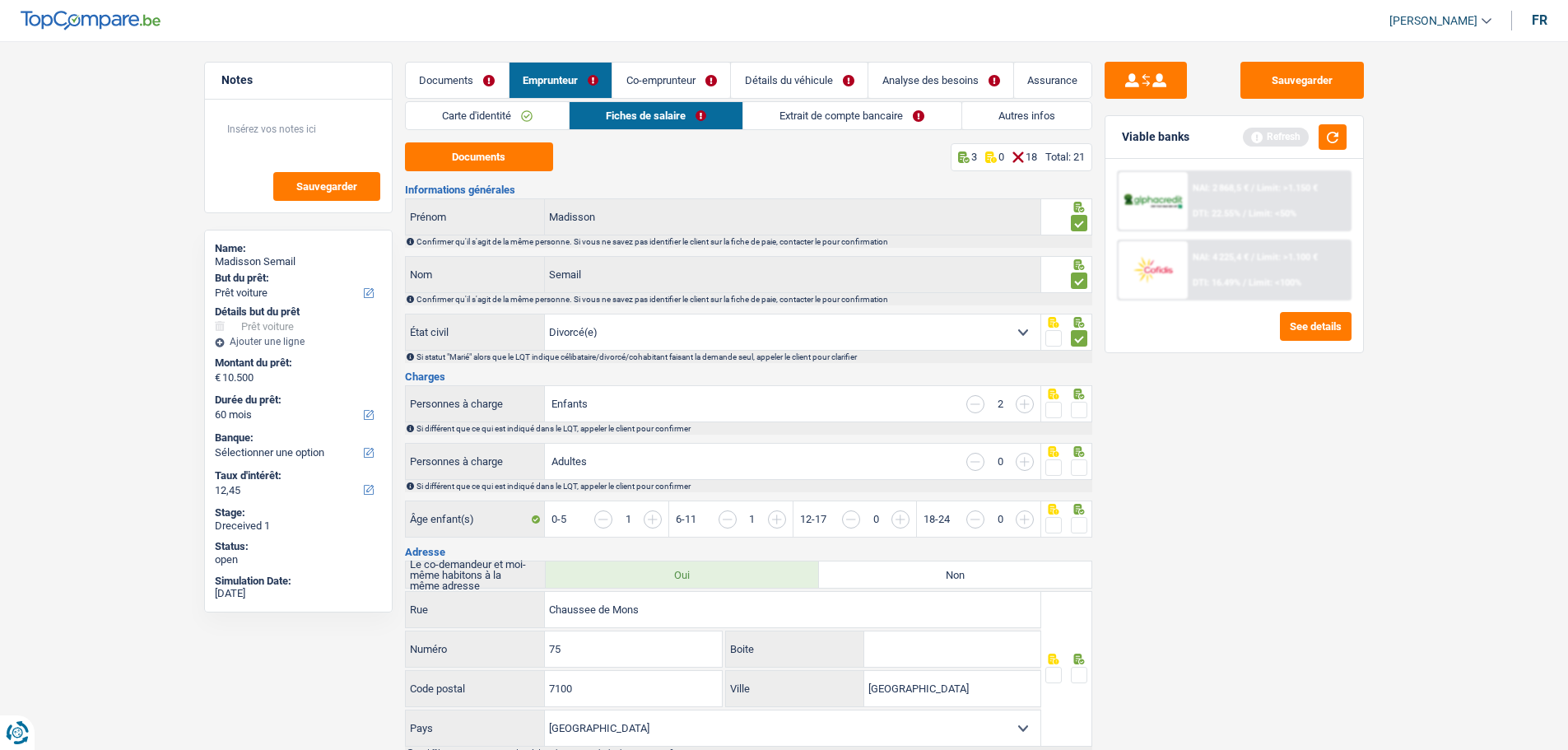 drag, startPoint x: 1074, startPoint y: 405, endPoint x: 1068, endPoint y: 418, distance: 14.317821 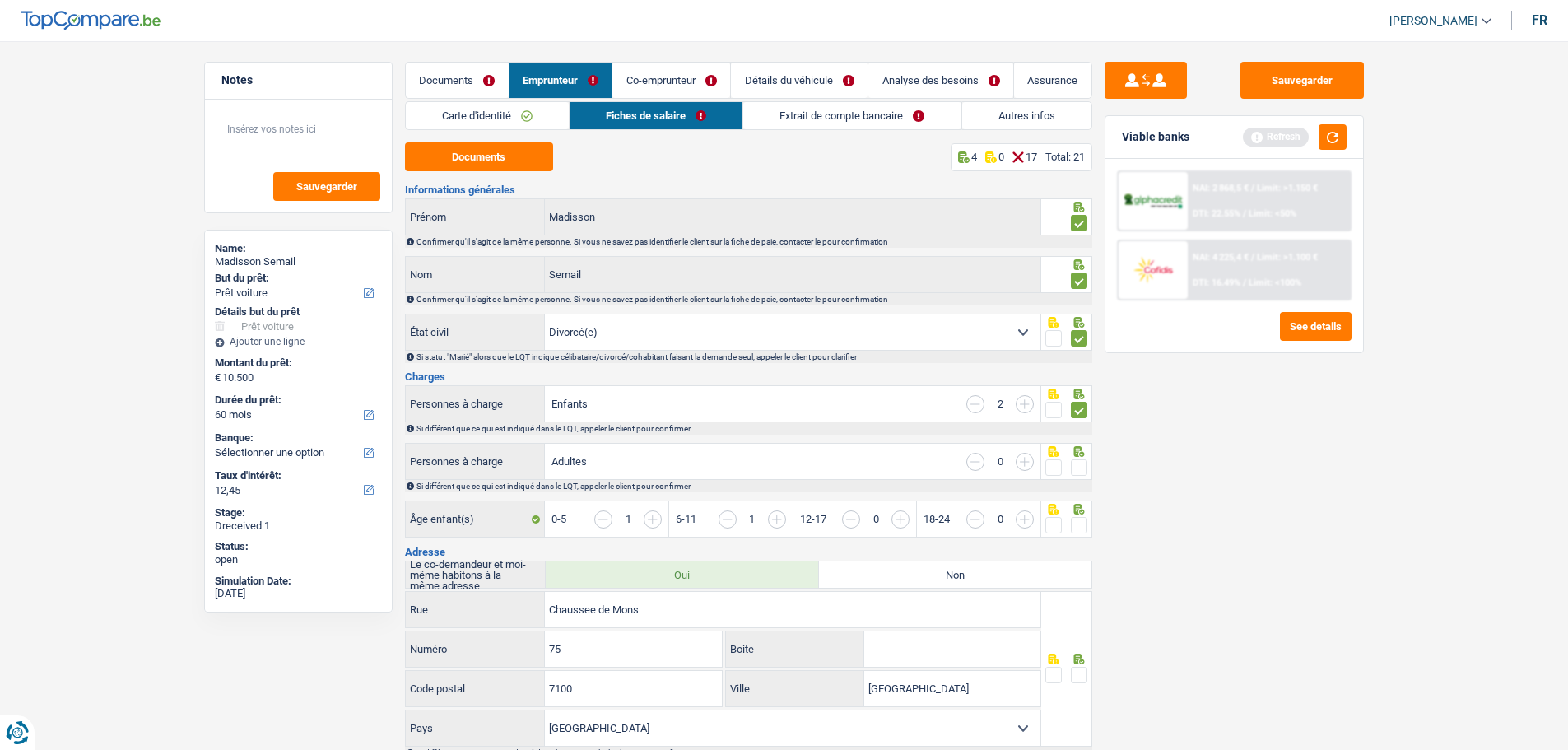 drag, startPoint x: 1077, startPoint y: 453, endPoint x: 1077, endPoint y: 482, distance: 29 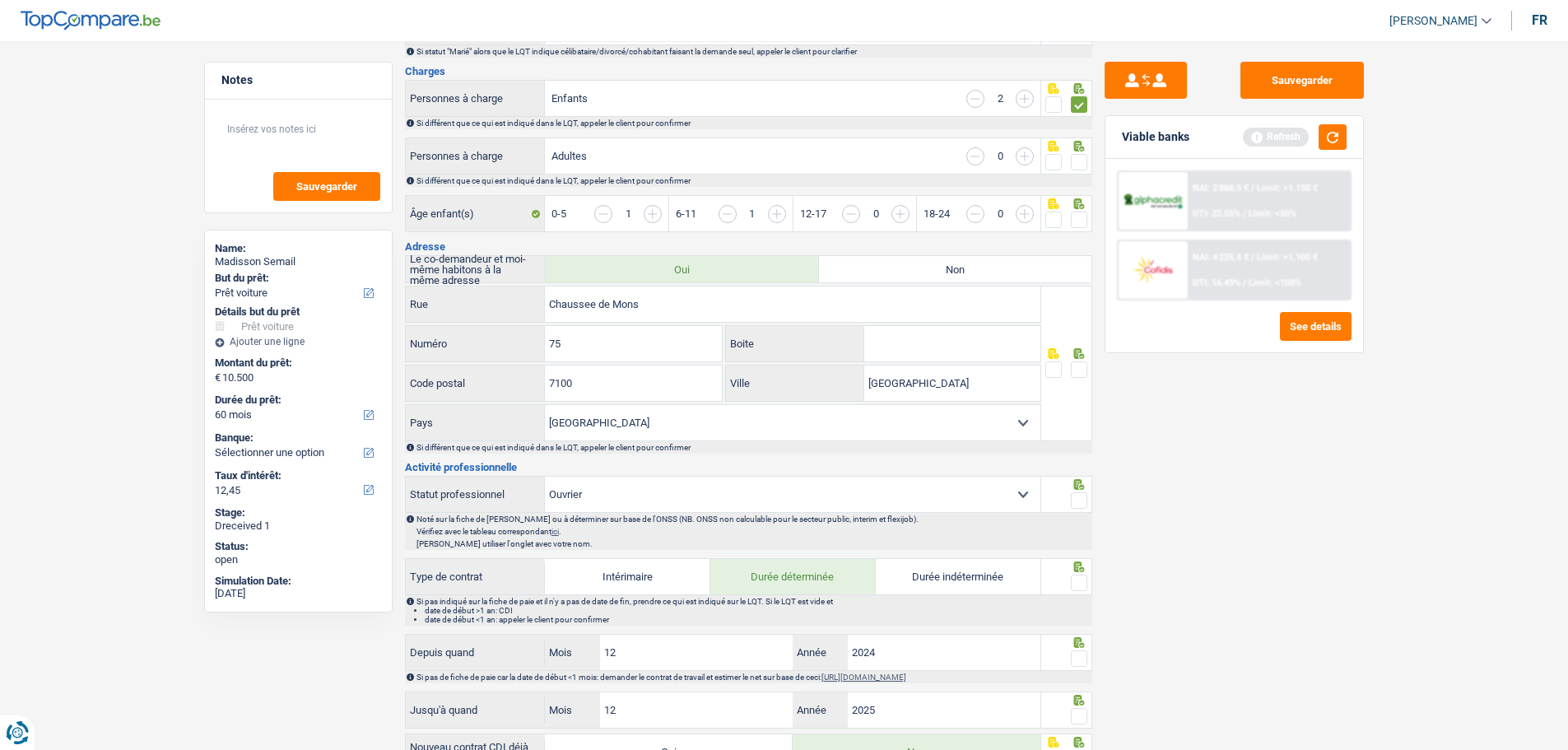 scroll, scrollTop: 329, scrollLeft: 0, axis: vertical 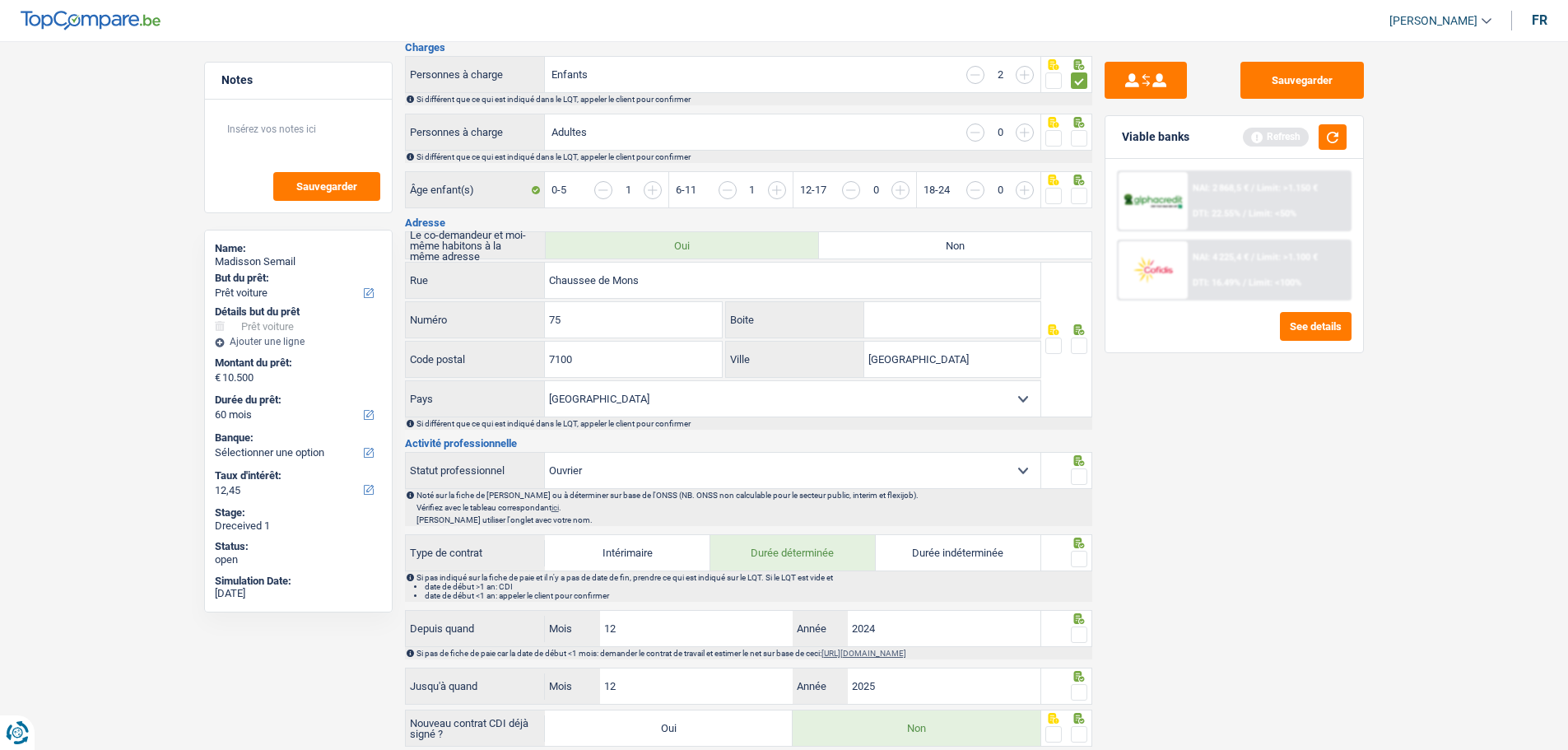 click at bounding box center [1079, 346] 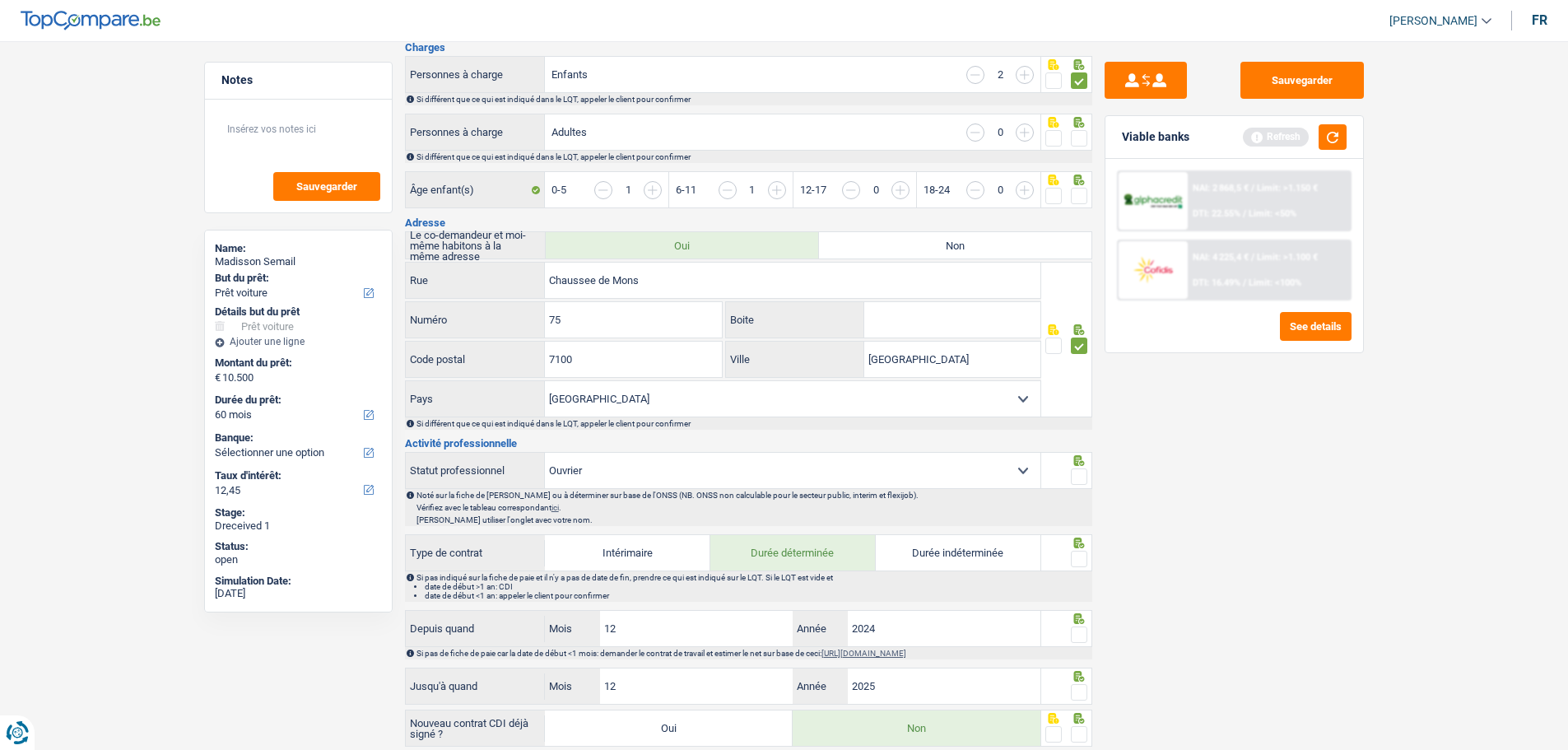 click at bounding box center [1079, 477] 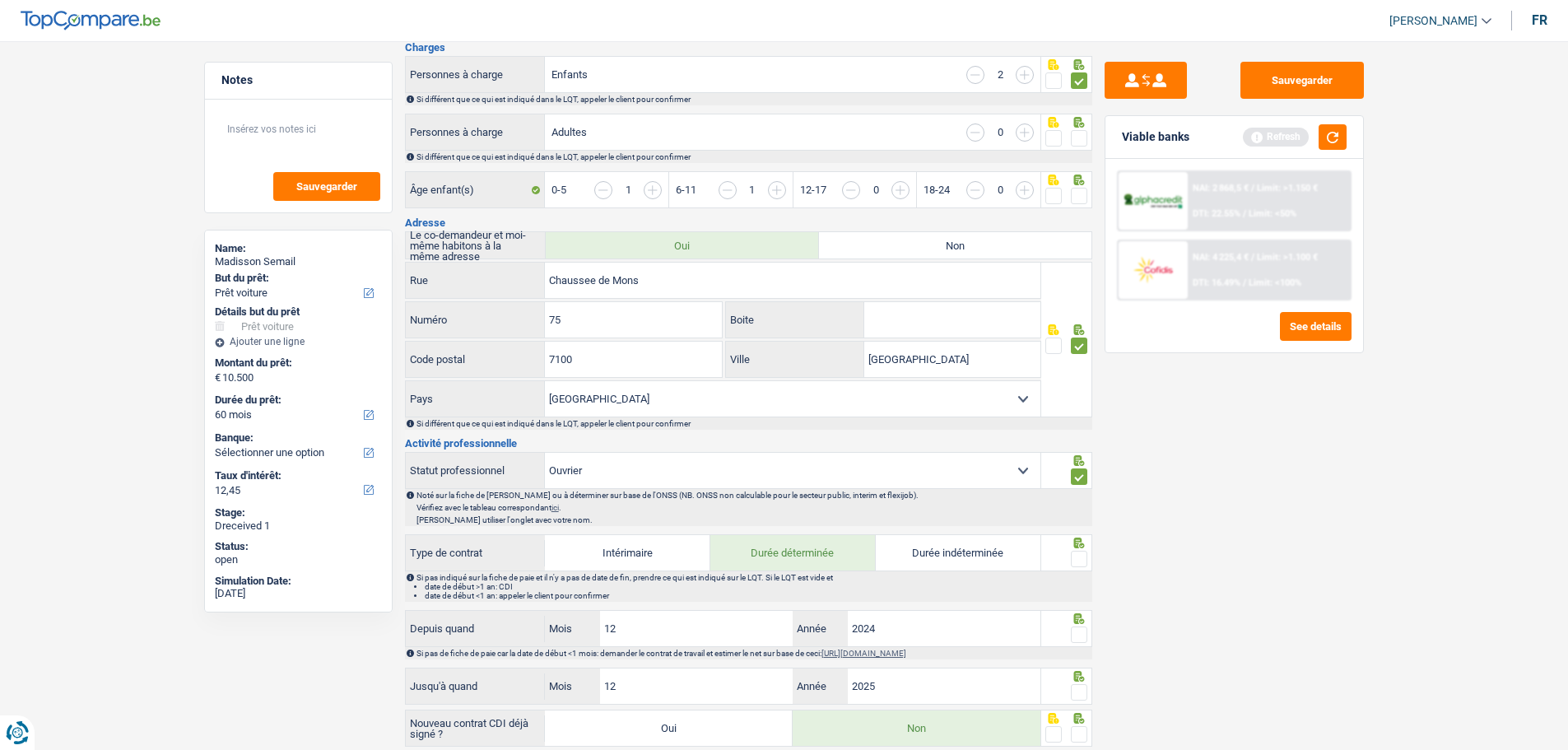 drag, startPoint x: 1077, startPoint y: 552, endPoint x: 1073, endPoint y: 561, distance: 10 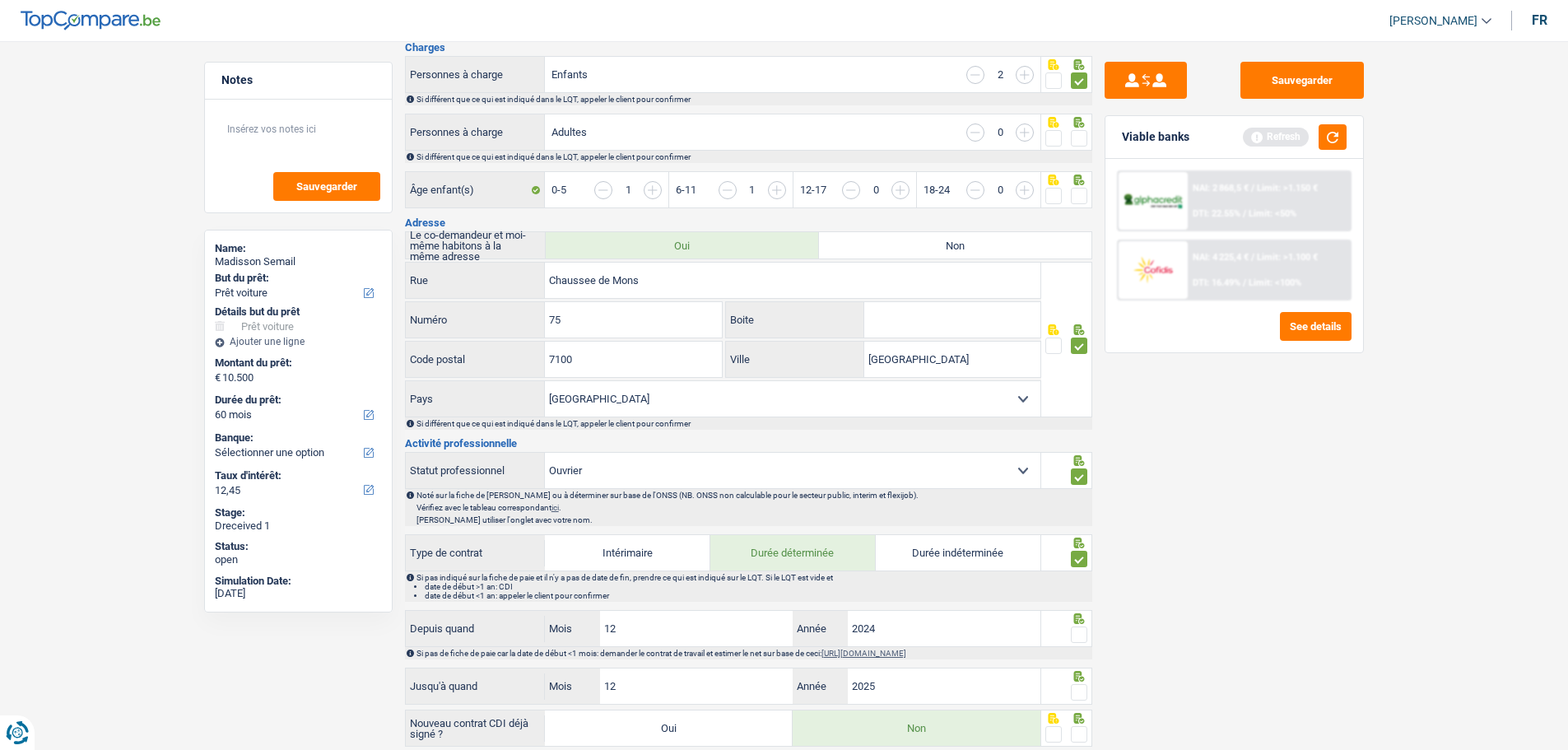 click at bounding box center [1079, 635] 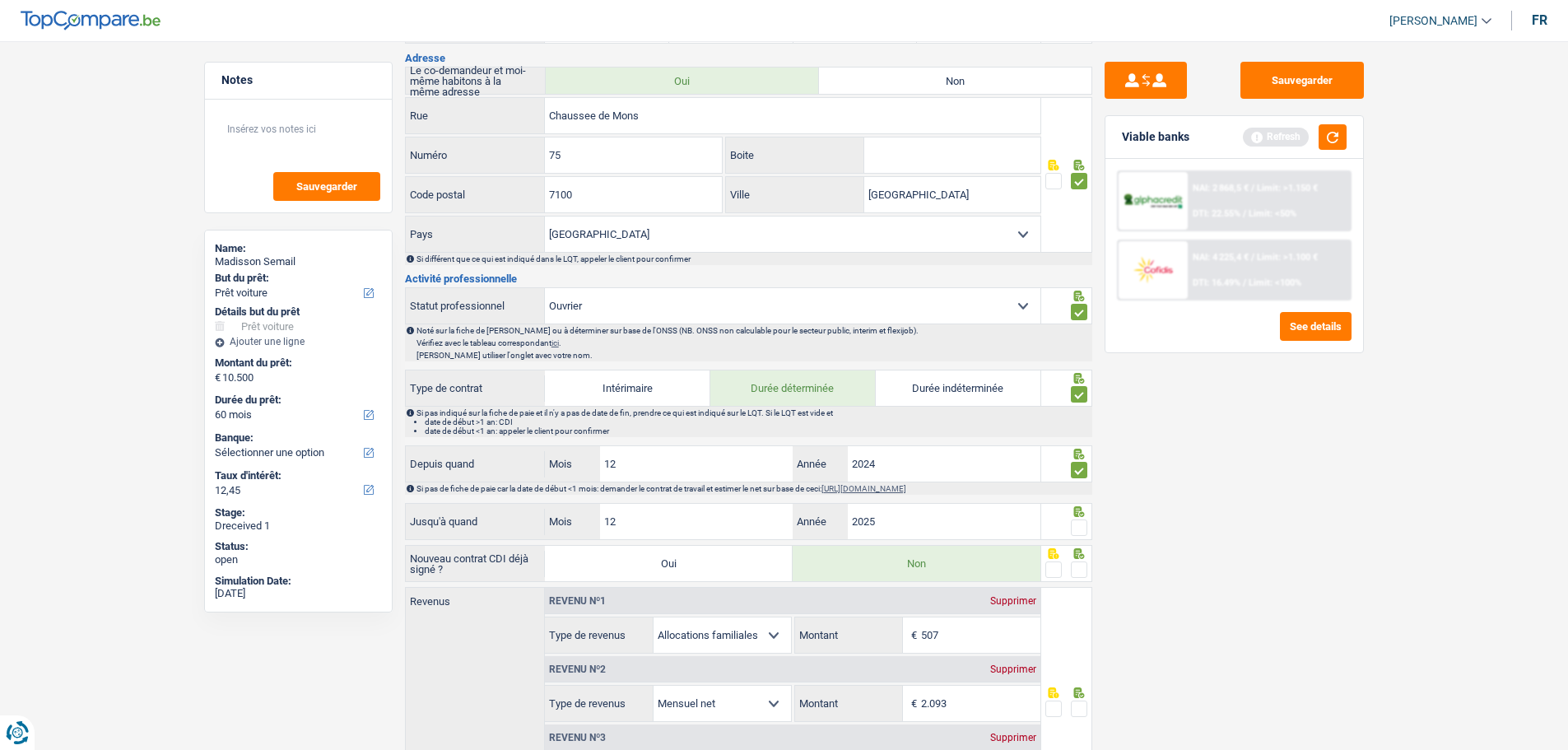 scroll, scrollTop: 576, scrollLeft: 0, axis: vertical 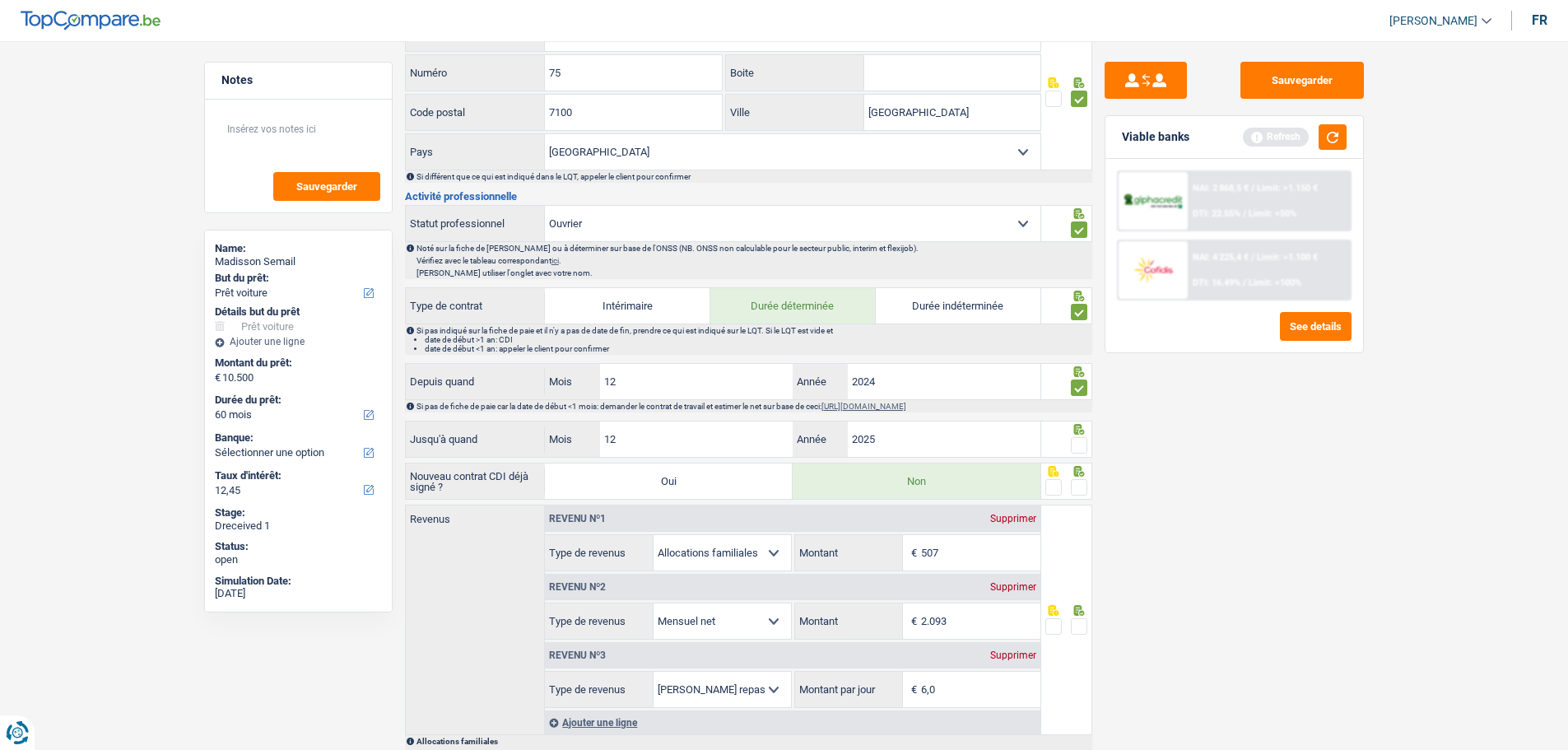 click at bounding box center [1079, 445] 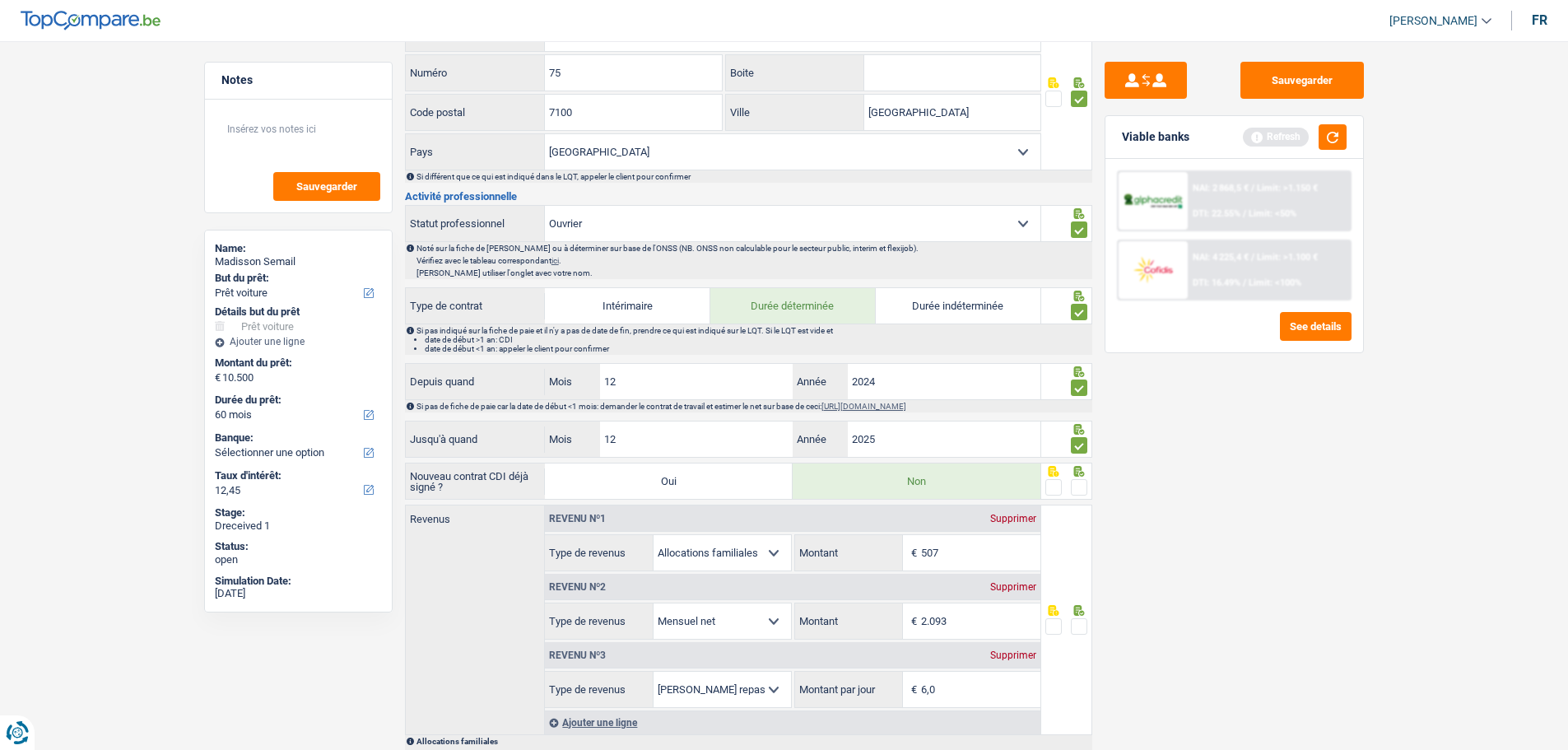 click at bounding box center [1079, 487] 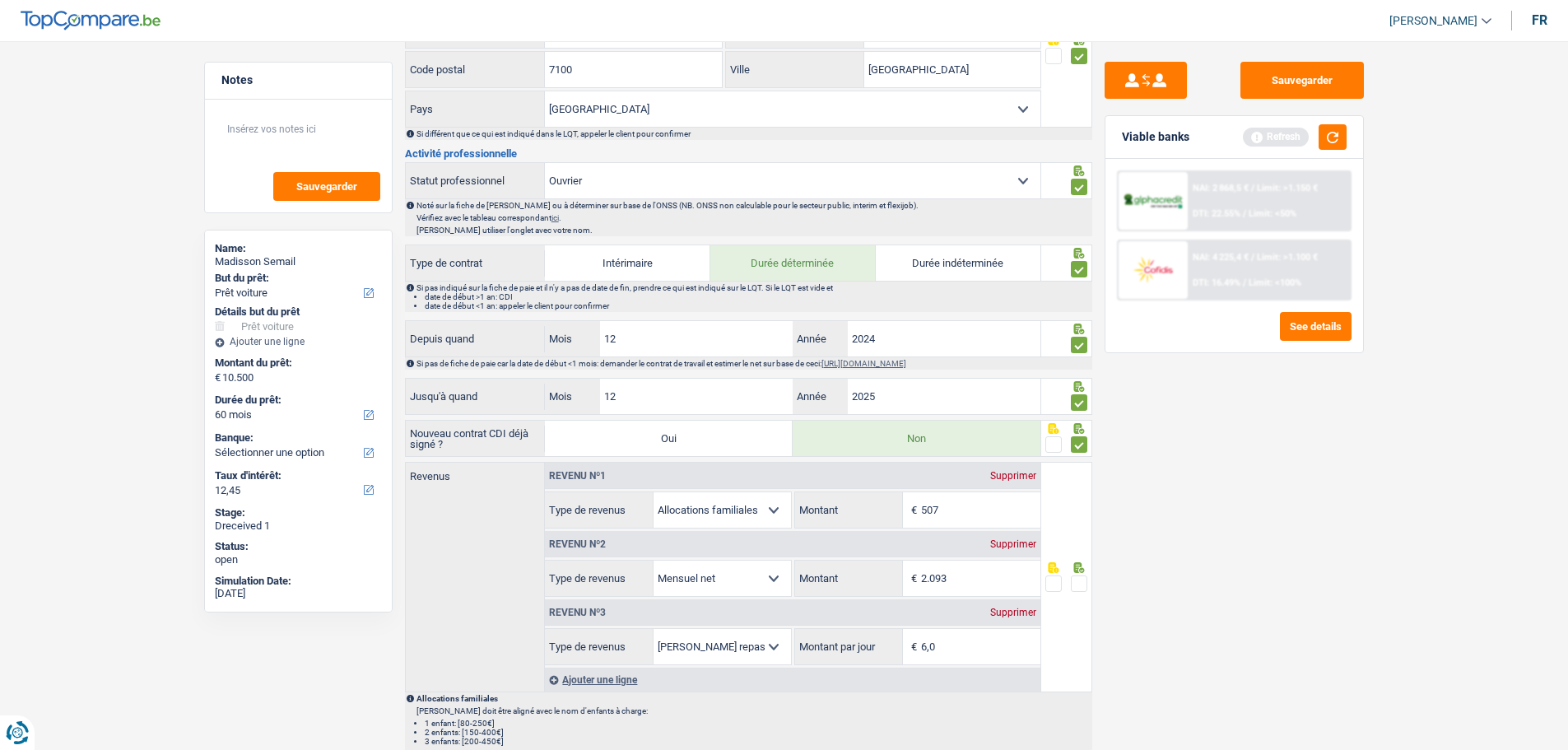 scroll, scrollTop: 659, scrollLeft: 0, axis: vertical 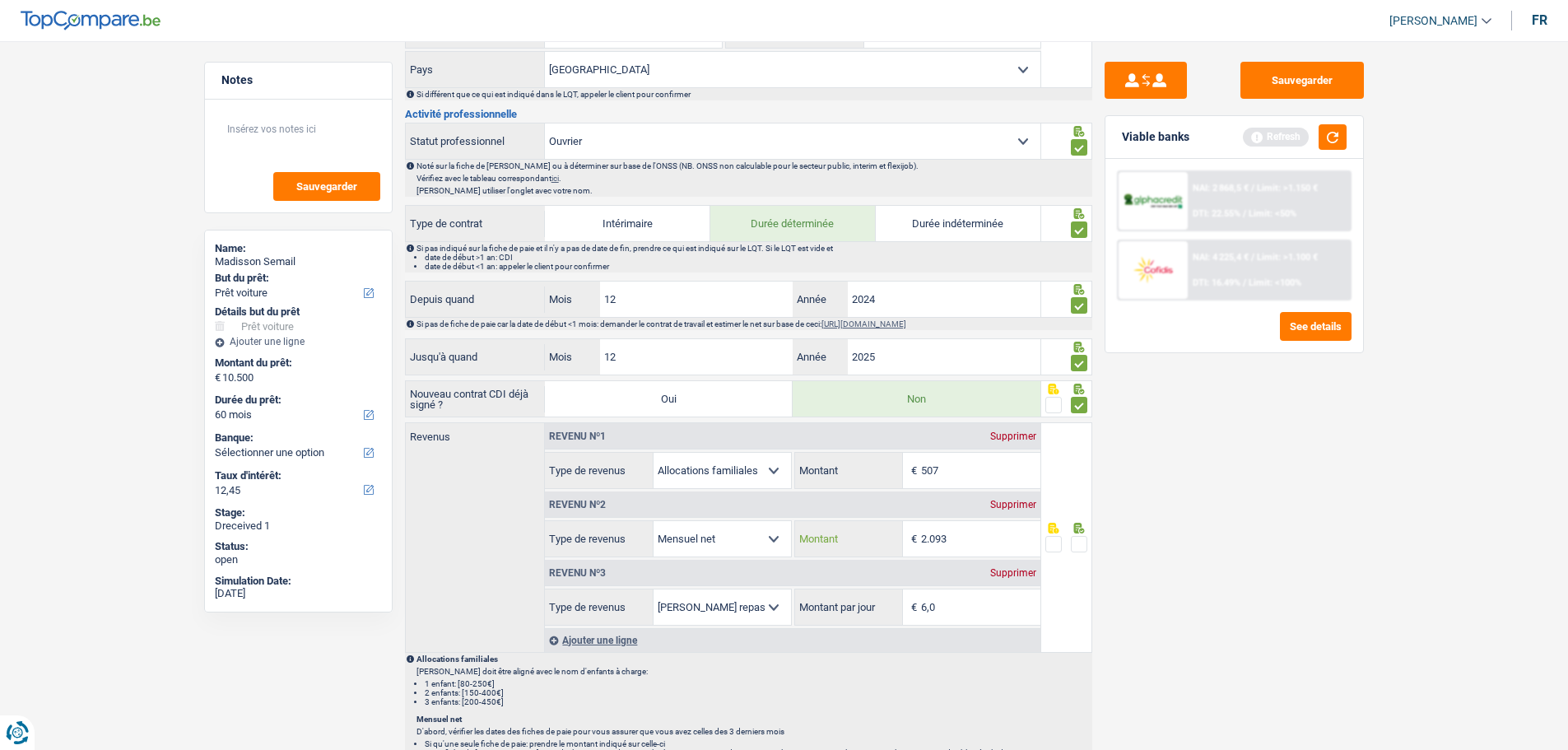 click on "2.093" at bounding box center [980, 538] 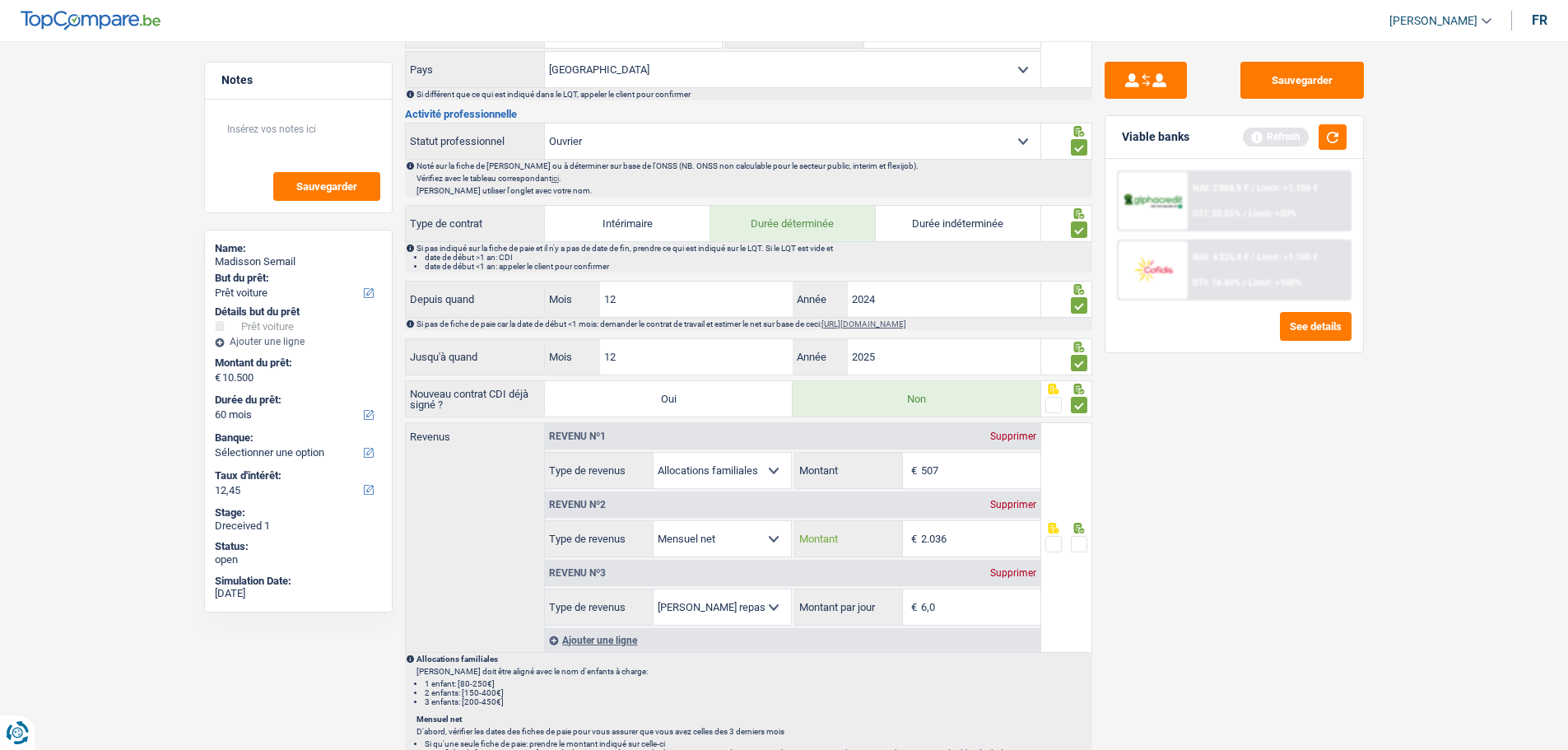 type on "2.036" 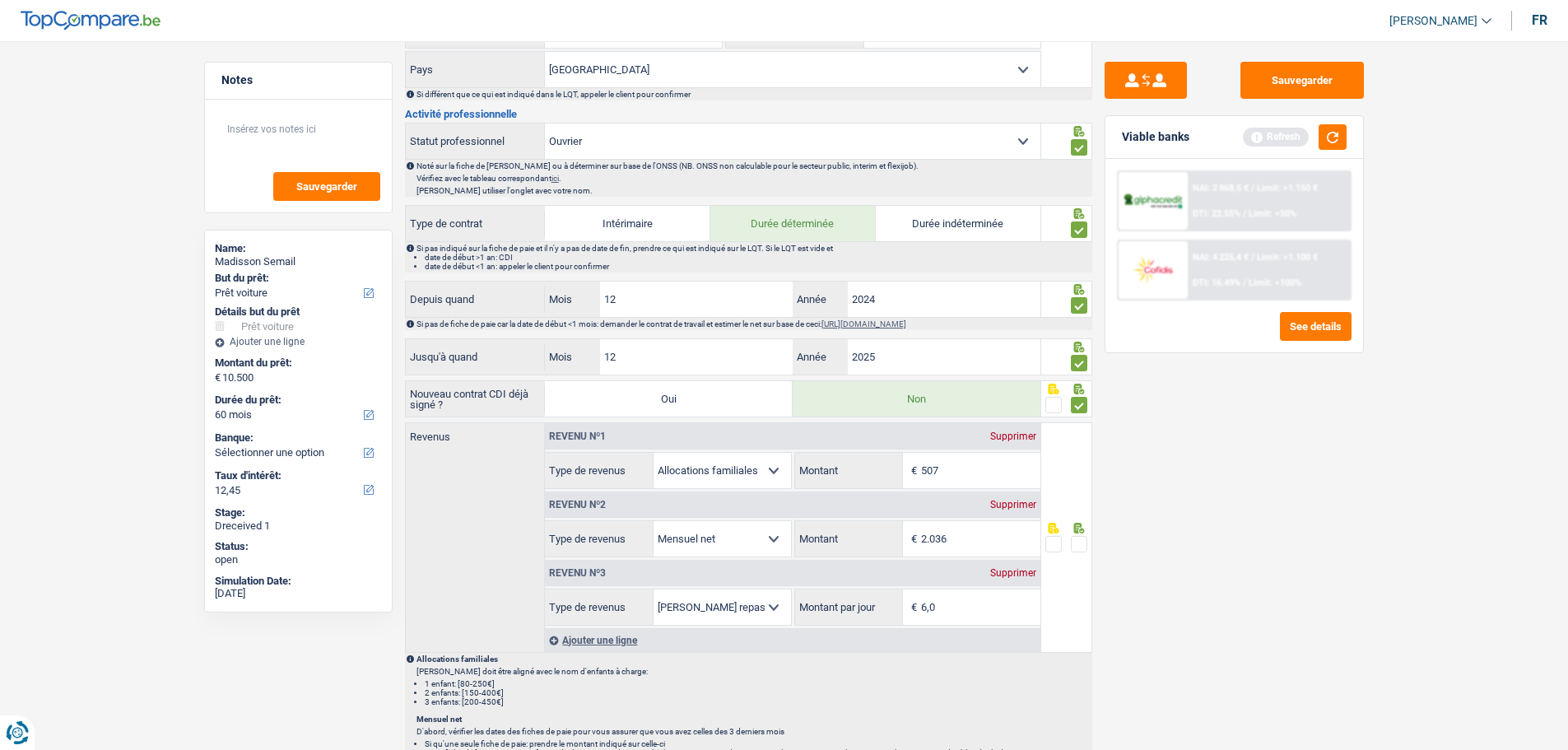 click at bounding box center [1079, 544] 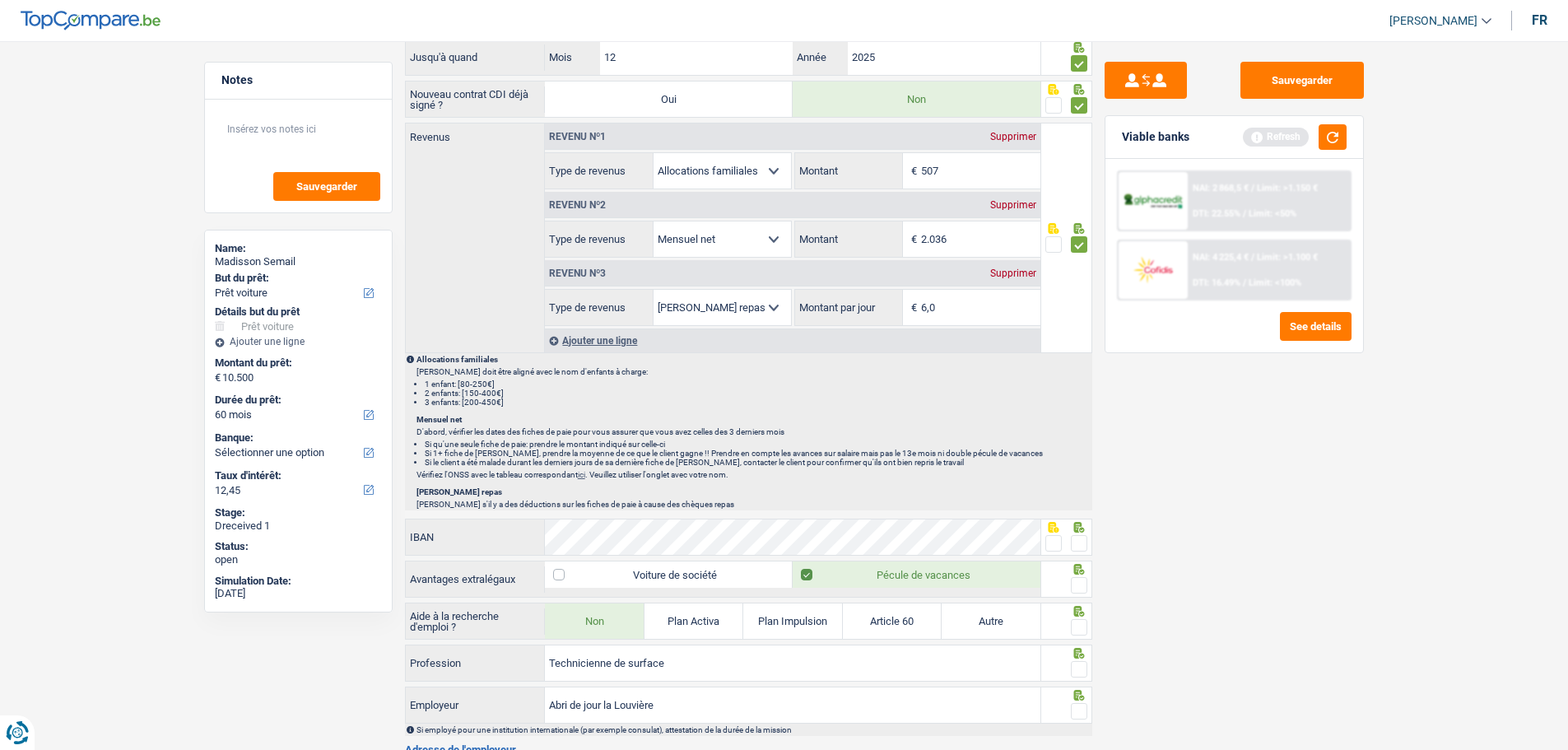 scroll, scrollTop: 988, scrollLeft: 0, axis: vertical 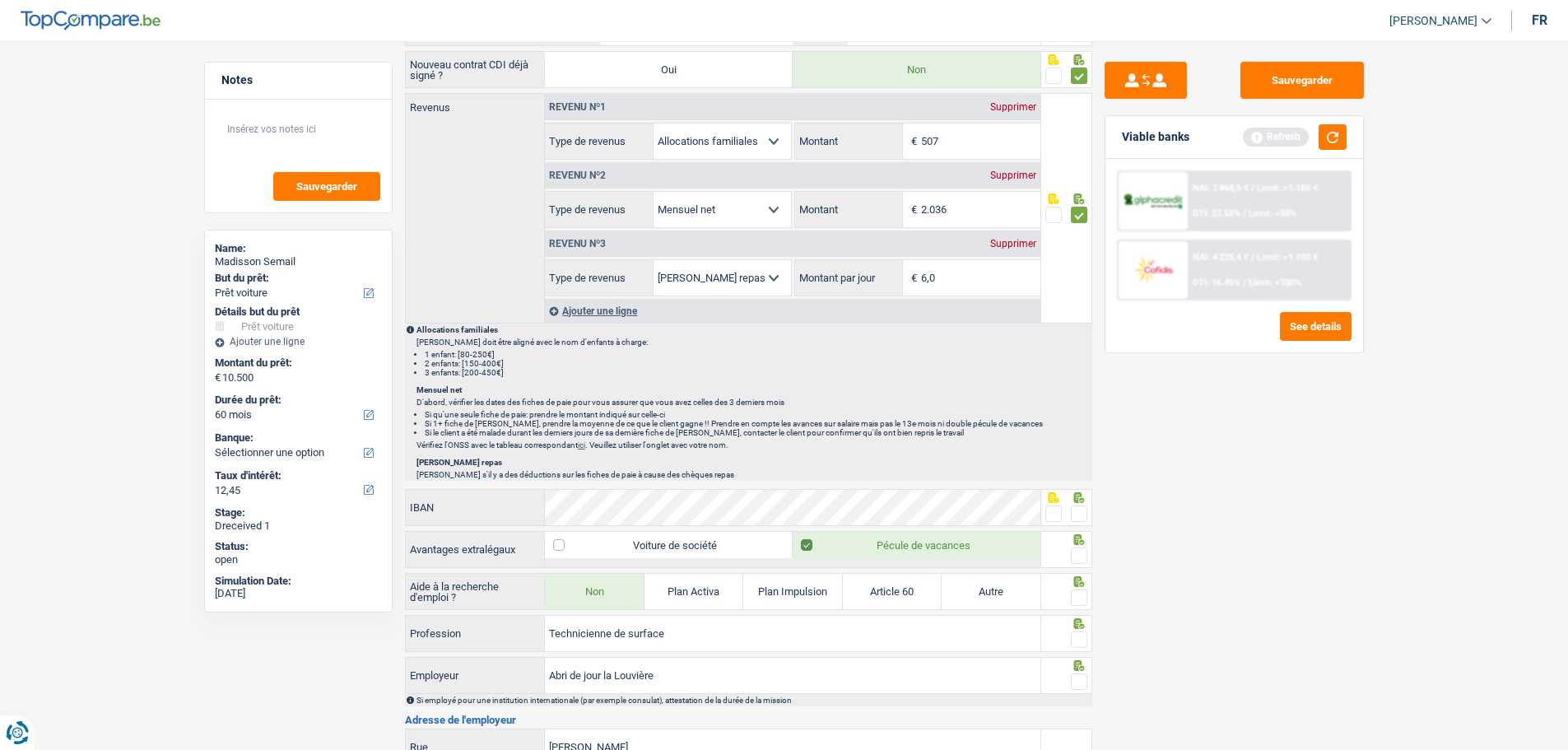 click at bounding box center [1054, 514] 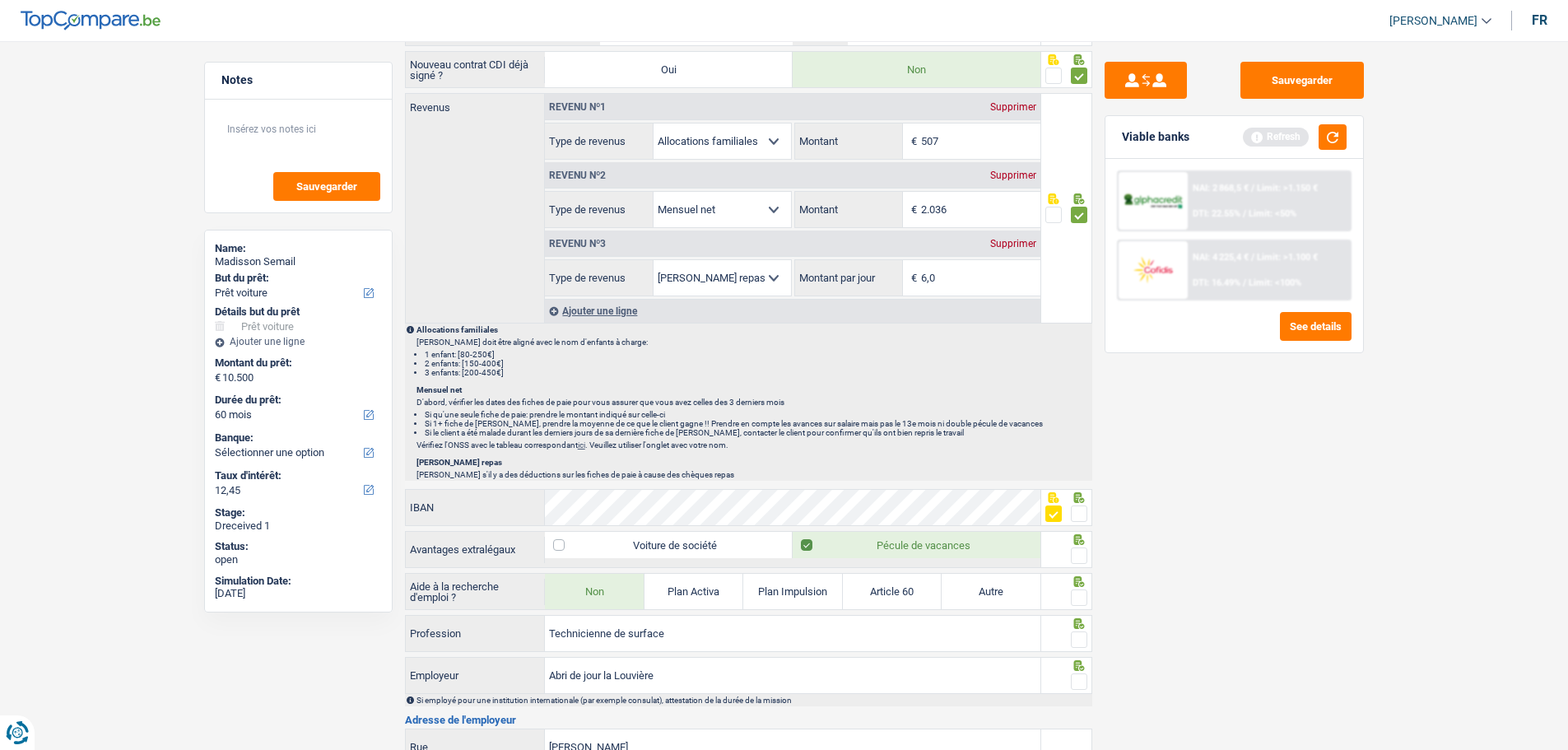 click at bounding box center [1079, 556] 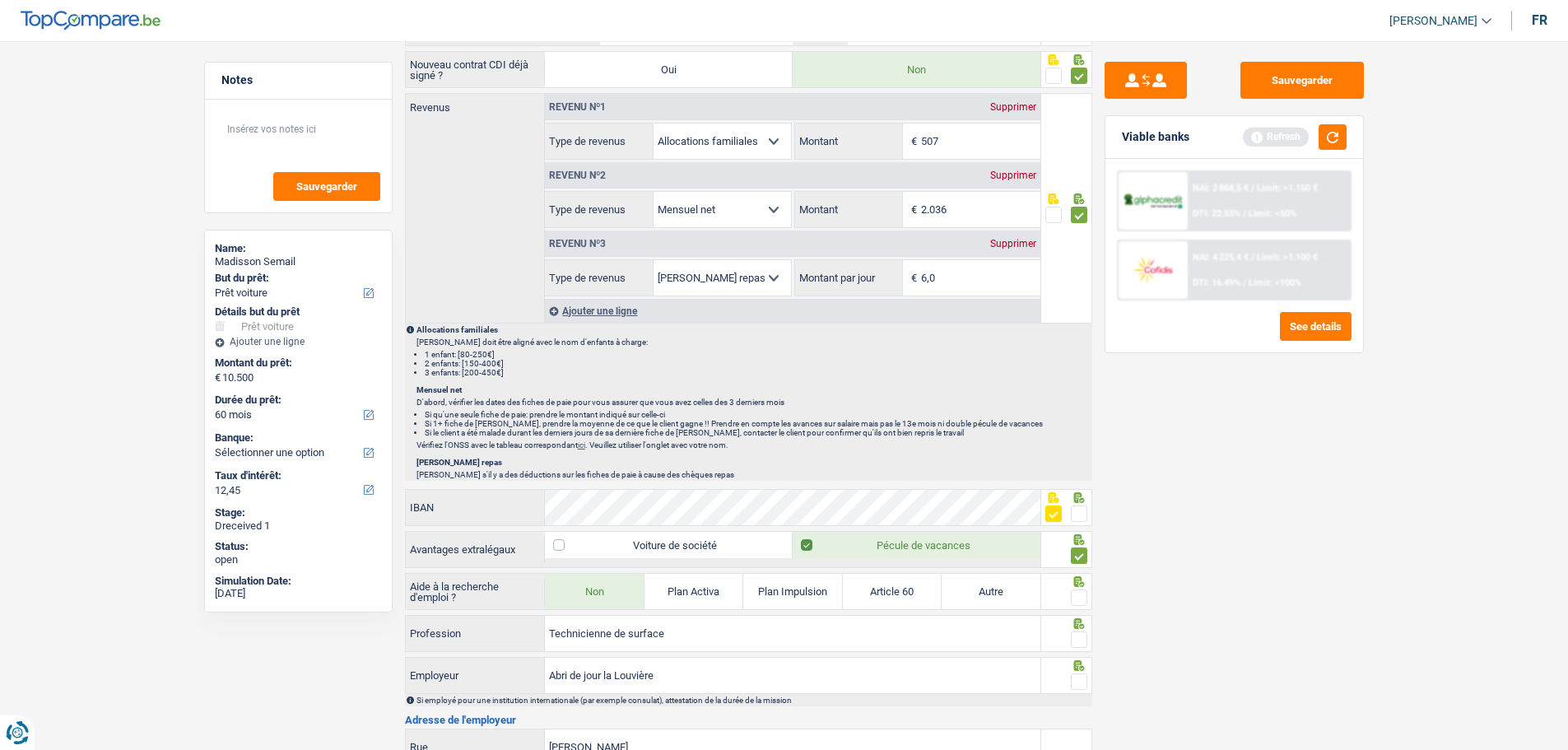 click at bounding box center [1079, 598] 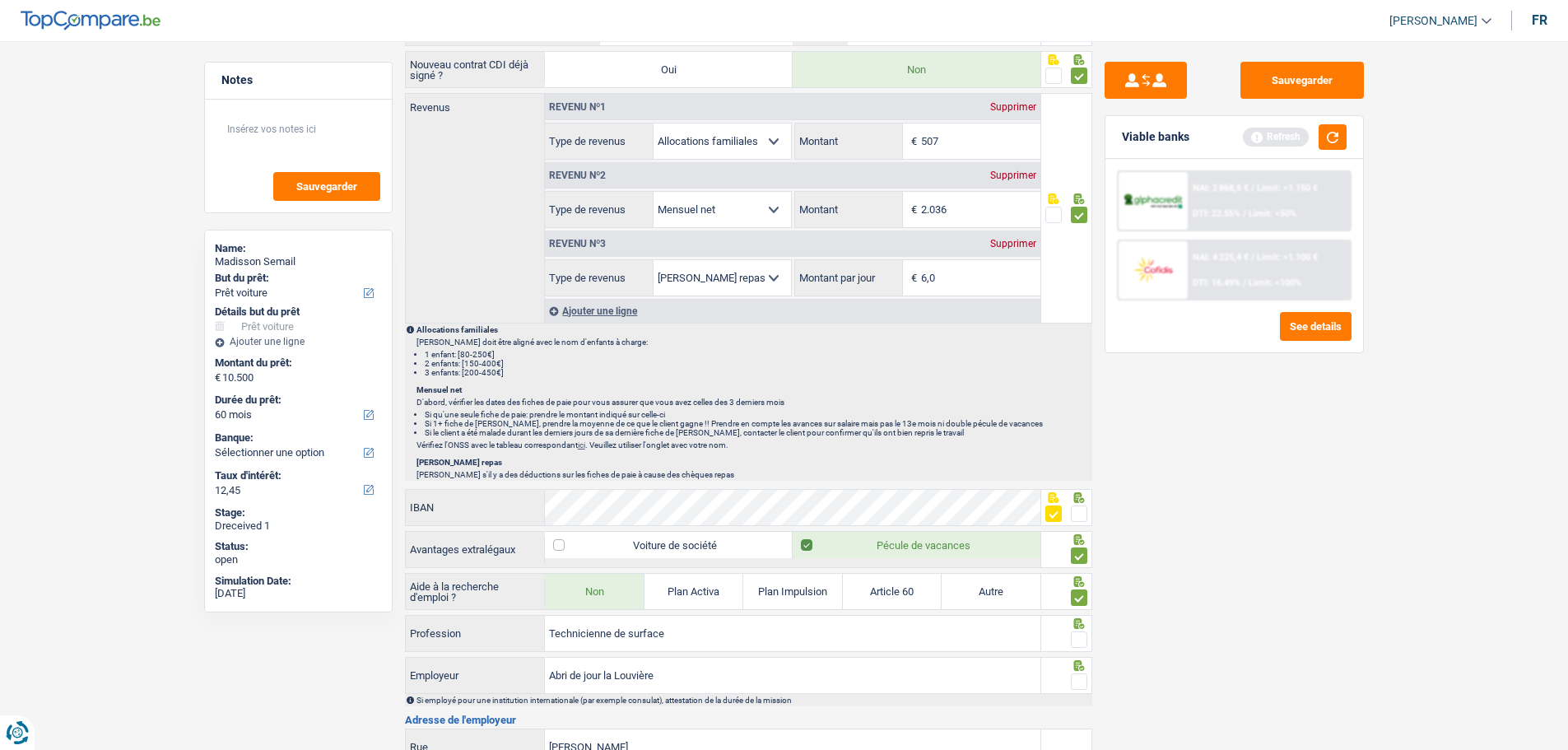 click 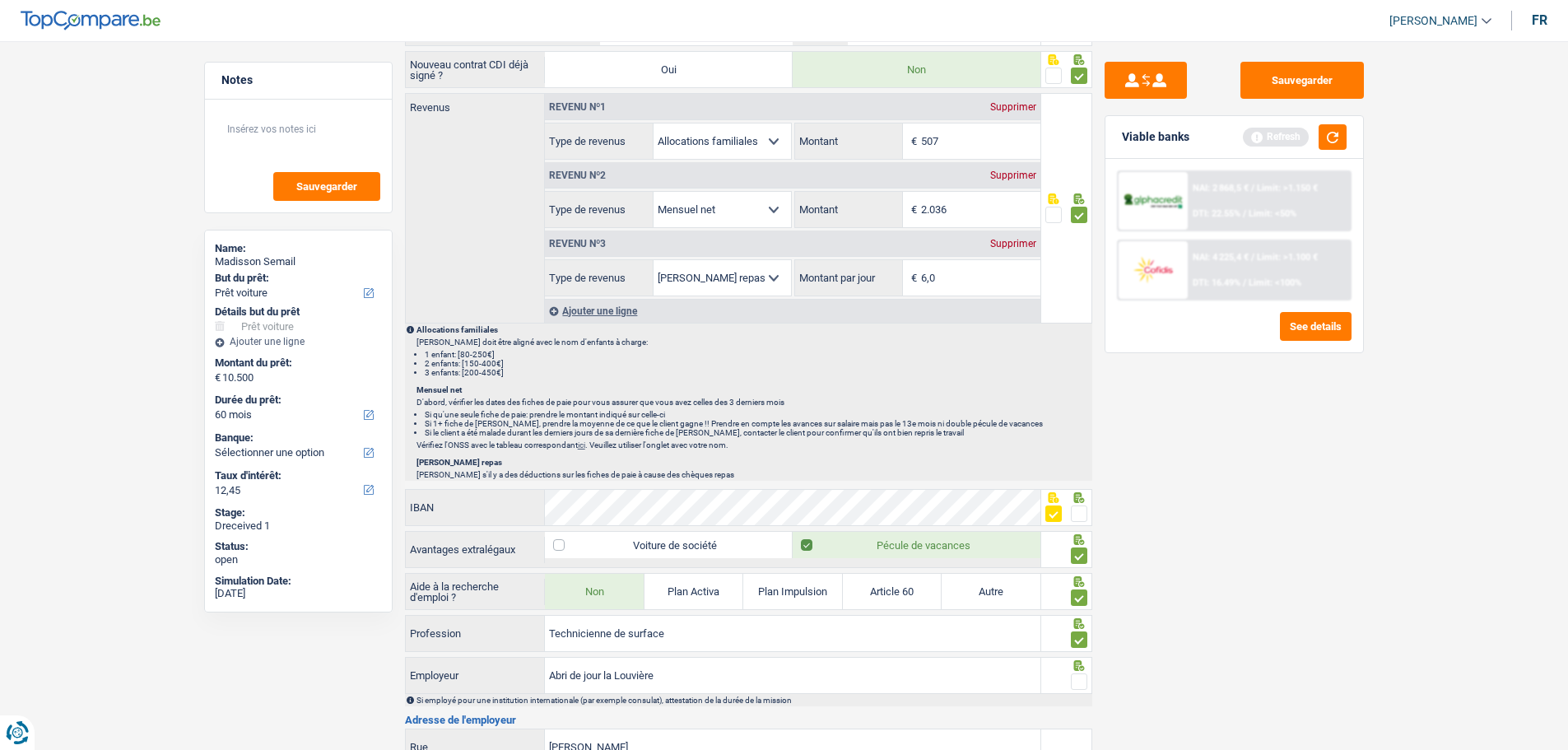 click at bounding box center (1079, 682) 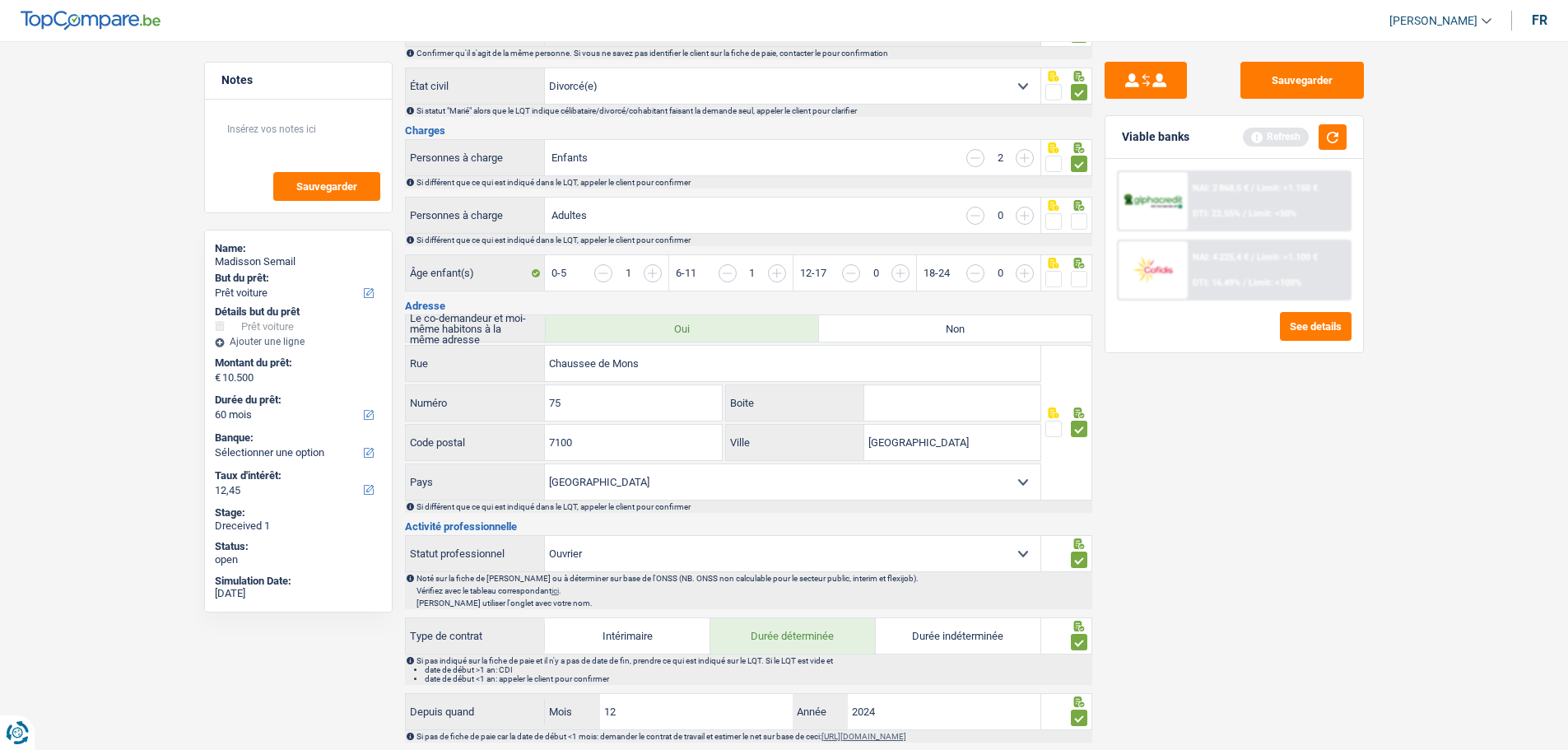 scroll, scrollTop: 0, scrollLeft: 0, axis: both 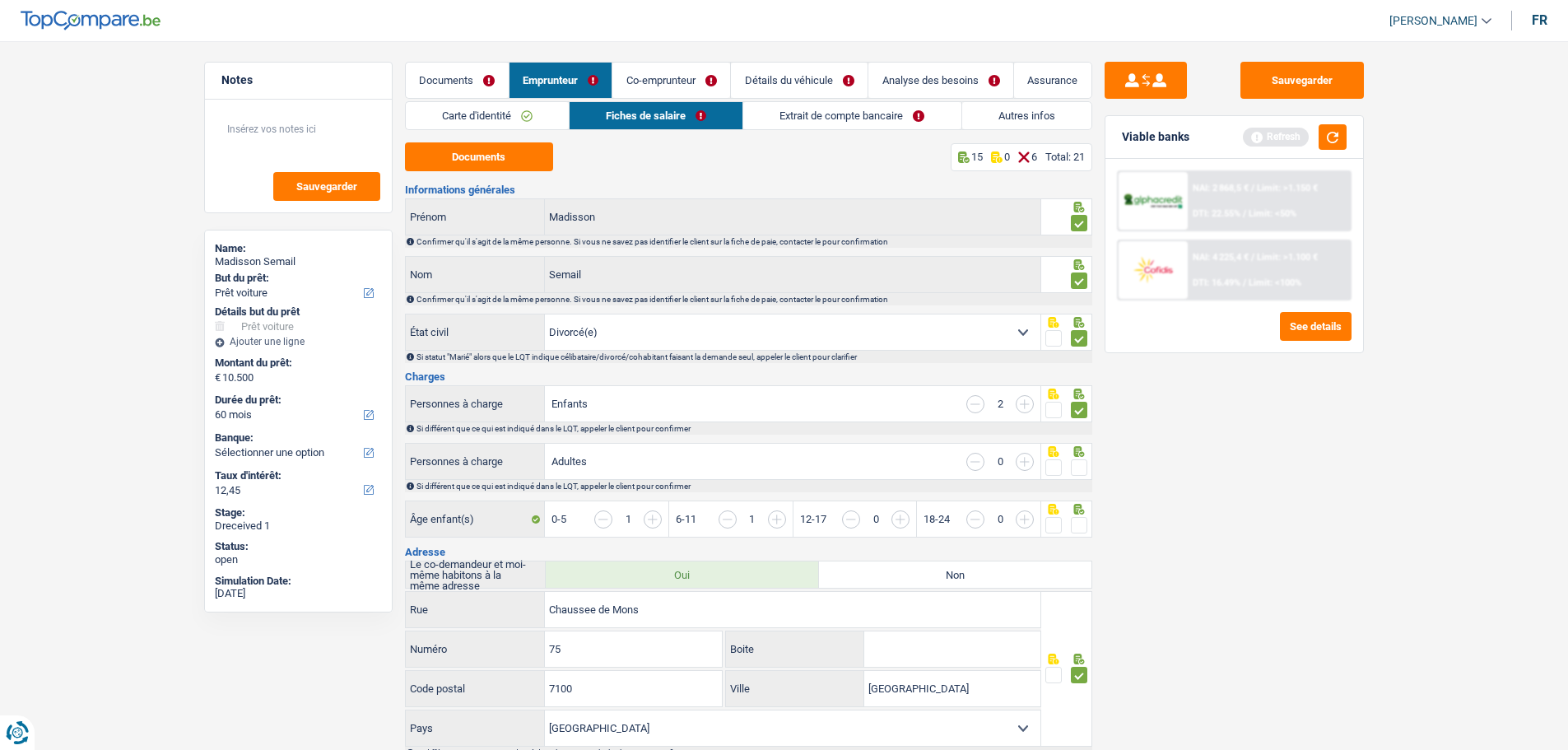 click on "Documents" at bounding box center [457, 80] 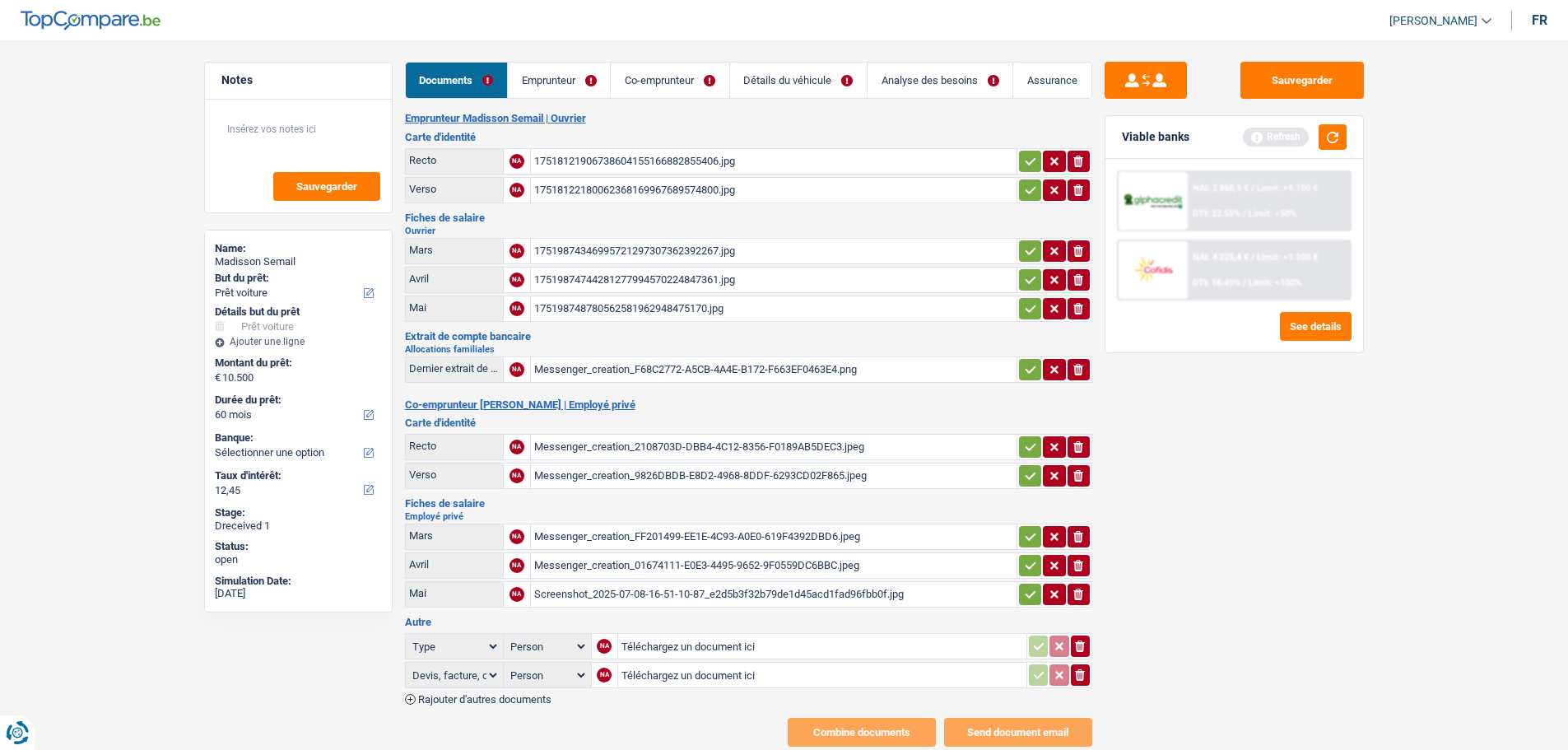 click on "Messenger_creation_F68C2772-A5CB-4A4E-B172-F663EF0463E4.png" at bounding box center (774, 370) 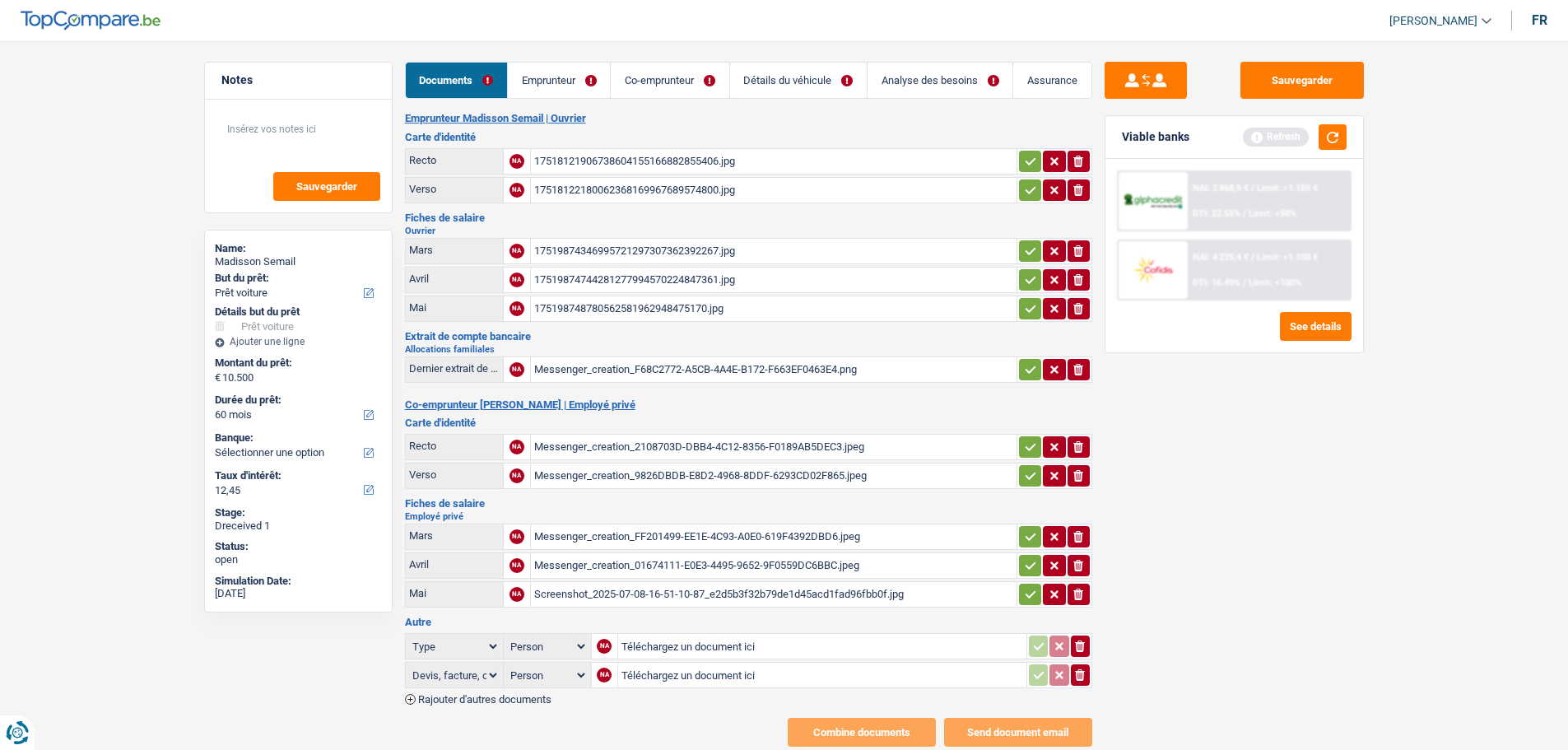 click on "Messenger_creation_F68C2772-A5CB-4A4E-B172-F663EF0463E4.png" at bounding box center (774, 370) 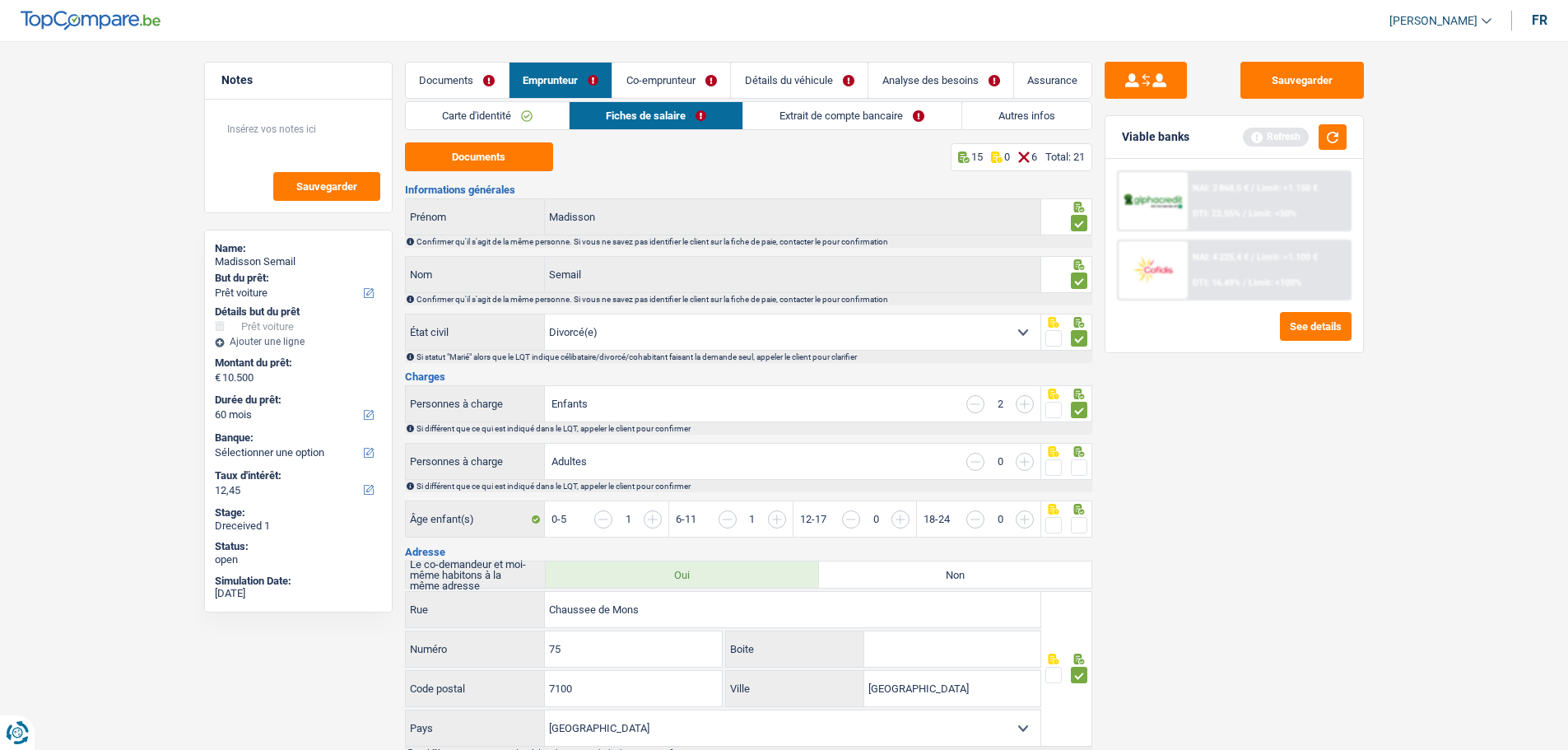 click on "Extrait de compte bancaire" at bounding box center [852, 115] 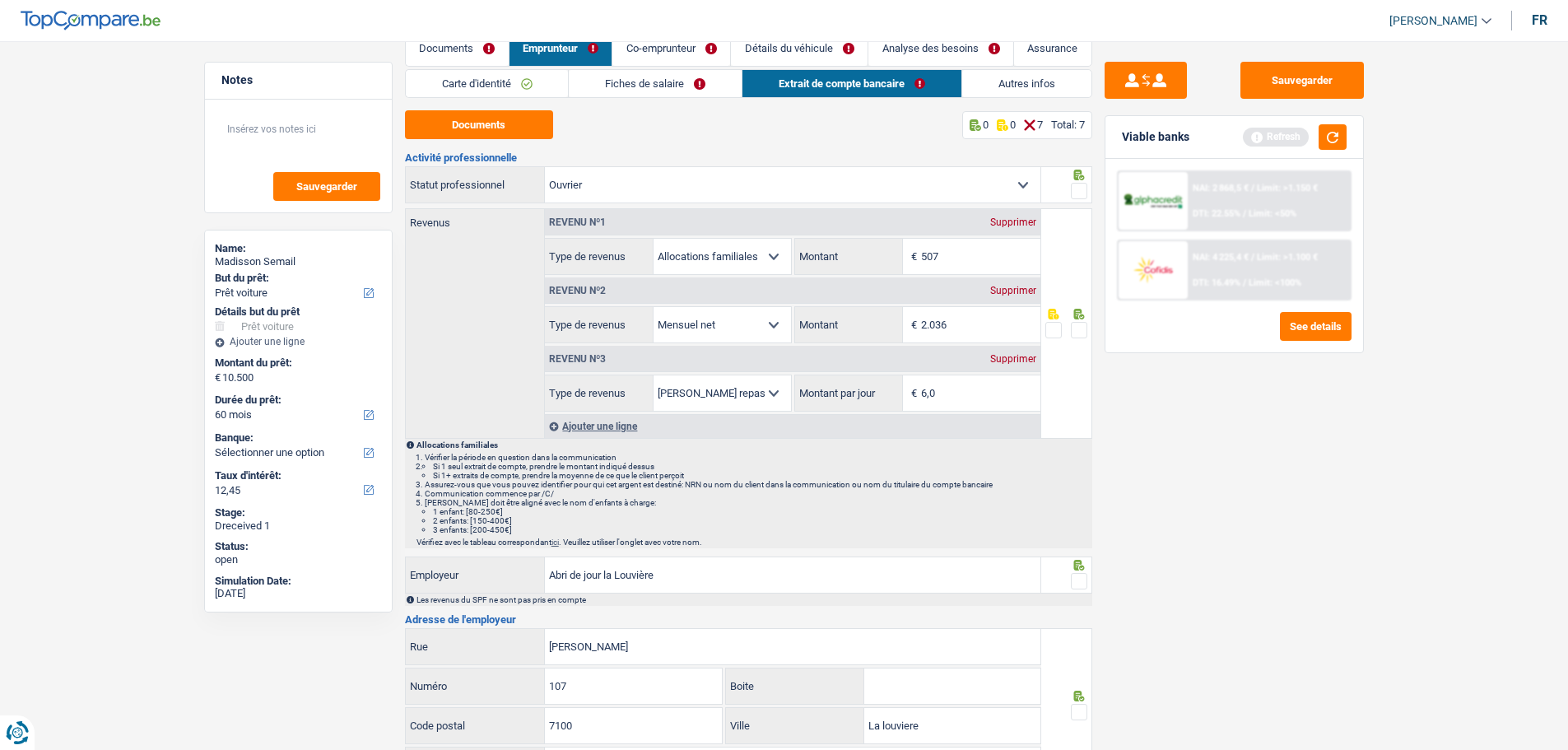 scroll, scrollTop: 0, scrollLeft: 0, axis: both 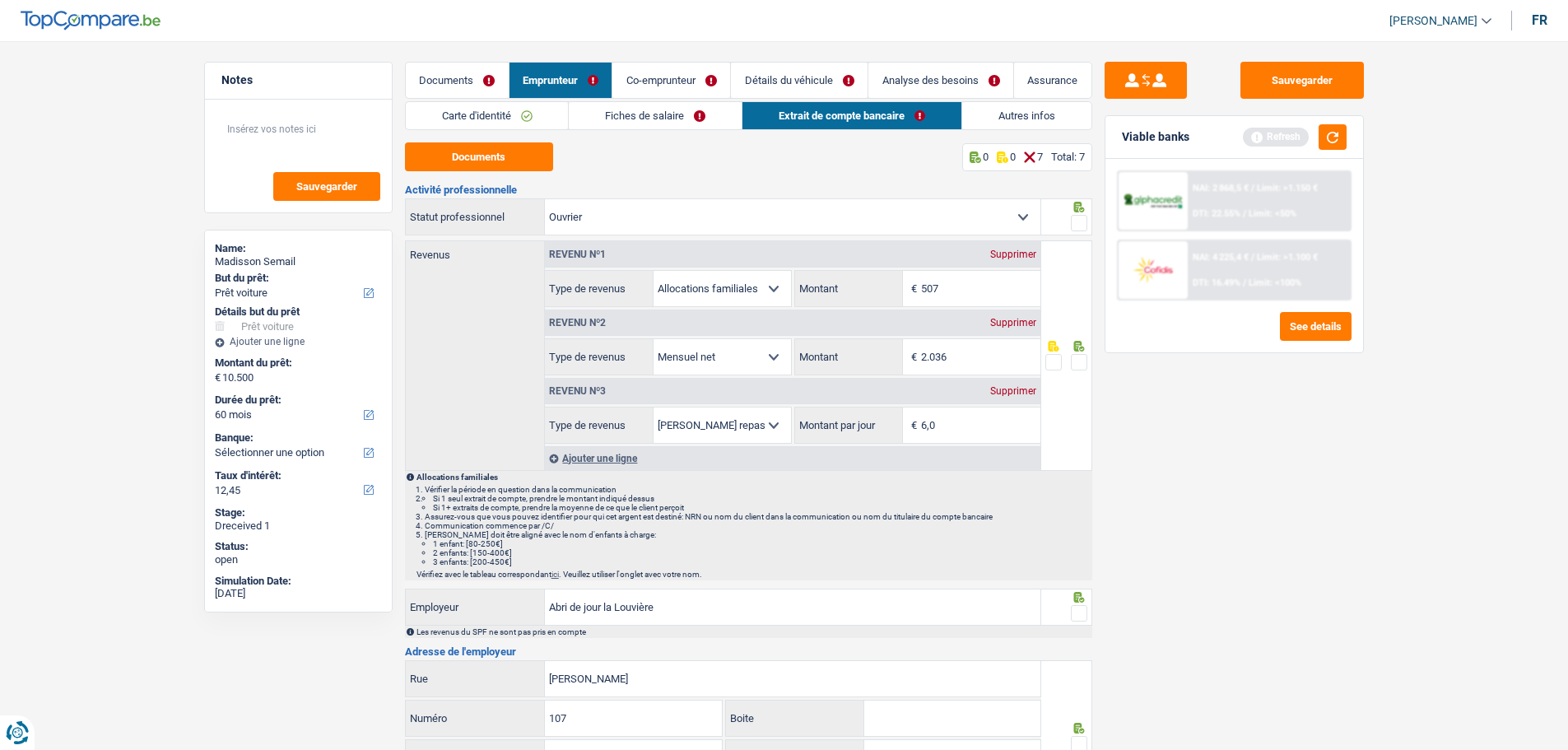 click on "Fiches de salaire" at bounding box center (655, 115) 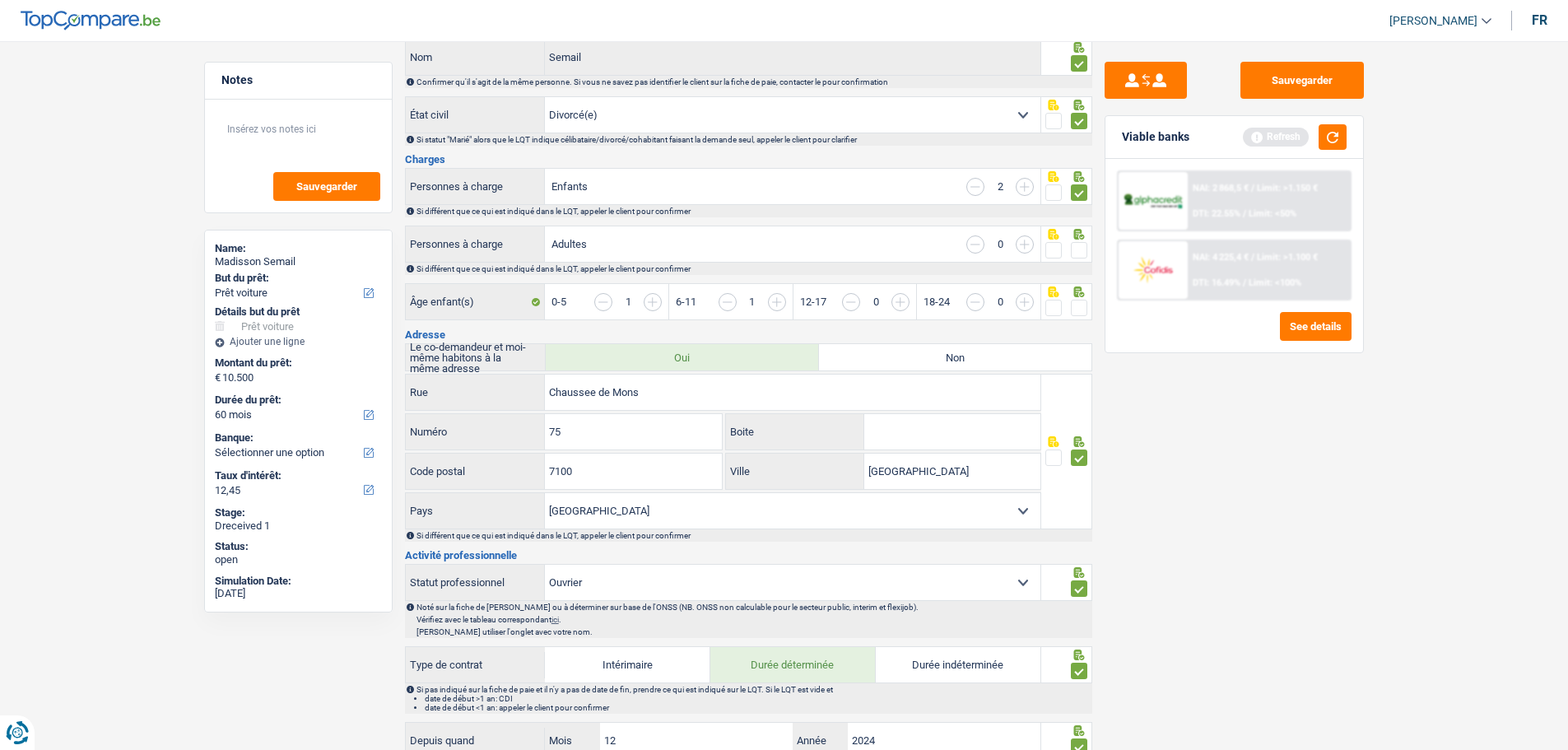 scroll, scrollTop: 165, scrollLeft: 0, axis: vertical 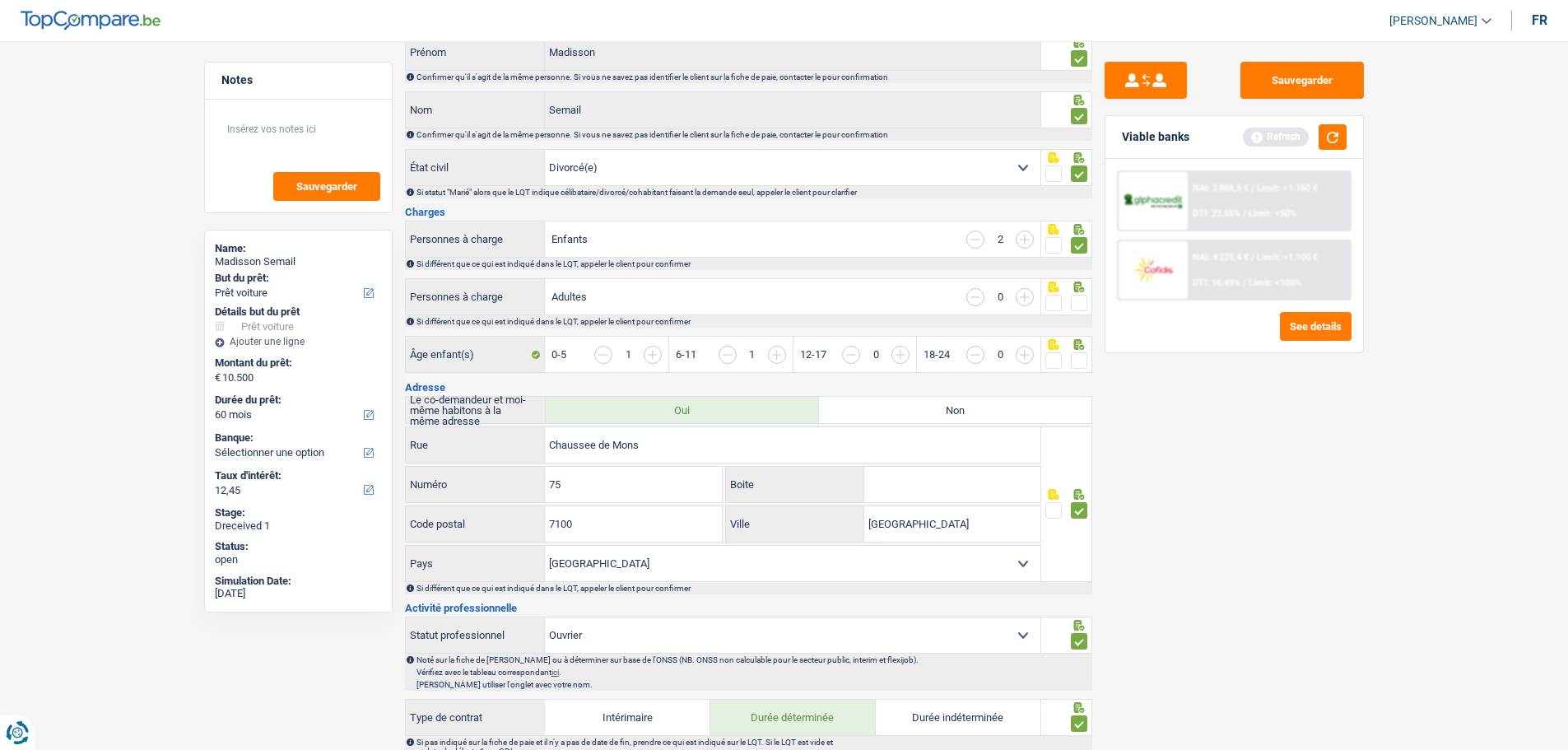 drag, startPoint x: 1077, startPoint y: 295, endPoint x: 1075, endPoint y: 325, distance: 30.066593 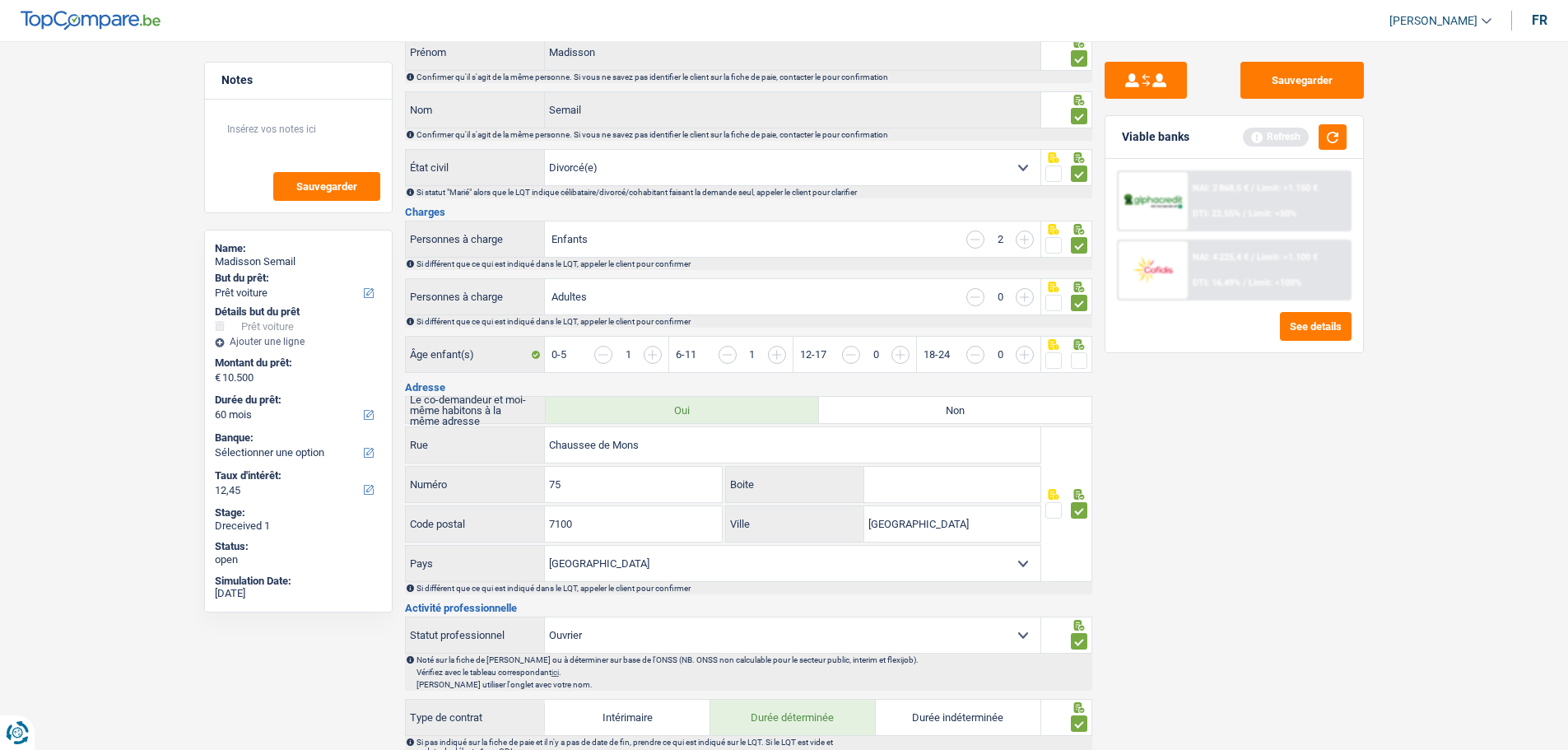 click at bounding box center [1079, 361] 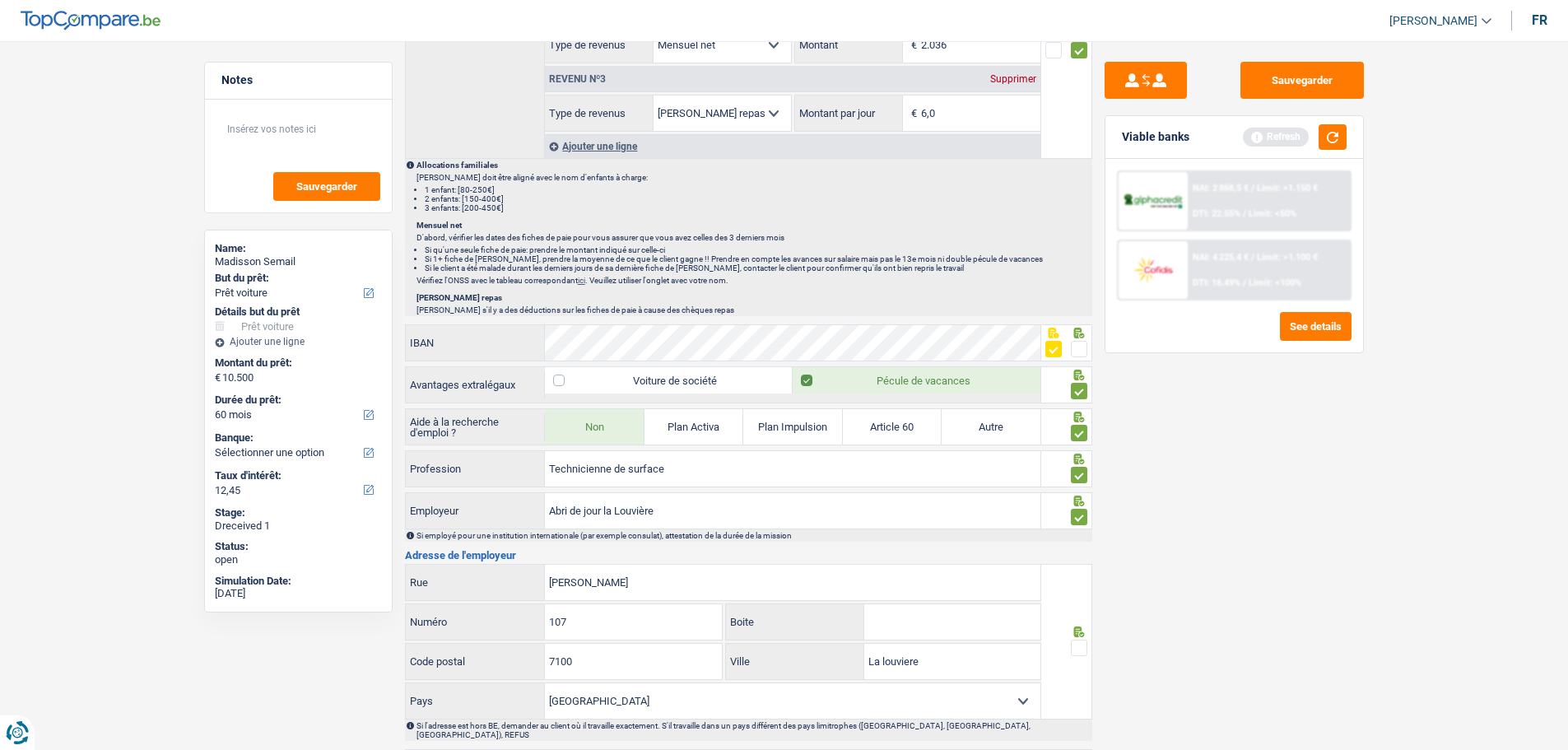 scroll, scrollTop: 1381, scrollLeft: 0, axis: vertical 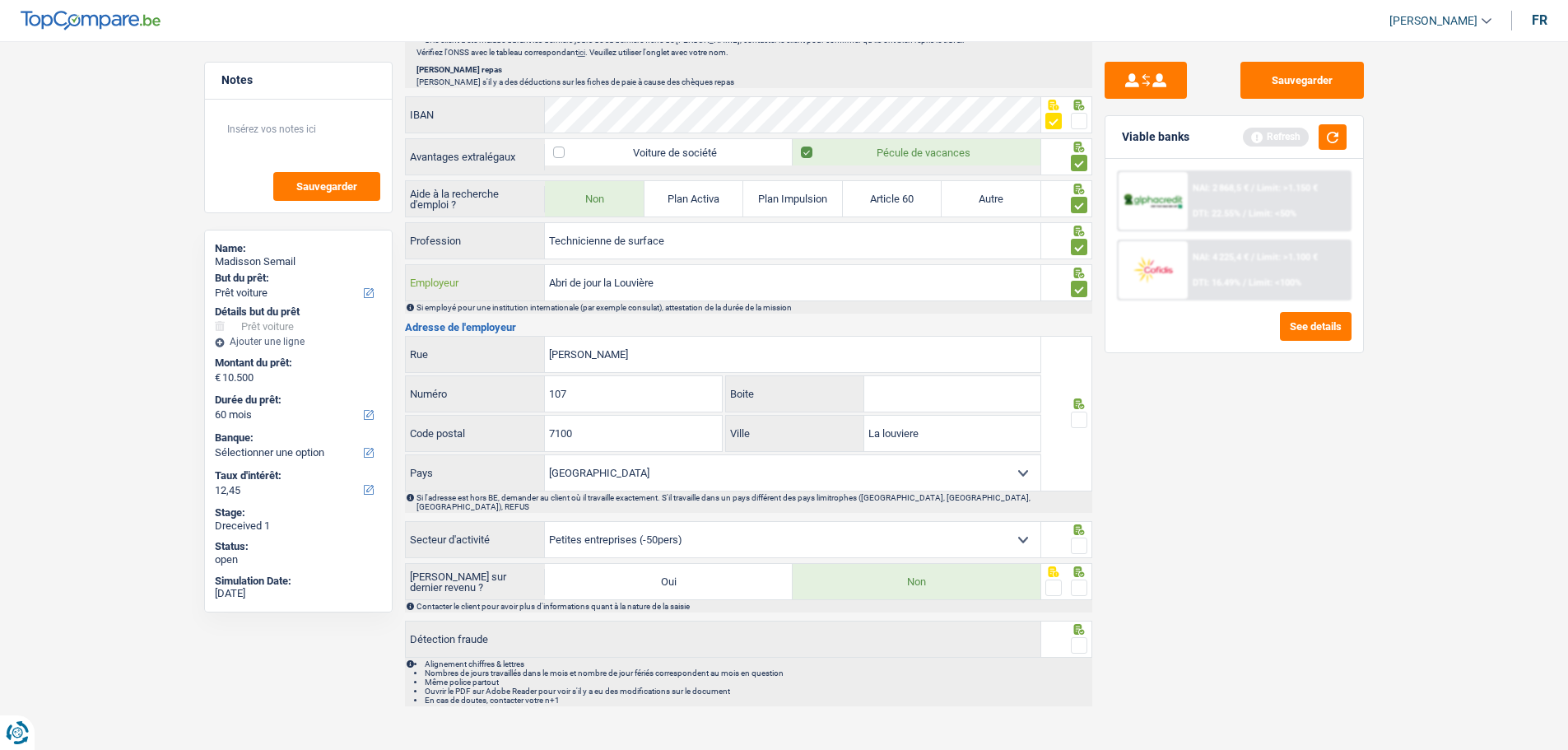drag, startPoint x: 687, startPoint y: 284, endPoint x: 444, endPoint y: 278, distance: 243.07406 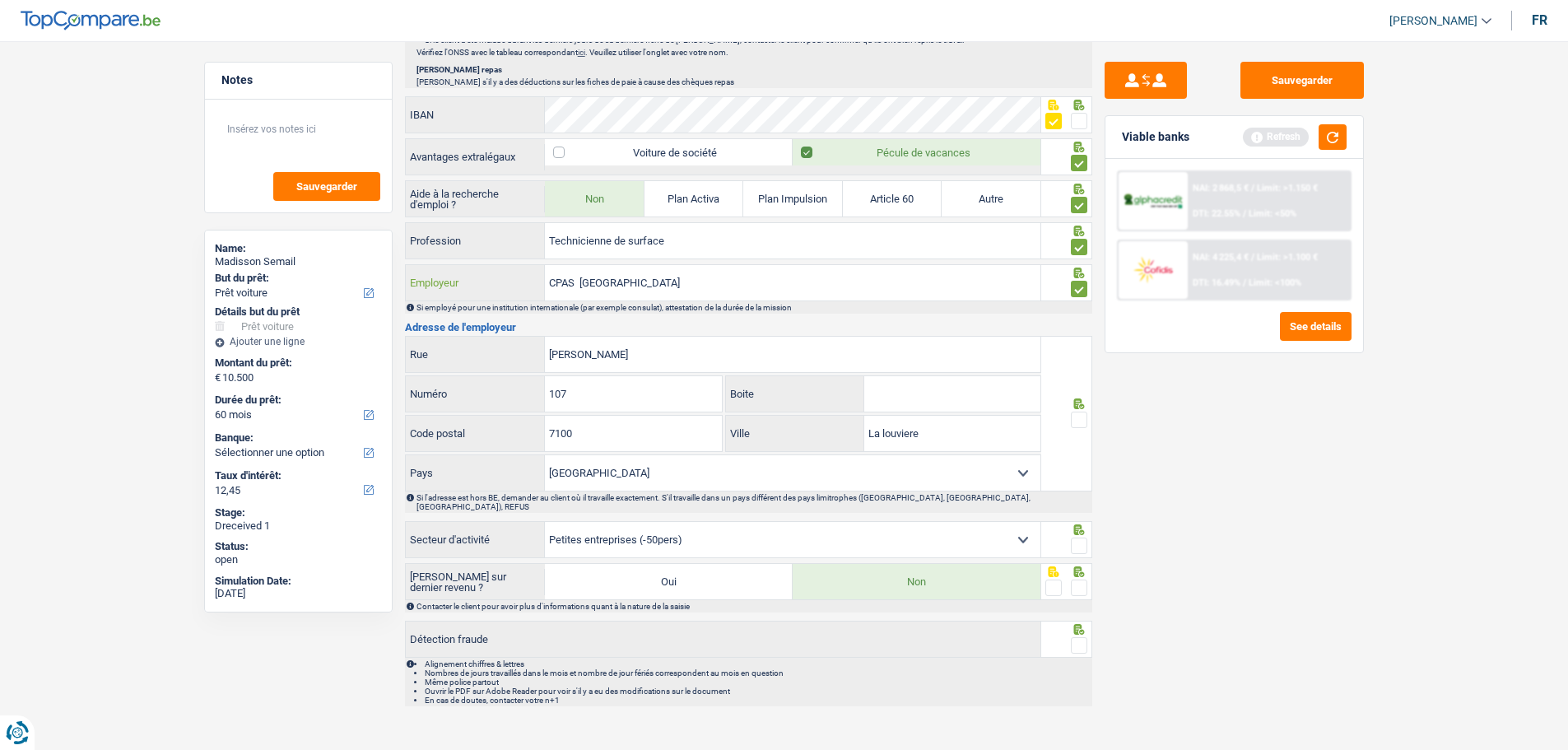 type on "CPAS  La Louvière" 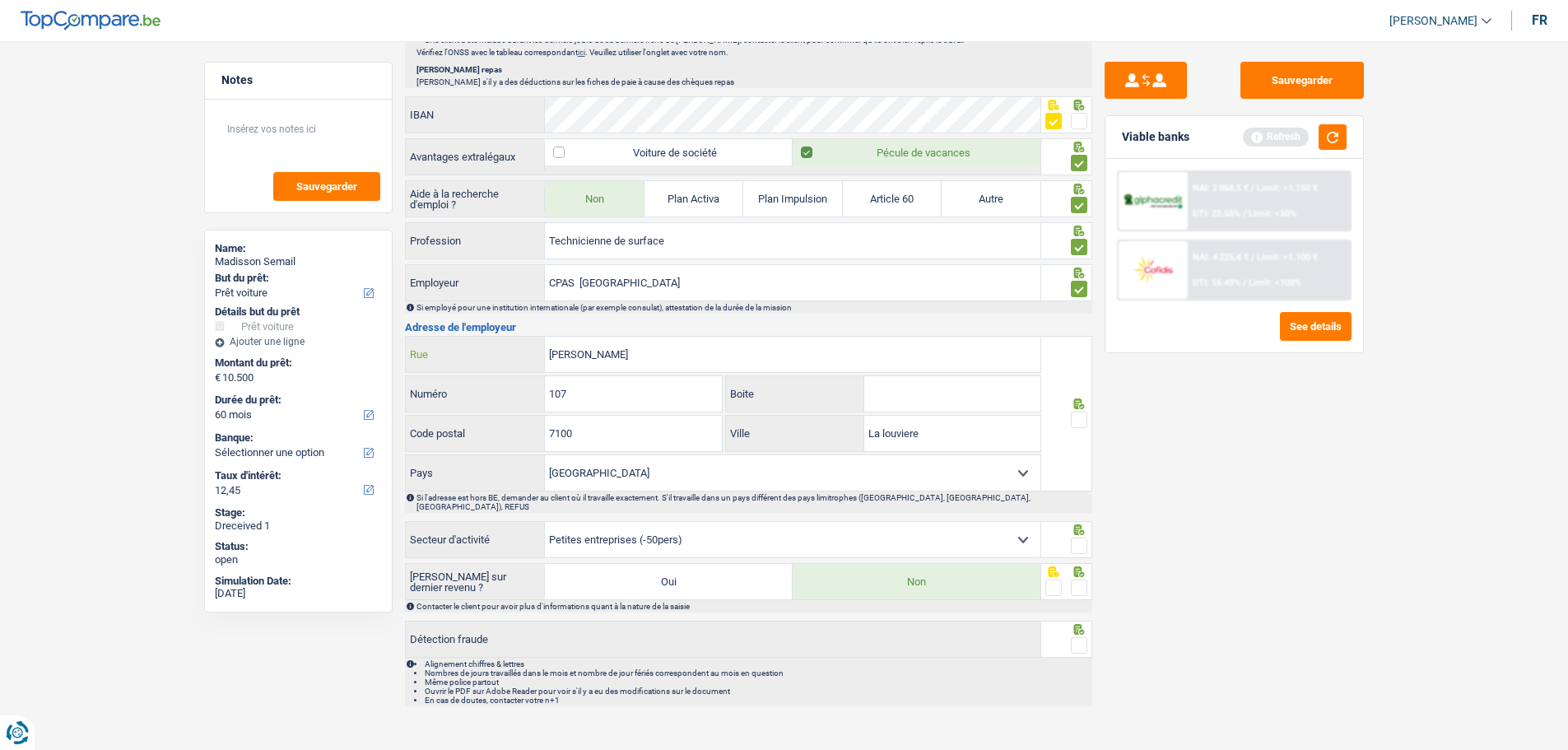 click on "Notes
Sauvegarder
Name:   Madisson Semail   But du prêt: Confort maison: meubles, textile, peinture, électroménager, outillage non-professionnel Hifi, multimédia, gsm, ordinateur Aménagement: frais d'installation, déménagement Evénement familial: naissance, mariage, divorce, communion, décès Frais médicaux Frais d'études Frais permis de conduire Loisirs: voyage, sport, musique Rafraîchissement: petits travaux maison et jardin Frais judiciaires Réparation voiture Prêt rénovation (non disponible pour les non-propriétaires) Prêt énergie (non disponible pour les non-propriétaires) Prêt voiture Taxes, impôts non professionnels Rénovation bien à l'étranger Dettes familiales Assurance Autre
Sélectionner une option
Détails but du prêt
Confort maison: meubles, textile, peinture, électroménager, outillage non-professionnel Hifi, multimédia, gsm, ordinateur" at bounding box center (784, -302) 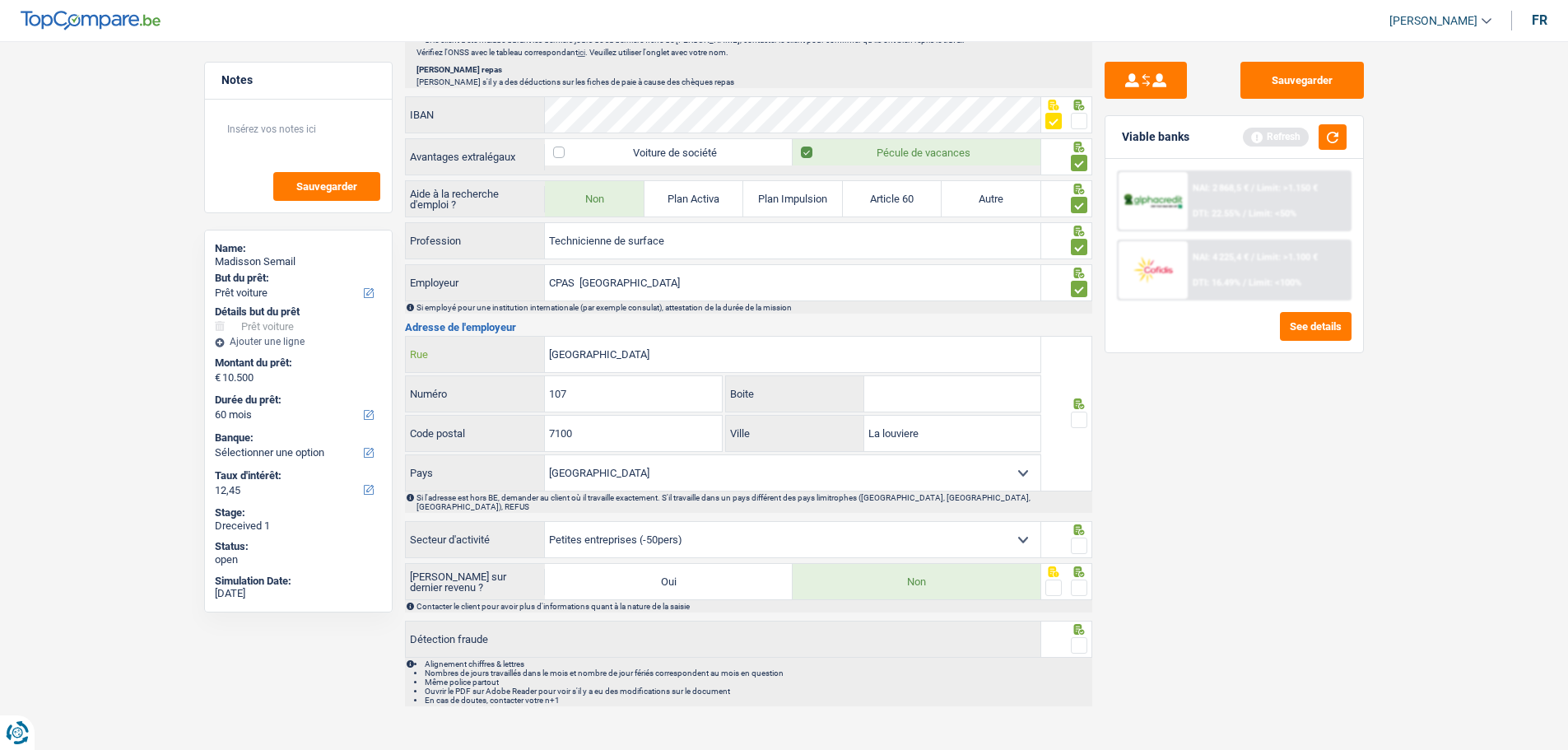 type on "place de la Concorde" 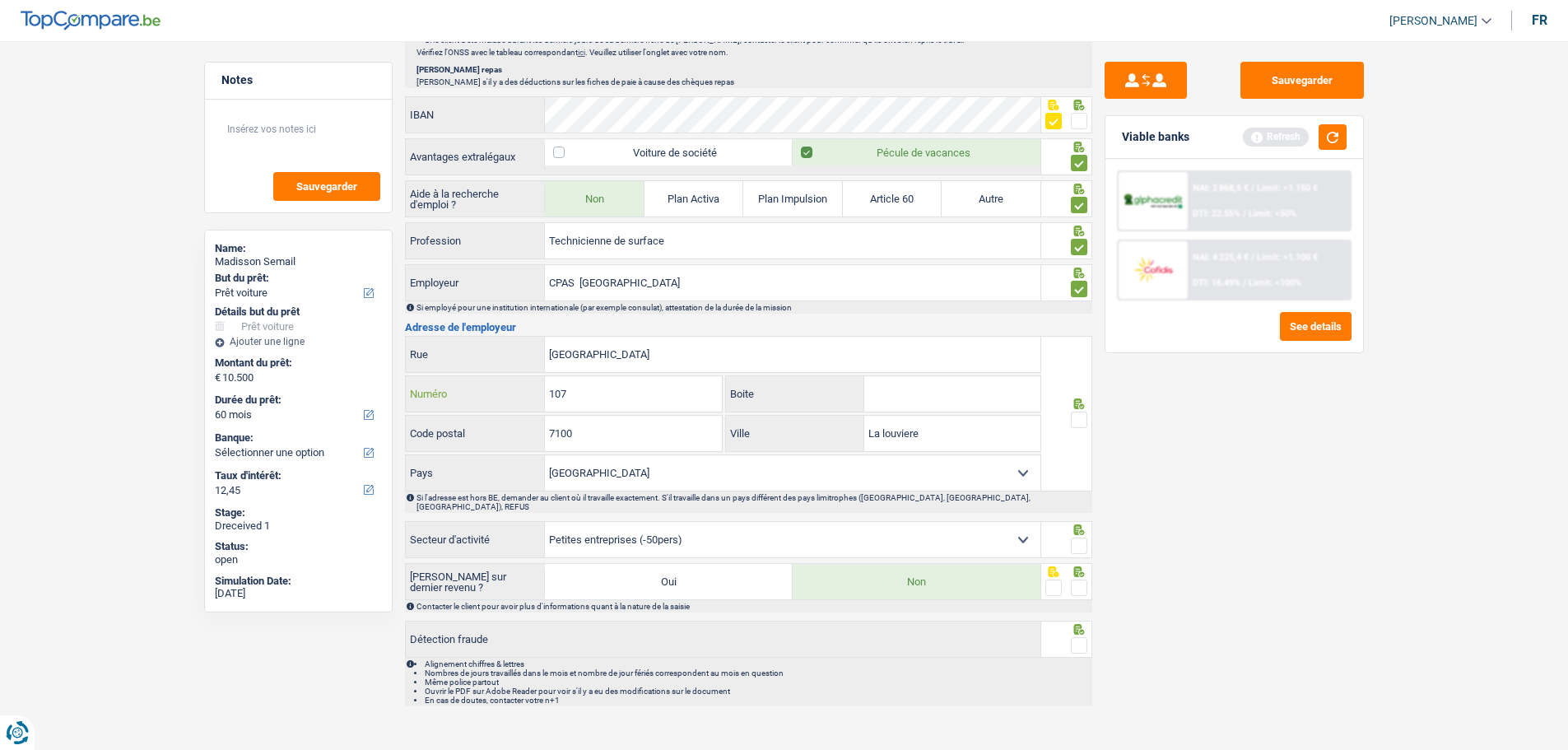 drag, startPoint x: 592, startPoint y: 394, endPoint x: 447, endPoint y: 384, distance: 145.34442 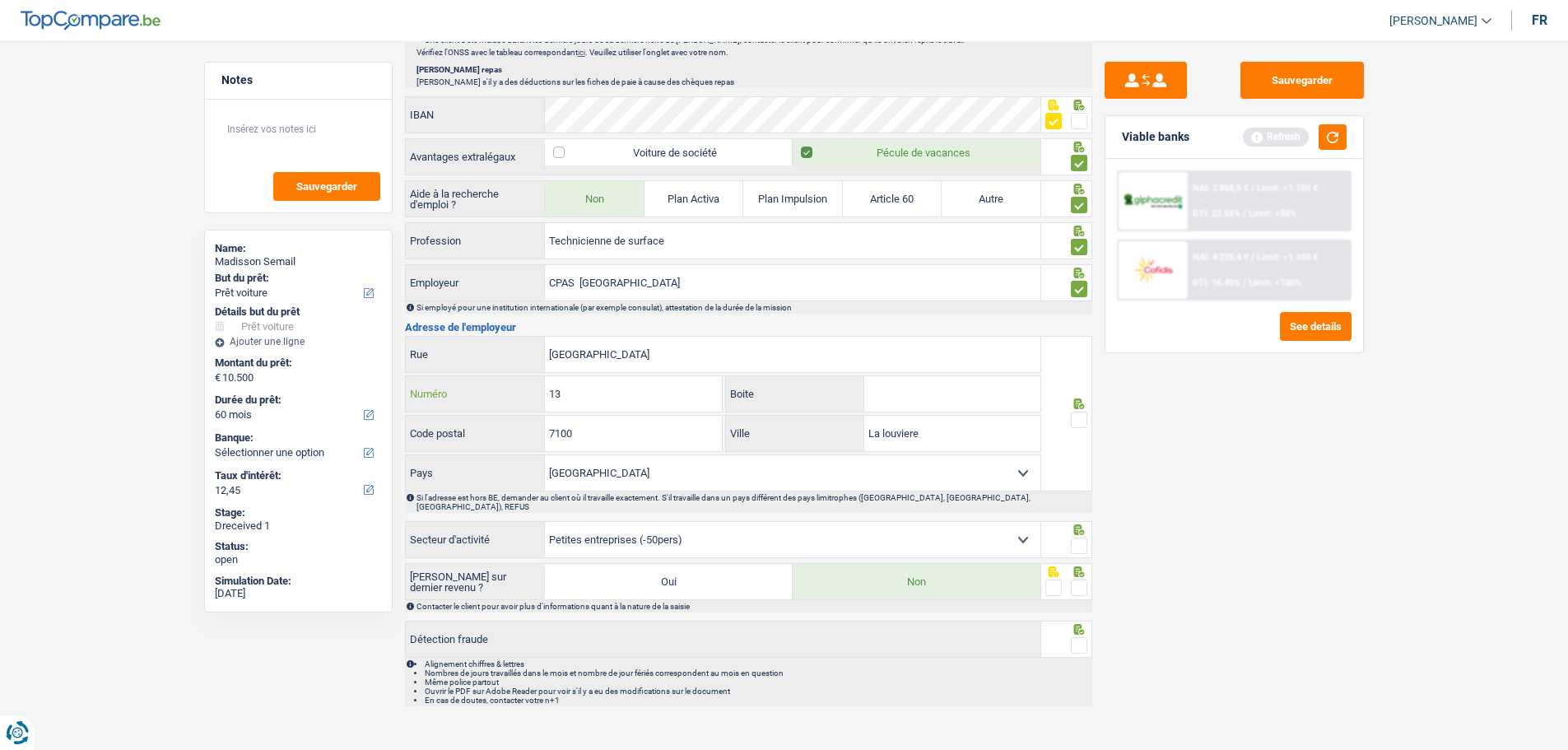 type on "13" 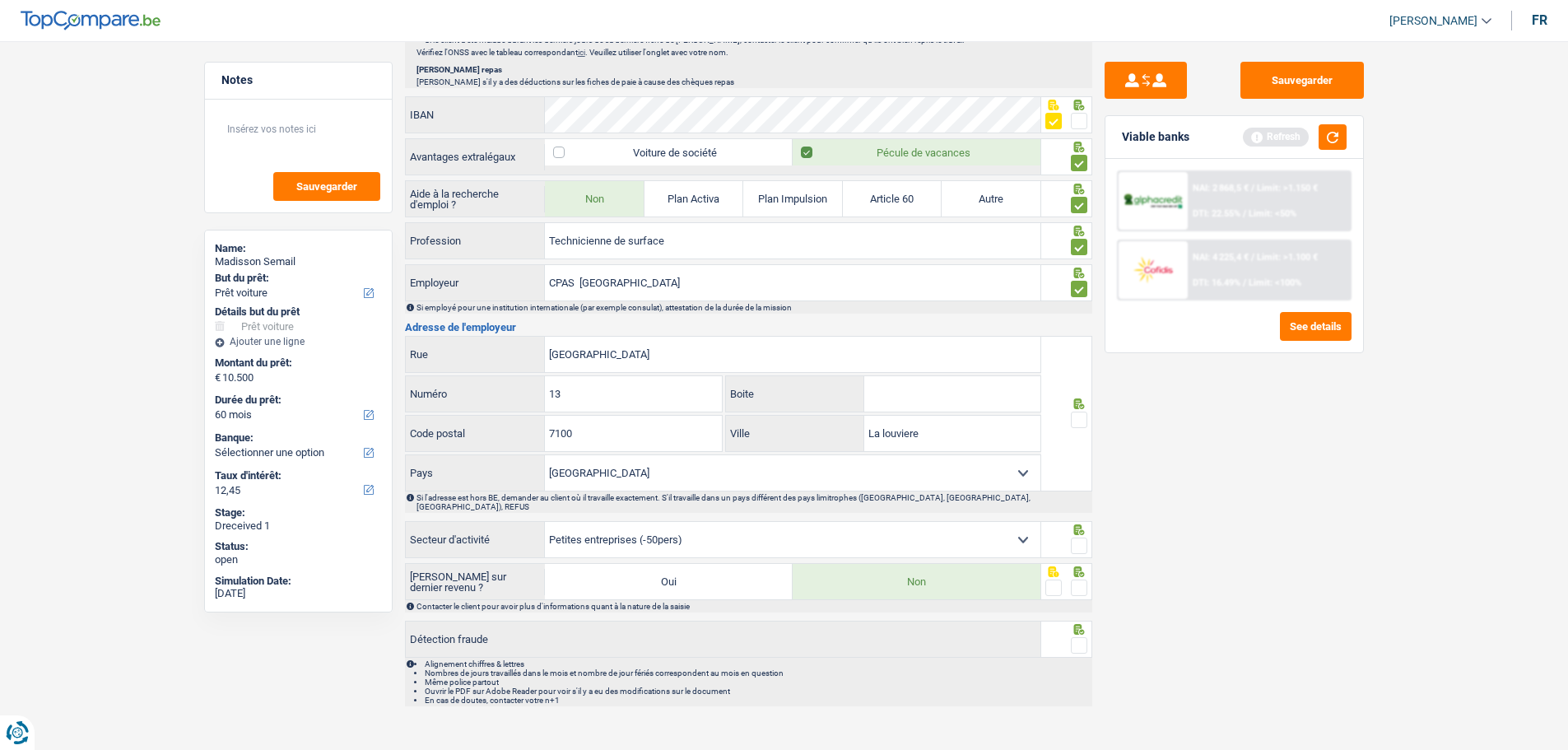 click at bounding box center (1079, 420) 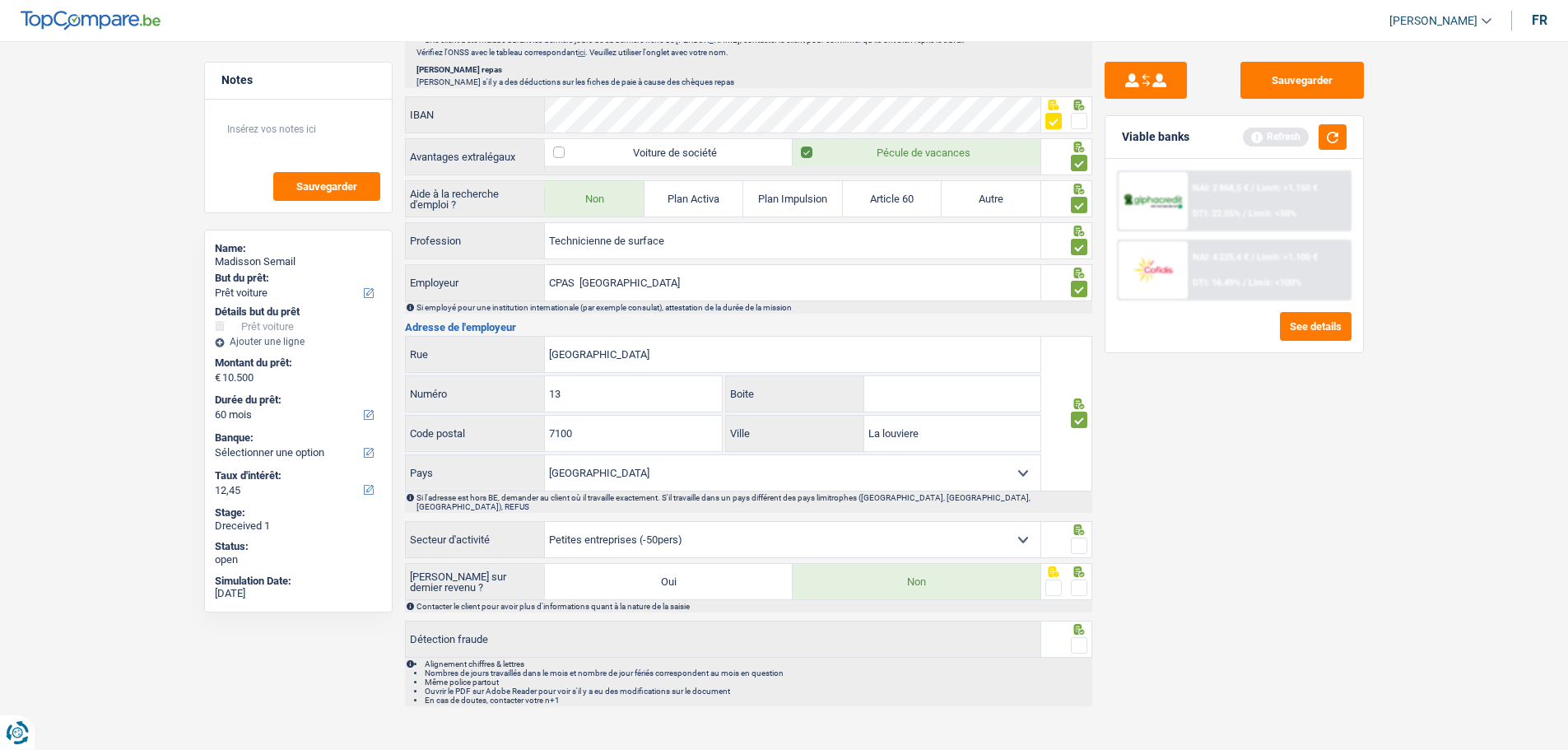 drag, startPoint x: 1085, startPoint y: 531, endPoint x: 1083, endPoint y: 543, distance: 12.165525 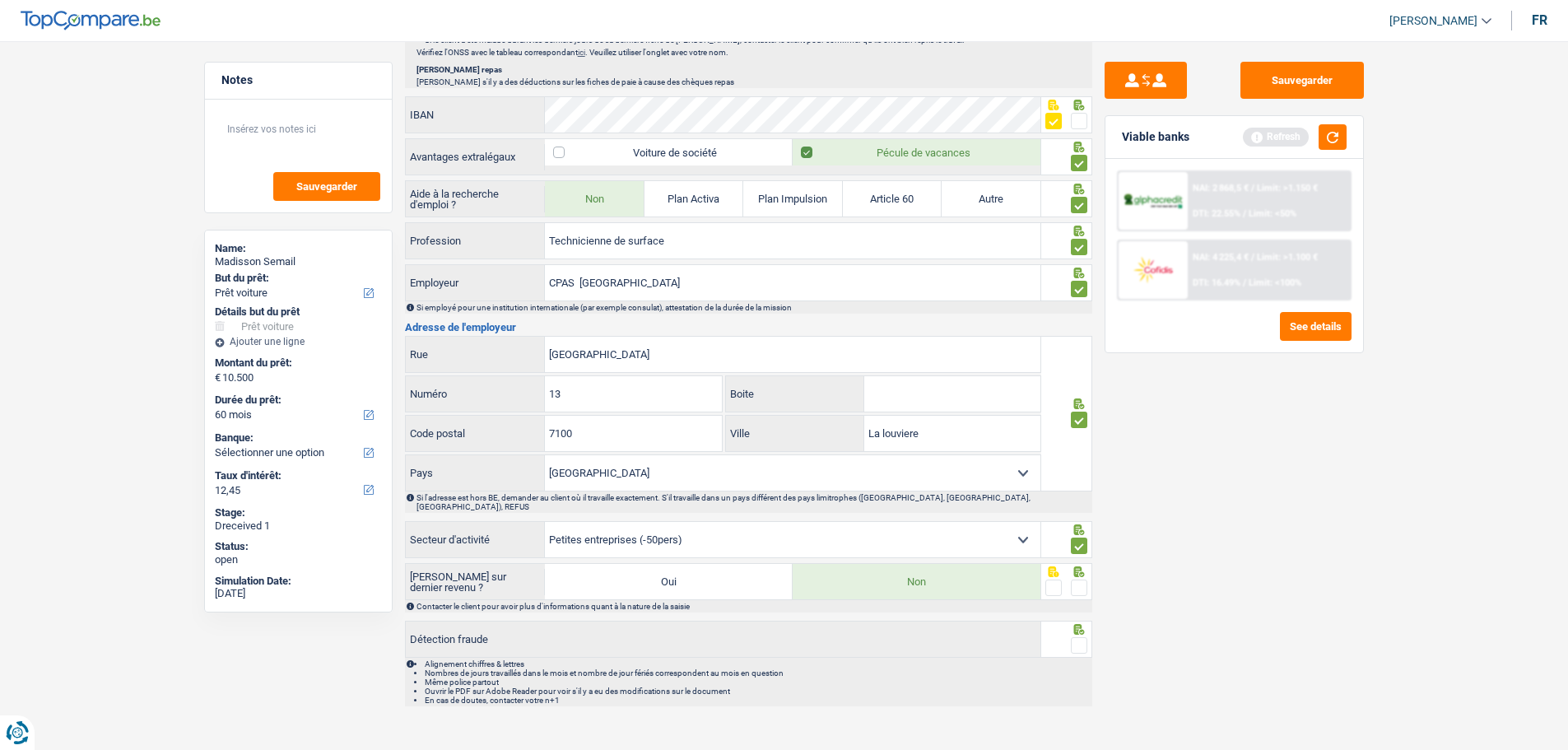 click at bounding box center (1079, 588) 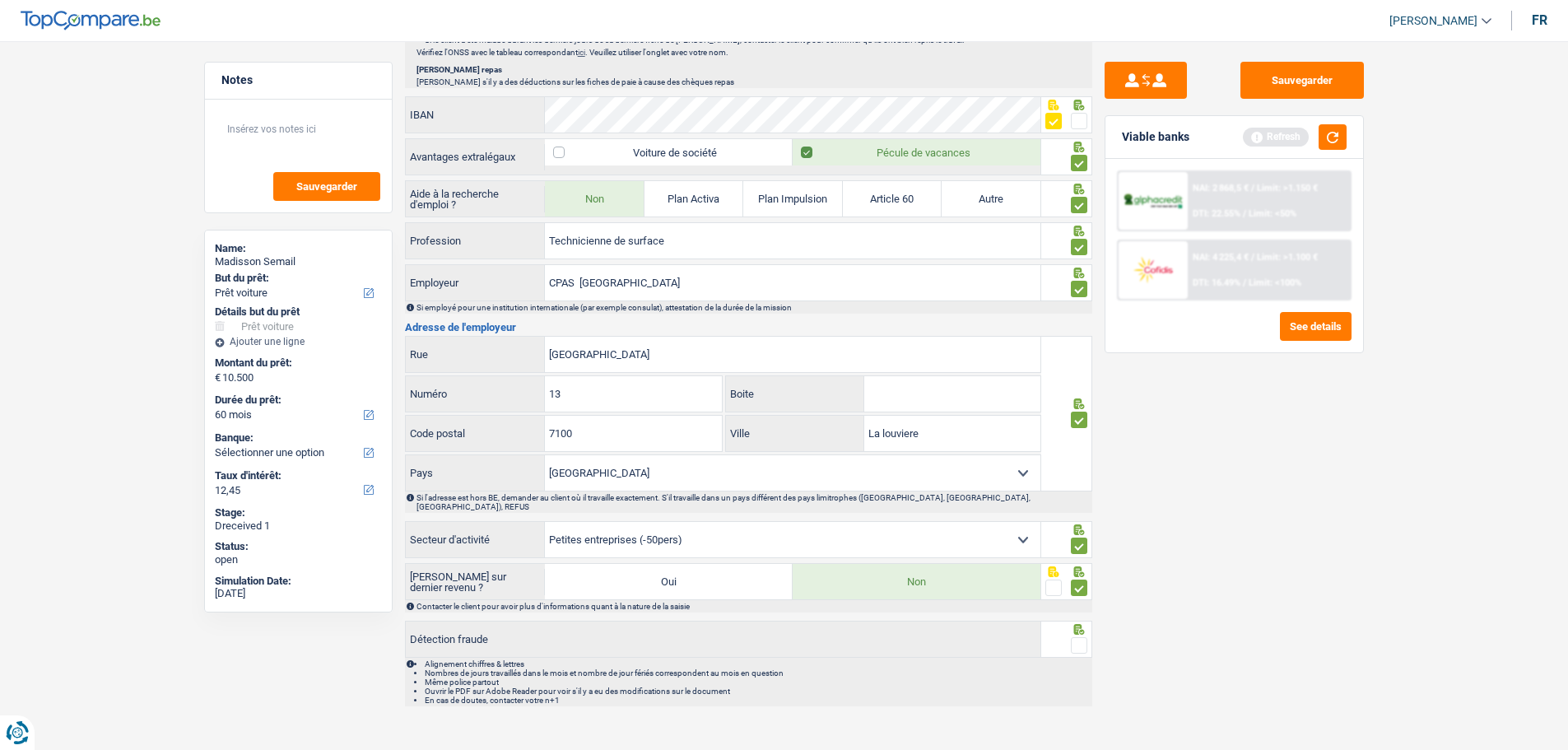 click at bounding box center (1079, 645) 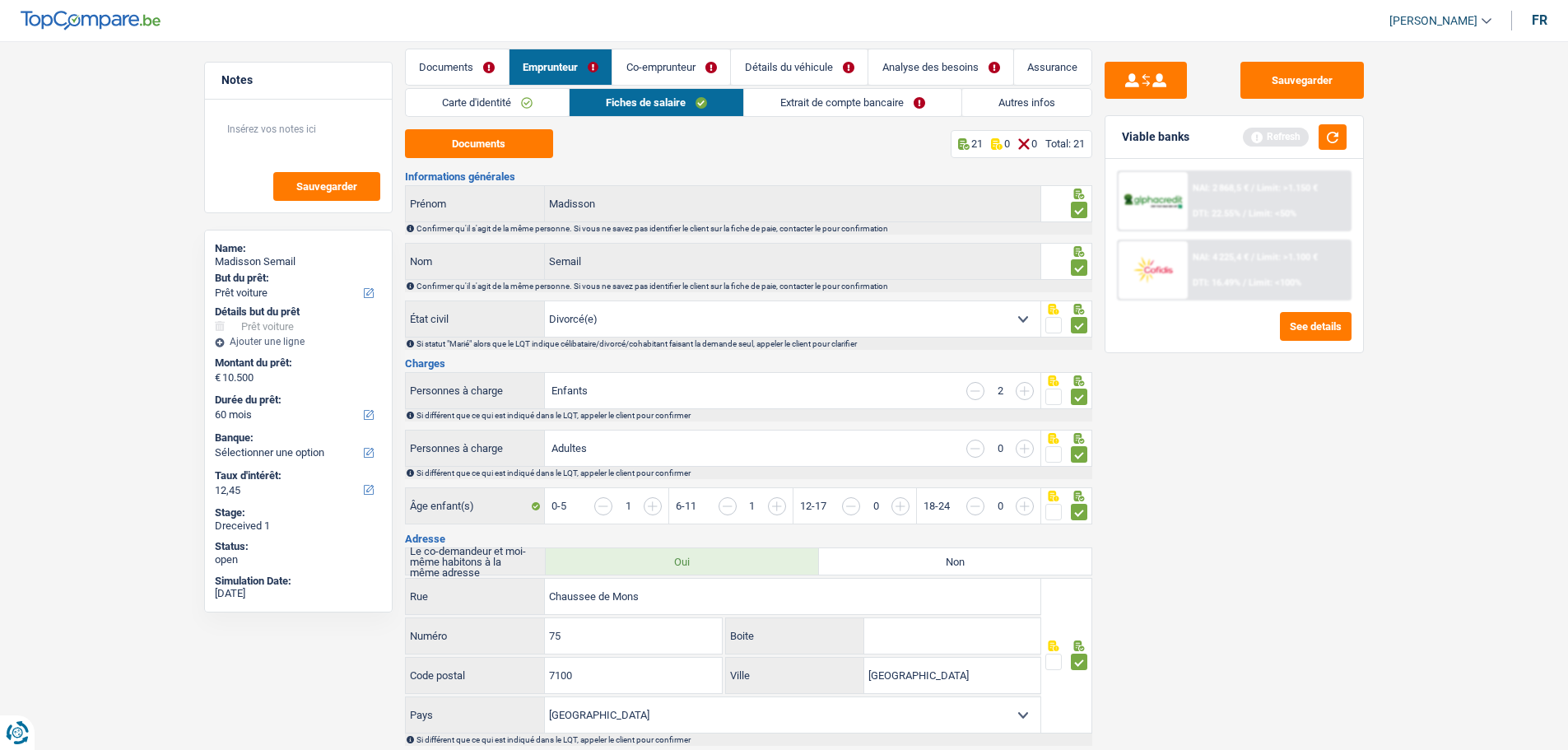 scroll, scrollTop: 0, scrollLeft: 0, axis: both 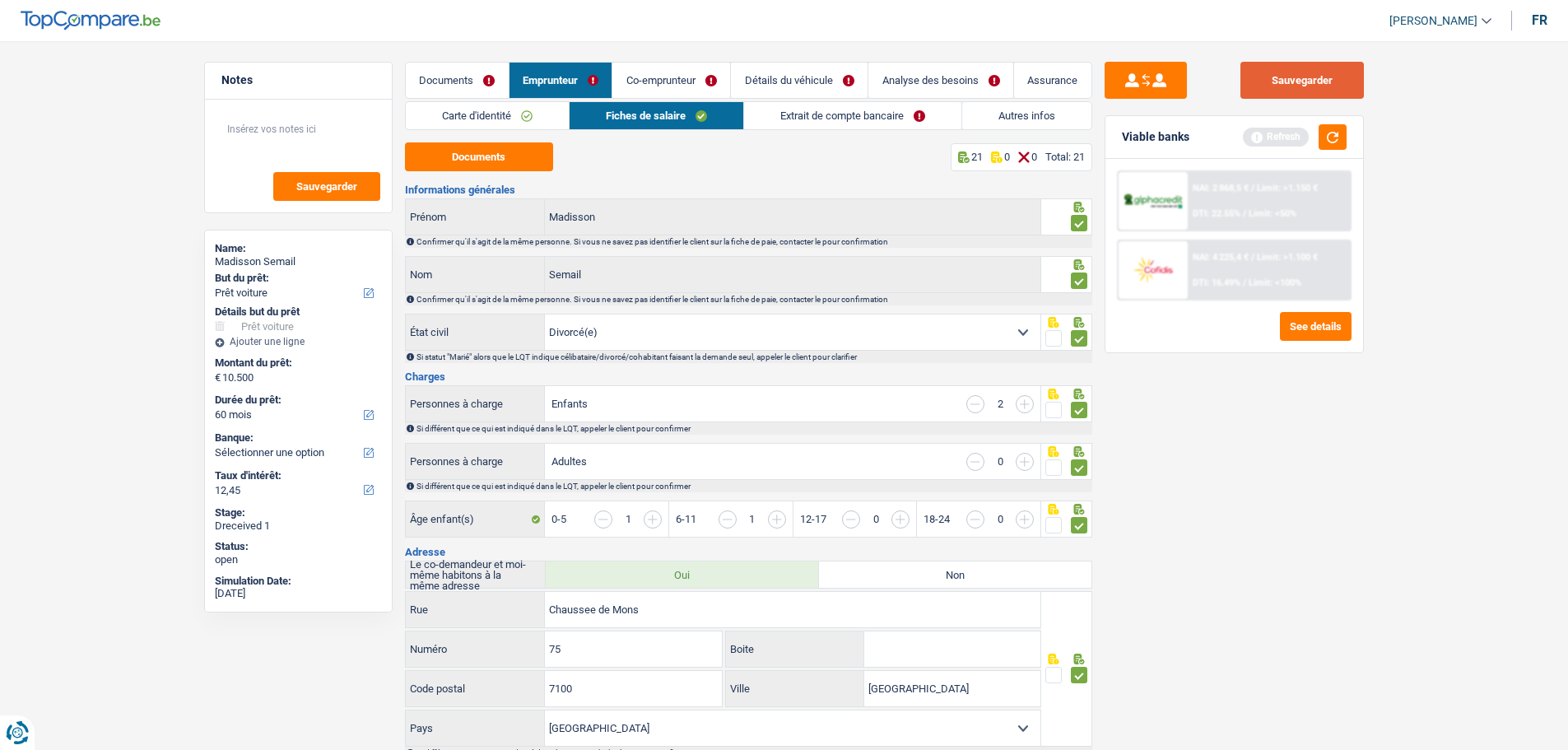 drag, startPoint x: 1293, startPoint y: 82, endPoint x: 1047, endPoint y: 91, distance: 246.16458 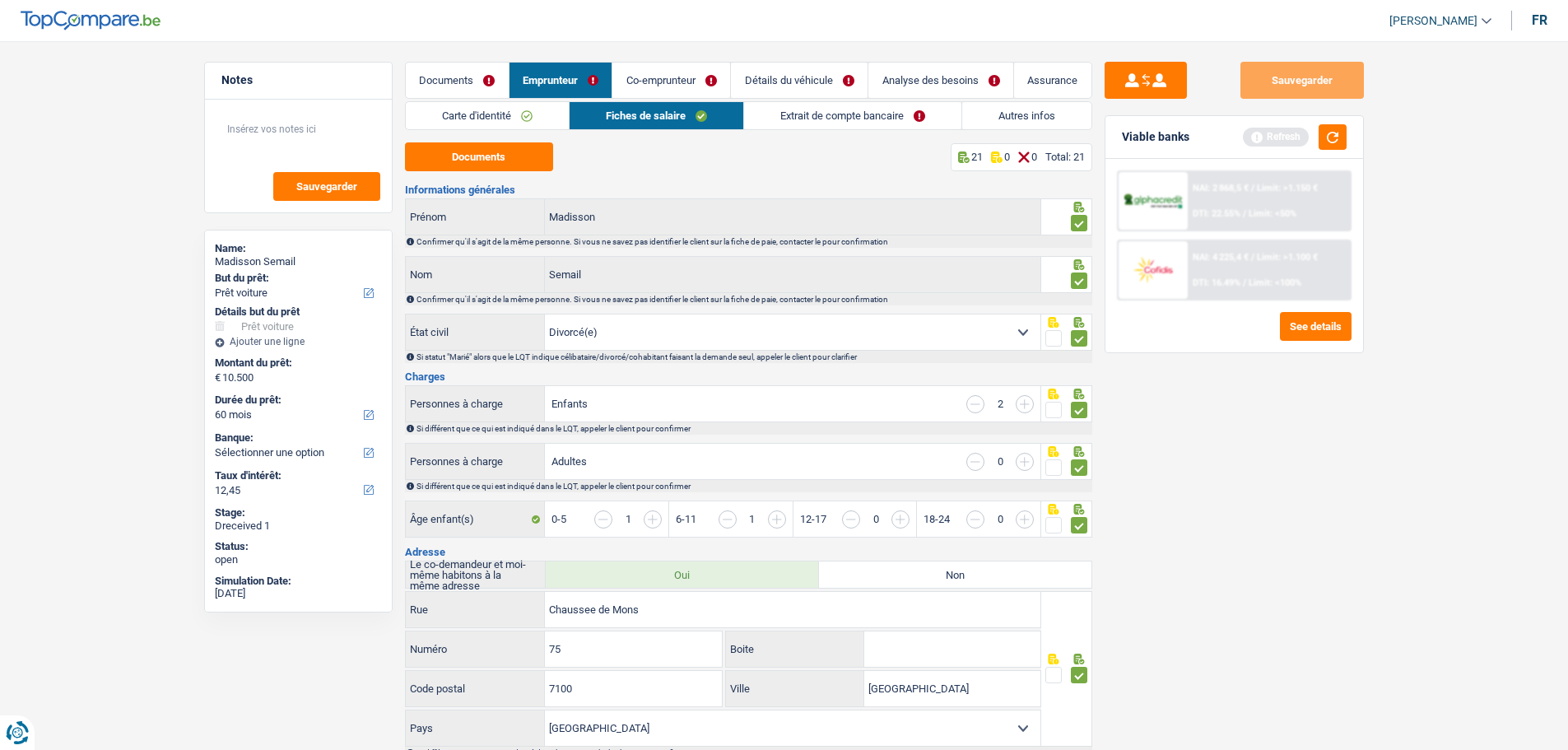 click on "Extrait de compte bancaire" at bounding box center [853, 115] 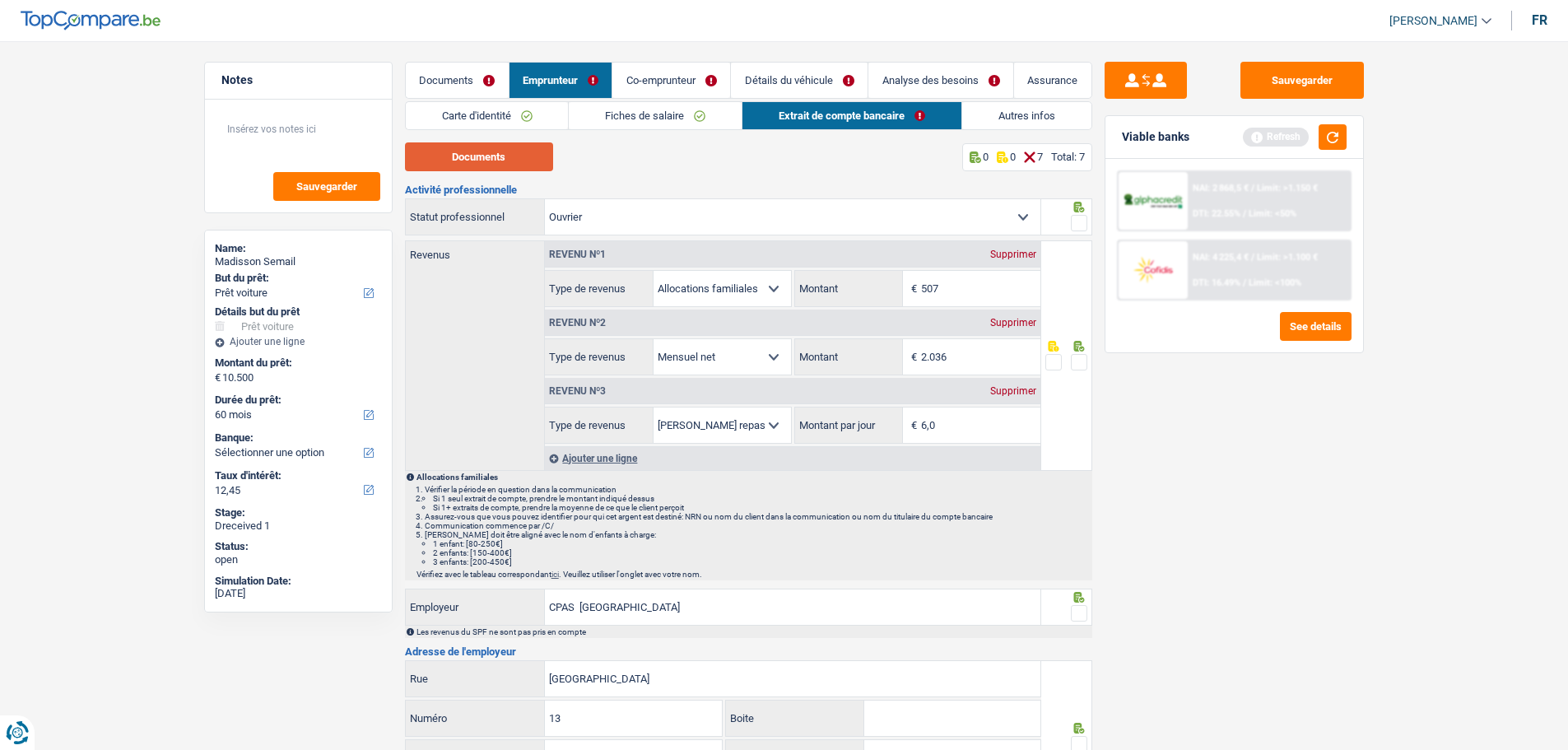 click on "Documents" at bounding box center [479, 156] 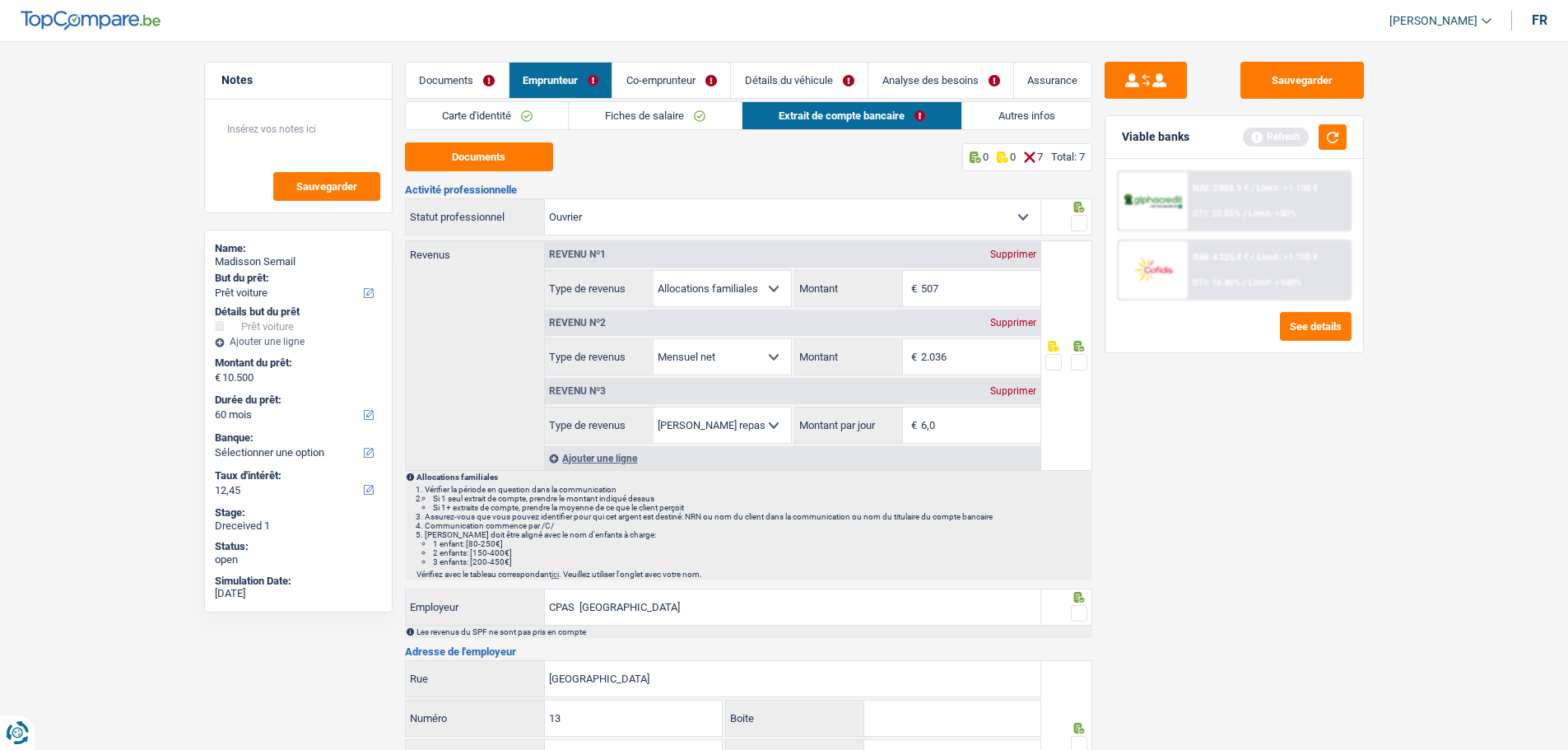 click at bounding box center [1079, 223] 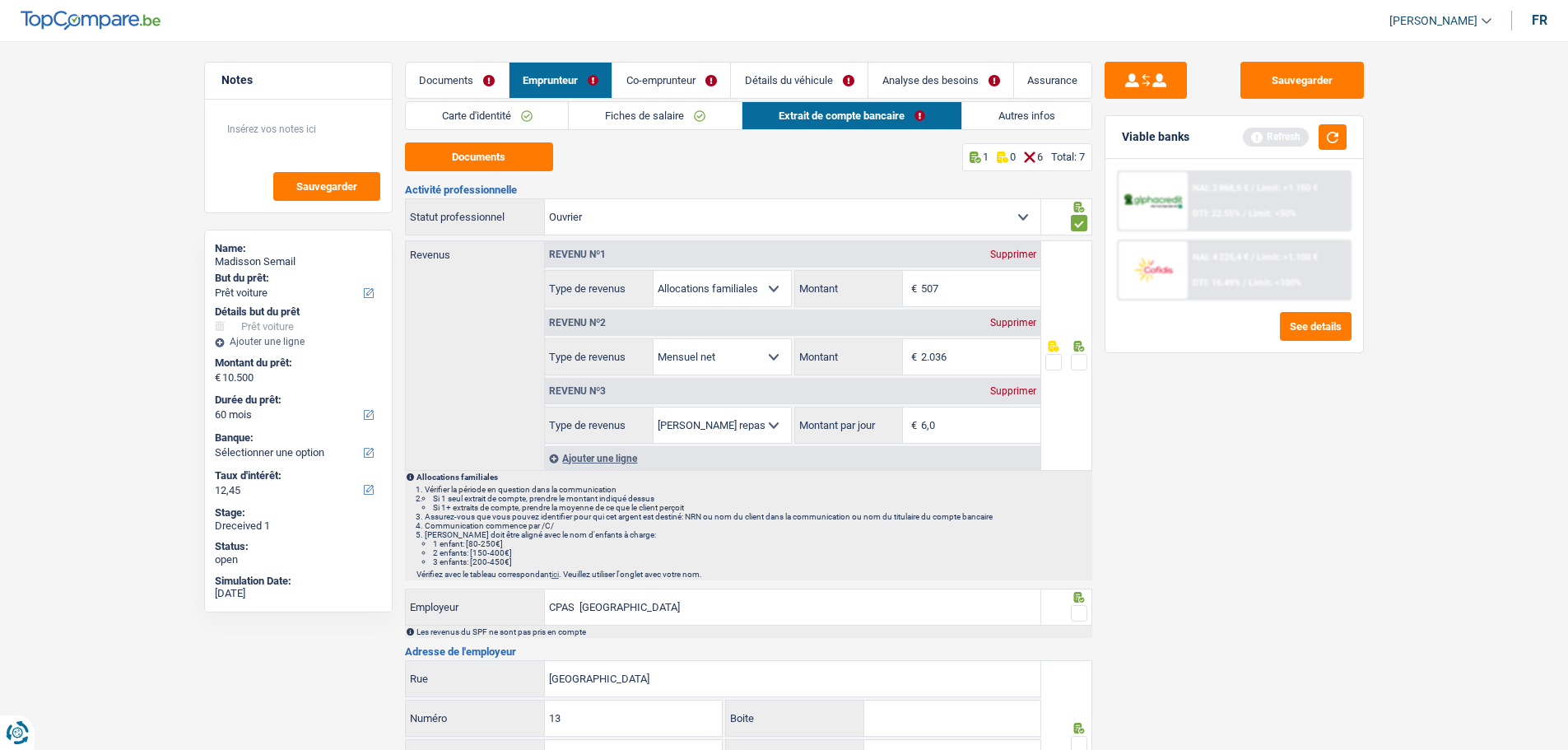 click at bounding box center (1079, 362) 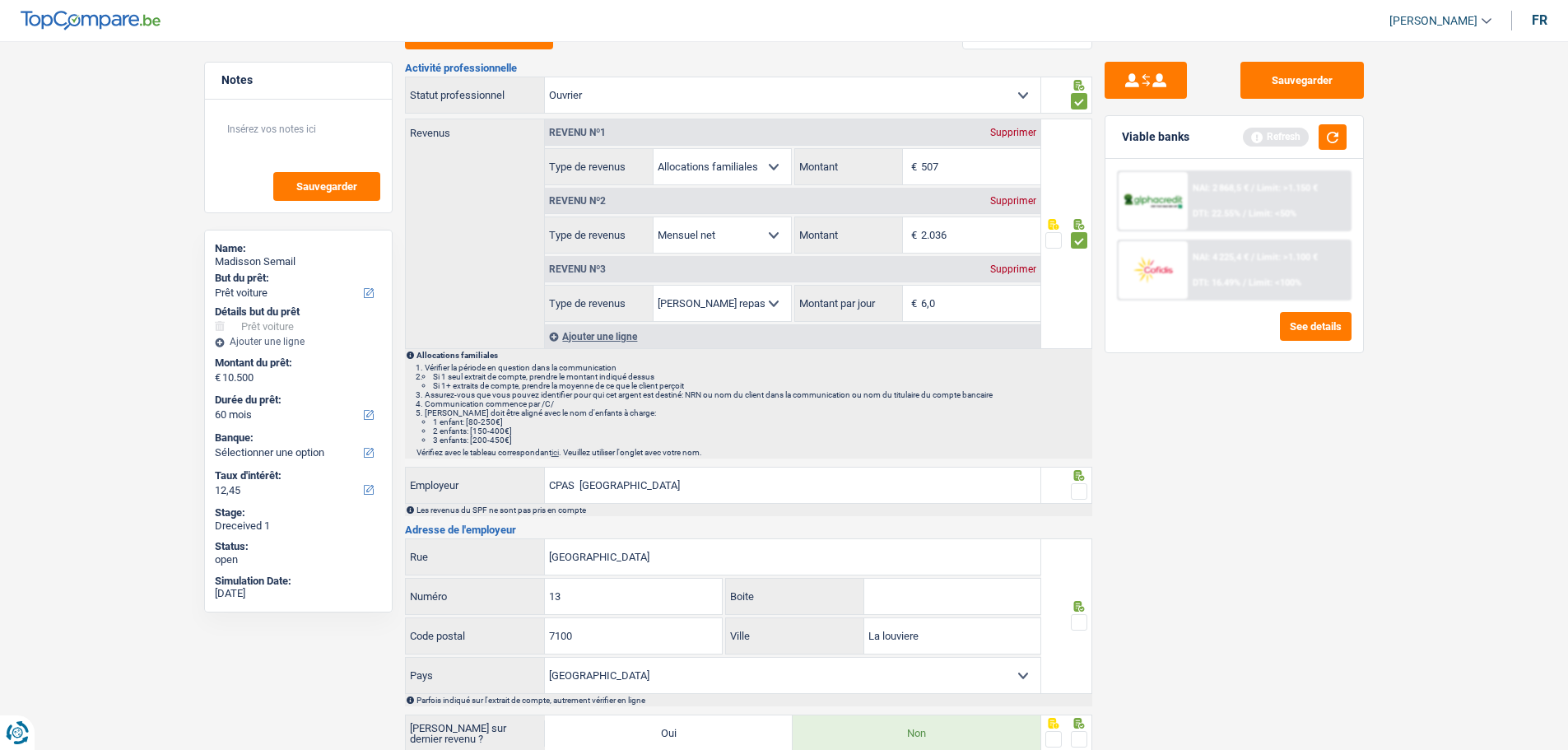 scroll, scrollTop: 165, scrollLeft: 0, axis: vertical 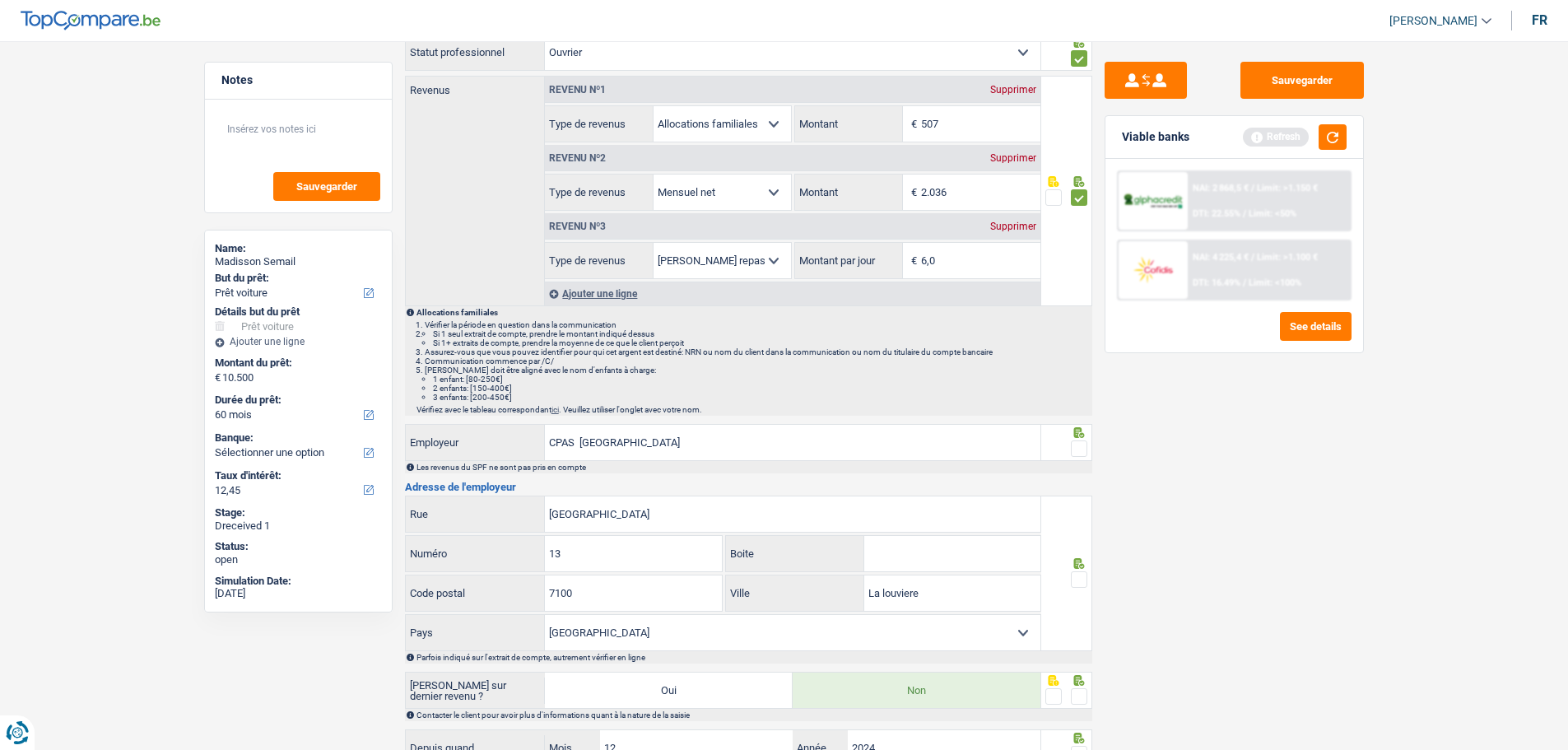 click at bounding box center [1079, 449] 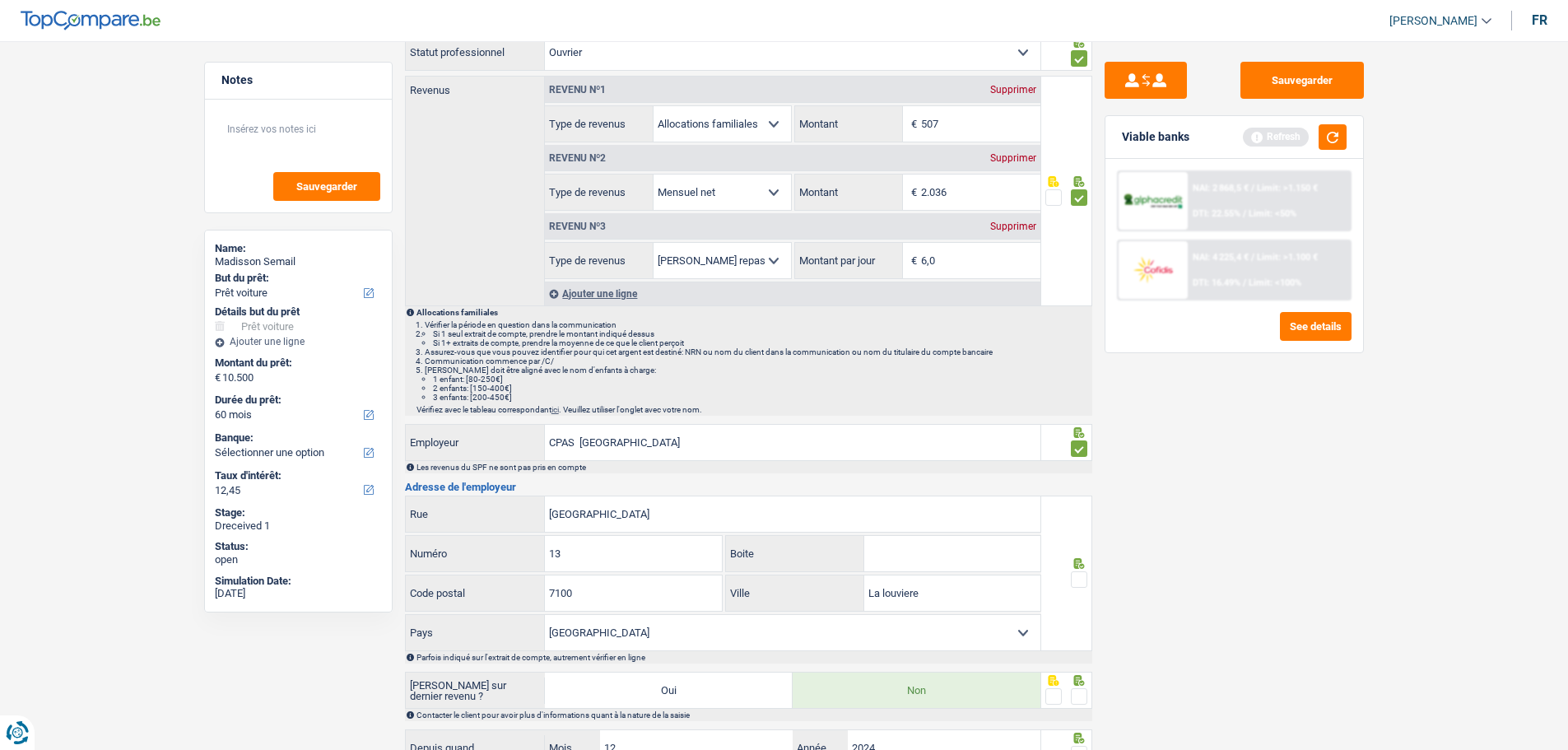 click at bounding box center (1079, 580) 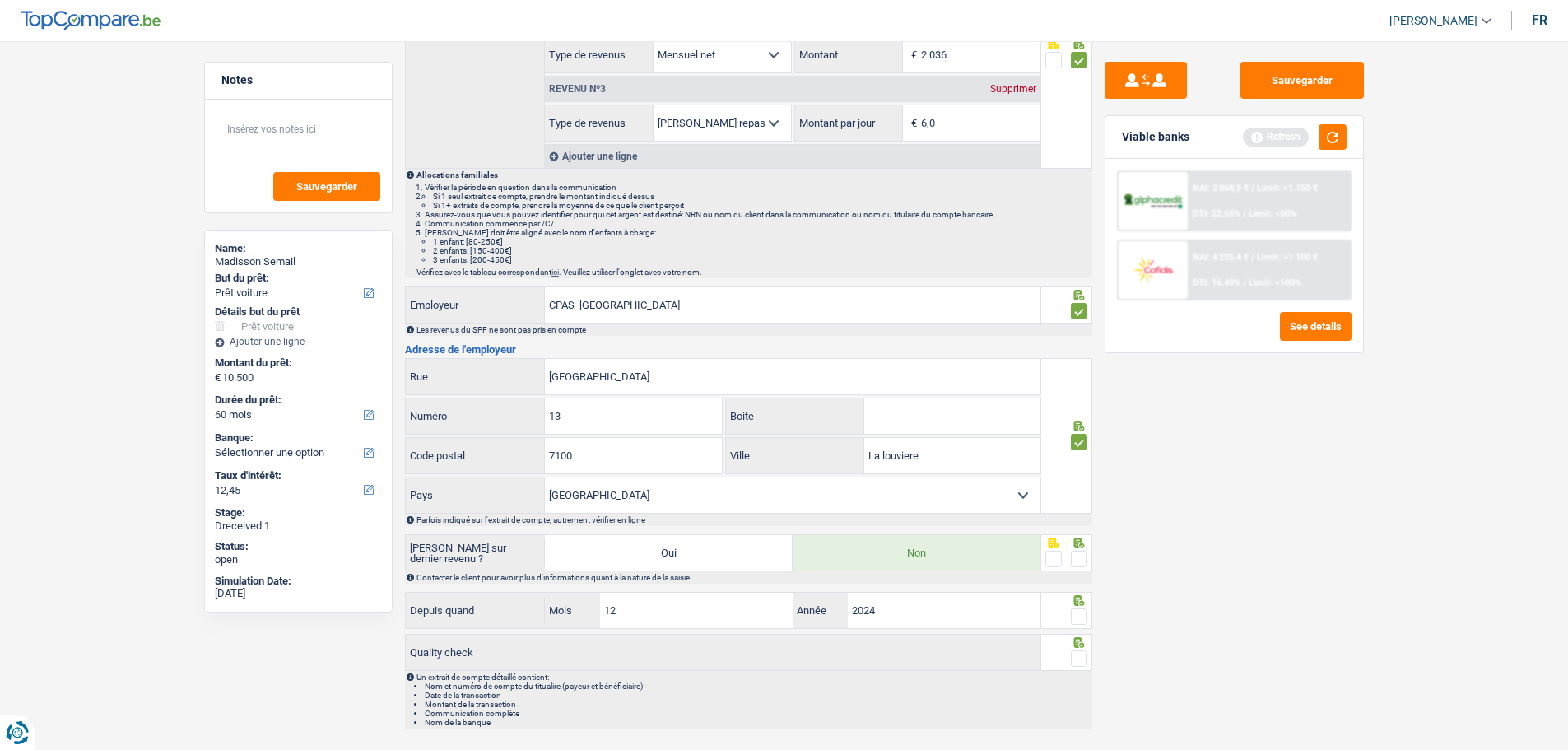 scroll, scrollTop: 335, scrollLeft: 0, axis: vertical 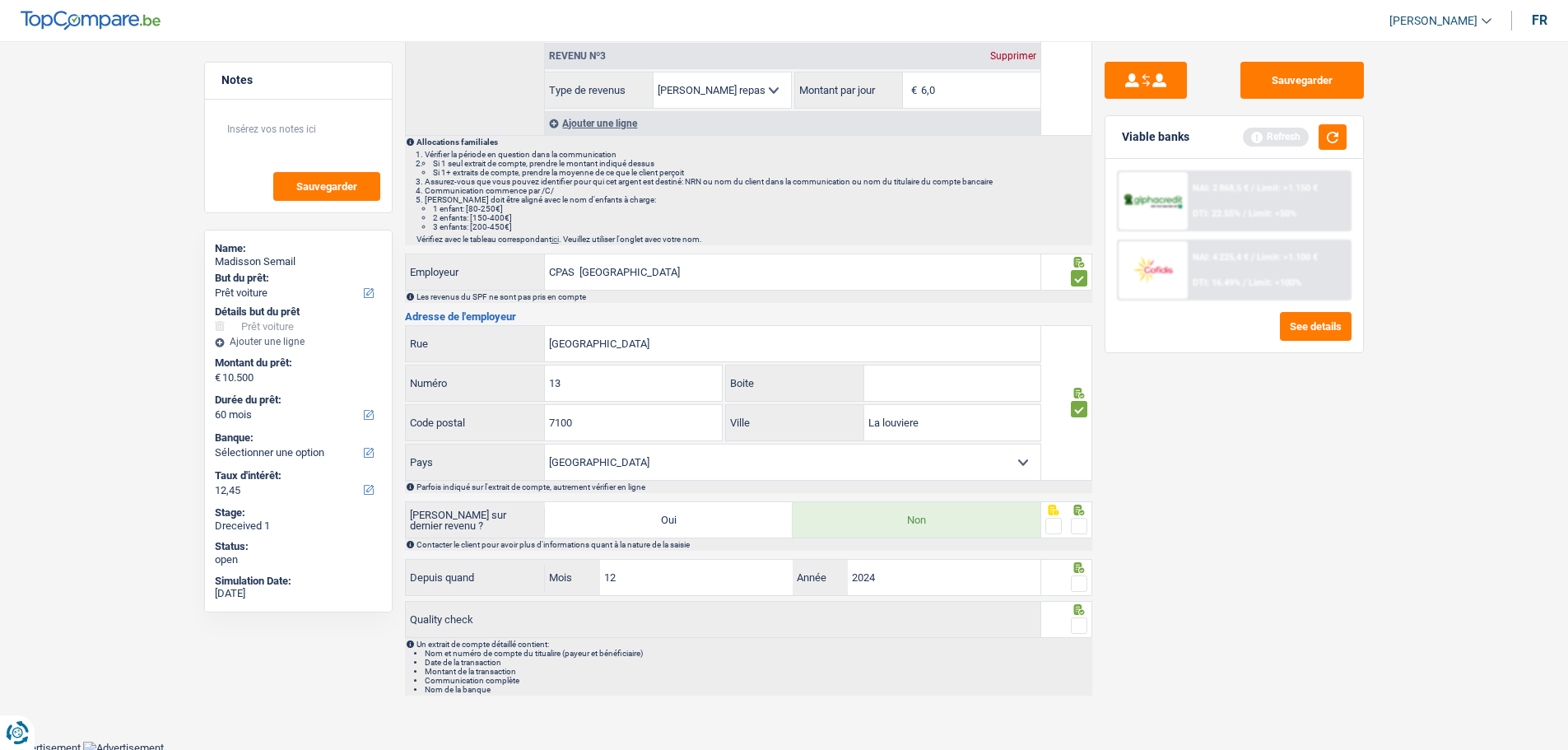 click at bounding box center [1079, 526] 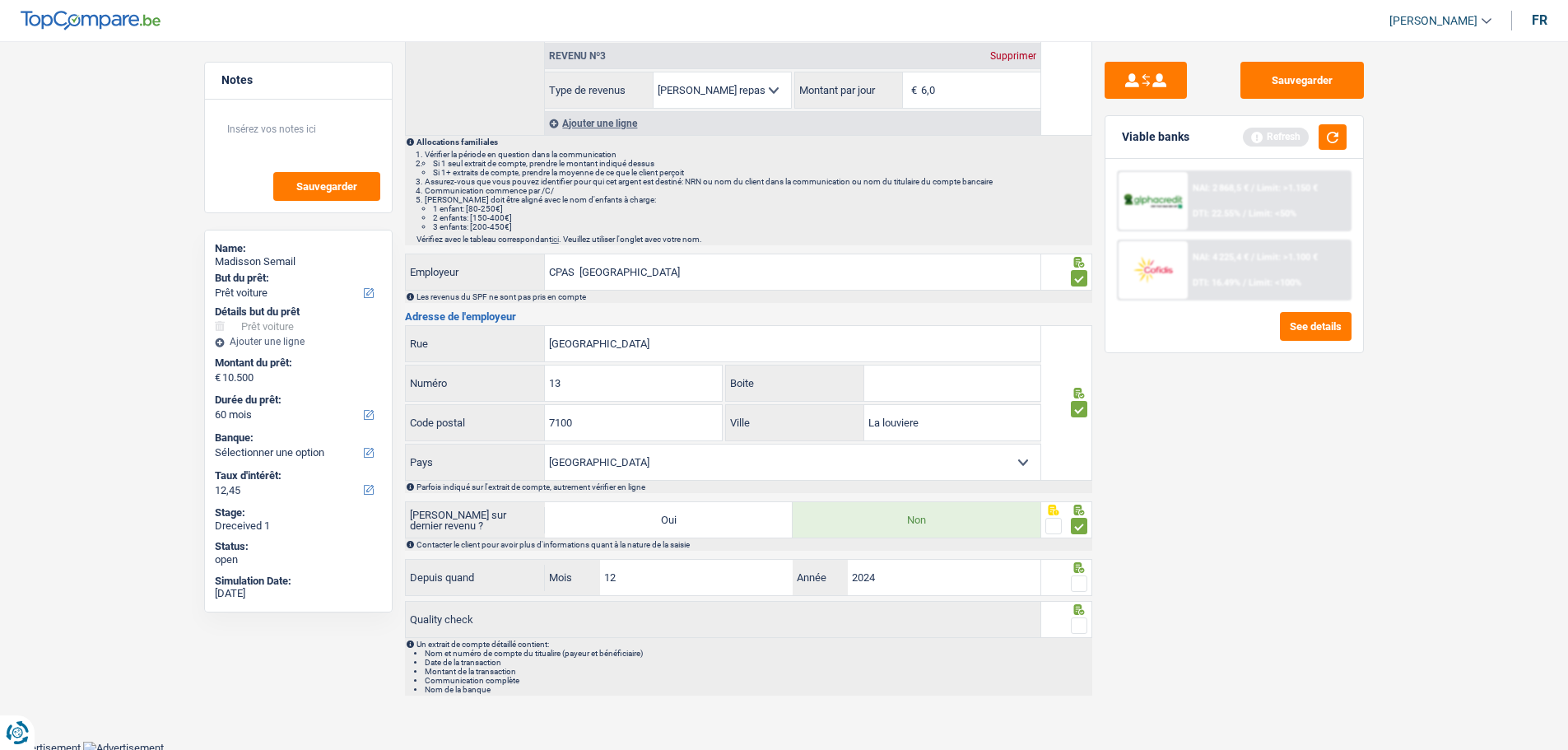 click at bounding box center (1079, 584) 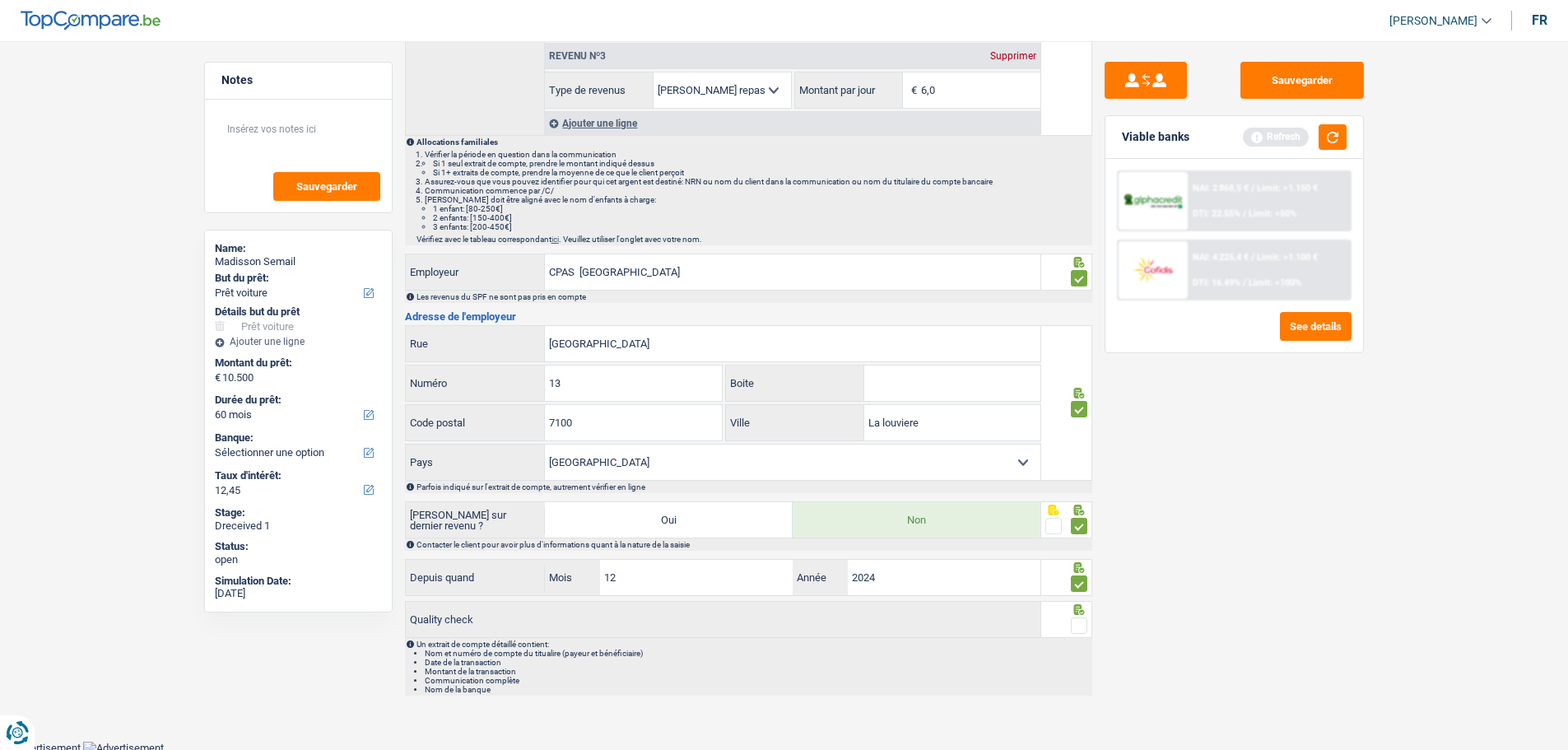 click at bounding box center [1067, 619] 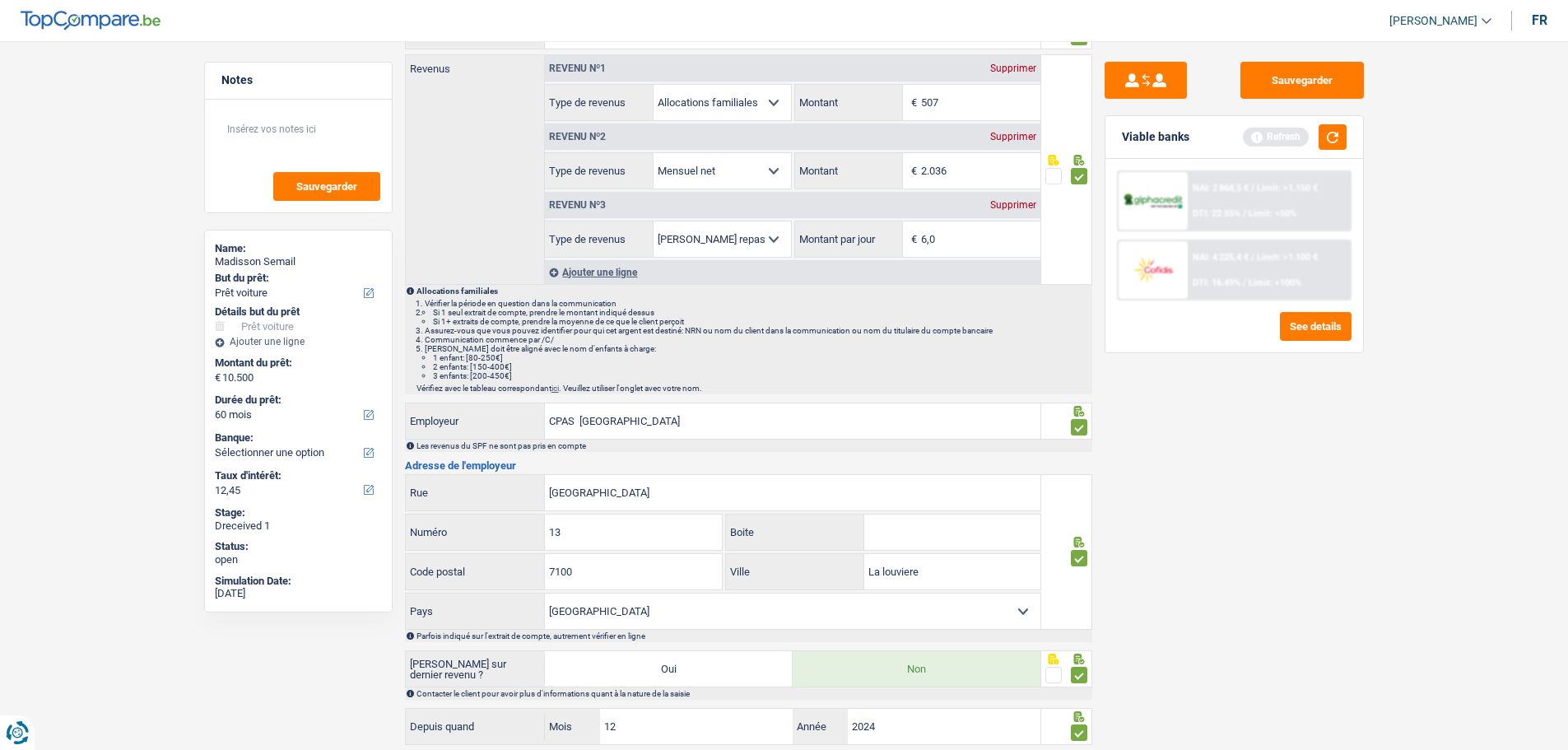 scroll, scrollTop: 0, scrollLeft: 0, axis: both 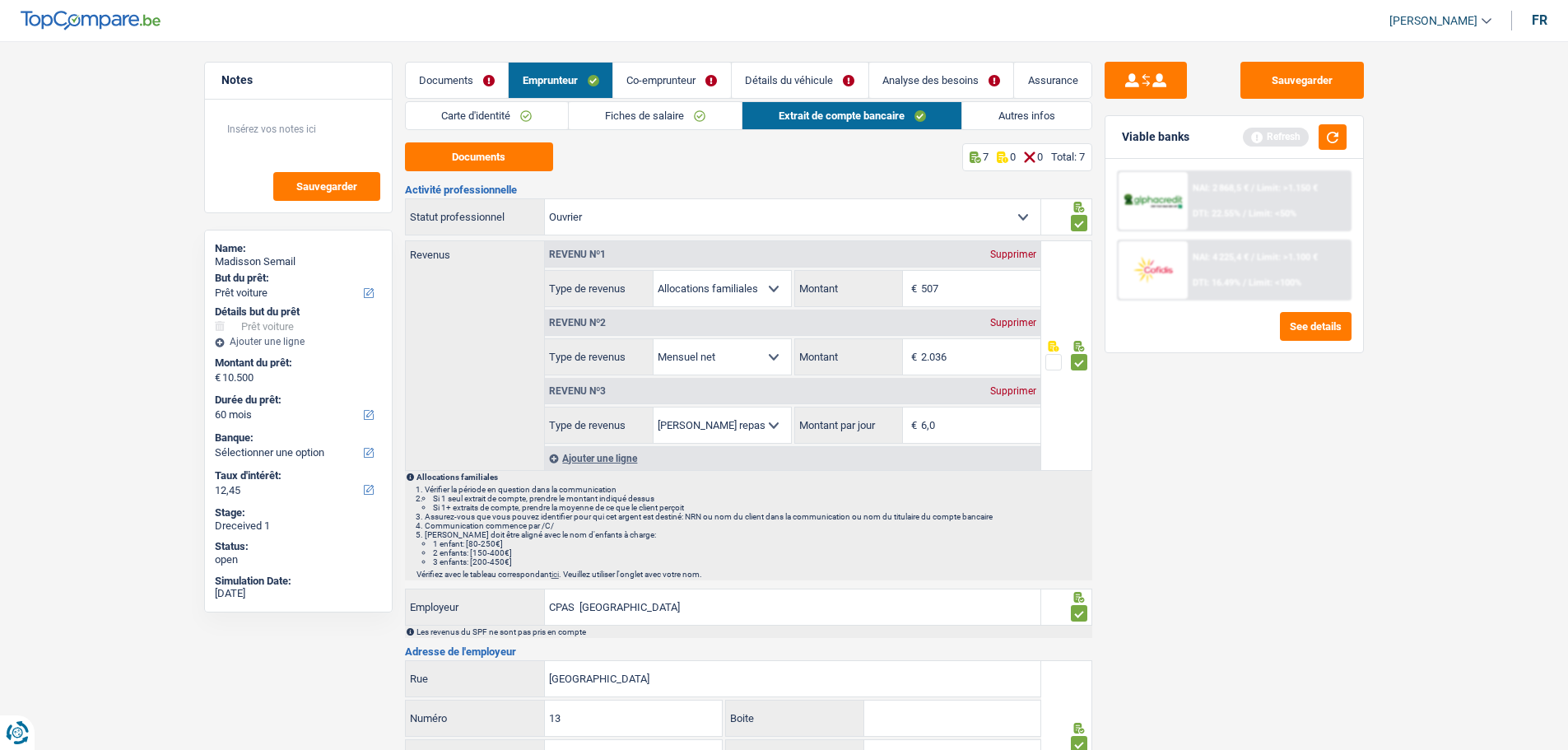click on "Co-emprunteur" at bounding box center [672, 80] 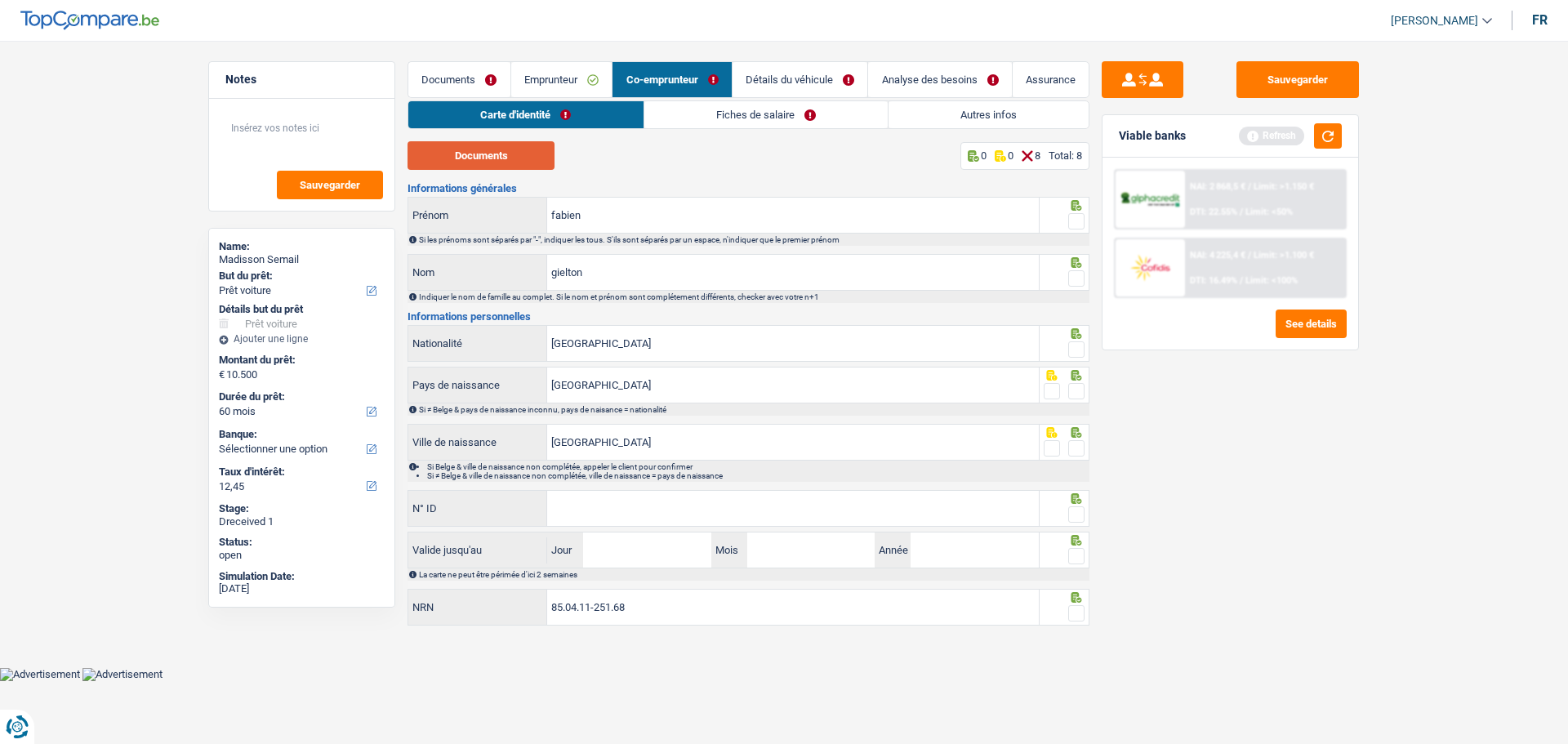 click on "Documents" at bounding box center [481, 155] 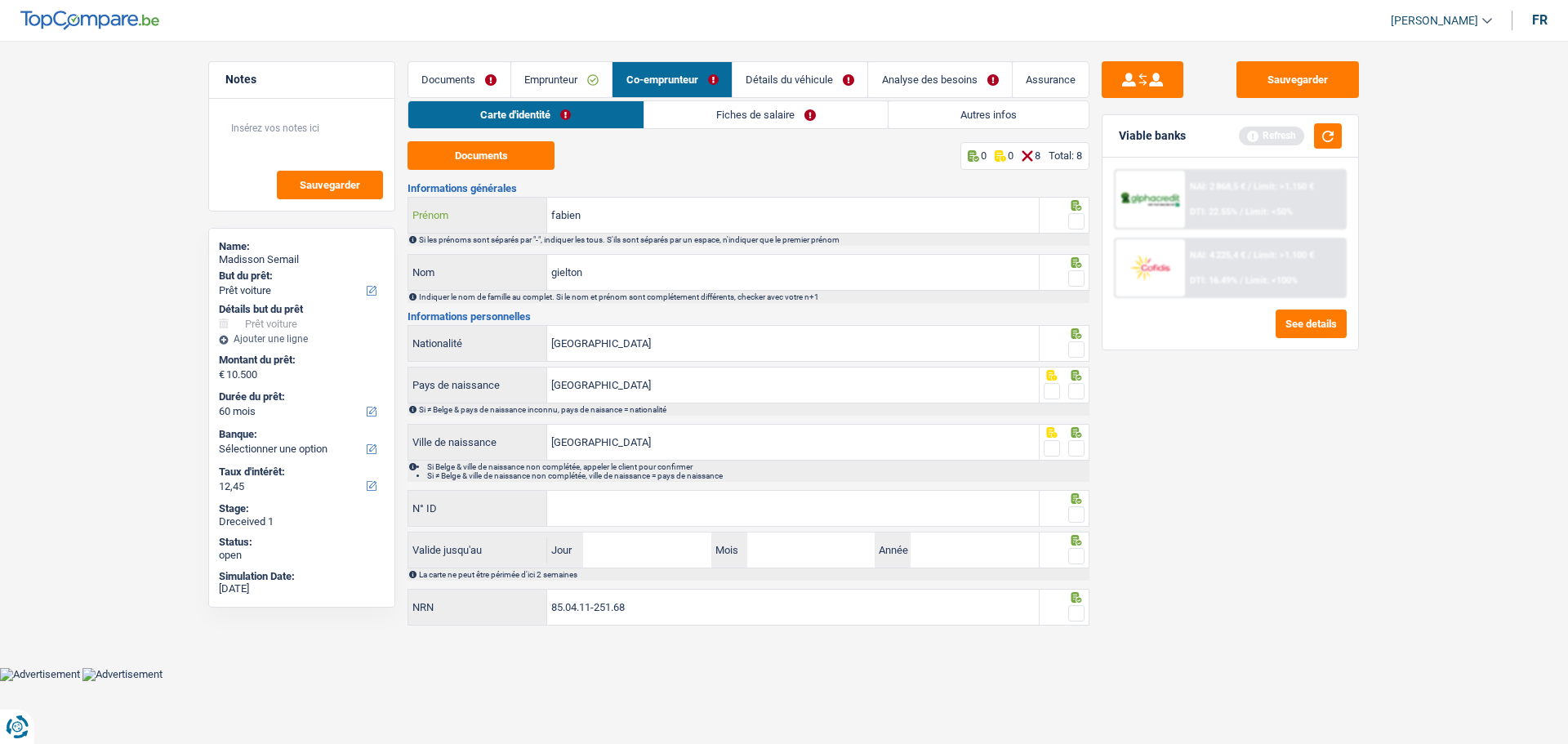 click on "fabien" at bounding box center [793, 215] 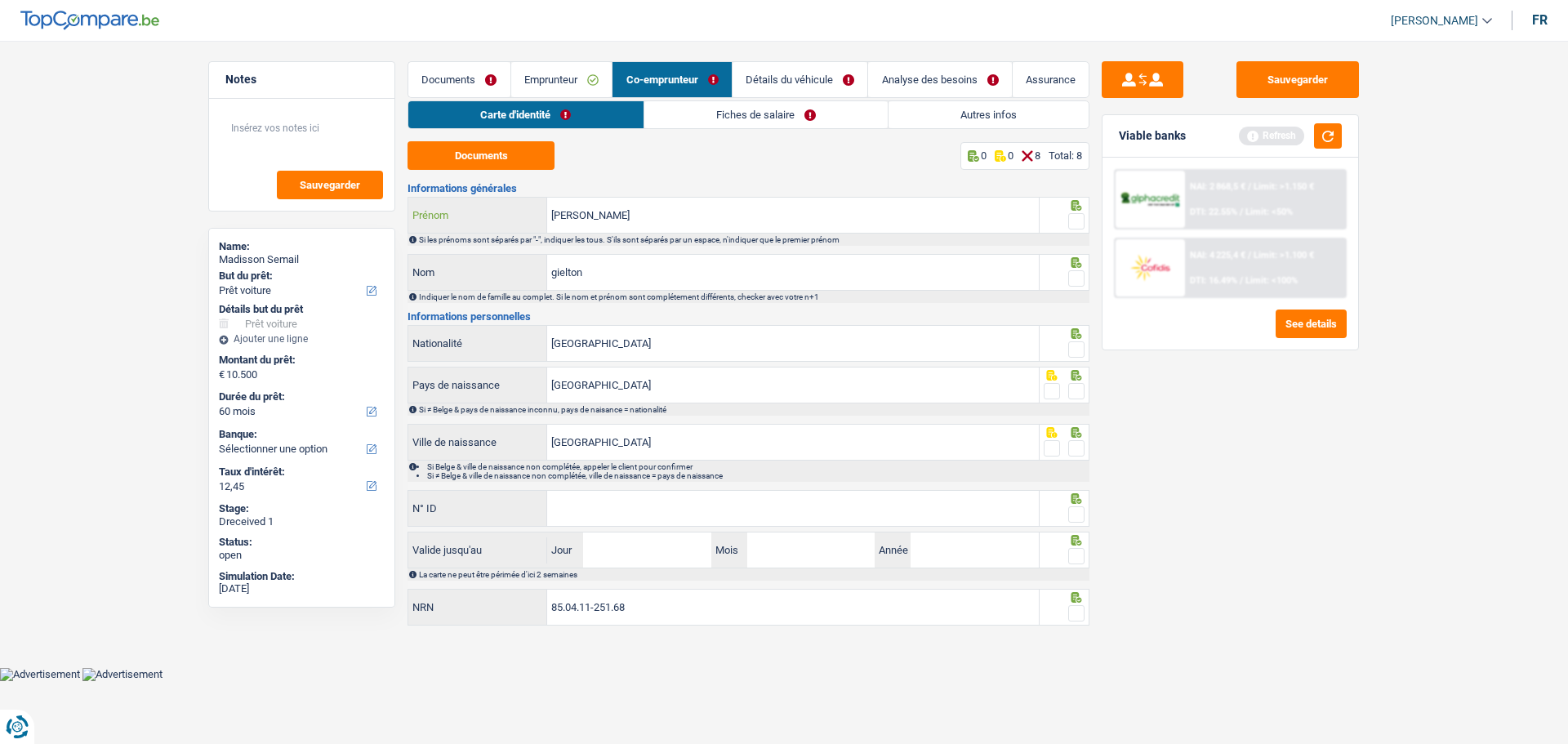 type on "fabian" 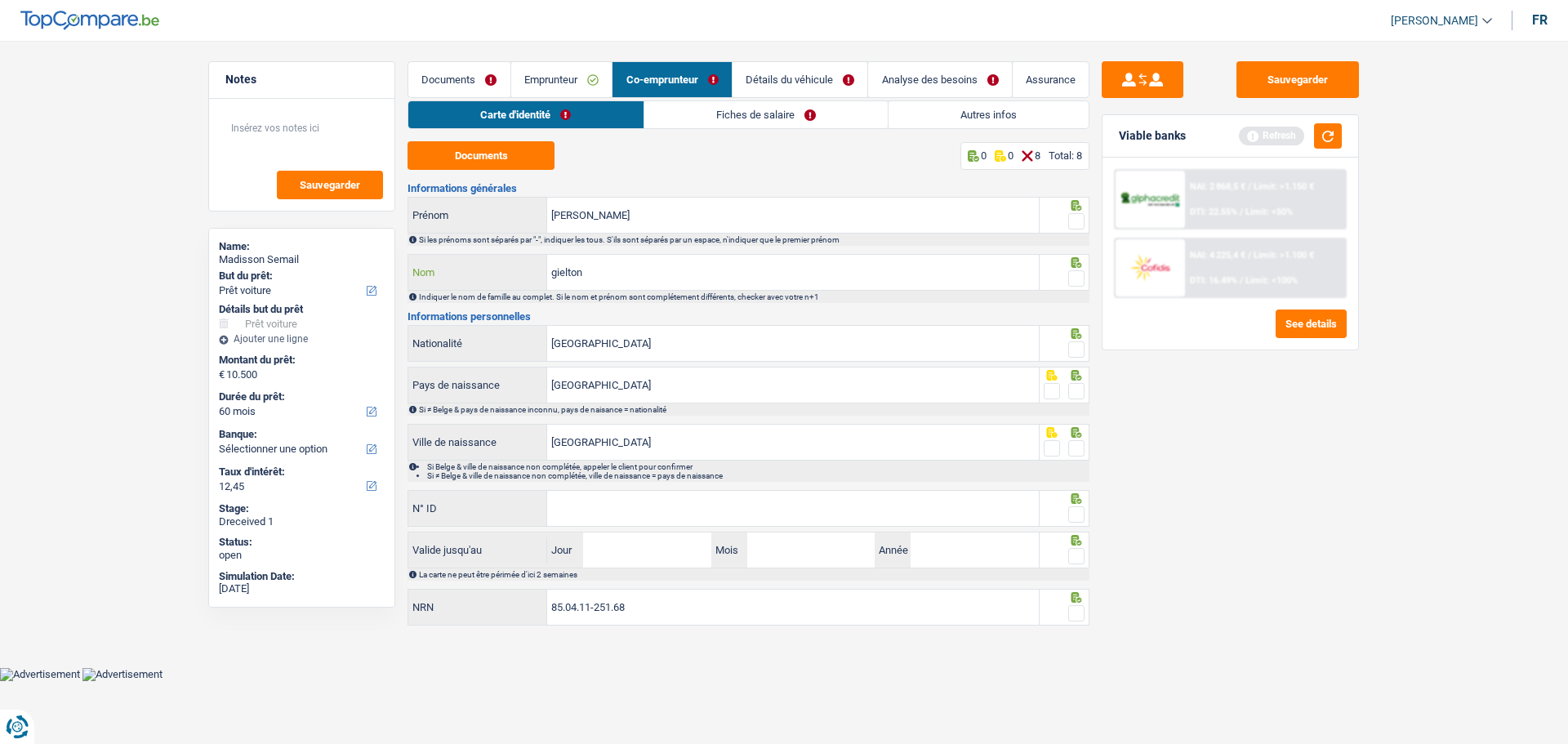 drag, startPoint x: 598, startPoint y: 272, endPoint x: 474, endPoint y: 261, distance: 124.48695 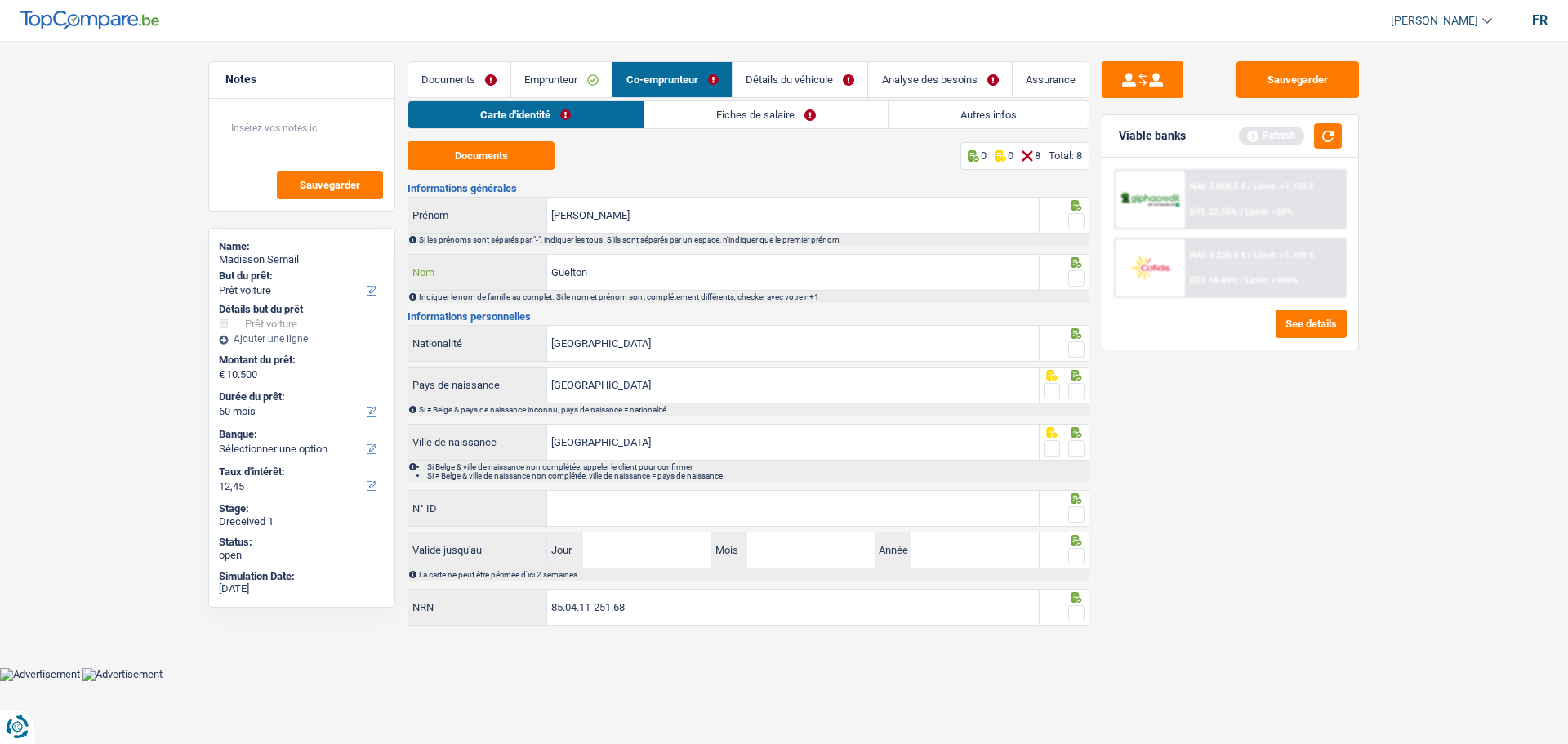 type on "Guelton" 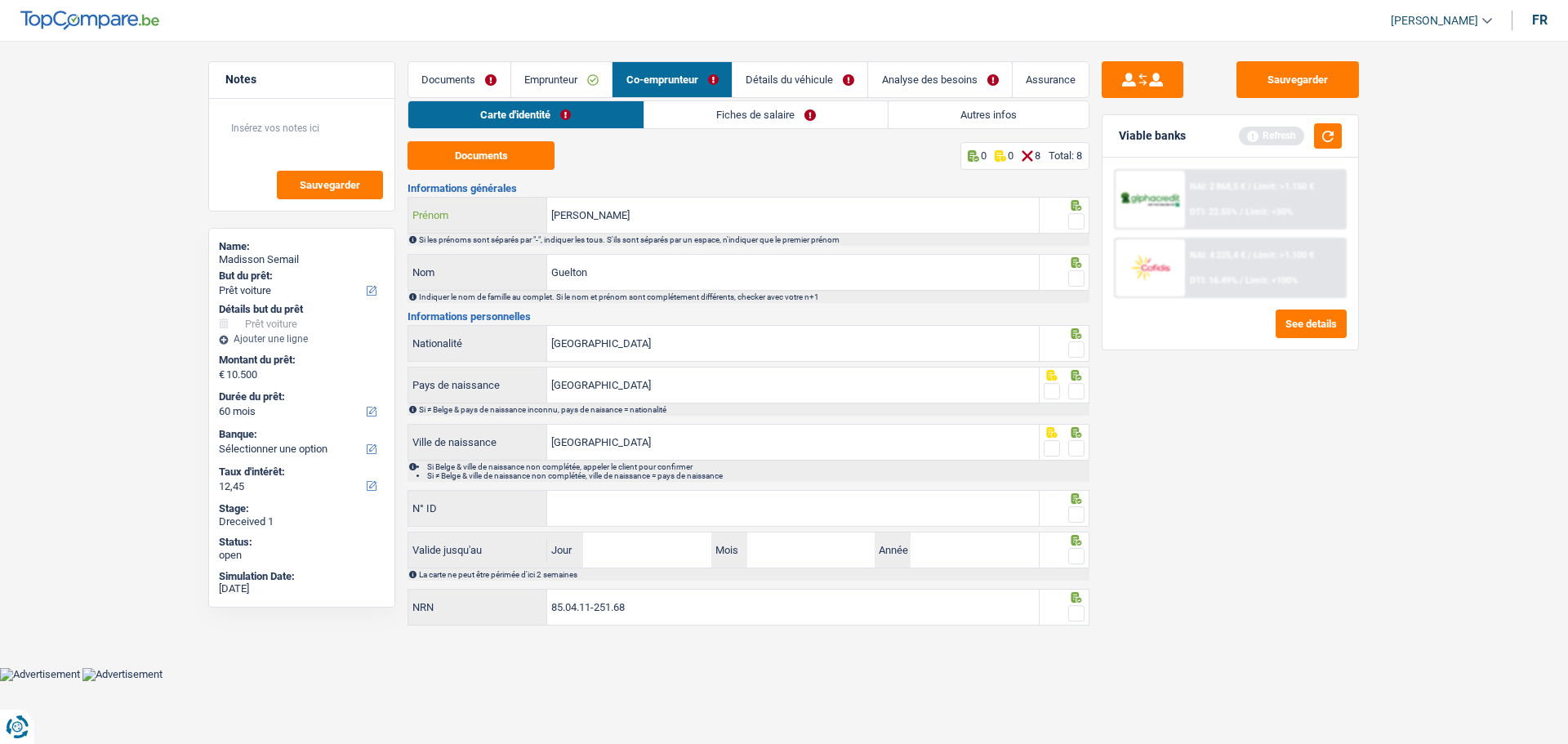 drag, startPoint x: 559, startPoint y: 212, endPoint x: 576, endPoint y: 224, distance: 20.80865 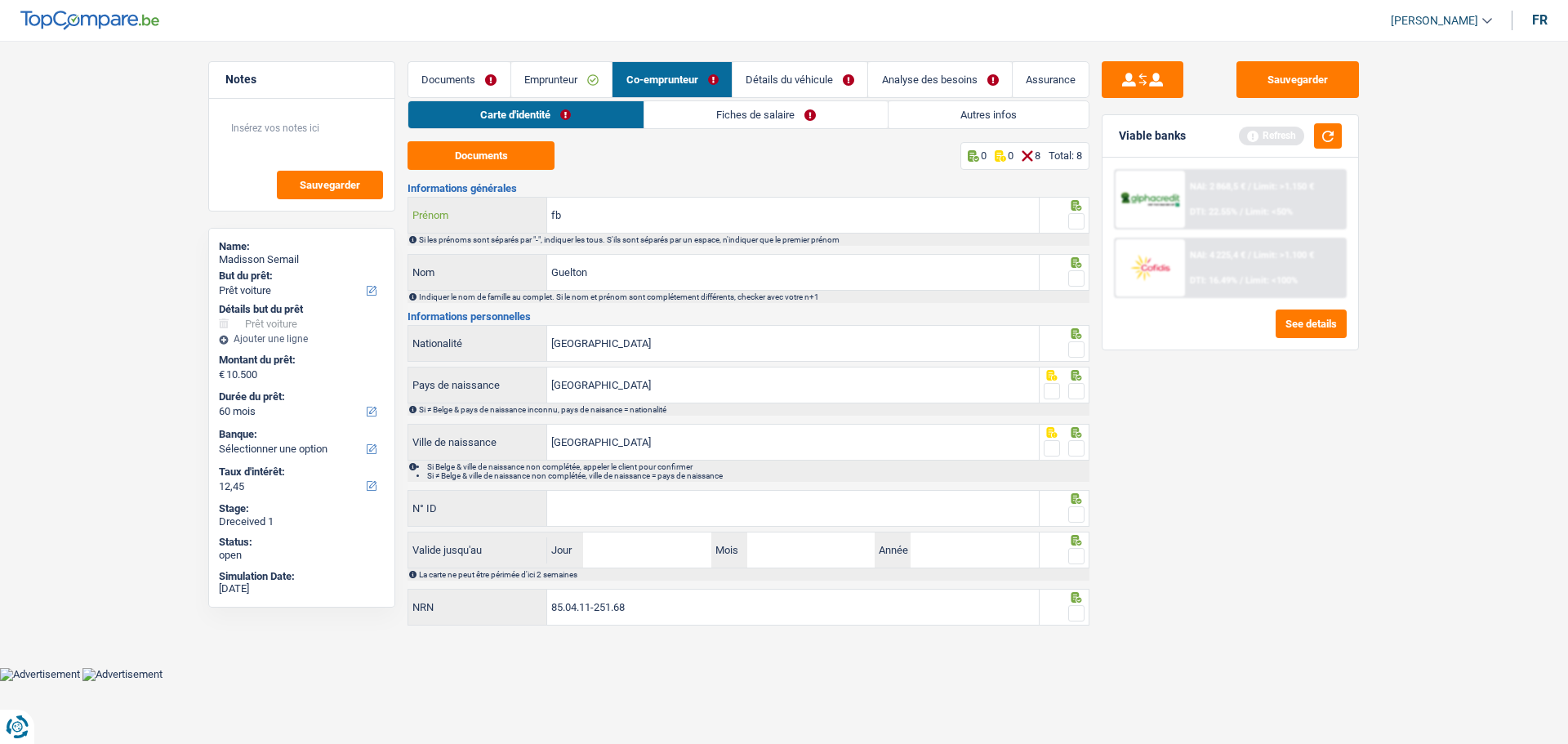 type on "f" 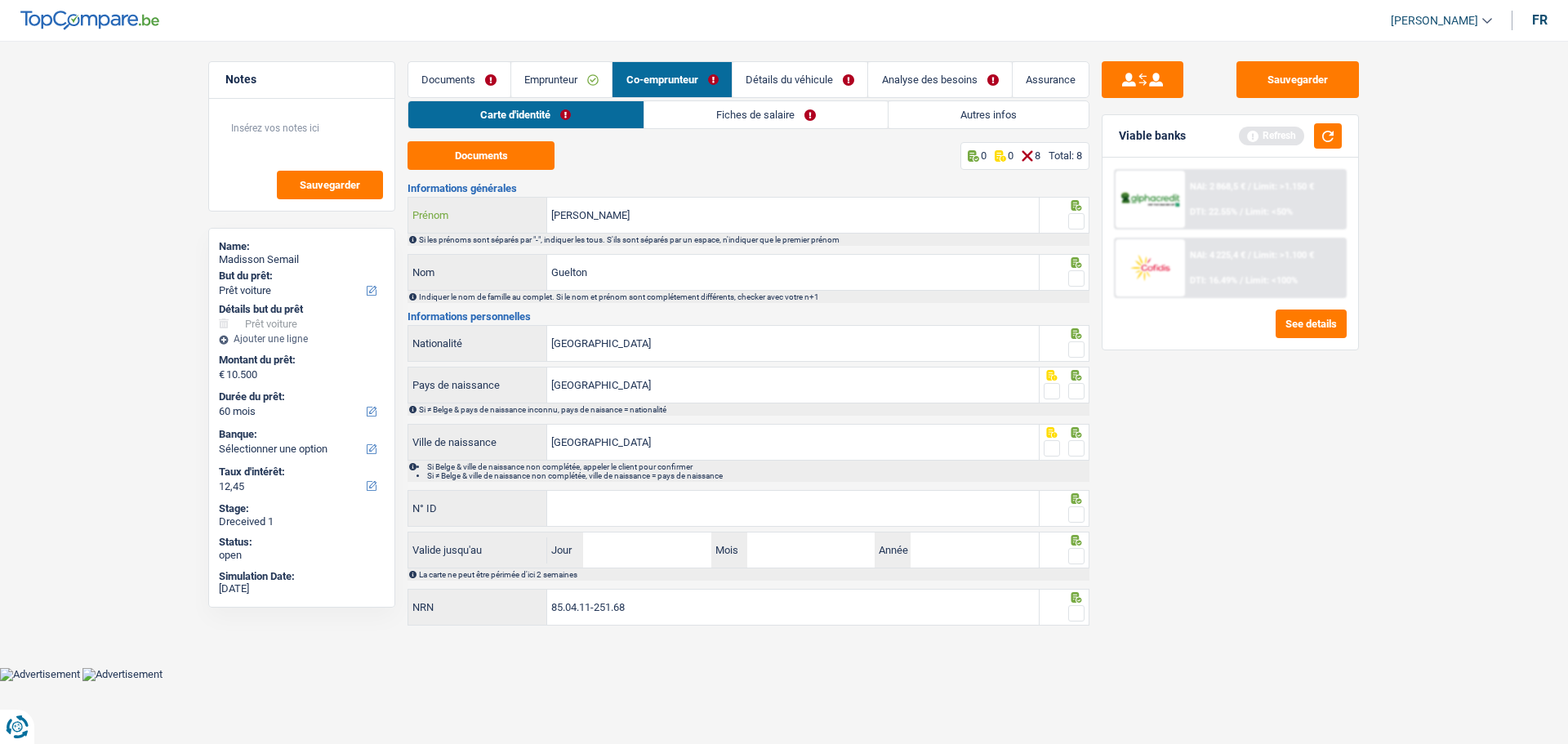 type on "Fabian" 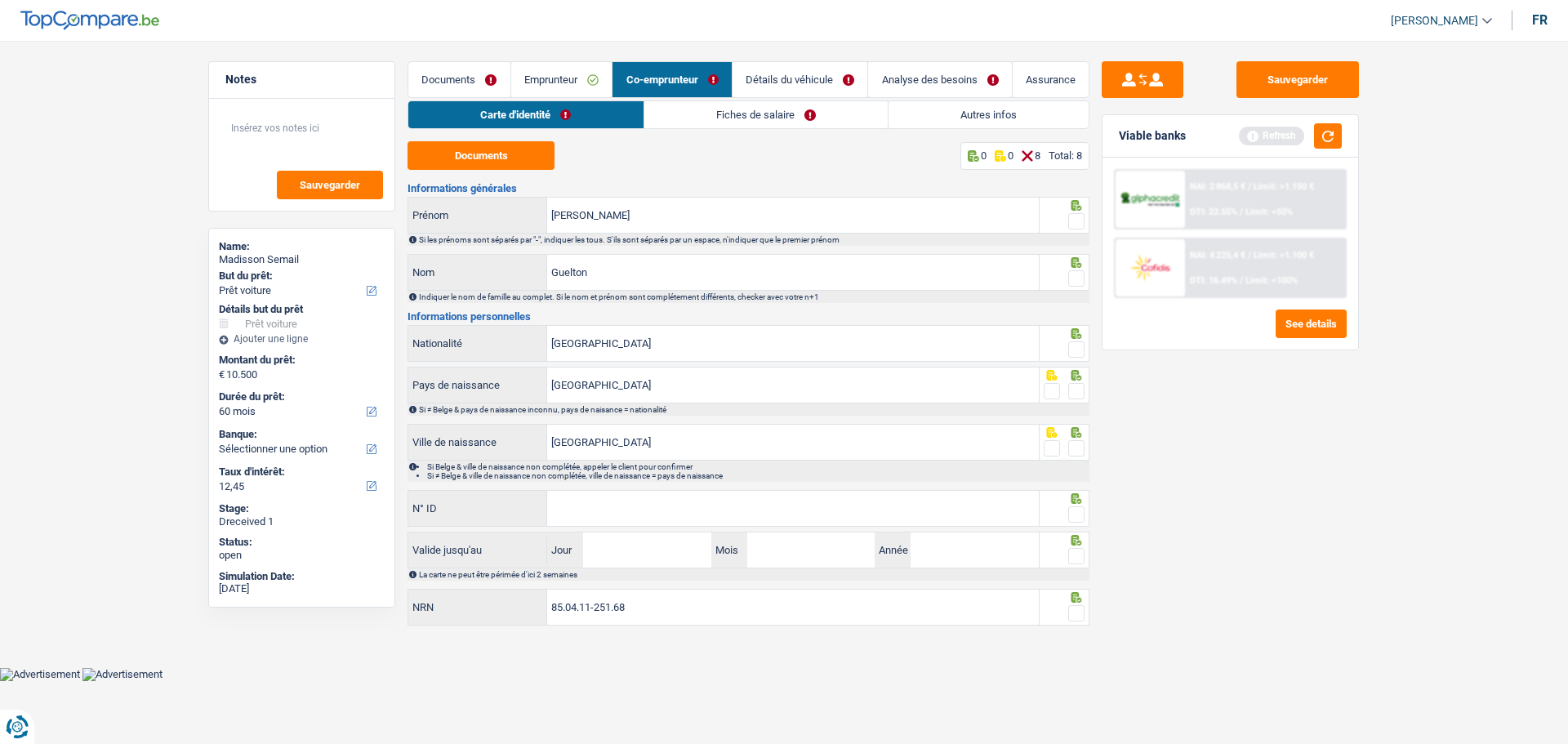 click at bounding box center (1076, 221) 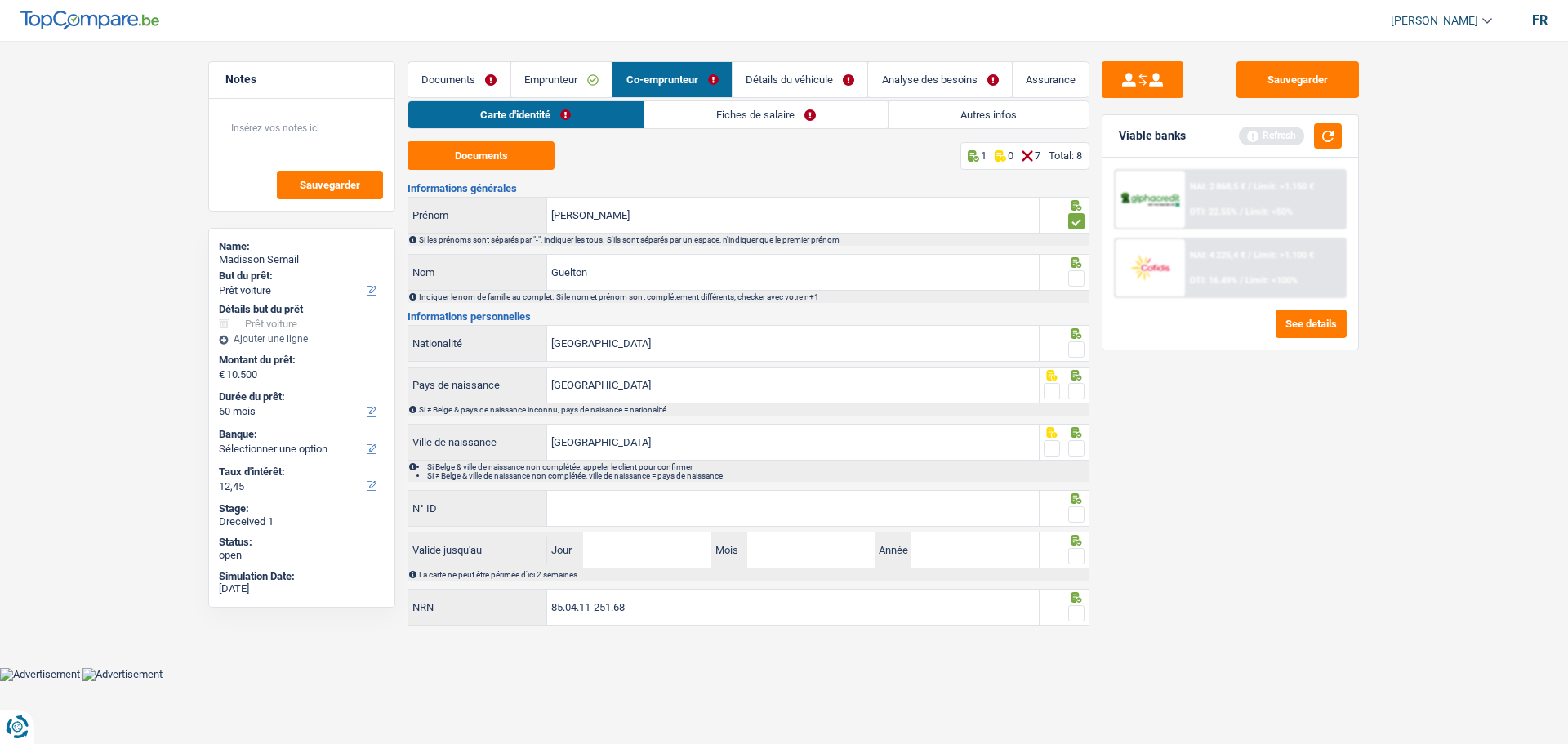 drag, startPoint x: 1077, startPoint y: 268, endPoint x: 1079, endPoint y: 282, distance: 14.142136 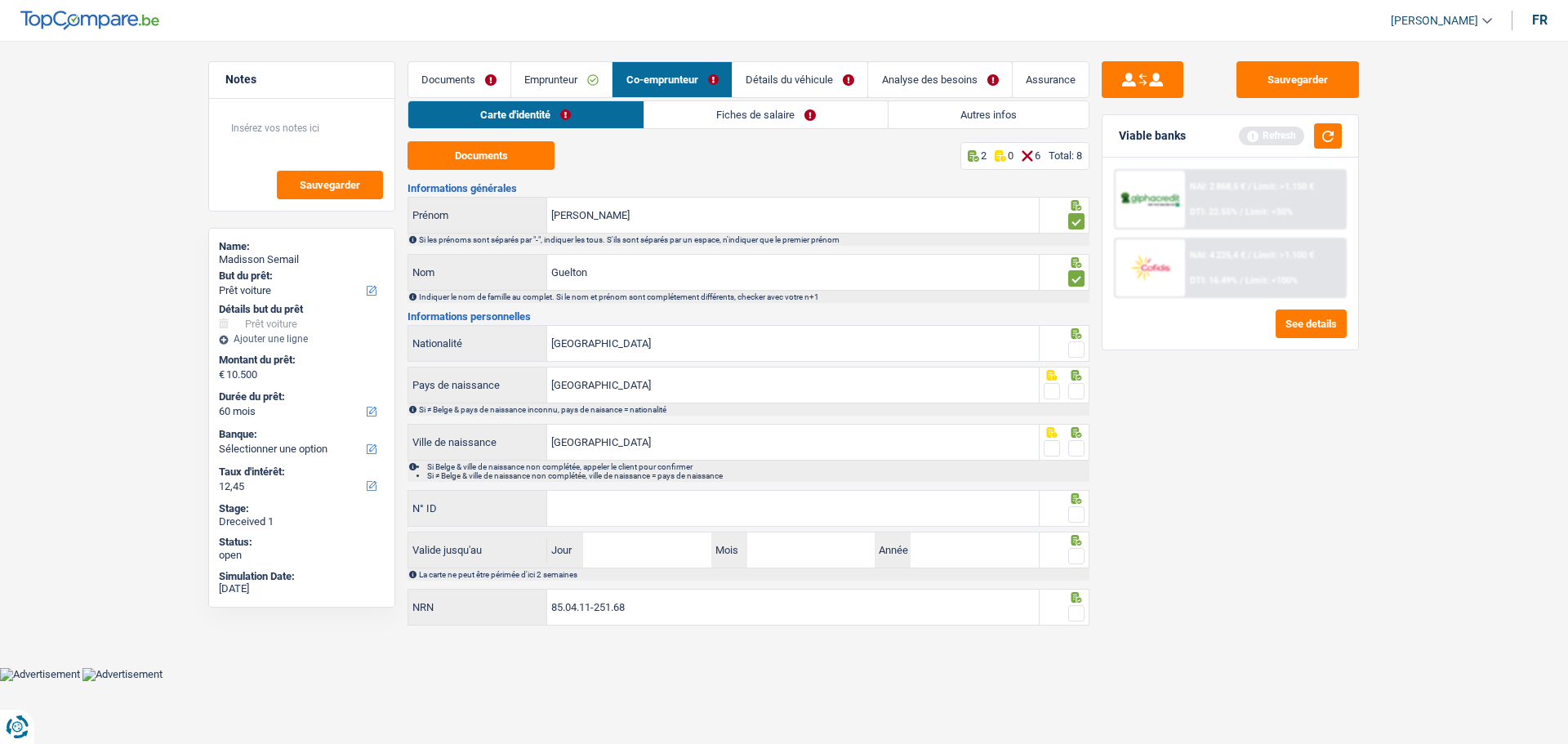 drag, startPoint x: 1073, startPoint y: 343, endPoint x: 1071, endPoint y: 365, distance: 22.090722 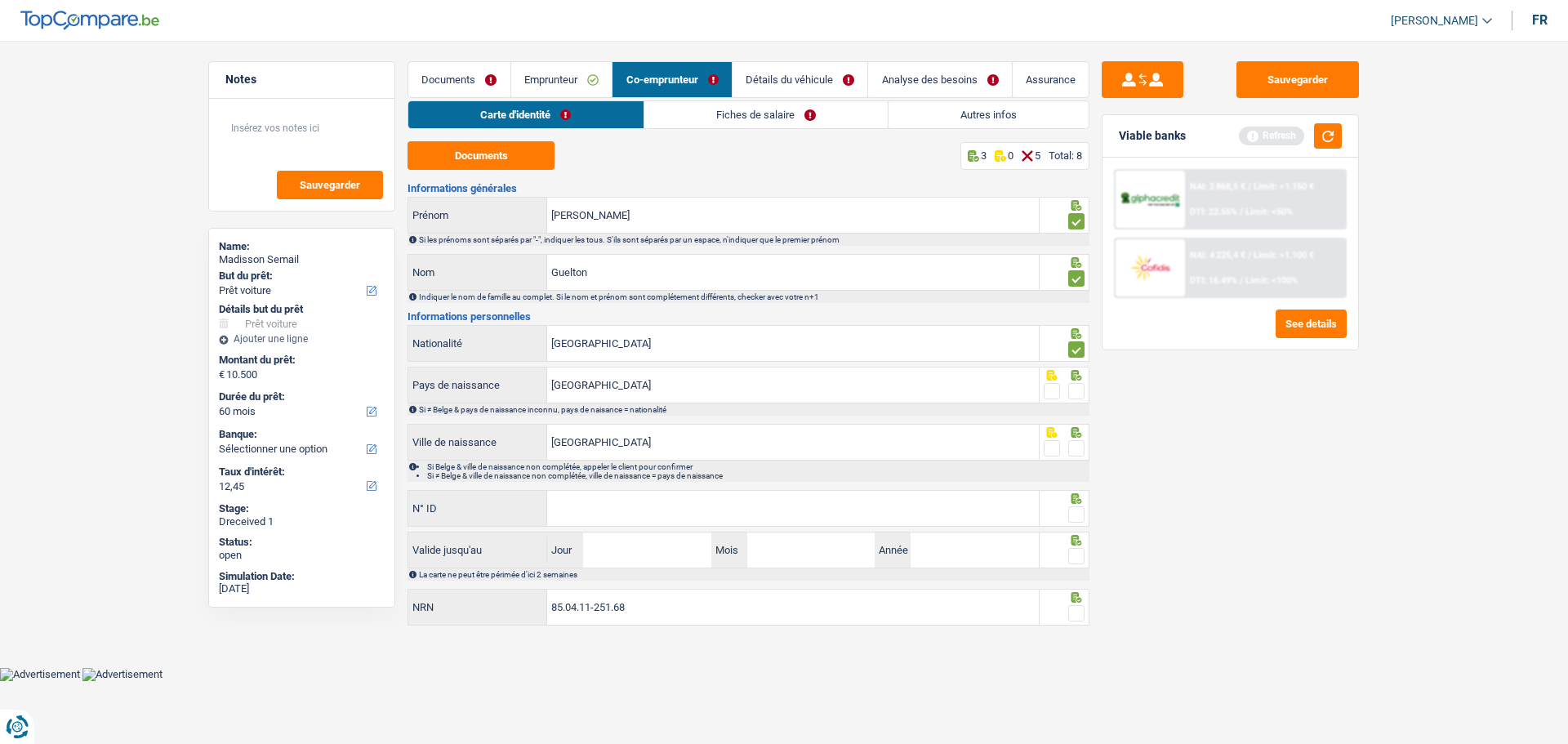 click at bounding box center [1076, 391] 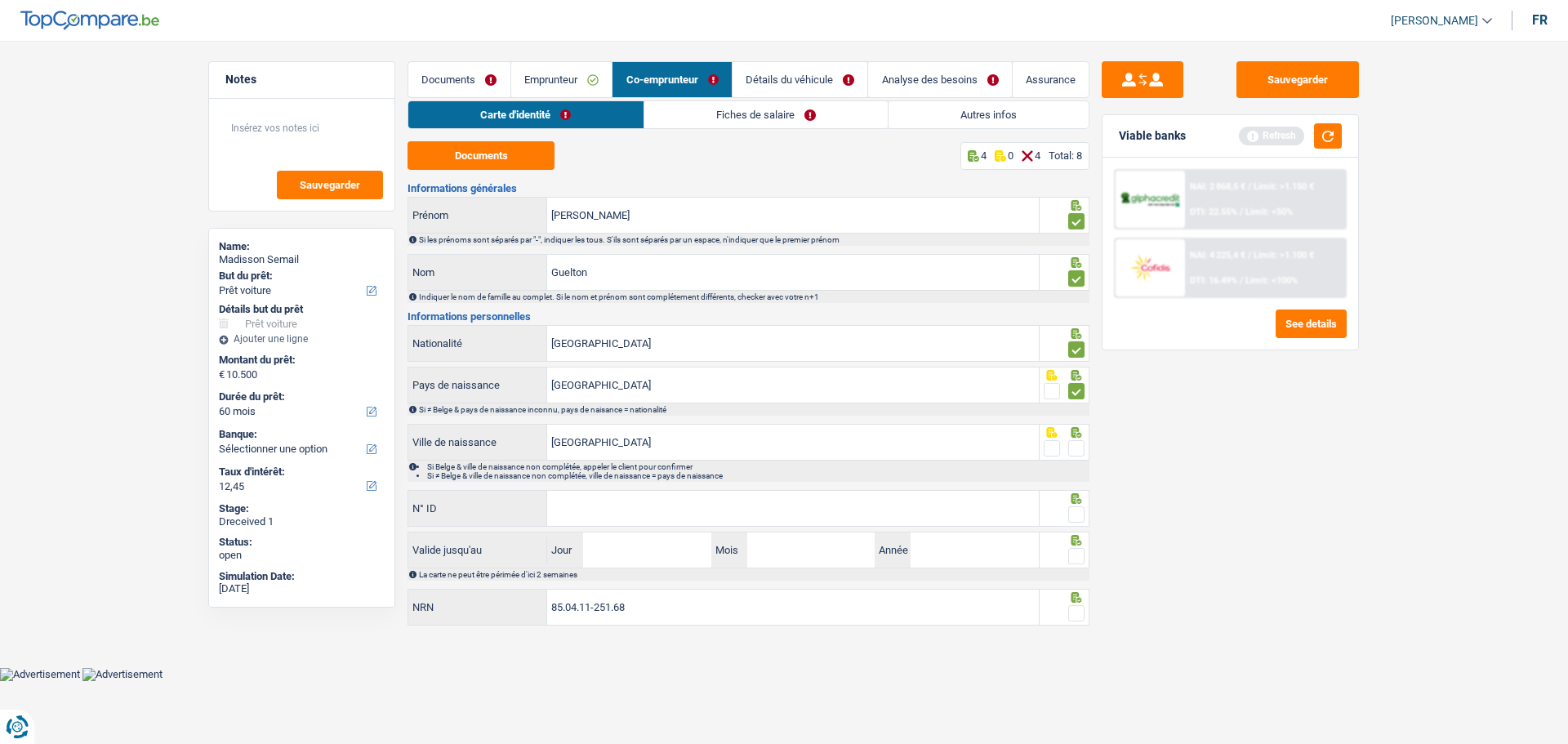drag, startPoint x: 1080, startPoint y: 444, endPoint x: 1077, endPoint y: 452, distance: 8.544004 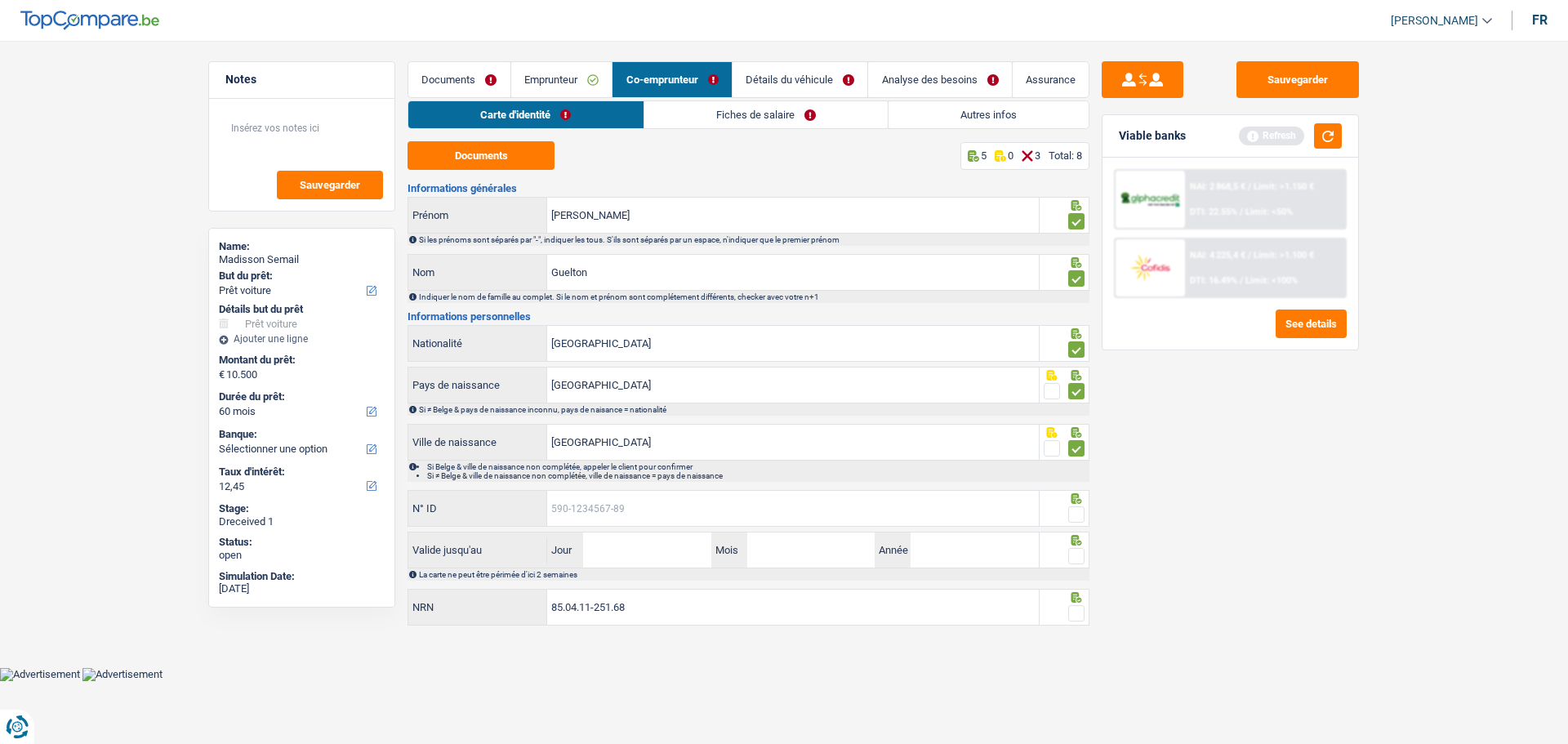 click on "N° ID" at bounding box center [793, 508] 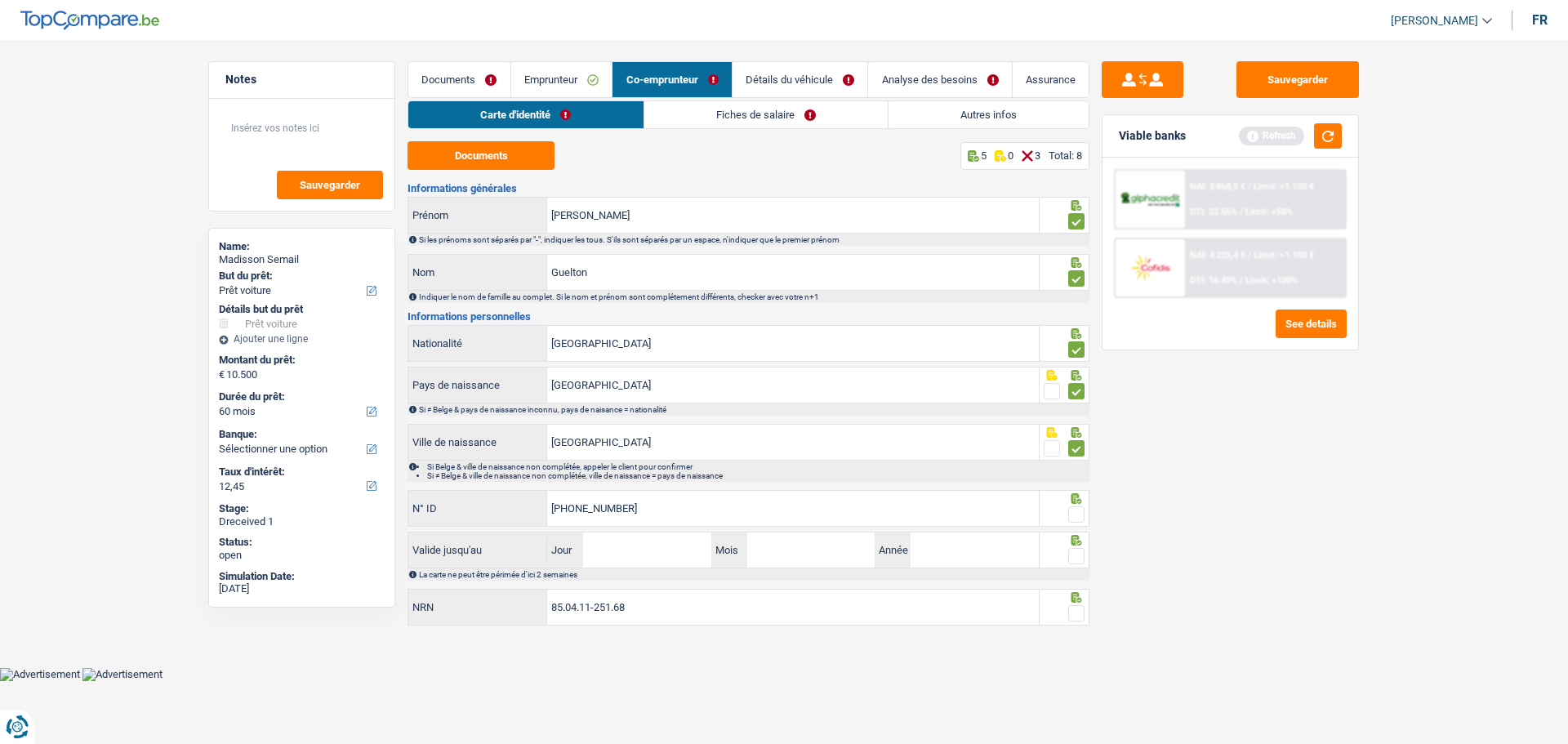type on "592-8521889-35" 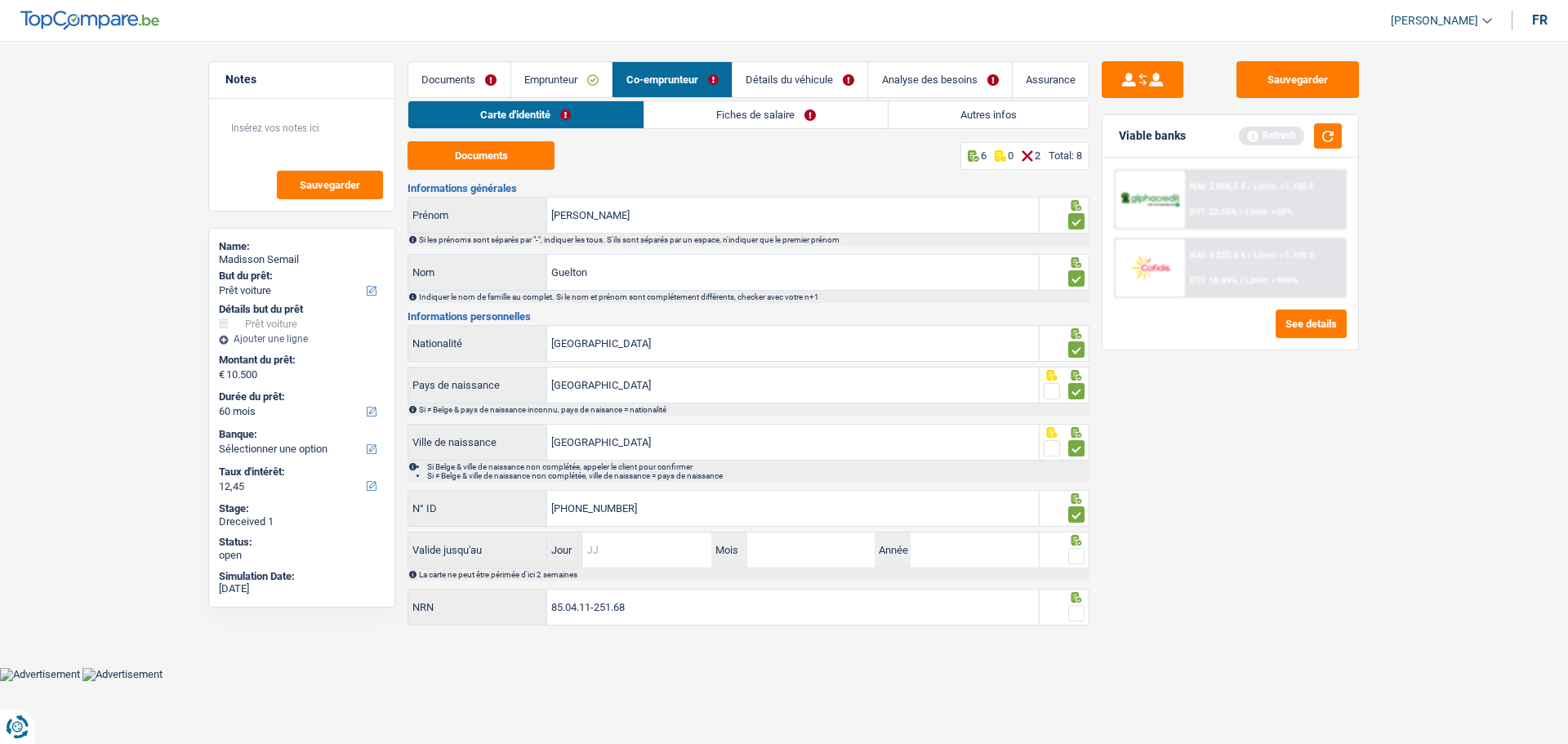 click on "Jour" at bounding box center [647, 550] 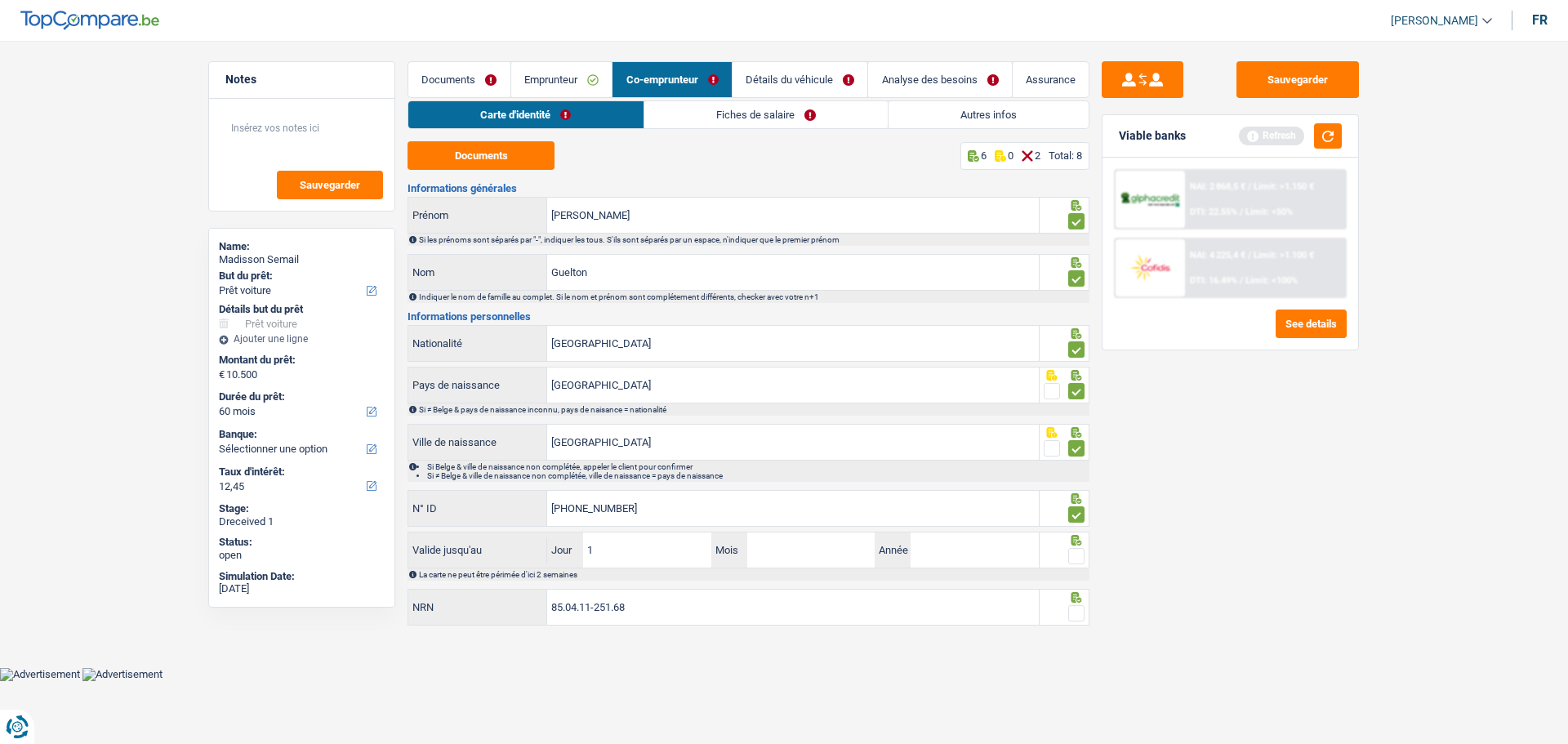 type on "13" 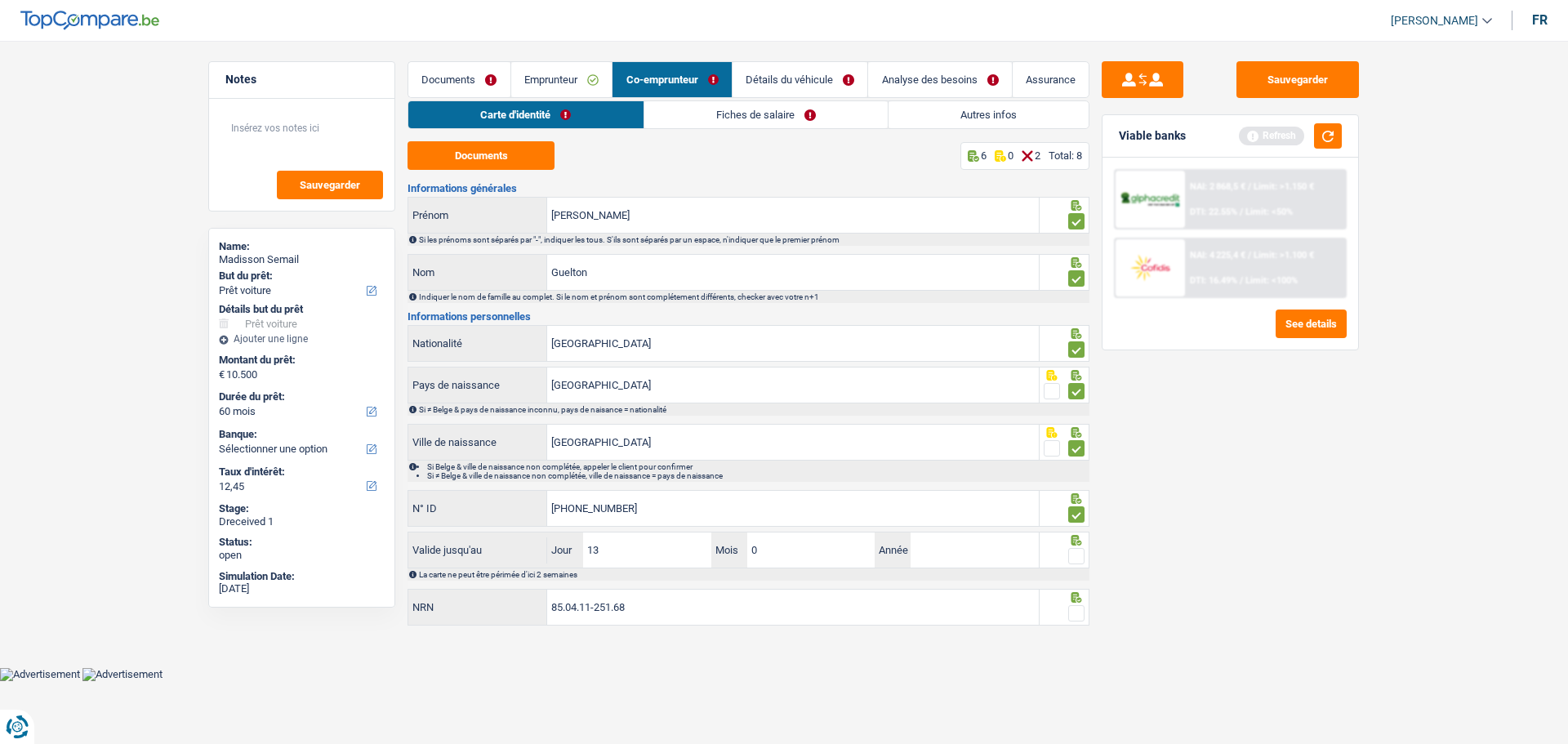 type on "08" 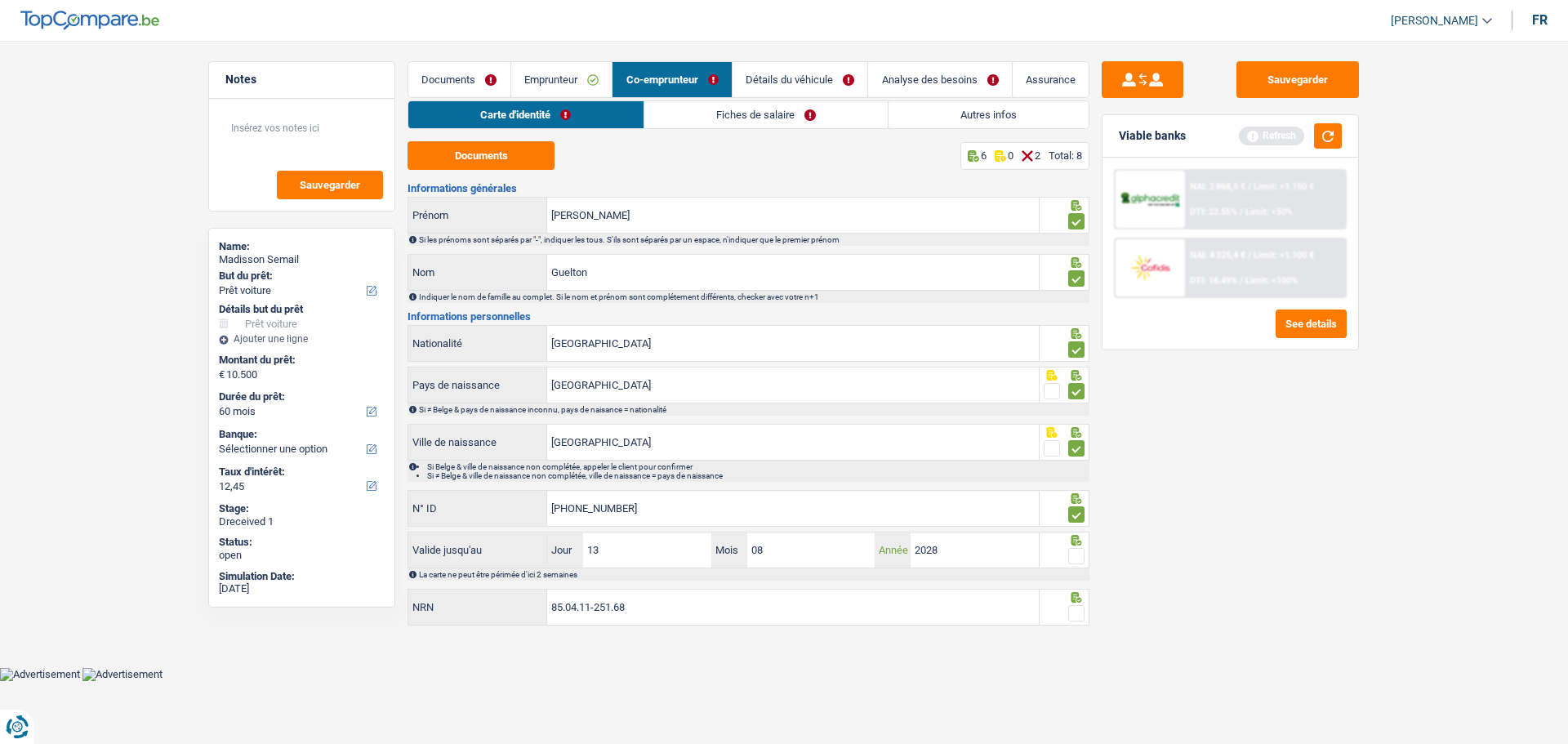 type on "2028" 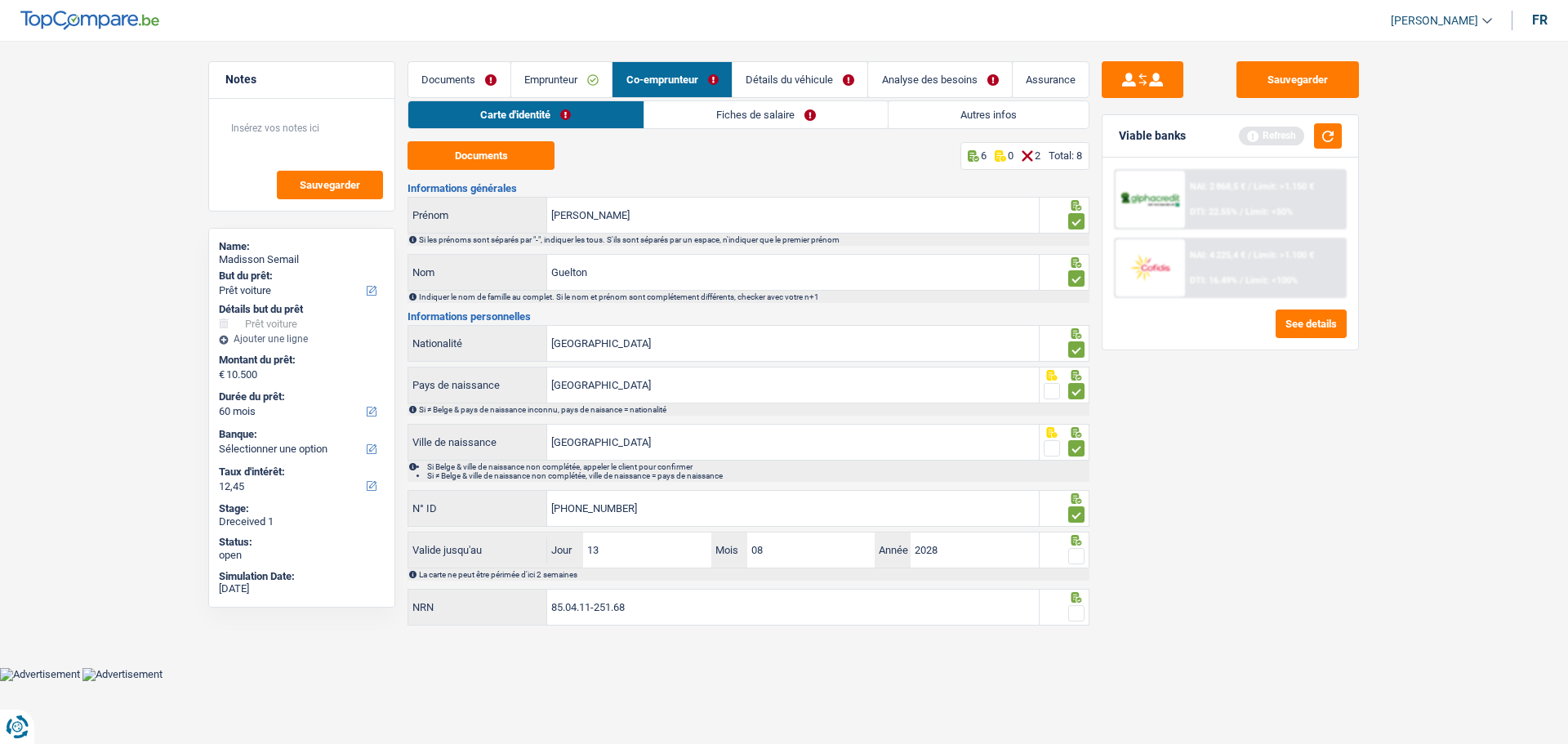 click at bounding box center [1076, 556] 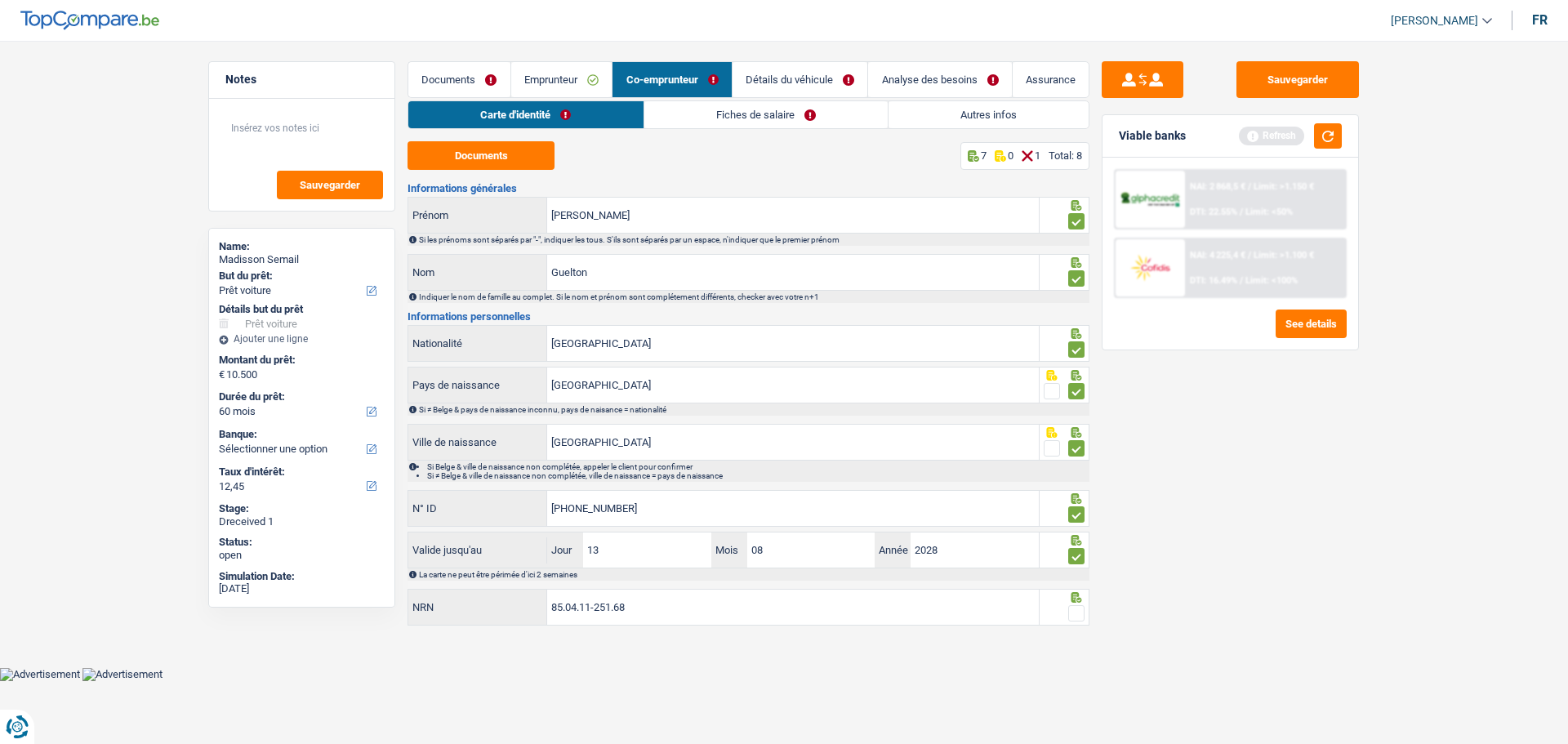 click at bounding box center [1064, 613] 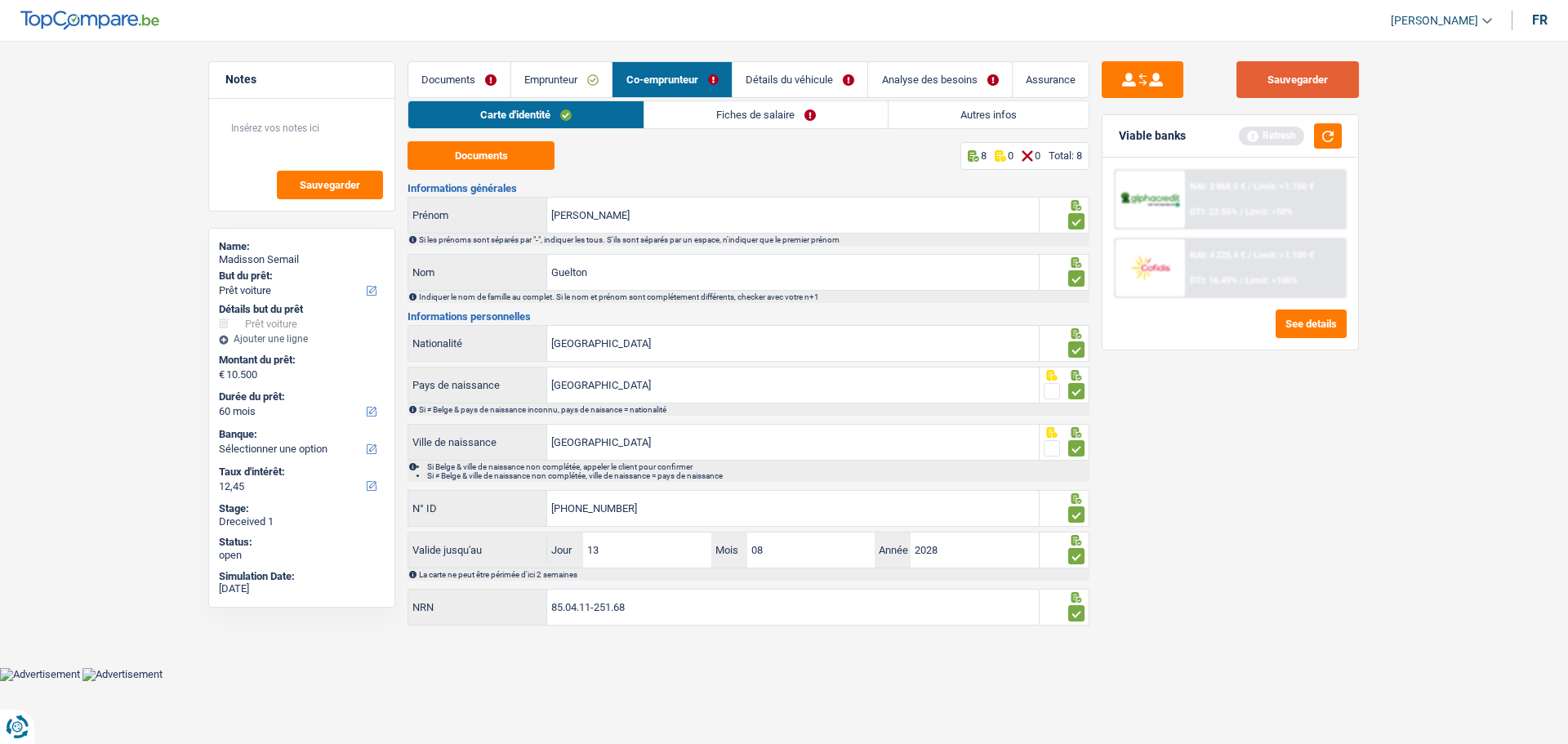 click on "Sauvegarder" at bounding box center (1298, 79) 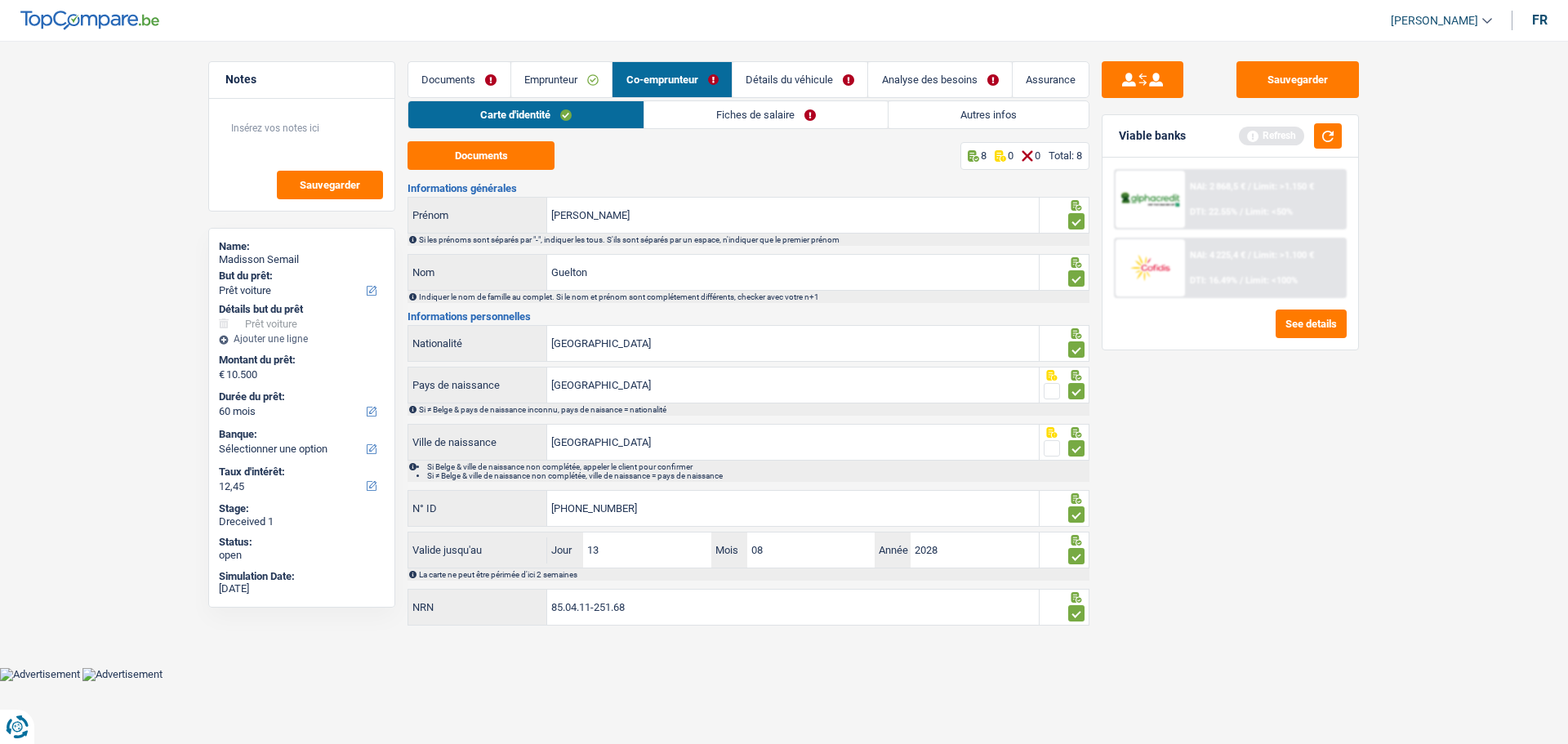 click on "Fiches de salaire" at bounding box center (766, 114) 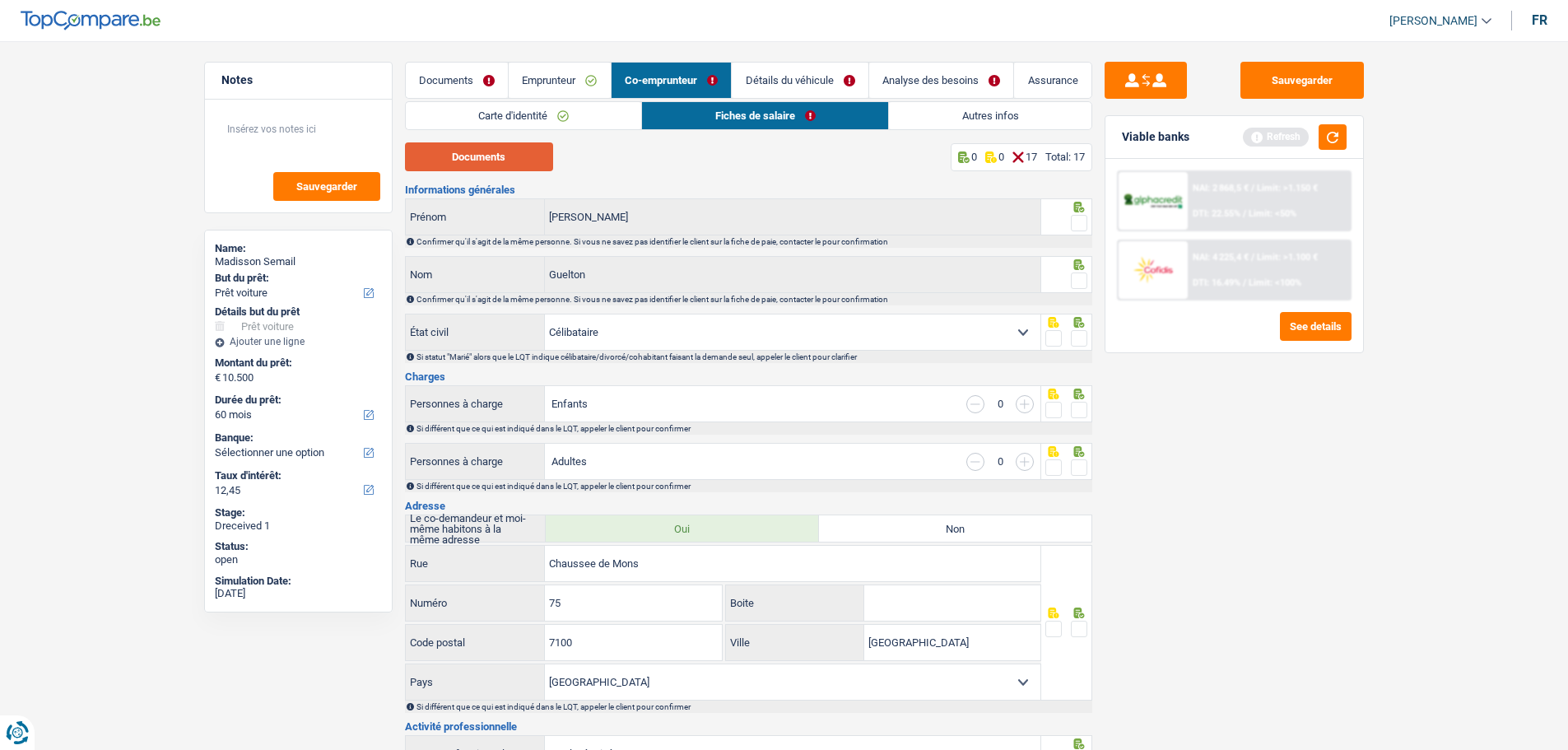 click on "Documents" at bounding box center [479, 156] 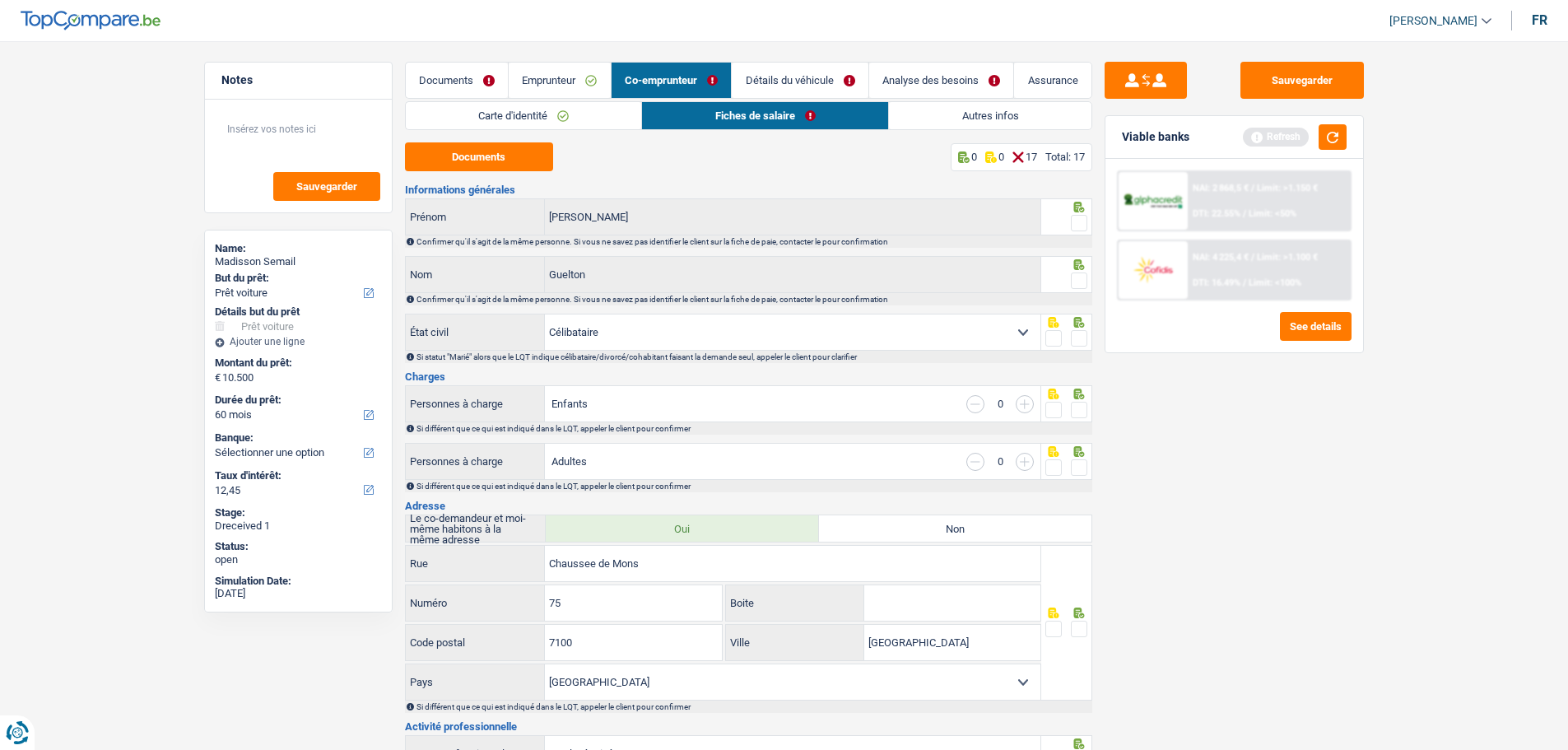 click on "Emprunteur" at bounding box center (560, 80) 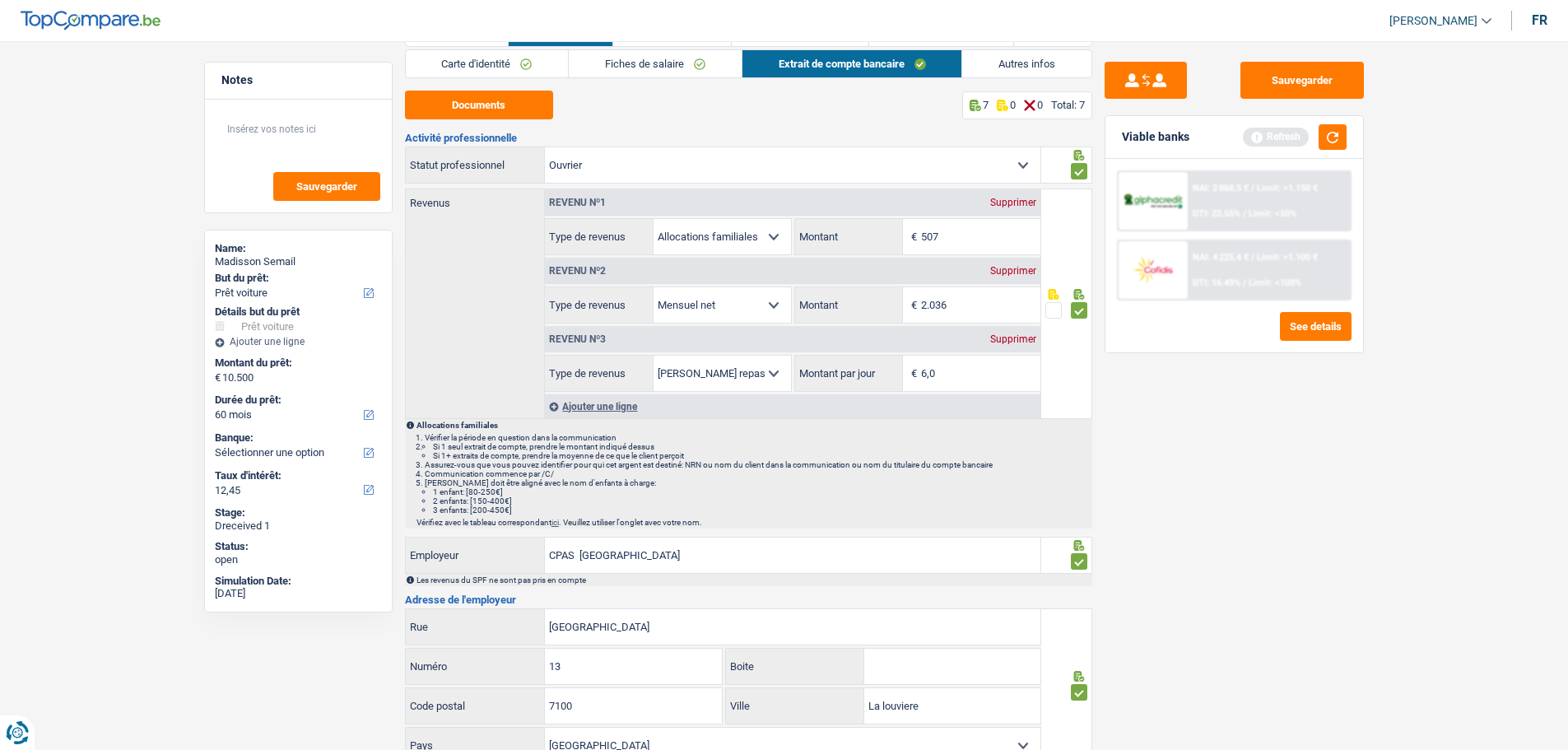 scroll, scrollTop: 0, scrollLeft: 0, axis: both 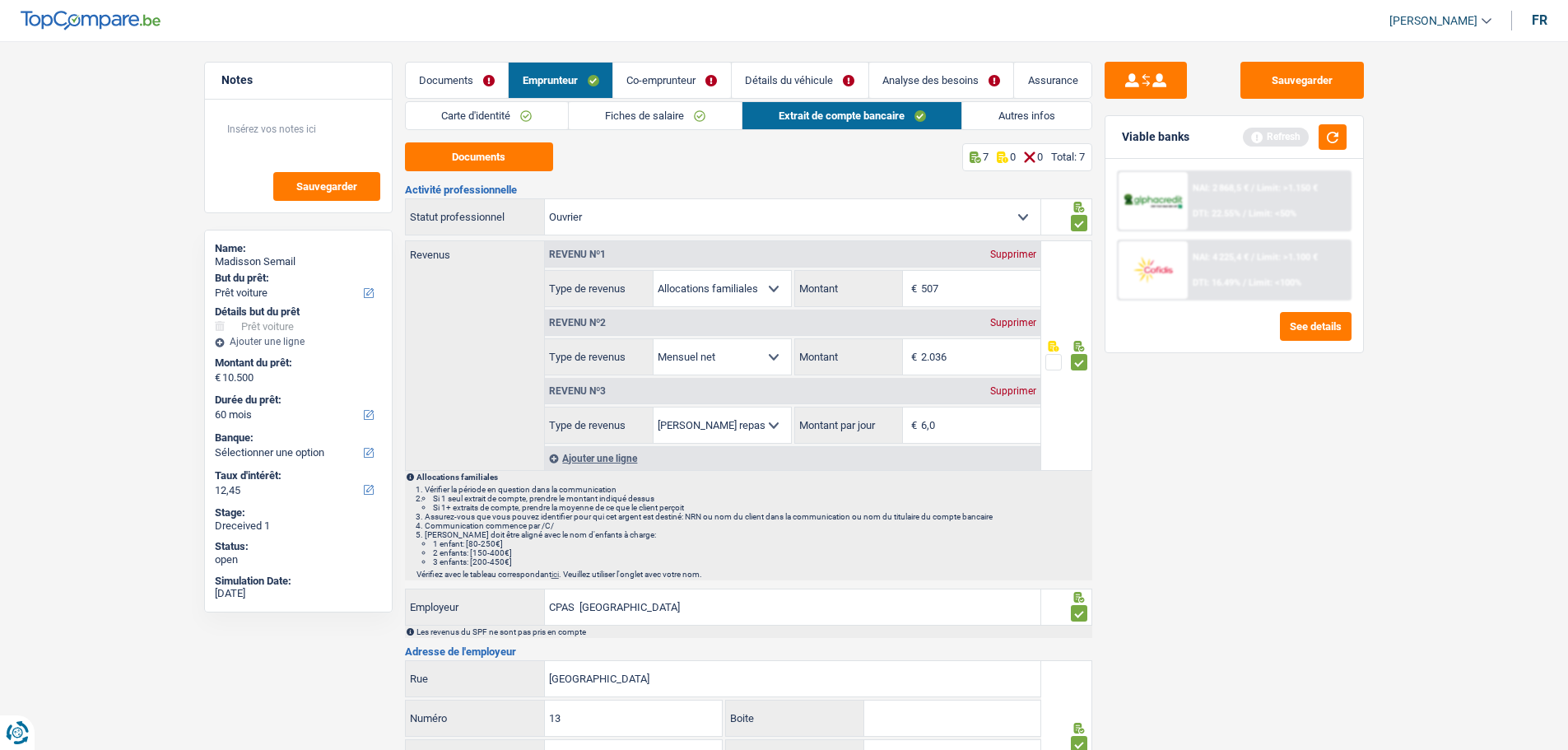 click on "Fiches de salaire" at bounding box center [655, 115] 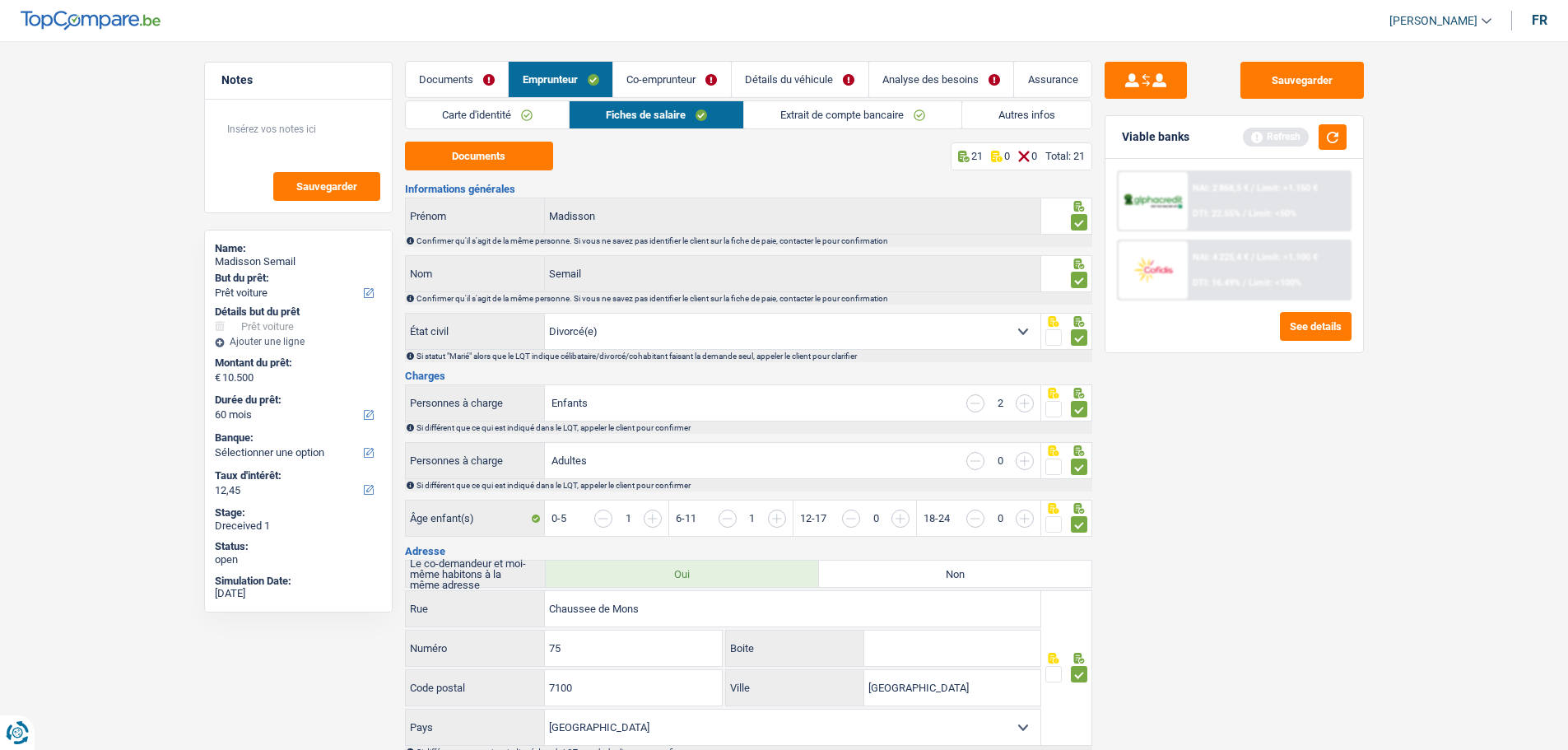 scroll, scrollTop: 0, scrollLeft: 0, axis: both 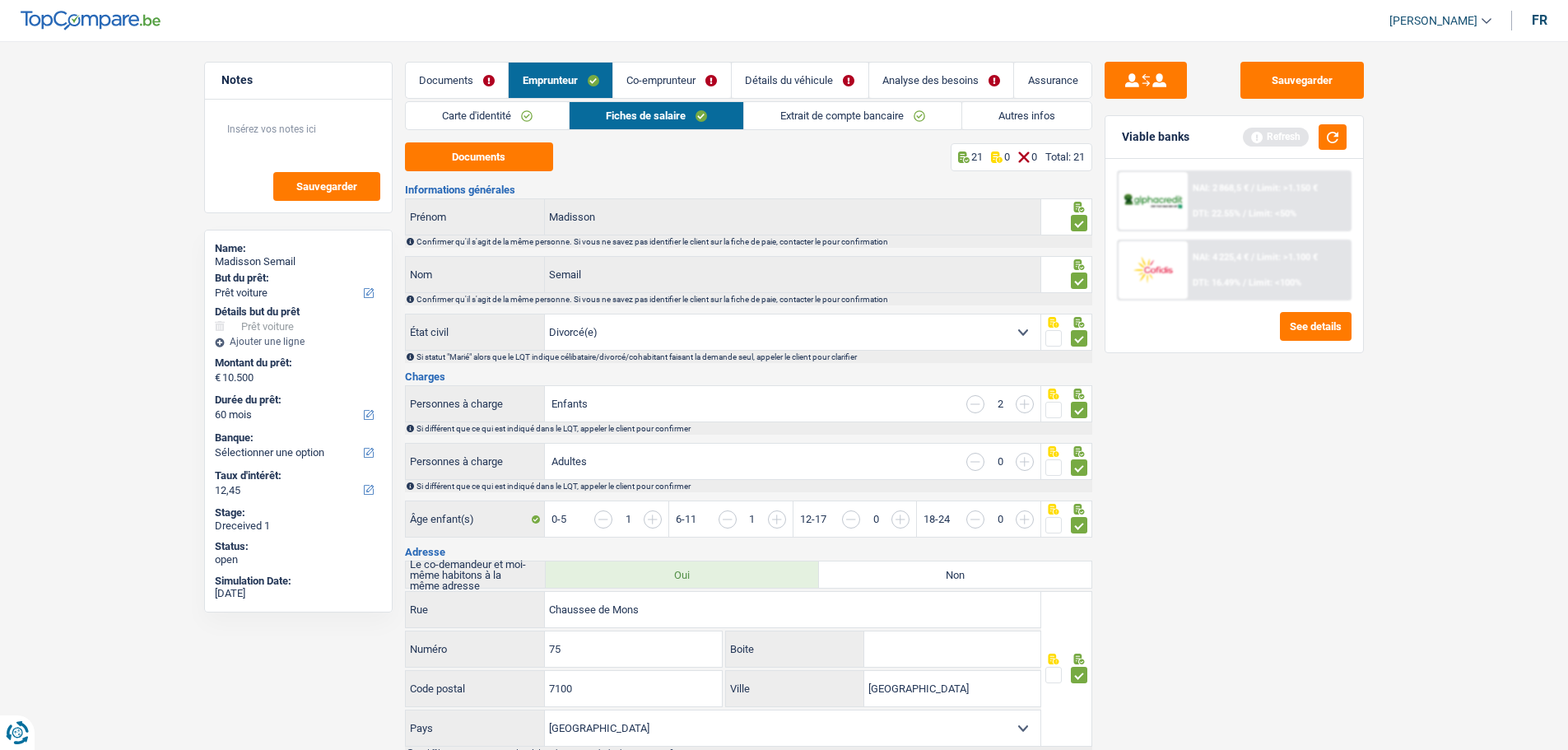 click on "Co-emprunteur" at bounding box center [672, 80] 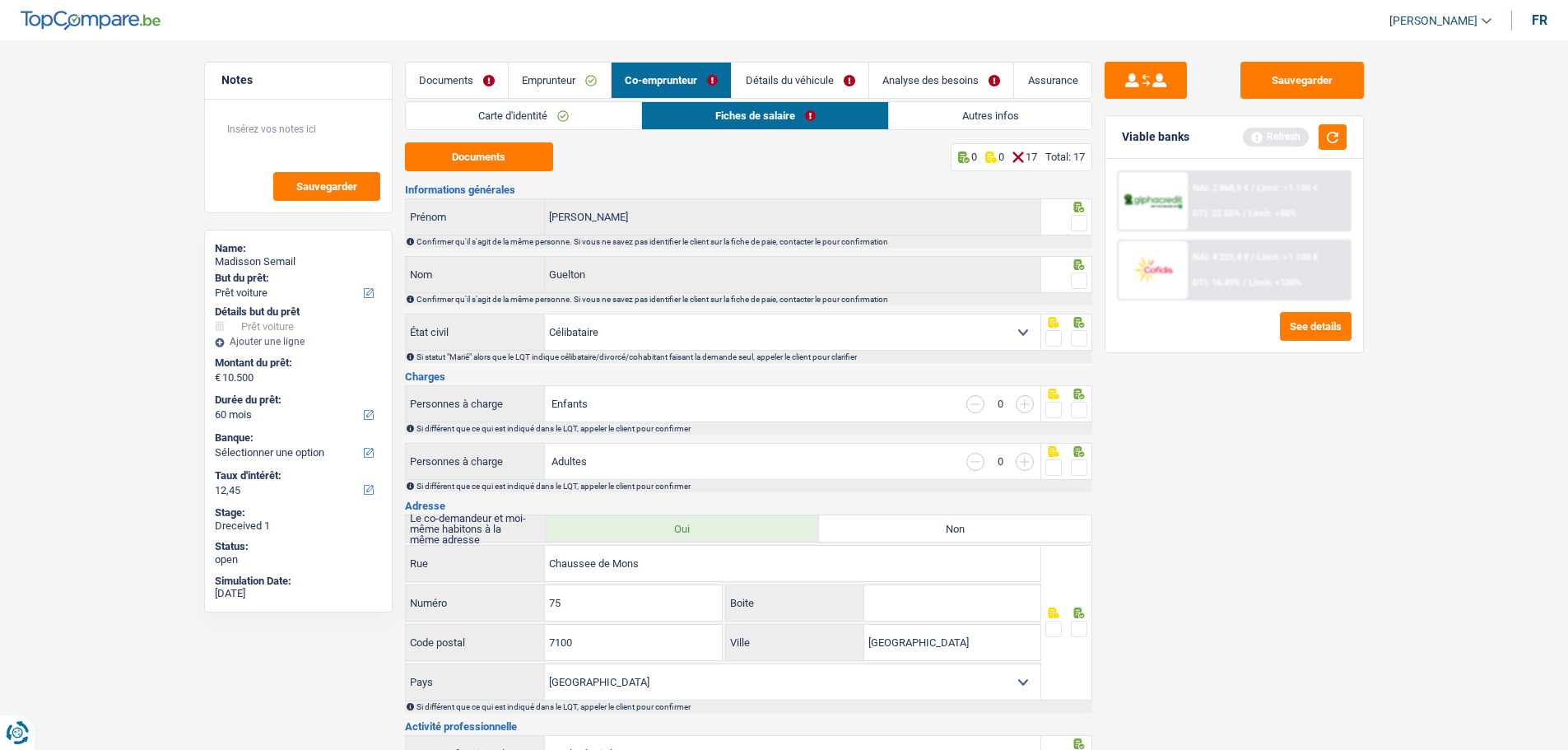 click on "Emprunteur" at bounding box center [560, 80] 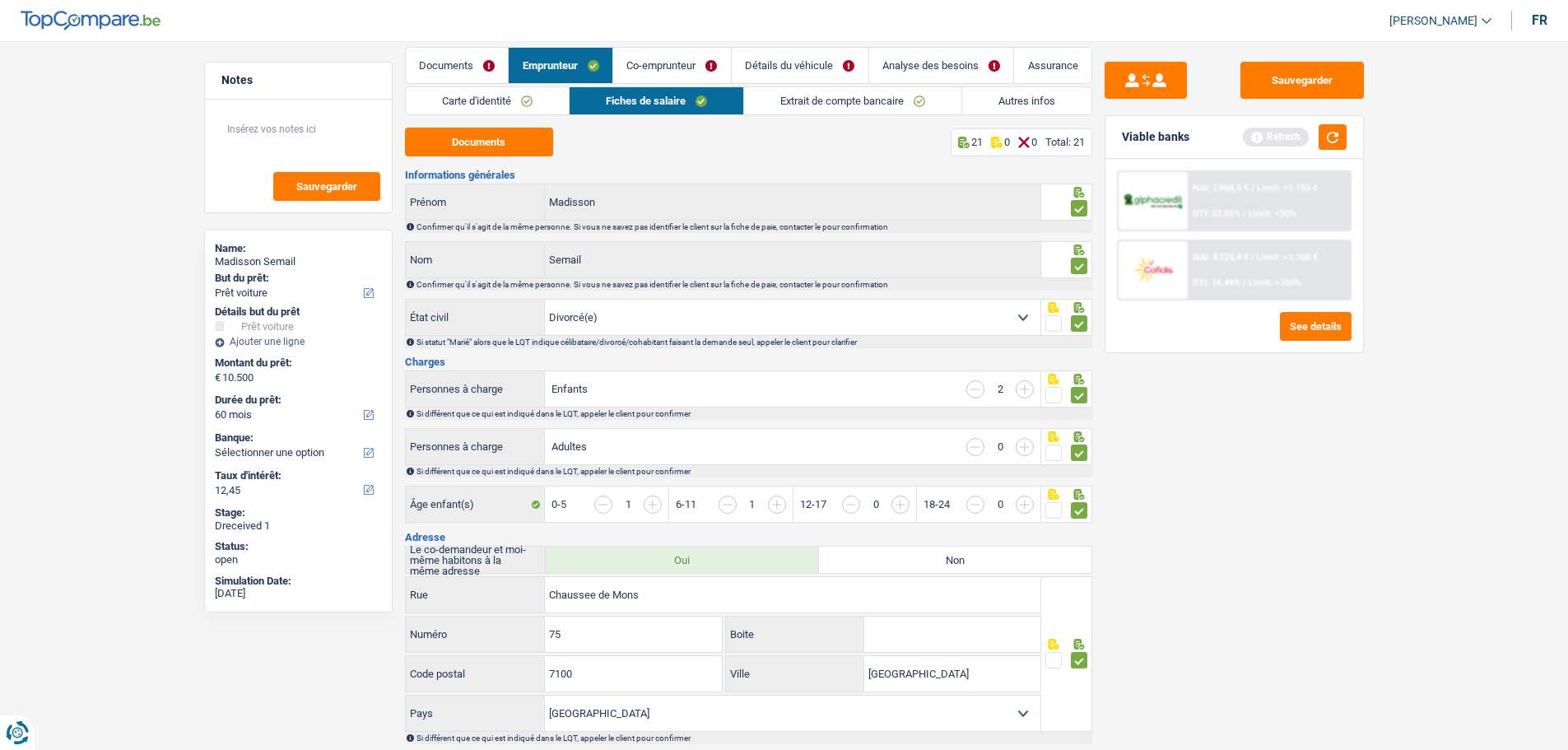 scroll, scrollTop: 0, scrollLeft: 0, axis: both 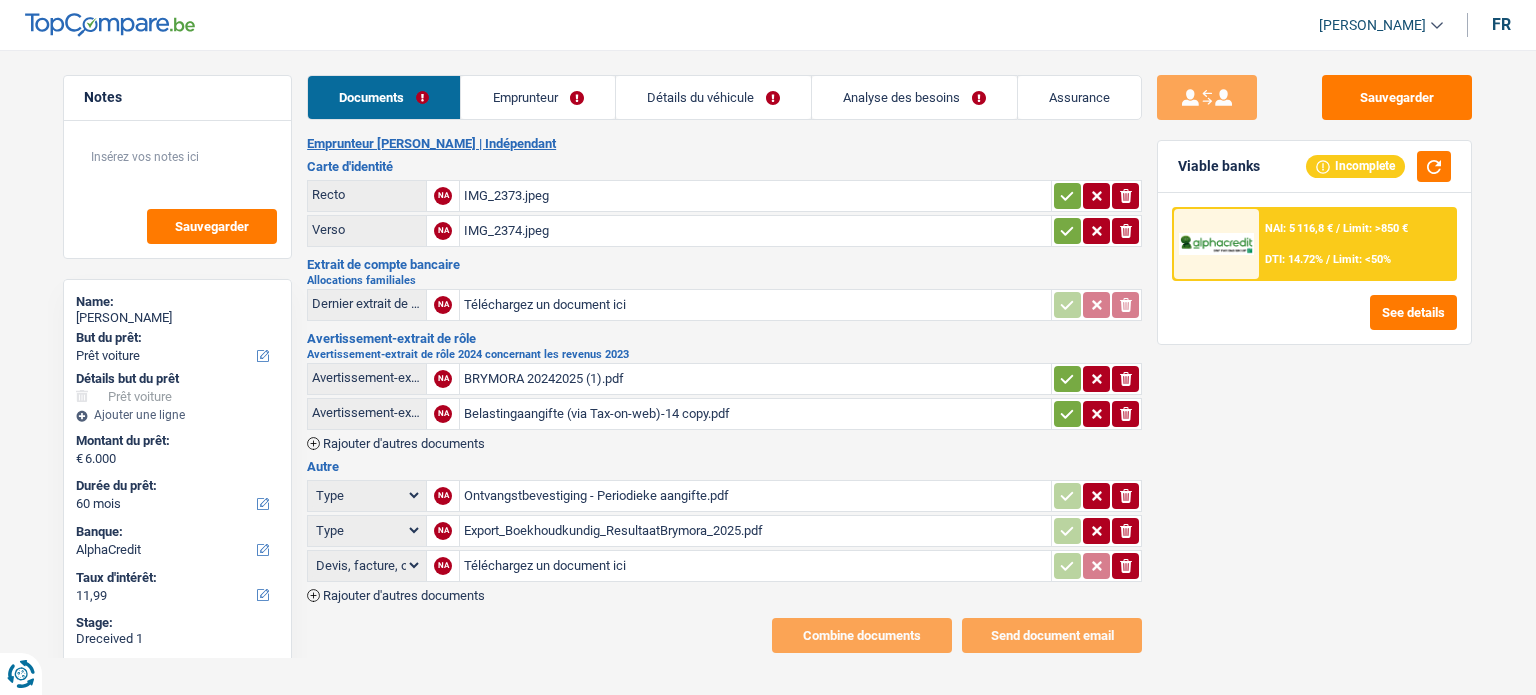 select on "car" 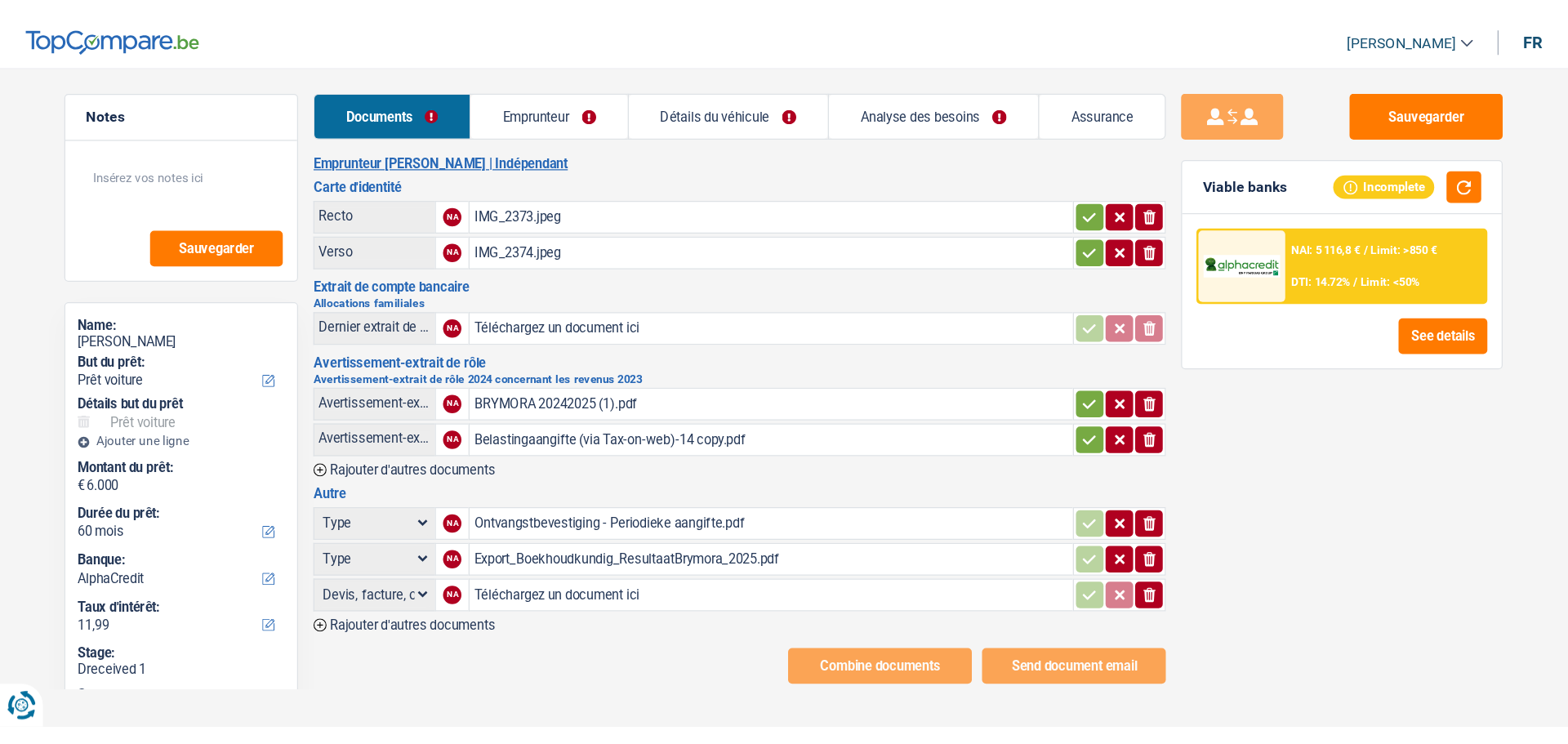 scroll, scrollTop: 0, scrollLeft: 0, axis: both 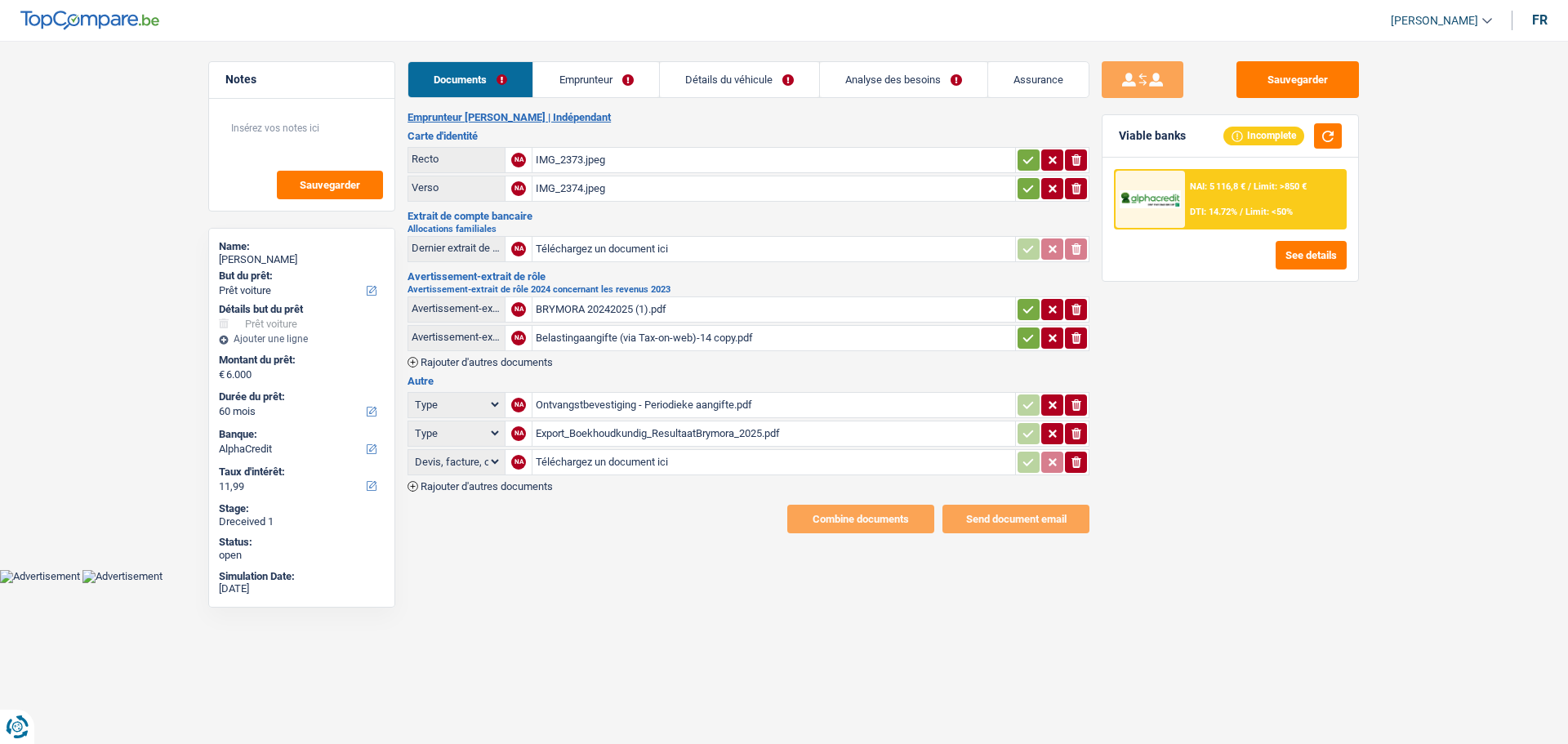 click on "Emprunteur" at bounding box center (595, 79) 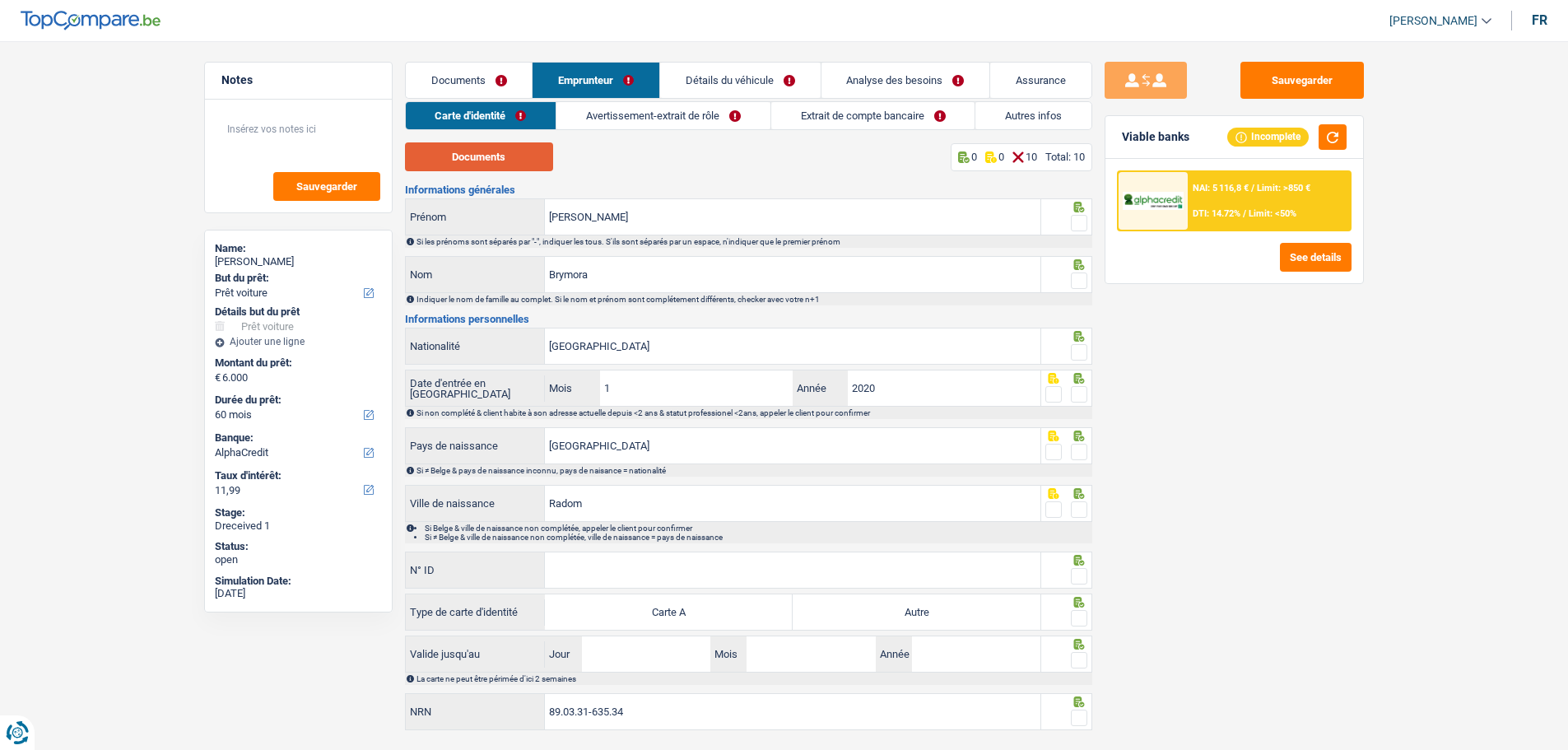 click on "Documents" at bounding box center (479, 156) 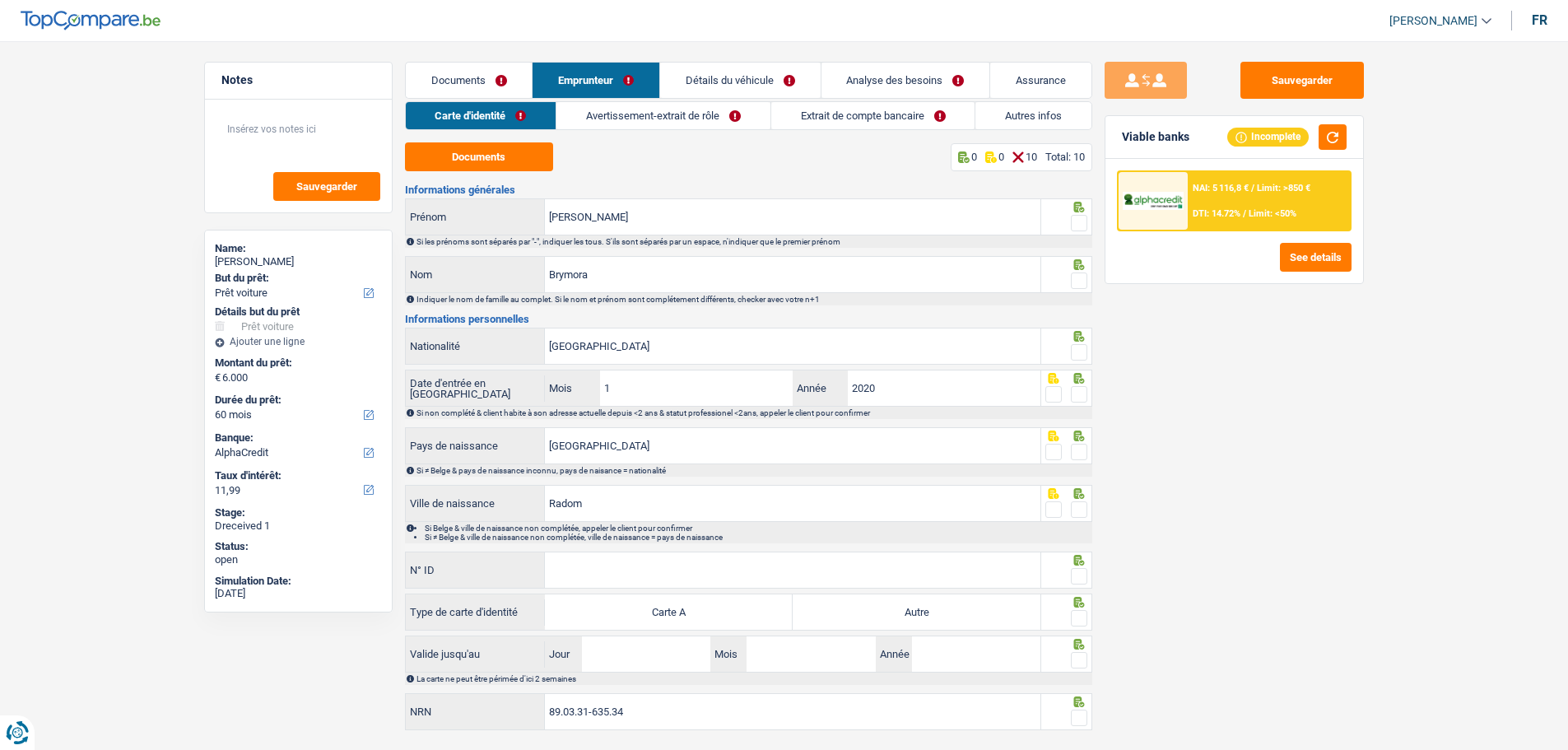 click at bounding box center [1079, 223] 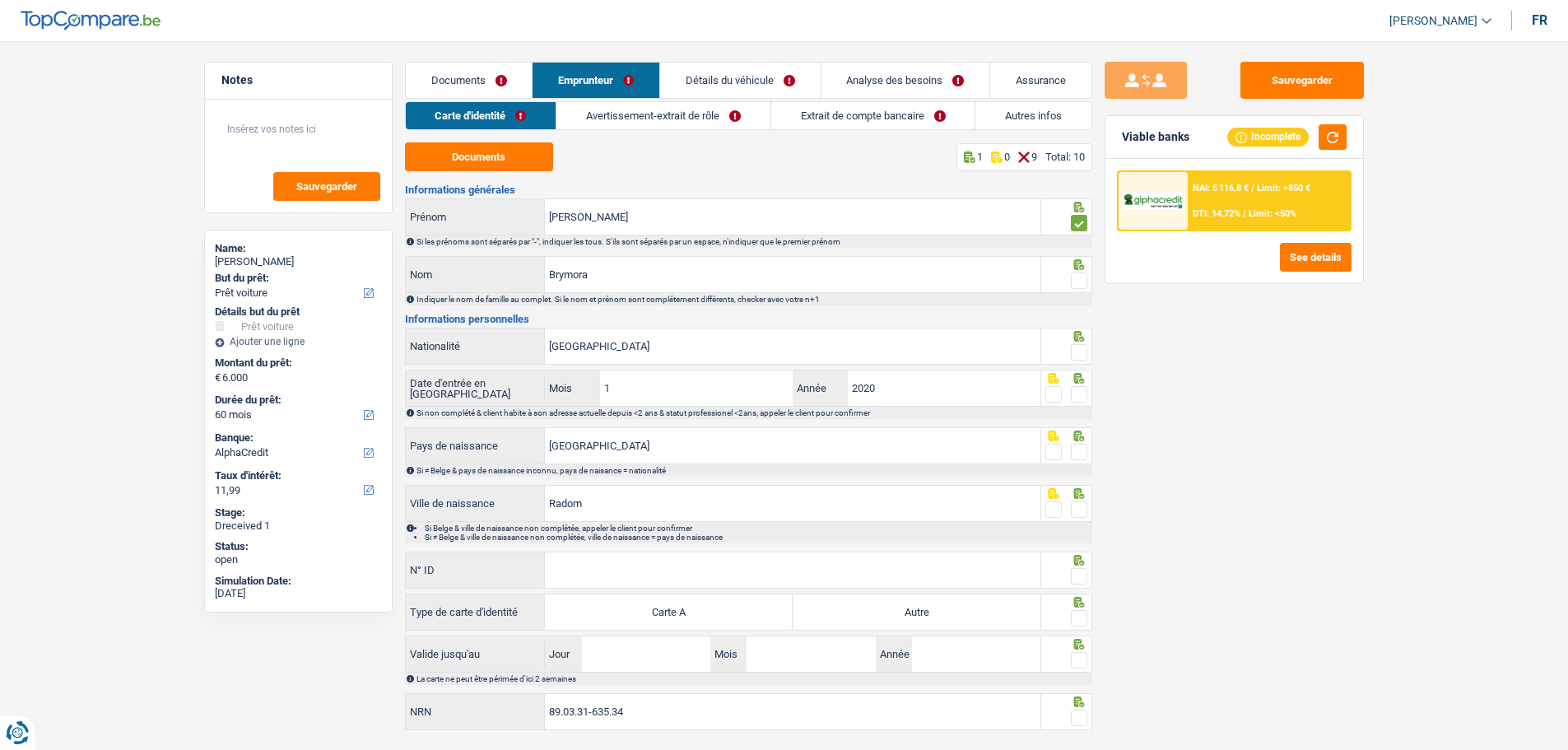drag, startPoint x: 1077, startPoint y: 278, endPoint x: 1075, endPoint y: 305, distance: 27.07397 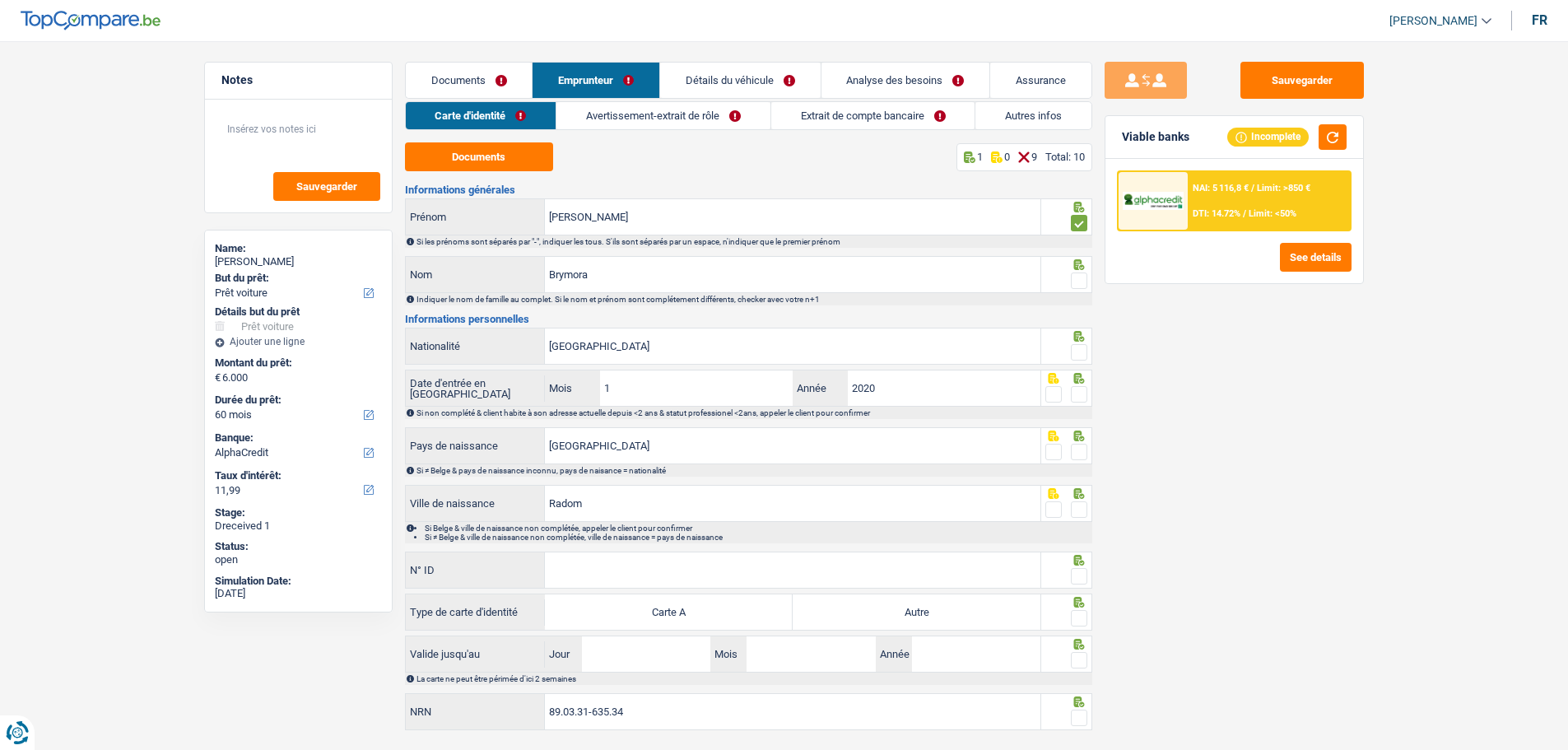 drag, startPoint x: 1067, startPoint y: 259, endPoint x: 1071, endPoint y: 270, distance: 11.7047 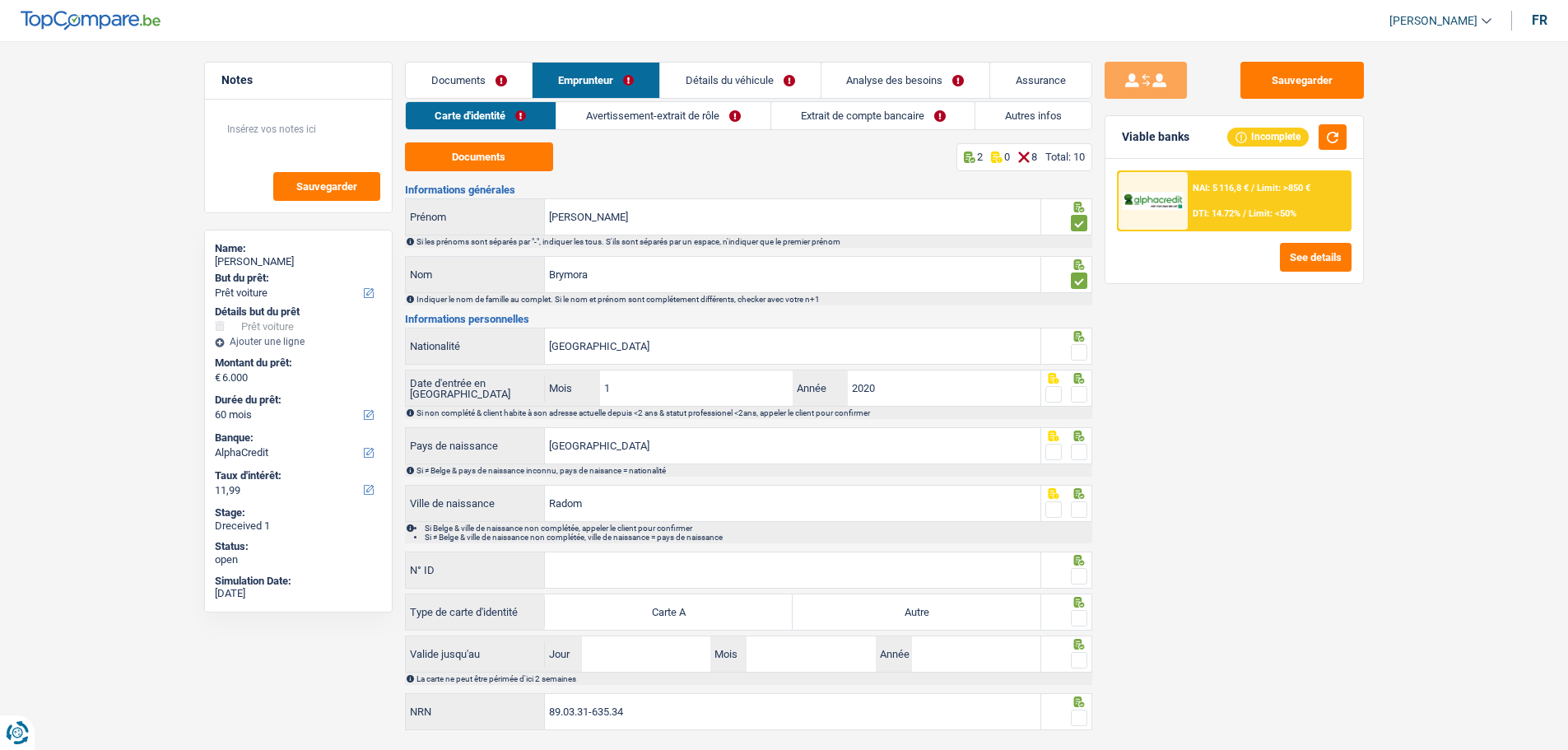click at bounding box center [1079, 352] 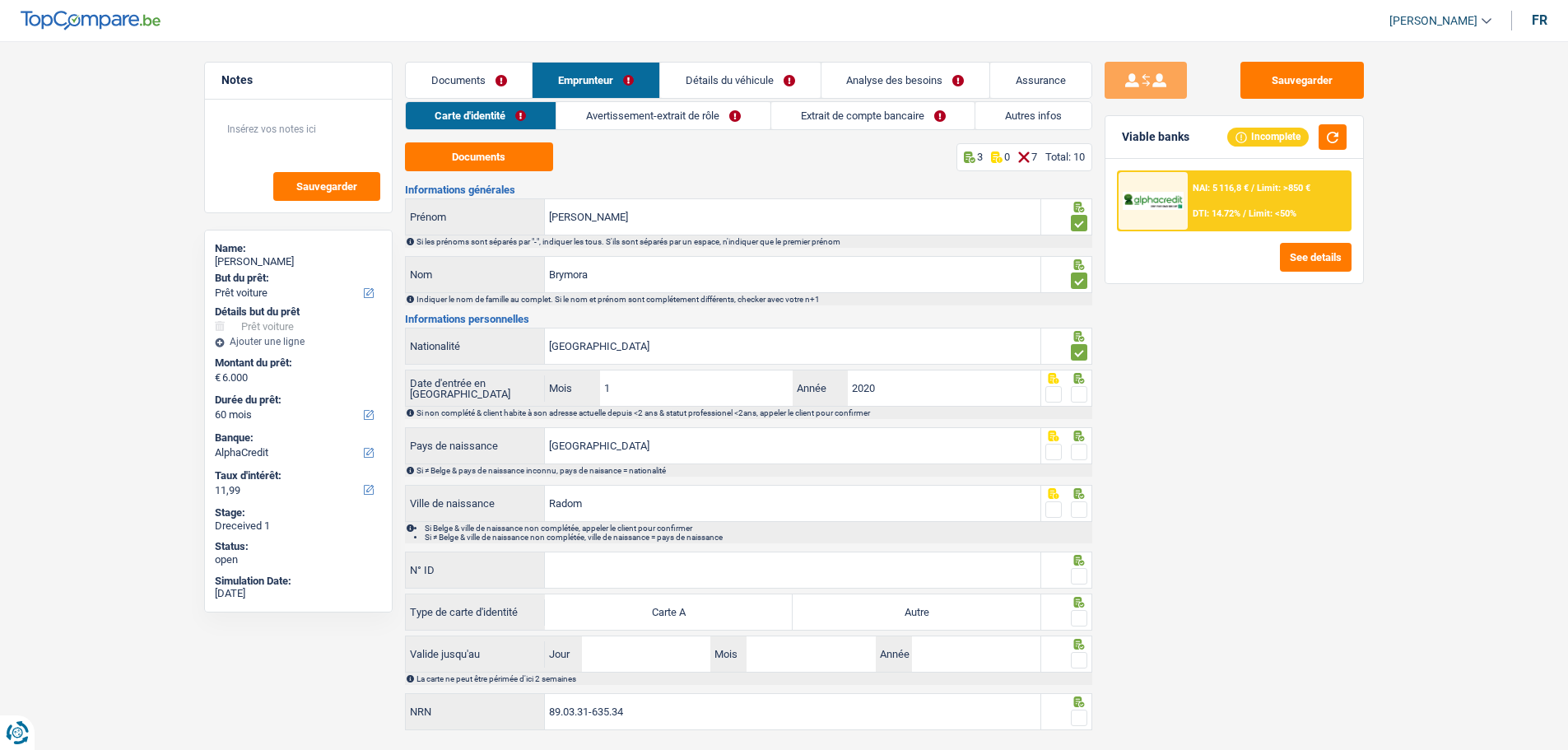 click at bounding box center [1079, 394] 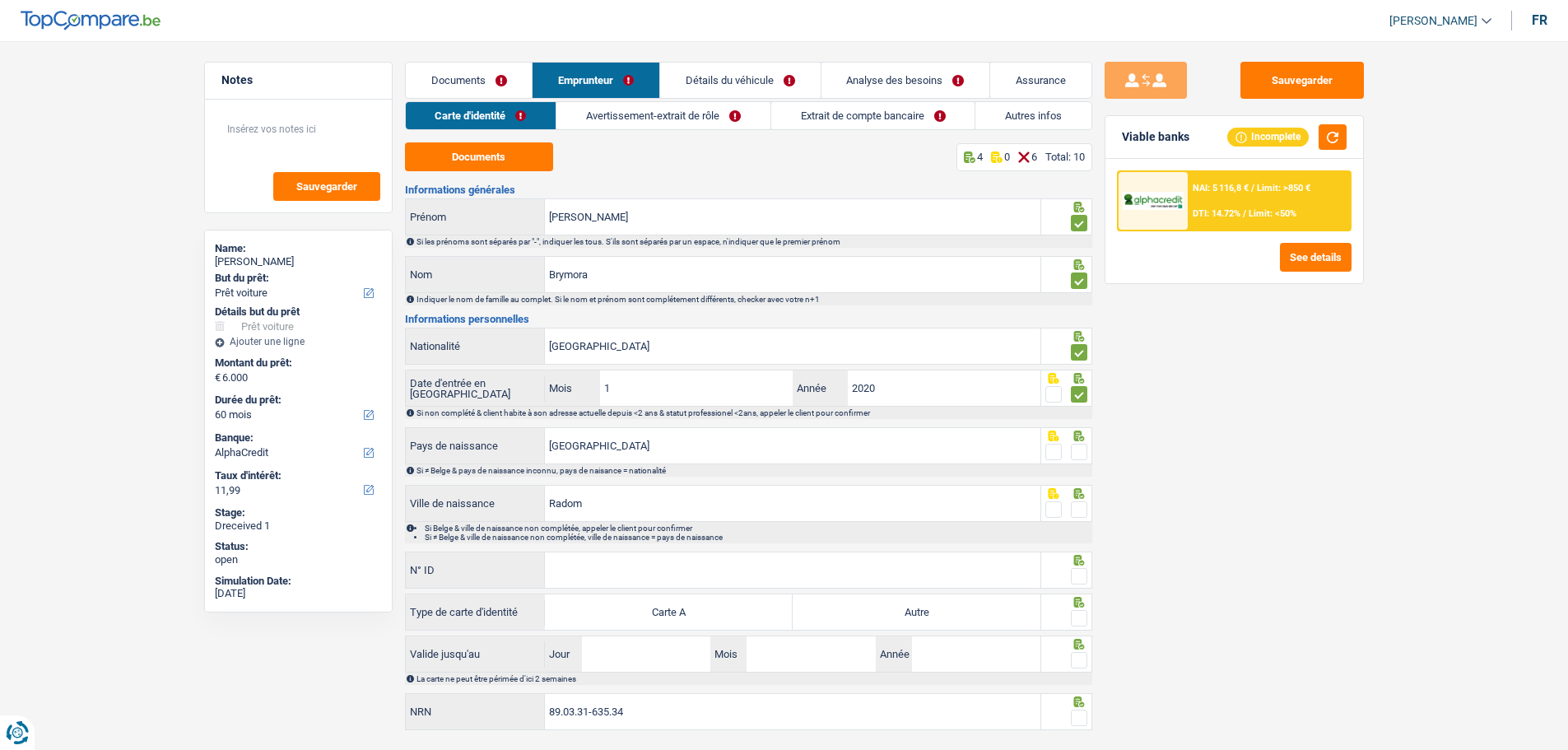 click at bounding box center (1079, 452) 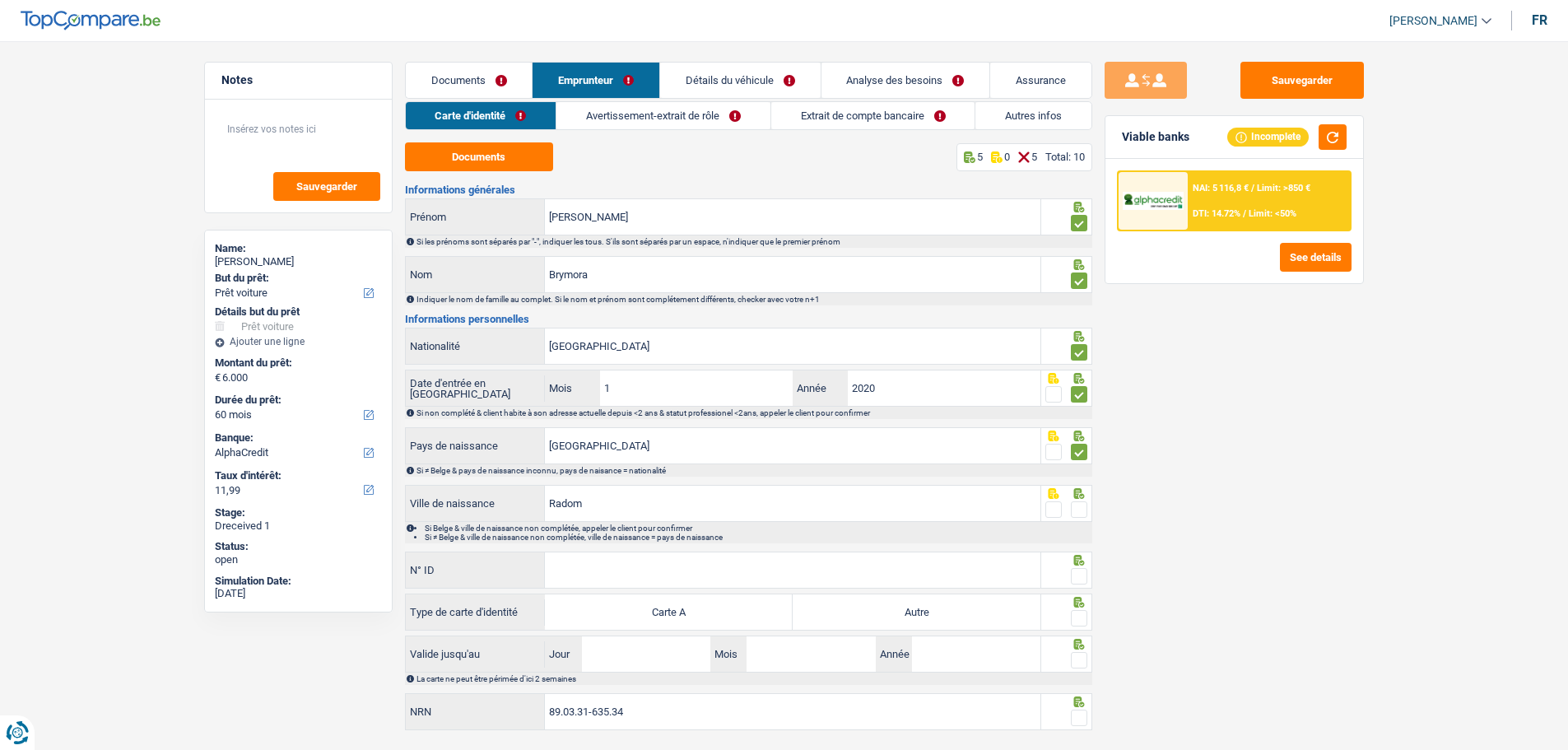 click at bounding box center [1079, 510] 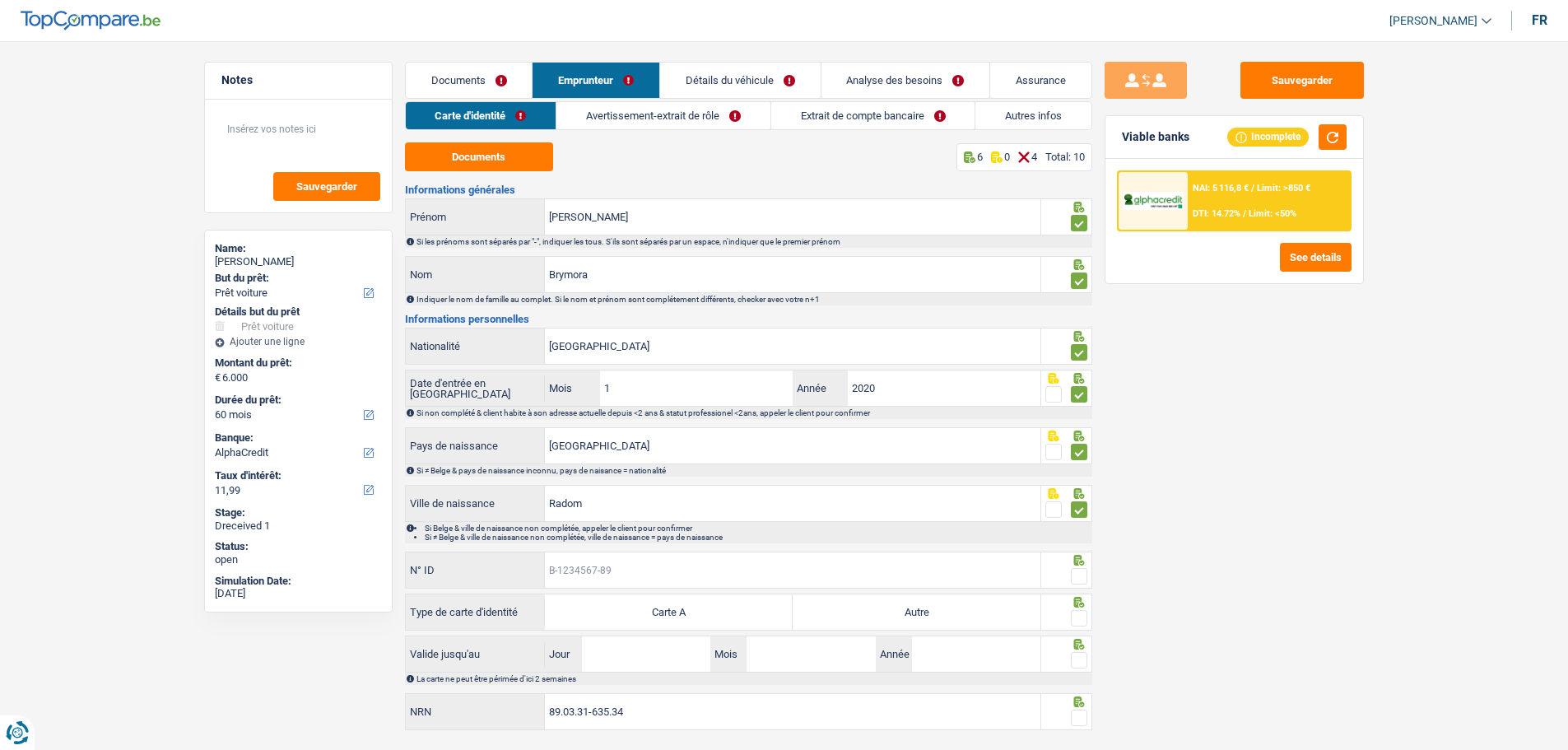 click on "N° ID" at bounding box center (793, 570) 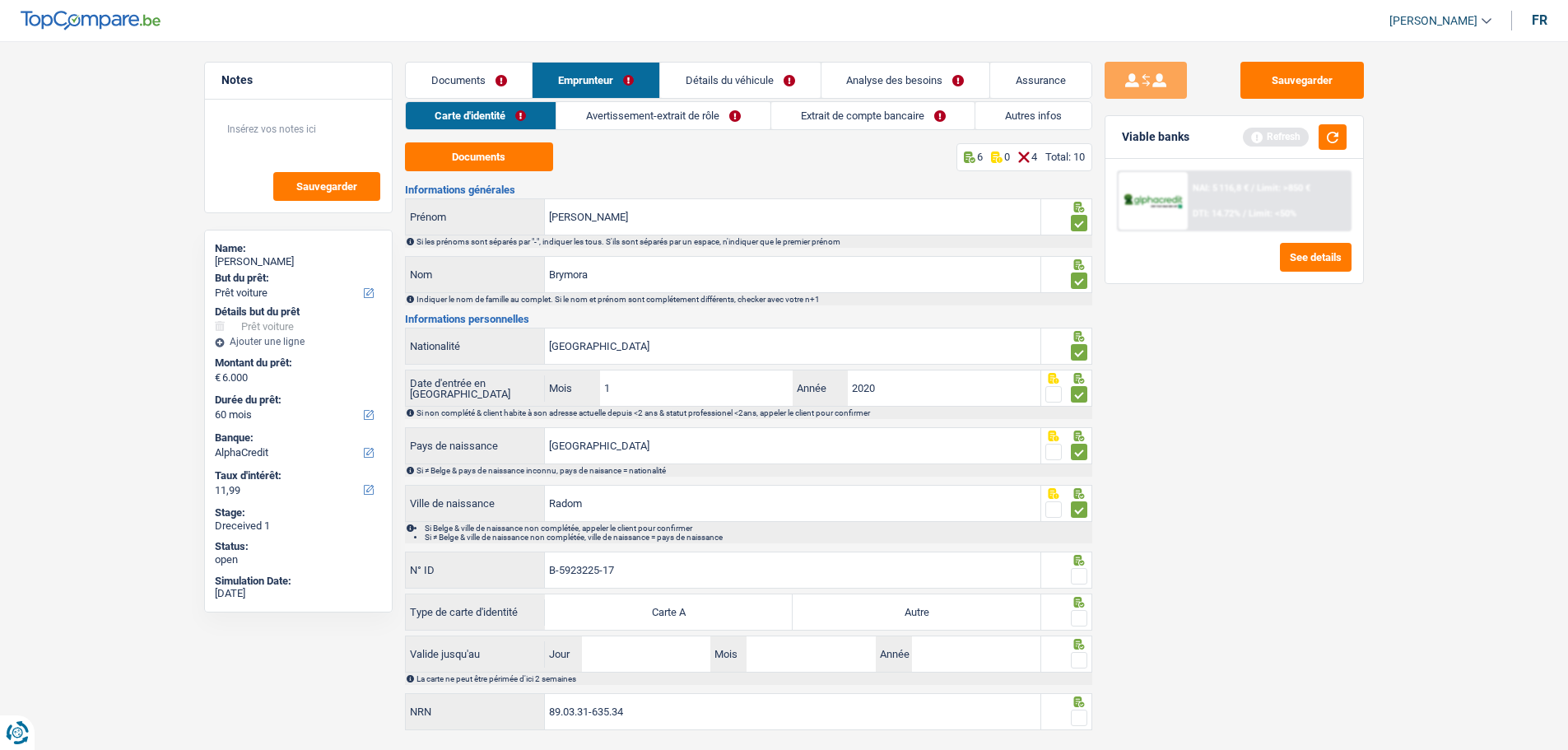 type on "B-5923225-17" 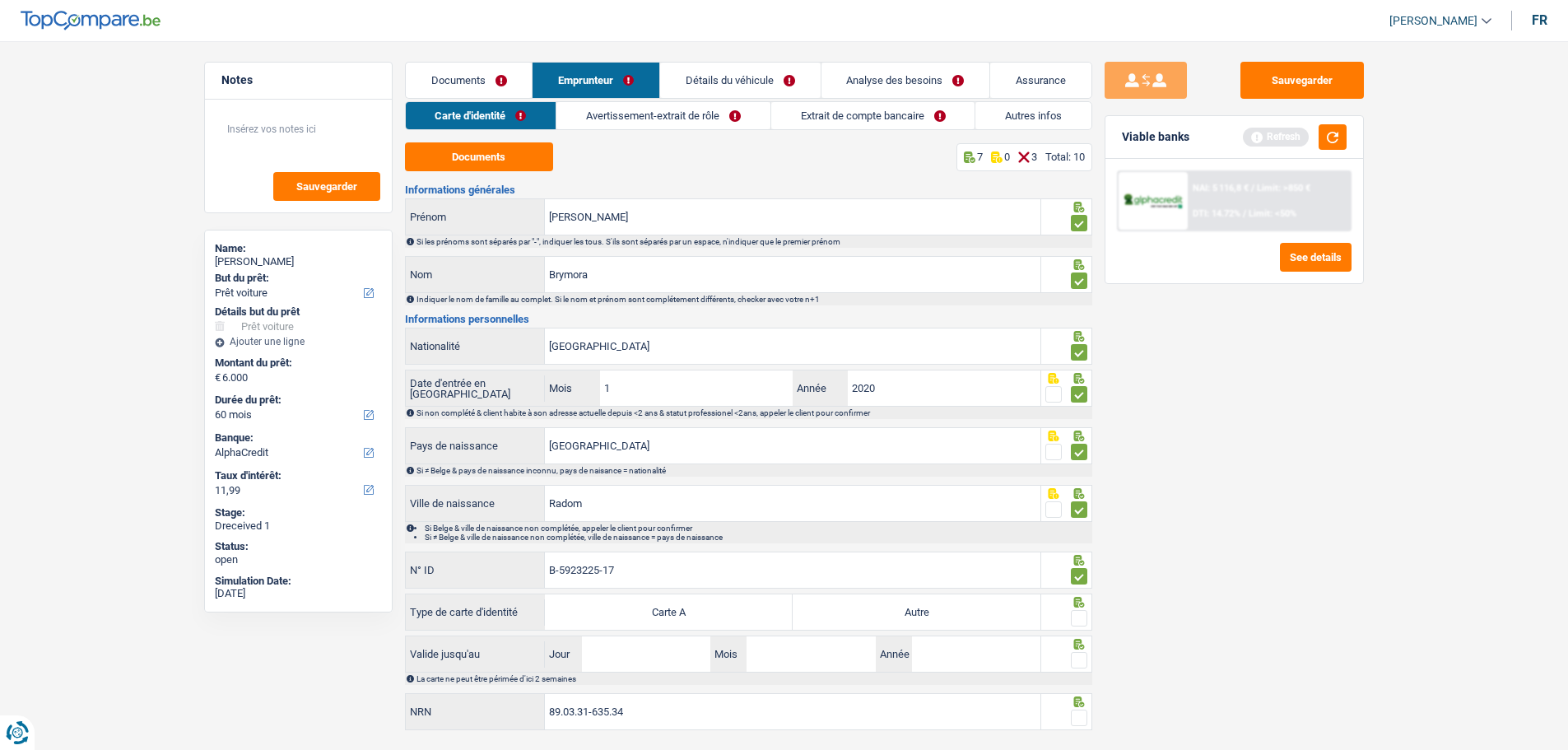 drag, startPoint x: 945, startPoint y: 611, endPoint x: 1020, endPoint y: 601, distance: 75.66373 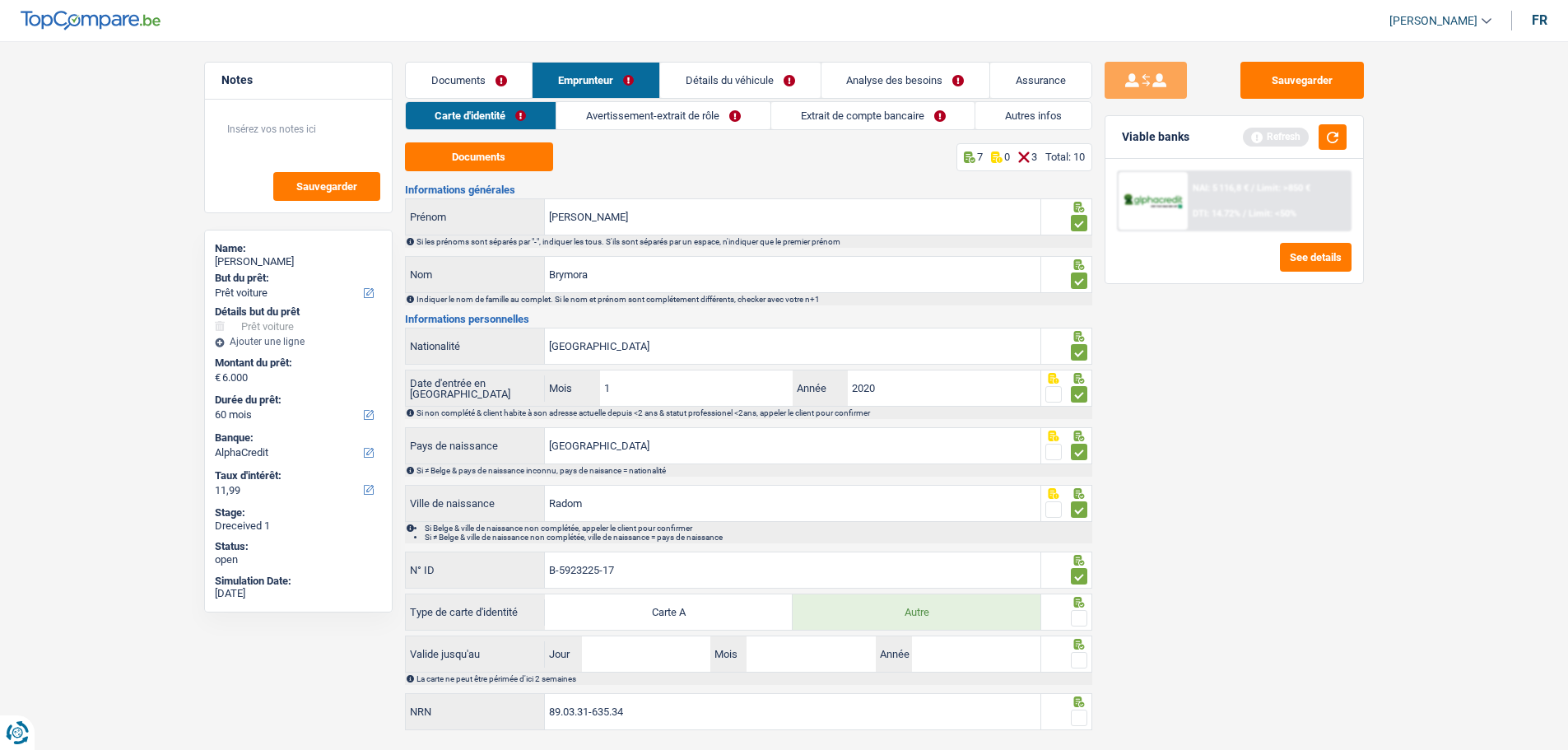 click at bounding box center [1079, 618] 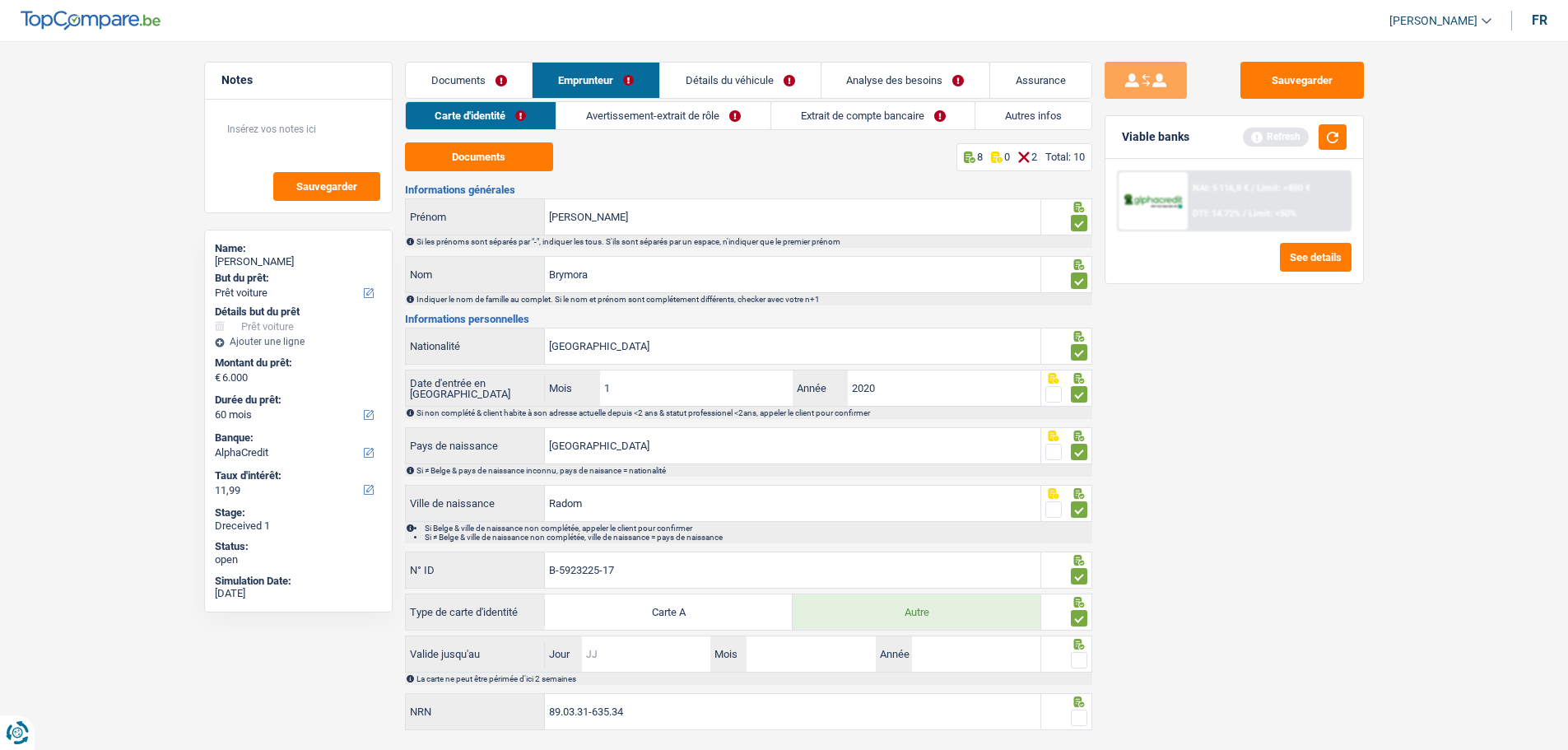 click on "Jour" at bounding box center (646, 654) 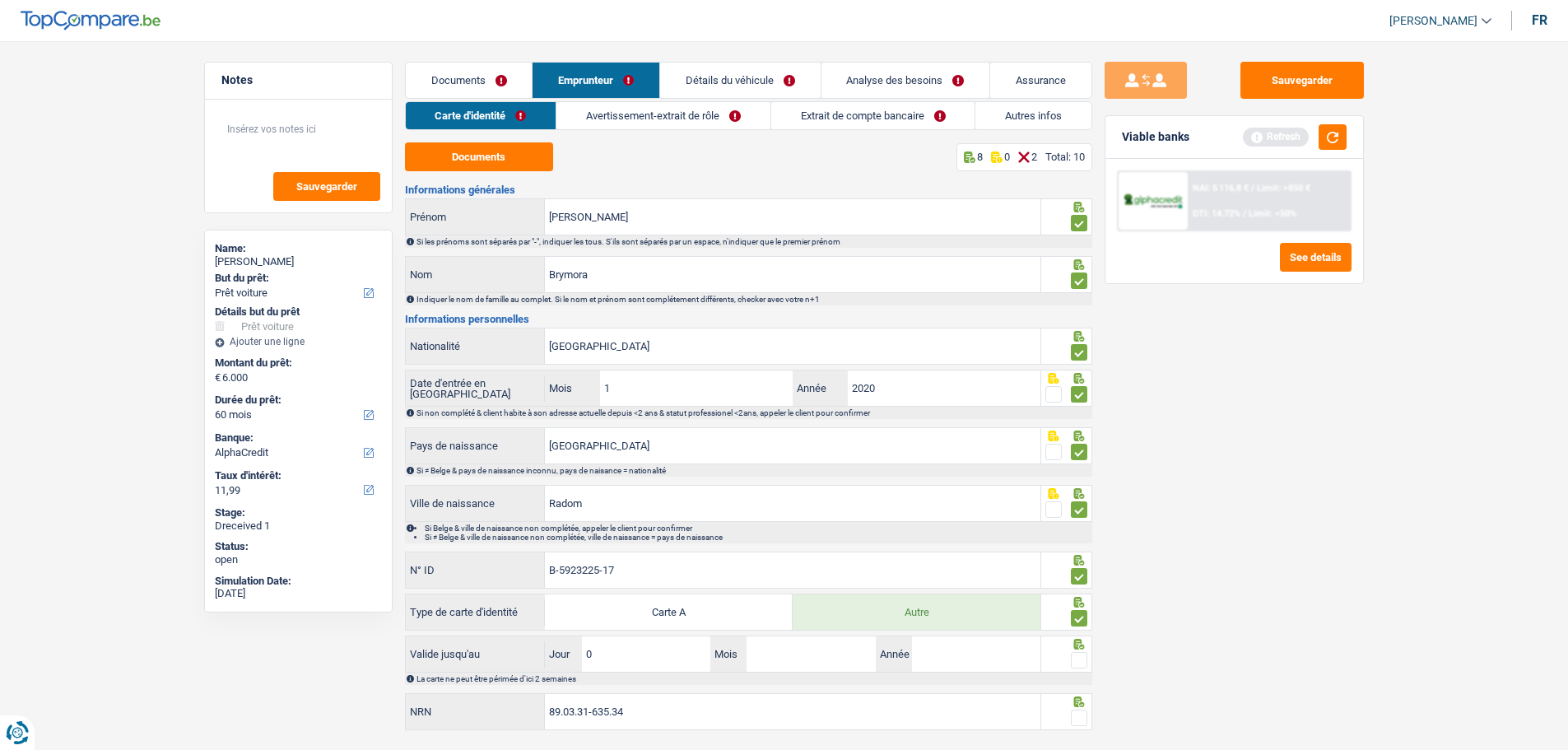 type on "02" 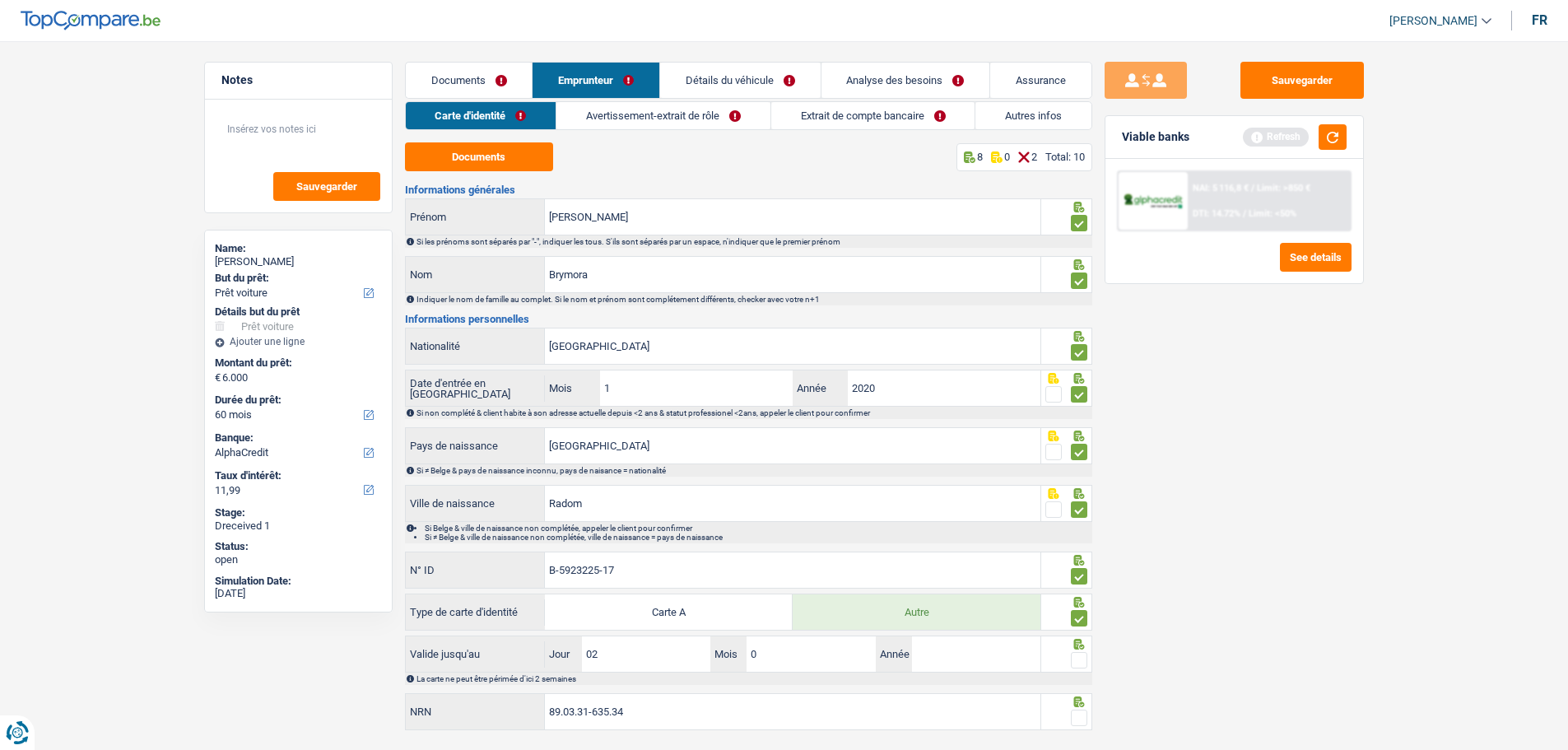 type on "04" 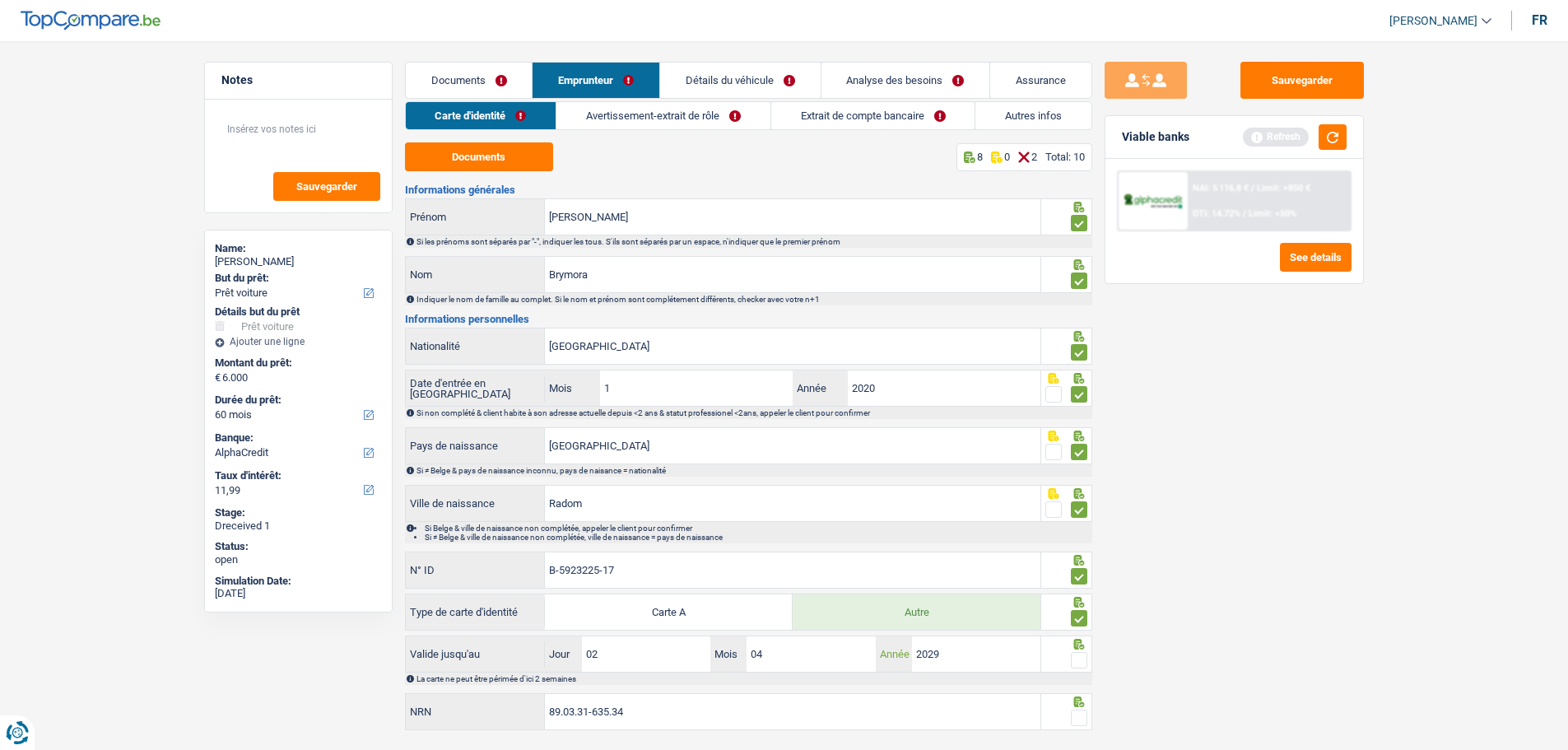 type on "2029" 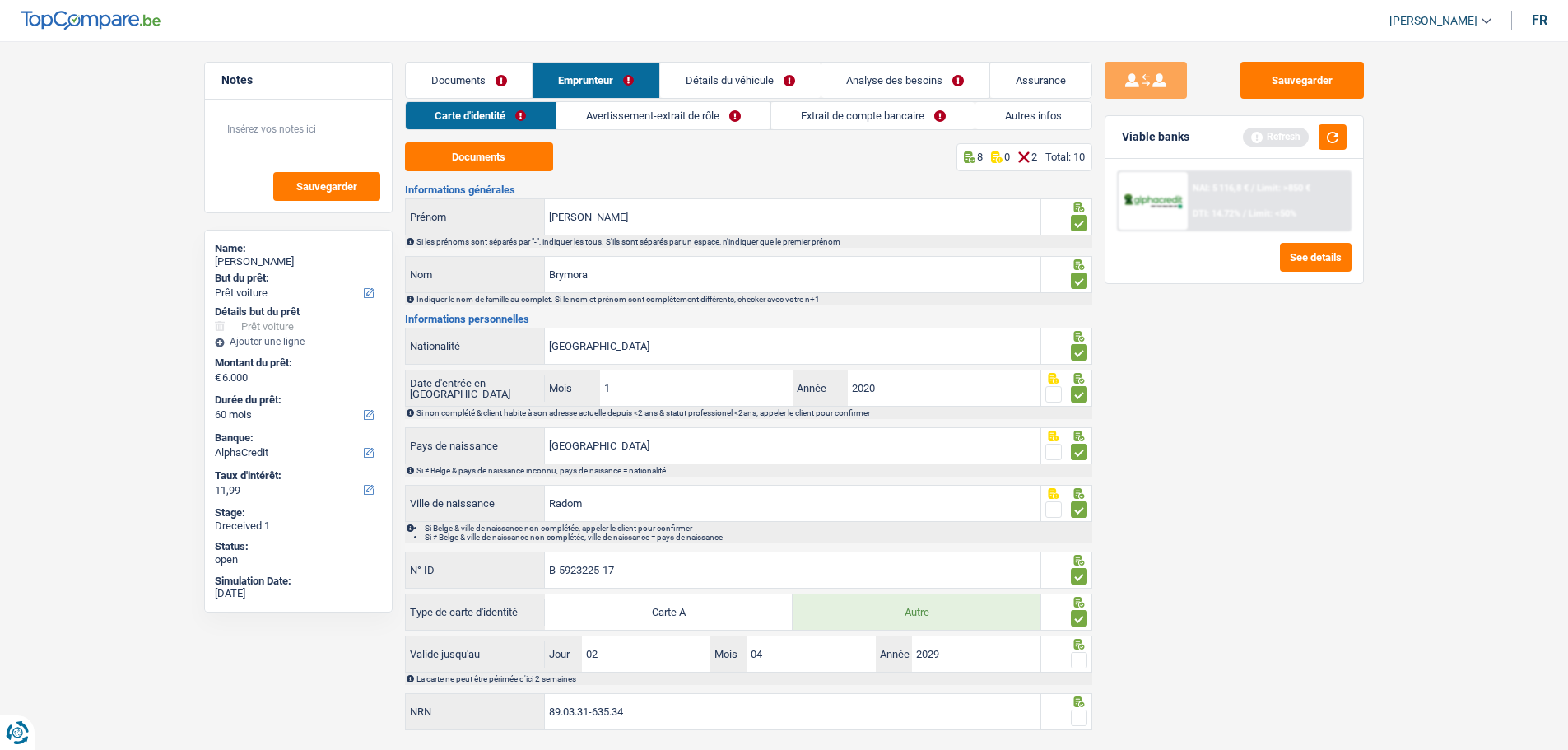 click at bounding box center [1079, 660] 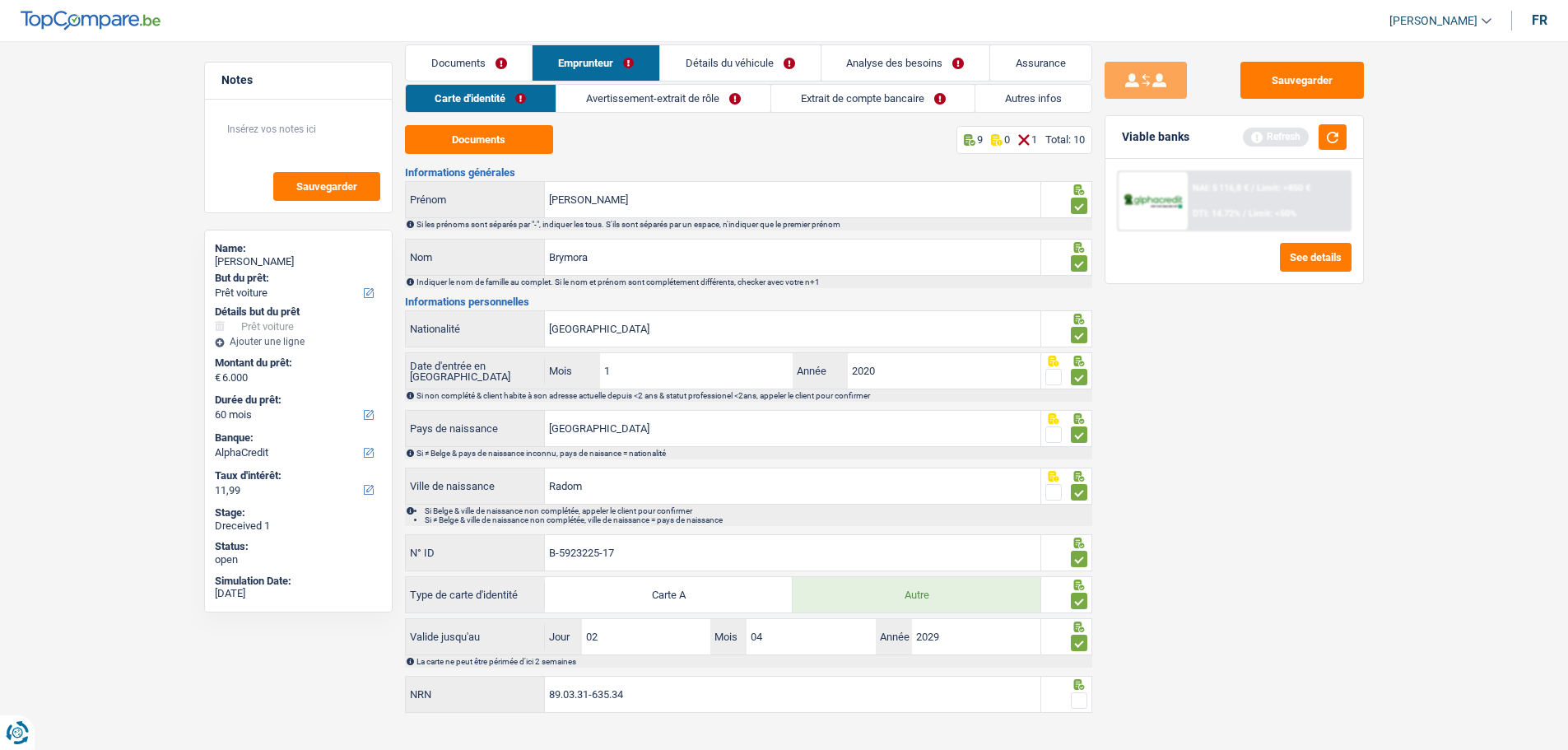 scroll, scrollTop: 31, scrollLeft: 0, axis: vertical 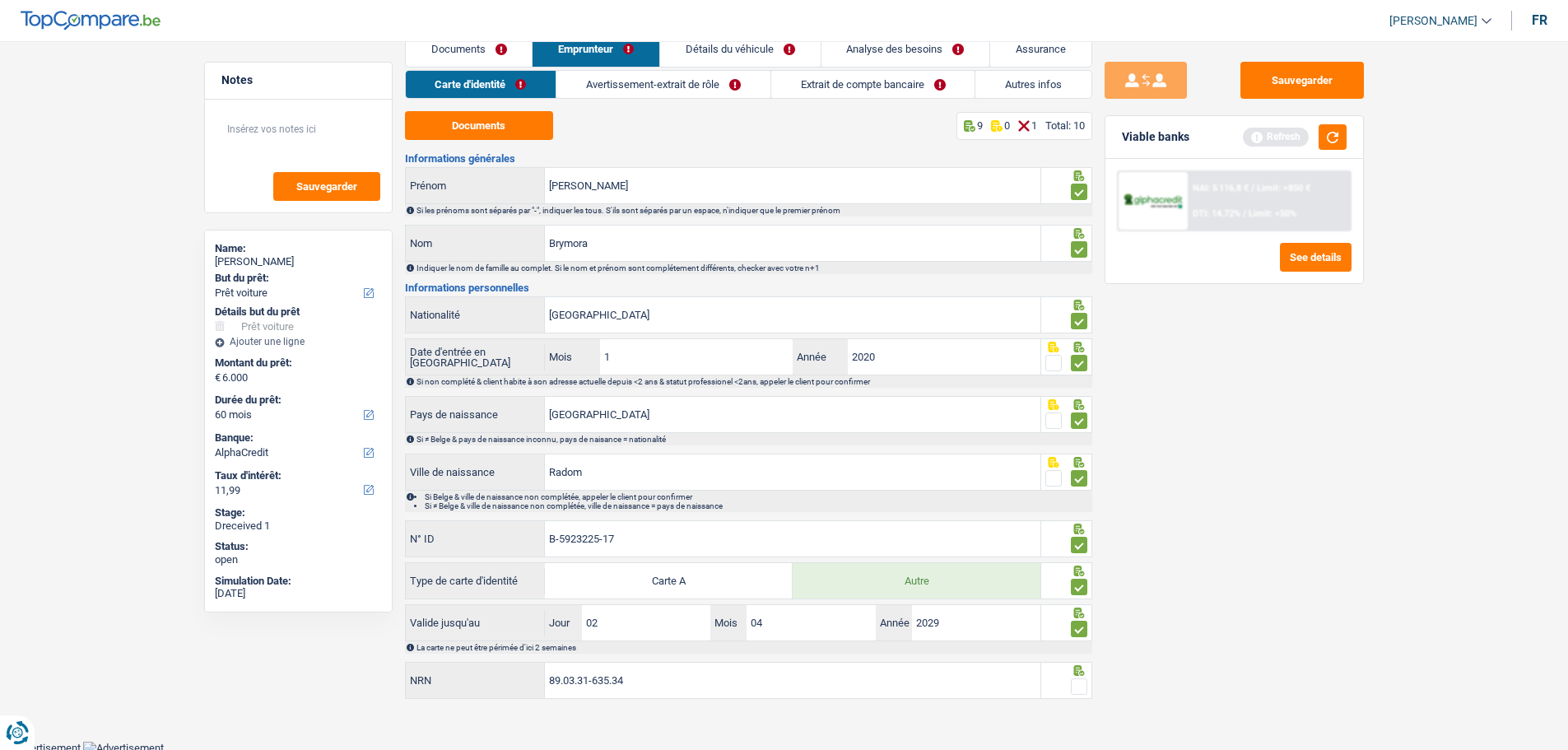 click at bounding box center (1079, 687) 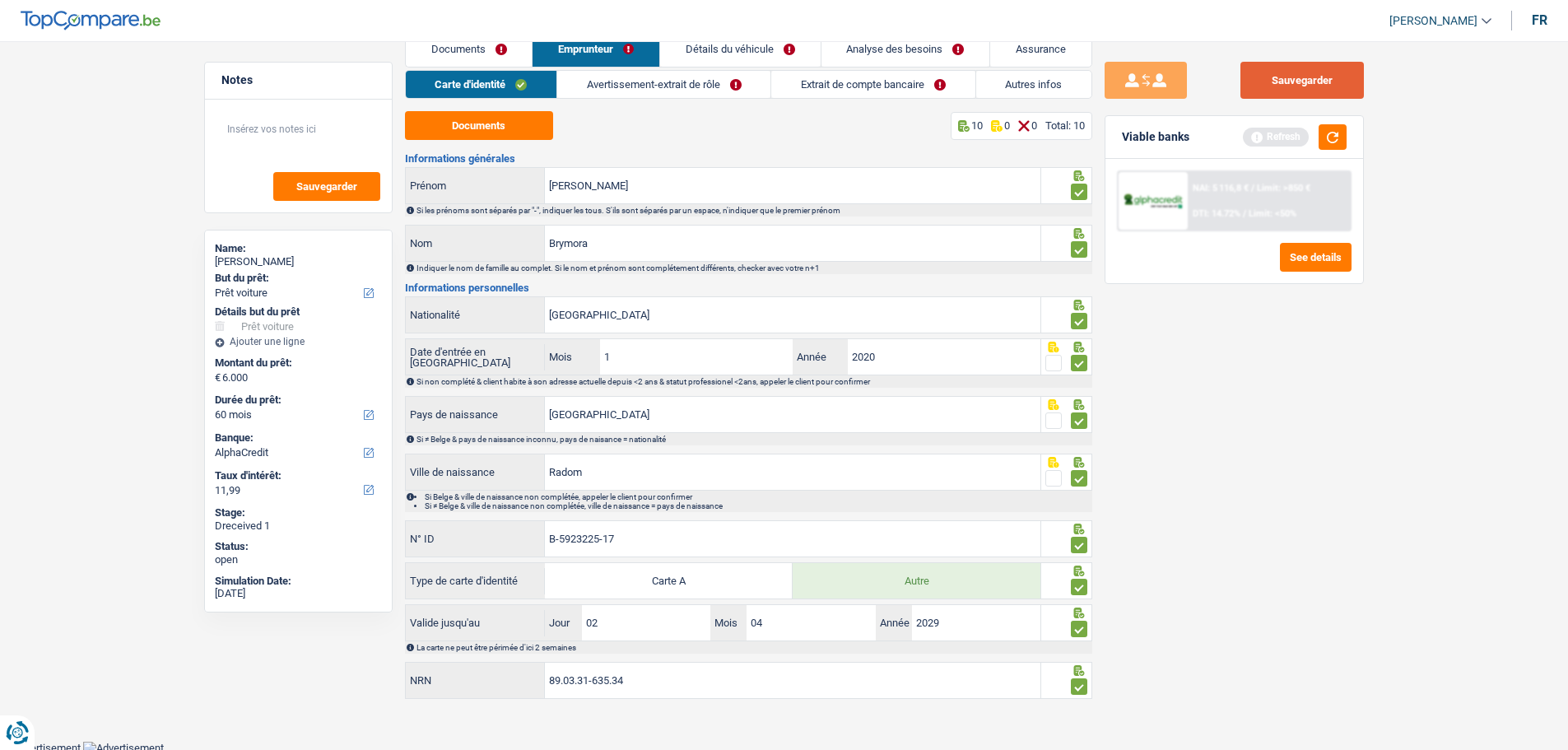 click on "Sauvegarder" at bounding box center [1302, 80] 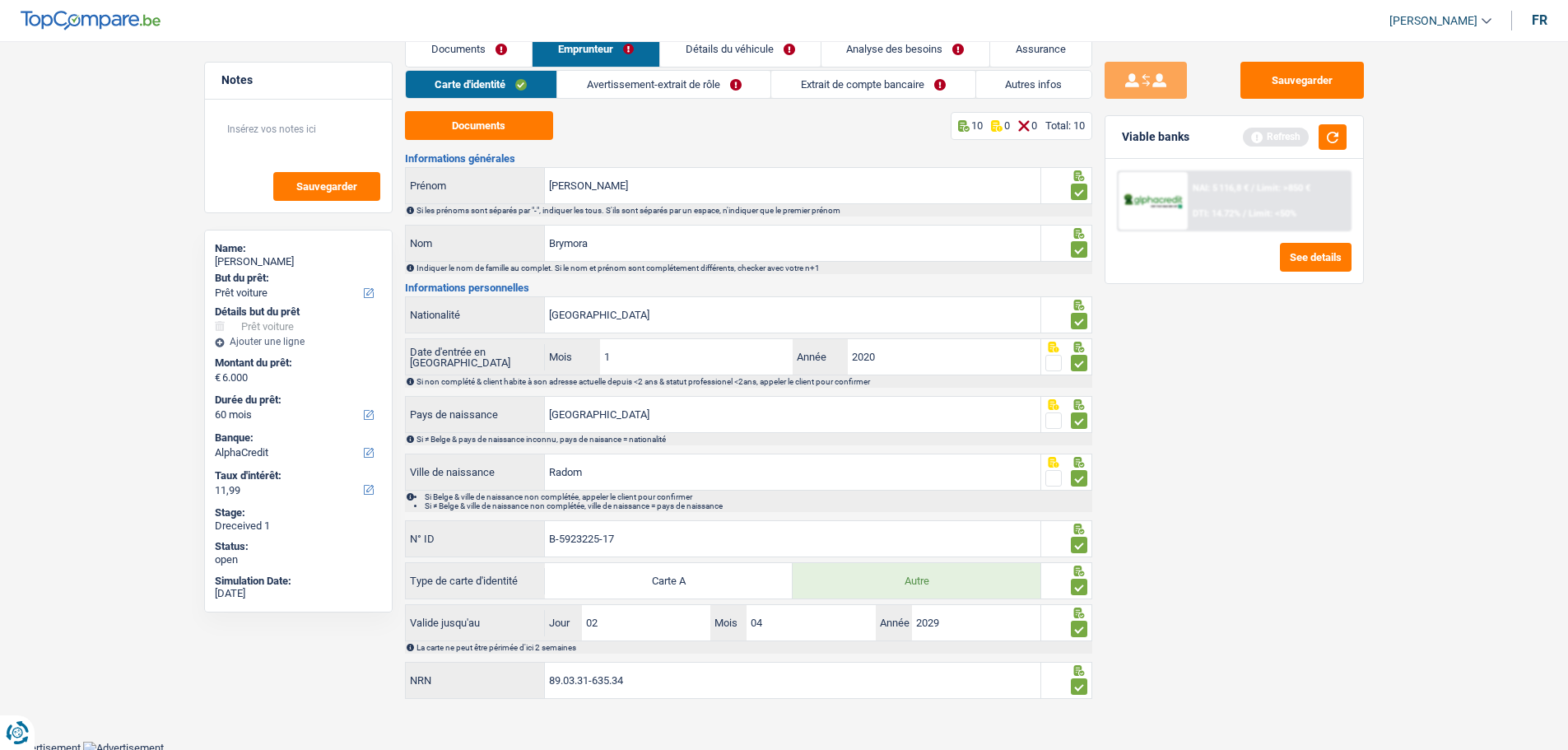 click on "Avertissement-extrait de rôle" at bounding box center [663, 84] 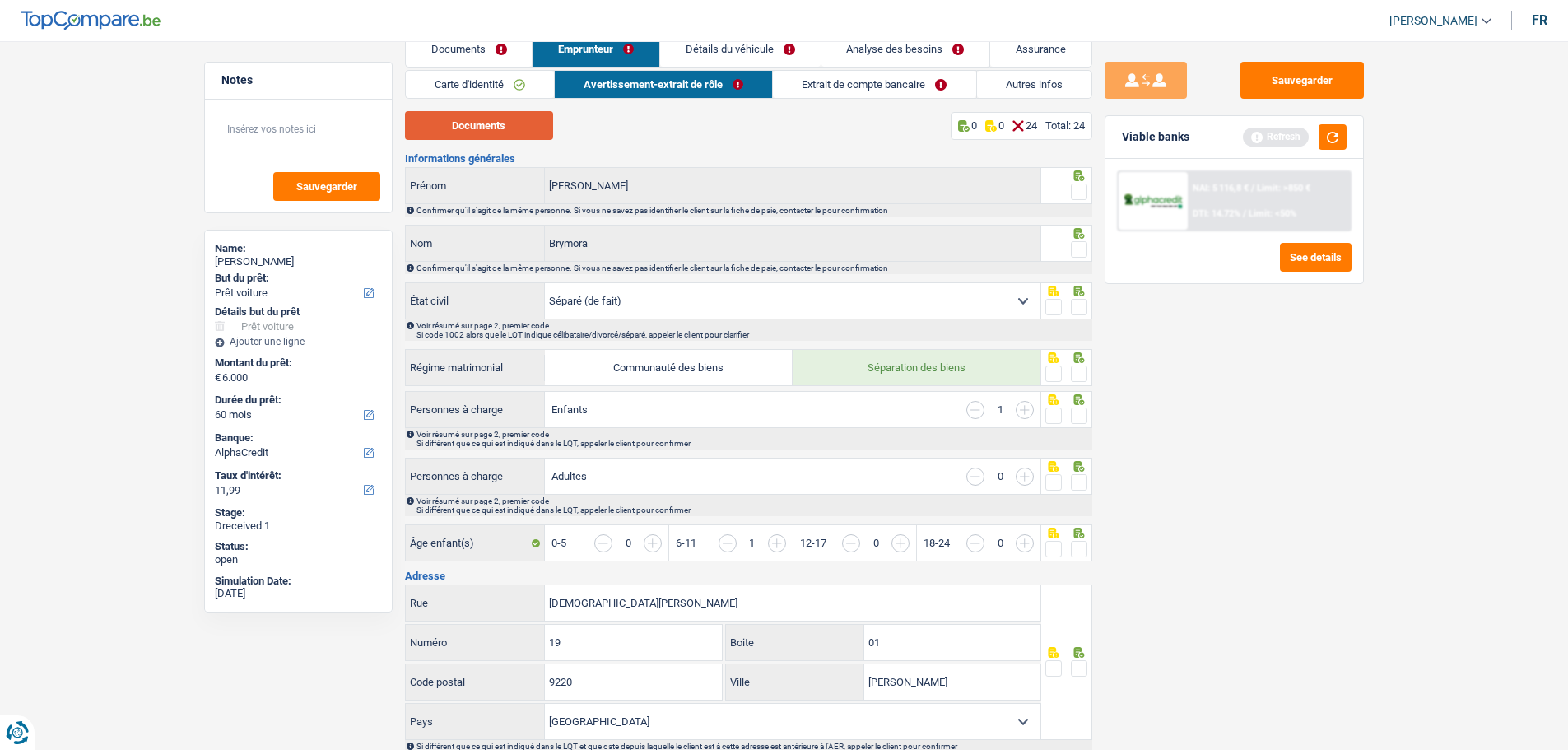 click on "Documents" at bounding box center [479, 125] 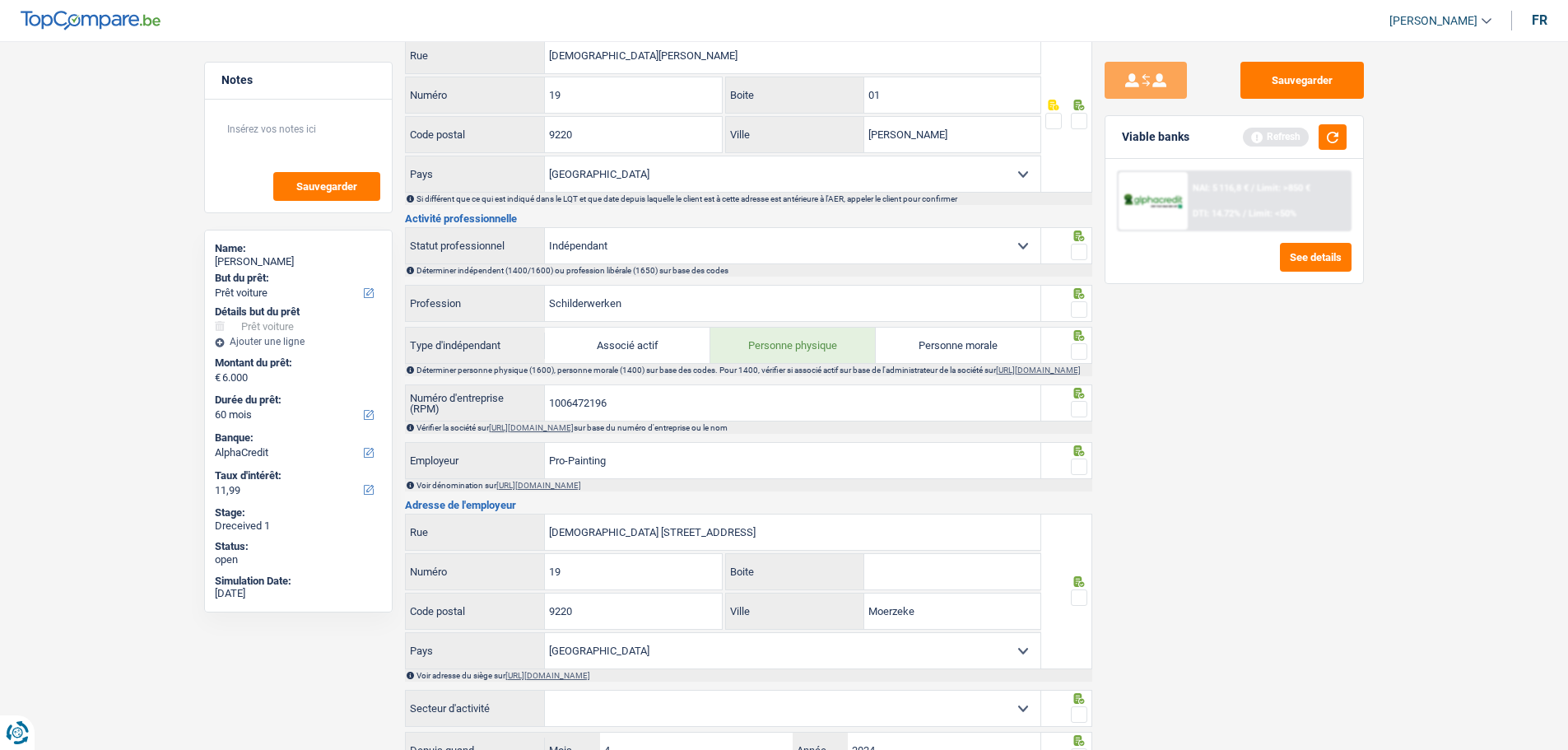 scroll, scrollTop: 608, scrollLeft: 0, axis: vertical 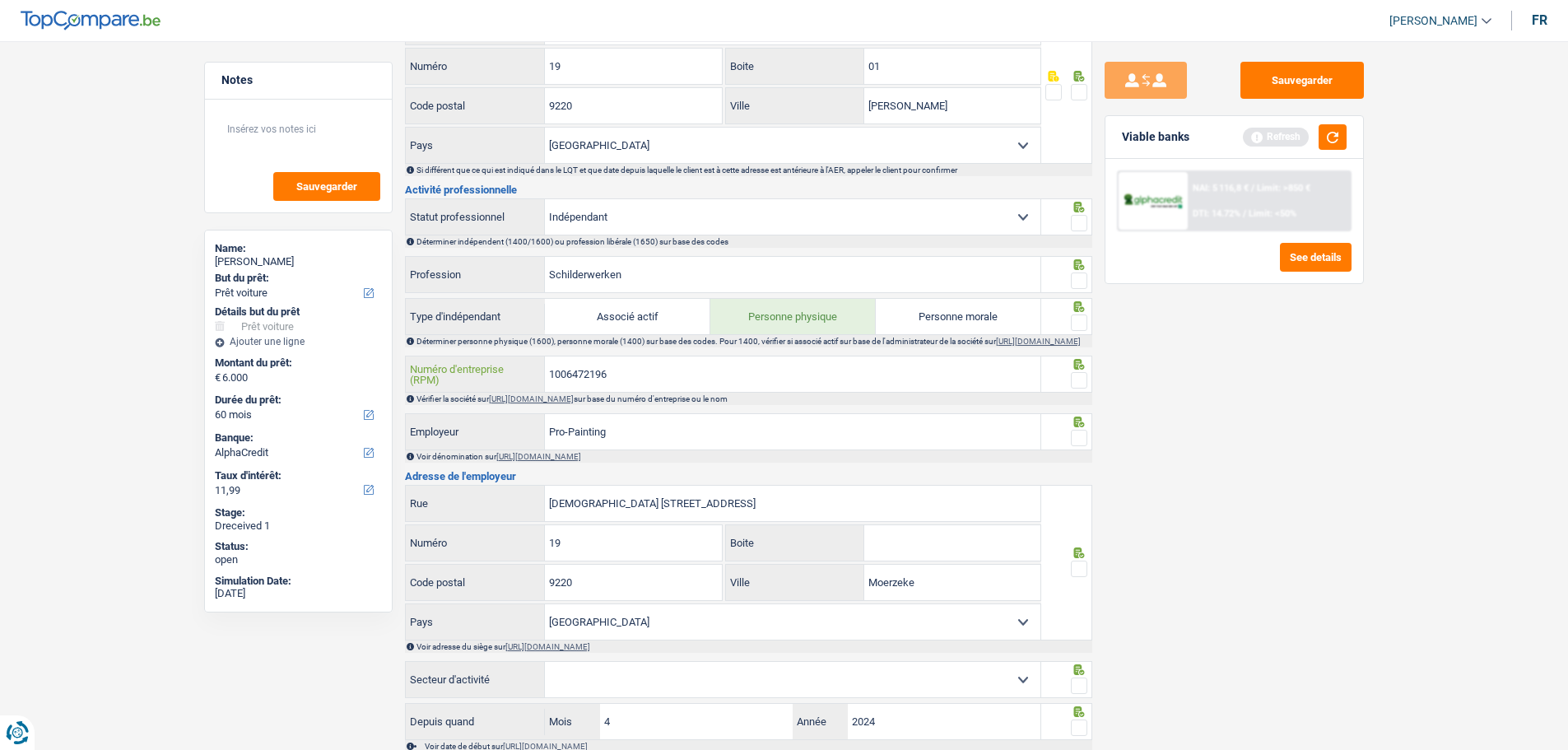 click on "1006472196" at bounding box center (793, 374) 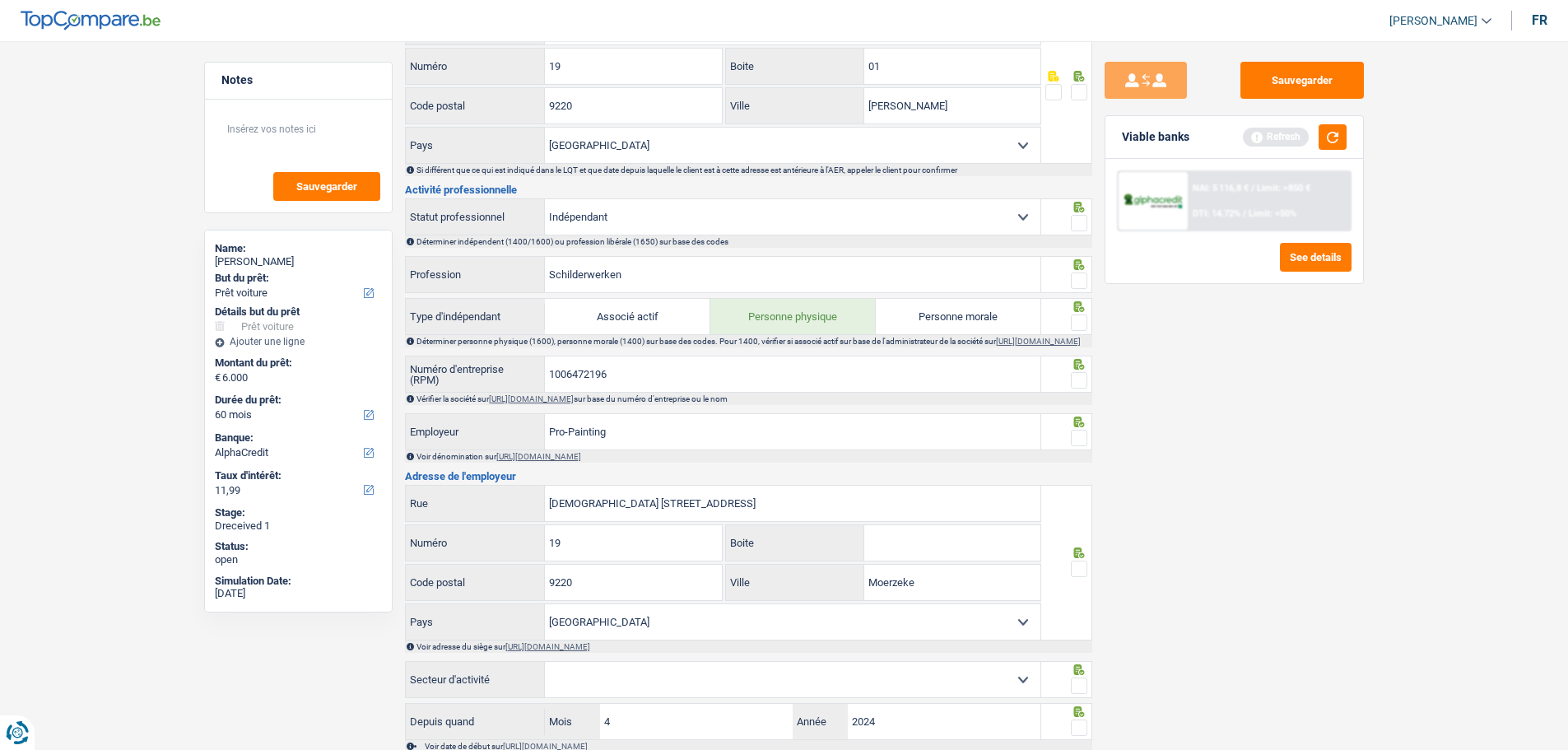 click on "Notes
Sauvegarder
Name:   Wojciech Brymora   But du prêt: Confort maison: meubles, textile, peinture, électroménager, outillage non-professionnel Hifi, multimédia, gsm, ordinateur Aménagement: frais d'installation, déménagement Evénement familial: naissance, mariage, divorce, communion, décès Frais médicaux Frais d'études Frais permis de conduire Loisirs: voyage, sport, musique Rafraîchissement: petits travaux maison et jardin Frais judiciaires Réparation voiture Prêt rénovation (non disponible pour les non-propriétaires) Prêt énergie (non disponible pour les non-propriétaires) Prêt voiture Taxes, impôts non professionnels Rénovation bien à l'étranger Dettes familiales Assurance Autre
Sélectionner une option
Détails but du prêt
Confort maison: meubles, textile, peinture, électroménager, outillage non-professionnel Hifi, multimédia, gsm, ordinateur" at bounding box center [784, 406] 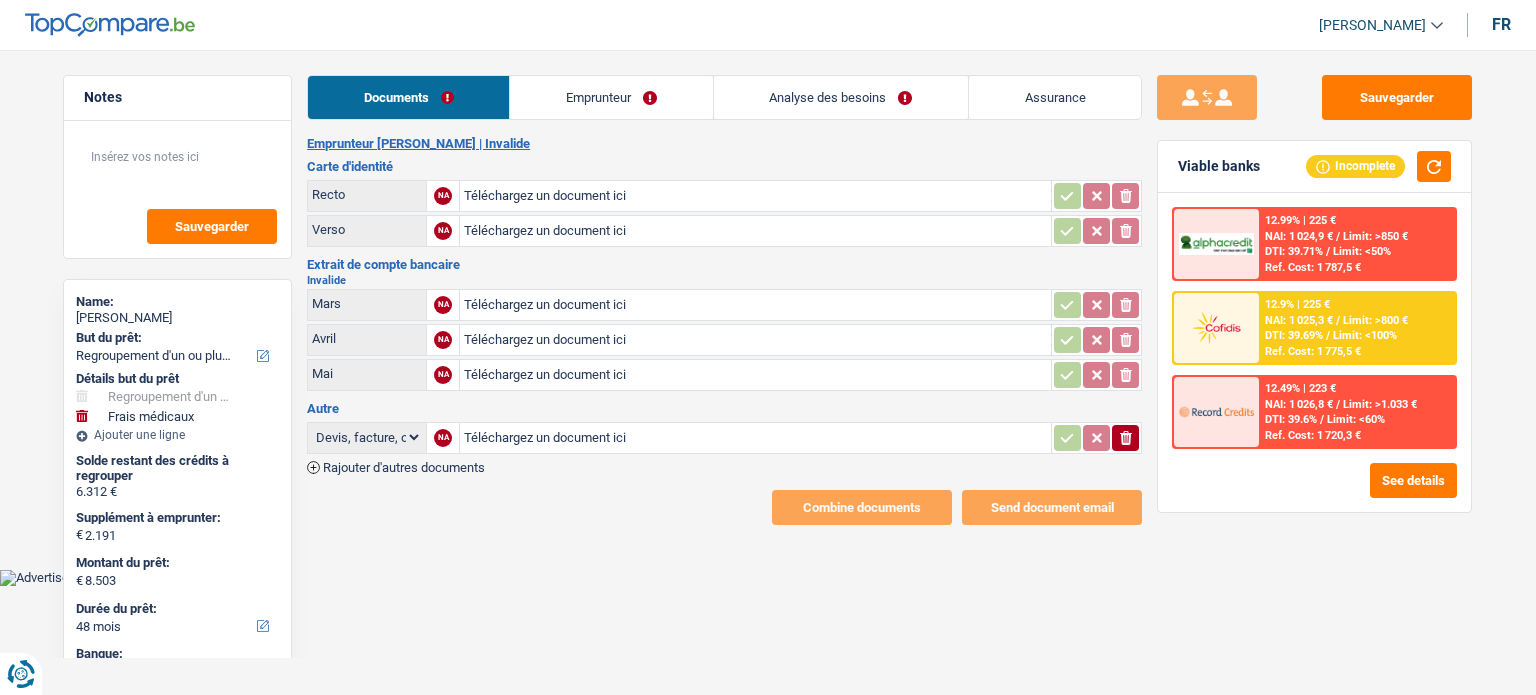 select on "refinancing" 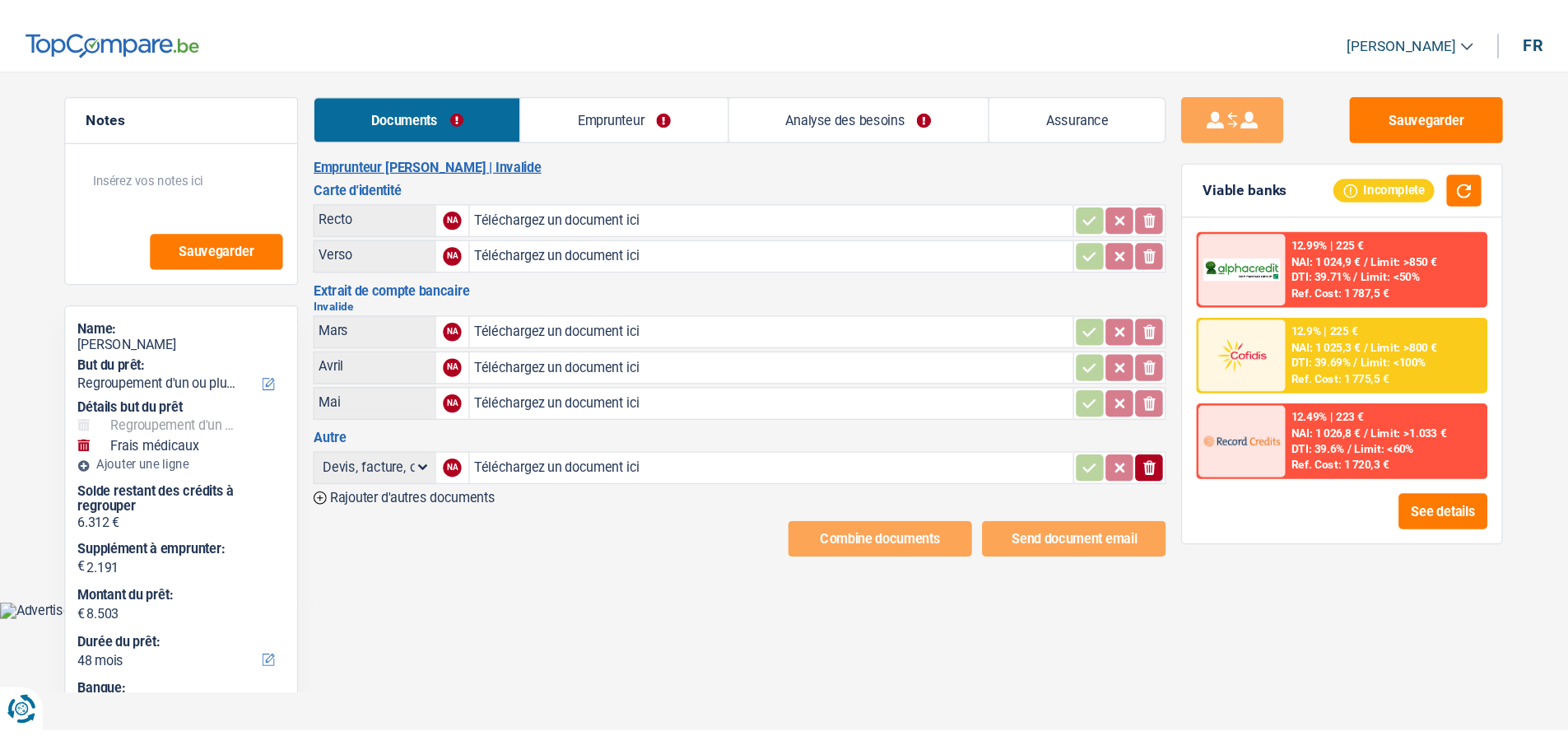 scroll, scrollTop: 0, scrollLeft: 0, axis: both 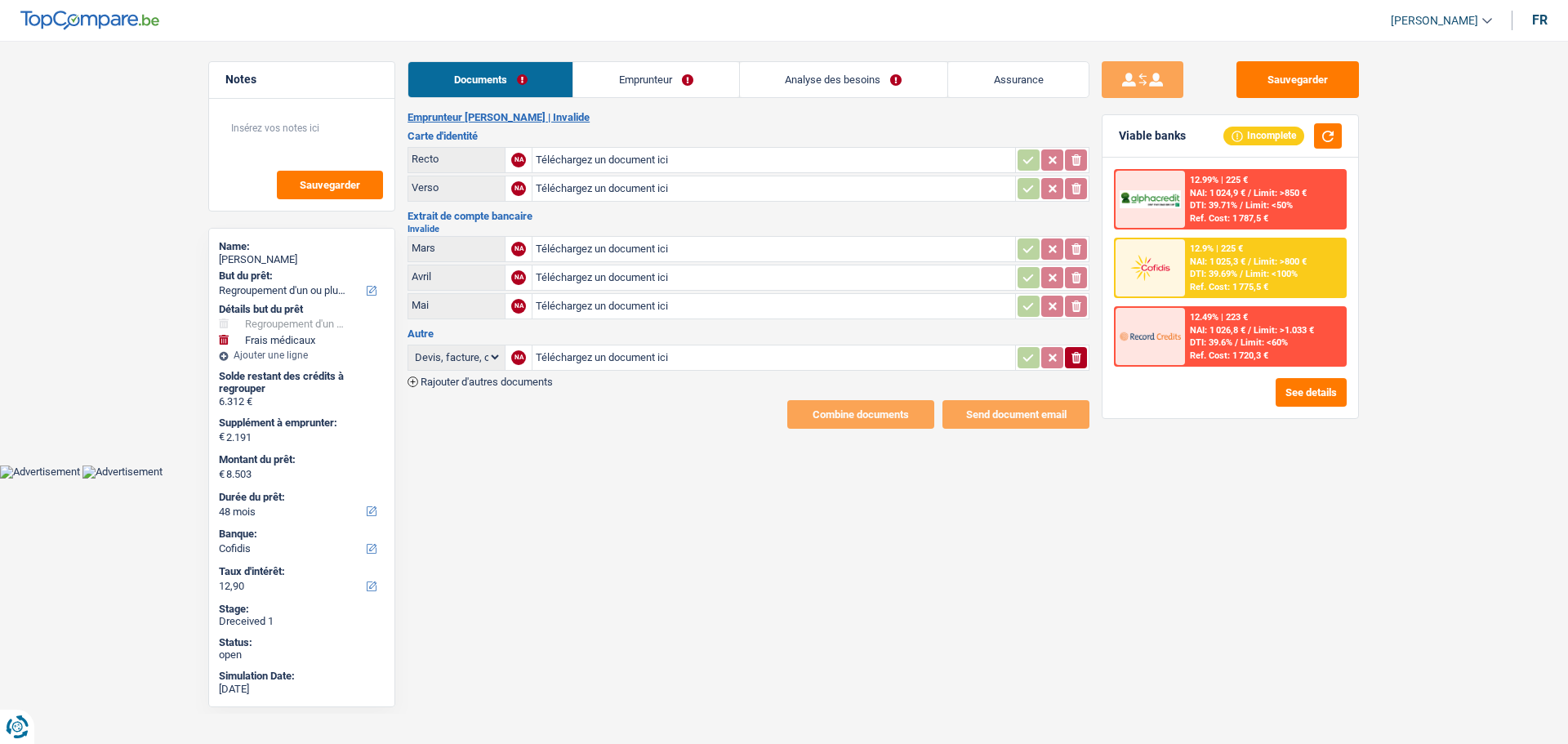 click on "Téléchargez un document ici" at bounding box center (773, 160) 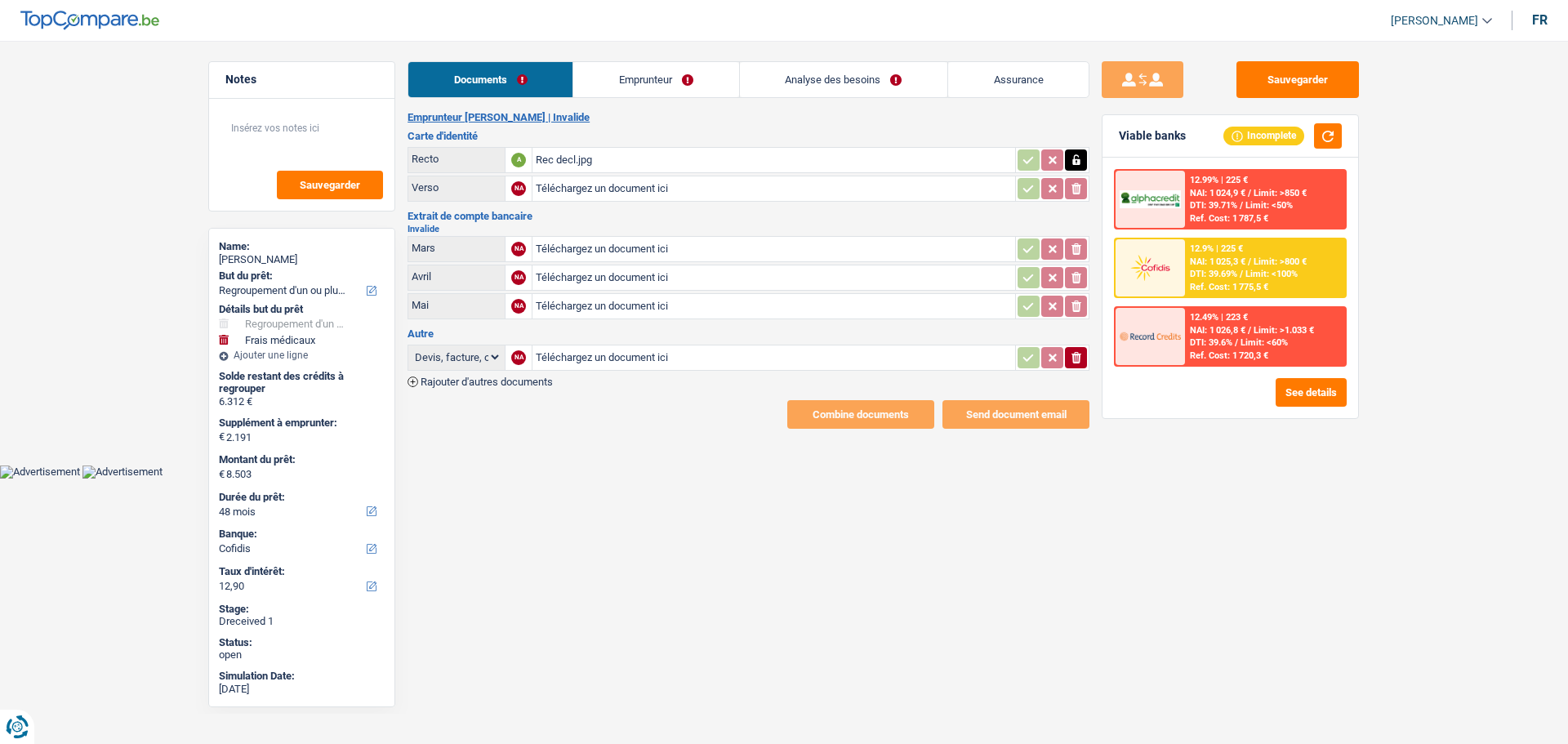 click on "Téléchargez un document ici" at bounding box center [773, 189] 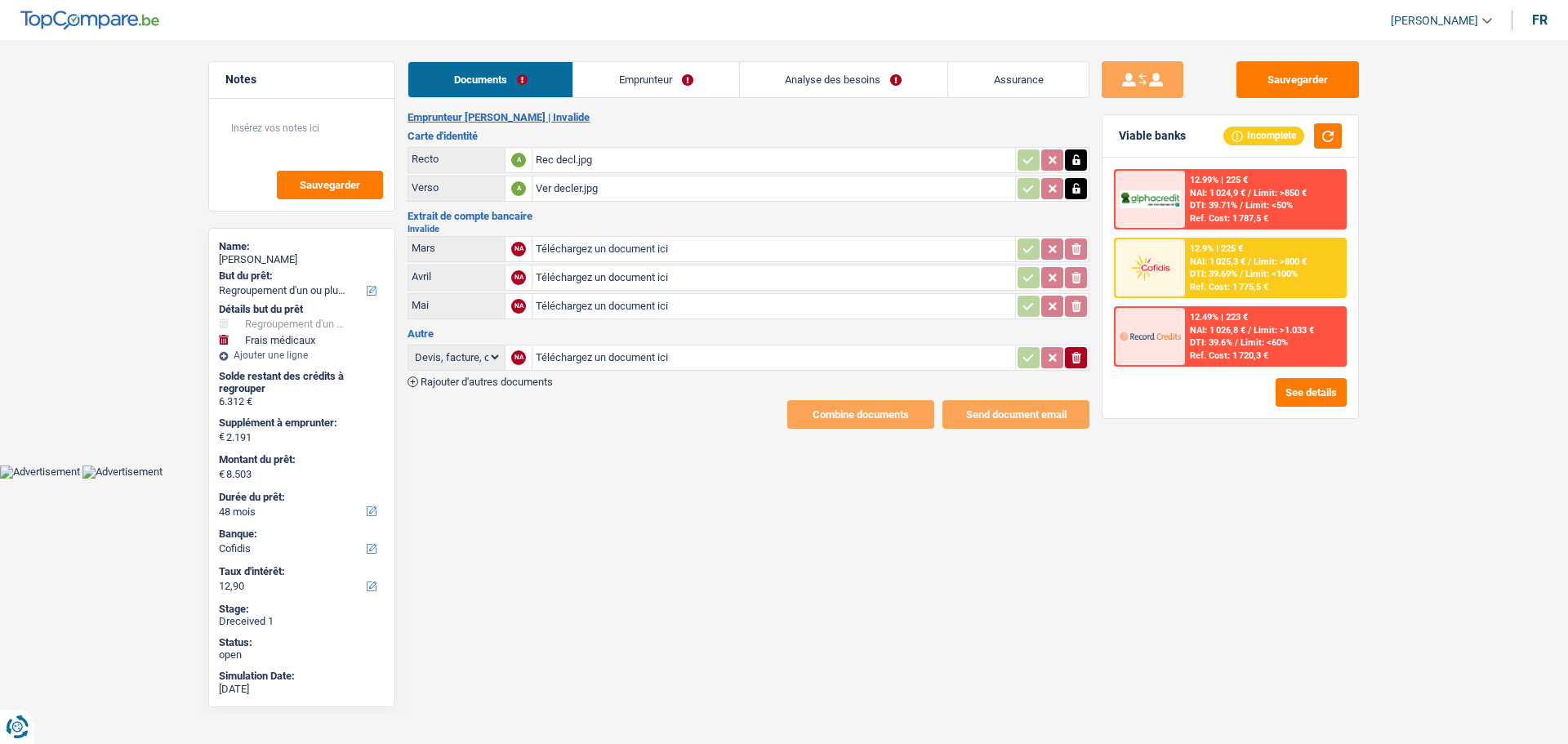 click on "Téléchargez un document ici" at bounding box center [773, 249] 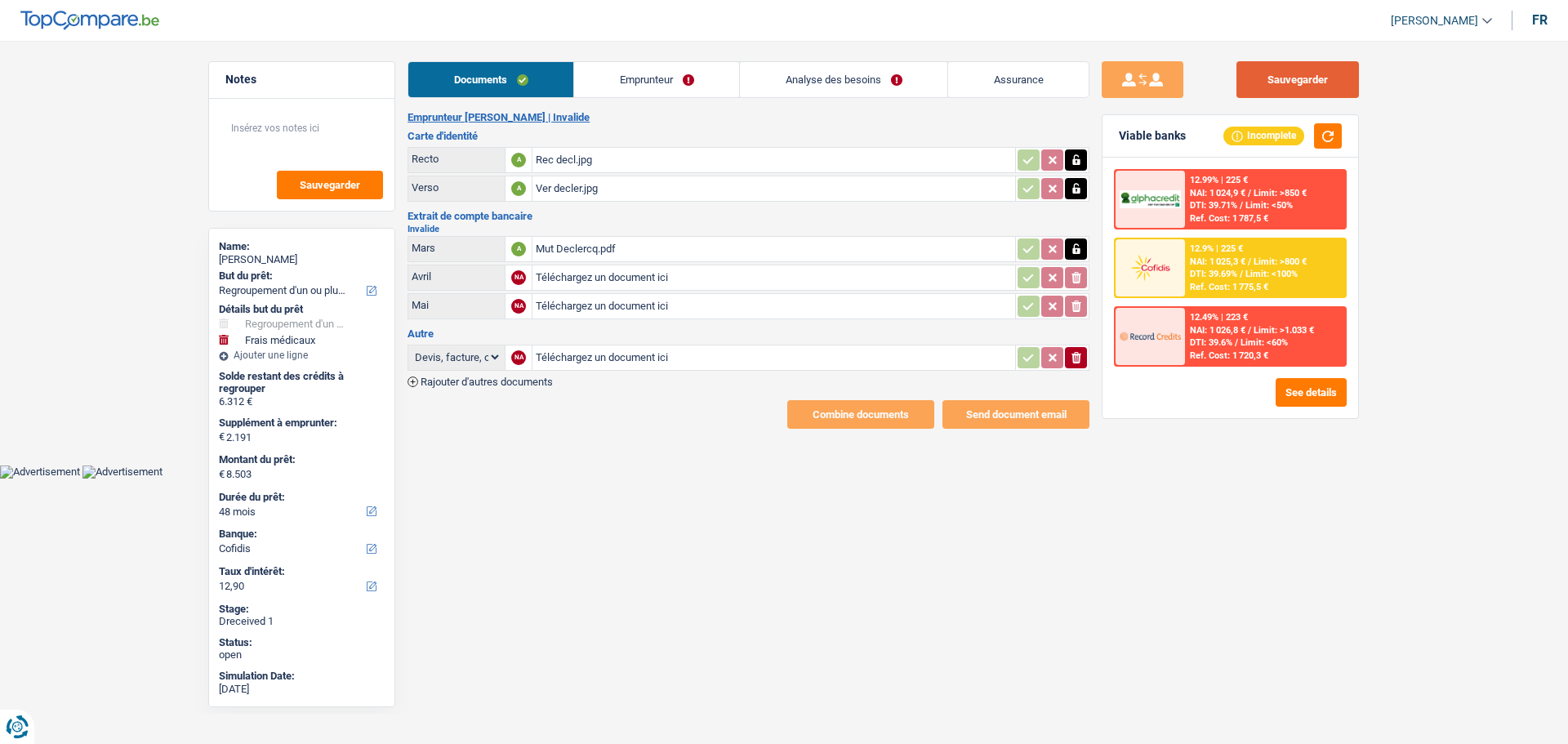 click on "Sauvegarder" at bounding box center (1298, 79) 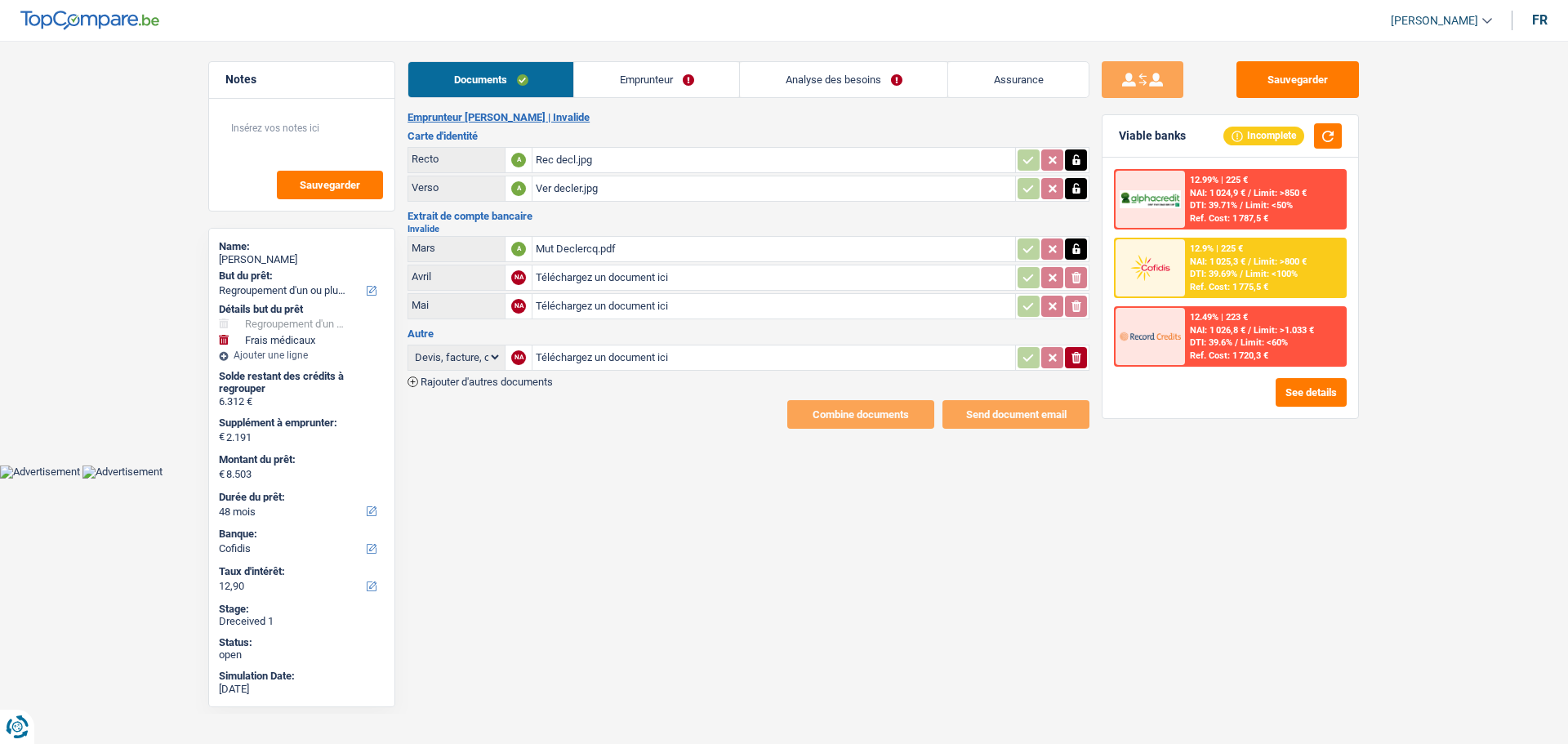 click on "Emprunteur" at bounding box center (657, 79) 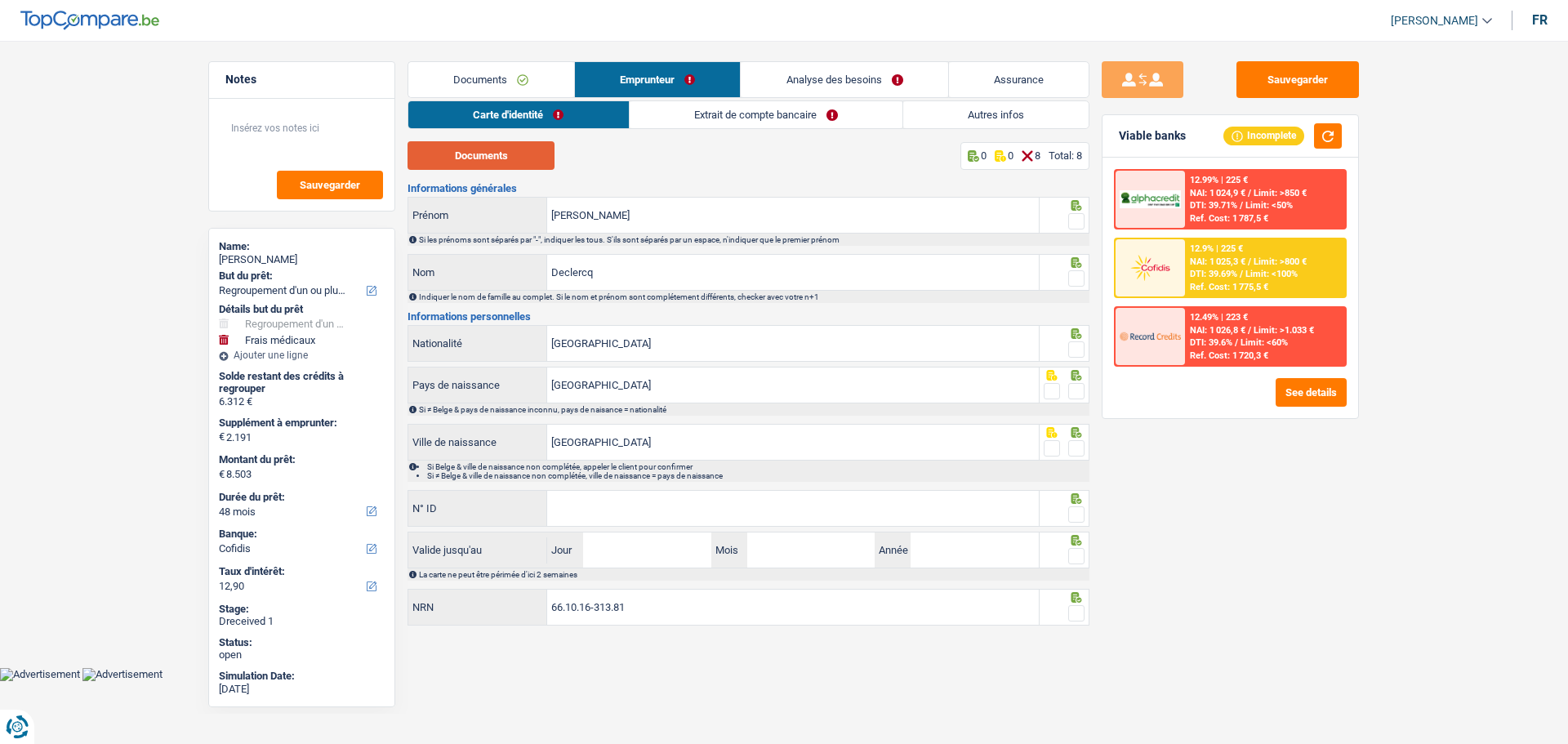 click on "Documents" at bounding box center [481, 155] 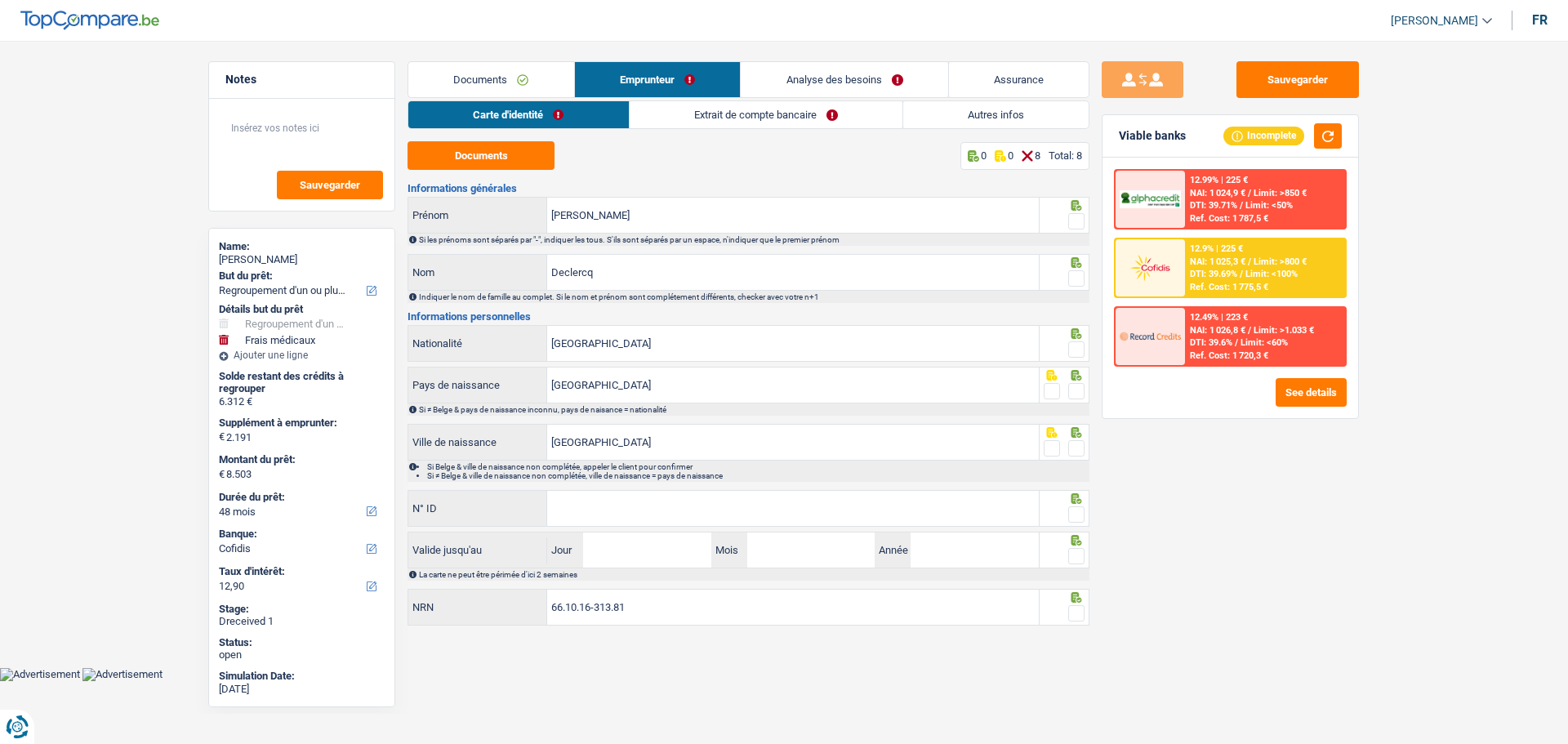 drag, startPoint x: 1072, startPoint y: 213, endPoint x: 1071, endPoint y: 248, distance: 35.014283 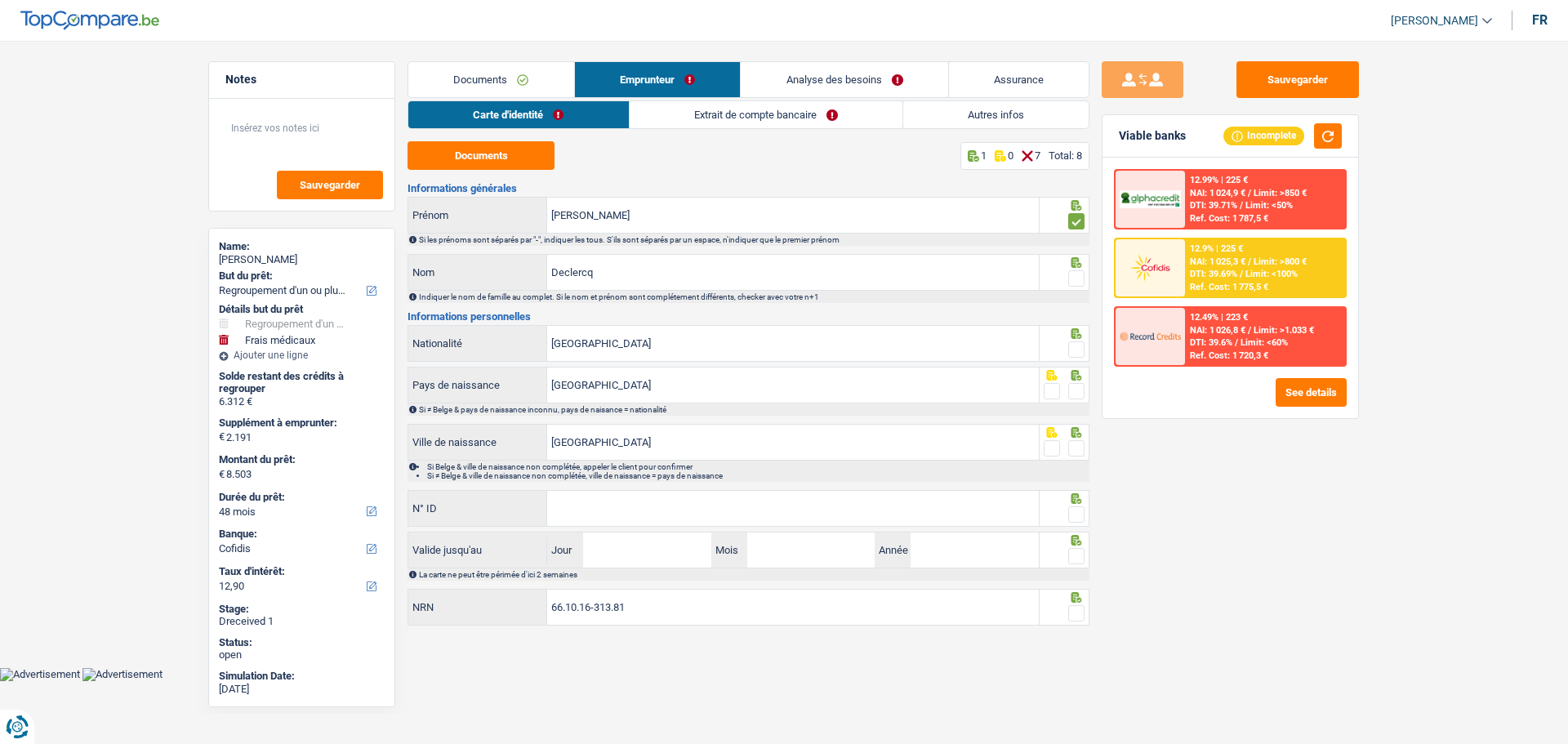 drag, startPoint x: 1071, startPoint y: 270, endPoint x: 1059, endPoint y: 297, distance: 29.546573 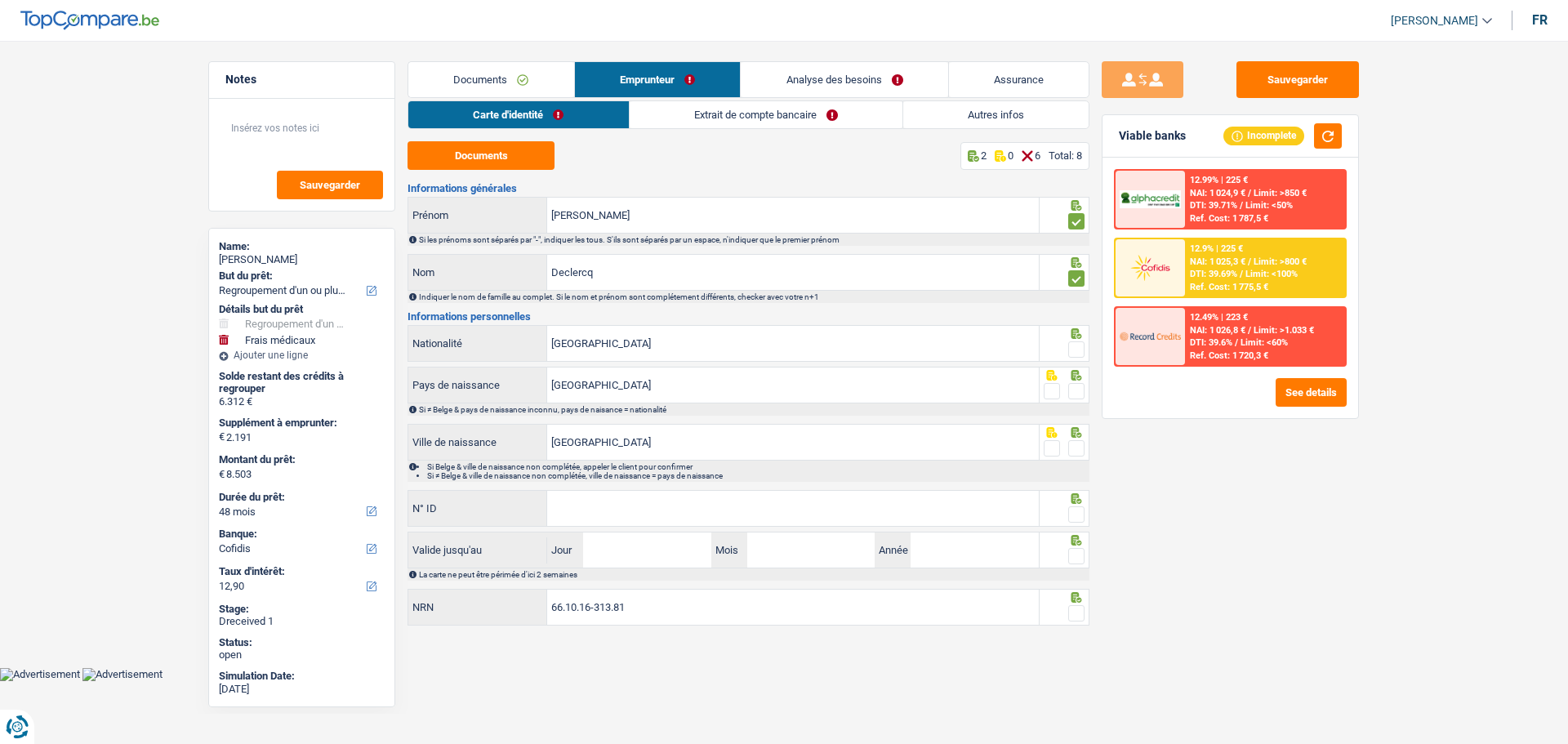drag, startPoint x: 1070, startPoint y: 344, endPoint x: 1071, endPoint y: 356, distance: 12.041595 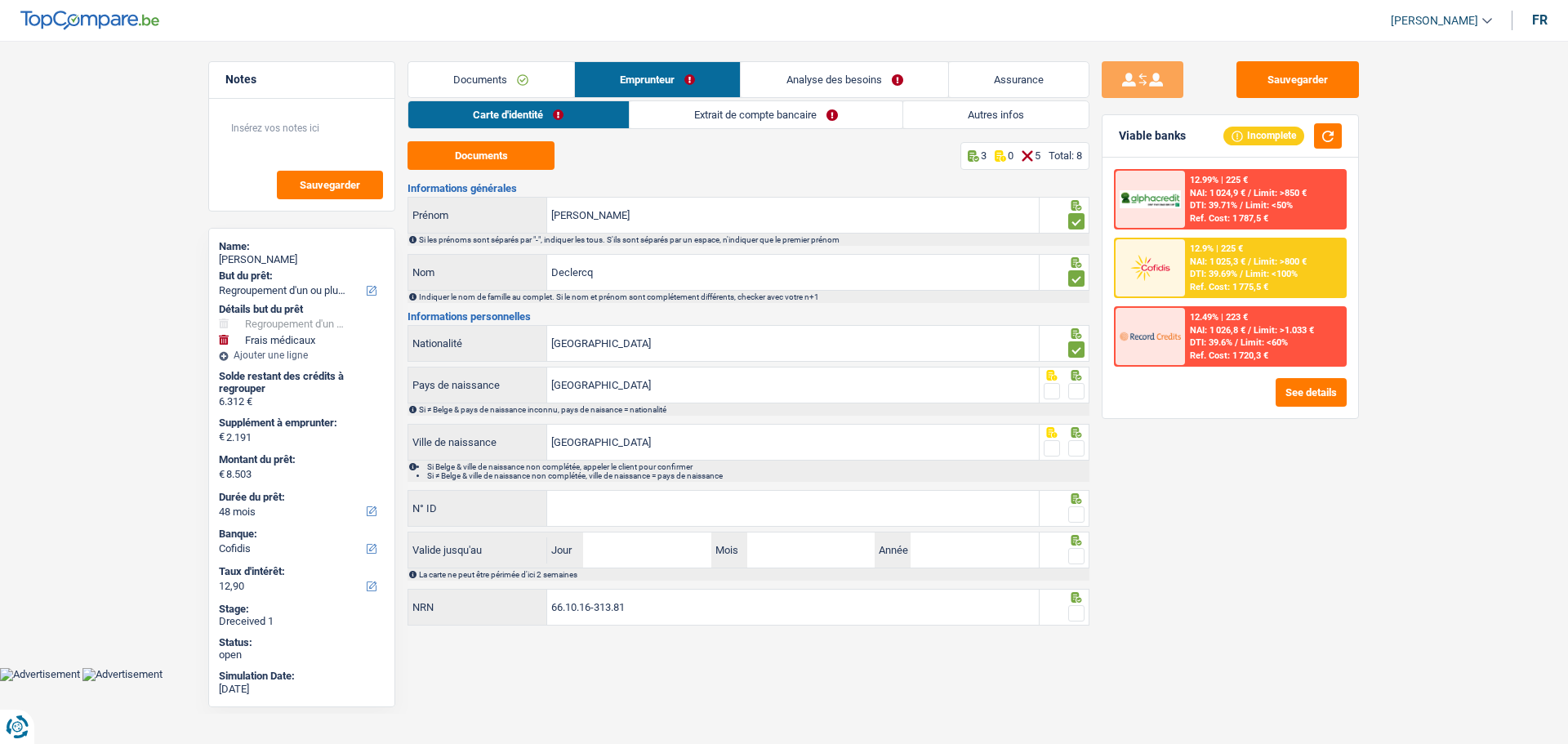 drag, startPoint x: 1083, startPoint y: 396, endPoint x: 1067, endPoint y: 417, distance: 26.40076 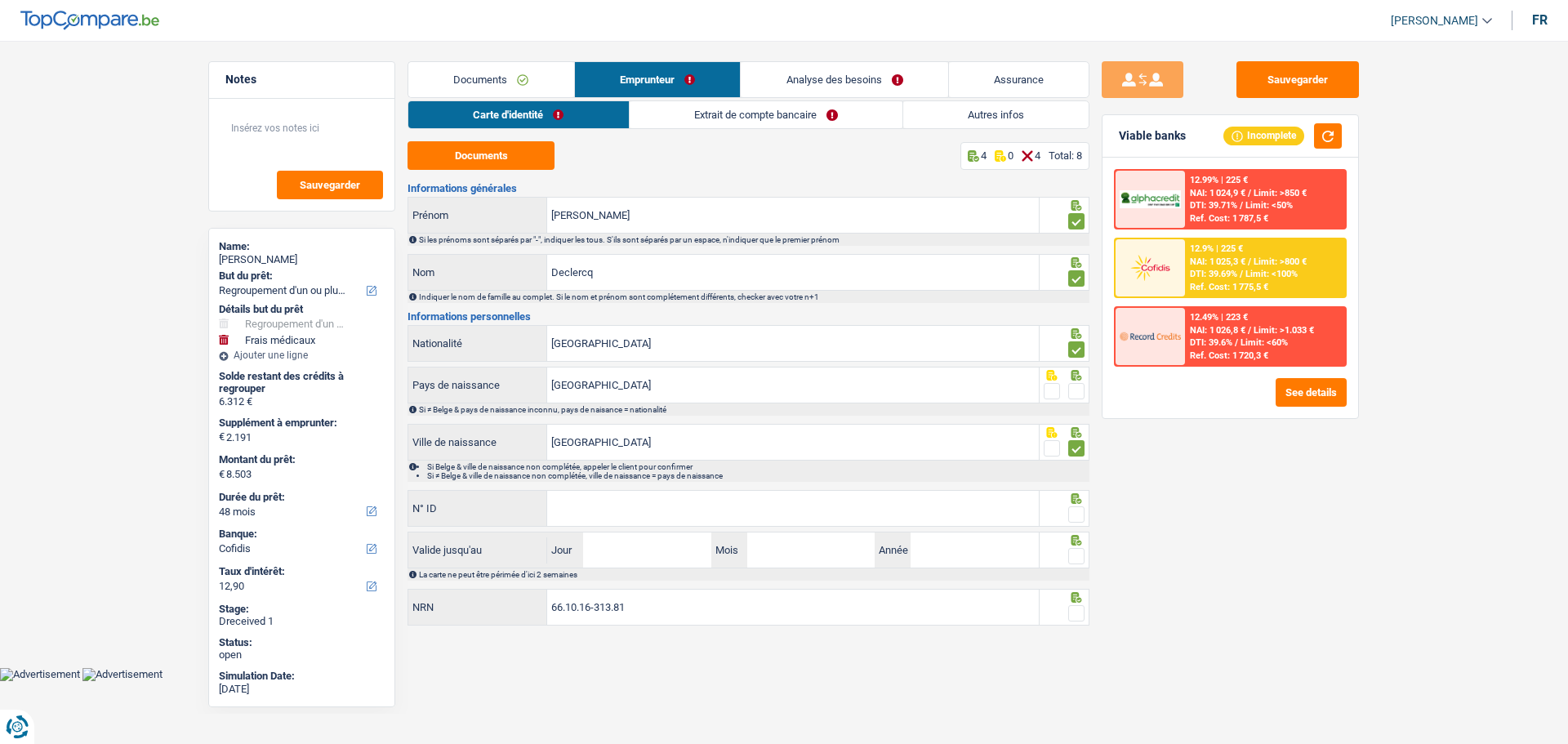 click at bounding box center (1076, 391) 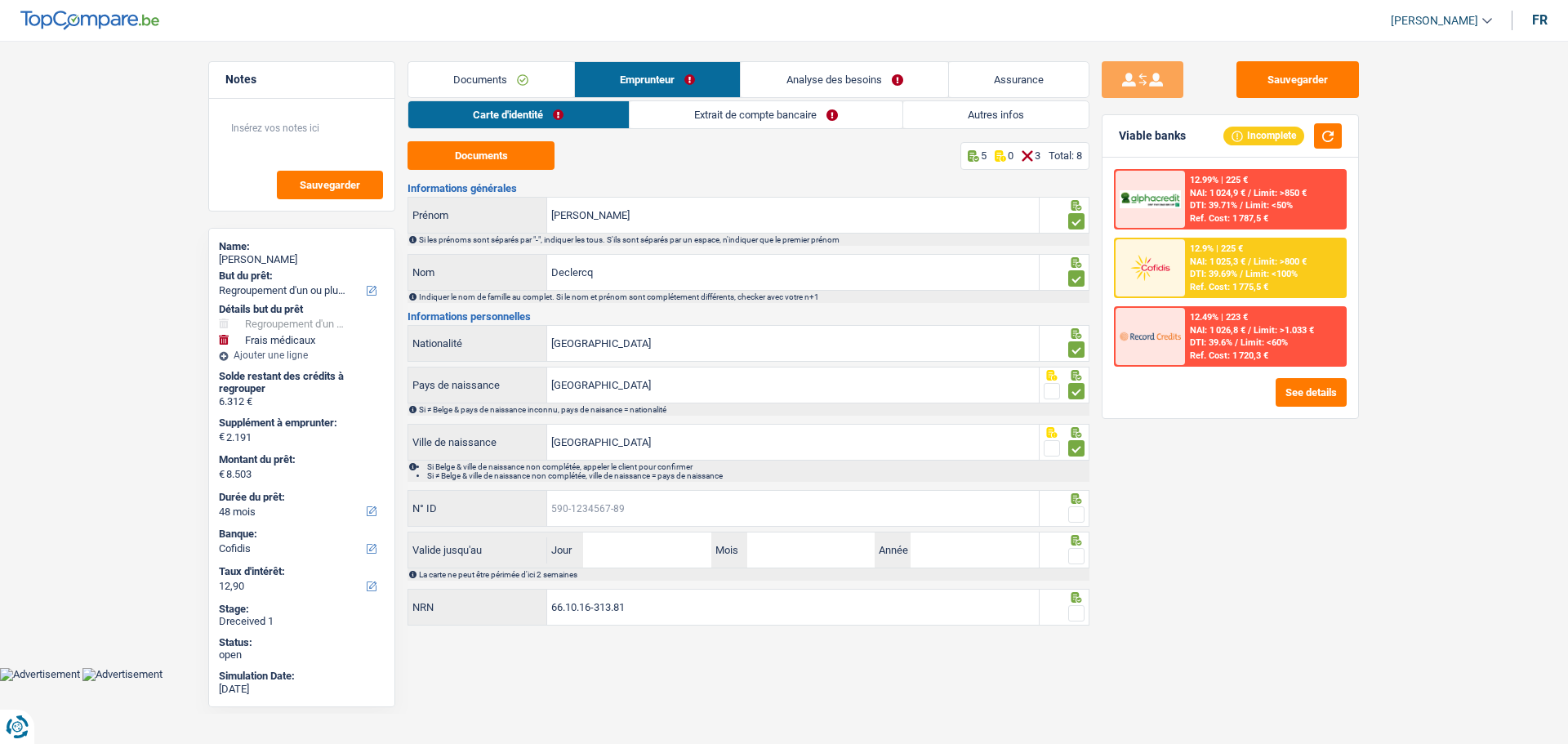 click on "N° ID" at bounding box center [793, 508] 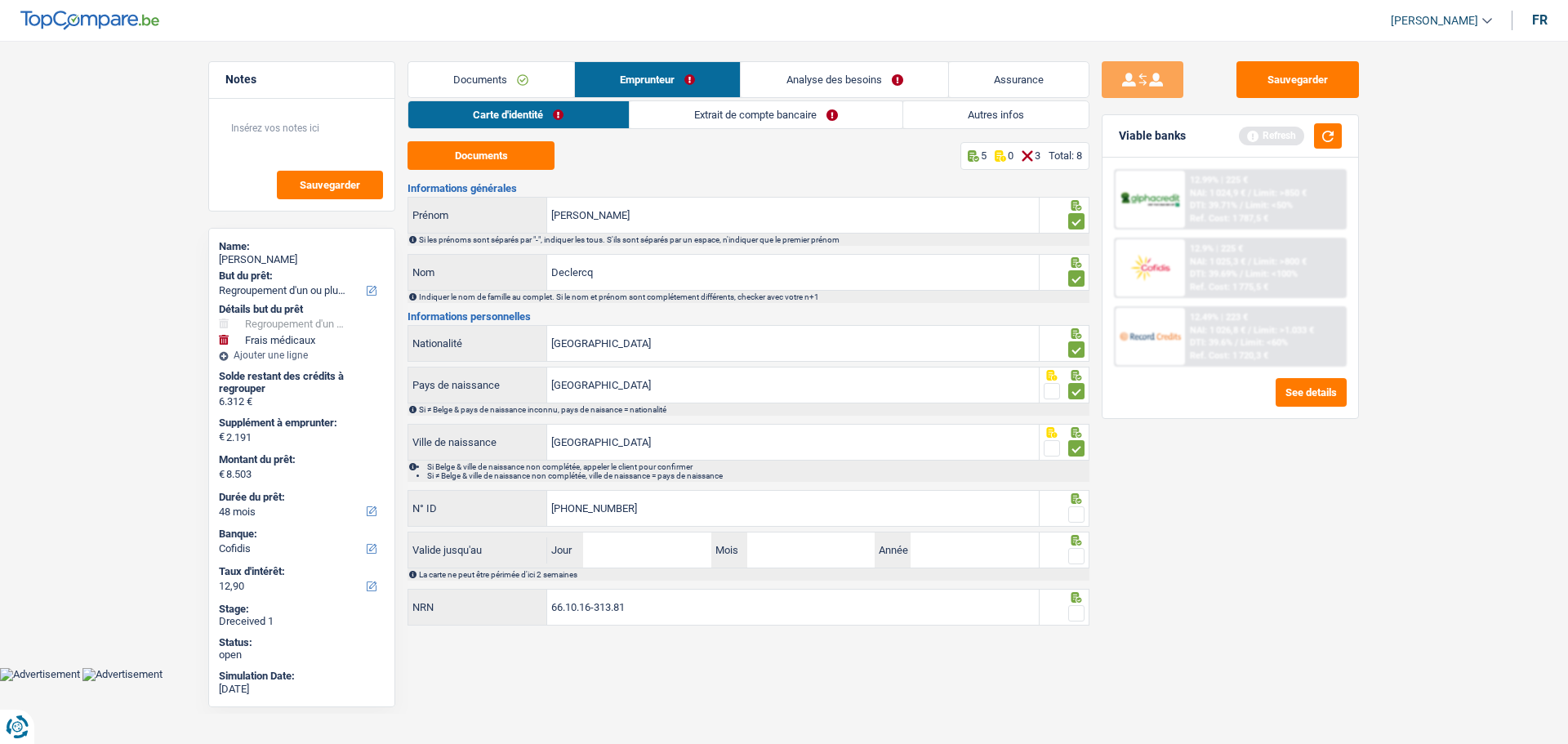type on "592-9153595-77" 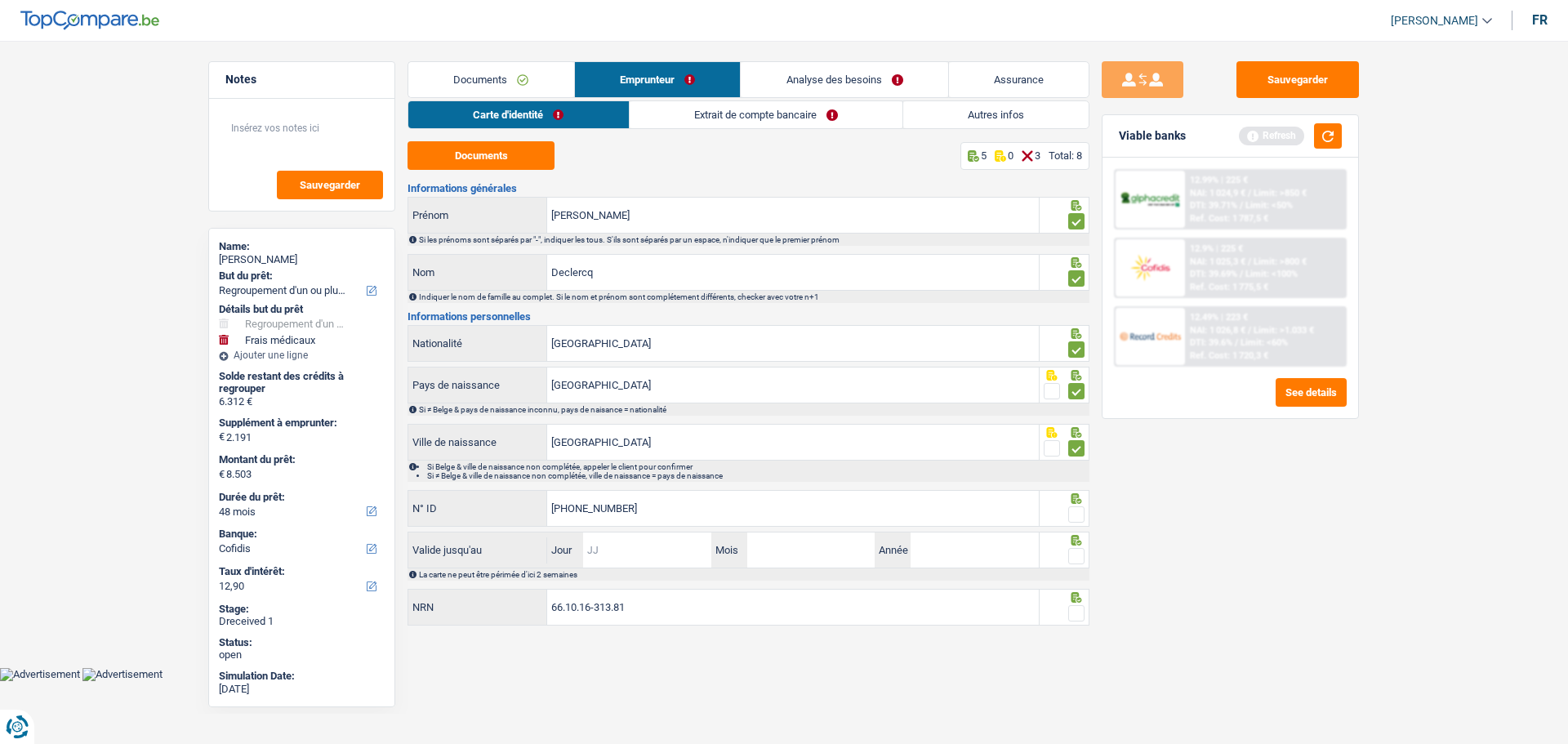 drag, startPoint x: 630, startPoint y: 544, endPoint x: 640, endPoint y: 546, distance: 10.198039 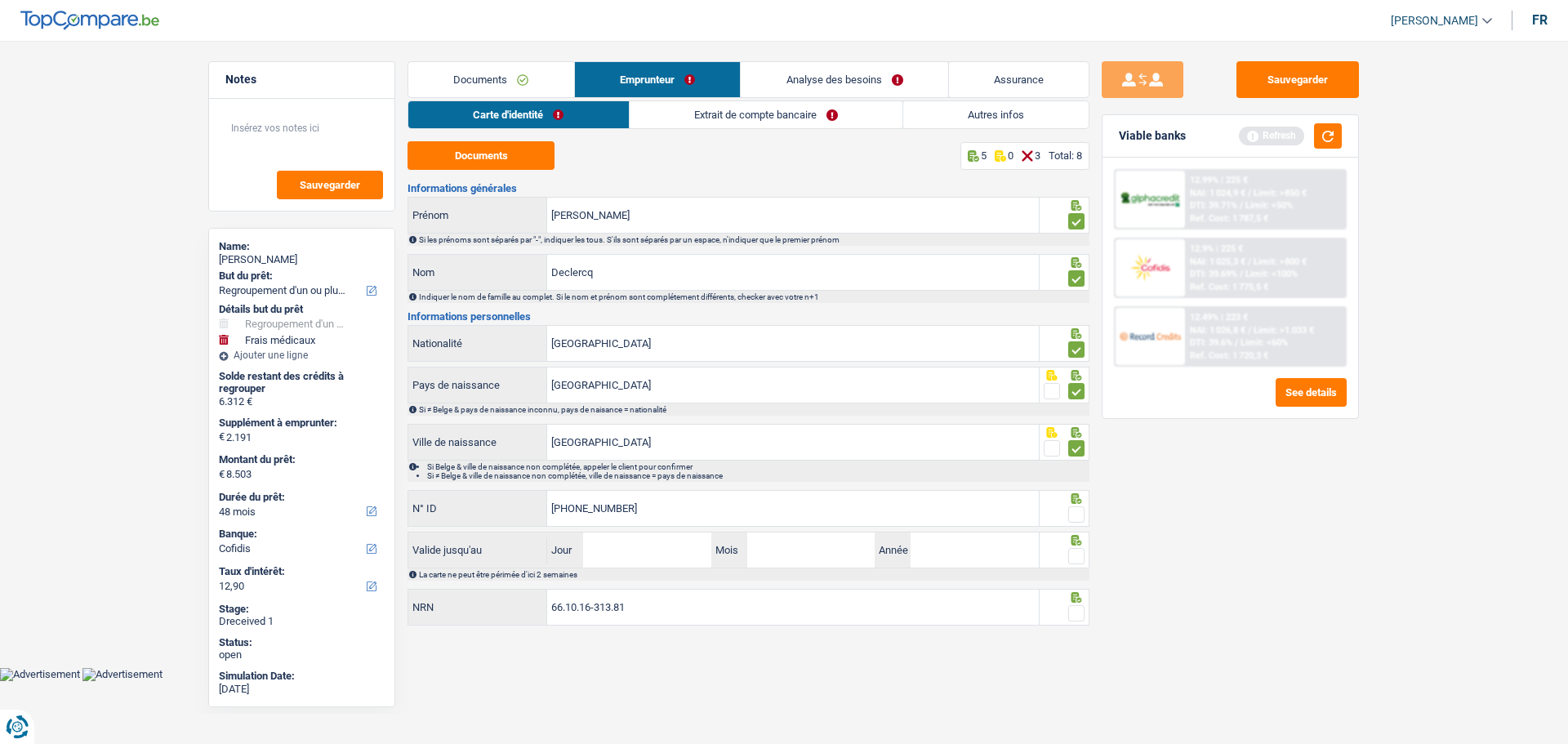 click at bounding box center [1076, 515] 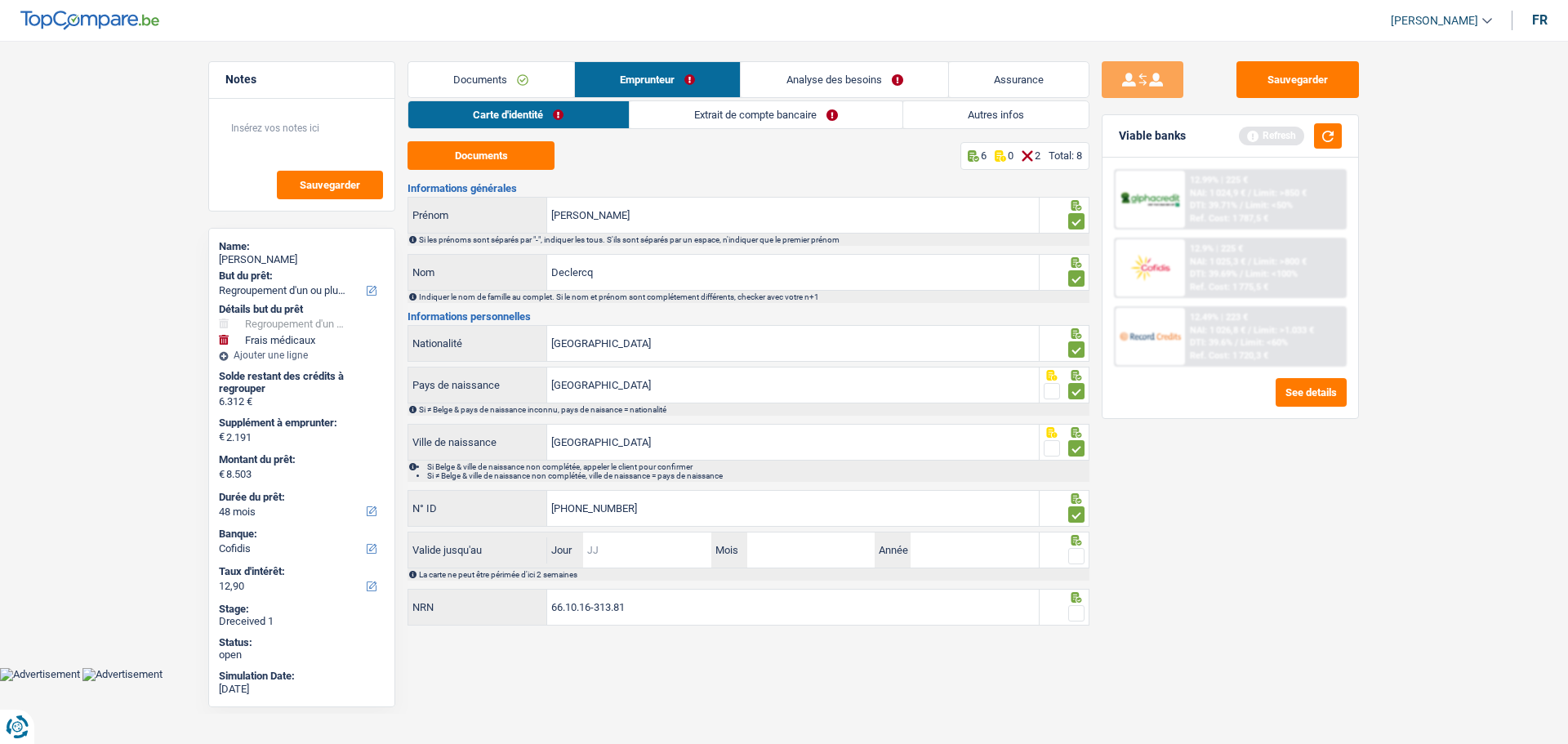 click on "Jour" at bounding box center (647, 550) 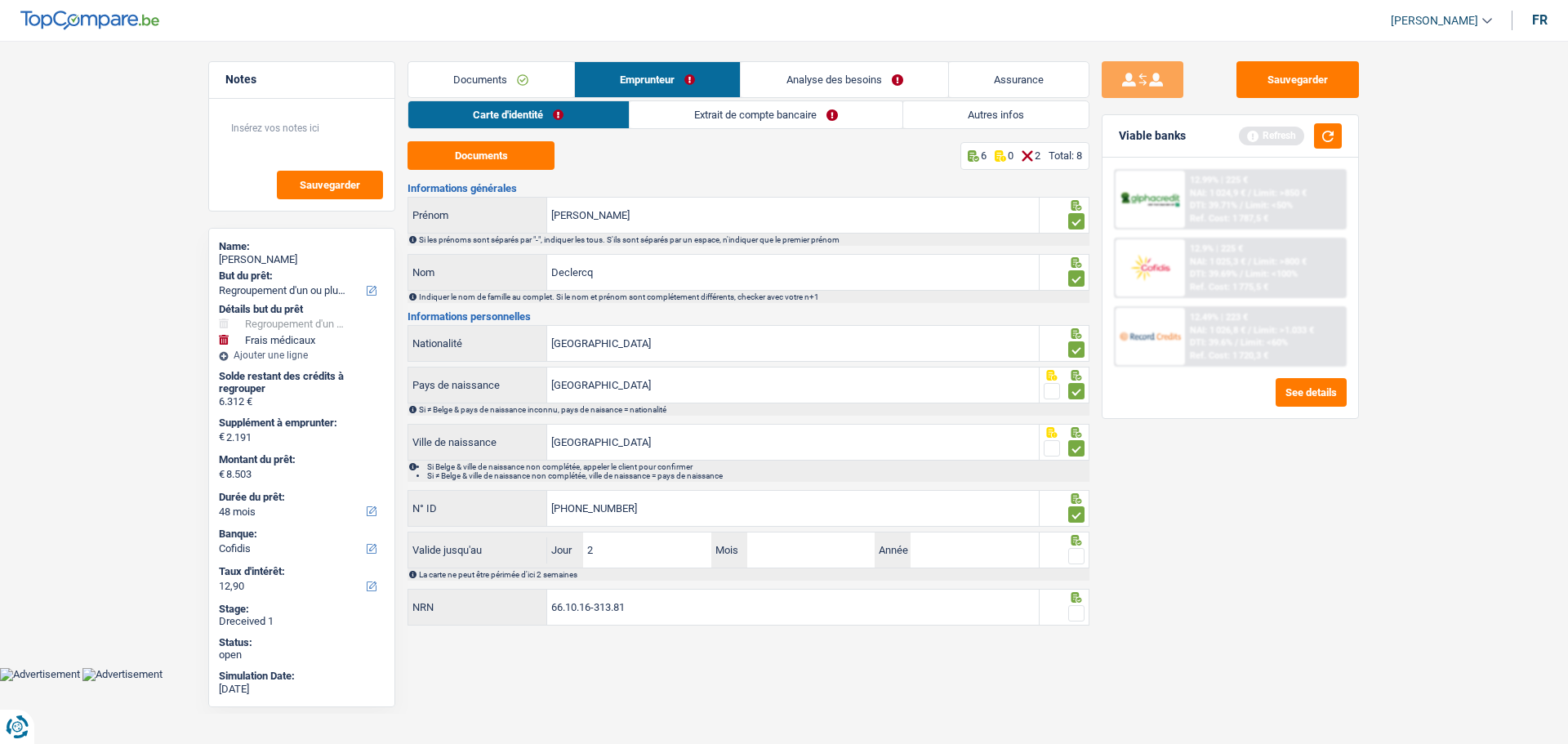 type on "24" 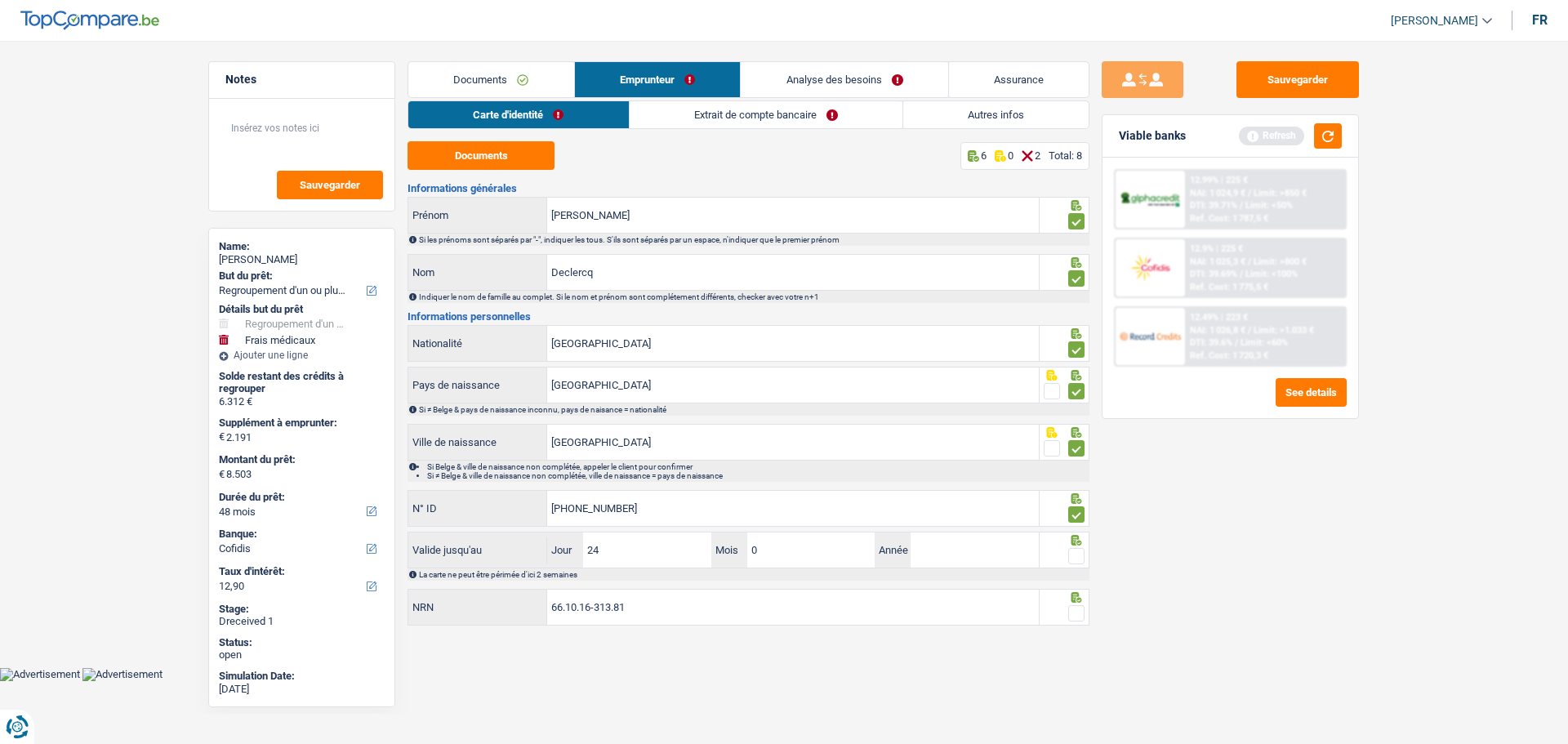 type on "01" 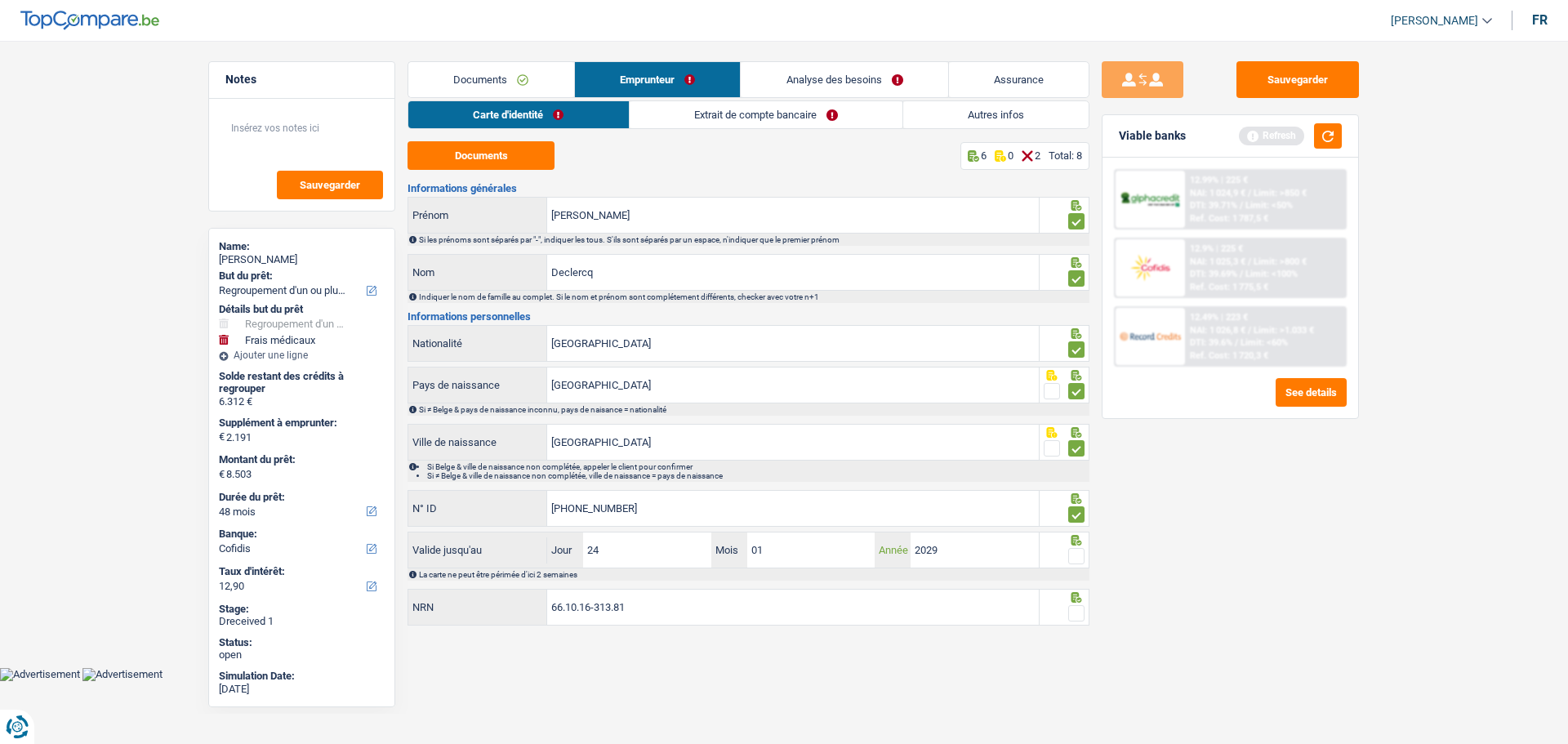 type on "2029" 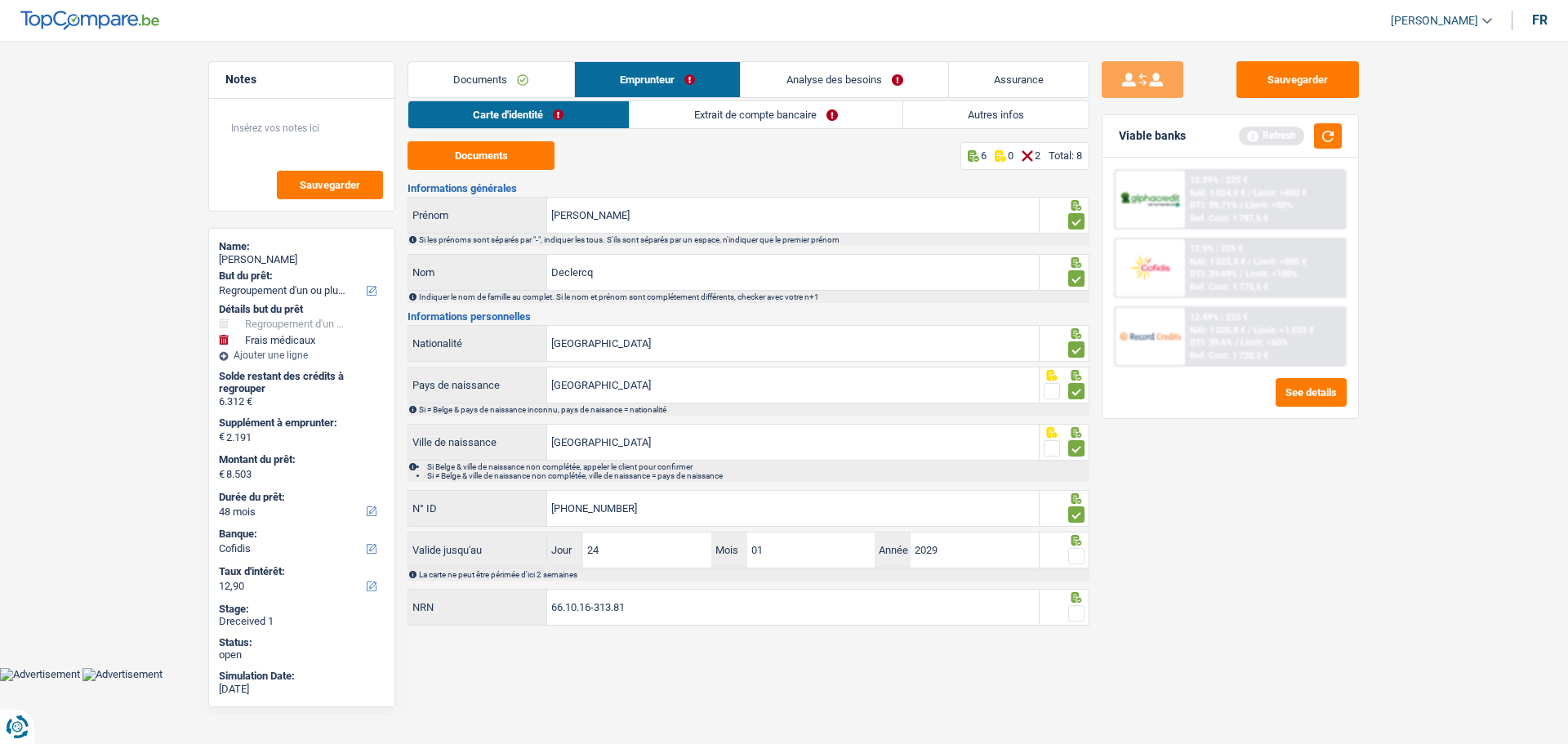 click at bounding box center (1076, 556) 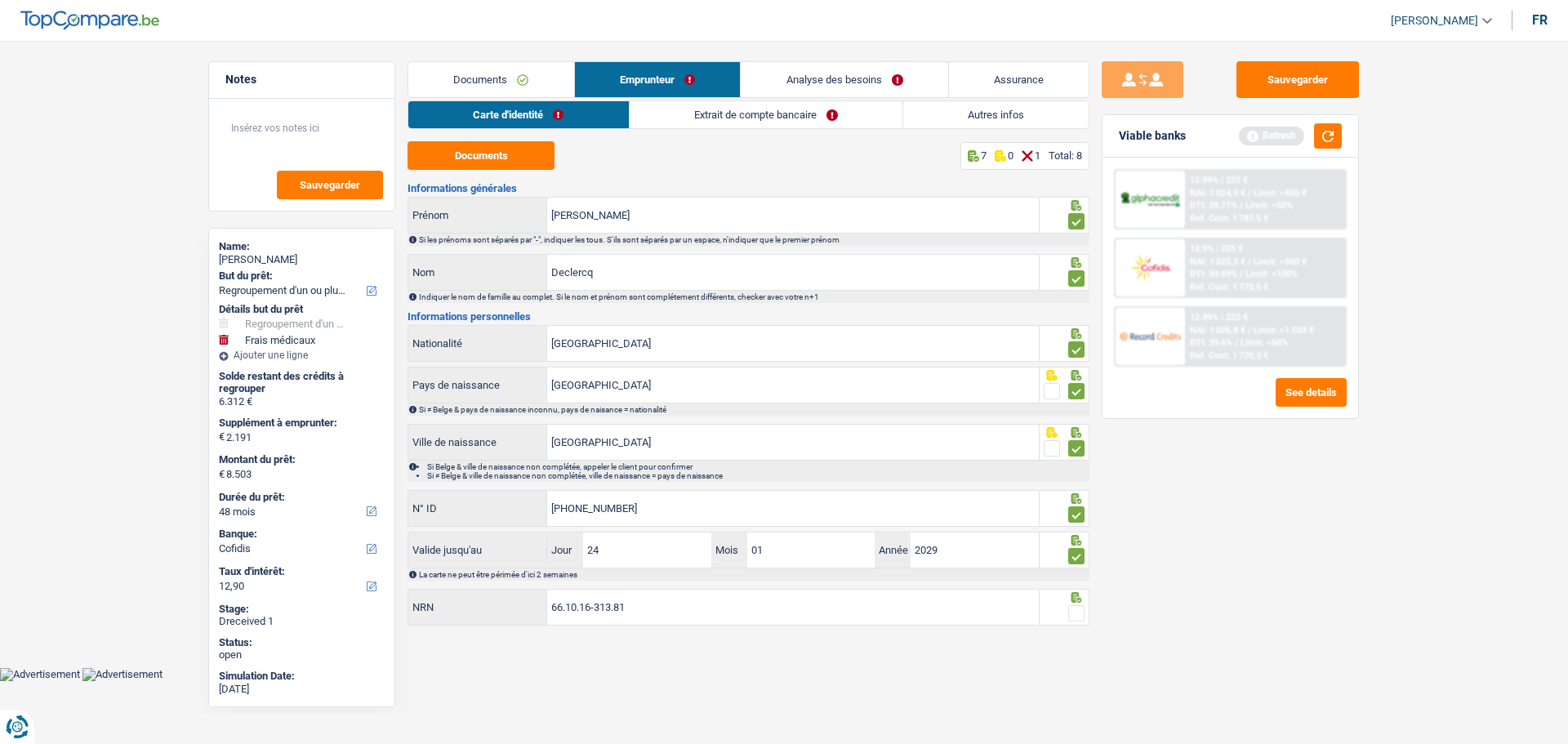 click at bounding box center [1076, 613] 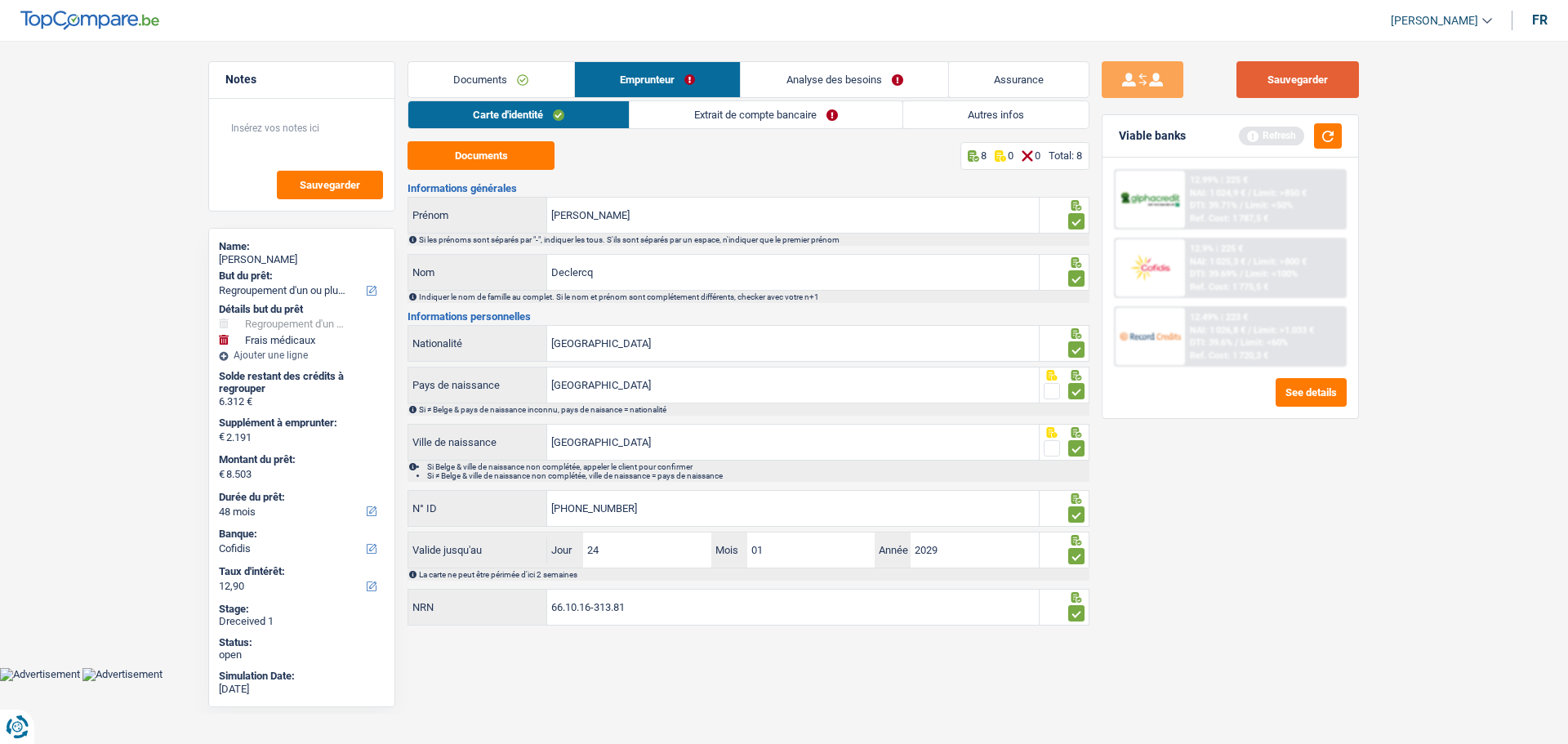 click on "Sauvegarder" at bounding box center [1298, 79] 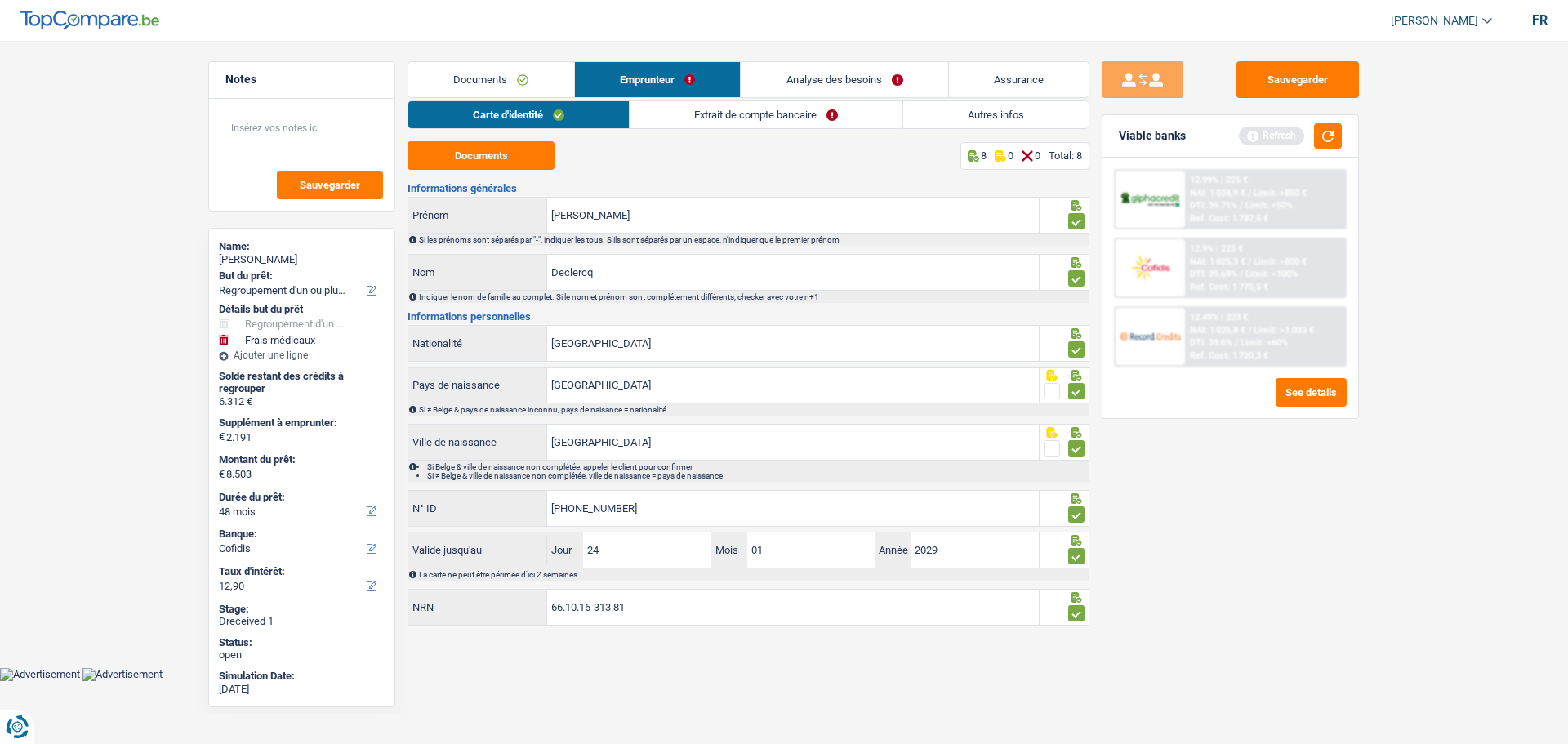 click on "Extrait de compte bancaire" at bounding box center [766, 114] 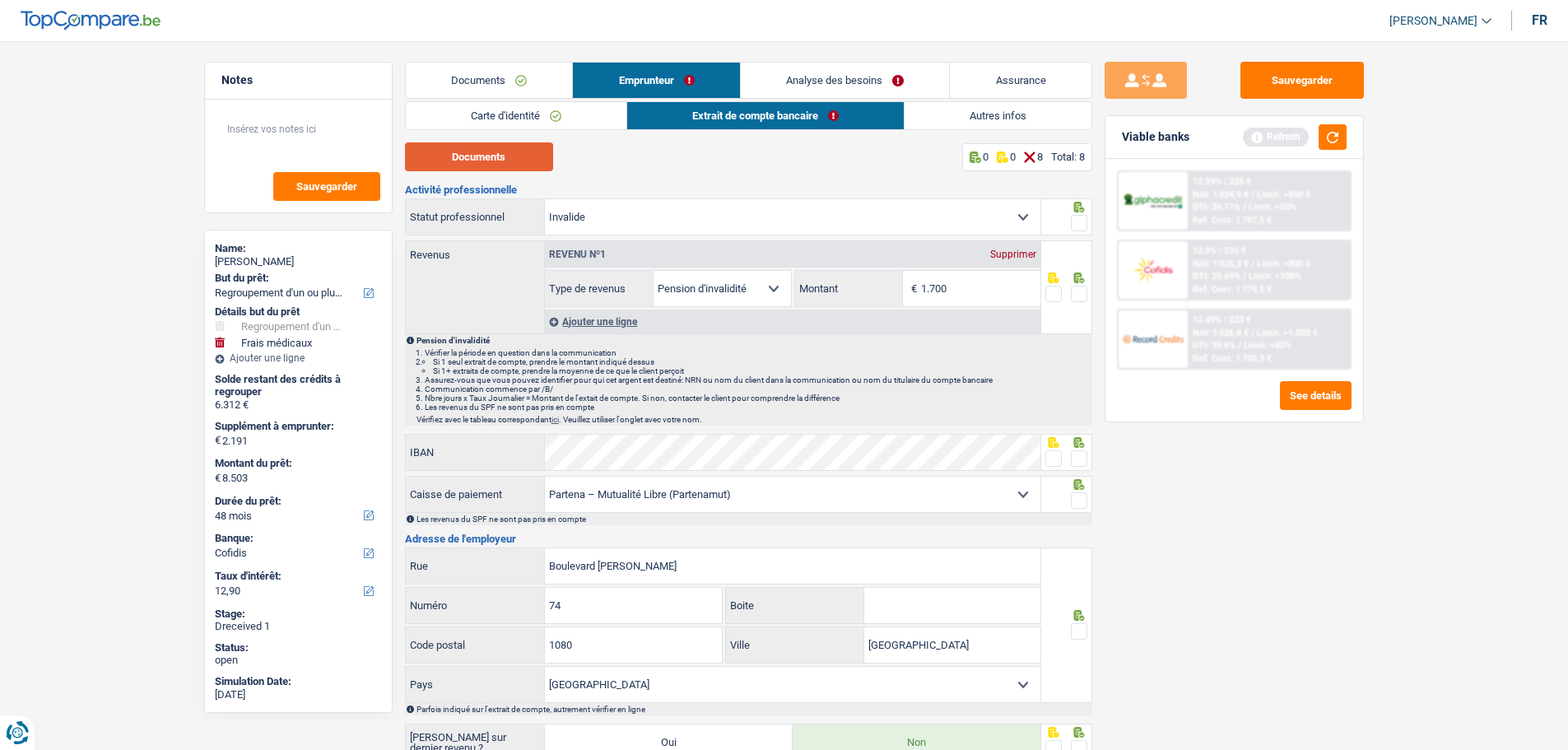 click on "Documents" at bounding box center [479, 156] 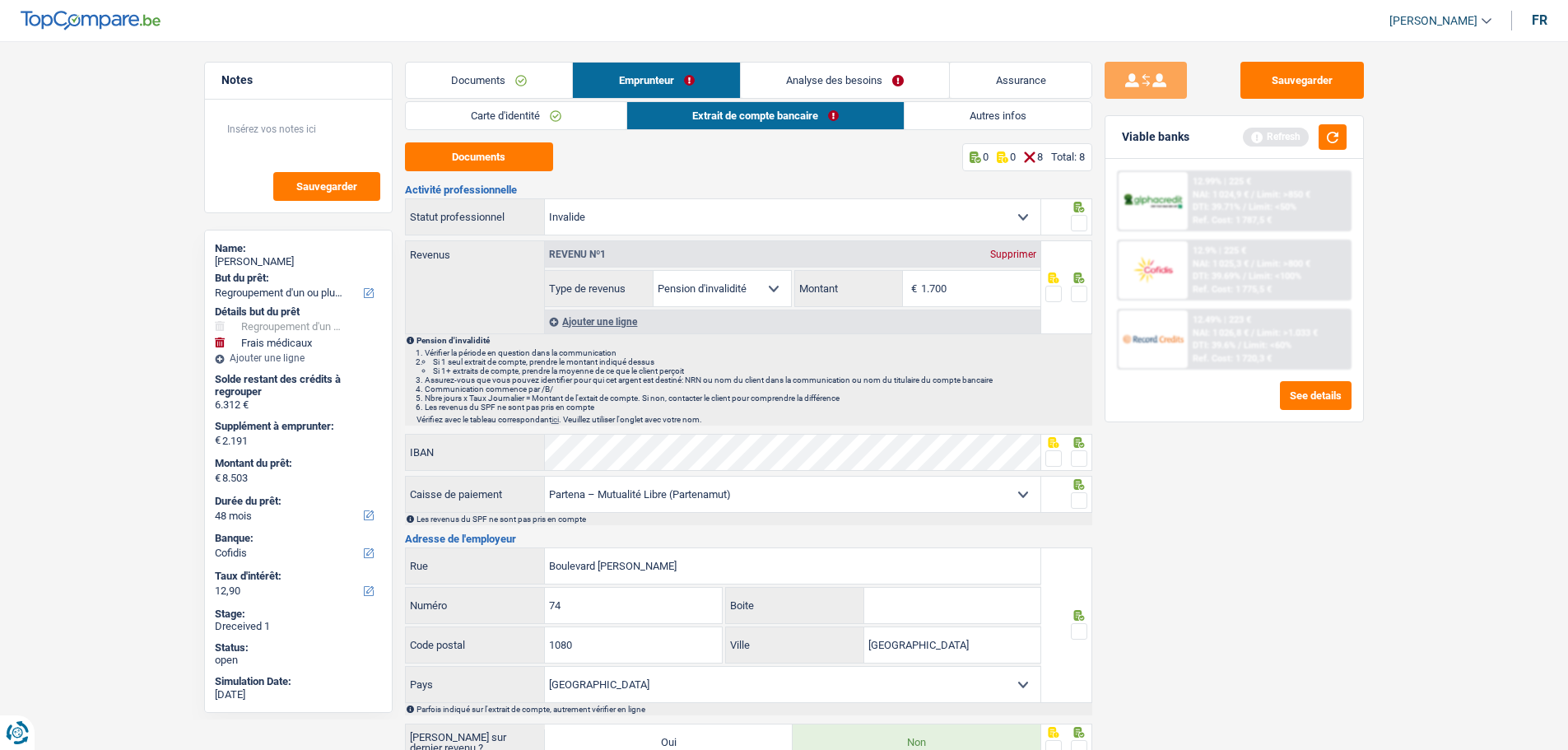 click at bounding box center (1066, 223) 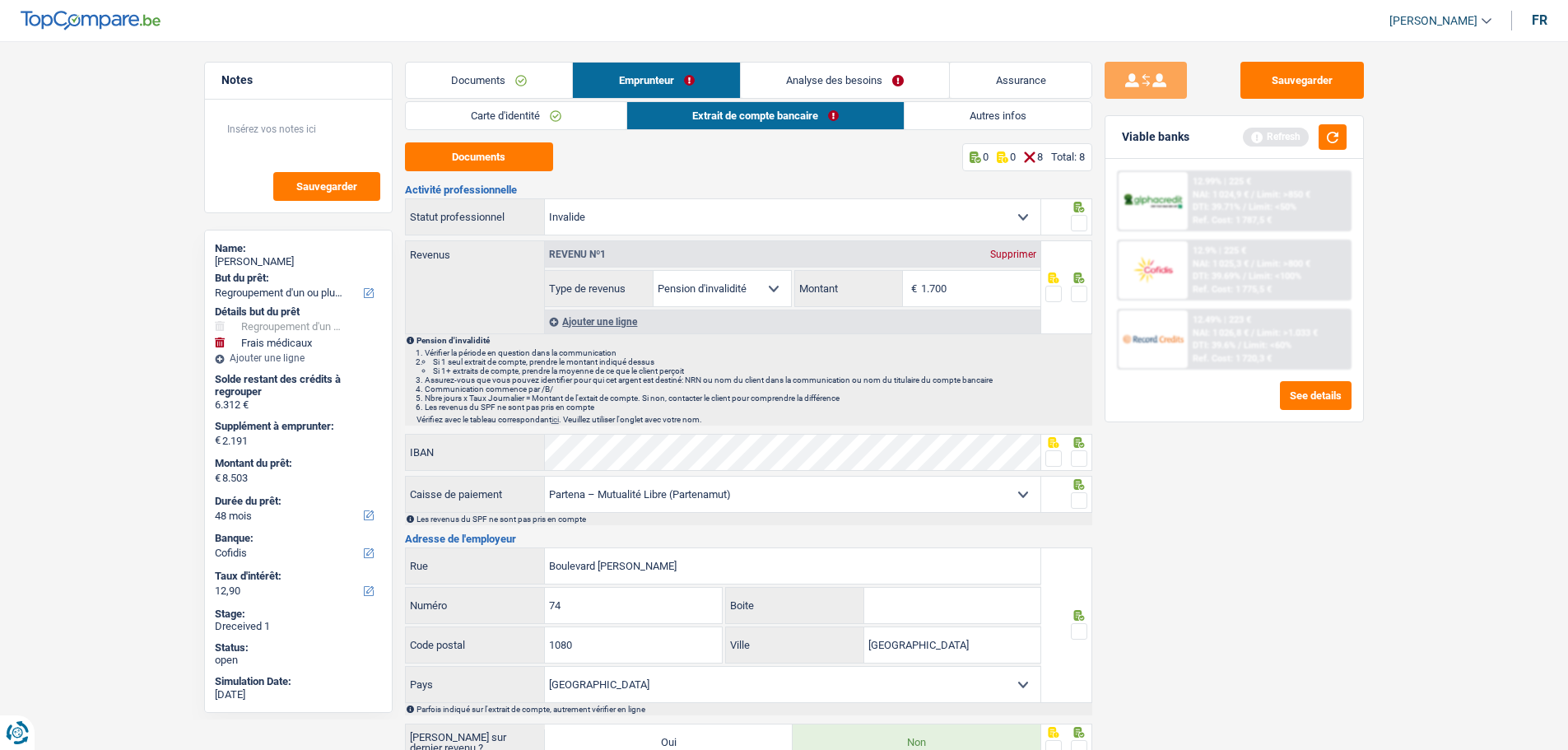 click at bounding box center (1079, 223) 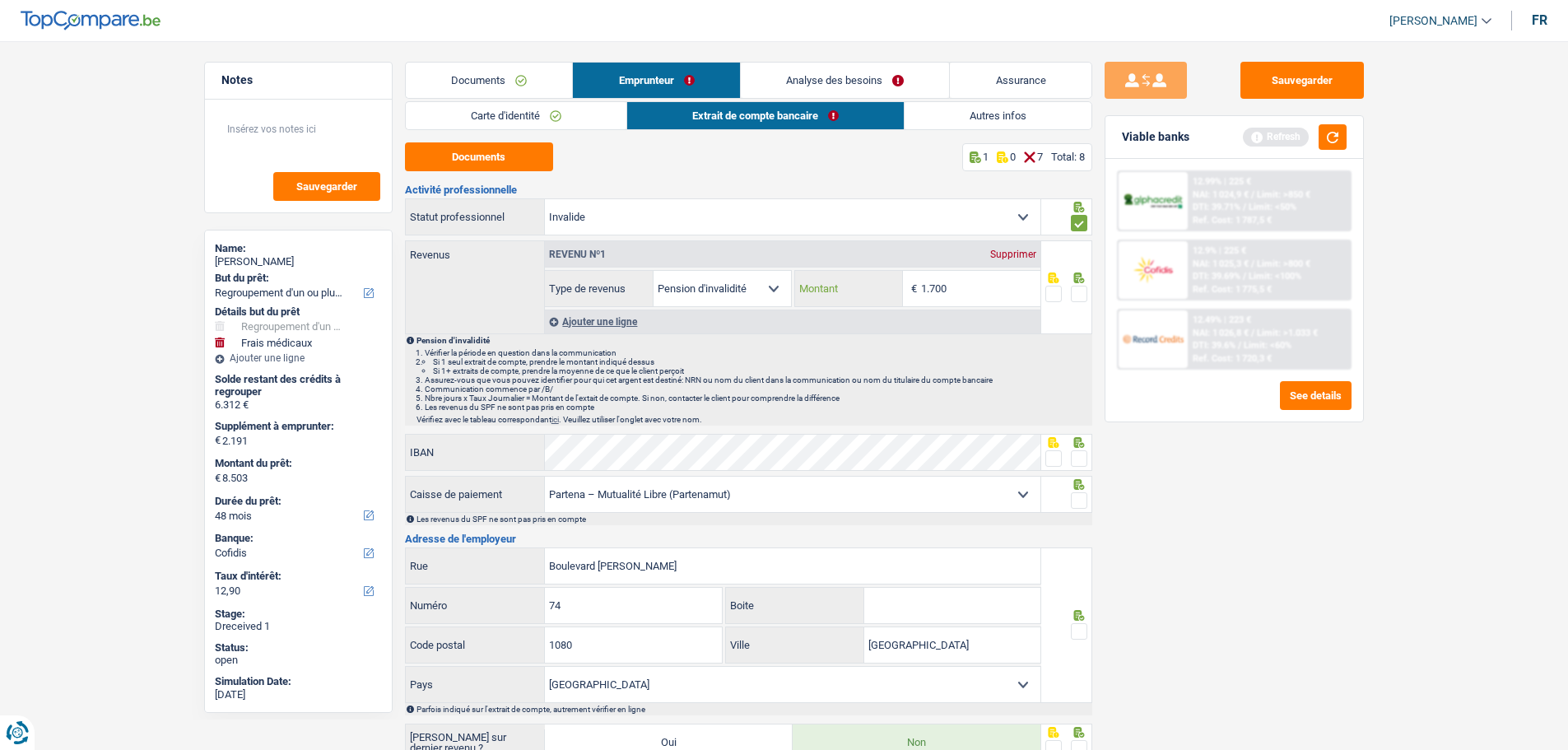 drag, startPoint x: 984, startPoint y: 293, endPoint x: 931, endPoint y: 286, distance: 53.46027 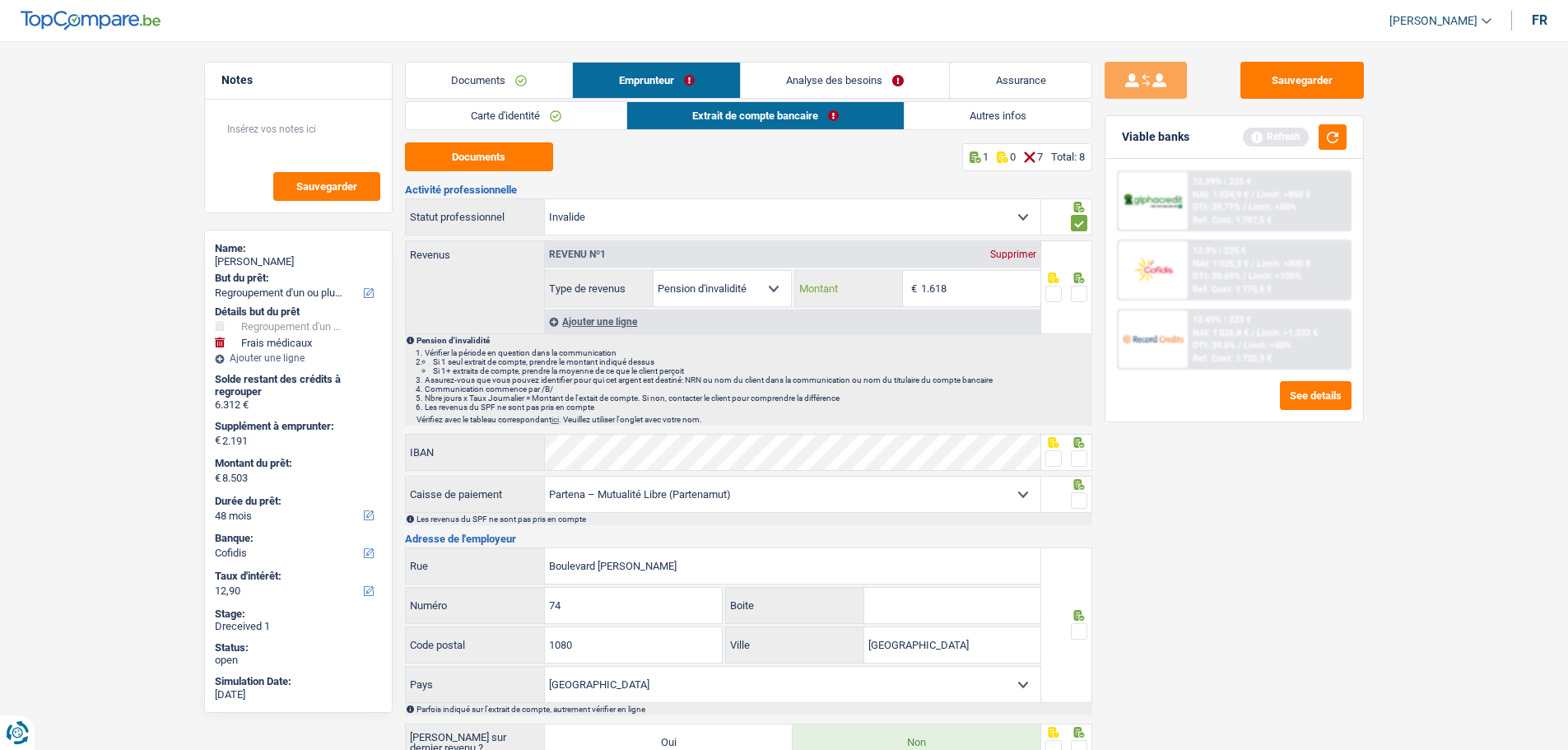 type on "1.618" 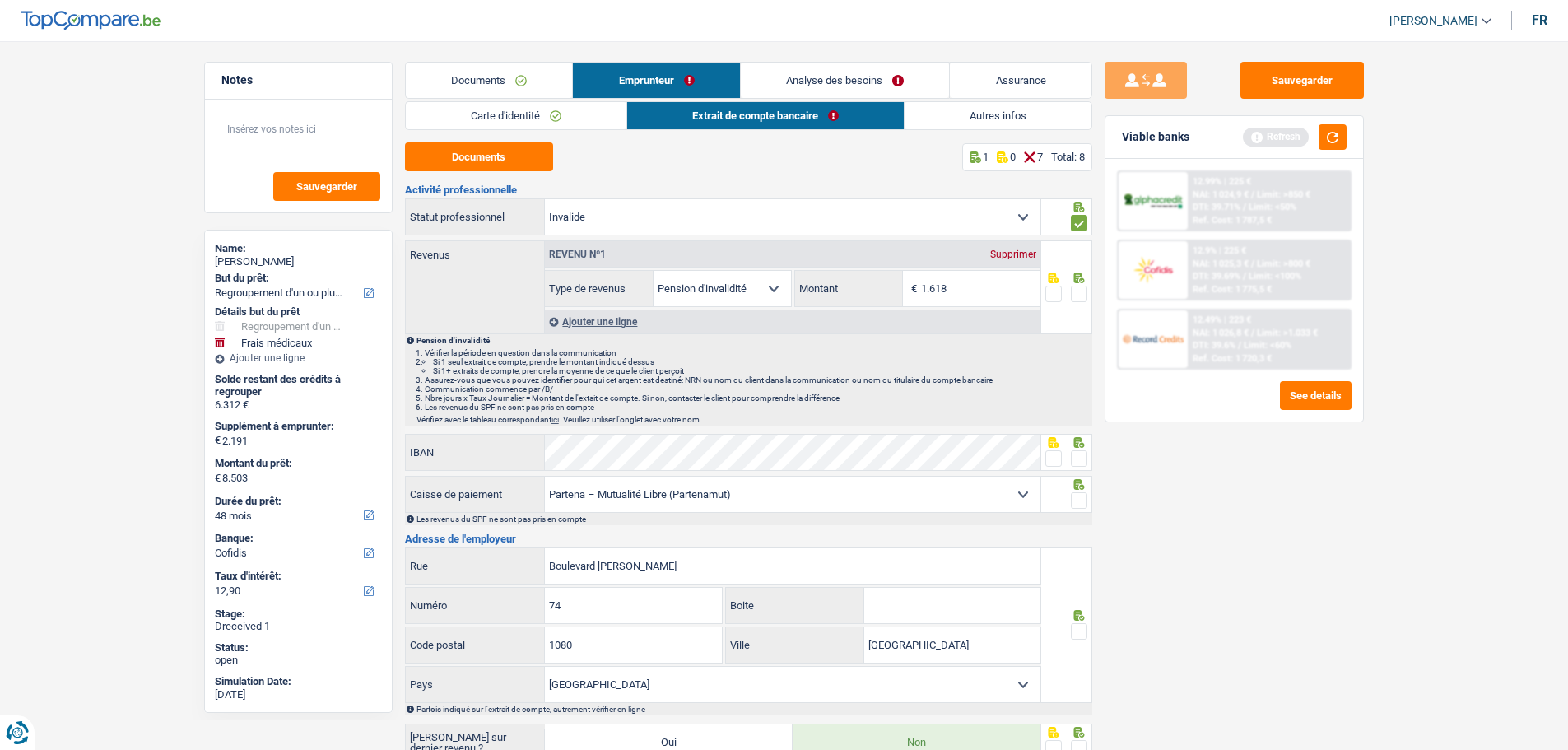 click at bounding box center (1079, 294) 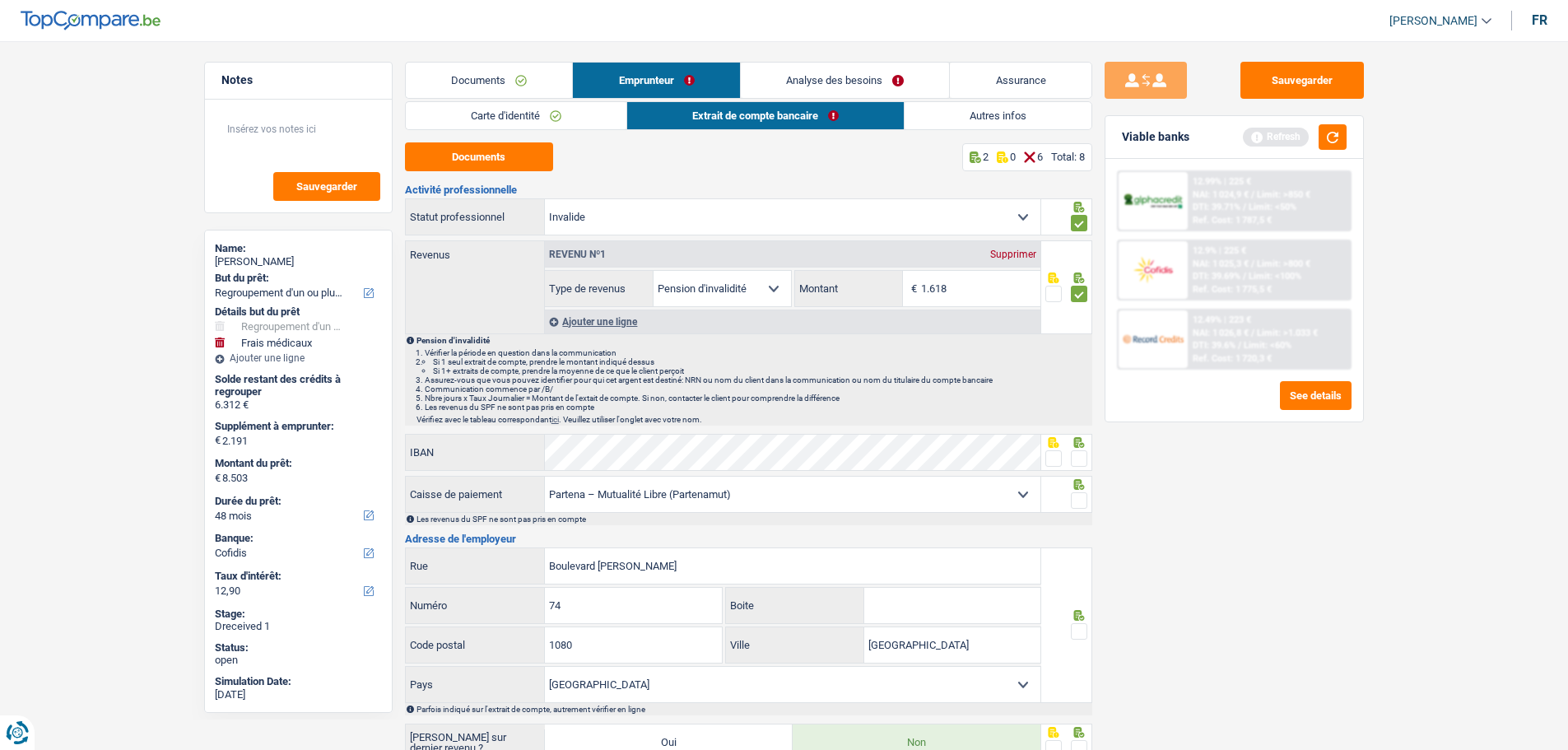 click at bounding box center (1067, 452) 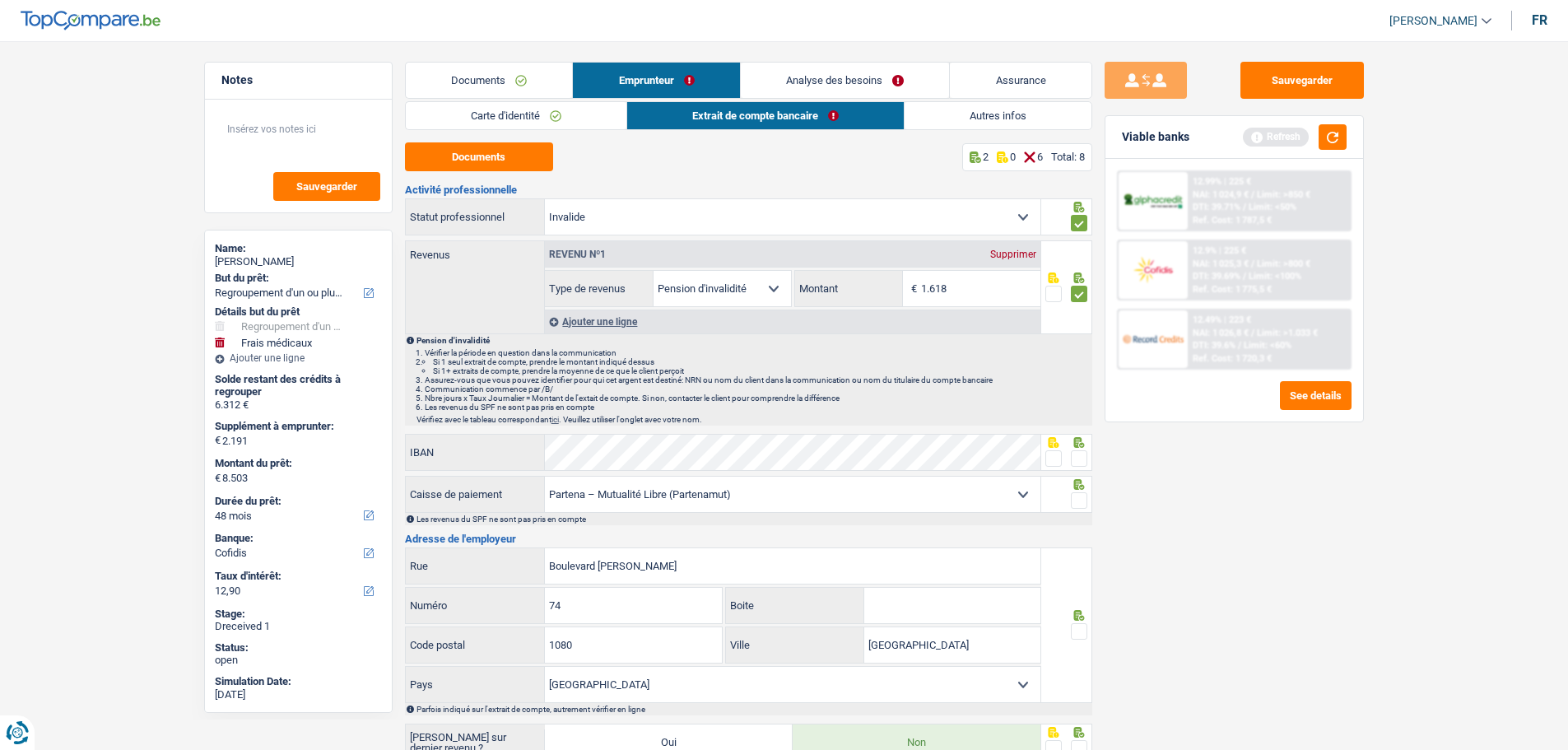 click at bounding box center [1079, 459] 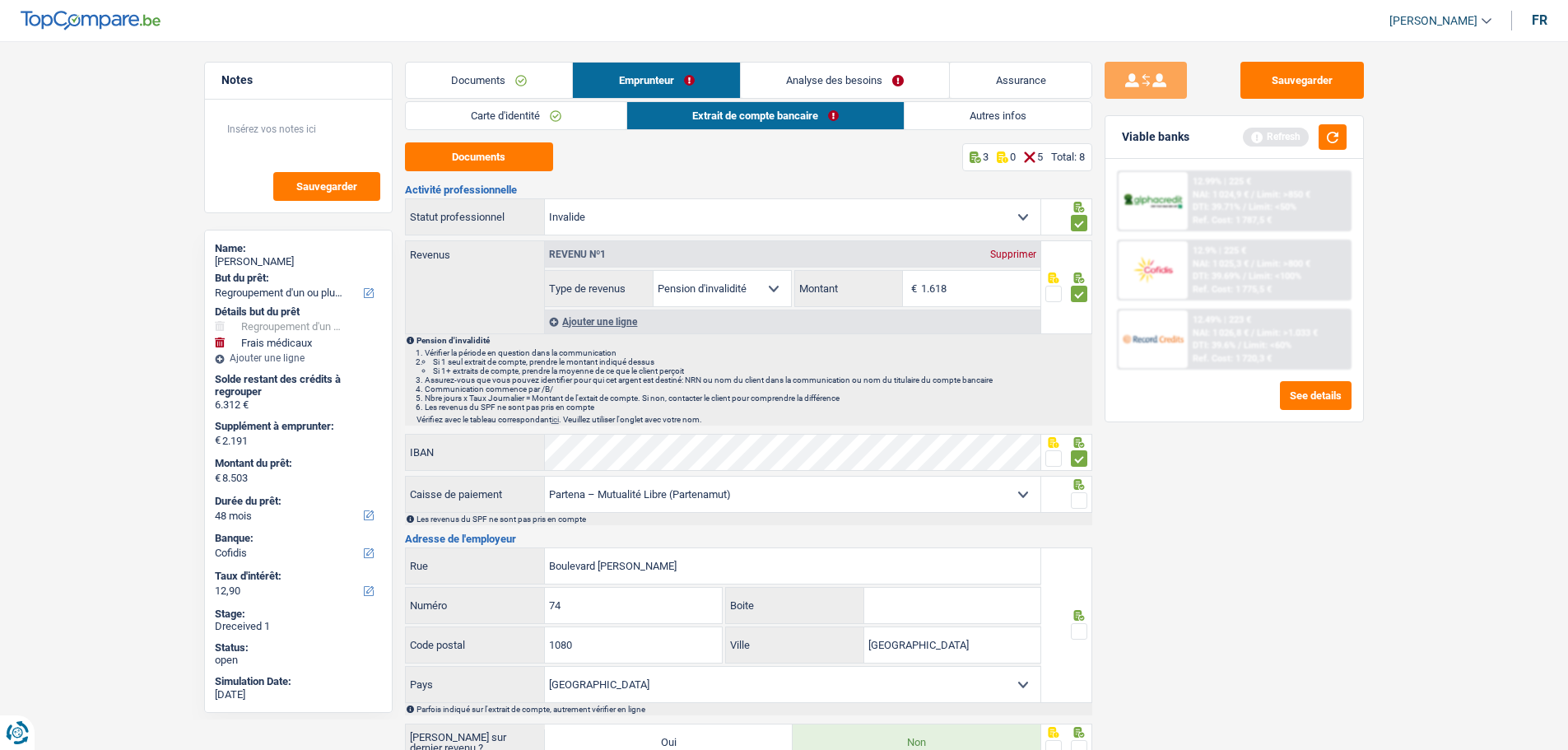 click at bounding box center (1079, 501) 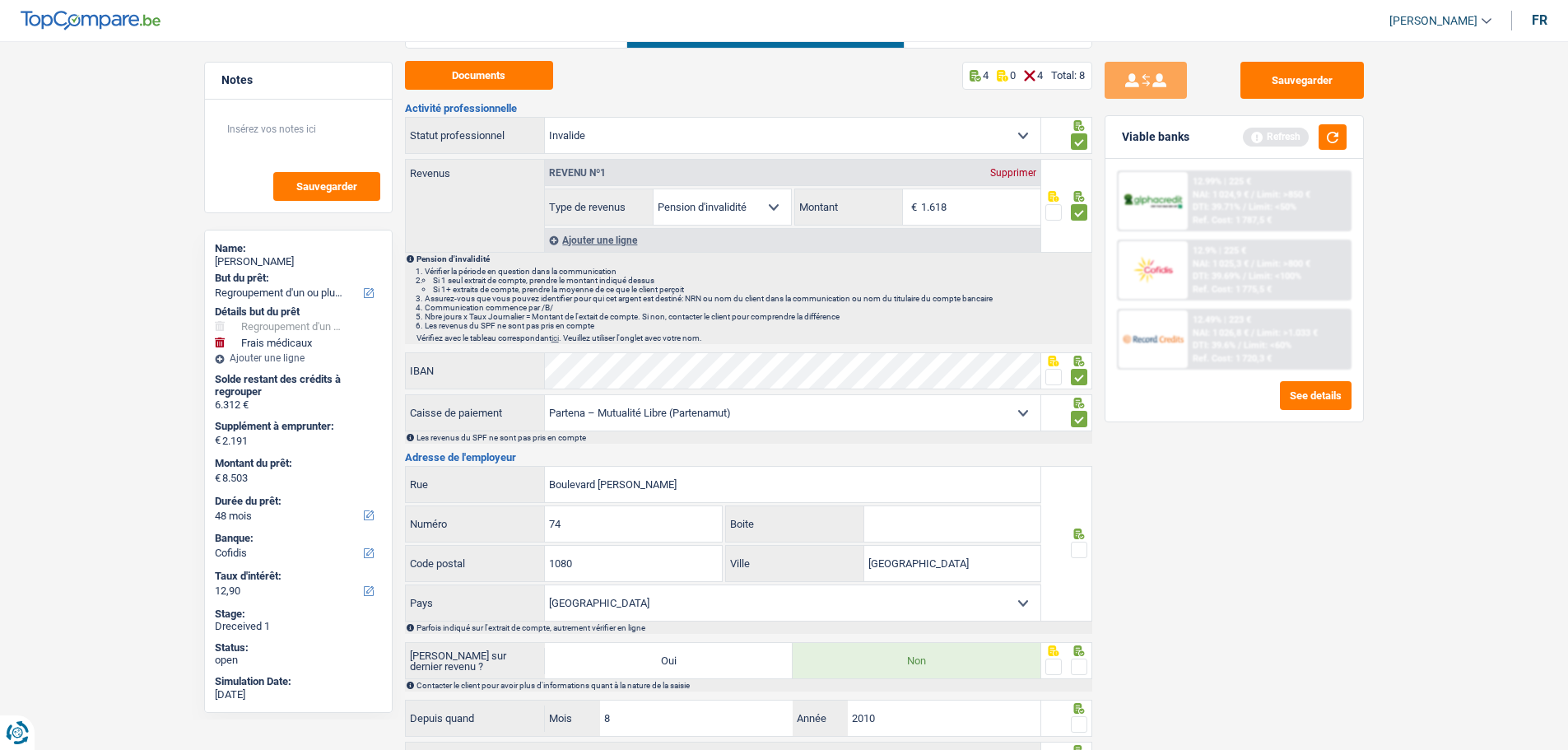 scroll, scrollTop: 82, scrollLeft: 0, axis: vertical 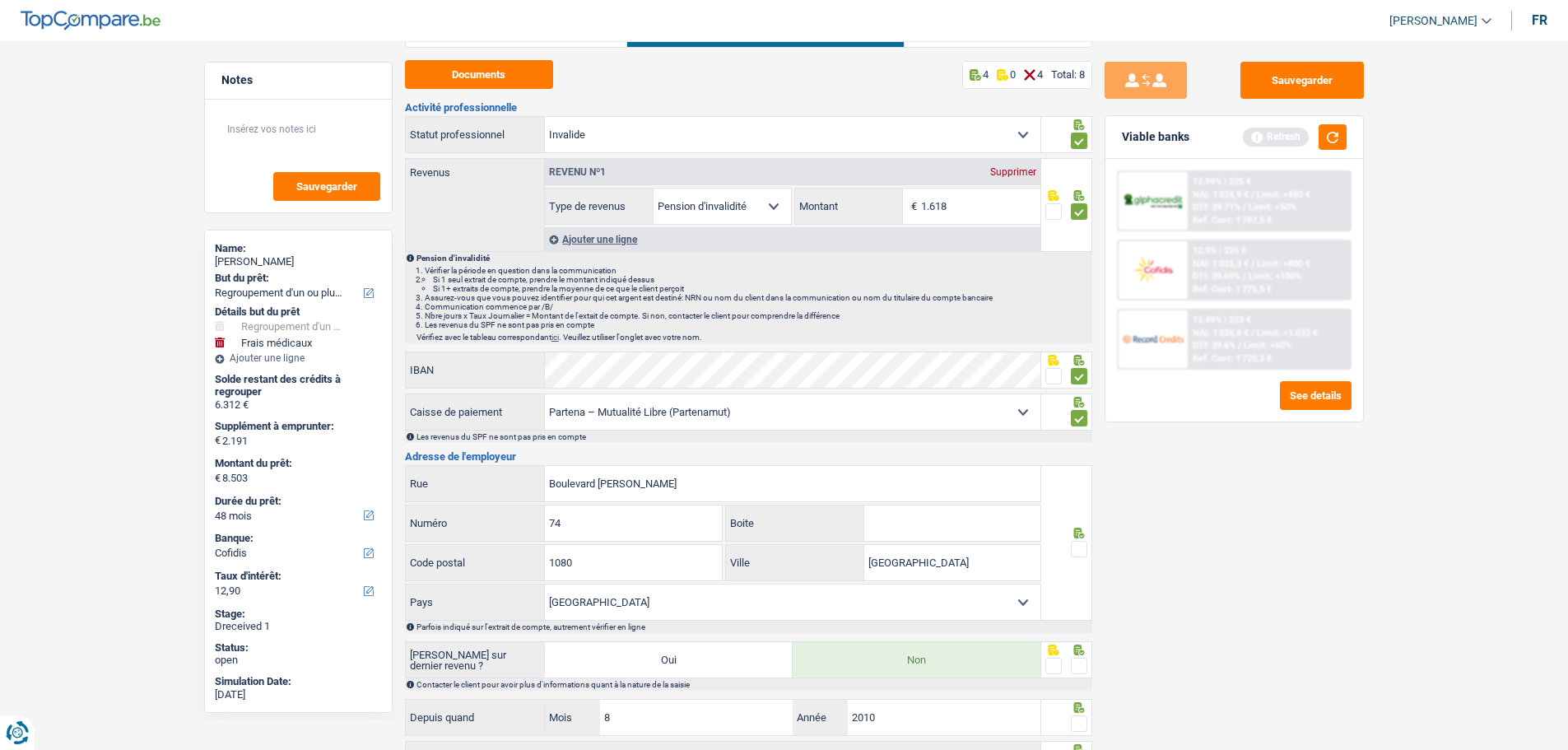 click at bounding box center [1079, 549] 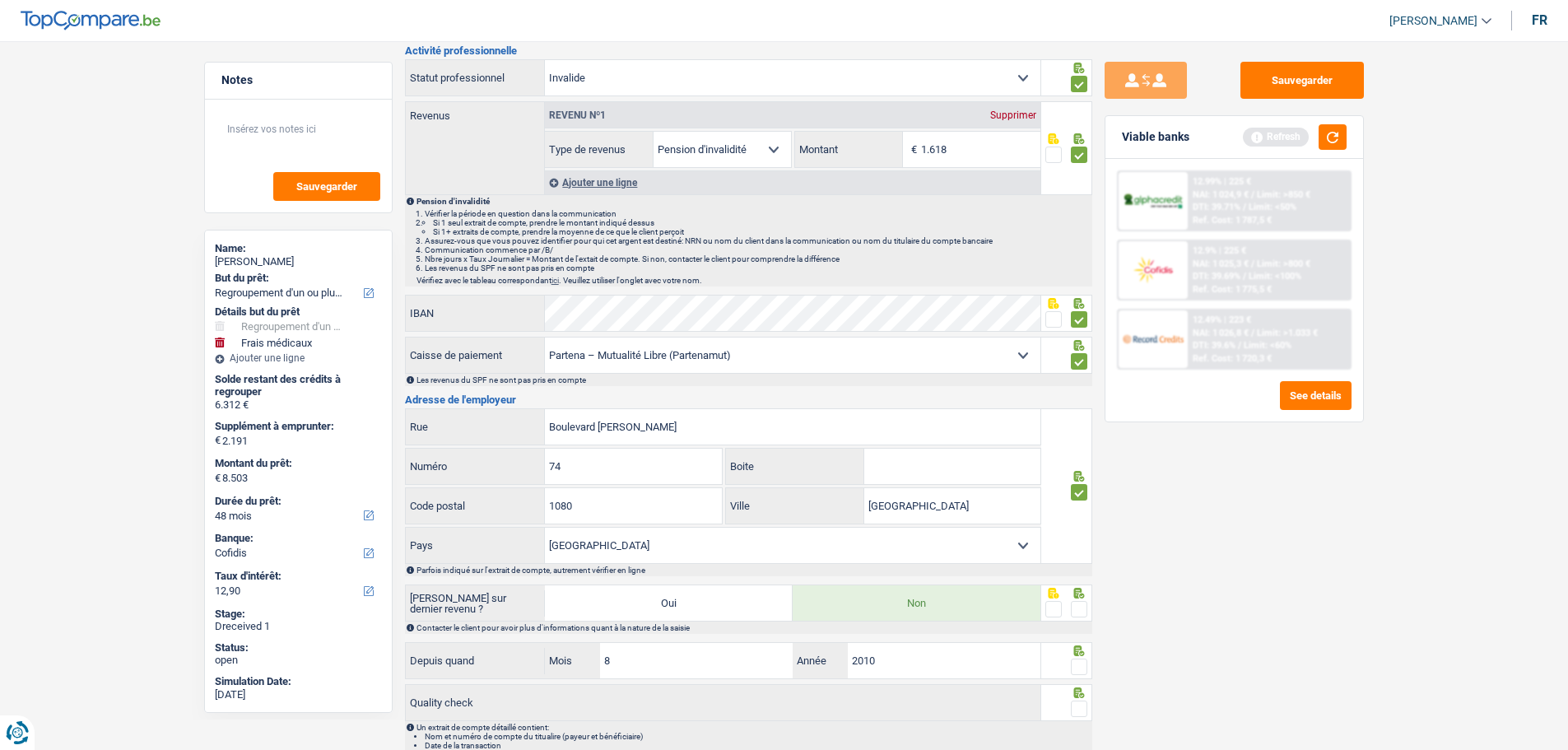 scroll, scrollTop: 222, scrollLeft: 0, axis: vertical 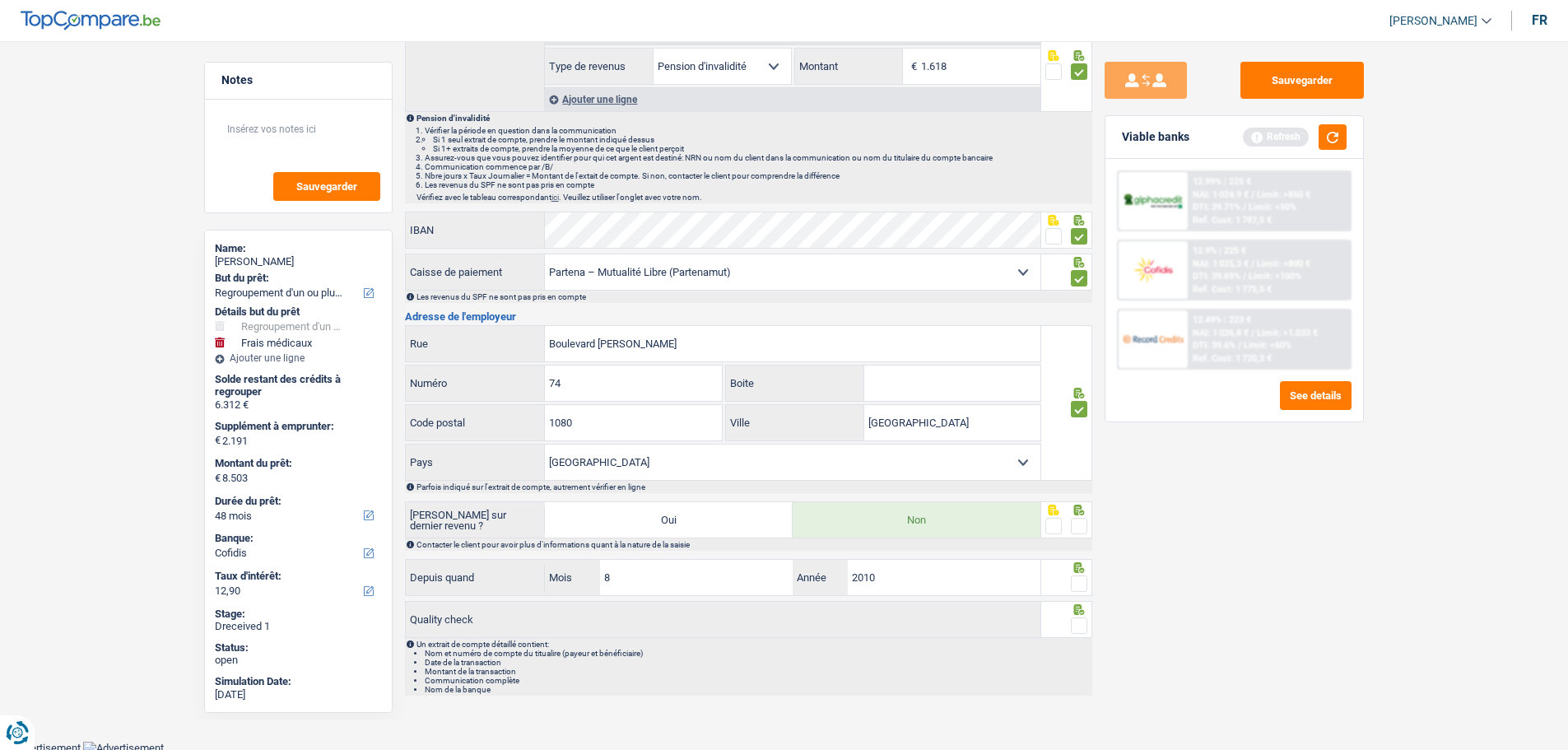 drag, startPoint x: 1078, startPoint y: 526, endPoint x: 1075, endPoint y: 487, distance: 39.115214 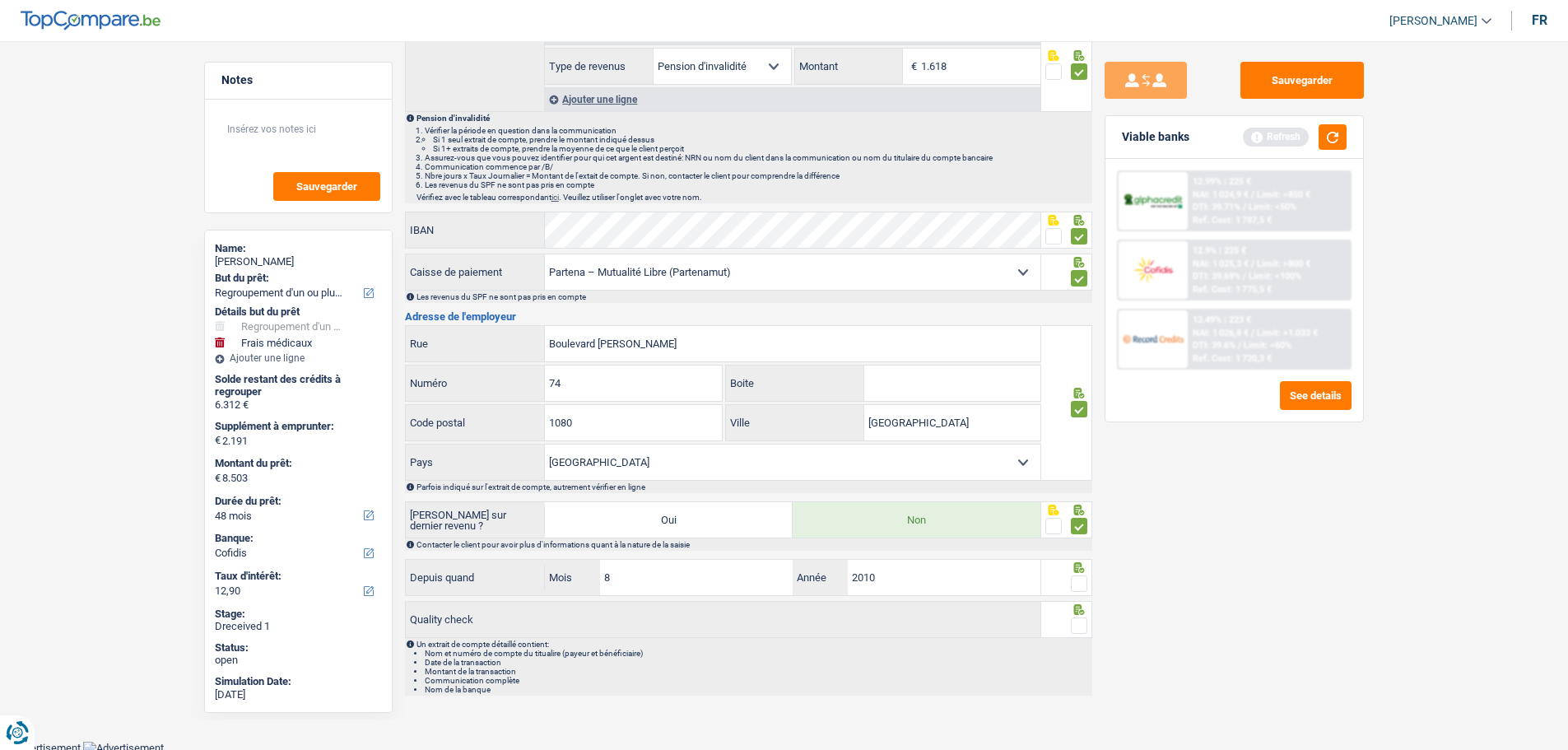 click at bounding box center (1079, 584) 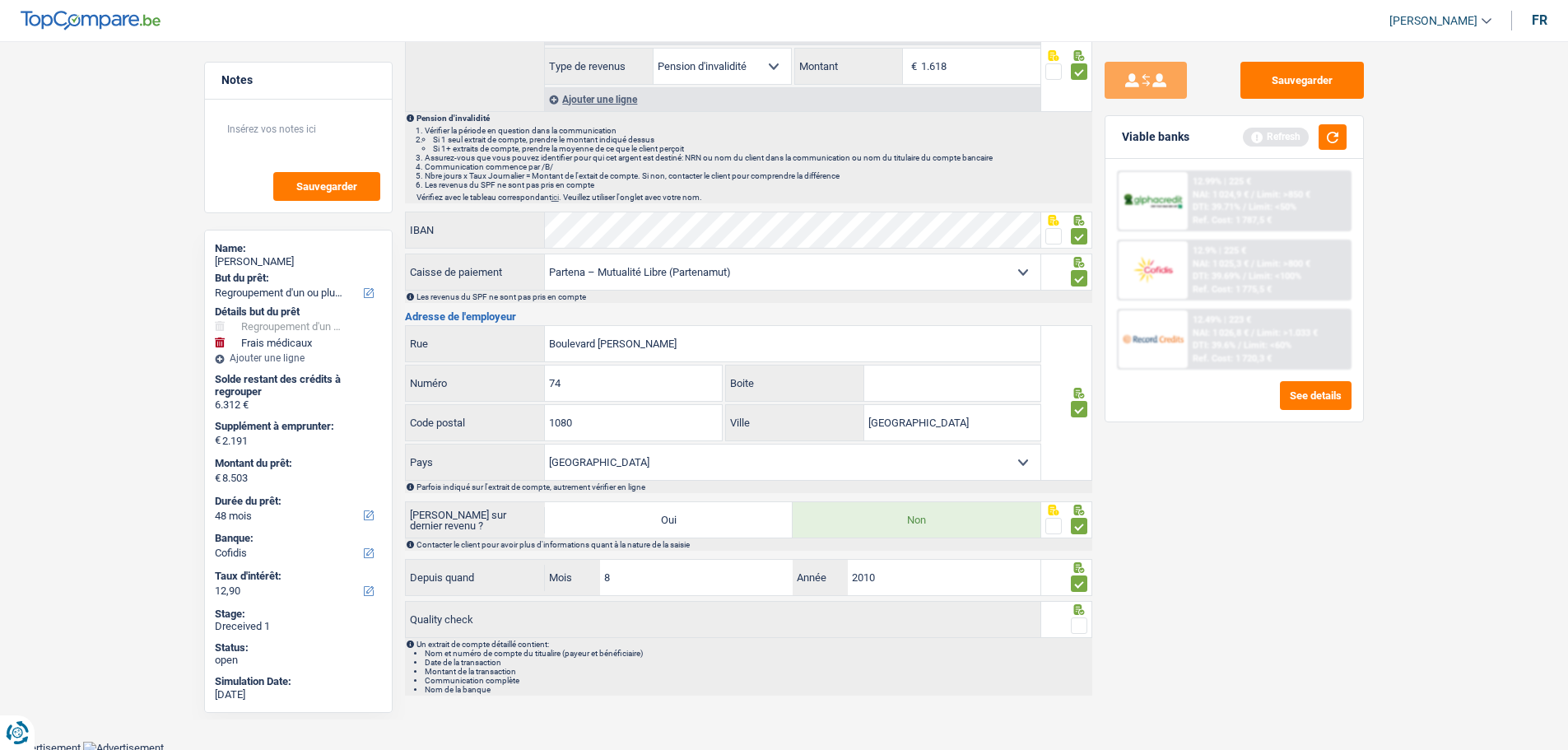 click at bounding box center (1079, 626) 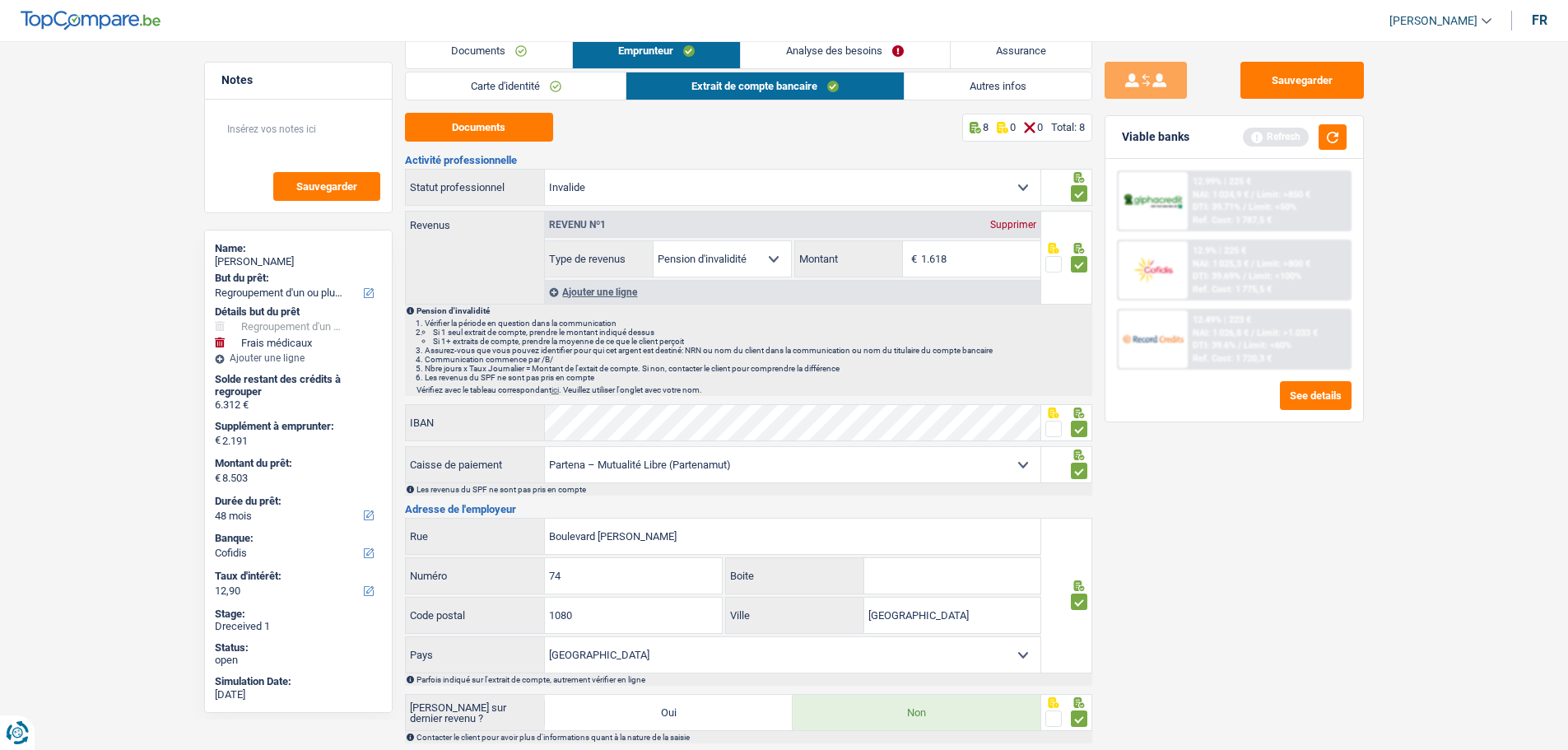 scroll, scrollTop: 0, scrollLeft: 0, axis: both 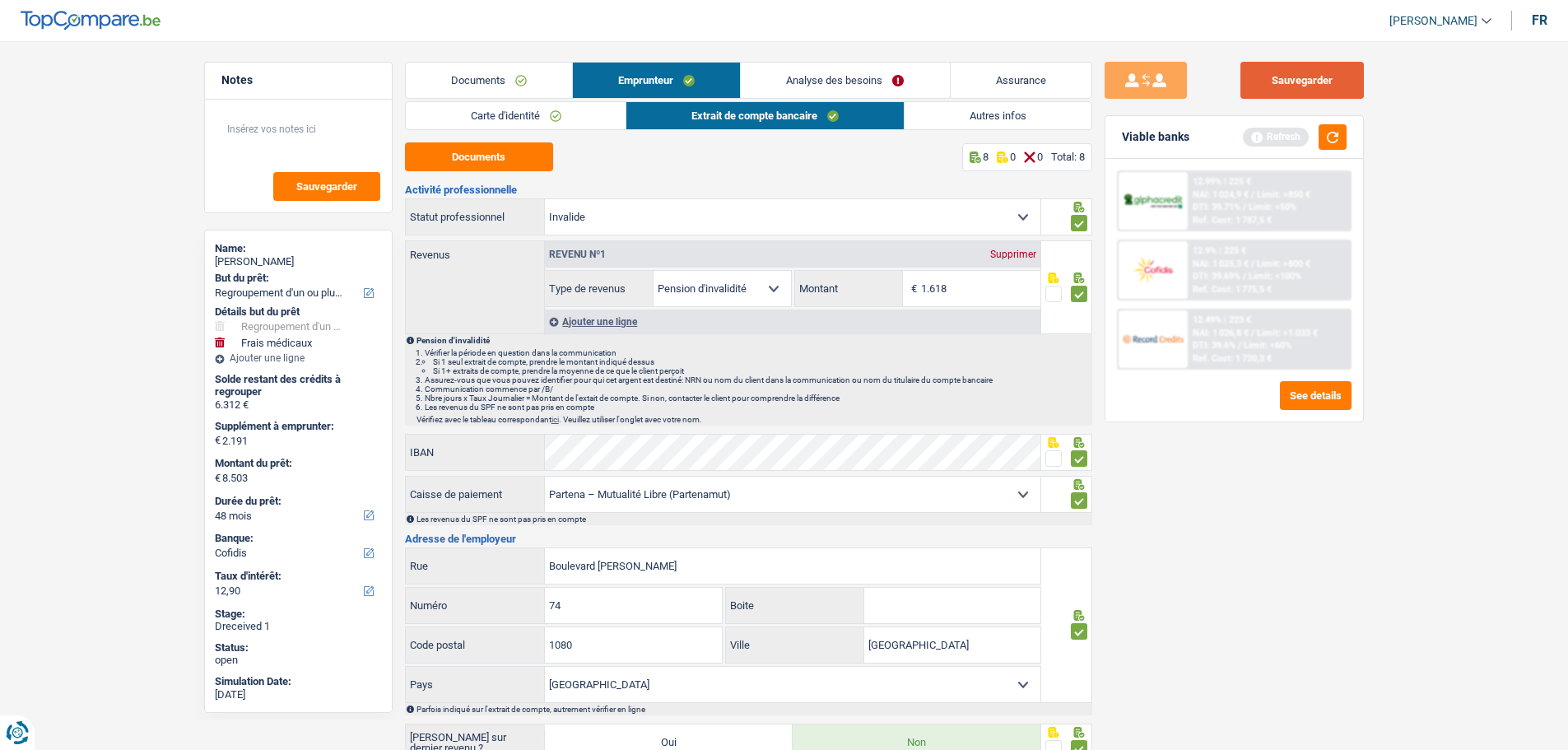 click on "Sauvegarder" at bounding box center [1302, 80] 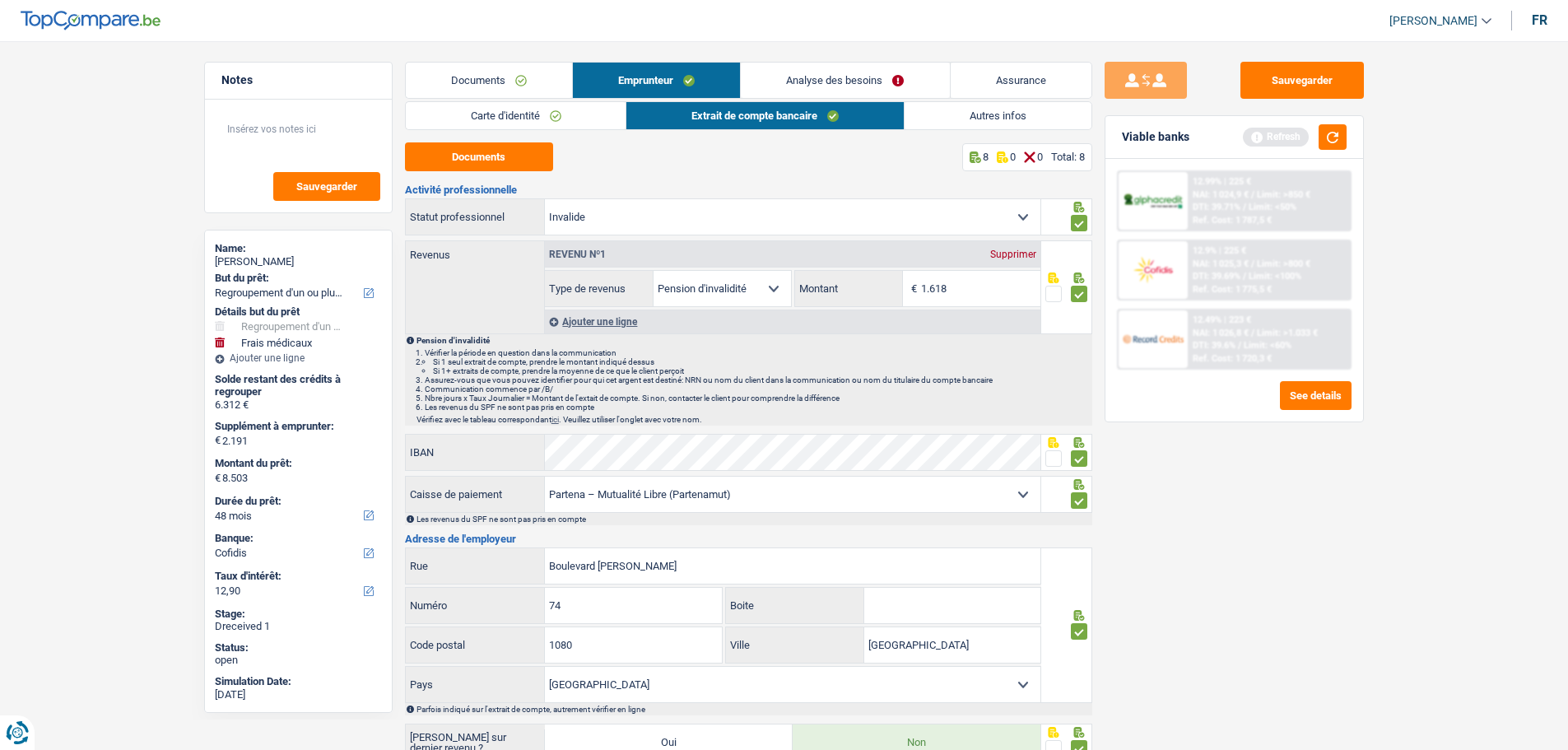 click on "Autres infos" at bounding box center [998, 115] 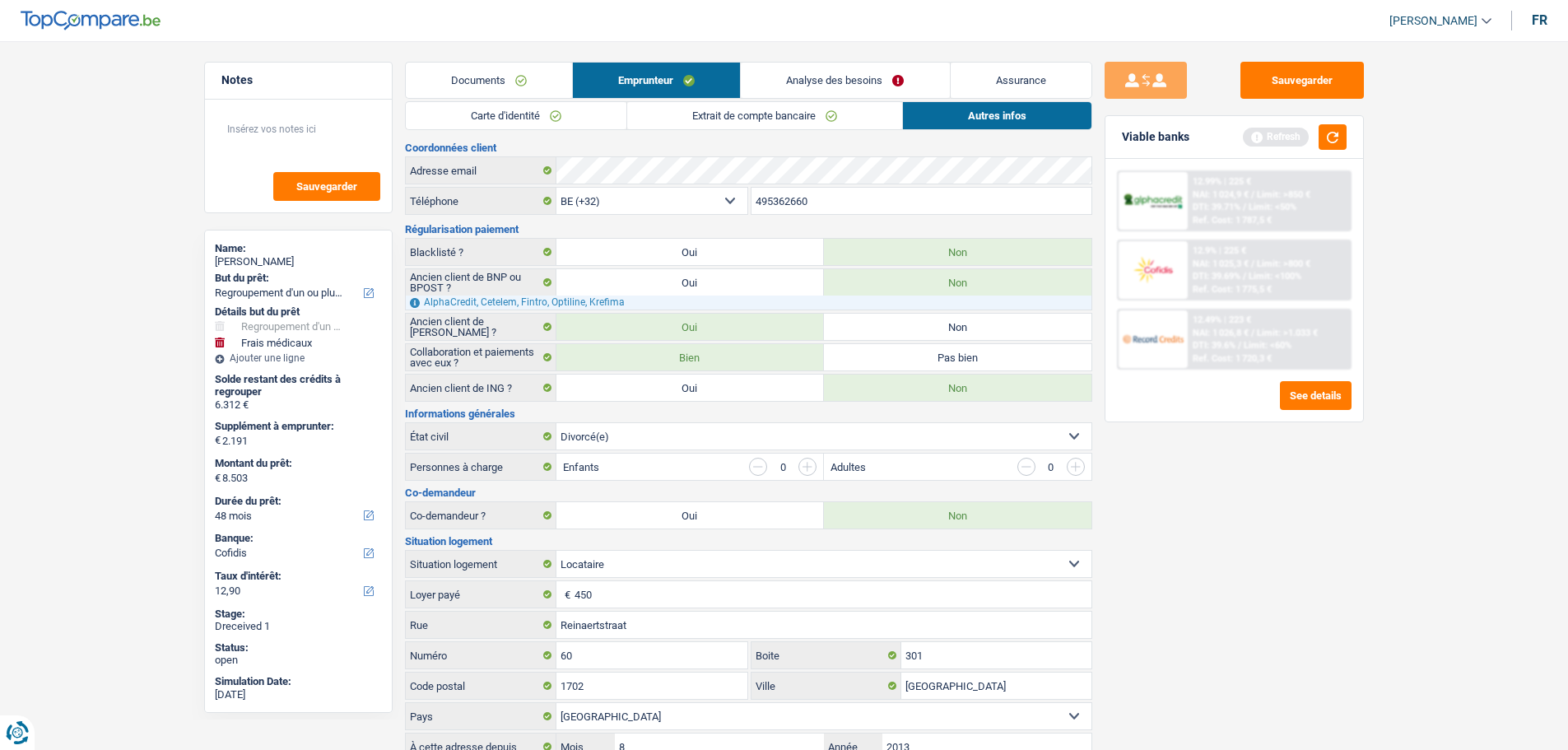 click on "Analyse des besoins" at bounding box center [844, 80] 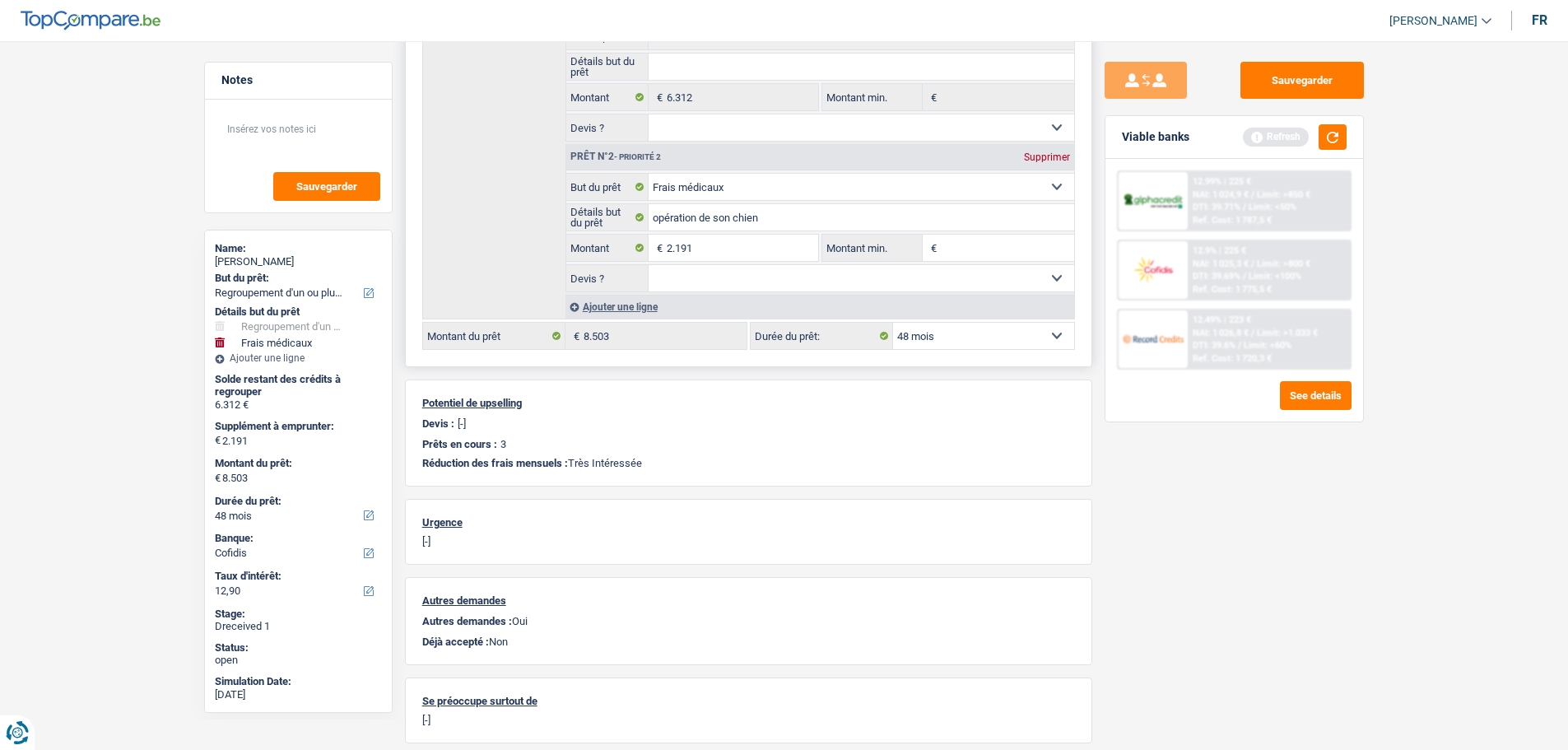 scroll, scrollTop: 0, scrollLeft: 0, axis: both 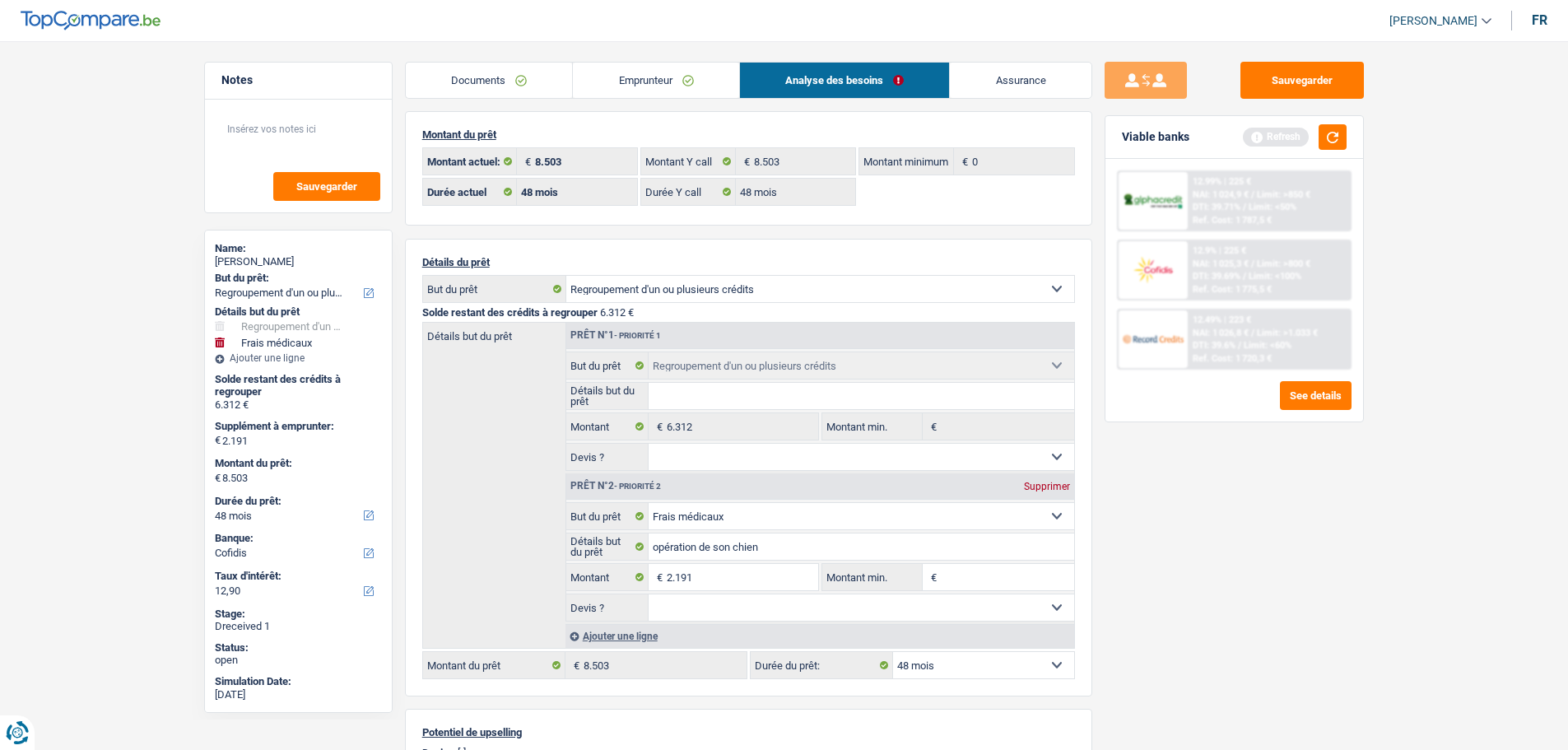 click on "Emprunteur" at bounding box center (656, 80) 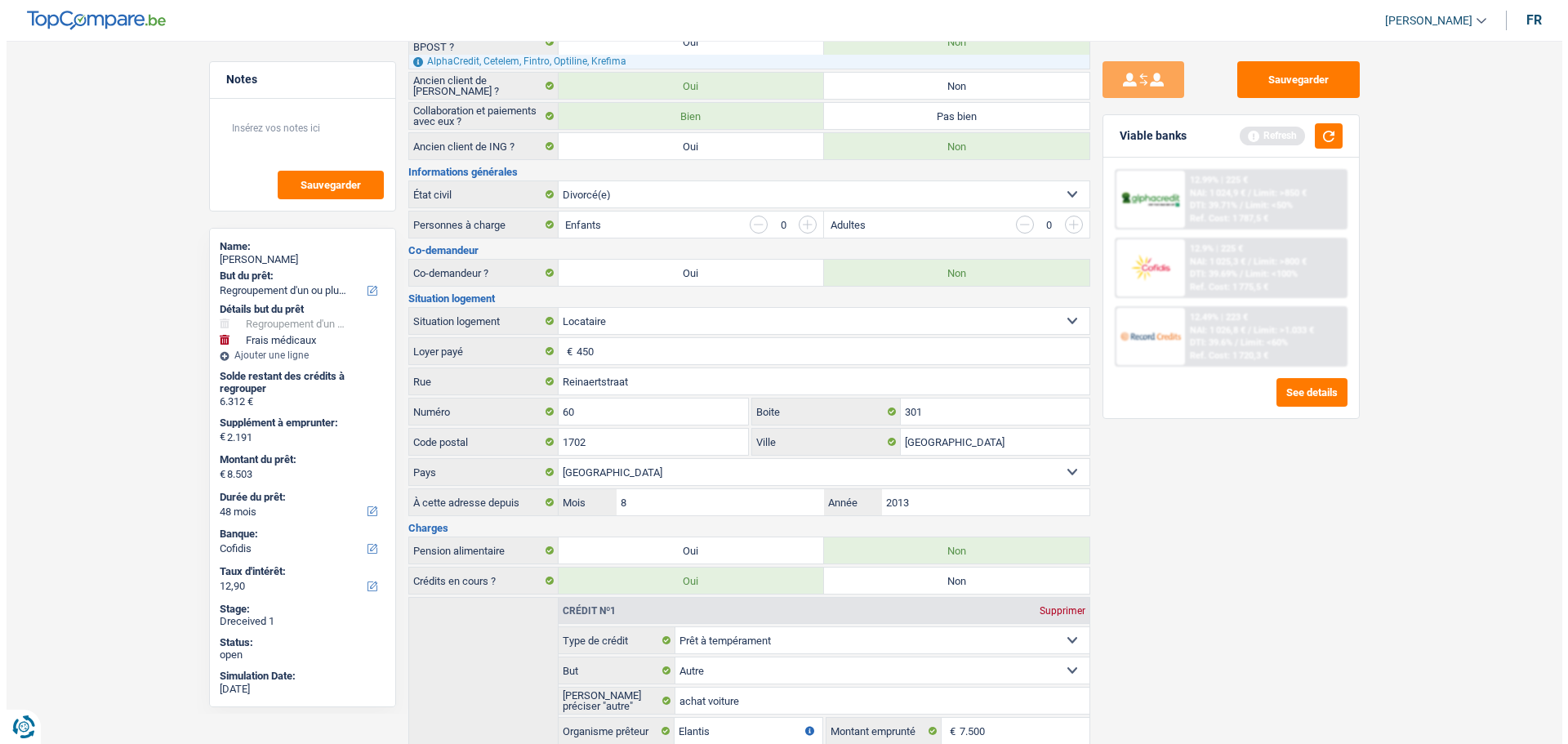scroll, scrollTop: 0, scrollLeft: 0, axis: both 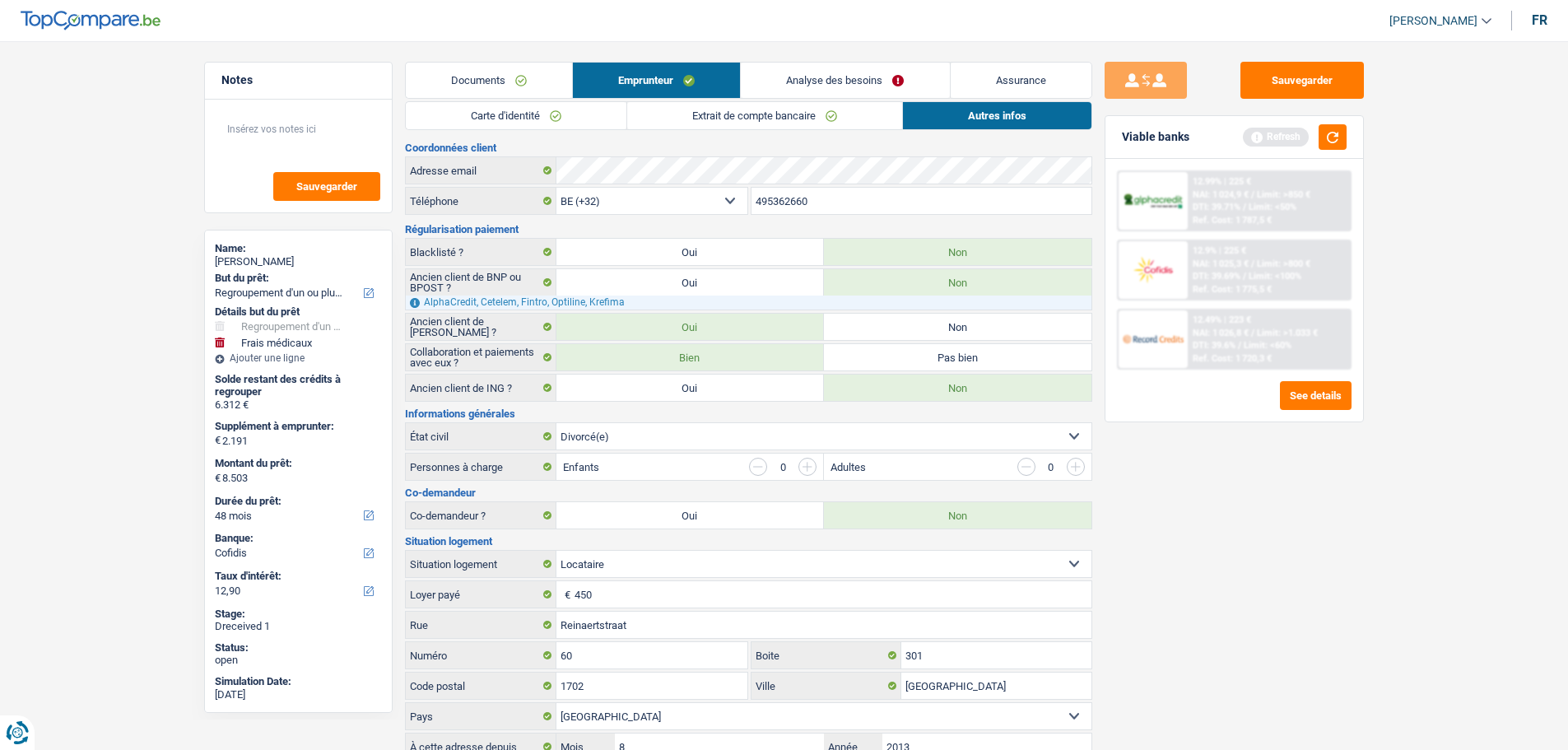 click on "Analyse des besoins" at bounding box center [844, 80] 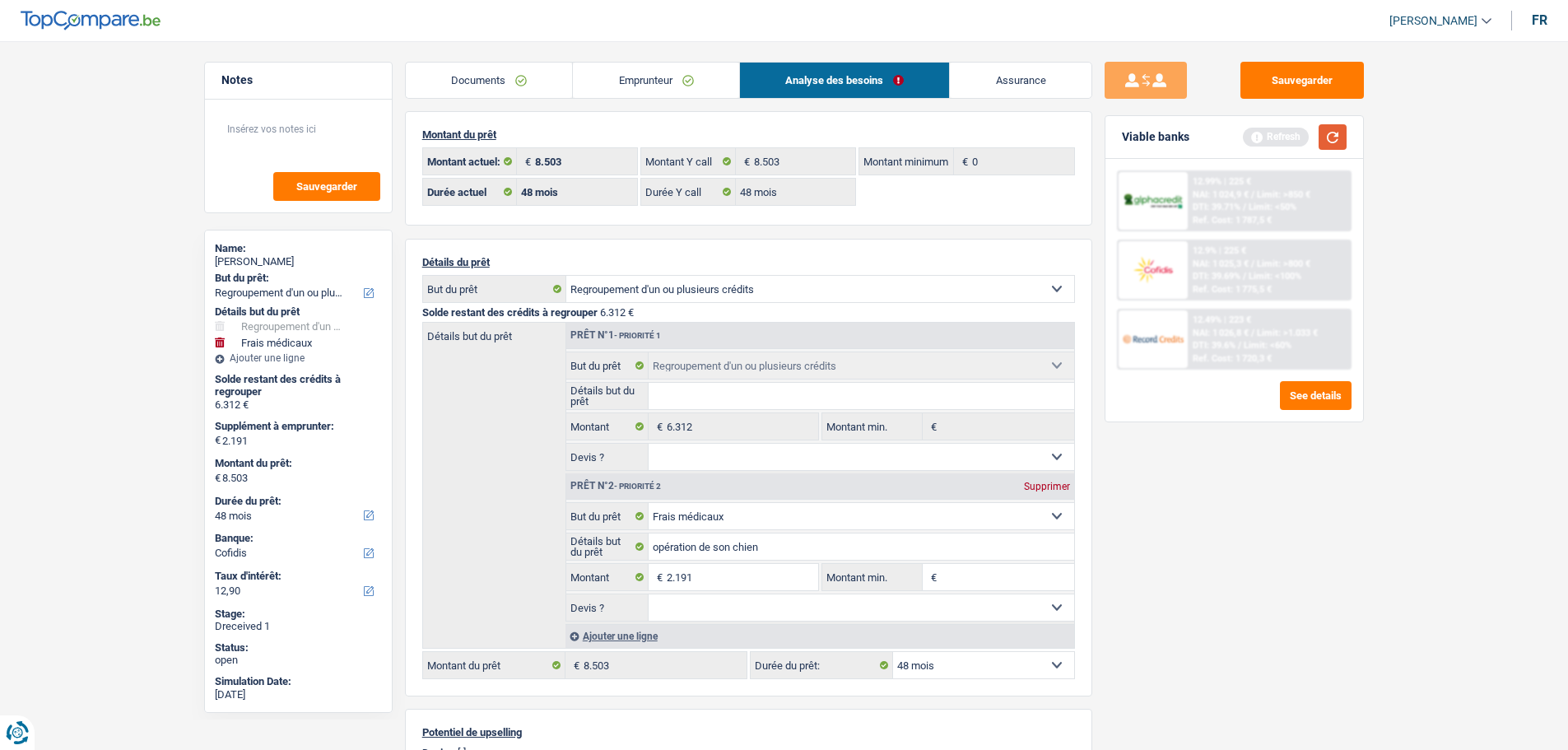 click at bounding box center [1333, 137] 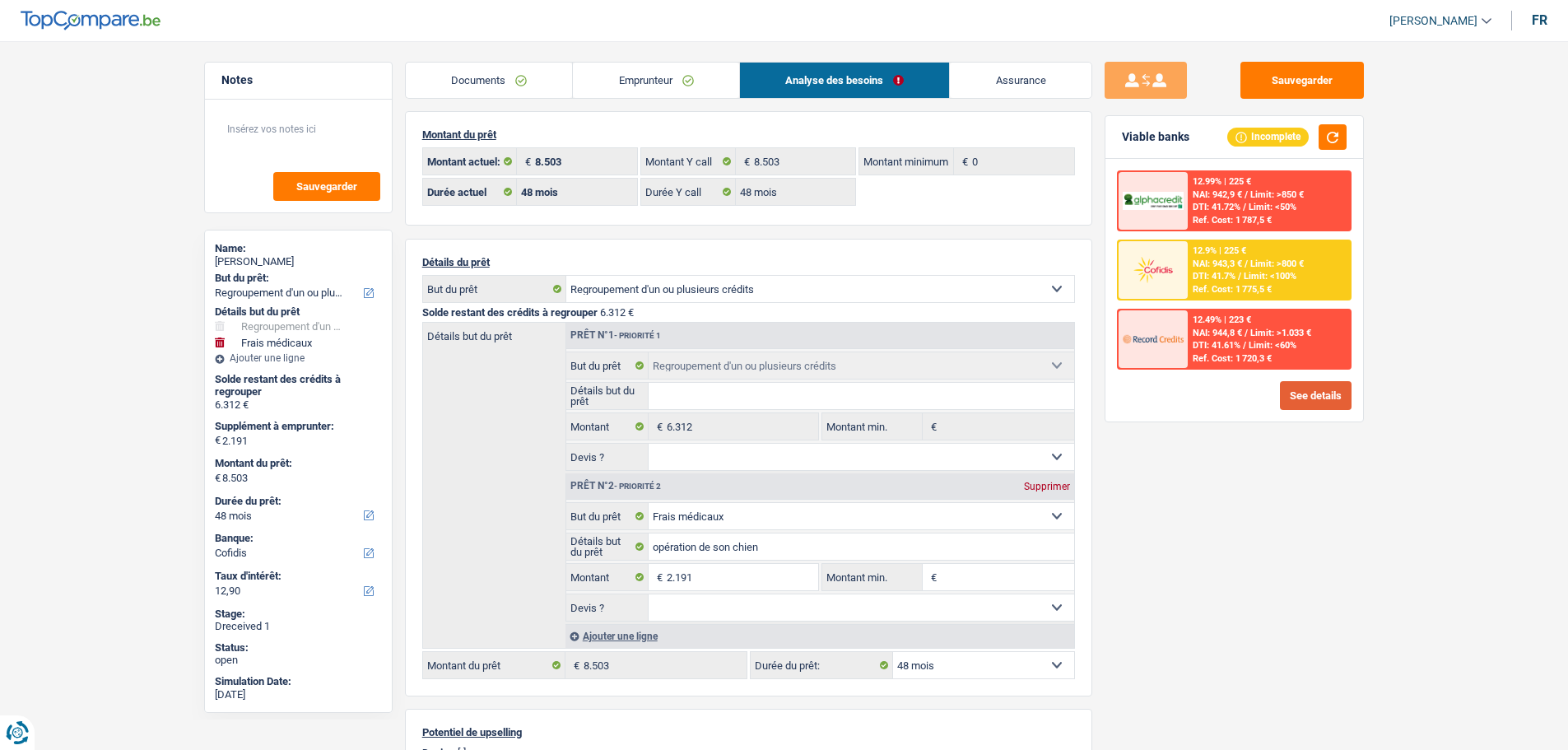 click on "See details" at bounding box center [1315, 395] 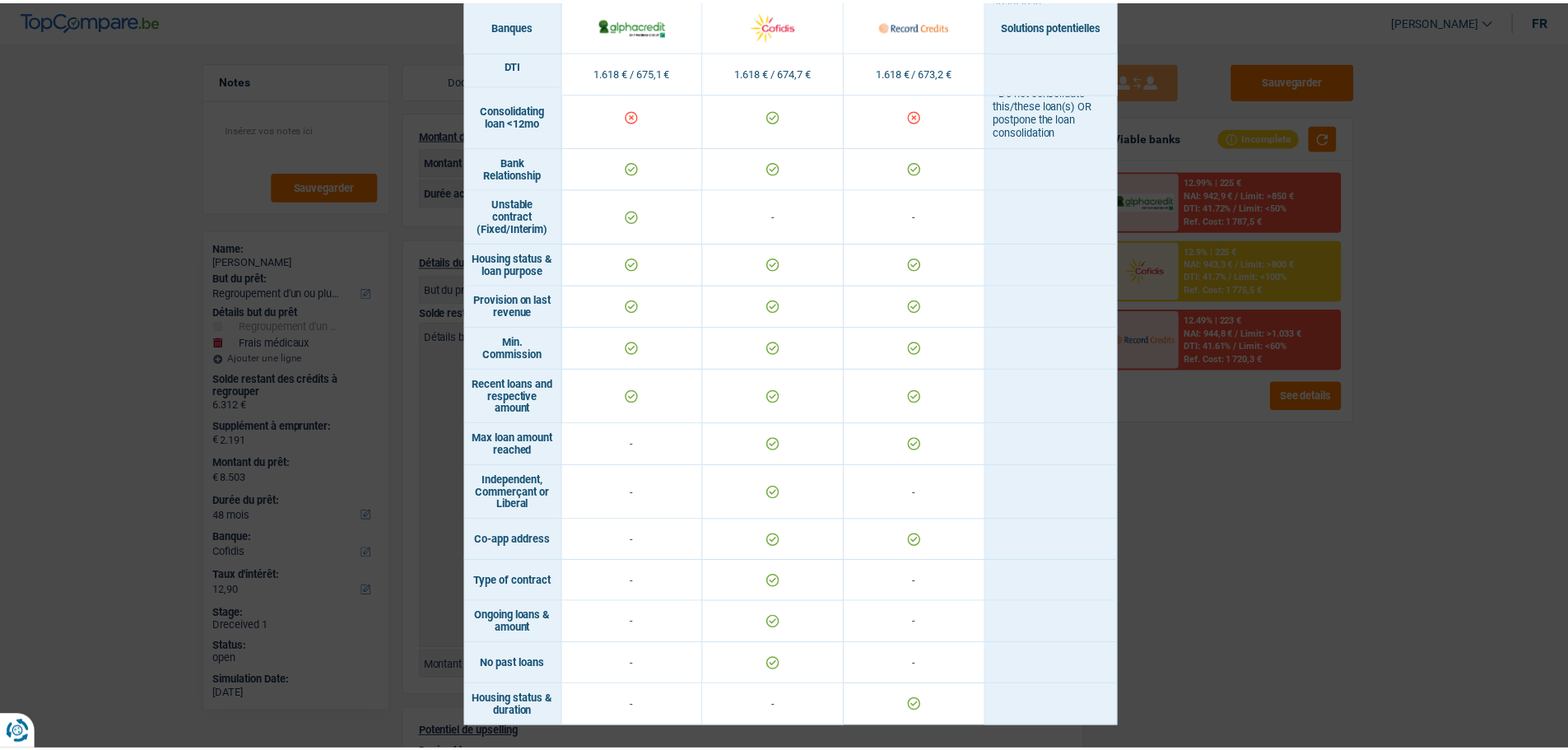 scroll, scrollTop: 961, scrollLeft: 0, axis: vertical 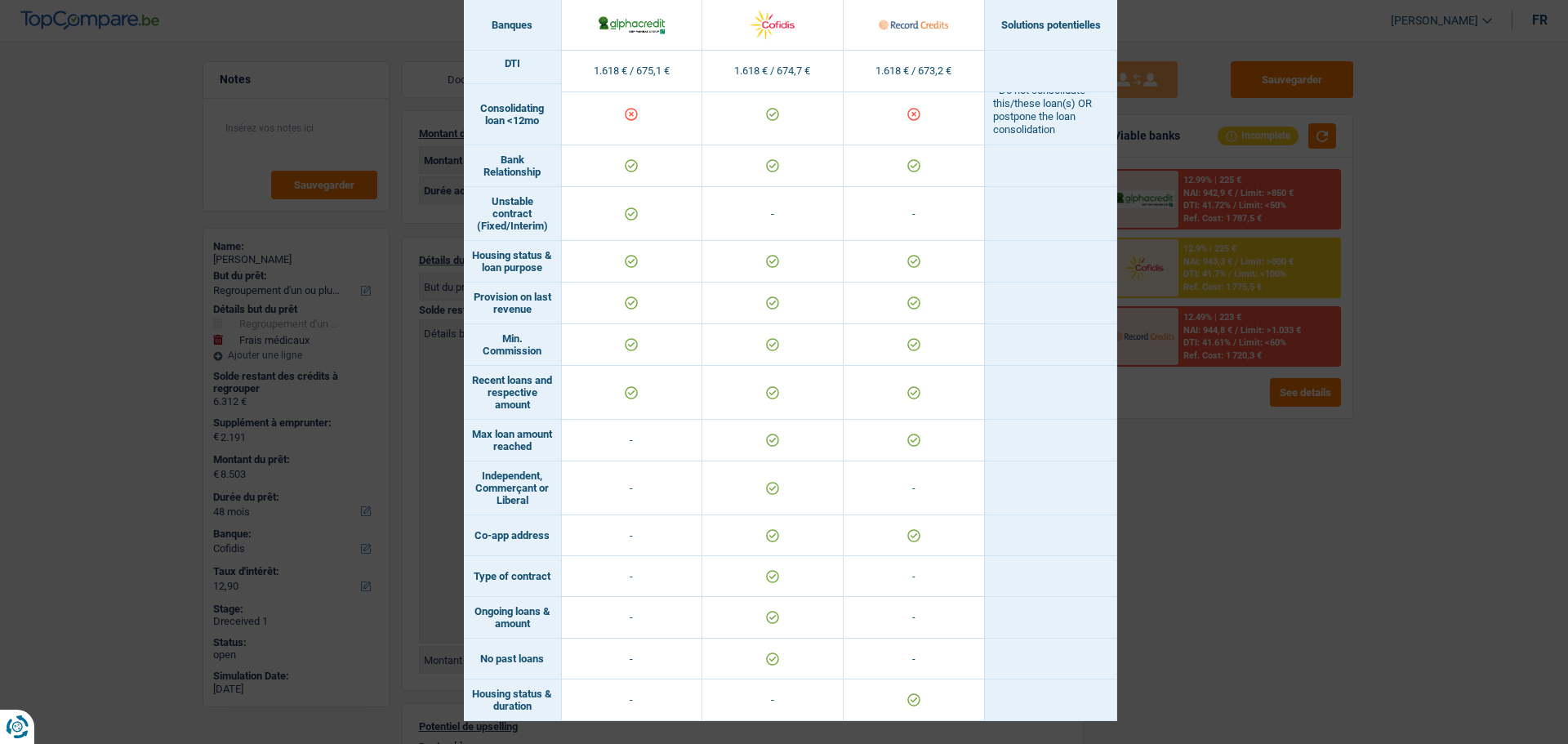 click on "Banks conditions ×
Banques
Solutions potentielles
Revenus / Charges
1.618 € / 675,1 €
1.618 € / 674,7 €
1.618 € / 673,2 €
Housing status & amount
-
Professional activity
Blacklisted" at bounding box center [784, 372] 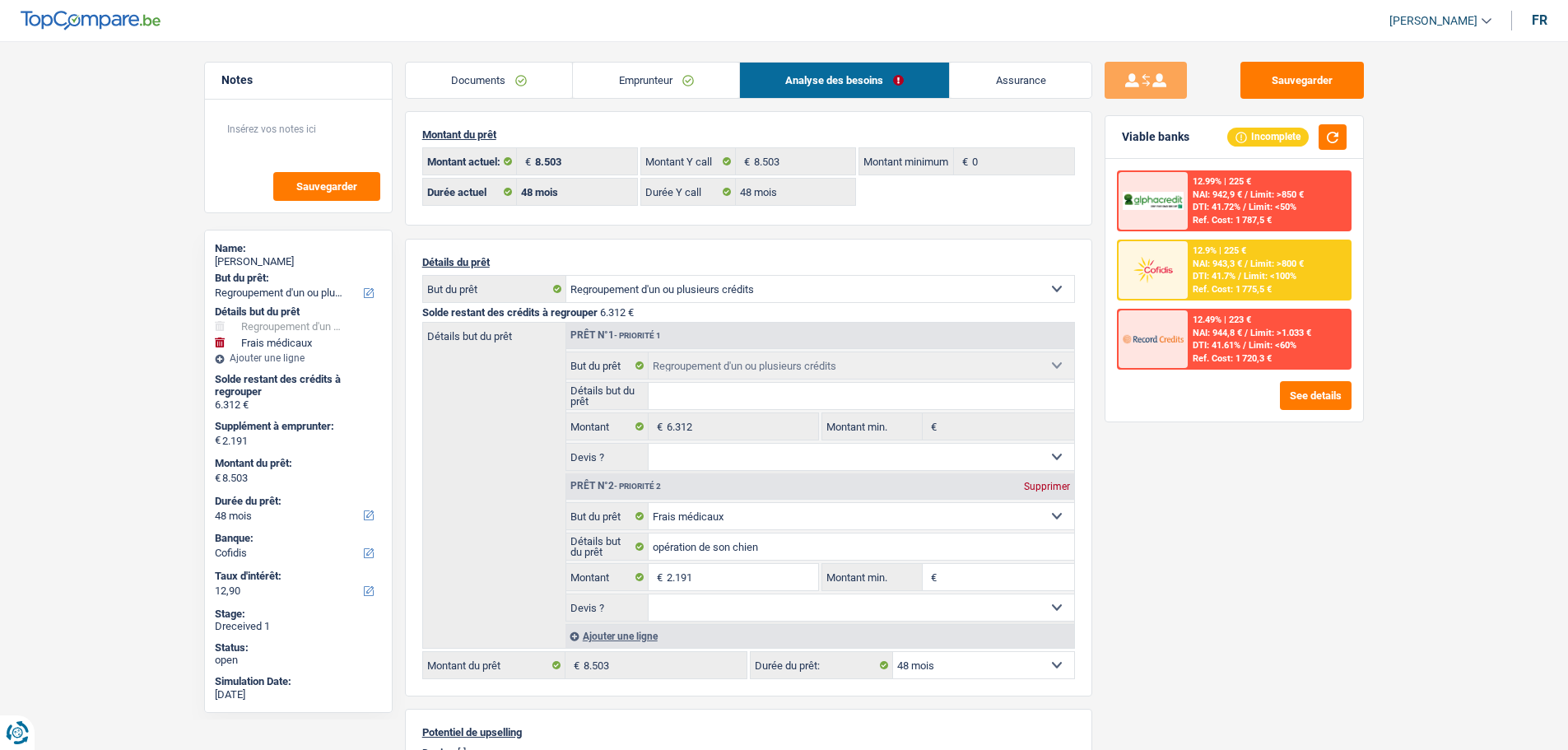 click on "DTI: 41.7%" at bounding box center (1214, 276) 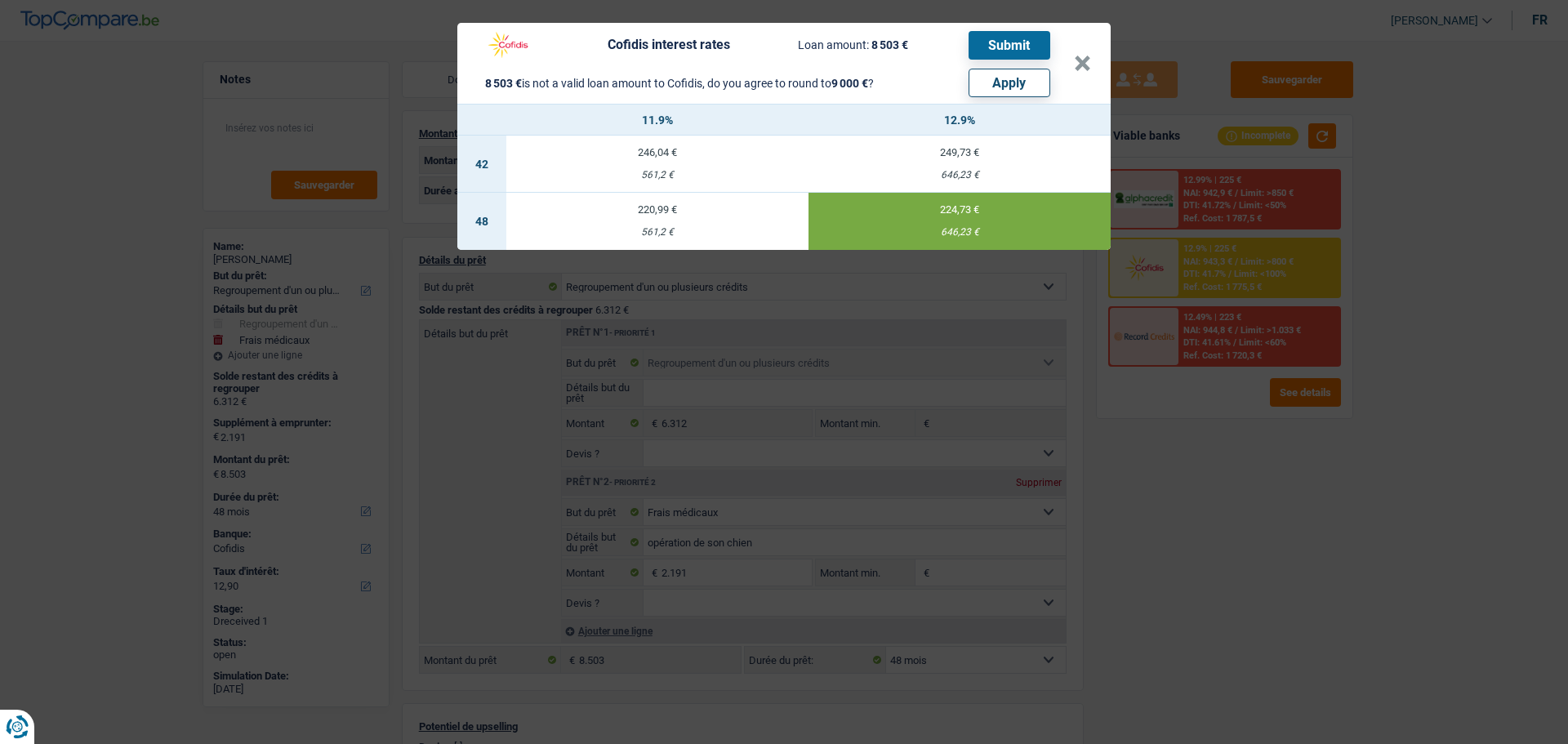 click on "Apply" at bounding box center [1009, 82] 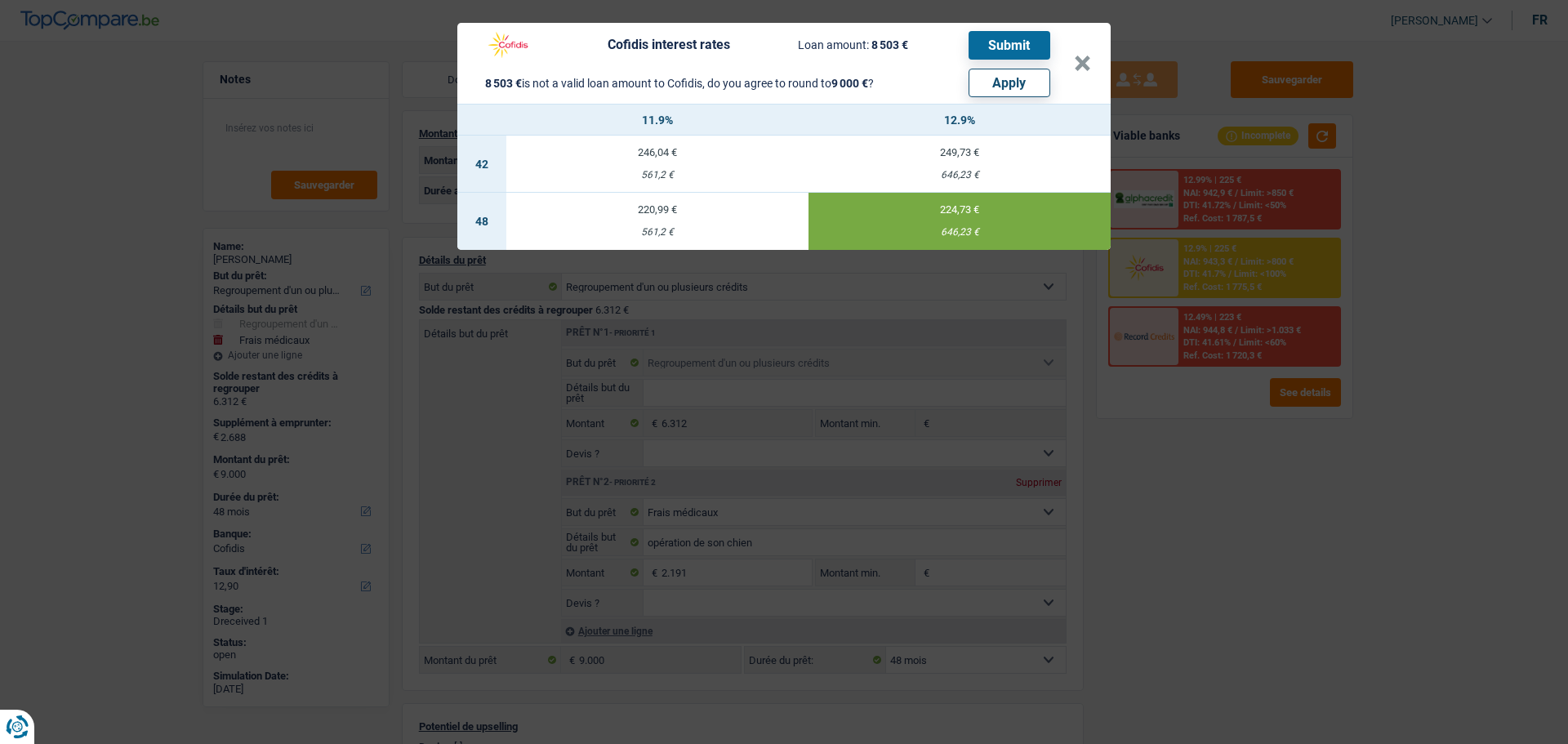 select on "other" 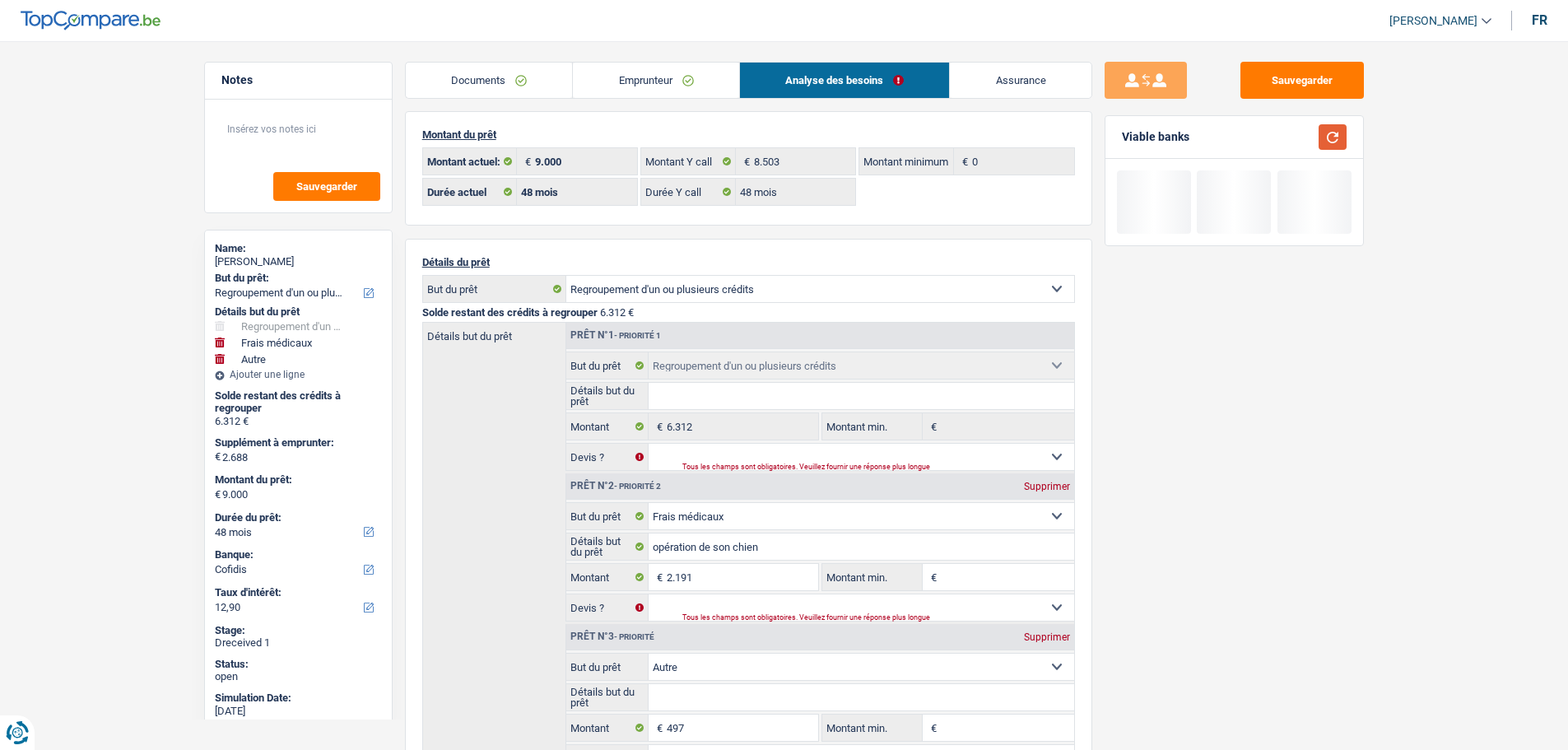 click at bounding box center (1333, 137) 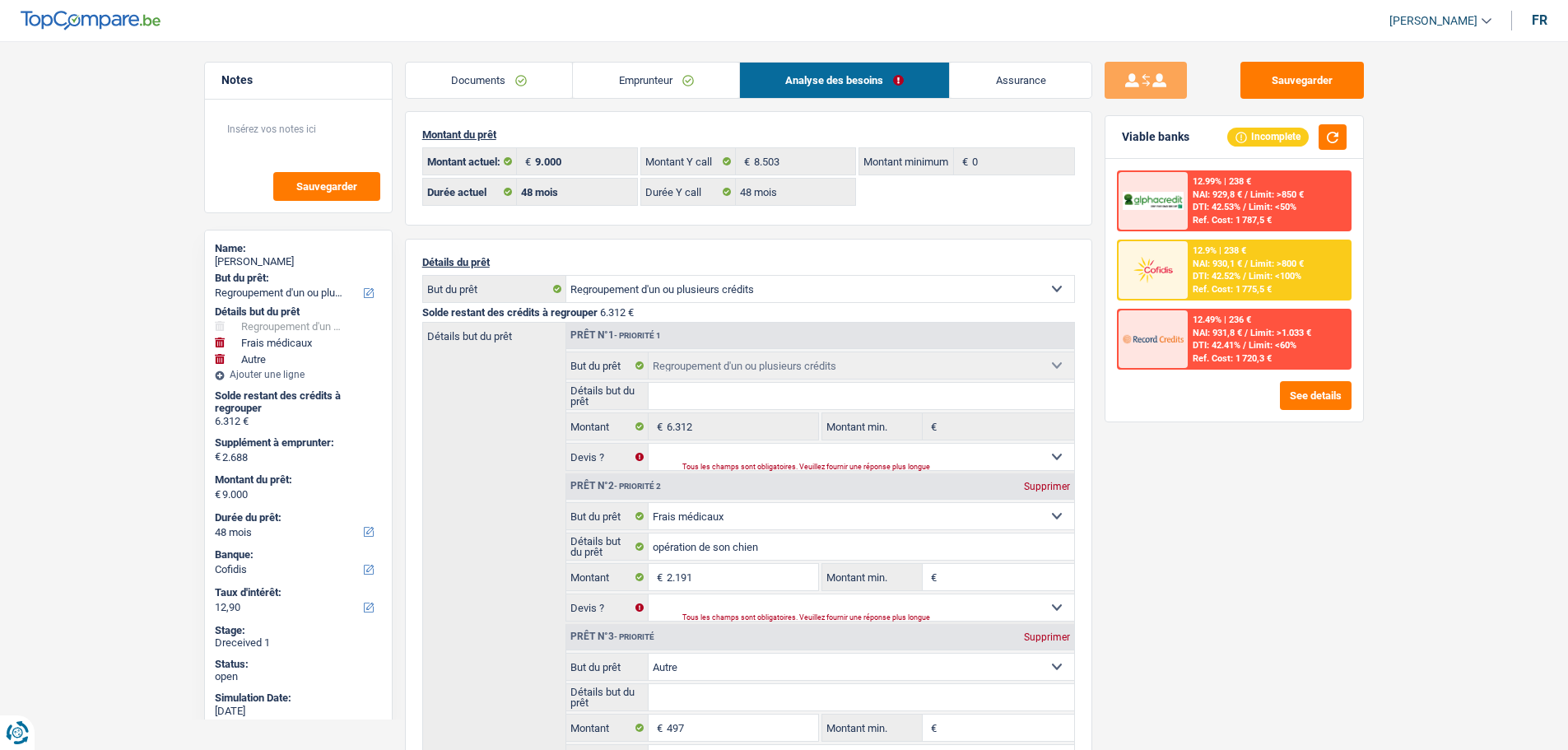 click on "12.9% | 238 €
NAI: 930,1 €
/
Limit: >800 €
DTI: 42.52%
/
Limit: <100%
Ref. Cost: 1 775,5 €" at bounding box center [1268, 270] 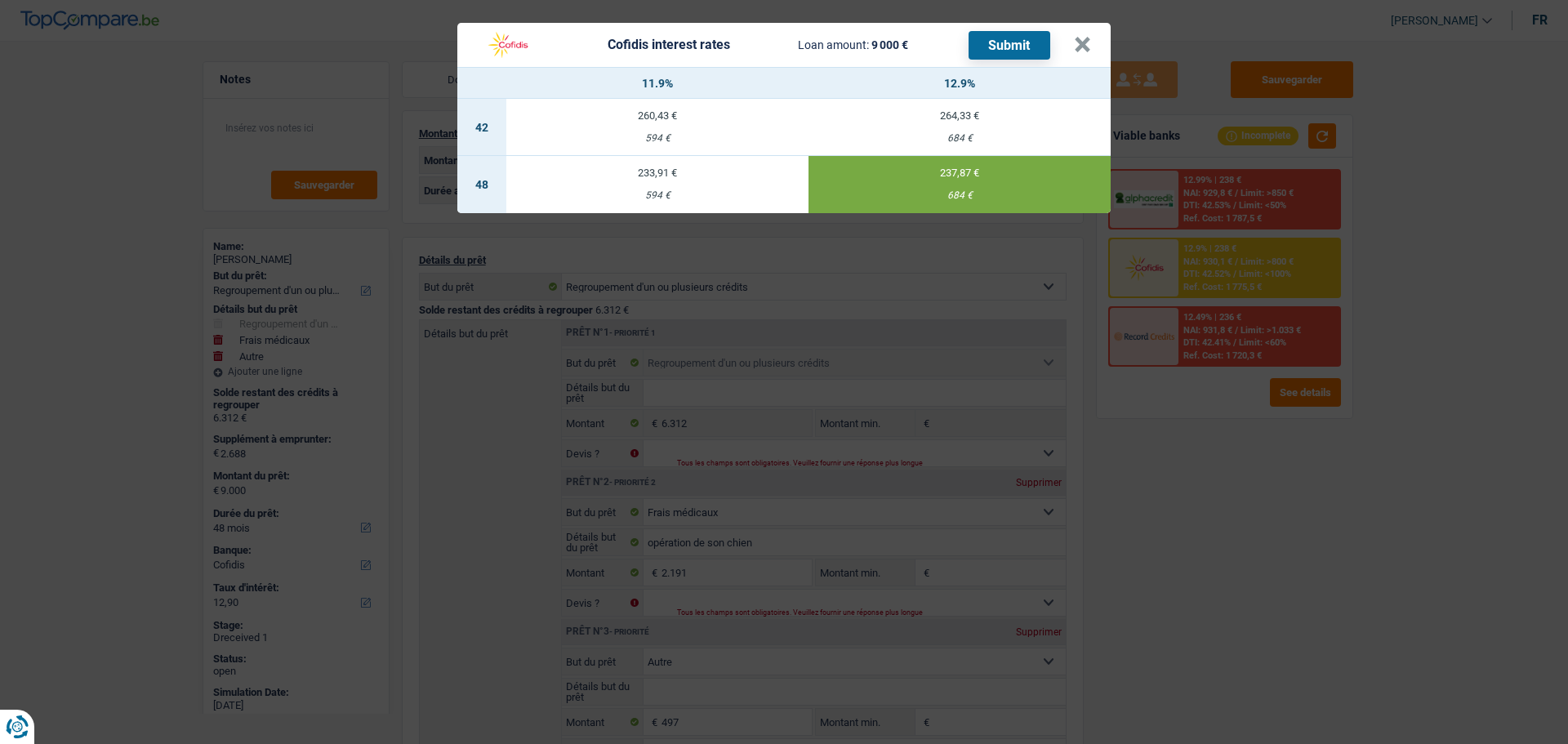 click on "594 €" at bounding box center (657, 195) 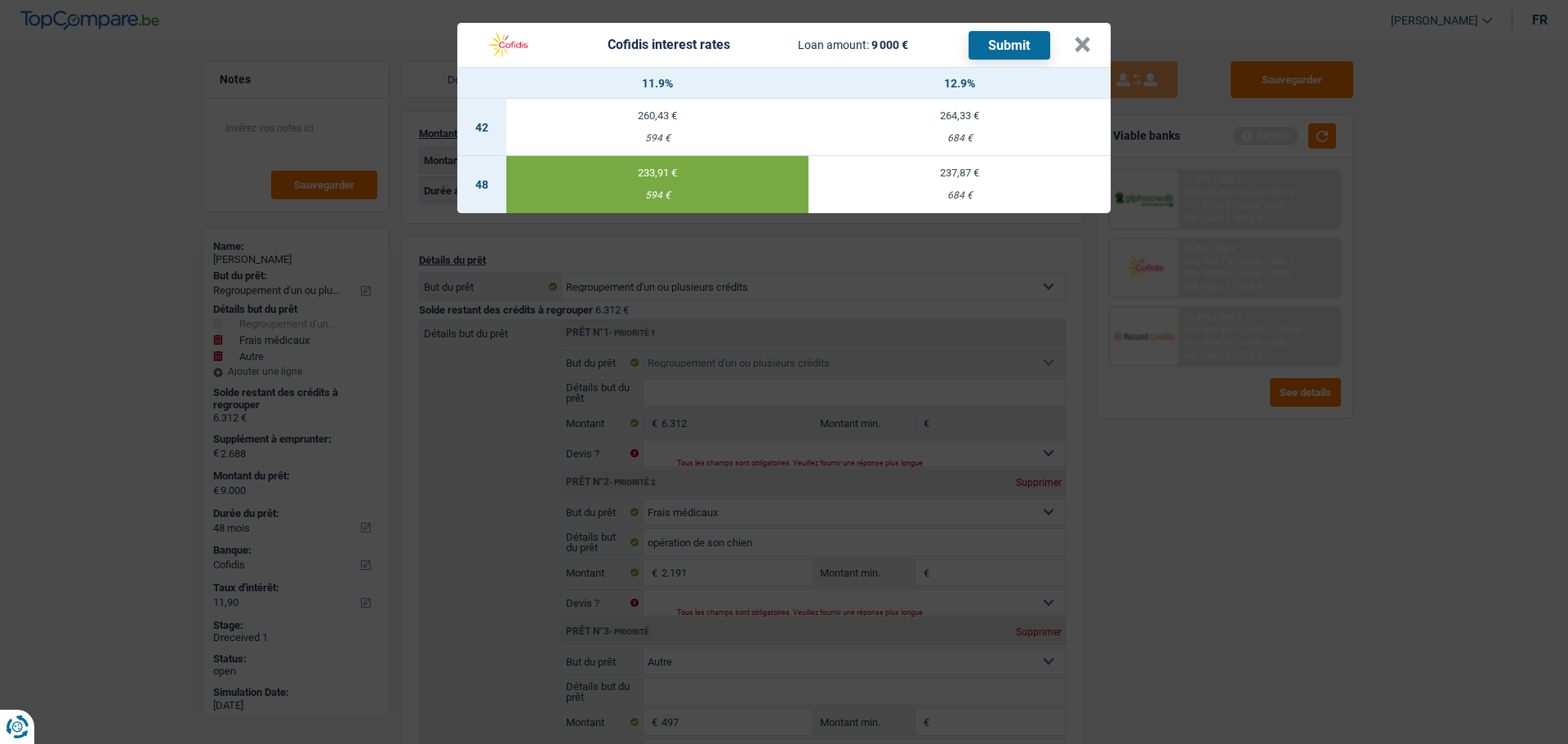 click on "237,87 €" at bounding box center (960, 172) 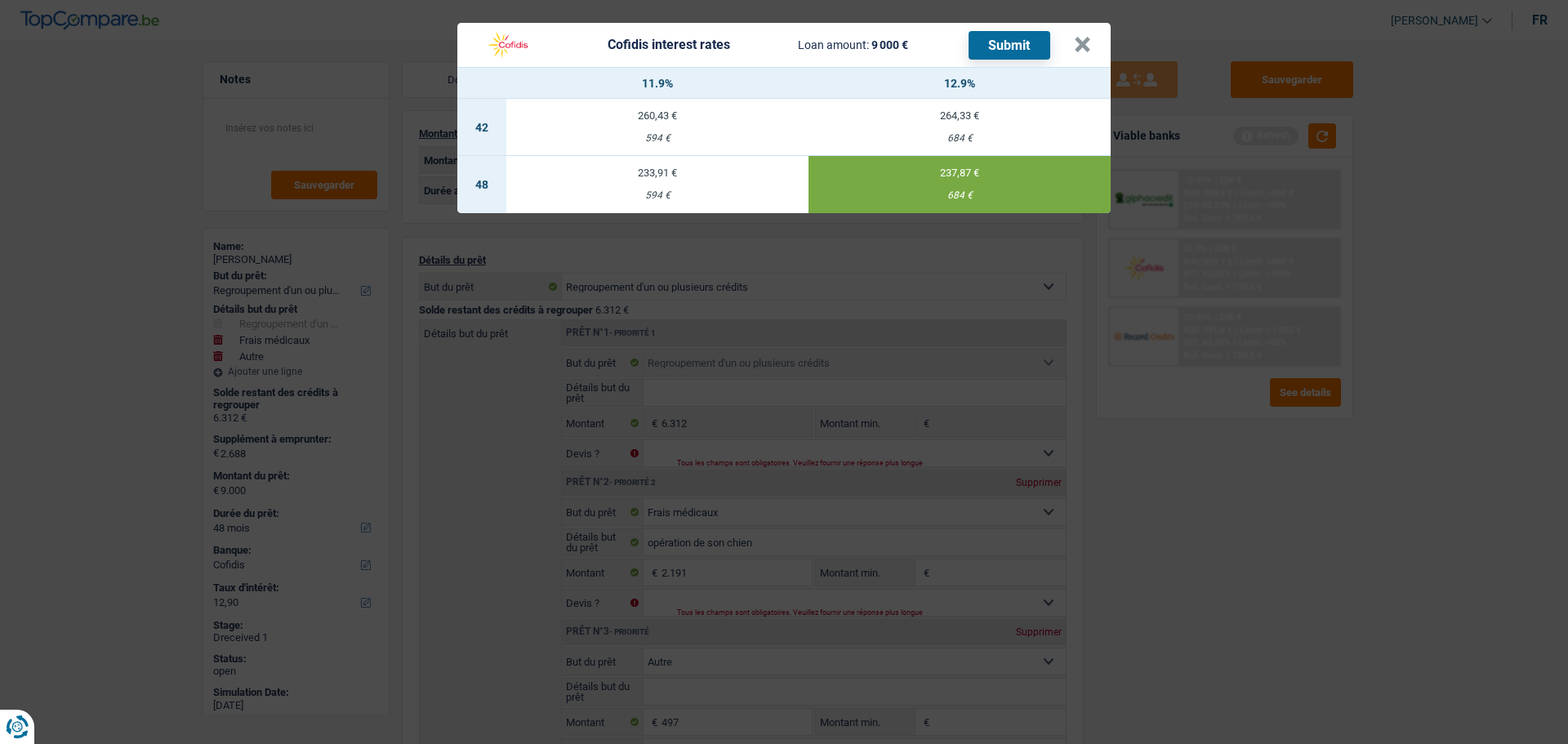 click on "233,91 €
594 €" at bounding box center [657, 185] 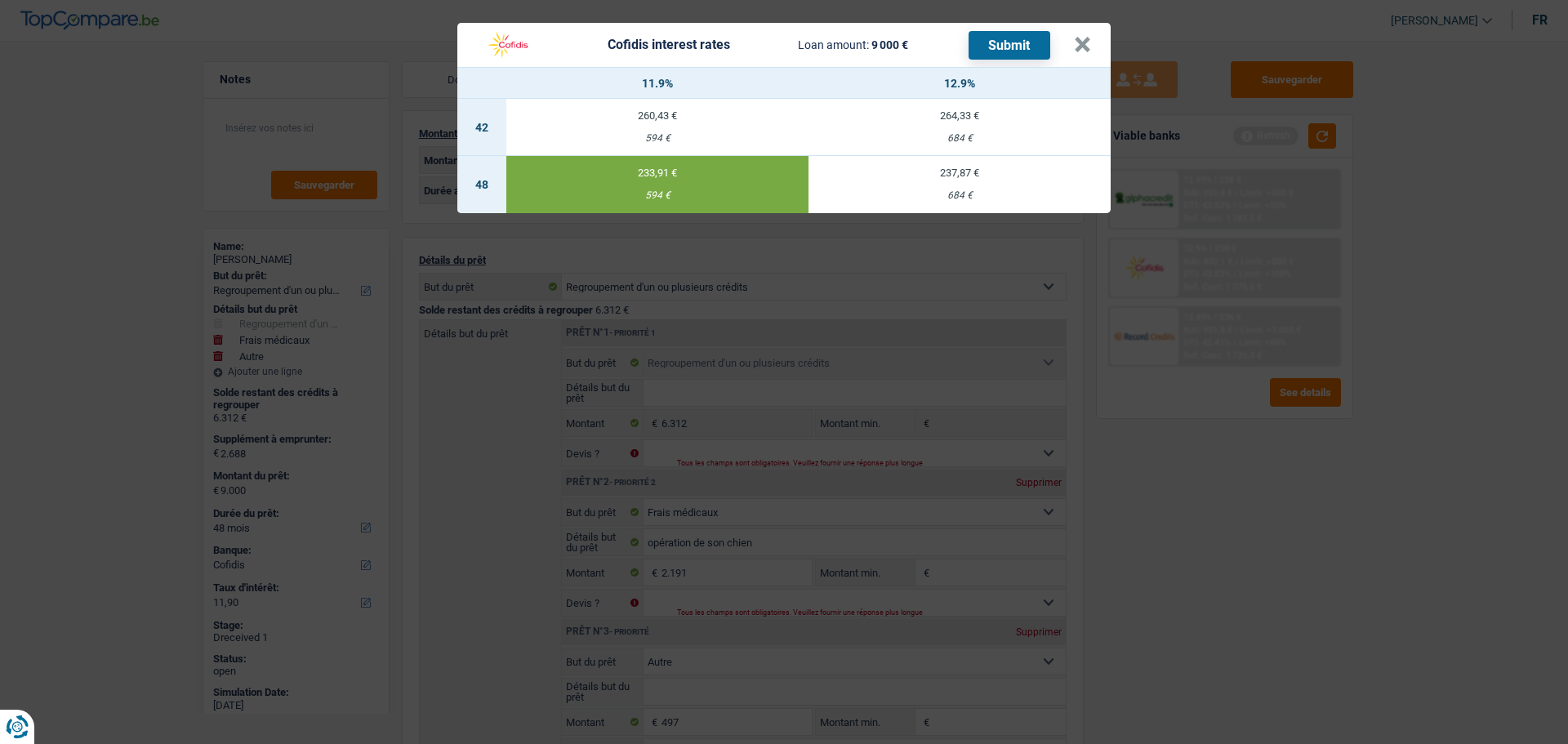 click on "Submit" at bounding box center [1009, 45] 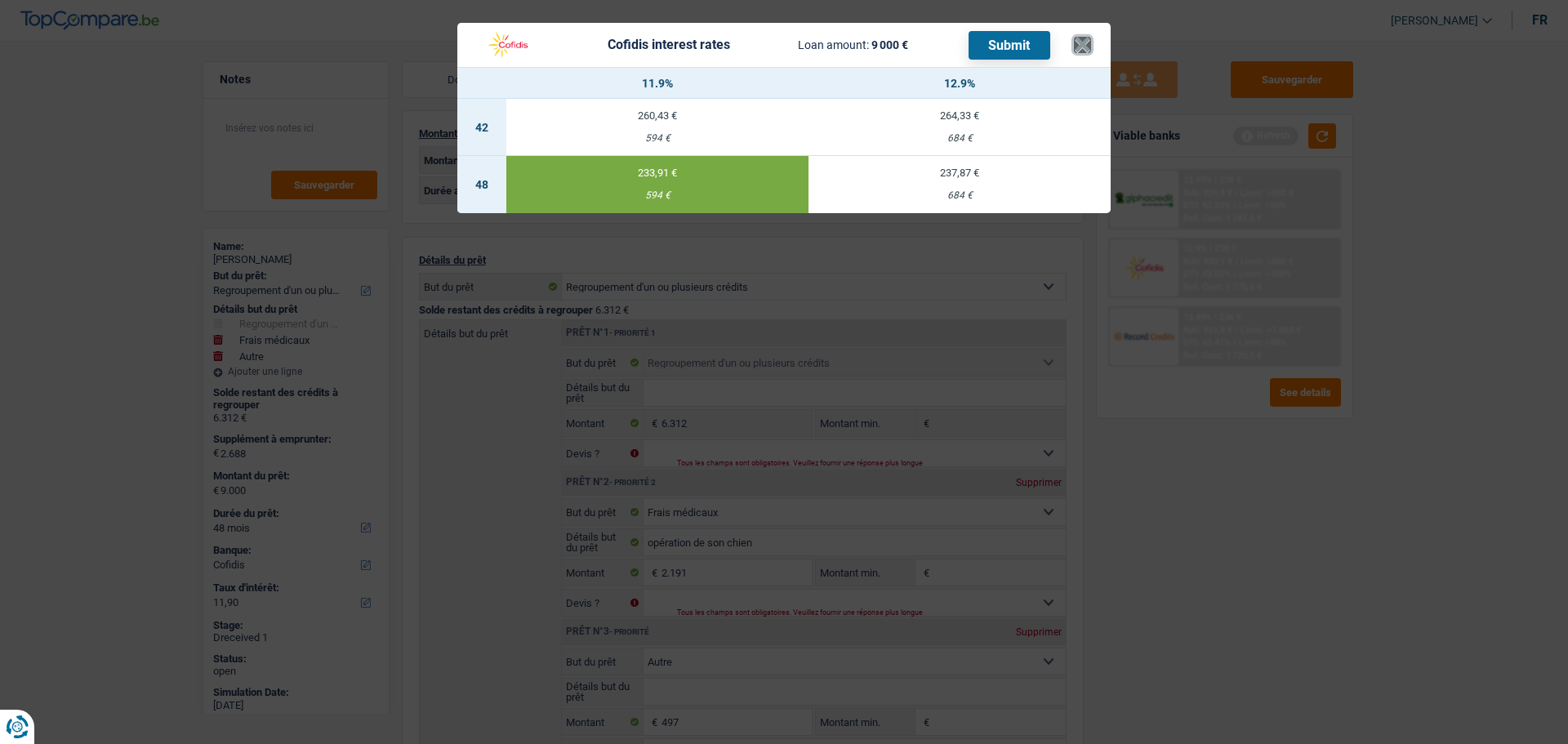 click on "×" at bounding box center (1082, 45) 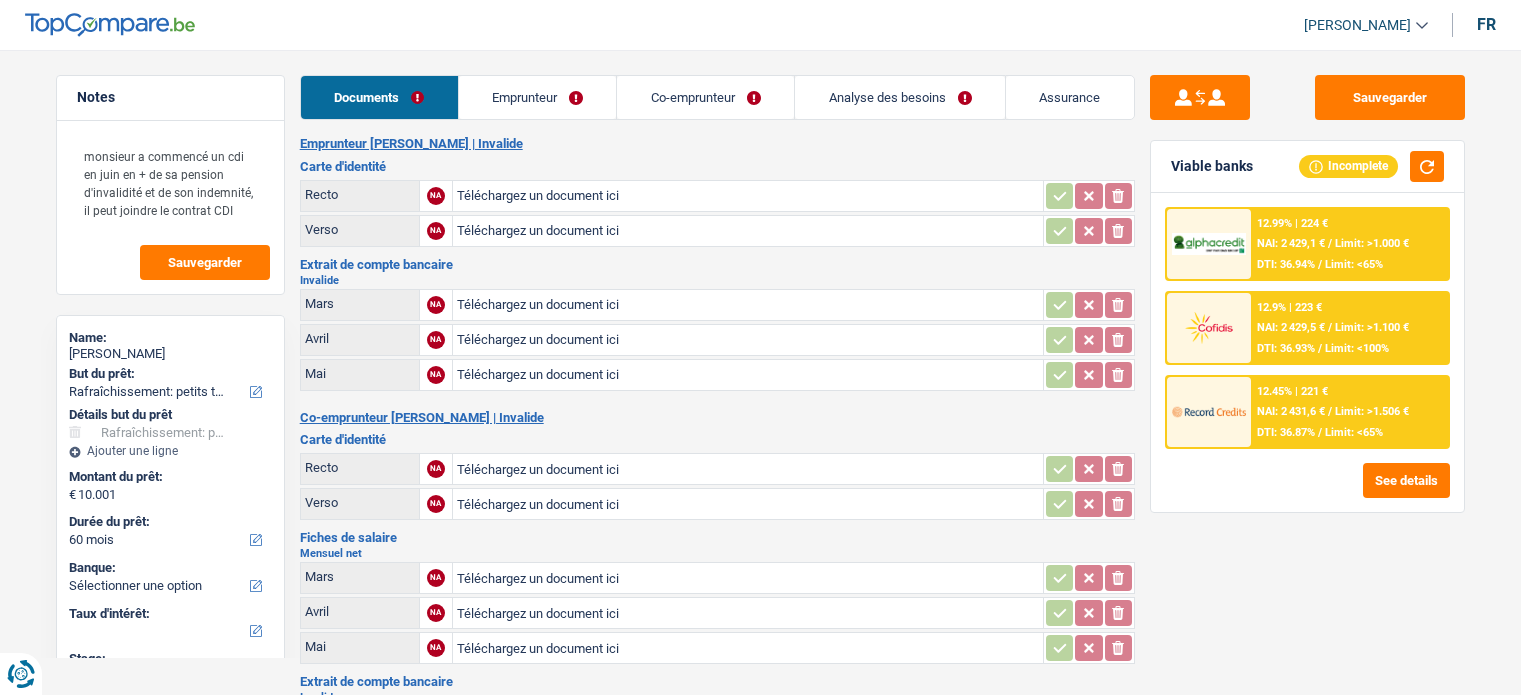 select on "houseOrGarden" 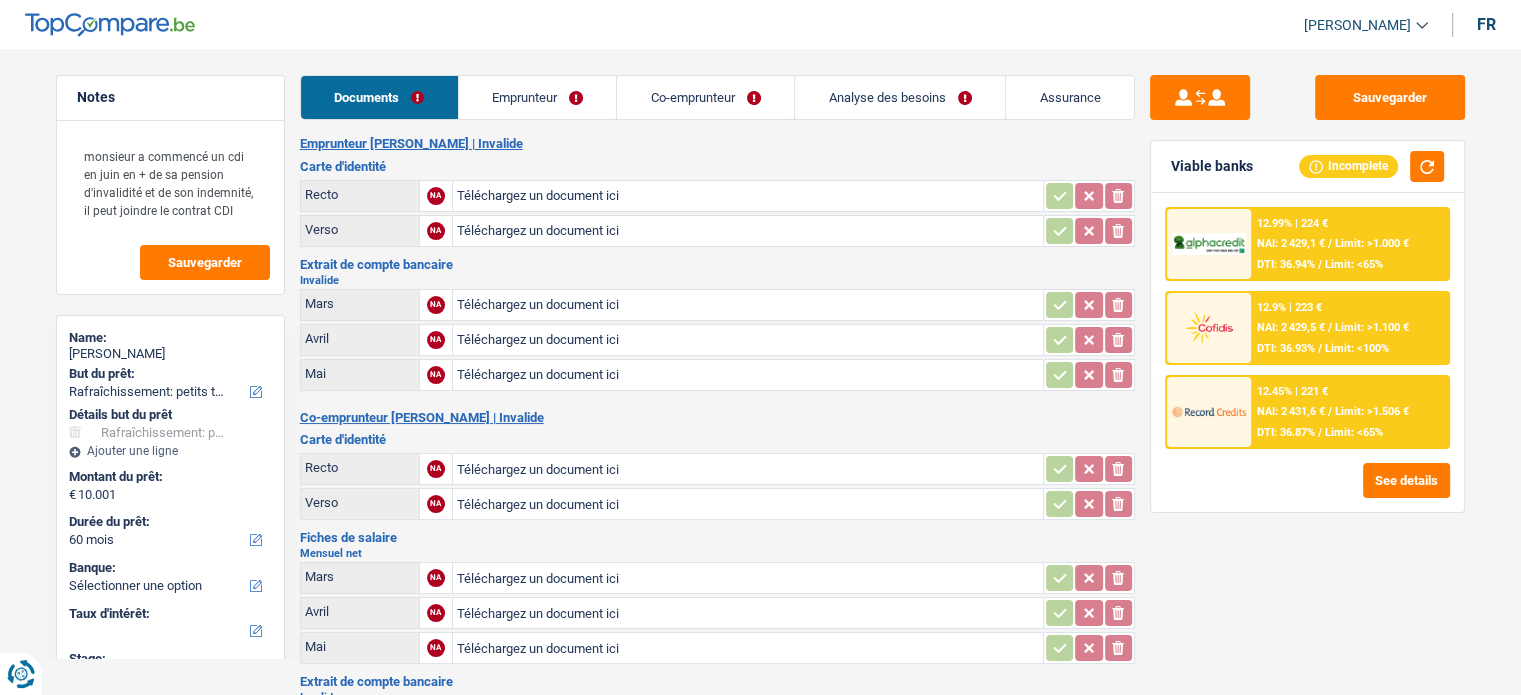scroll, scrollTop: 0, scrollLeft: 0, axis: both 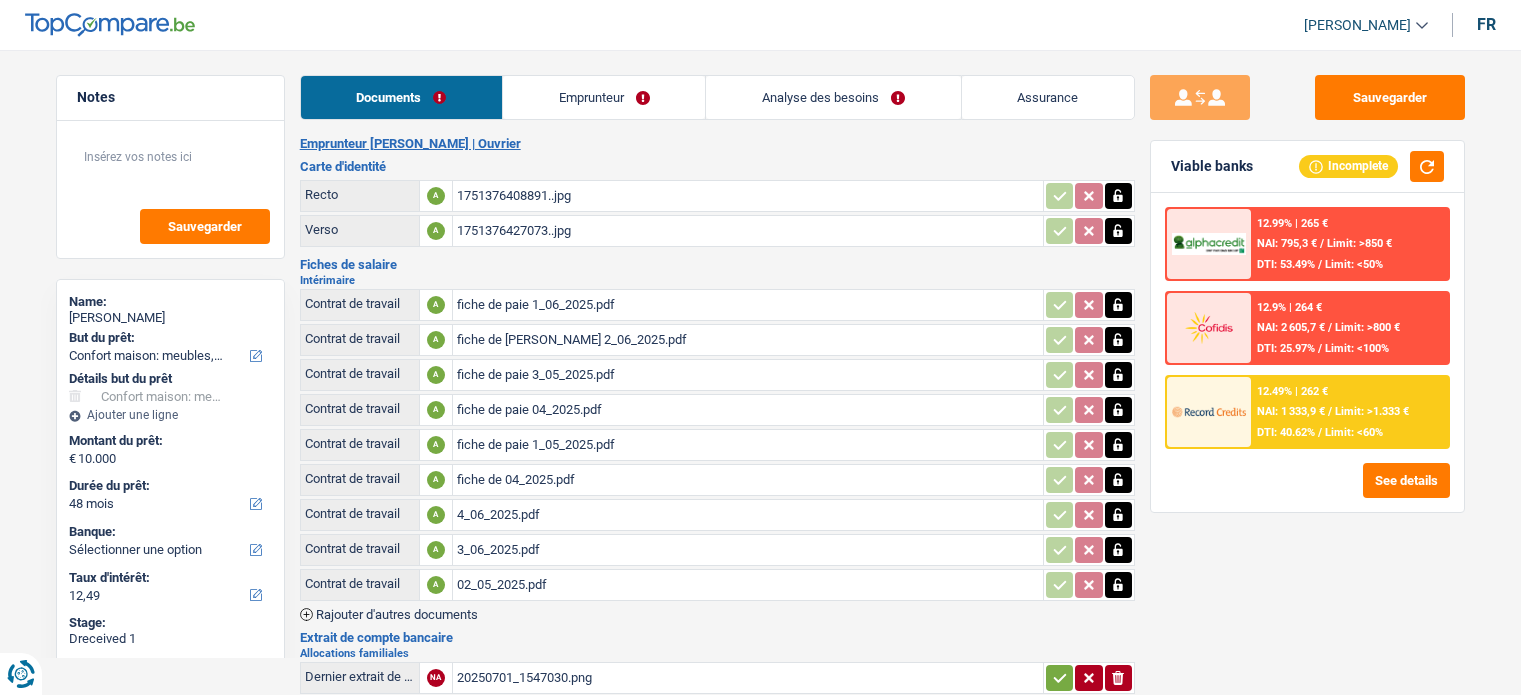 select on "household" 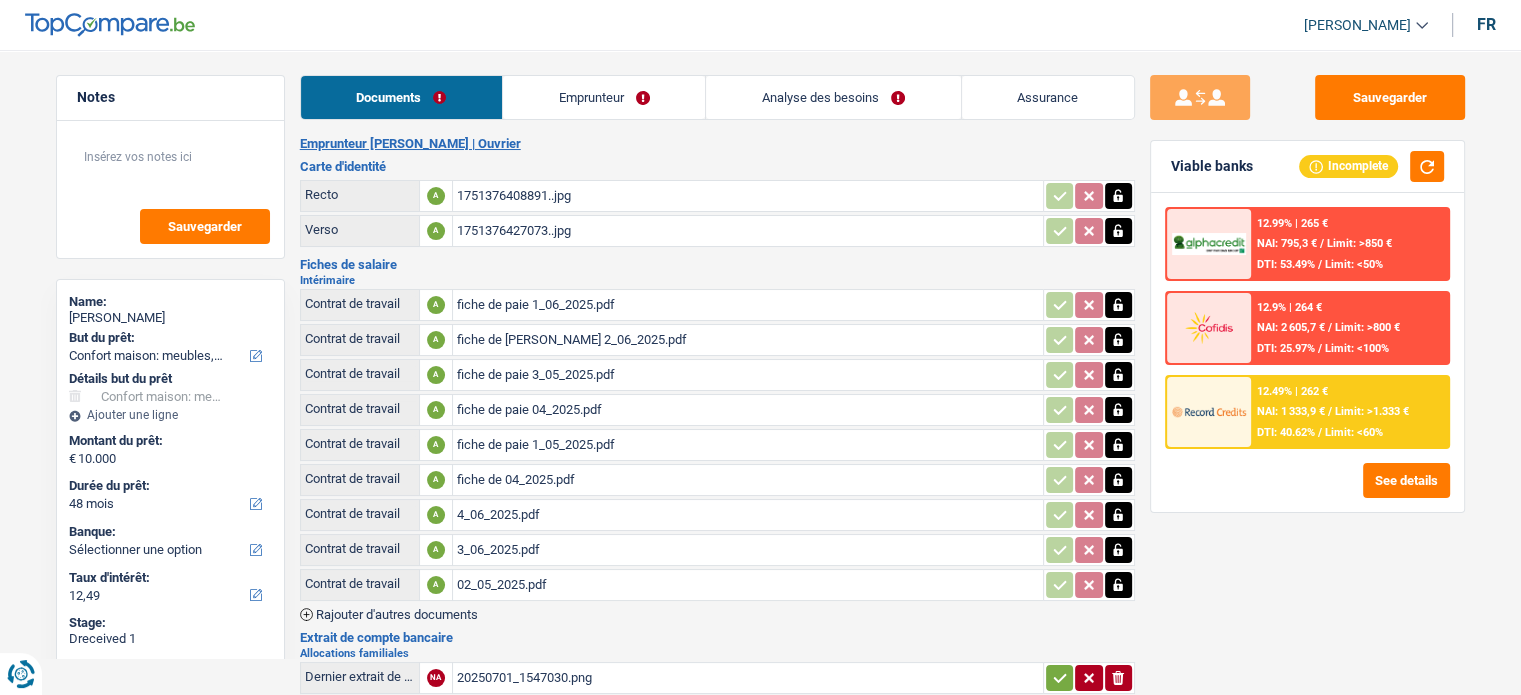 scroll, scrollTop: 0, scrollLeft: 0, axis: both 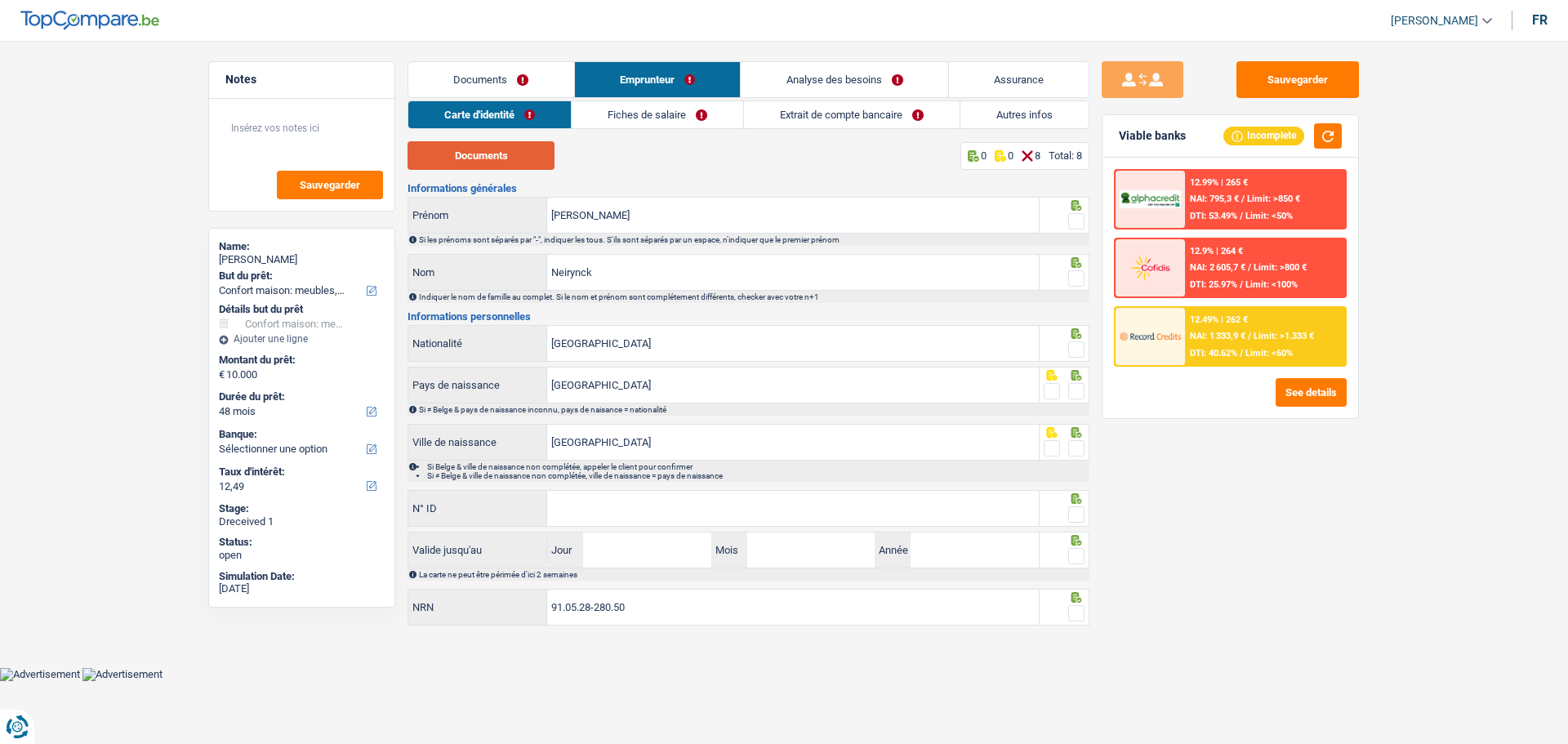 click on "Documents" at bounding box center [481, 155] 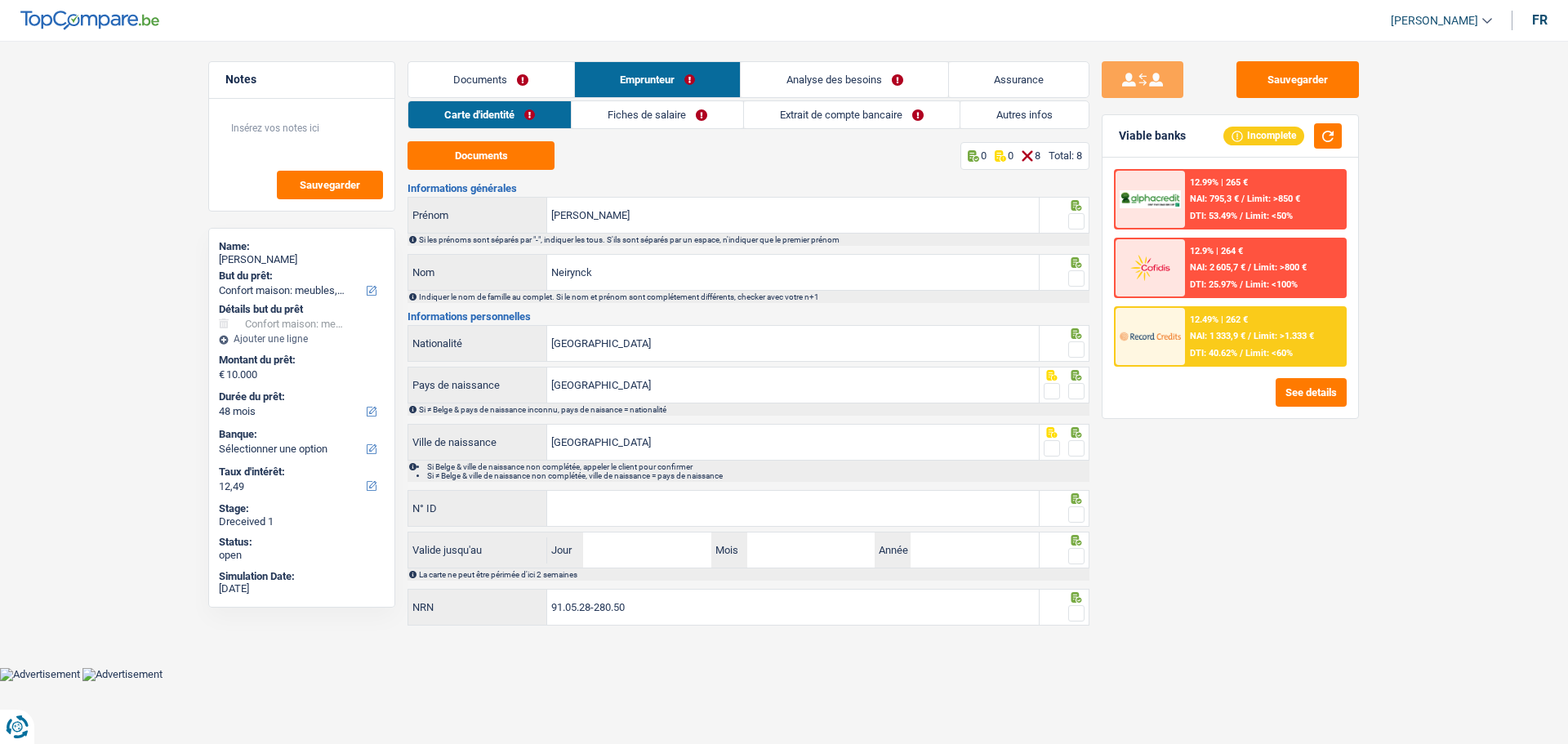 click at bounding box center (1076, 221) 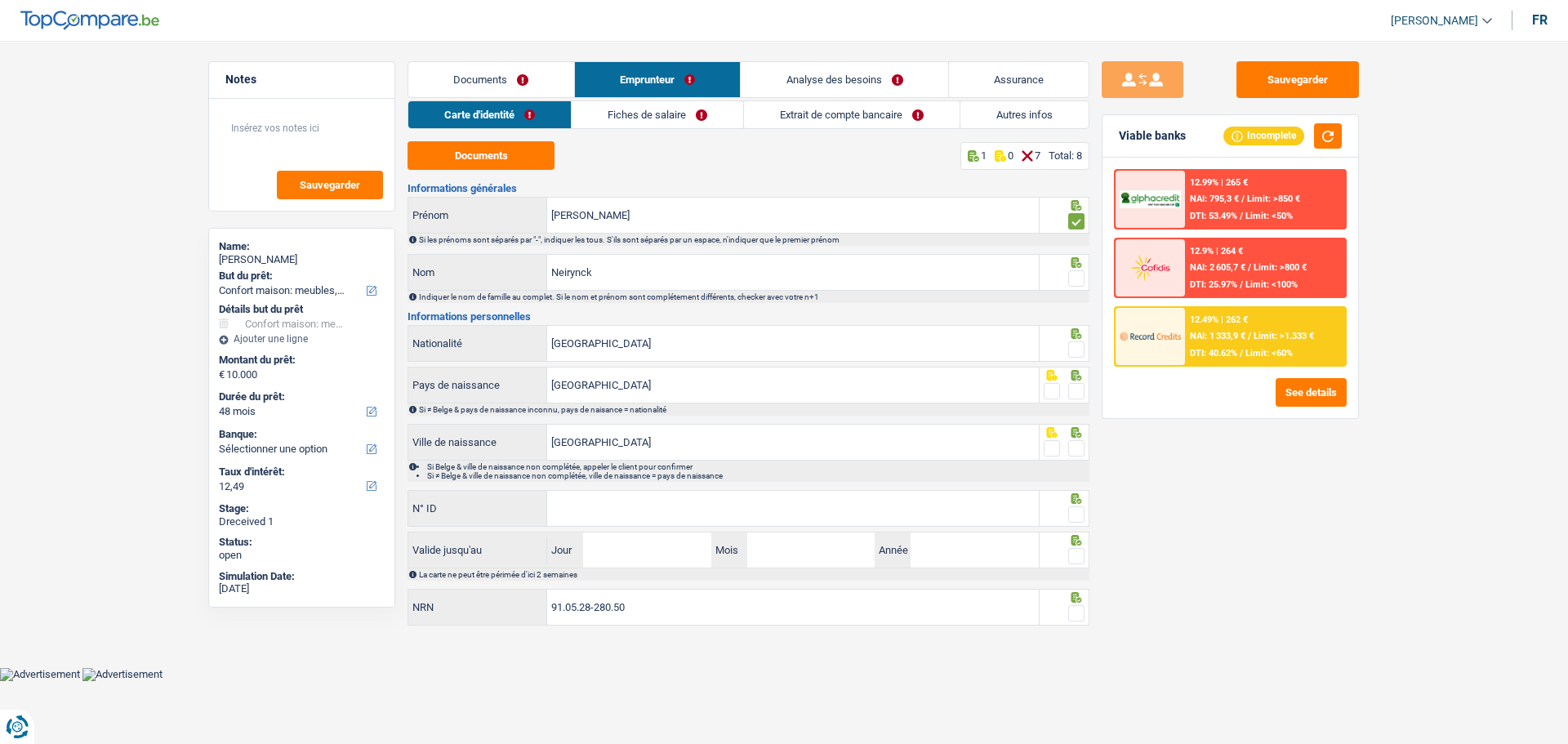 click at bounding box center (1076, 278) 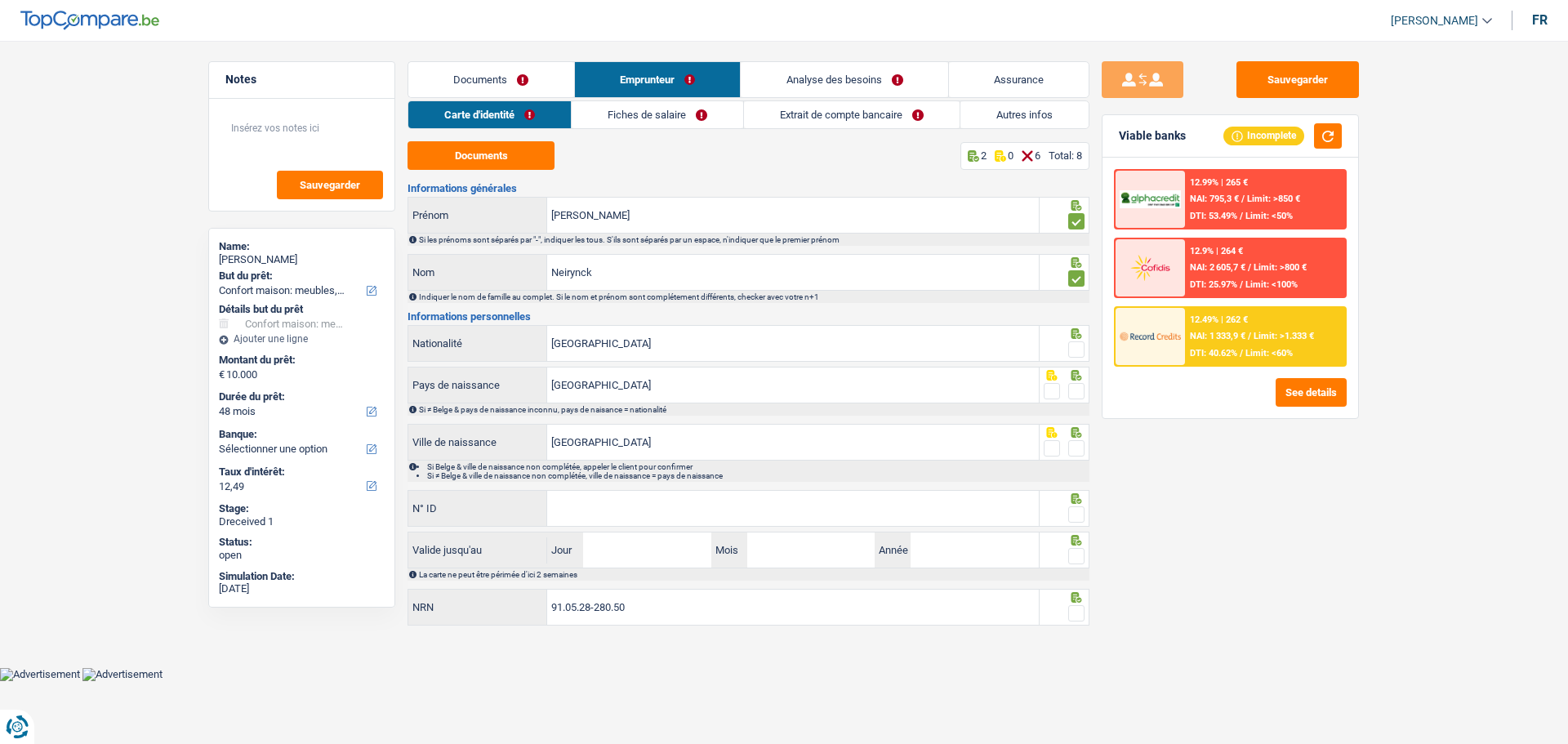 click at bounding box center [1076, 350] 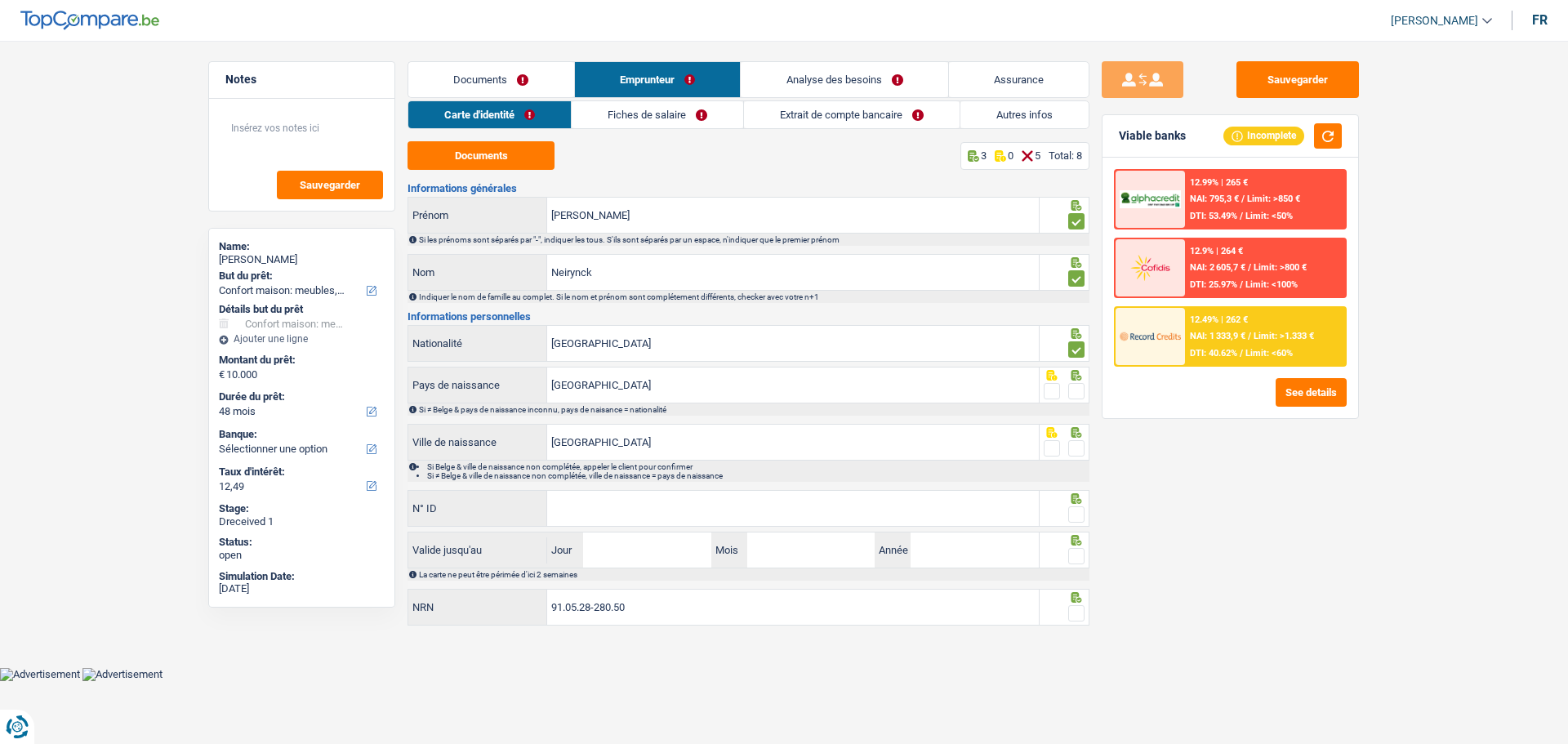 click at bounding box center [1076, 391] 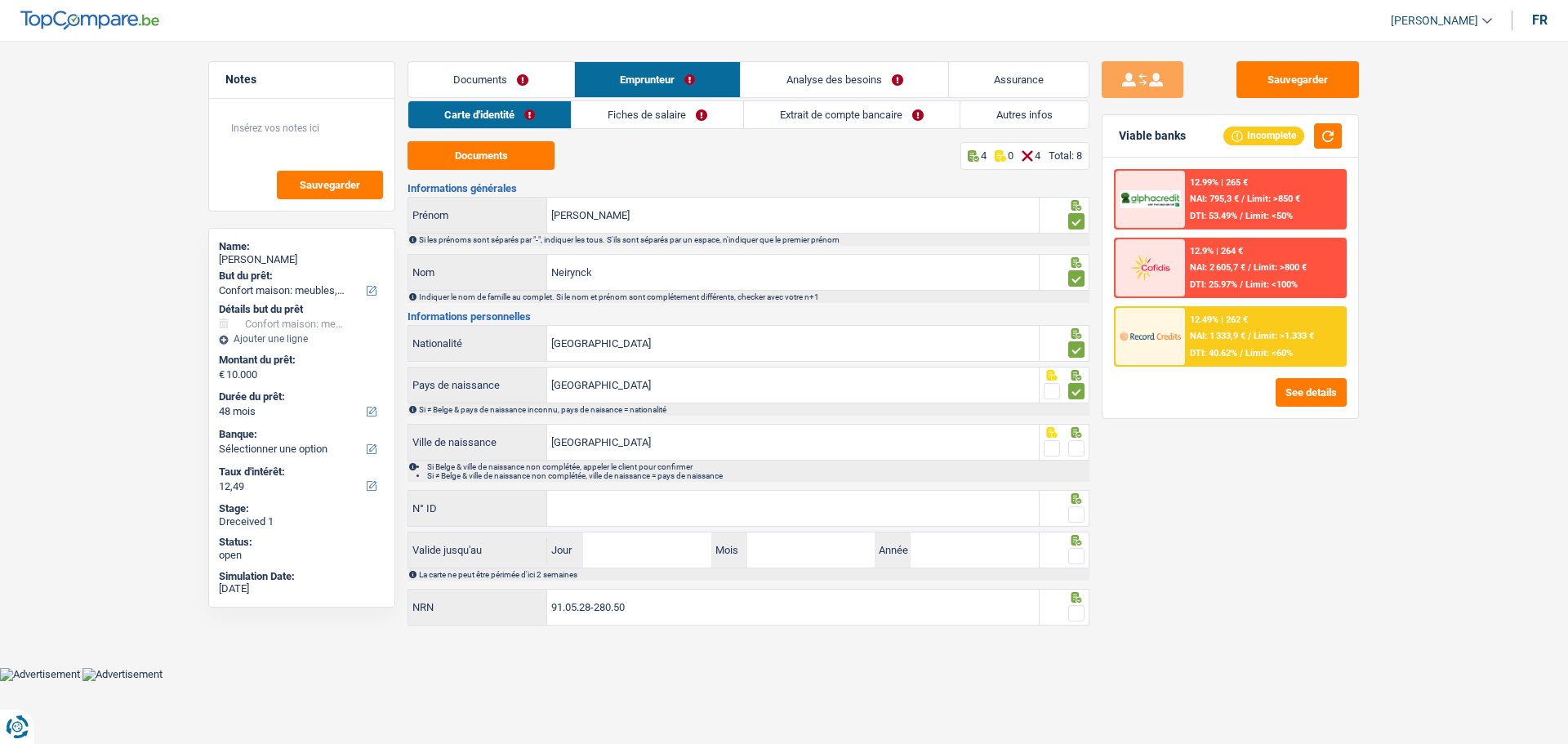 click at bounding box center (1076, 448) 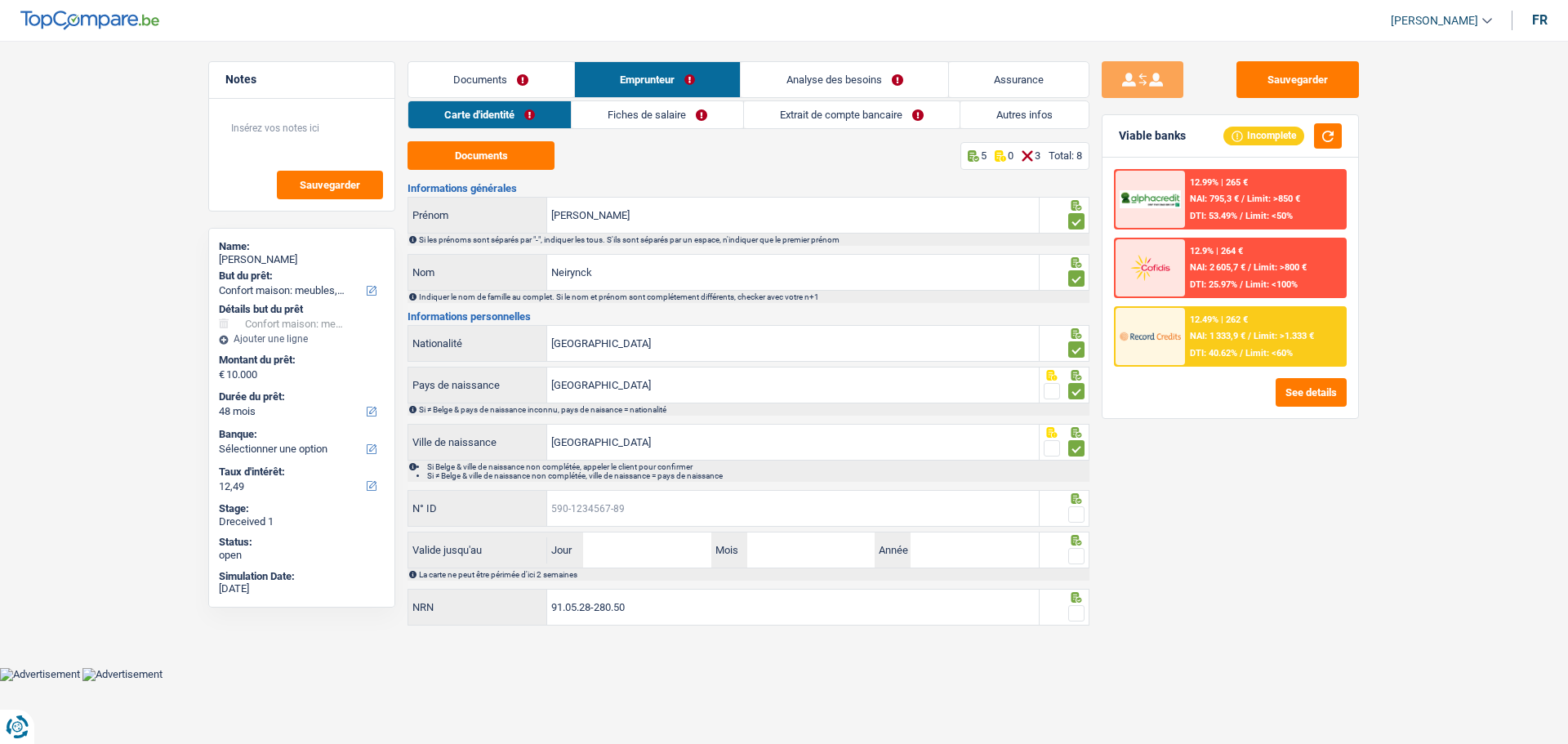 click on "N° ID" at bounding box center [793, 508] 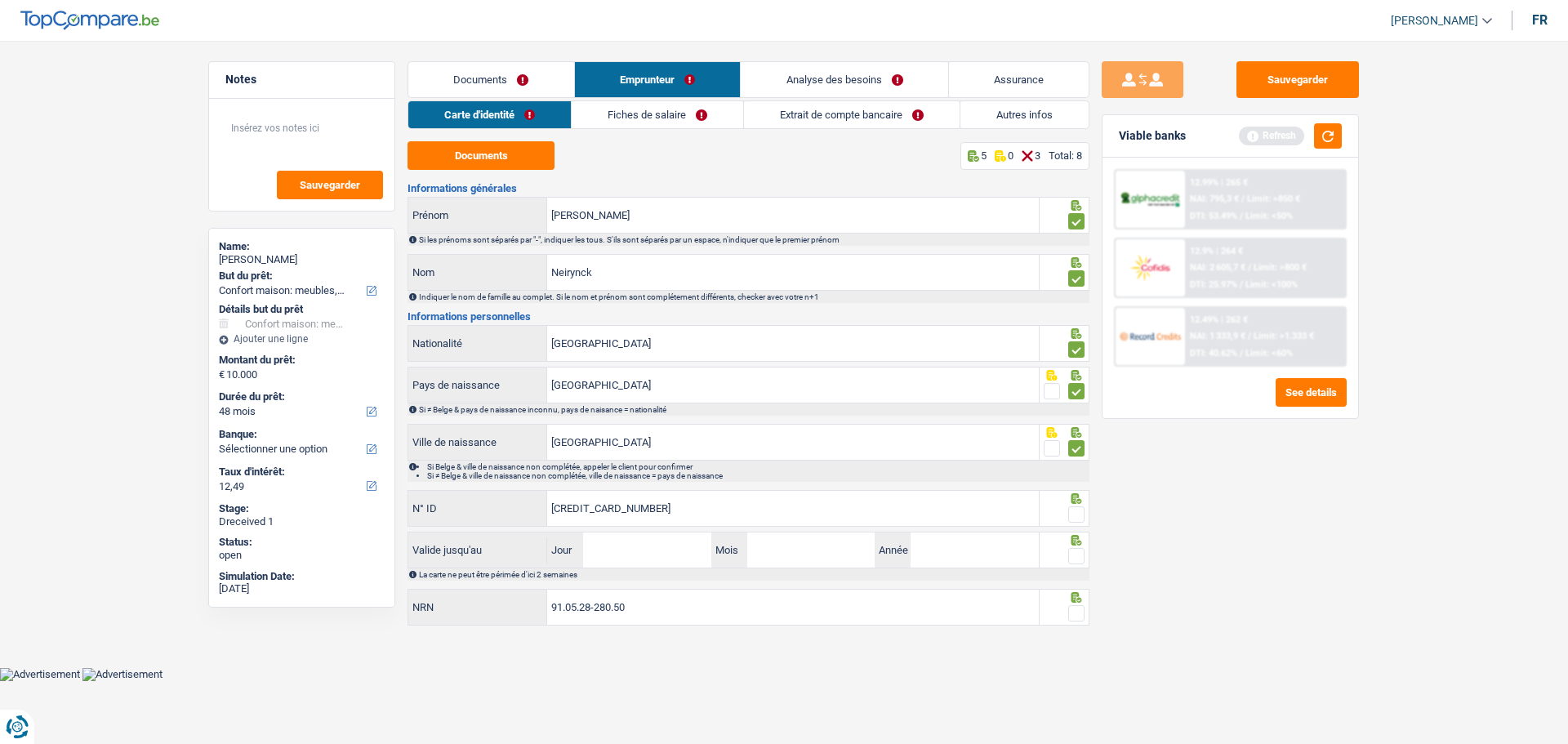type on "595-4123591-42" 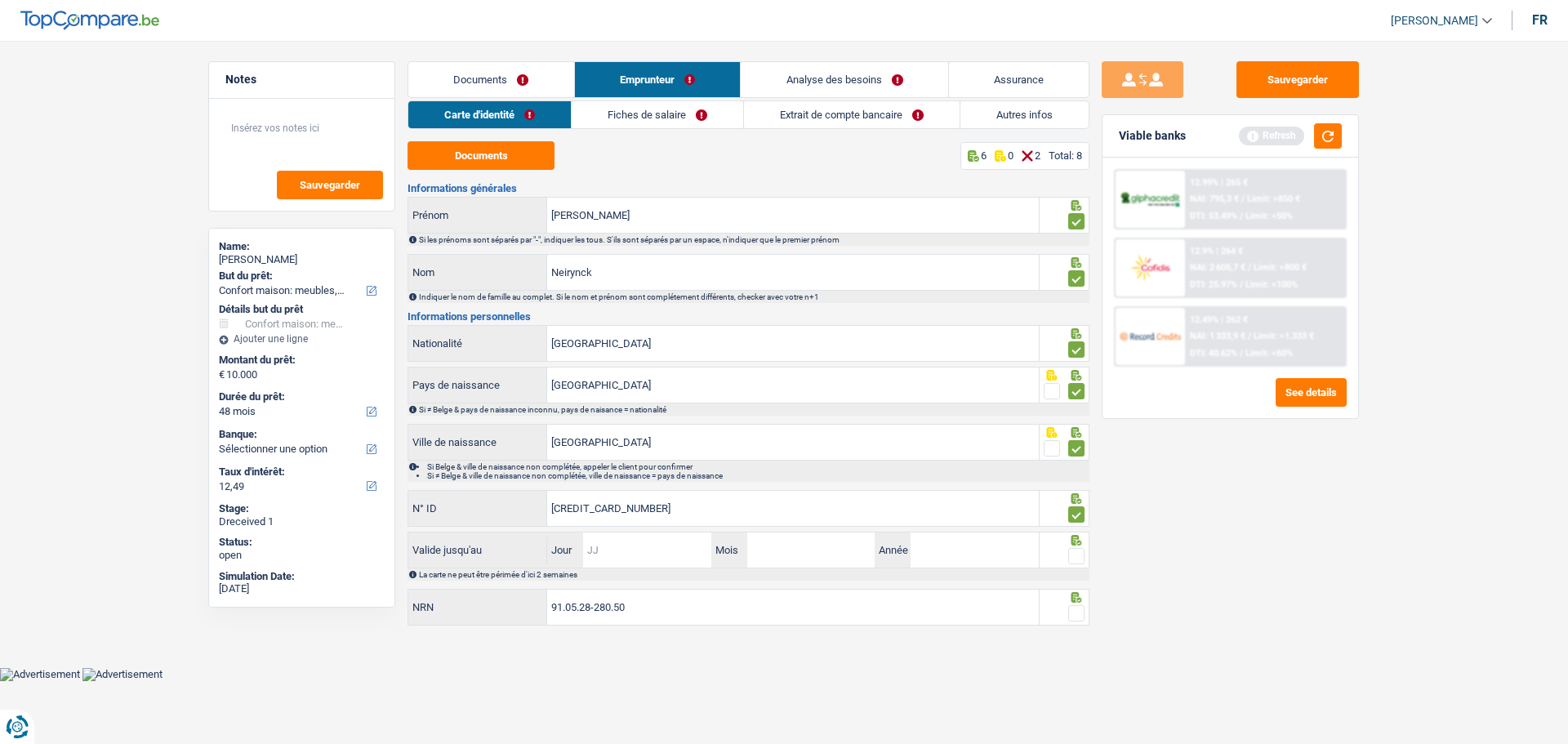 click on "Jour" at bounding box center [647, 550] 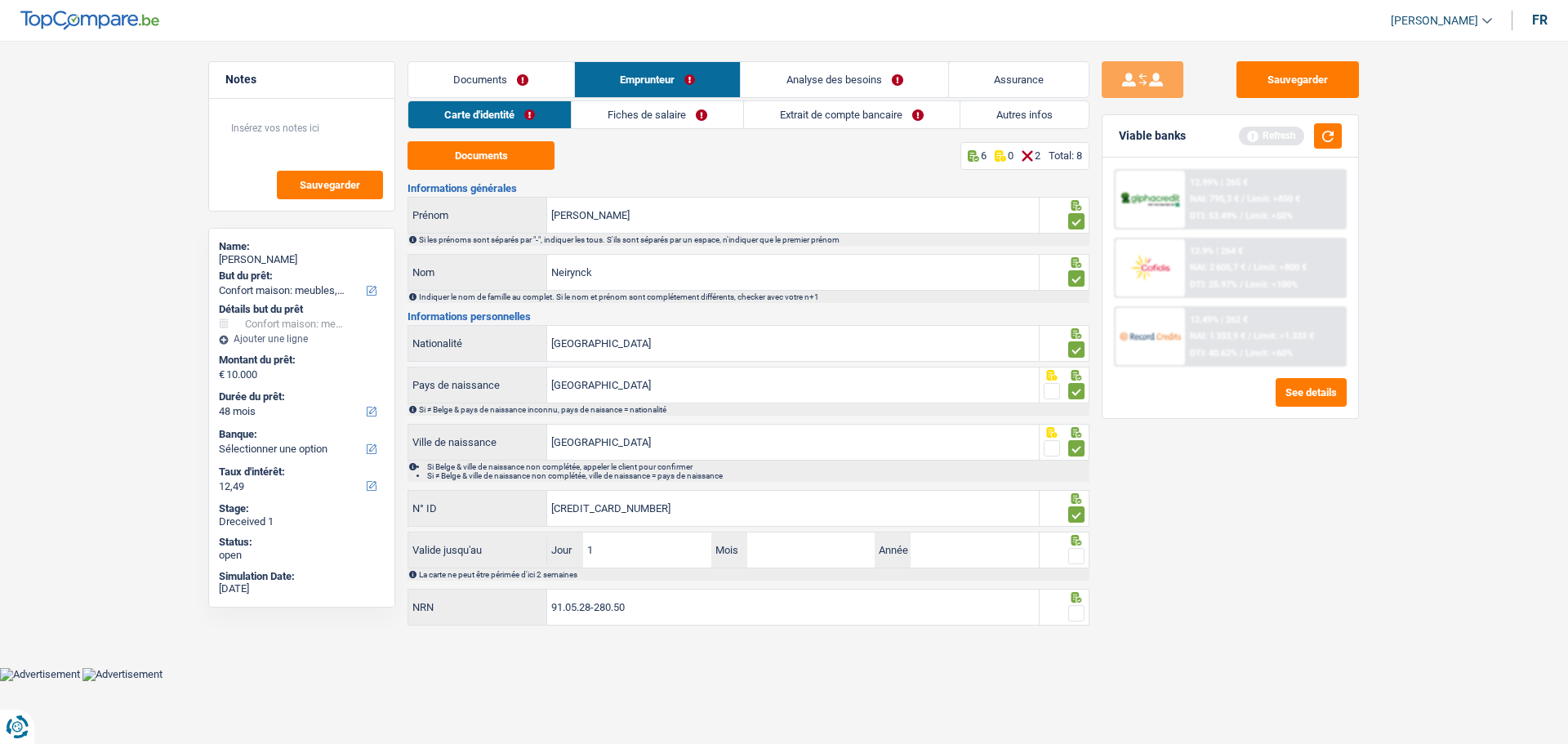 type on "19" 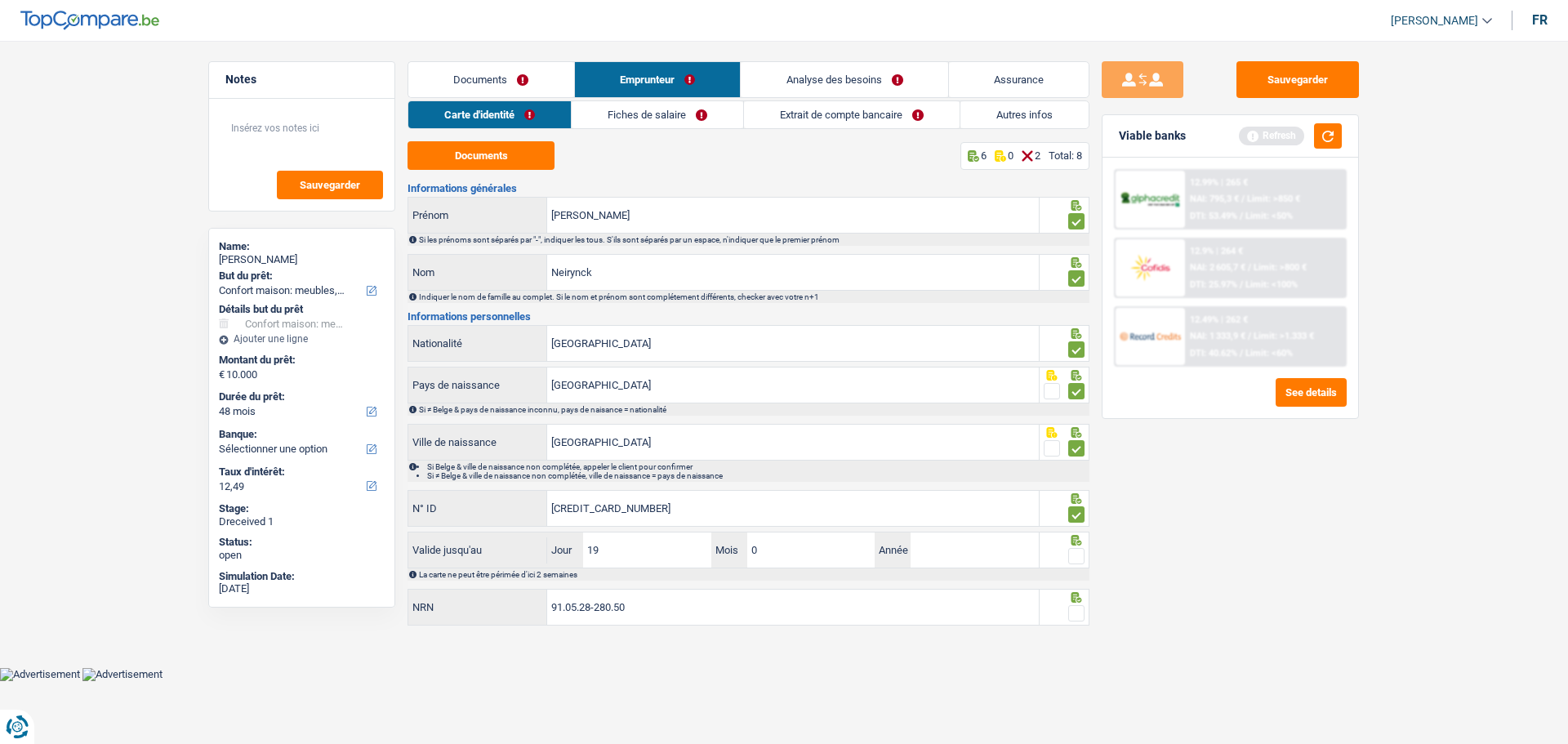 type on "05" 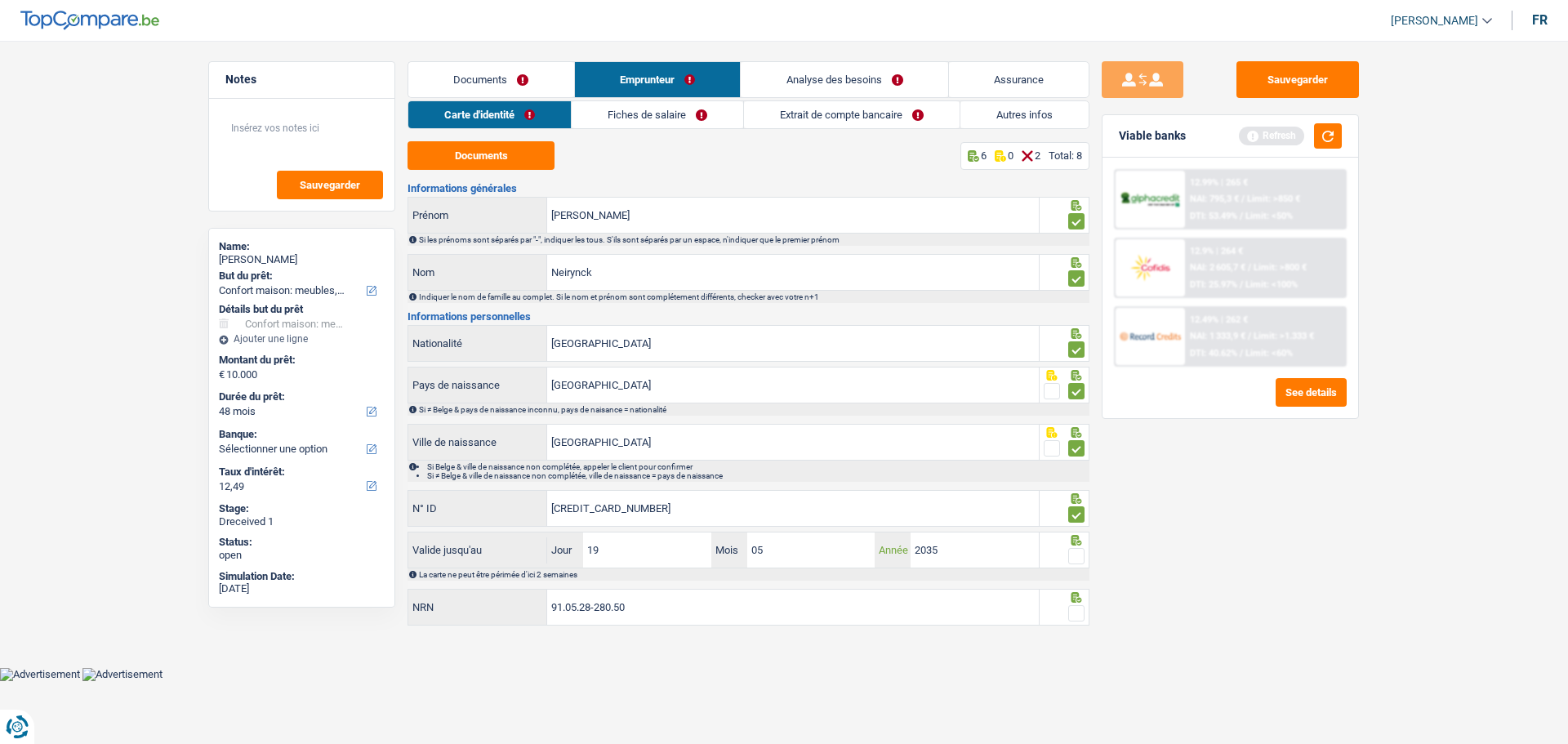 type on "2035" 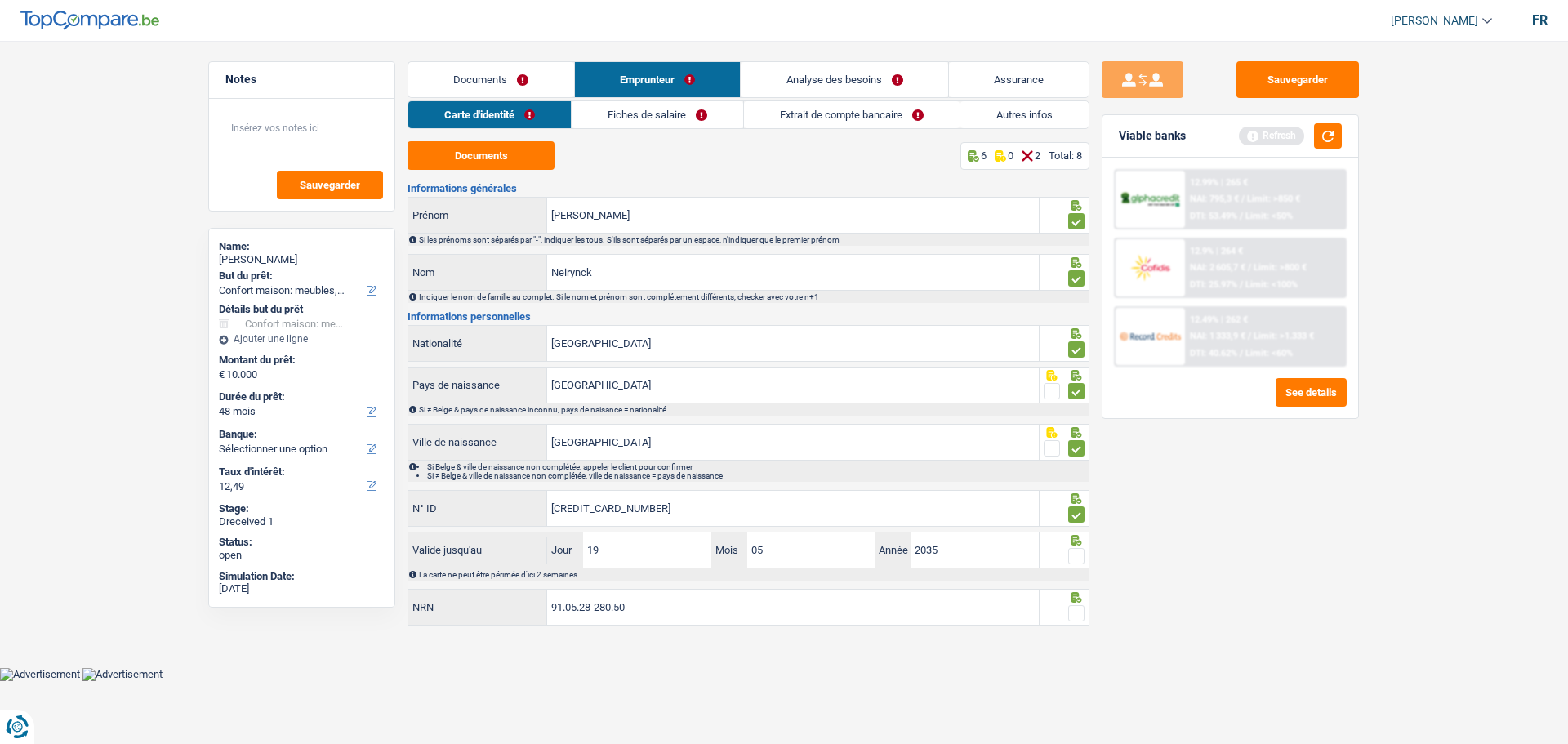 drag, startPoint x: 1076, startPoint y: 548, endPoint x: 1076, endPoint y: 561, distance: 13 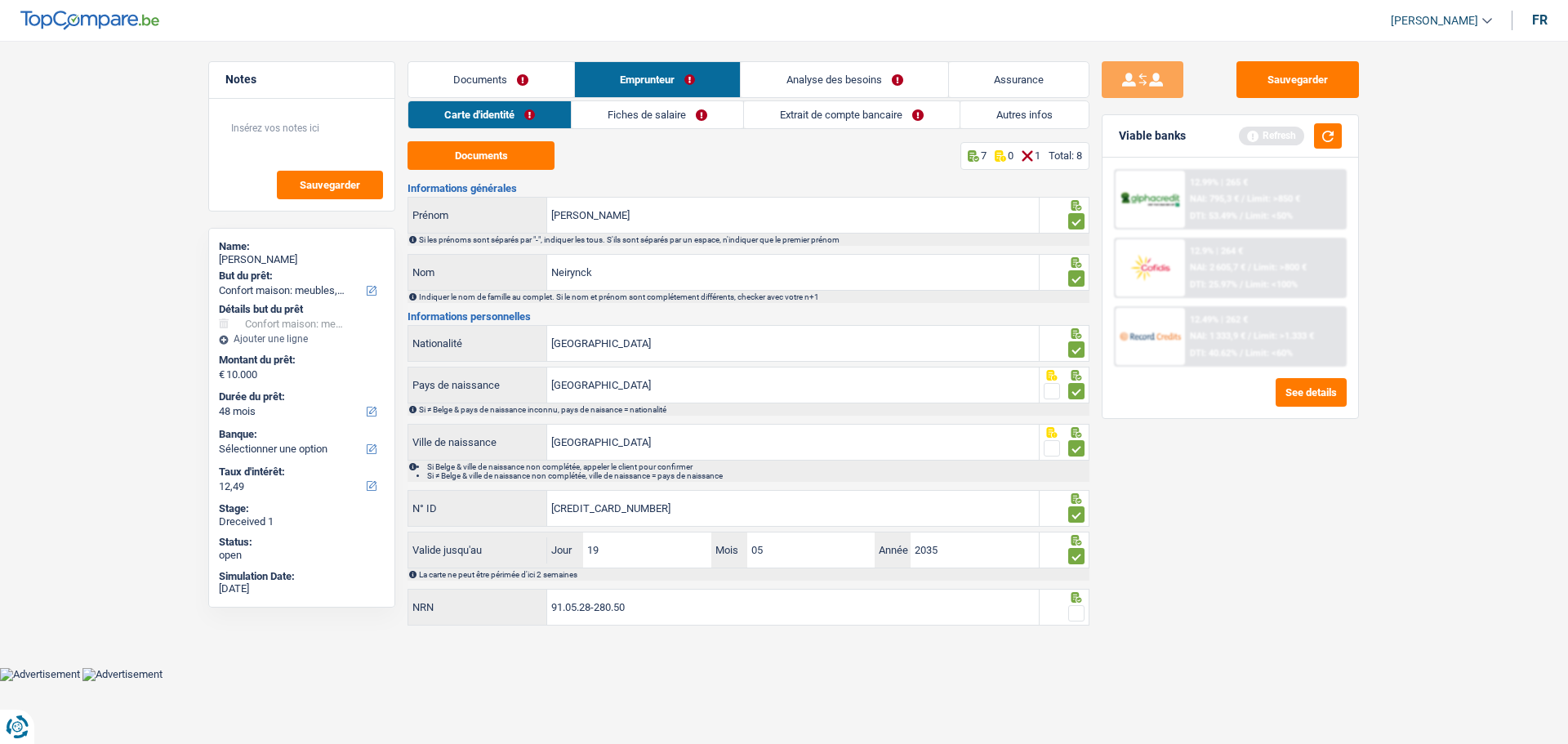 click at bounding box center [1076, 613] 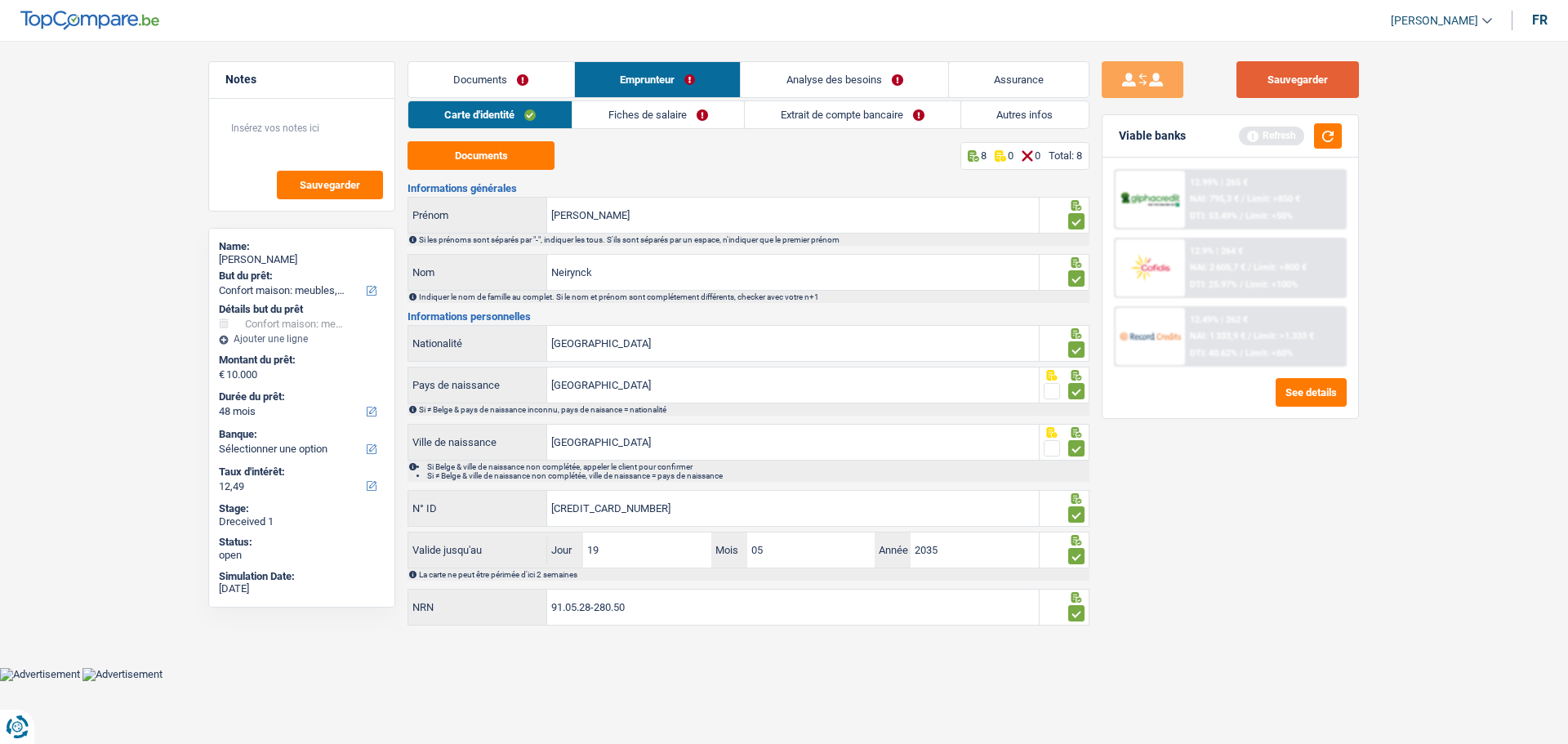 click on "Sauvegarder" at bounding box center (1298, 79) 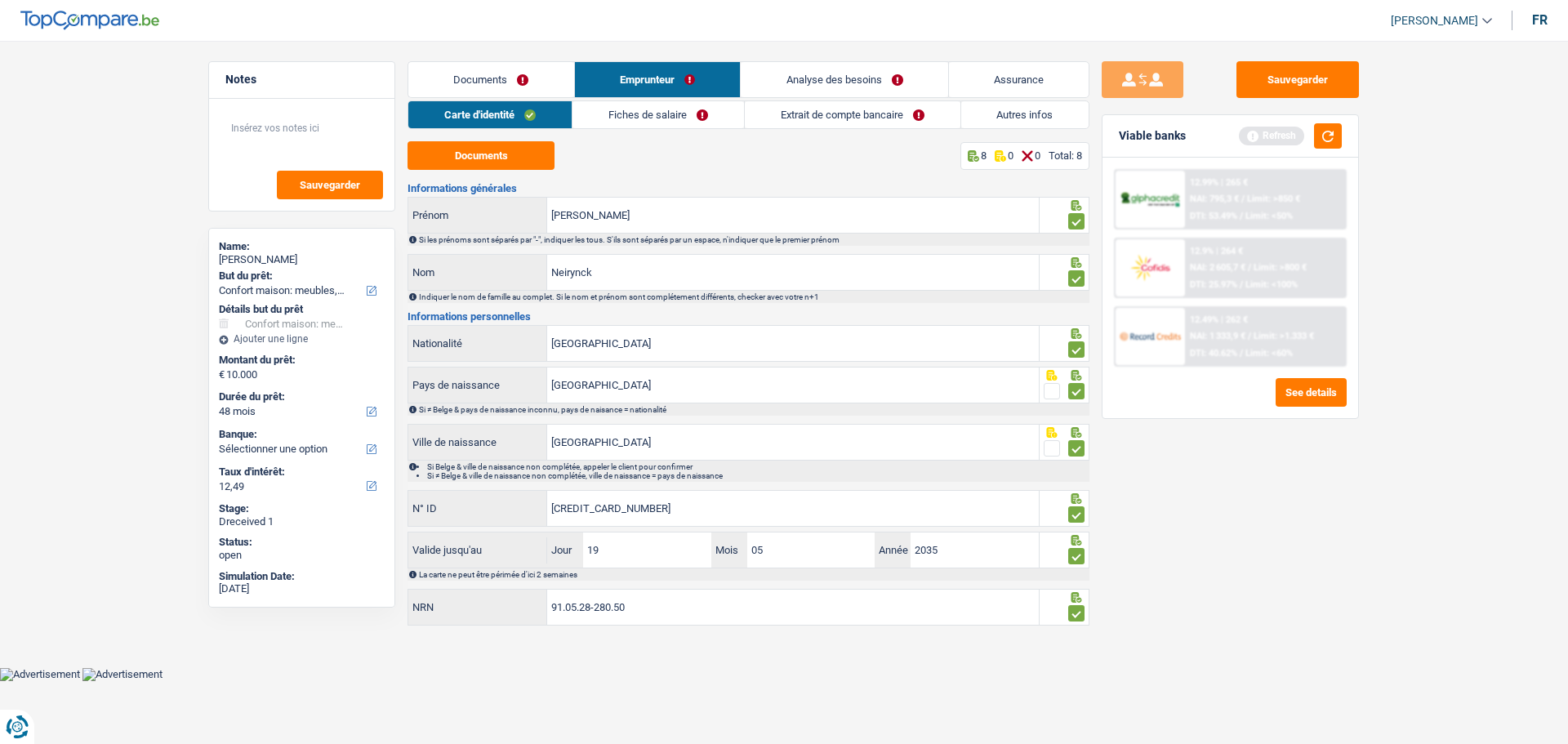 click on "Fiches de salaire" at bounding box center (658, 114) 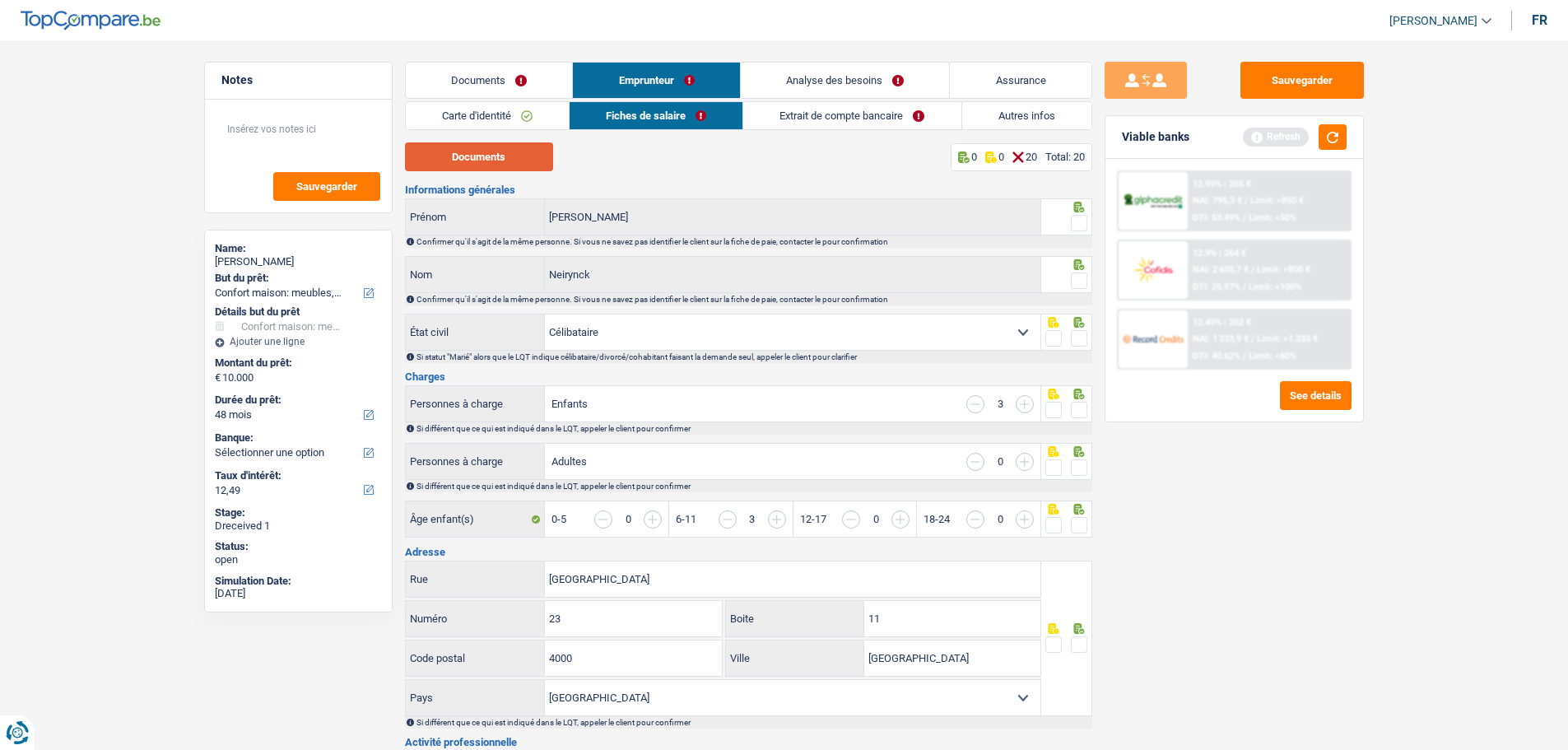 click on "Documents" at bounding box center [479, 156] 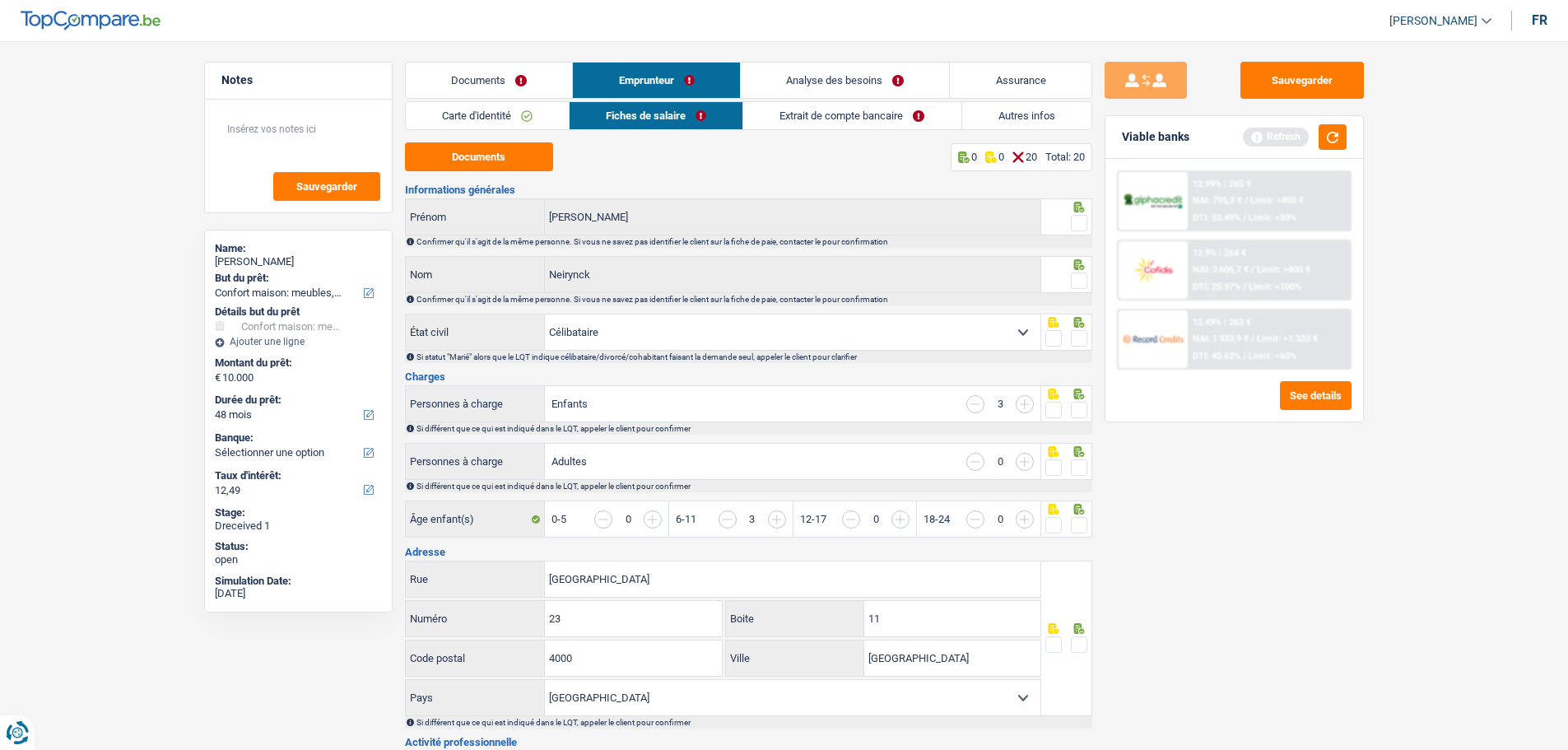 click on "Notes
Sauvegarder
Name:   Lara Neirynck   But du prêt: Confort maison: meubles, textile, peinture, électroménager, outillage non-professionnel Hifi, multimédia, gsm, ordinateur Aménagement: frais d'installation, déménagement Evénement familial: naissance, mariage, divorce, communion, décès Frais médicaux Frais d'études Frais permis de conduire Loisirs: voyage, sport, musique Rafraîchissement: petits travaux maison et jardin Frais judiciaires Réparation voiture Prêt rénovation (non disponible pour les non-propriétaires) Prêt énergie (non disponible pour les non-propriétaires) Prêt voiture Taxes, impôts non professionnels Rénovation bien à l'étranger Dettes familiales Assurance Autre
Sélectionner une option
Détails but du prêt
Confort maison: meubles, textile, peinture, électroménager, outillage non-professionnel Hifi, multimédia, gsm, ordinateur" at bounding box center (784, 972) 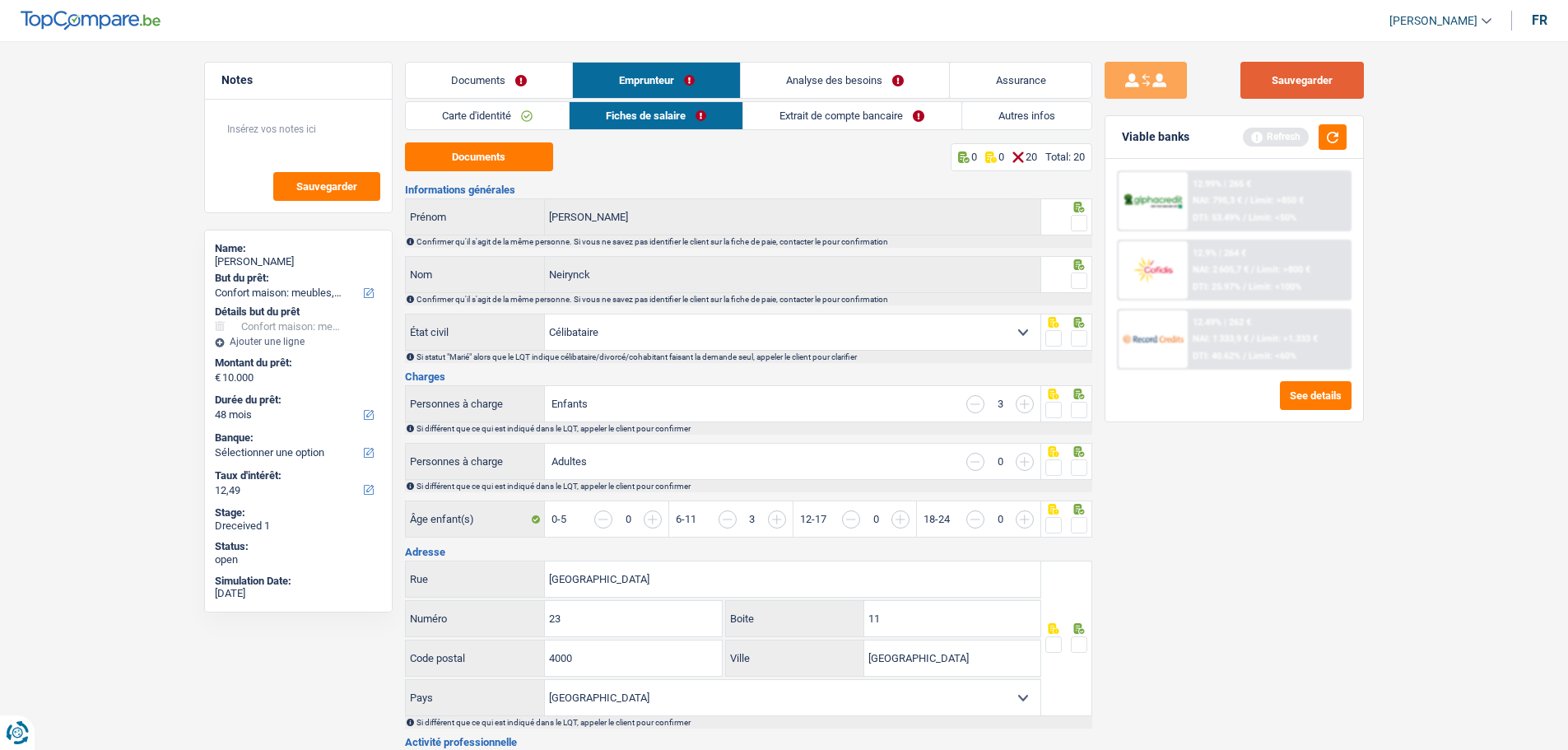 click on "Sauvegarder" at bounding box center [1302, 80] 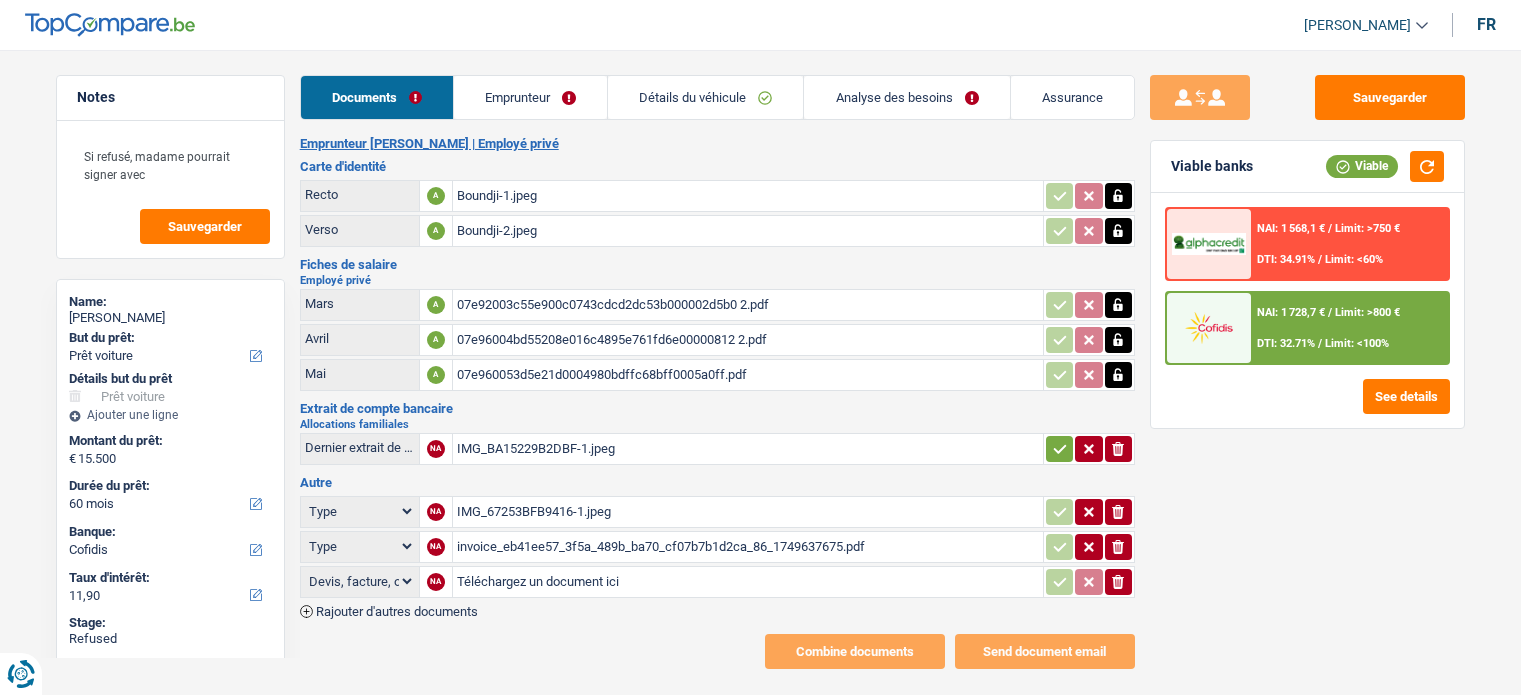 select on "car" 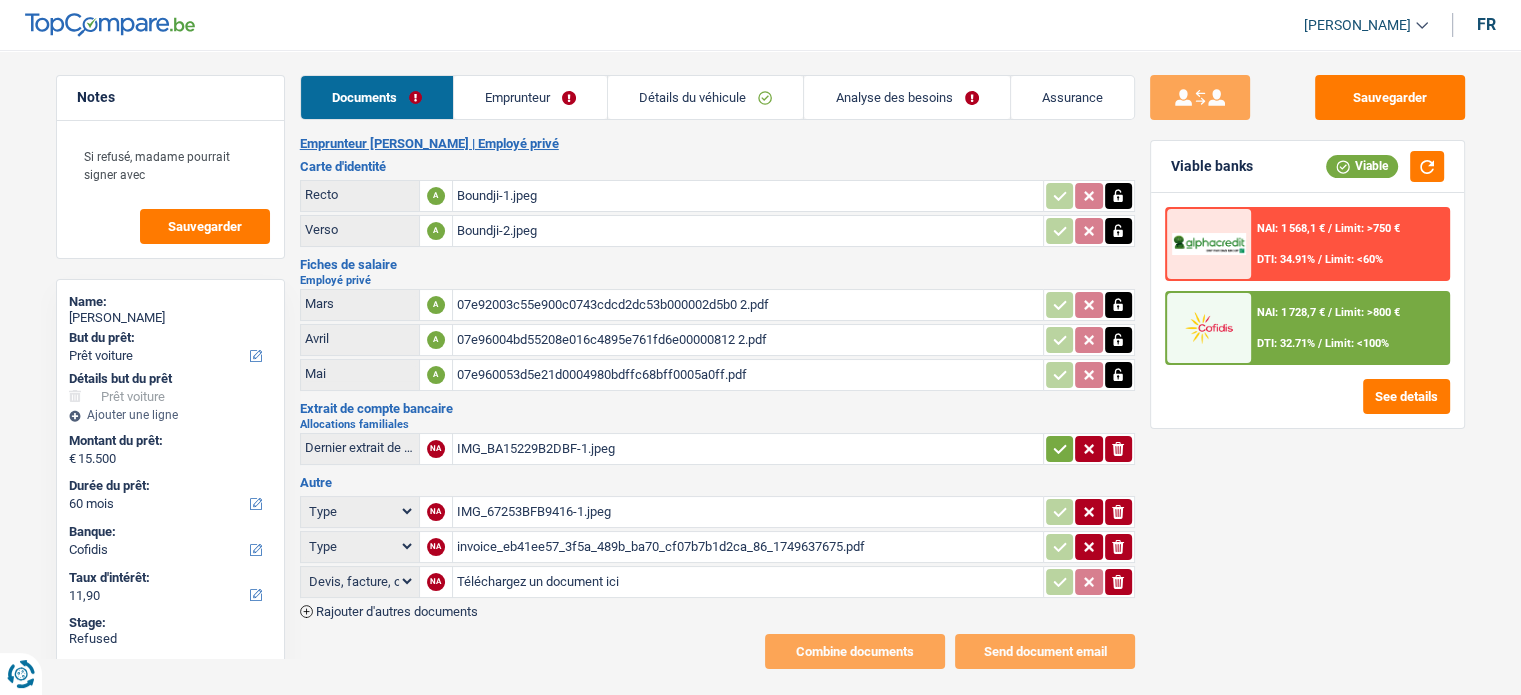 scroll, scrollTop: 0, scrollLeft: 0, axis: both 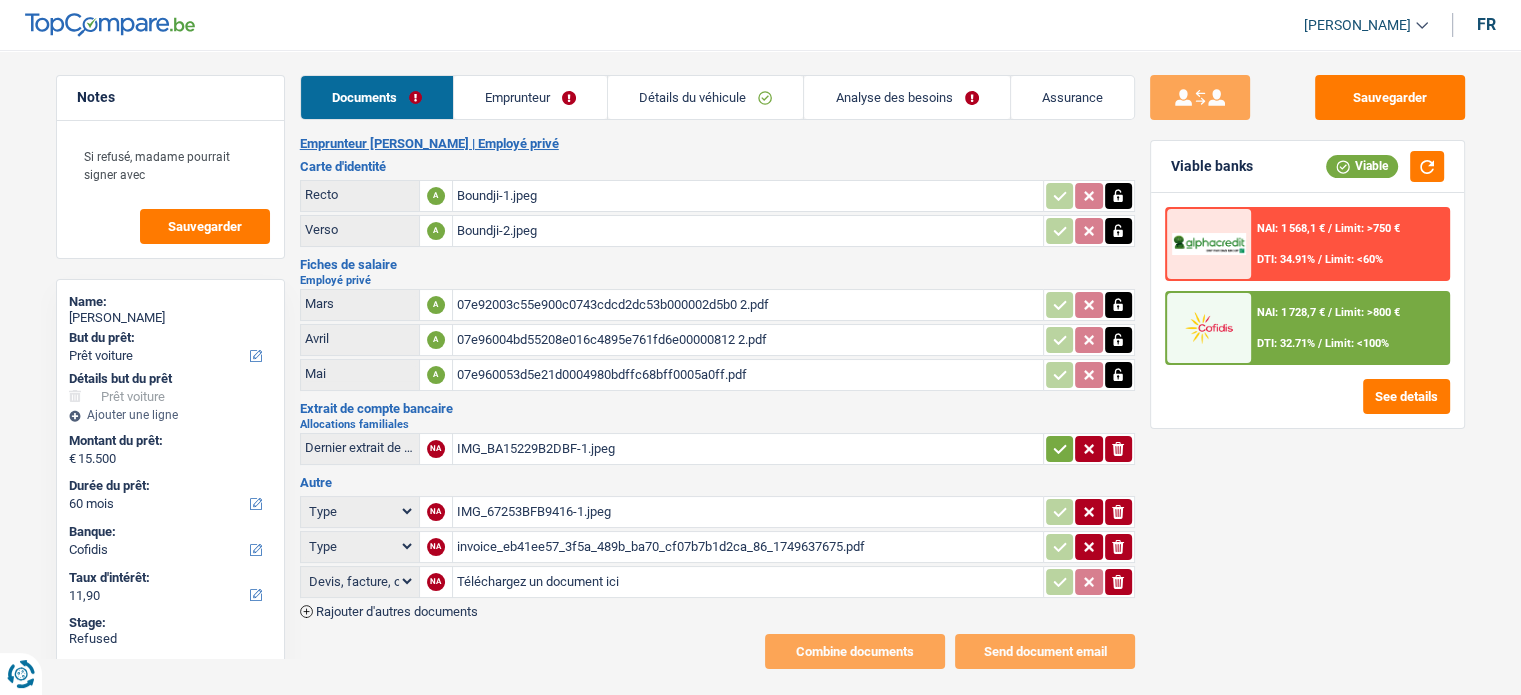 click 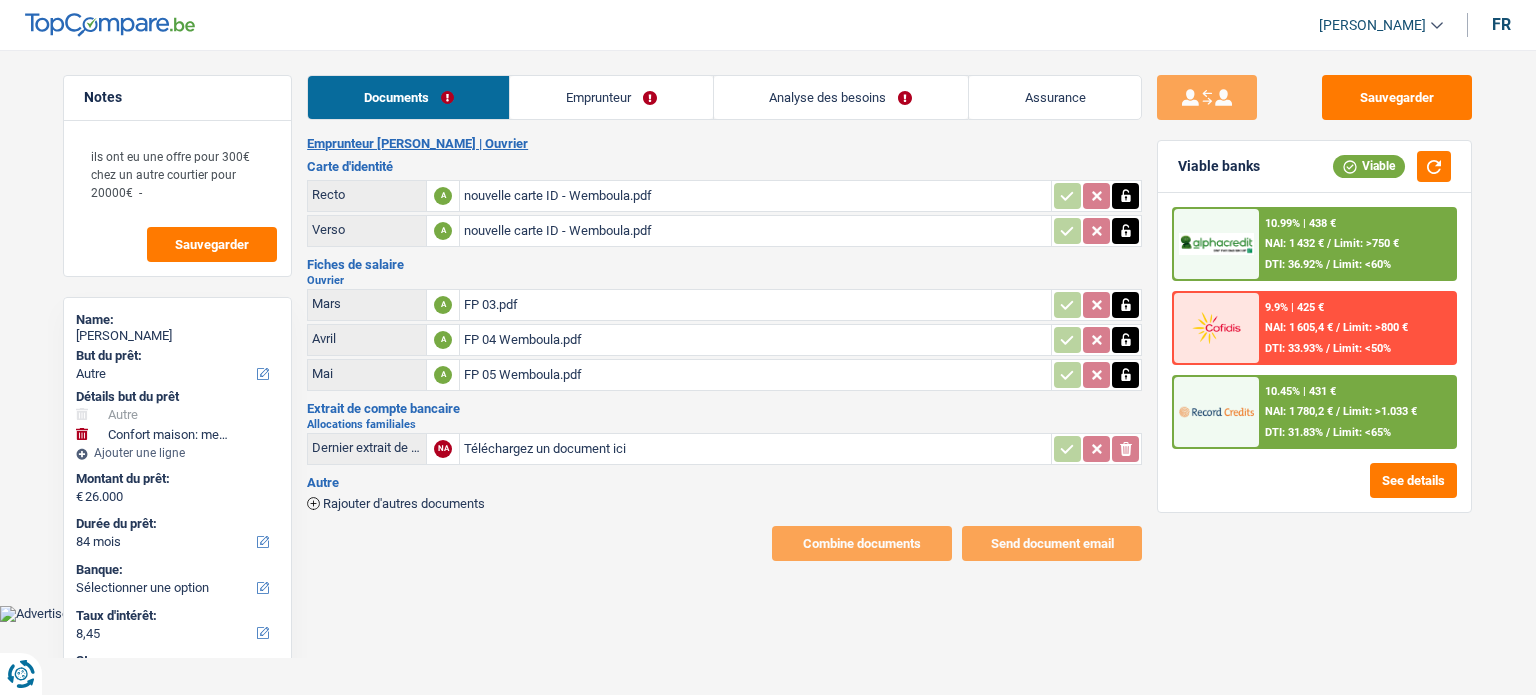 select on "other" 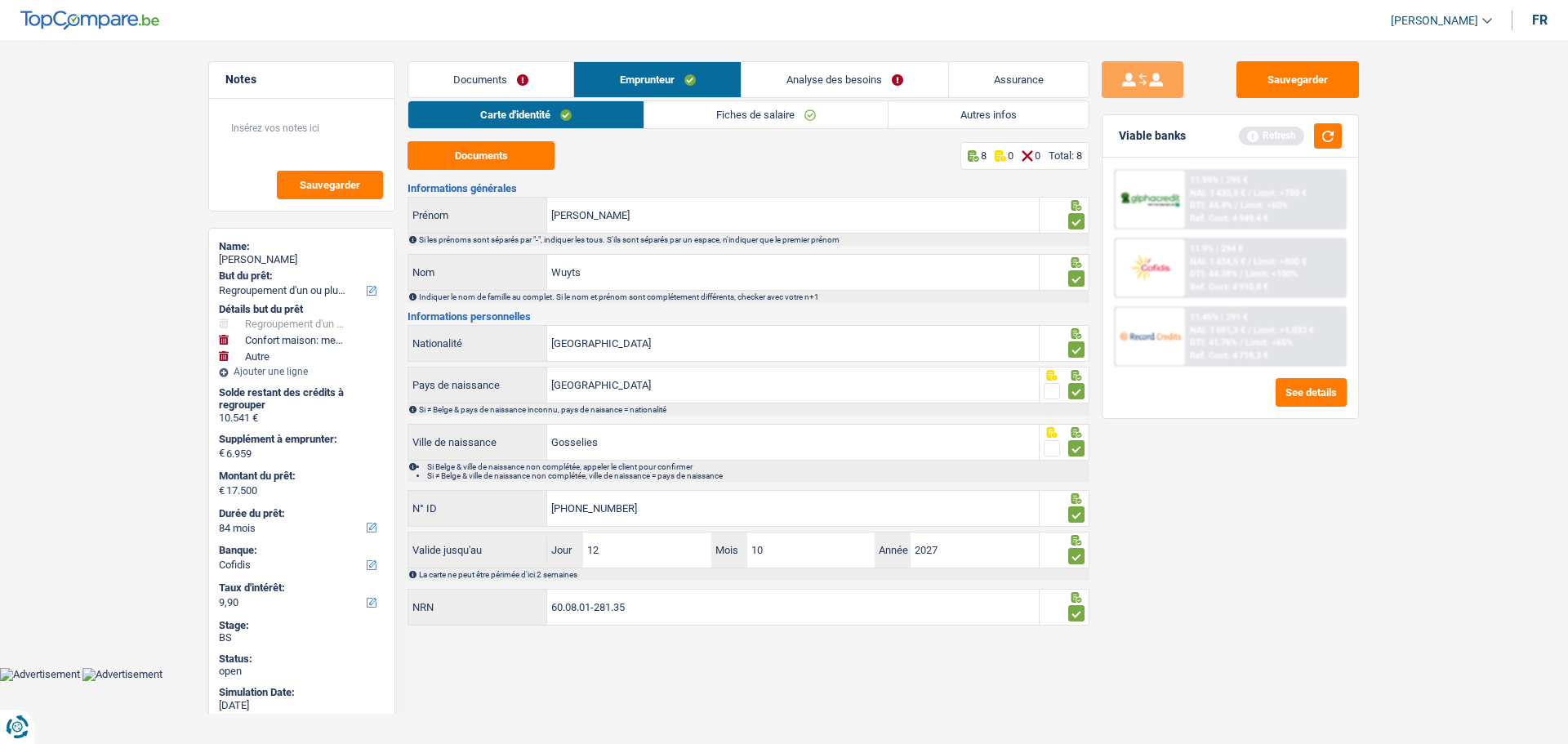 select on "refinancing" 